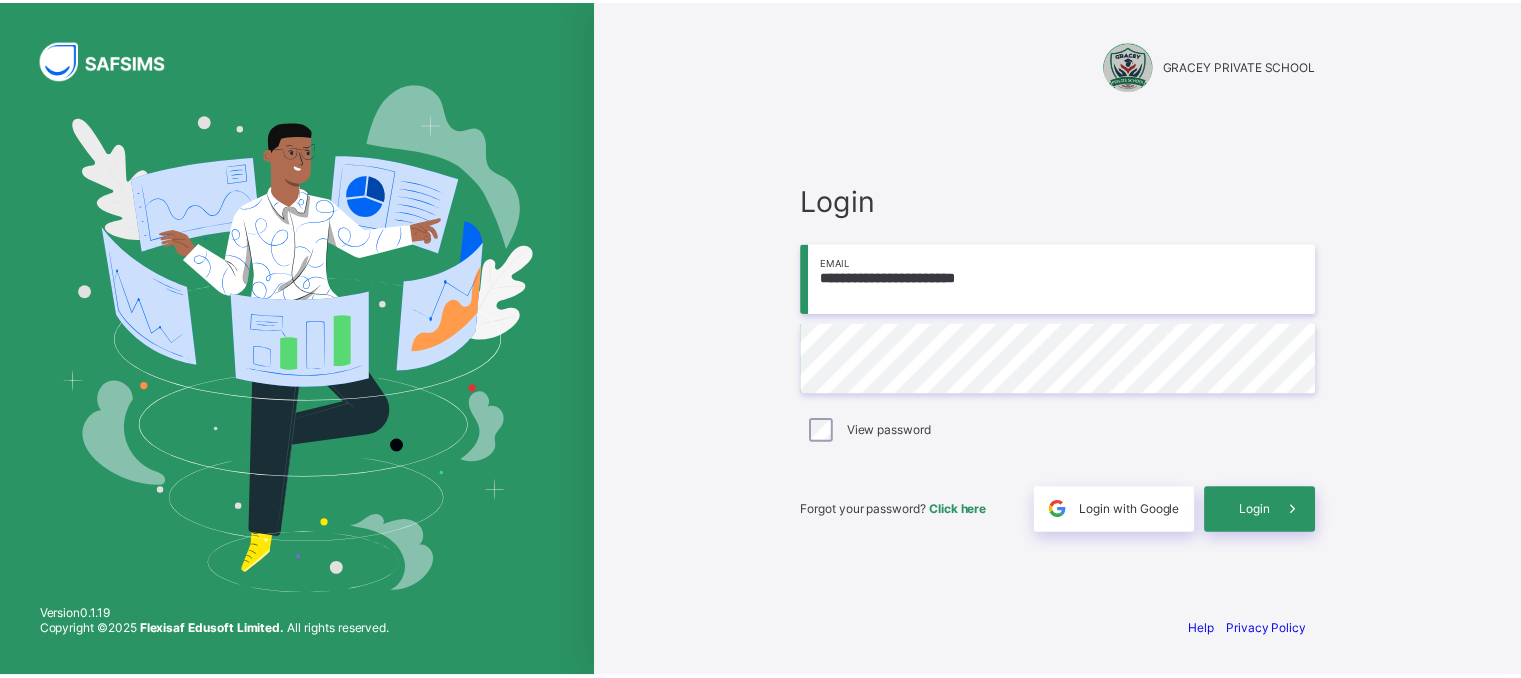 scroll, scrollTop: 0, scrollLeft: 0, axis: both 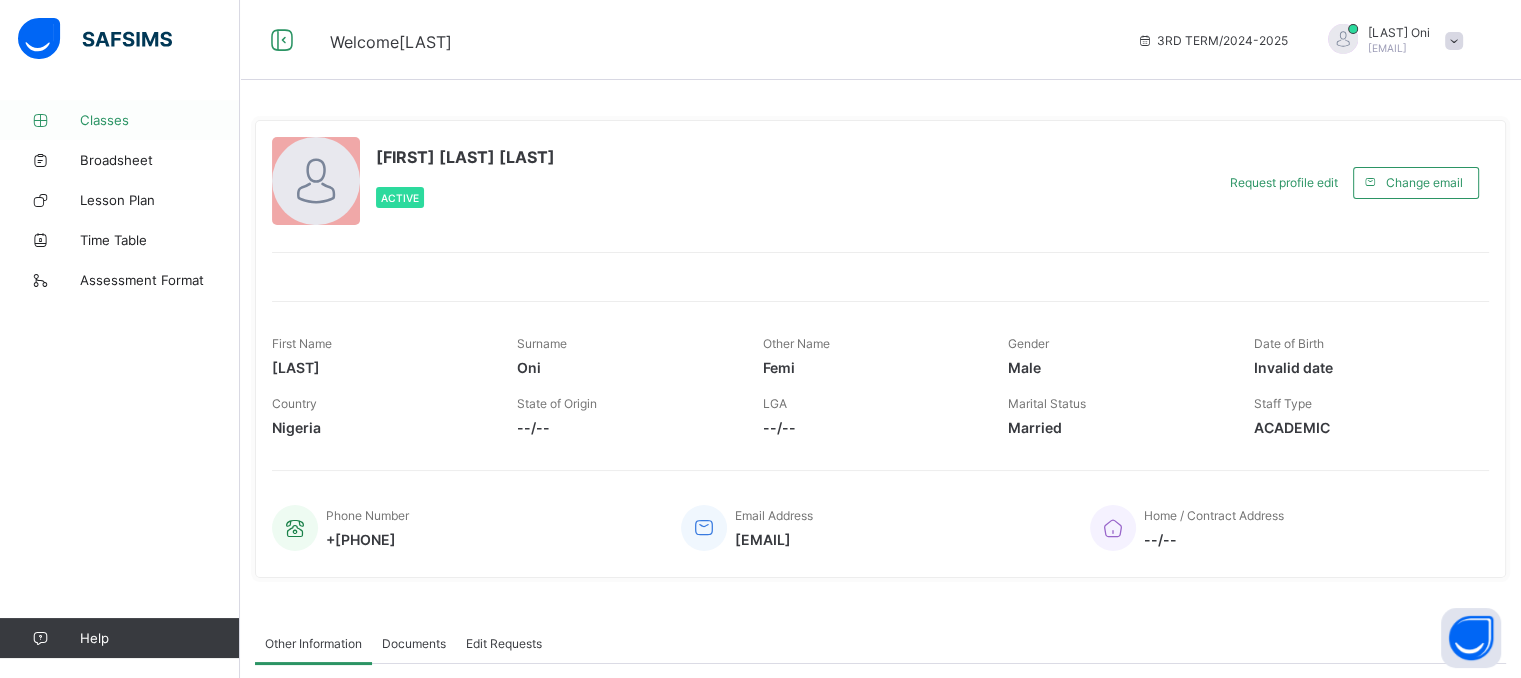 click on "Classes" at bounding box center [160, 120] 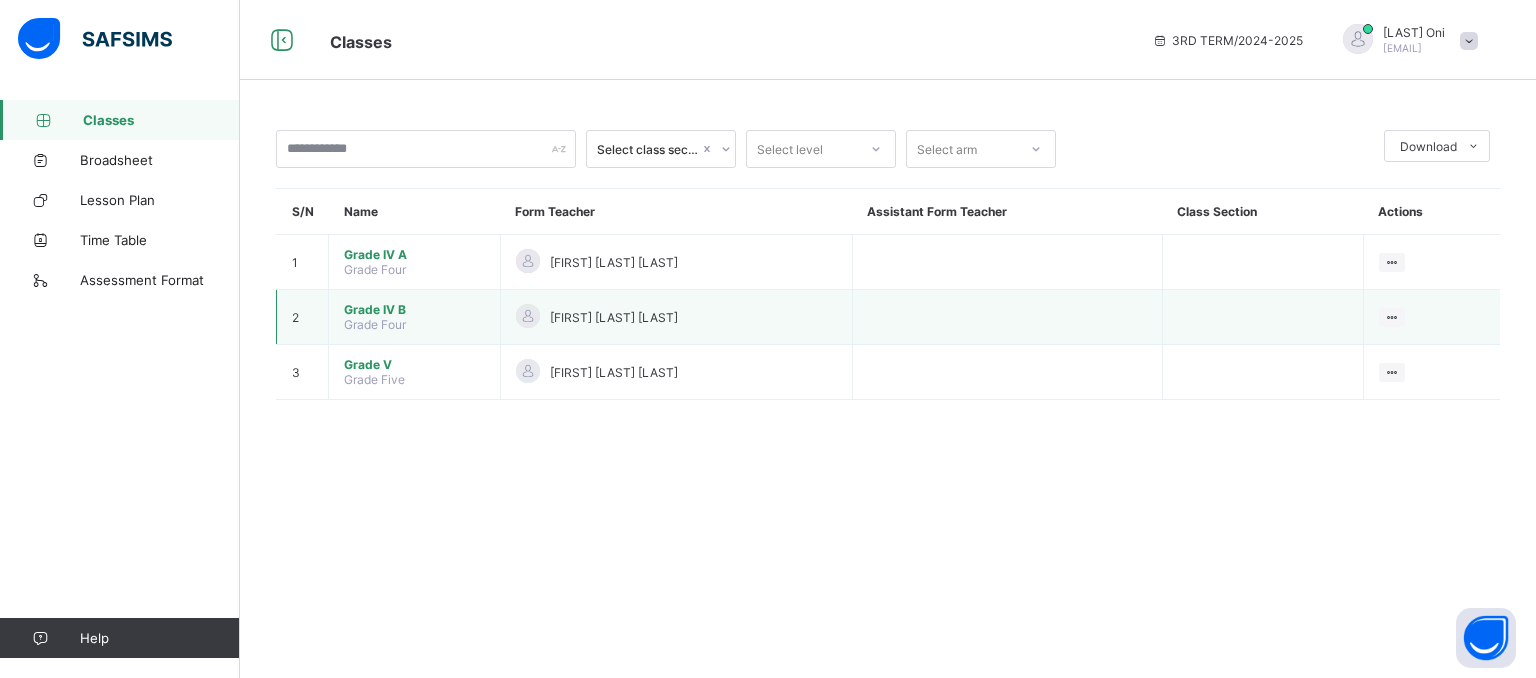 click on "Grade IV   B" at bounding box center [414, 309] 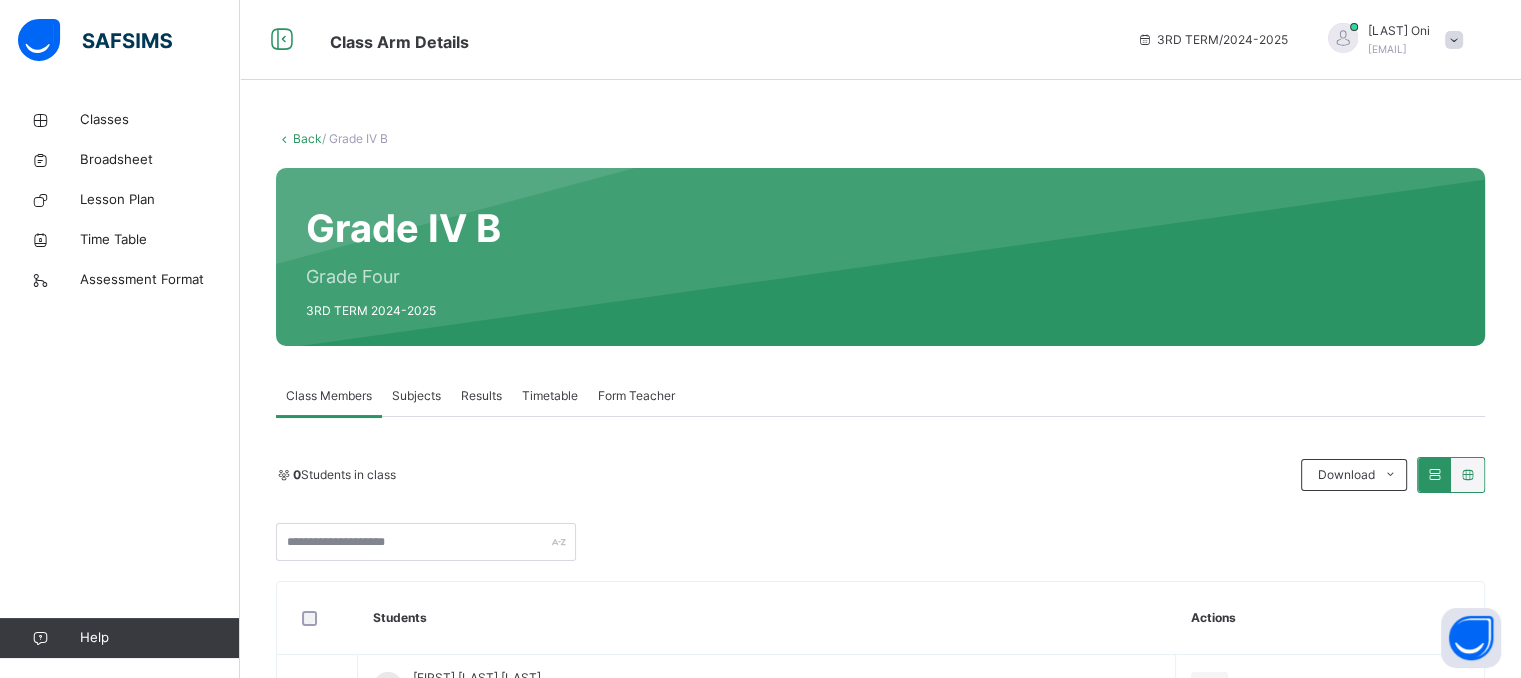 click on "Subjects" at bounding box center (416, 396) 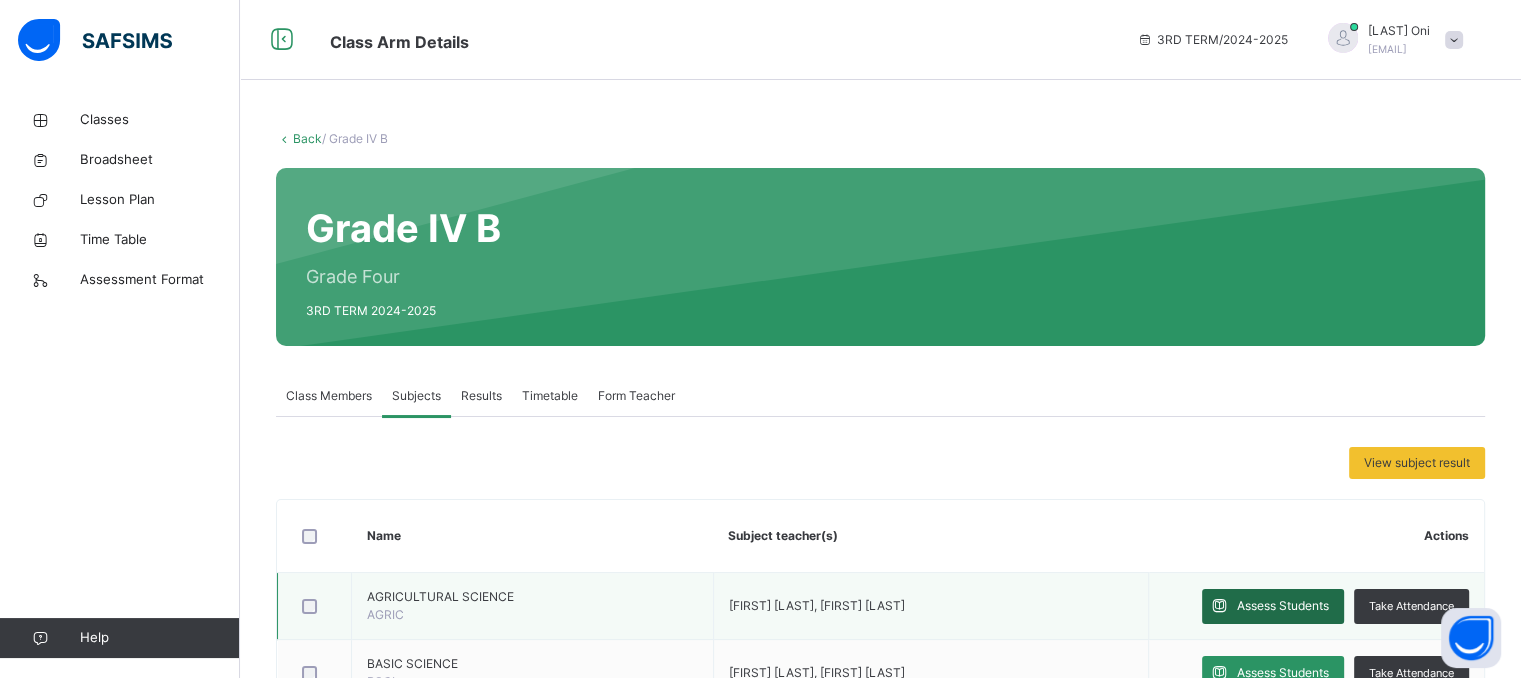 click on "Assess Students" at bounding box center (1283, 606) 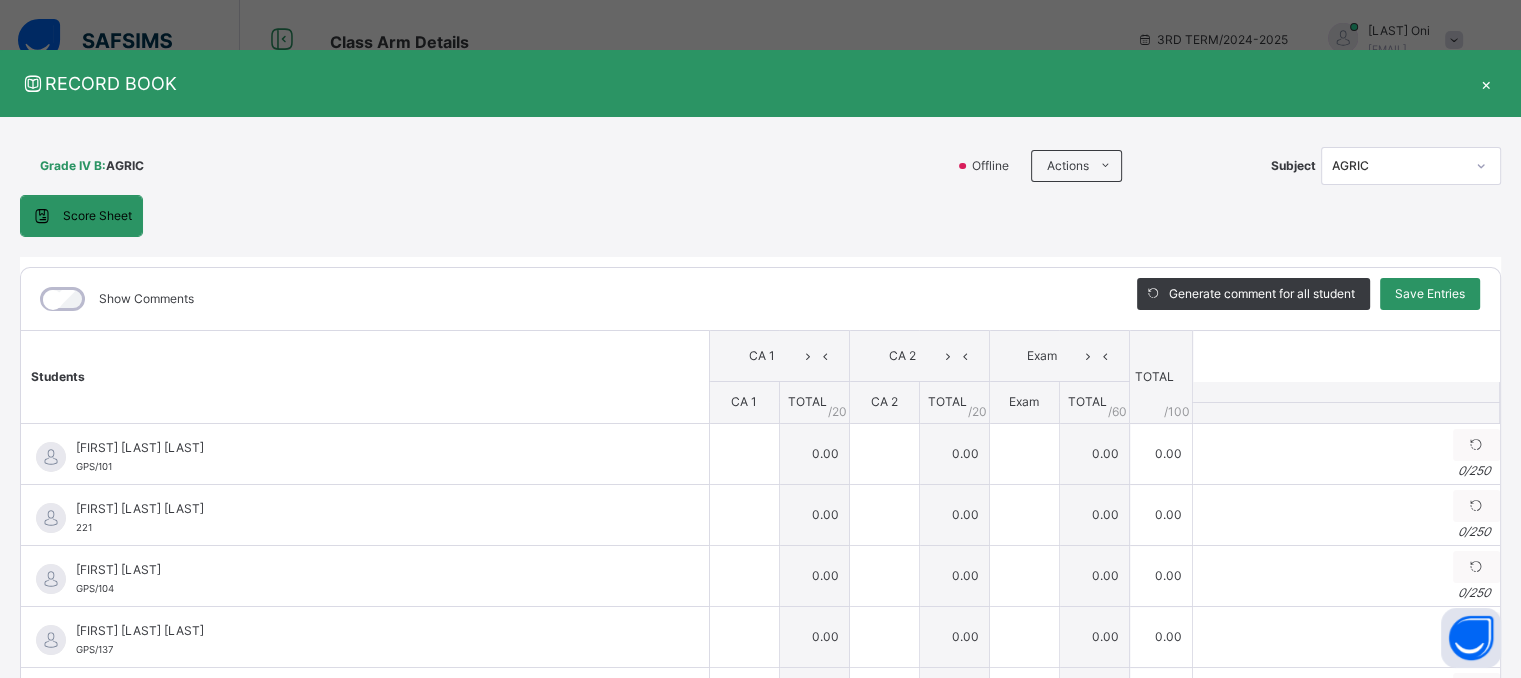 click on "Show Comments   Generate comment for all student   Save Entries Class Level:  Grade IV   B Subject:  AGRIC Session:  2024/2025 Session Session:  3RD TERM Students CA 1 CA 2 Exam TOTAL /100 Comment CA 1 TOTAL / 20 CA 2 TOTAL / 20 Exam TOTAL / 60  [FIRST]  [LAST] [ID]  [FIRST]  [LAST] [ID] 0.00 0.00 0.00 0.00 Generate comment 0 / 250   ×   Subject Teacher’s Comment Generate and see in full the comment developed by the AI with an option to regenerate the comment JS  [FIRST]  [LAST]   [ID]   Total 0.00  / 100.00 Sims Bot   Regenerate     Use this comment   [FIRST] [LAST] [ID] [FIRST] [LAST] [ID] 0.00 0.00 0.00 0.00 Generate comment 0 / 250   ×   Subject Teacher’s Comment Generate and see in full the comment developed by the AI with an option to regenerate the comment JS [FIRST] [LAST]   [ID]   Total 0.00  / 100.00 Sims Bot   Regenerate     Use this comment   [FIRST]  [LAST] [ID] [FIRST]  [LAST] [ID] 0.00 0.00 0.00 0.00 0 /" at bounding box center [760, 529] 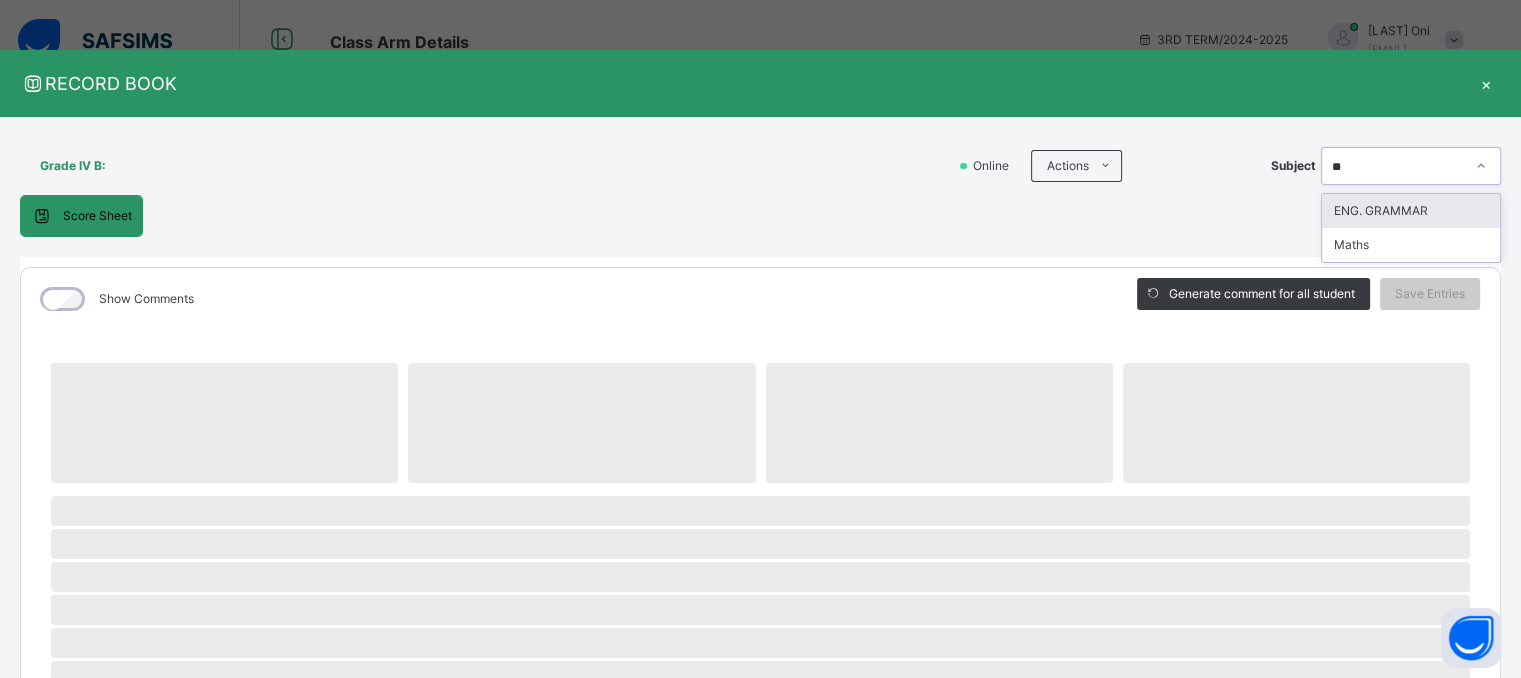 type on "***" 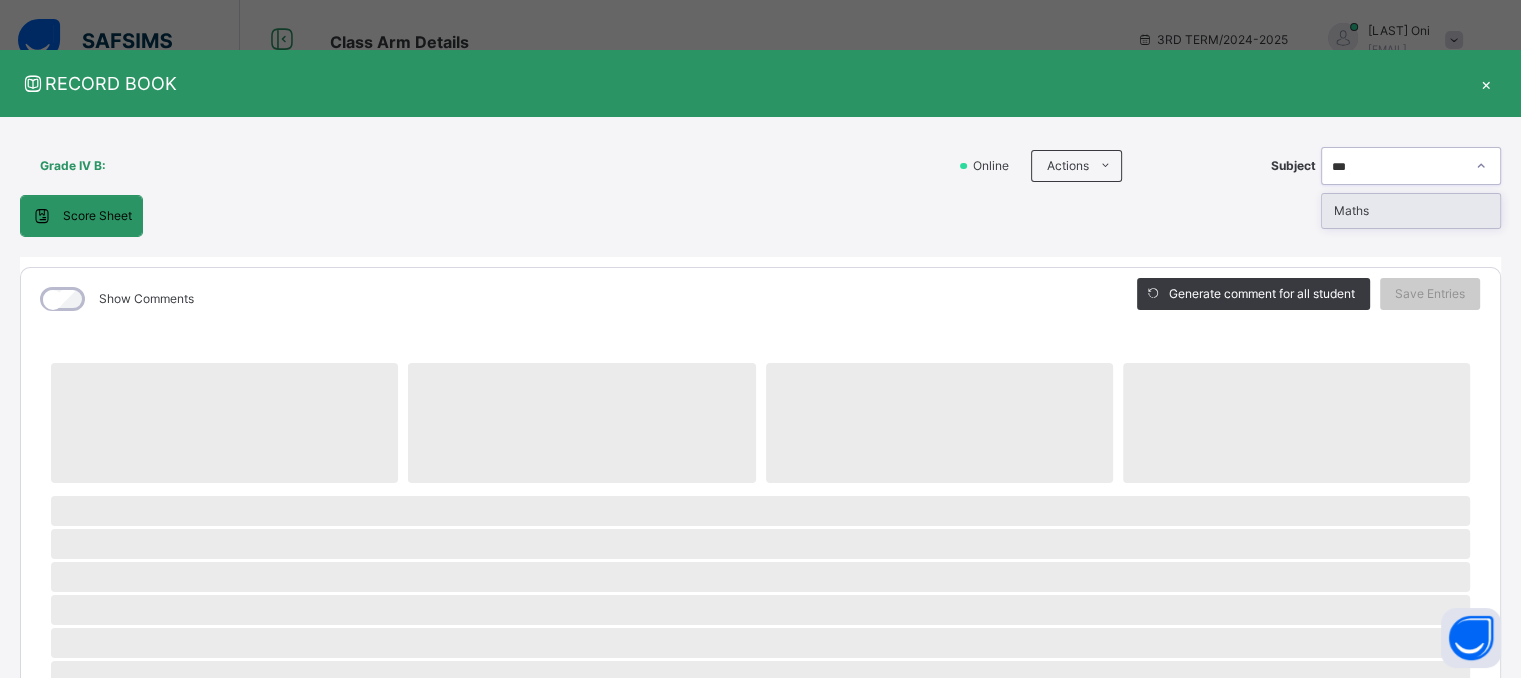 click on "Maths" at bounding box center (1411, 211) 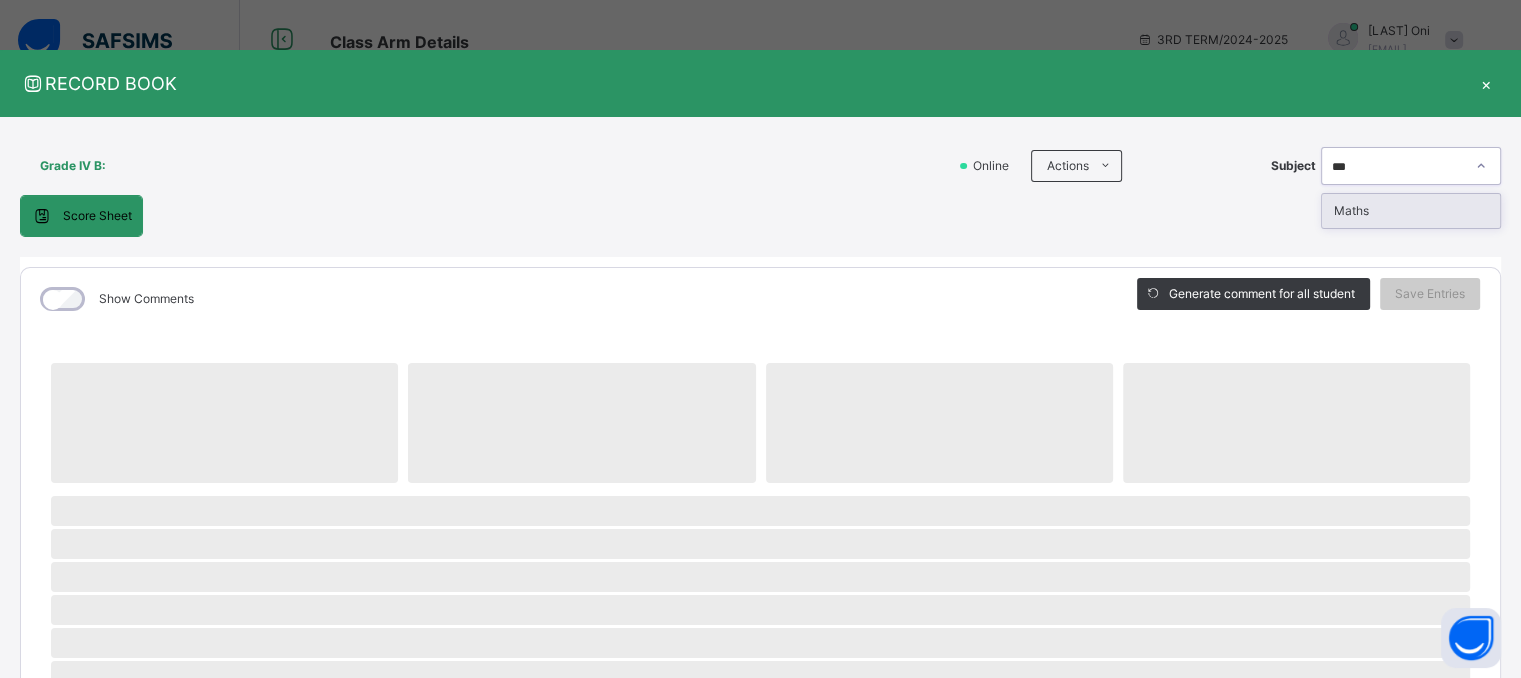 type 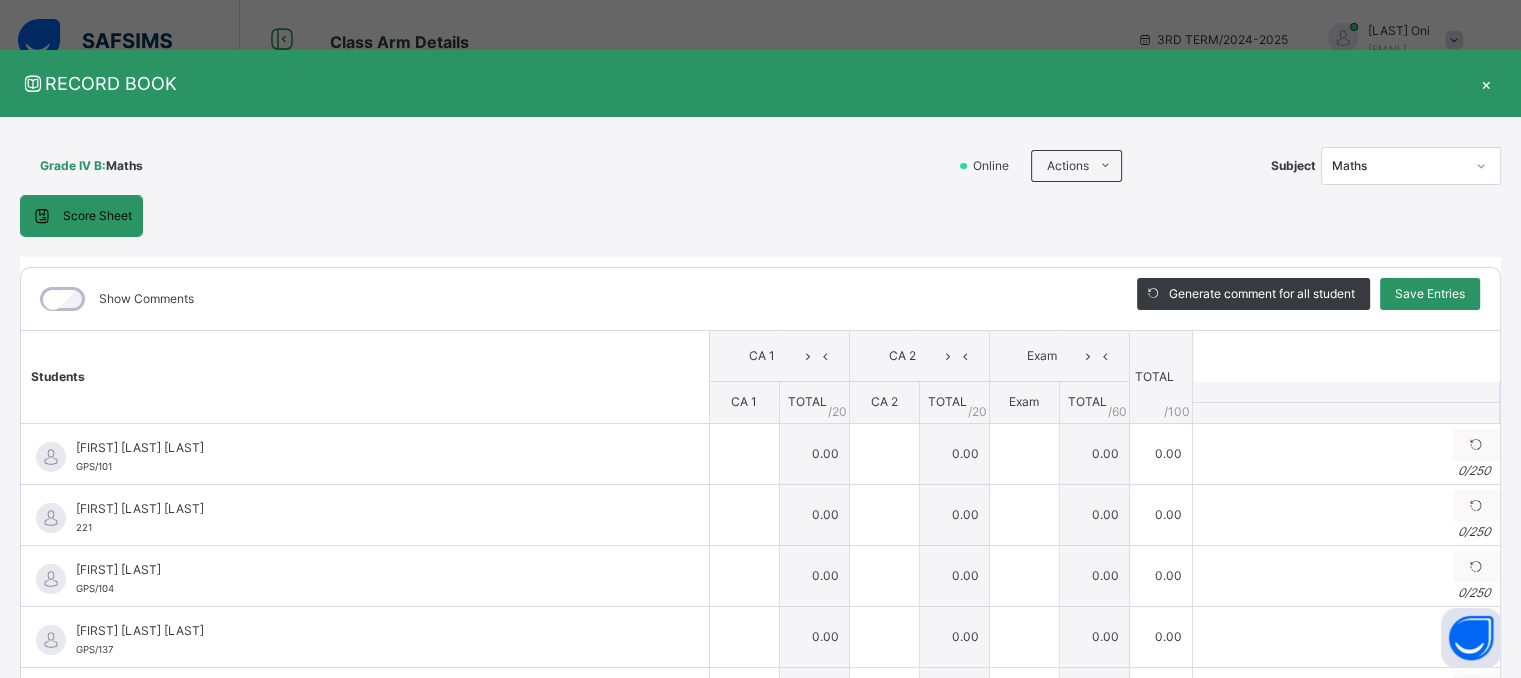 click on "Score Sheet Score Sheet Show Comments   Generate comment for all student   Save Entries Class Level:  Grade IV   B Subject:  Maths Session:  2024/2025 Session Session:  3RD TERM Students CA 1 CA 2 Exam TOTAL /100 Comment CA 1 TOTAL / 20 CA 2 TOTAL / 20 Exam TOTAL / 60  [FIRST] [LAST] [ID]  [FIRST] [LAST] [ID] 0.00 0.00 0.00 0.00 Generate comment 0 / 250   ×   Subject Teacher’s Comment Generate and see in full the comment developed by the AI with an option to regenerate the comment JS  [FIRST] [LAST]   [ID]   Total 0.00  / 100.00 Sims Bot   Regenerate     Use this comment   [FIRST] [LAST] [ID] [FIRST] [LAST] [ID] 0.00 0.00 0.00 0.00 Generate comment 0 / 250   ×   Subject Teacher’s Comment Generate and see in full the comment developed by the AI with an option to regenerate the comment JS [FIRST] [LAST]   [ID]   Total 0.00  / 100.00 Sims Bot   Regenerate     Use this comment   [FIRST]  [LAST] [ID] [FIRST]  [LAST] [ID] 0" at bounding box center [760, 498] 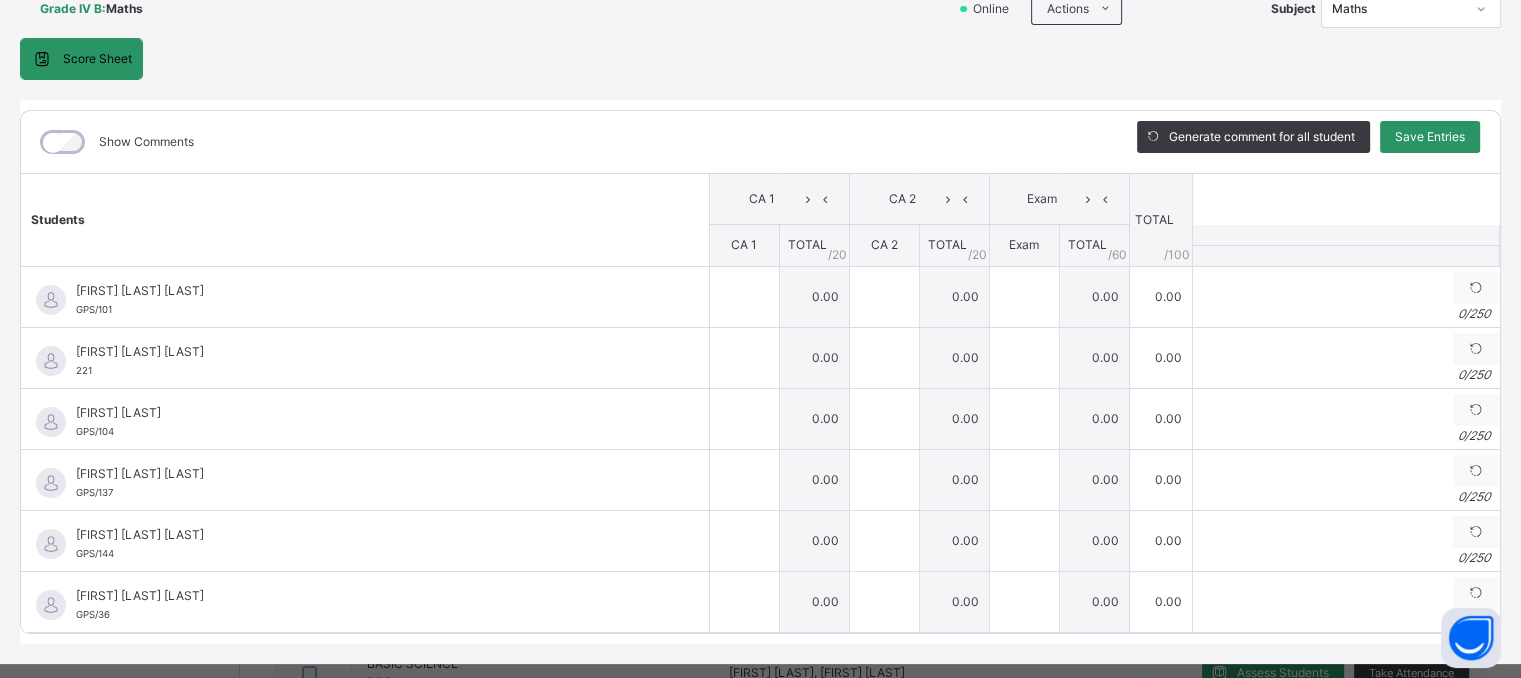scroll, scrollTop: 160, scrollLeft: 0, axis: vertical 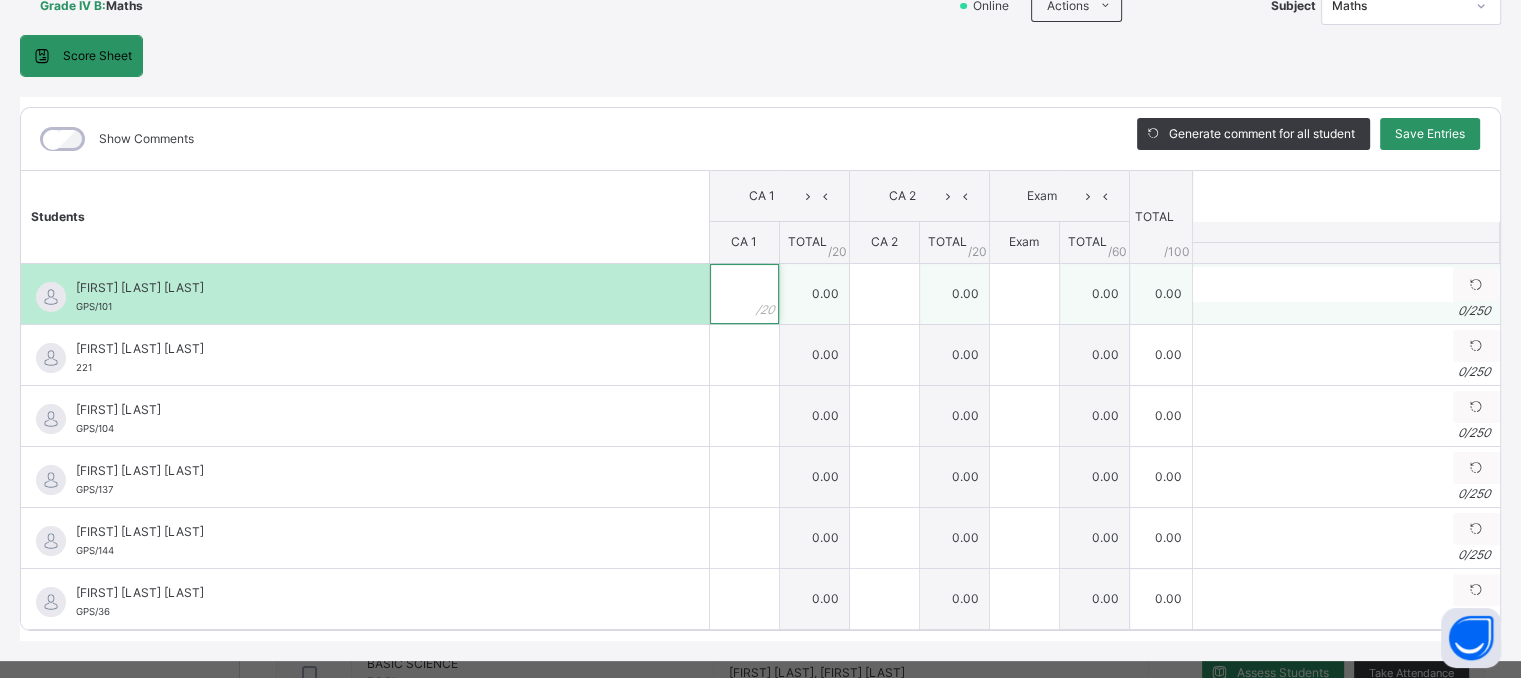 click at bounding box center (744, 294) 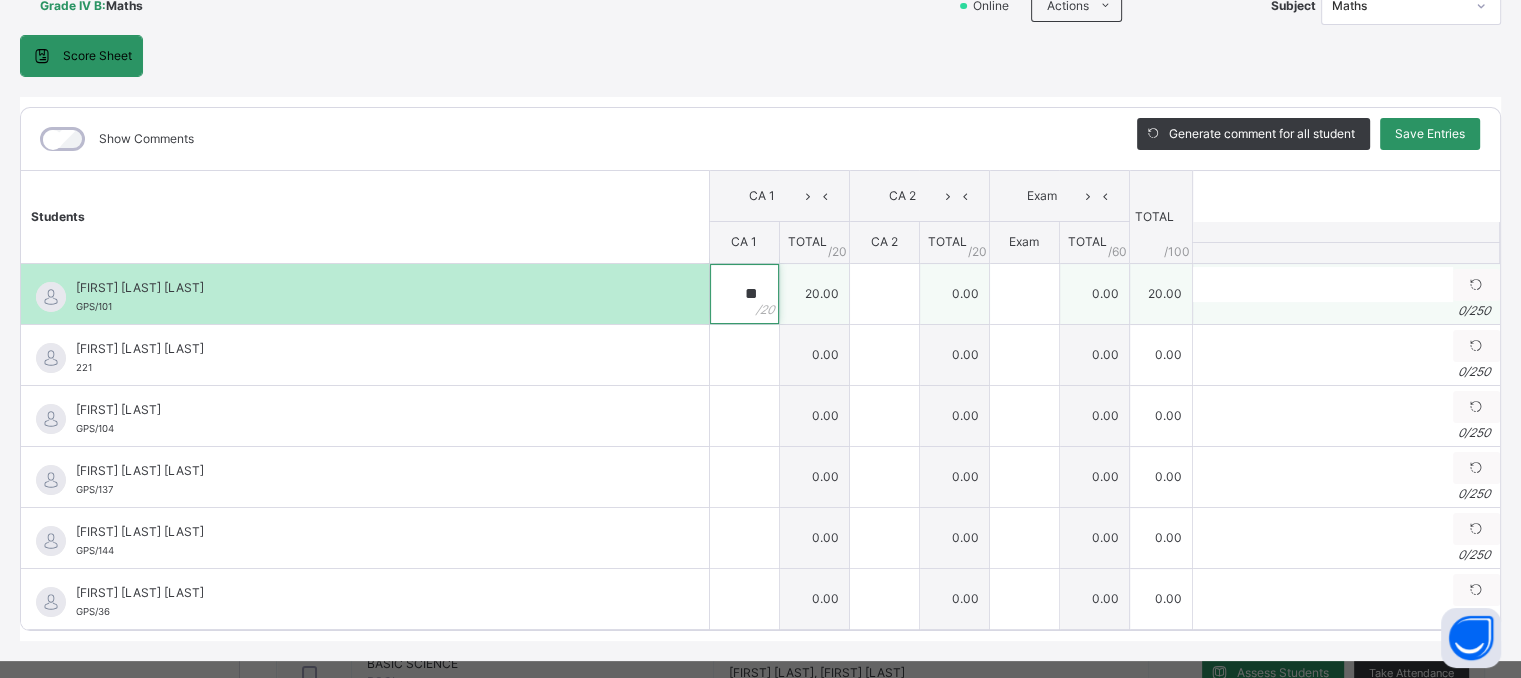 type on "**" 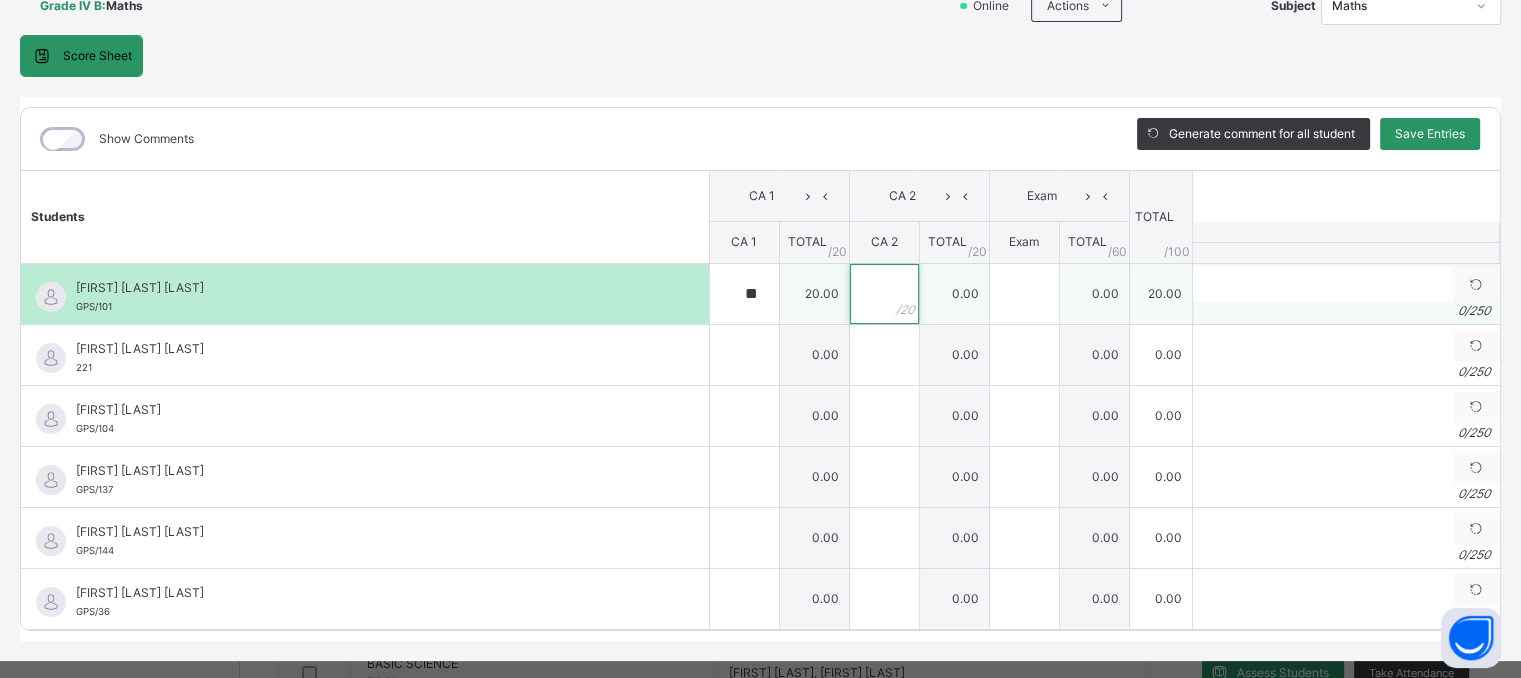 click at bounding box center [884, 294] 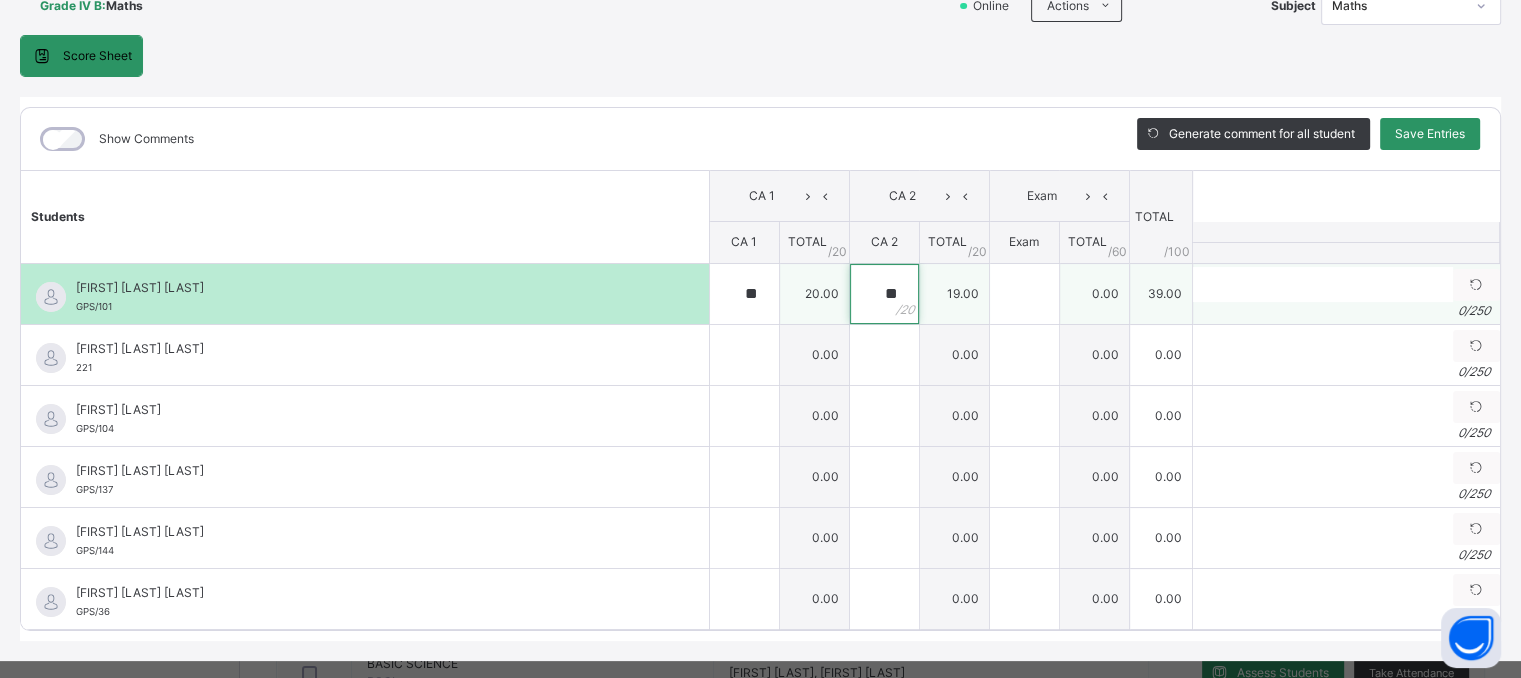 type on "**" 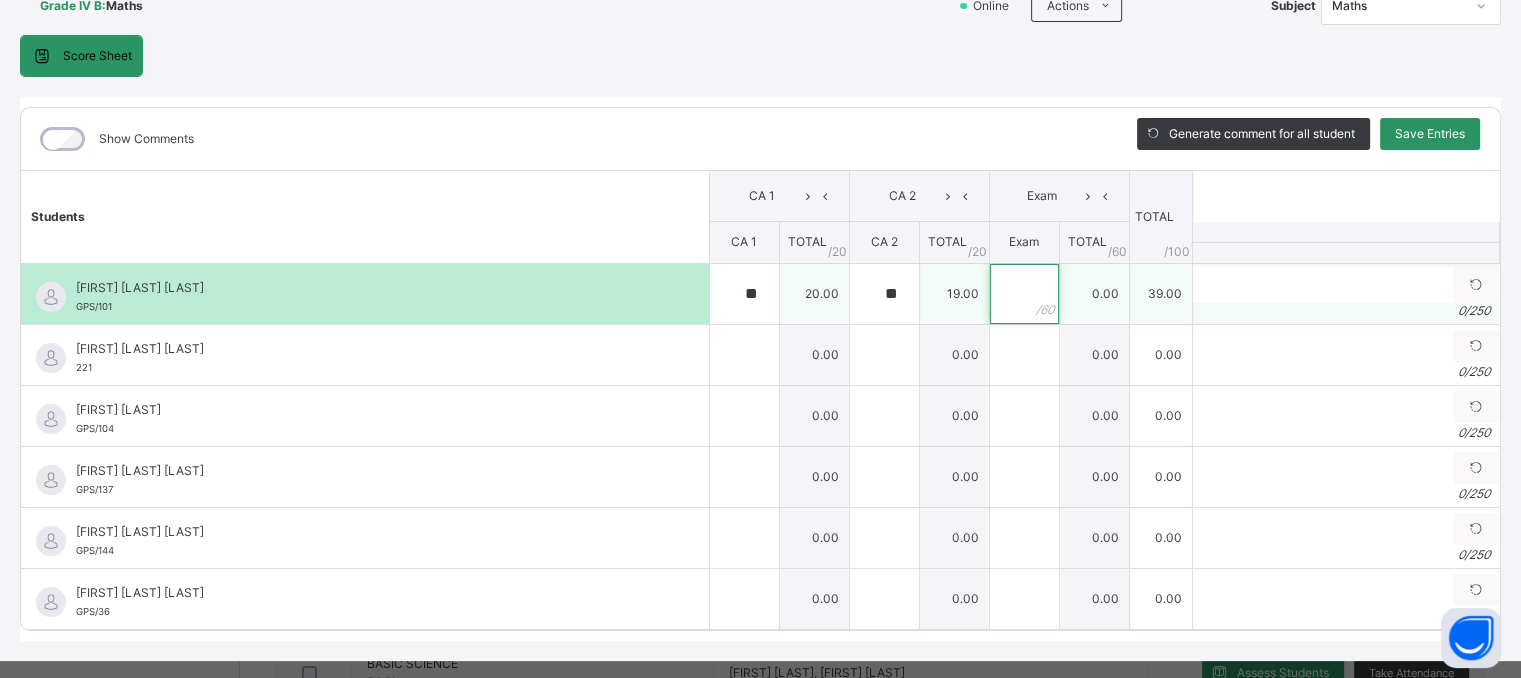 click at bounding box center (1024, 294) 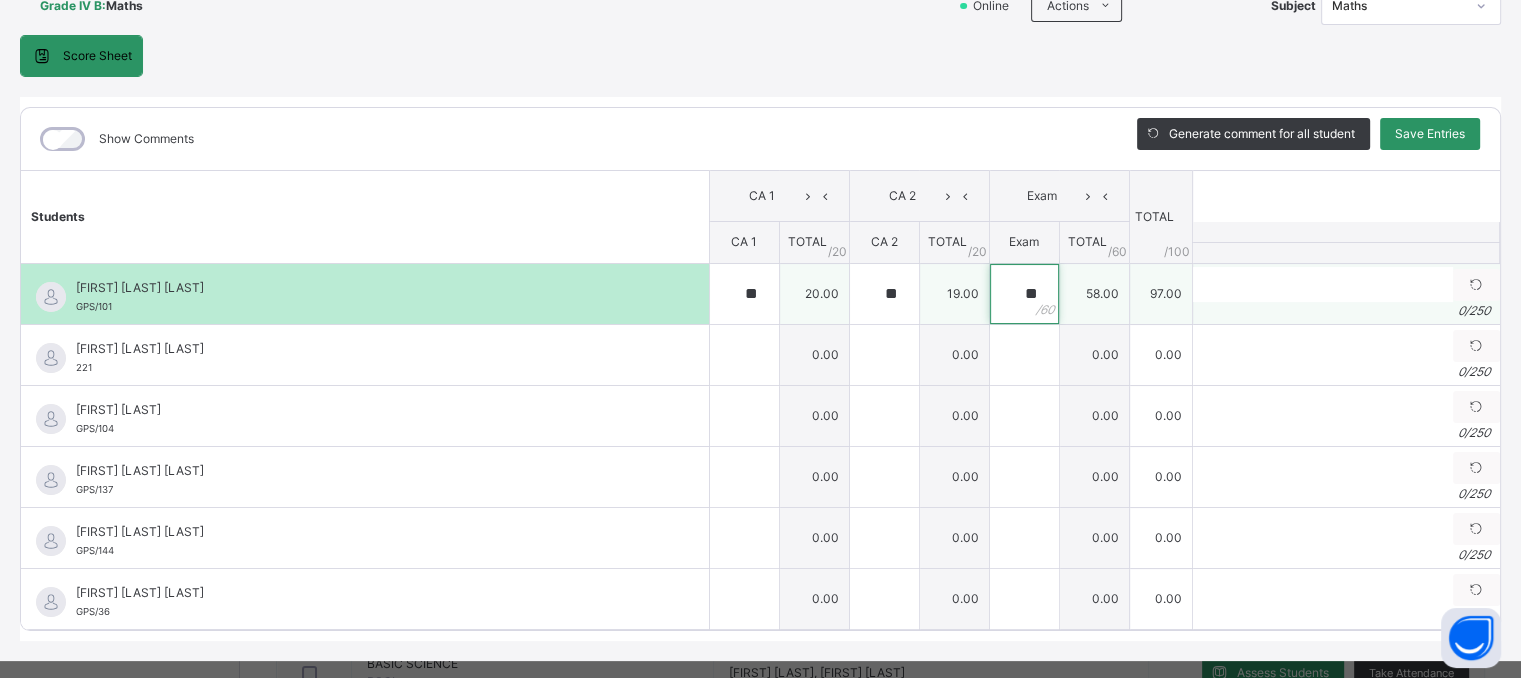 type on "**" 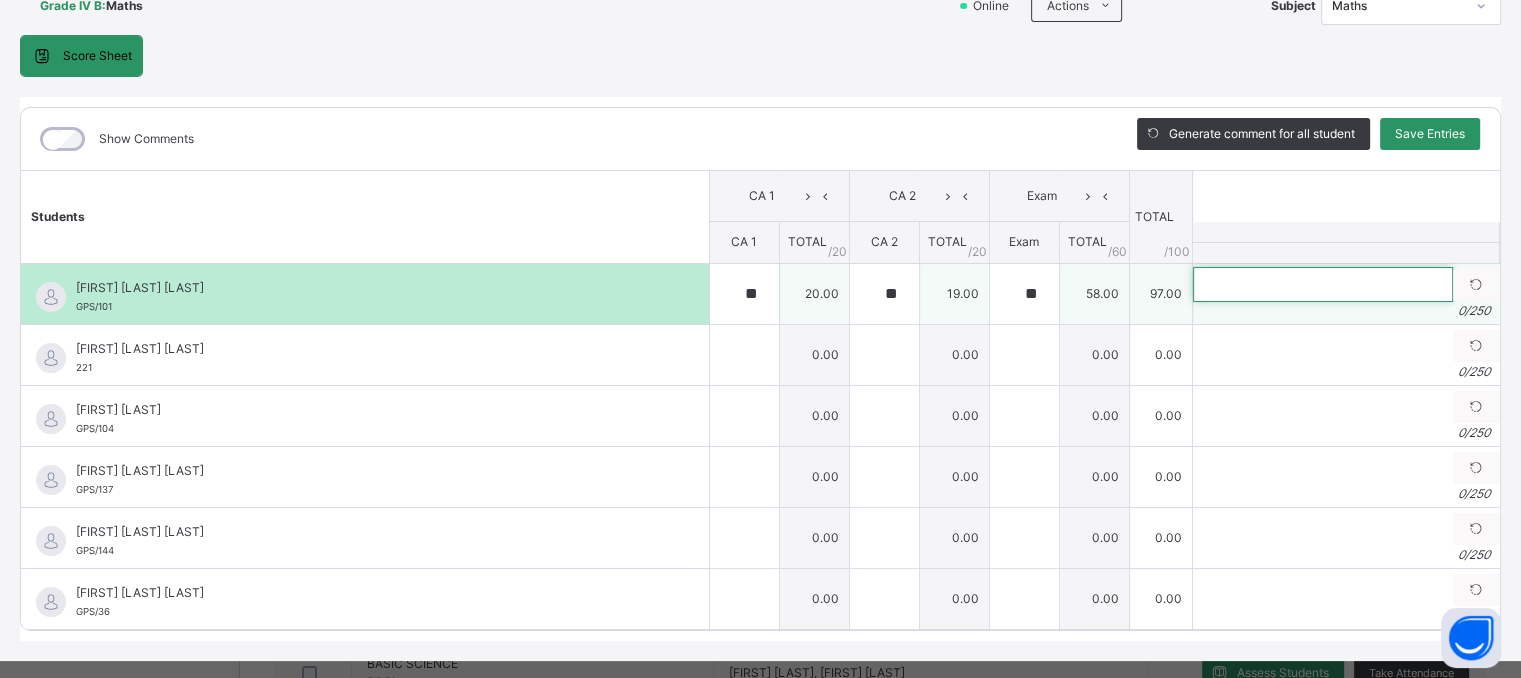 click at bounding box center (1323, 284) 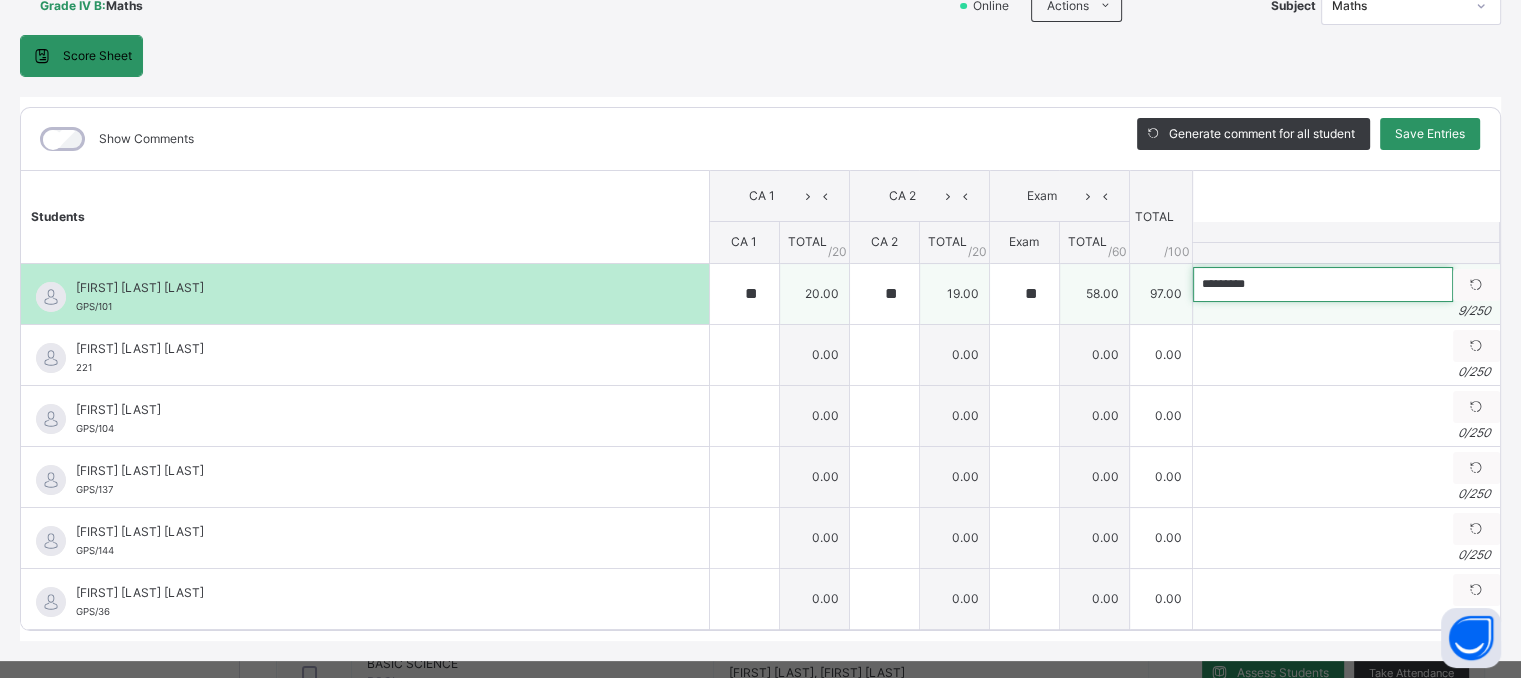 drag, startPoint x: 1284, startPoint y: 293, endPoint x: 1184, endPoint y: 297, distance: 100.07997 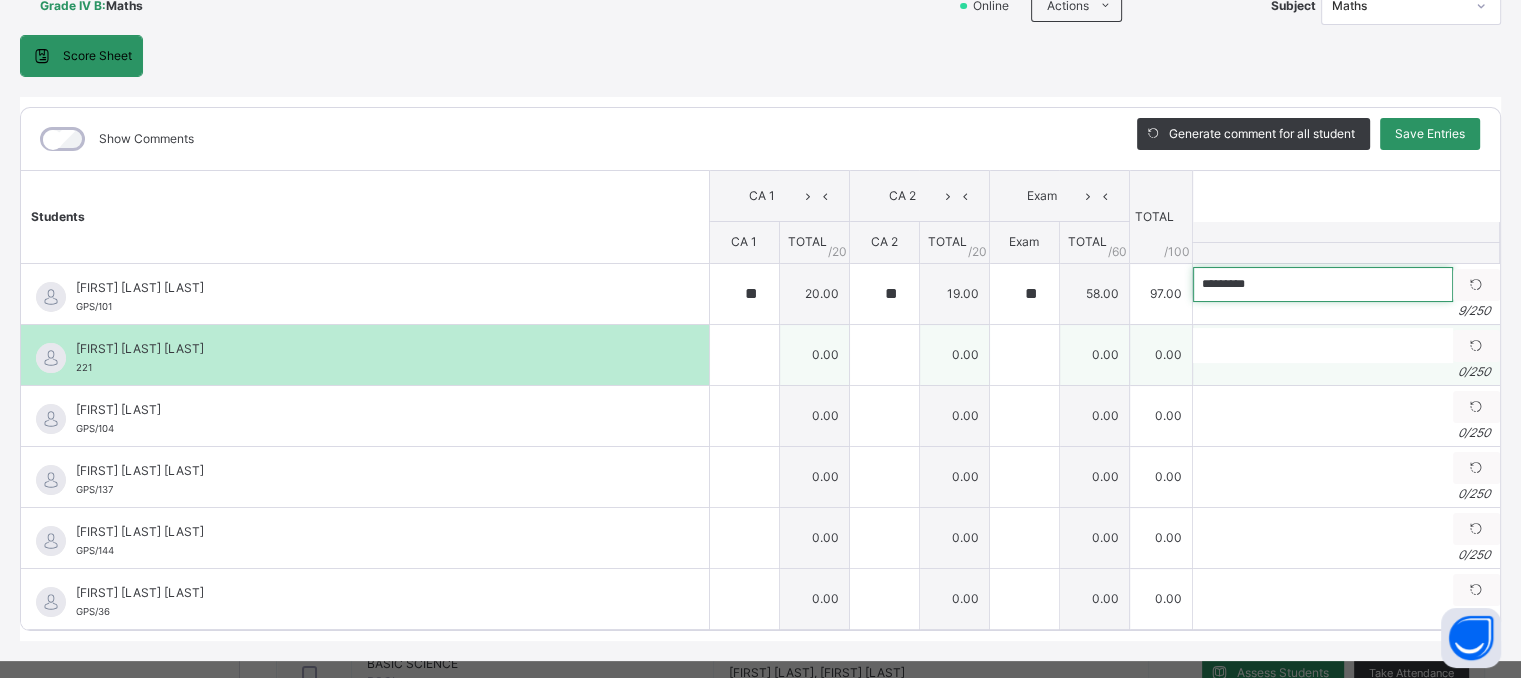 type on "*********" 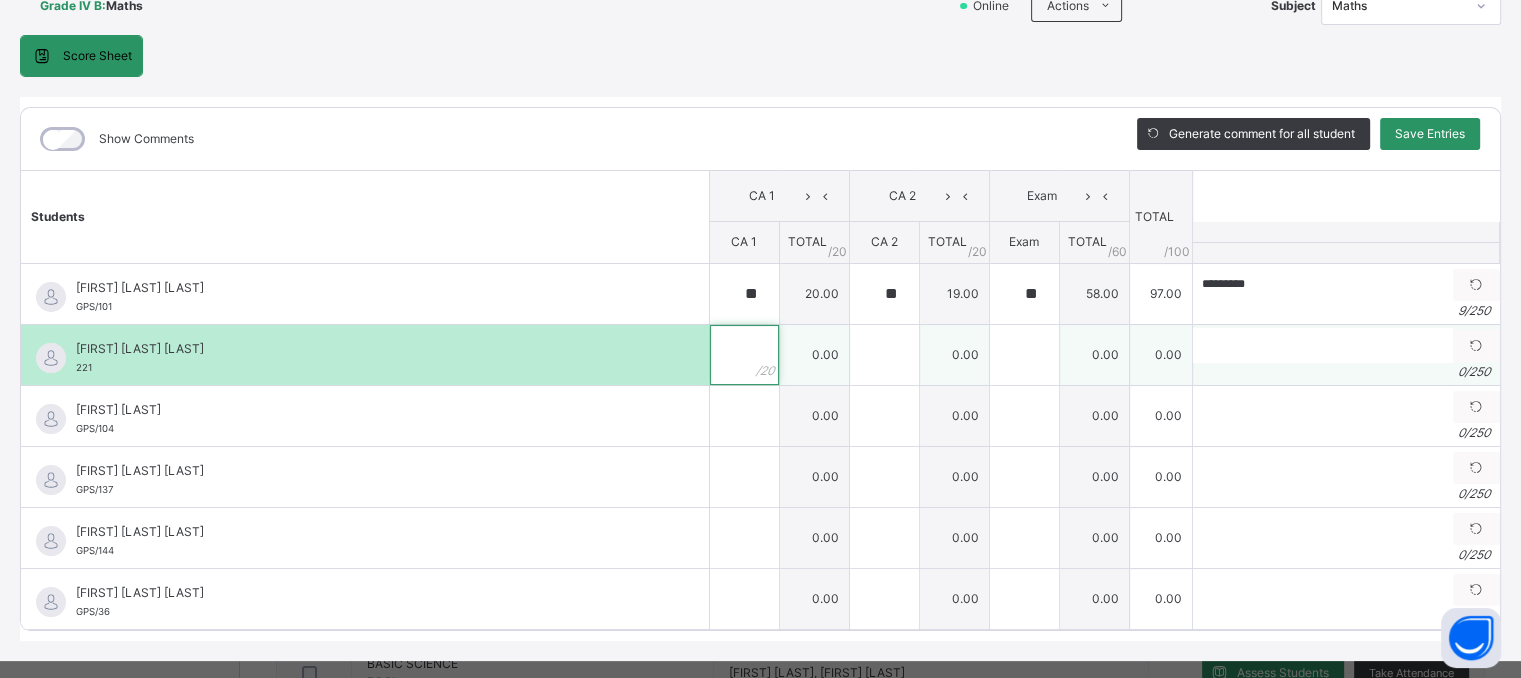click at bounding box center [744, 355] 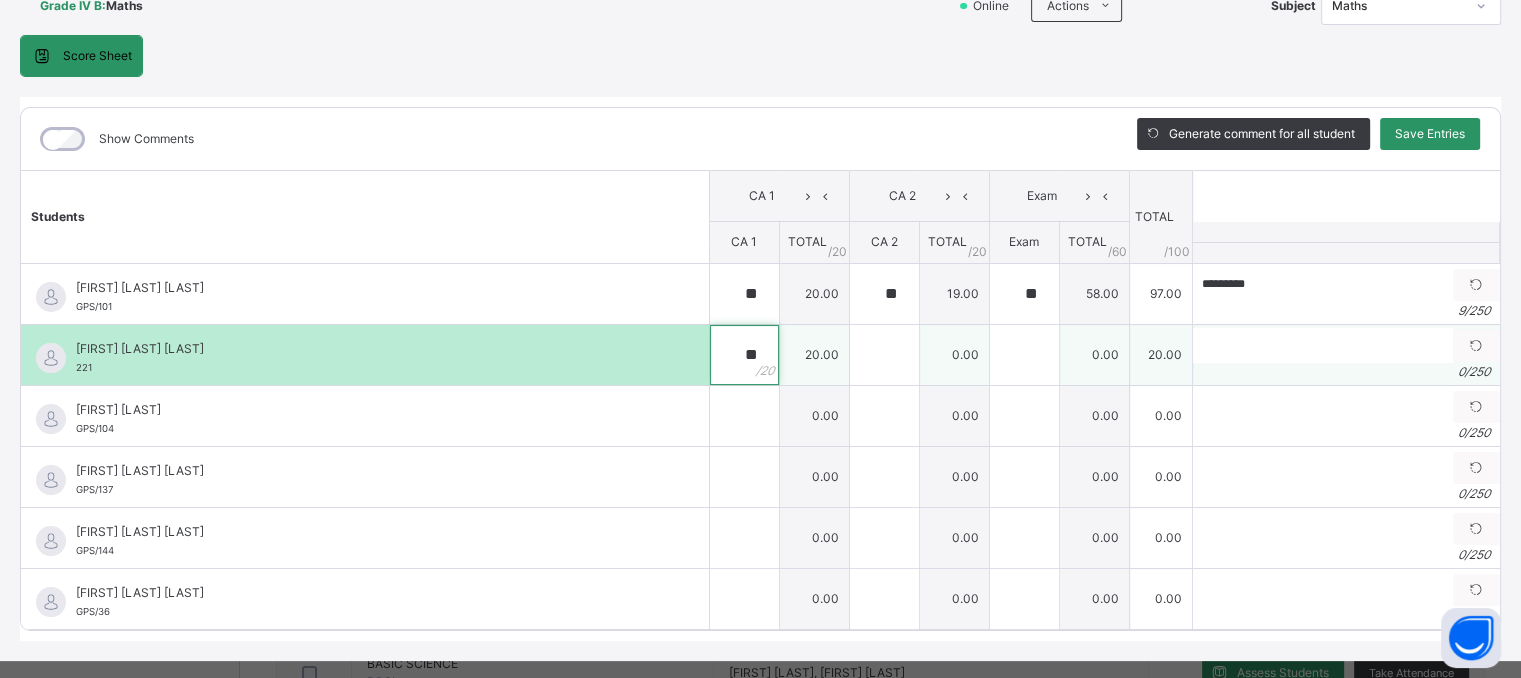 type on "**" 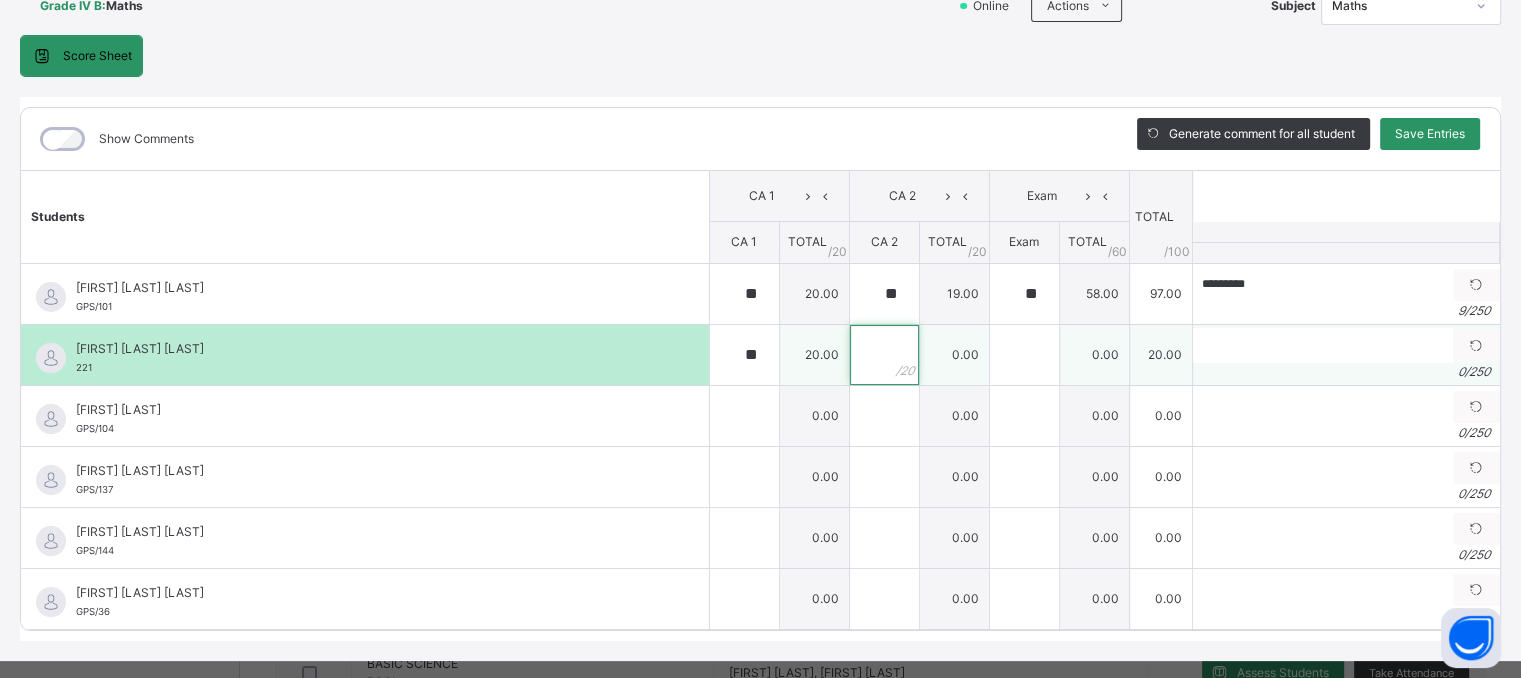 click at bounding box center (884, 355) 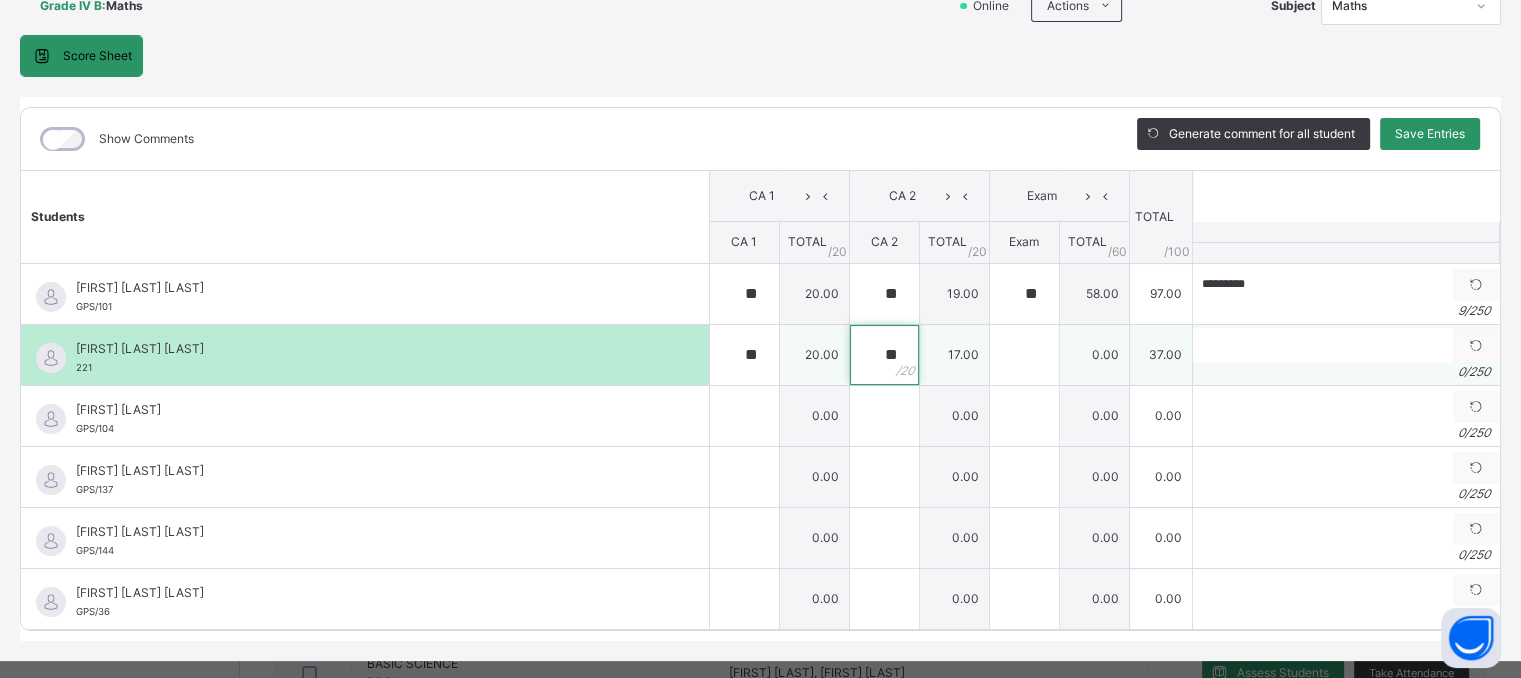type on "**" 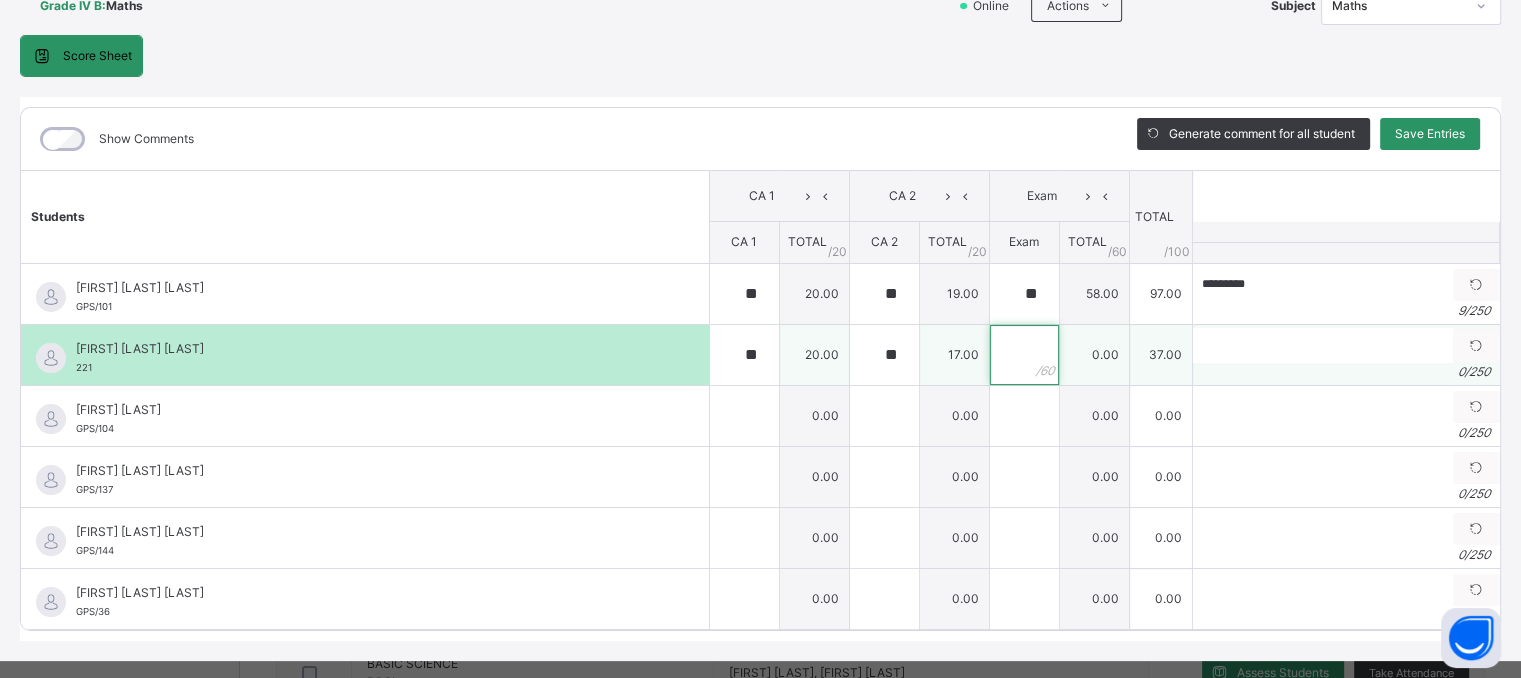 click at bounding box center [1024, 355] 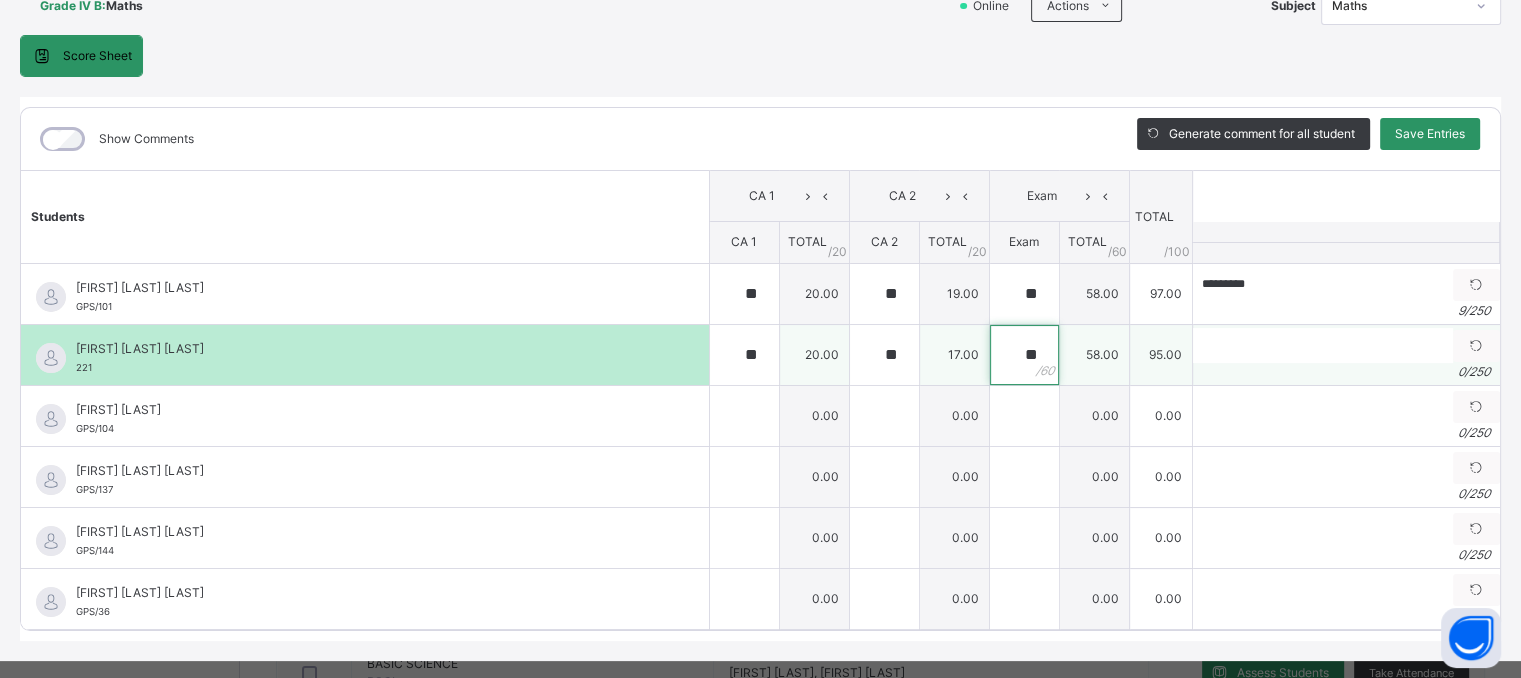 type on "**" 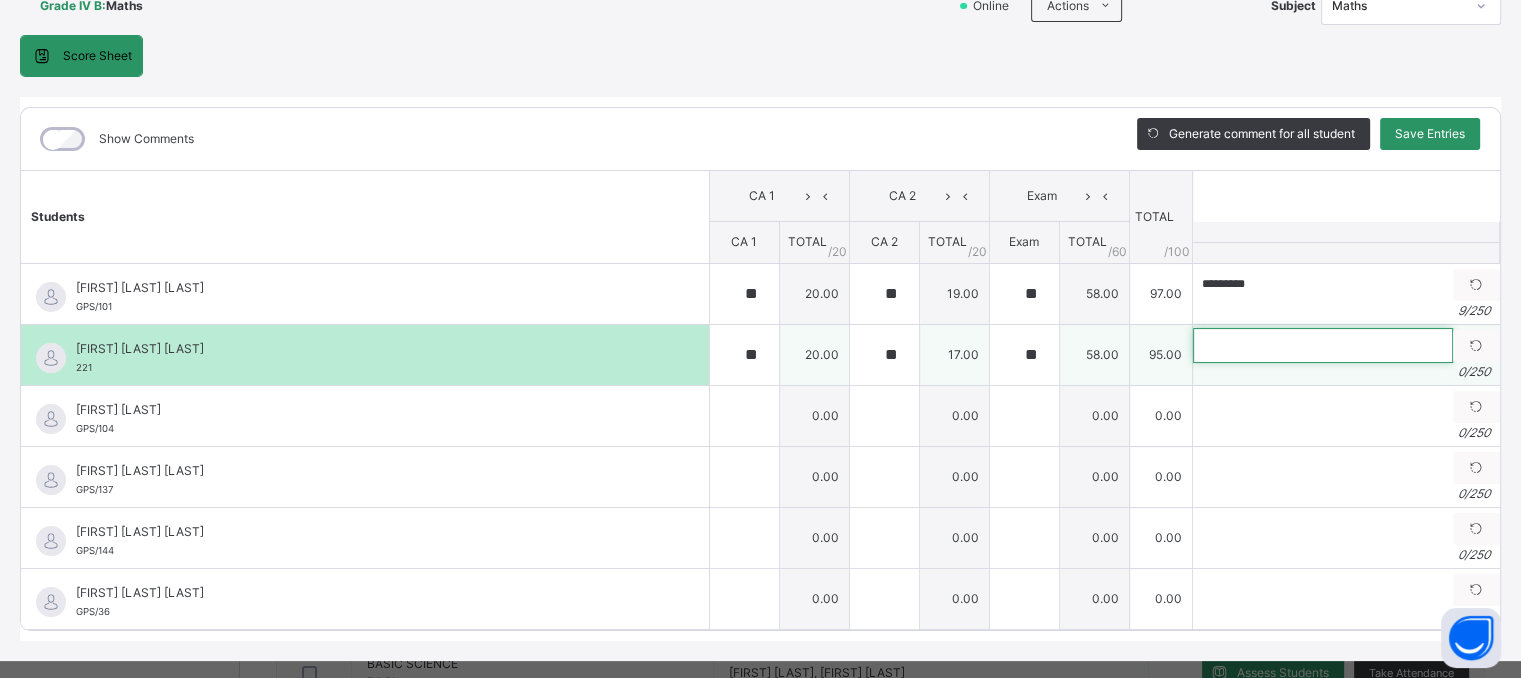 click at bounding box center (1323, 345) 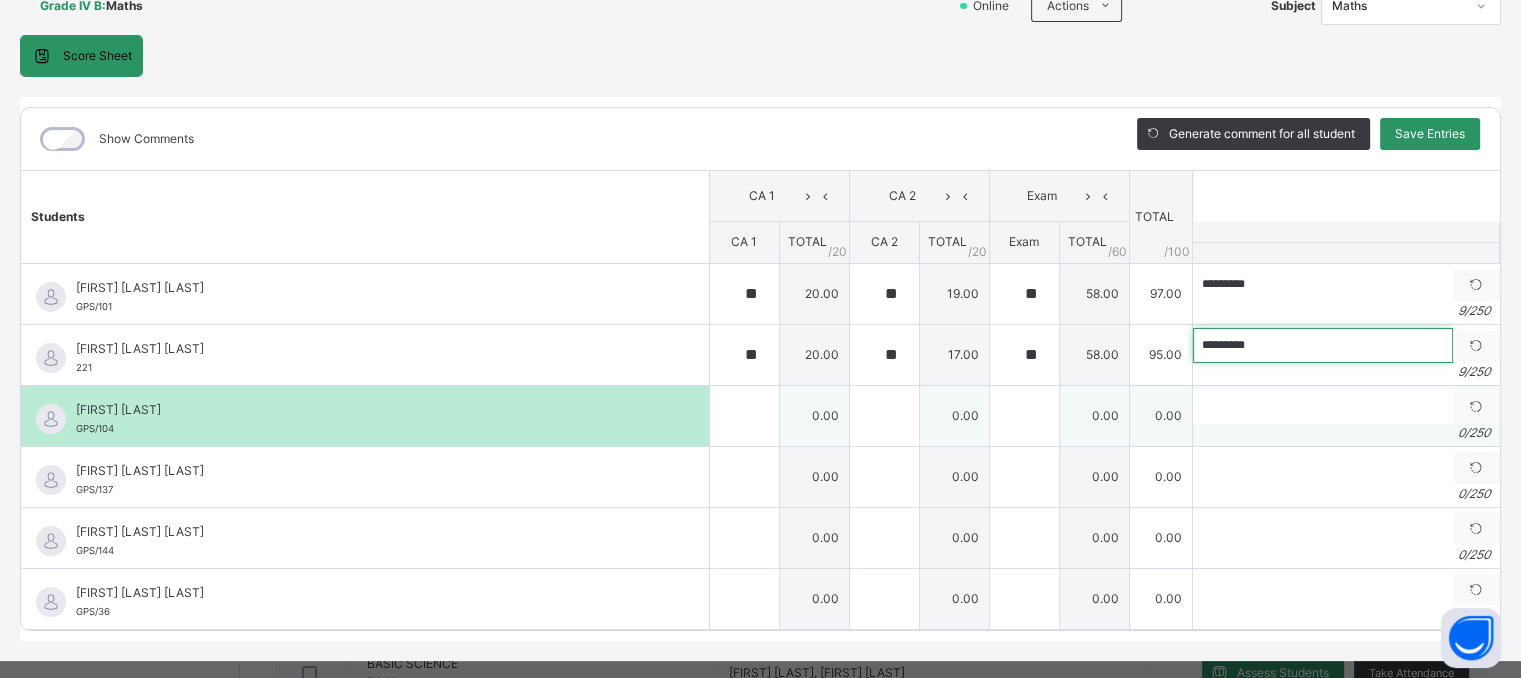 type on "*********" 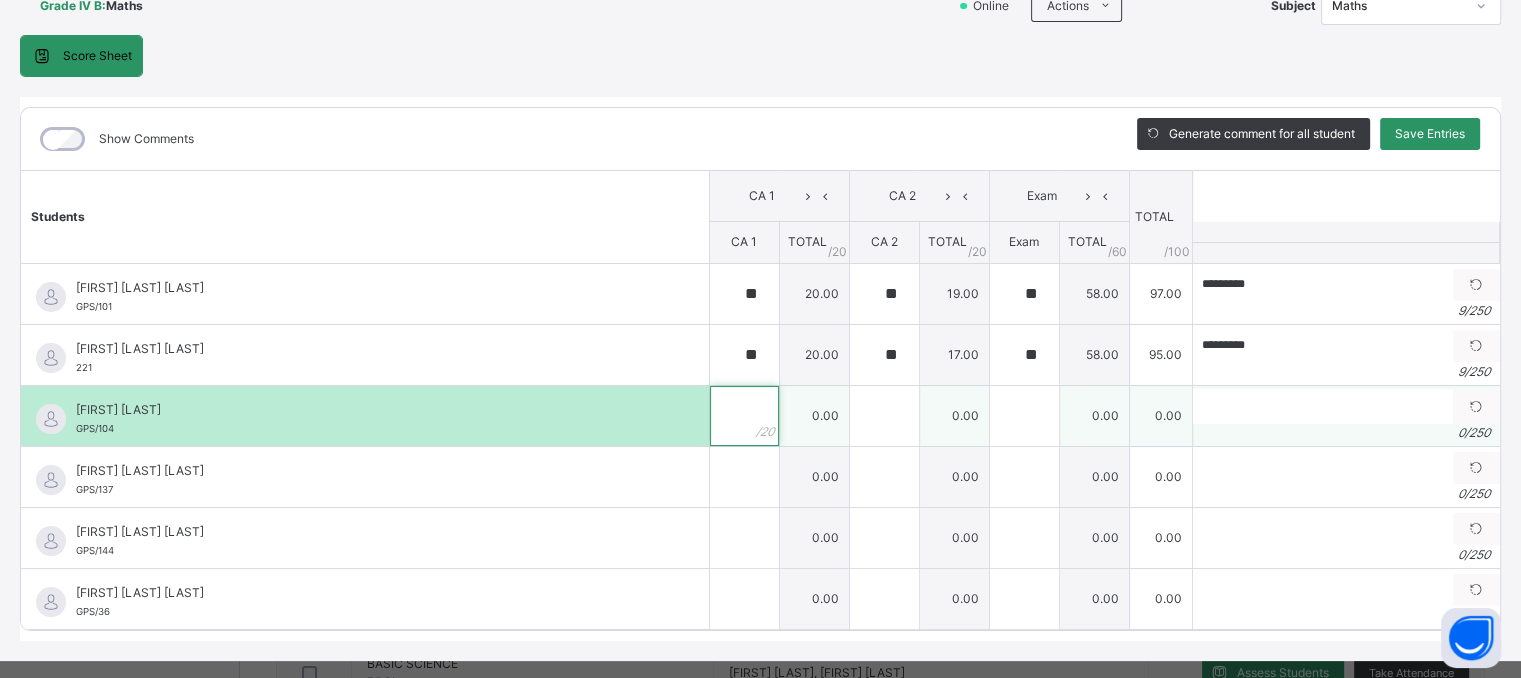 click at bounding box center [744, 416] 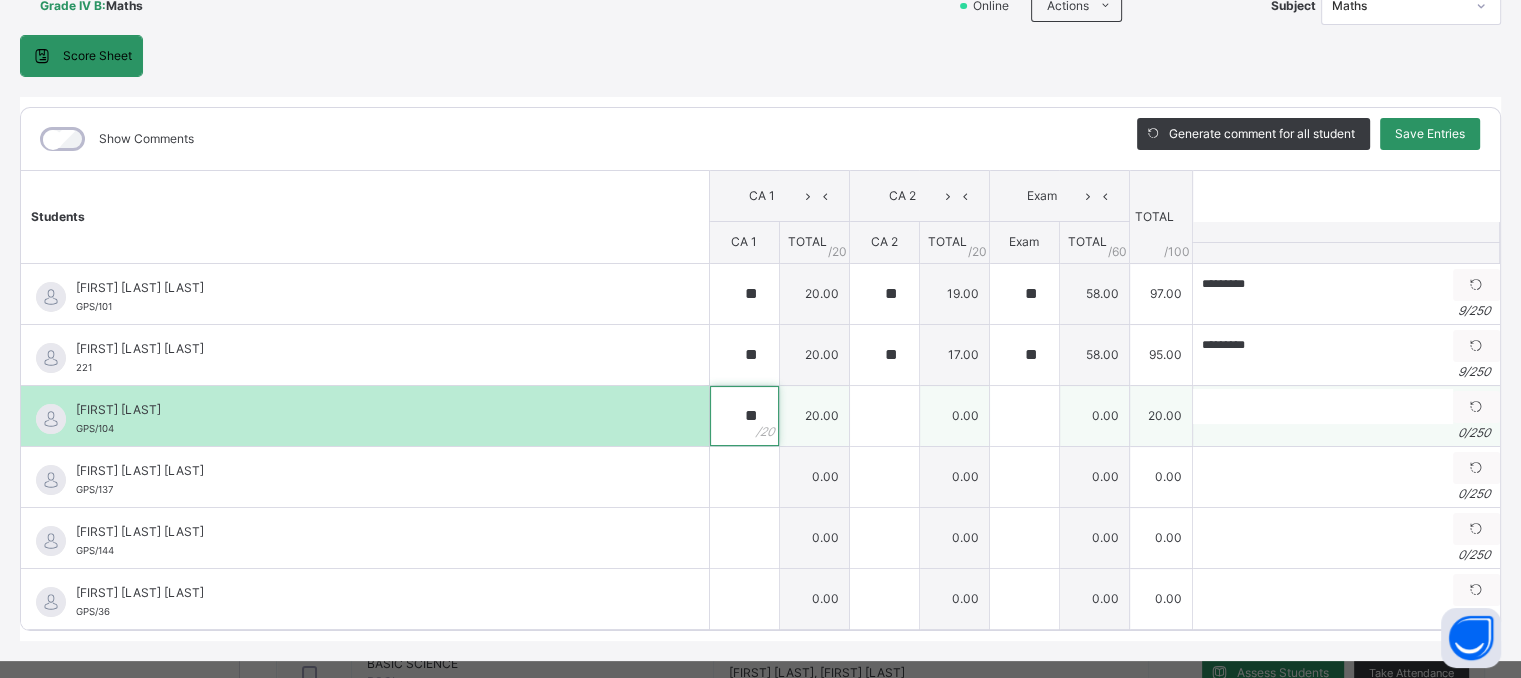 type on "**" 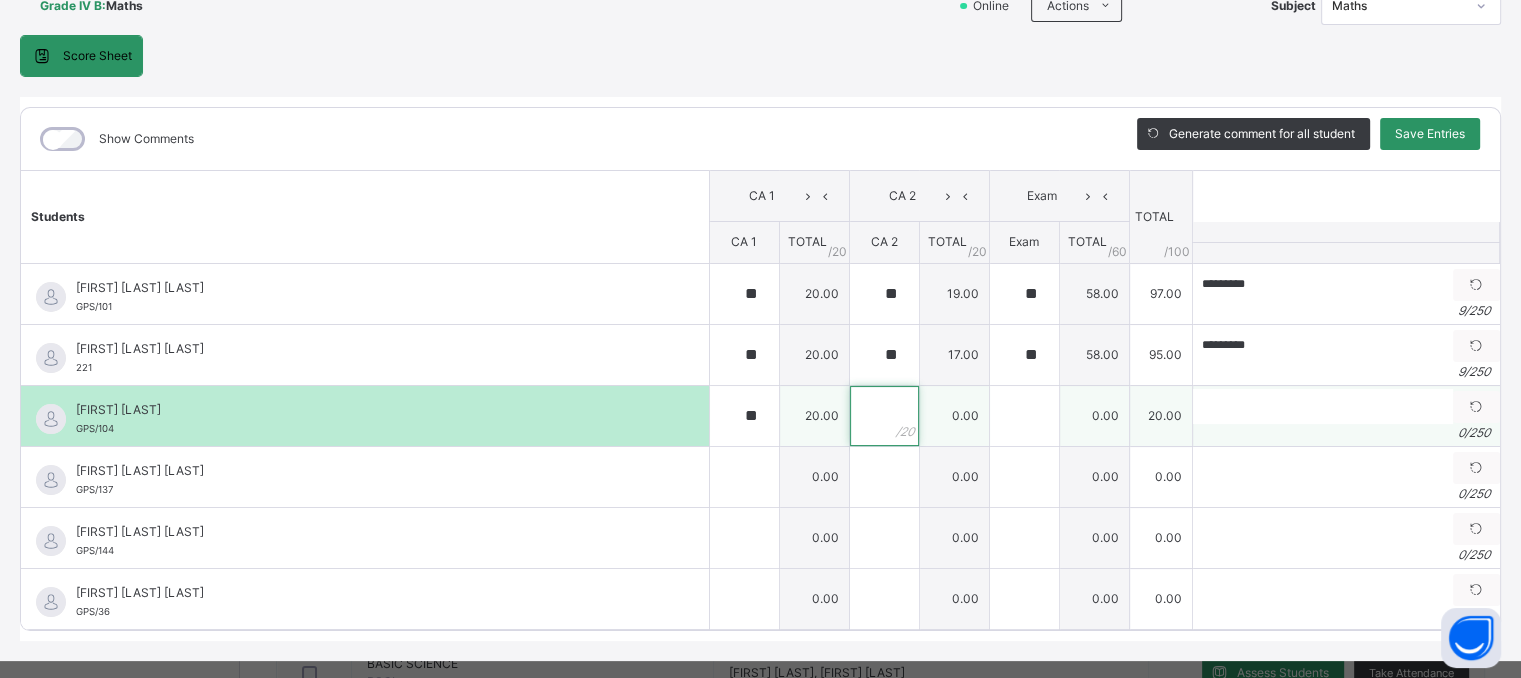 click at bounding box center (884, 416) 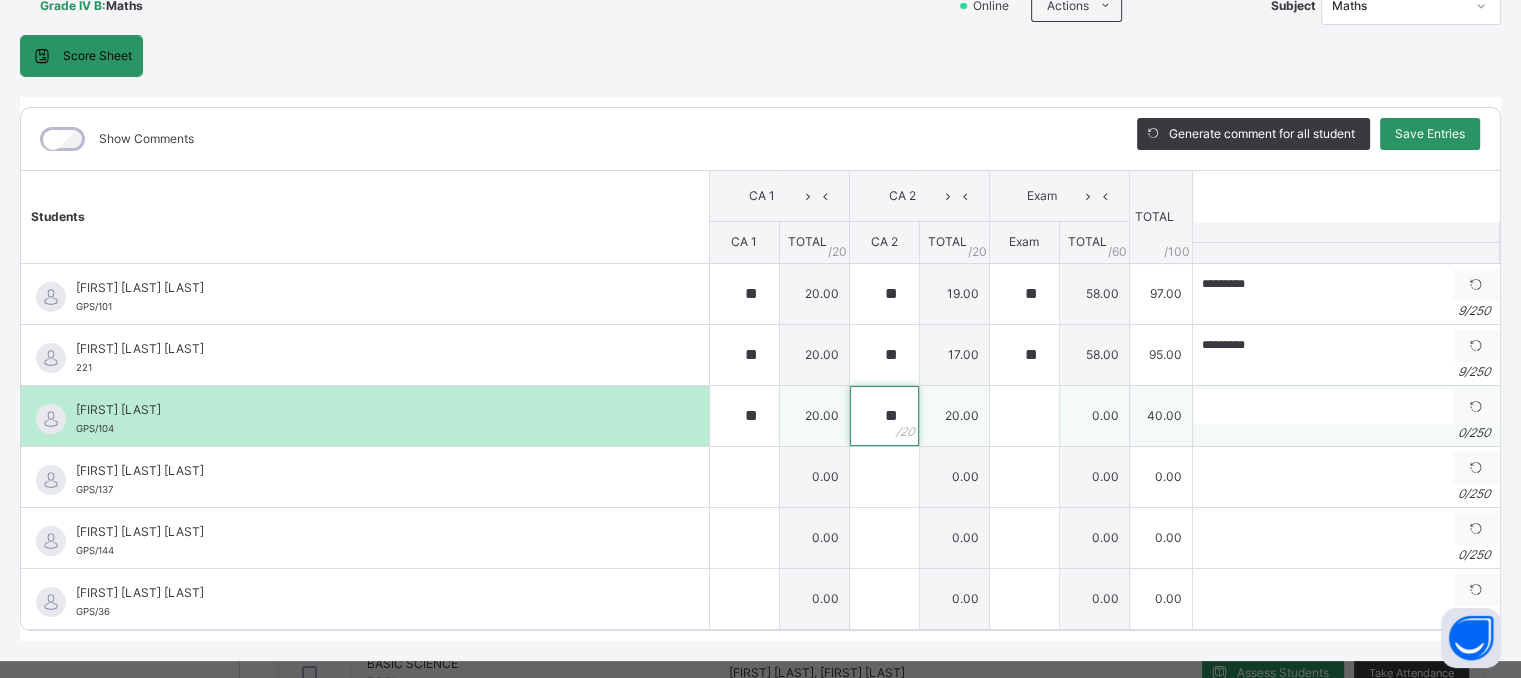 type on "**" 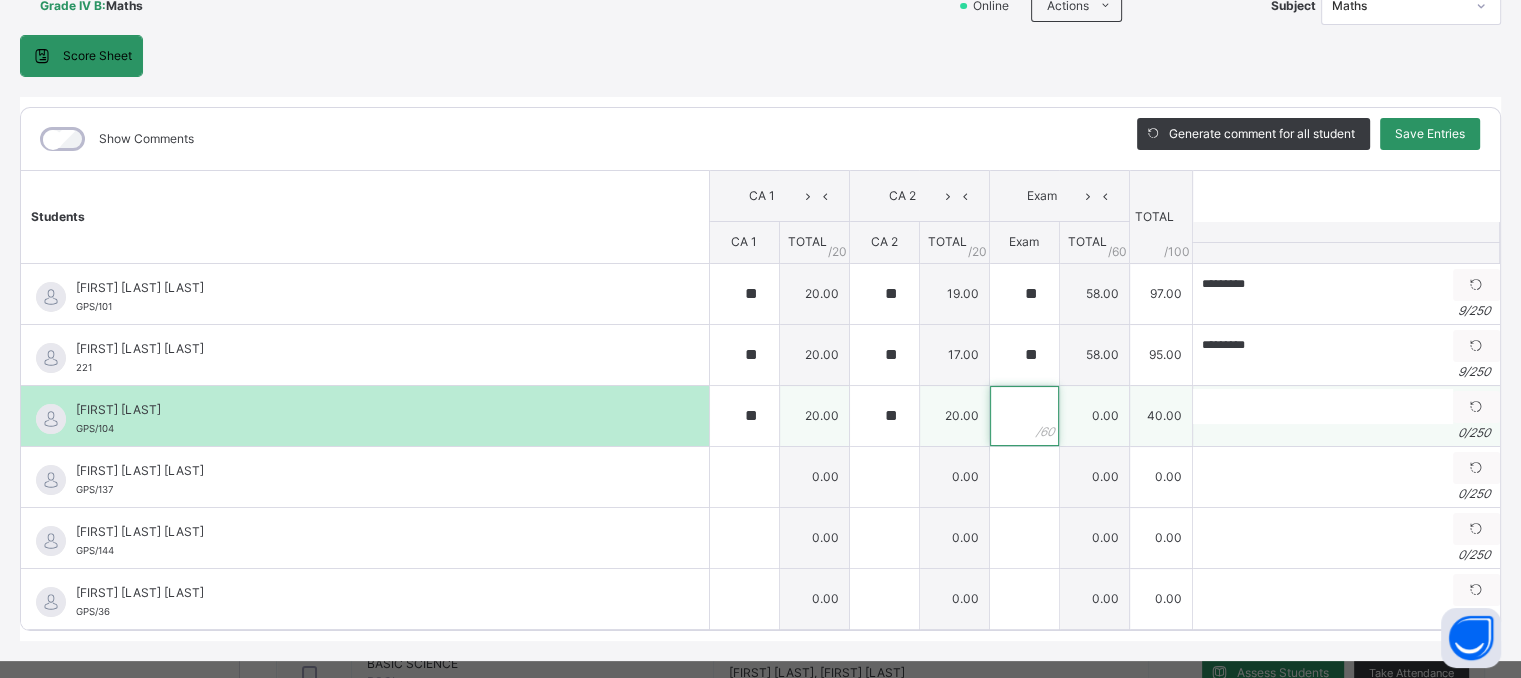 click at bounding box center [1024, 416] 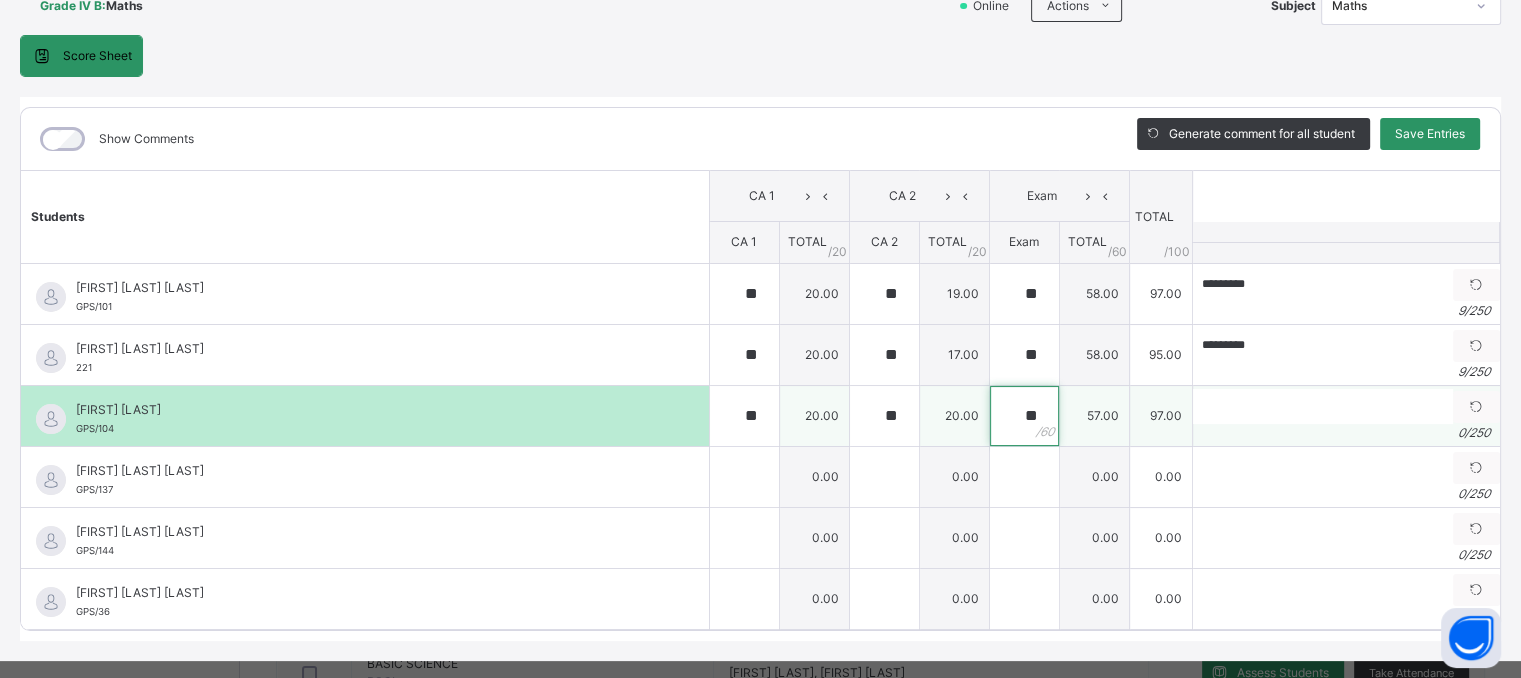 type on "**" 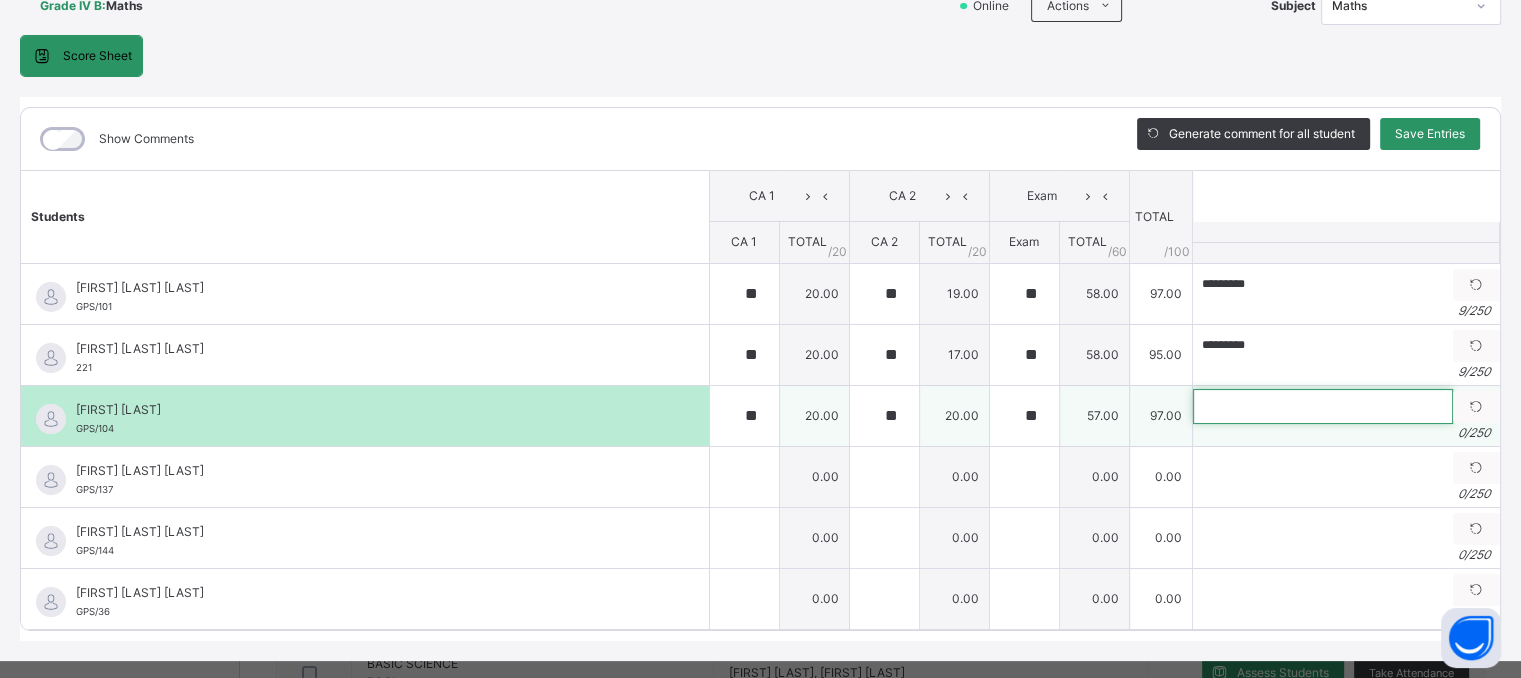 click at bounding box center [1323, 406] 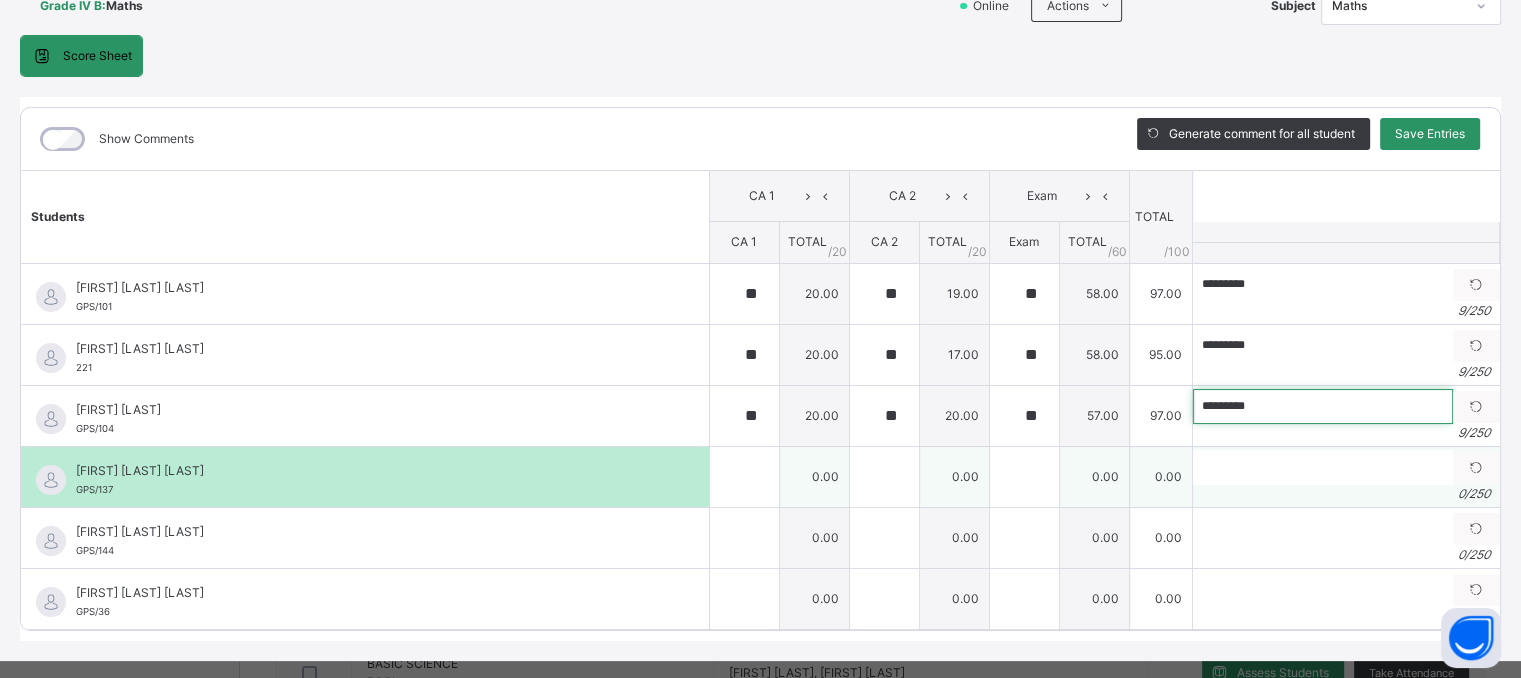 type on "*********" 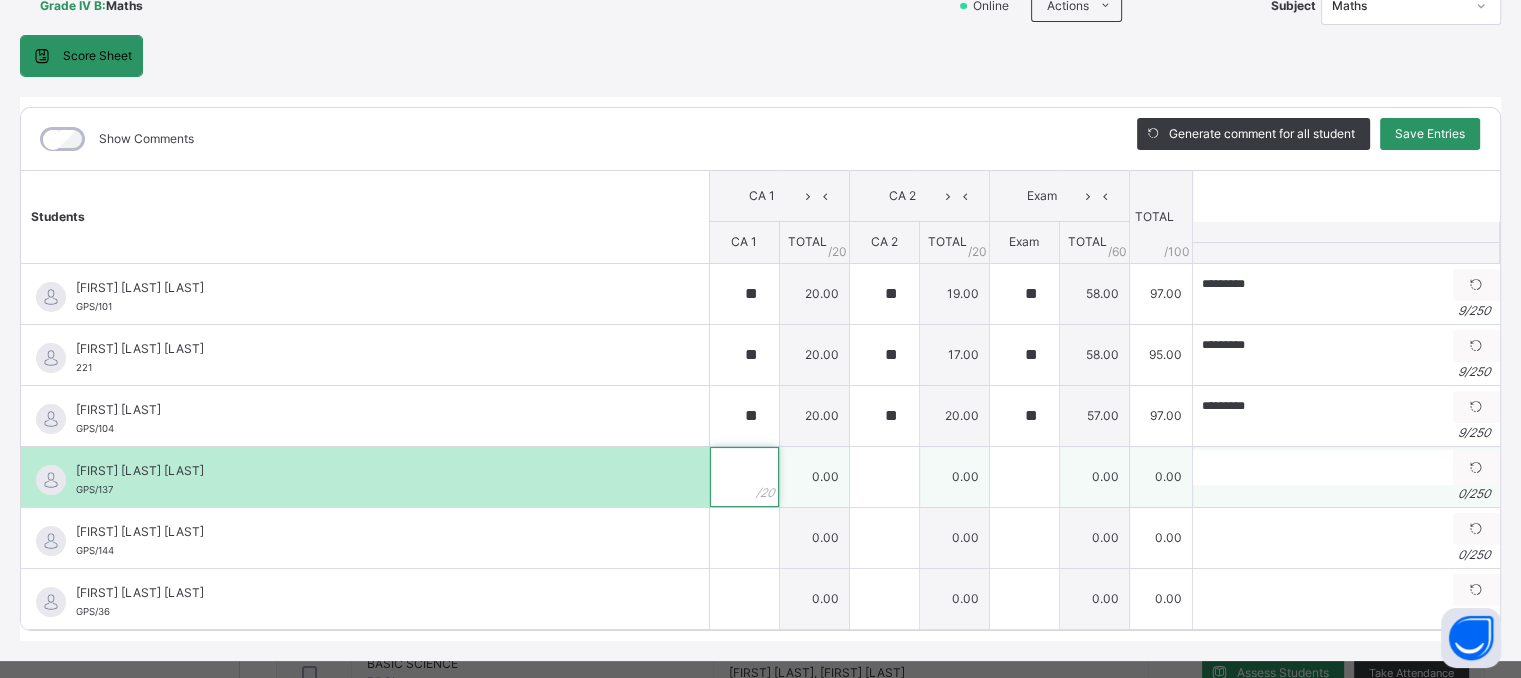 click at bounding box center (744, 477) 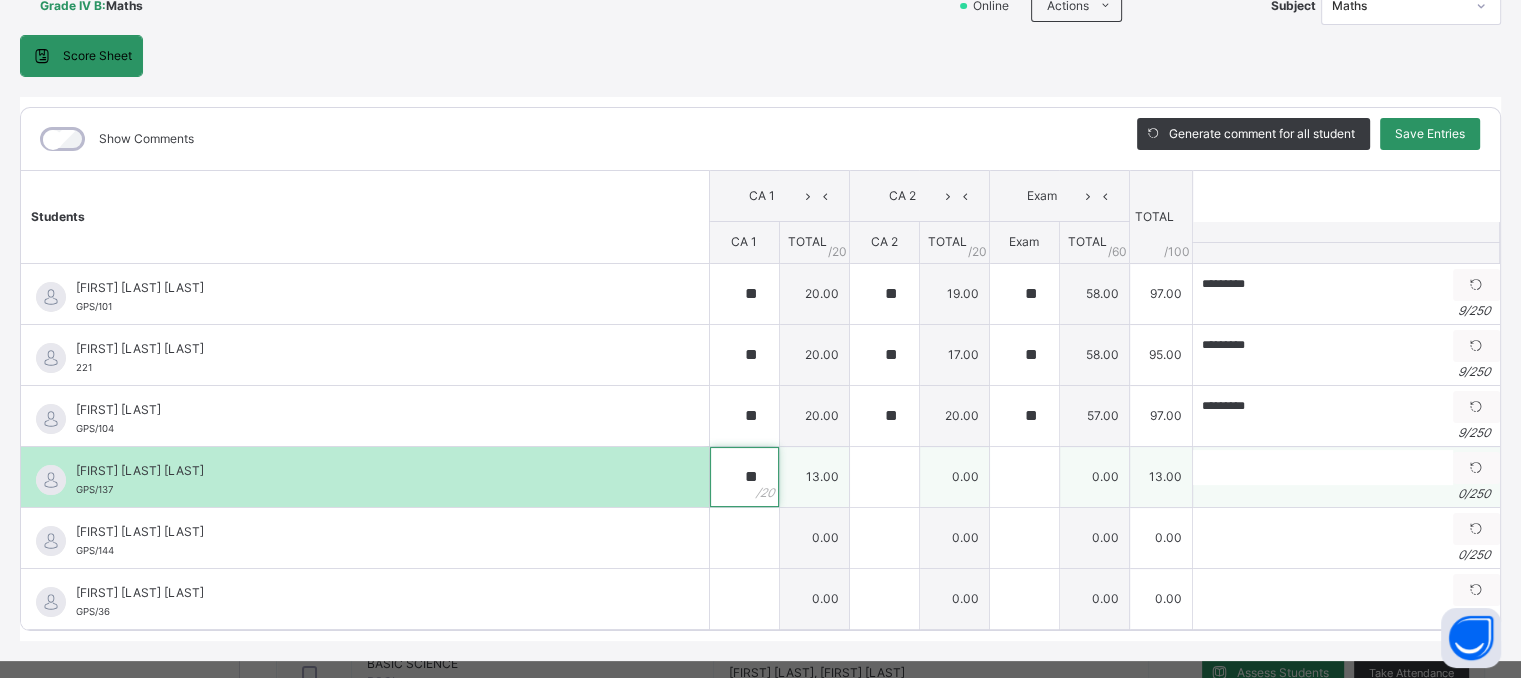 type on "**" 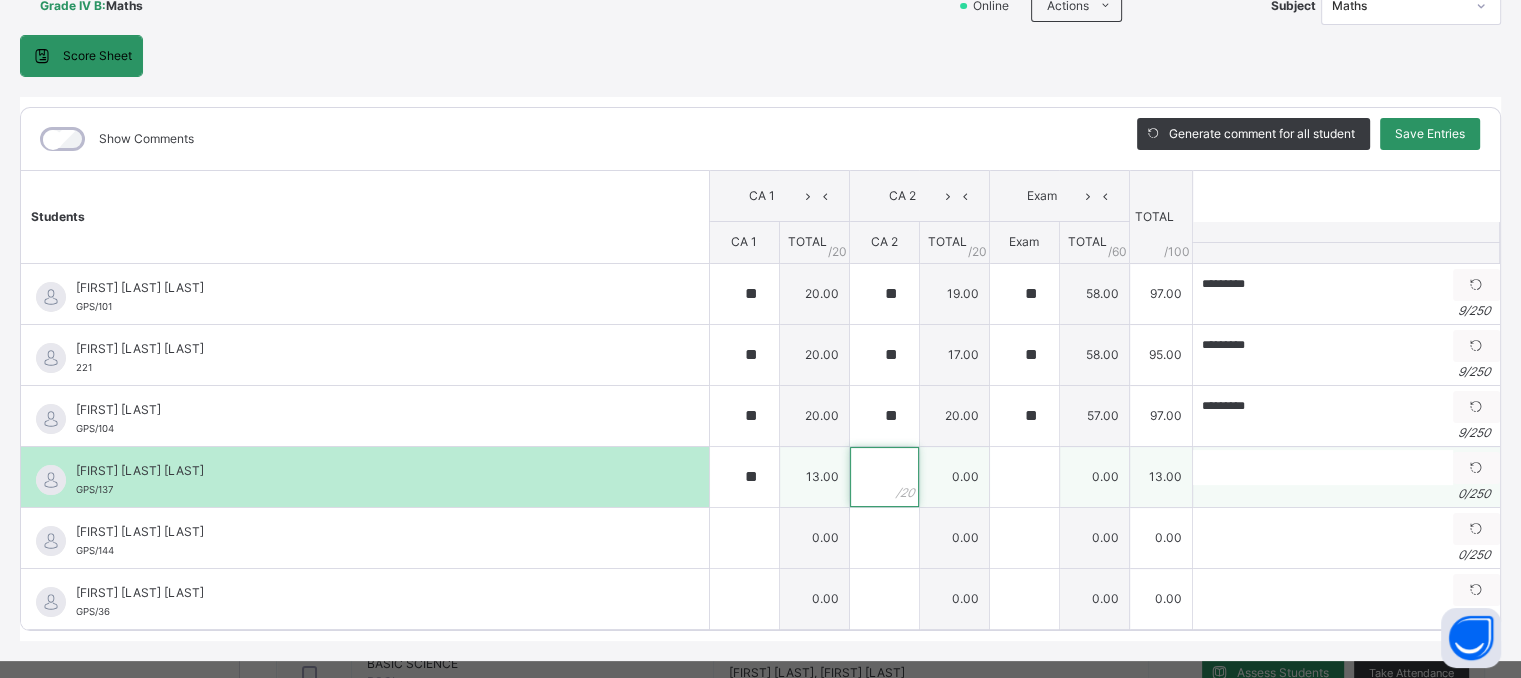 click at bounding box center (884, 477) 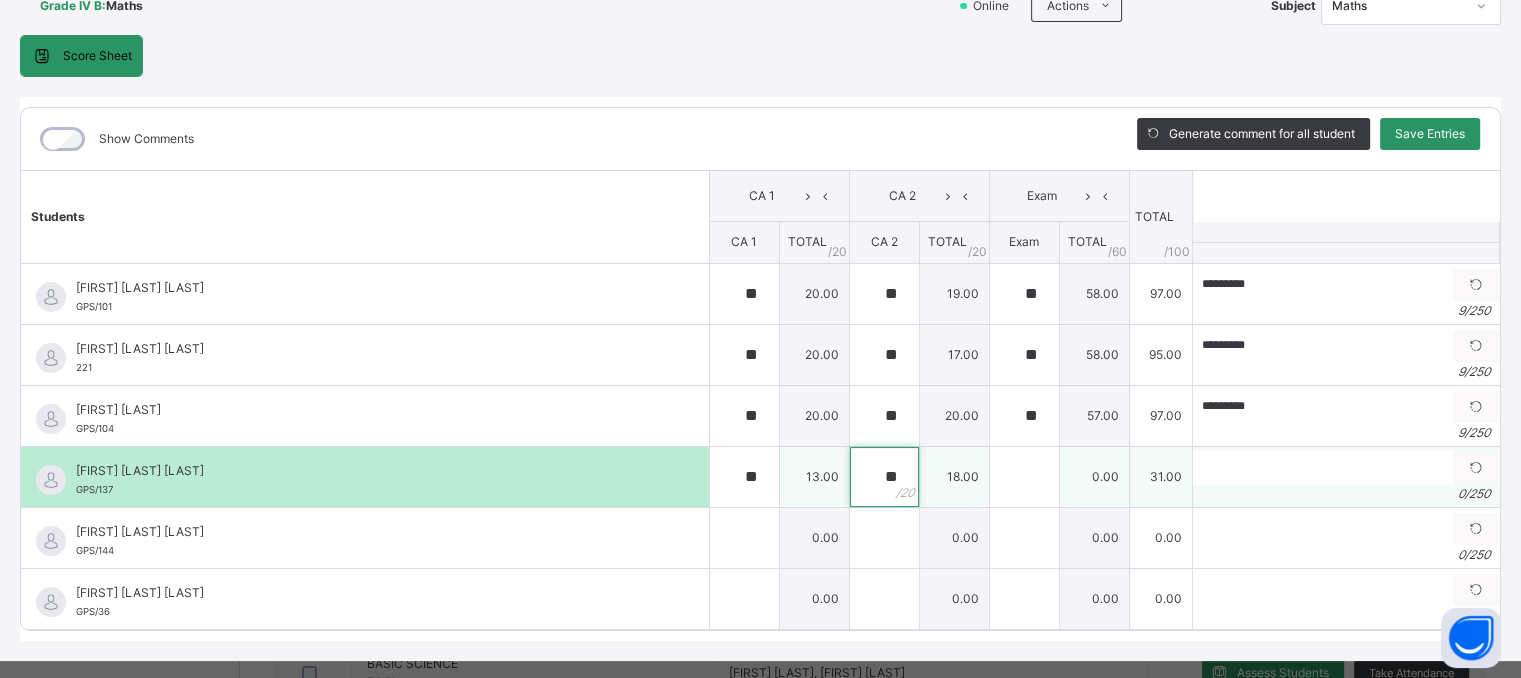 type on "**" 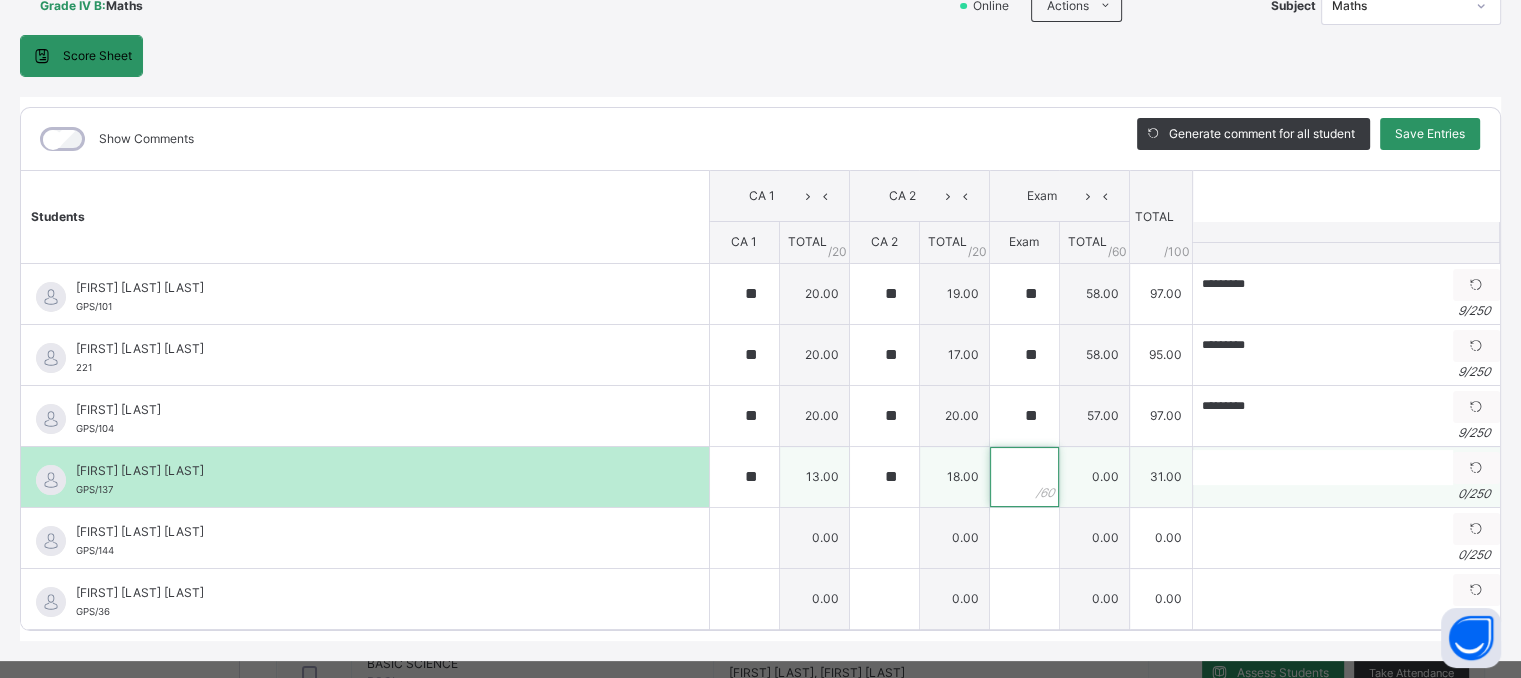 click at bounding box center [1024, 477] 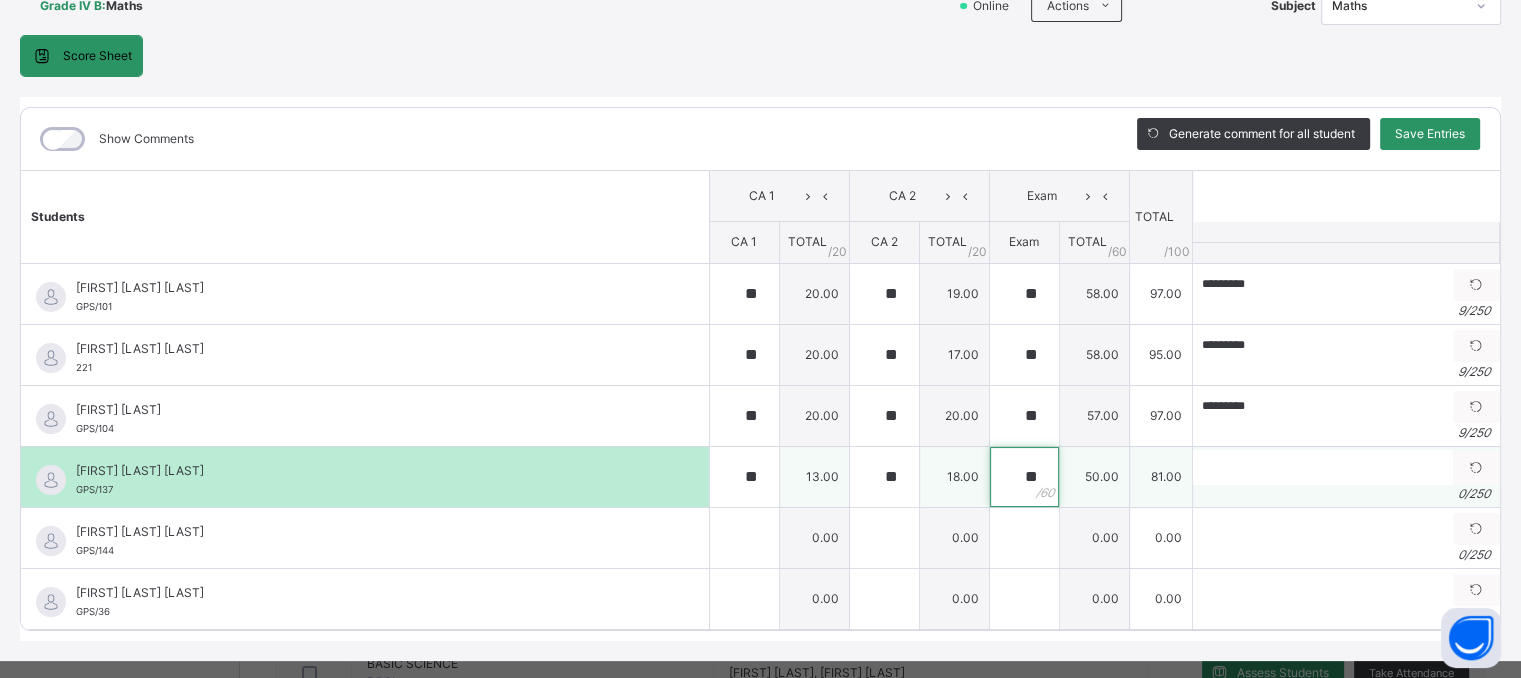 type on "**" 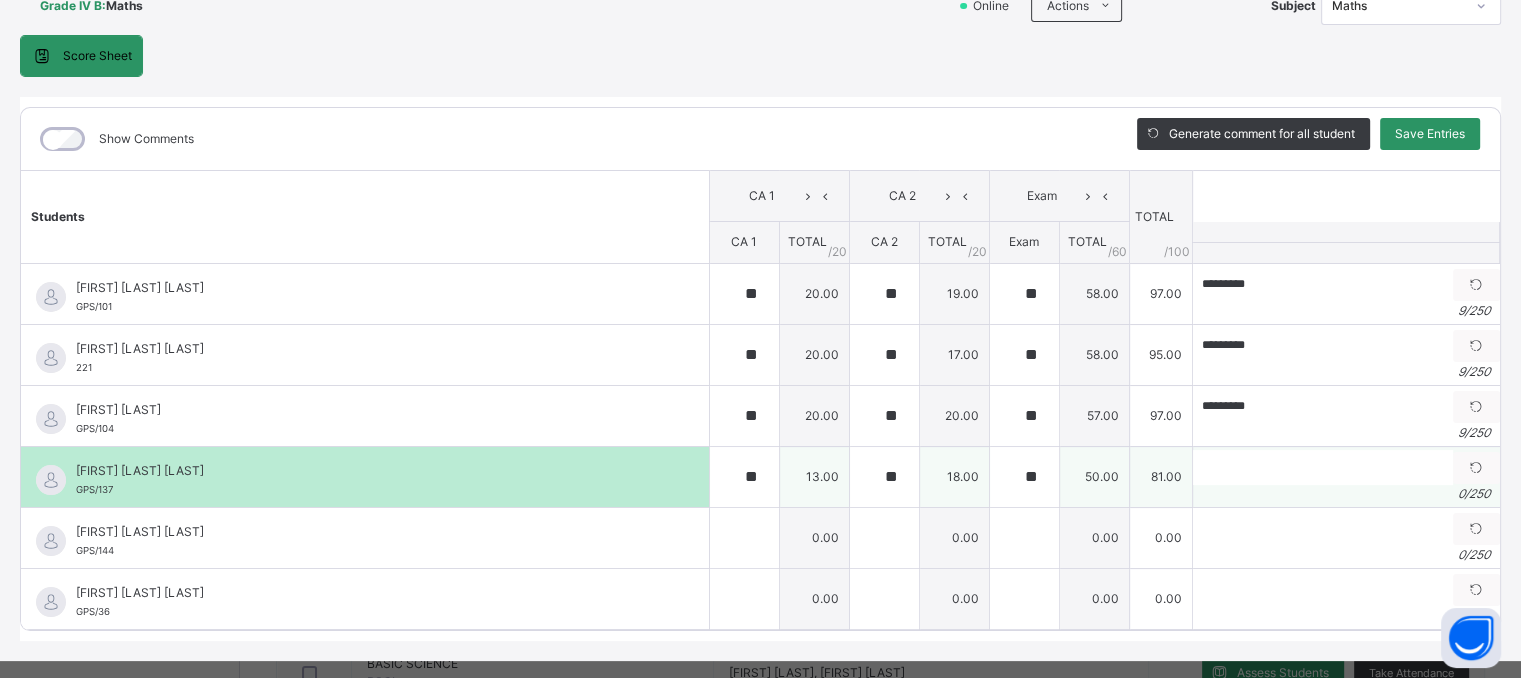 click on "0 / 250" at bounding box center (1346, 494) 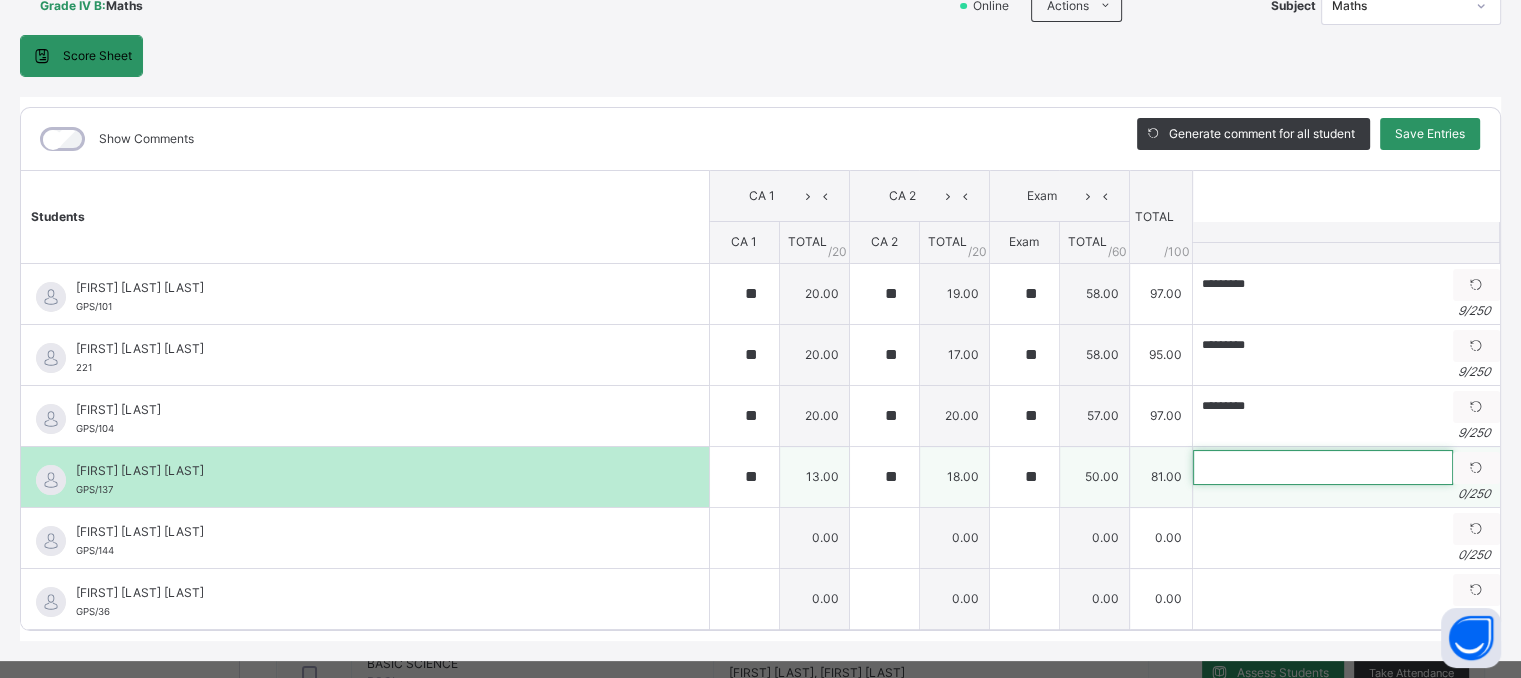 click at bounding box center [1323, 467] 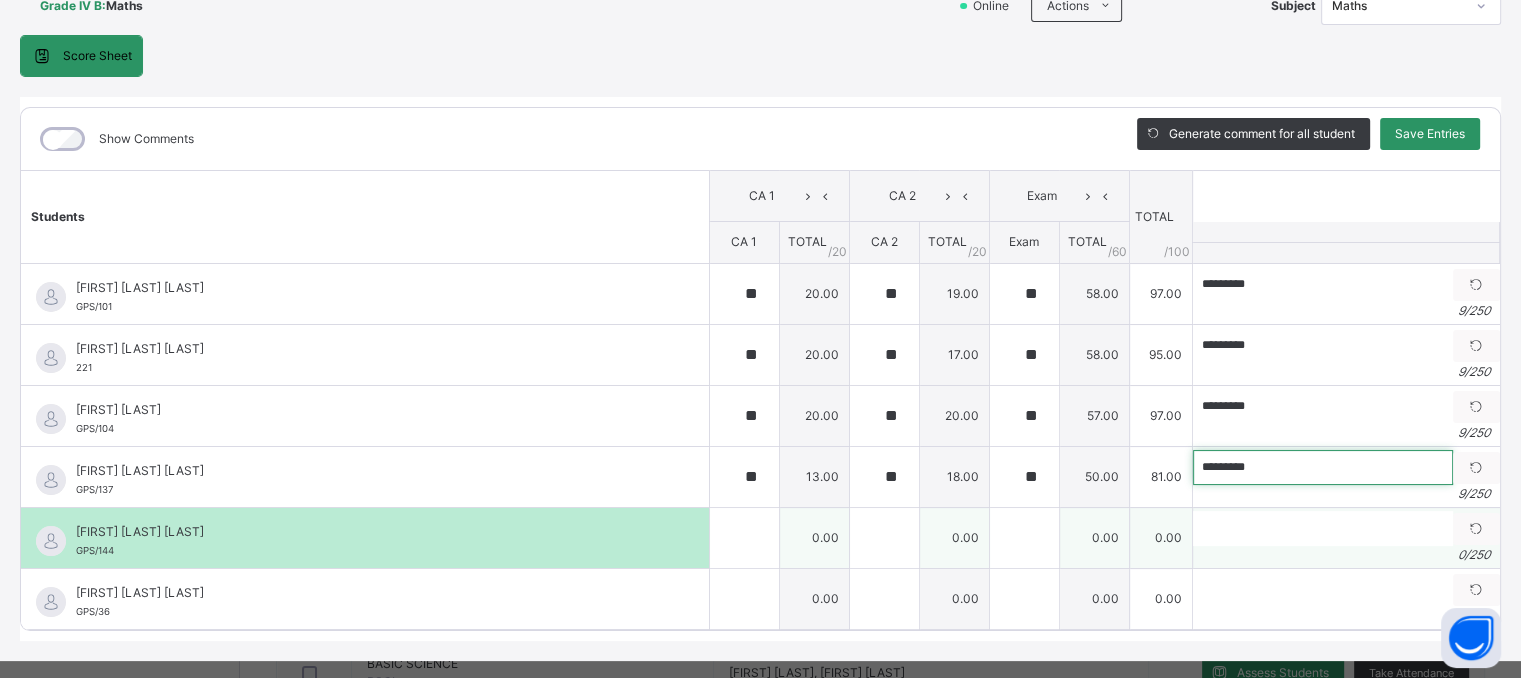 type on "*********" 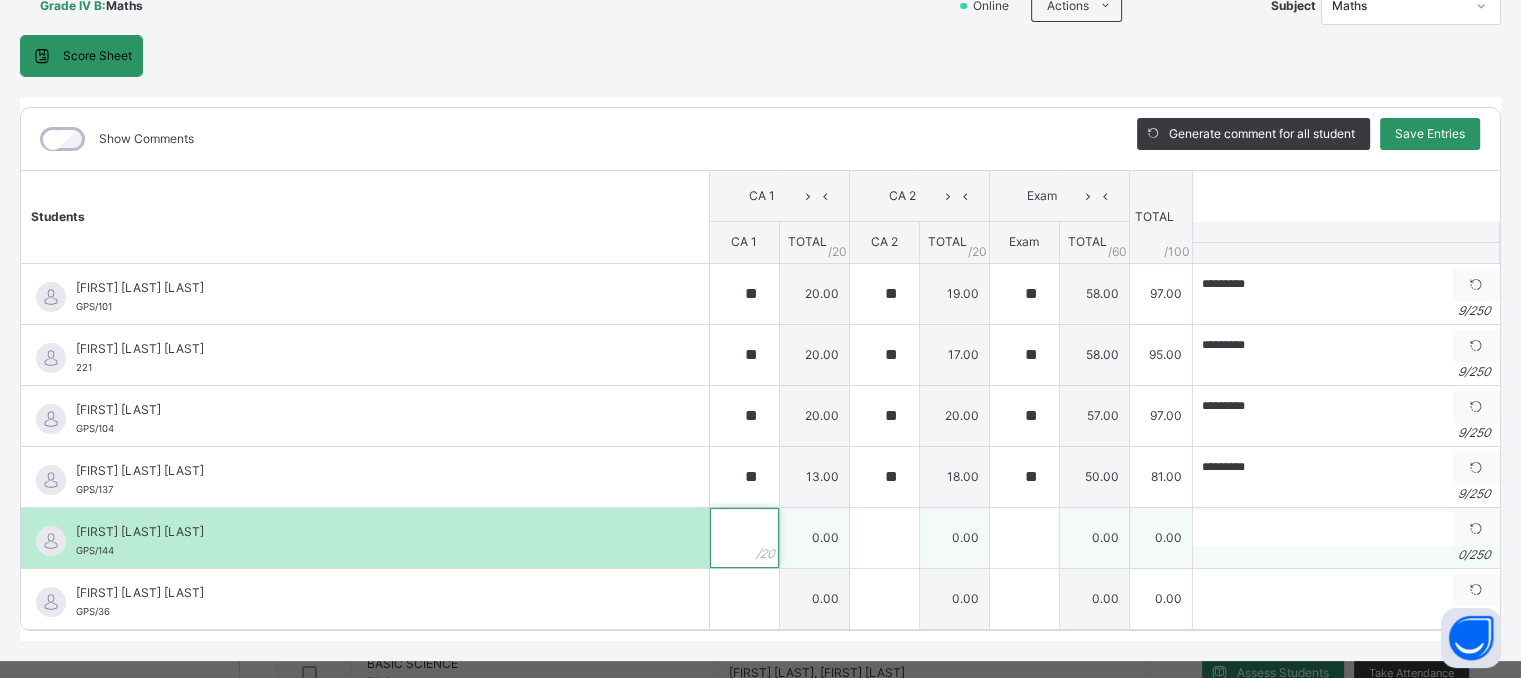click at bounding box center [744, 538] 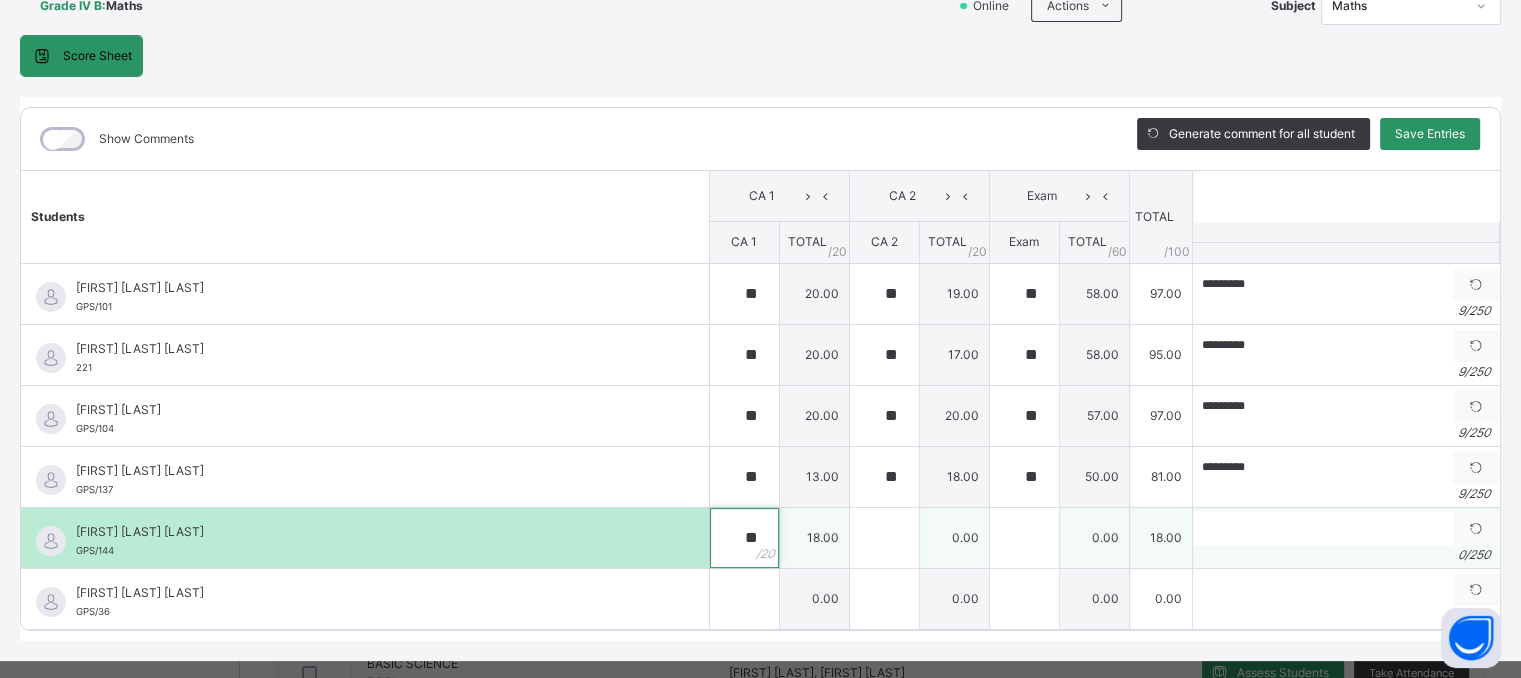 type on "**" 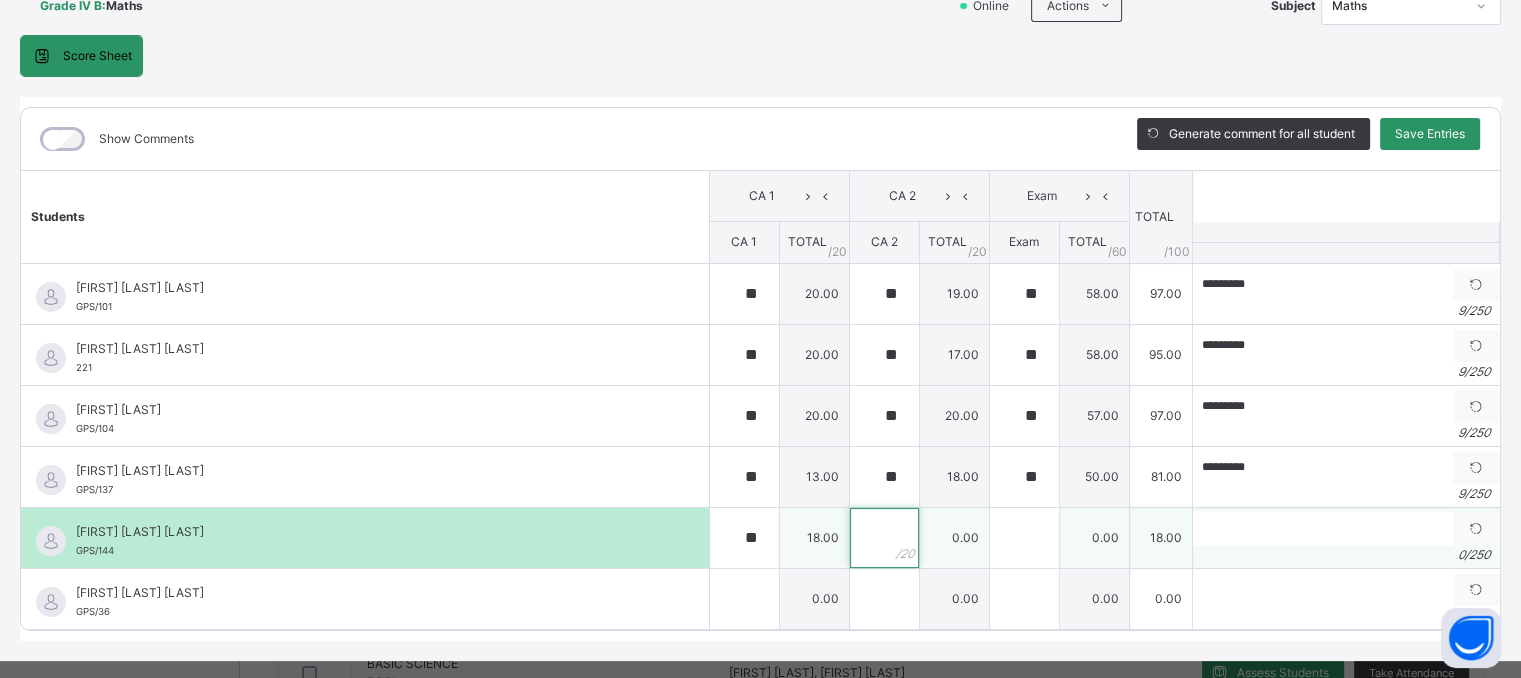 click at bounding box center (884, 538) 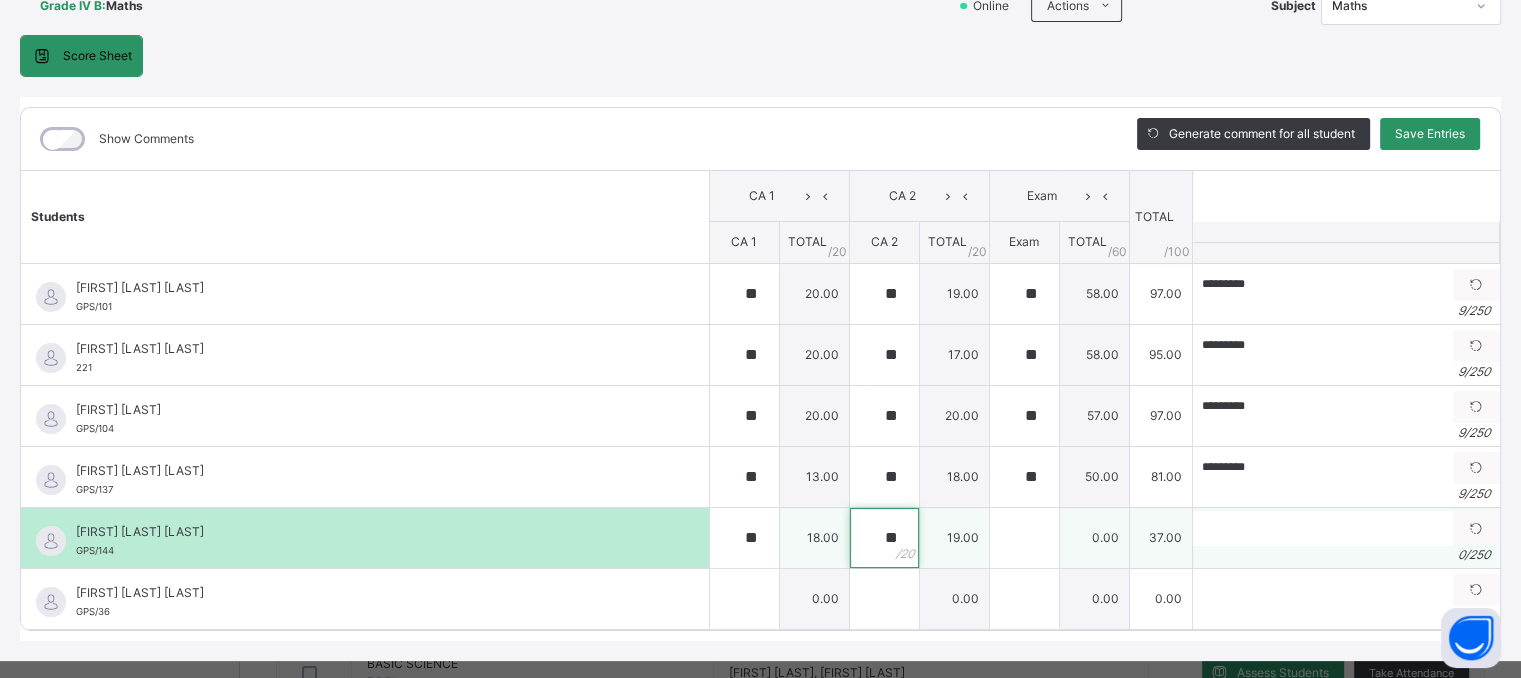 type on "**" 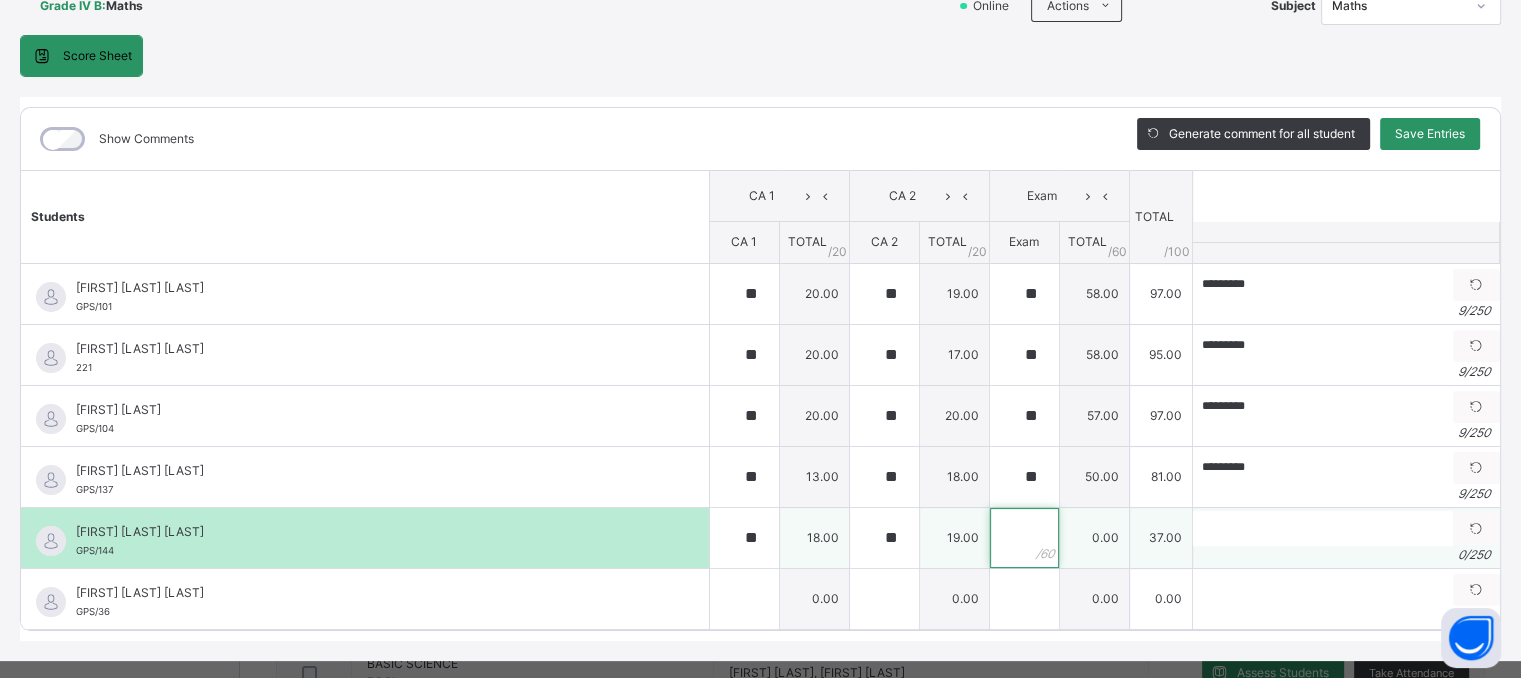 click at bounding box center [1024, 538] 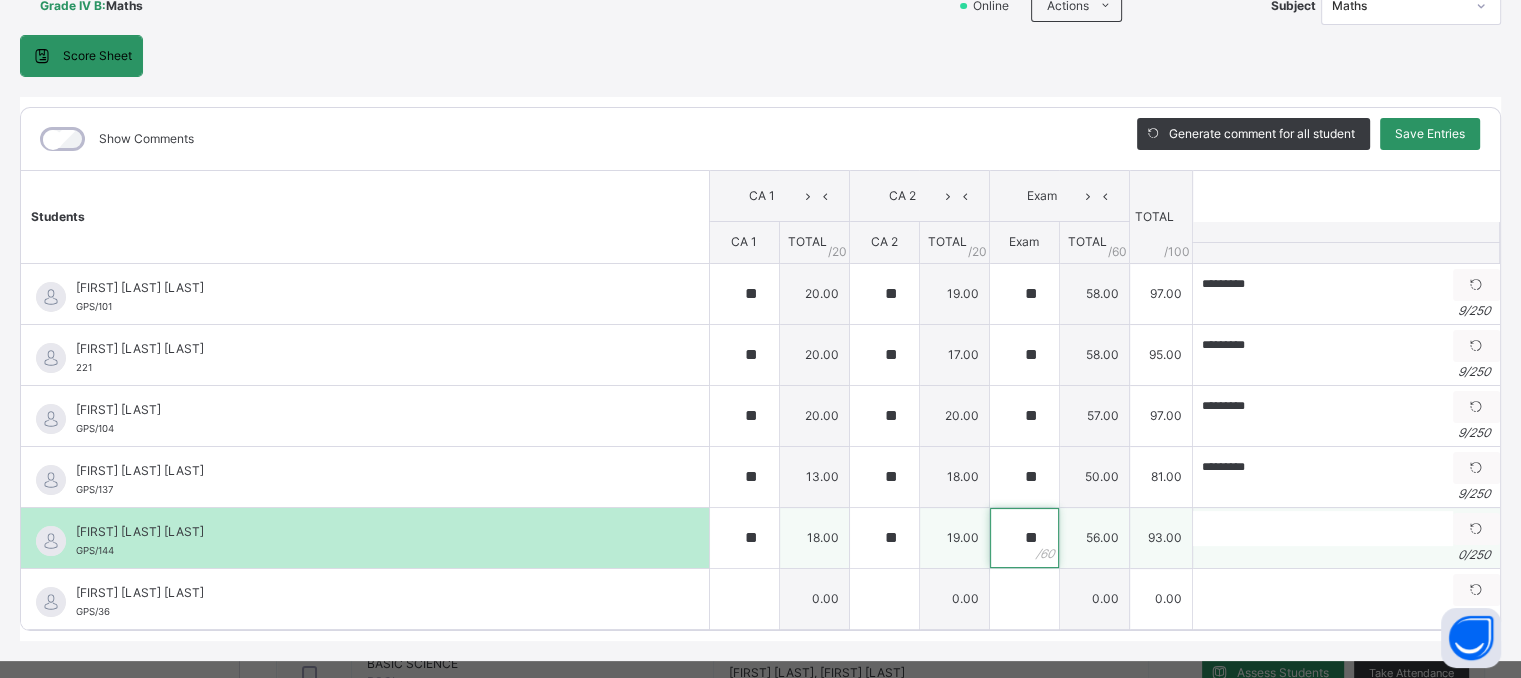 type on "**" 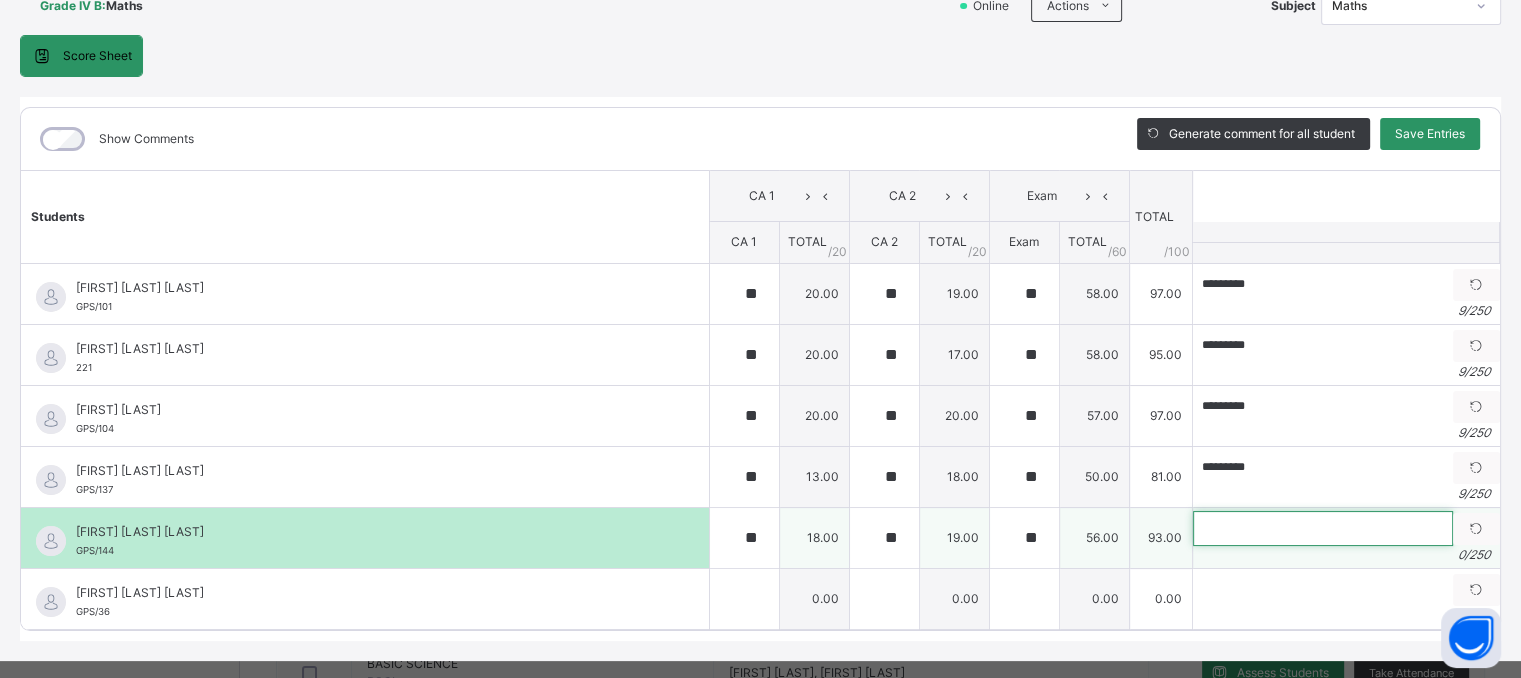 click at bounding box center [1323, 528] 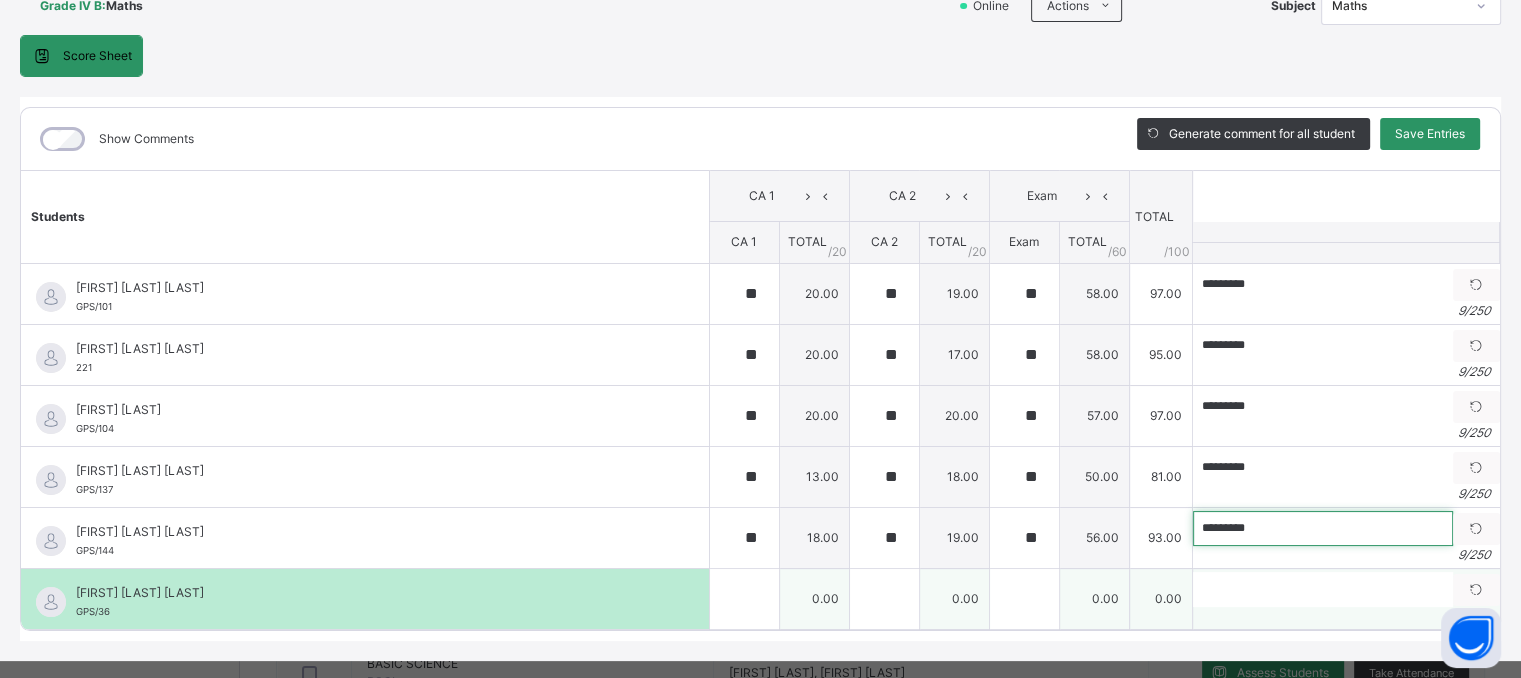 type on "*********" 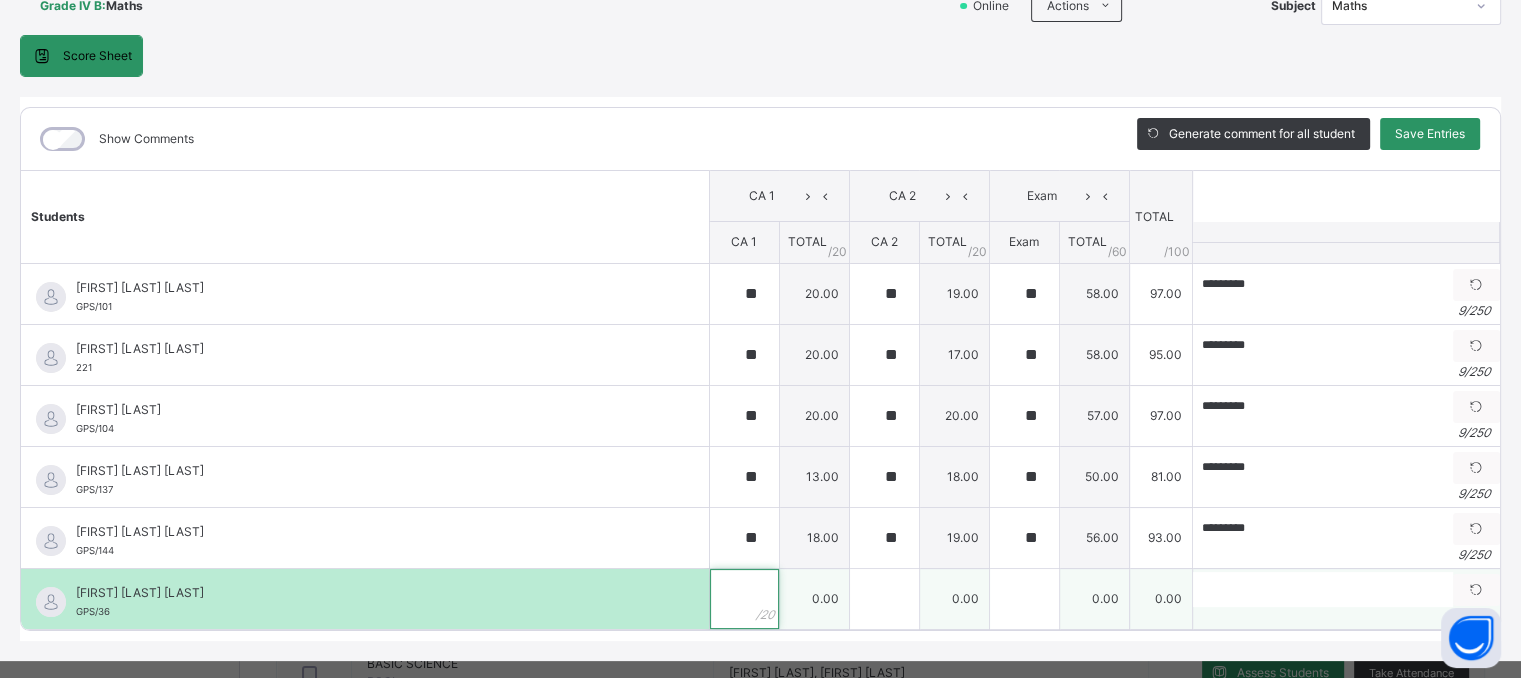 click at bounding box center [744, 599] 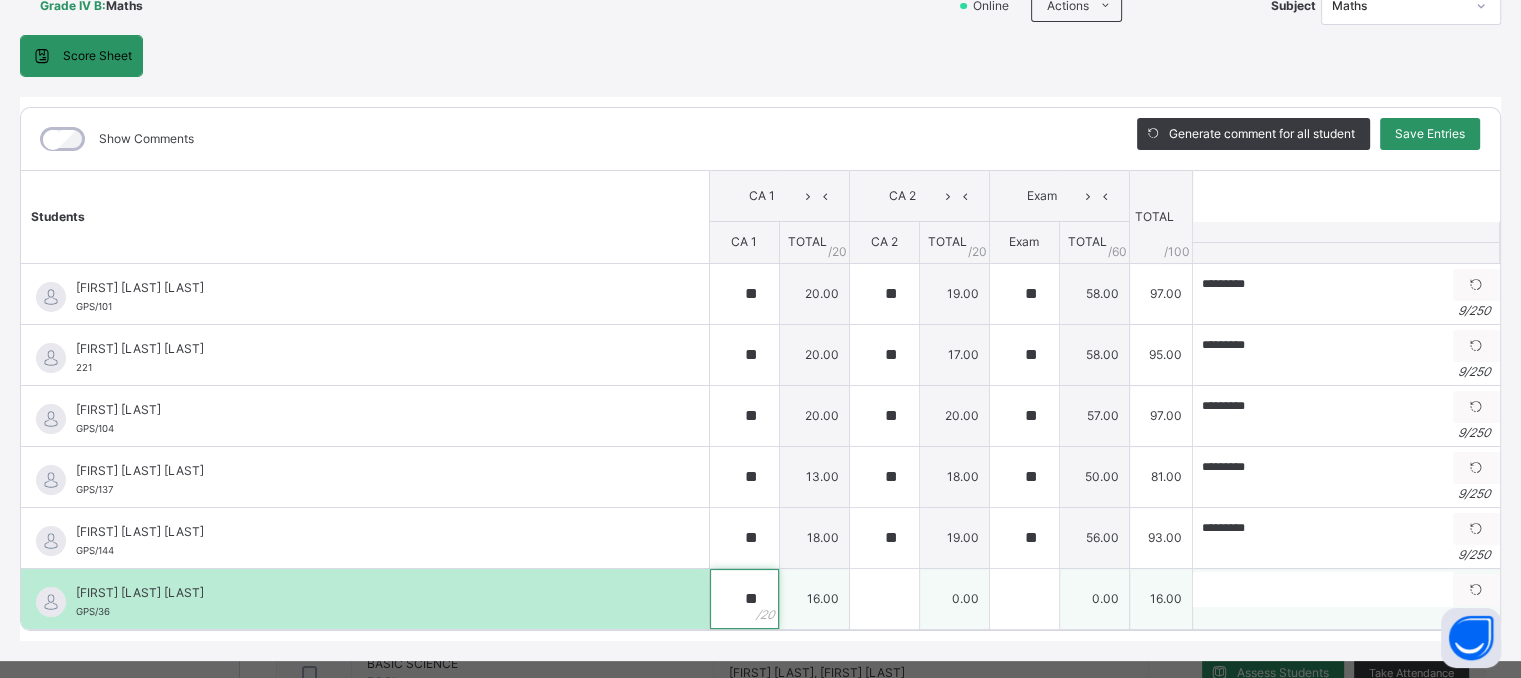 type on "**" 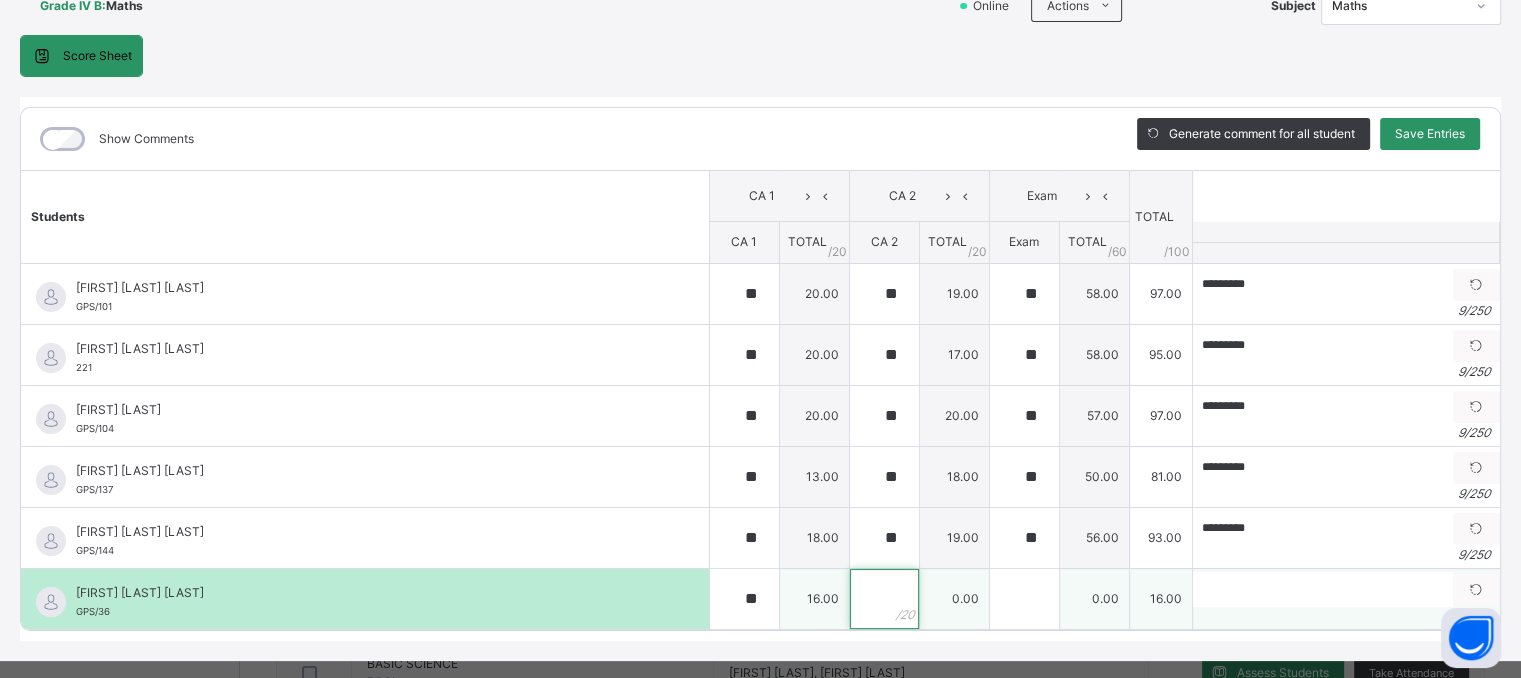 click at bounding box center [884, 599] 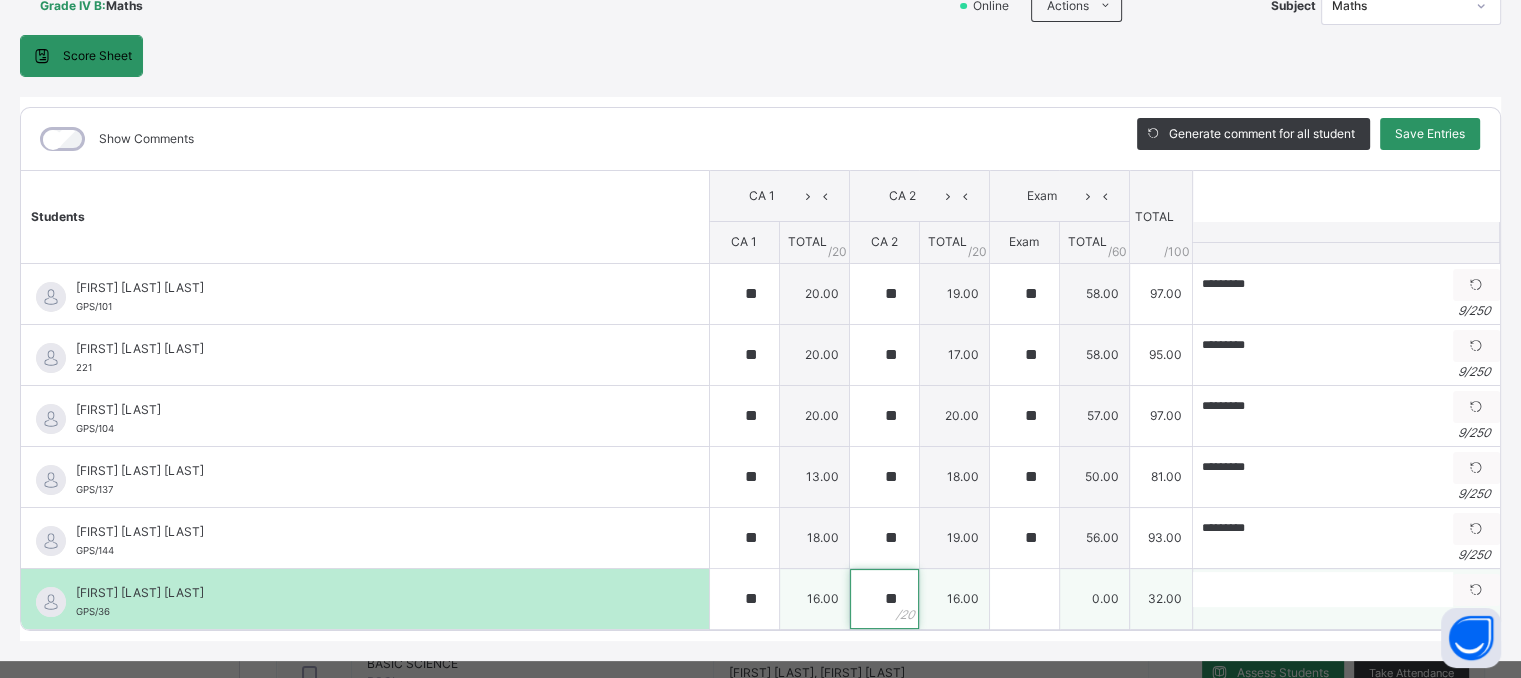 type on "**" 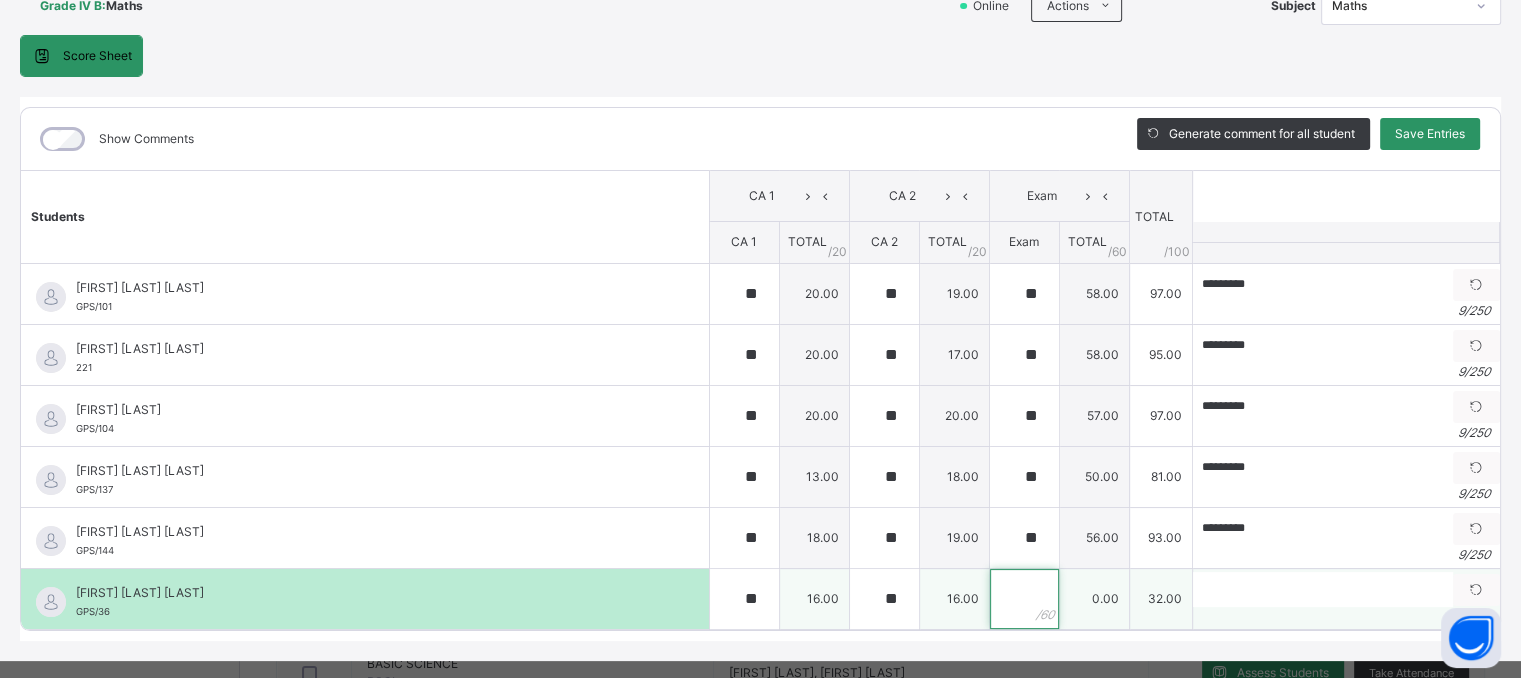 click at bounding box center [1024, 599] 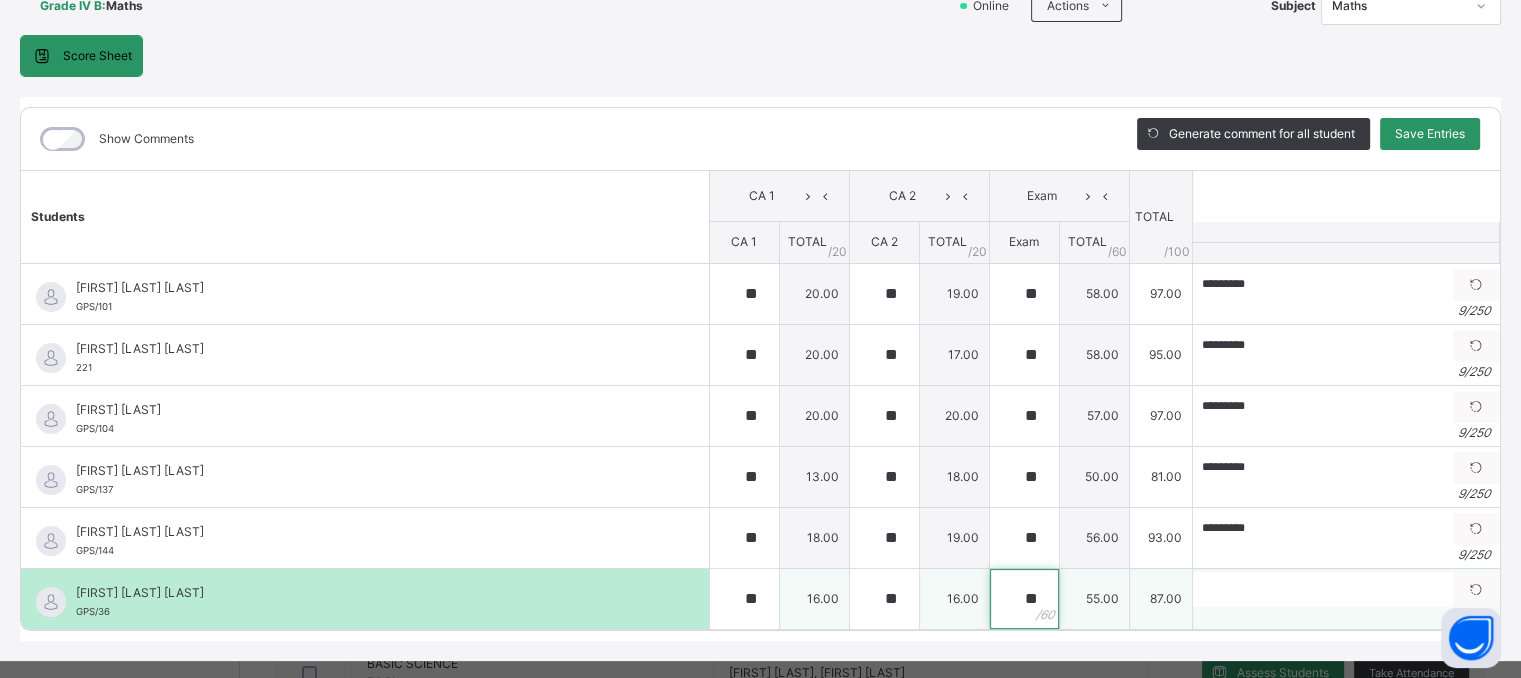 type on "**" 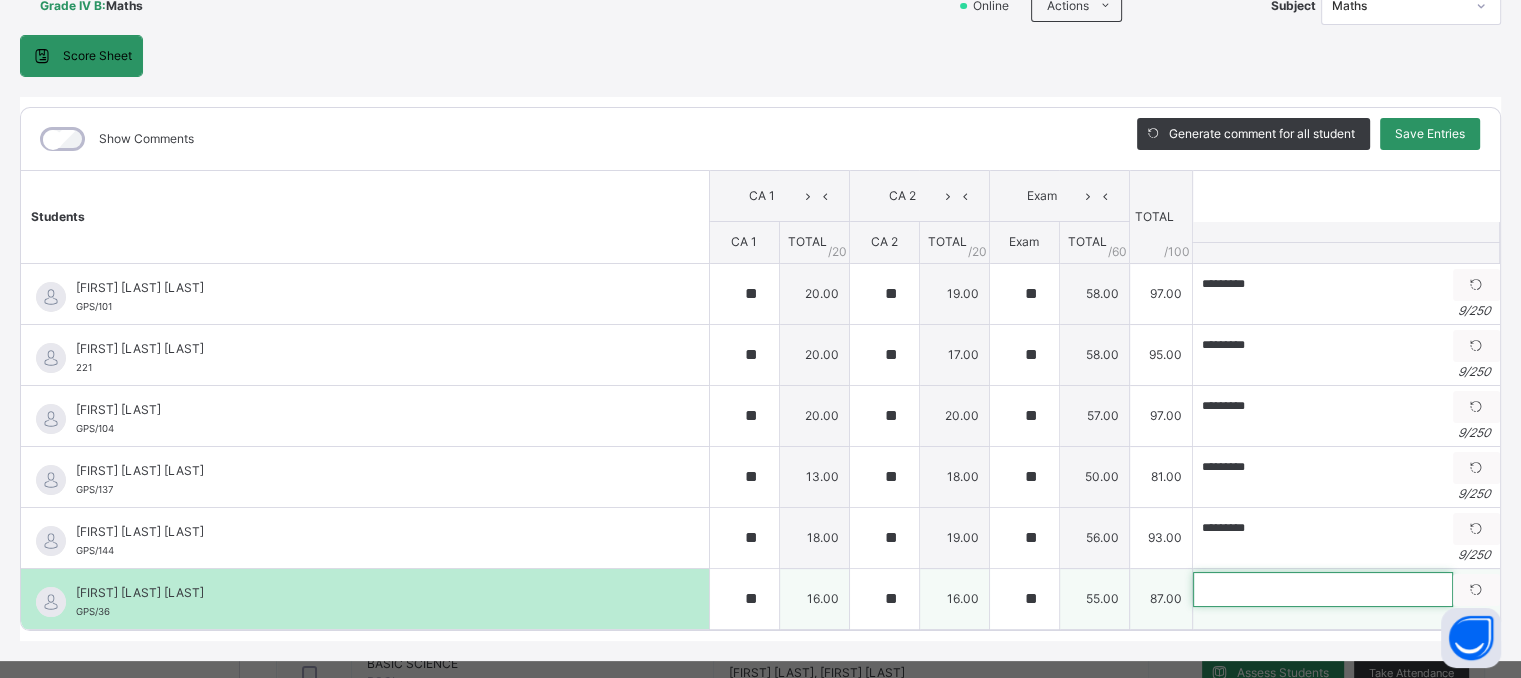 click at bounding box center (1323, 589) 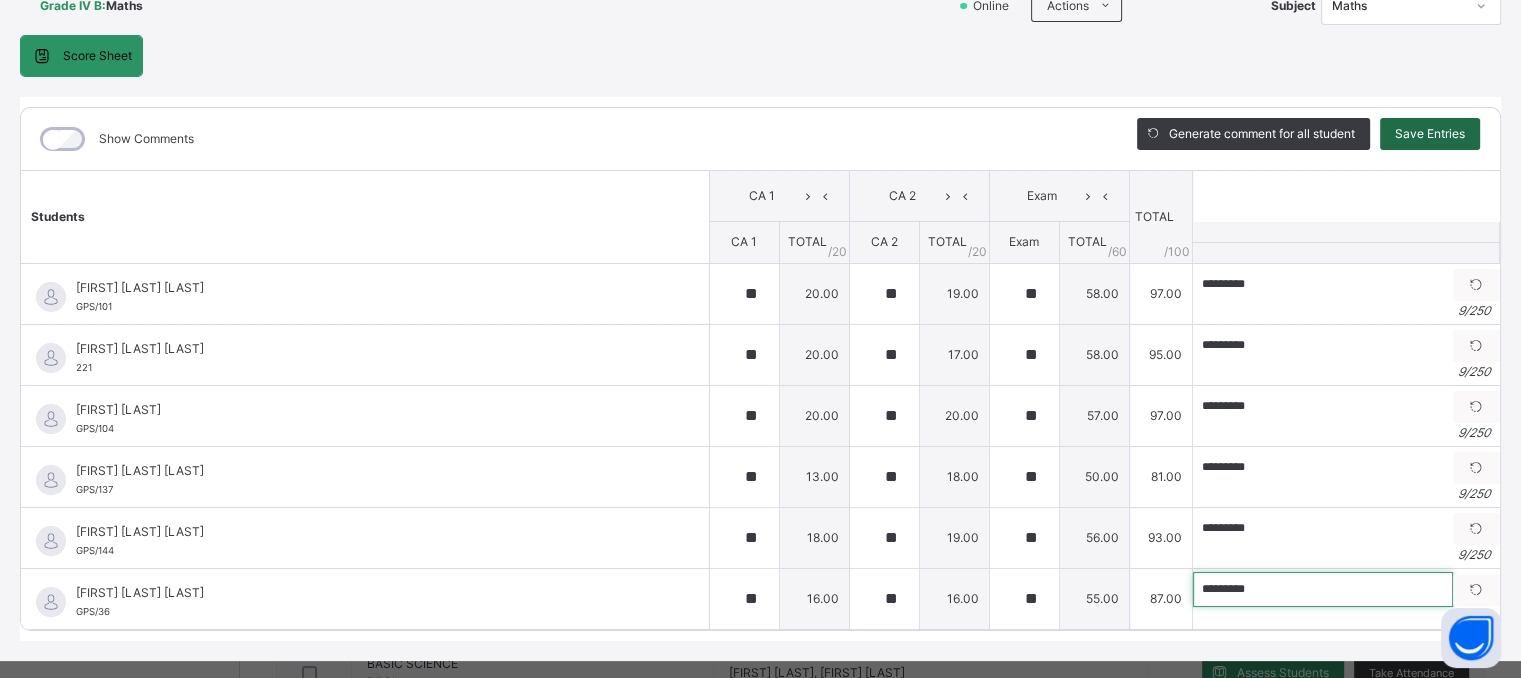 type on "*********" 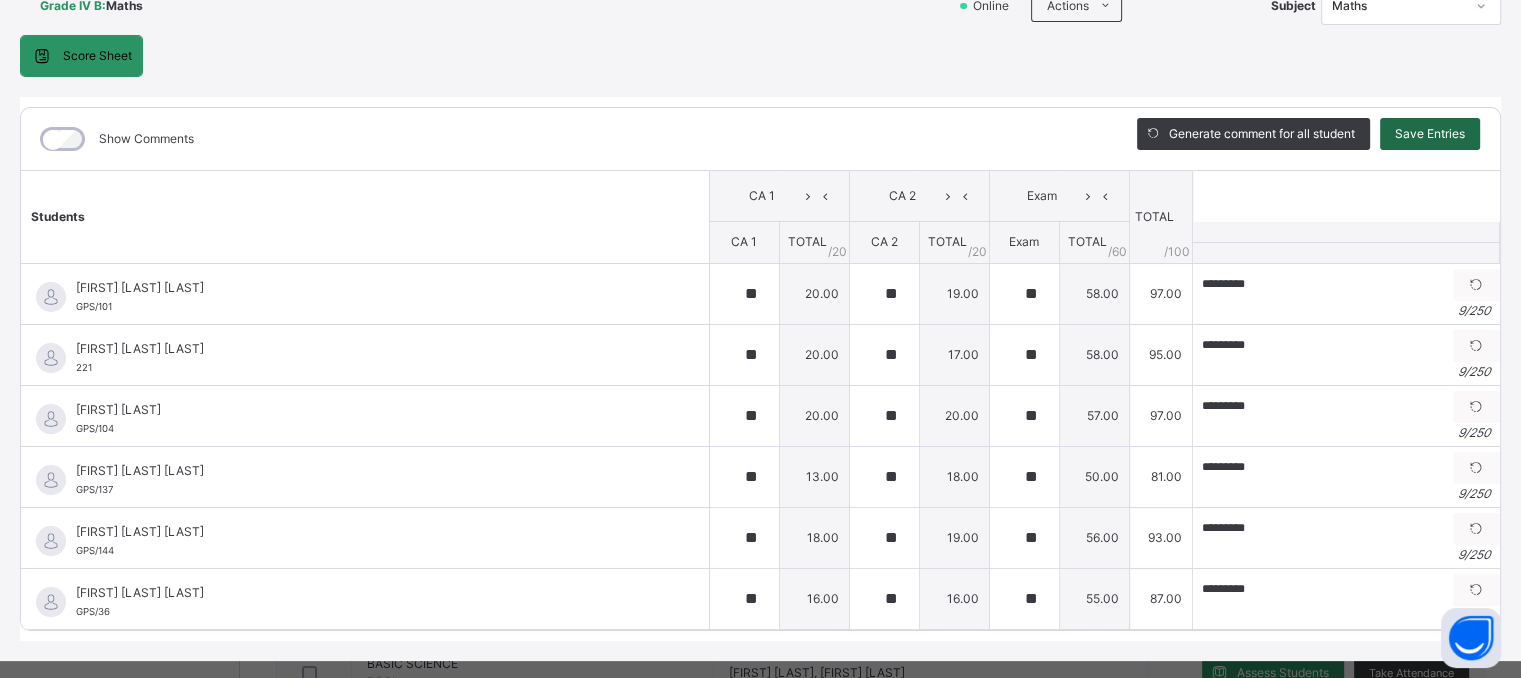 click on "Save Entries" at bounding box center (1430, 134) 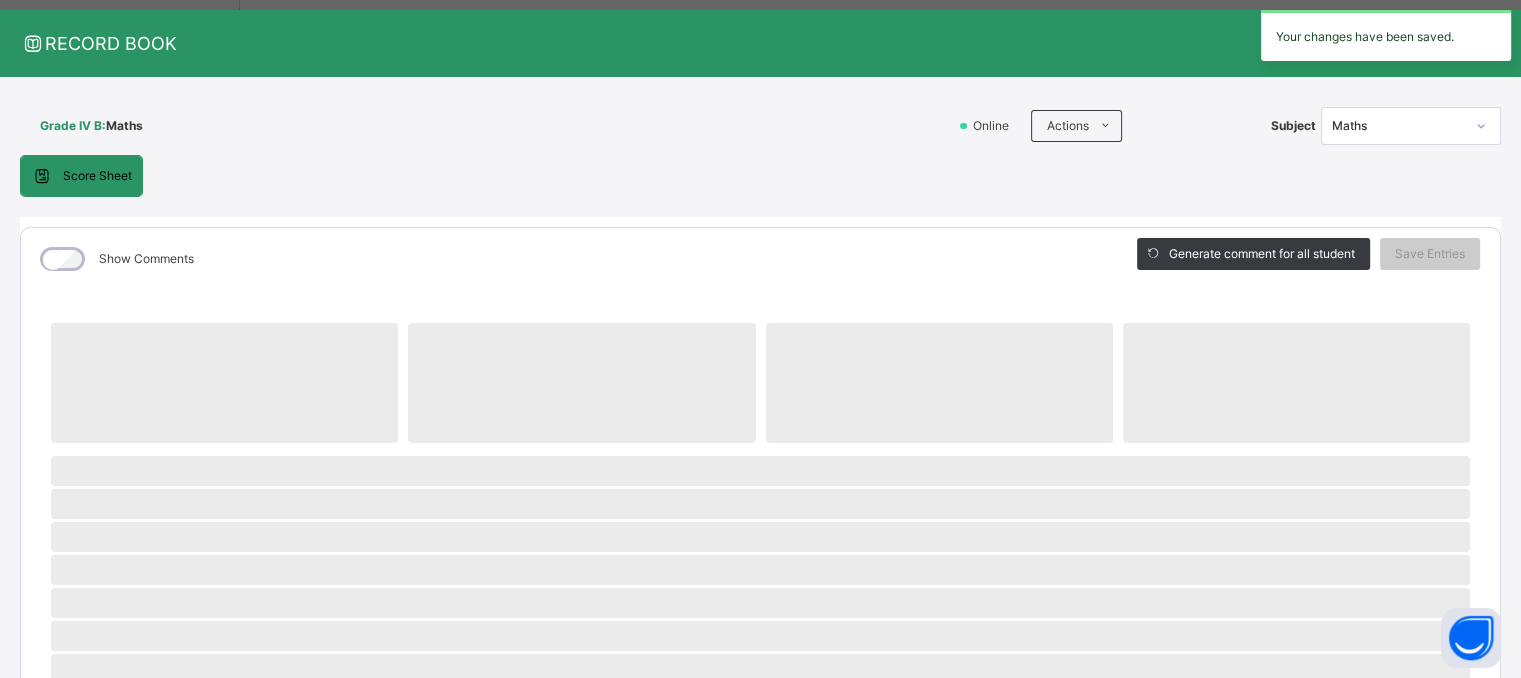 scroll, scrollTop: 36, scrollLeft: 0, axis: vertical 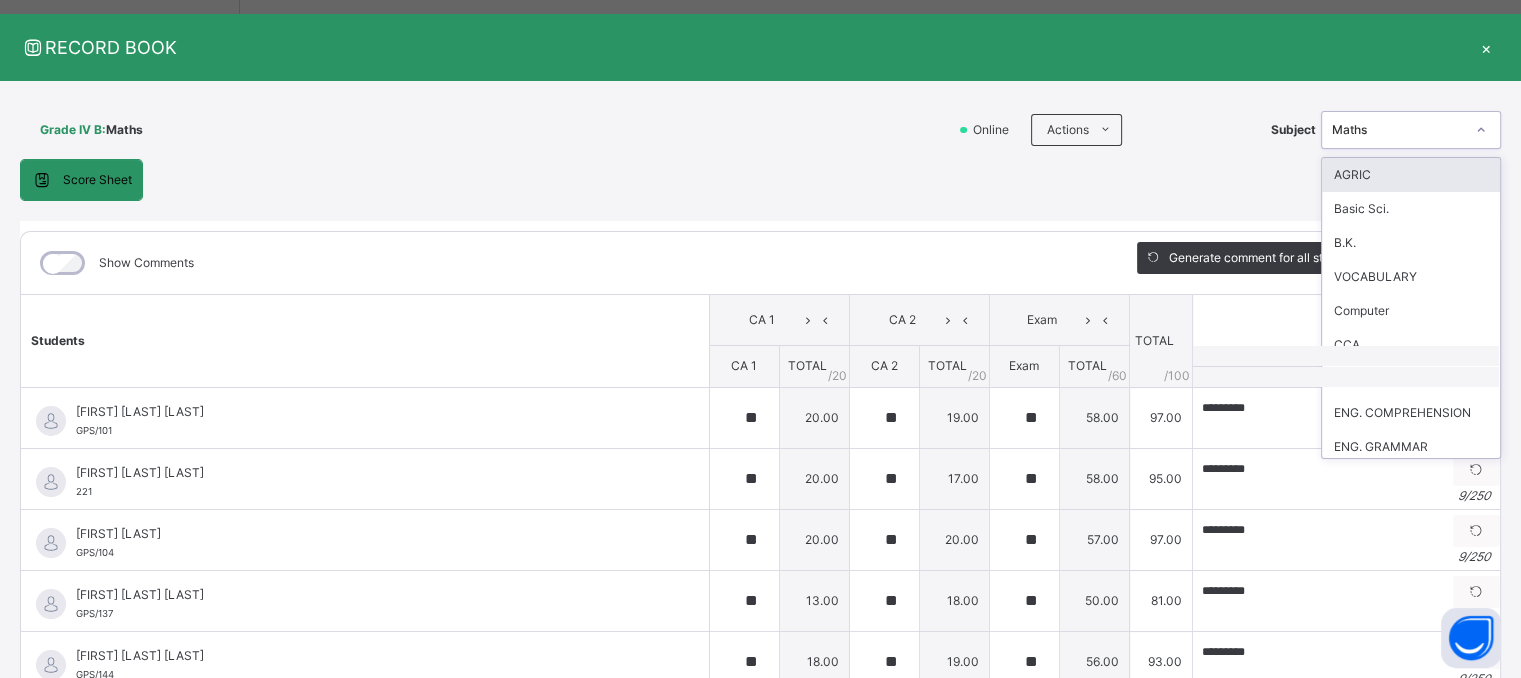click on "Maths" at bounding box center [1398, 130] 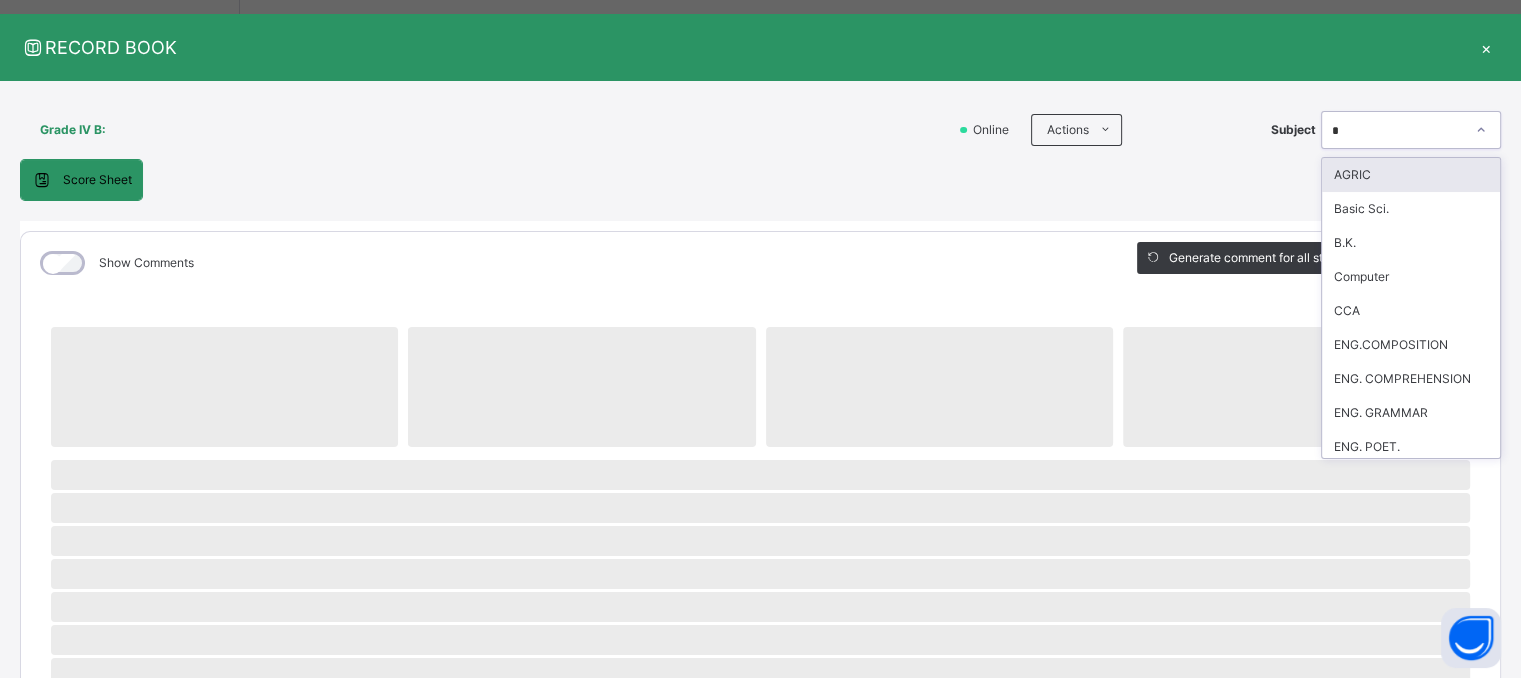 type on "**" 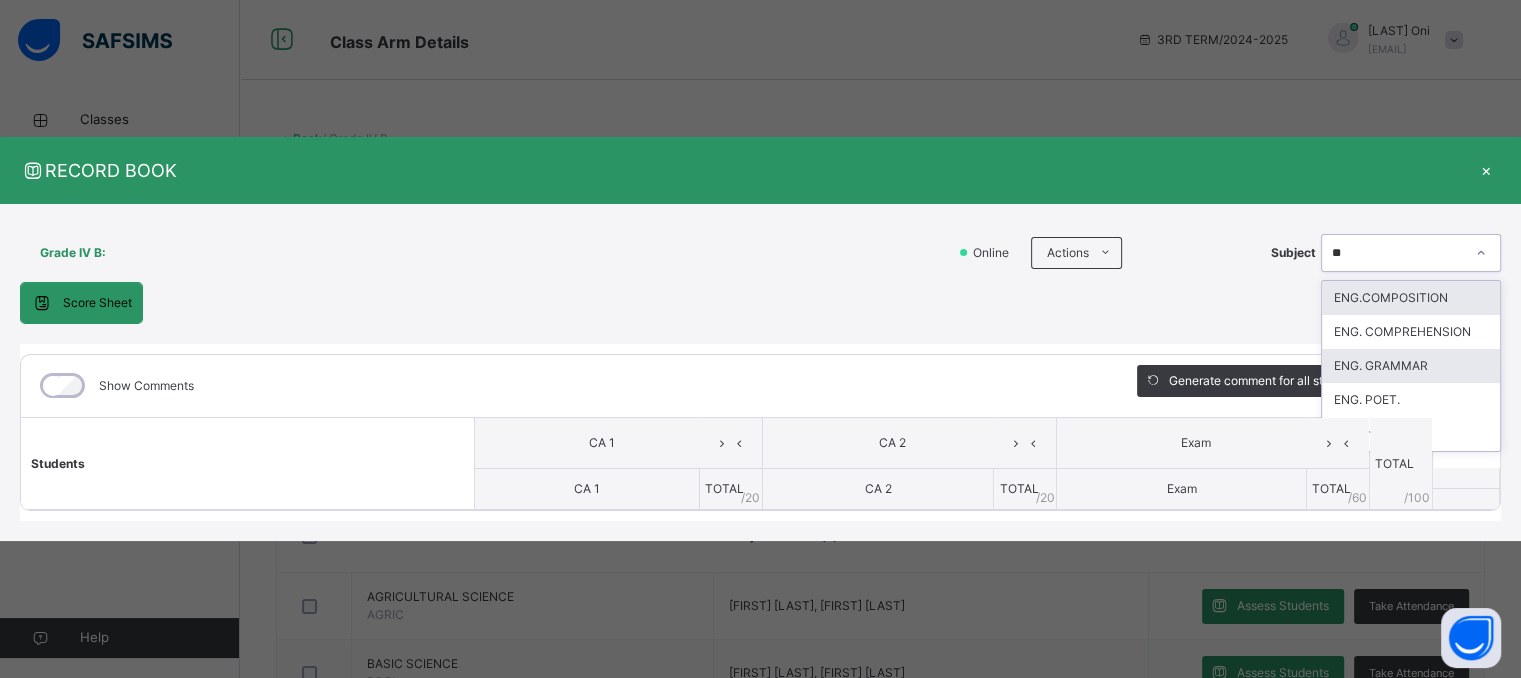 scroll, scrollTop: 0, scrollLeft: 0, axis: both 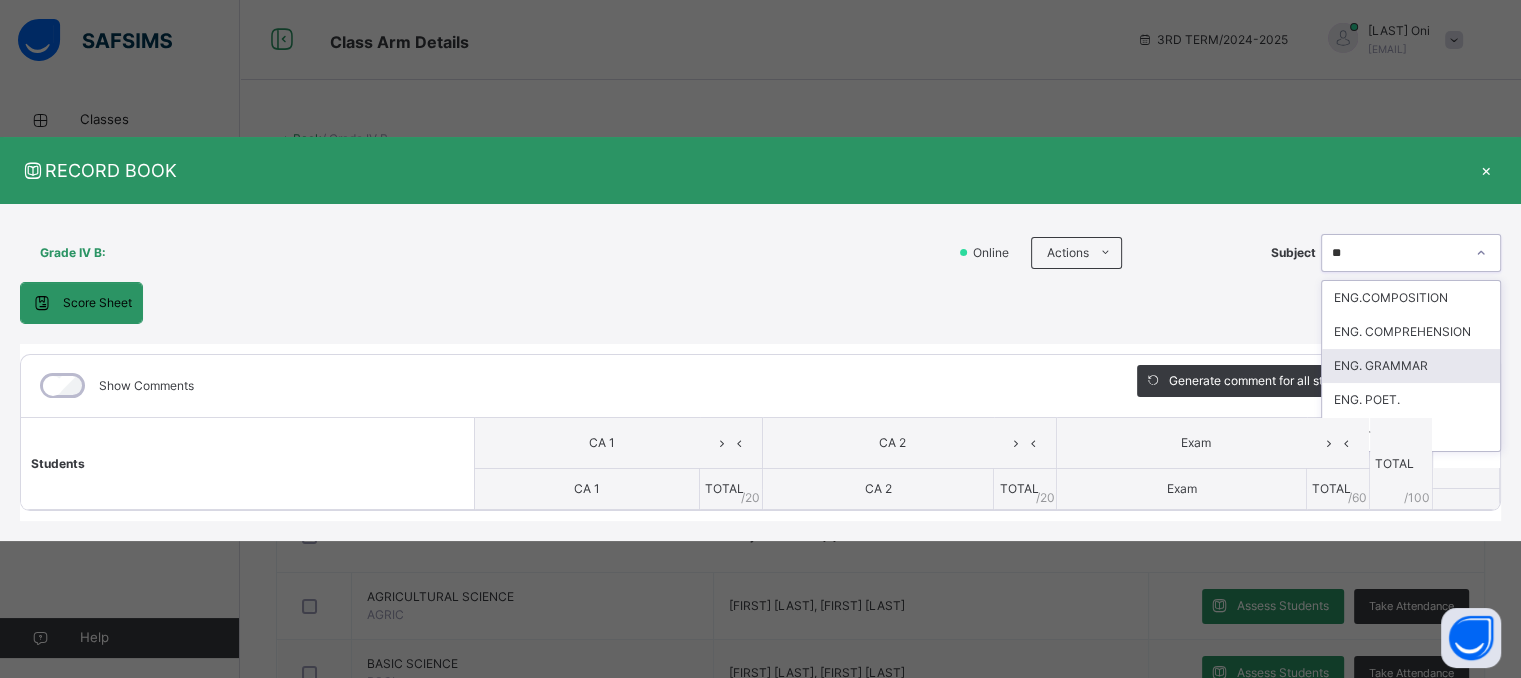 click on "ENG. GRAMMAR" at bounding box center (1411, 366) 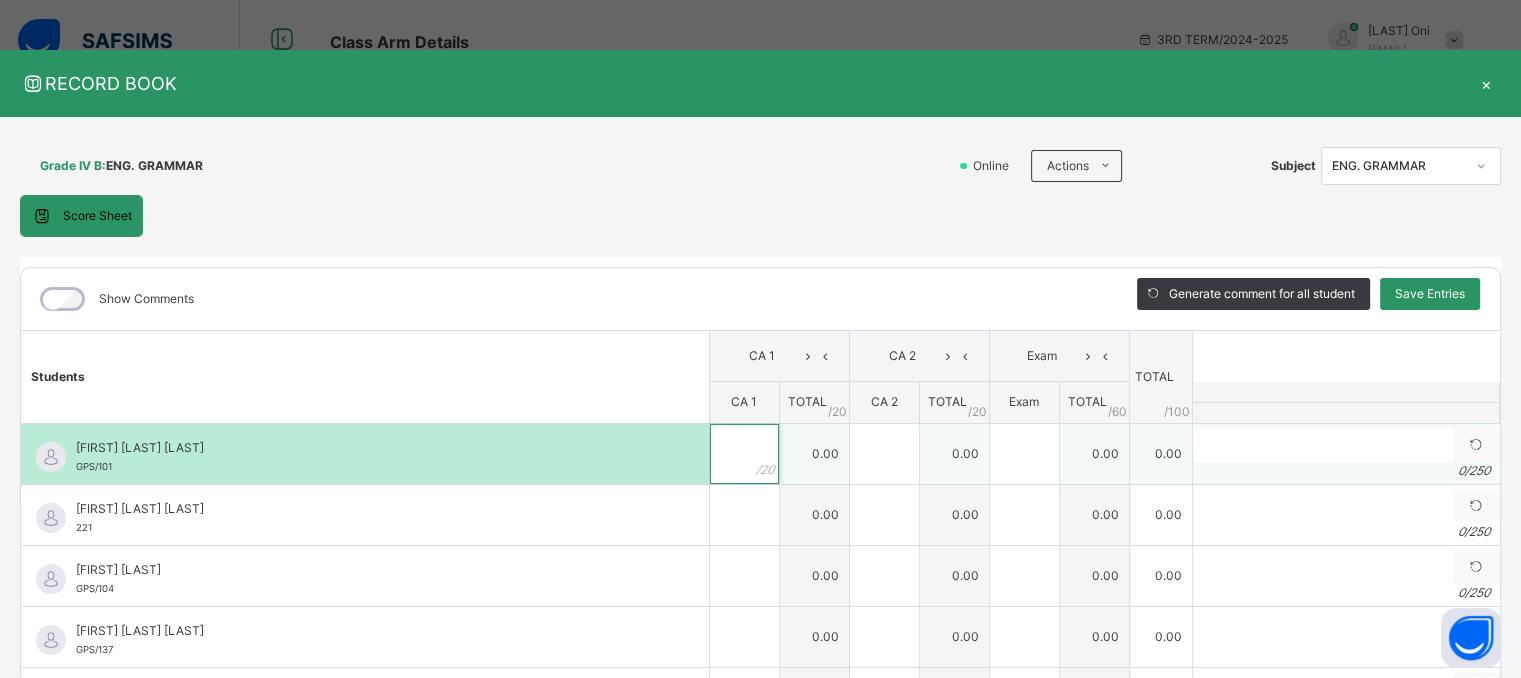 click at bounding box center (744, 454) 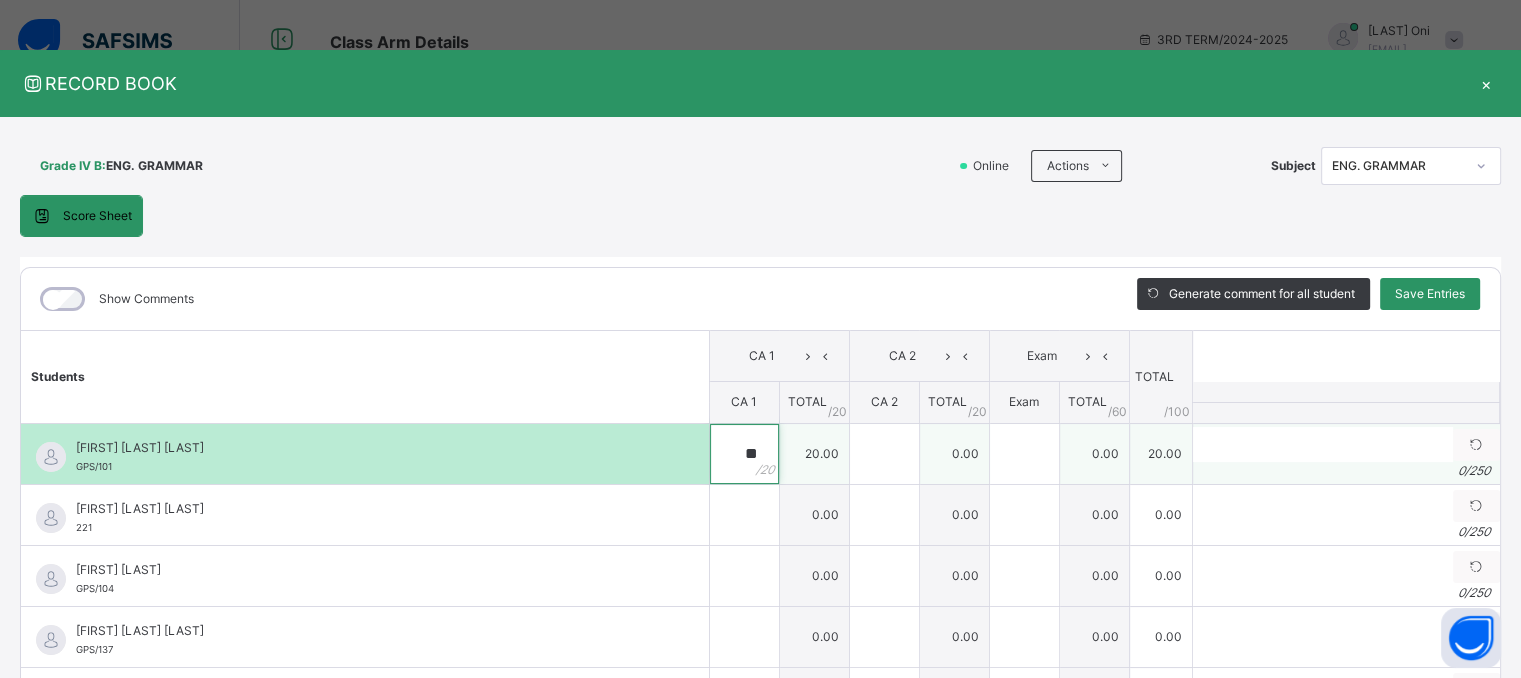 type on "**" 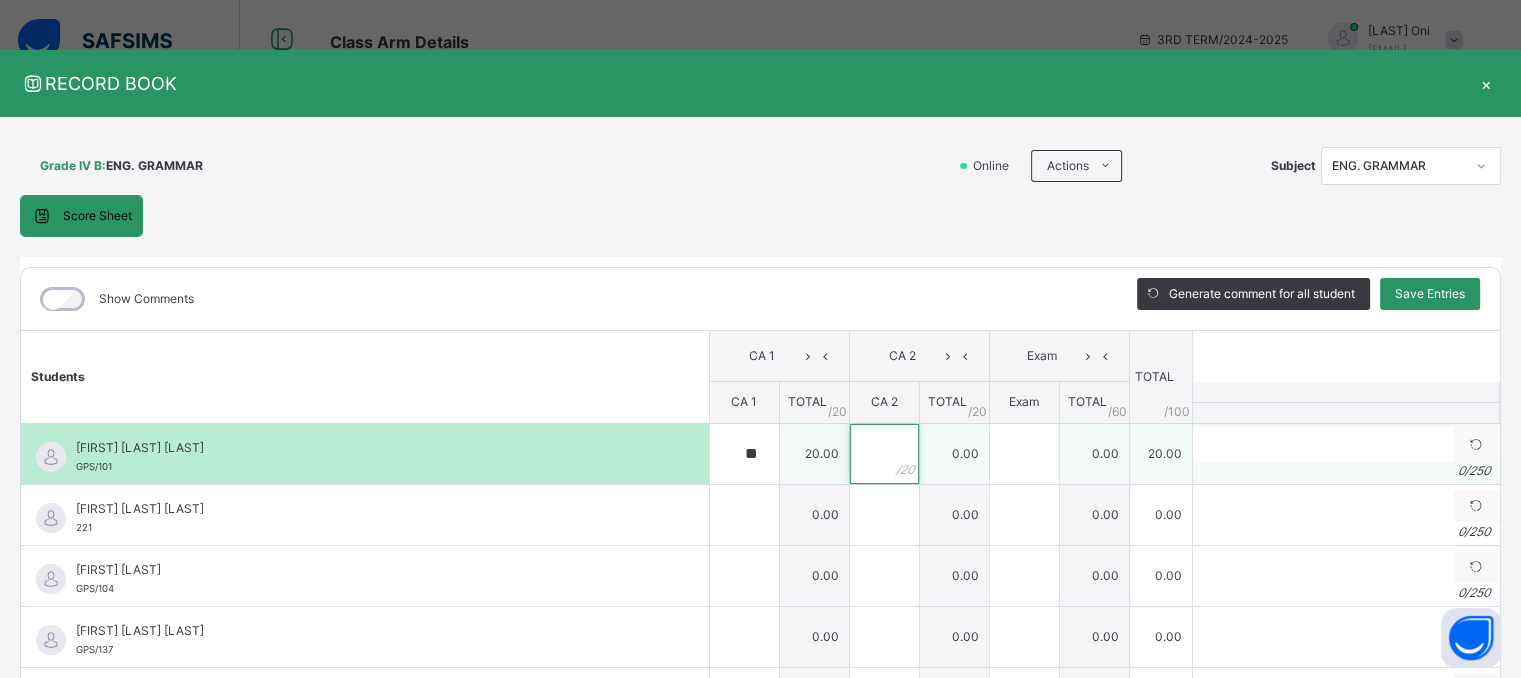 click at bounding box center [884, 454] 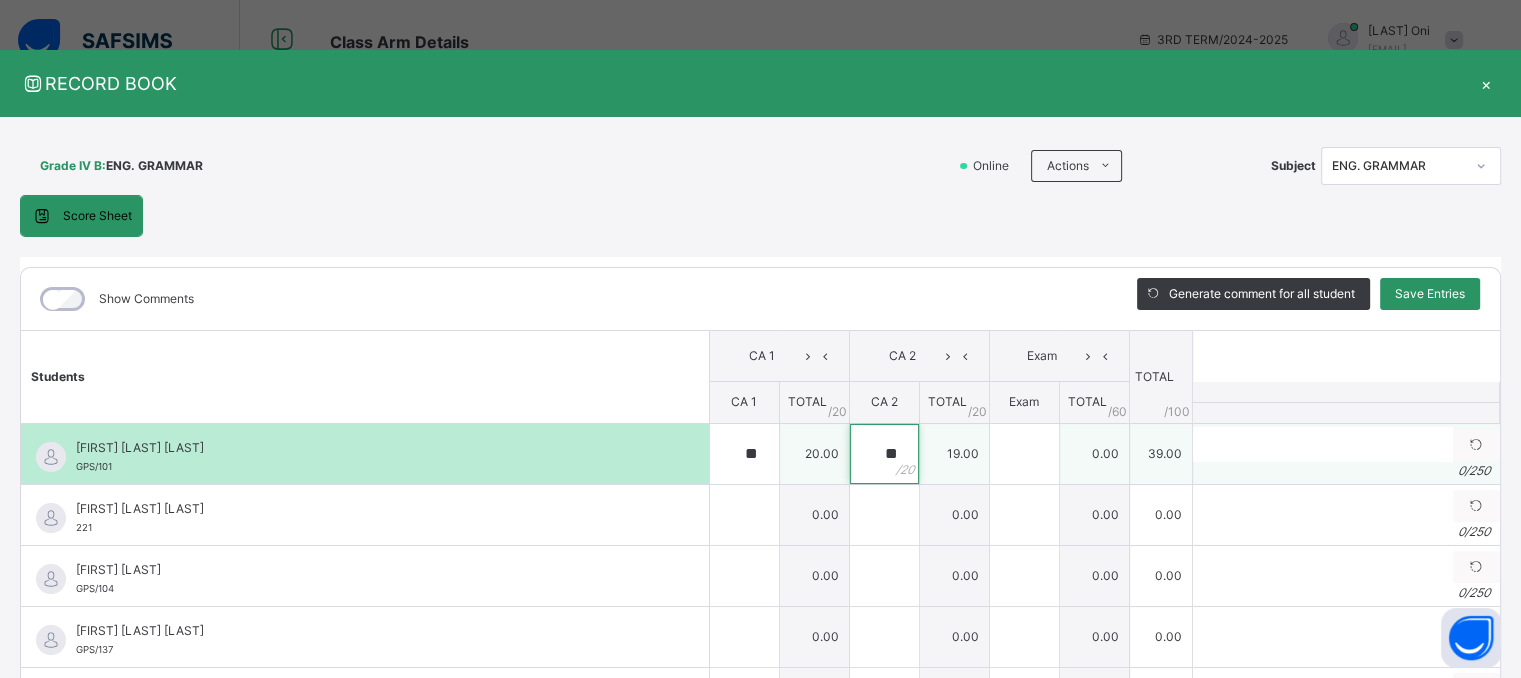 type on "**" 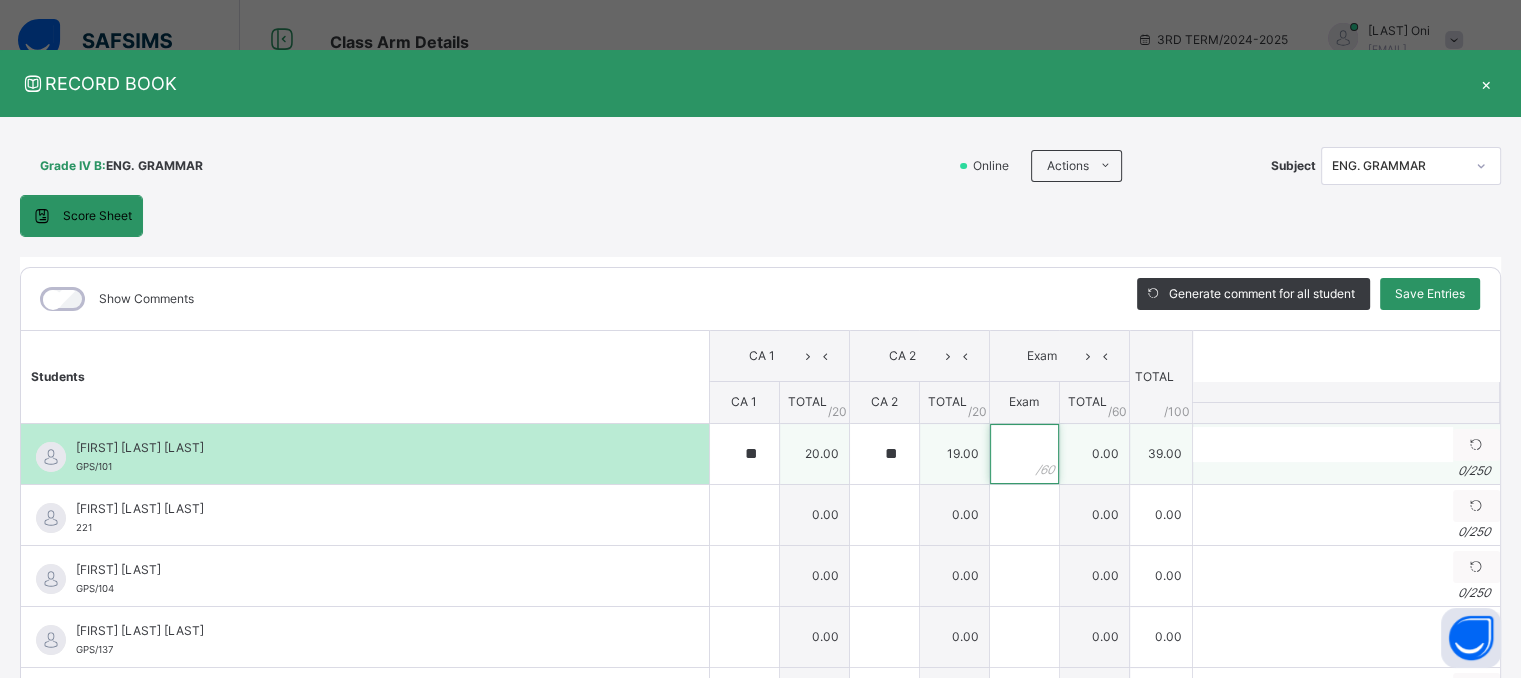 click at bounding box center [1024, 454] 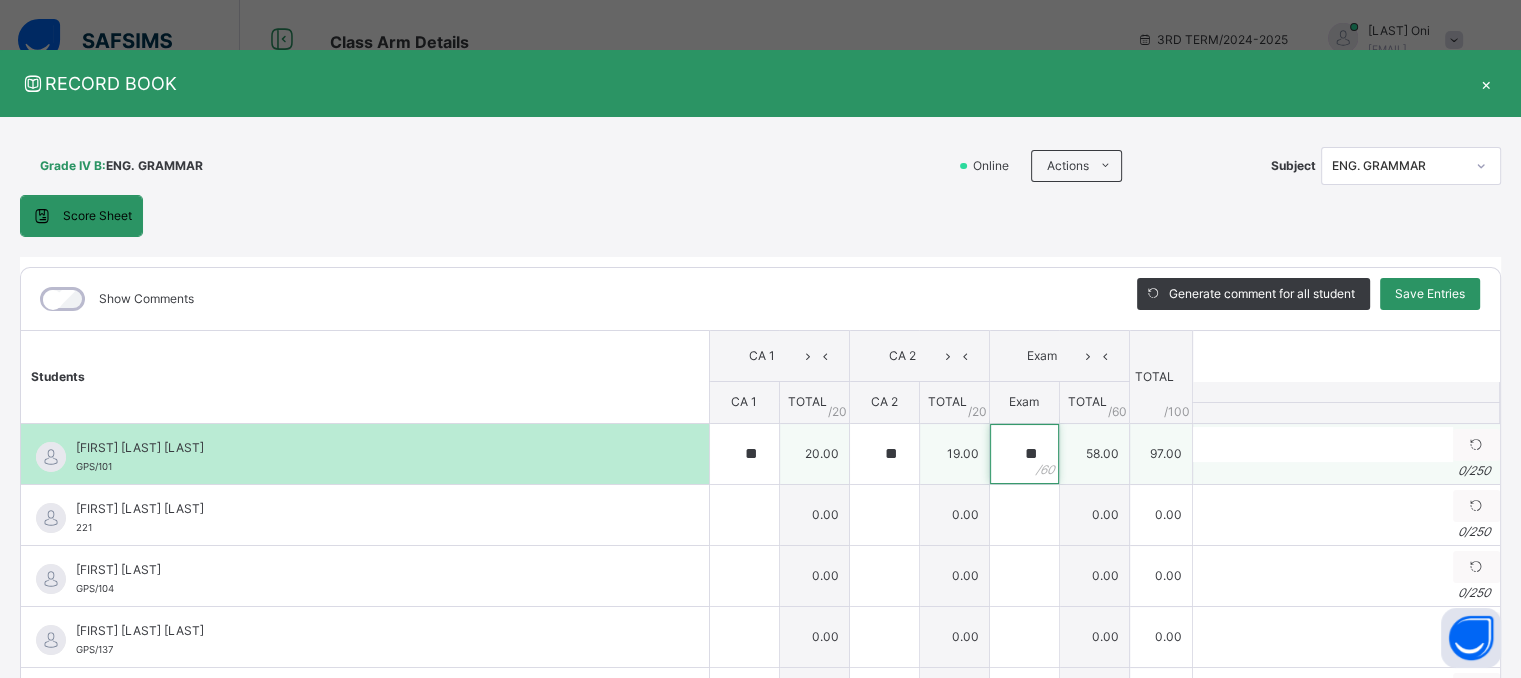 type on "**" 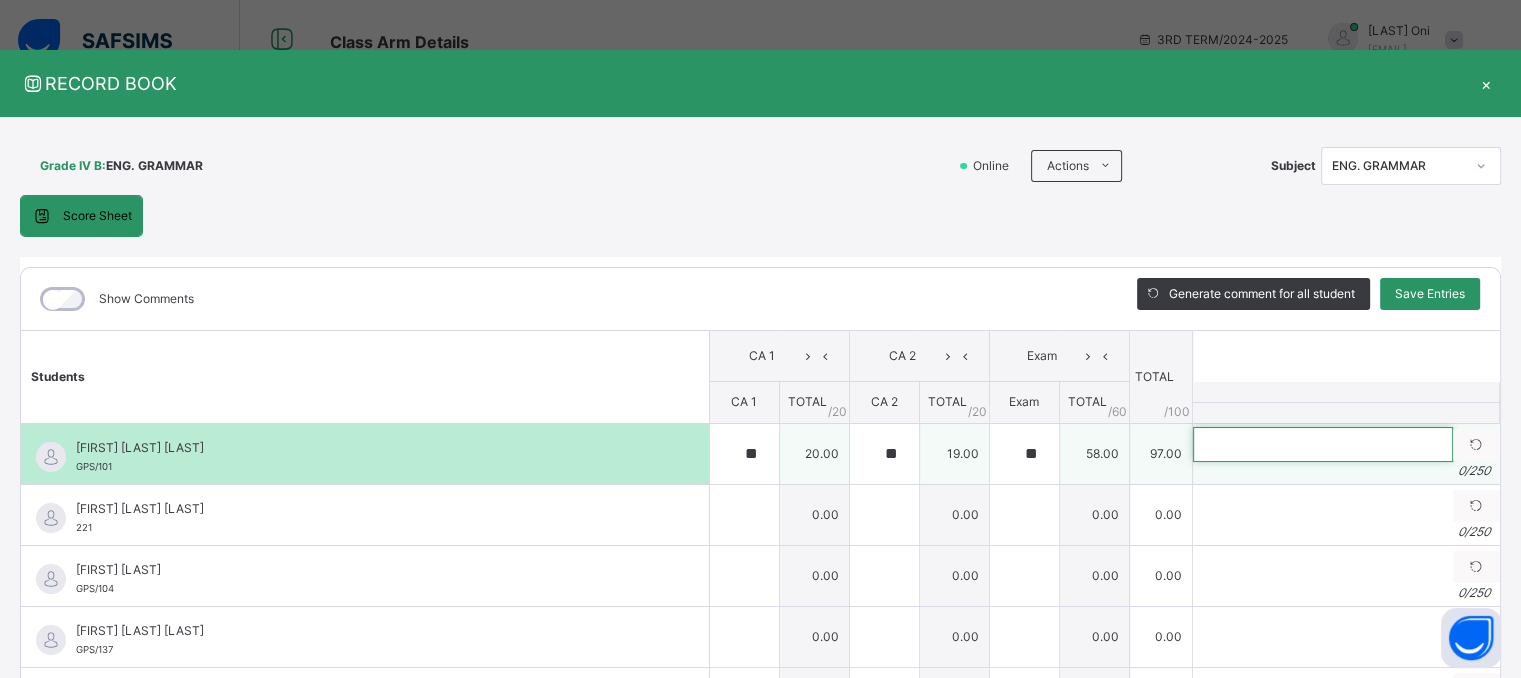 click at bounding box center [1323, 444] 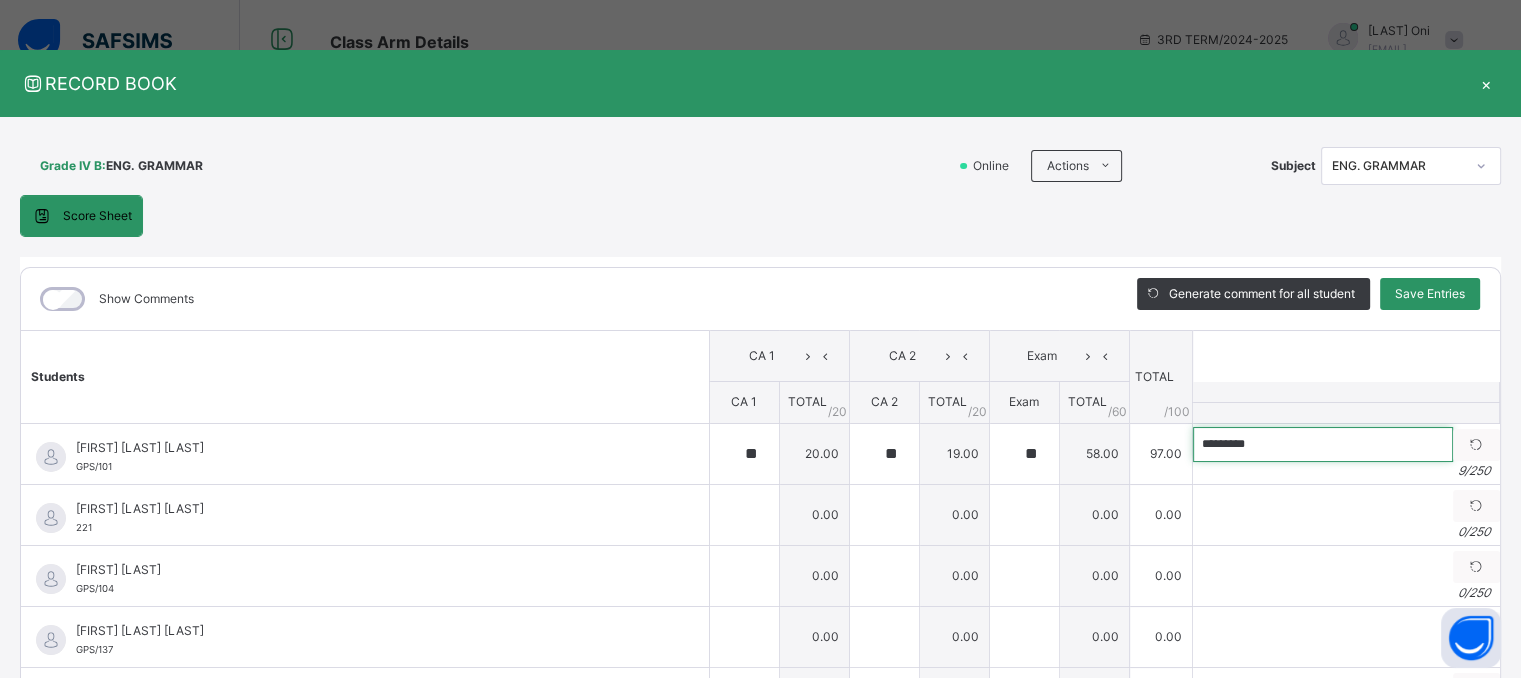 type on "*********" 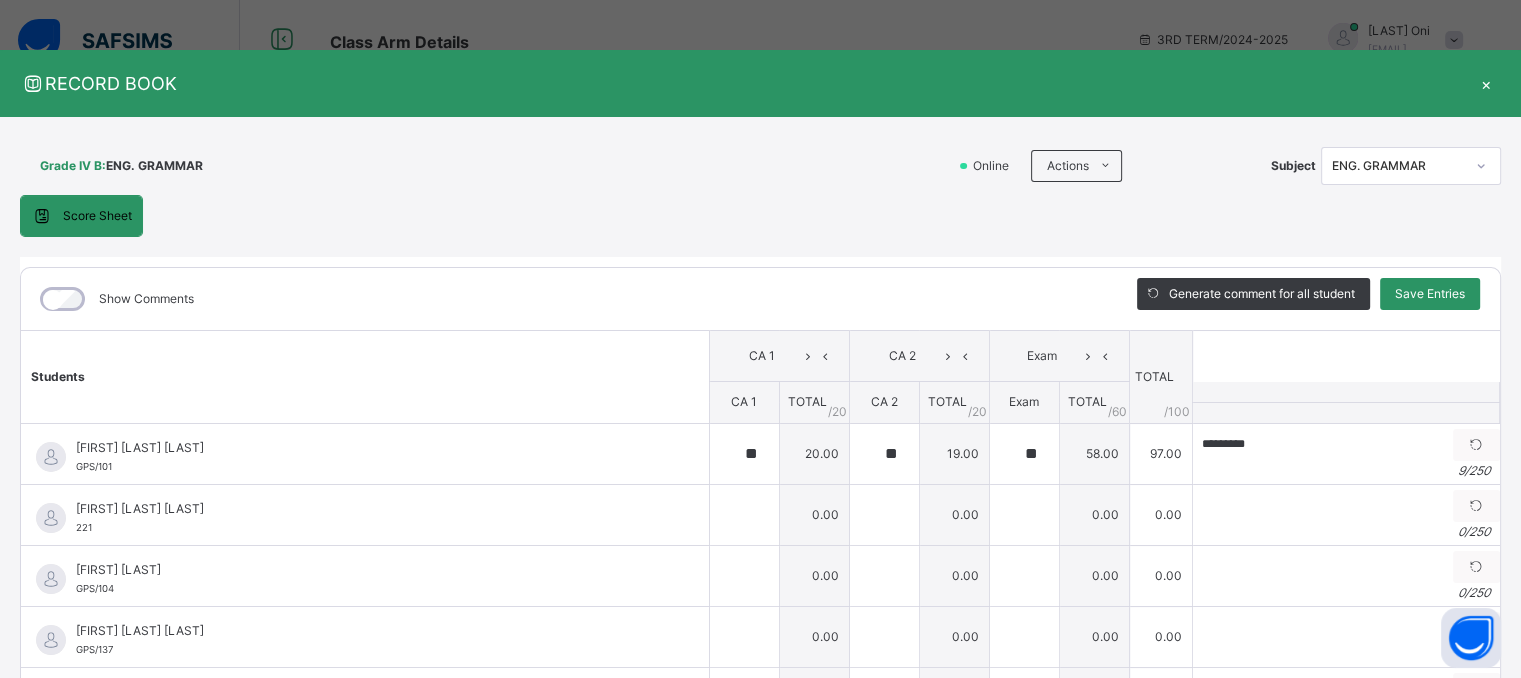 click on "Grade IV   B :   ENG. GRAMMAR" at bounding box center [482, 166] 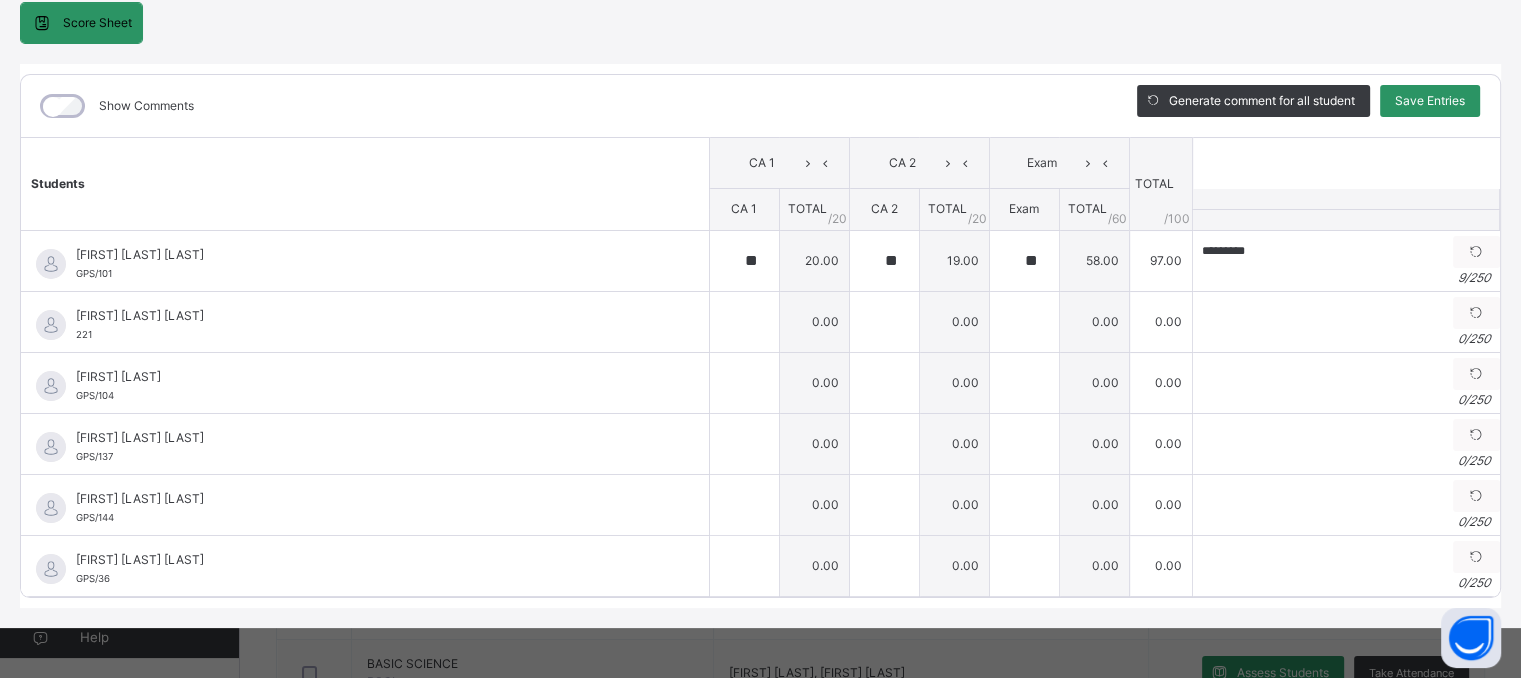 scroll, scrollTop: 205, scrollLeft: 0, axis: vertical 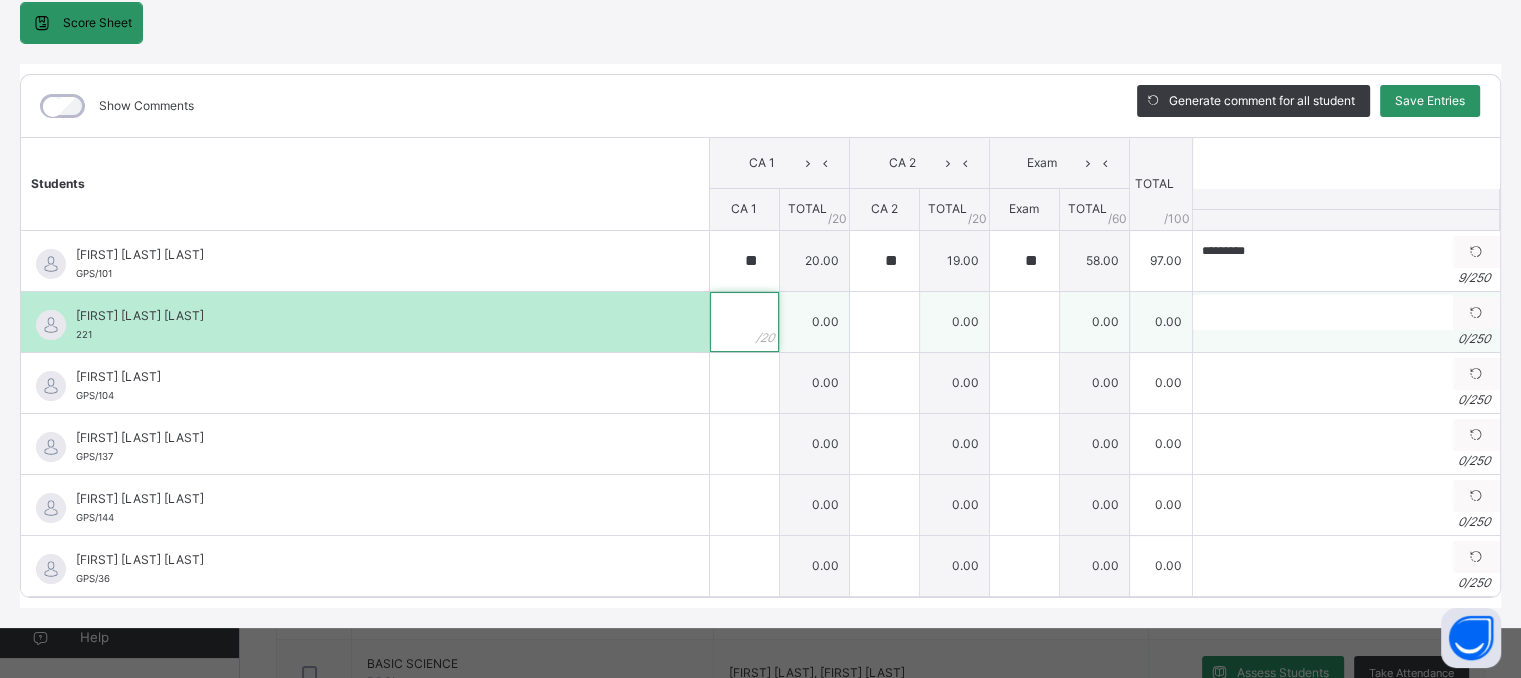 click at bounding box center [744, 322] 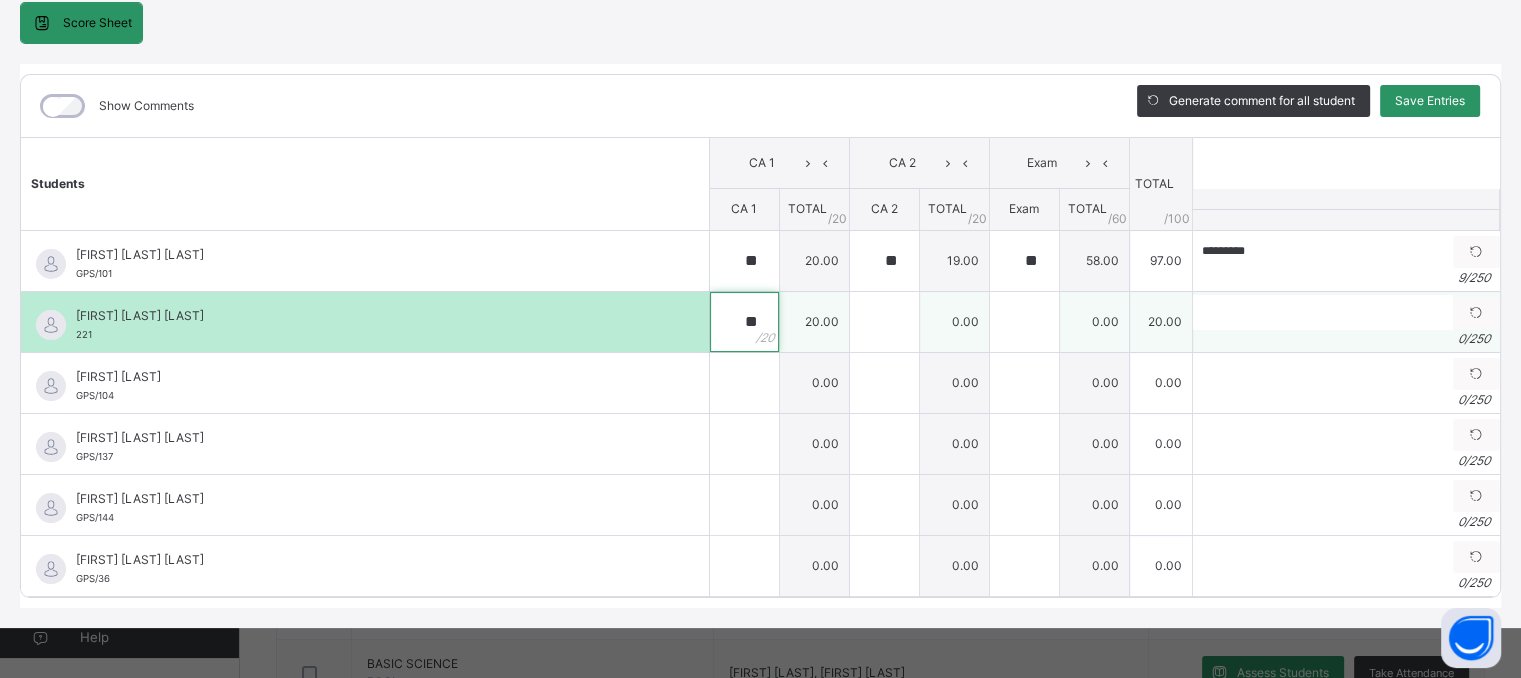 type on "**" 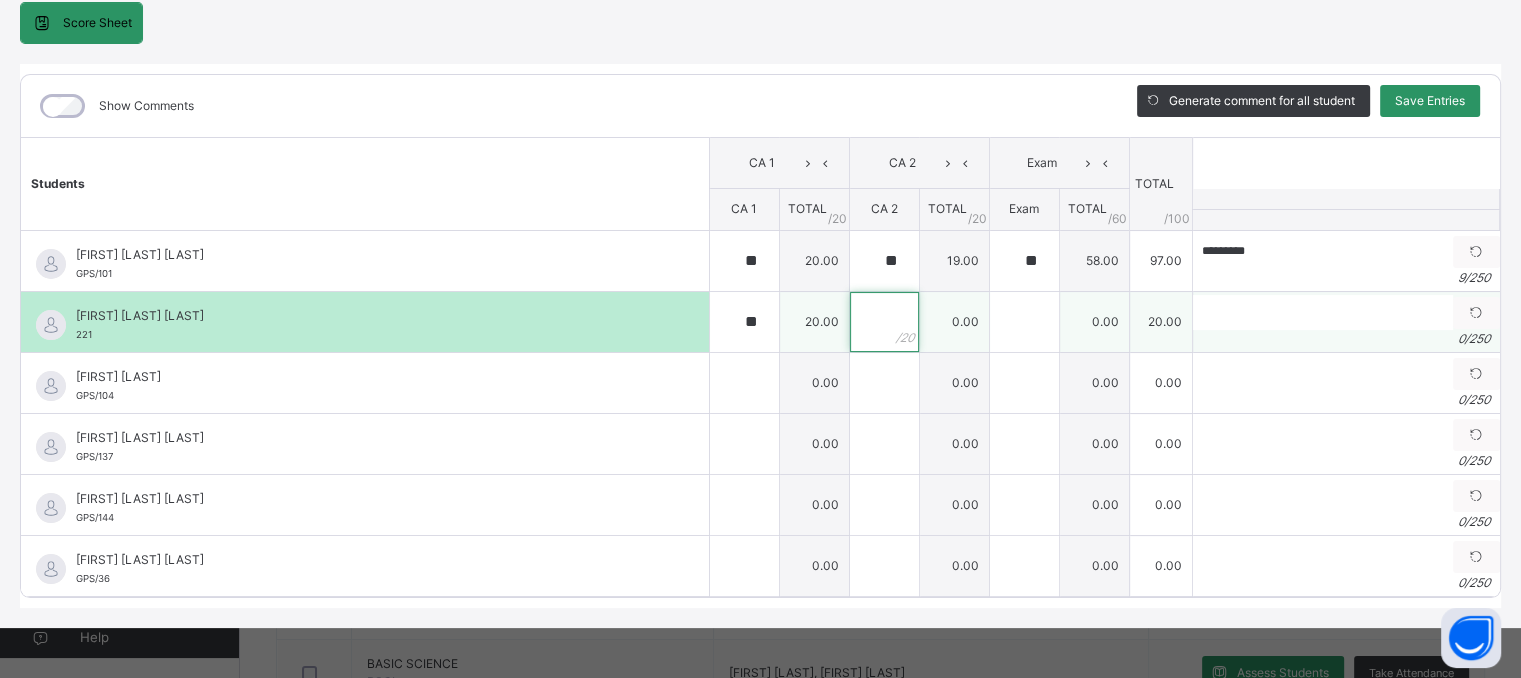 click at bounding box center [884, 322] 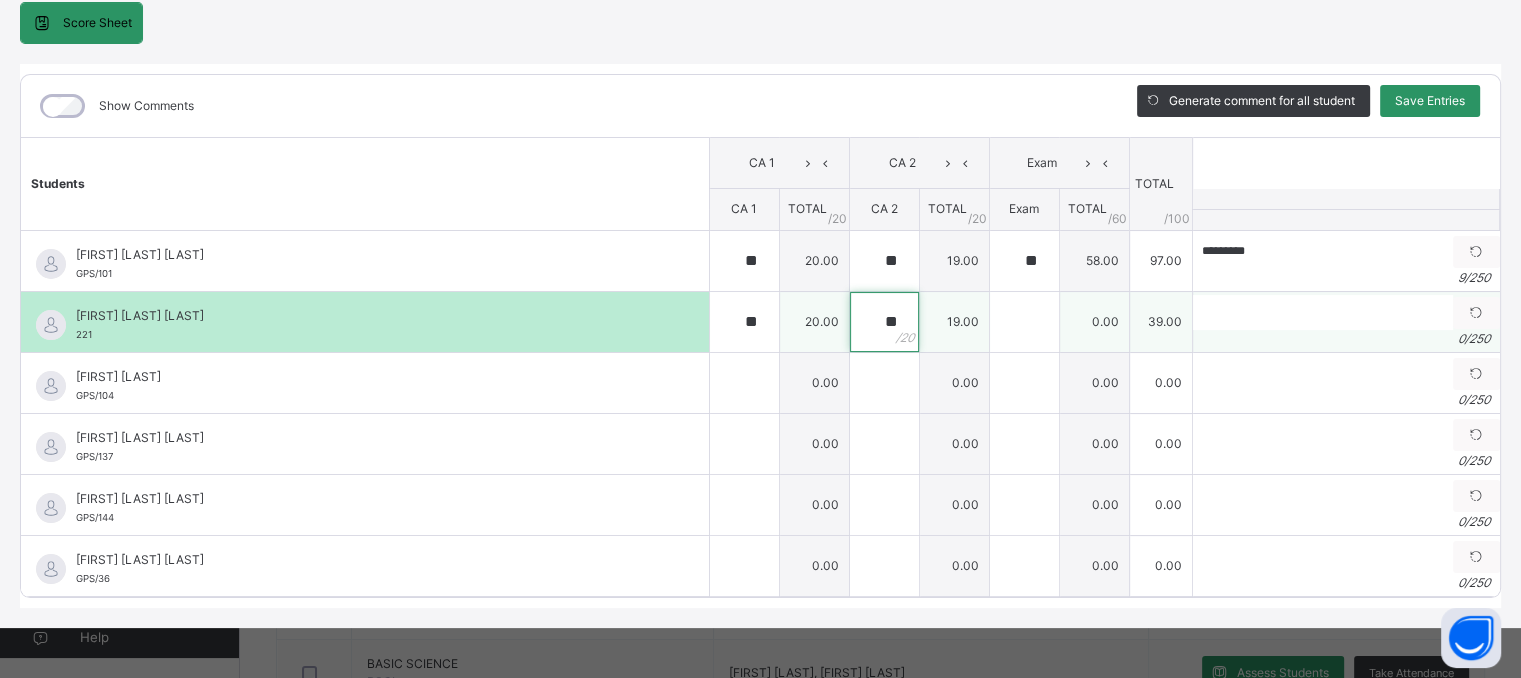 type on "**" 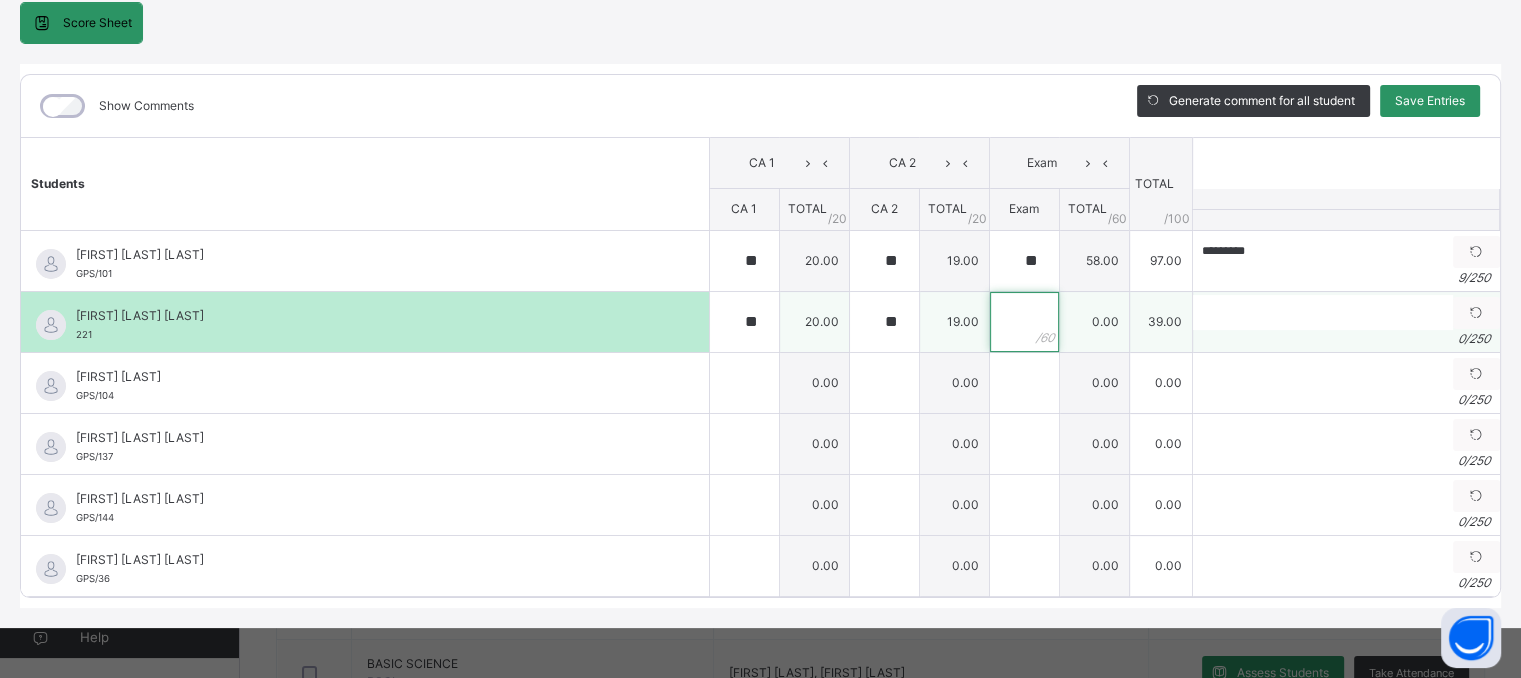 click at bounding box center (1024, 322) 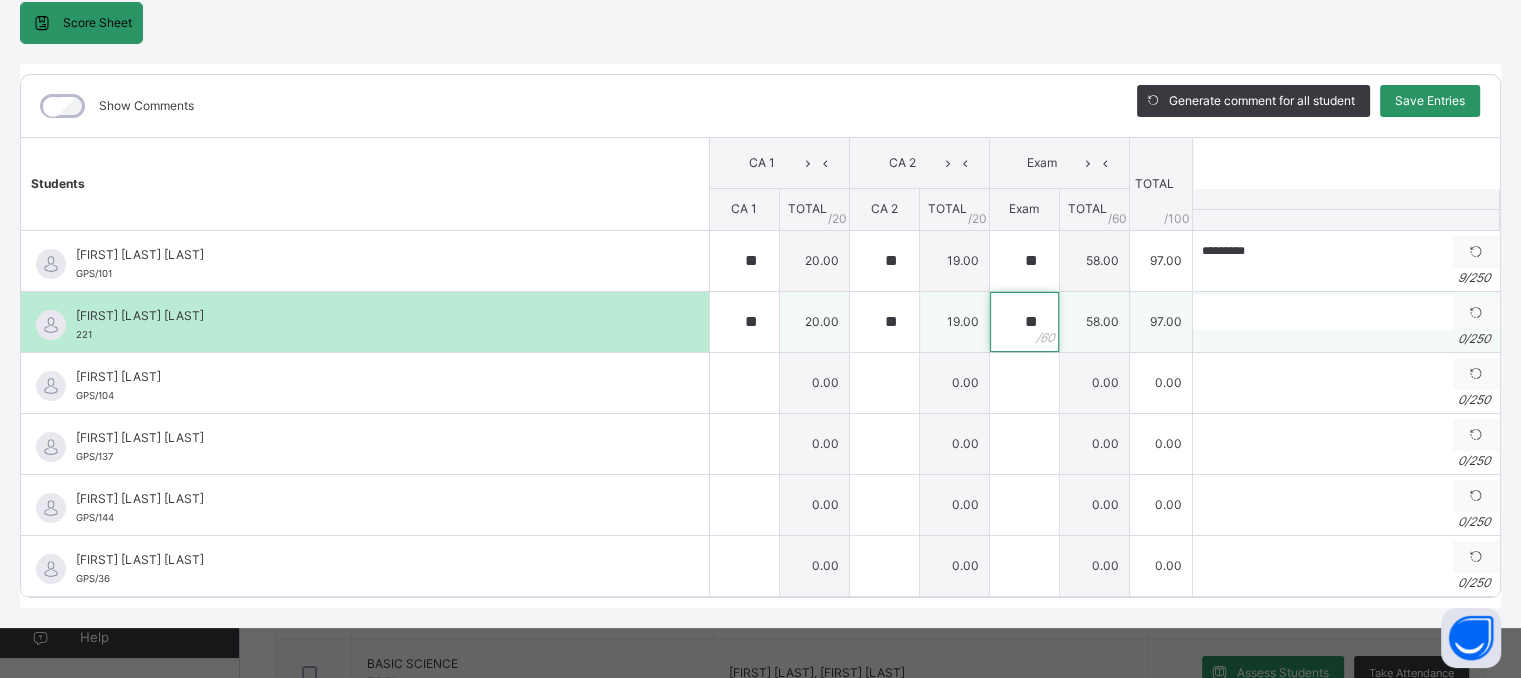 type on "**" 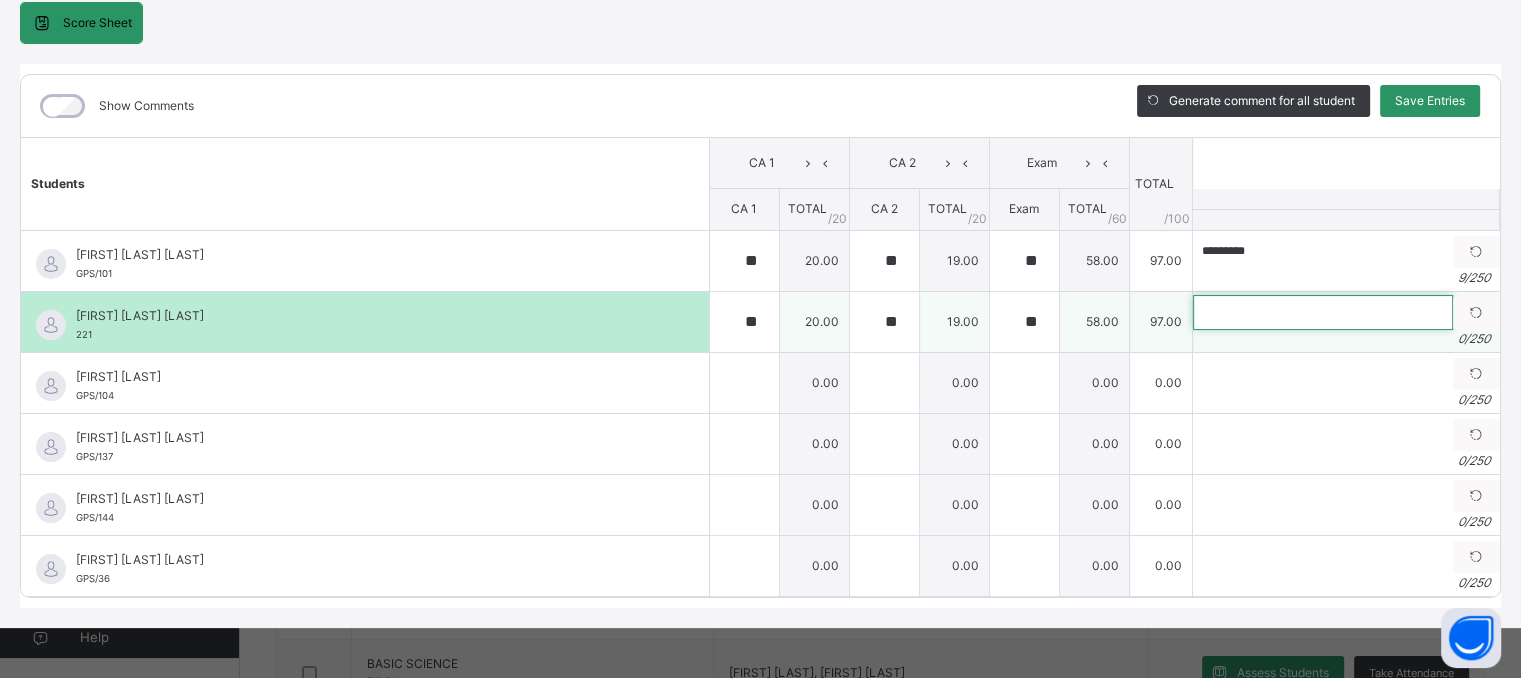 click at bounding box center (1323, 312) 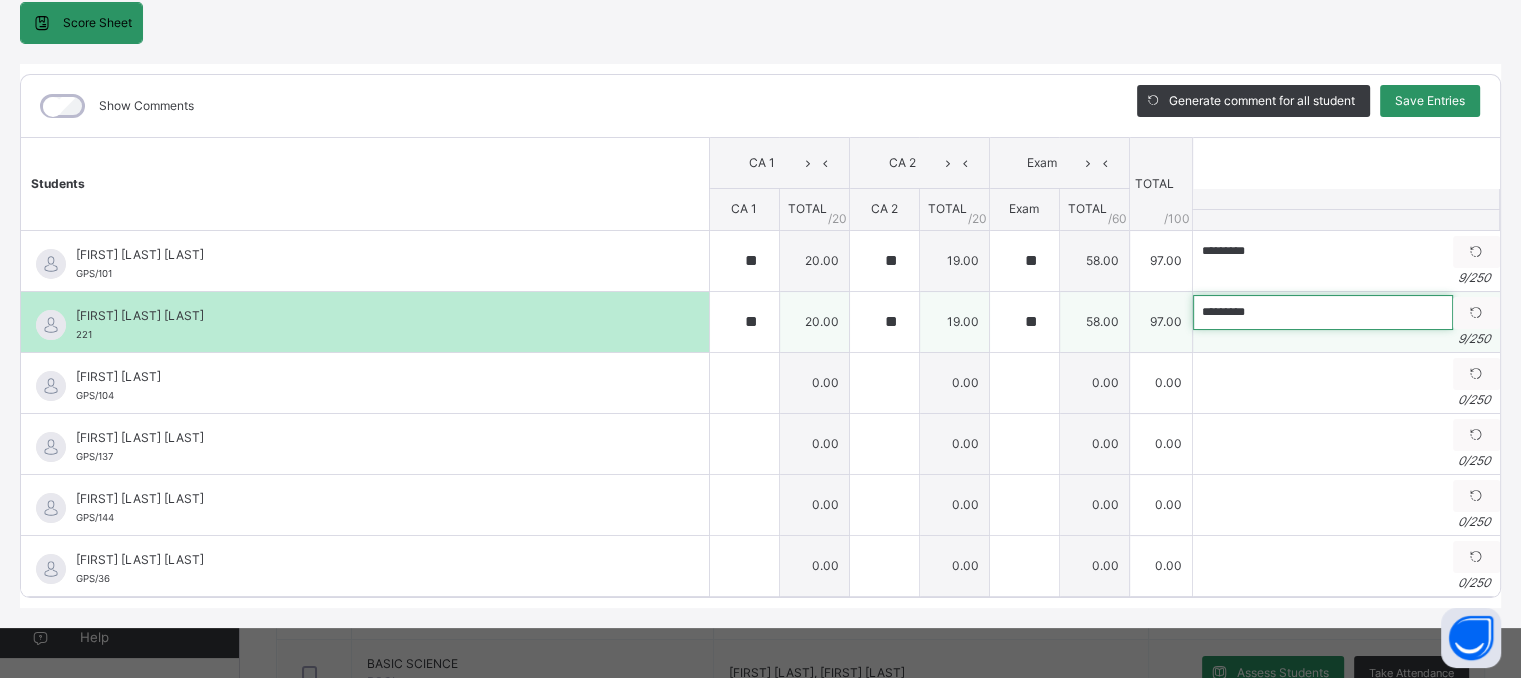 click on "*********" at bounding box center [1323, 312] 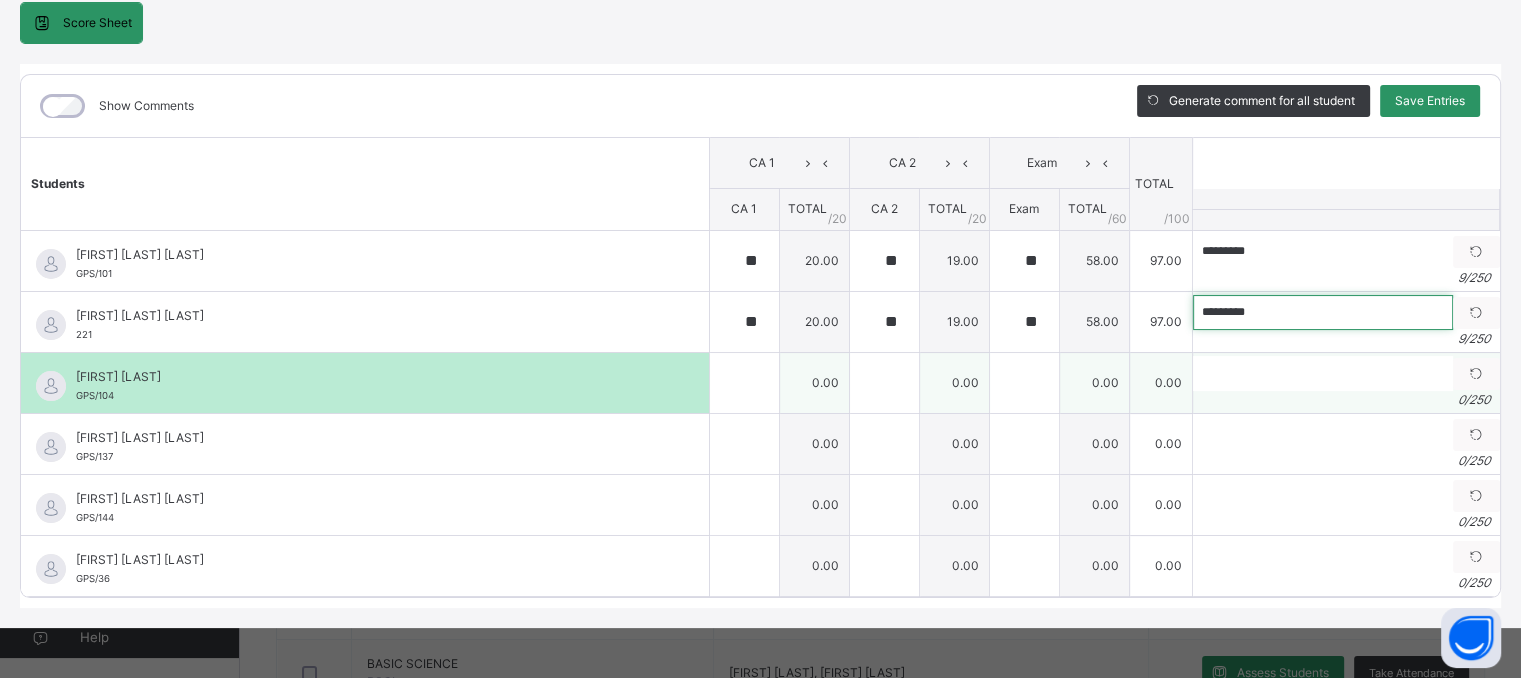 type on "*********" 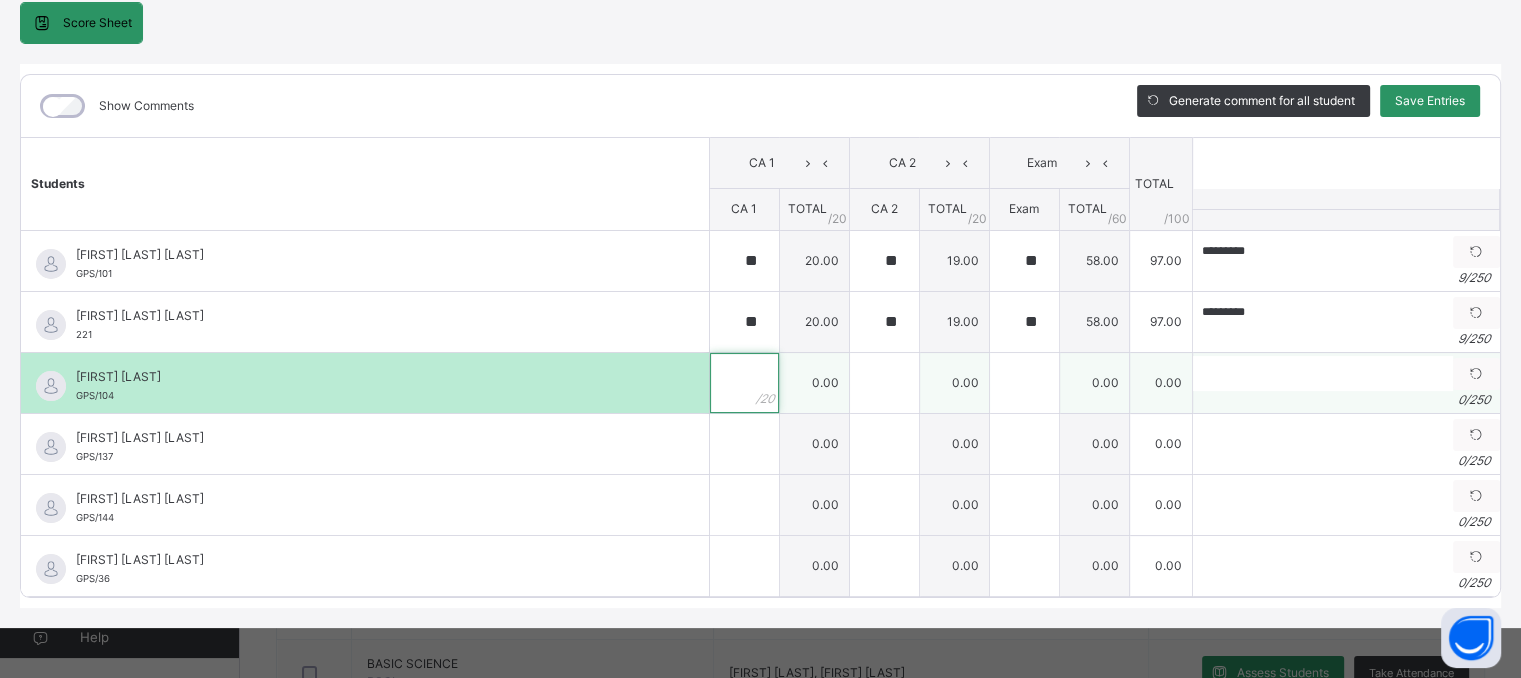 click at bounding box center (744, 383) 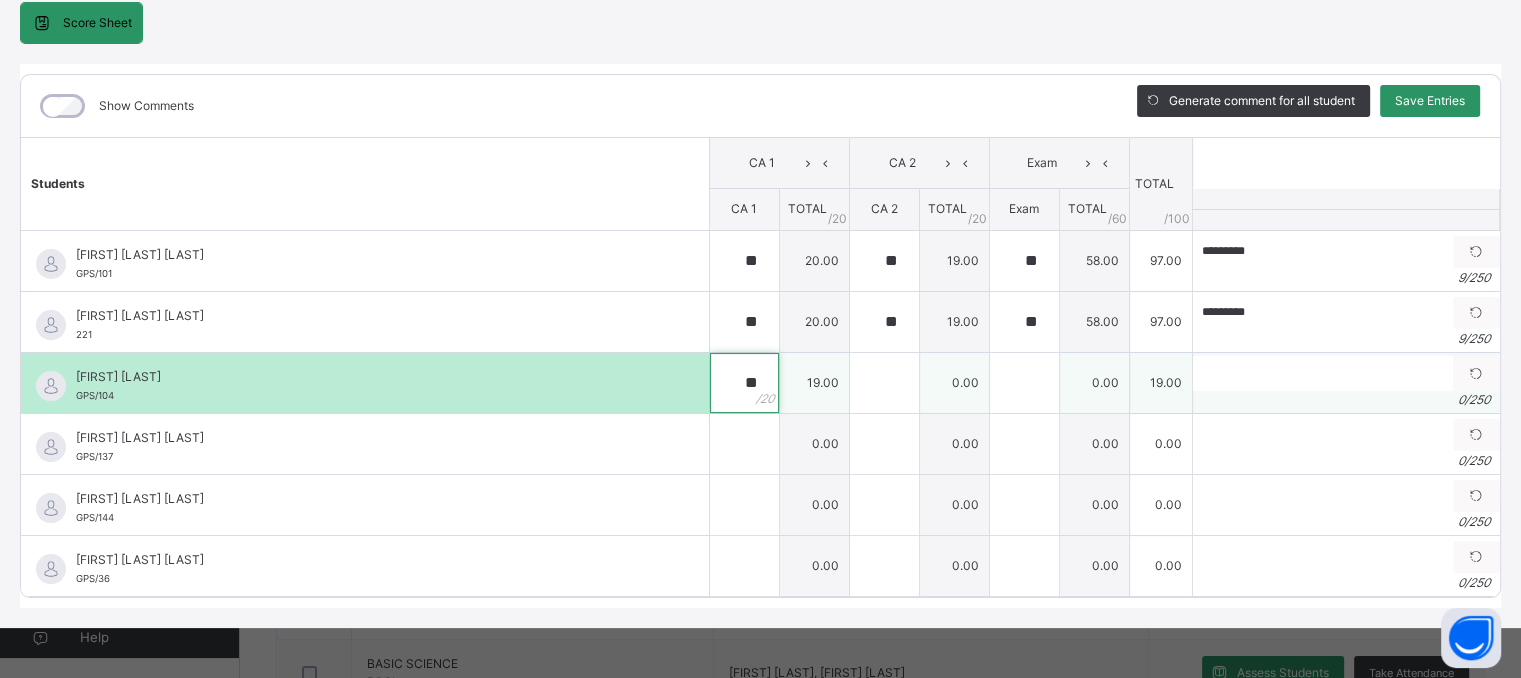 type on "**" 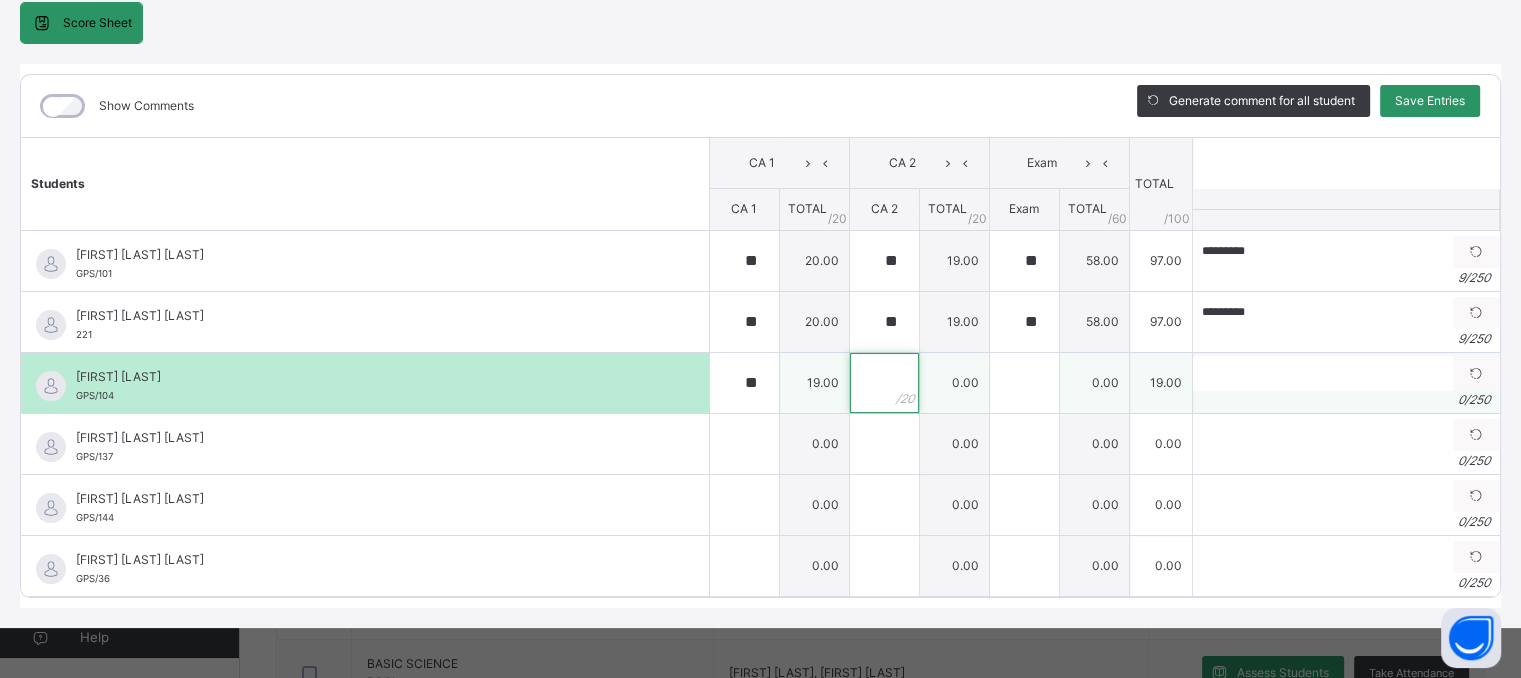 click at bounding box center [884, 383] 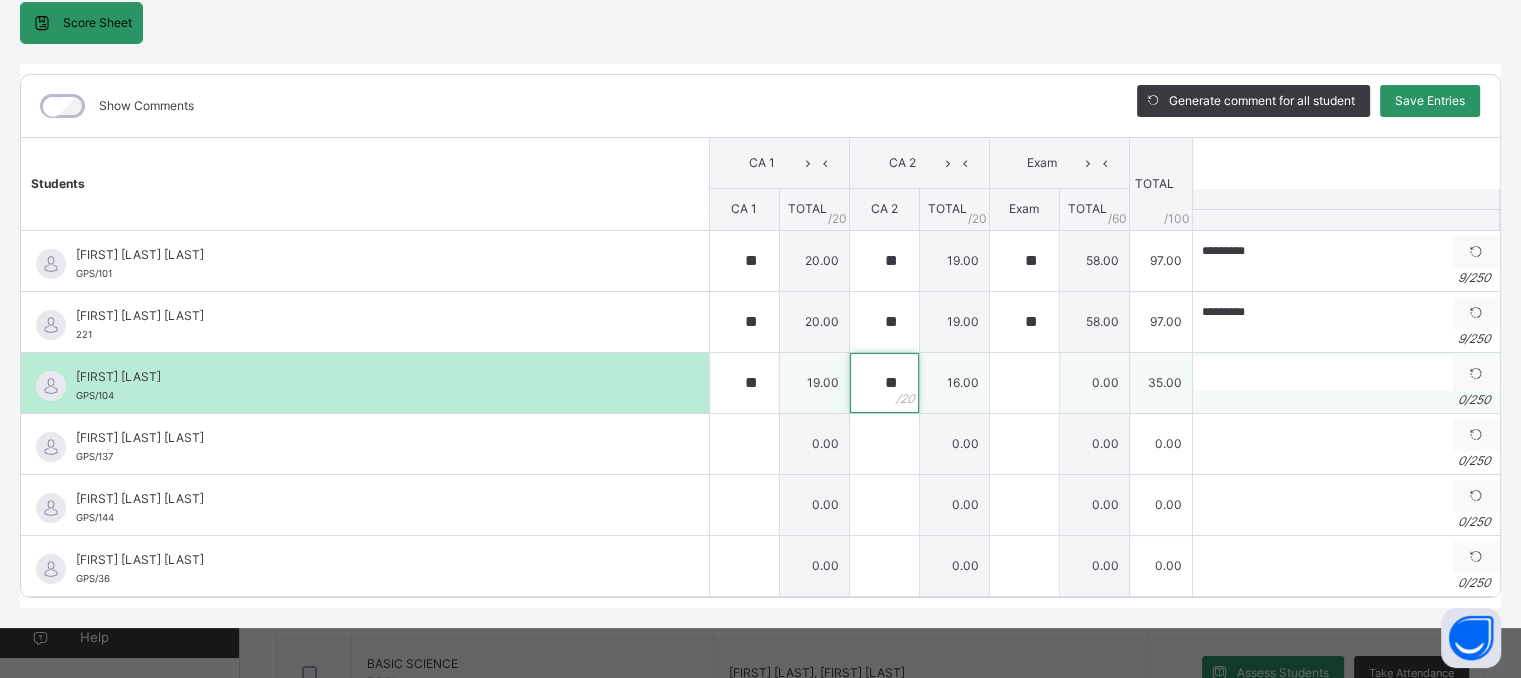 type on "**" 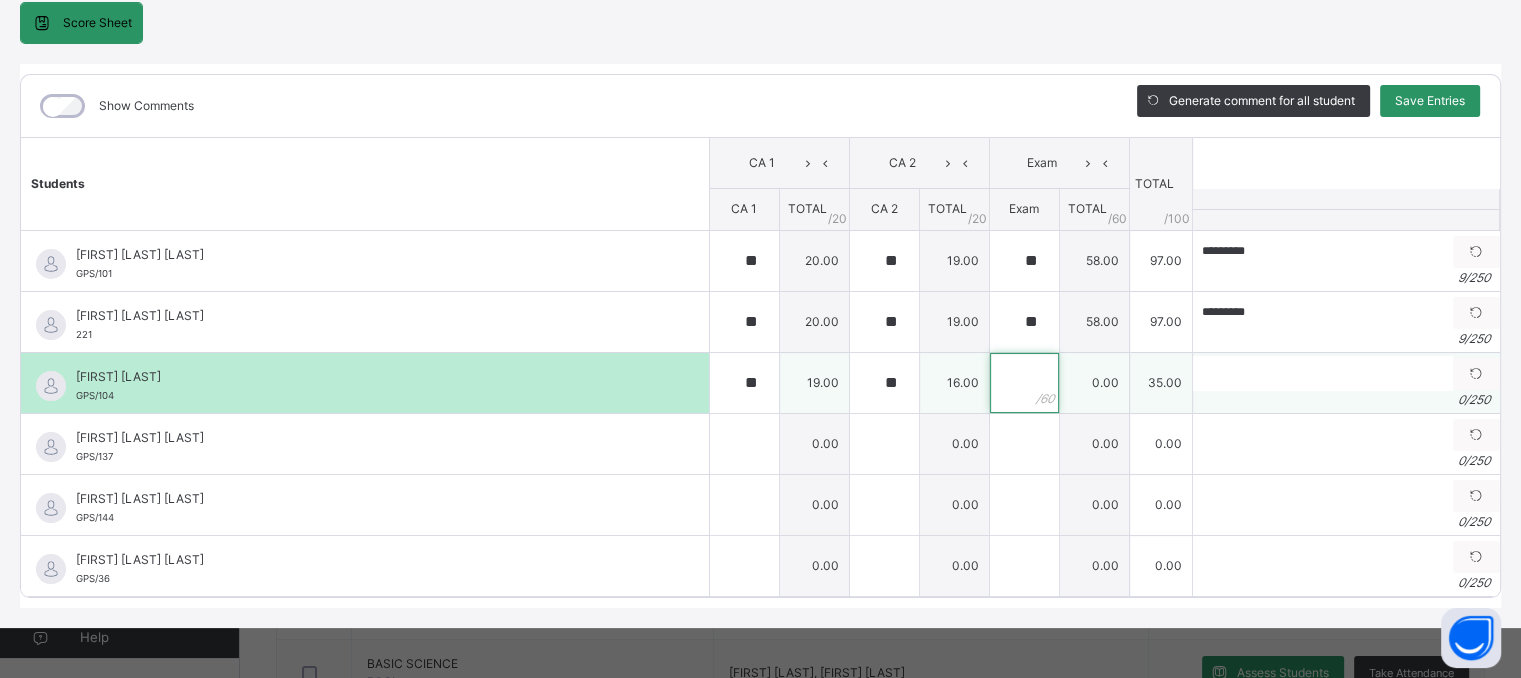 click at bounding box center (1024, 383) 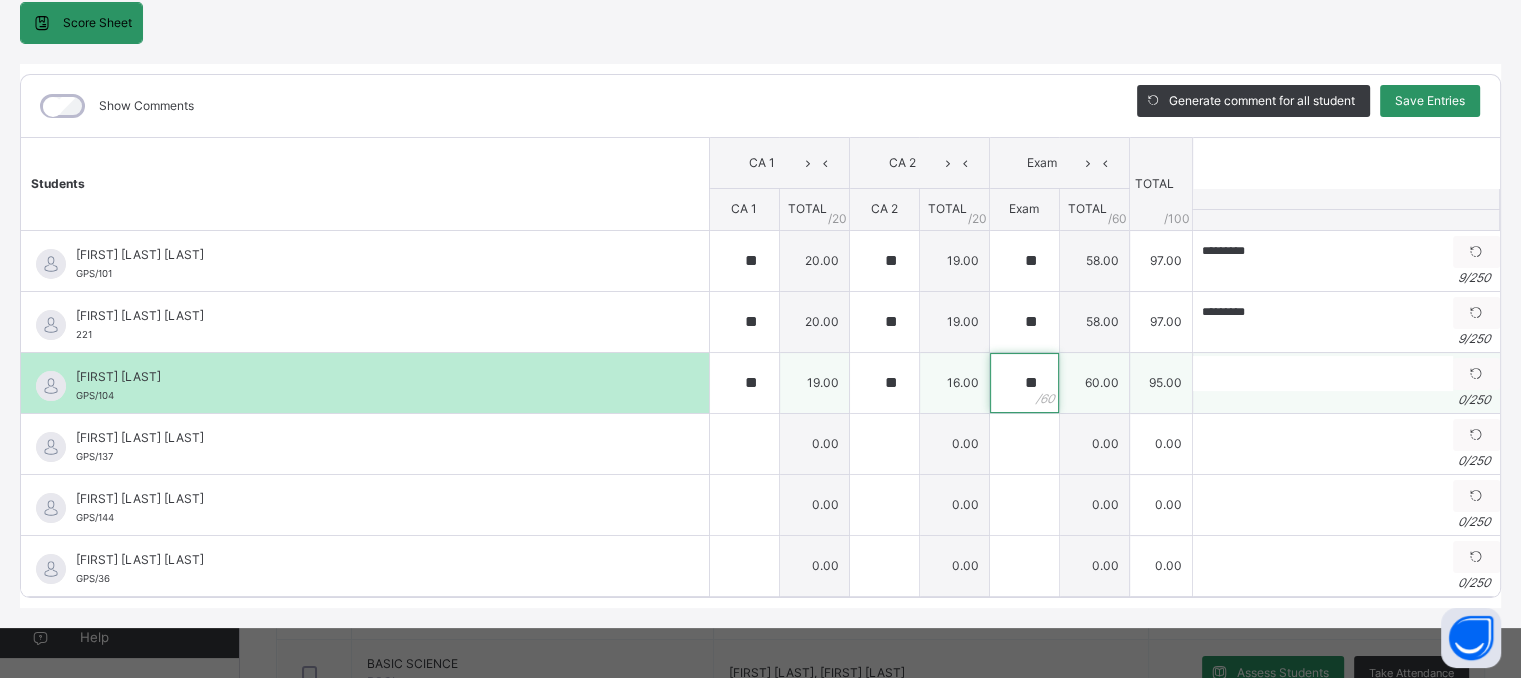 type on "**" 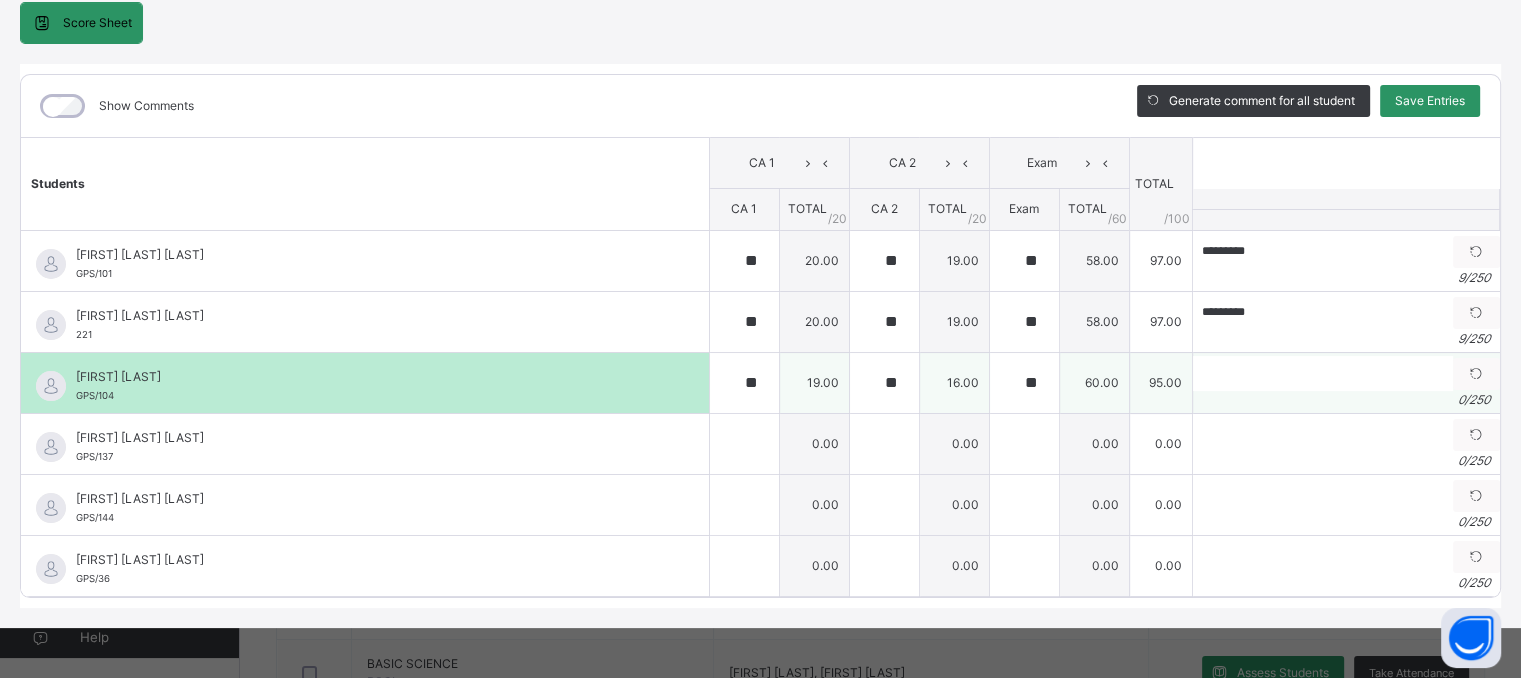 click on "0 / 250" at bounding box center (1346, 400) 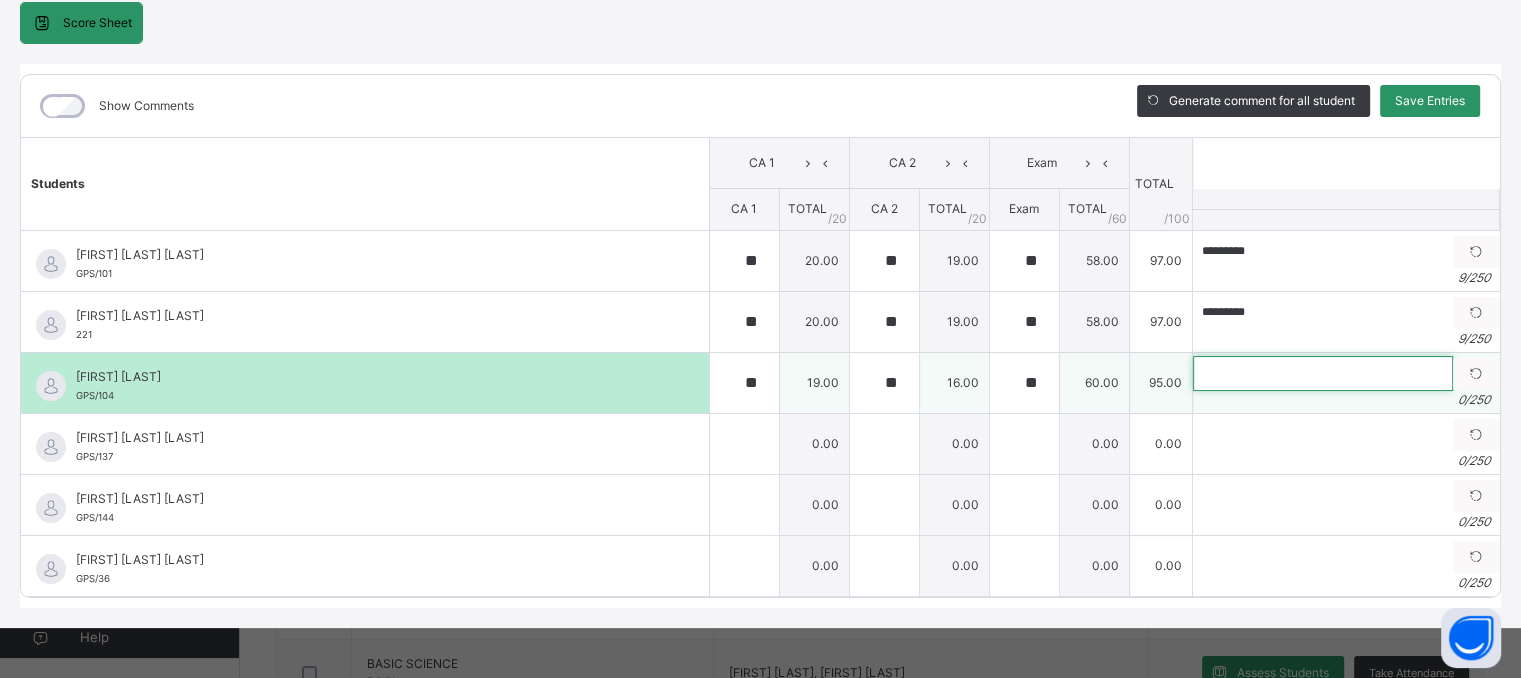 click at bounding box center (1323, 373) 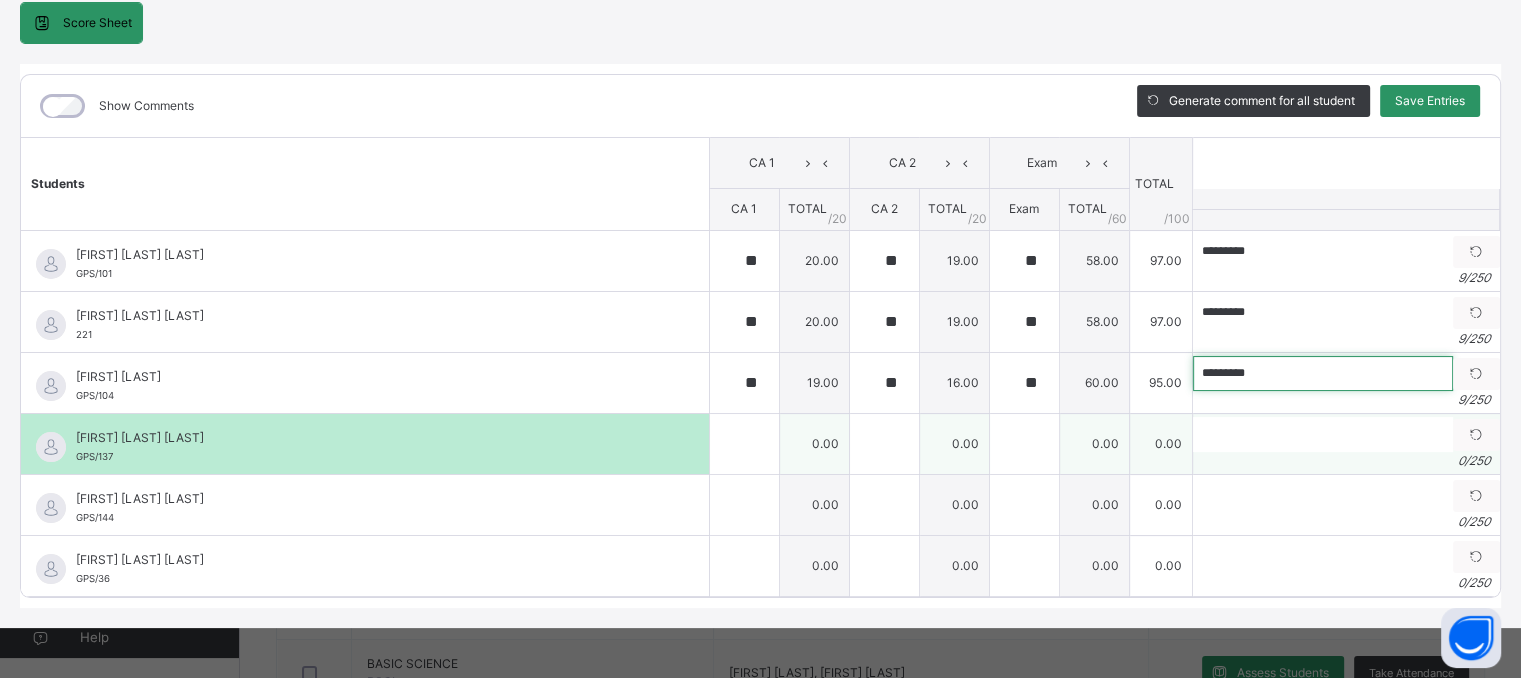 type on "*********" 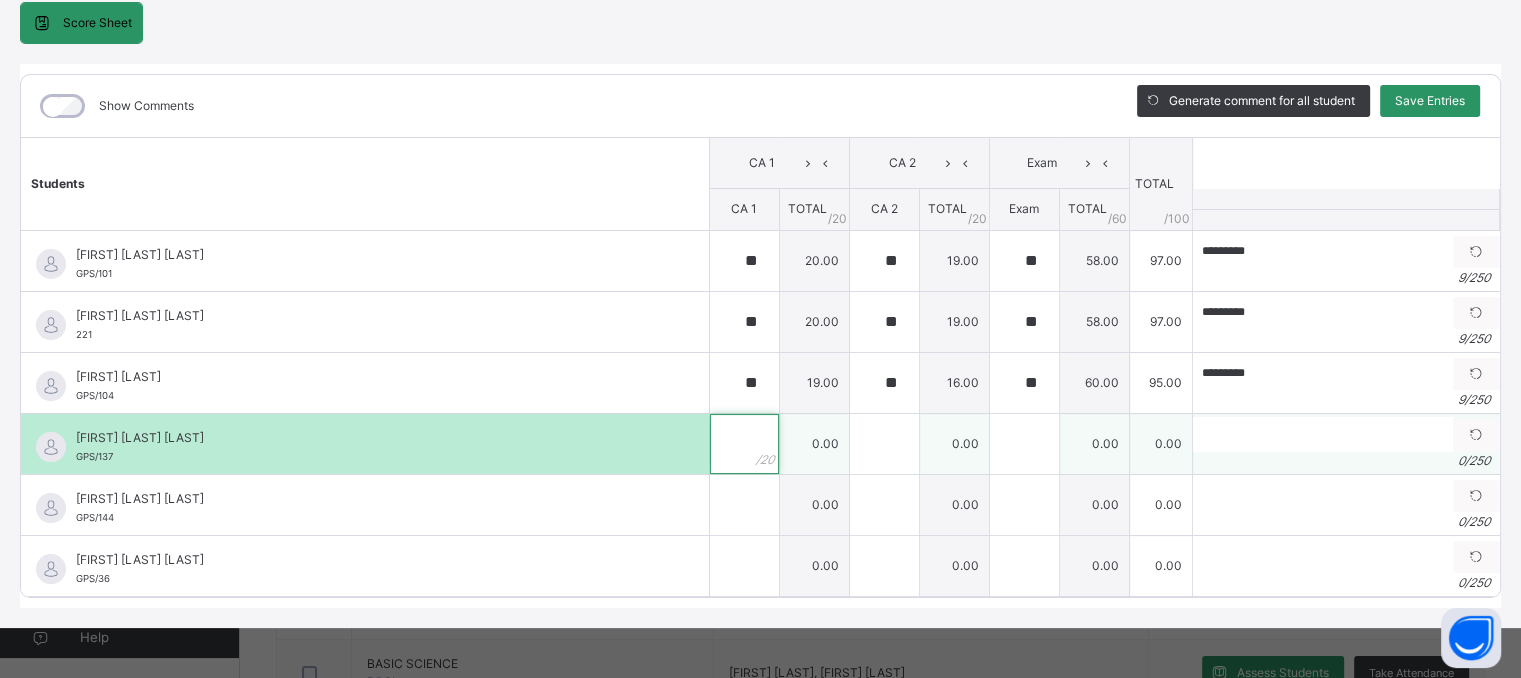 click at bounding box center (744, 444) 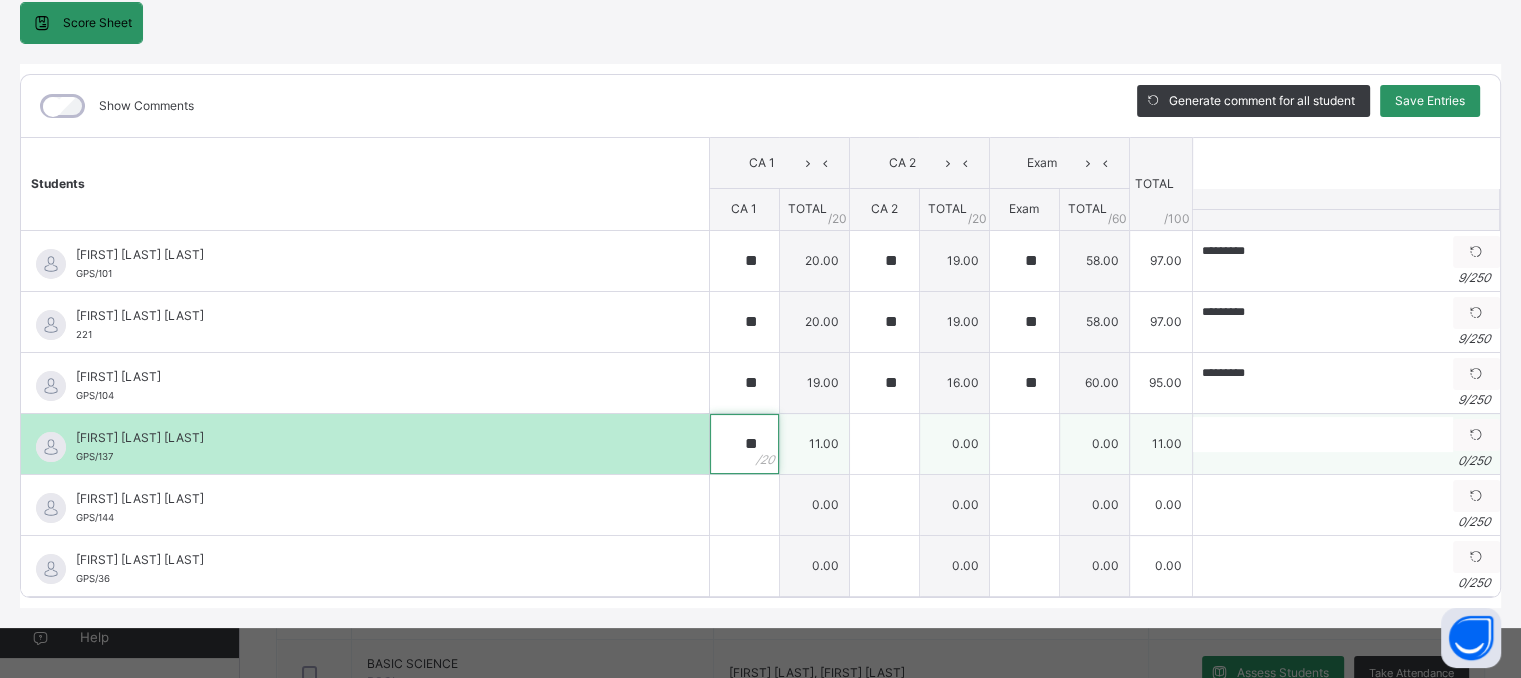 type on "**" 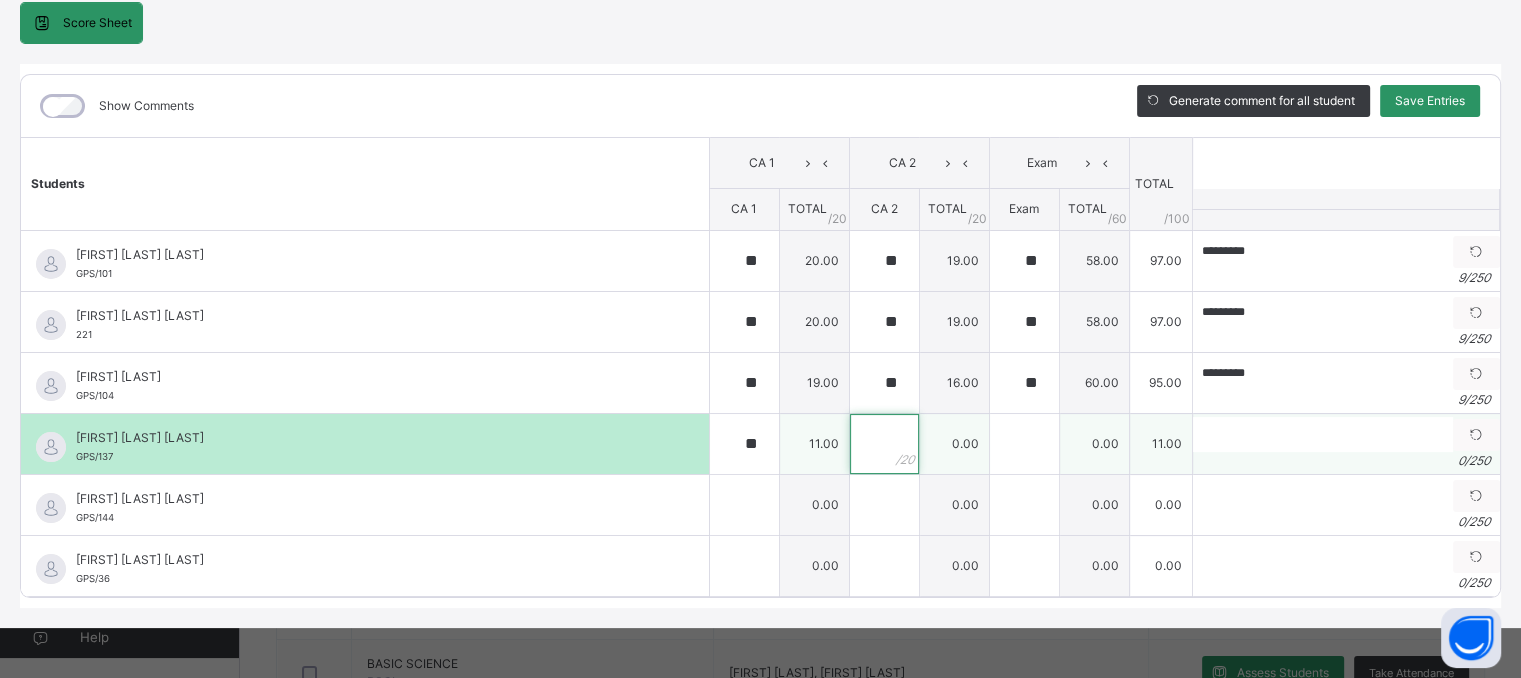 click at bounding box center [884, 444] 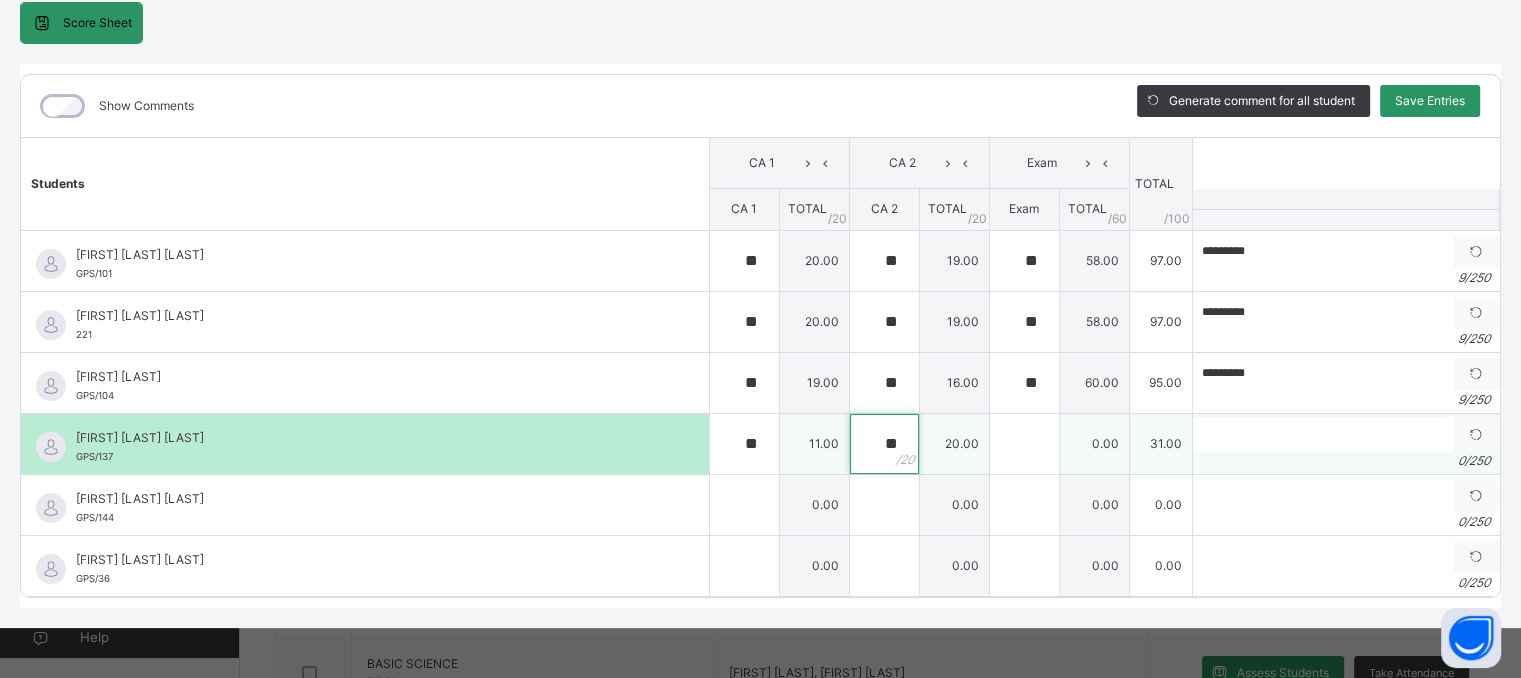 type on "**" 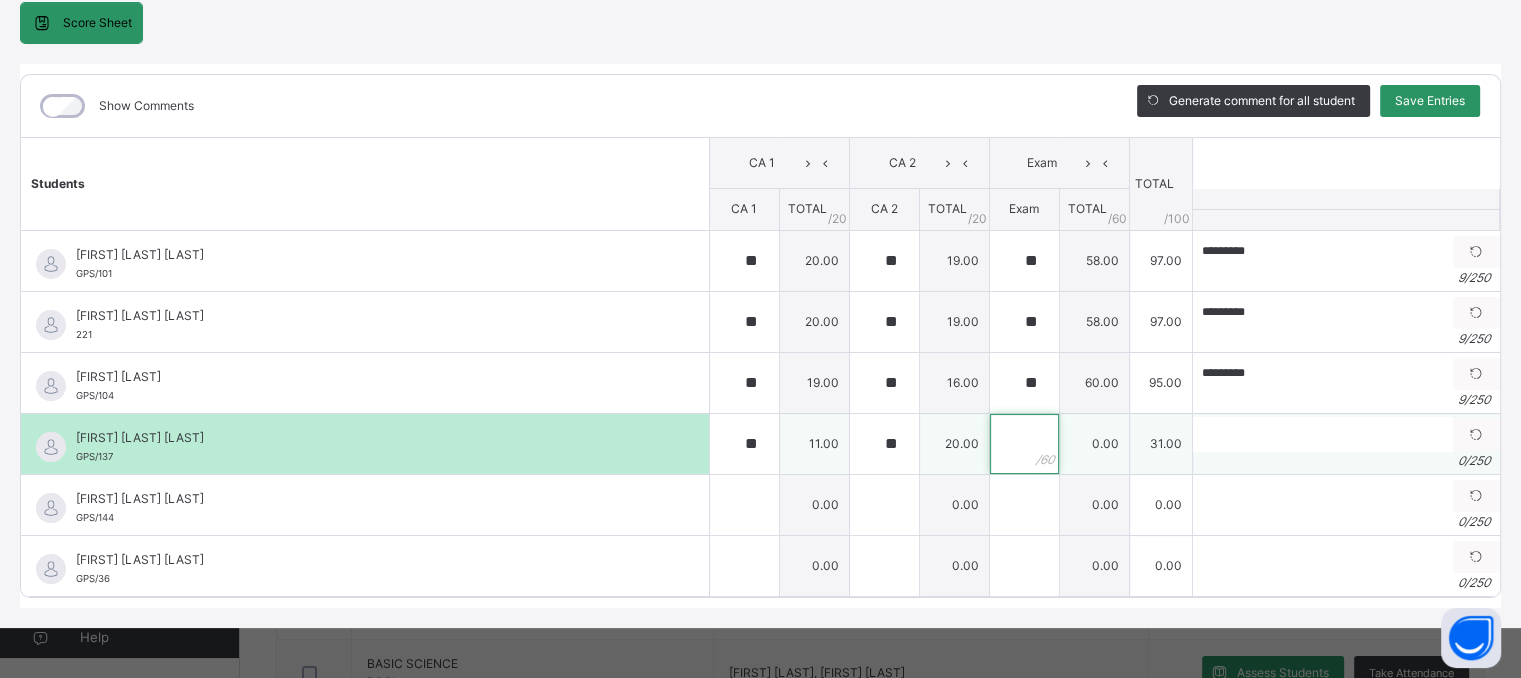 click at bounding box center [1024, 444] 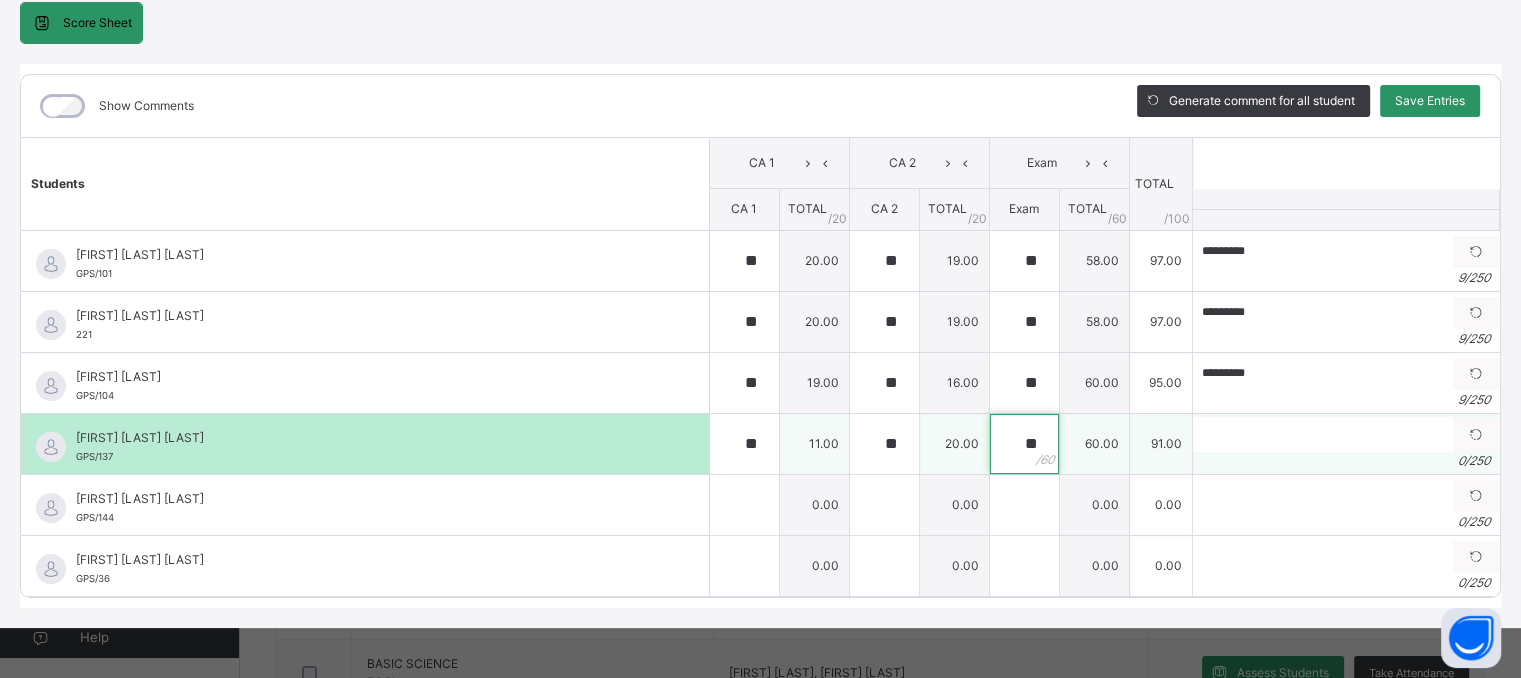 type on "**" 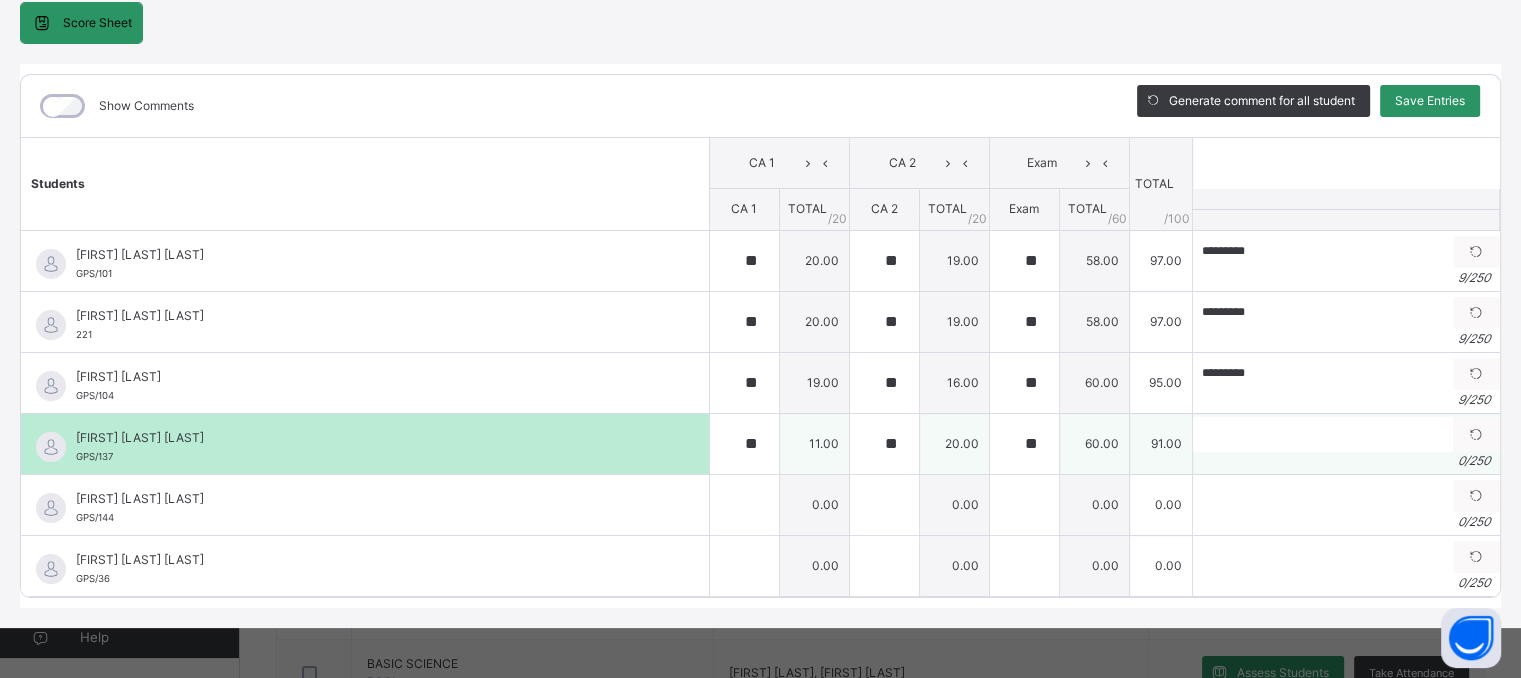 click on "0 / 250" at bounding box center (1346, 461) 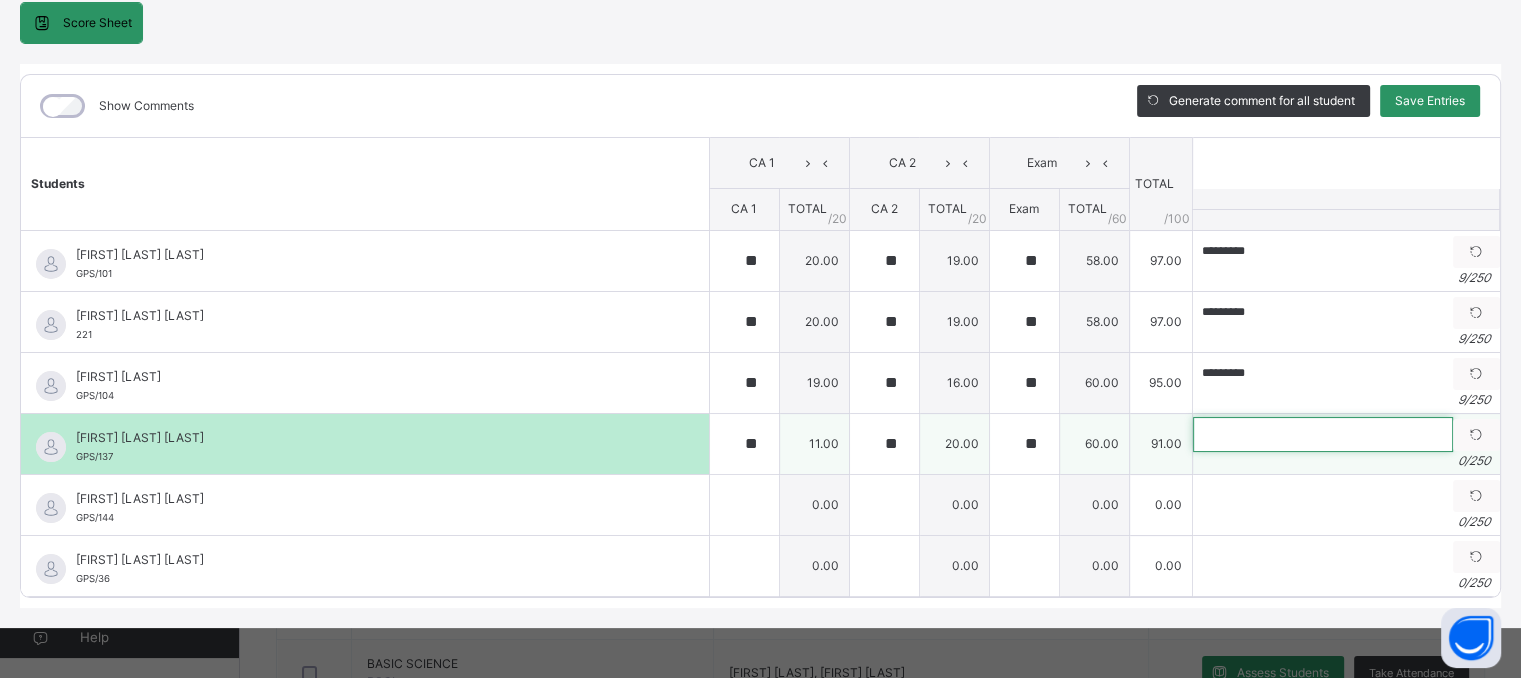click at bounding box center (1323, 434) 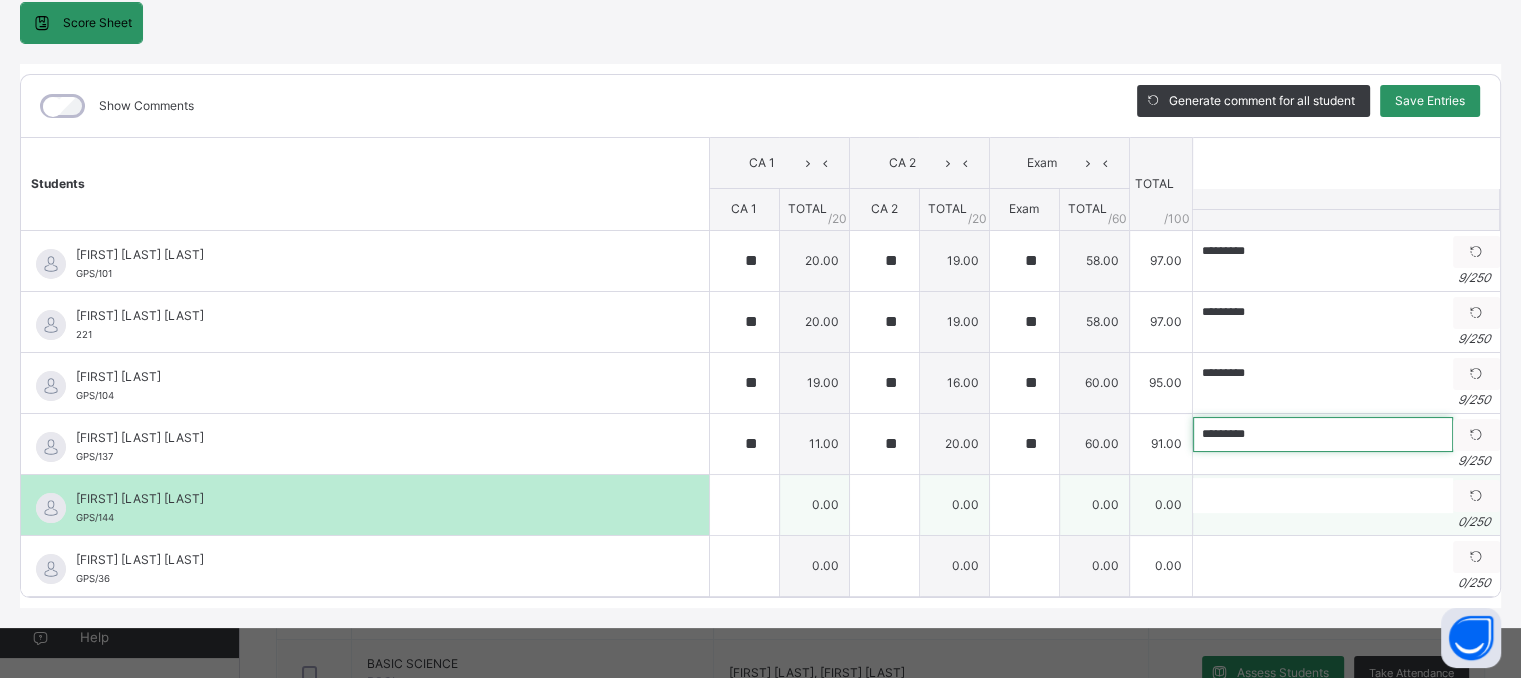 type on "*********" 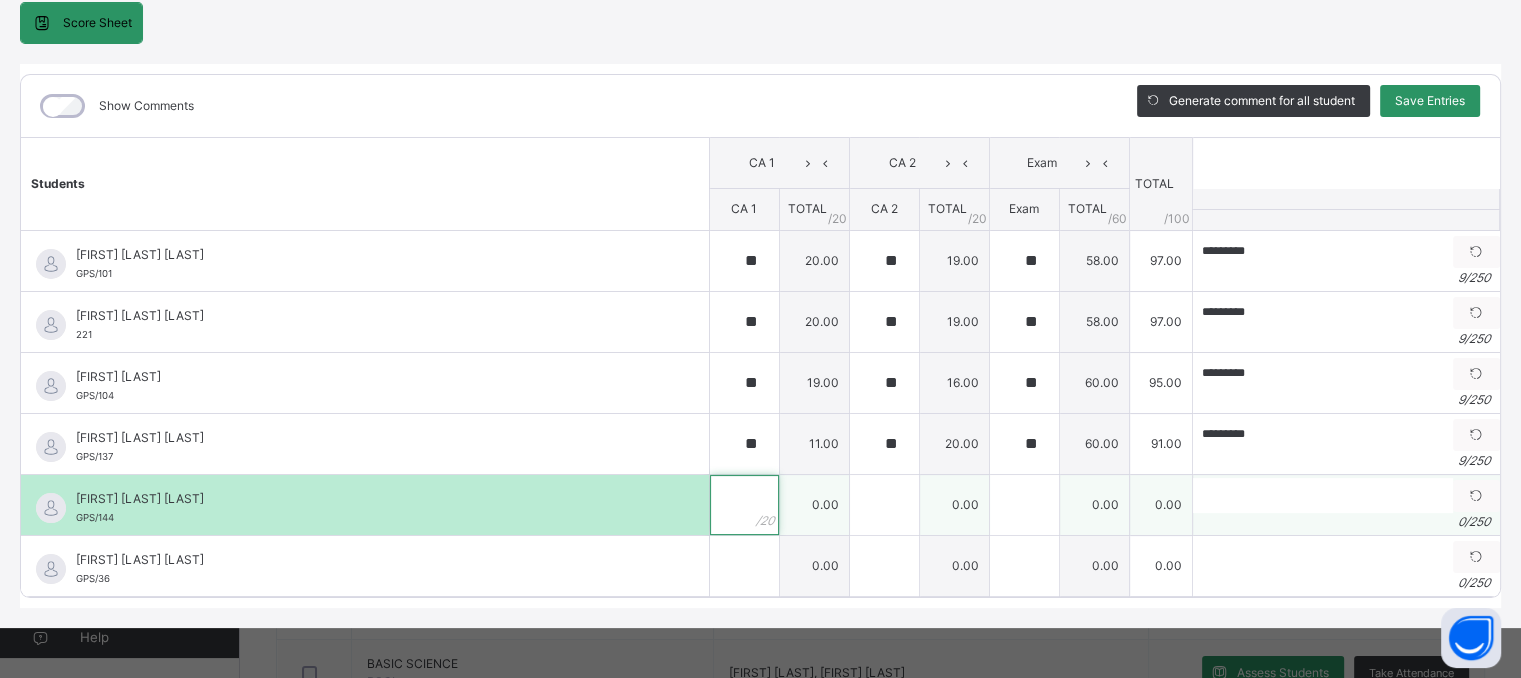 click at bounding box center (744, 505) 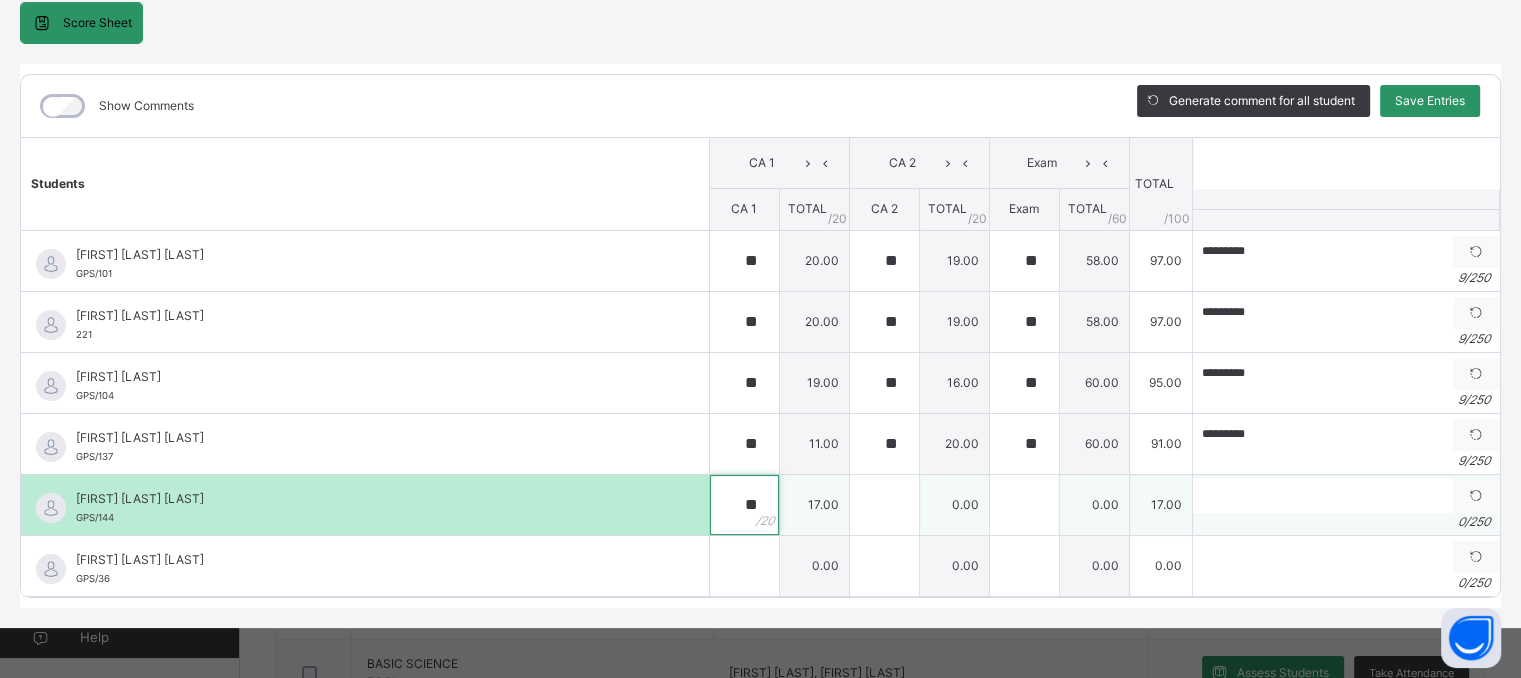 type on "**" 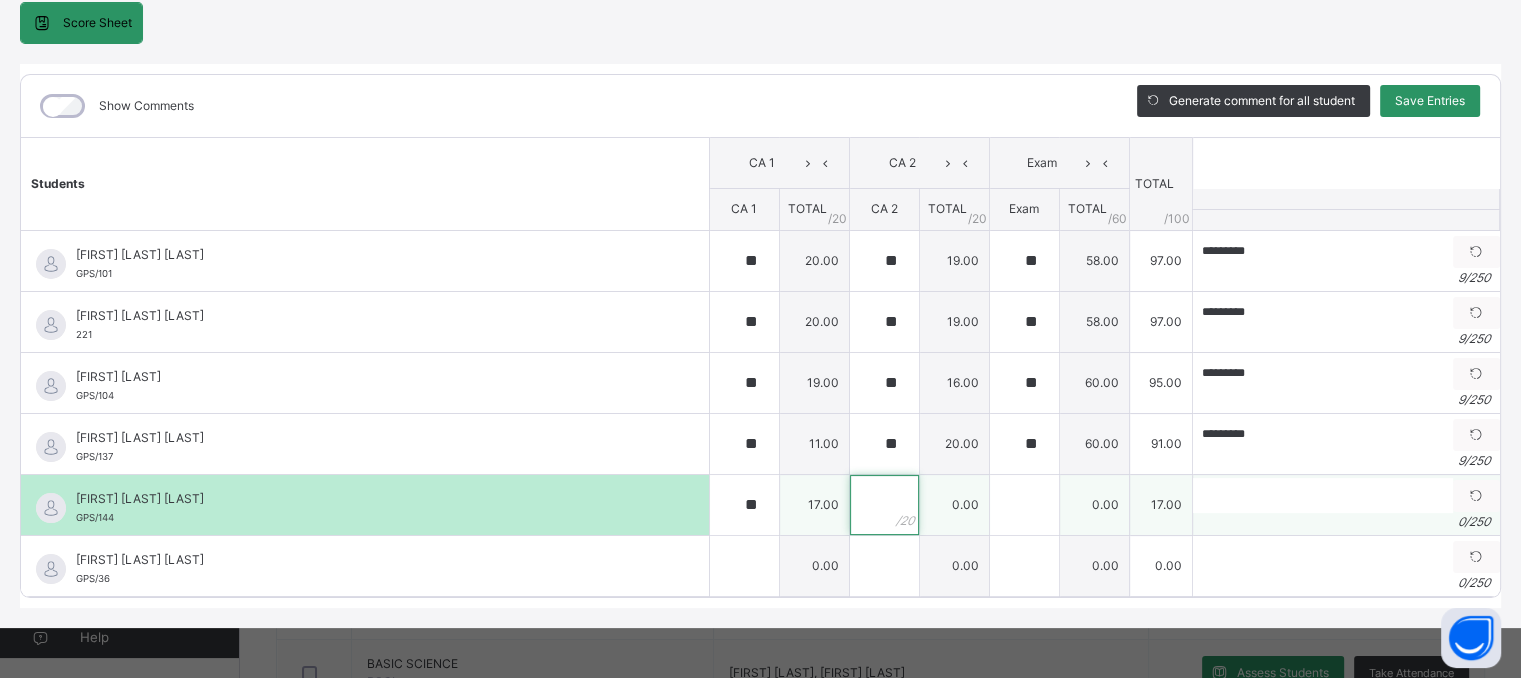 click at bounding box center (884, 505) 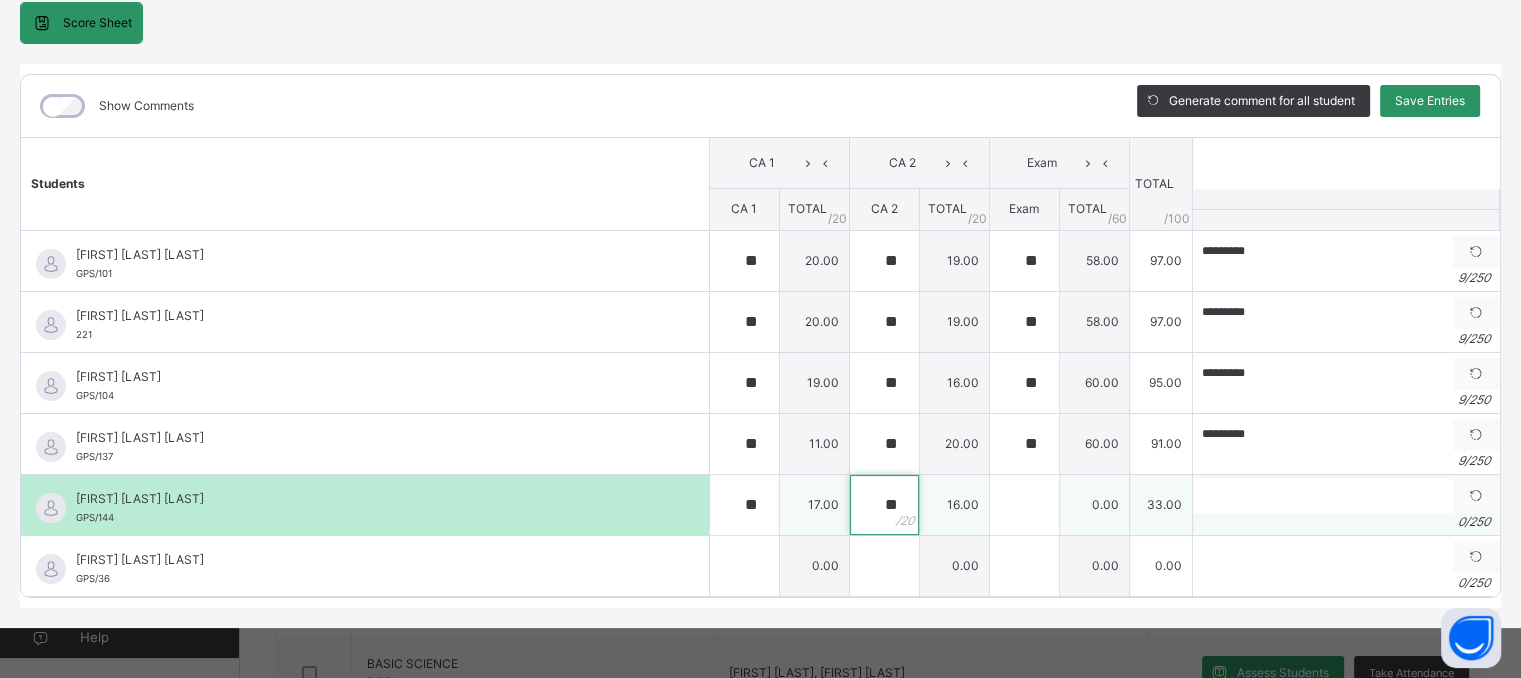 type on "**" 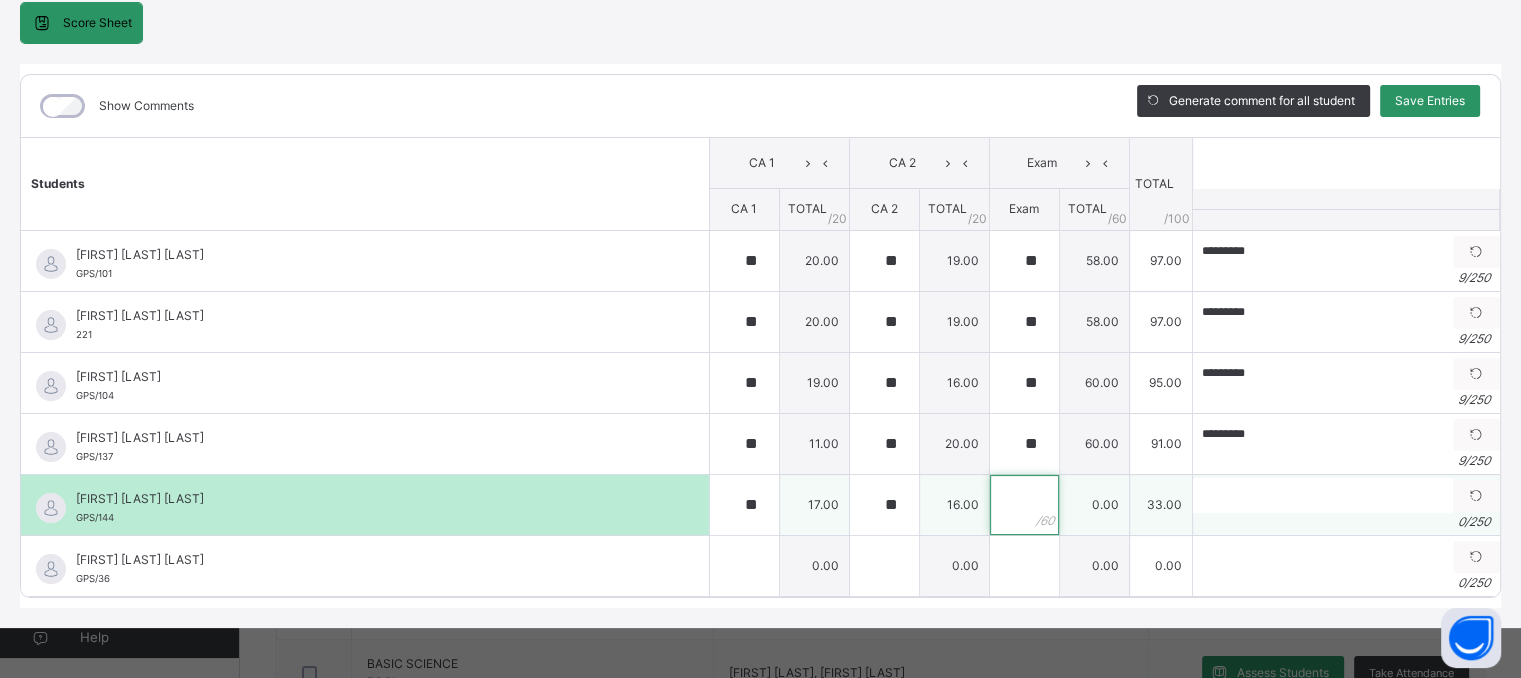 click at bounding box center [1024, 505] 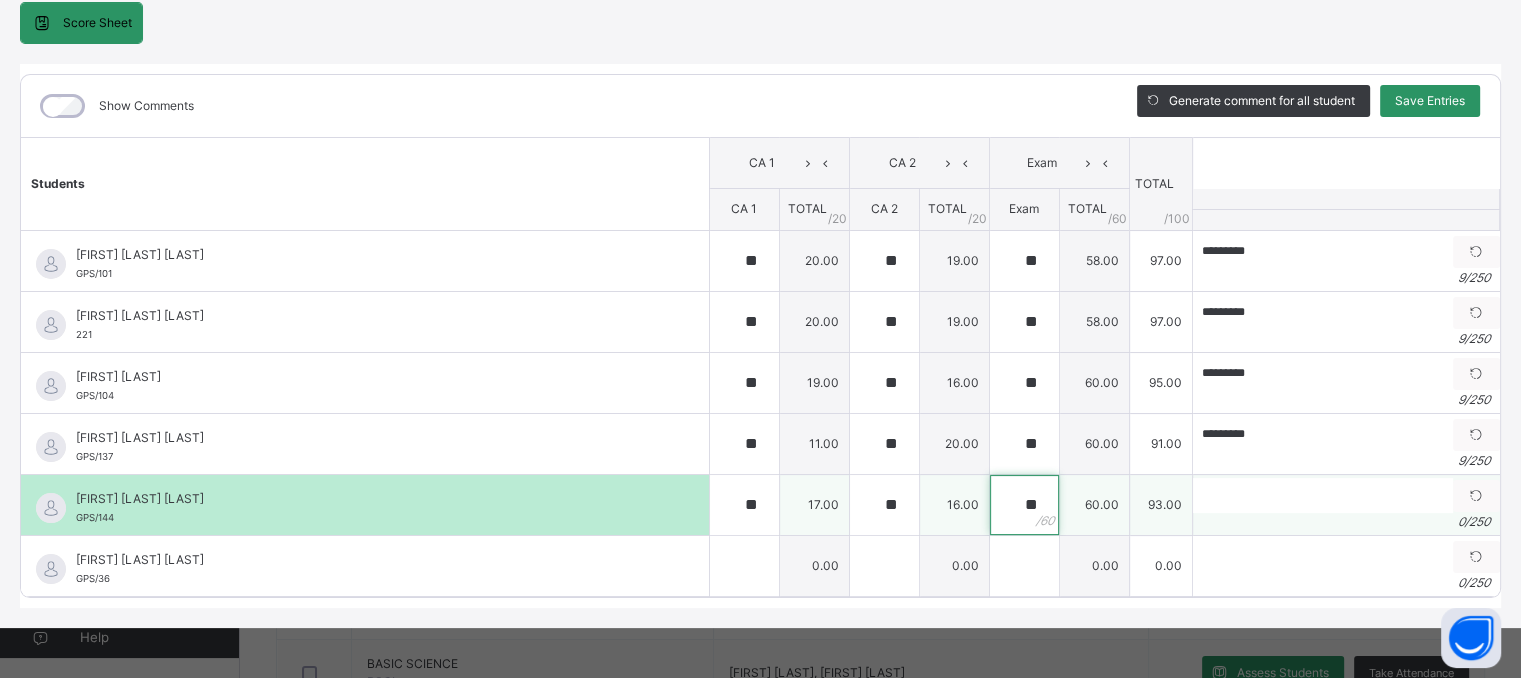 type on "**" 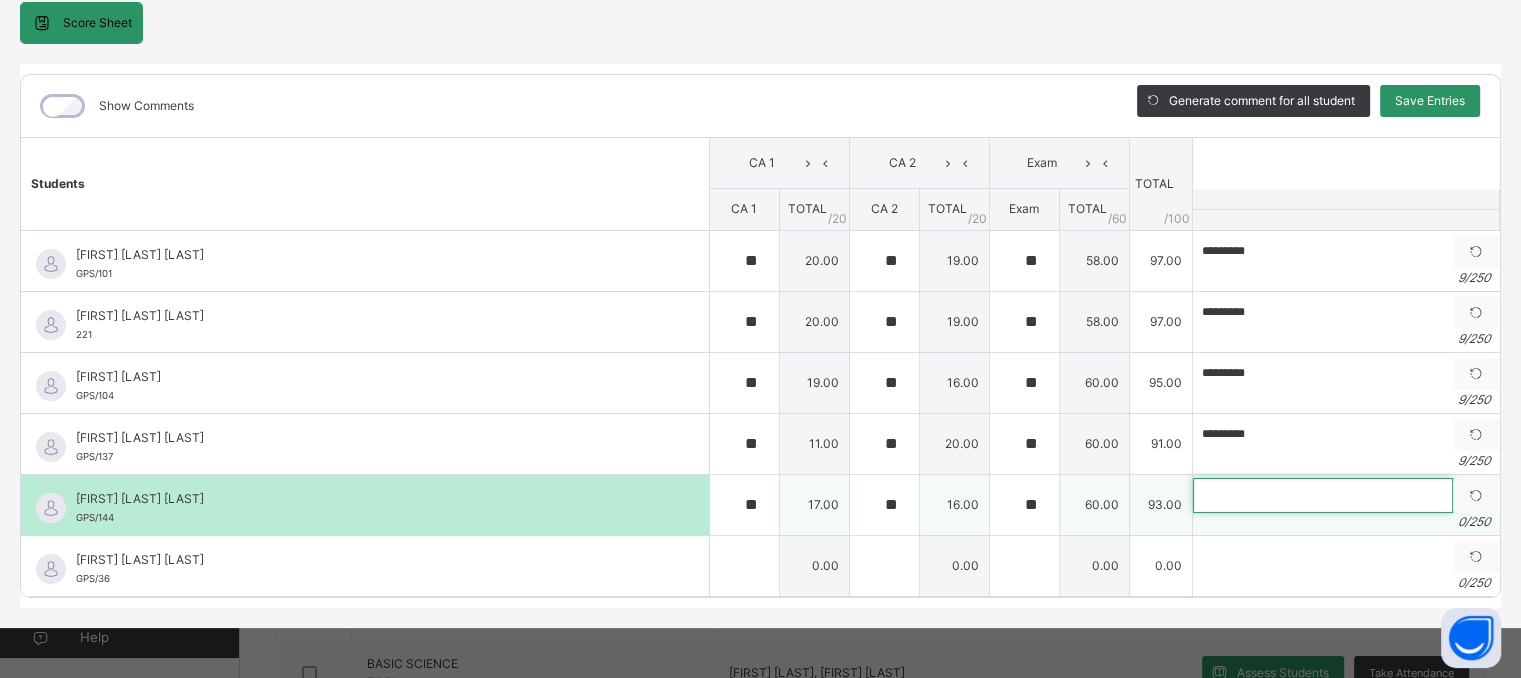 click at bounding box center (1323, 495) 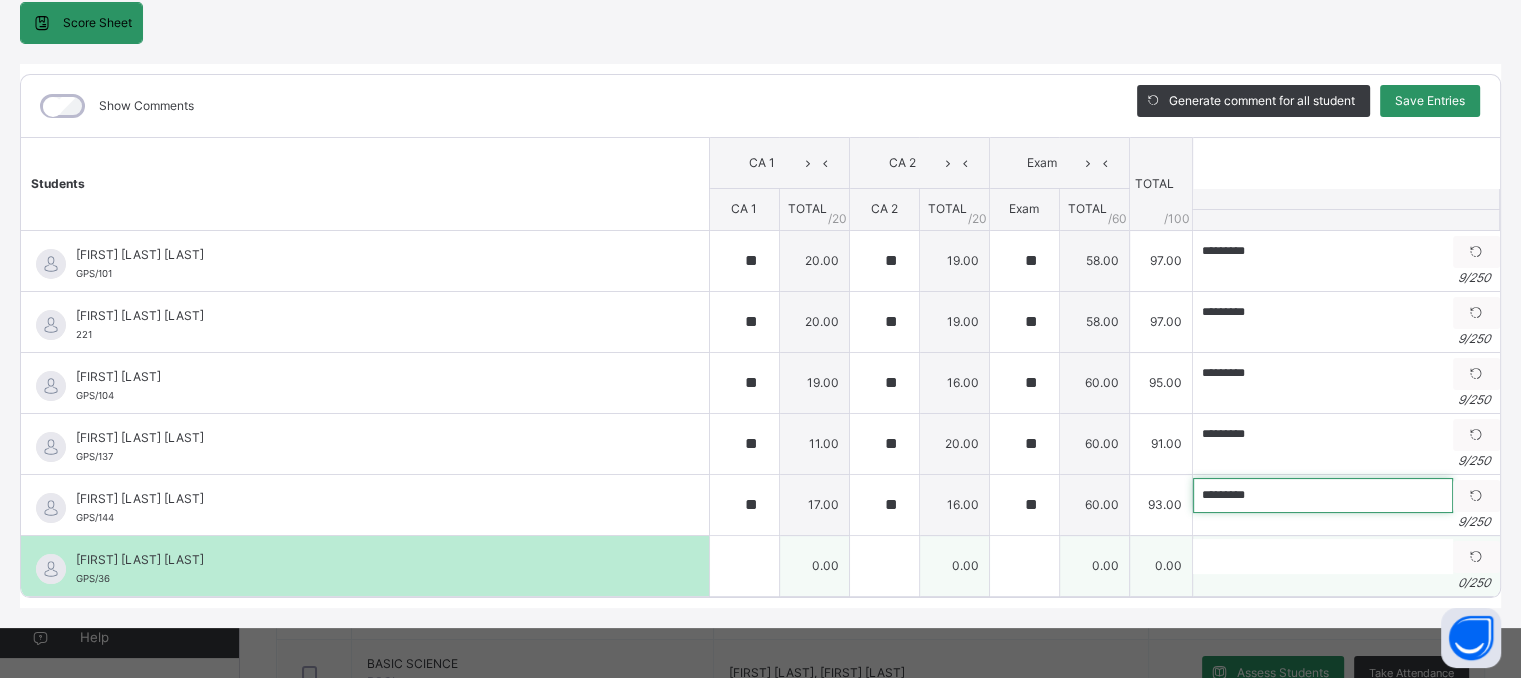 type on "*********" 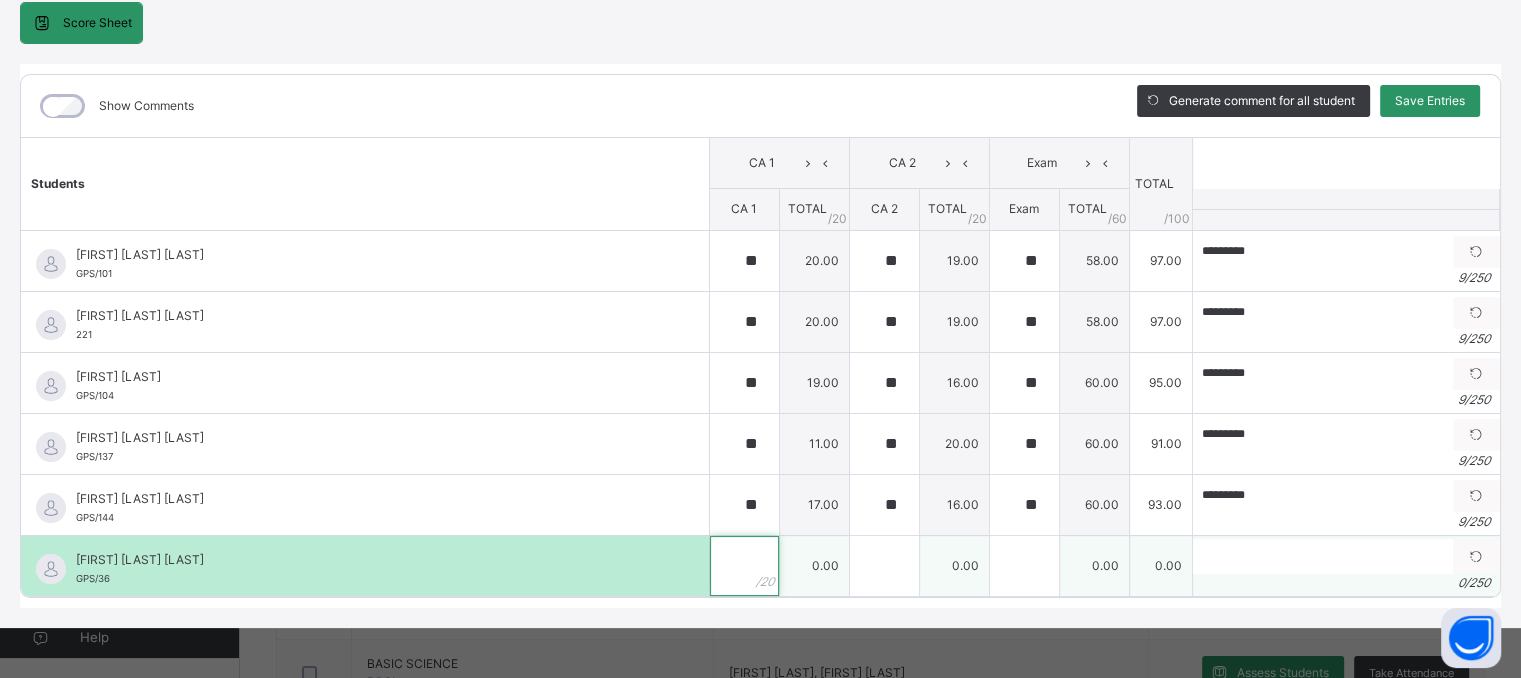 click at bounding box center [744, 566] 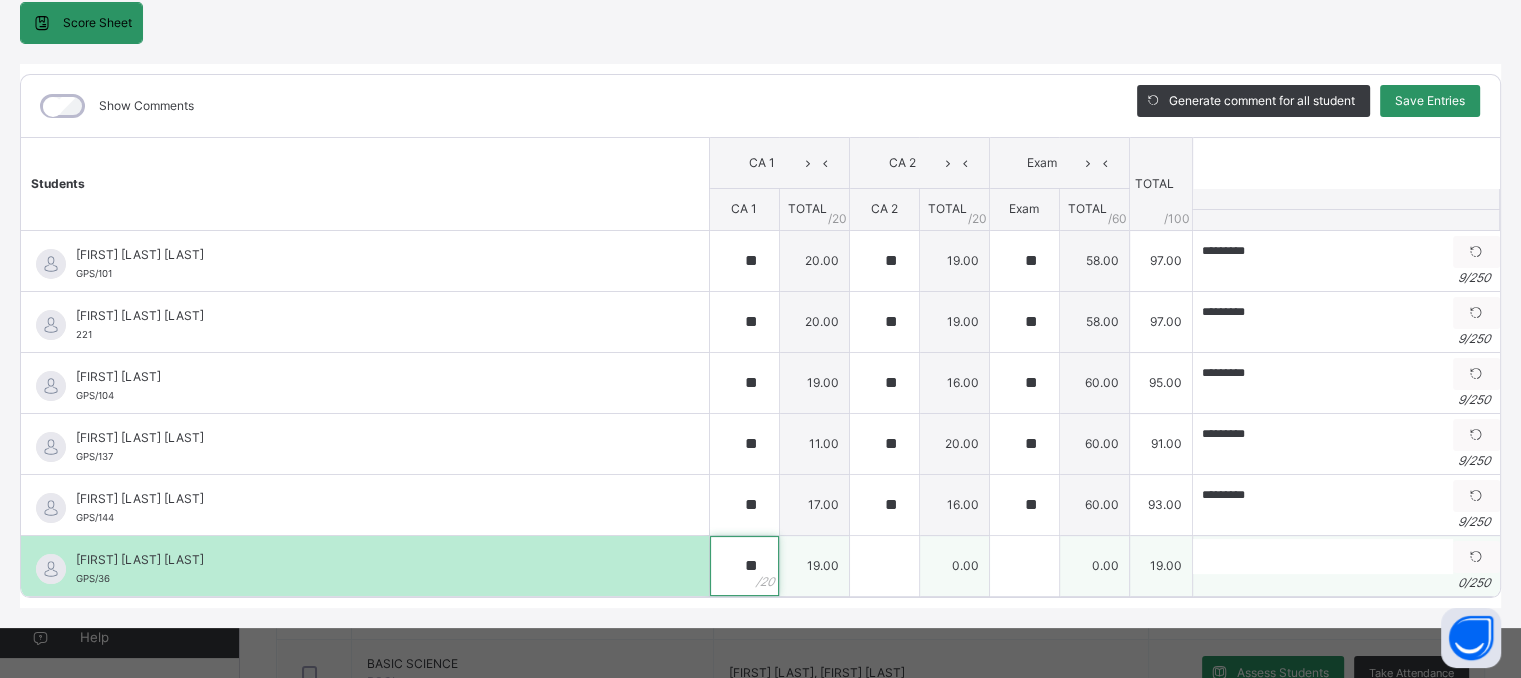 type on "**" 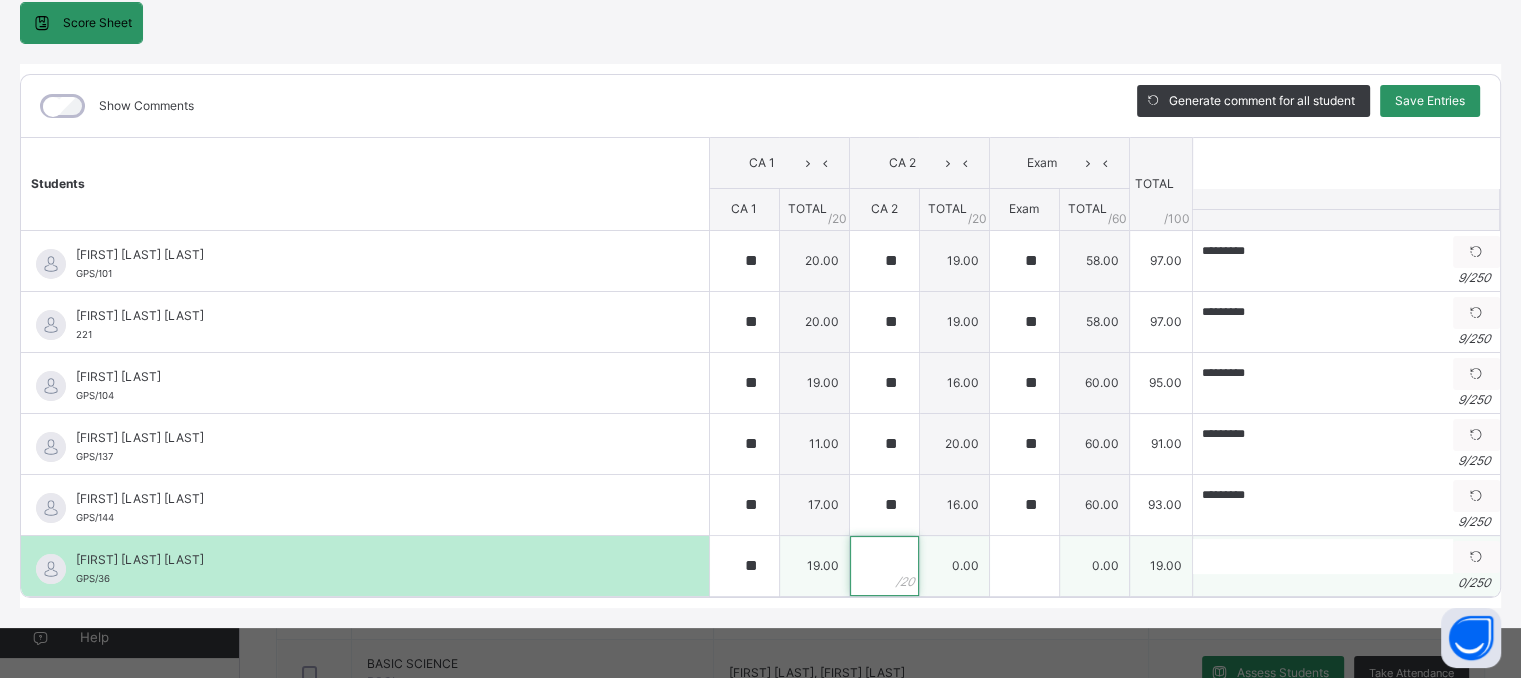 click at bounding box center (884, 566) 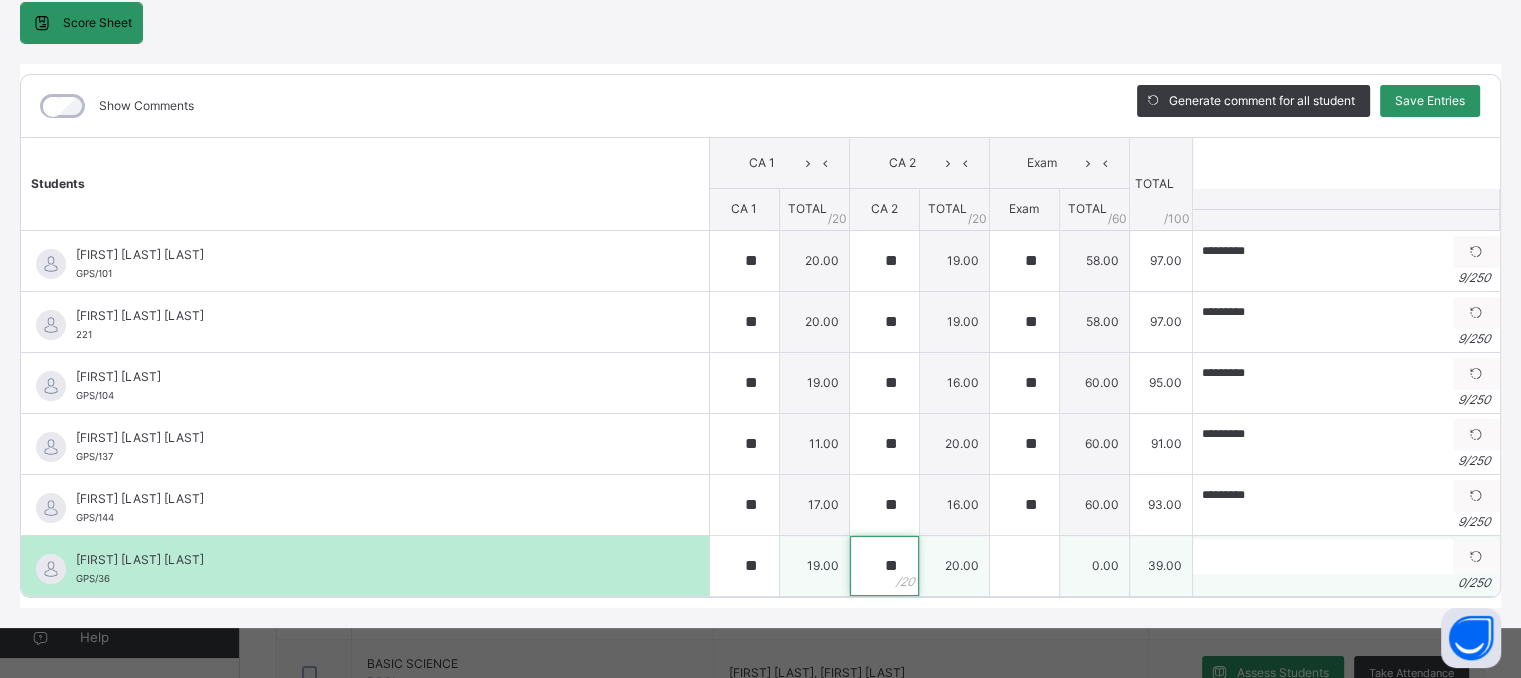 type on "**" 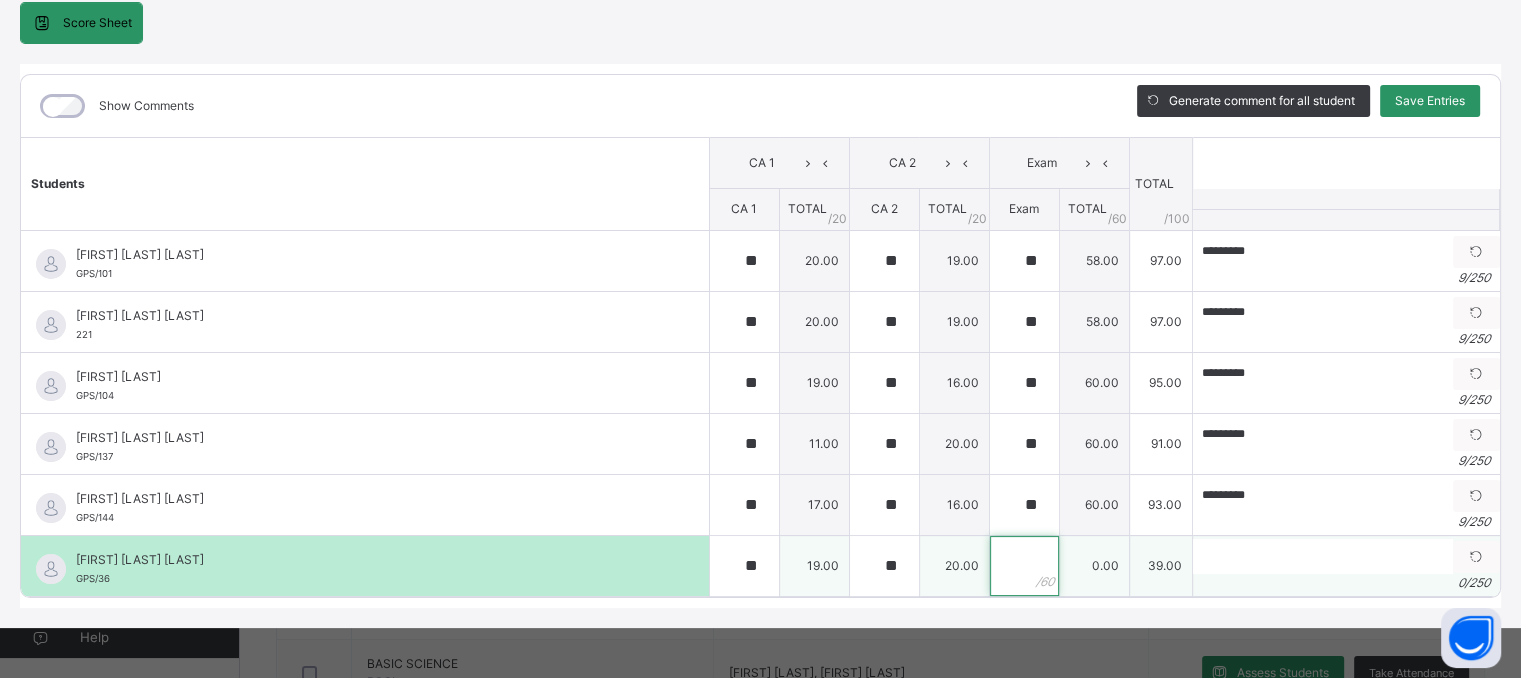 click at bounding box center [1024, 566] 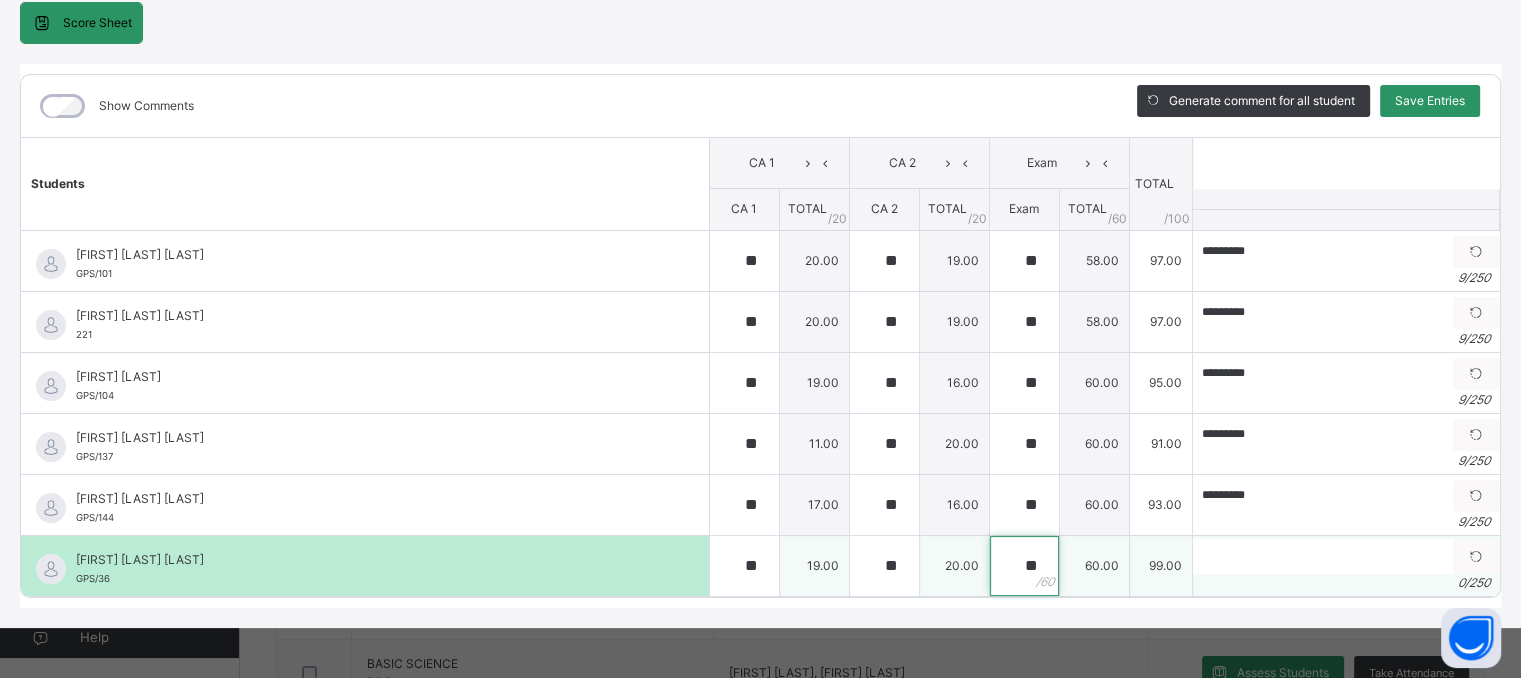 type on "**" 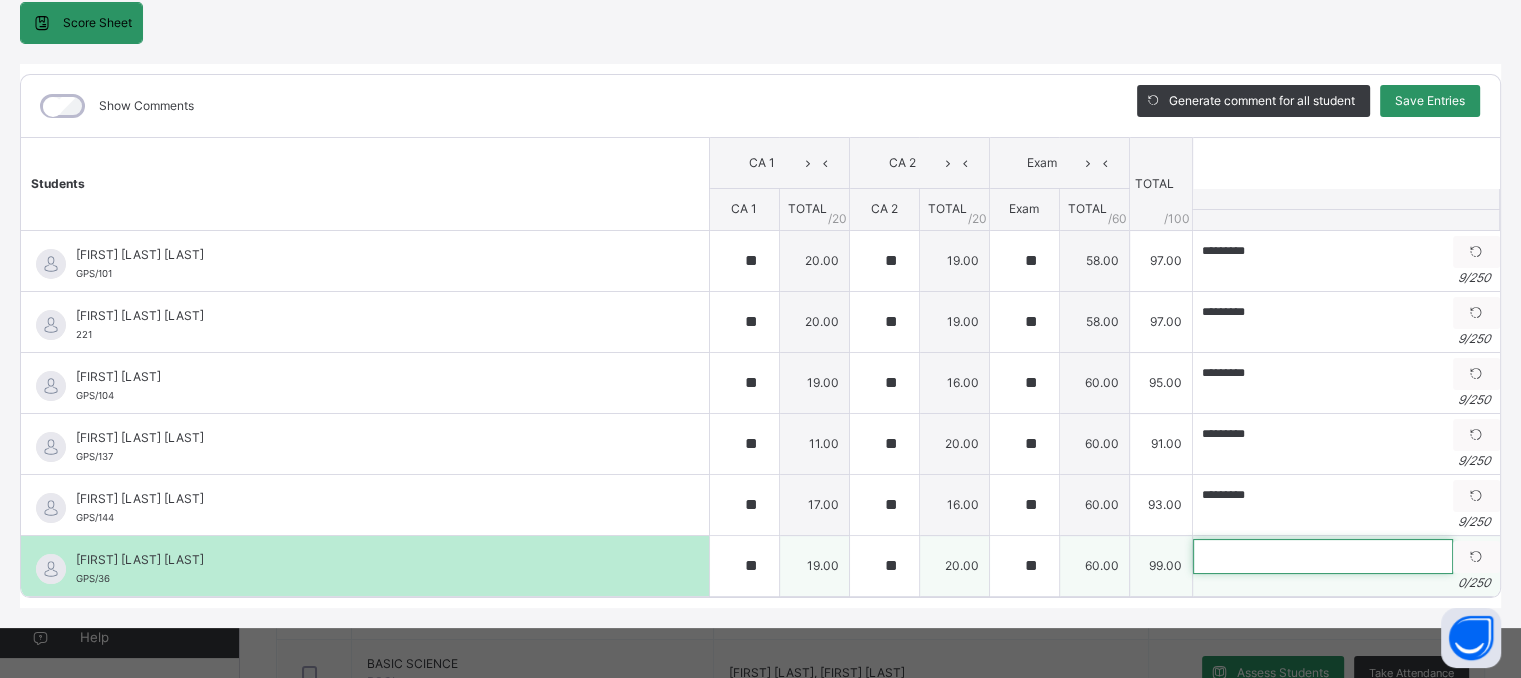 click at bounding box center (1323, 556) 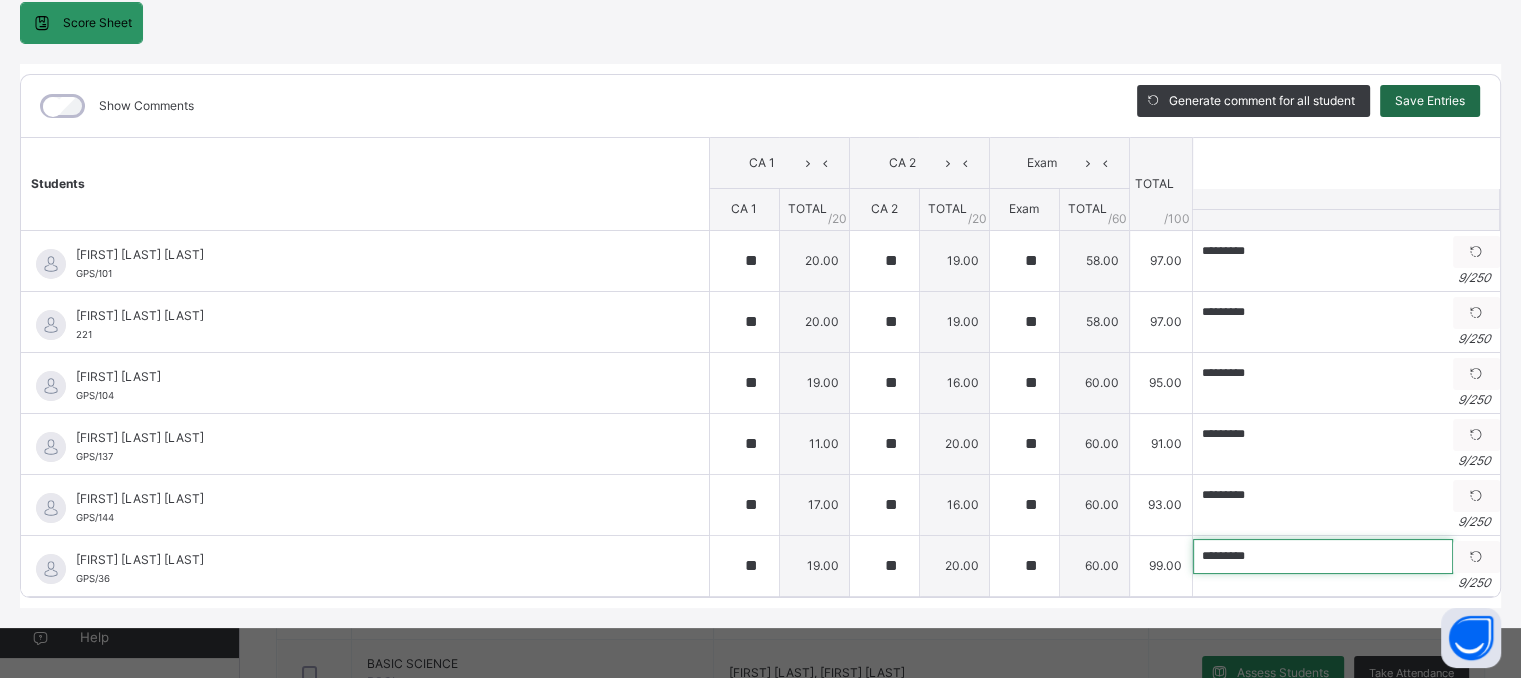 type on "*********" 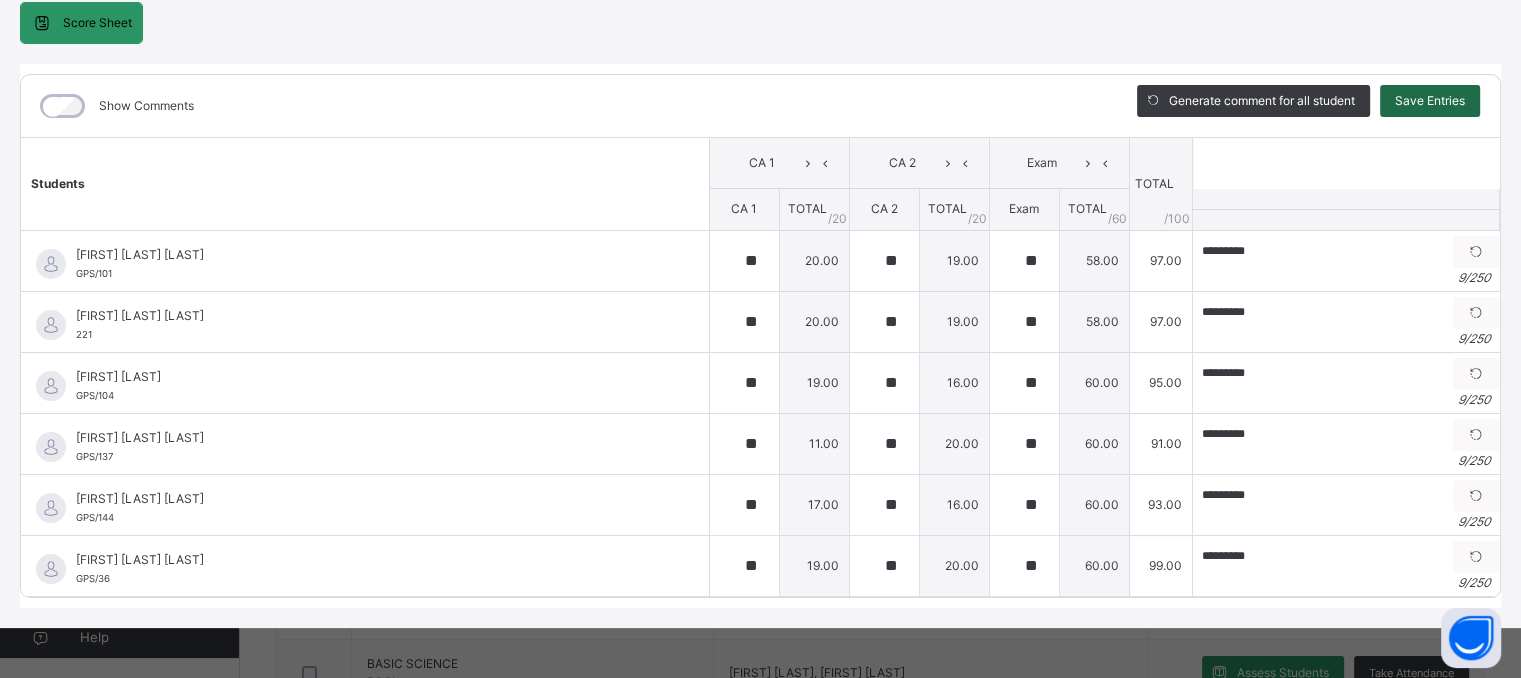 click on "Save Entries" at bounding box center [1430, 101] 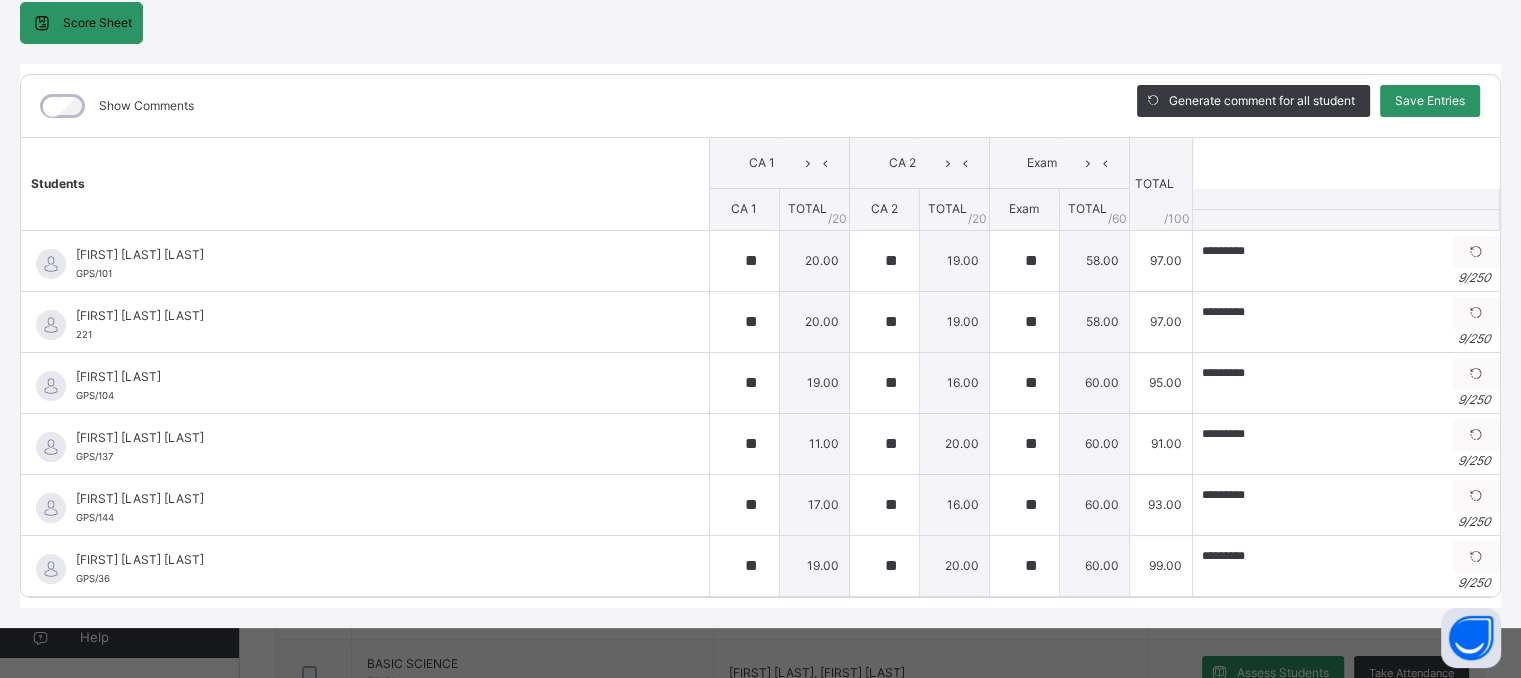 scroll, scrollTop: 0, scrollLeft: 0, axis: both 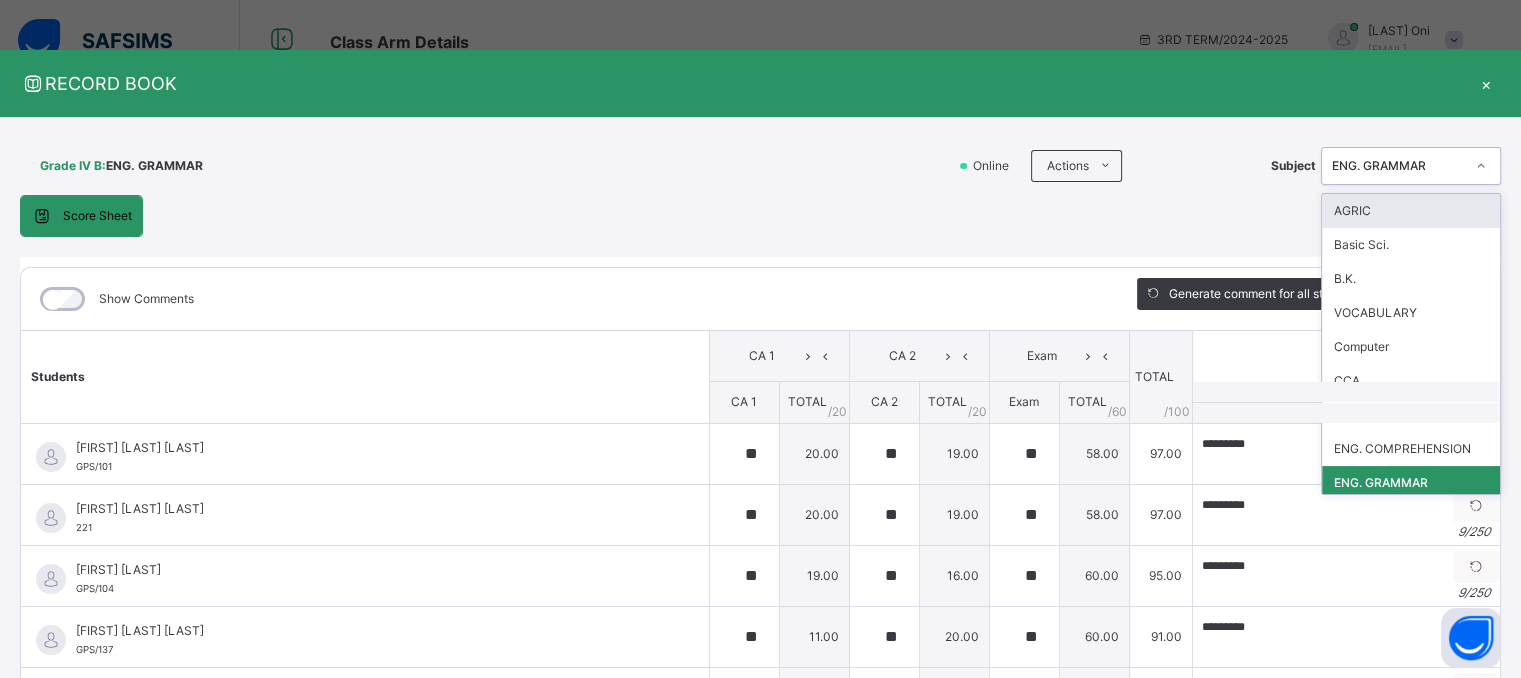 click on "ENG. GRAMMAR" at bounding box center (1398, 166) 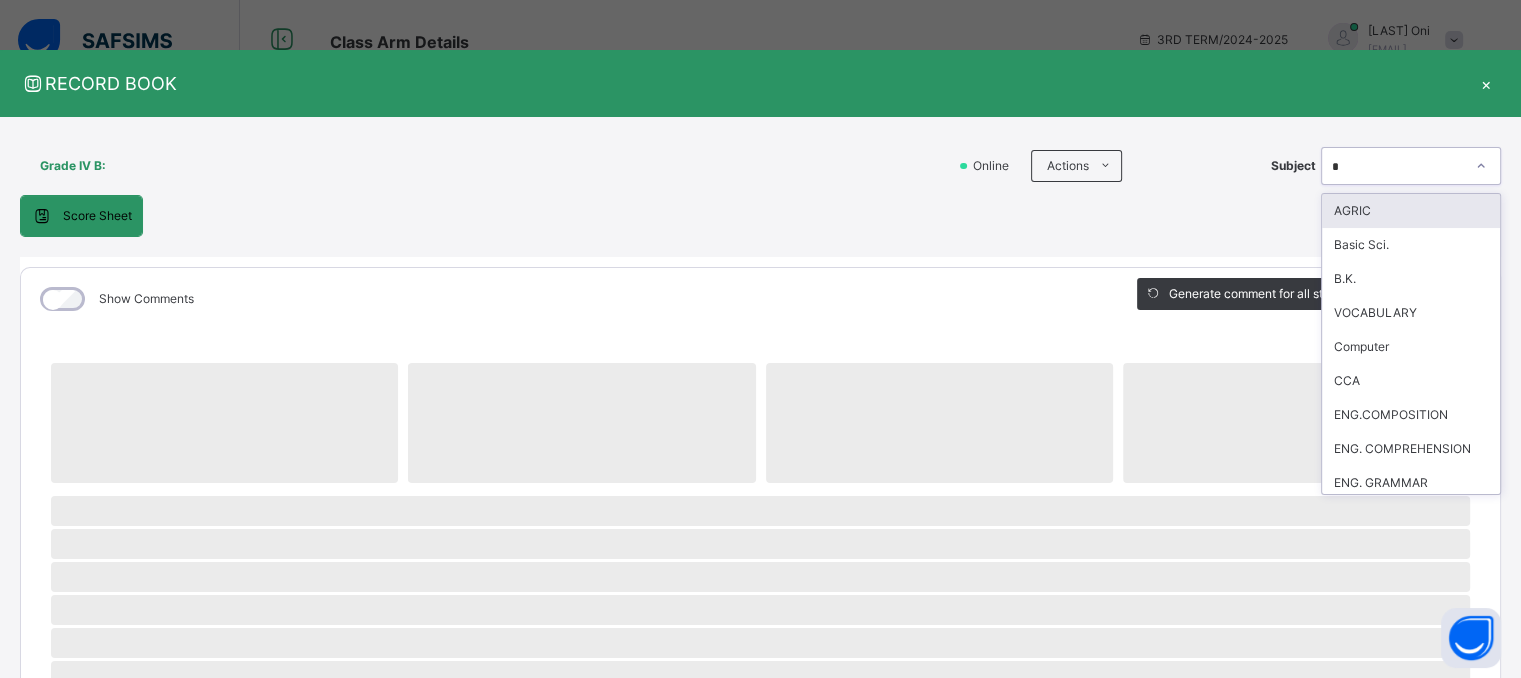 type on "**" 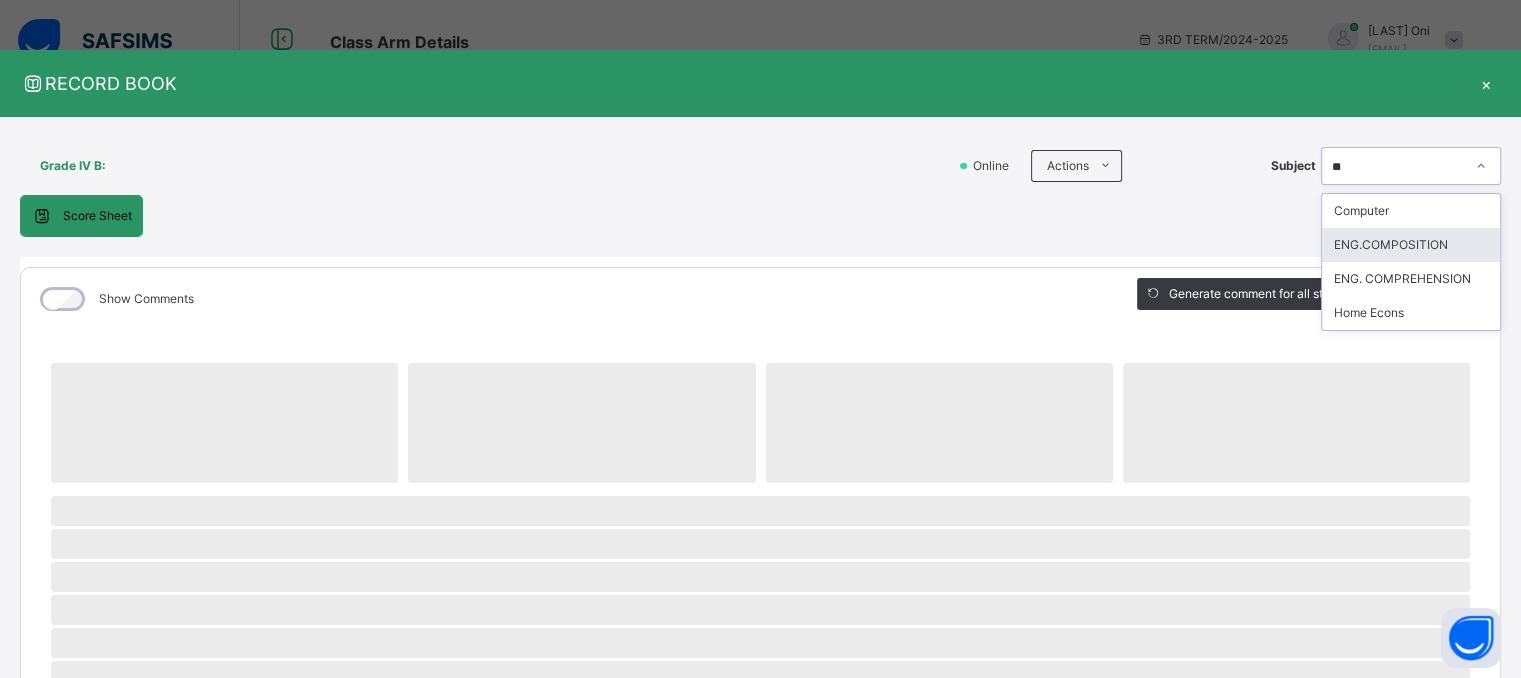 click on "option ENG. GRAMMAR, selected.    option ENG.COMPOSITION focused, 7 of 31. 4 results available for search term CO. Use Up and Down to choose options, press Enter to select the currently focused option, press Escape to exit the menu, press Tab to select the option and exit the menu. ** CO Computer ENG.COMPOSITION ENG. COMPREHENSION Home Econs" at bounding box center (1411, 166) 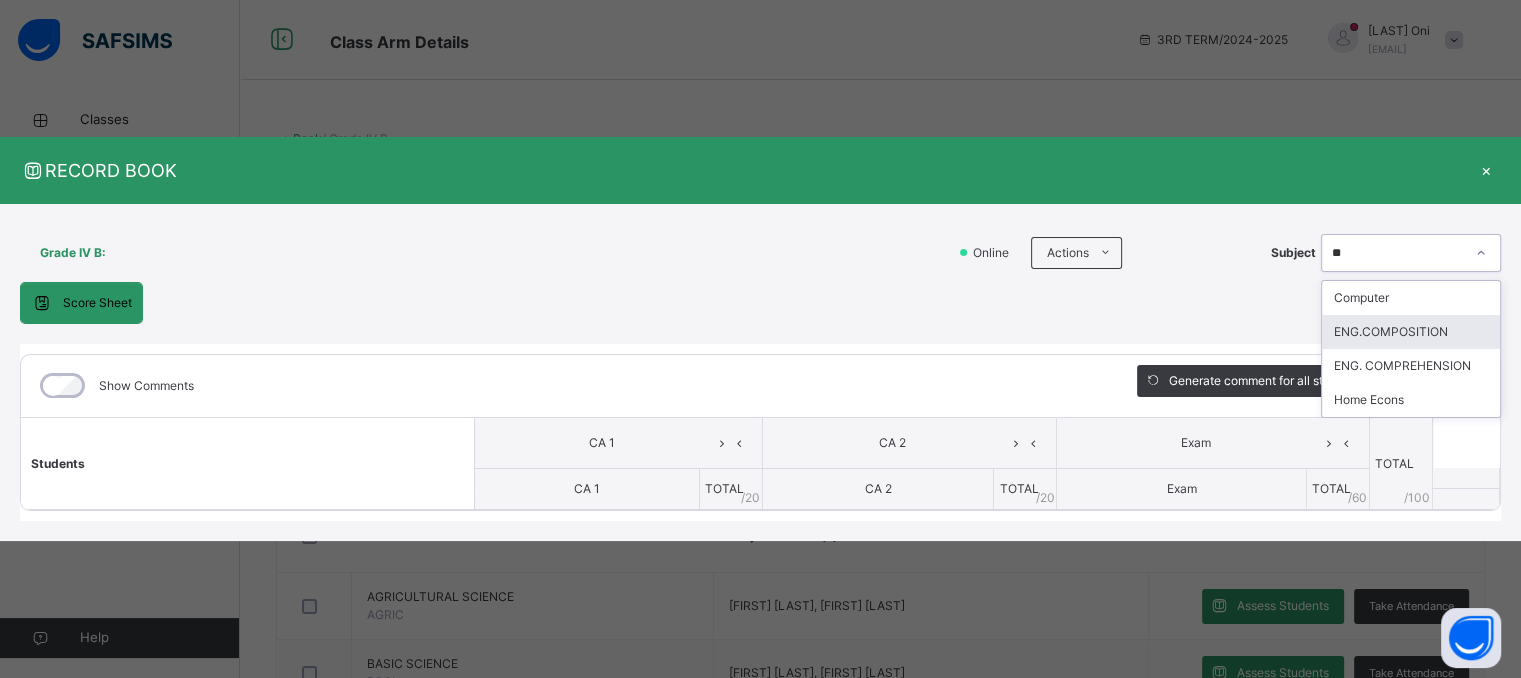 click on "ENG.COMPOSITION" at bounding box center [1411, 332] 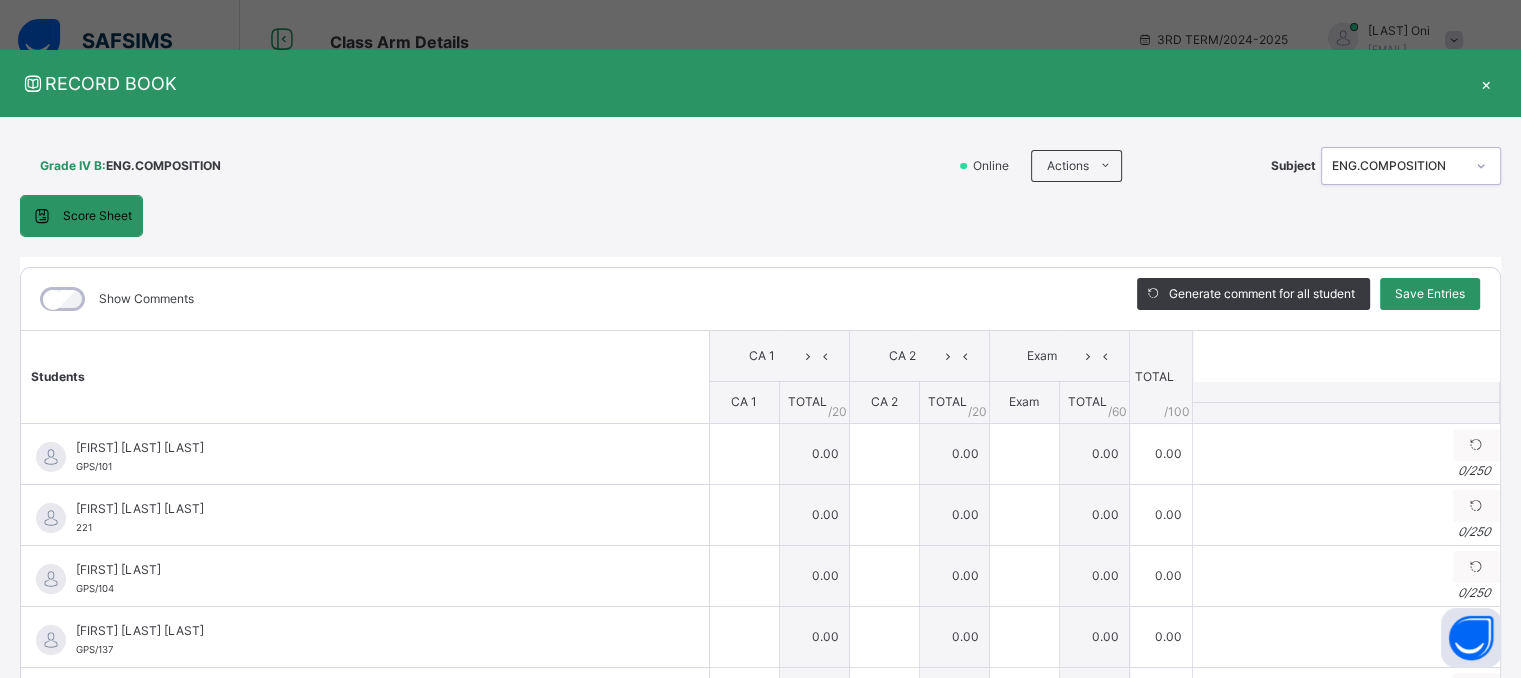 click on "Score Sheet Score Sheet Show Comments   Generate comment for all student   Save Entries Class Level:  Grade IV   B Subject:  ENG.COMPOSITION Session:  2024/2025 Session Session:  3RD TERM Students CA 1 CA 2 Exam TOTAL /100 Comment CA 1 TOTAL / 20 CA 2 TOTAL / 20 Exam TOTAL / 60  [FIRST]  [LAST] [ID]  [FIRST]  [LAST] [ID] 0.00 0.00 0.00 0.00 Generate comment 0 / 250   ×   Subject Teacher’s Comment Generate and see in full the comment developed by the AI with an option to regenerate the comment JS  [FIRST]  [LAST]   [ID]   Total 0.00  / 100.00 Sims Bot   Regenerate     Use this comment   [FIRST] [LAST] [ID] [FIRST] [LAST] [ID] 0.00 0.00 0.00 0.00 Generate comment 0 / 250   ×   Subject Teacher’s Comment Generate and see in full the comment developed by the AI with an option to regenerate the comment JS [FIRST] [LAST]   [ID]   Total 0.00  / 100.00 Sims Bot   Regenerate     Use this comment   [FIRST]  [LAST] [ID] [FIRST]  [LAST]" at bounding box center (760, 498) 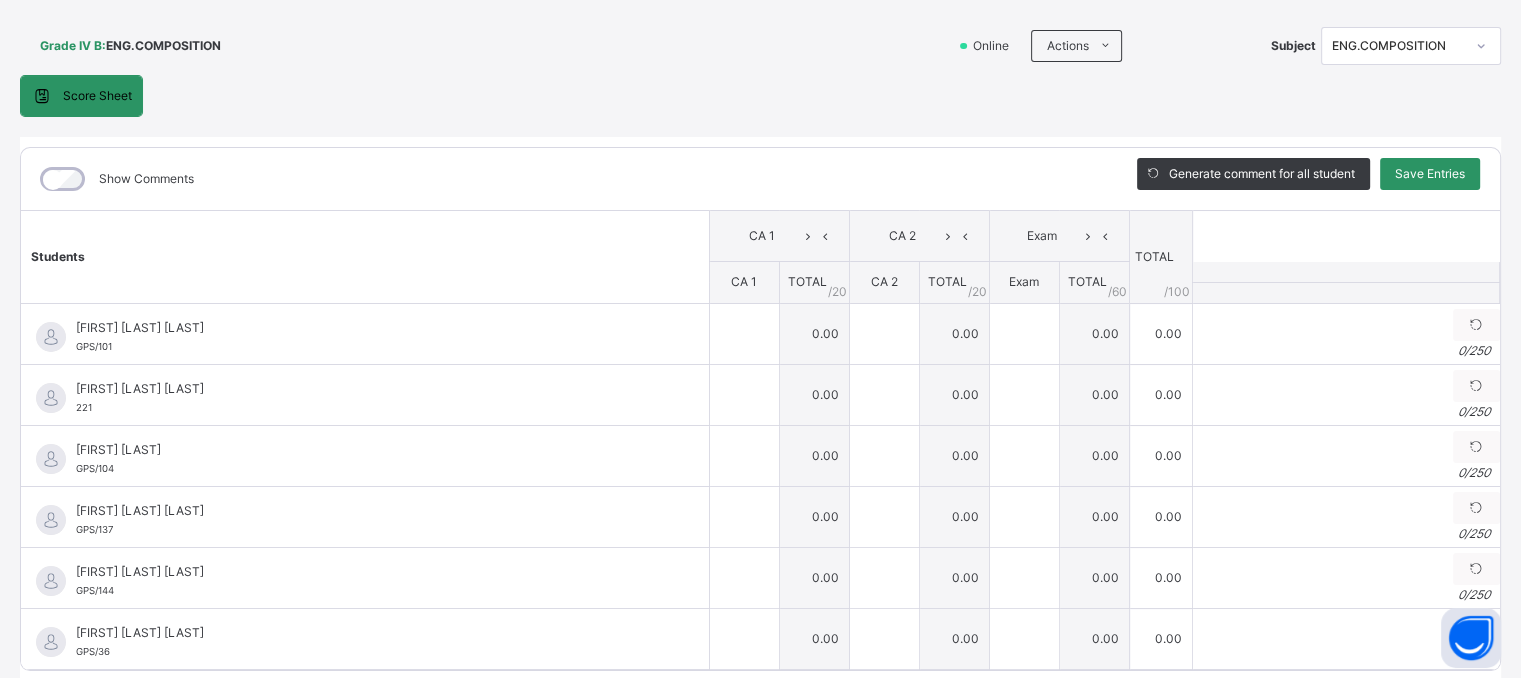 scroll, scrollTop: 160, scrollLeft: 0, axis: vertical 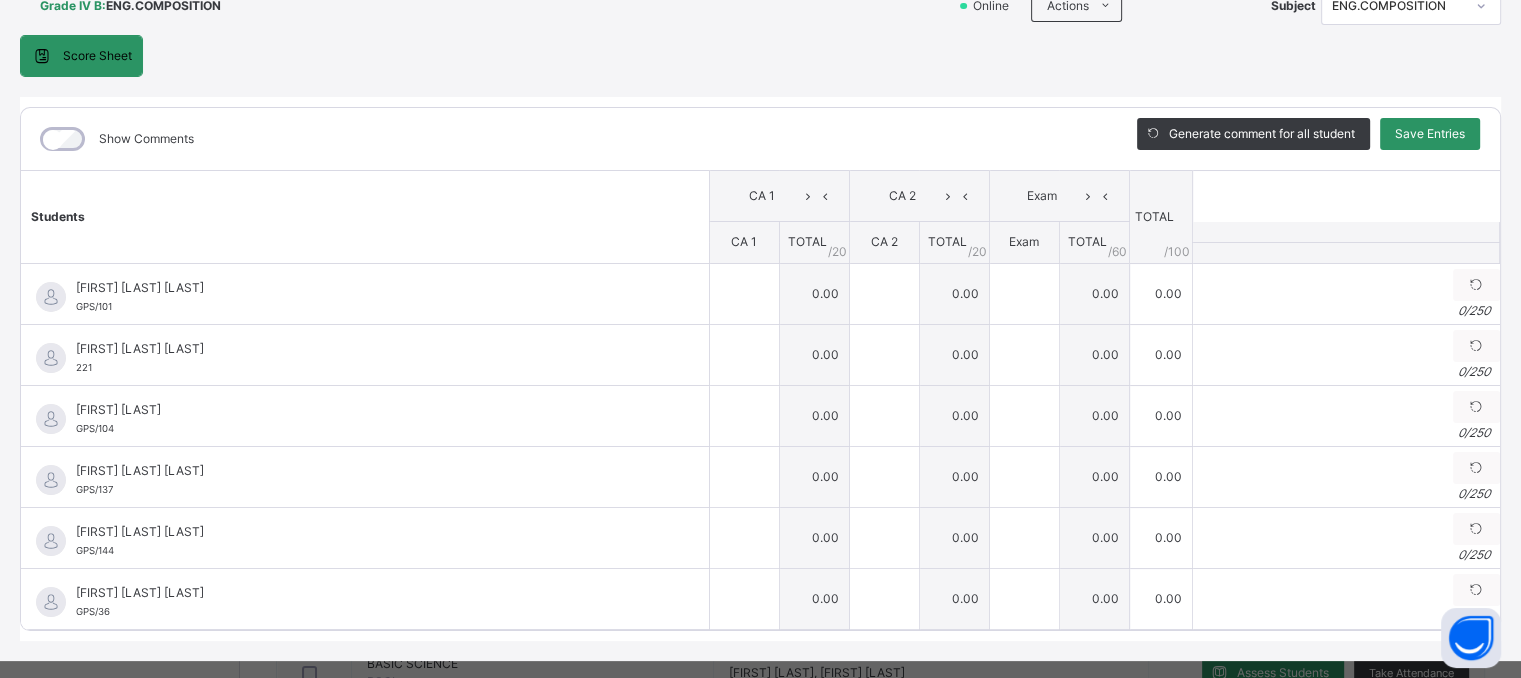 click on "Show Comments" at bounding box center [564, 139] 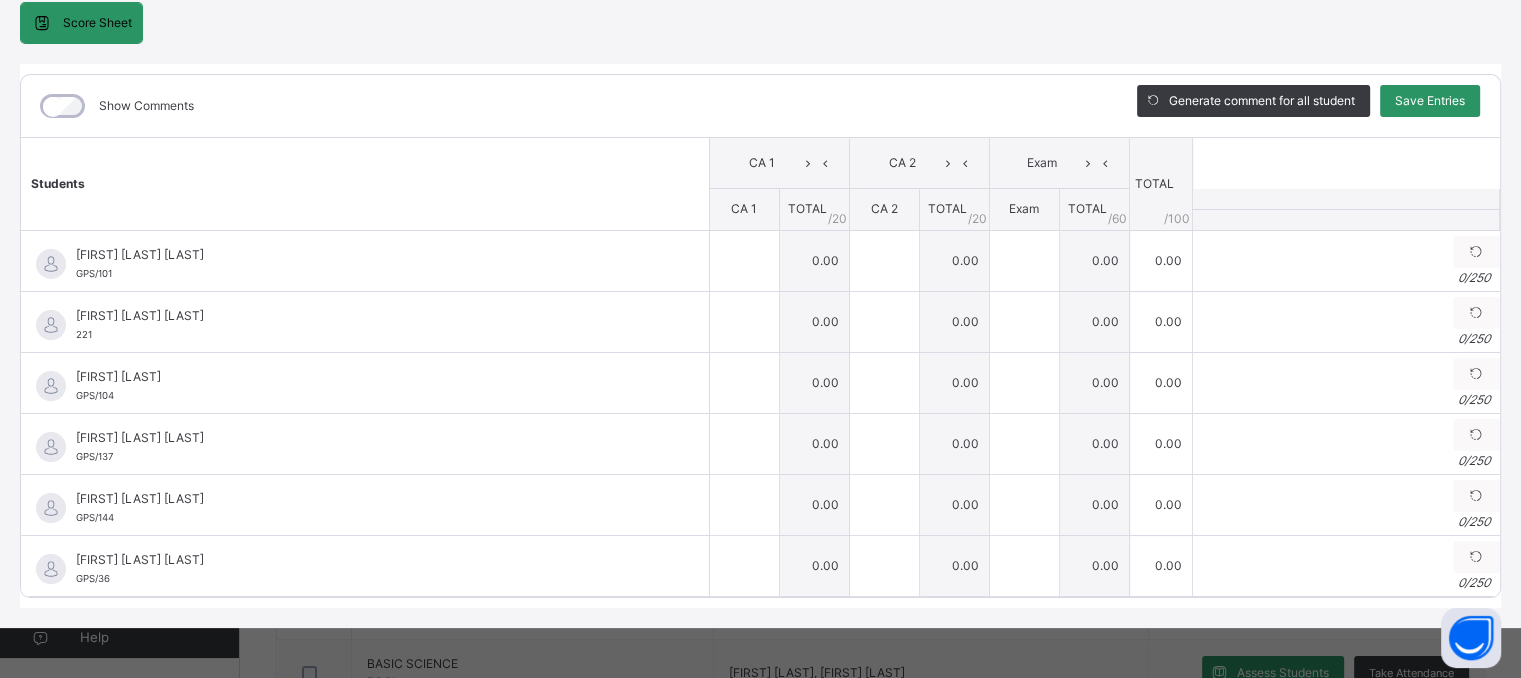 scroll, scrollTop: 205, scrollLeft: 0, axis: vertical 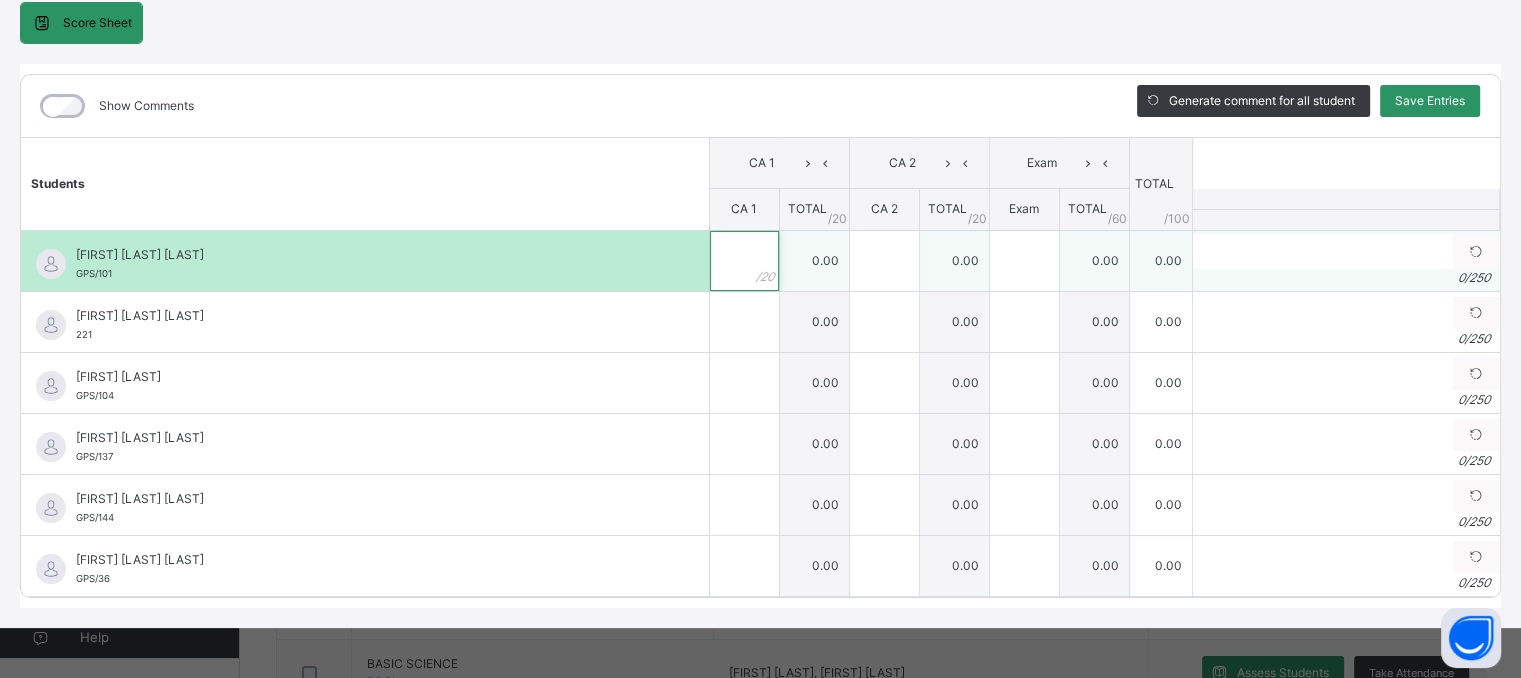 click at bounding box center (744, 261) 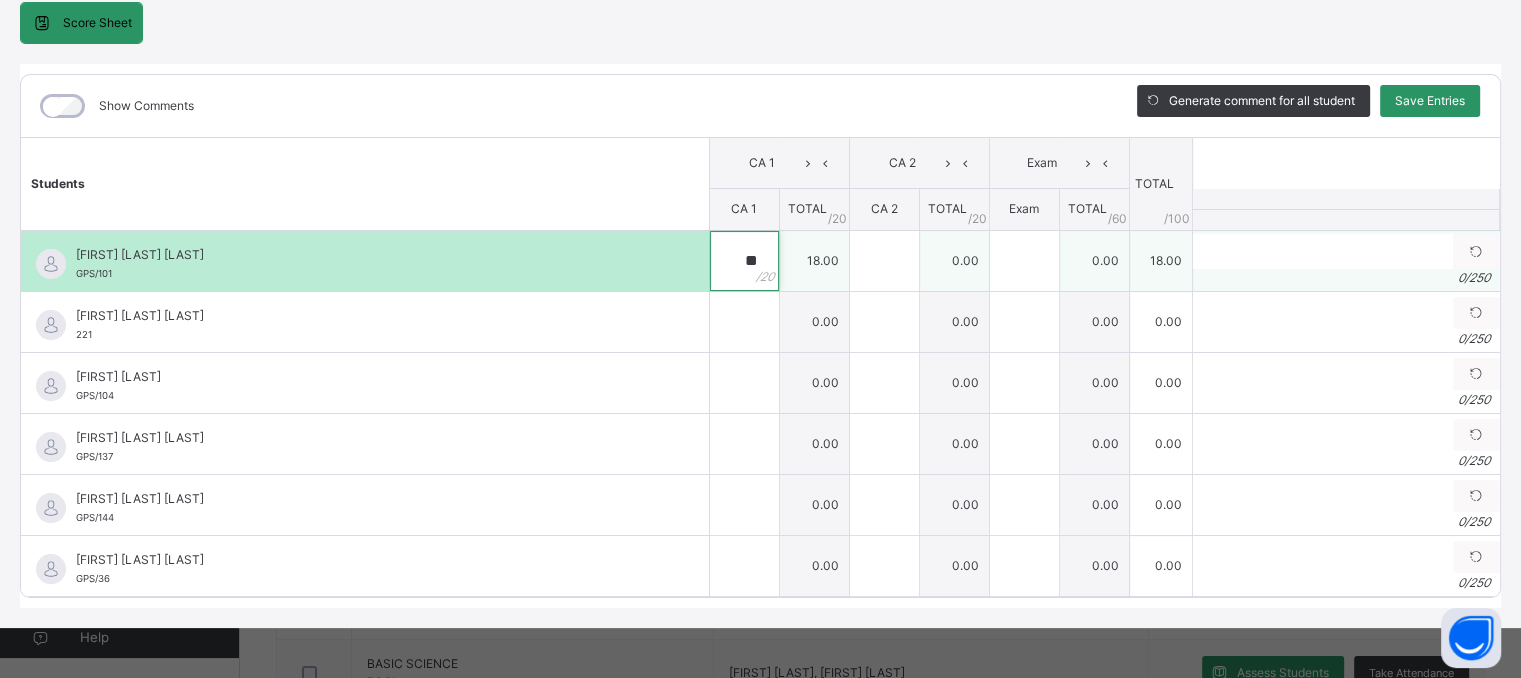 type on "**" 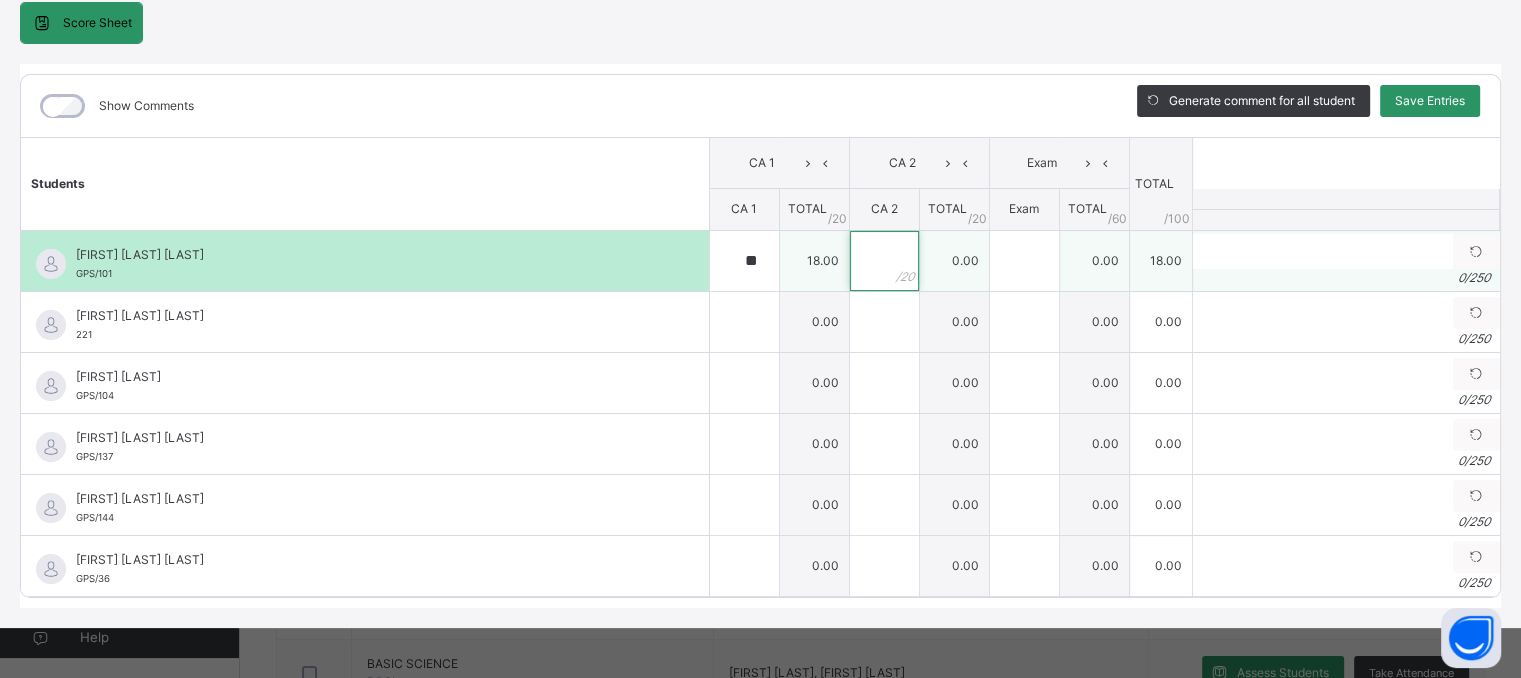 click at bounding box center [884, 261] 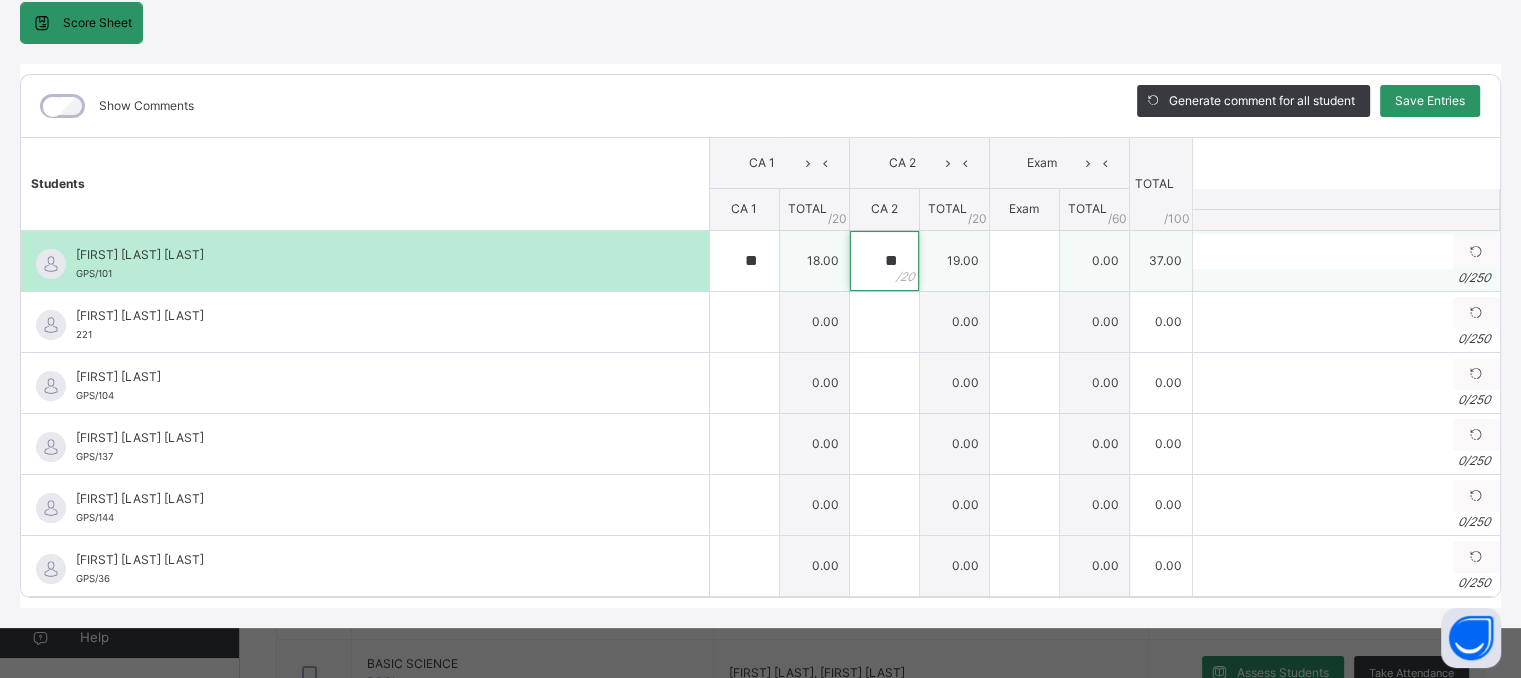 type on "**" 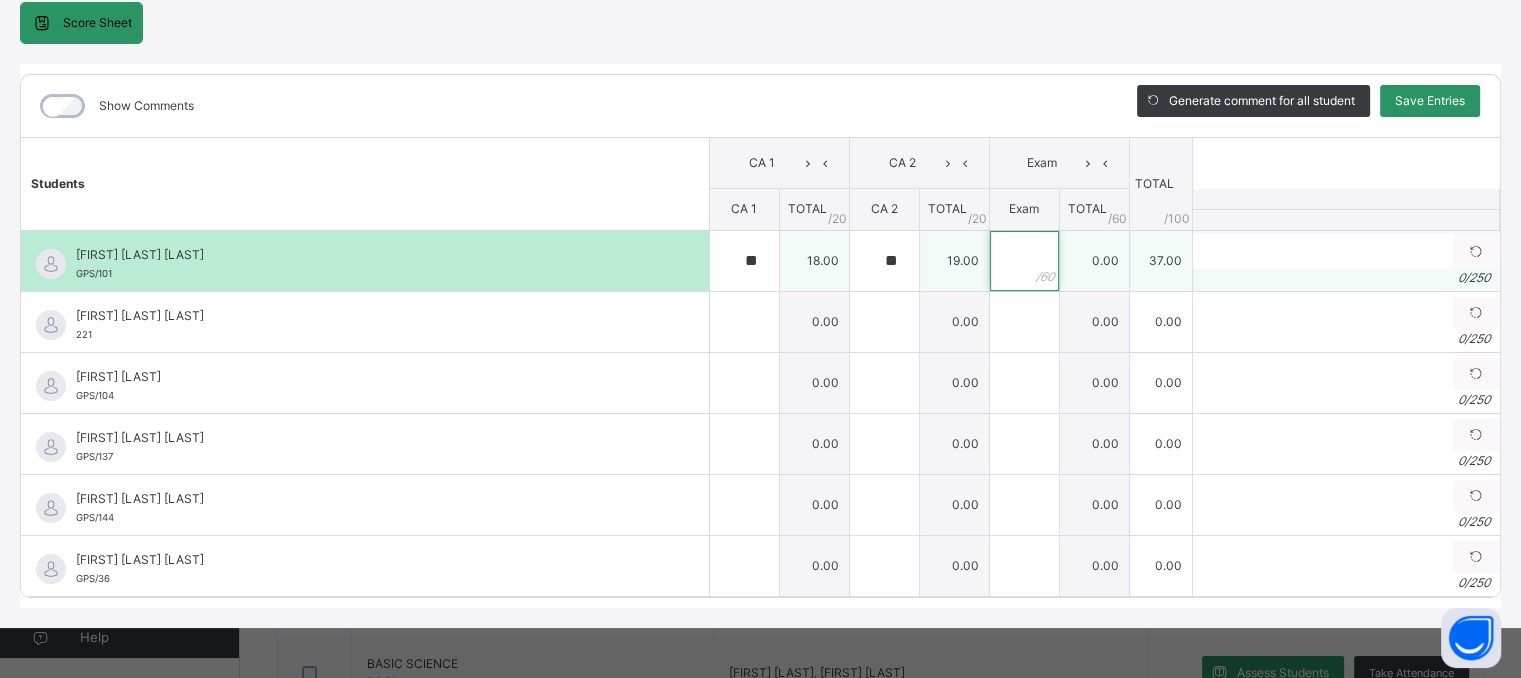 click at bounding box center [1024, 261] 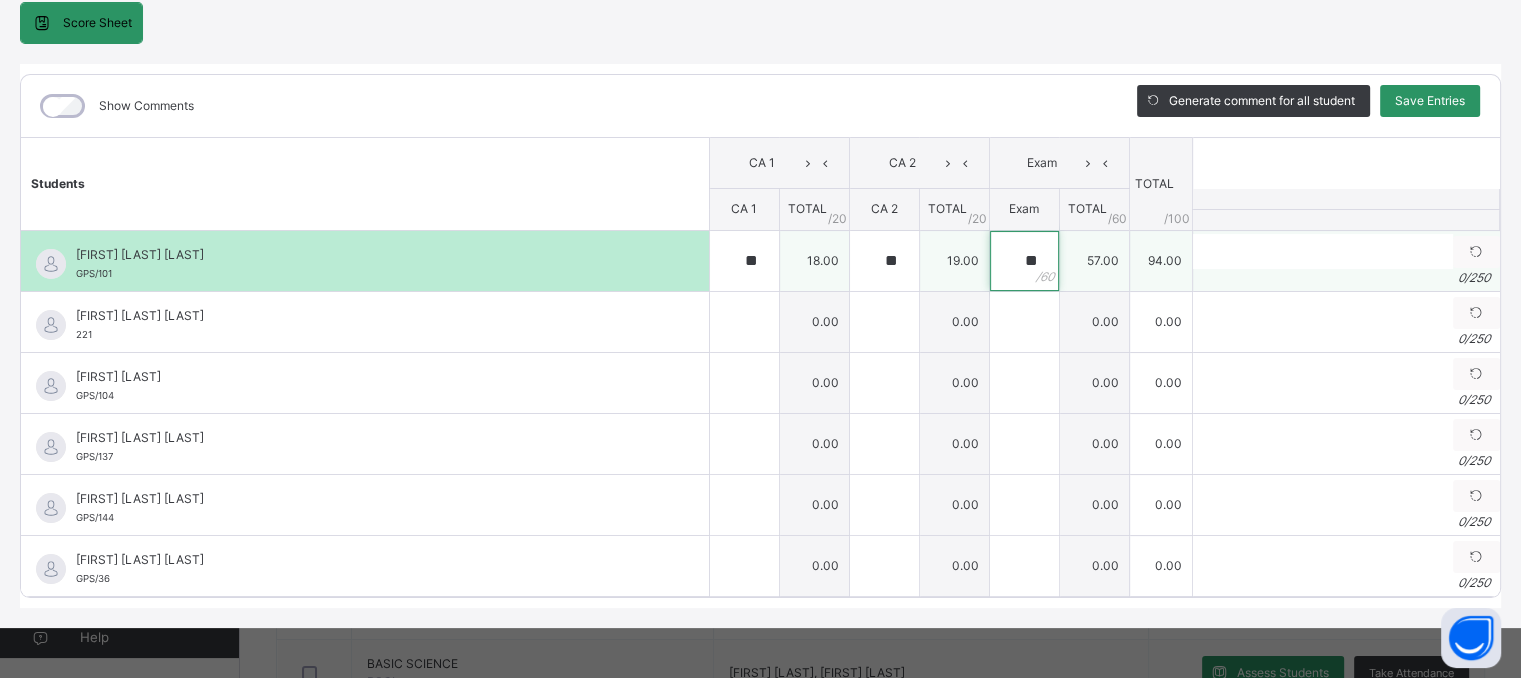 type on "**" 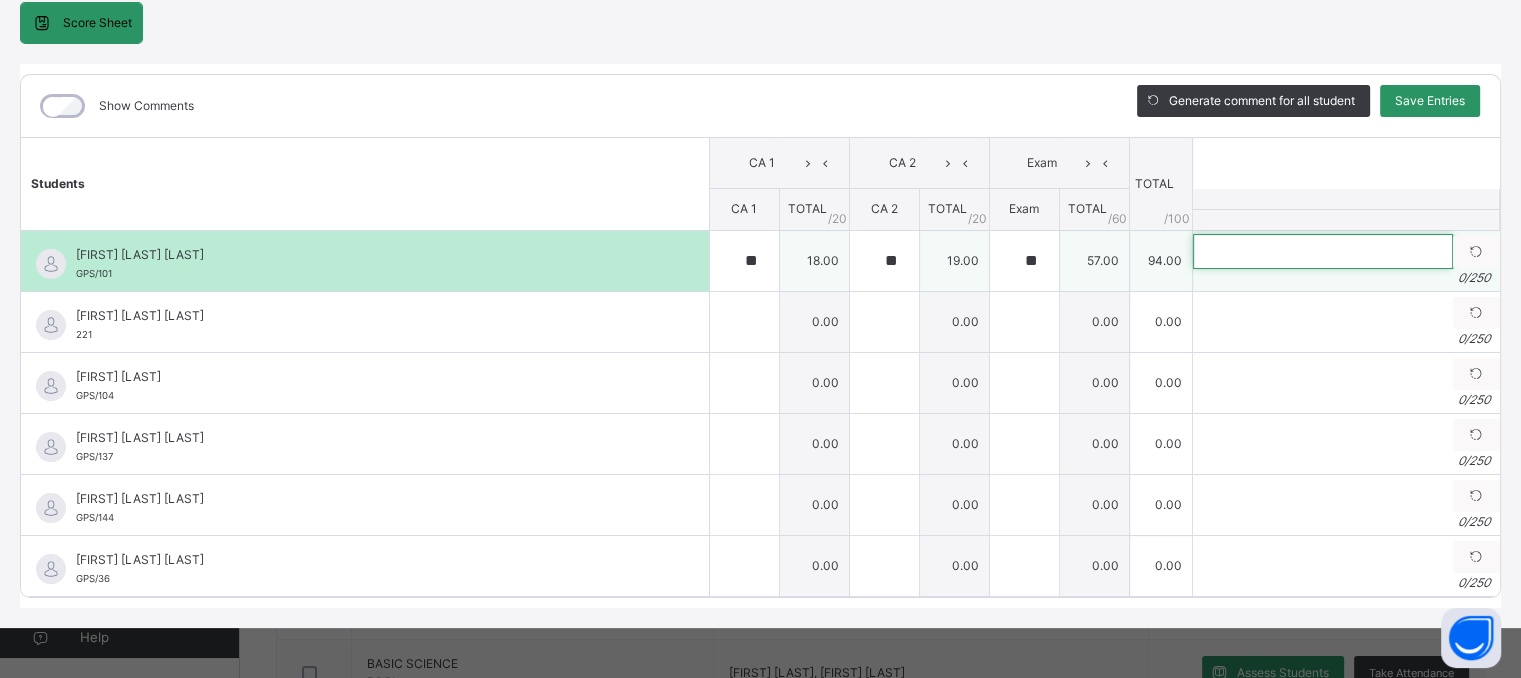 click at bounding box center [1323, 251] 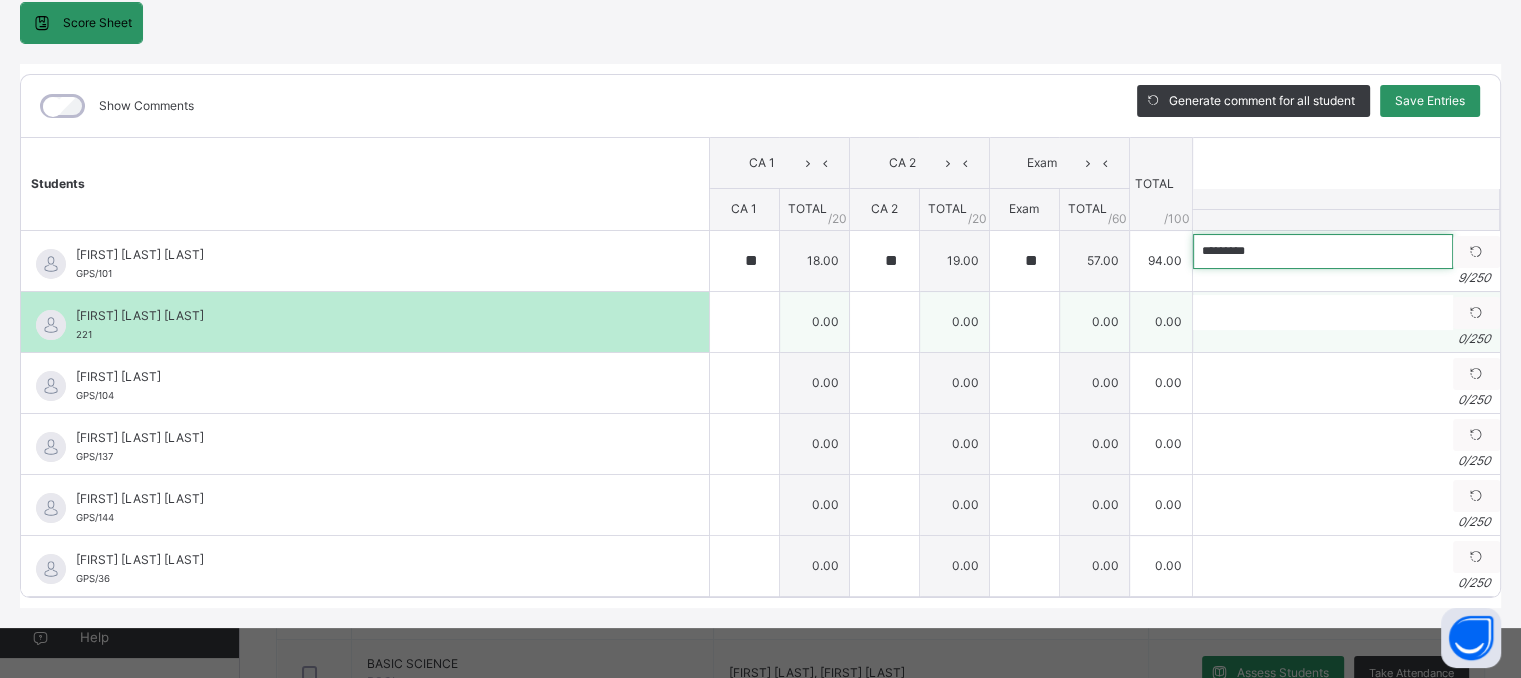 type on "*********" 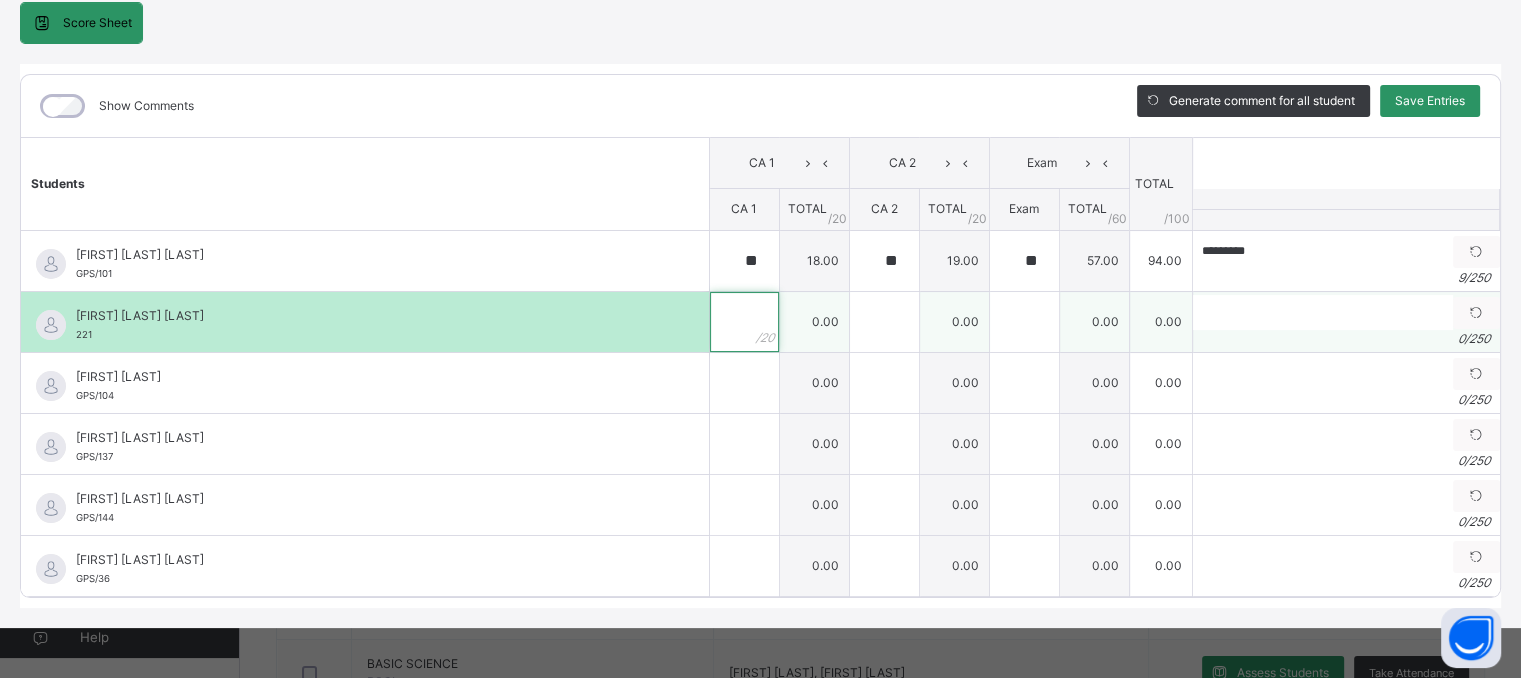 click at bounding box center [744, 322] 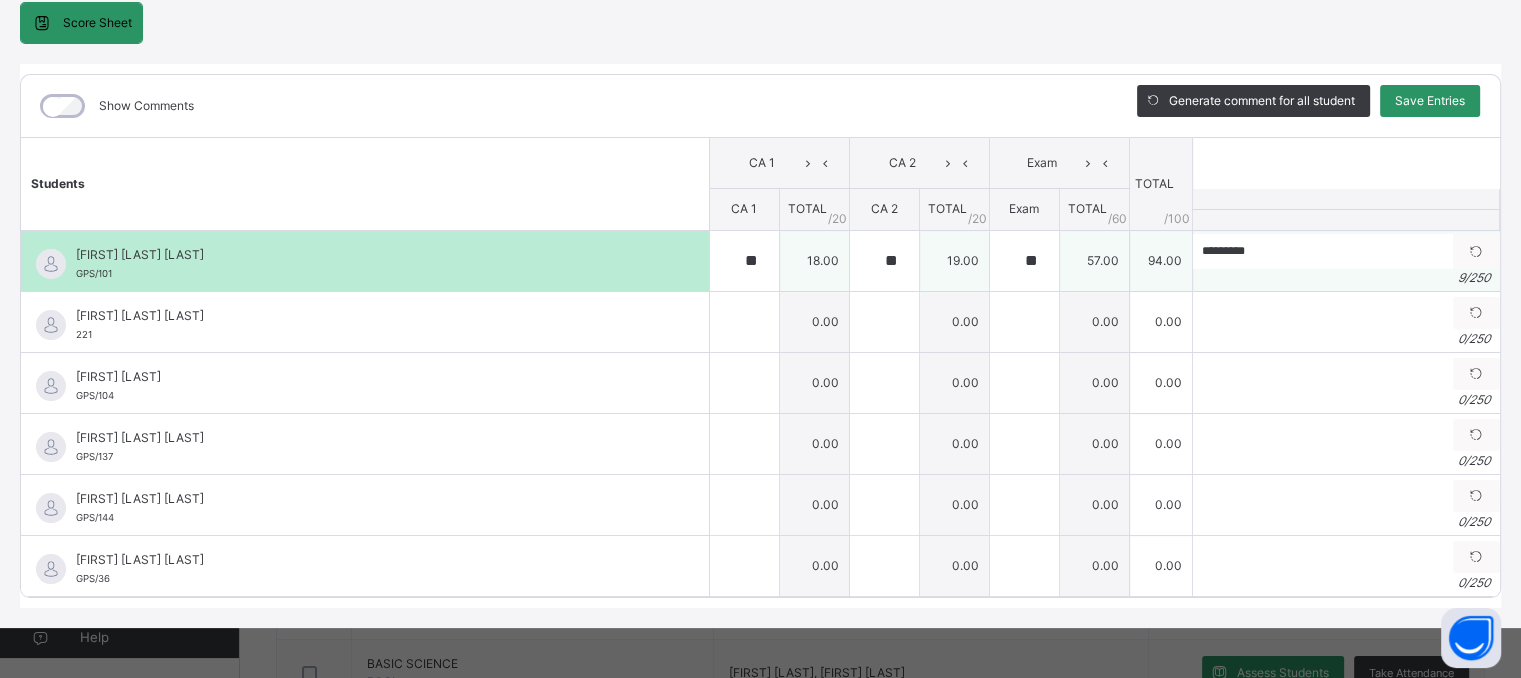 click on "18.00" at bounding box center (814, 260) 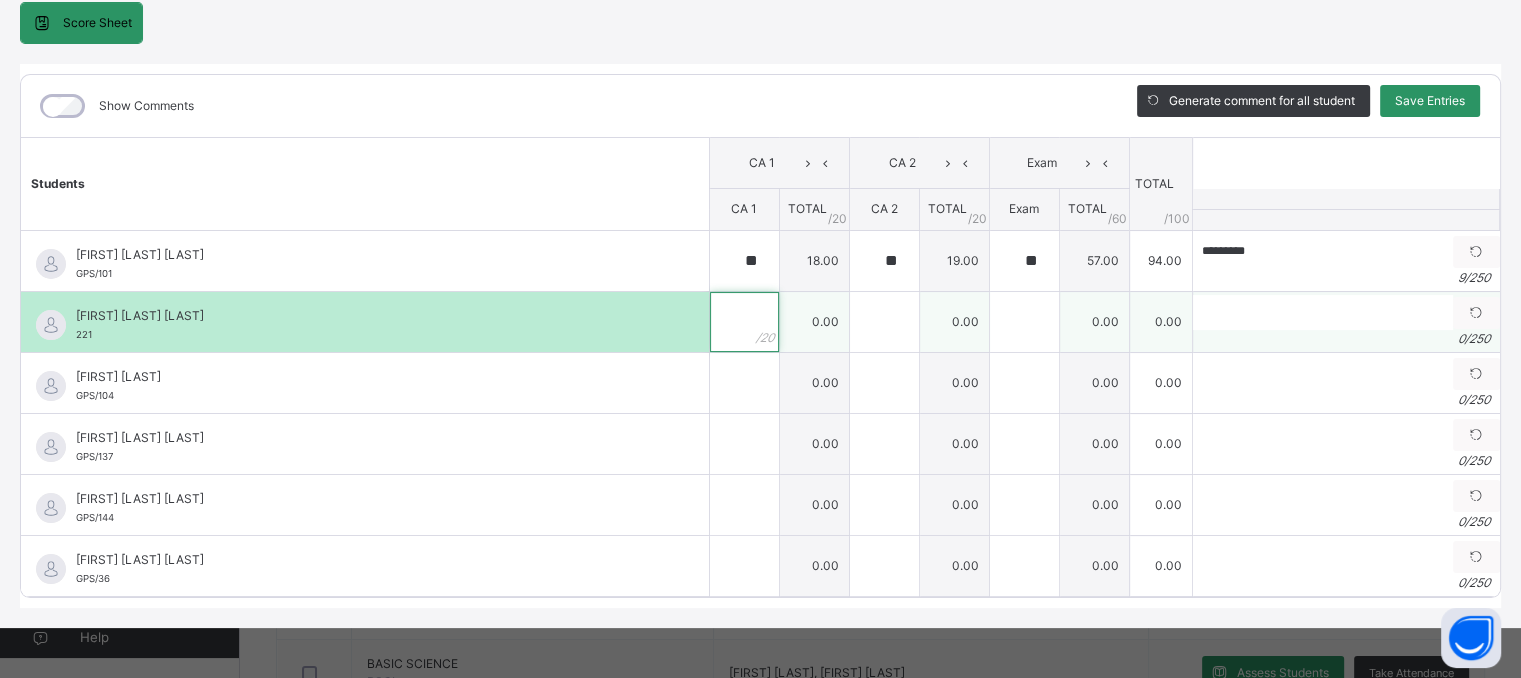 click at bounding box center (744, 322) 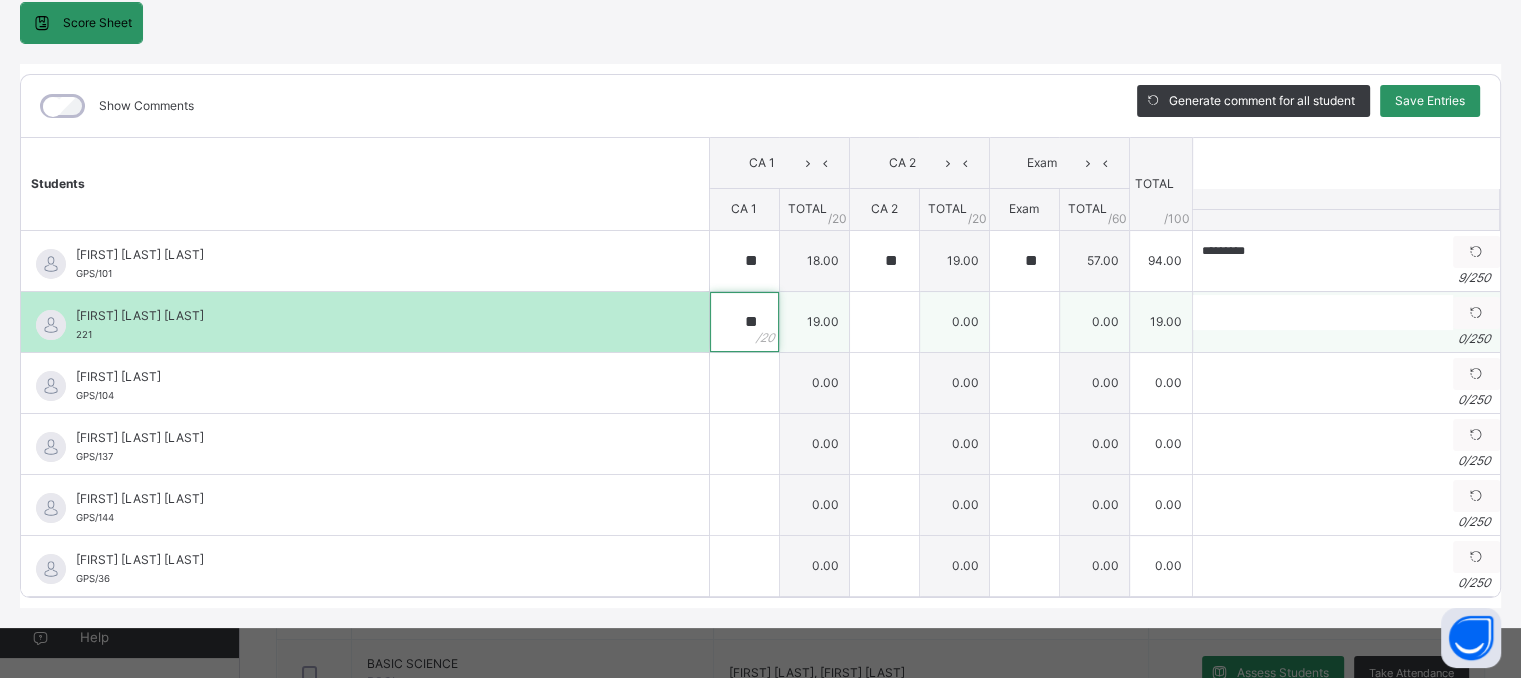 type on "**" 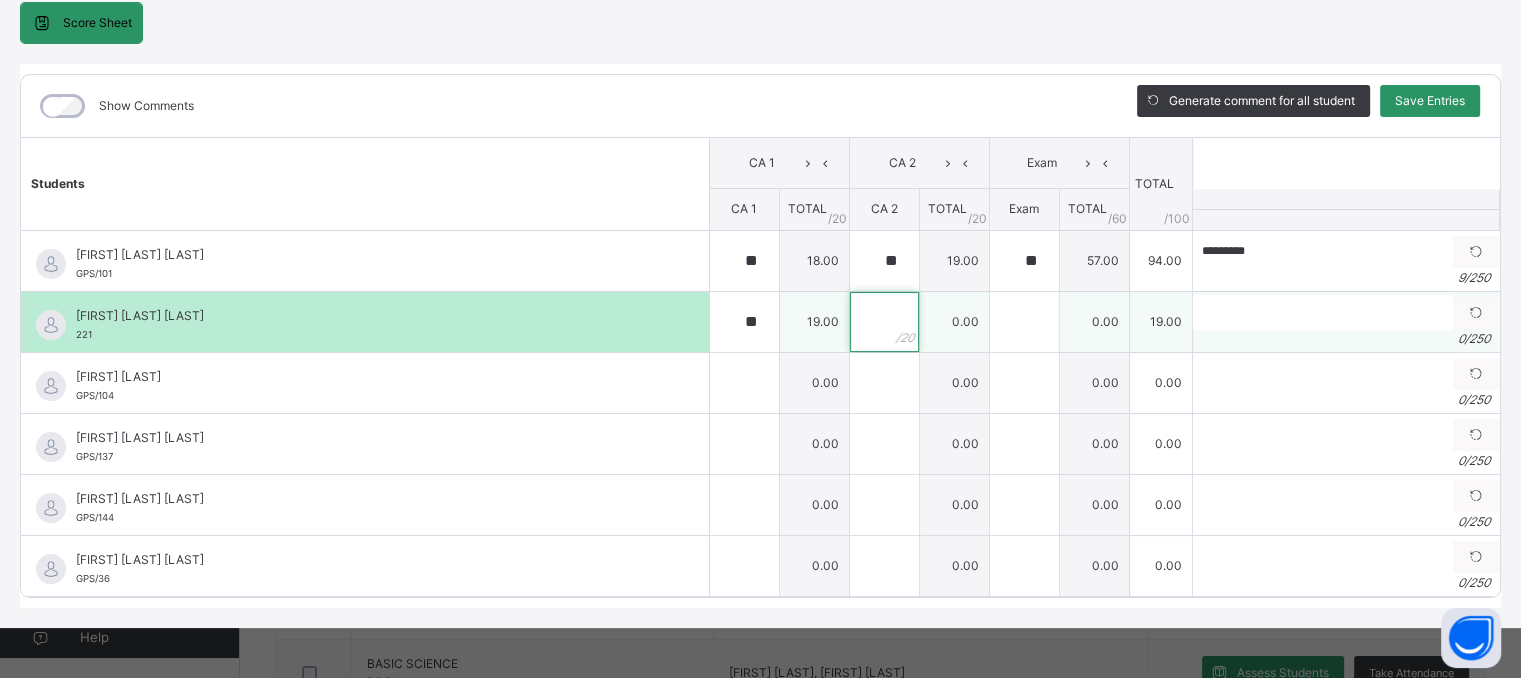click at bounding box center [884, 322] 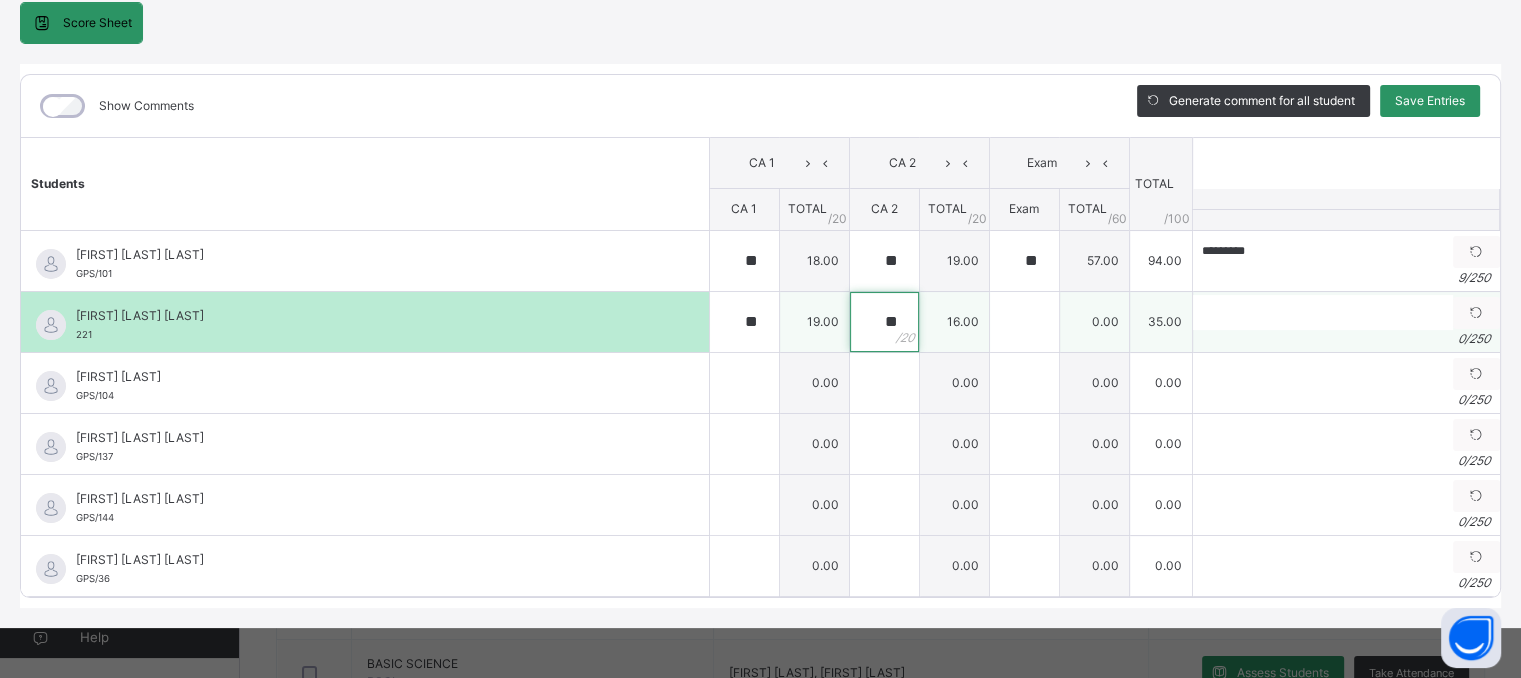 type on "**" 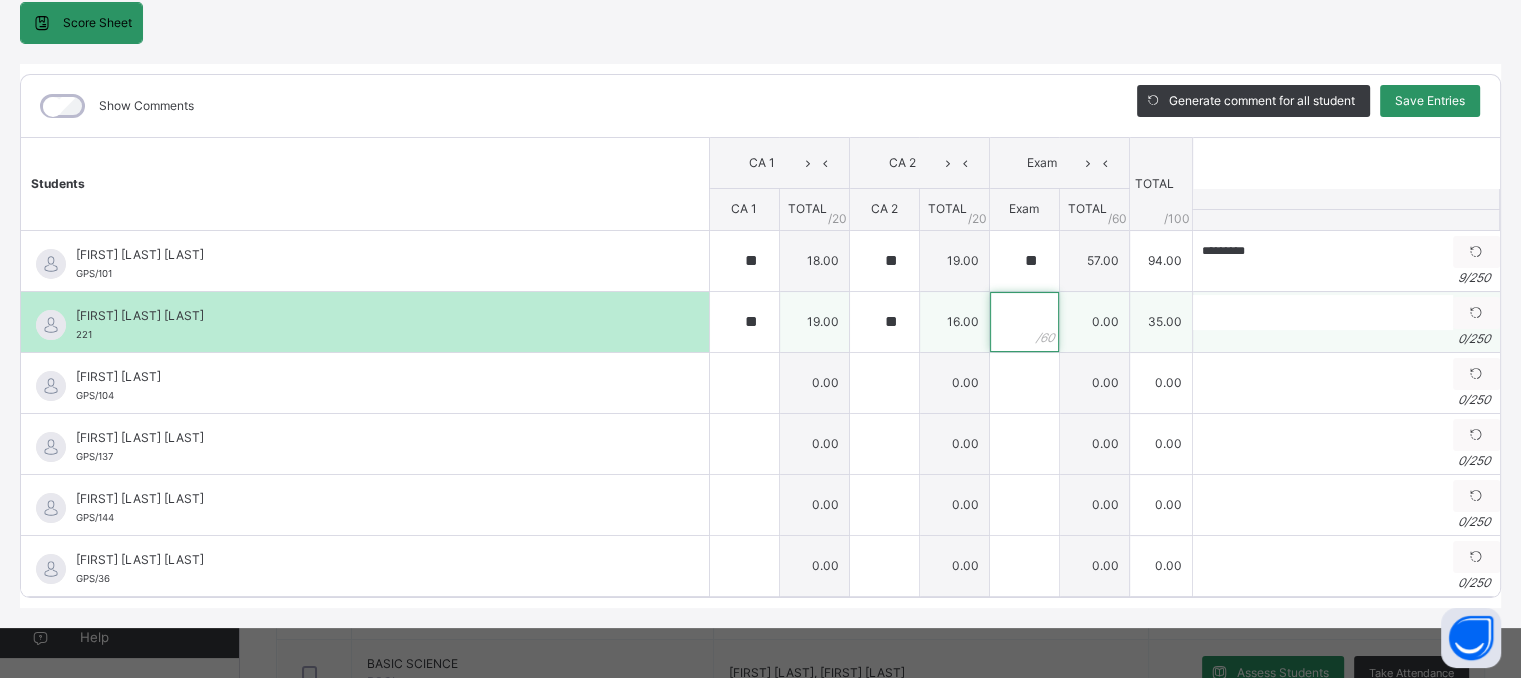 click at bounding box center [1024, 322] 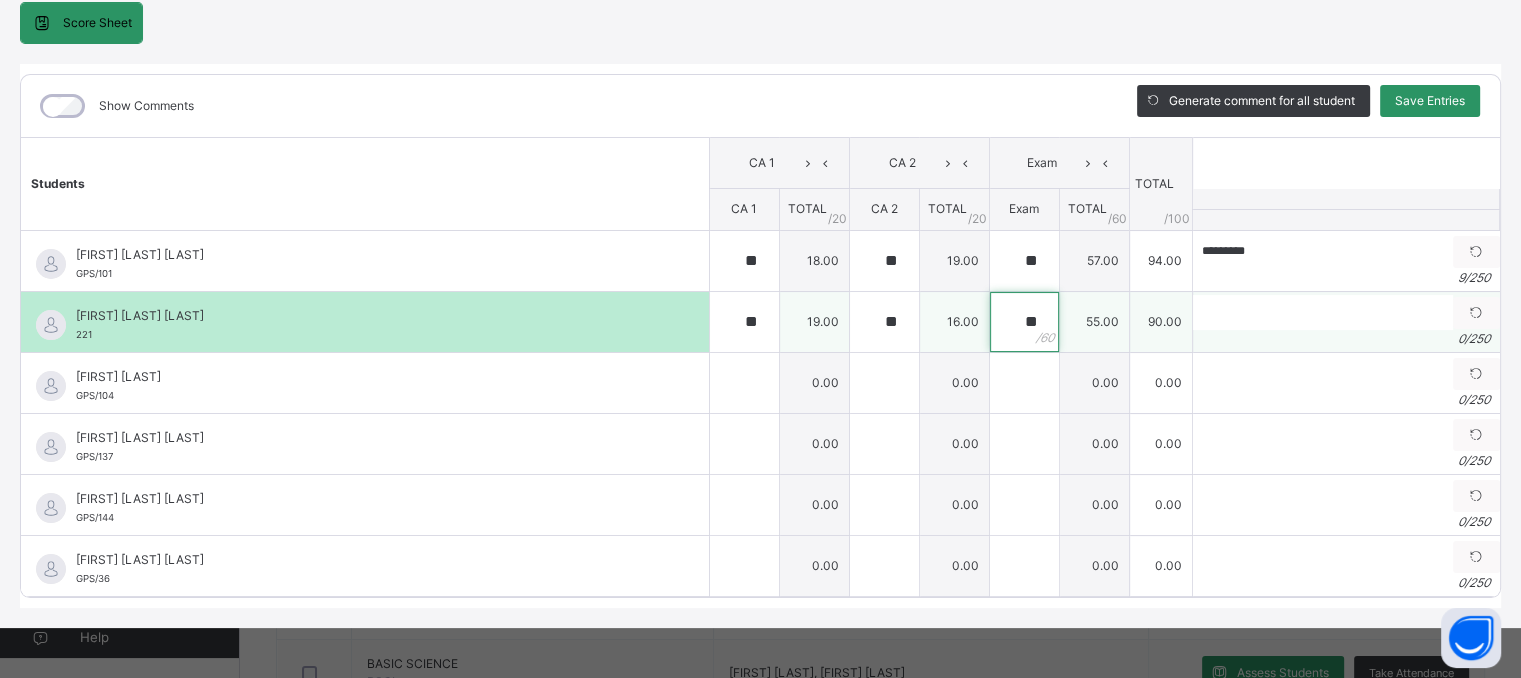 type on "**" 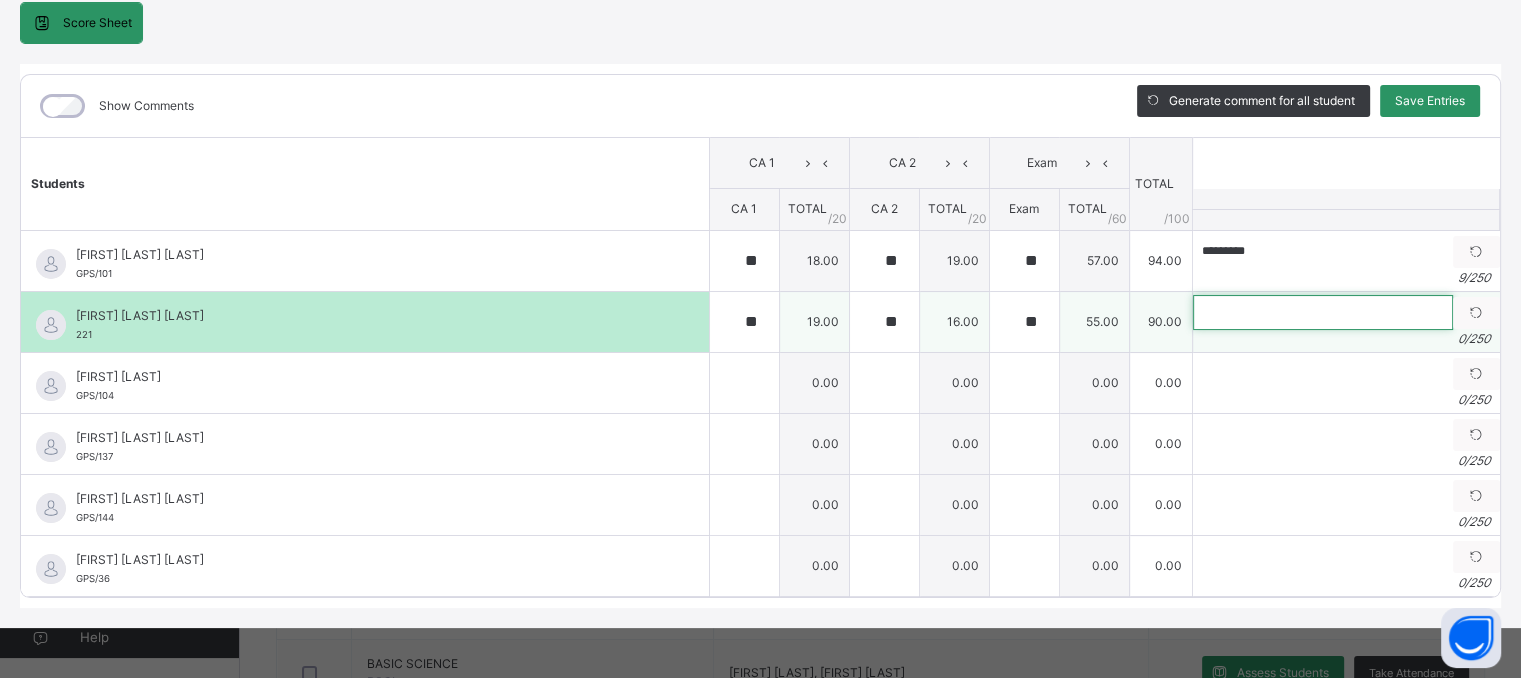 click at bounding box center [1323, 312] 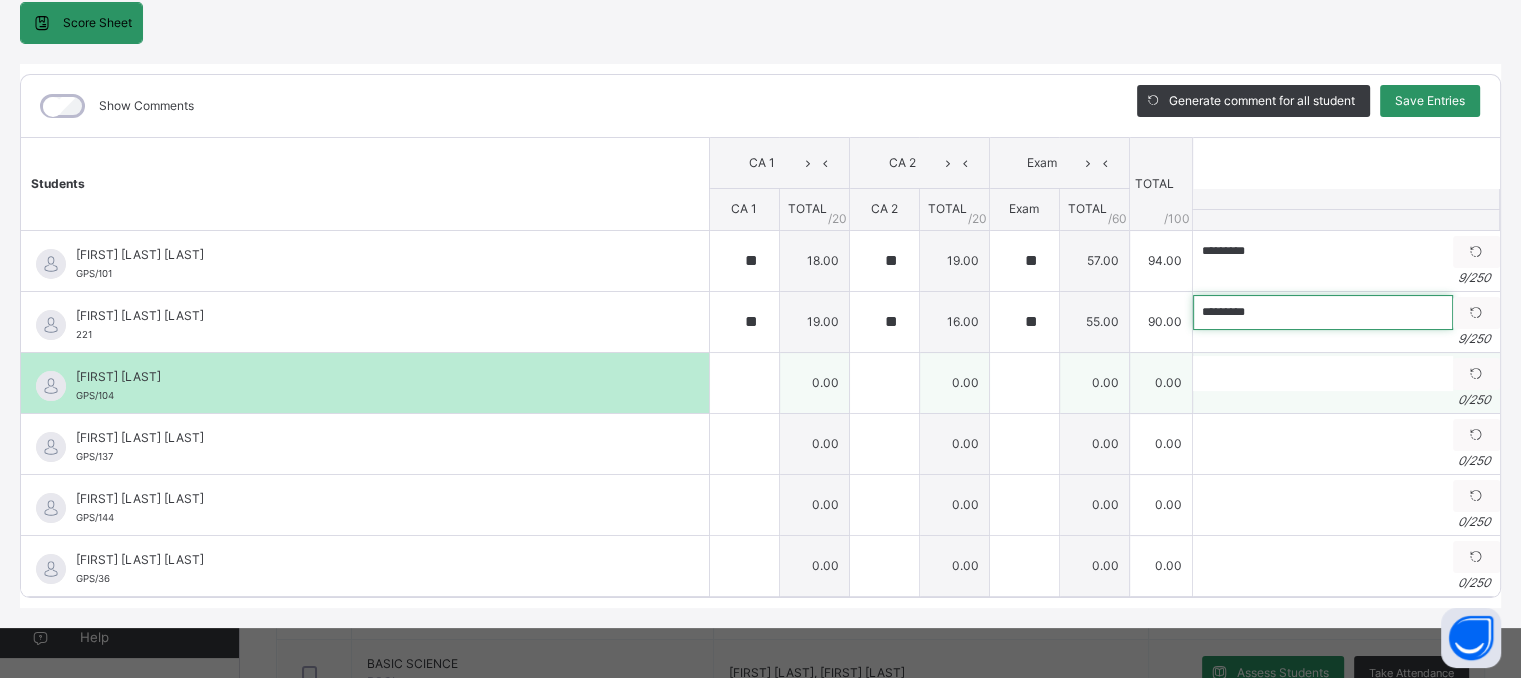 type on "*********" 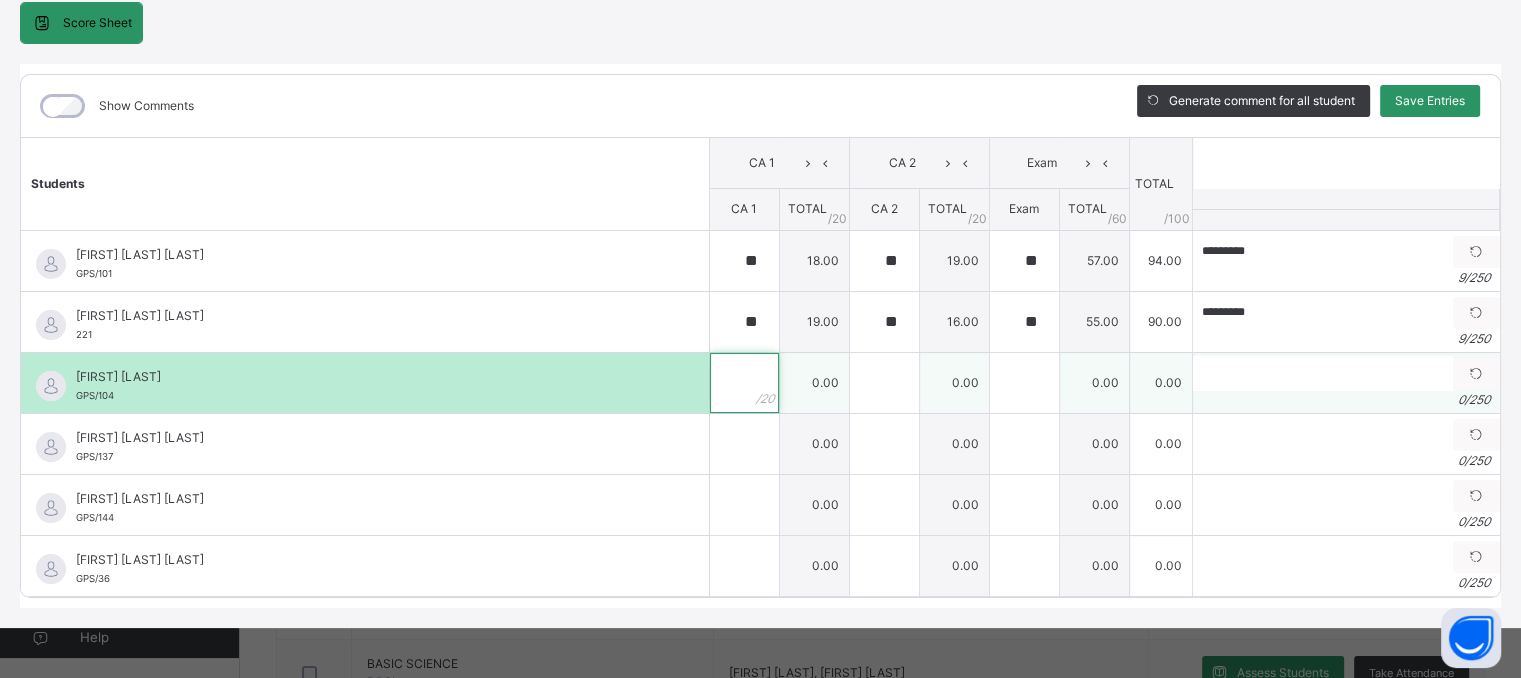 click at bounding box center (744, 383) 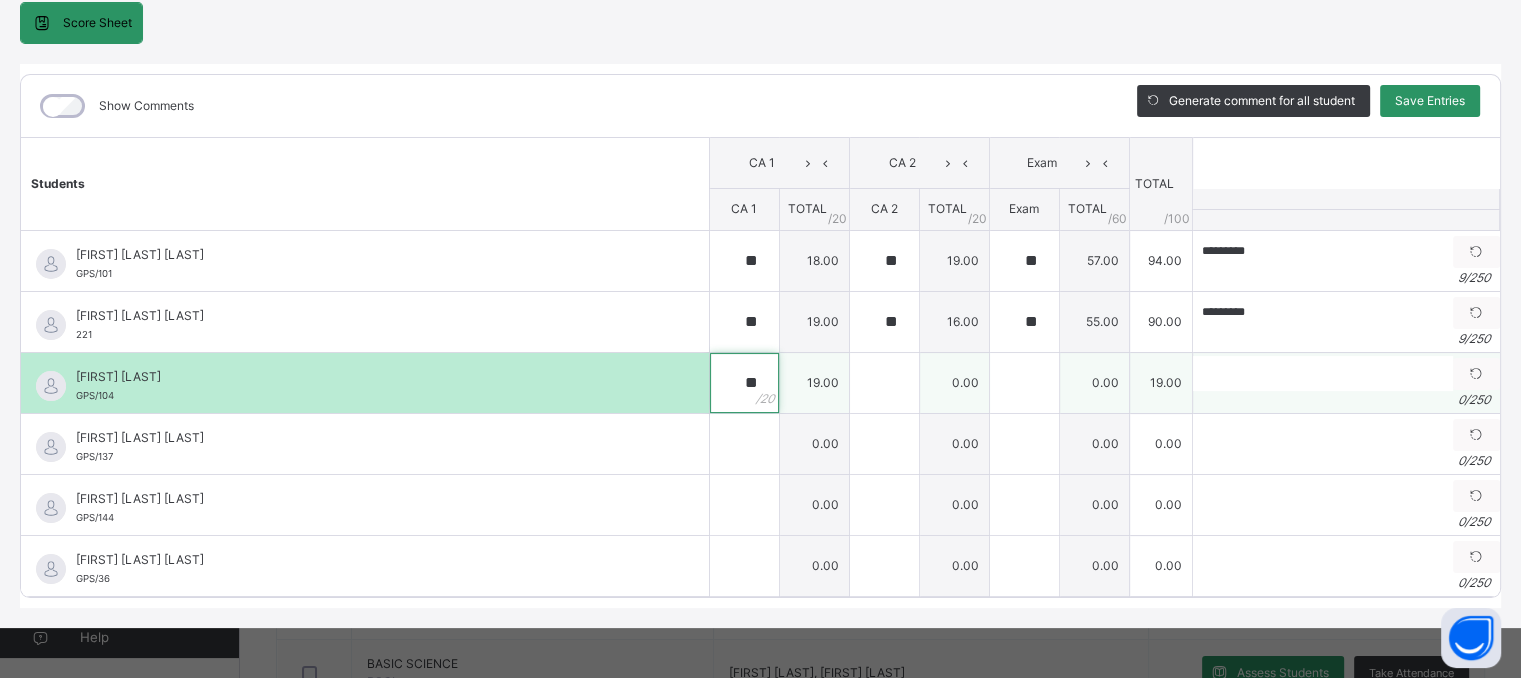 type on "**" 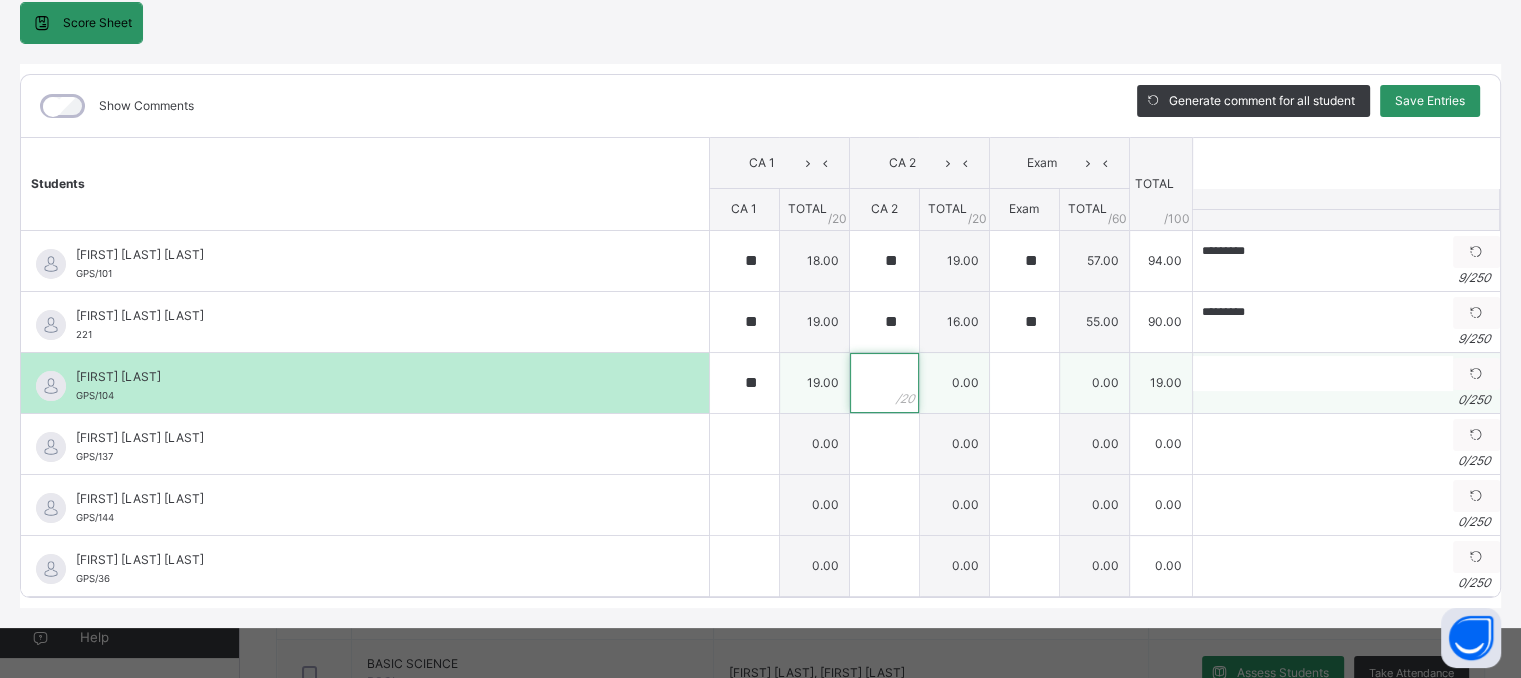click at bounding box center [884, 383] 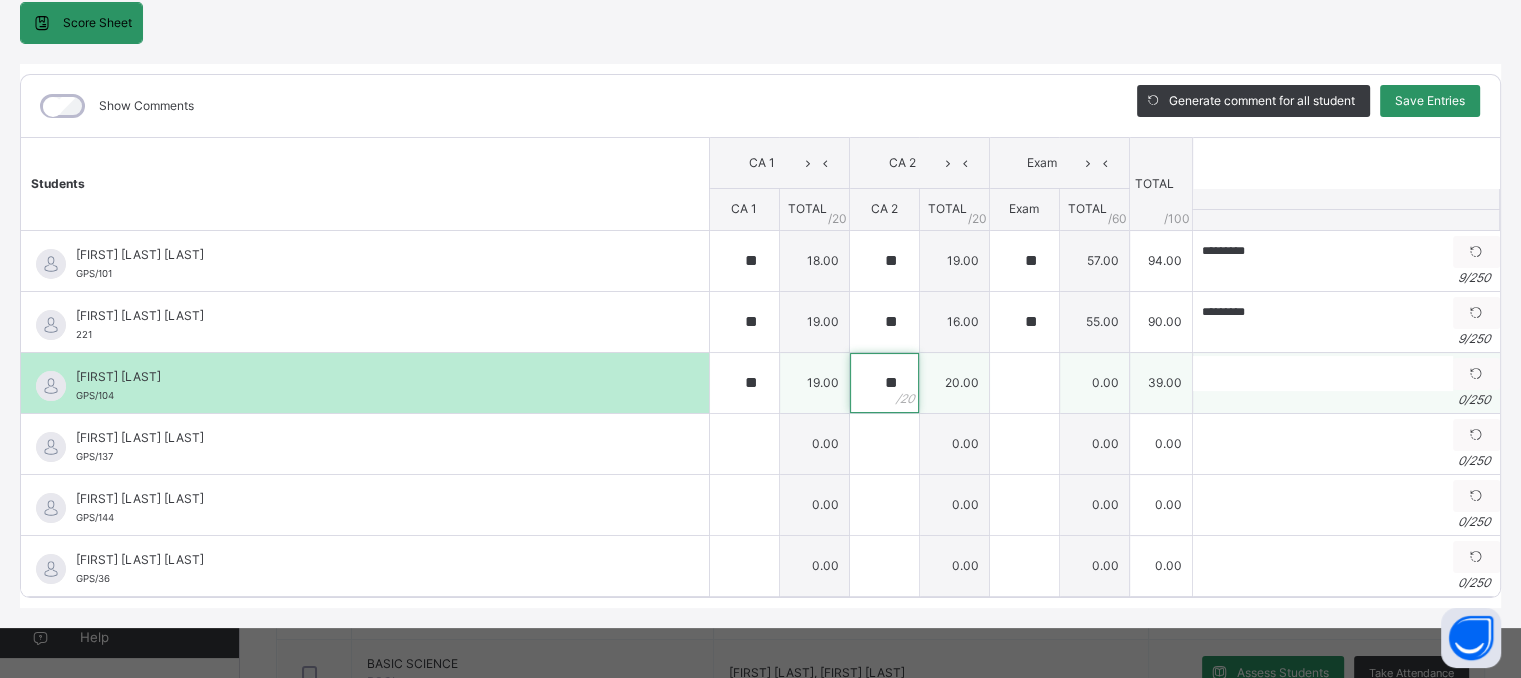 type on "**" 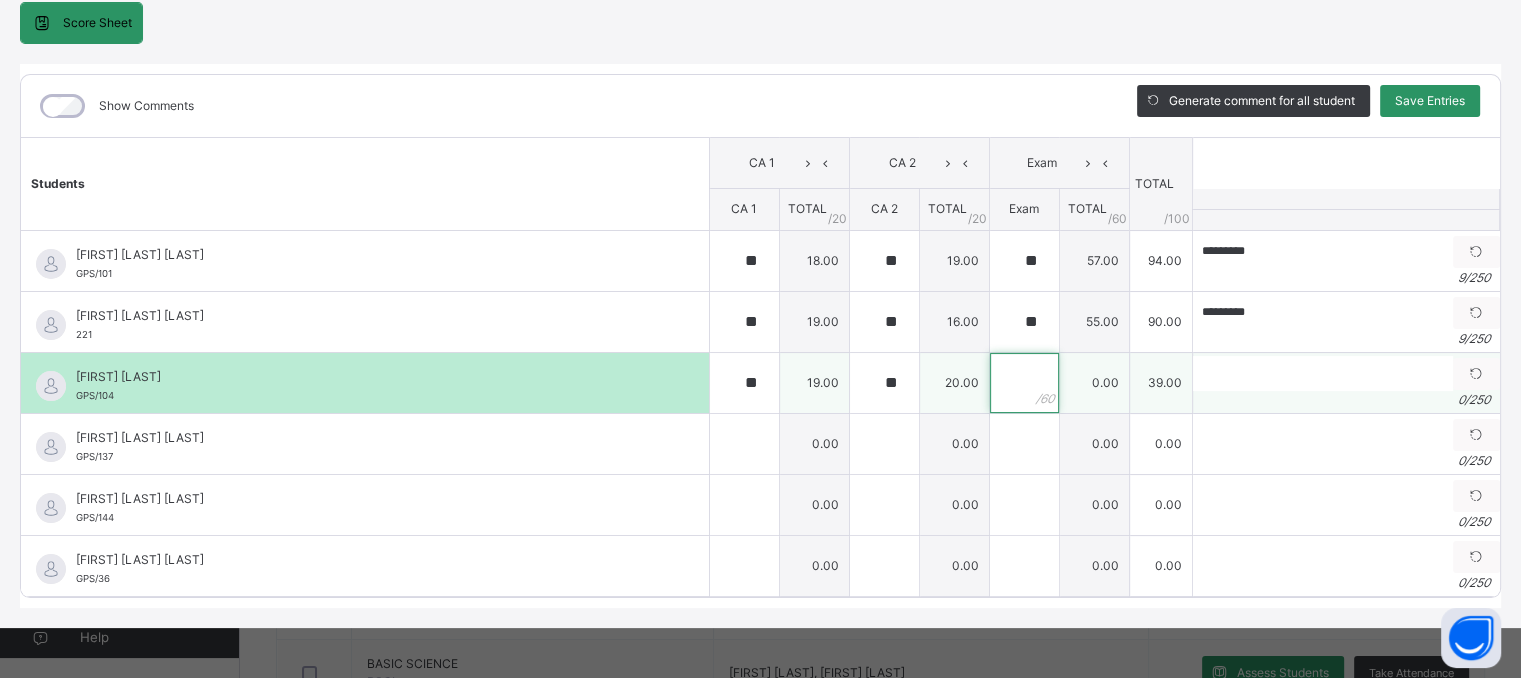 click at bounding box center (1024, 383) 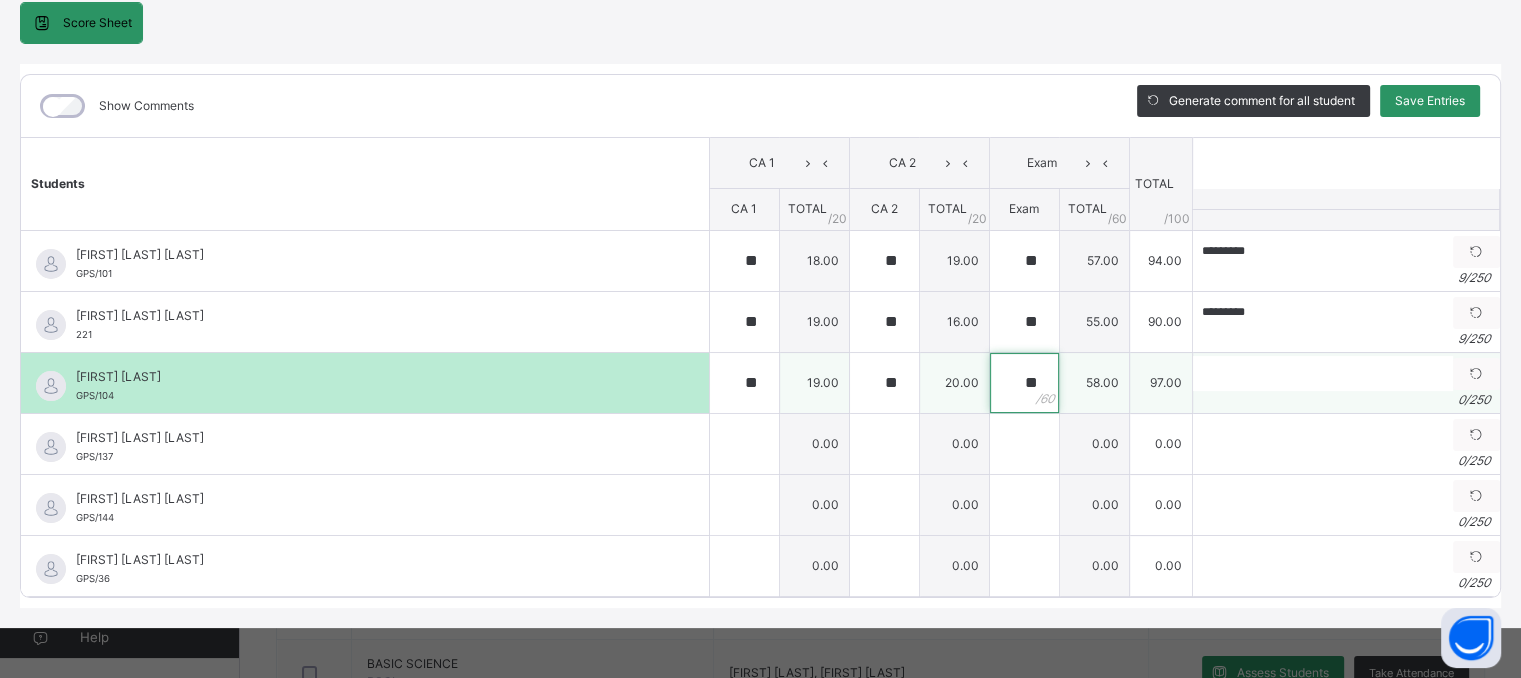 type on "**" 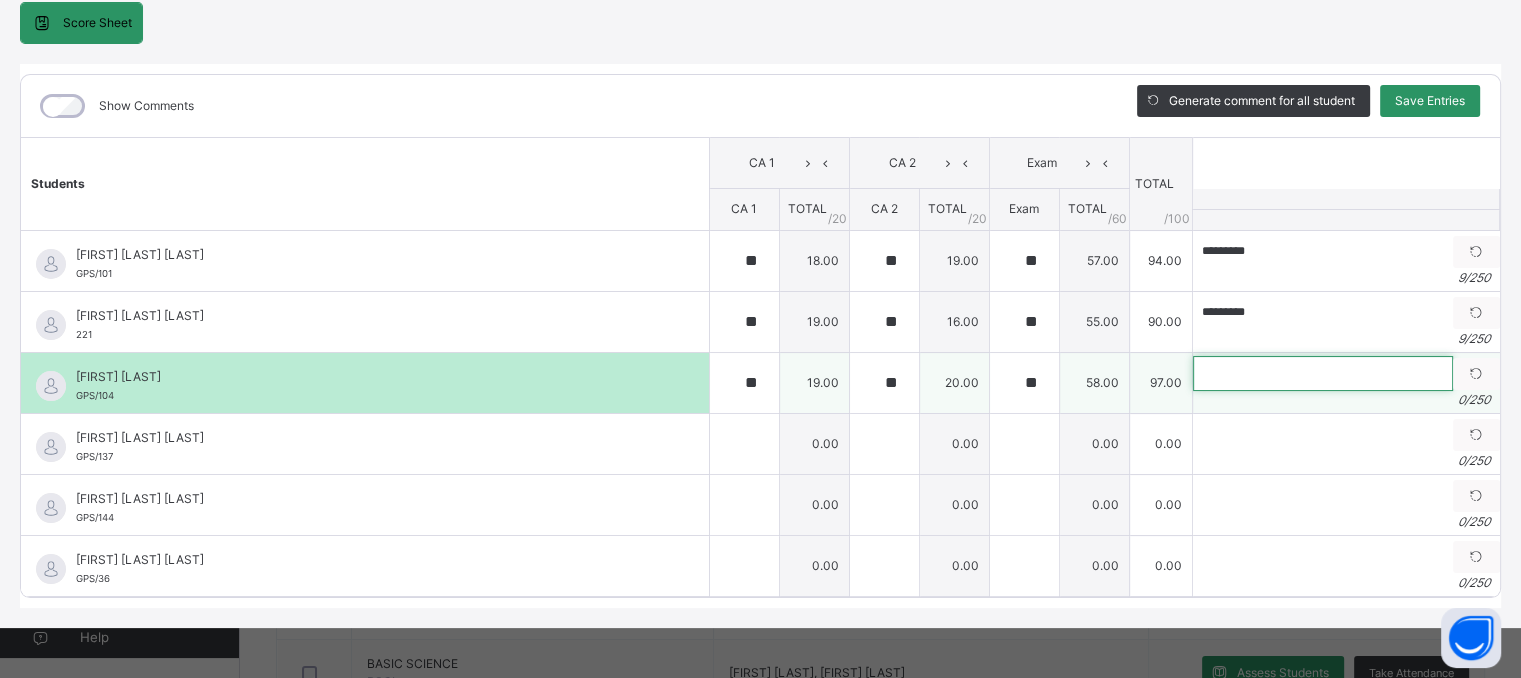 click at bounding box center (1323, 373) 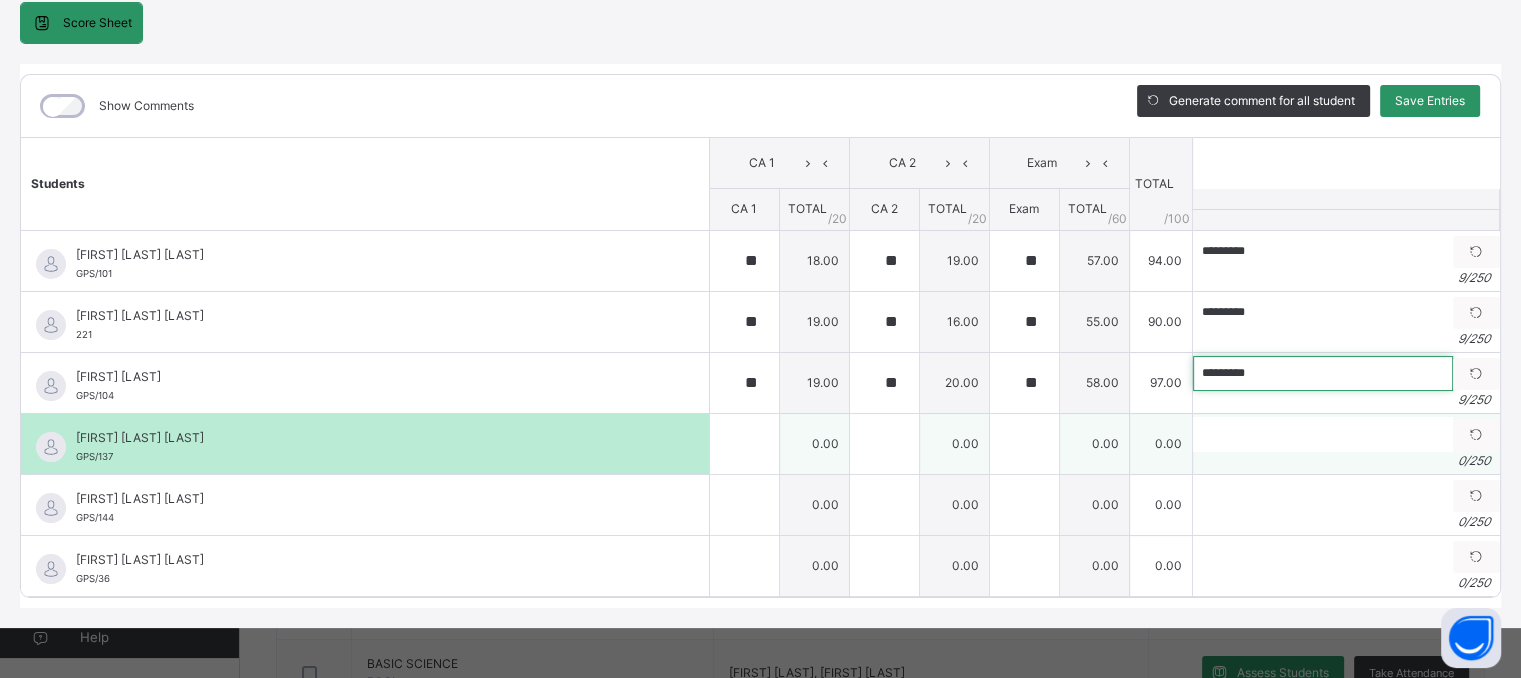 type on "*********" 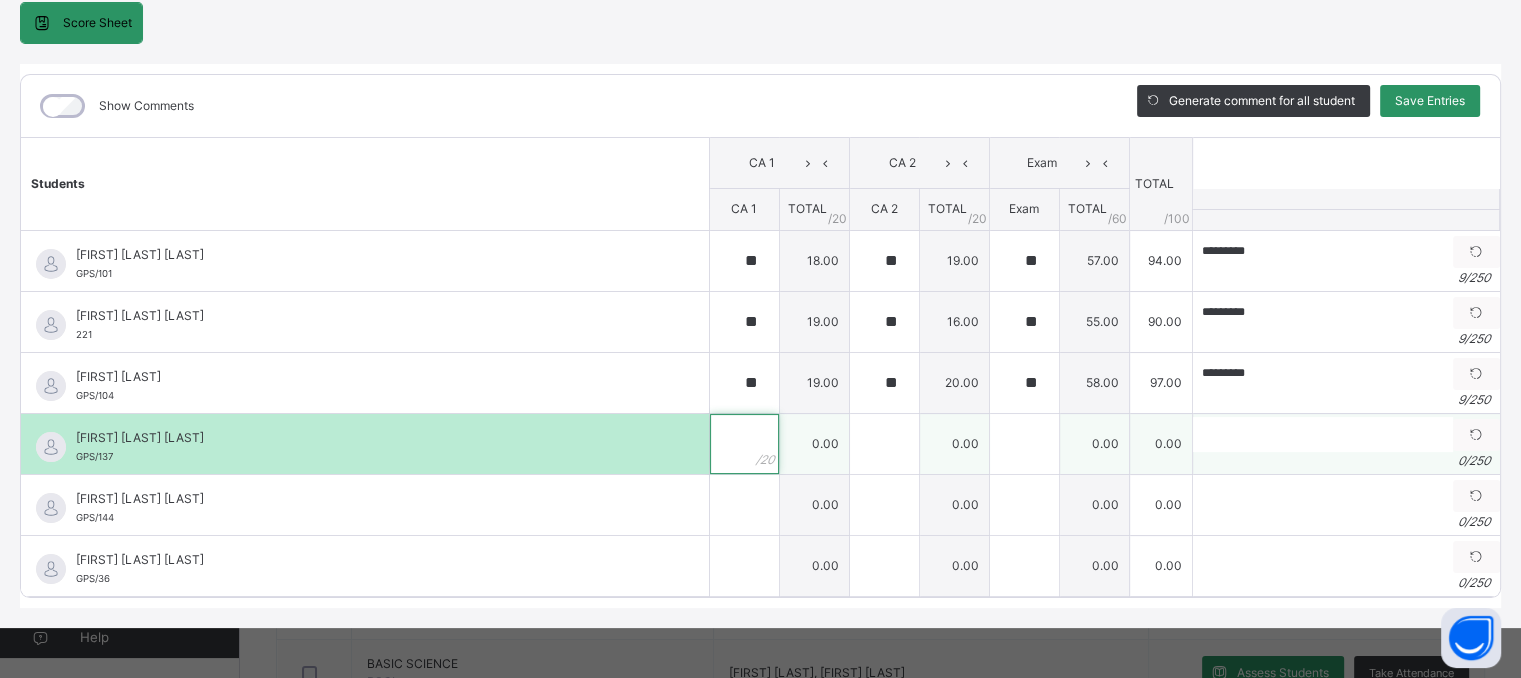 click at bounding box center [744, 444] 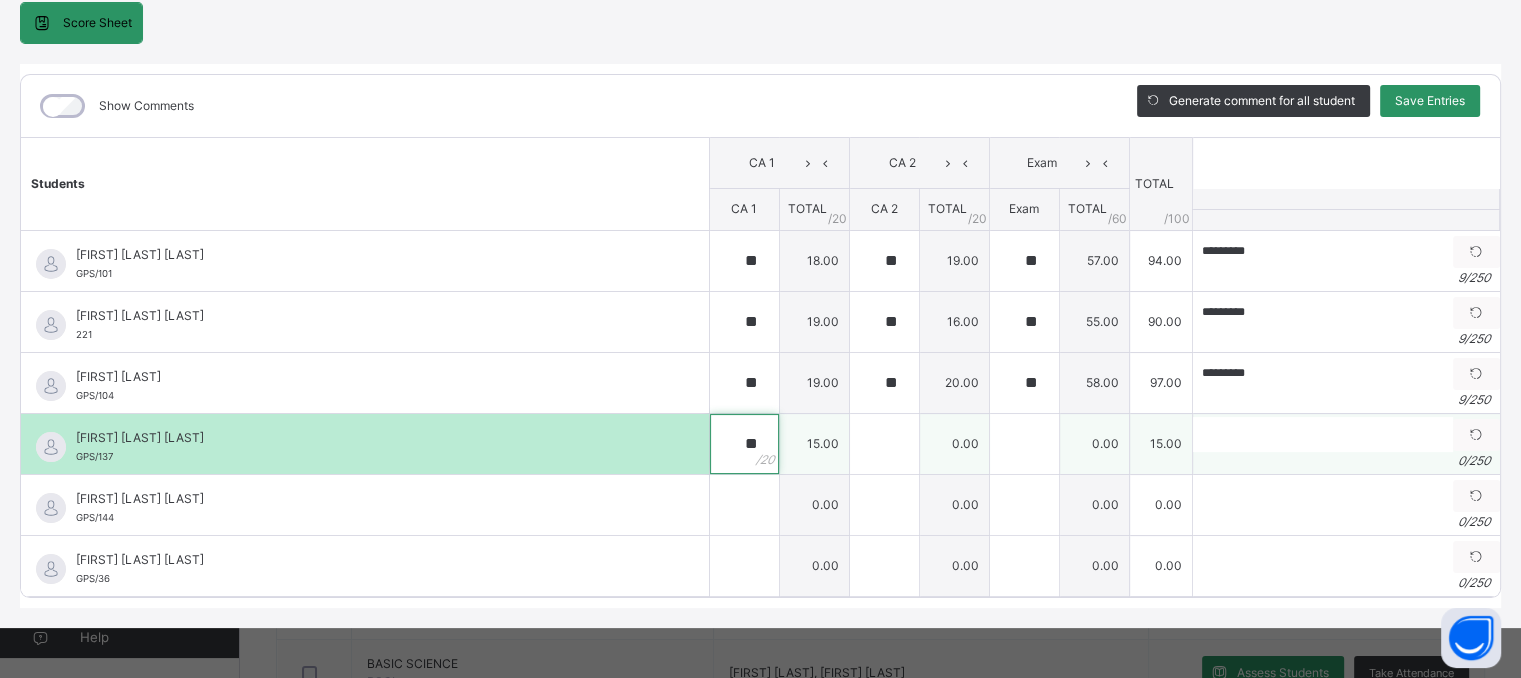 type on "**" 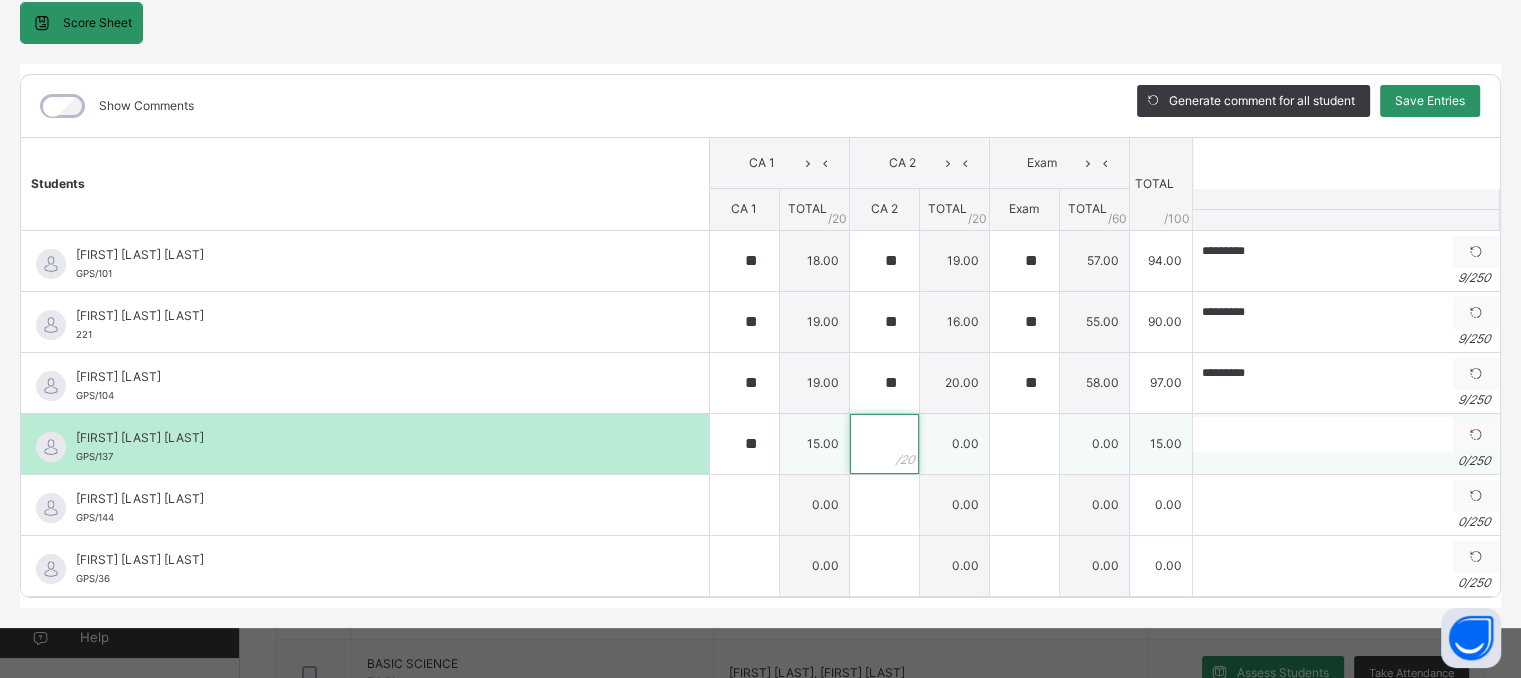 click at bounding box center [884, 444] 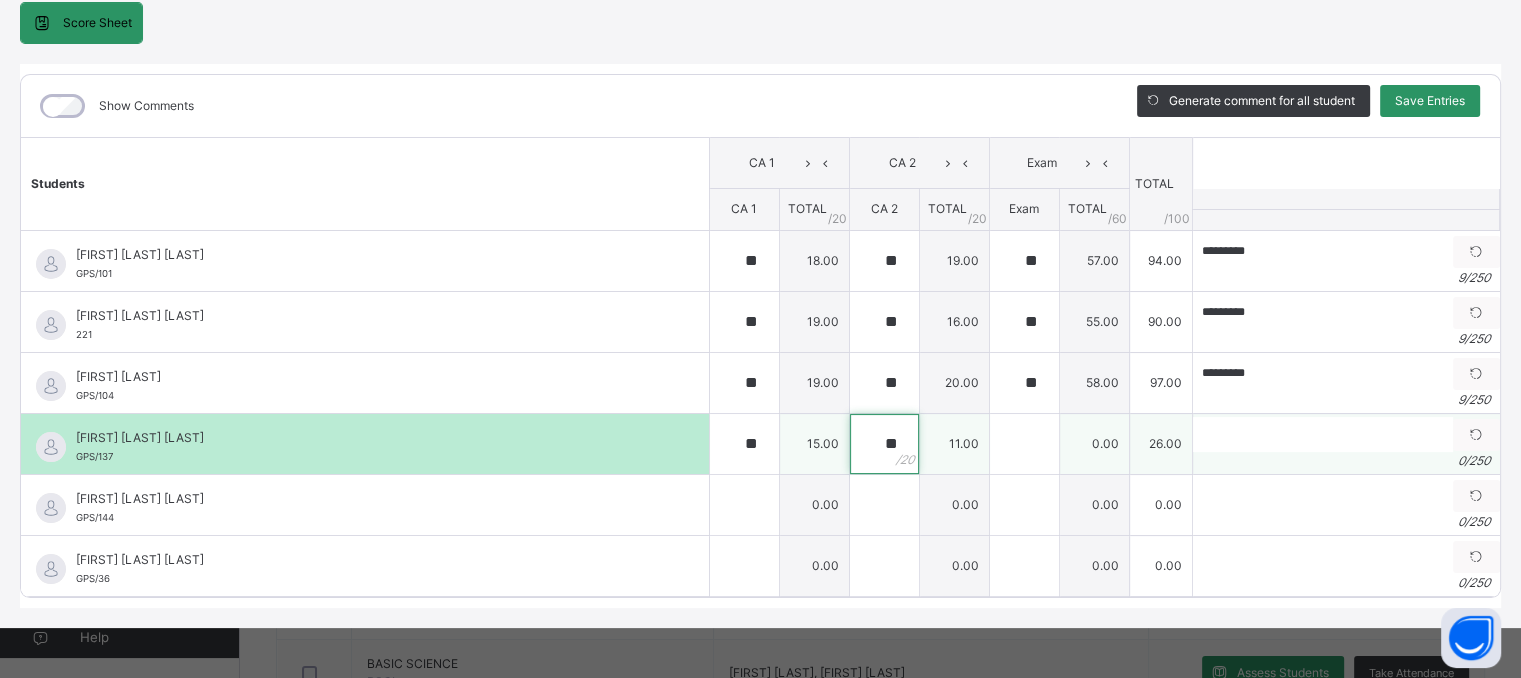 type on "**" 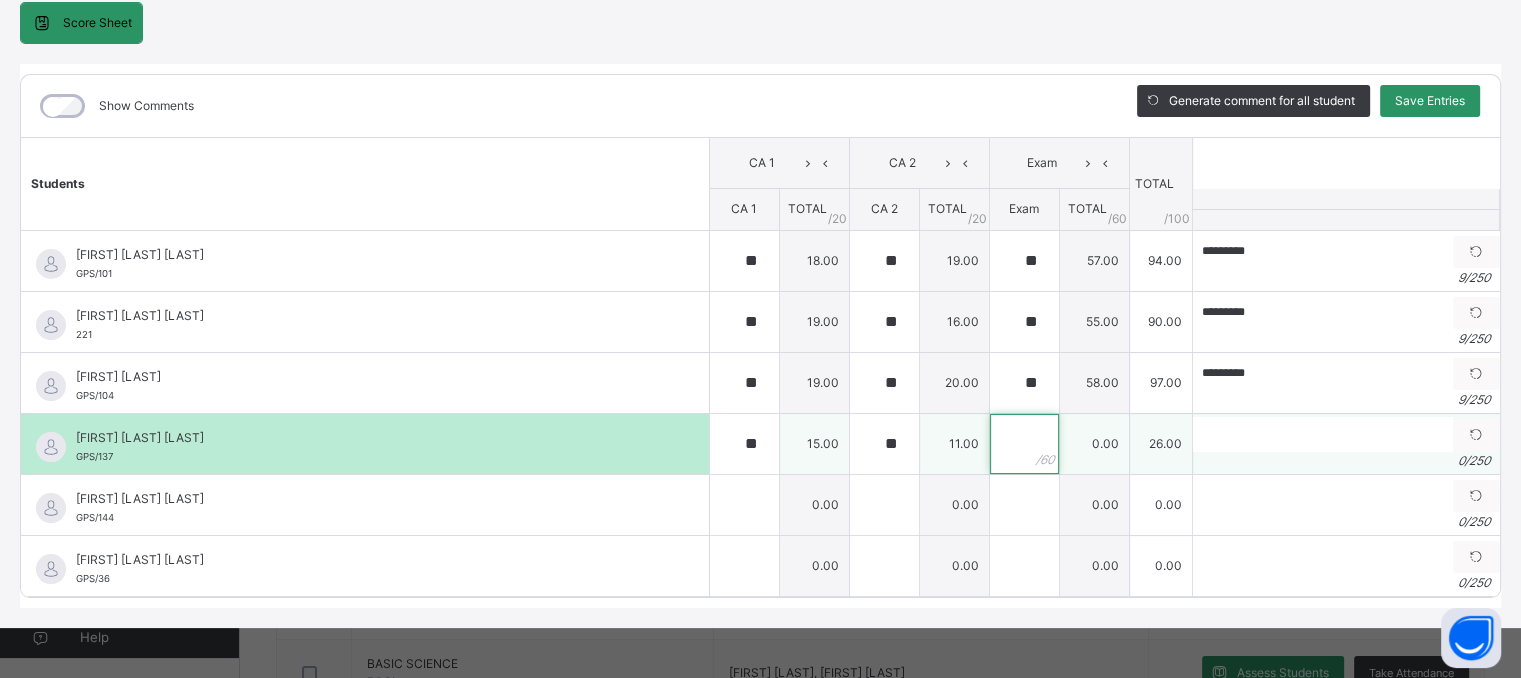 click at bounding box center [1024, 444] 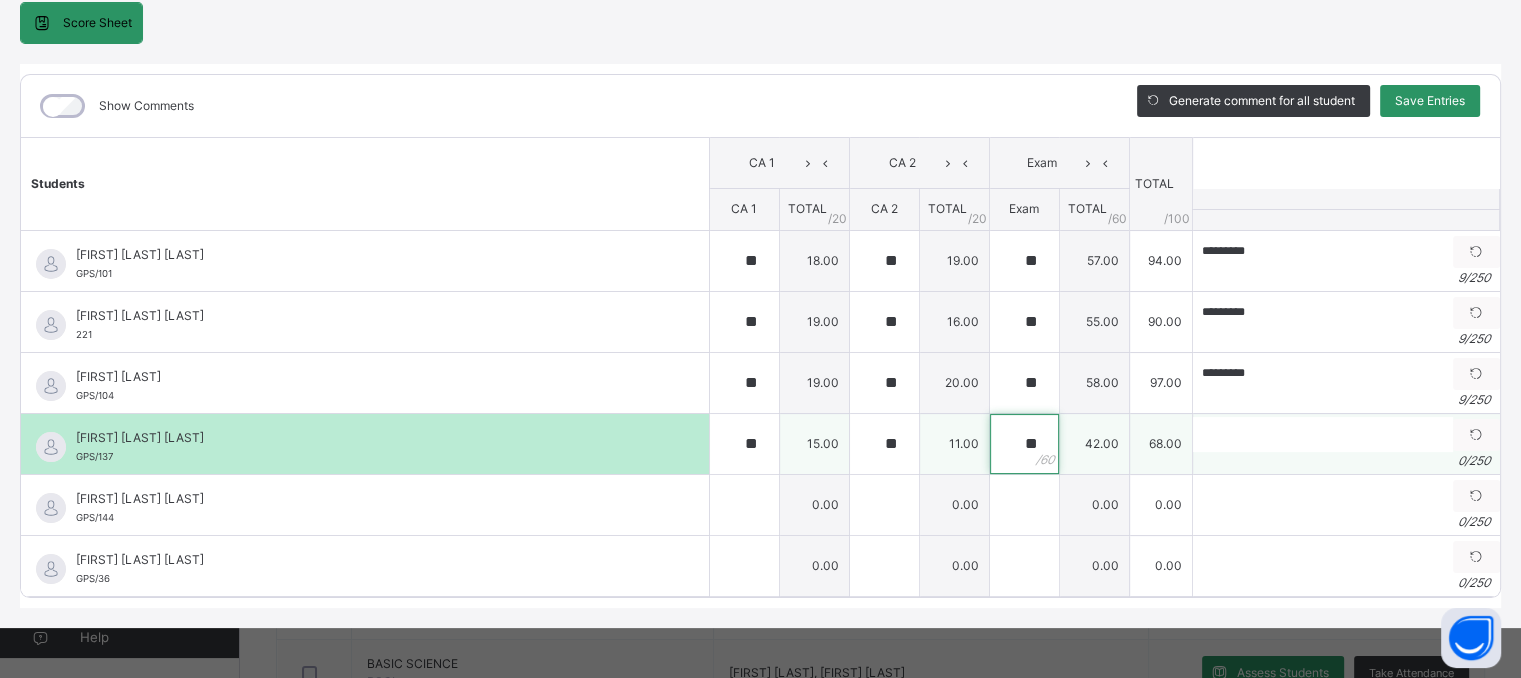 type on "**" 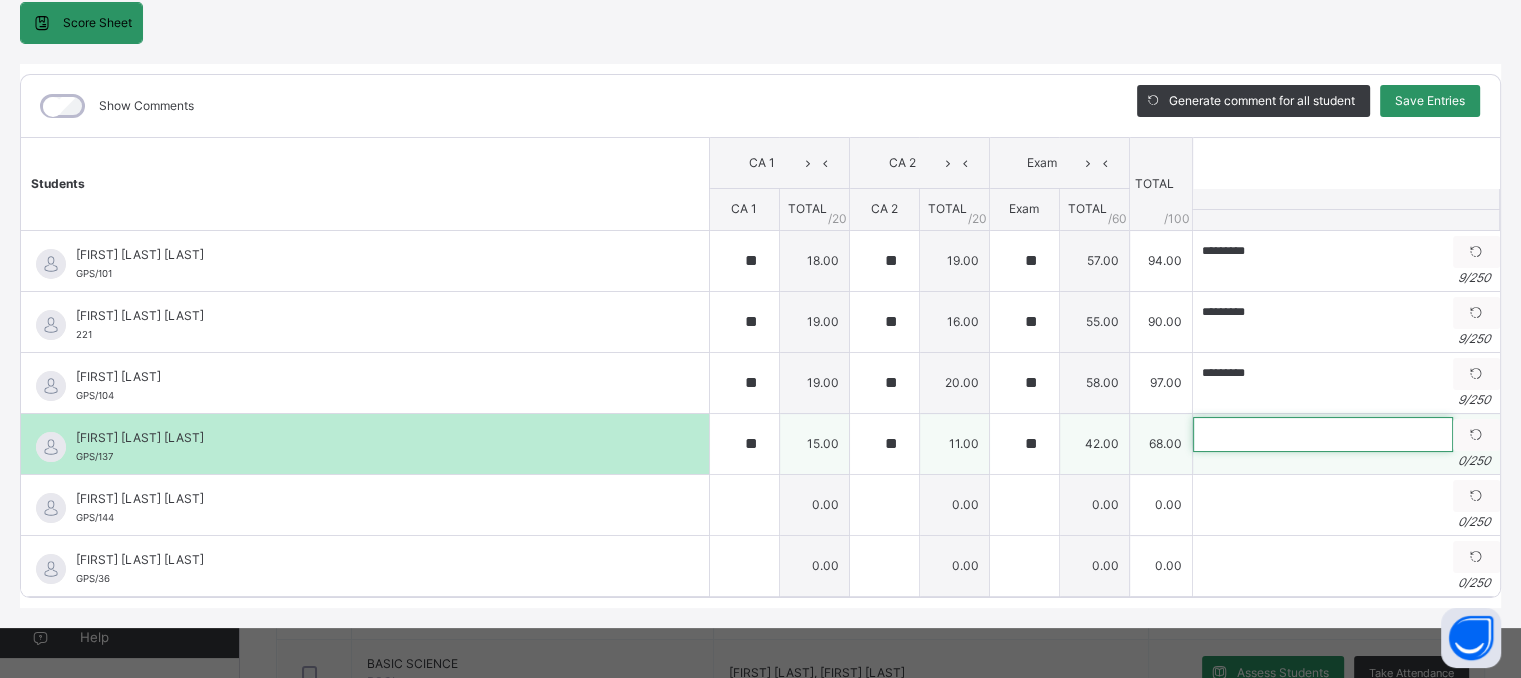 click at bounding box center [1323, 434] 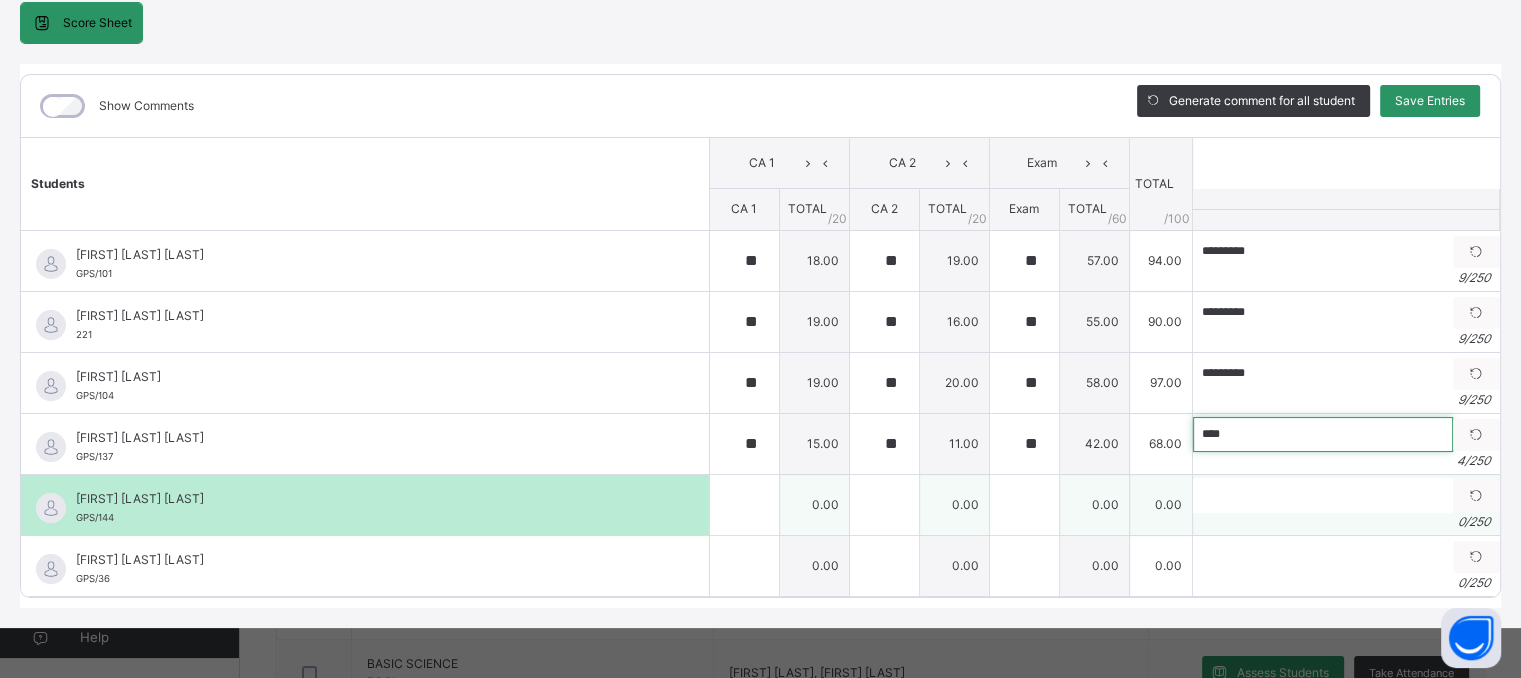 type on "****" 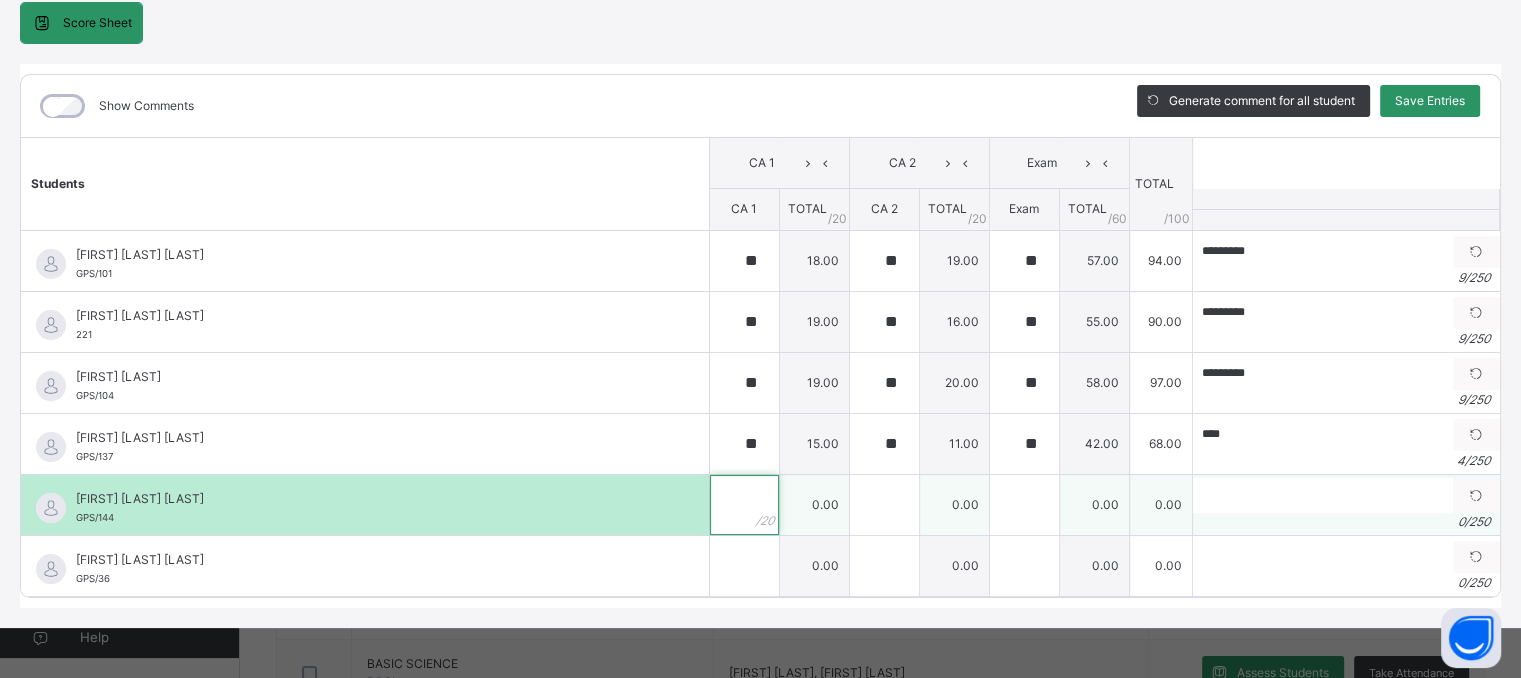 click at bounding box center (744, 505) 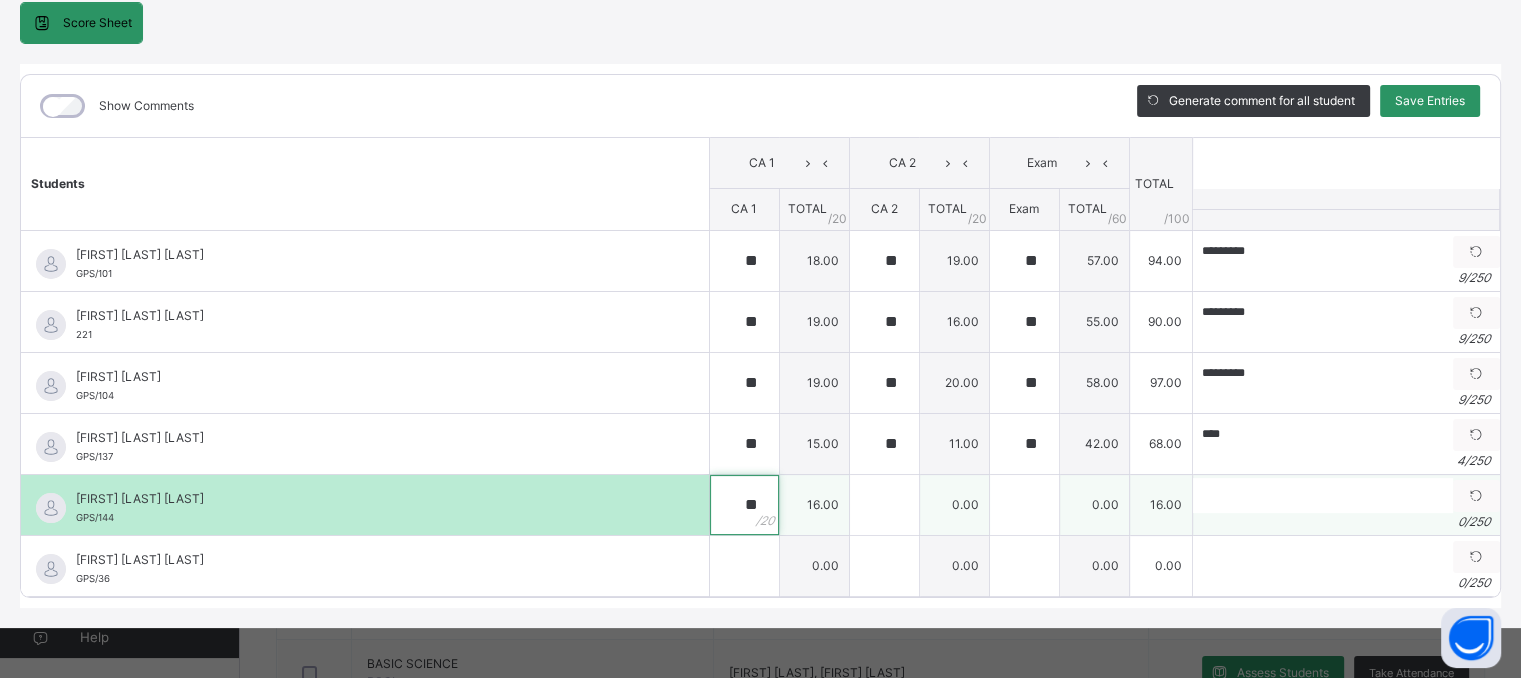 type on "**" 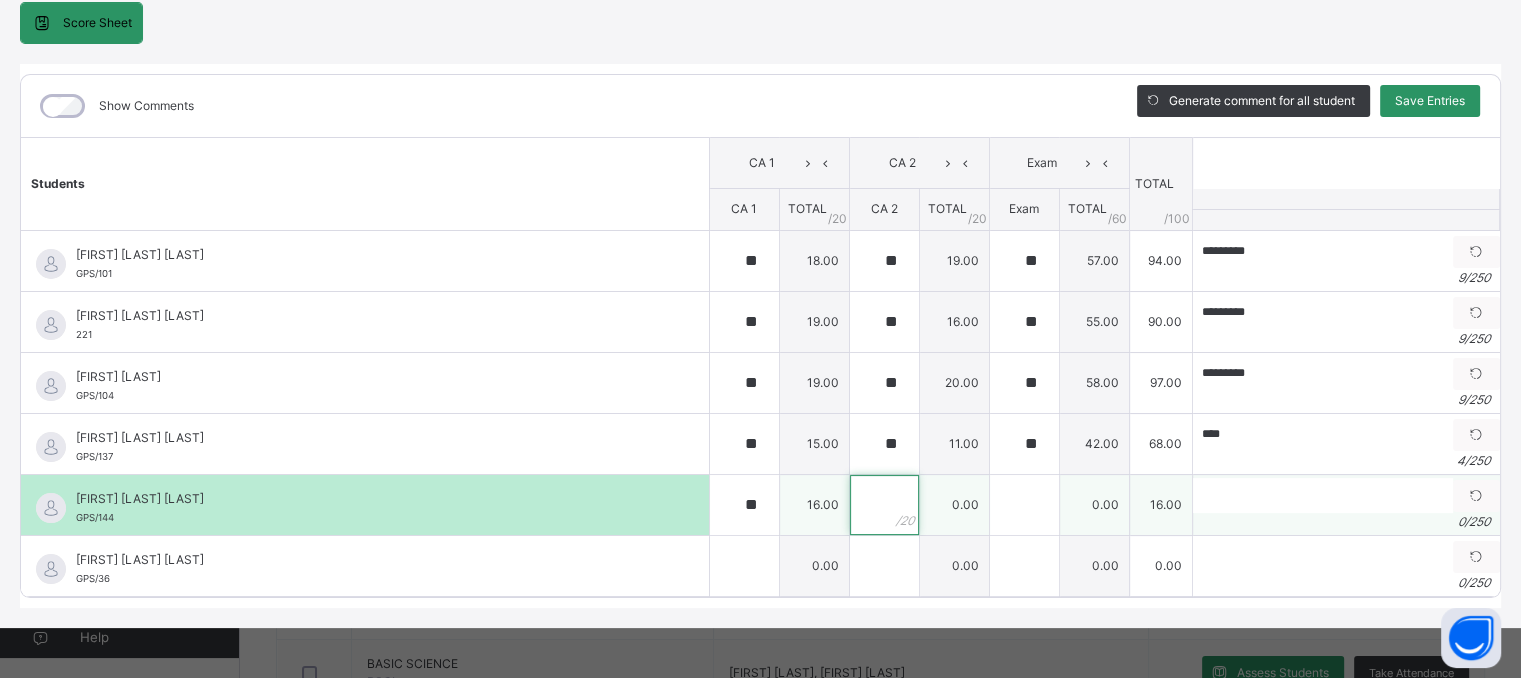 click at bounding box center (884, 505) 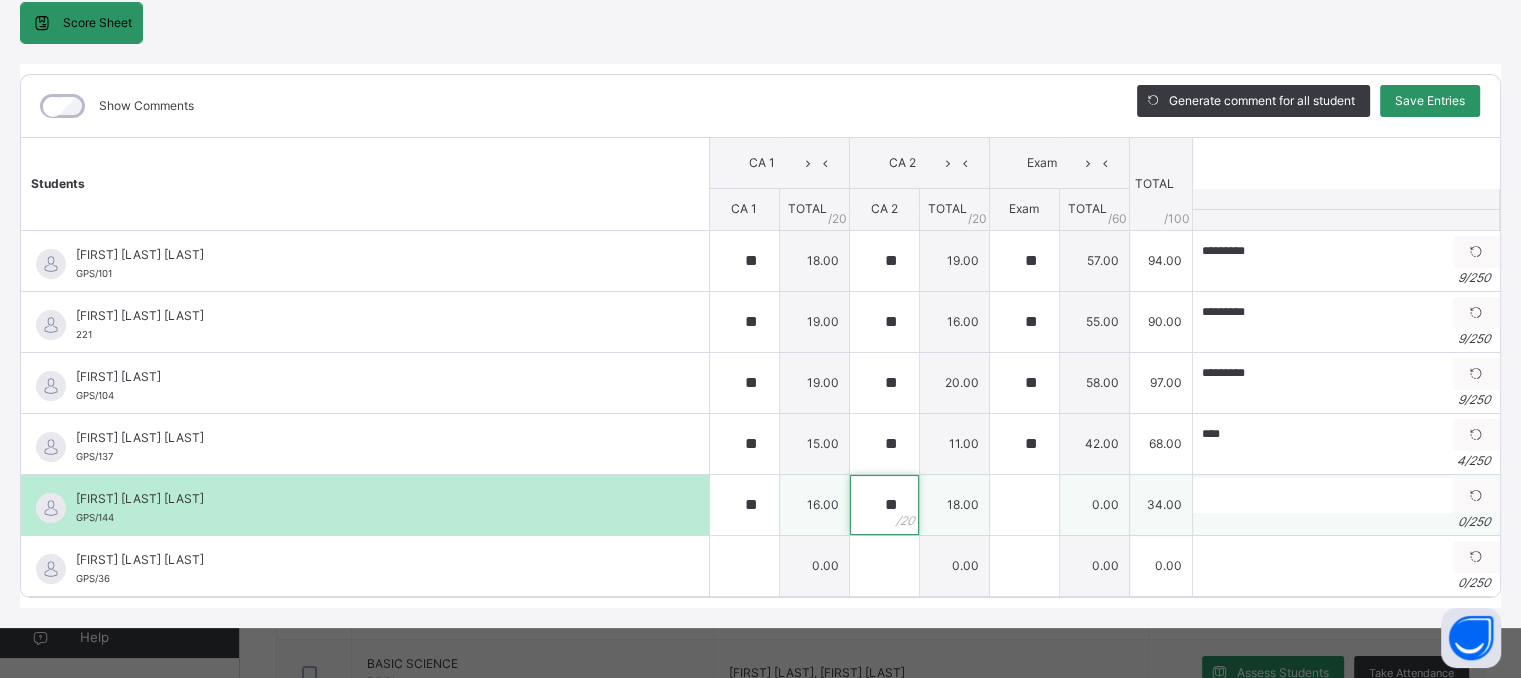 type on "**" 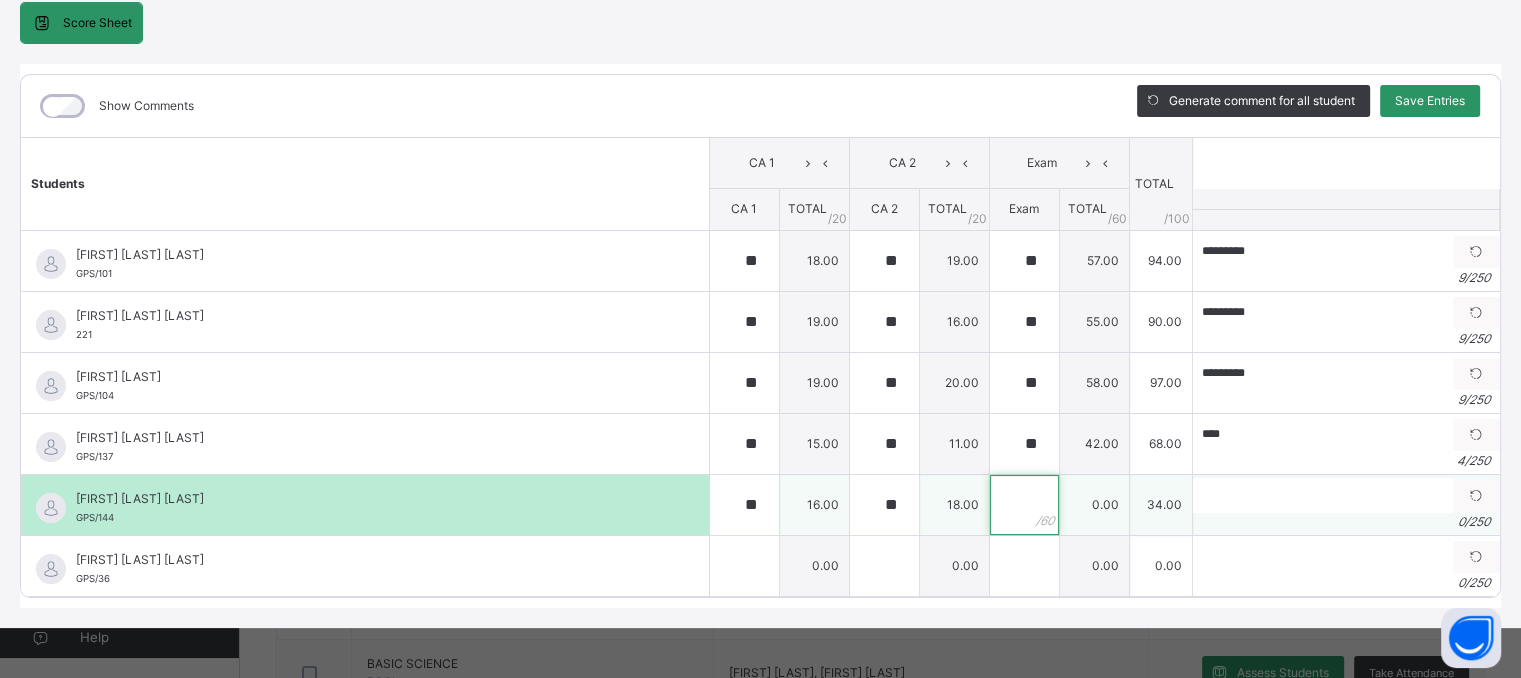 click at bounding box center [1024, 505] 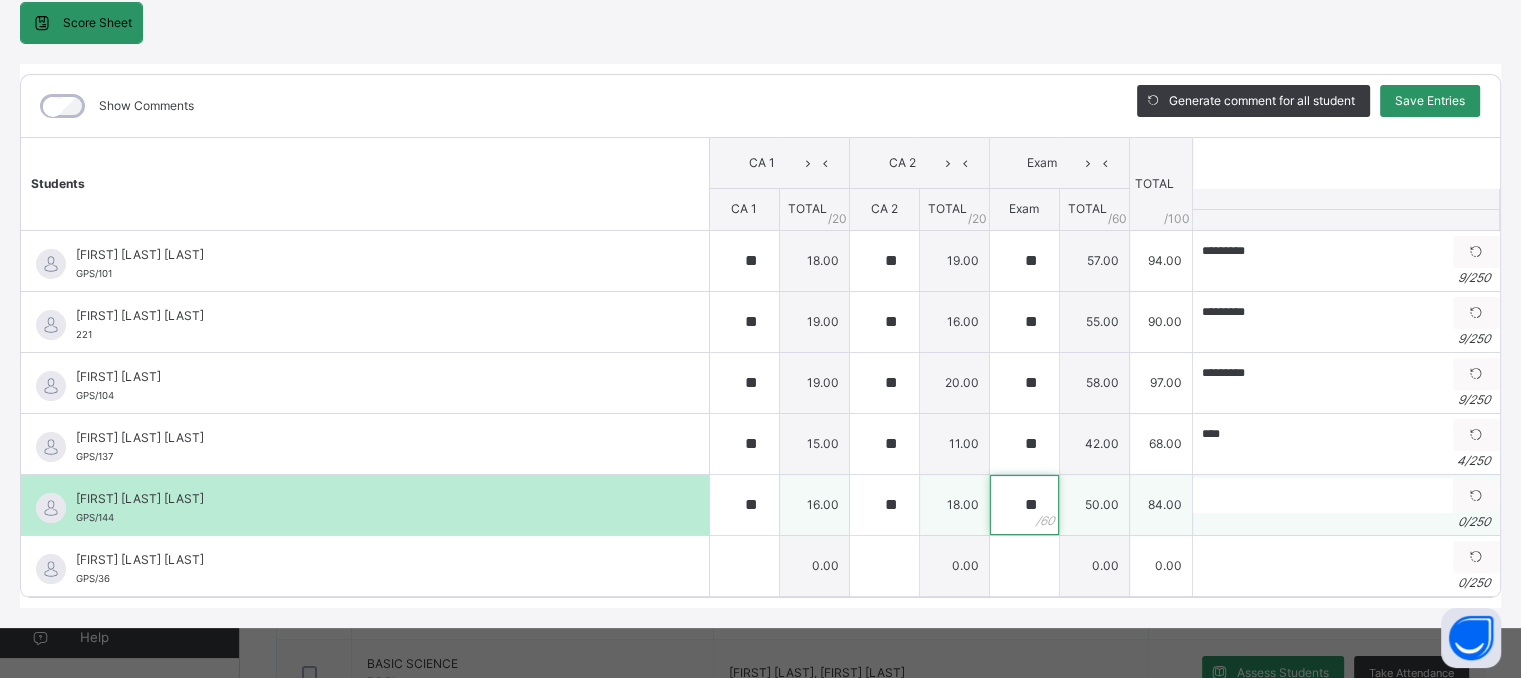 type on "**" 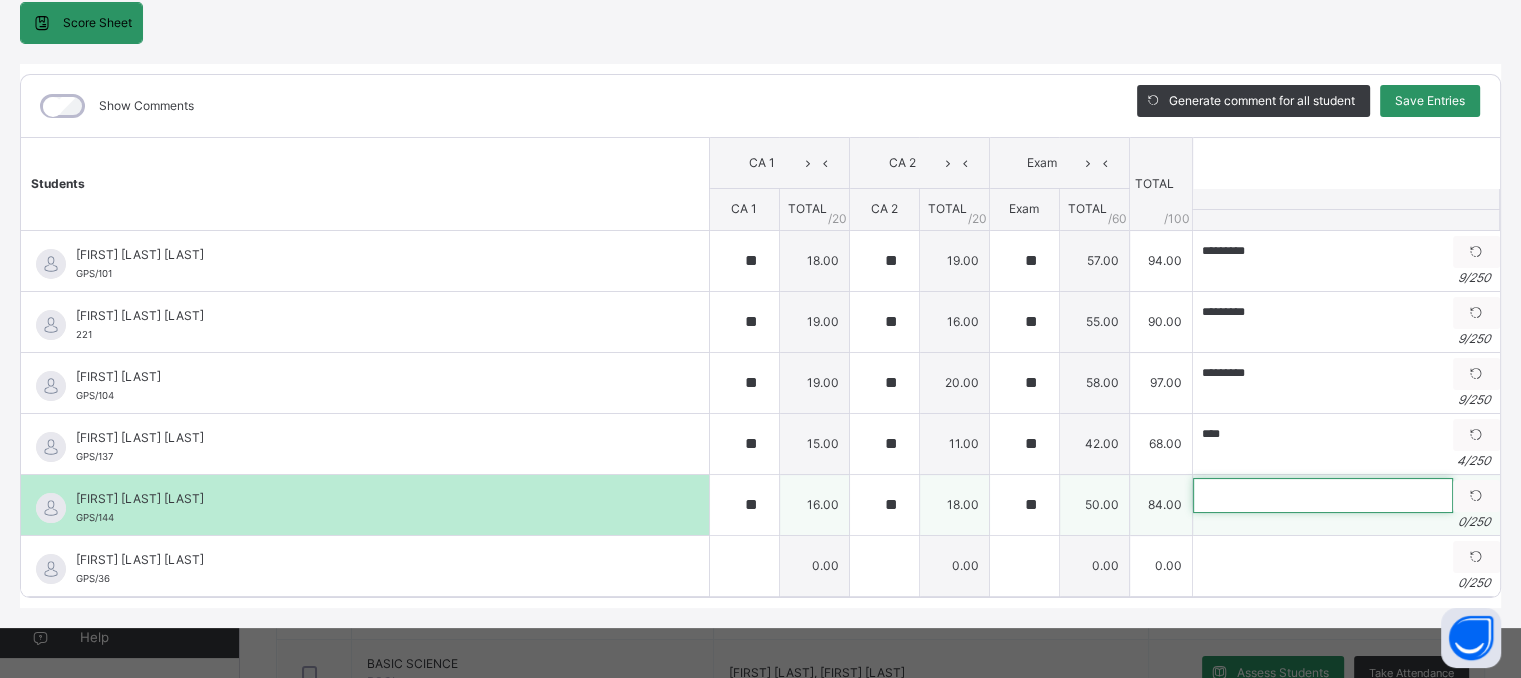 click at bounding box center [1323, 495] 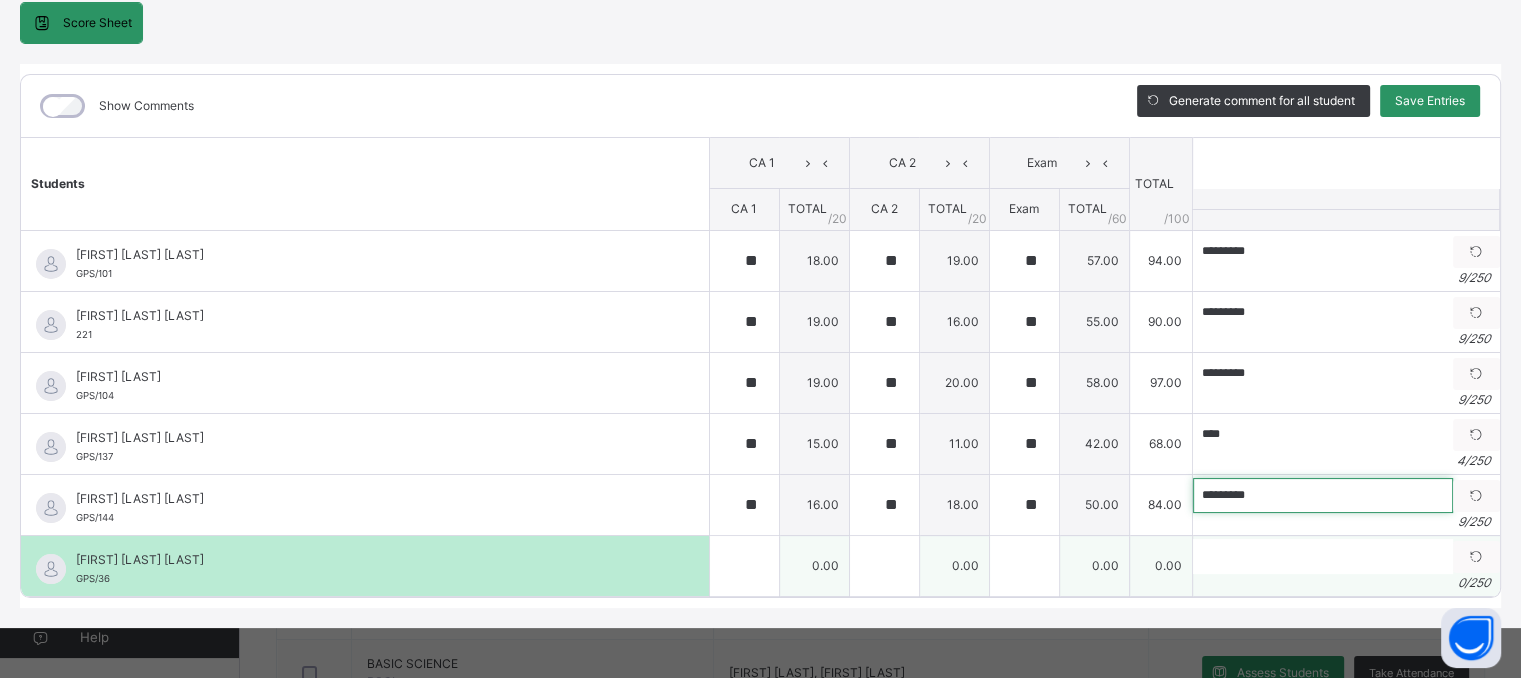 type on "*********" 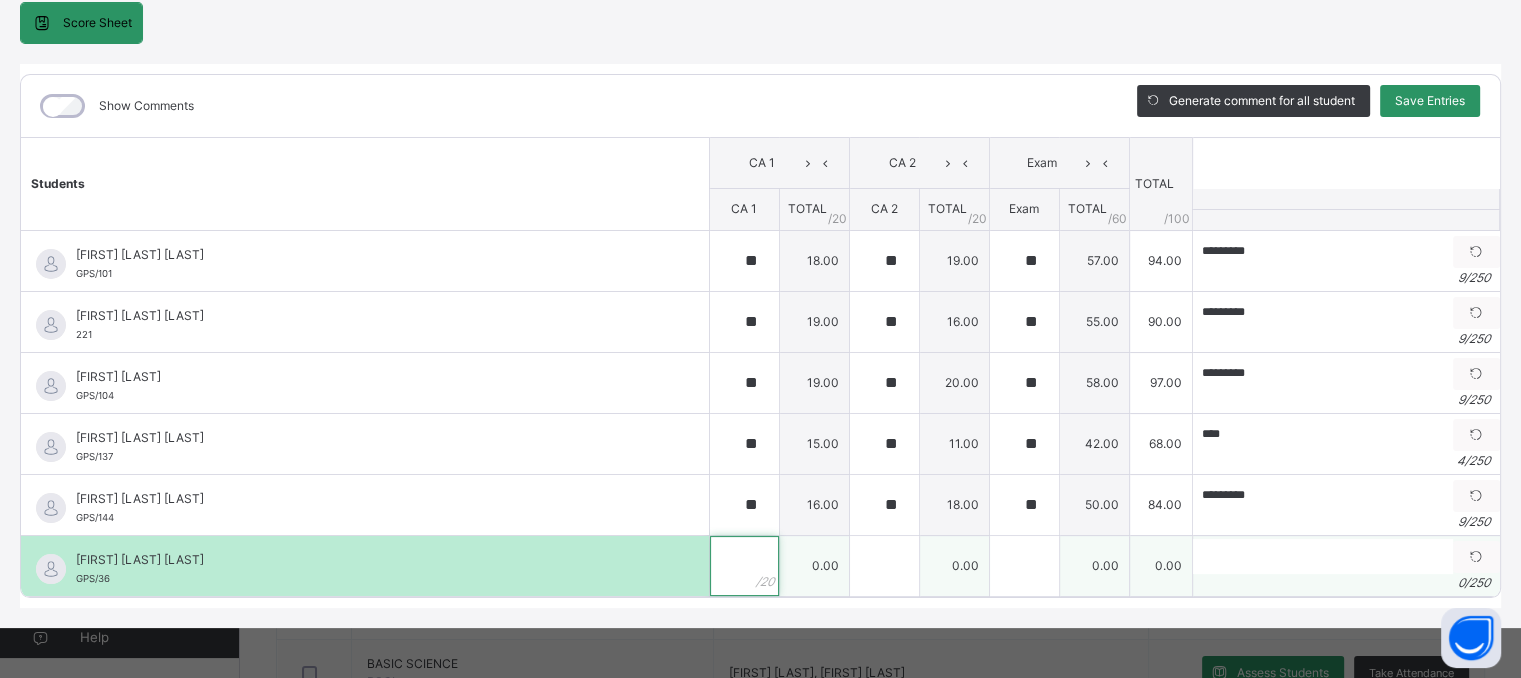 click at bounding box center (744, 566) 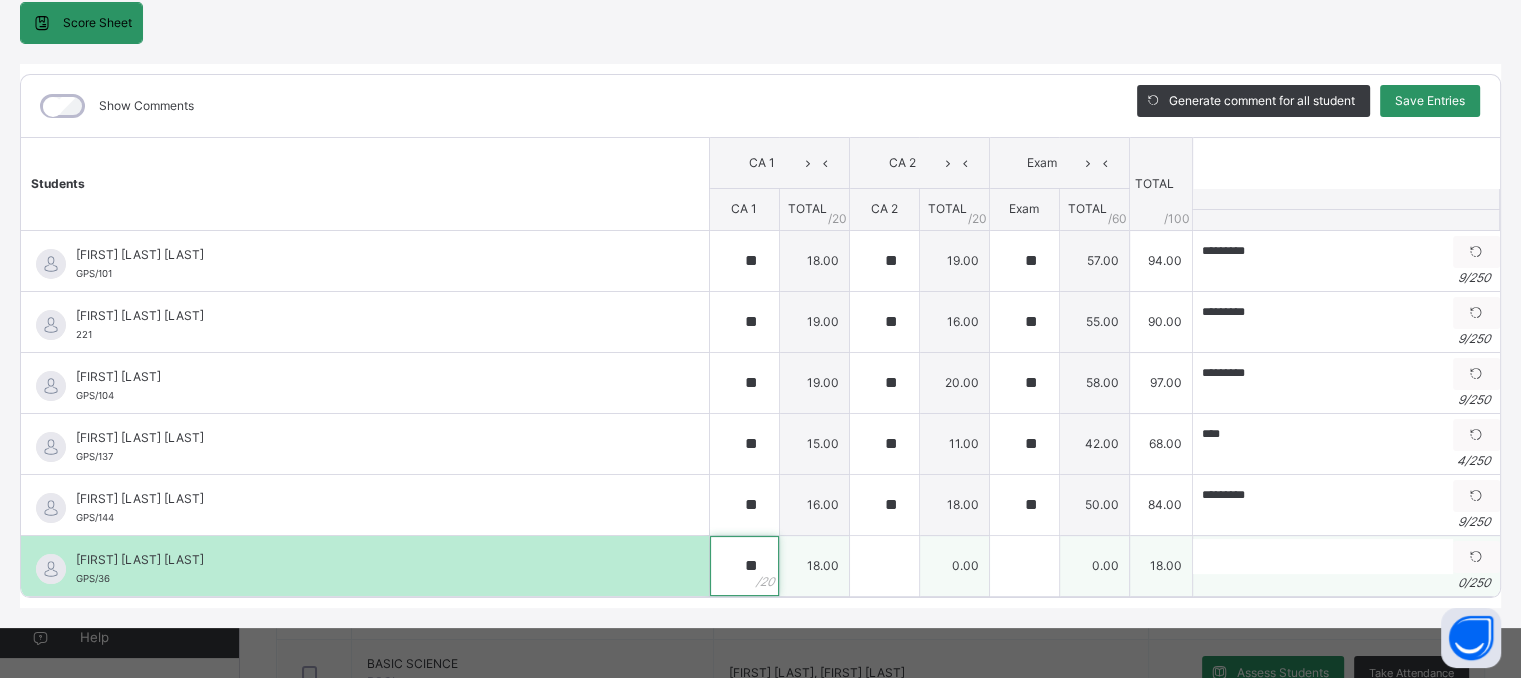 type on "**" 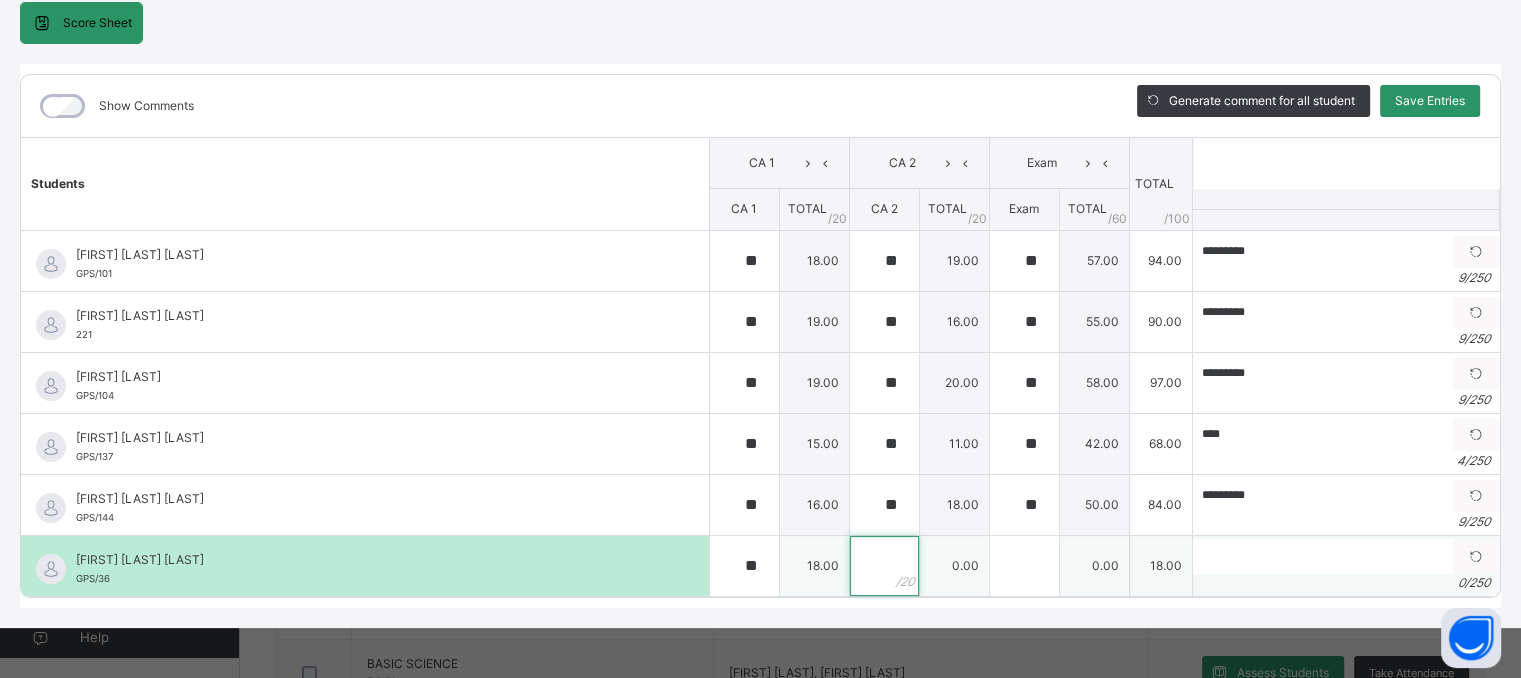click at bounding box center (884, 566) 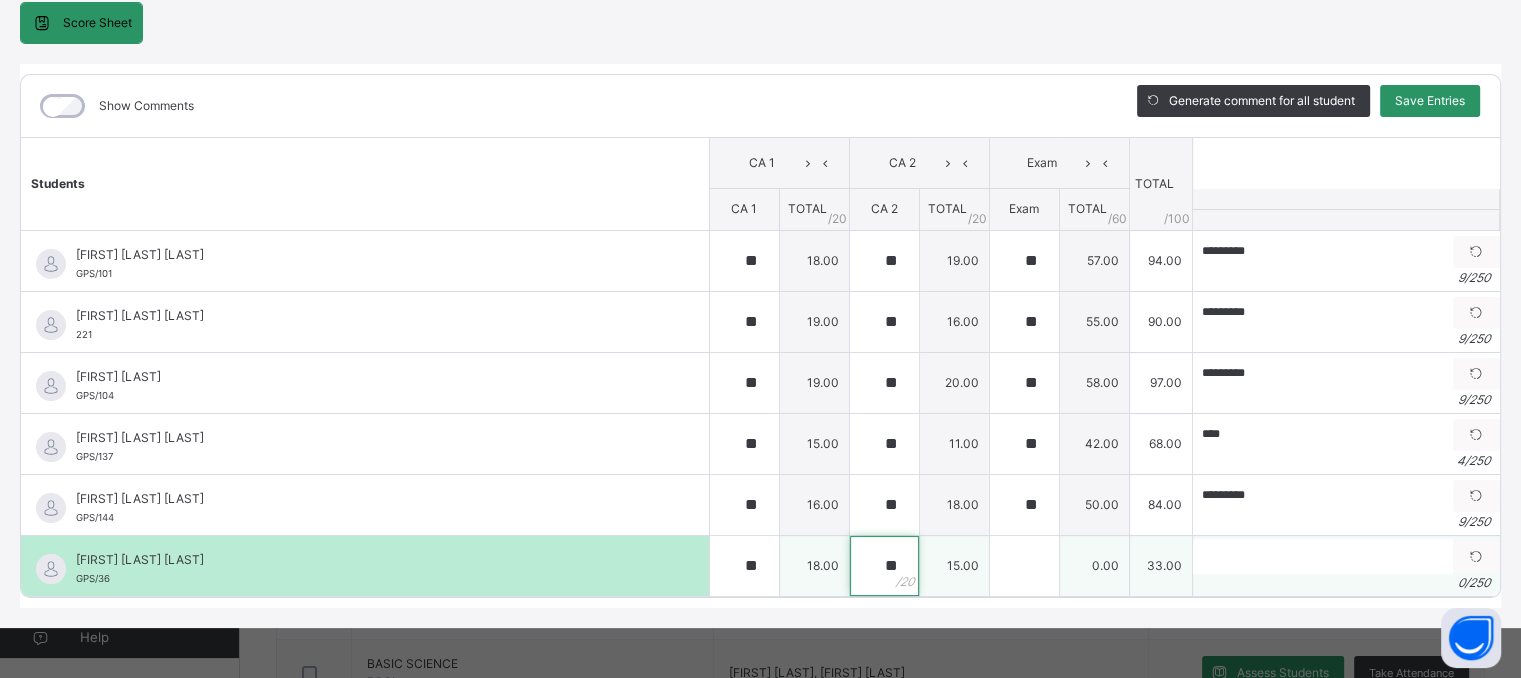 type on "**" 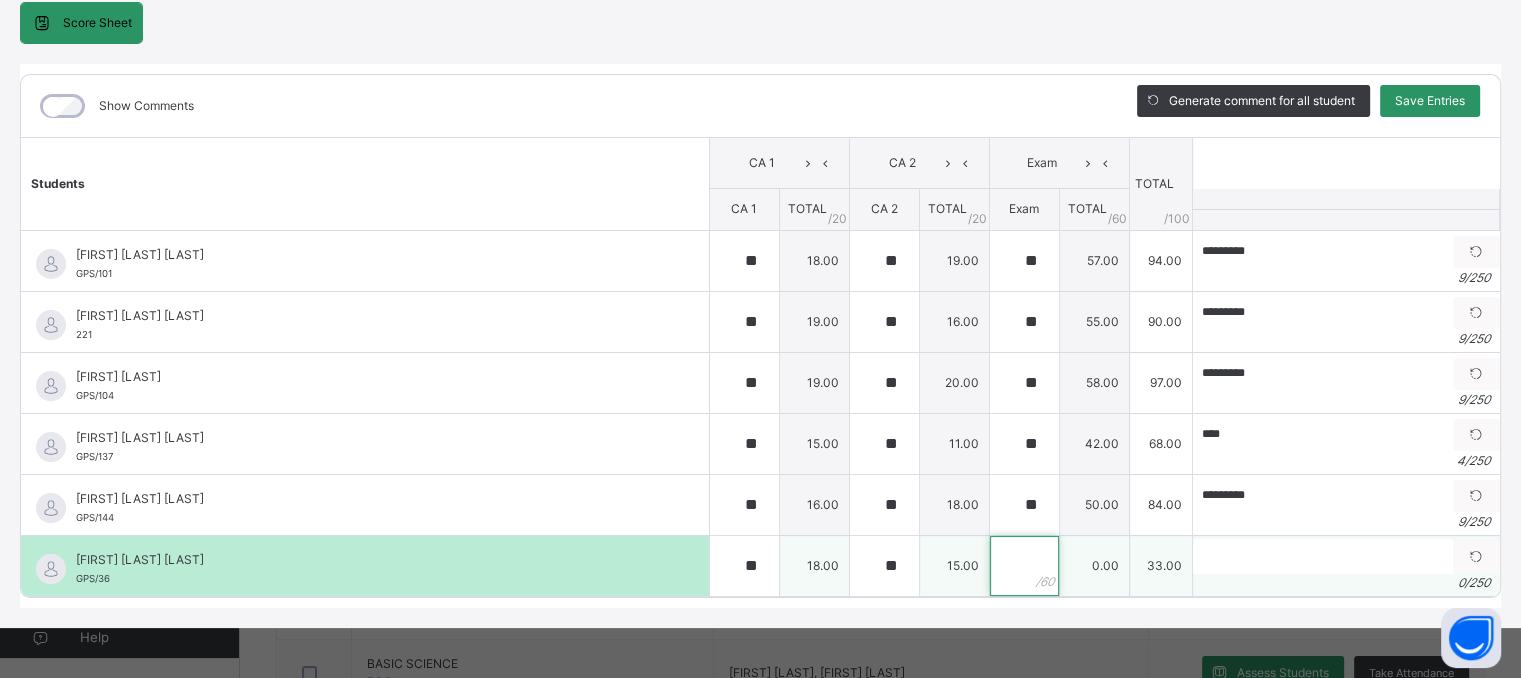 click at bounding box center [1024, 566] 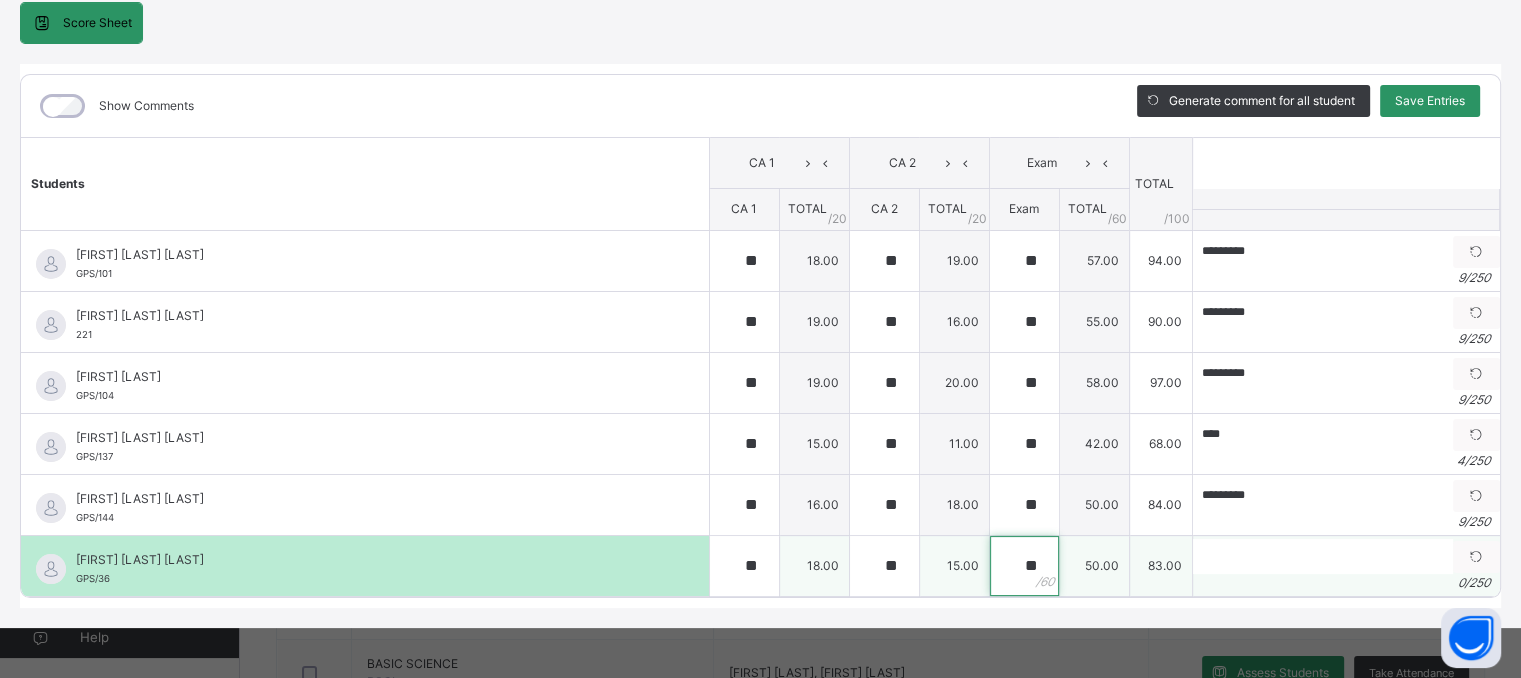 type on "**" 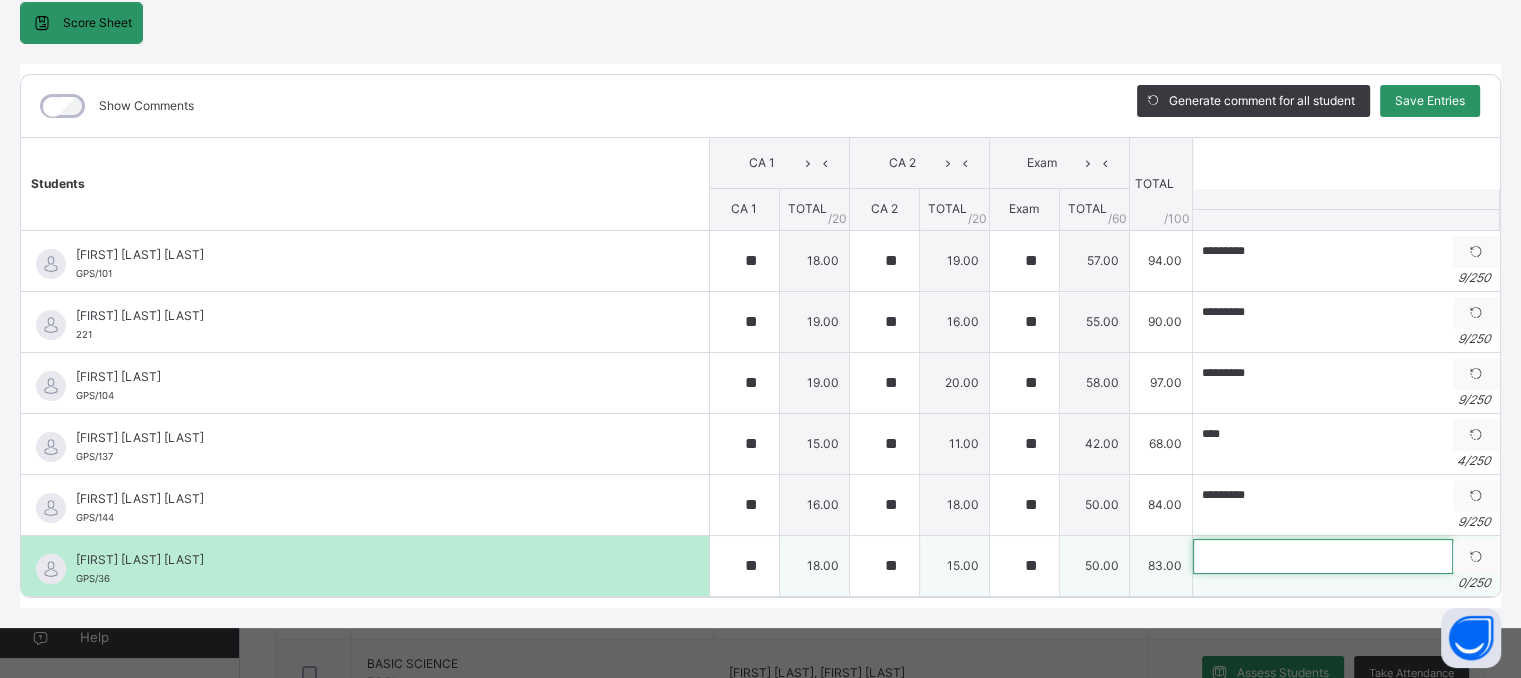 click at bounding box center (1323, 556) 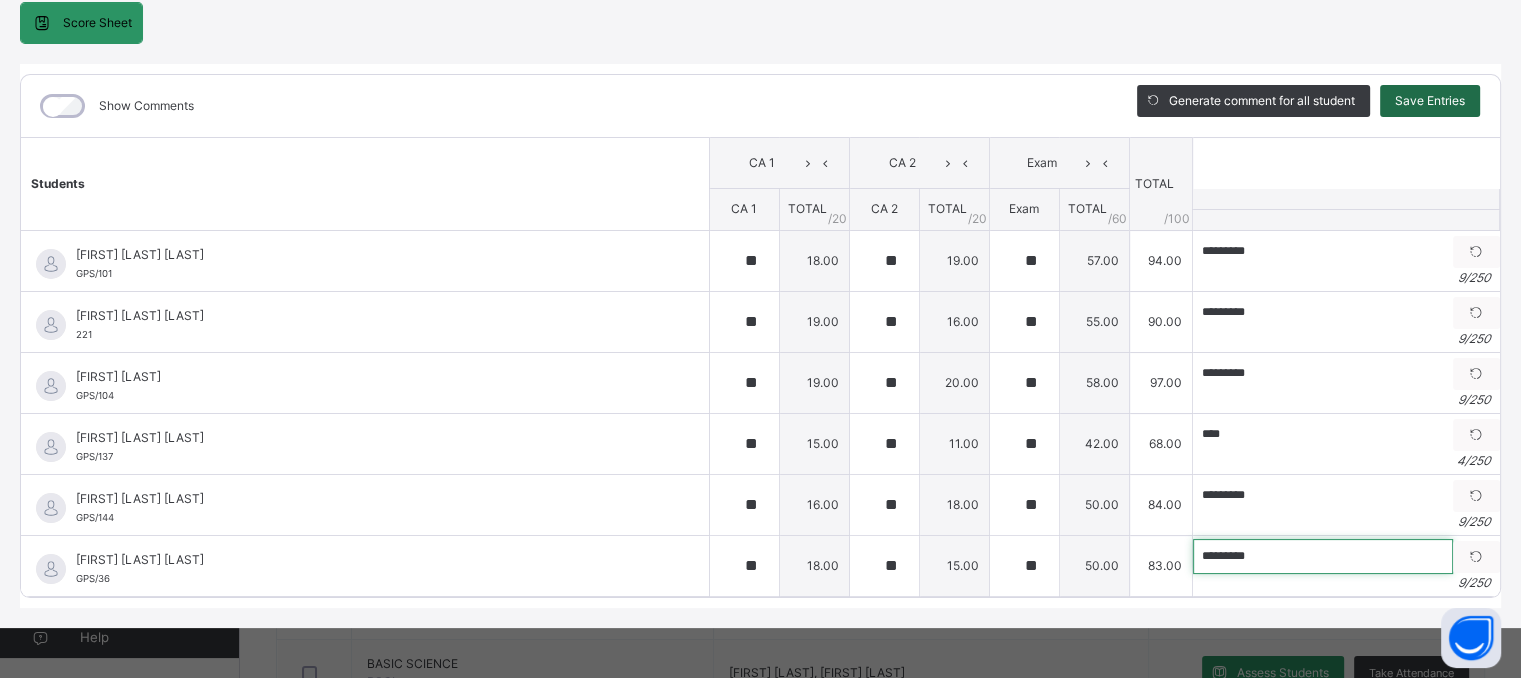 type on "*********" 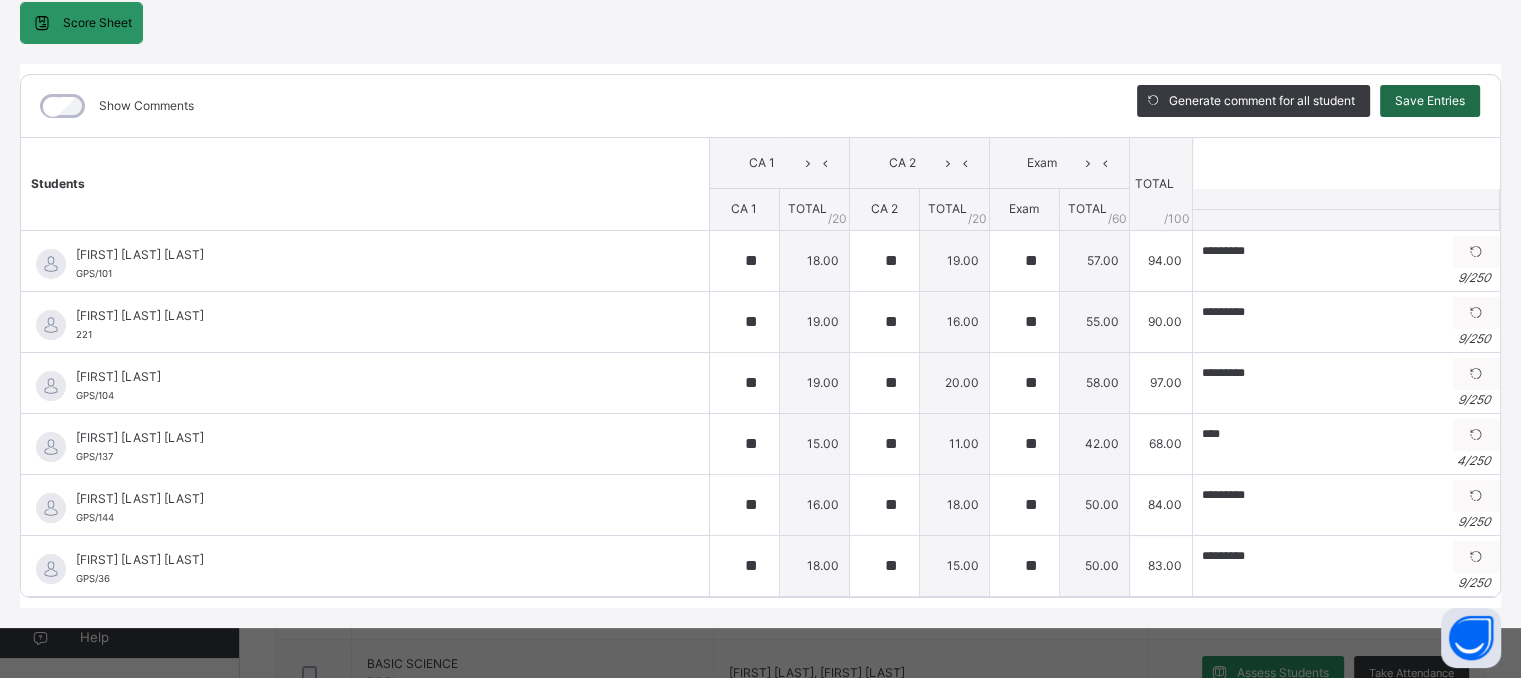 click on "Save Entries" at bounding box center (1430, 101) 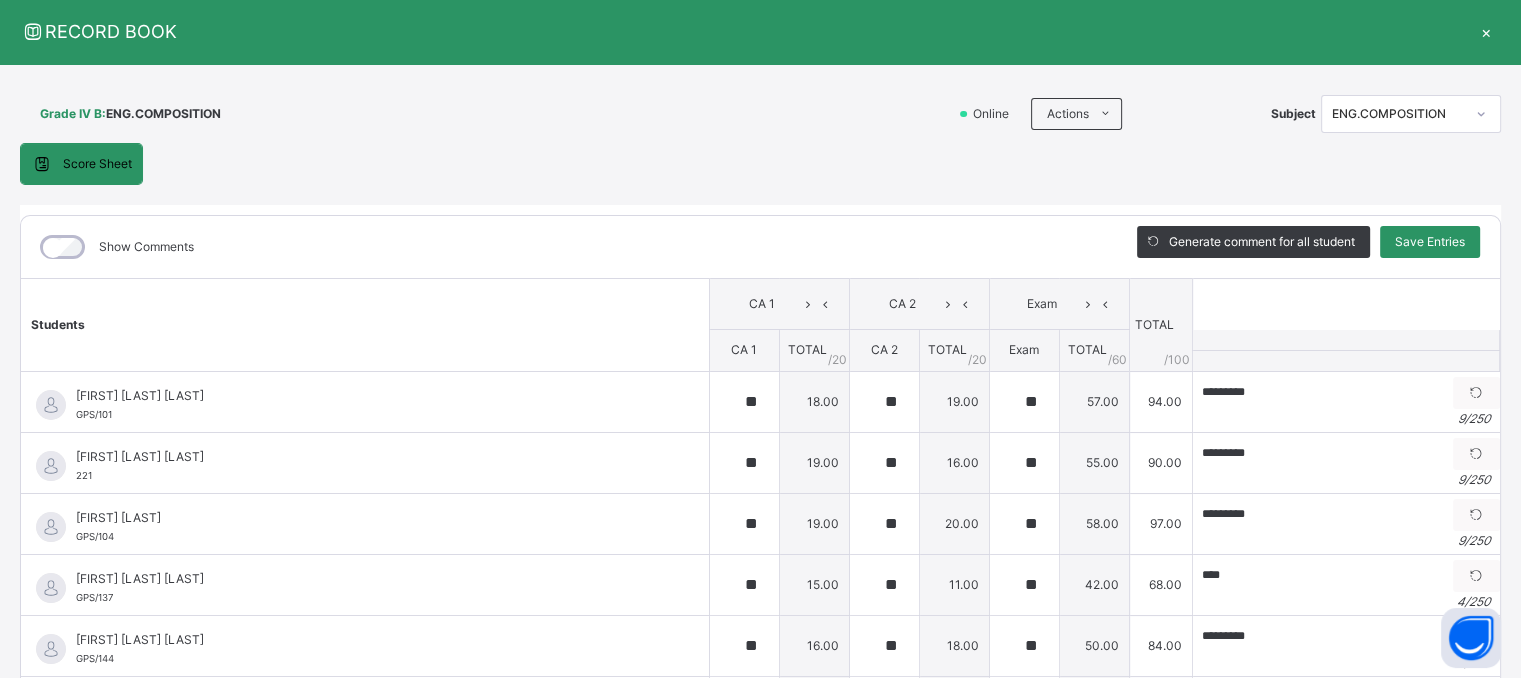 scroll, scrollTop: 0, scrollLeft: 0, axis: both 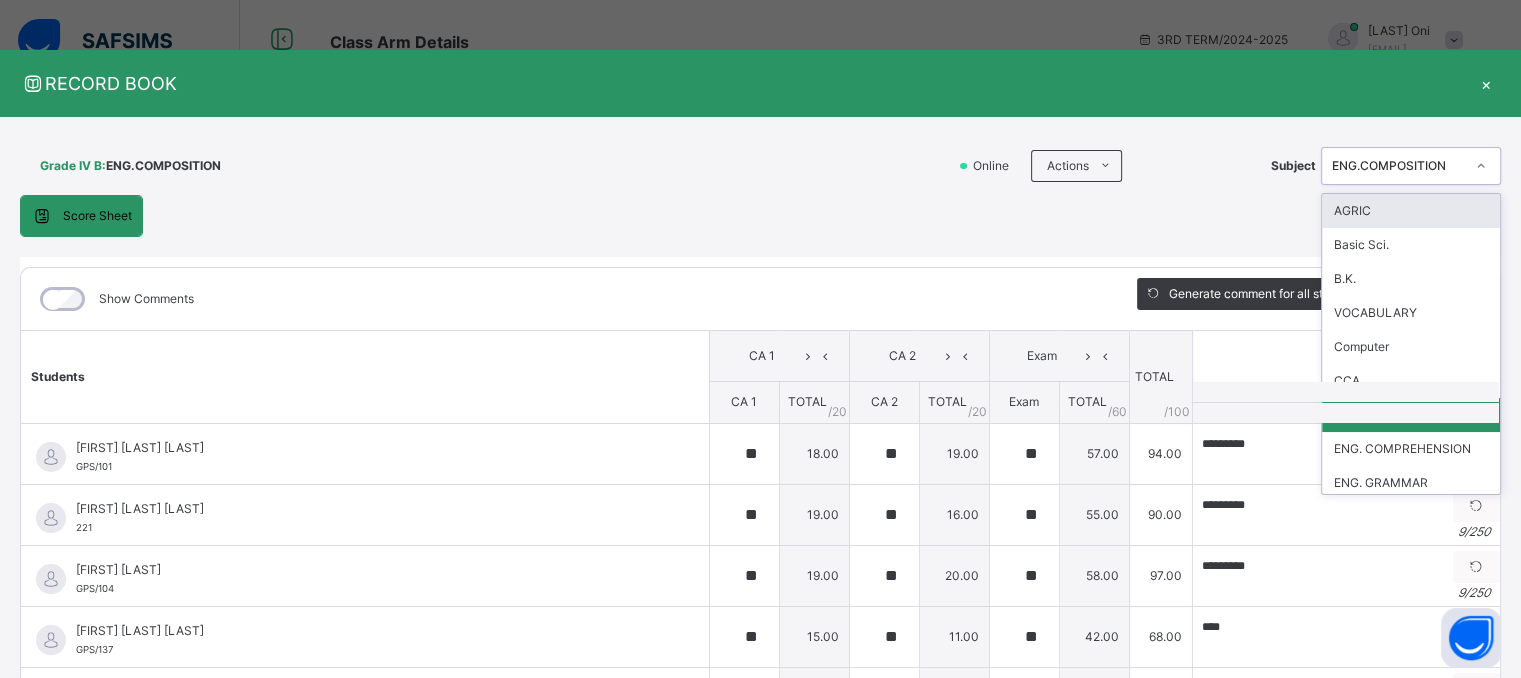 click on "ENG.COMPOSITION" at bounding box center (1398, 166) 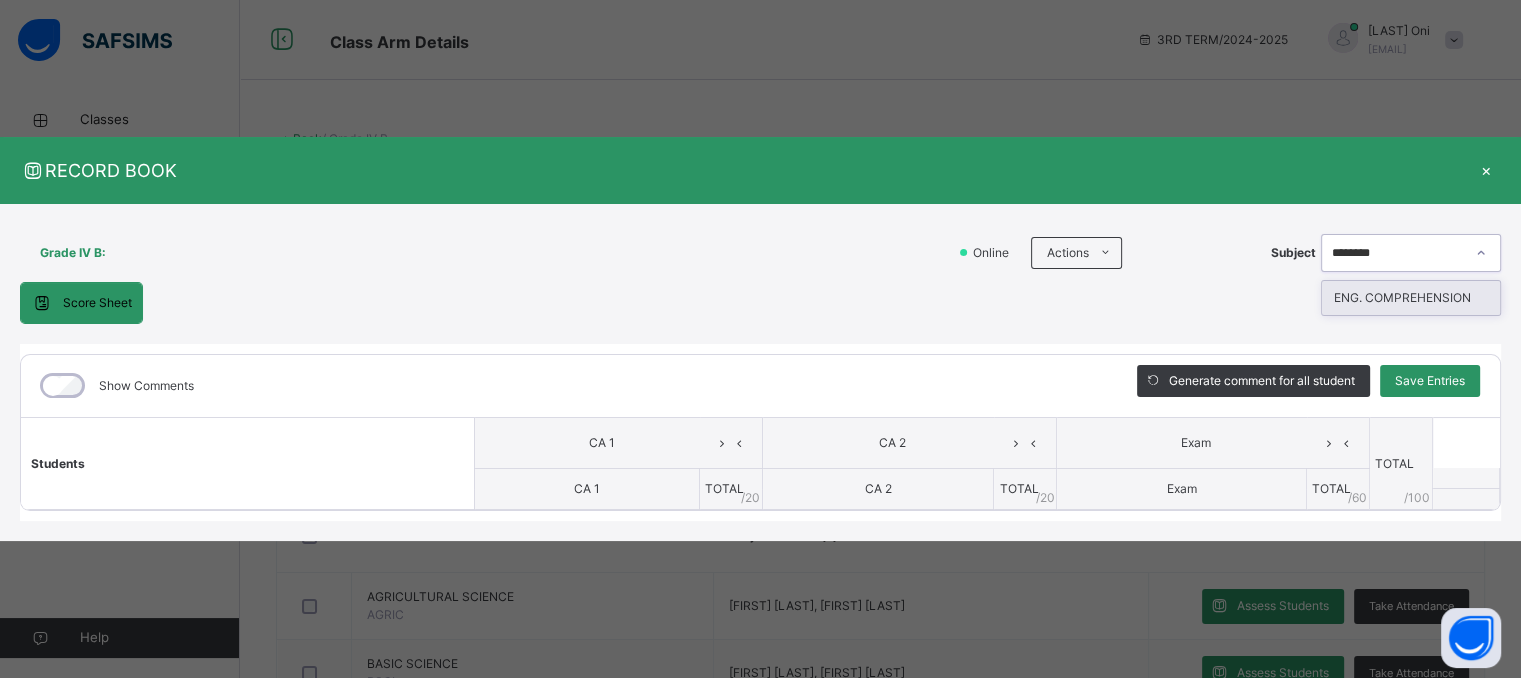 type on "*********" 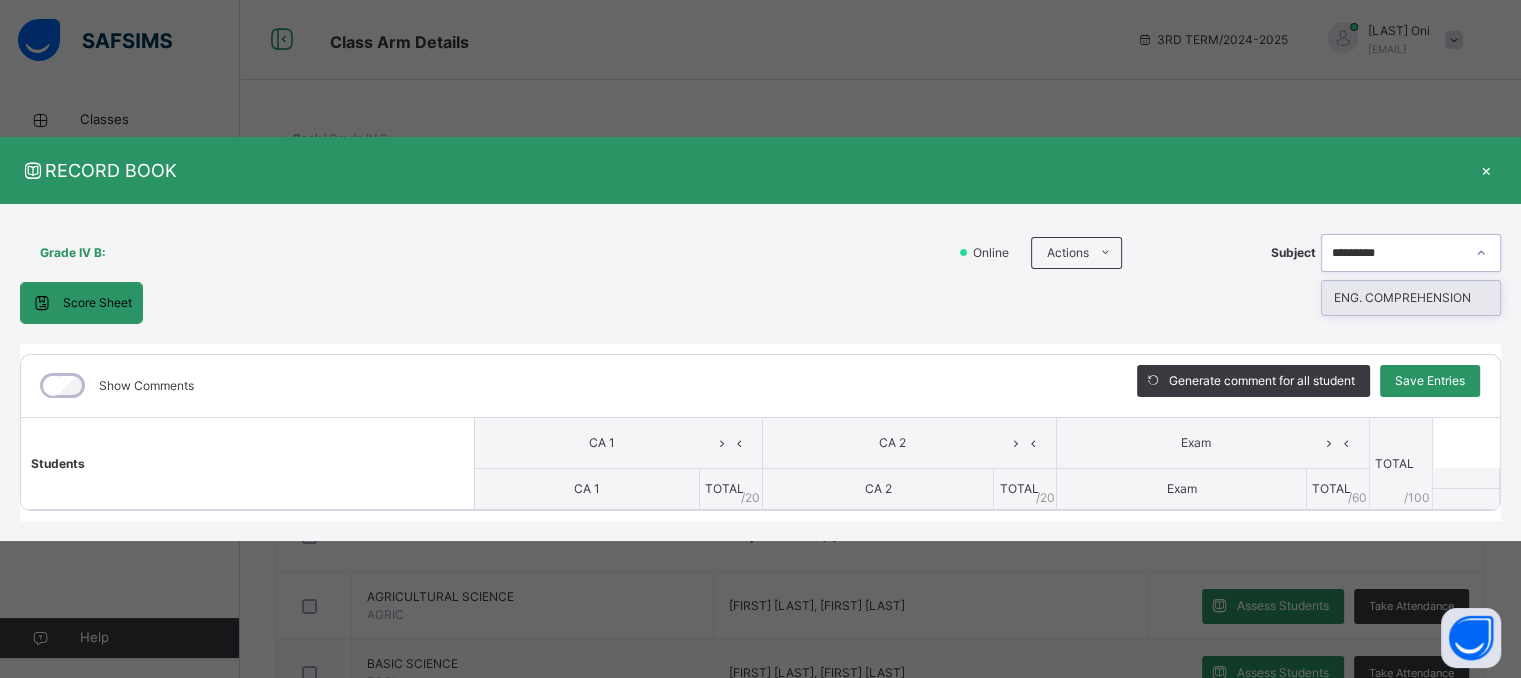 click on "ENG. COMPREHENSION" at bounding box center [1411, 298] 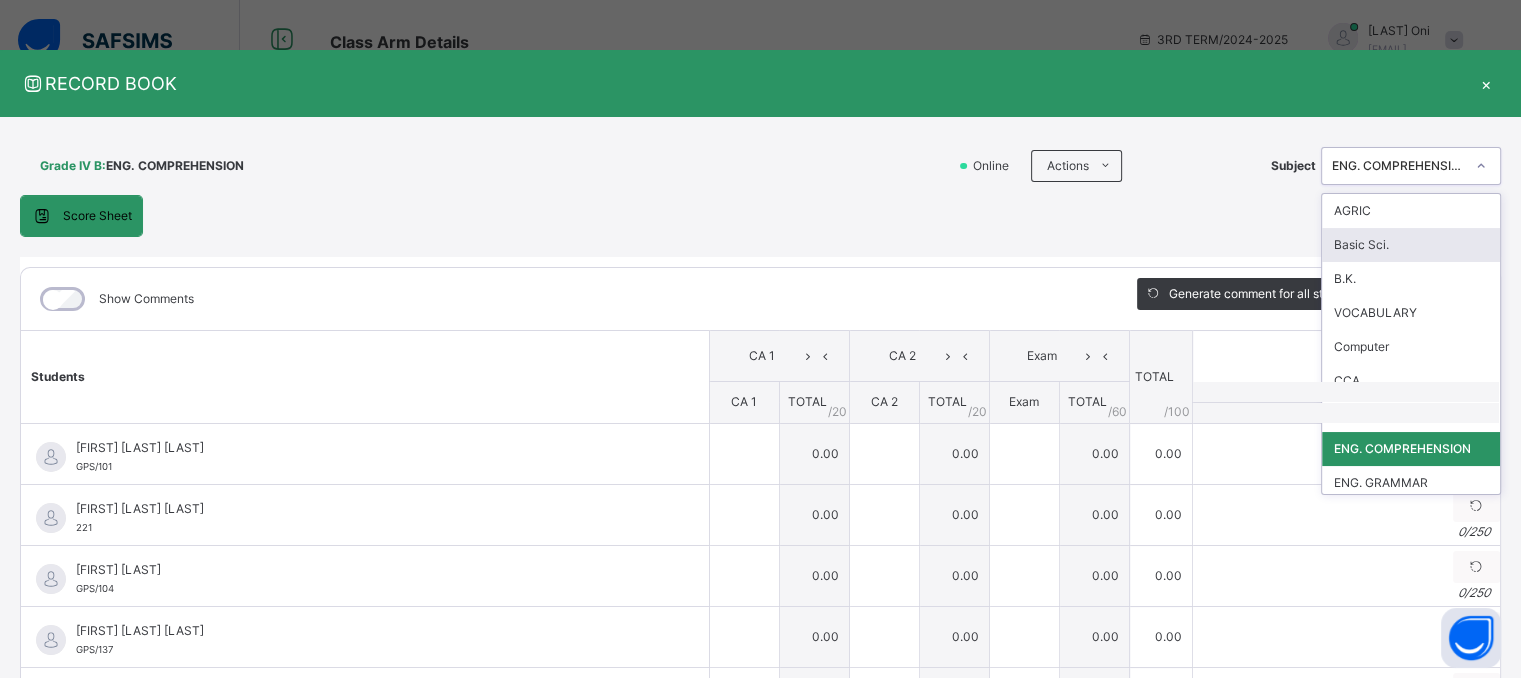 click on "Grade IV   B :   ENG. COMPREHENSION" at bounding box center [482, 166] 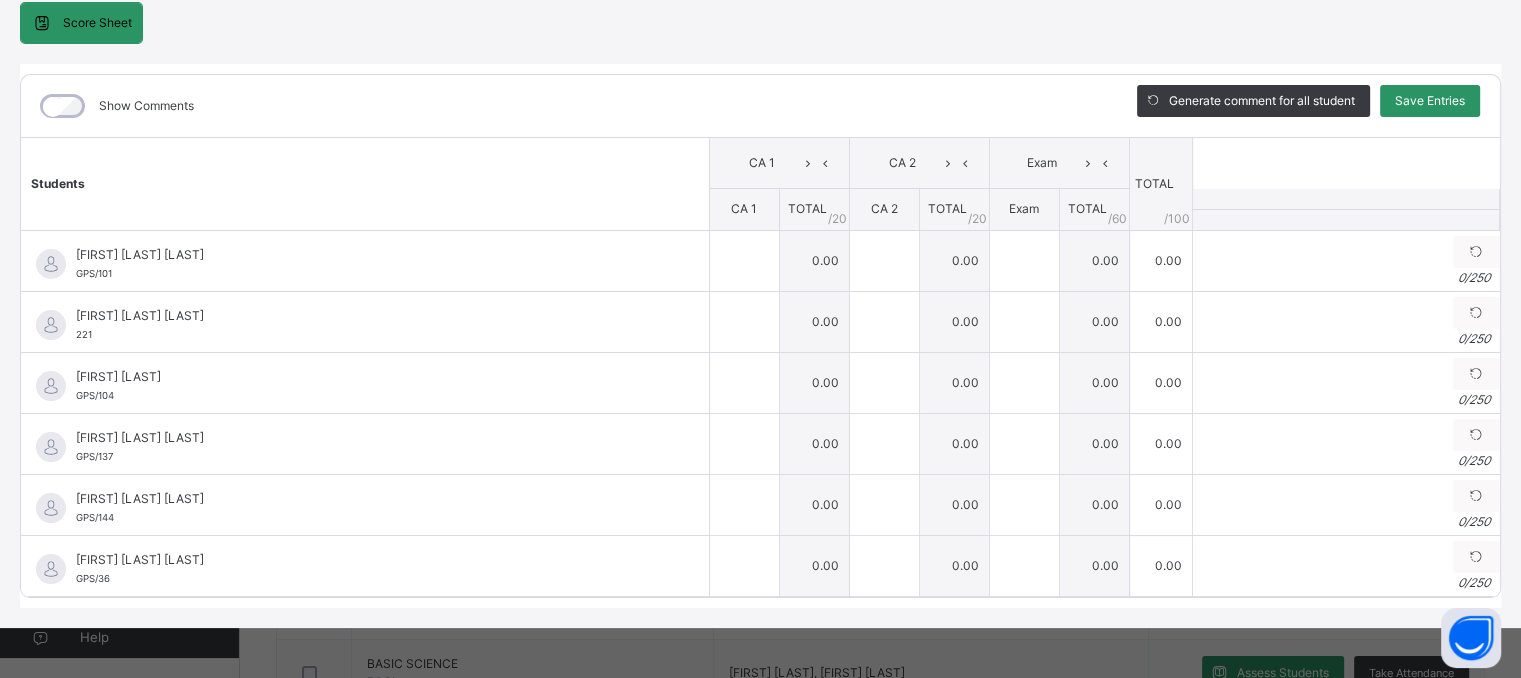 scroll, scrollTop: 205, scrollLeft: 0, axis: vertical 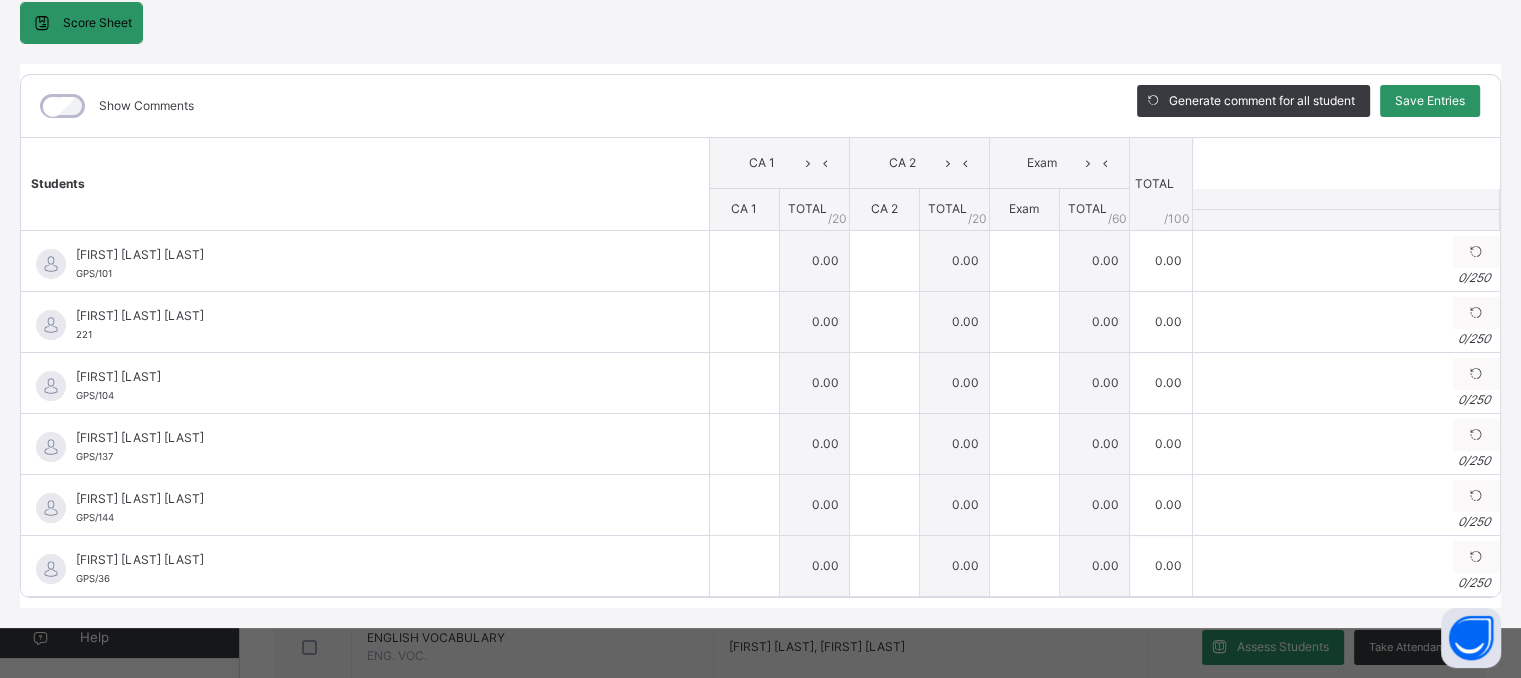 click on "Show Comments" at bounding box center [564, 106] 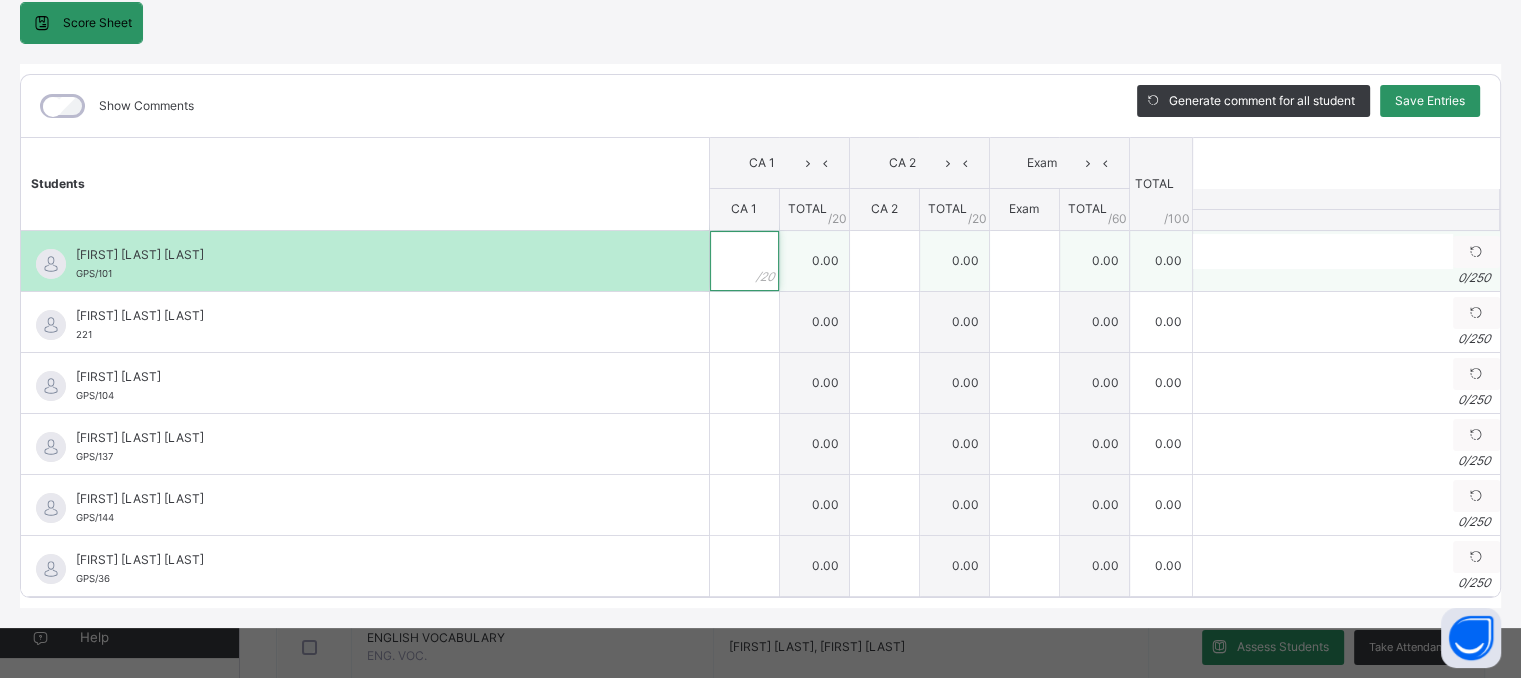 click at bounding box center [744, 261] 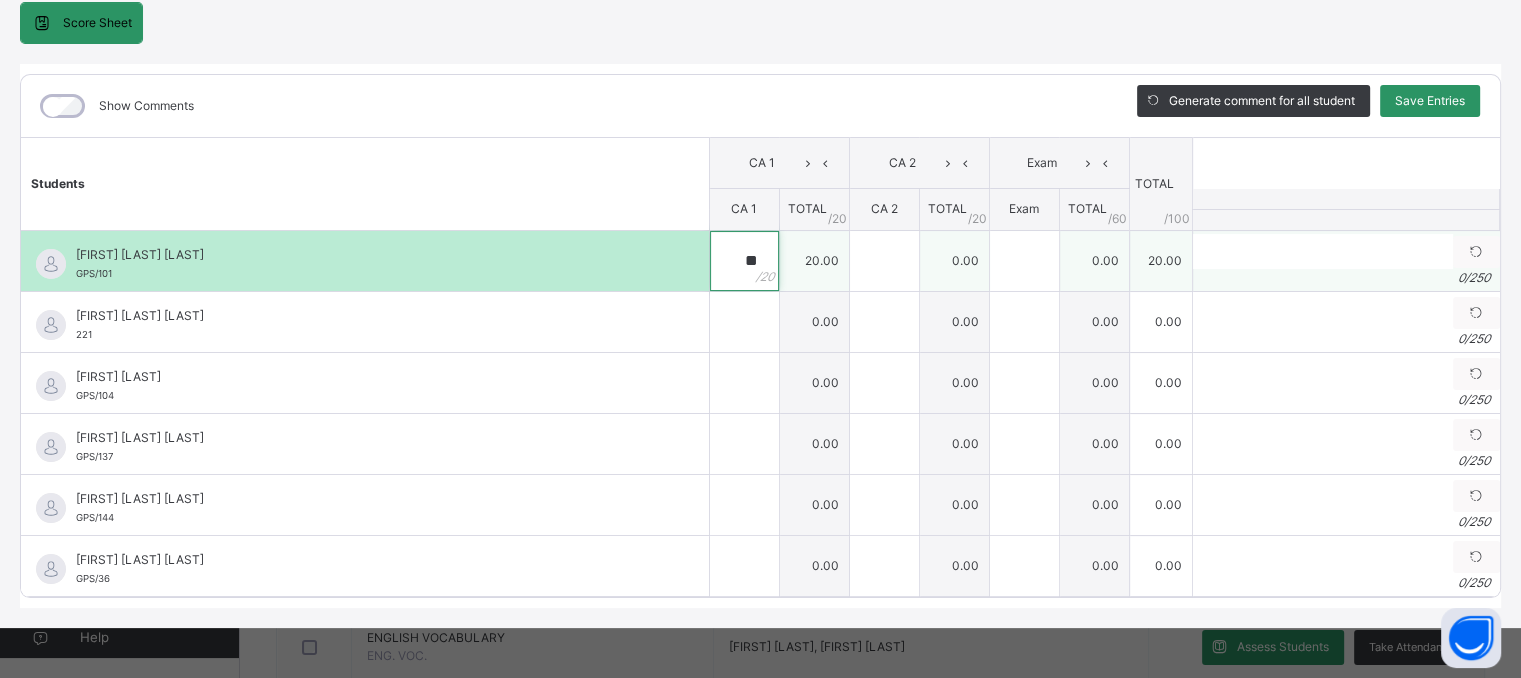 type on "**" 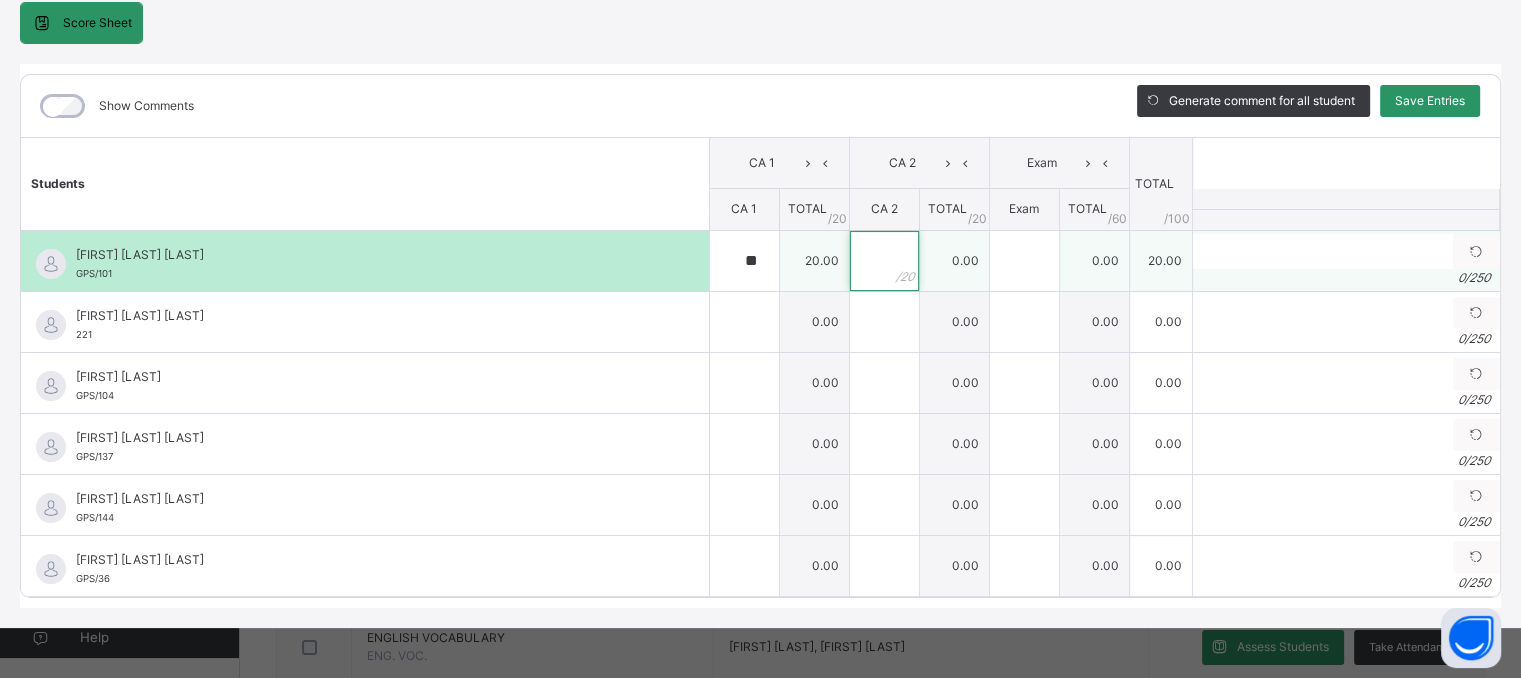click at bounding box center (884, 261) 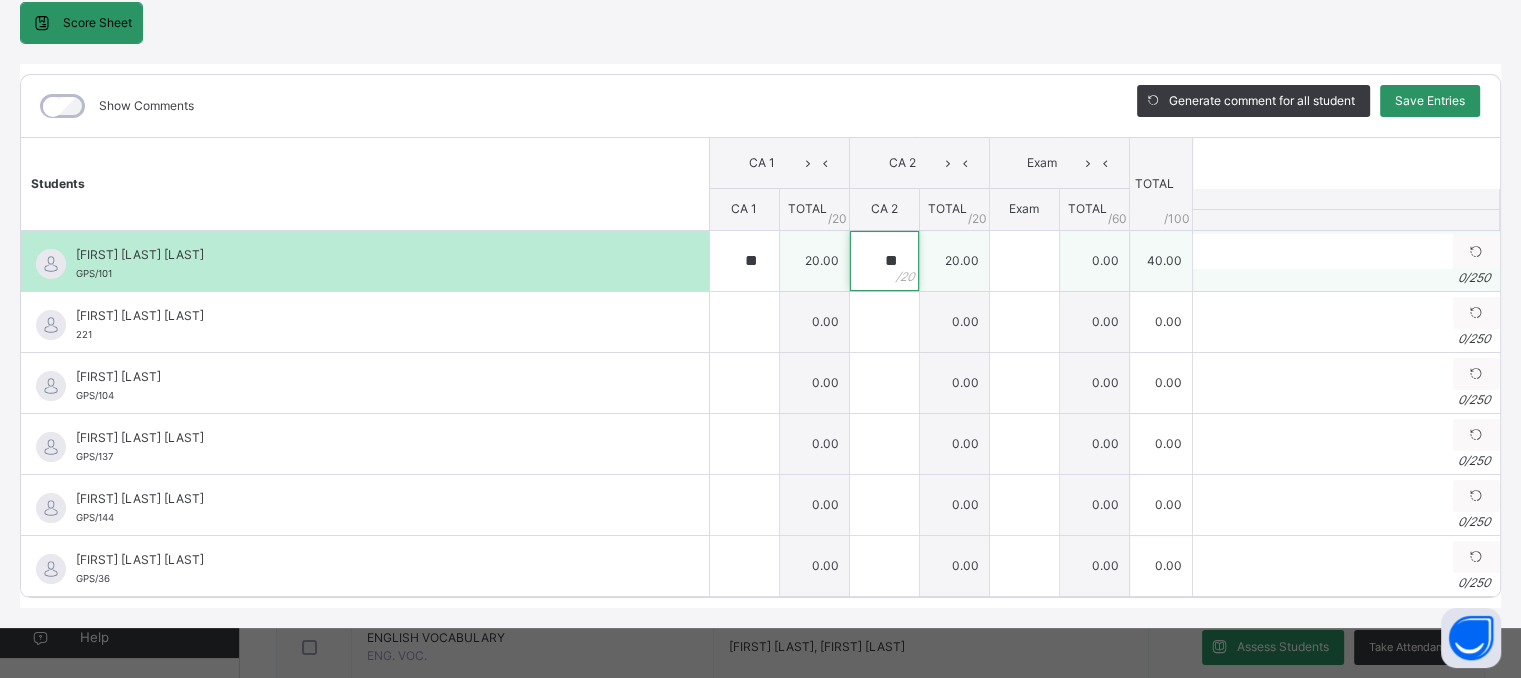 type on "**" 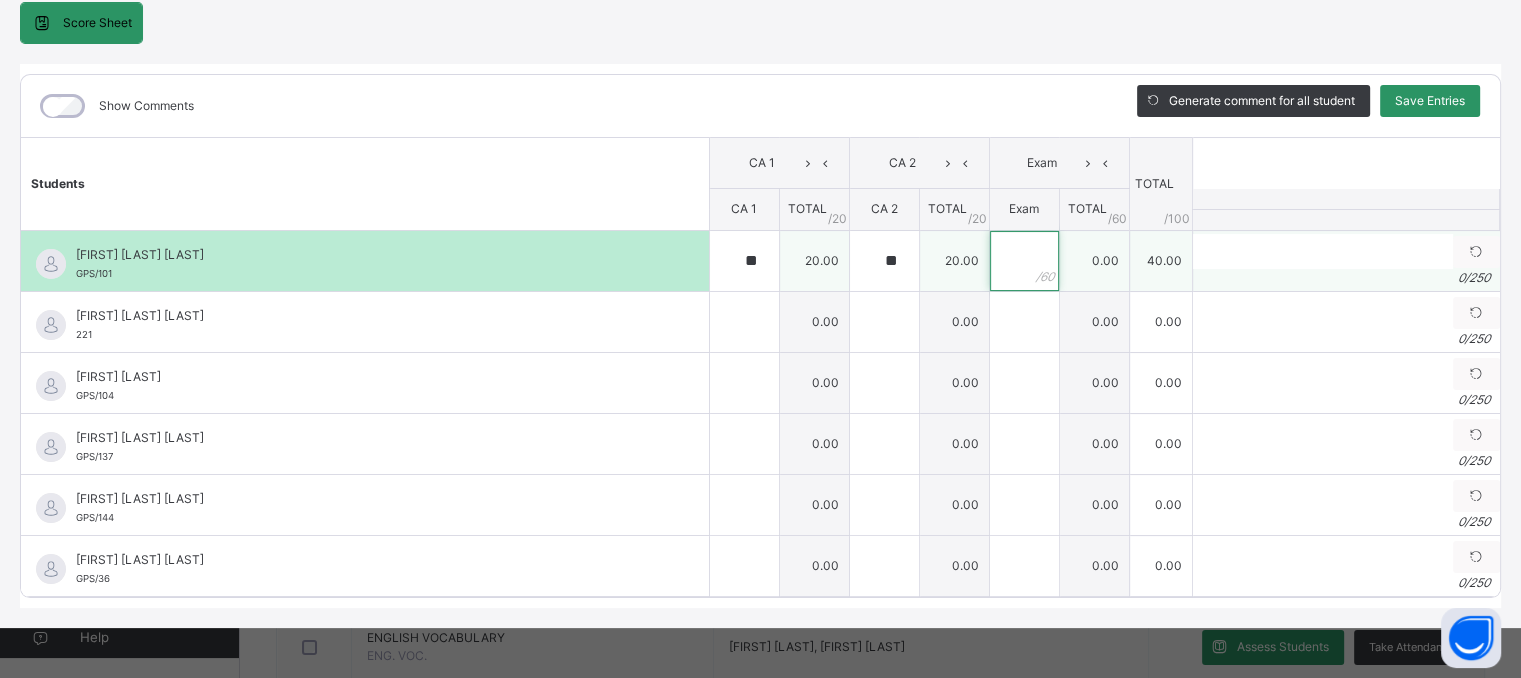 click at bounding box center [1024, 261] 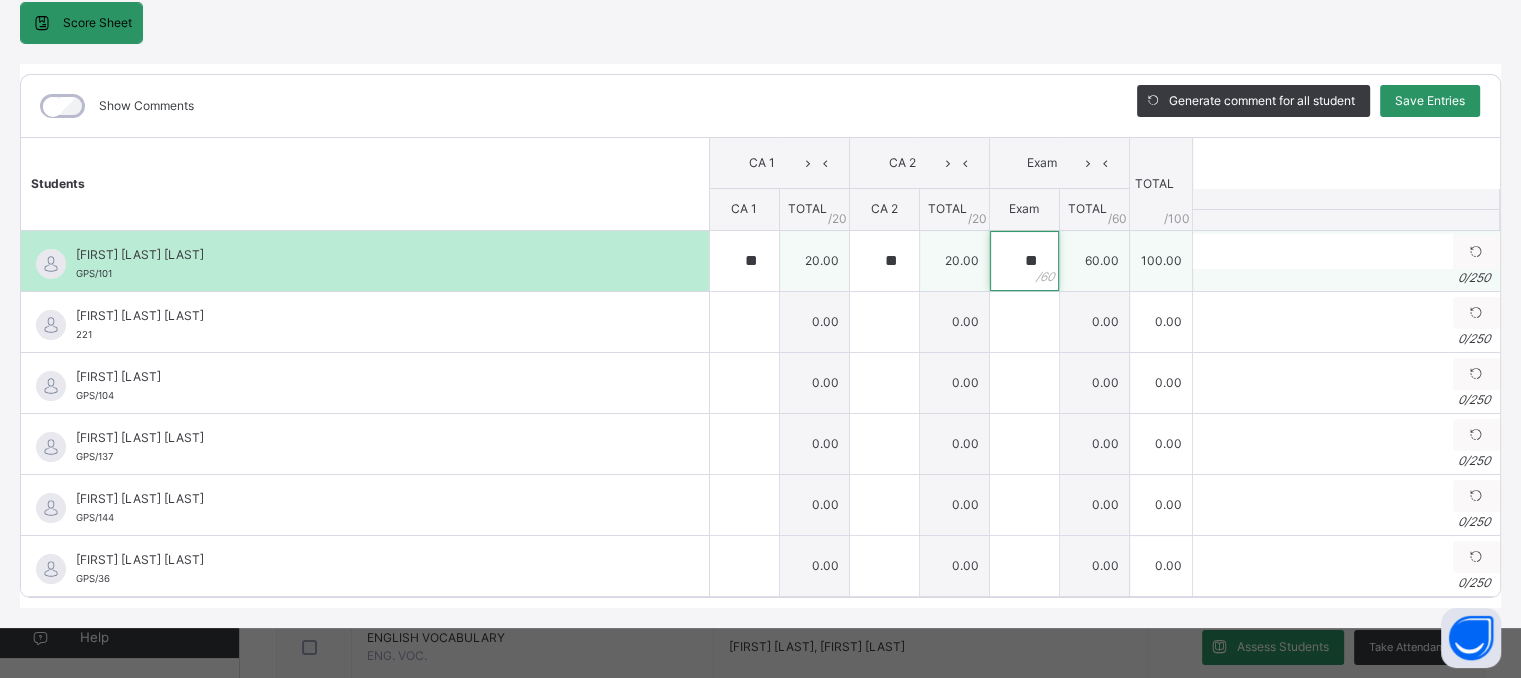 type on "**" 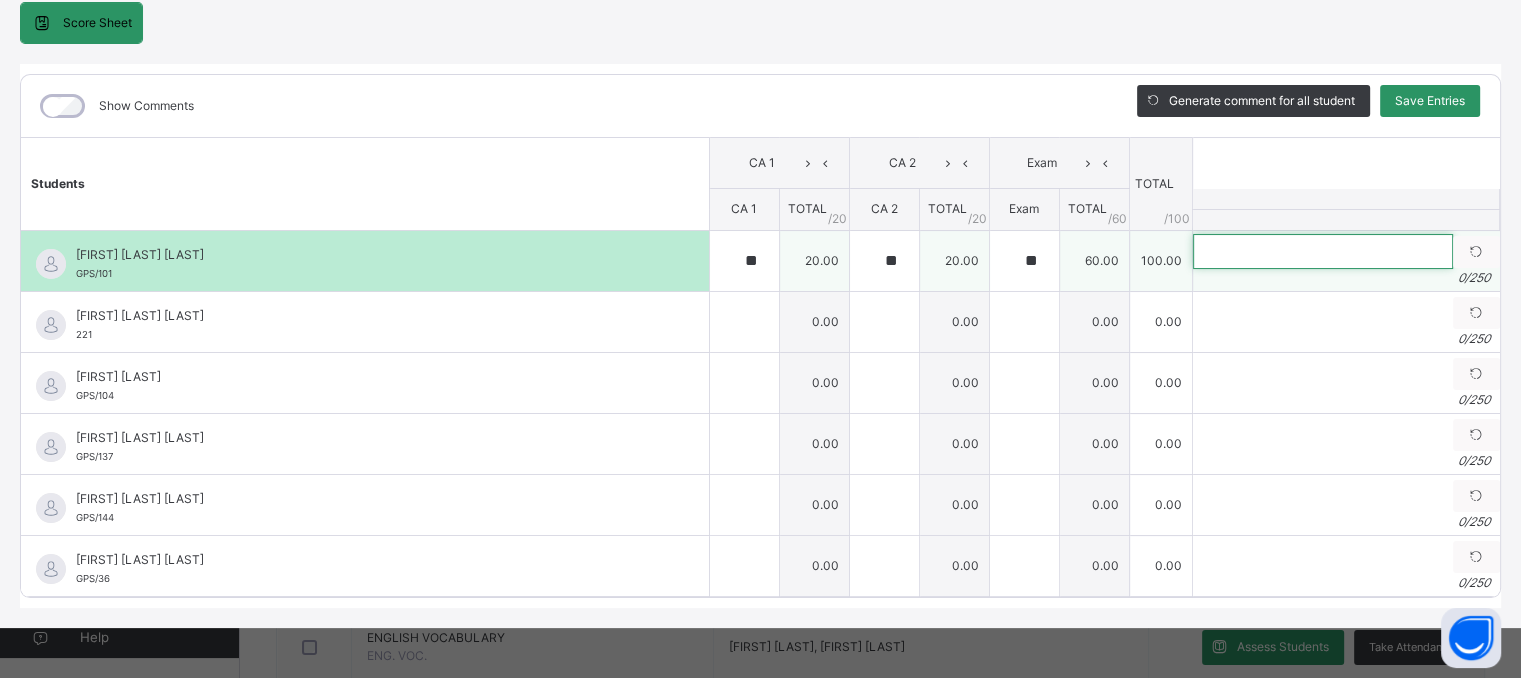 click at bounding box center [1323, 251] 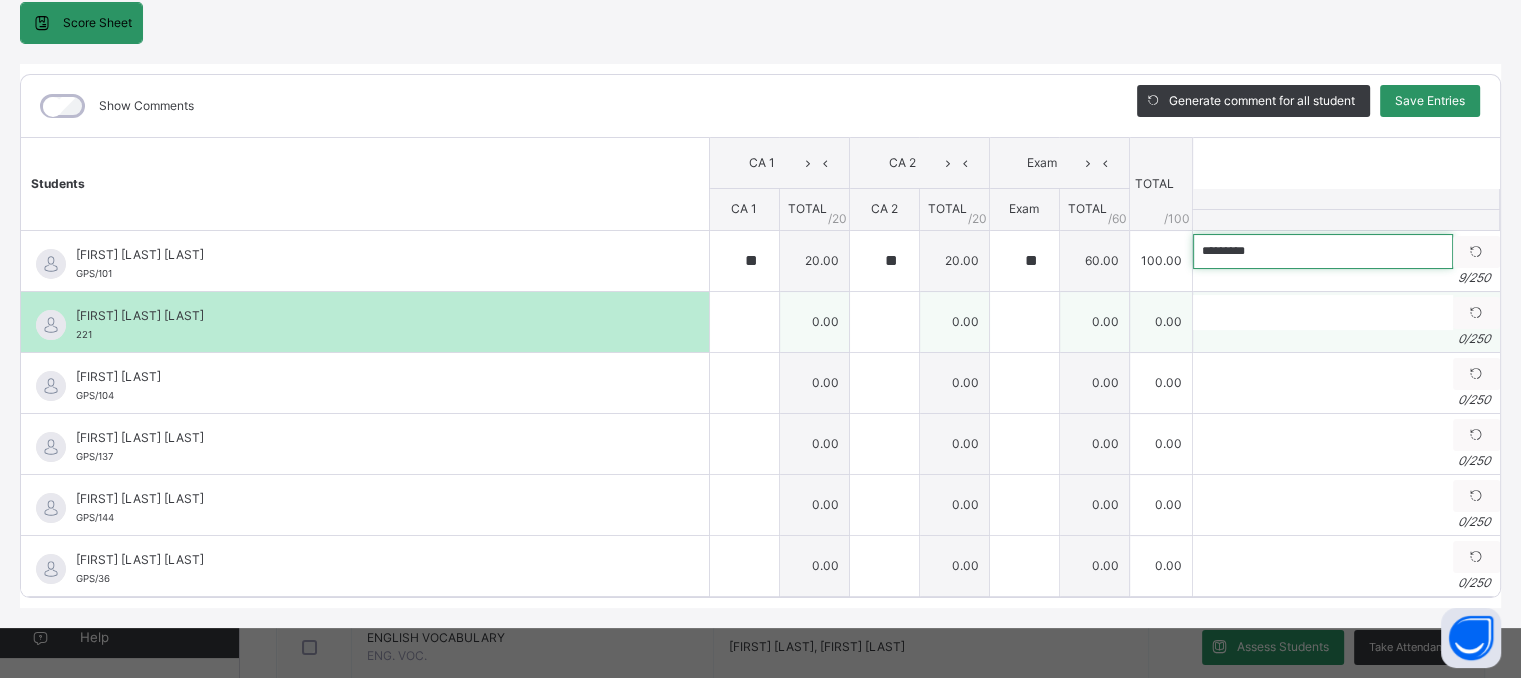 type on "*********" 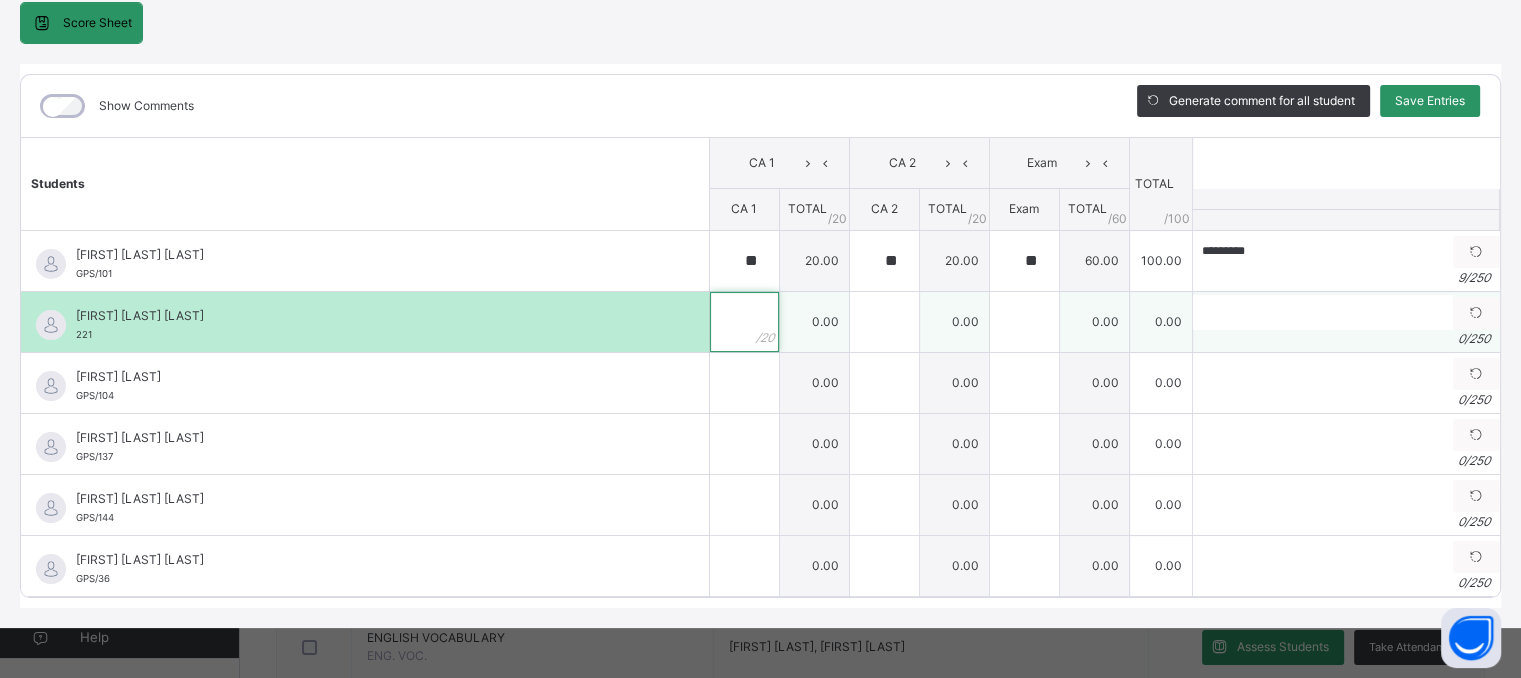 click at bounding box center (744, 322) 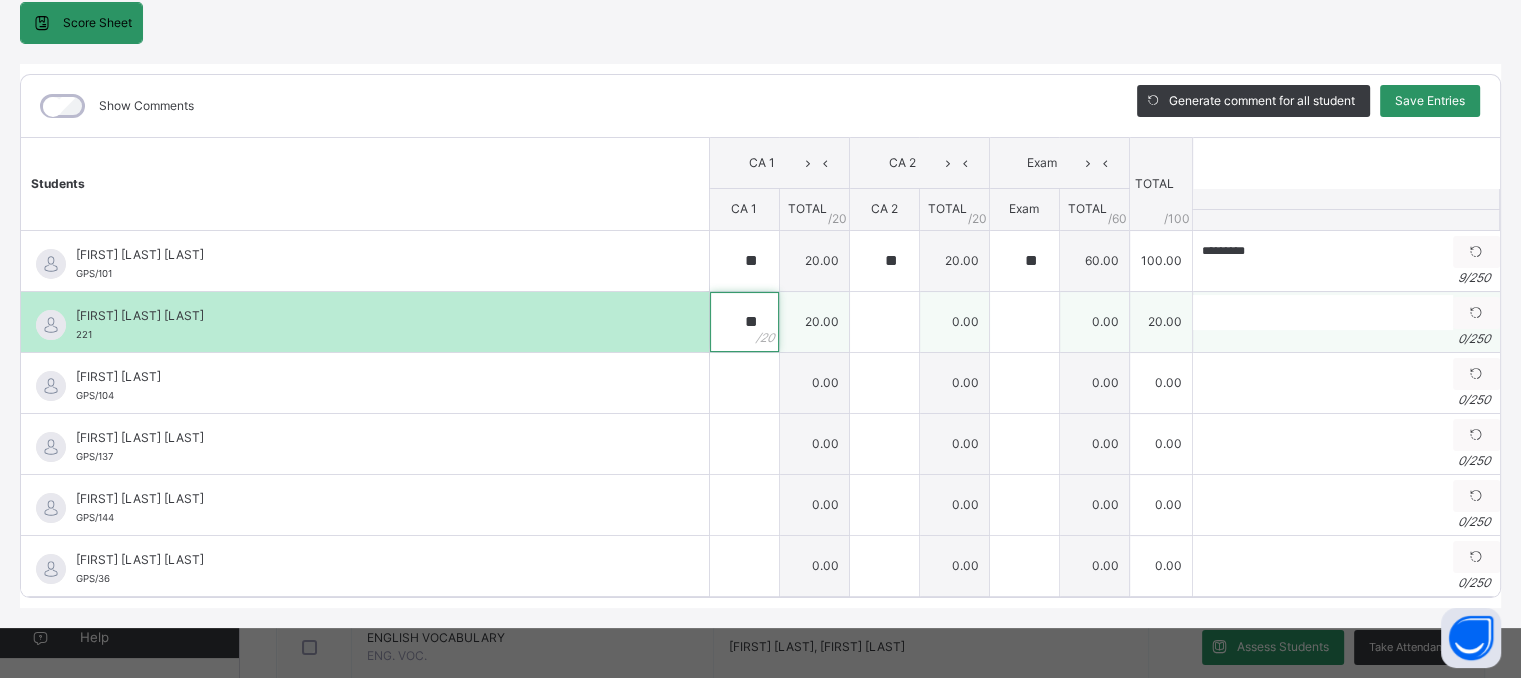 type on "**" 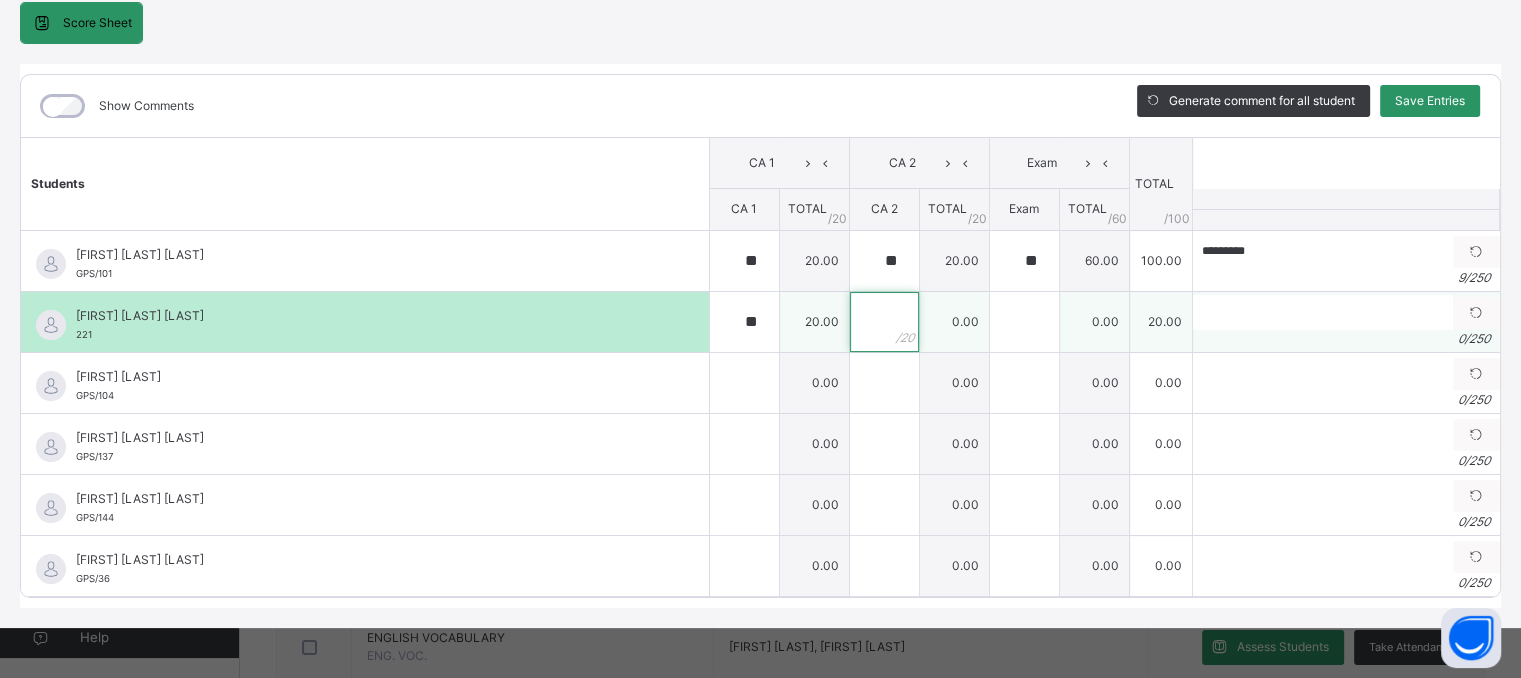 click at bounding box center [884, 322] 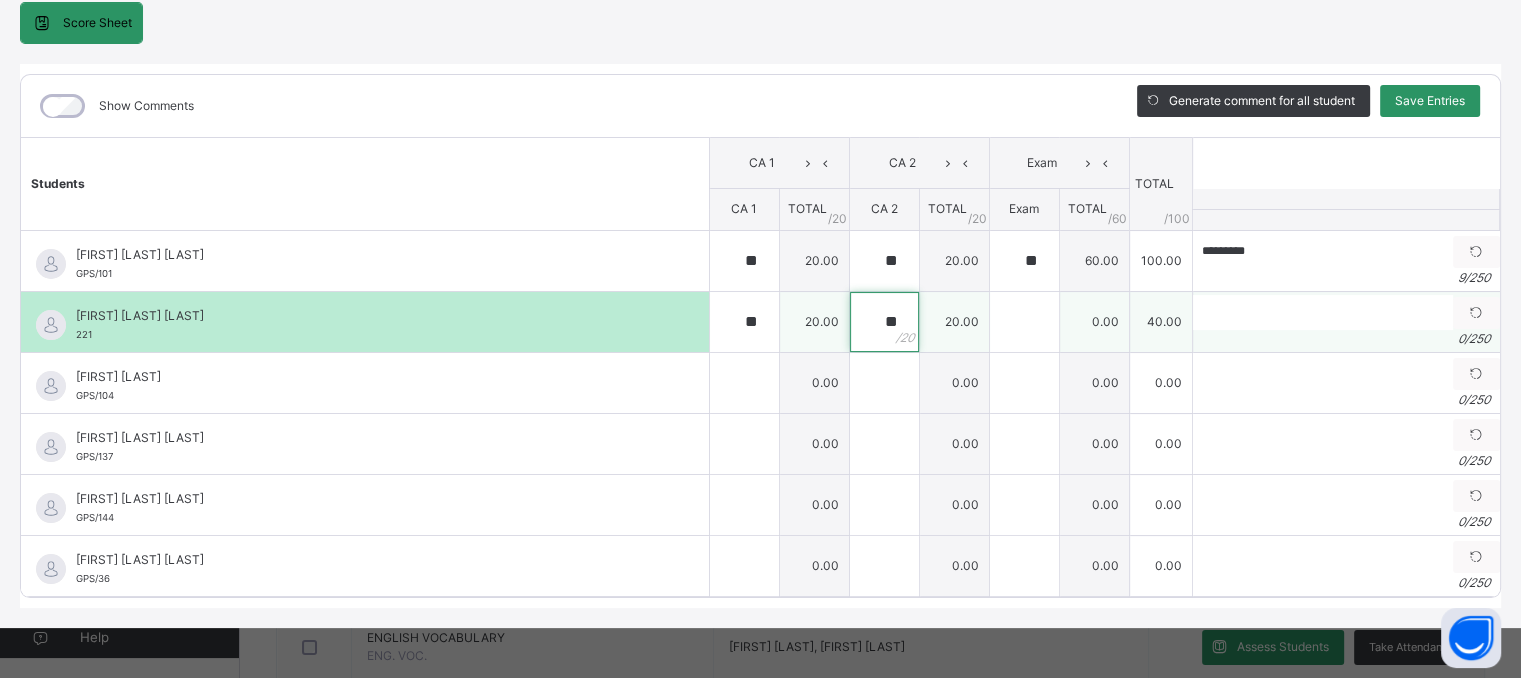 type on "**" 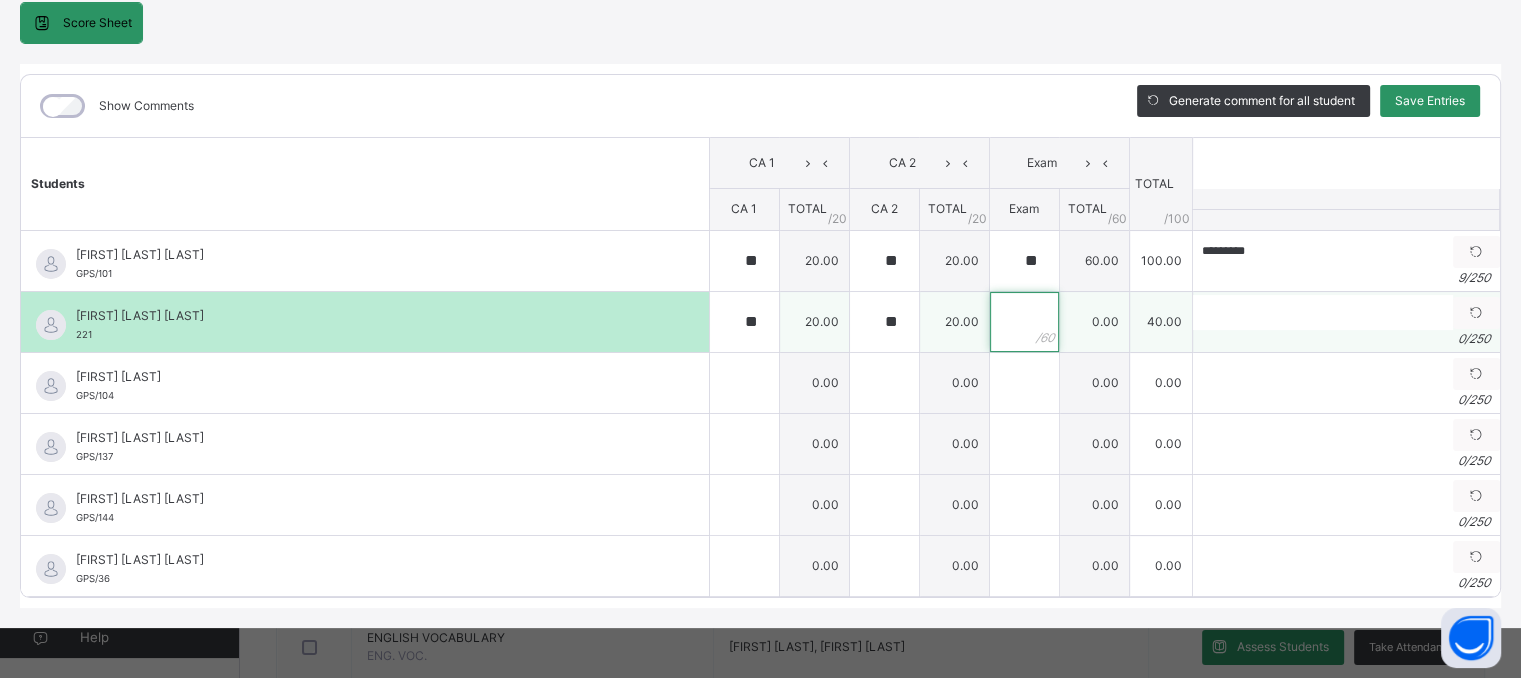 click at bounding box center [1024, 322] 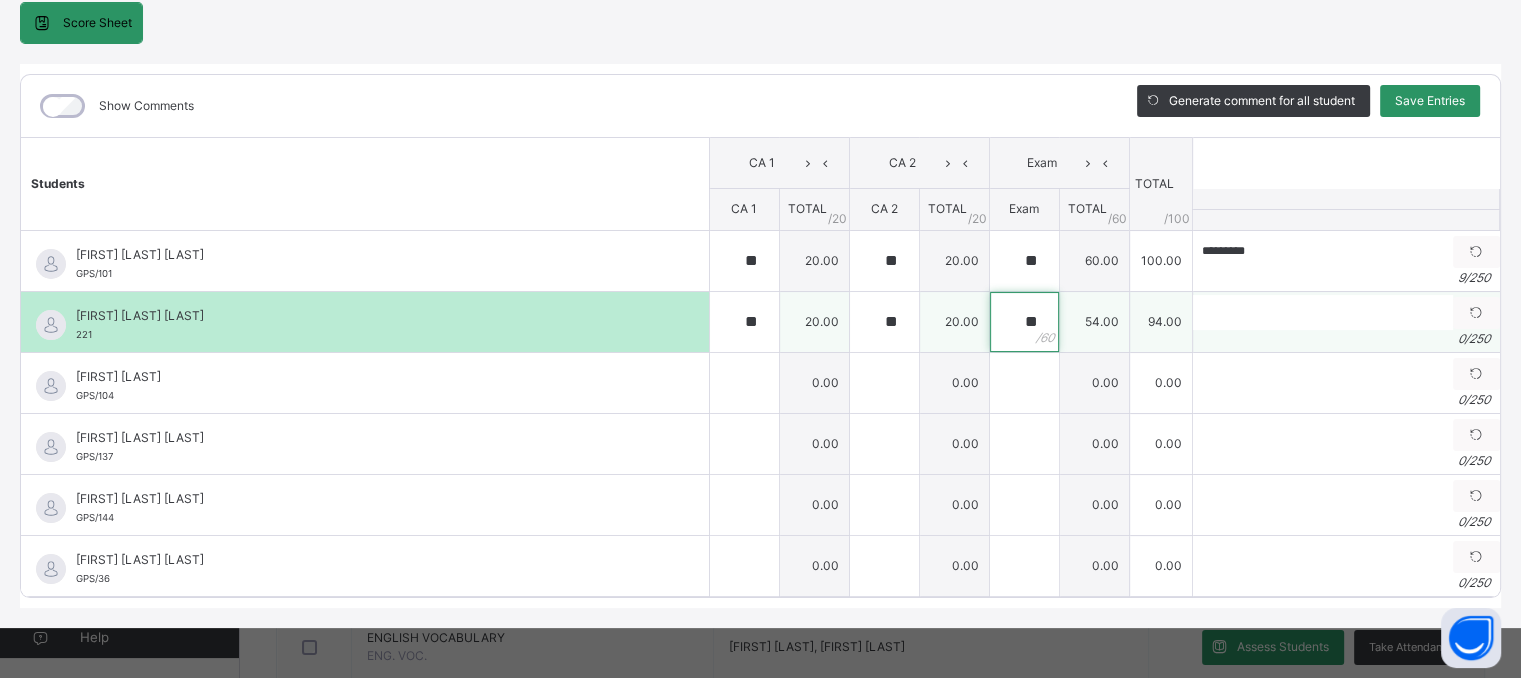 type on "**" 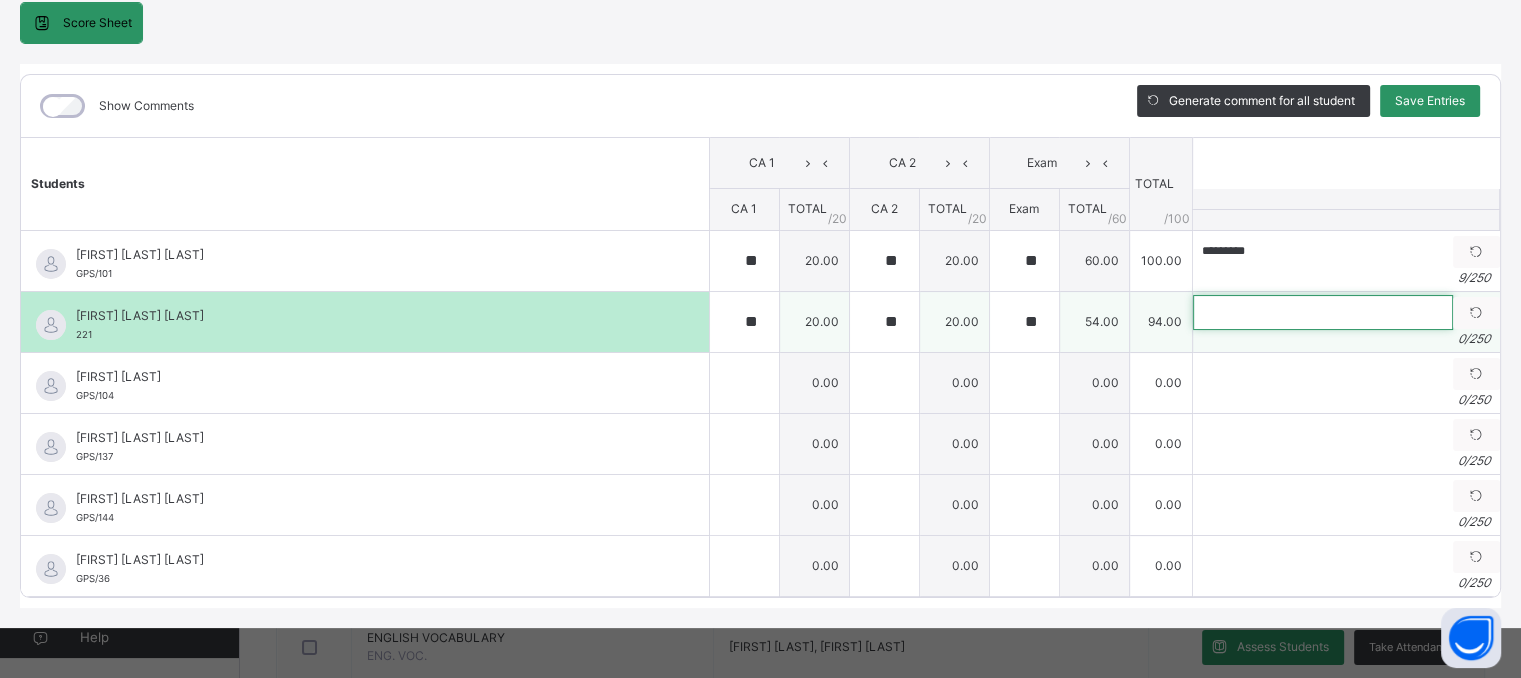 click at bounding box center [1323, 312] 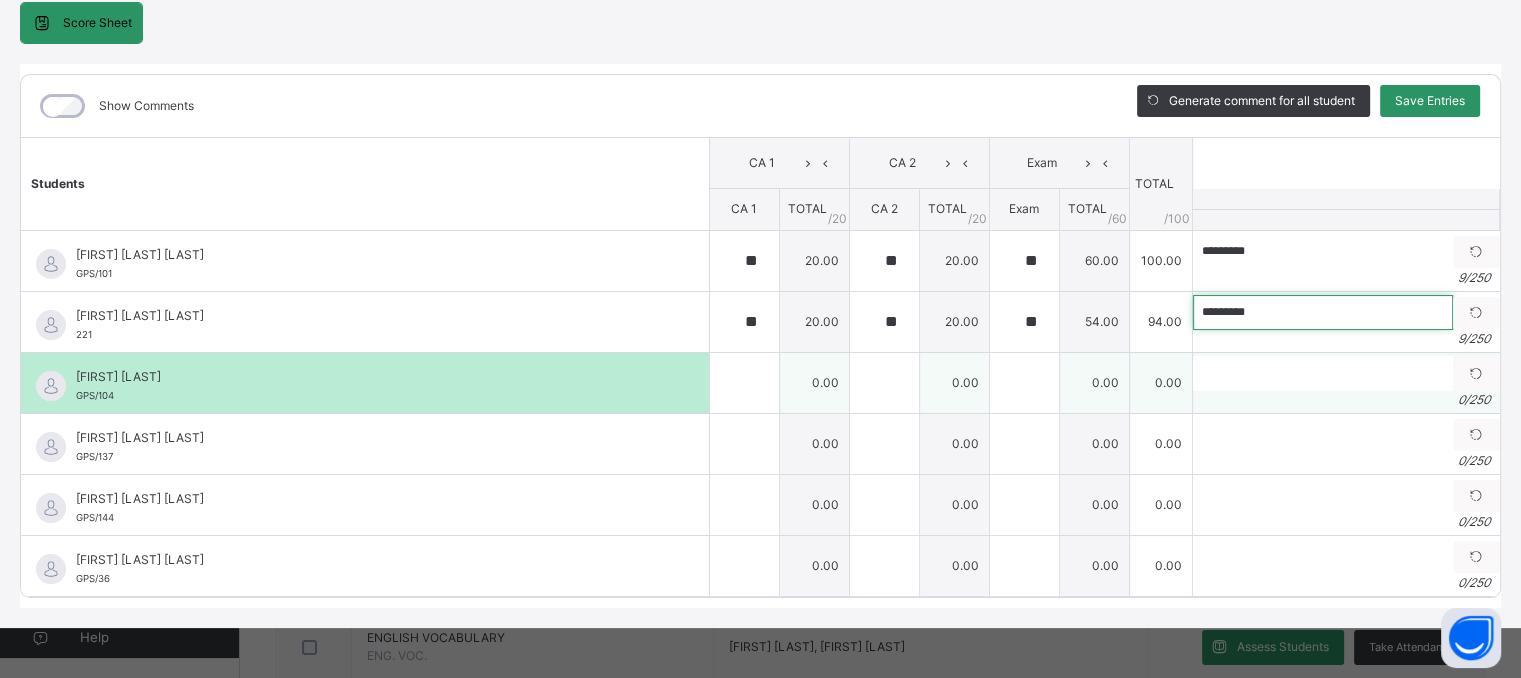 type on "*********" 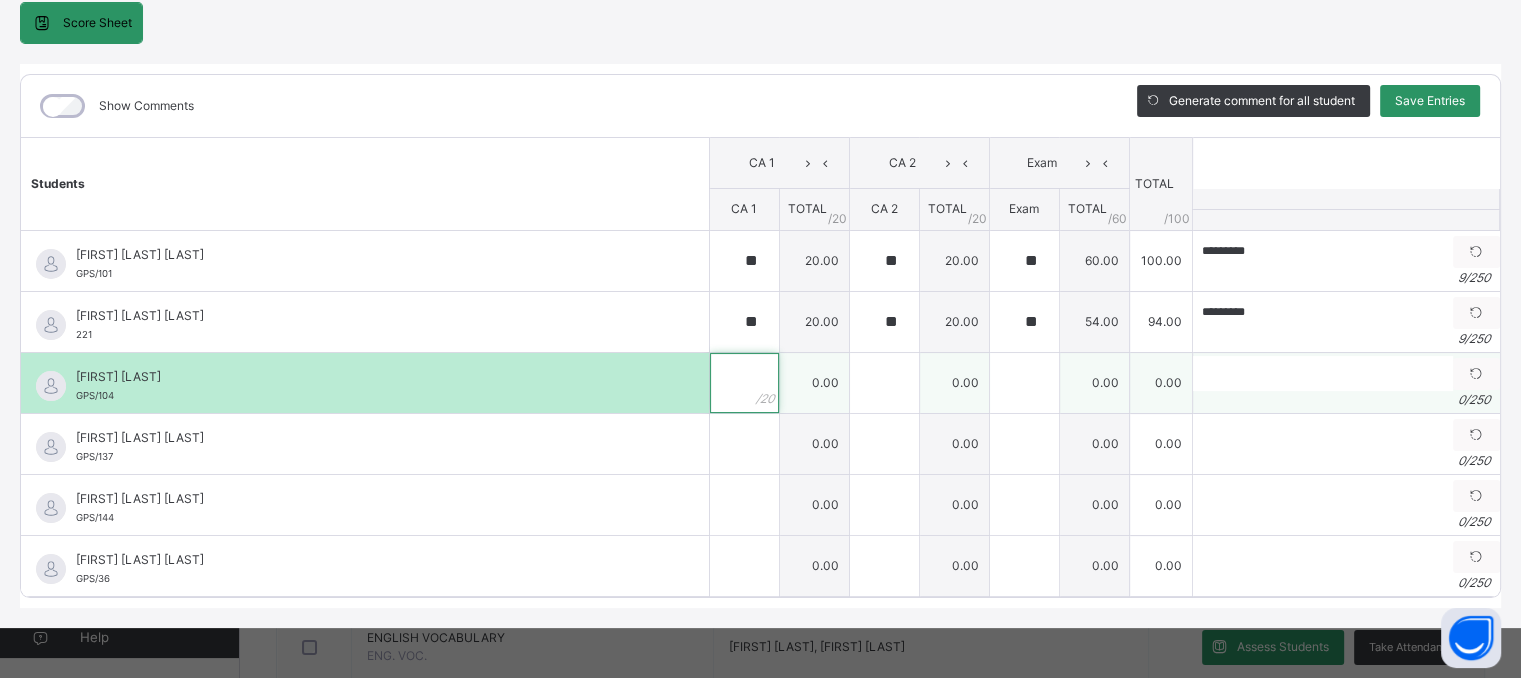 click at bounding box center (744, 383) 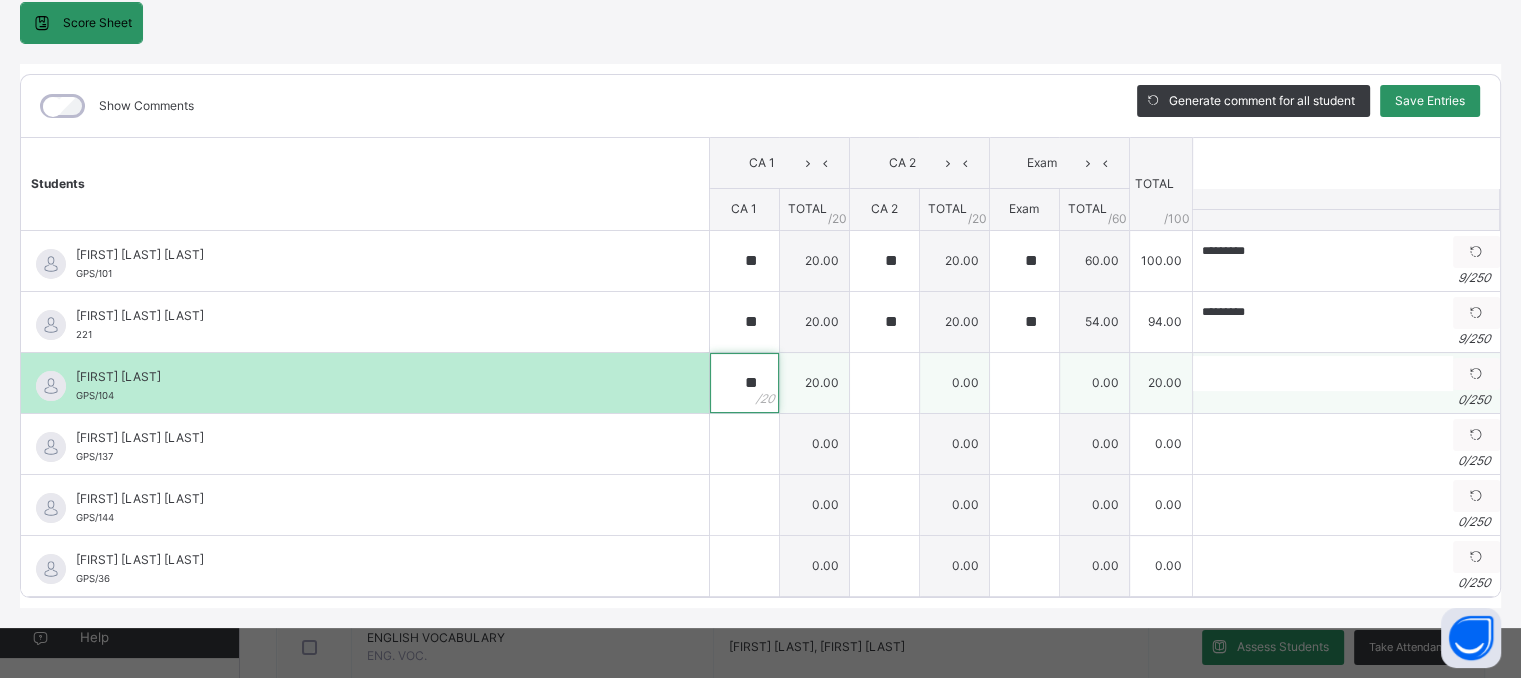 type on "**" 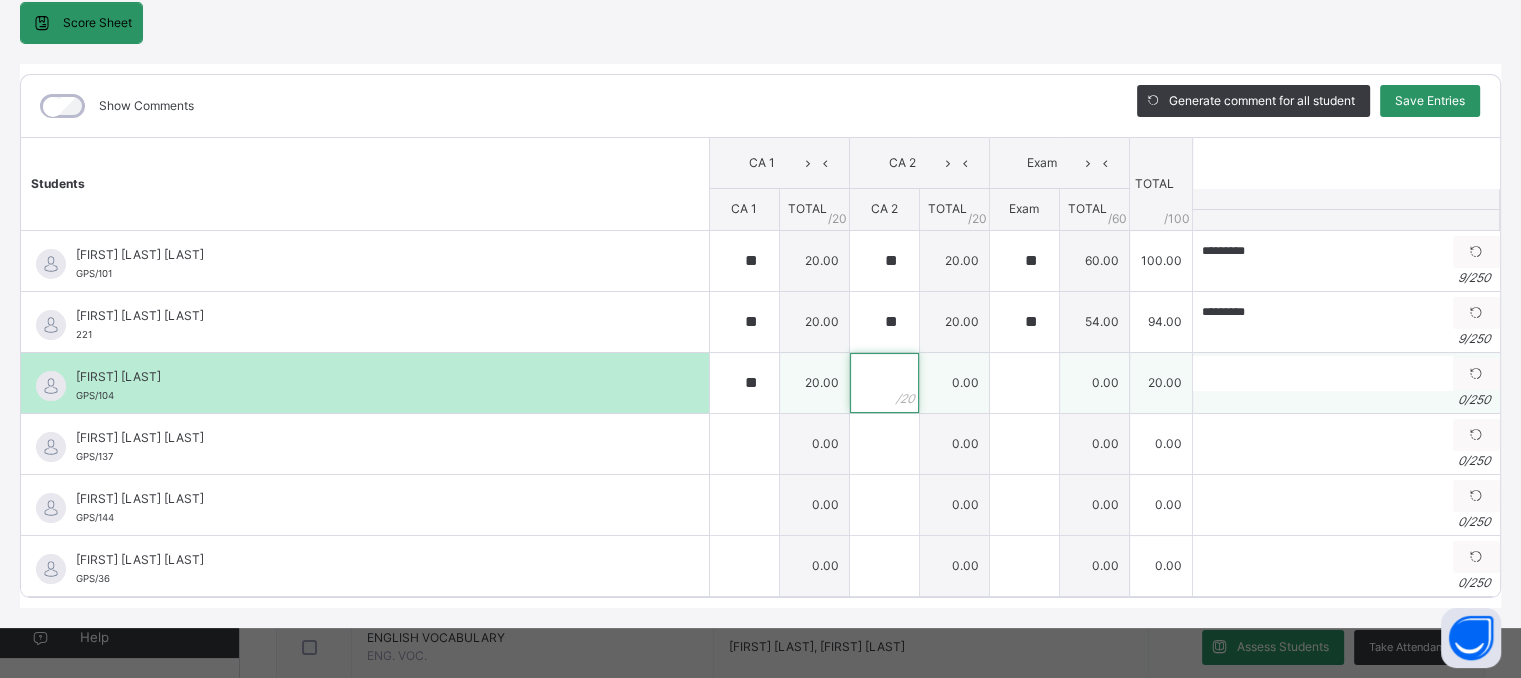 click at bounding box center (884, 383) 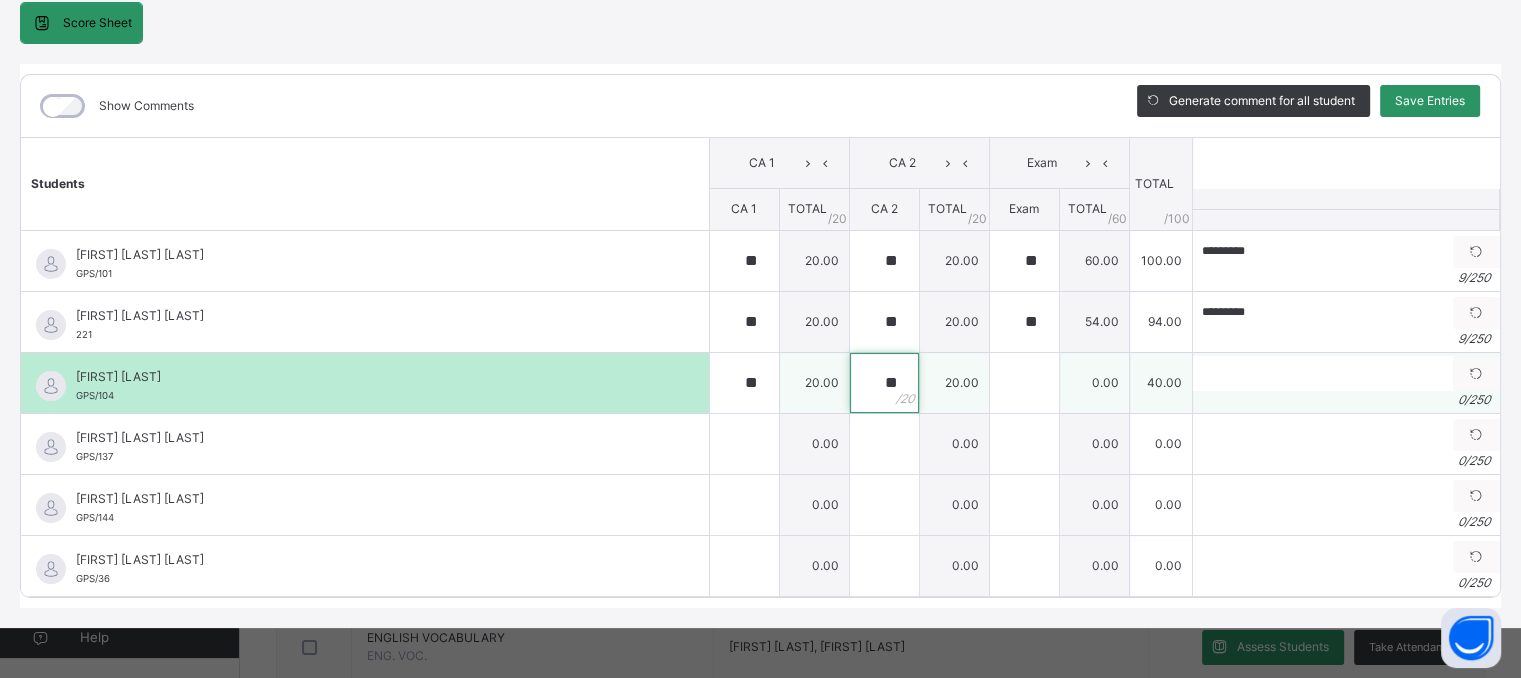 type on "**" 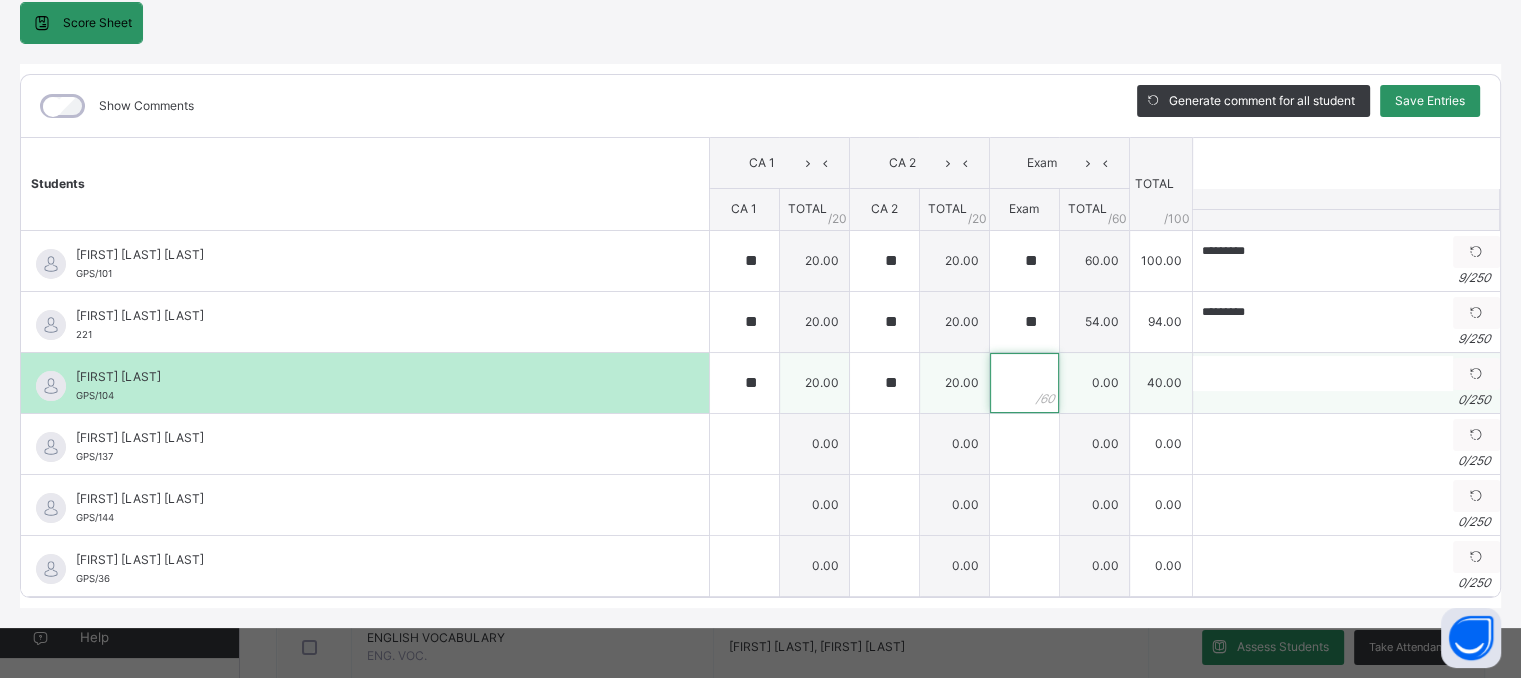 click at bounding box center [1024, 383] 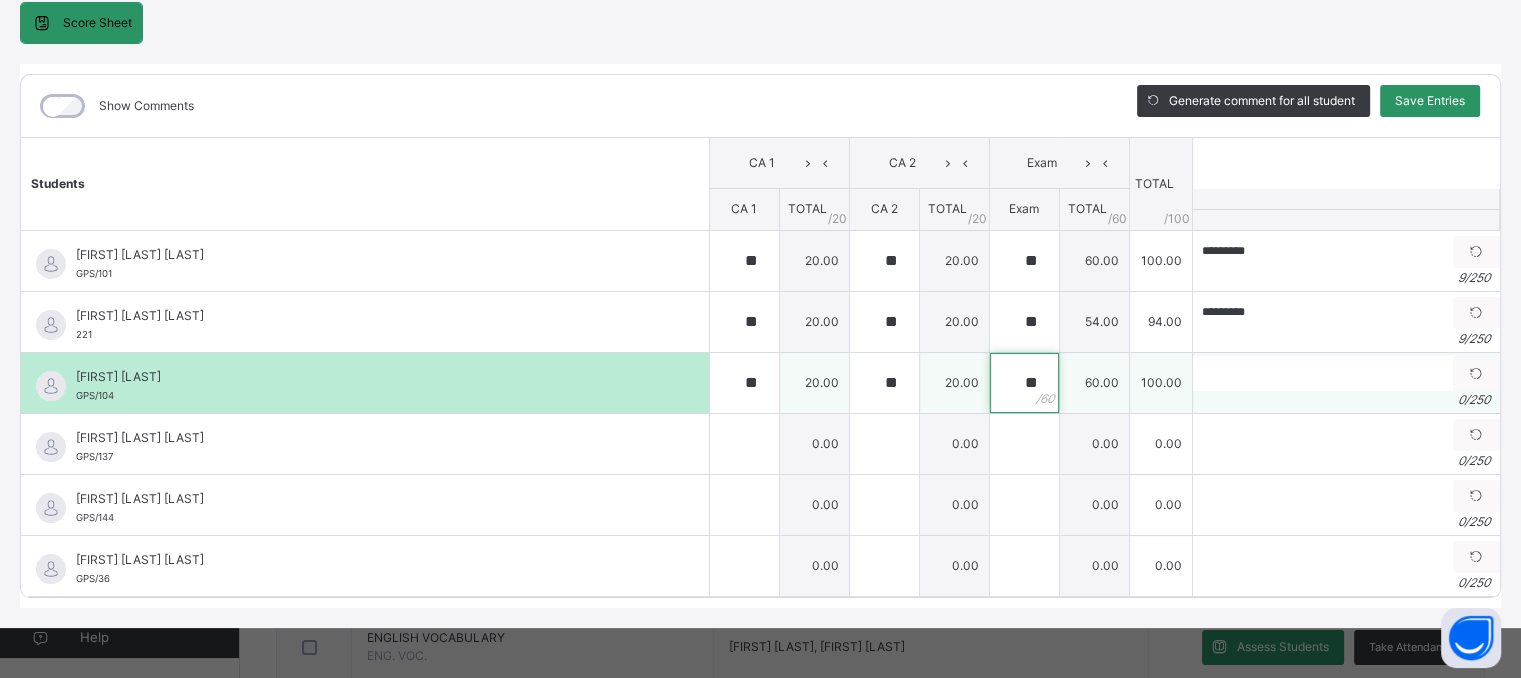 type on "**" 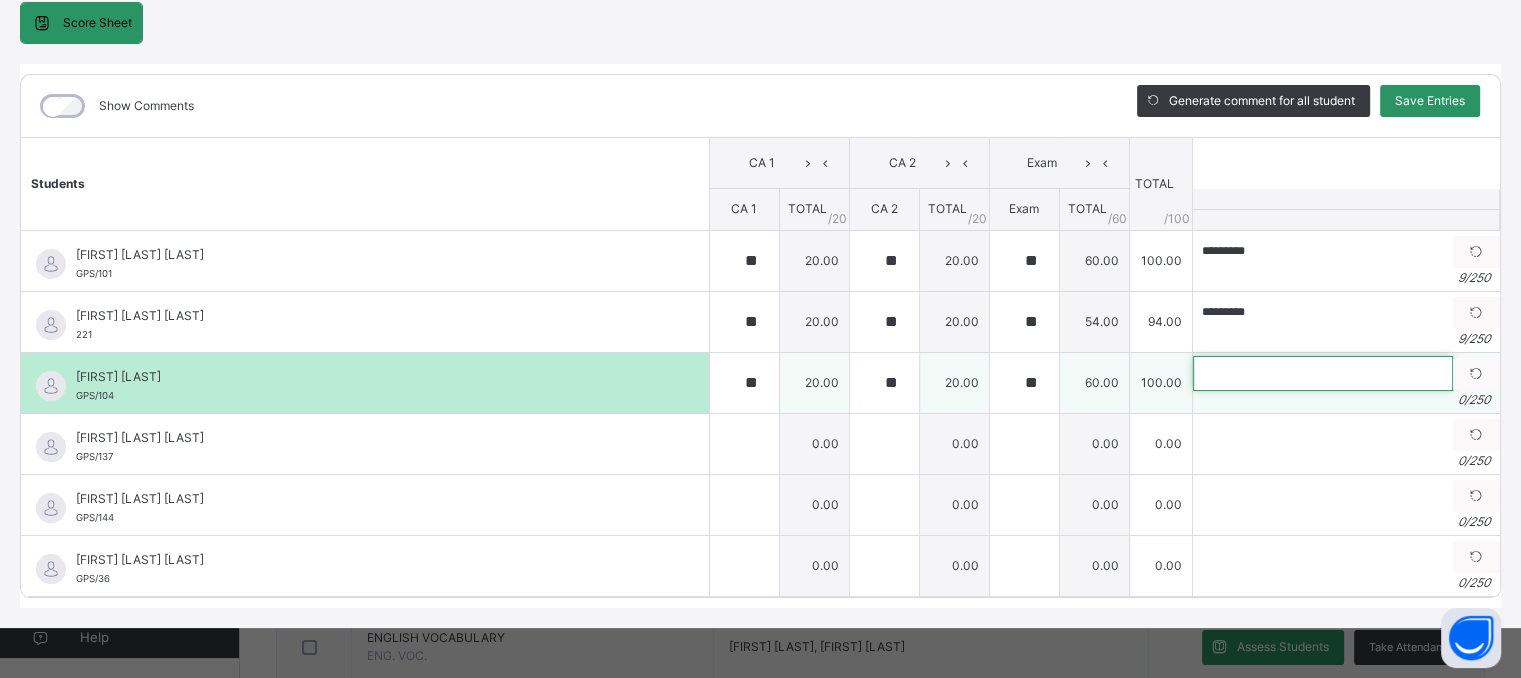click at bounding box center [1323, 373] 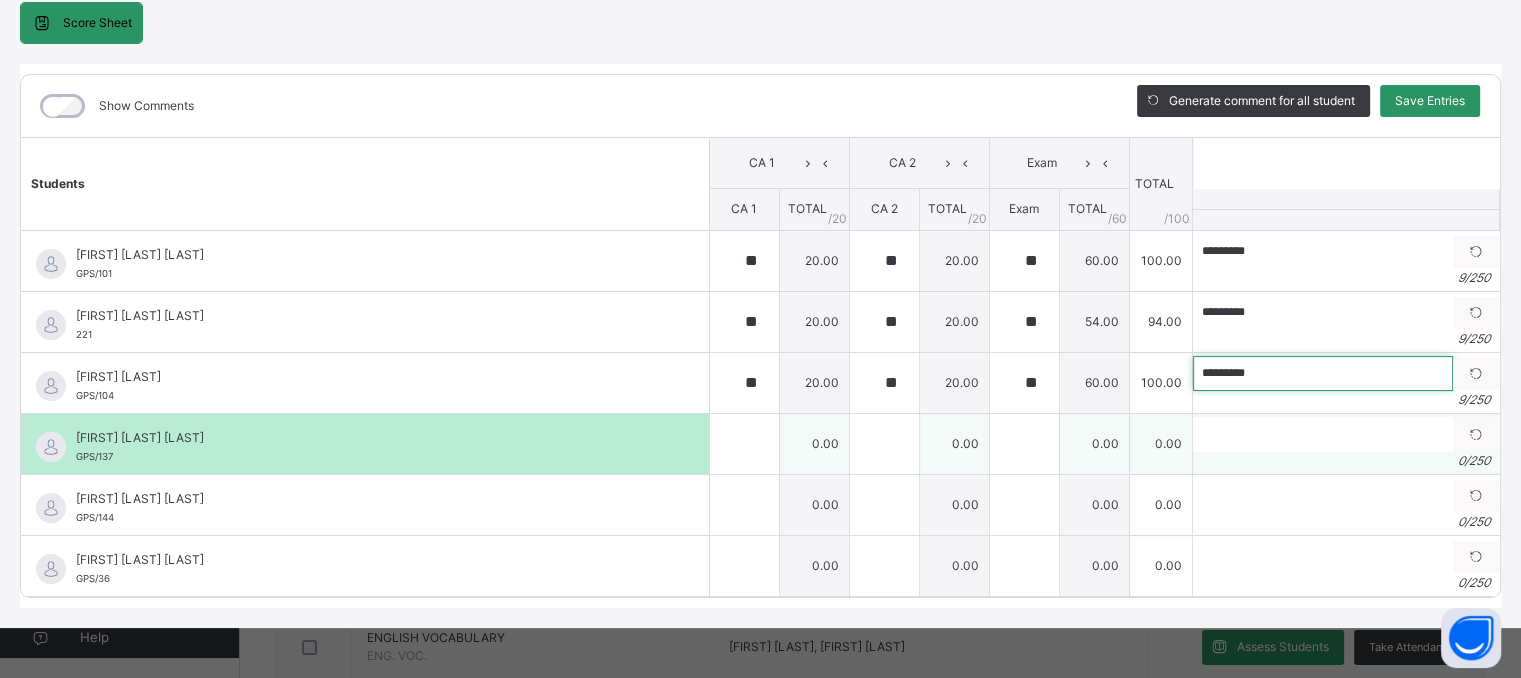 type on "*********" 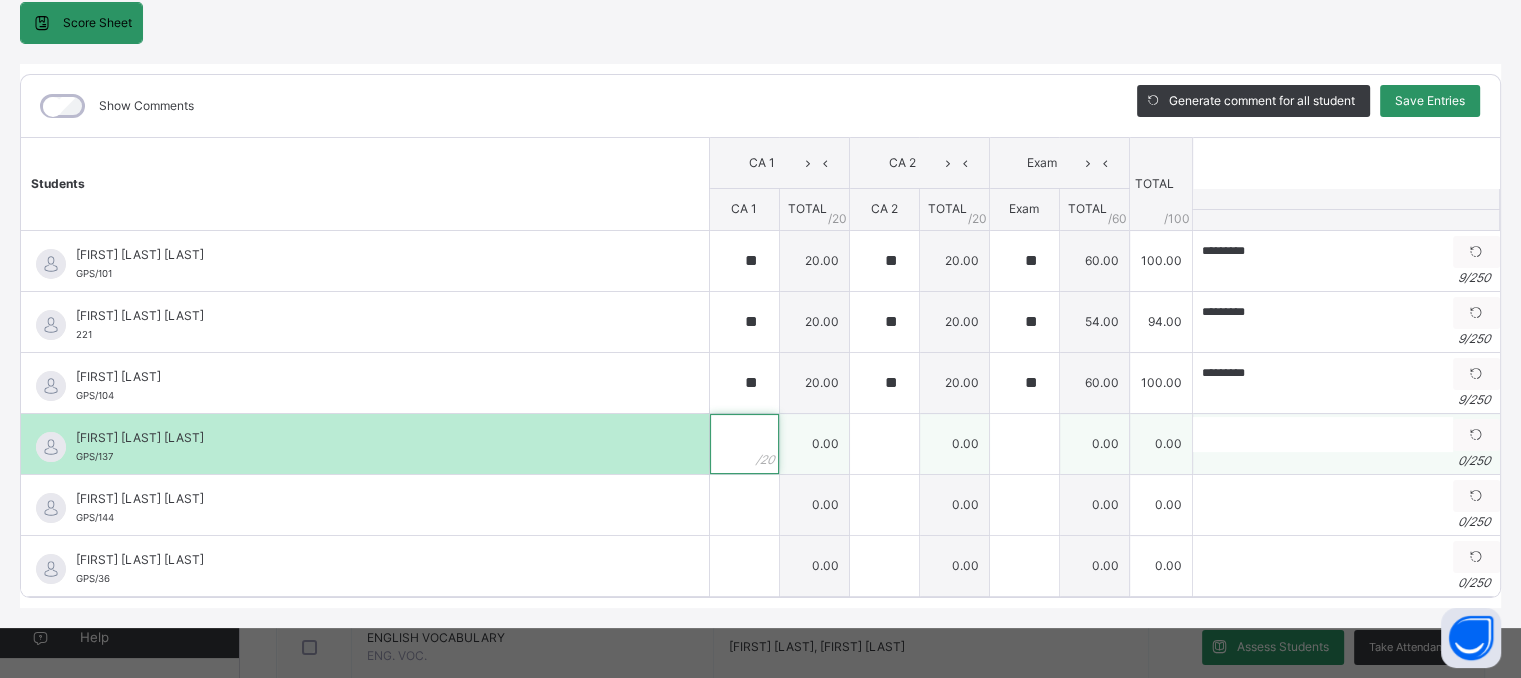 click at bounding box center [744, 444] 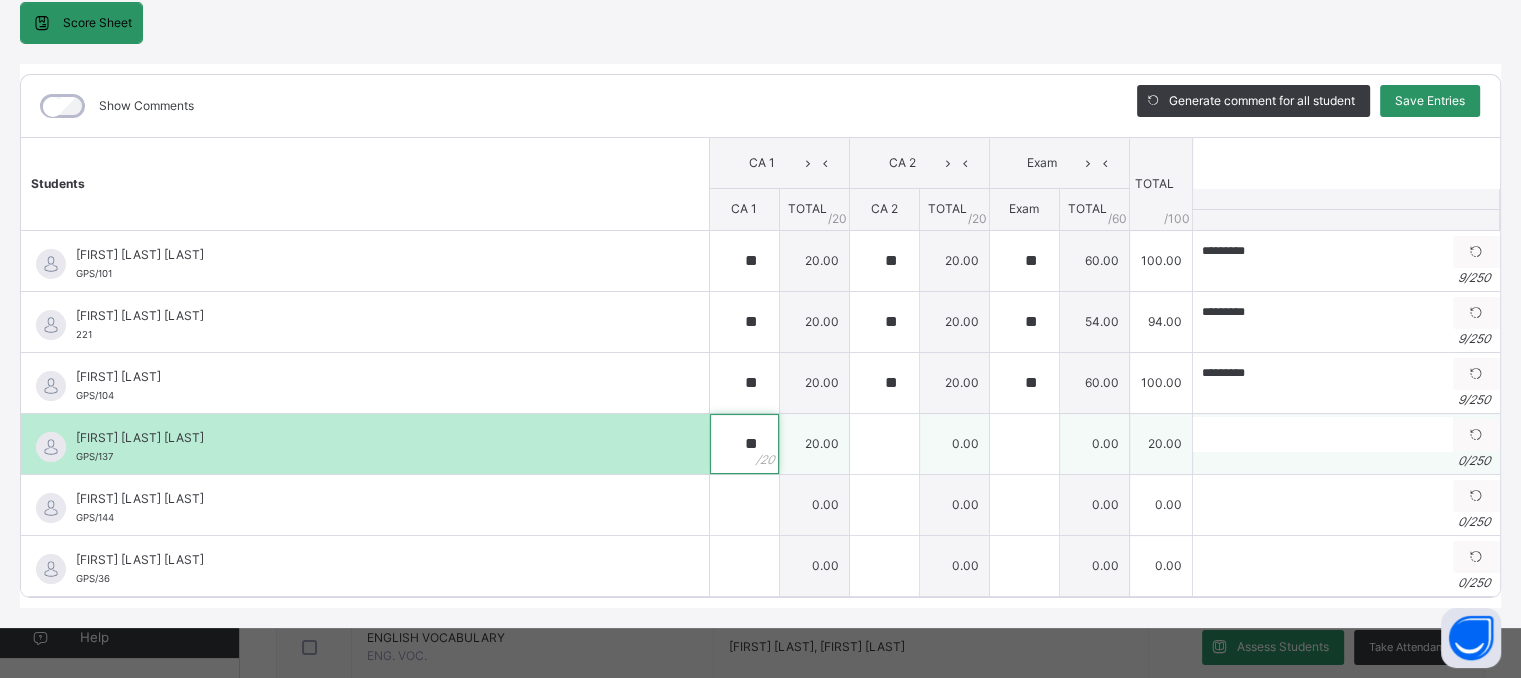 type on "**" 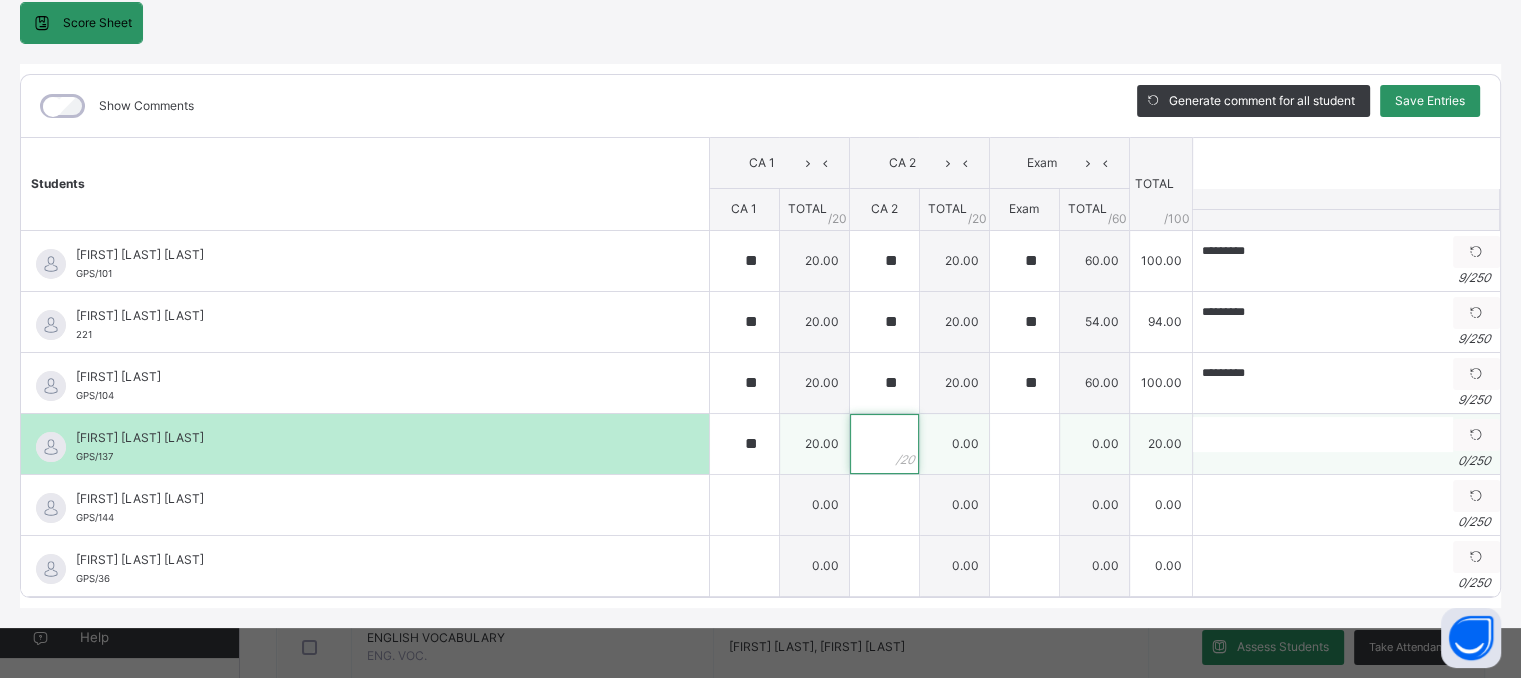click at bounding box center (884, 444) 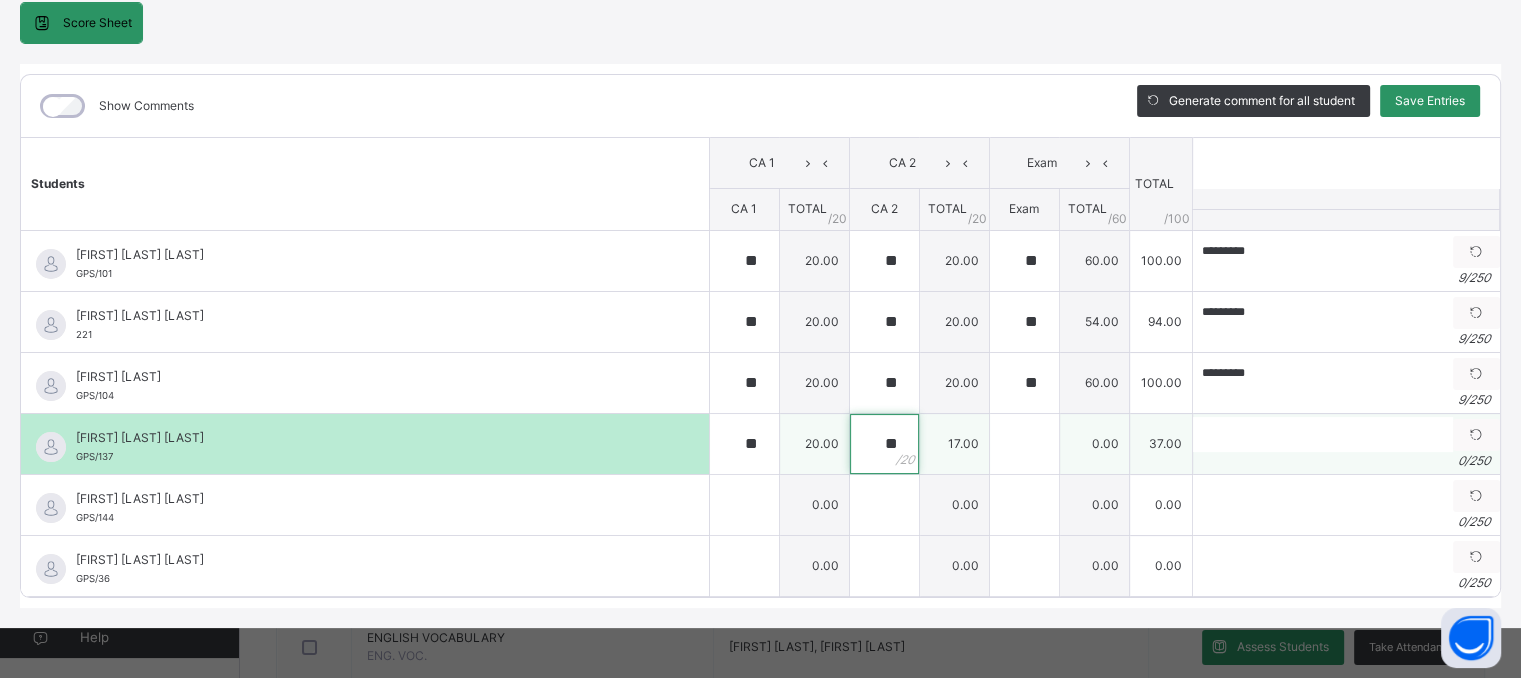 type on "**" 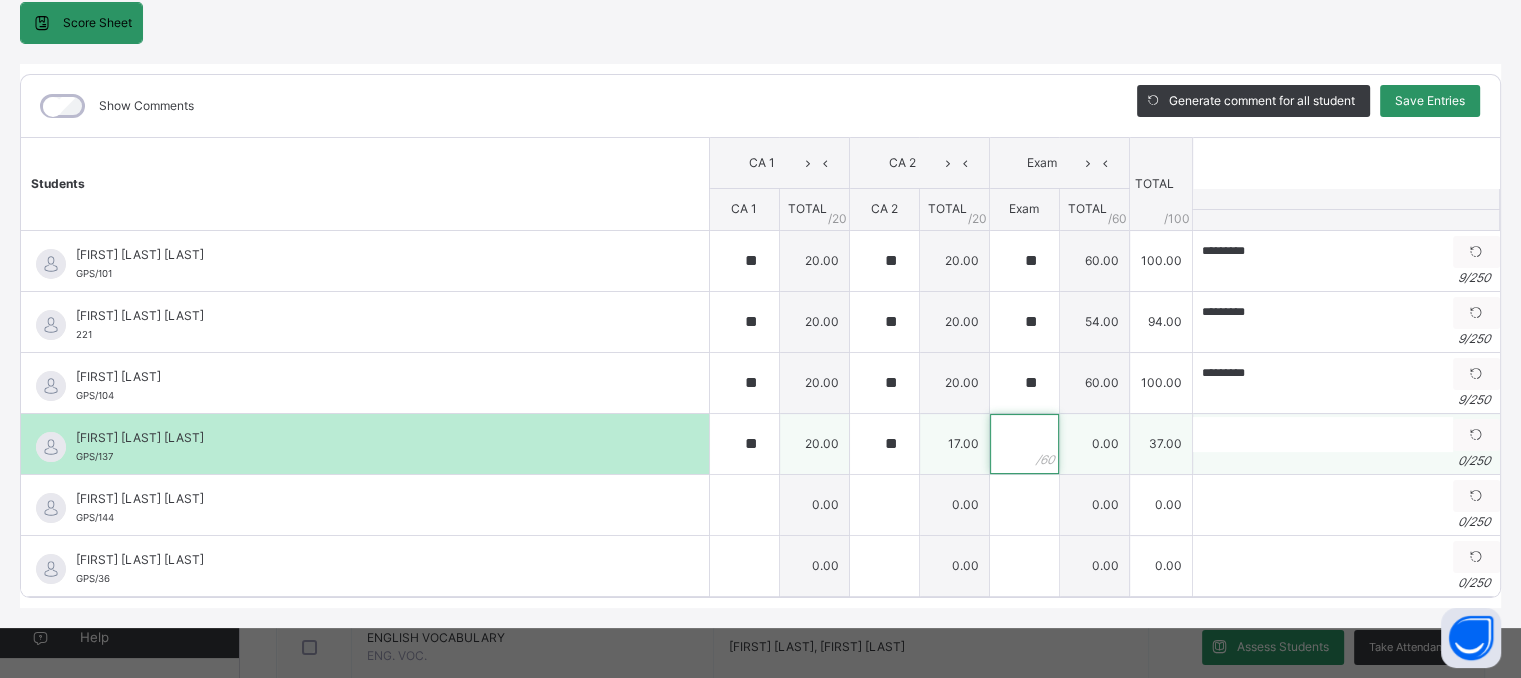 click at bounding box center (1024, 444) 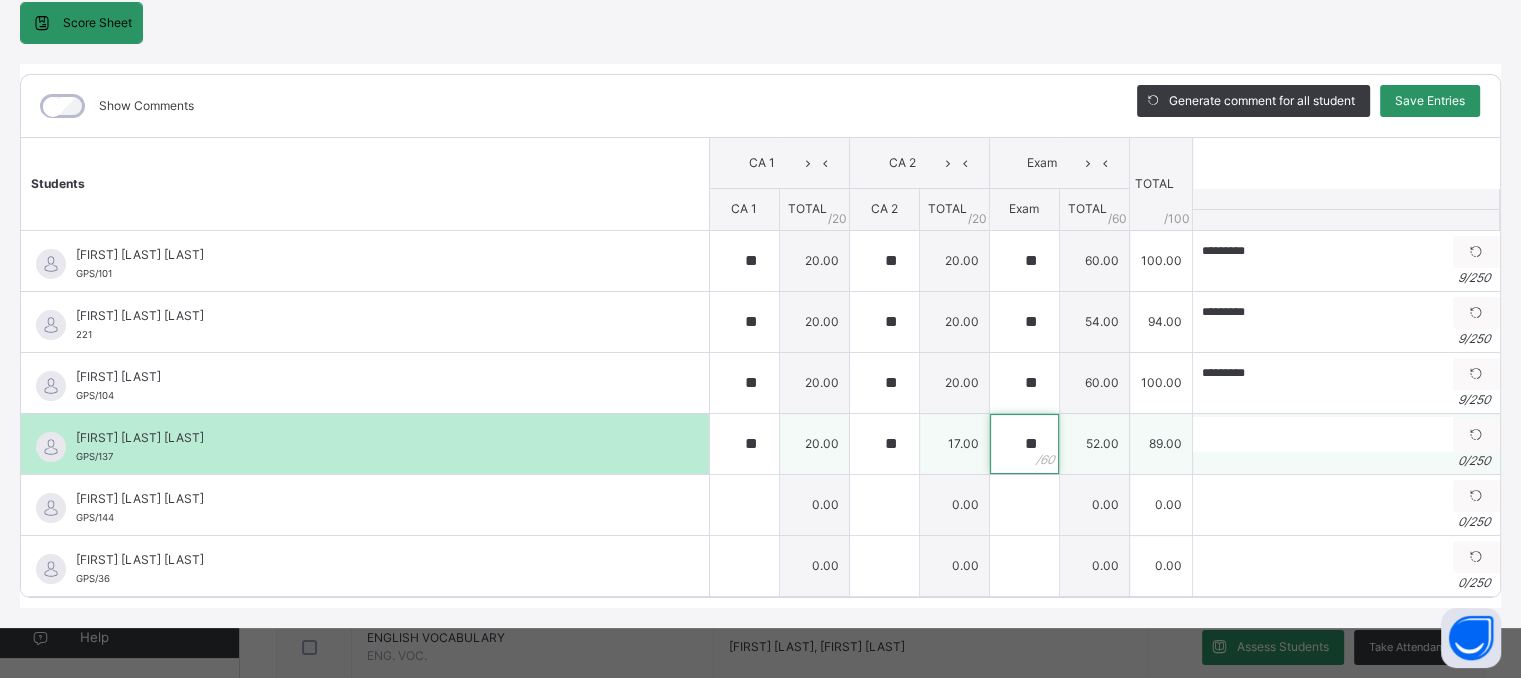 type on "**" 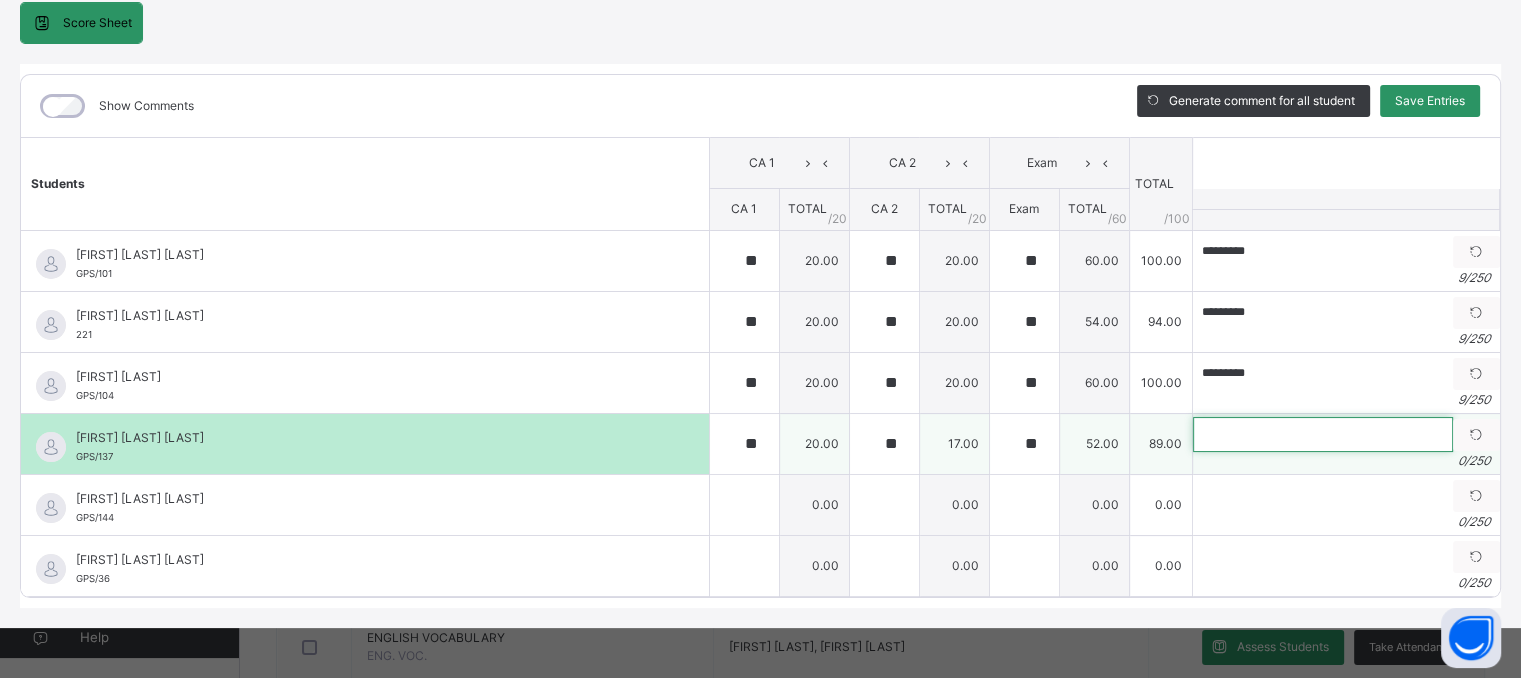 click at bounding box center [1323, 434] 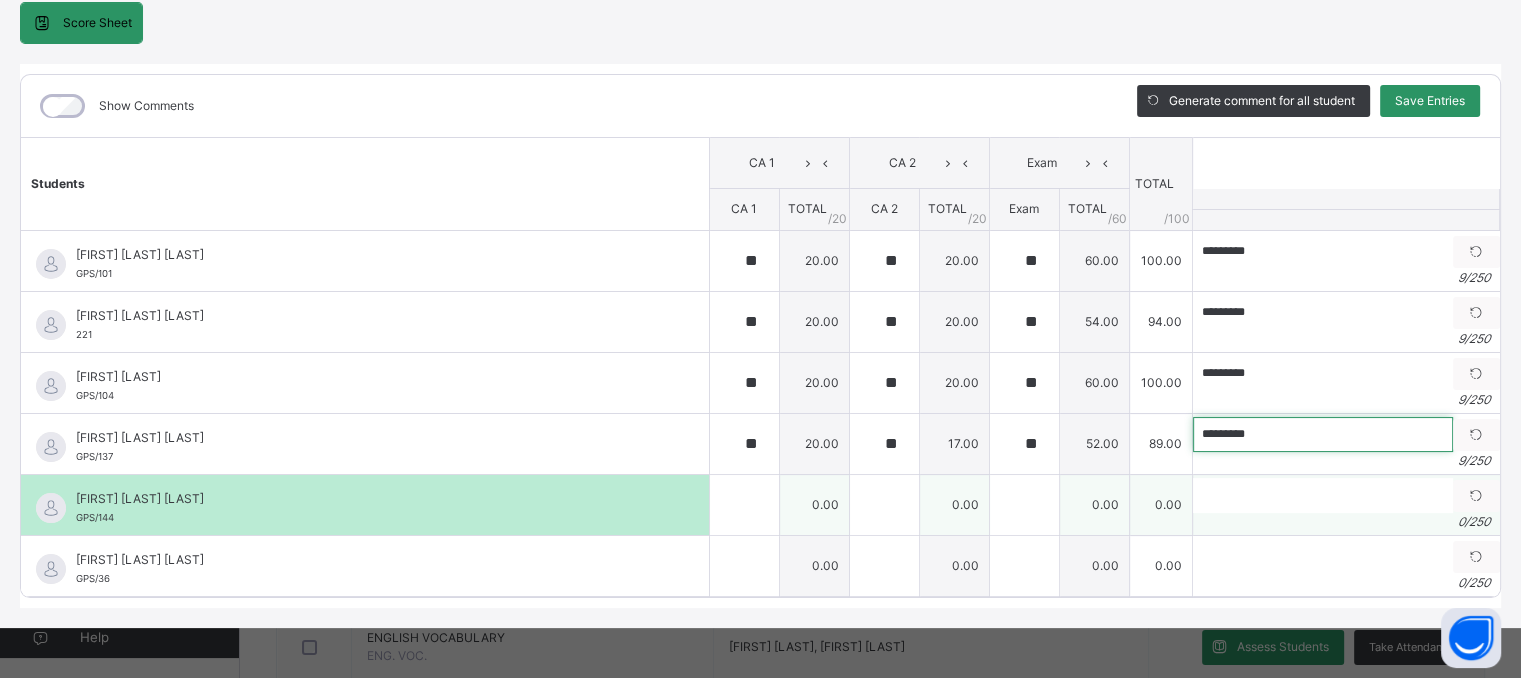 type on "*********" 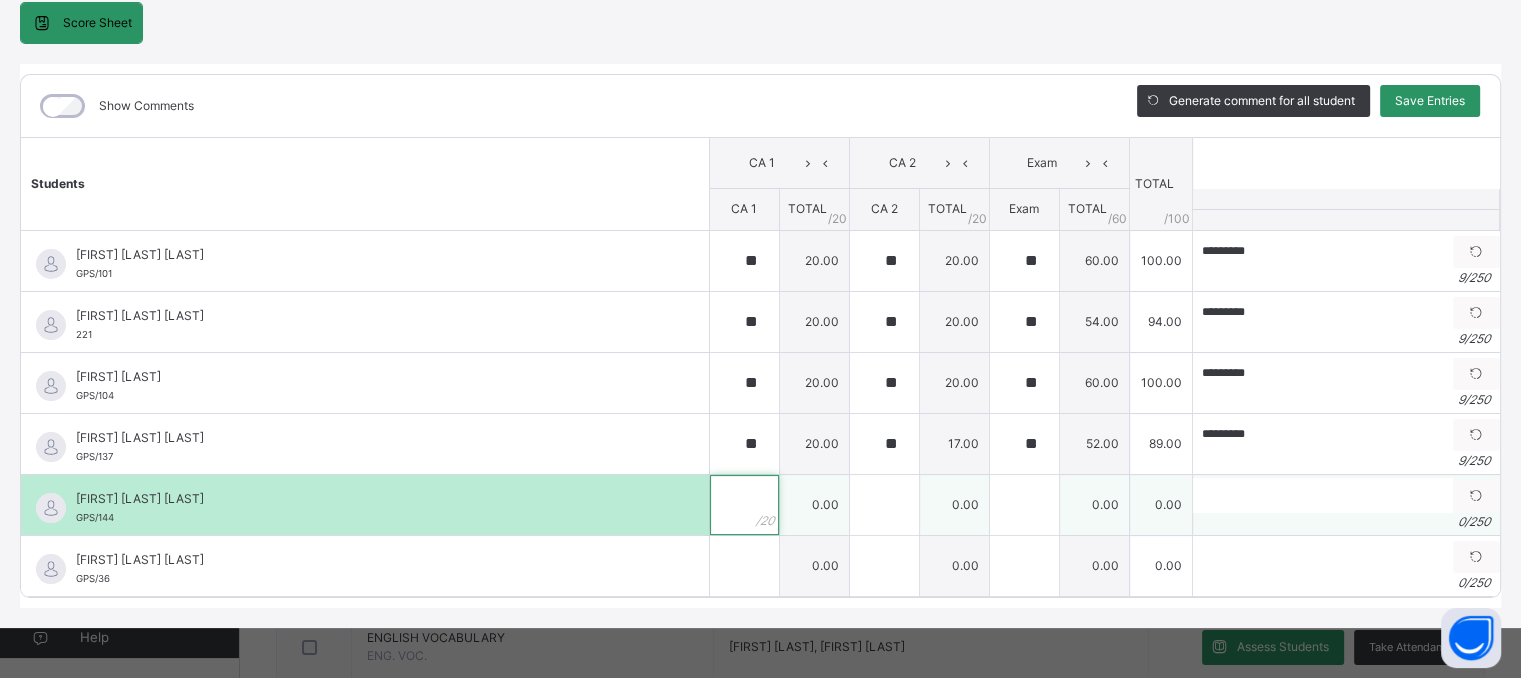 click at bounding box center [744, 505] 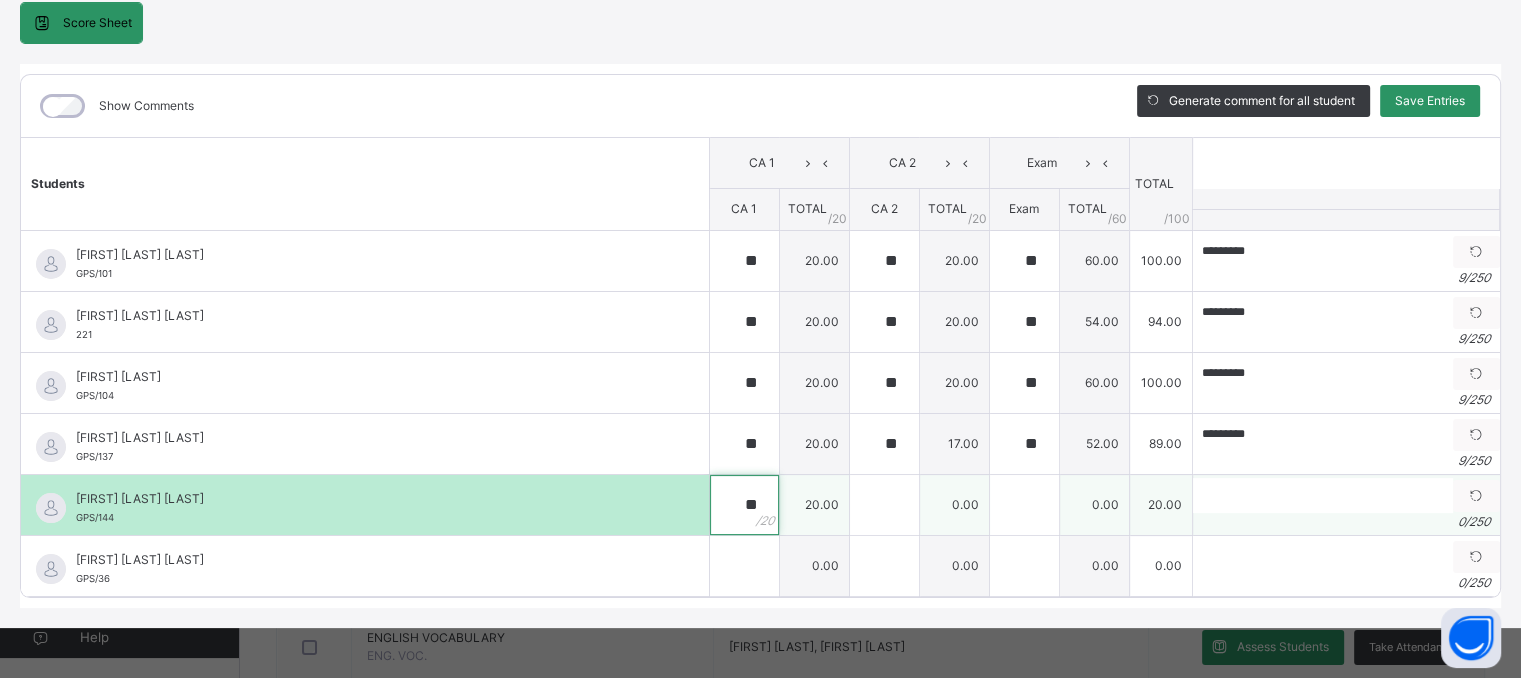 type on "**" 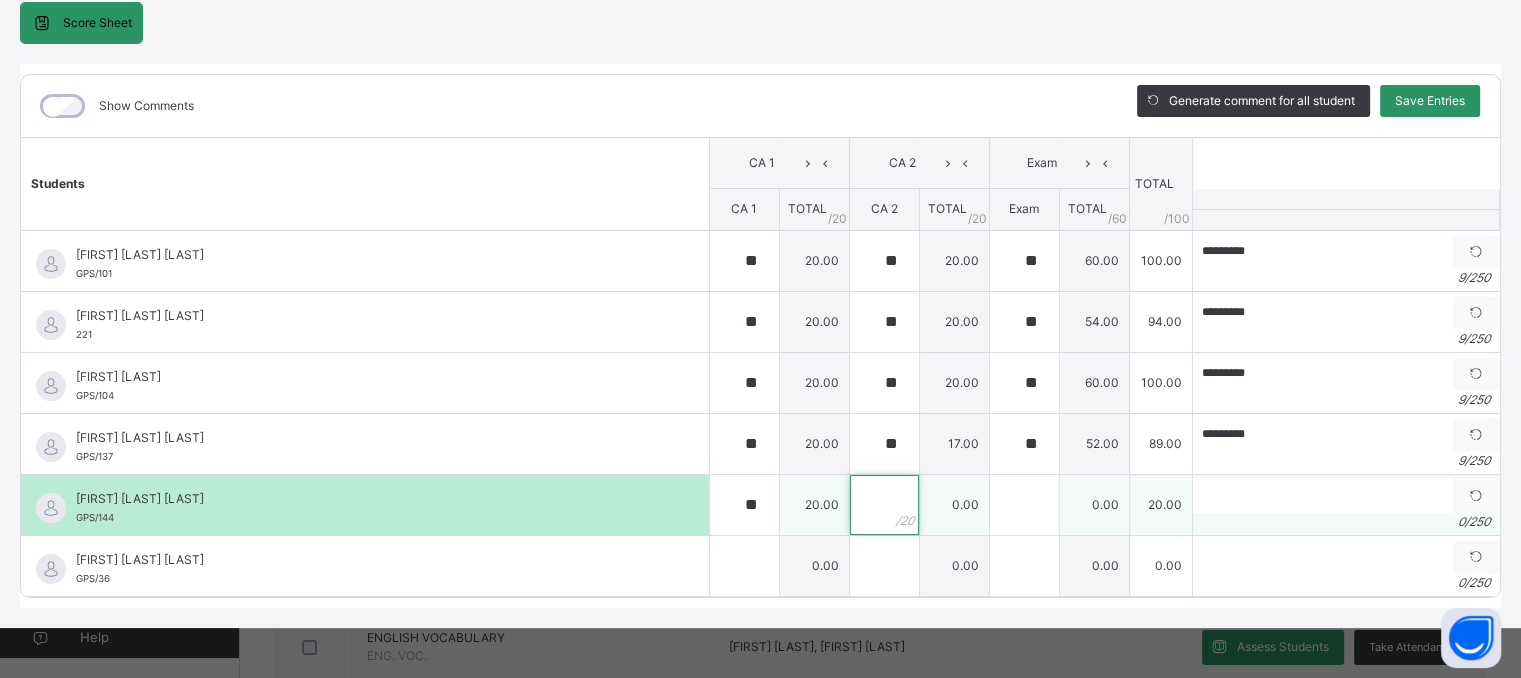 click at bounding box center (884, 505) 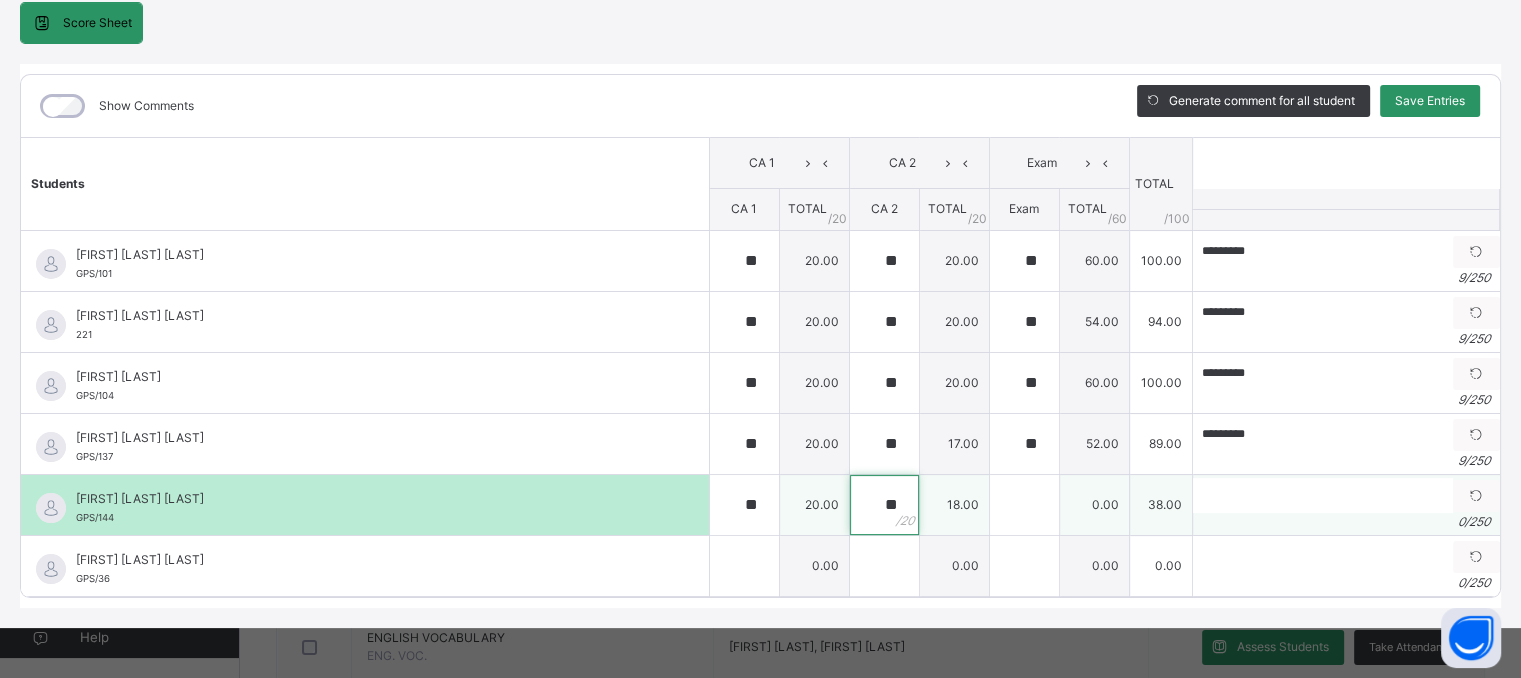 type on "**" 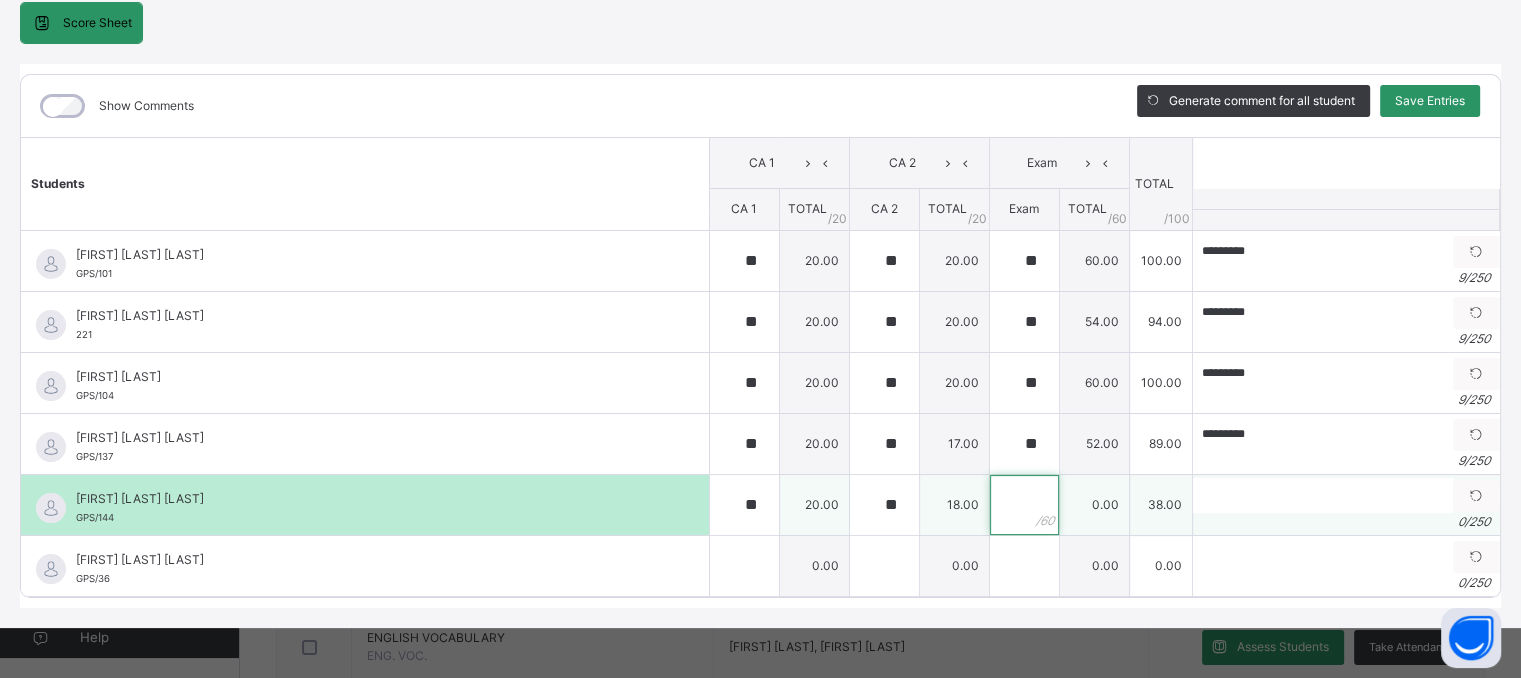 click at bounding box center (1024, 505) 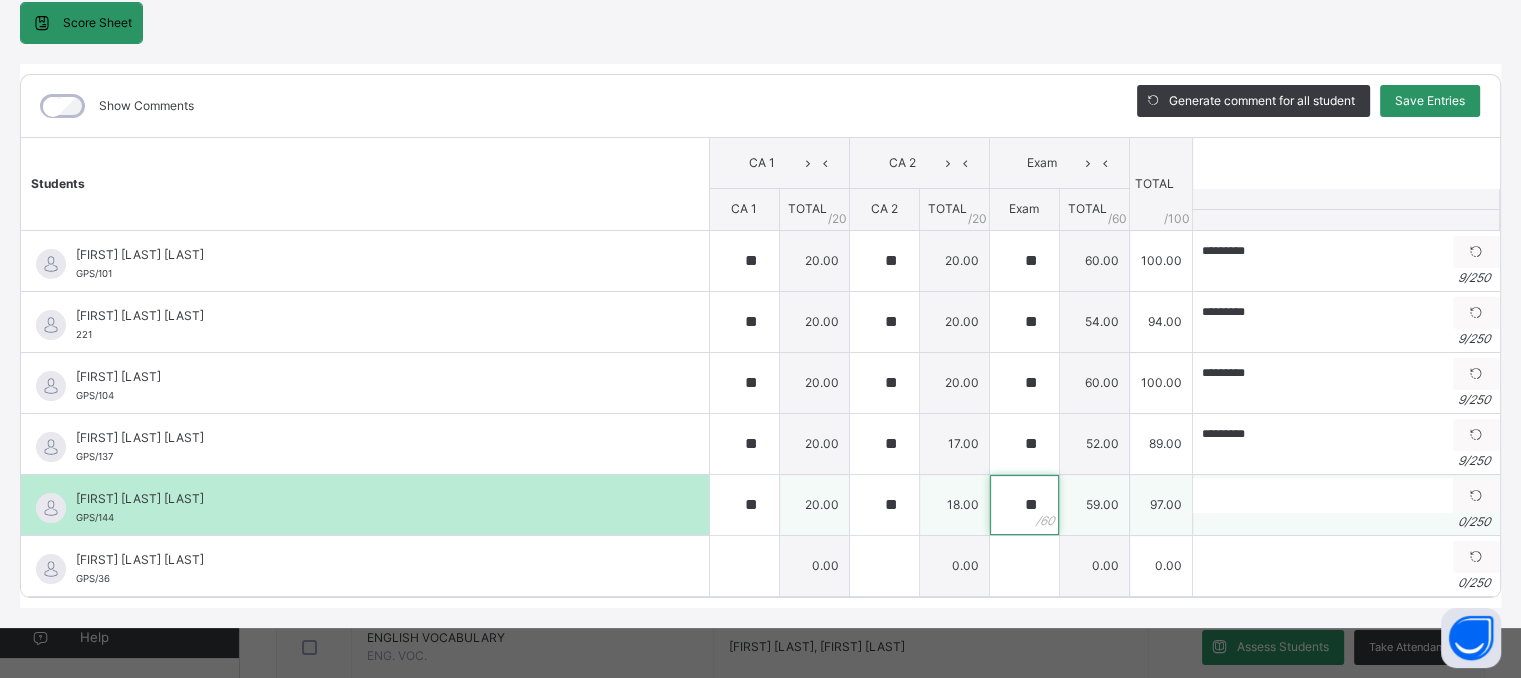 type on "**" 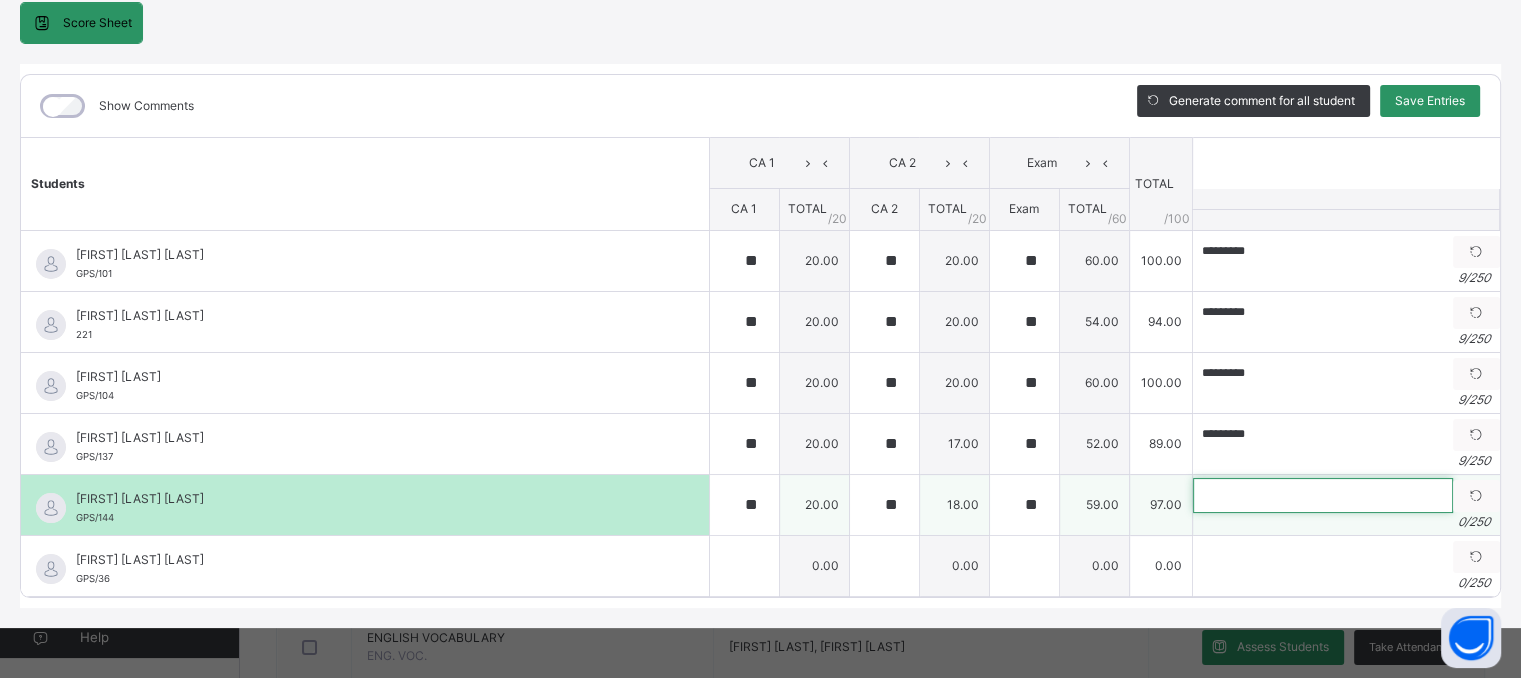 click at bounding box center [1323, 495] 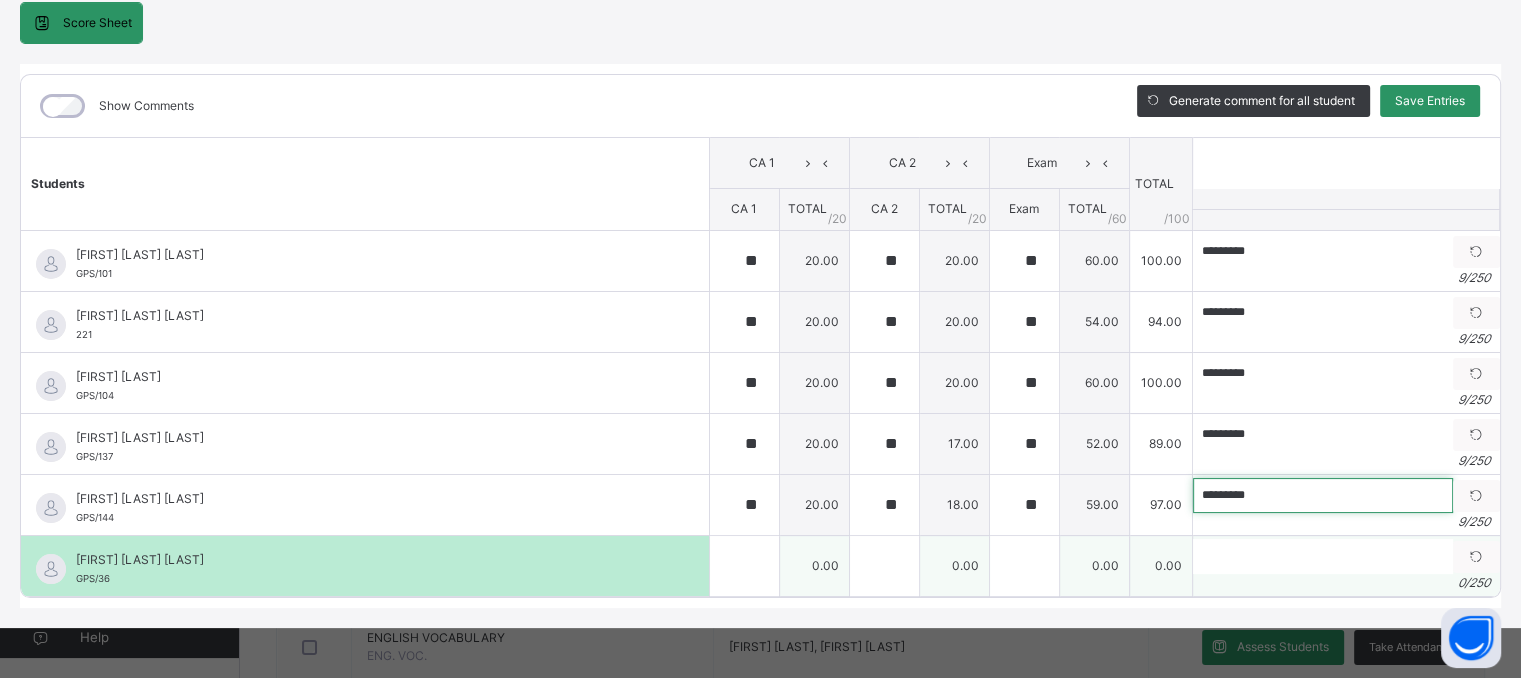 type on "*********" 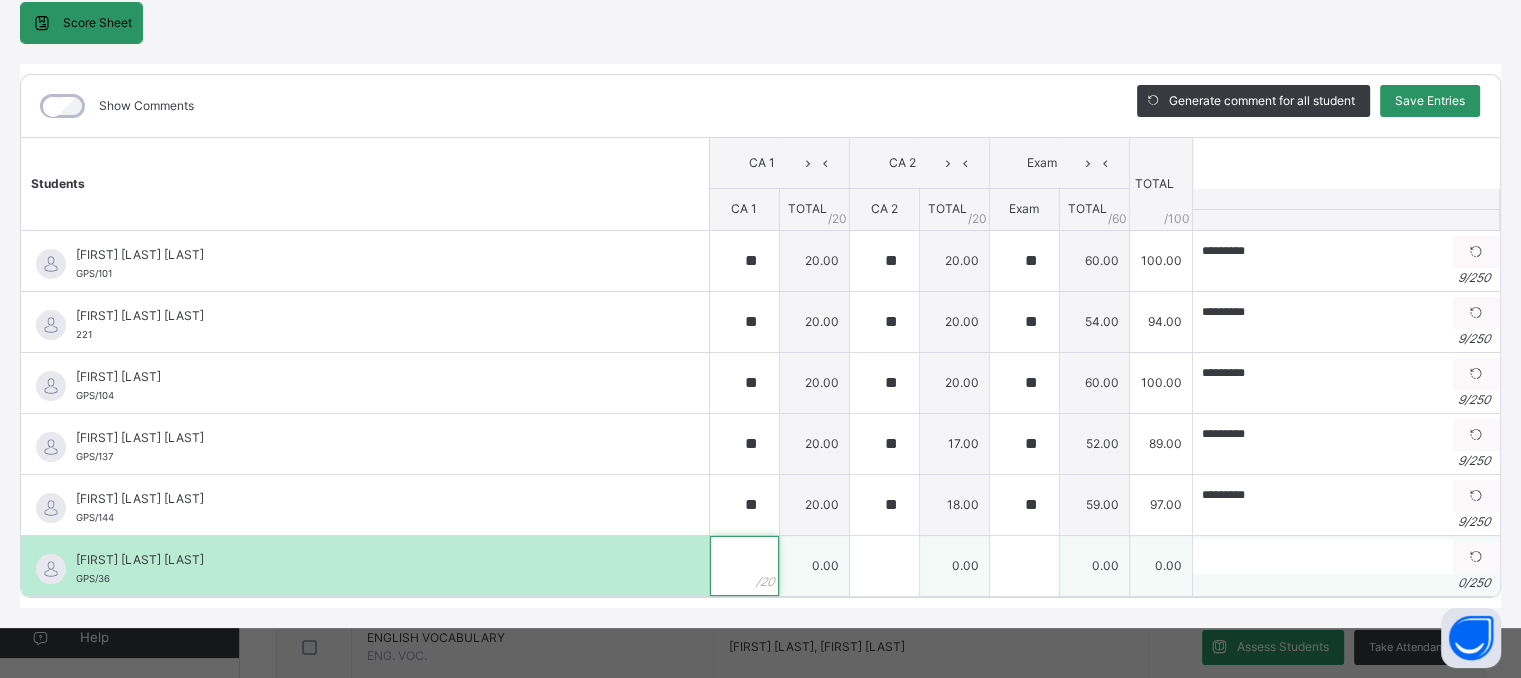 click at bounding box center [744, 566] 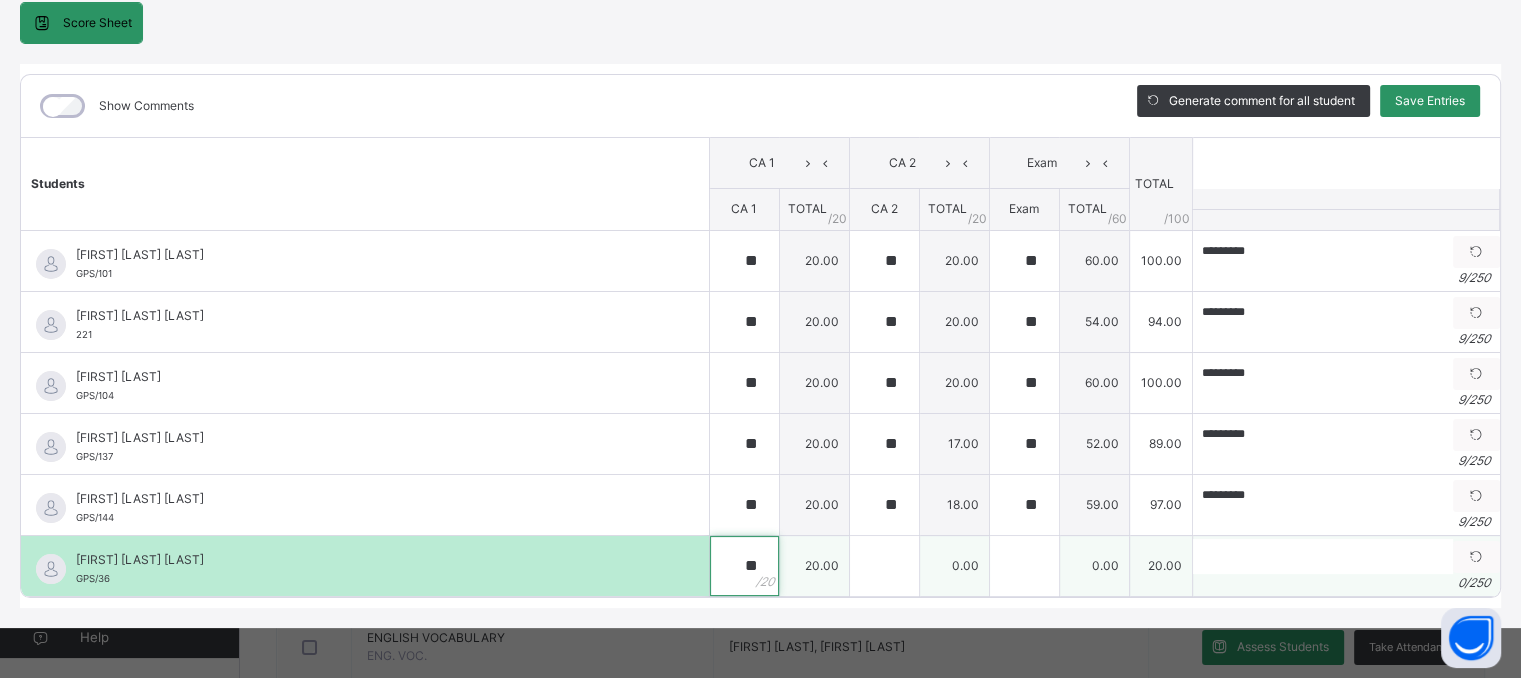 type on "**" 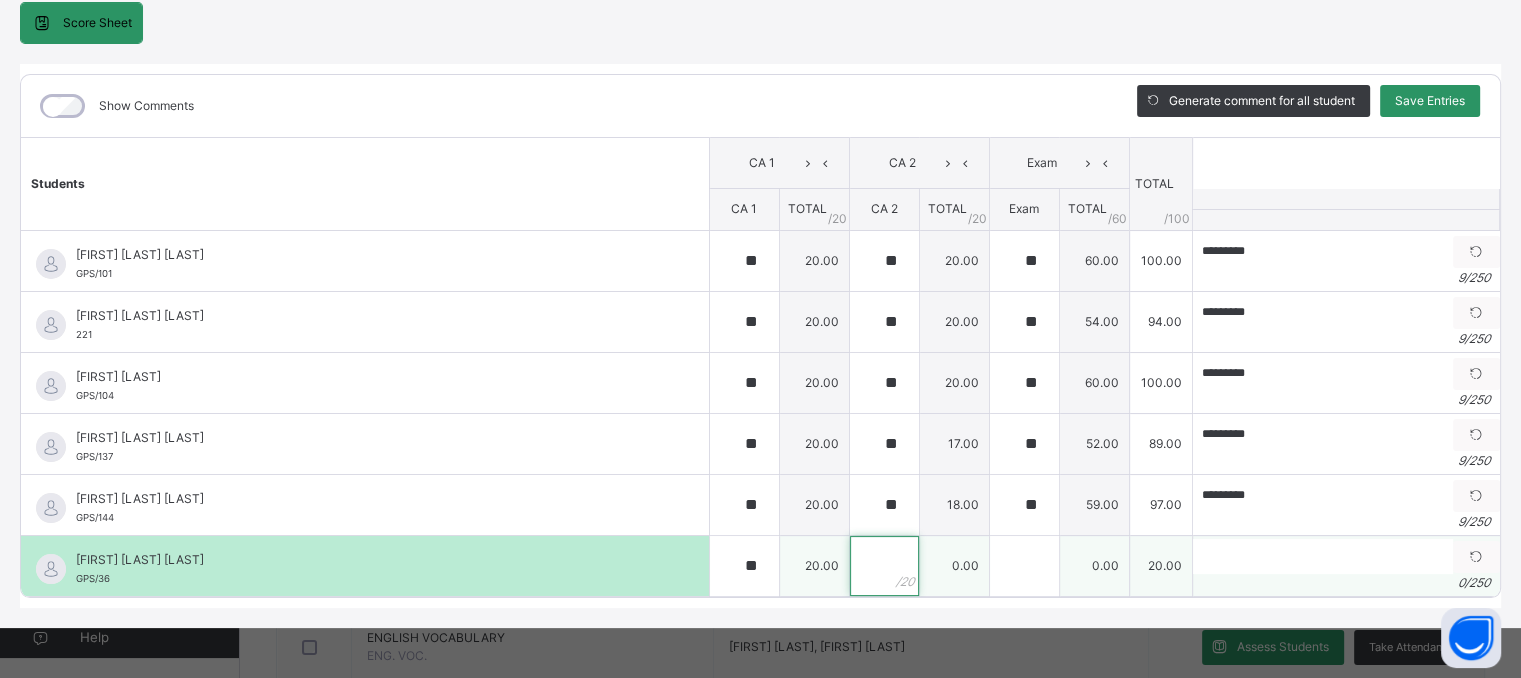 click at bounding box center [884, 566] 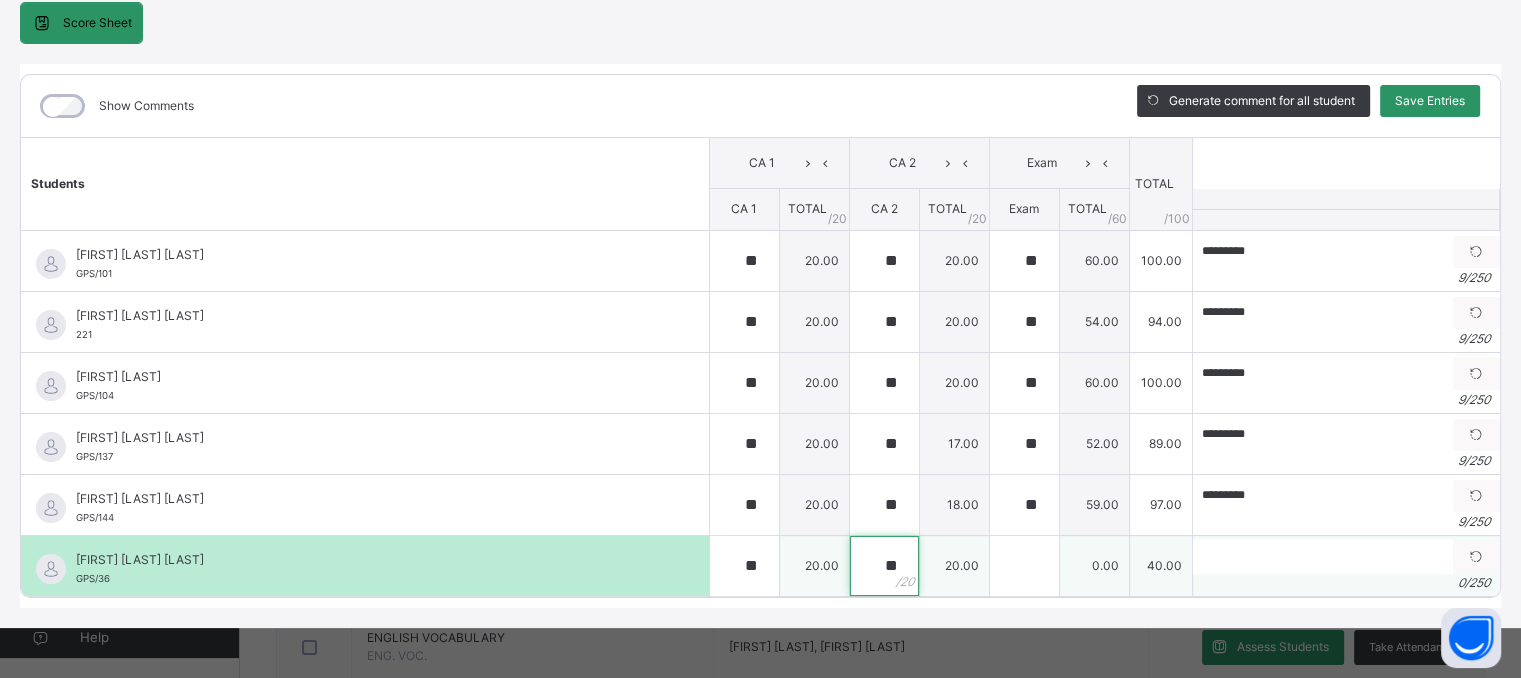 type on "**" 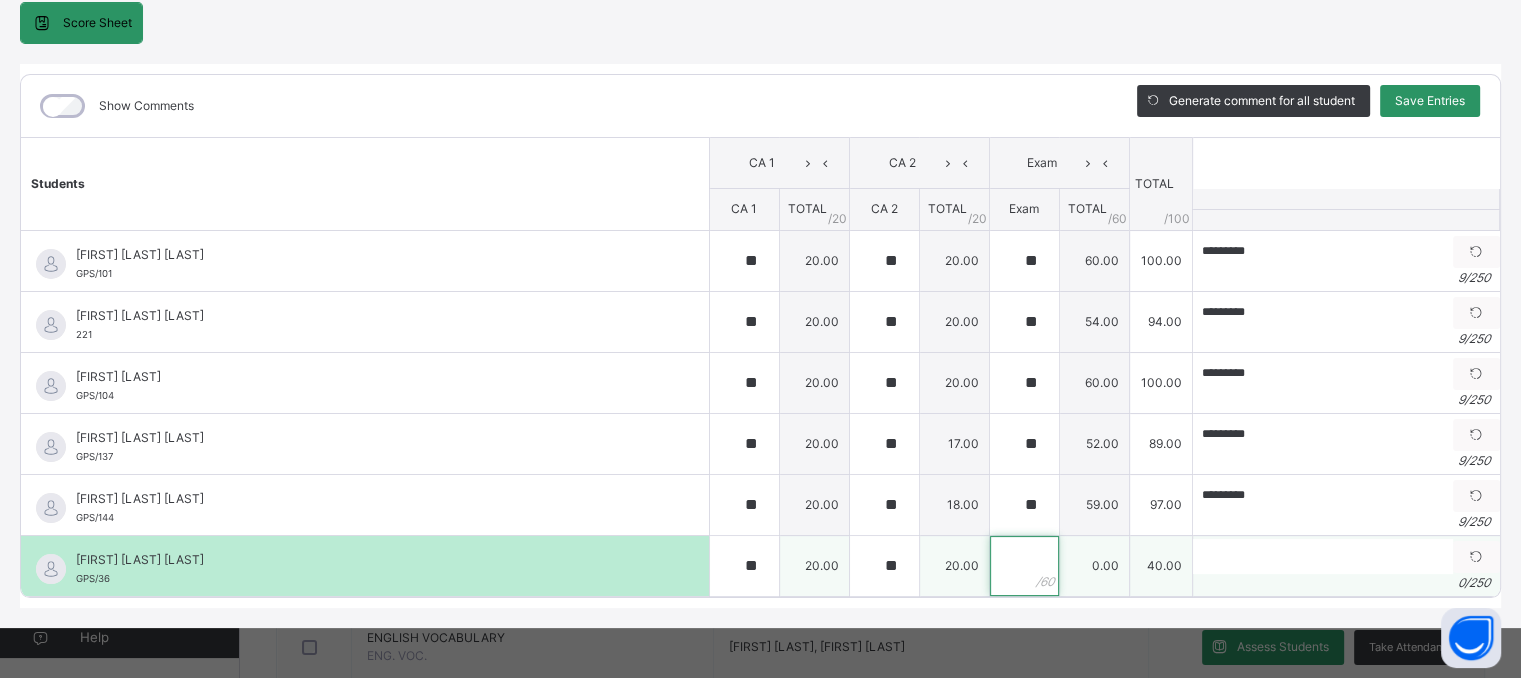 click at bounding box center [1024, 566] 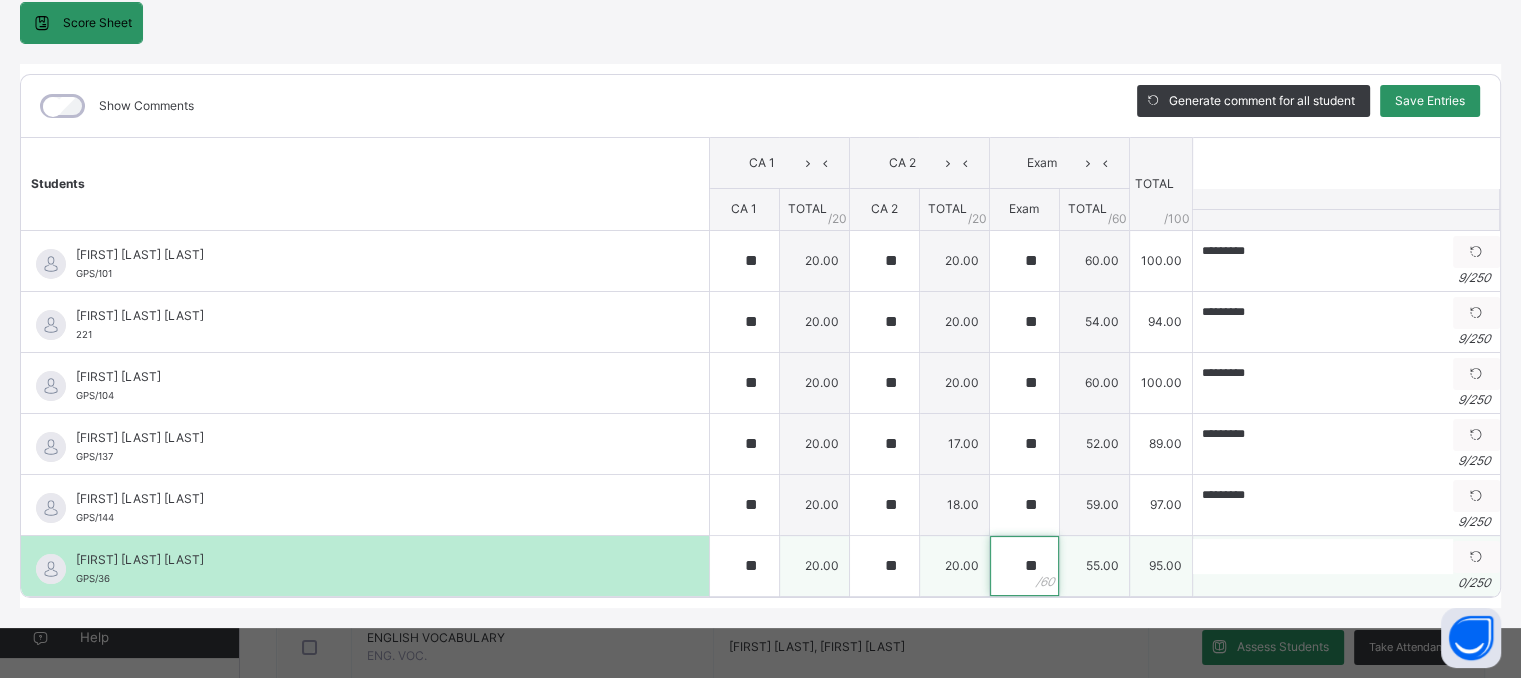 type on "**" 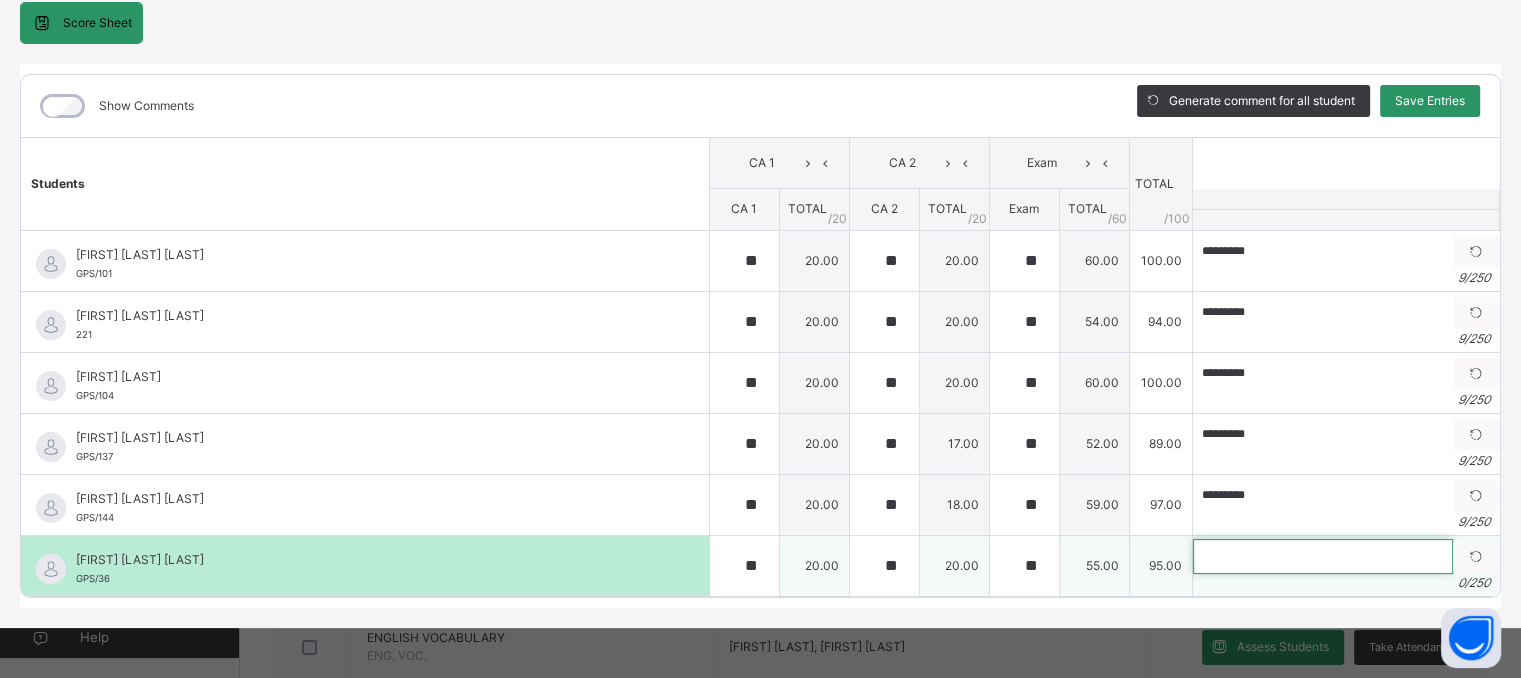 click at bounding box center (1323, 556) 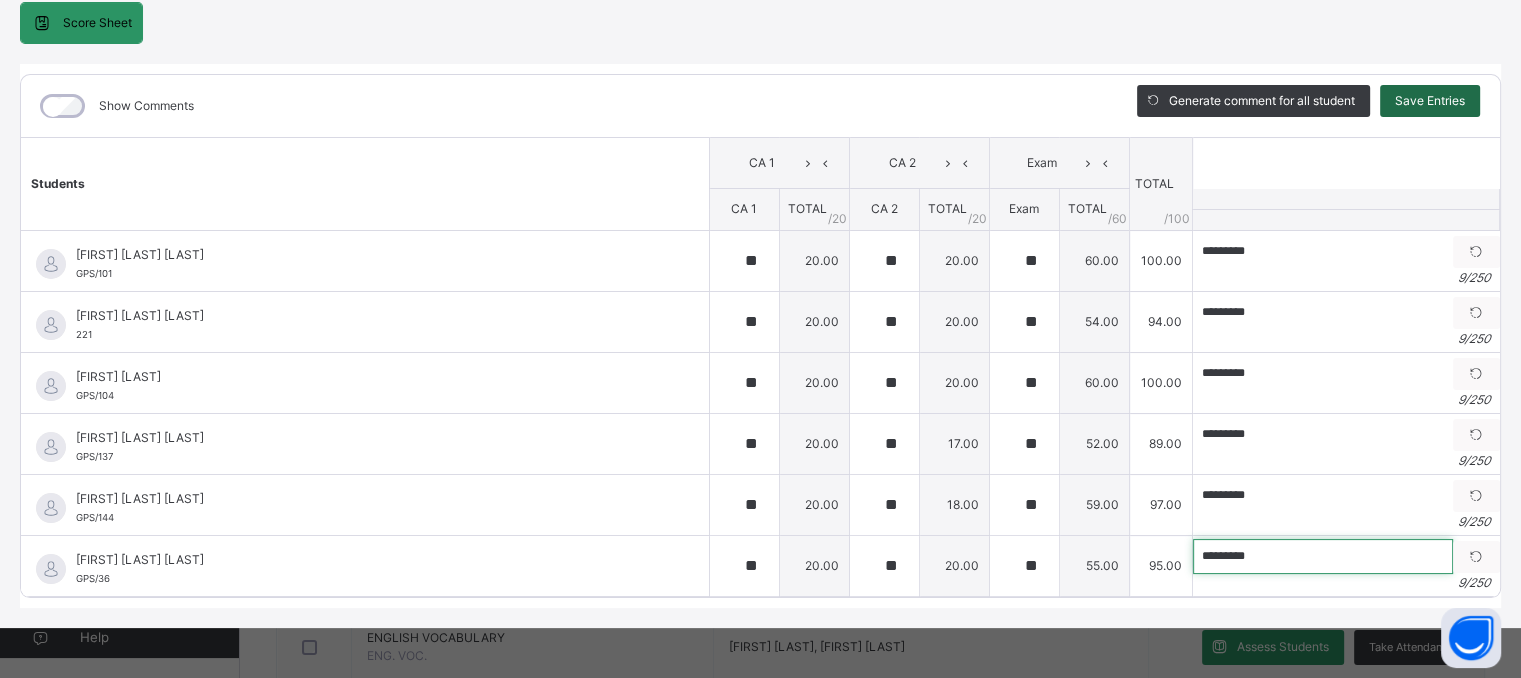 type on "*********" 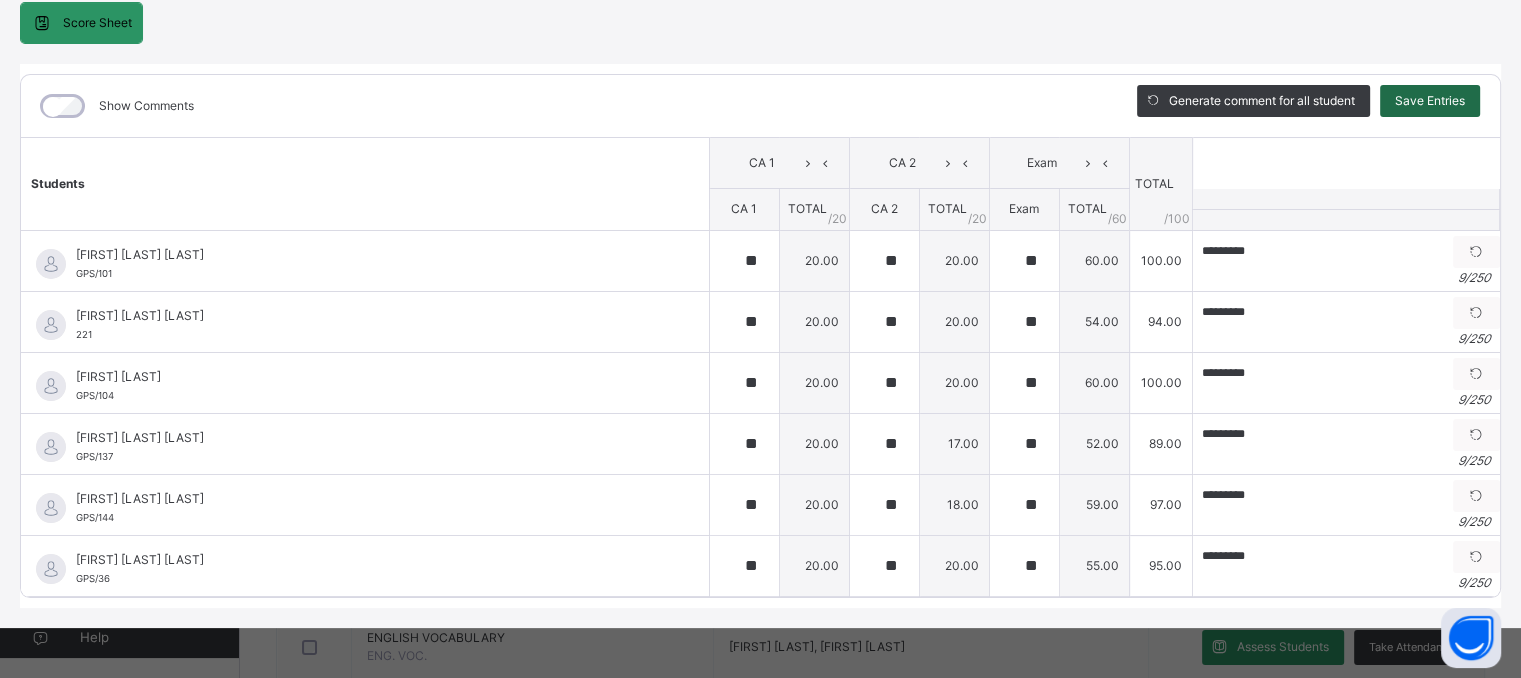 click on "Save Entries" at bounding box center [1430, 101] 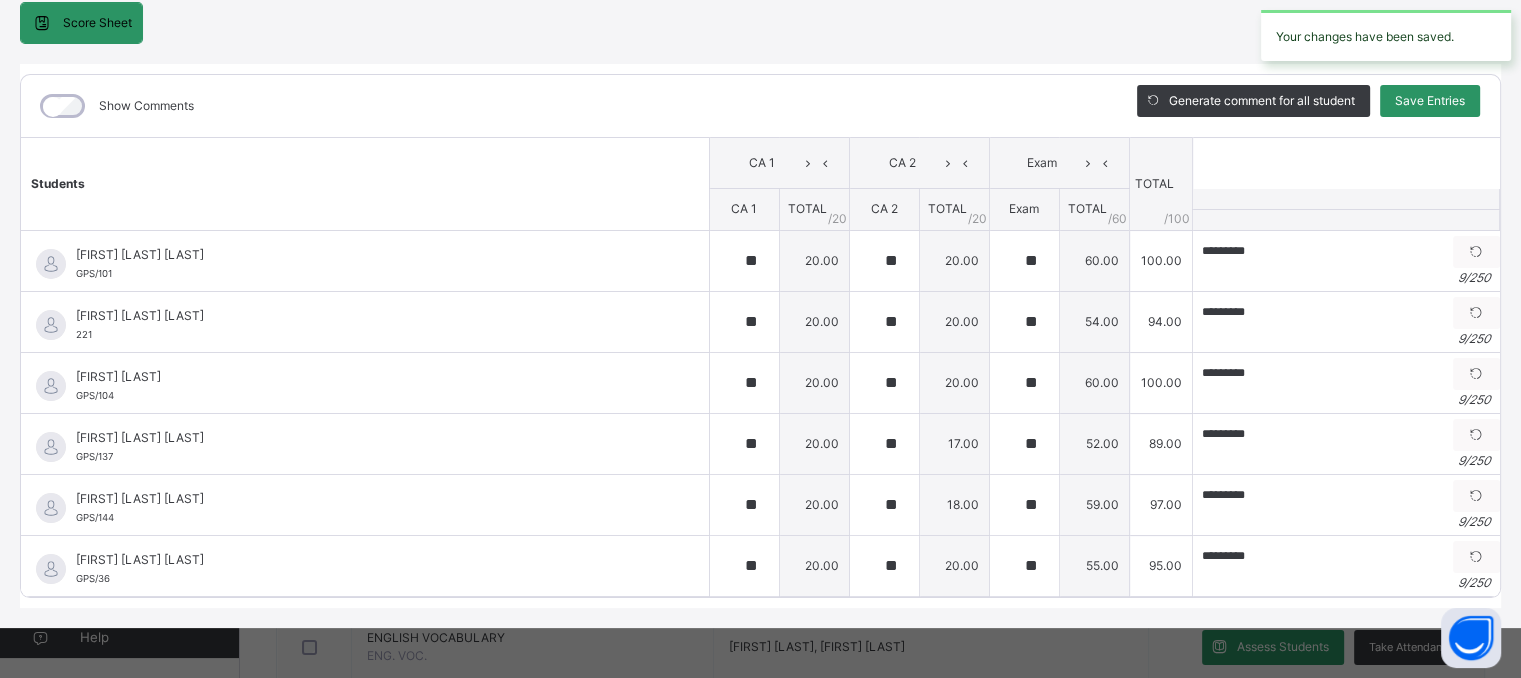 type on "**" 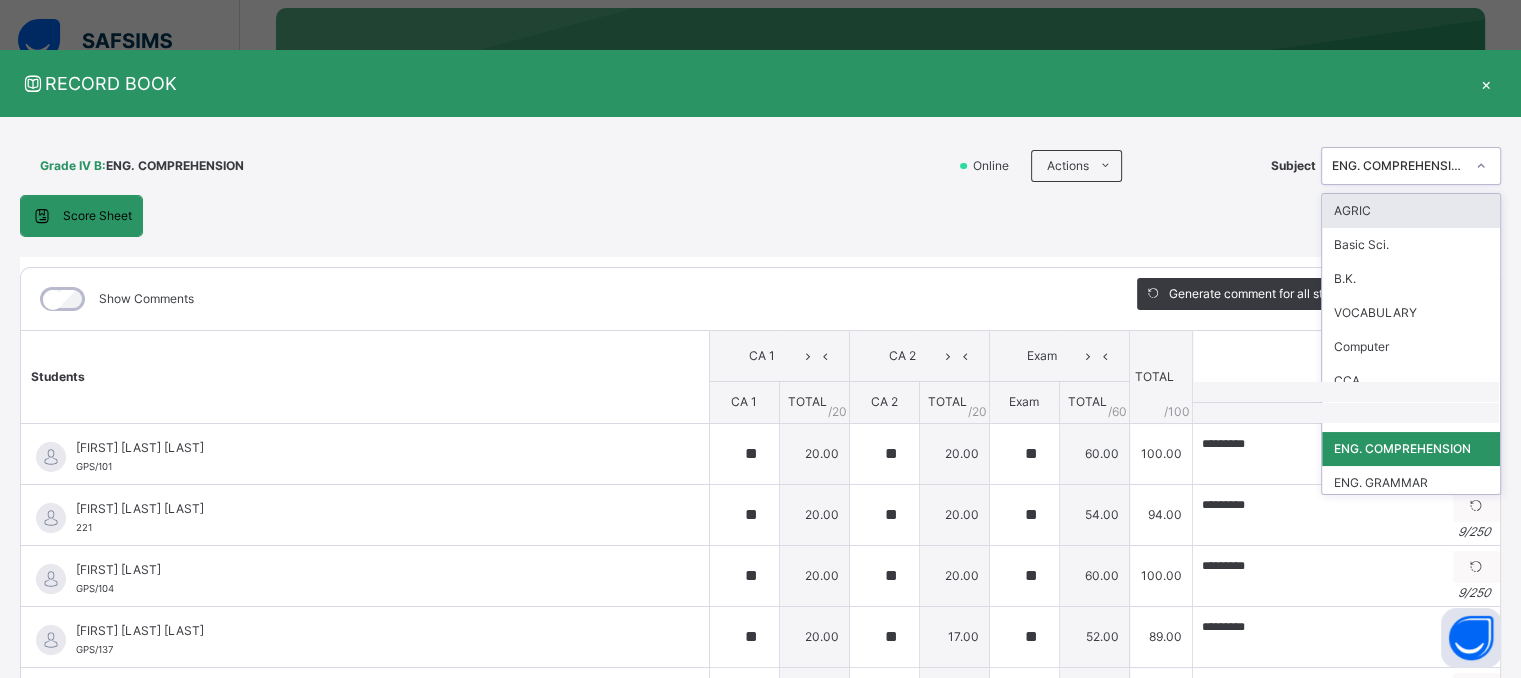click on "ENG. COMPREHENSION" at bounding box center (1398, 166) 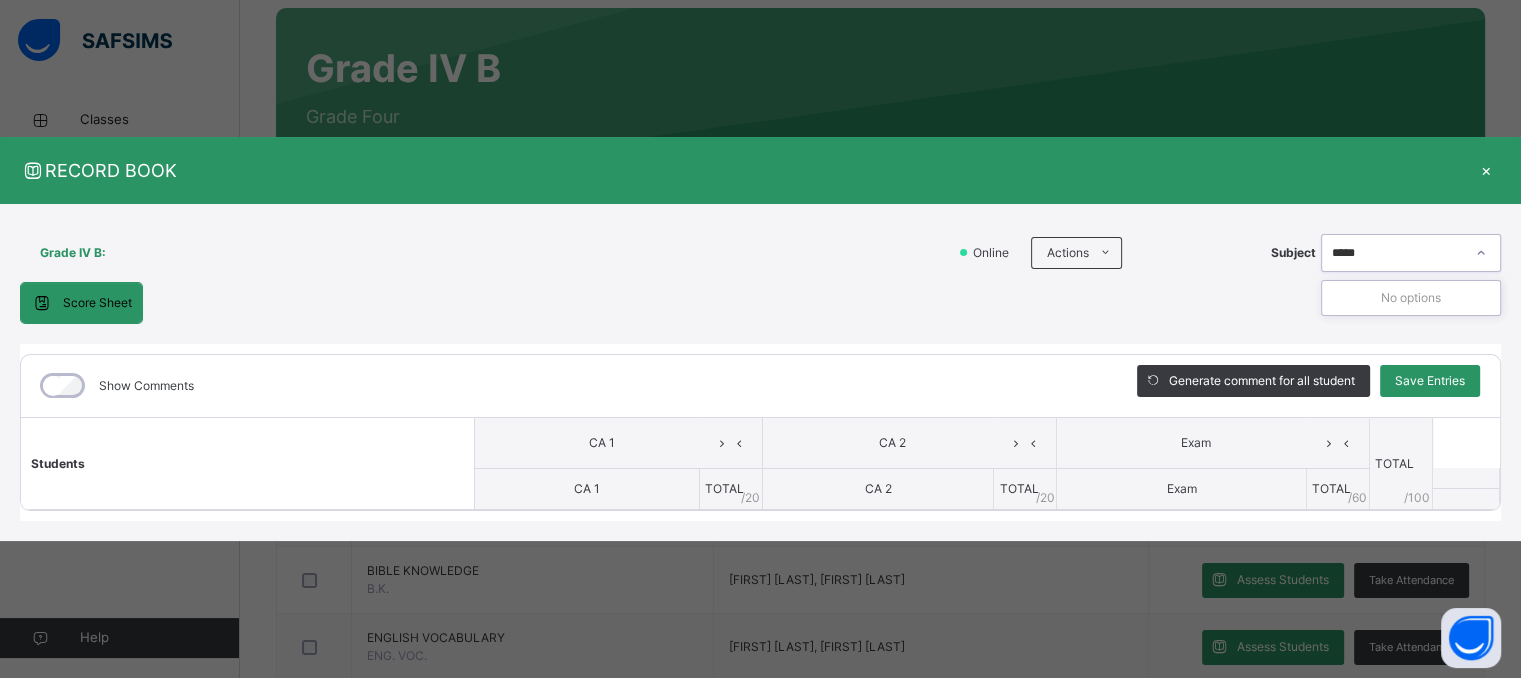 type on "****" 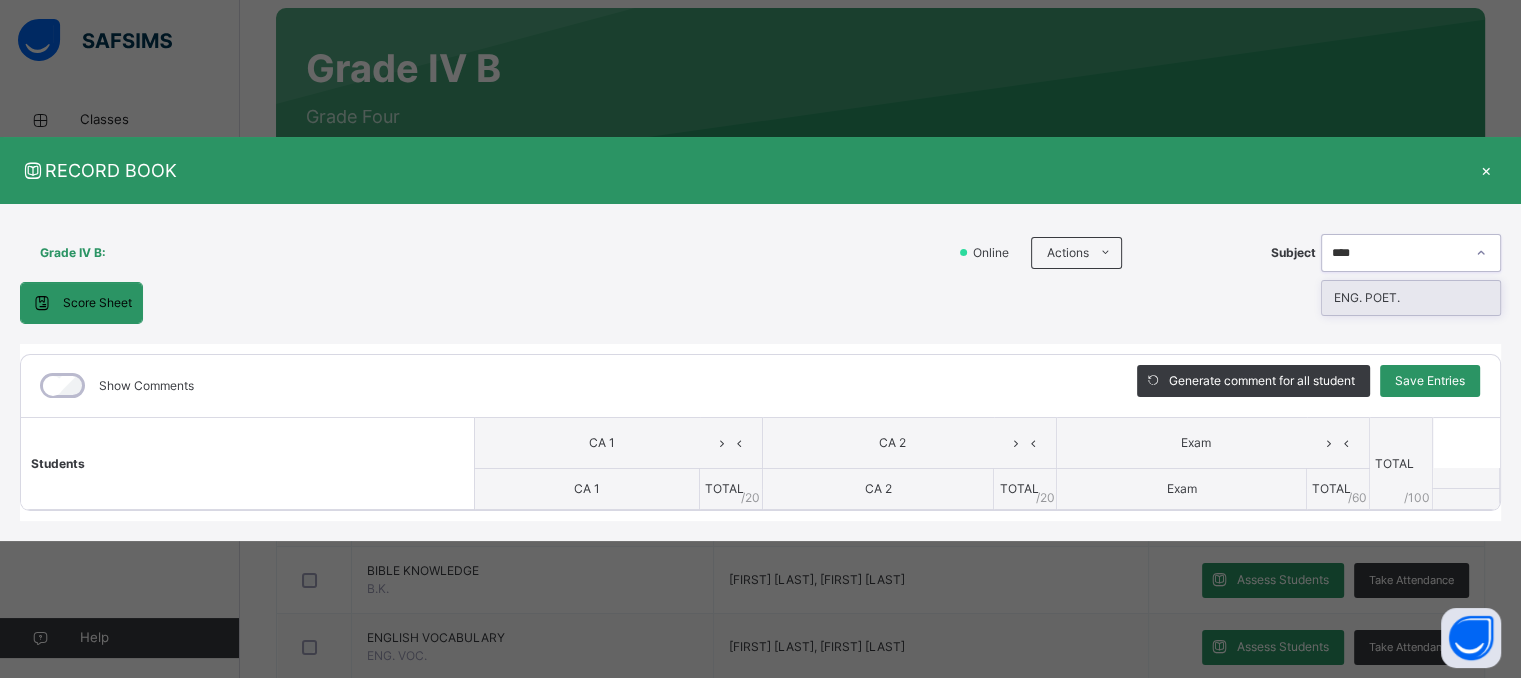click on "ENG. POET." at bounding box center (1411, 298) 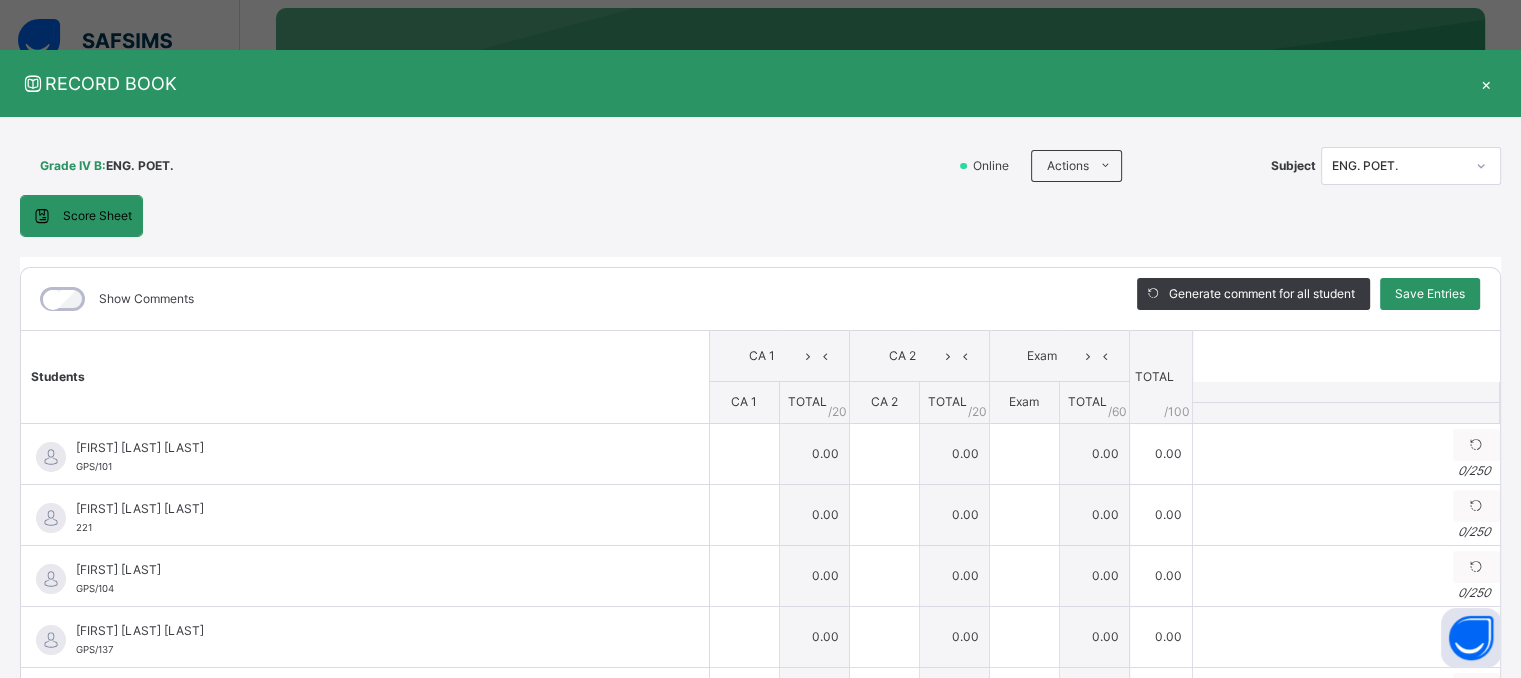 click on "Score Sheet Score Sheet Show Comments   Generate comment for all student   Save Entries Class Level:  Grade IV   B Subject:  ENG. POET. Session:  2024/2025 Session Session:  3RD TERM Students CA 1 CA 2 Exam TOTAL /100 Comment CA 1 TOTAL / 20 CA 2 TOTAL / 20 Exam TOTAL / 60  [FIRST]  [LAST] [ID]  [FIRST]  [LAST] [ID] 0.00 0.00 0.00 0.00 Generate comment 0 / 250   ×   Subject Teacher’s Comment Generate and see in full the comment developed by the AI with an option to regenerate the comment JS  [FIRST]  [LAST]   [ID]   Total 0.00  / 100.00 Sims Bot   Regenerate     Use this comment   [FIRST] [LAST] [ID] [FIRST] [LAST] [ID] 0.00 0.00 0.00 0.00 Generate comment 0 / 250   ×   Subject Teacher’s Comment Generate and see in full the comment developed by the AI with an option to regenerate the comment JS [FIRST] [LAST]   [ID]   Total 0.00  / 100.00 Sims Bot   Regenerate     Use this comment   [FIRST]  [LAST] [ID] [FIRST]  [LAST]" at bounding box center [760, 498] 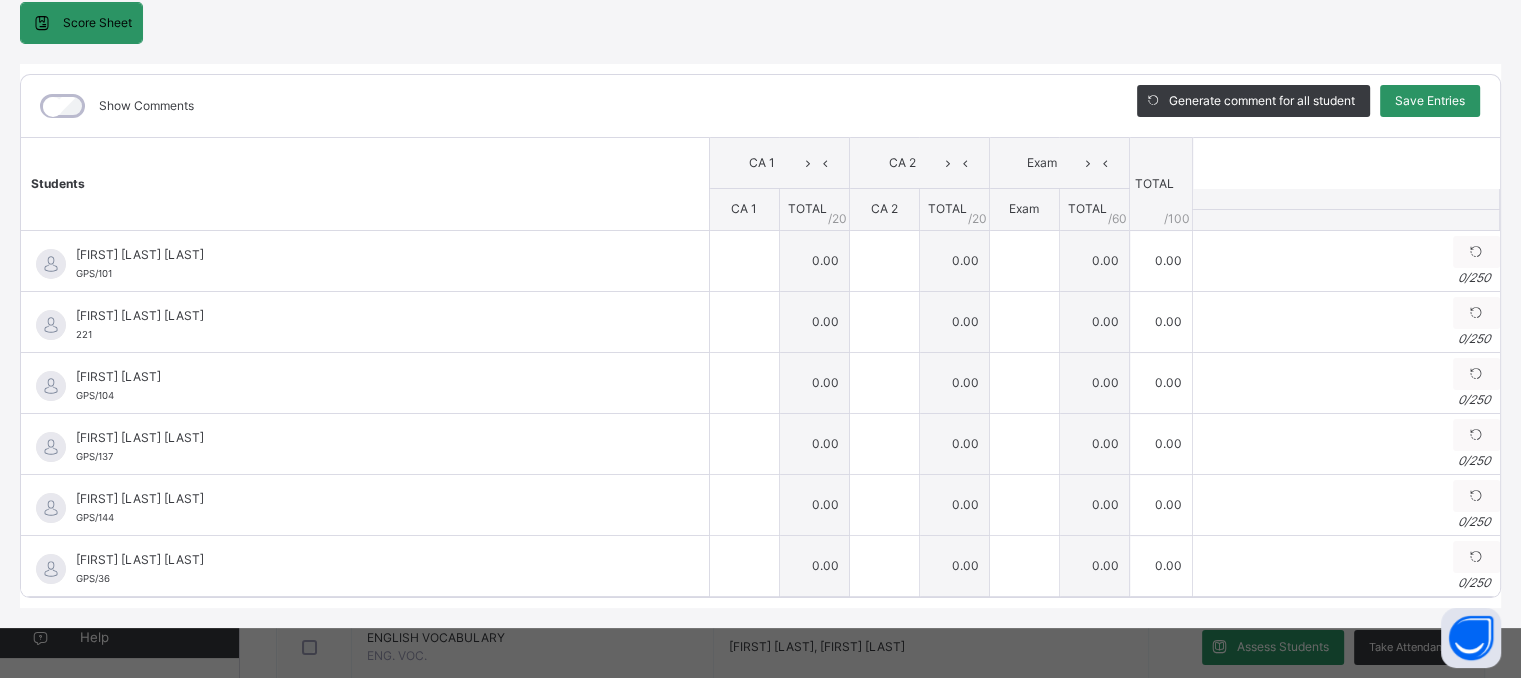 scroll, scrollTop: 205, scrollLeft: 0, axis: vertical 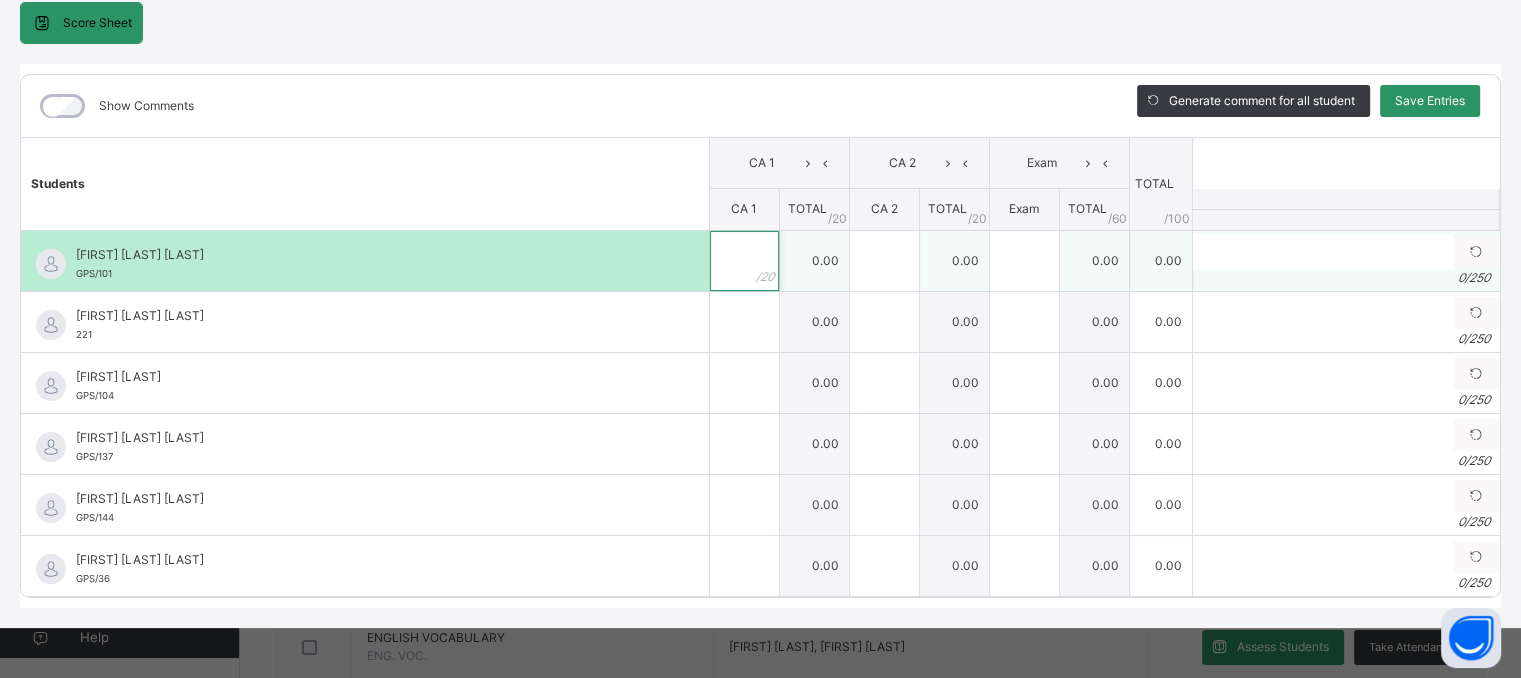 click at bounding box center [744, 261] 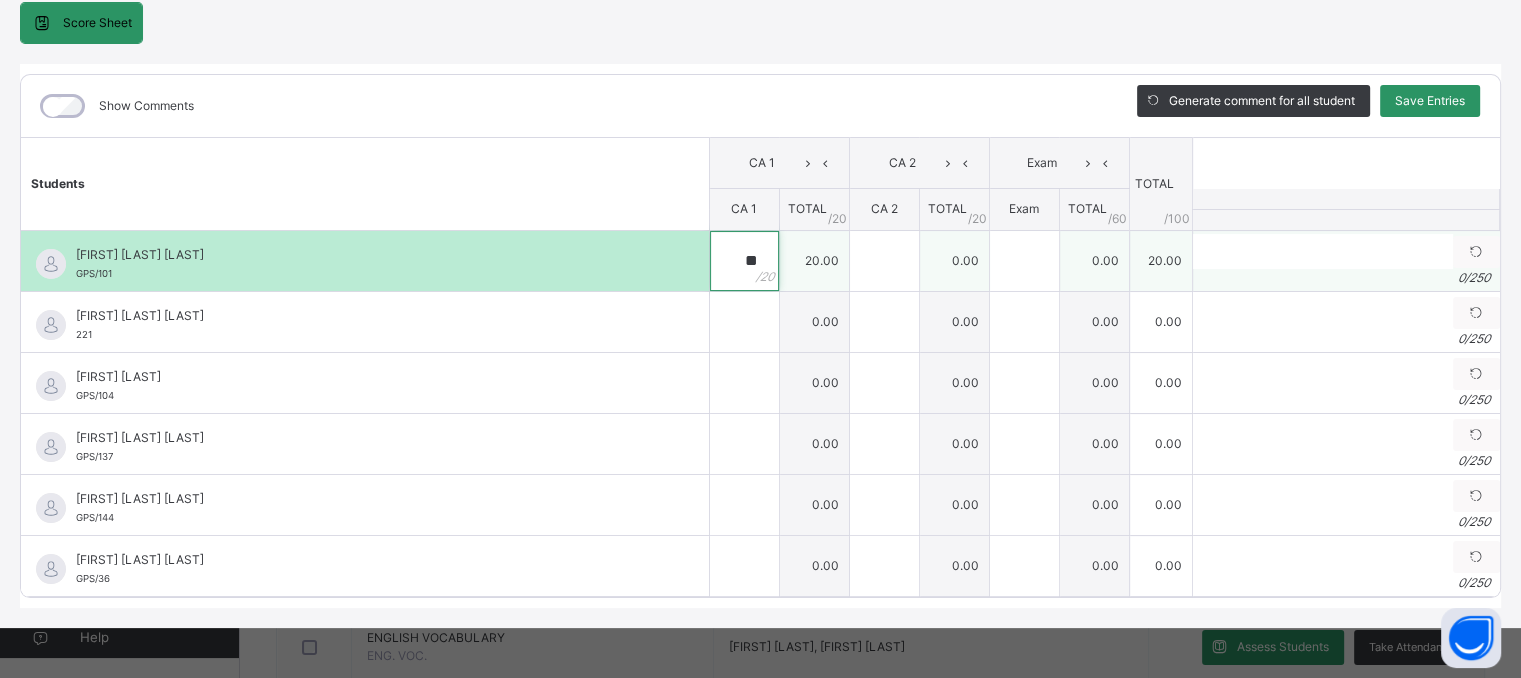 type on "**" 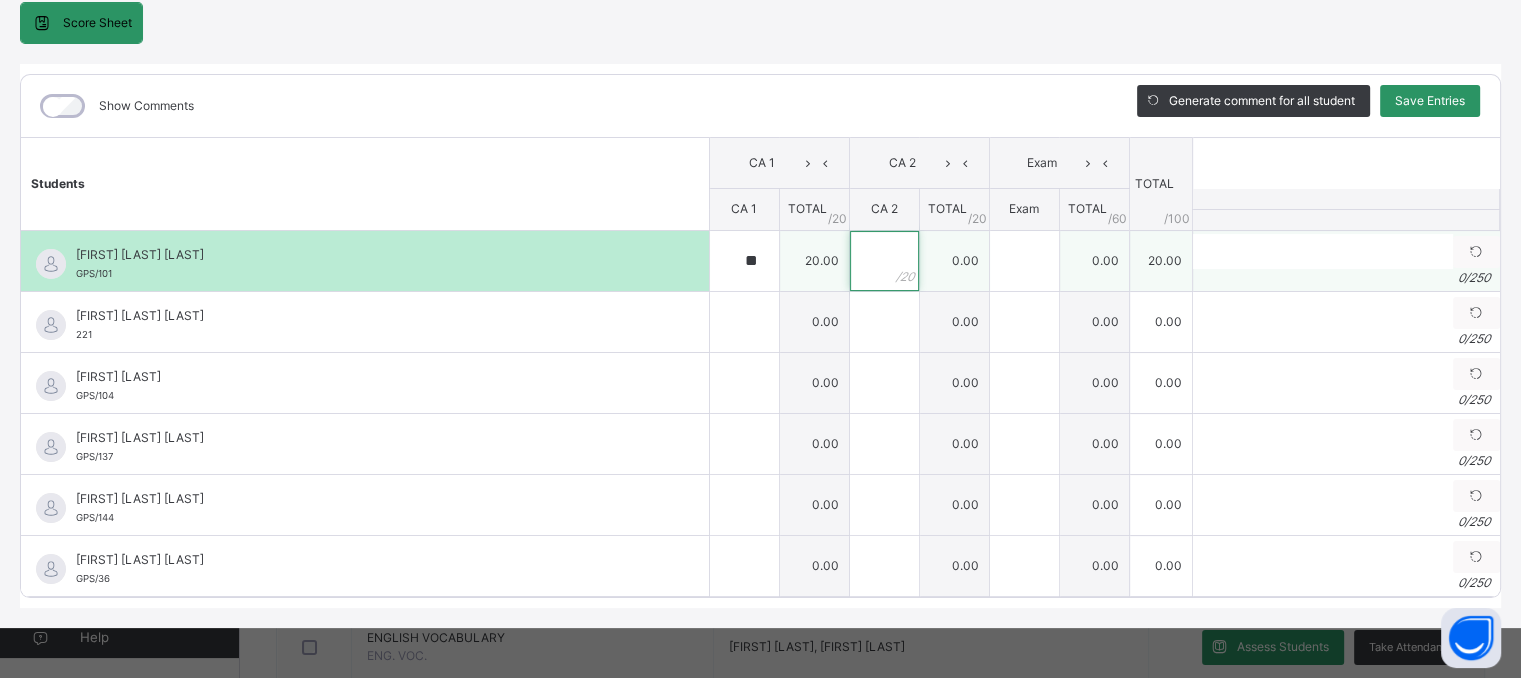 click at bounding box center (884, 261) 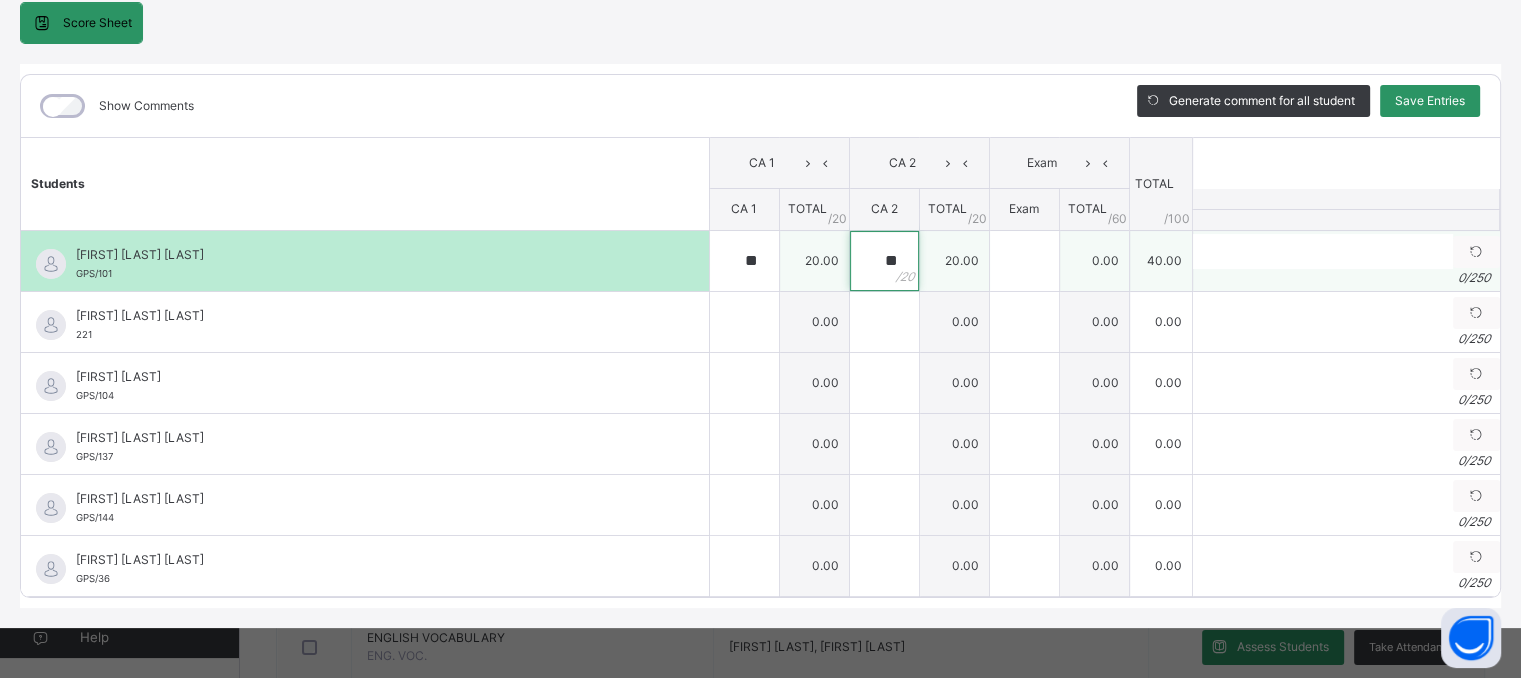 type on "**" 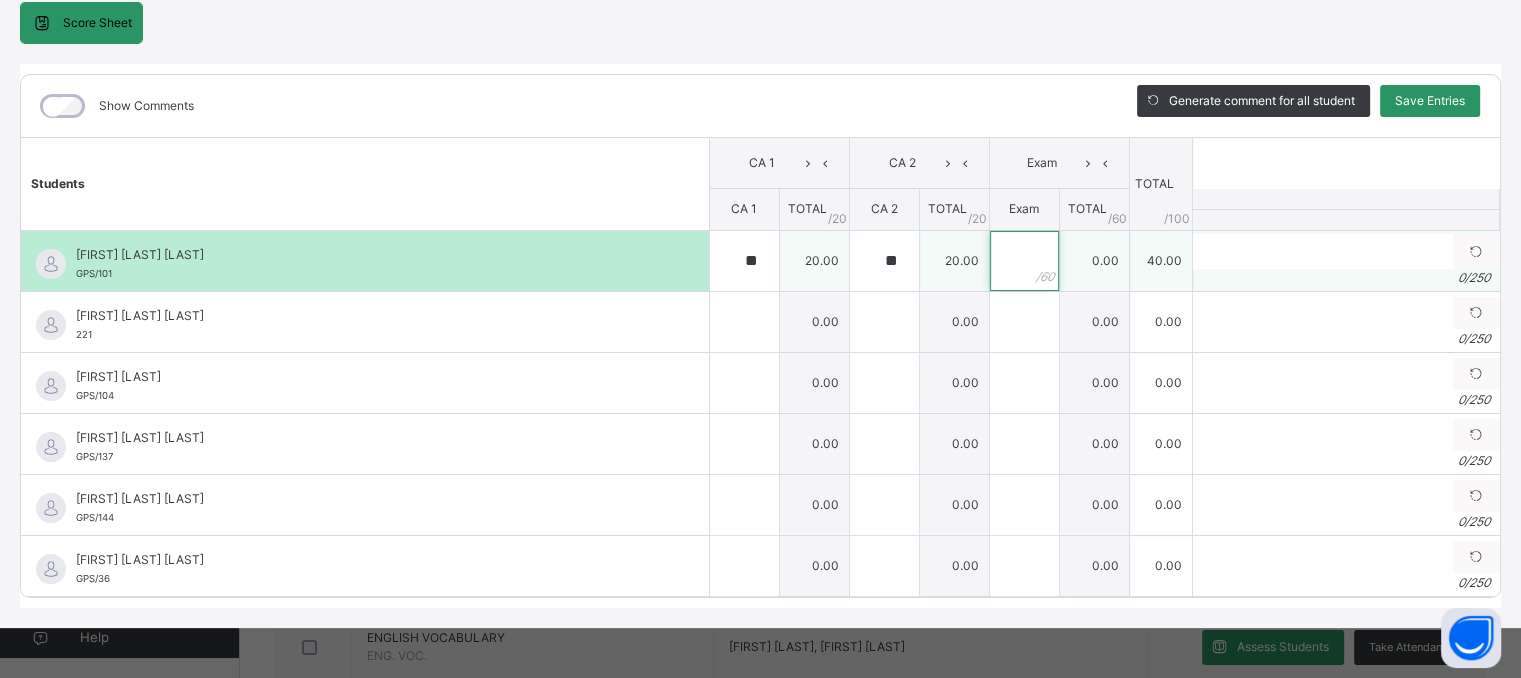 click at bounding box center [1024, 261] 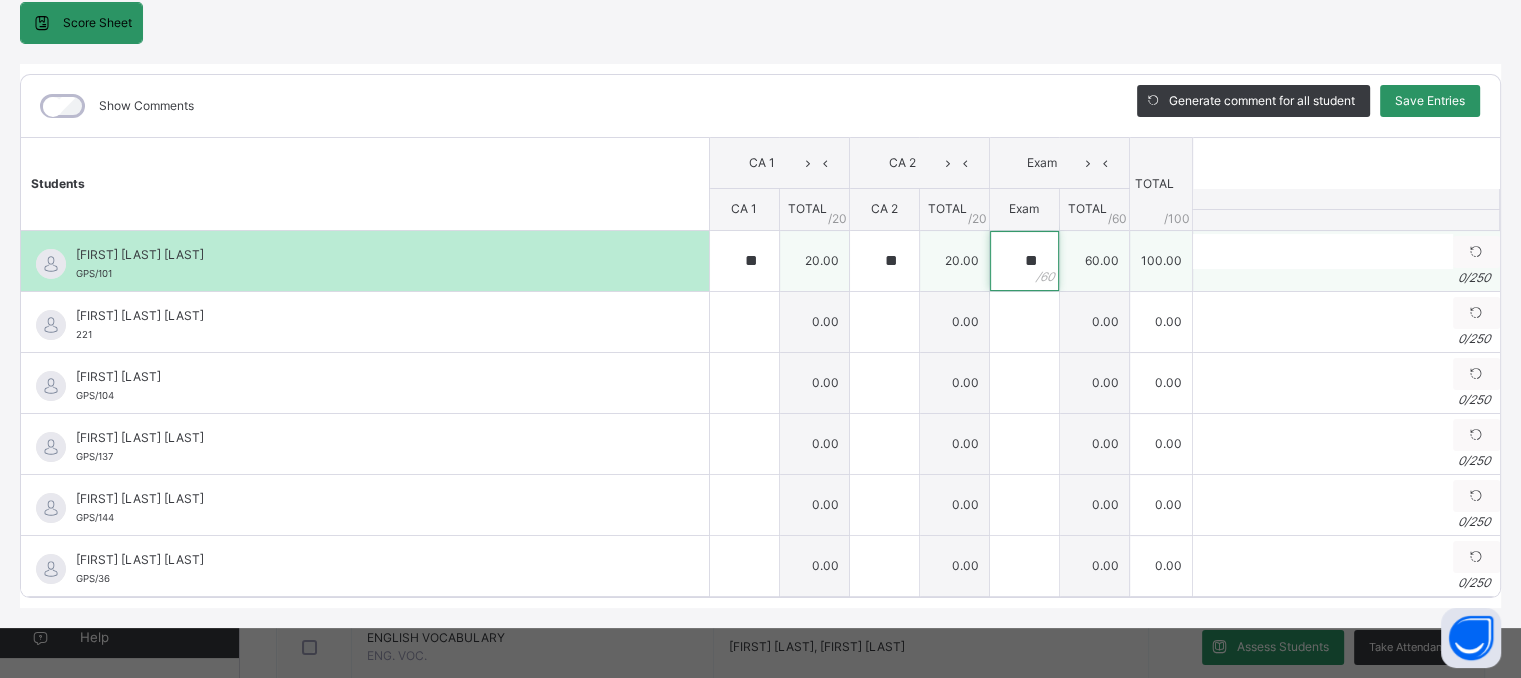 type on "**" 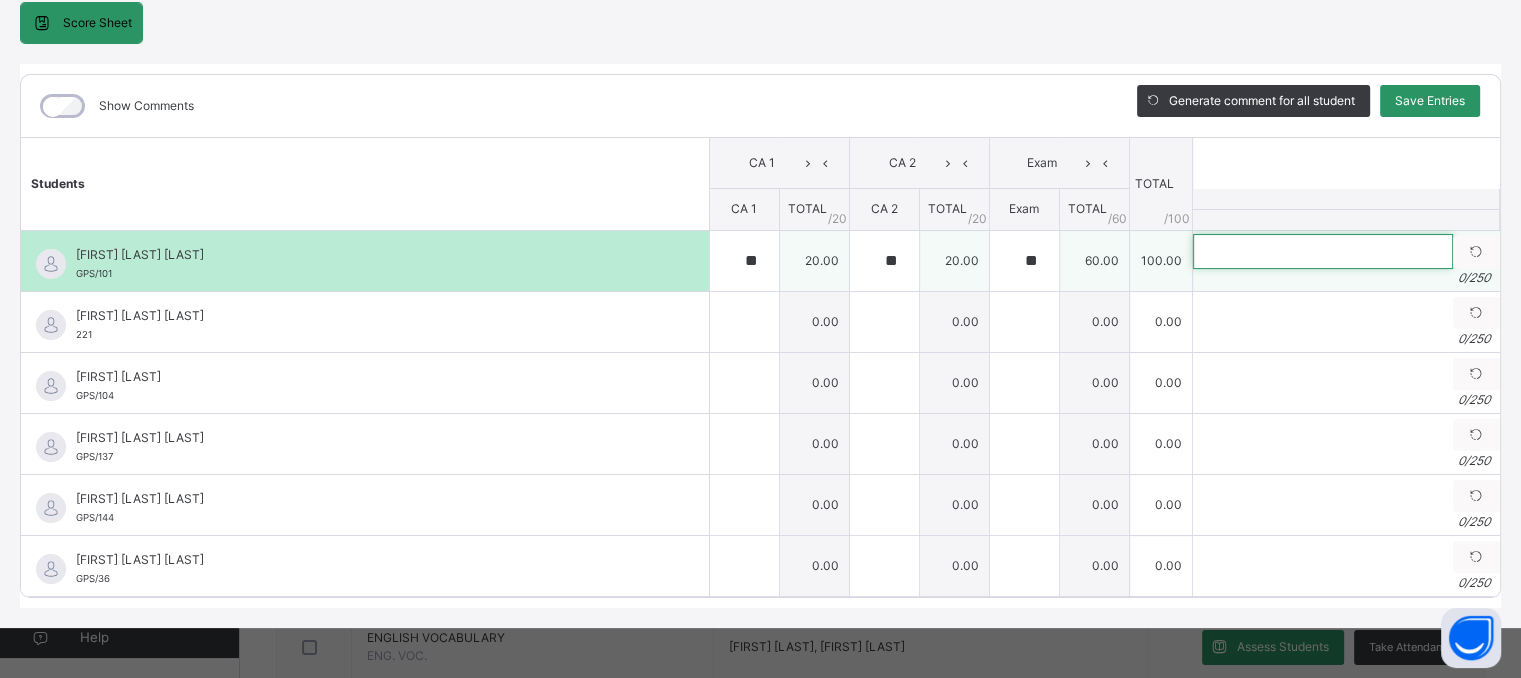 click at bounding box center (1323, 251) 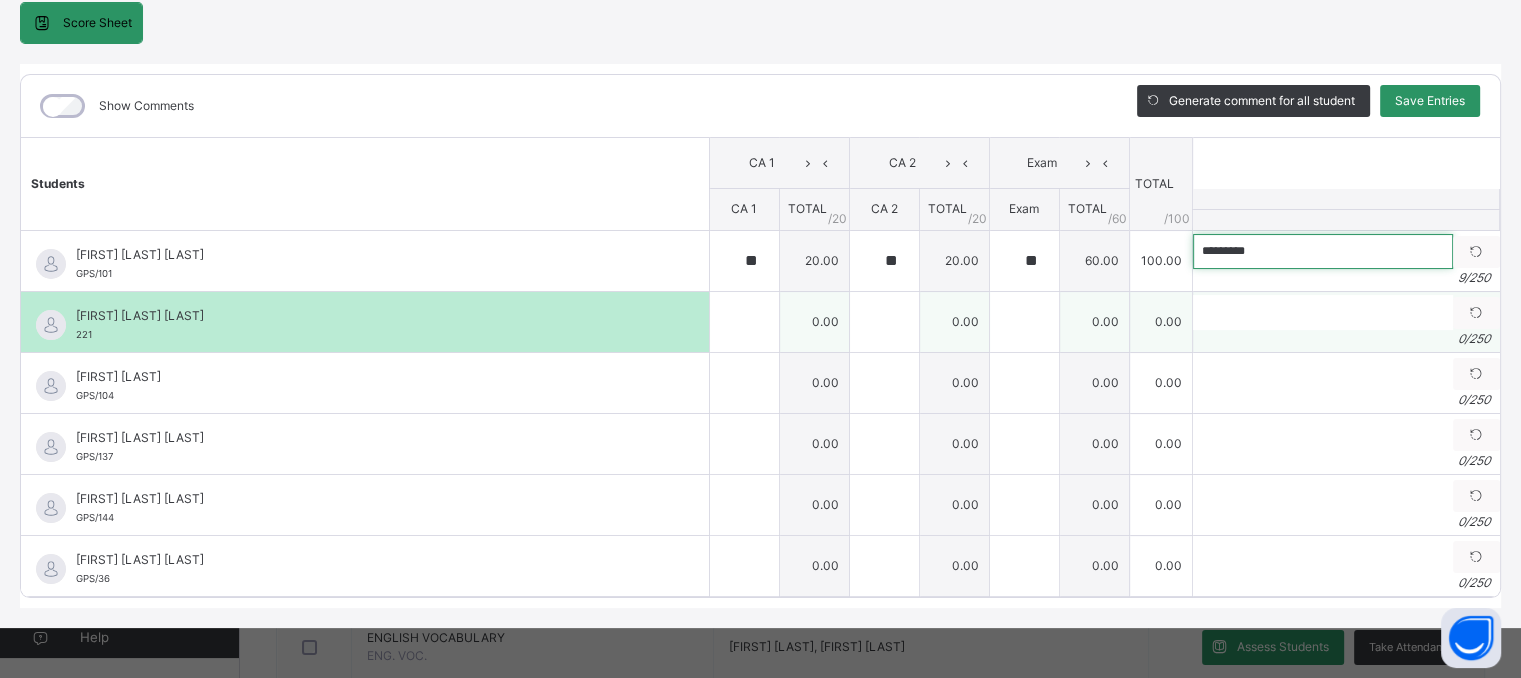 type on "*********" 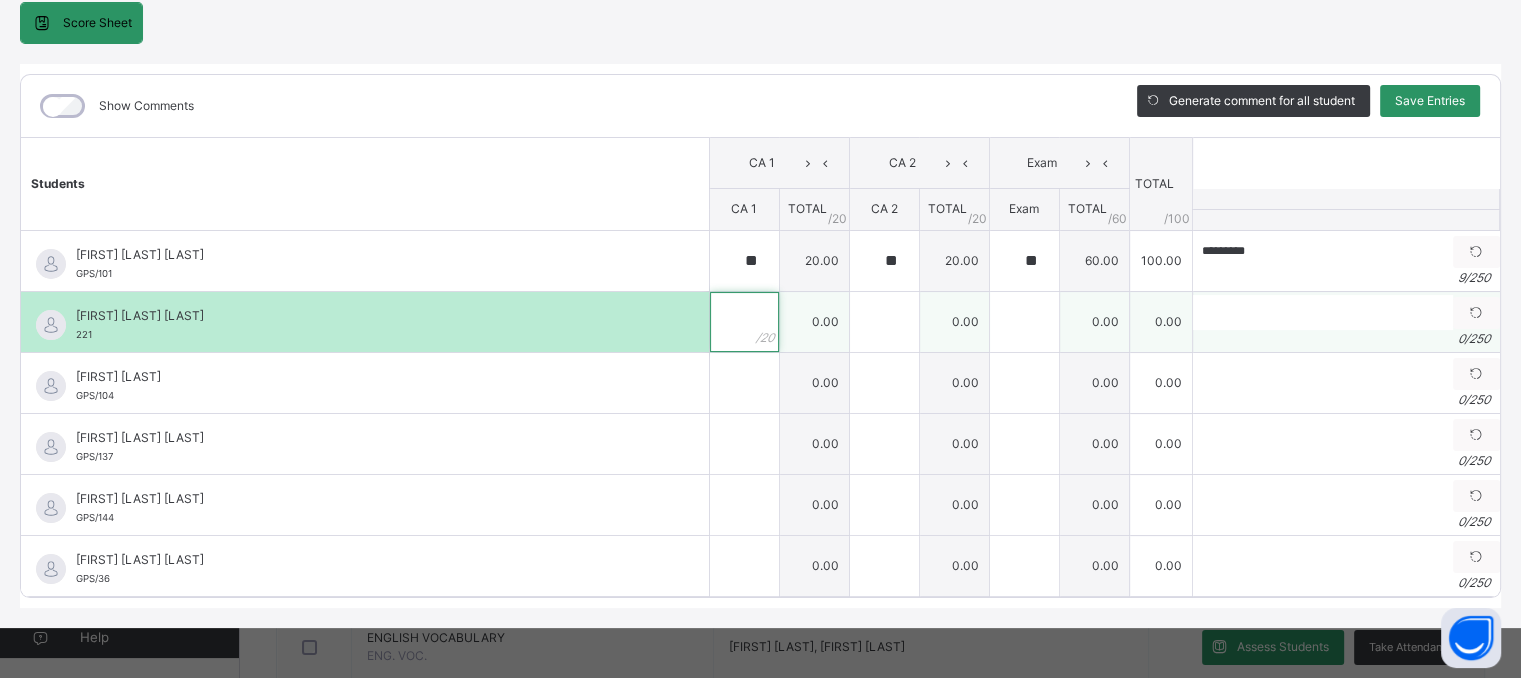 click at bounding box center [744, 322] 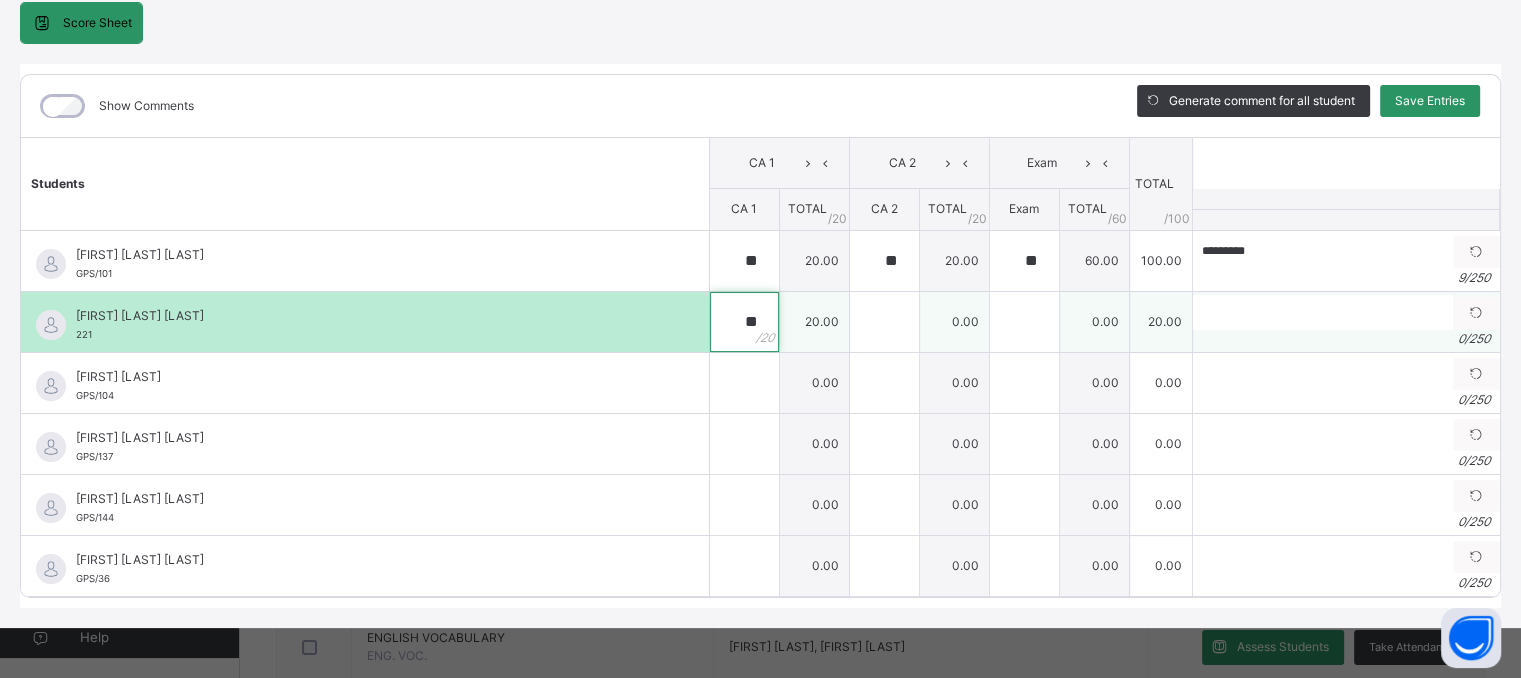 type on "**" 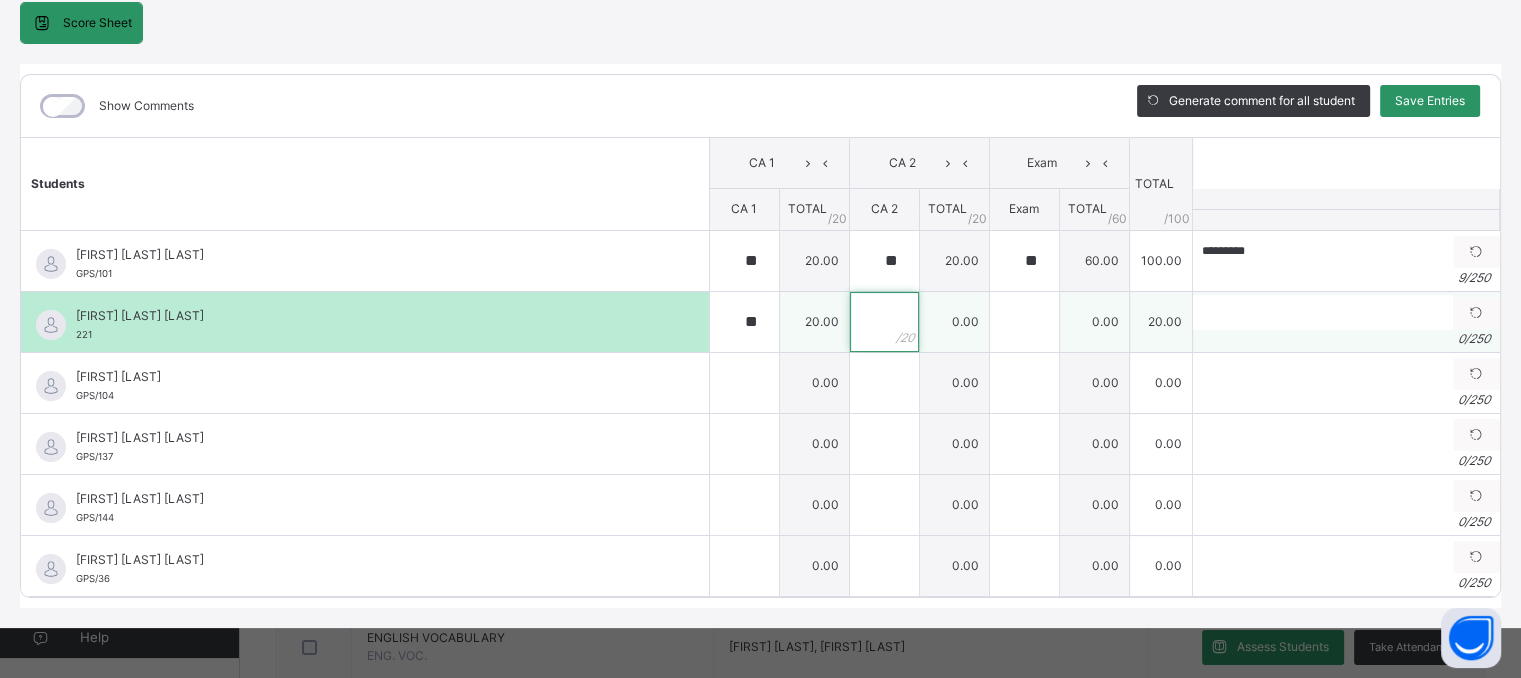 click at bounding box center (884, 322) 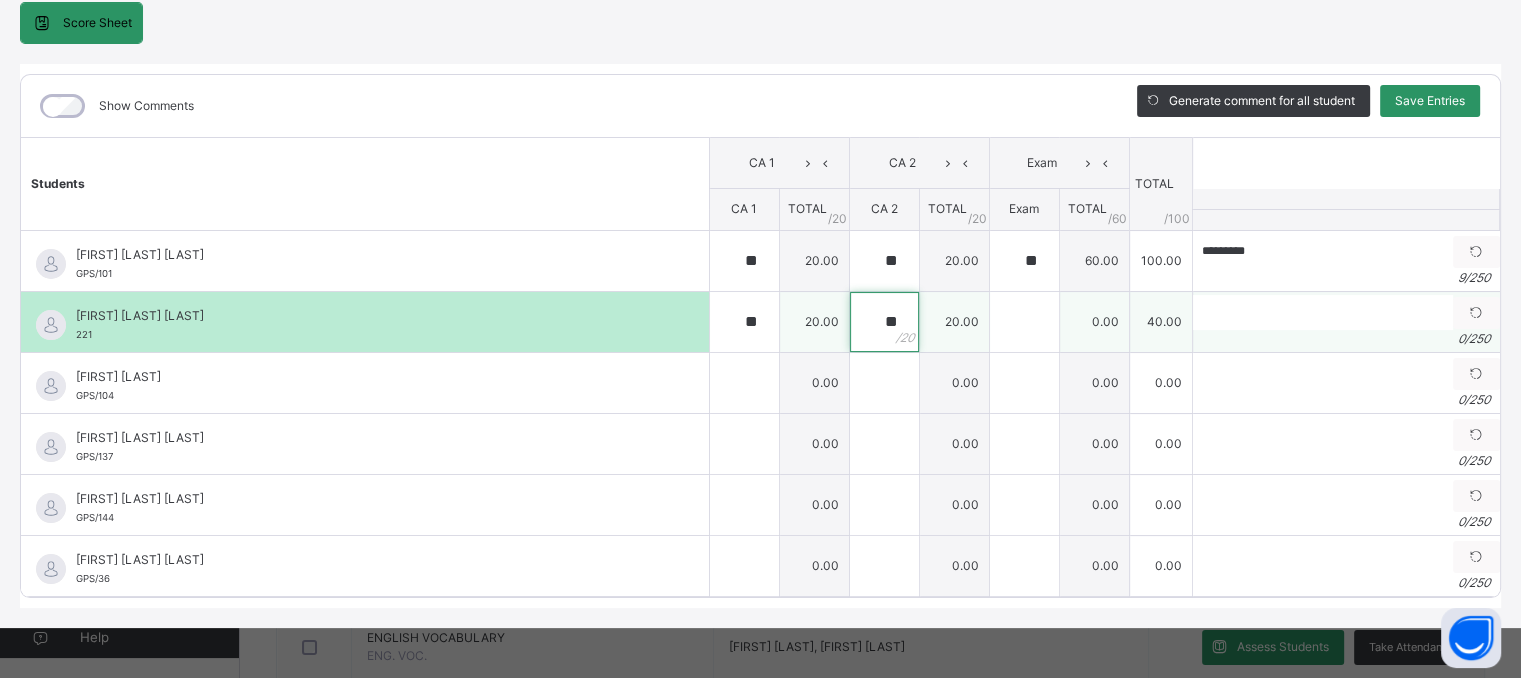 type on "**" 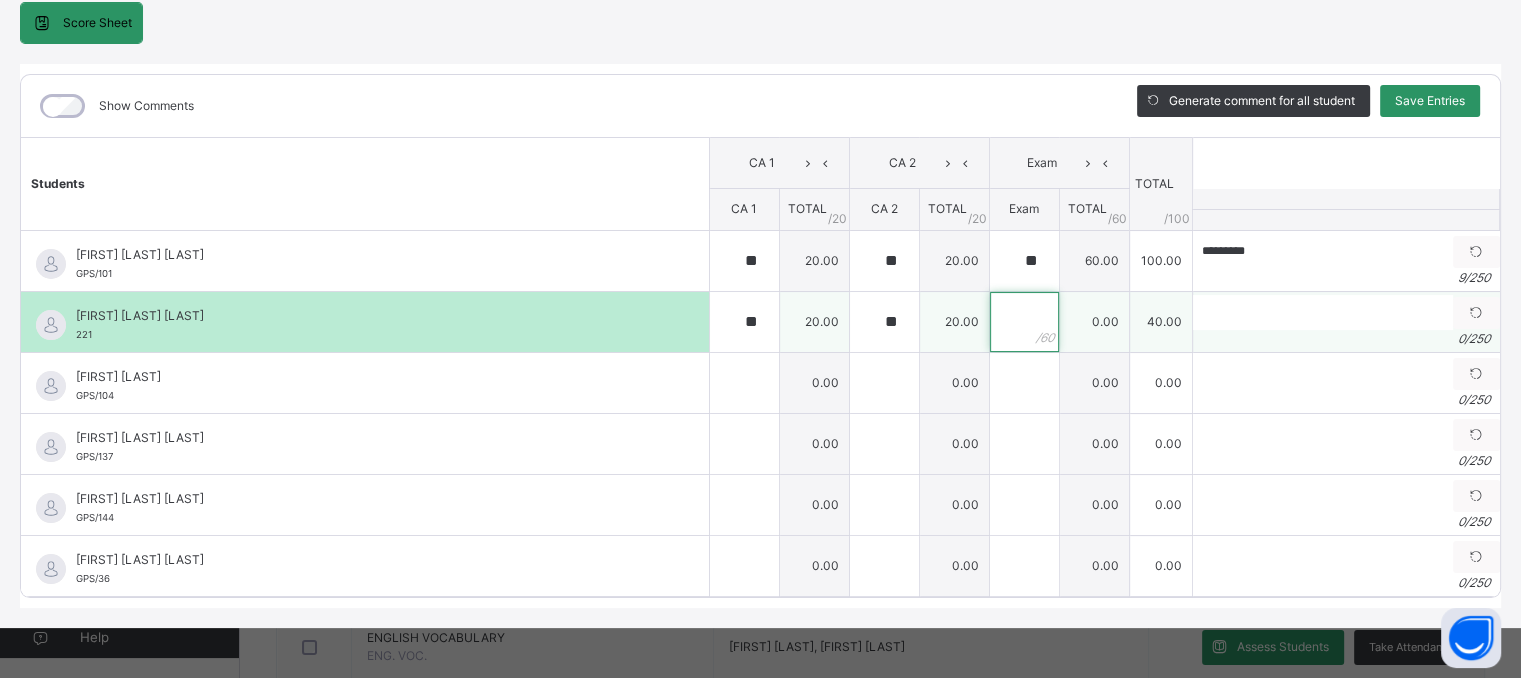 click at bounding box center [1024, 322] 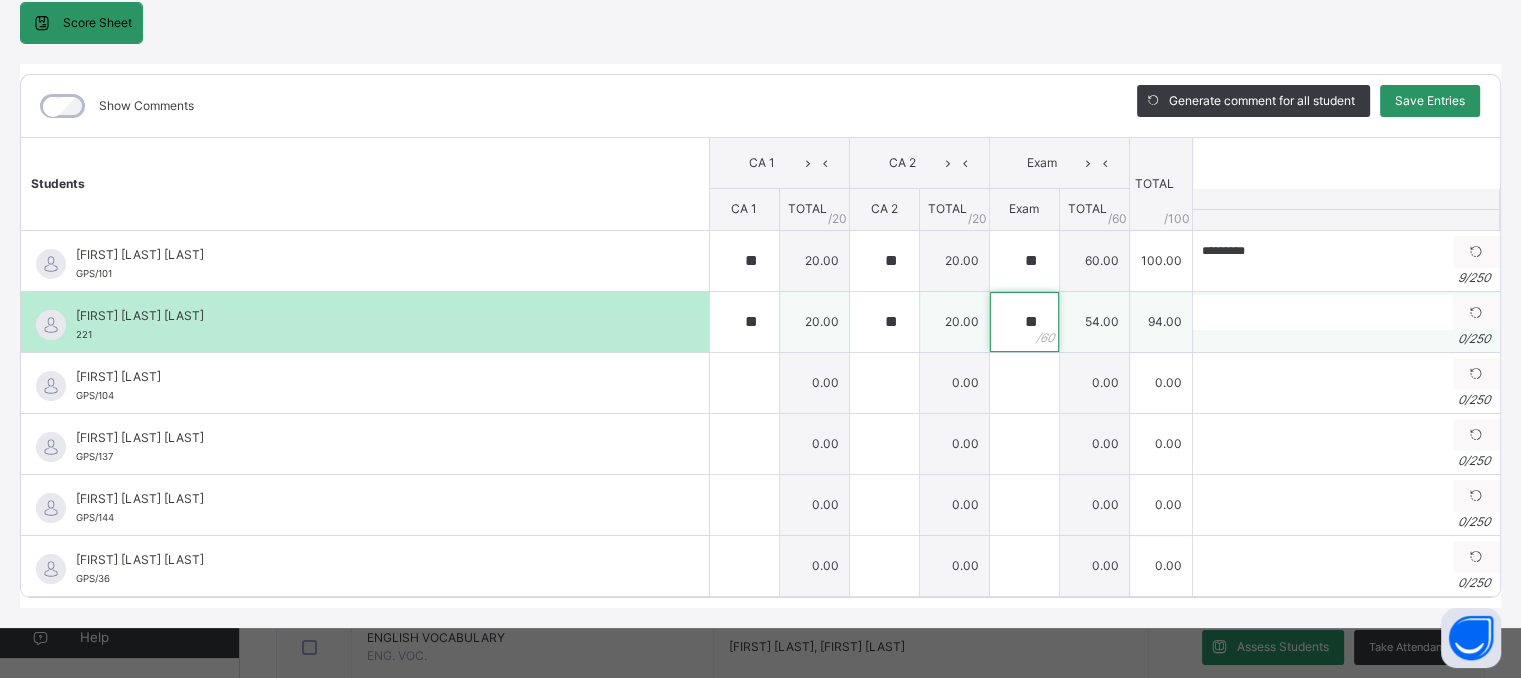 type on "**" 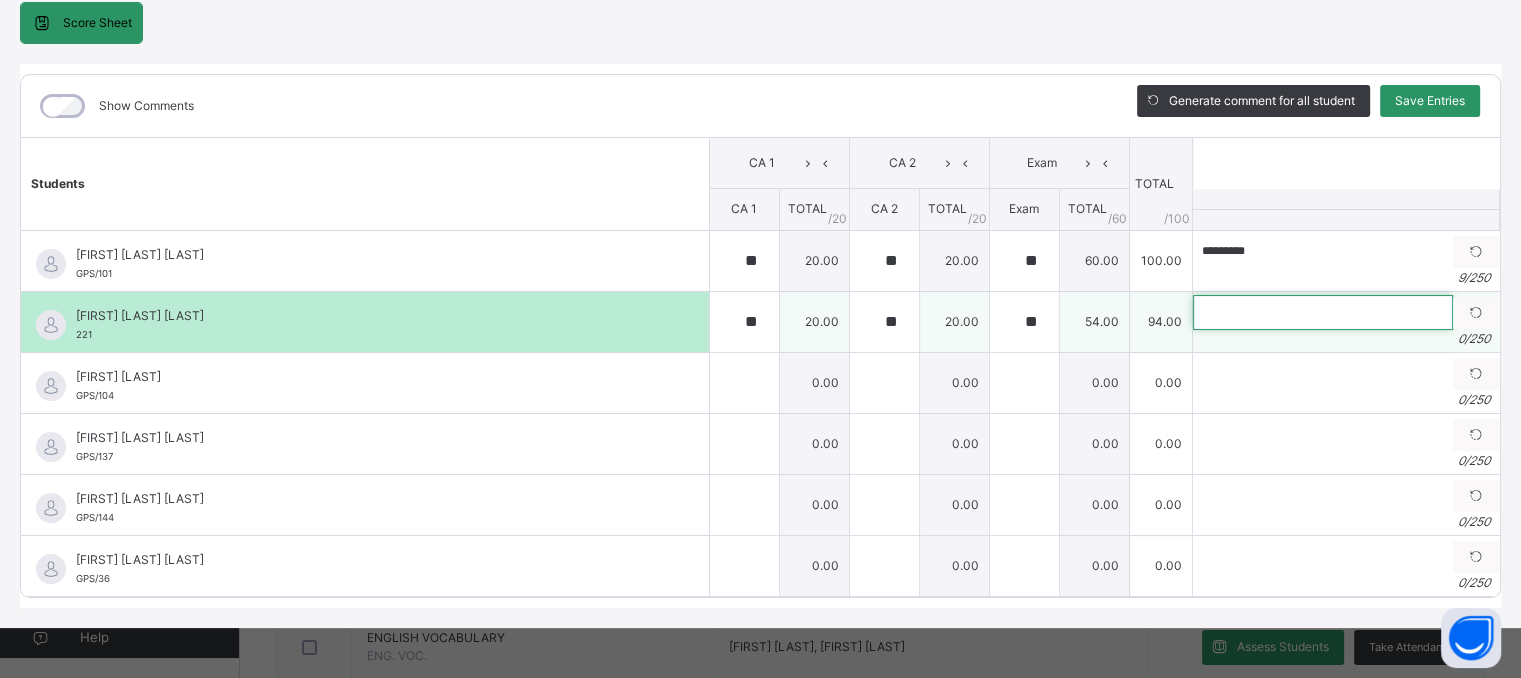 click at bounding box center (1323, 312) 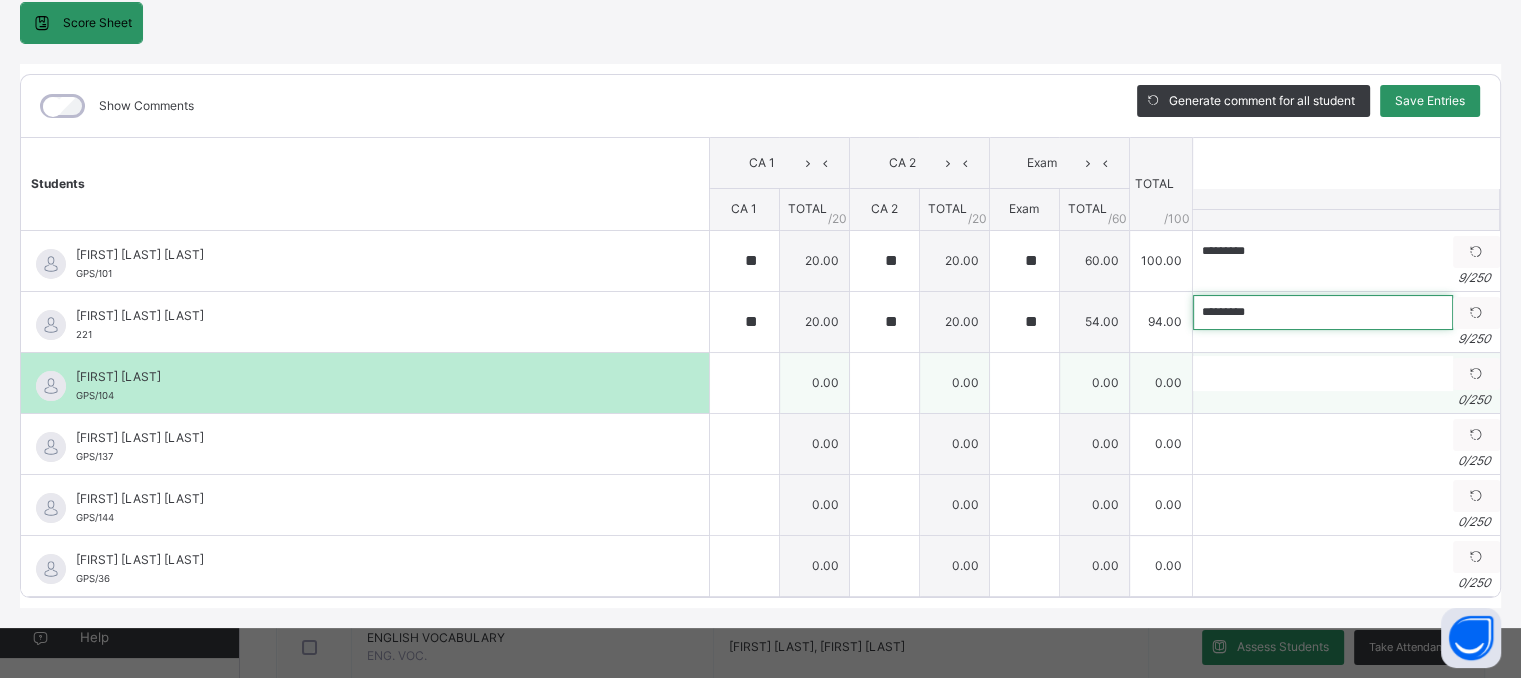 type on "*********" 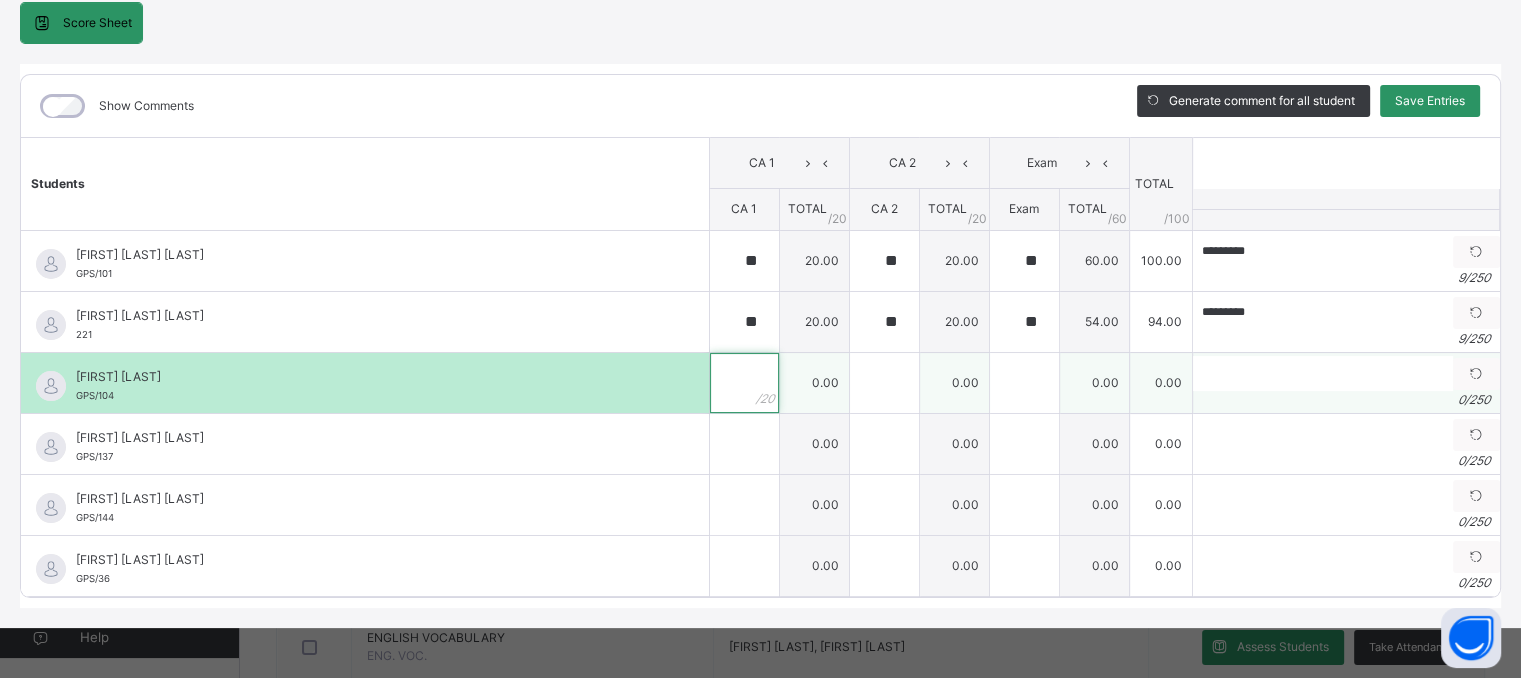 click at bounding box center [744, 383] 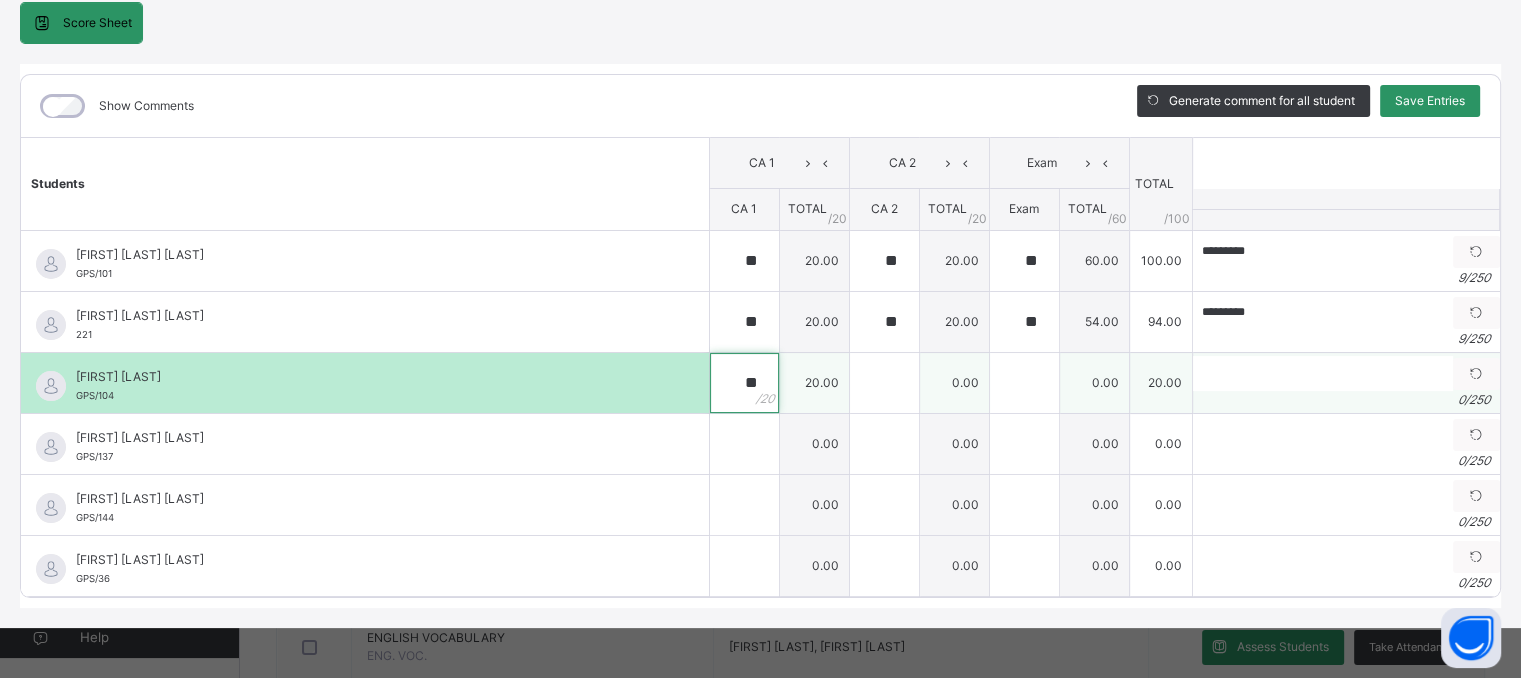 type on "**" 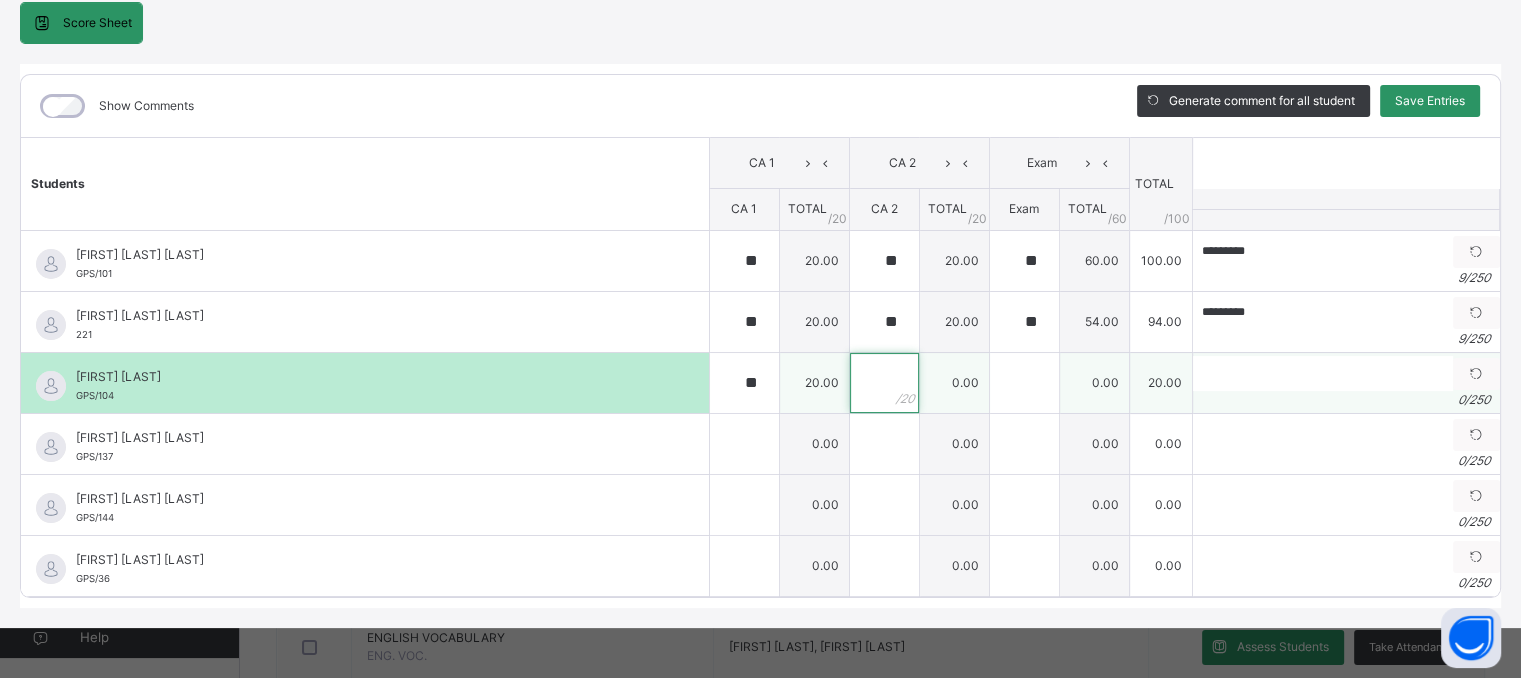 click at bounding box center [884, 383] 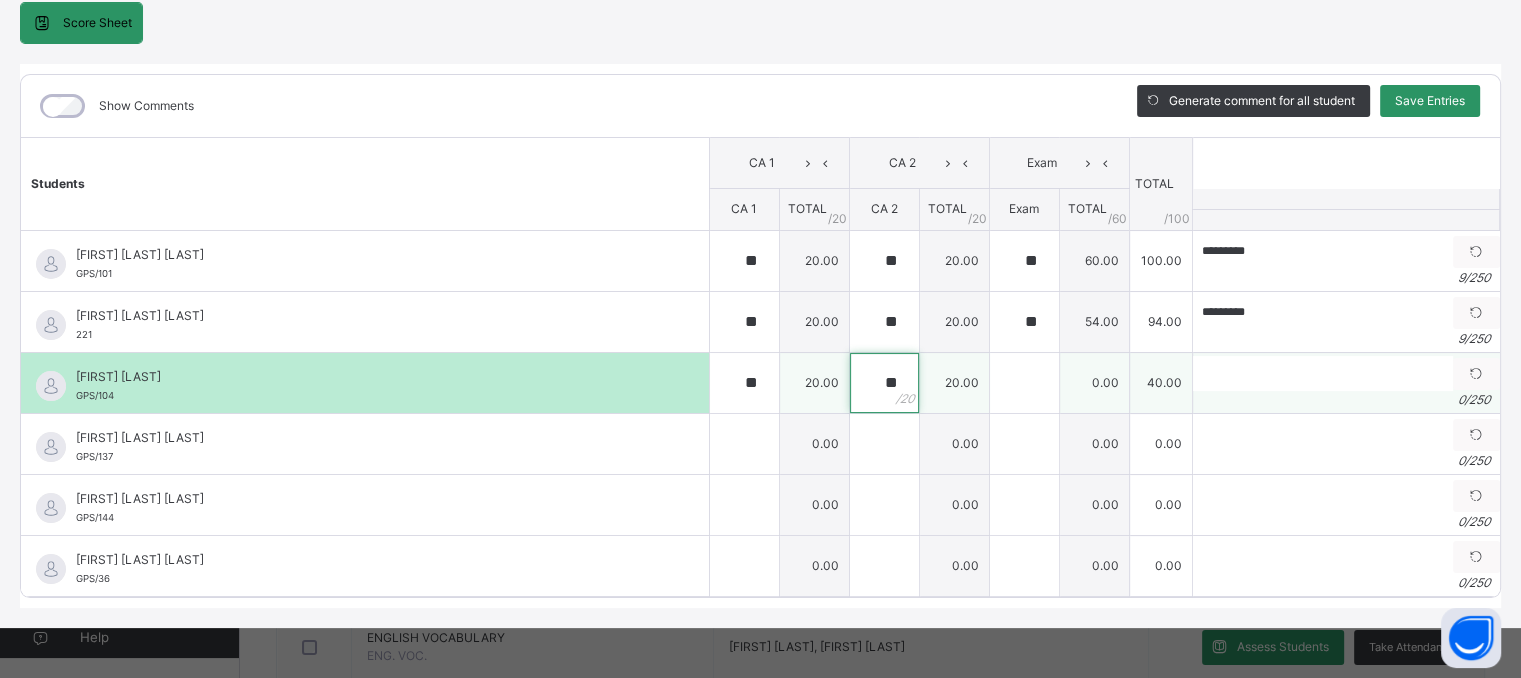 type on "**" 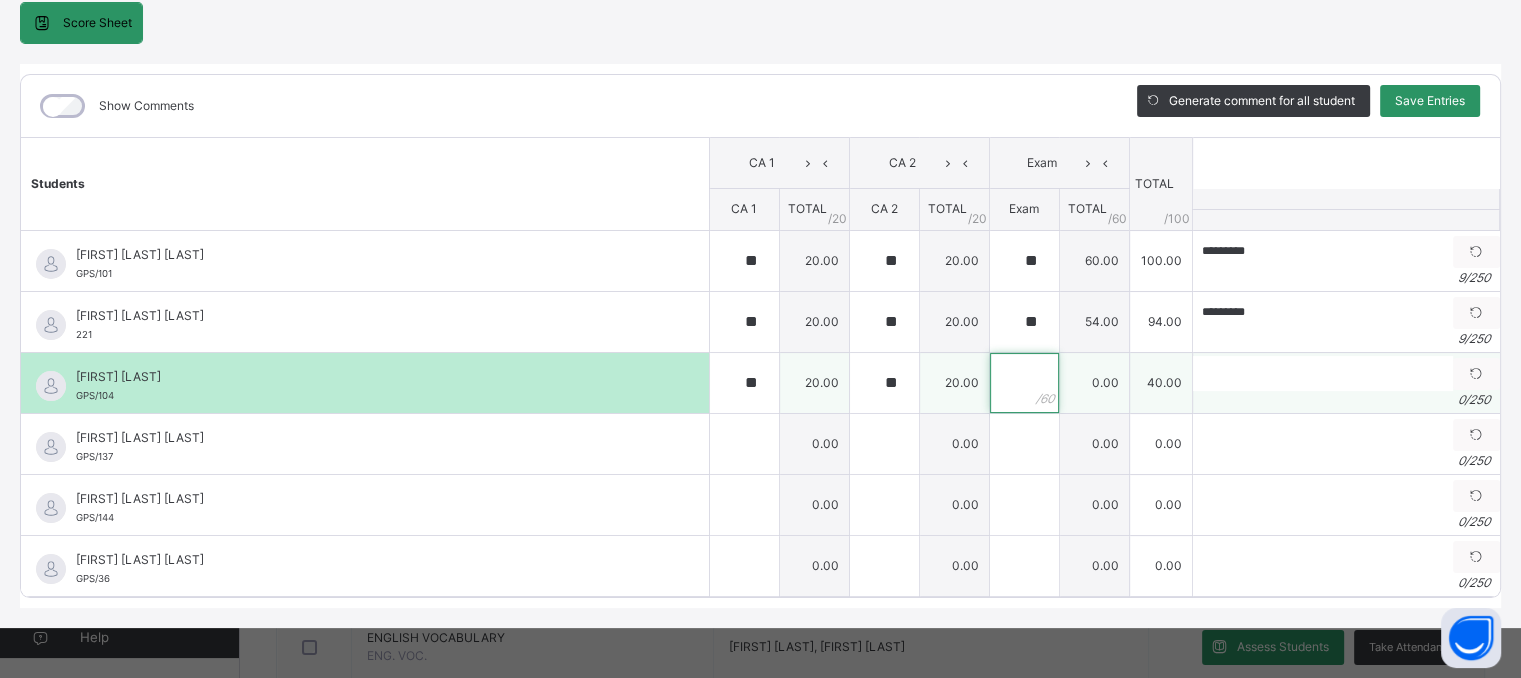 click at bounding box center [1024, 383] 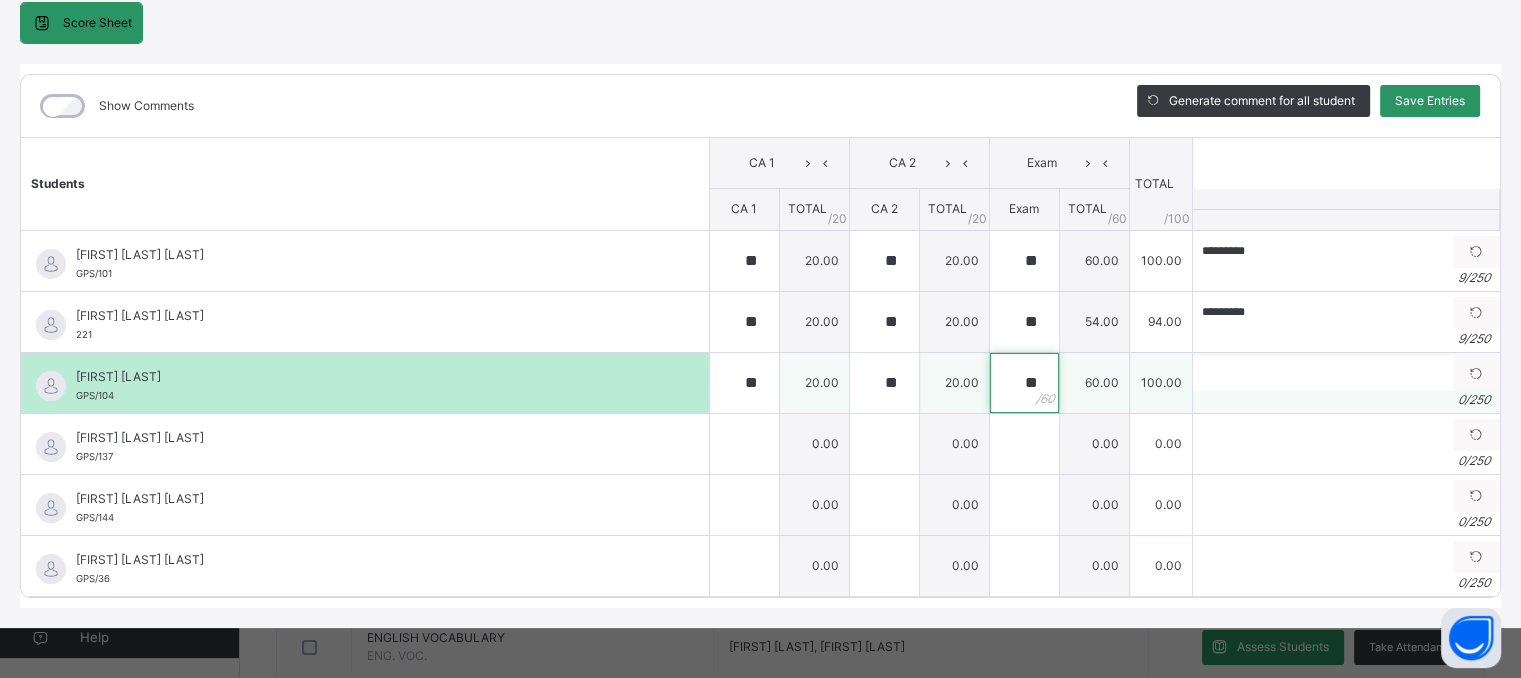 type on "**" 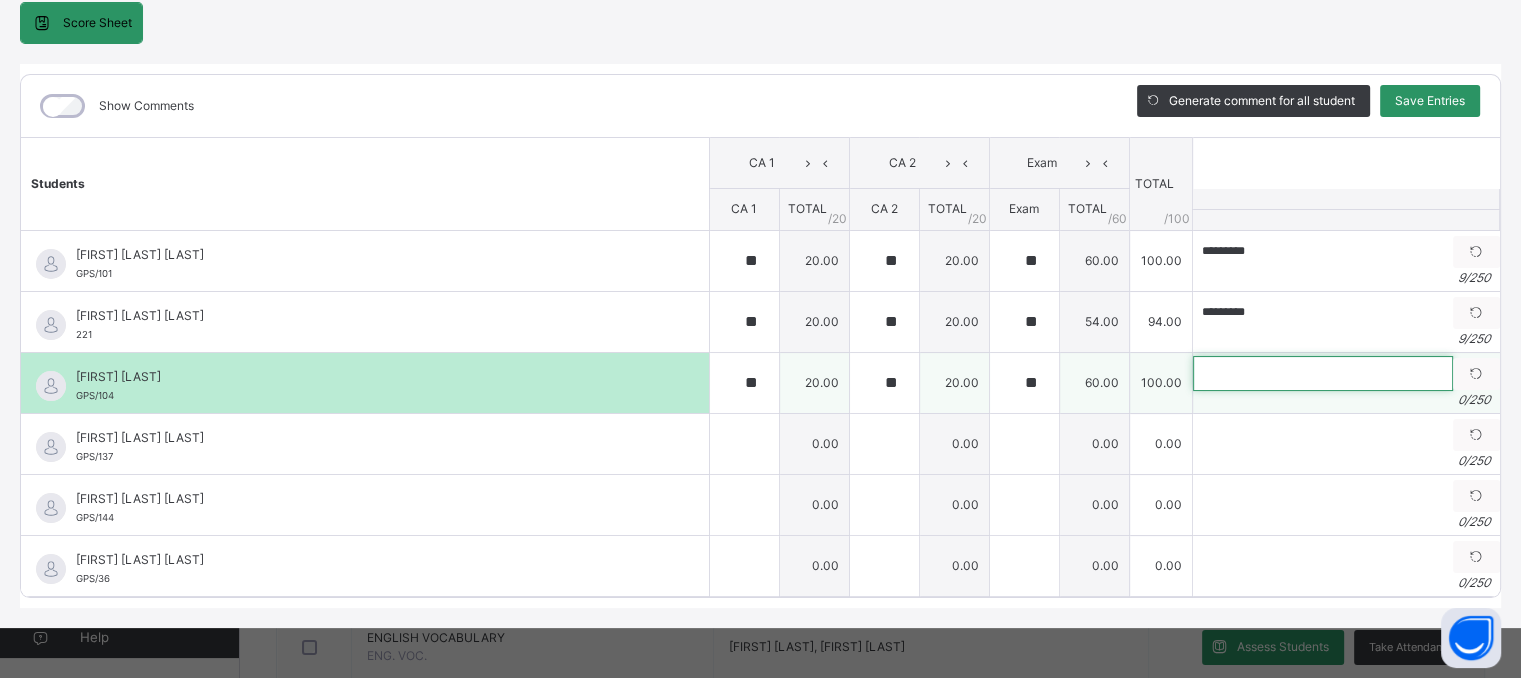 click at bounding box center (1323, 373) 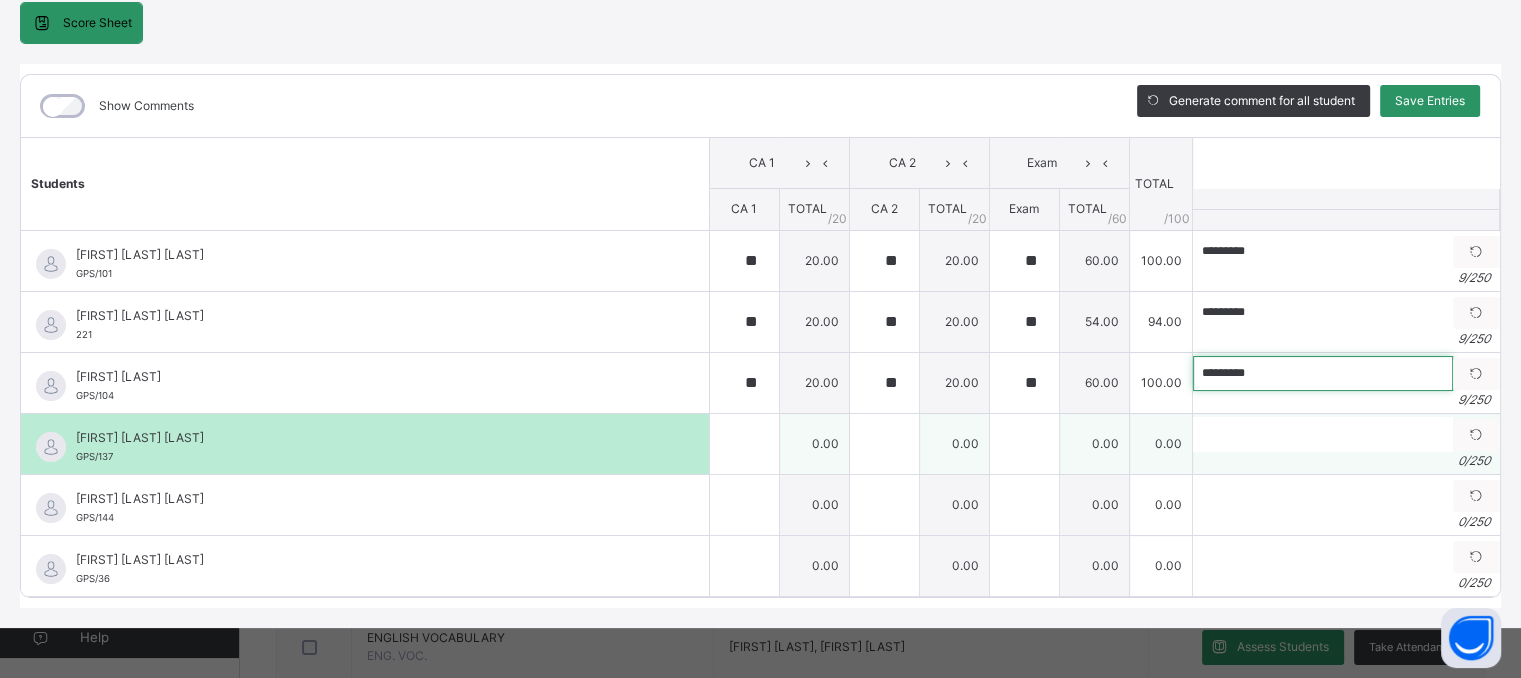 type on "*********" 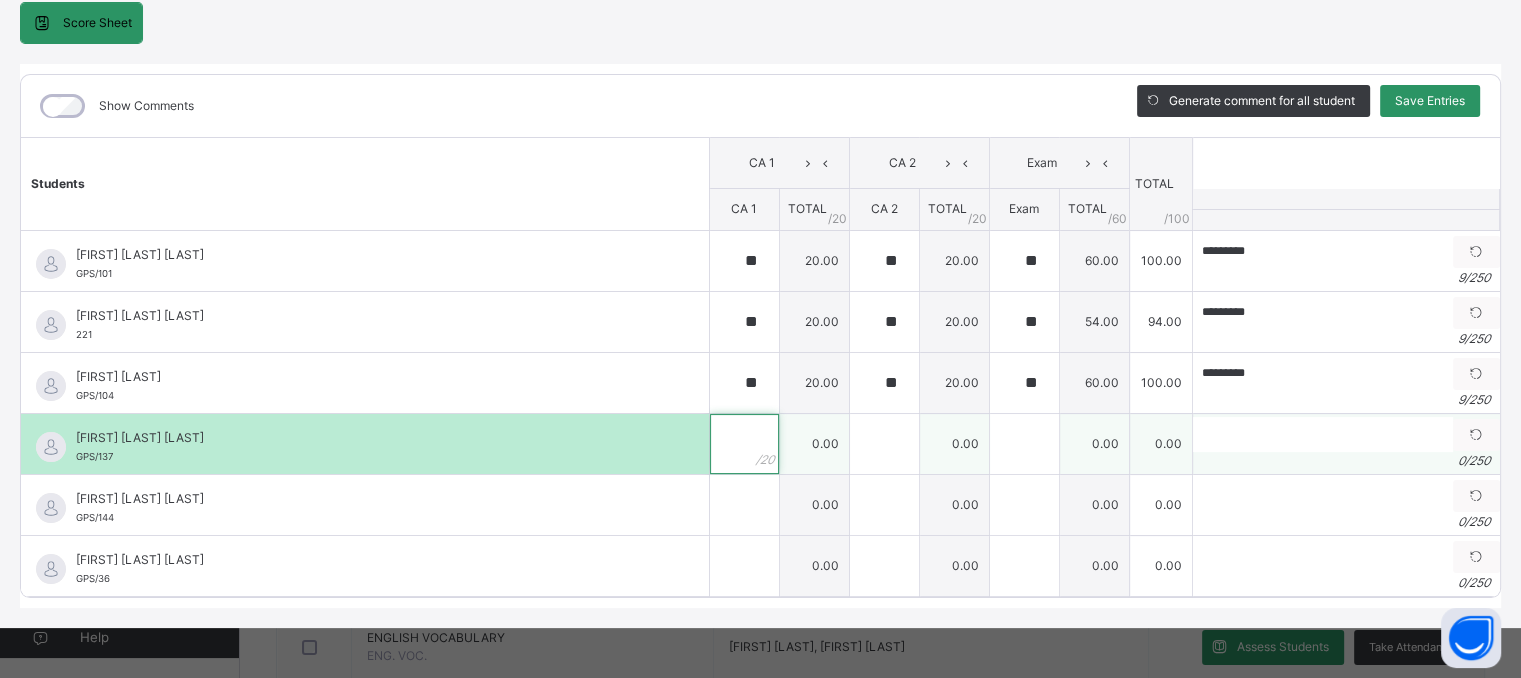 click at bounding box center [744, 444] 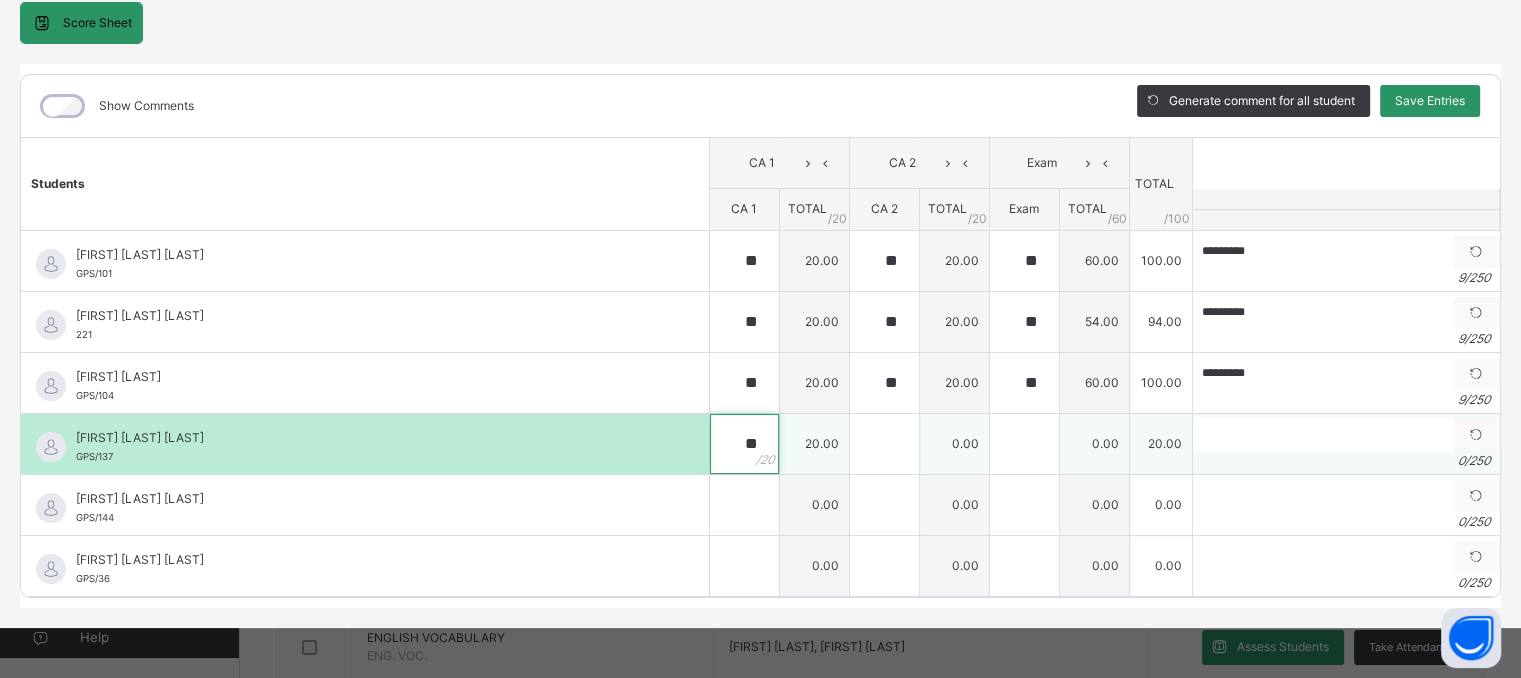 type on "**" 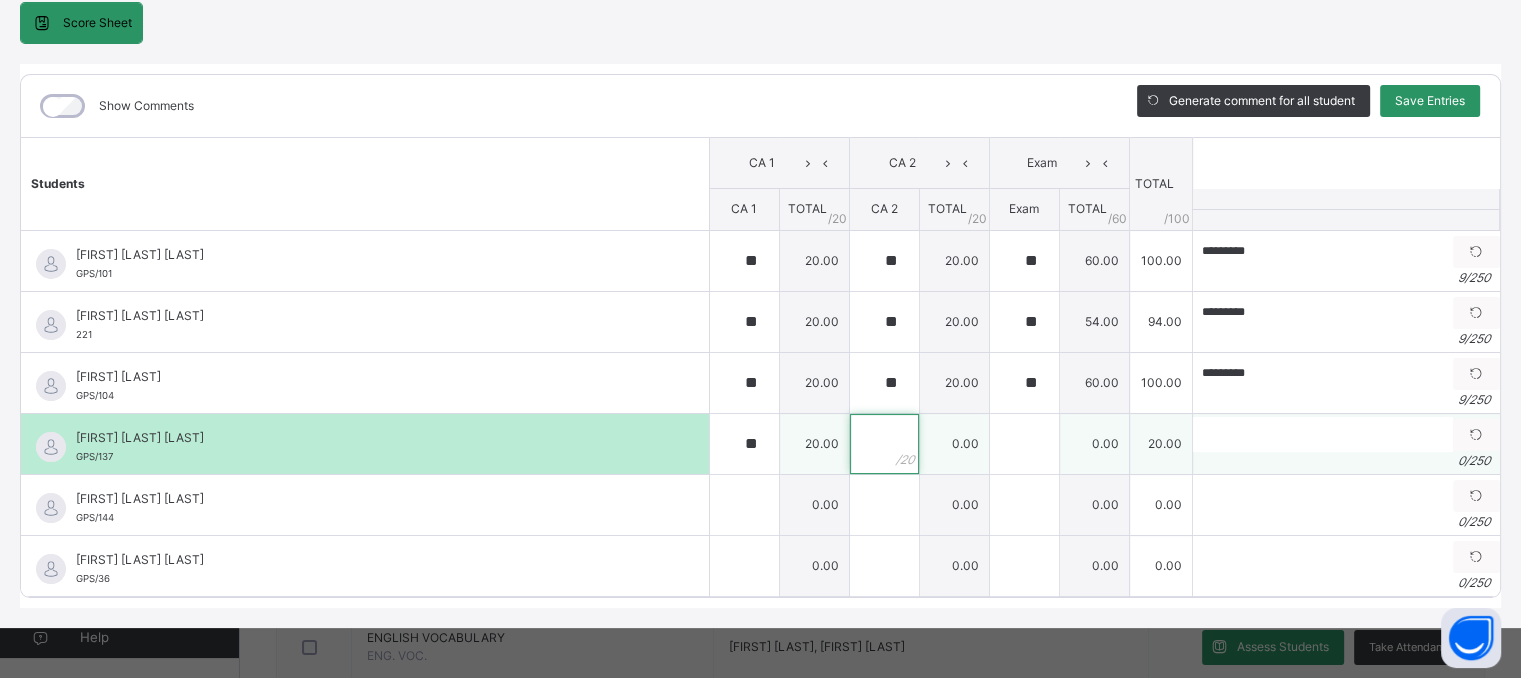 click at bounding box center [884, 444] 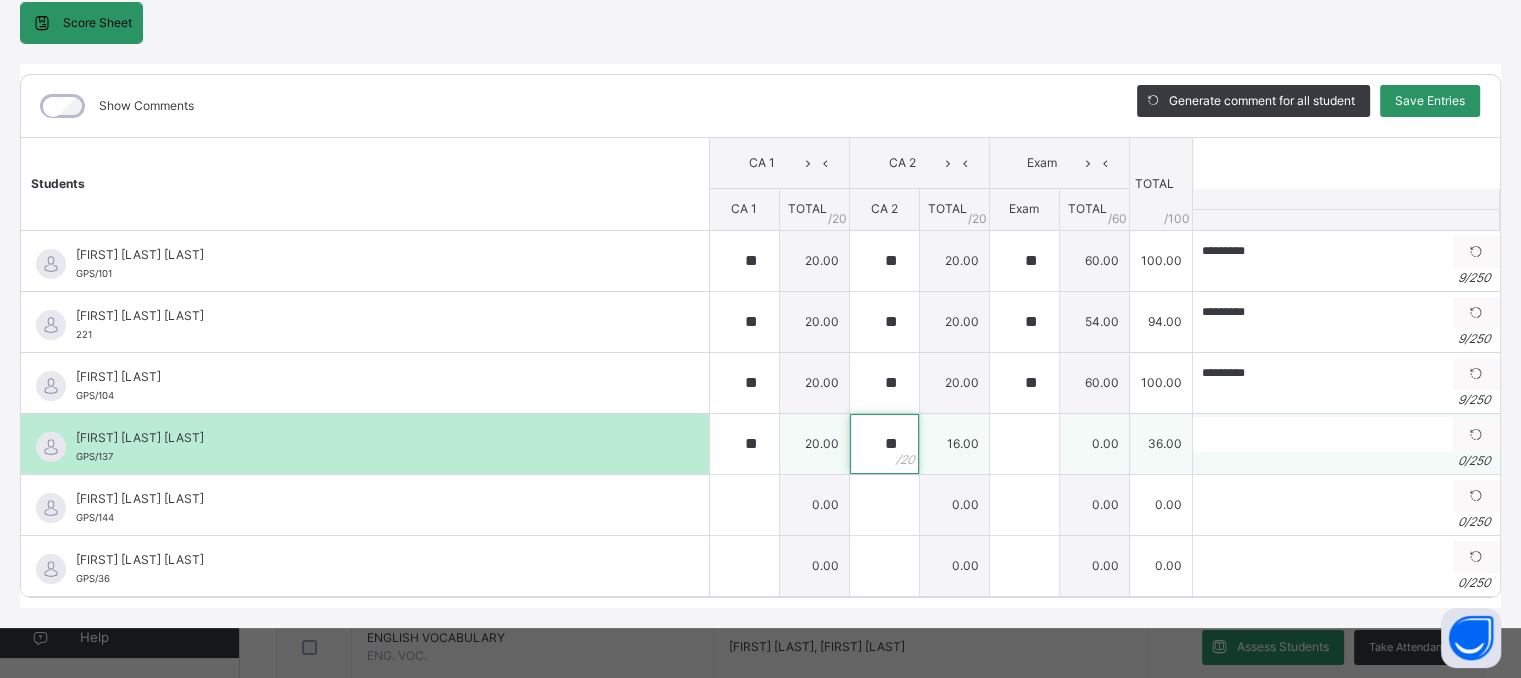 type on "**" 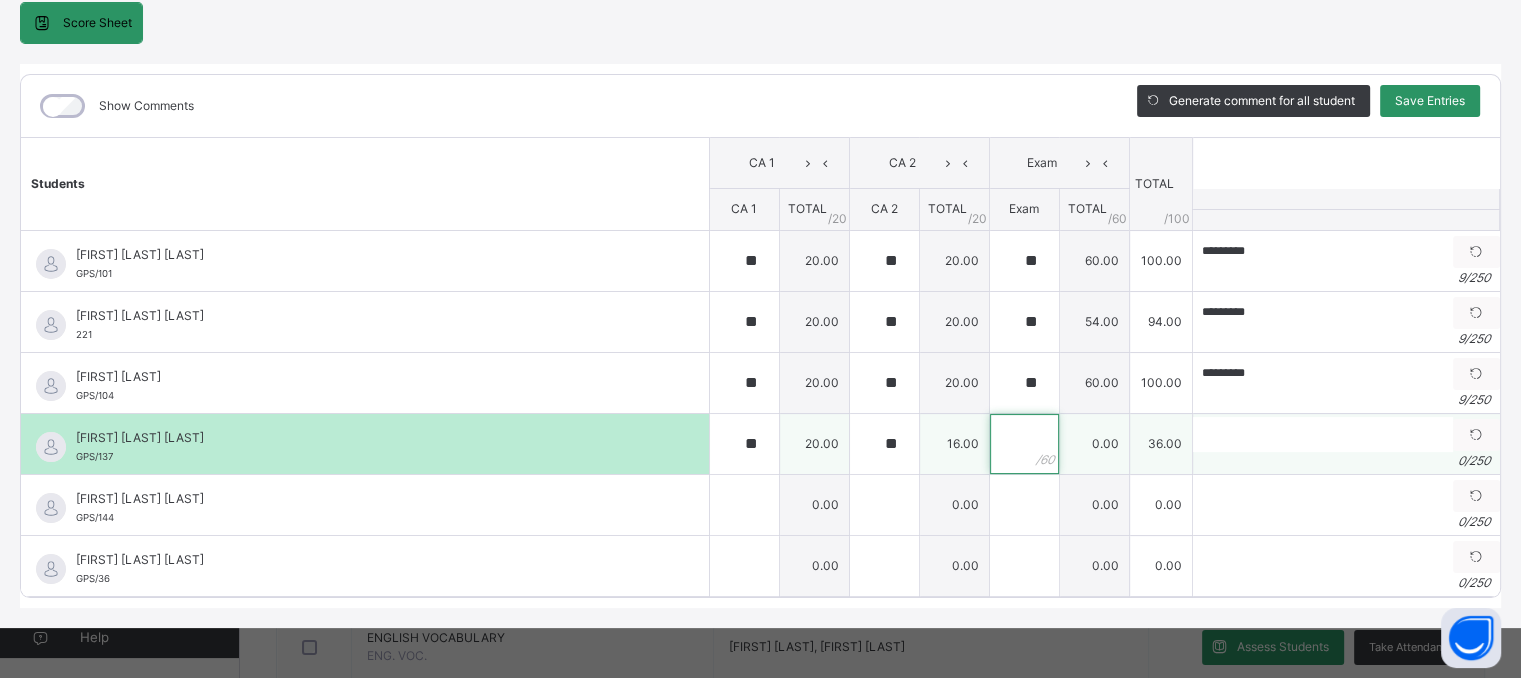 click at bounding box center (1024, 444) 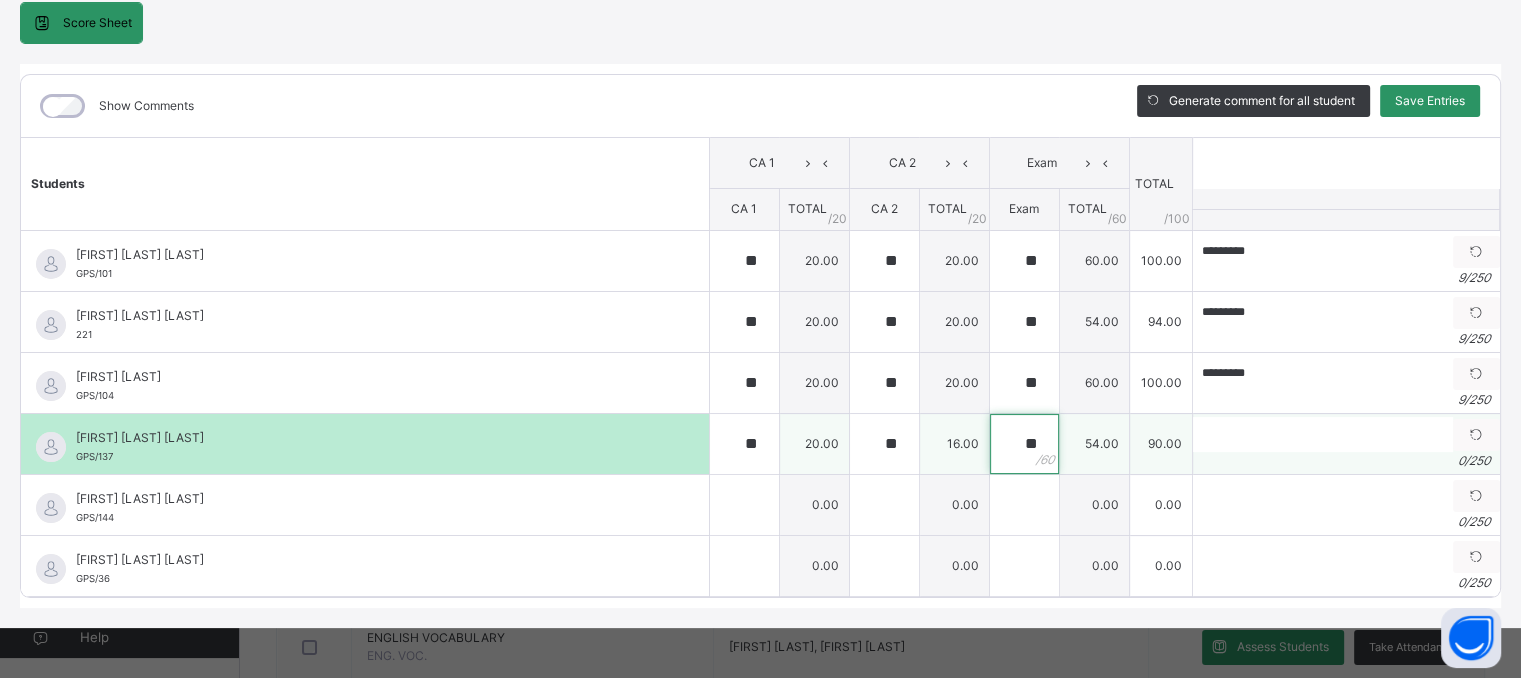 type on "**" 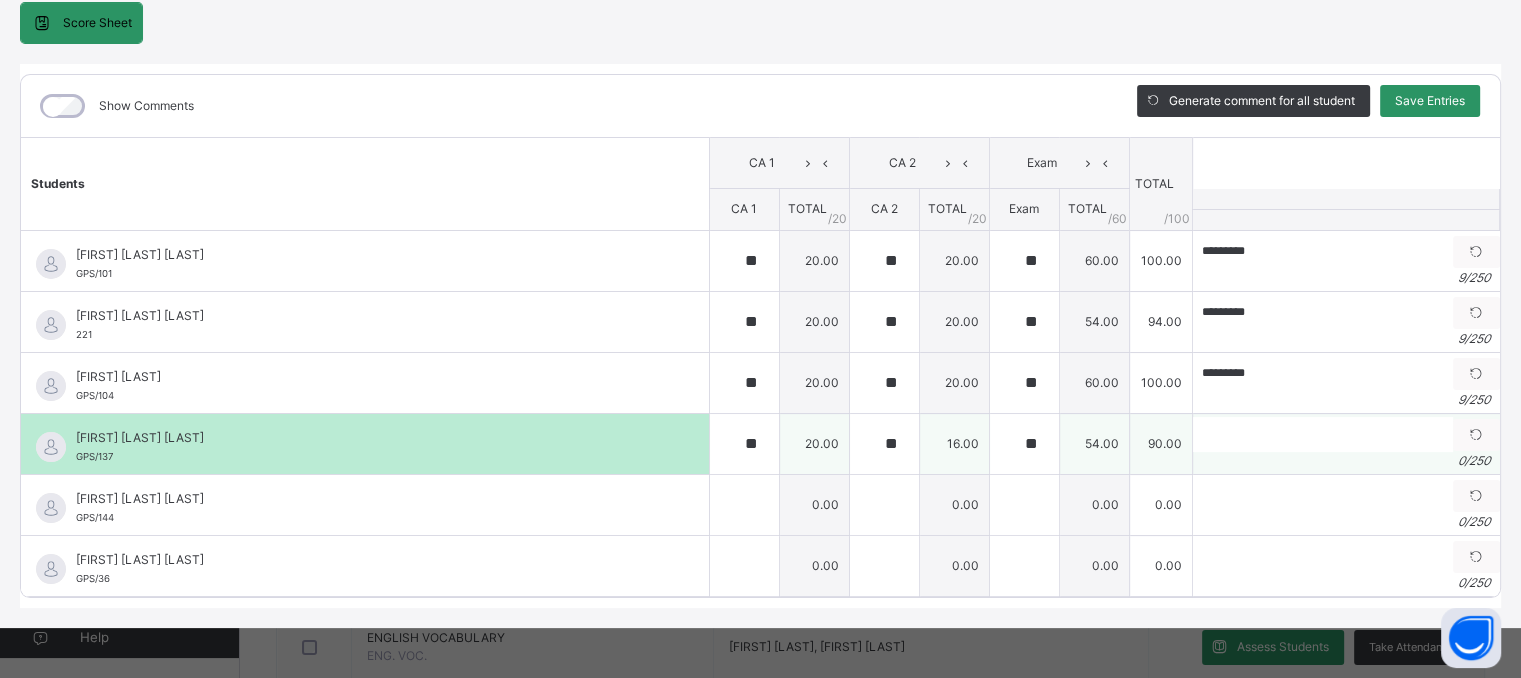 drag, startPoint x: 1180, startPoint y: 432, endPoint x: 1230, endPoint y: 434, distance: 50.039986 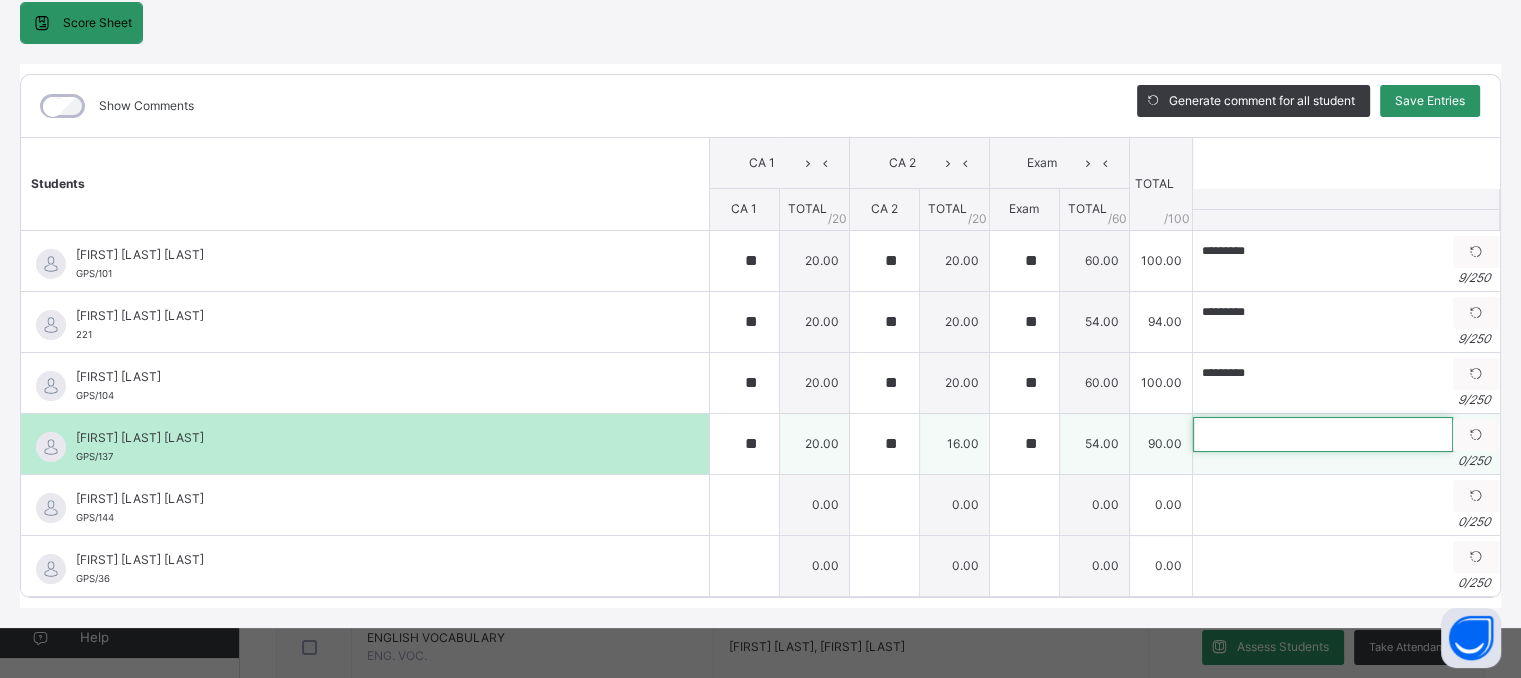 click at bounding box center [1323, 434] 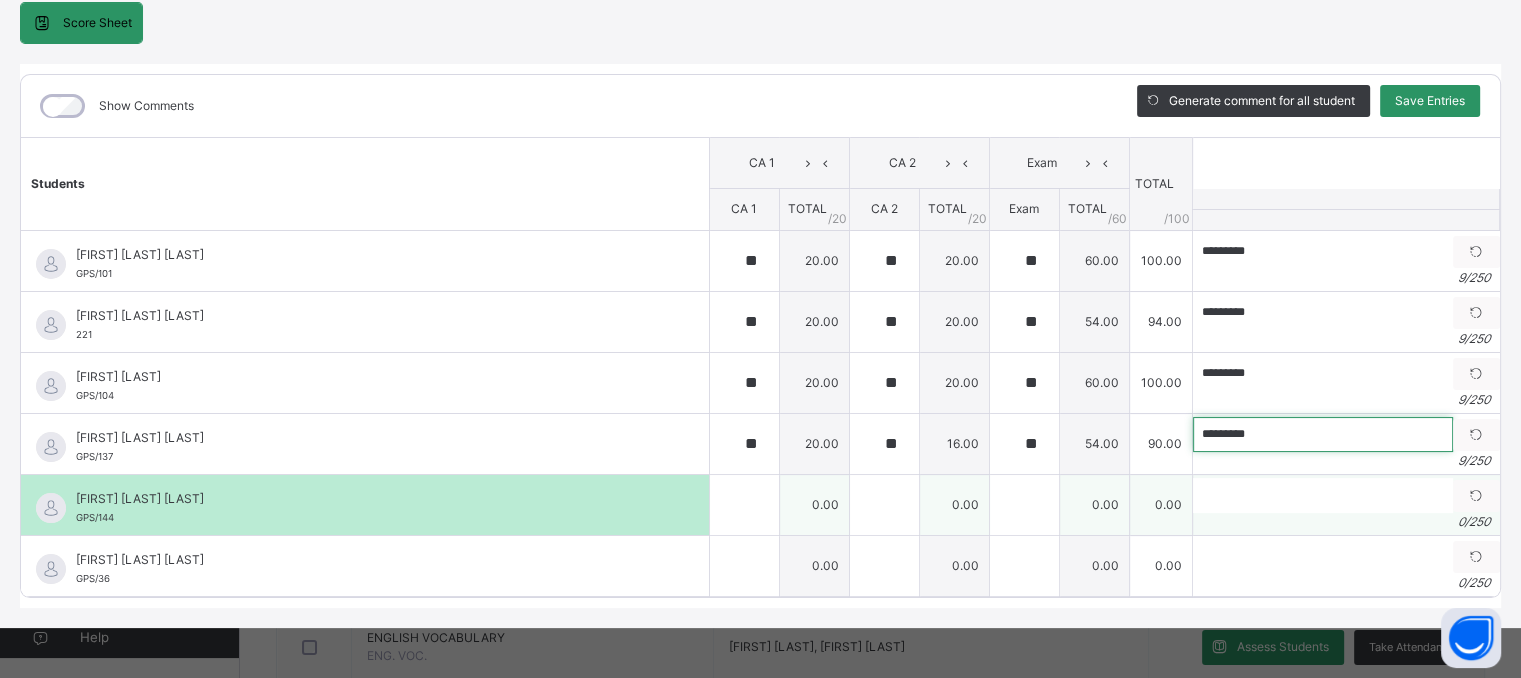 type on "*********" 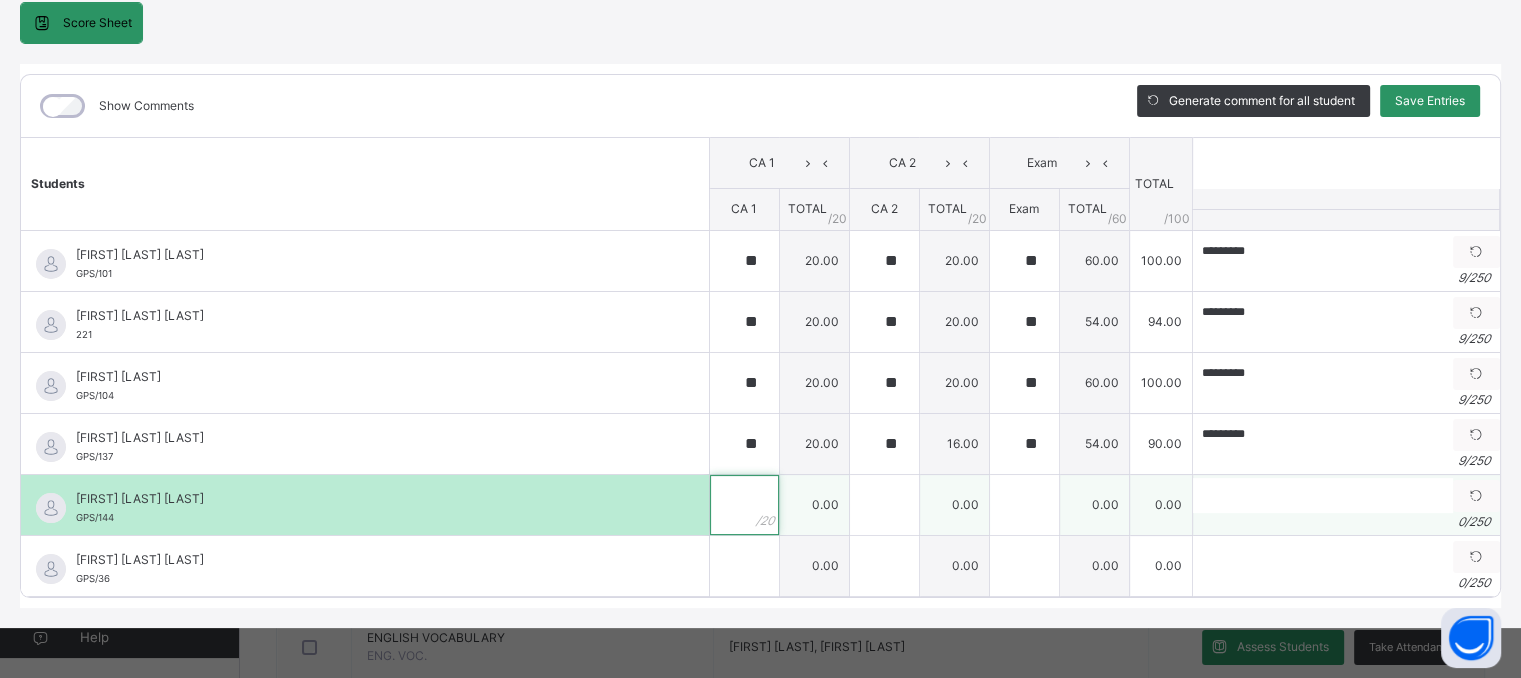 click at bounding box center [744, 505] 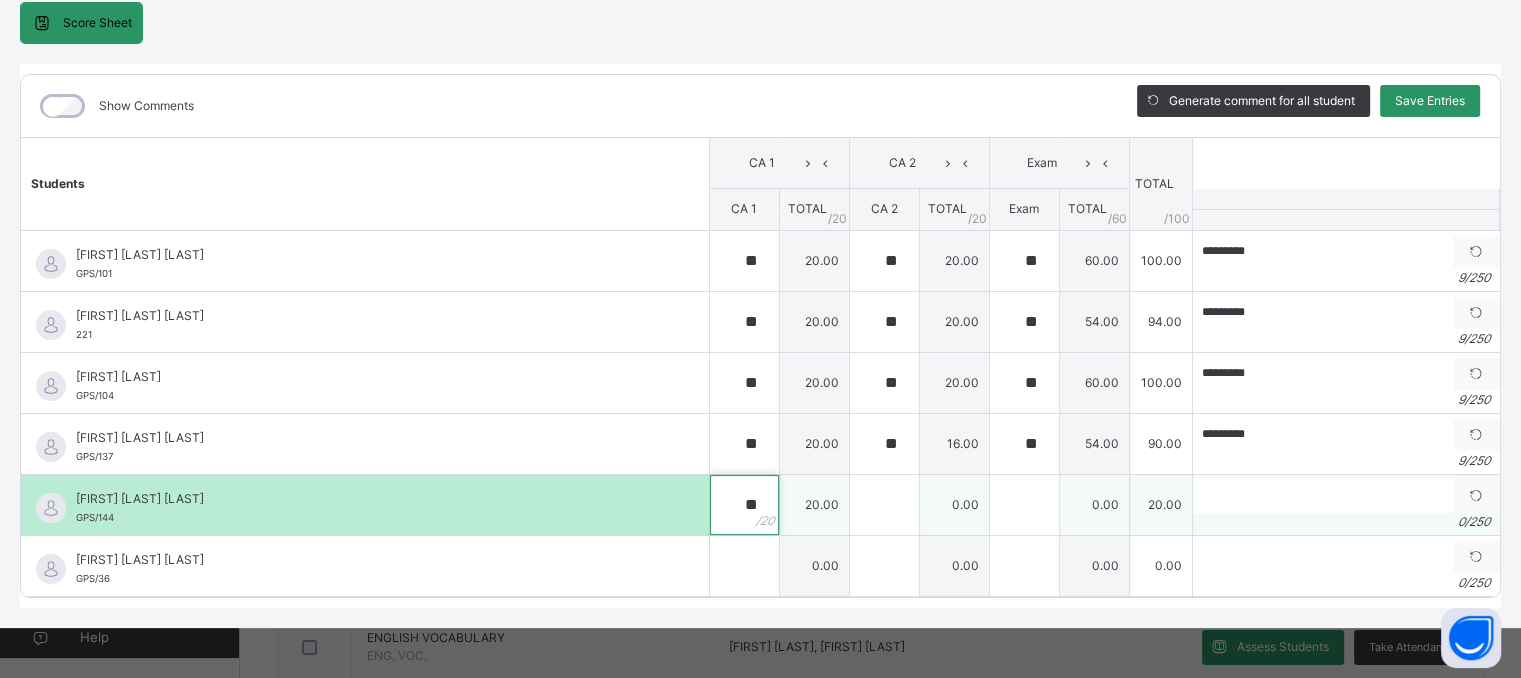 type on "**" 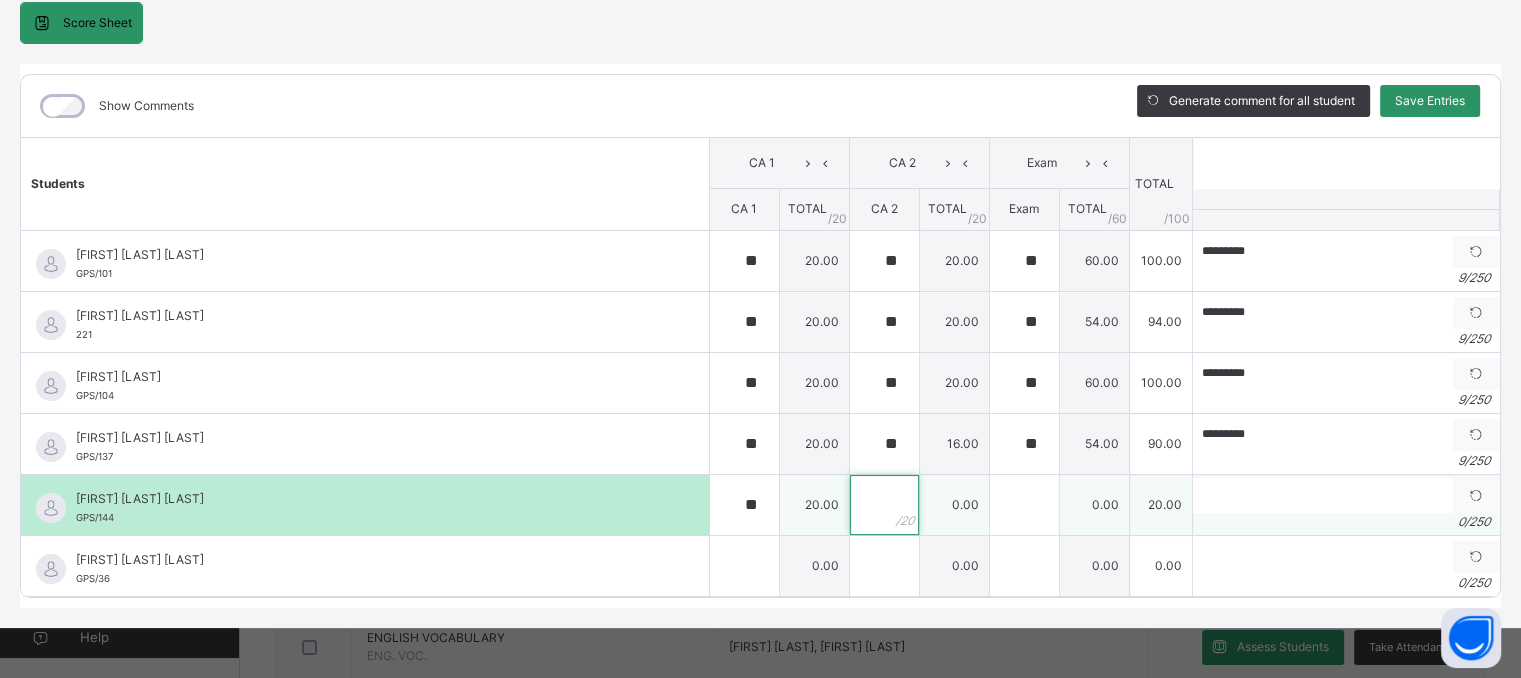 click at bounding box center [884, 505] 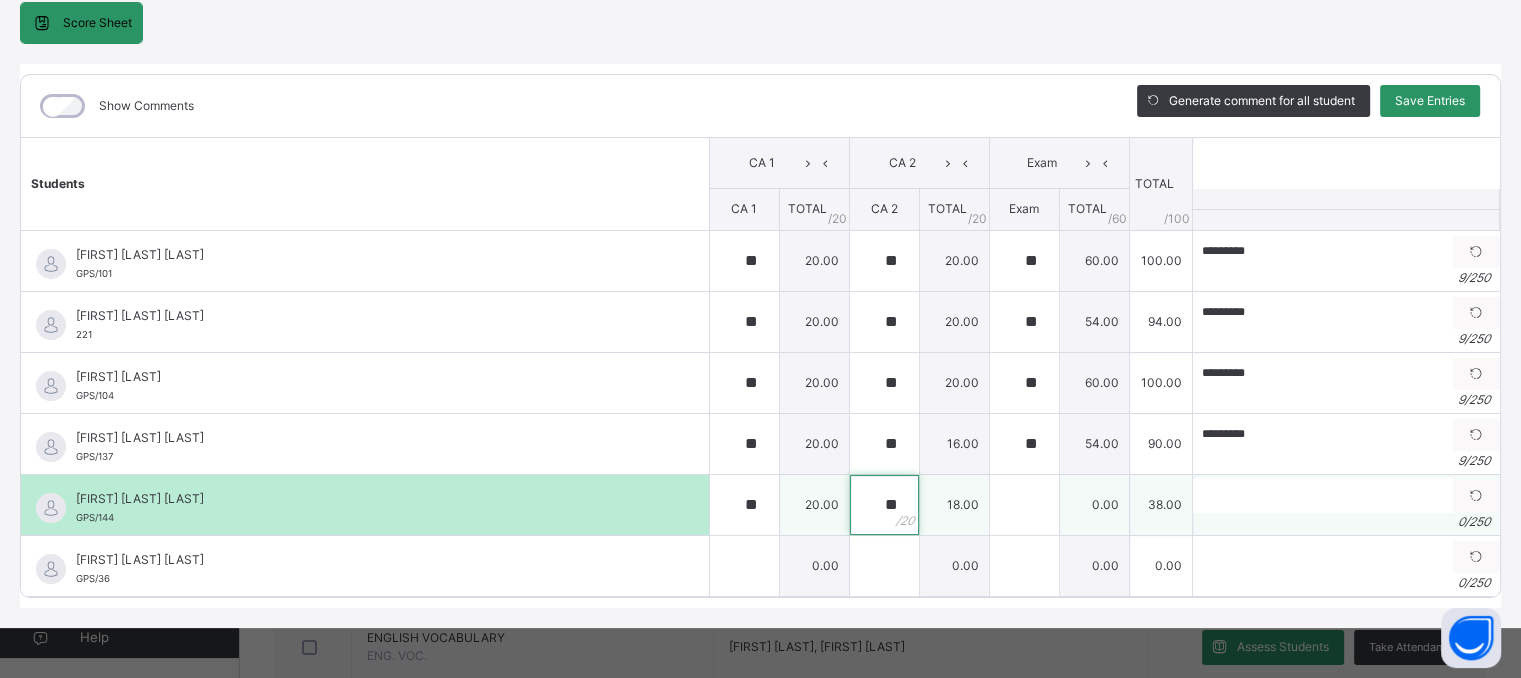 type on "**" 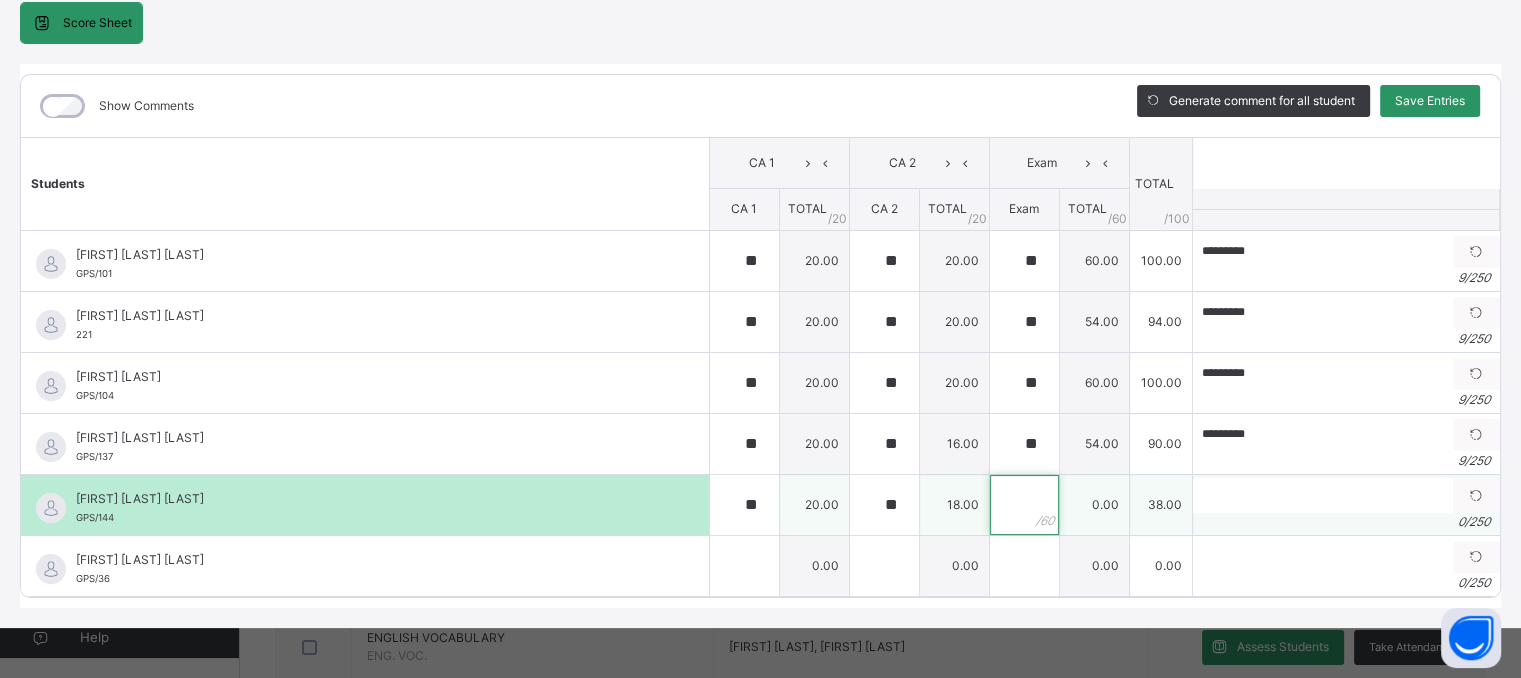 click at bounding box center [1024, 505] 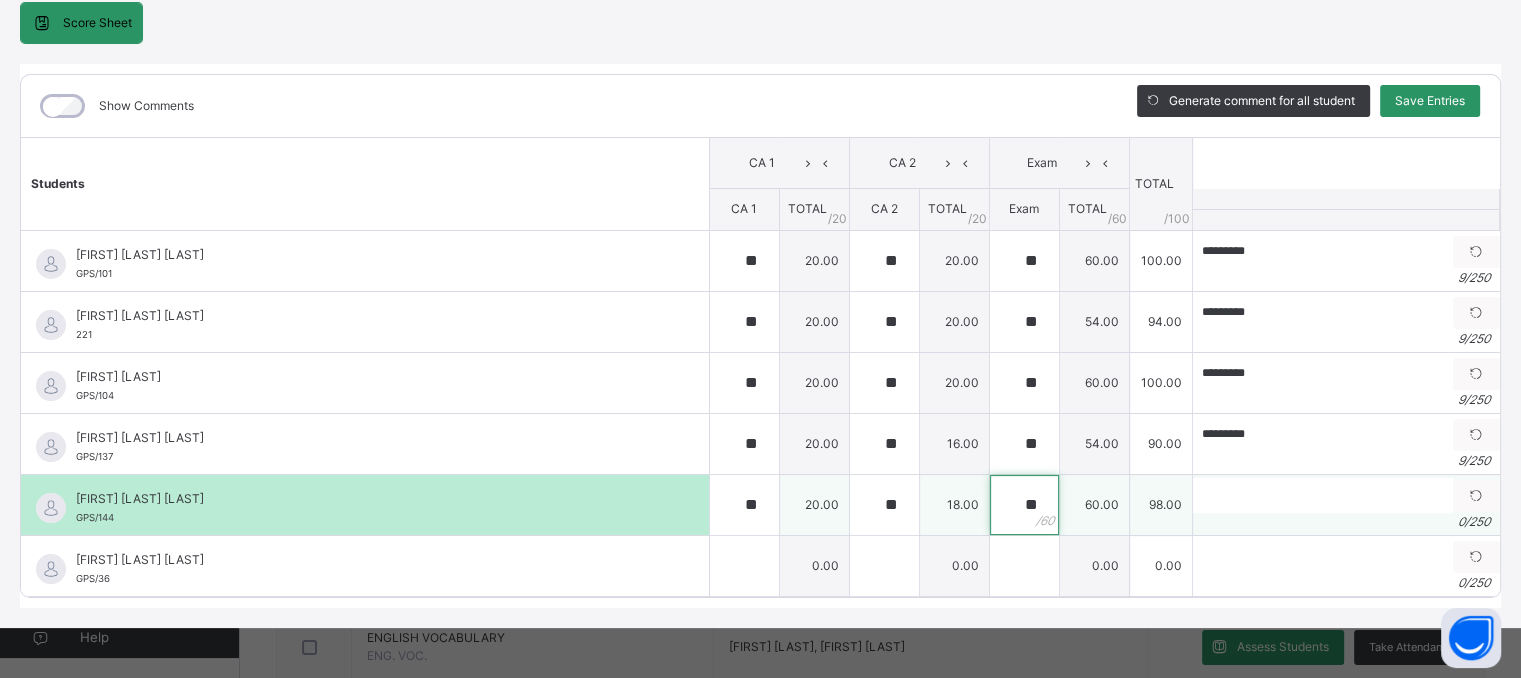 type on "**" 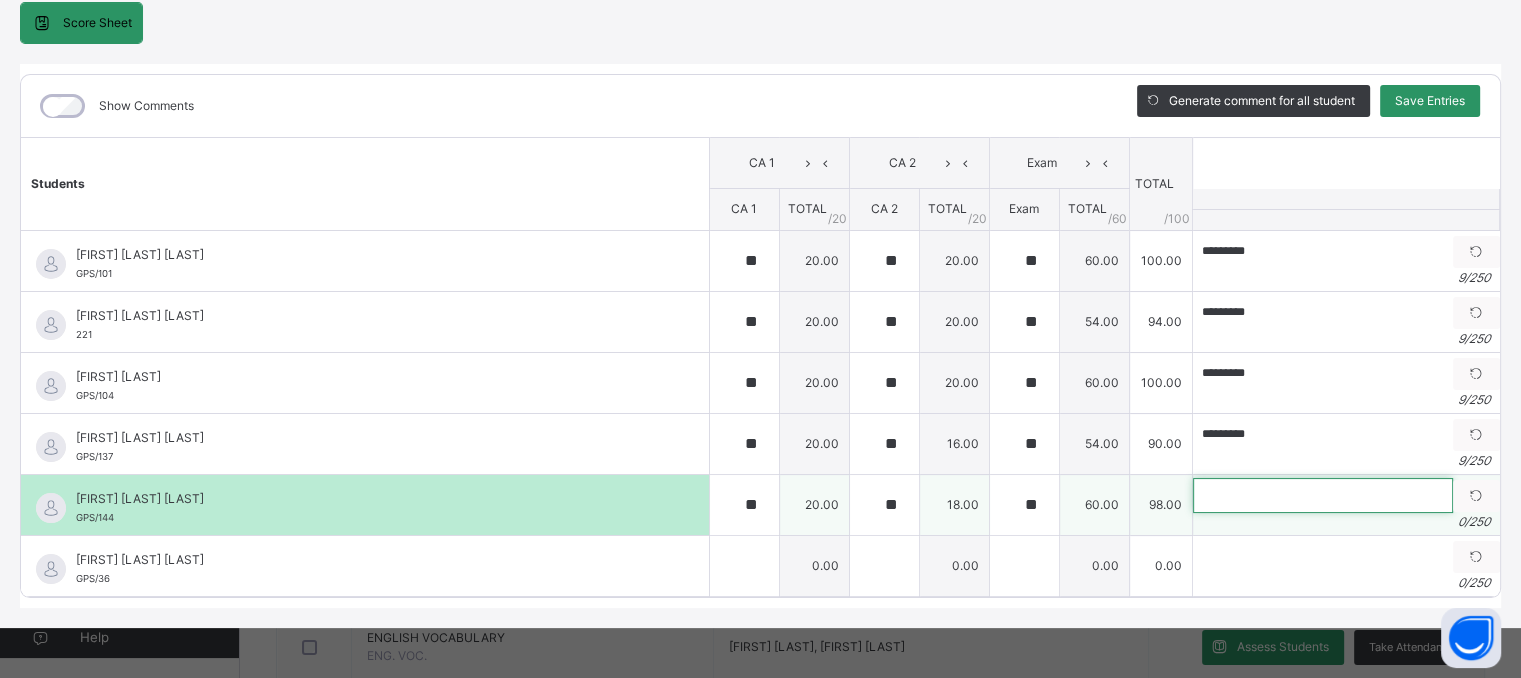 click at bounding box center (1323, 495) 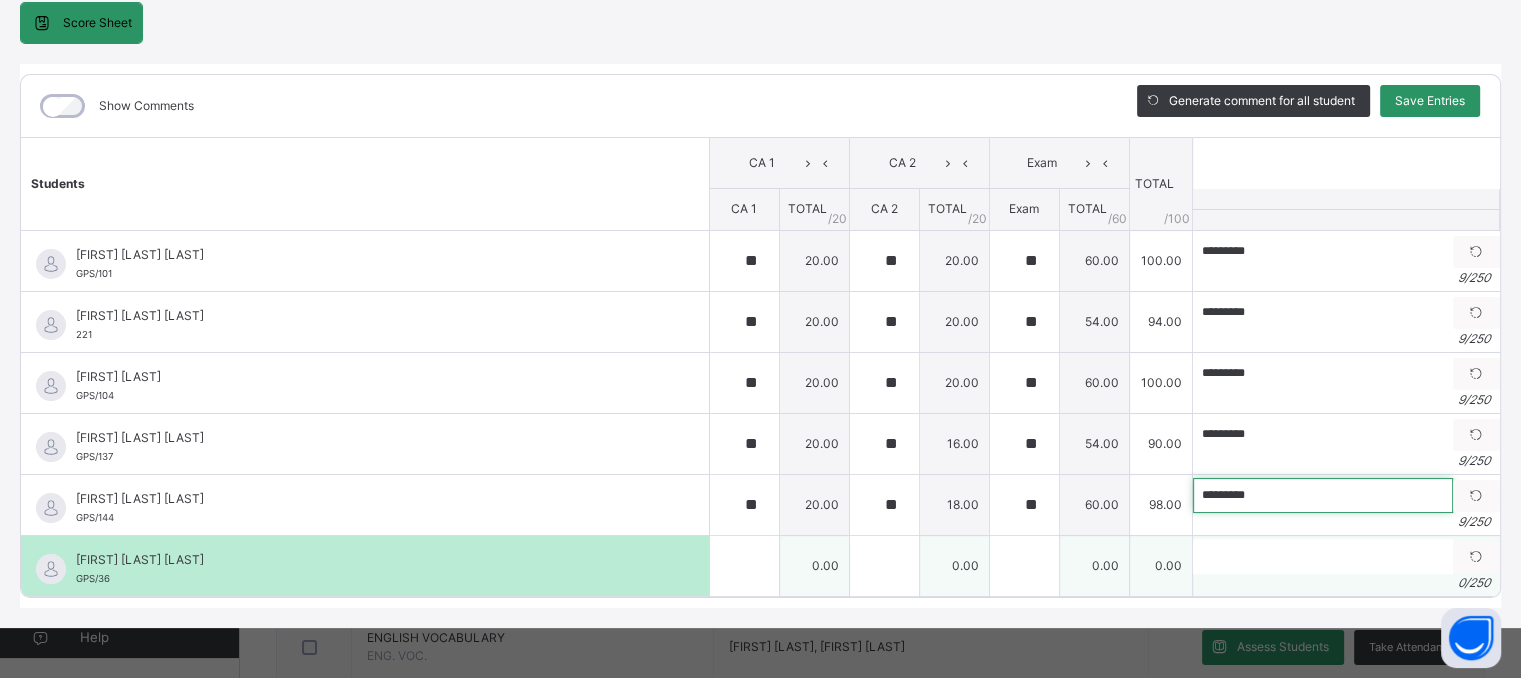 type on "*********" 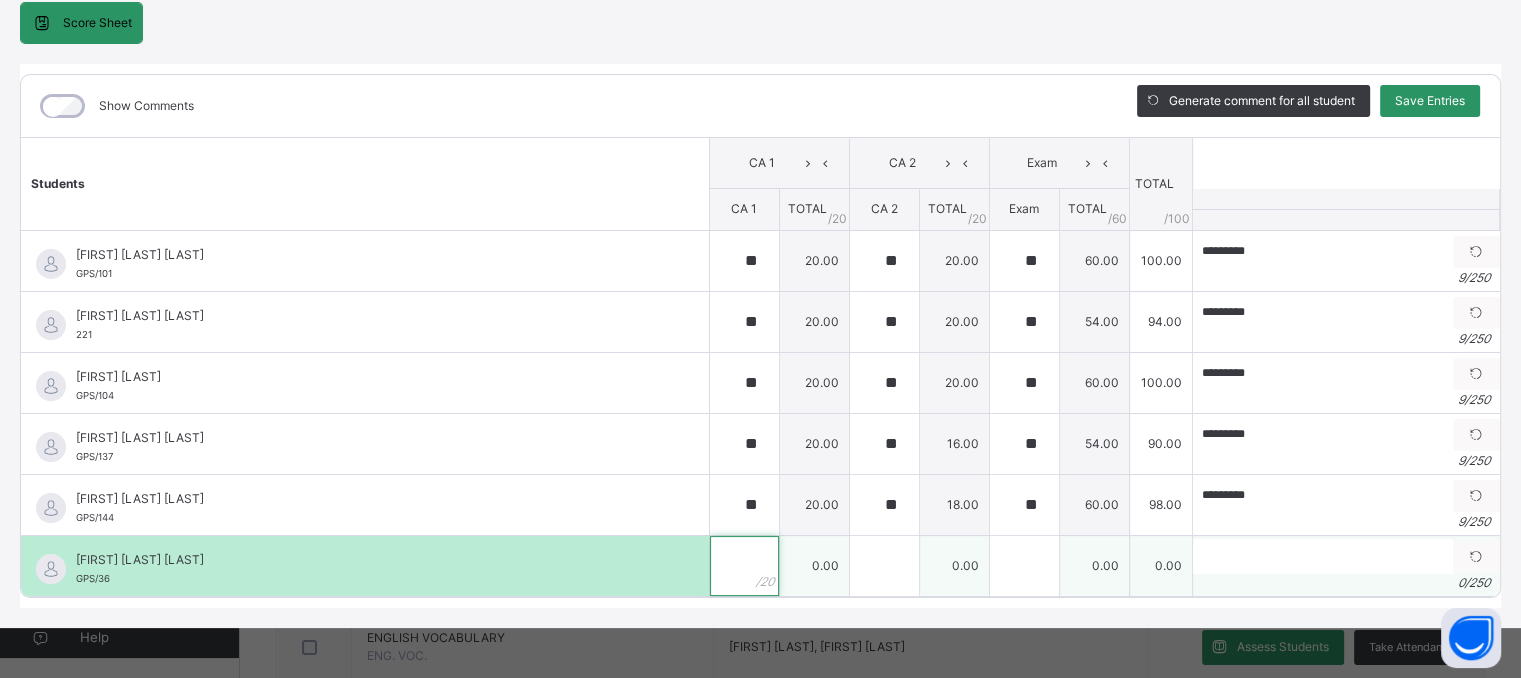 click at bounding box center [744, 566] 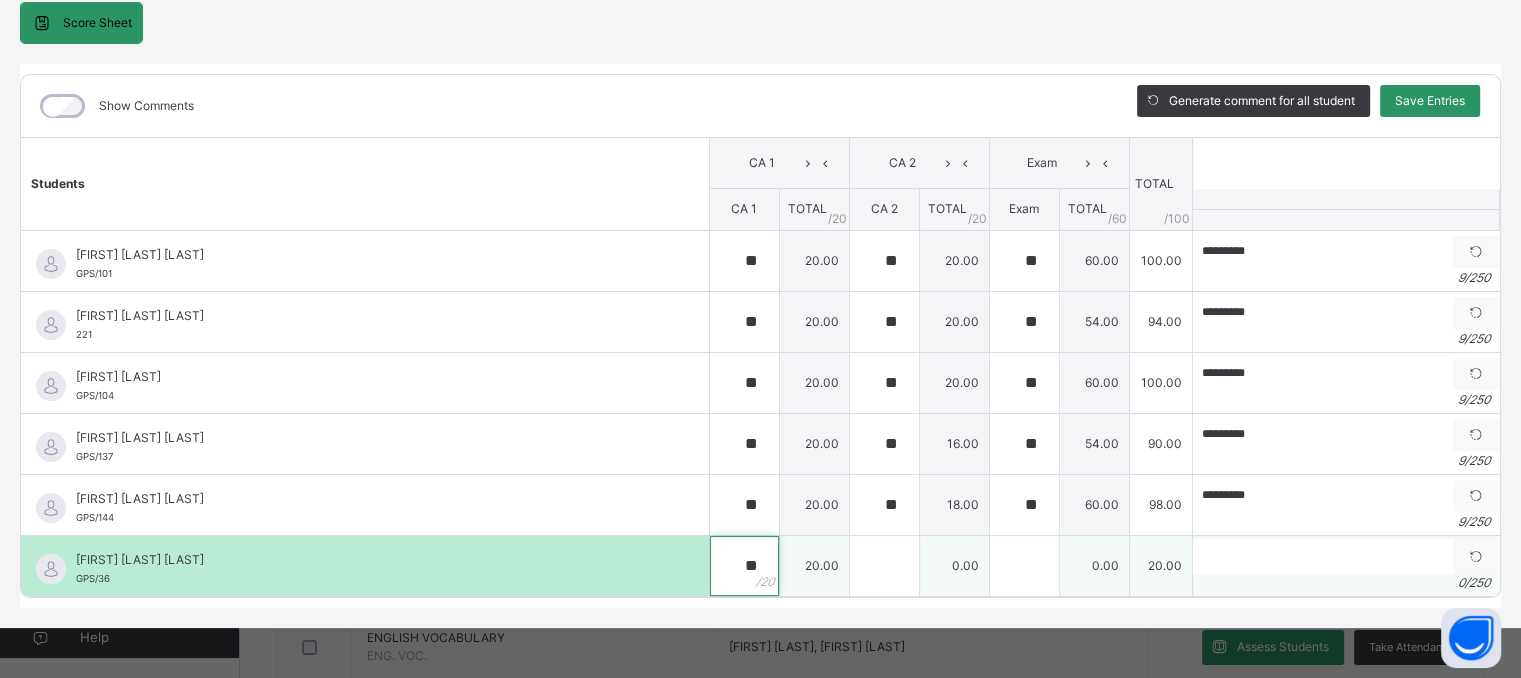 type on "**" 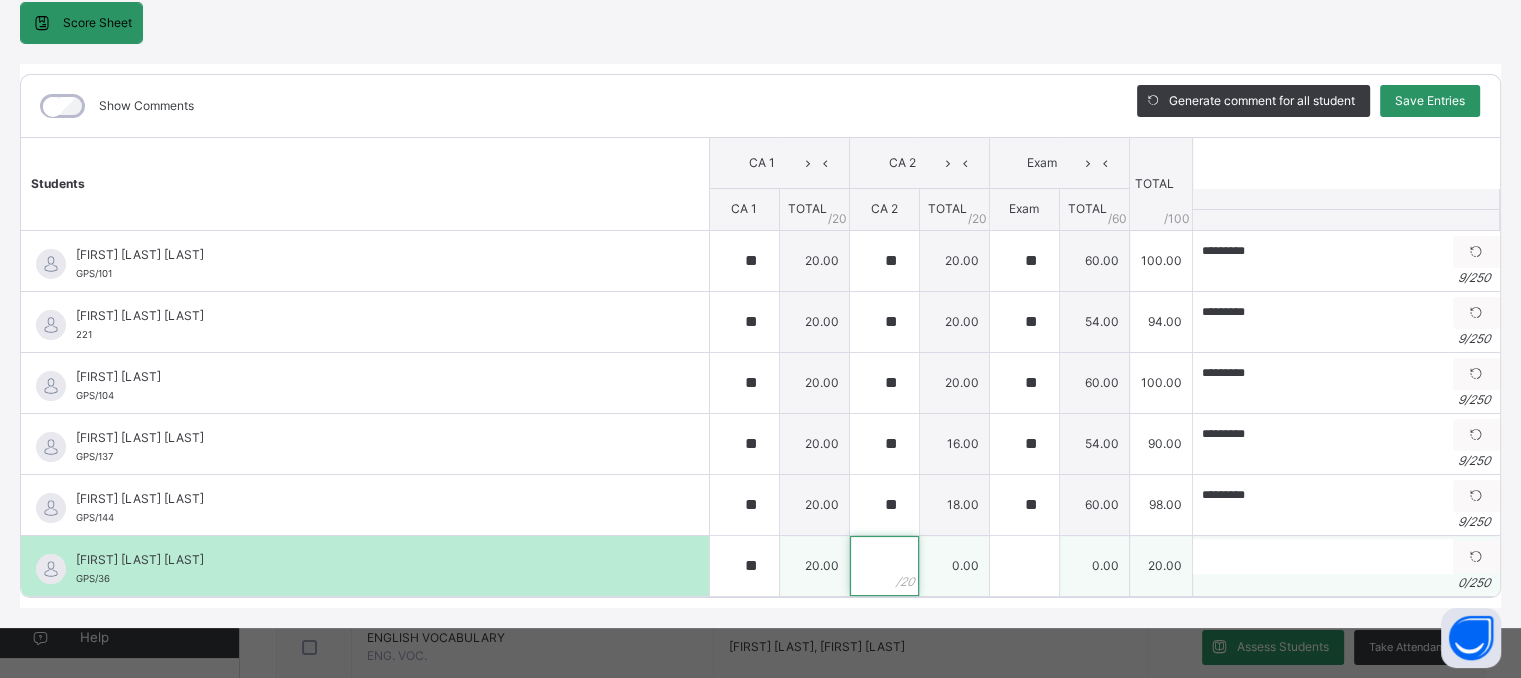 click at bounding box center (884, 566) 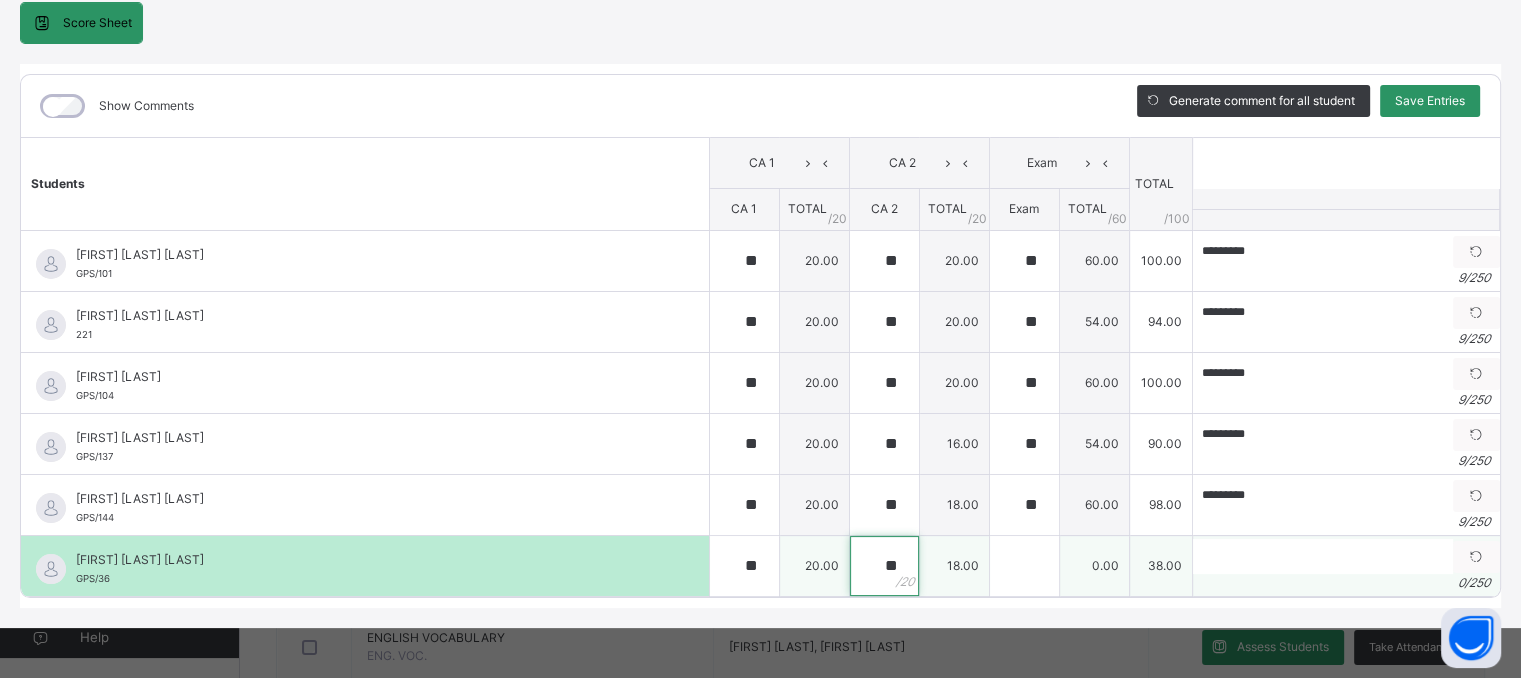 type on "**" 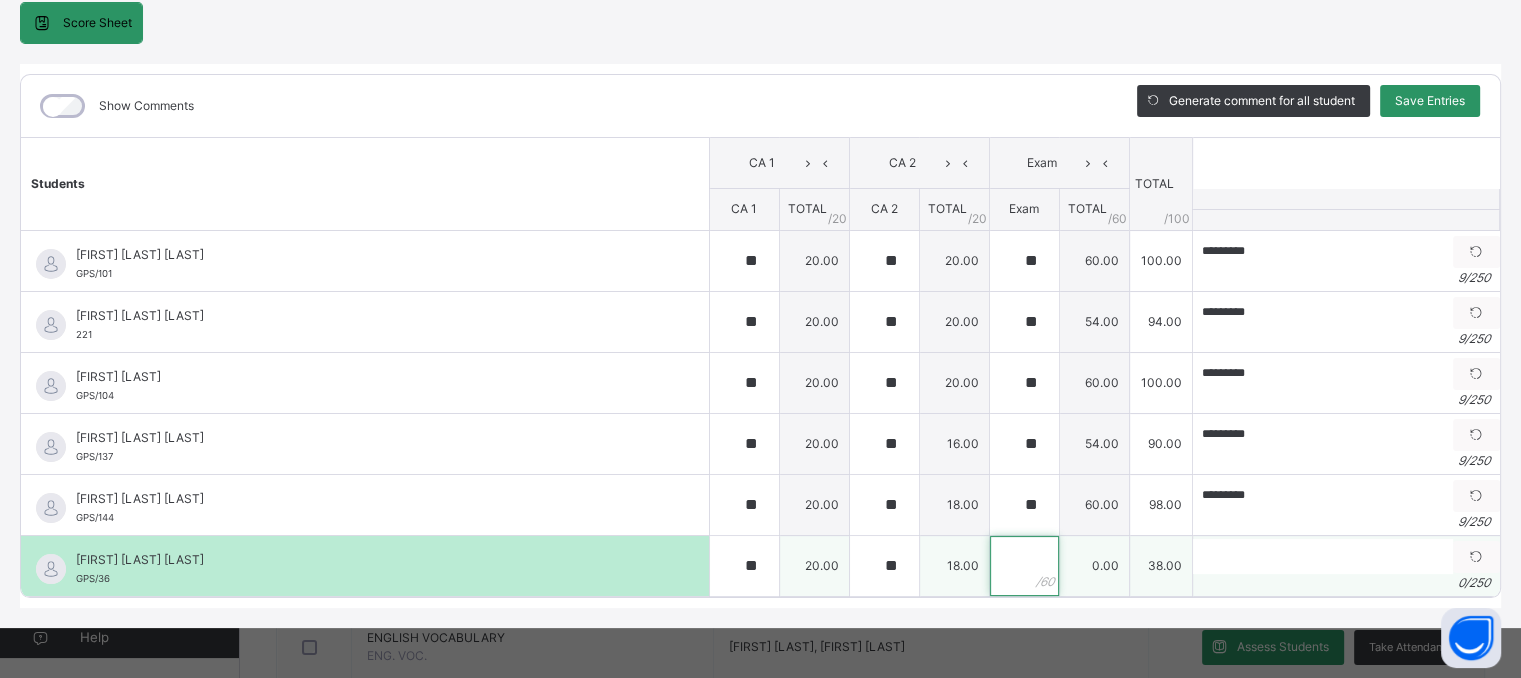 click at bounding box center [1024, 566] 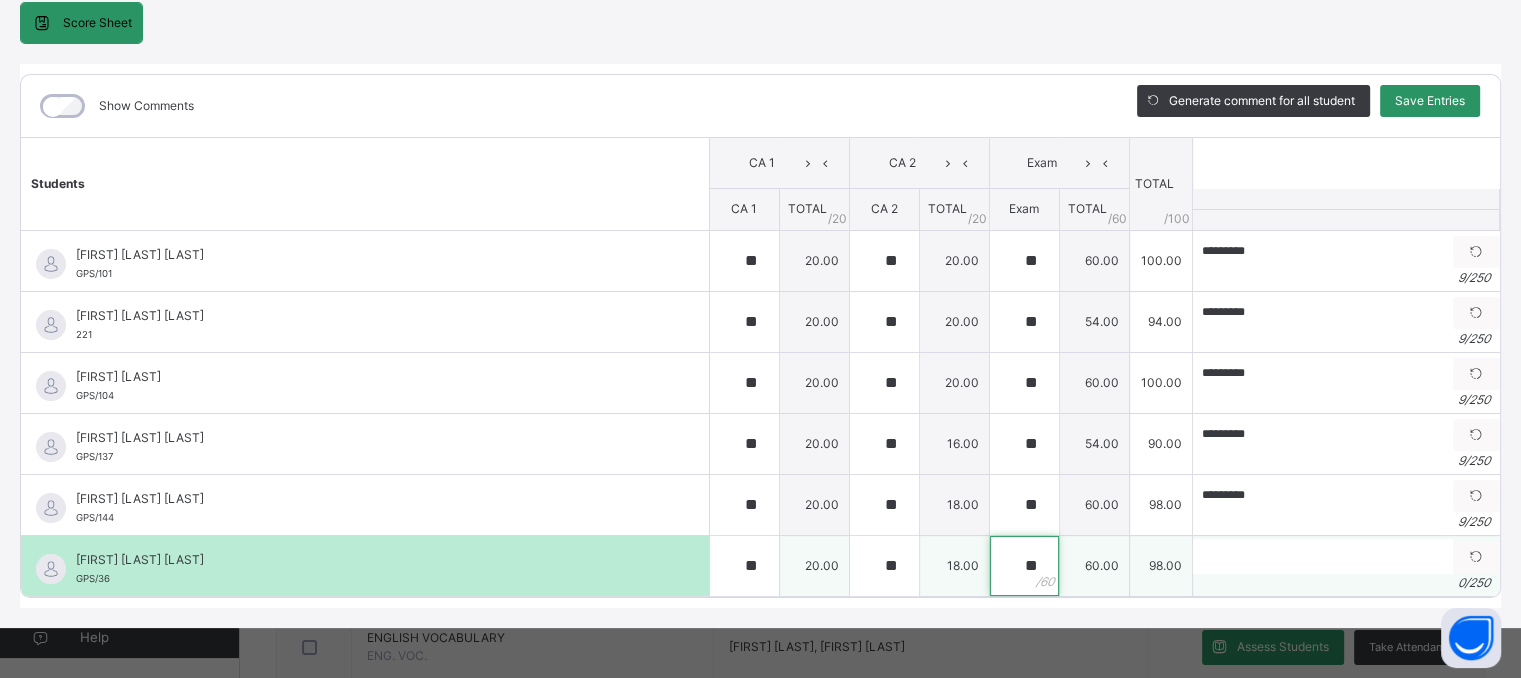 type on "**" 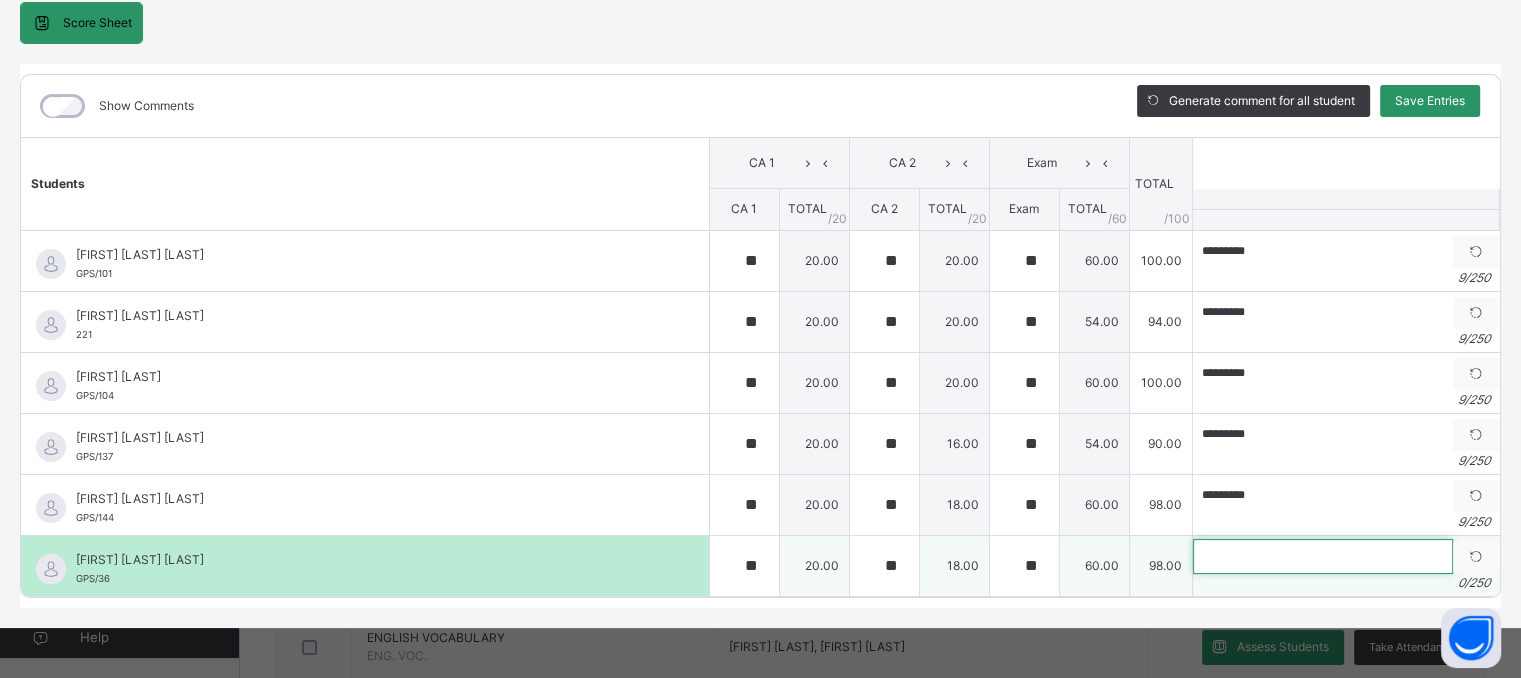 click at bounding box center (1323, 556) 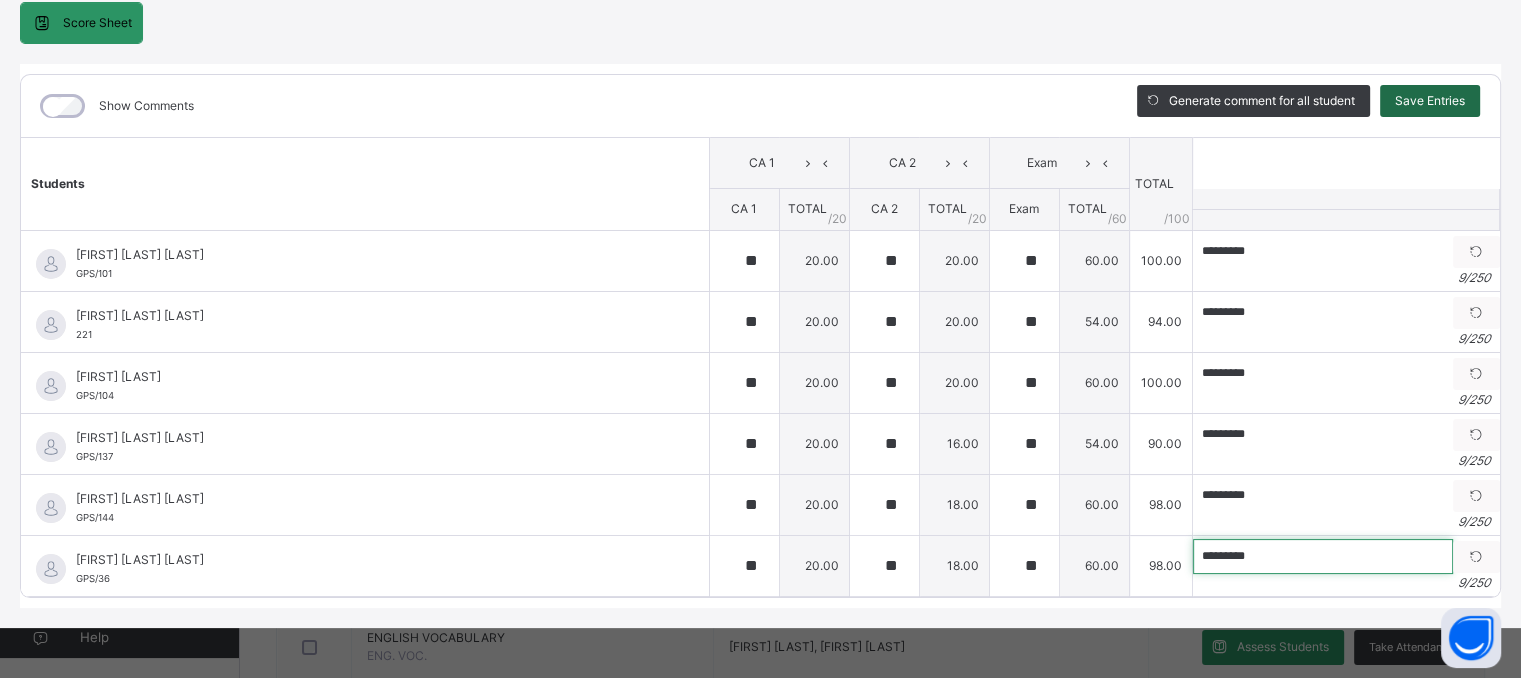 type on "*********" 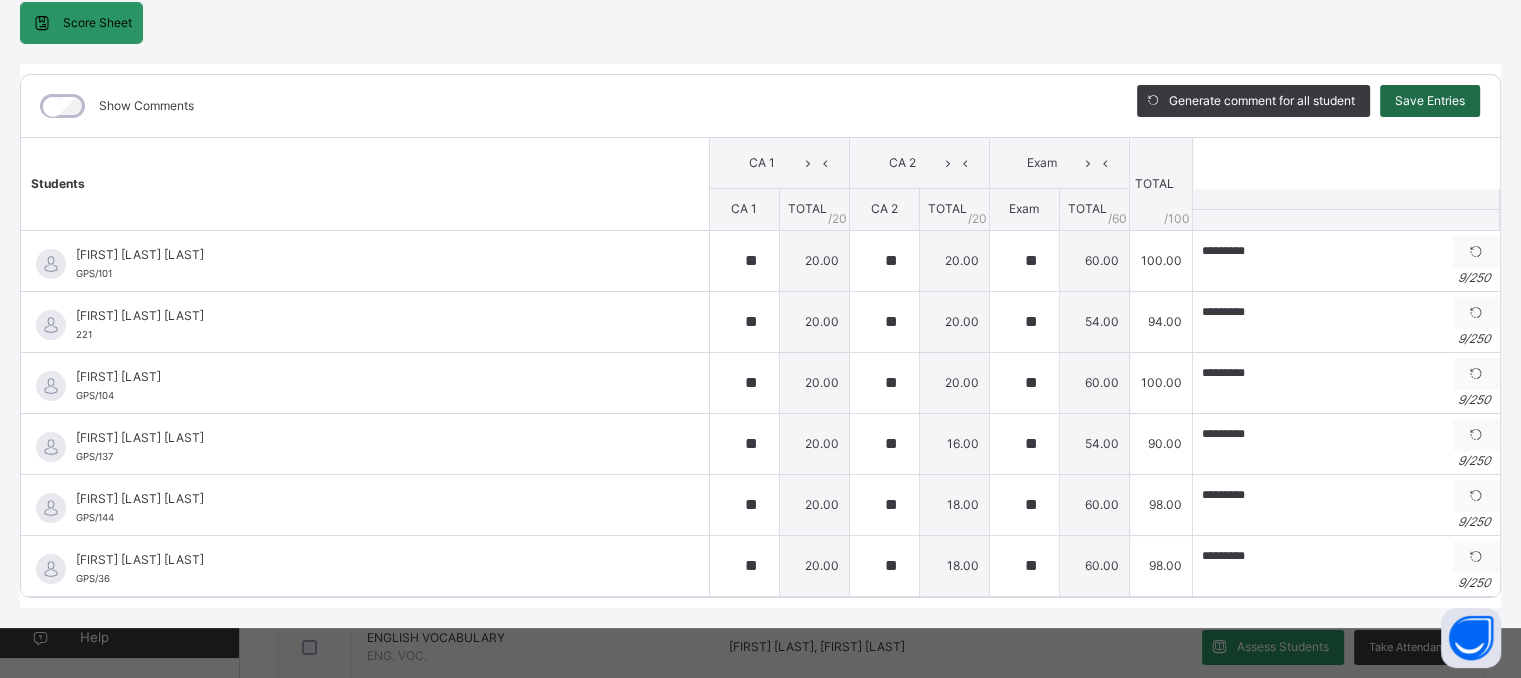 click on "Save Entries" at bounding box center (1430, 101) 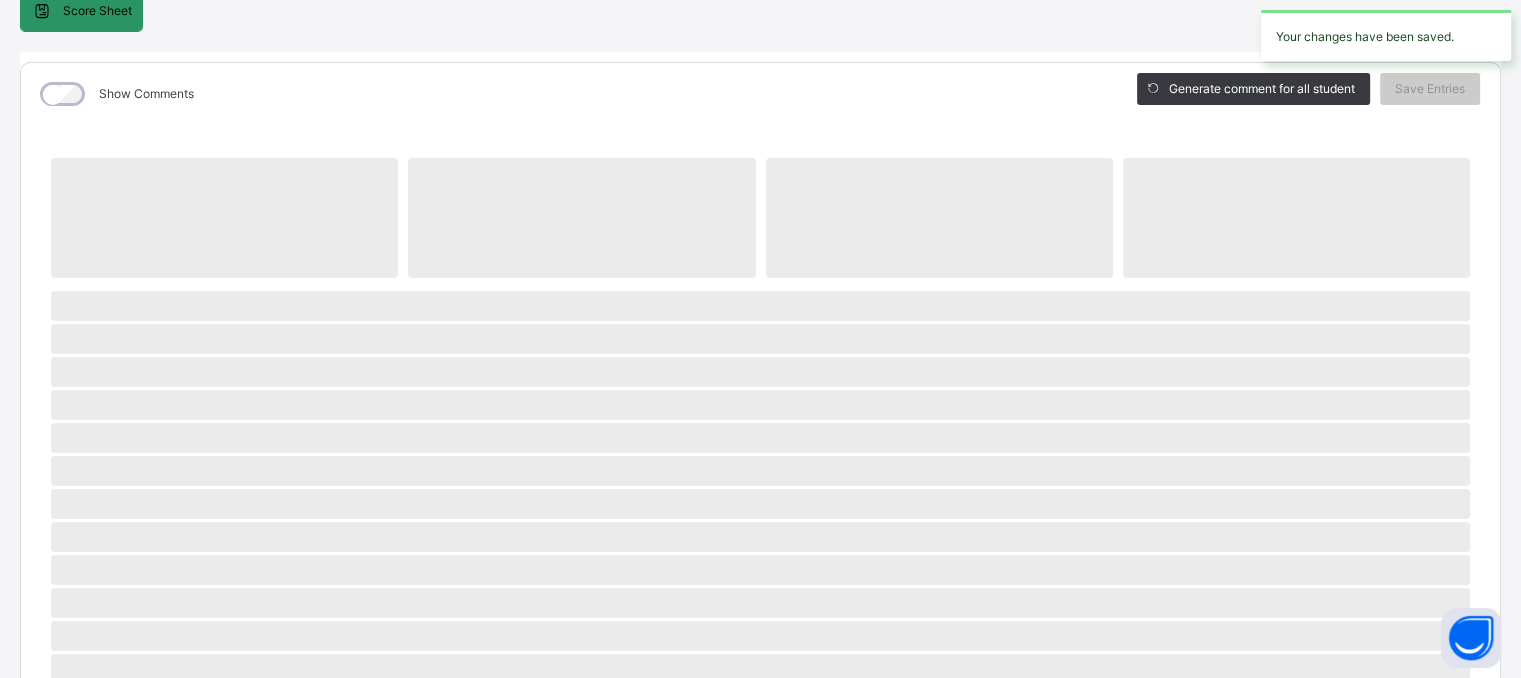 click on "Grade IV   B :   ENG. POET. Online Actions  Download Empty Score Sheet  Upload/map score sheet Subject  ENG. POET. GRACEY PRIVATE SCHOOL Date: [DATE], [TIME] Score Sheet Score Sheet Show Comments   Generate comment for all student   Save Entries Class Level:  Grade IV   B Subject:  ENG. POET. Session:  2024/2025 Session Session:  3RD TERM ‌ ‌ ‌ ‌ ‌ ‌ ‌ ‌ ‌ ‌ ‌ ‌ ‌ ‌ ‌ ‌ ‌ ‌ ‌ ‌ ‌ ‌ ‌ ‌ ‌ ‌ ‌ ‌ ‌   ×   Subject Teacher’s Comment Generate and see in full the comment developed by the AI with an option to regenerate the comment Sims Bot Please wait while the Sims Bot generates comments for all your students" at bounding box center (760, 543) 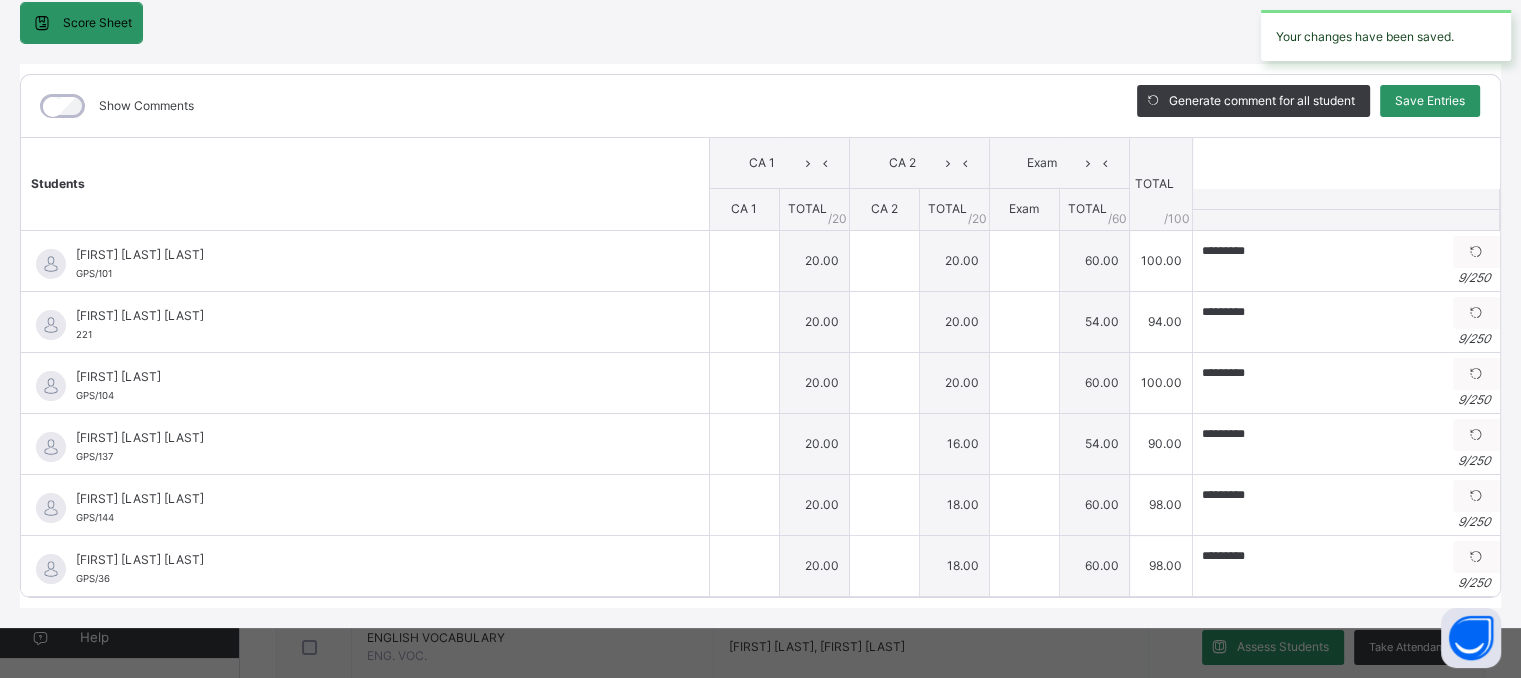 type on "**" 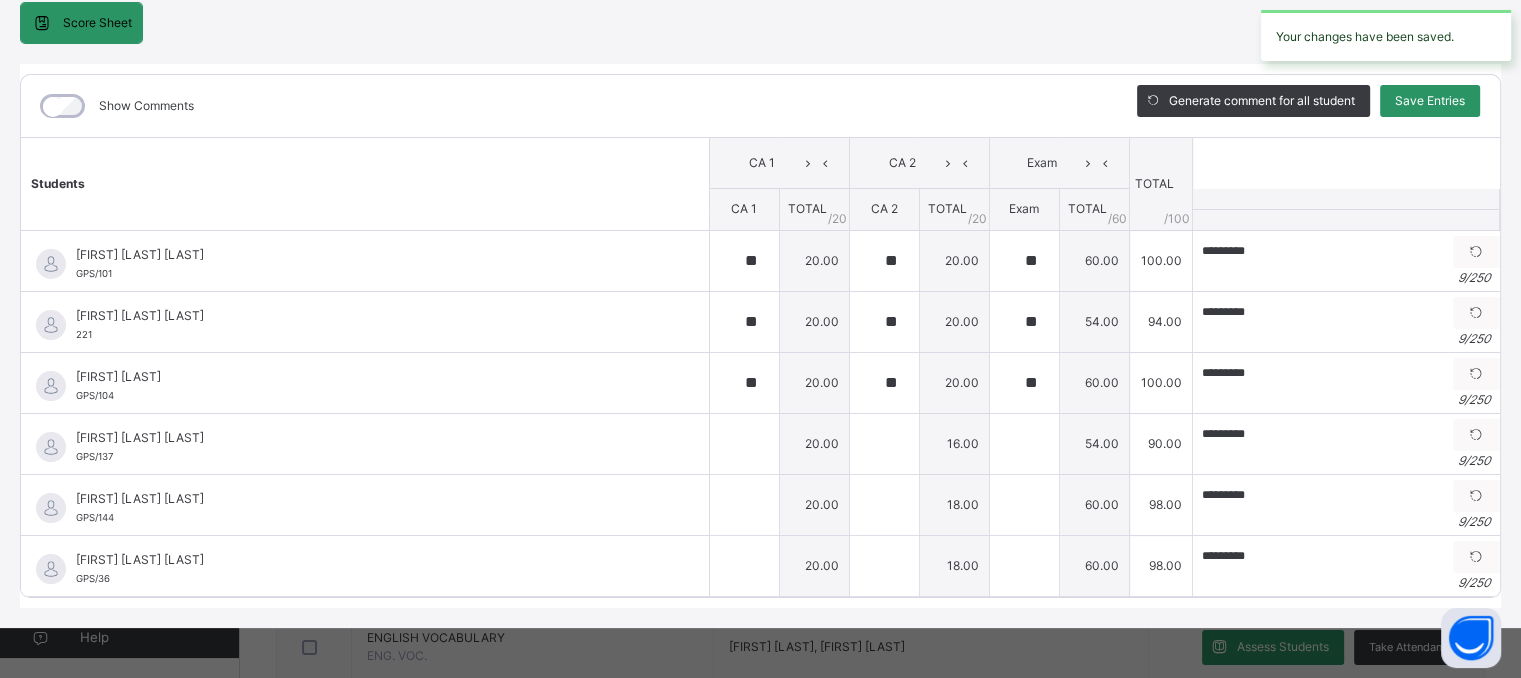 type on "**" 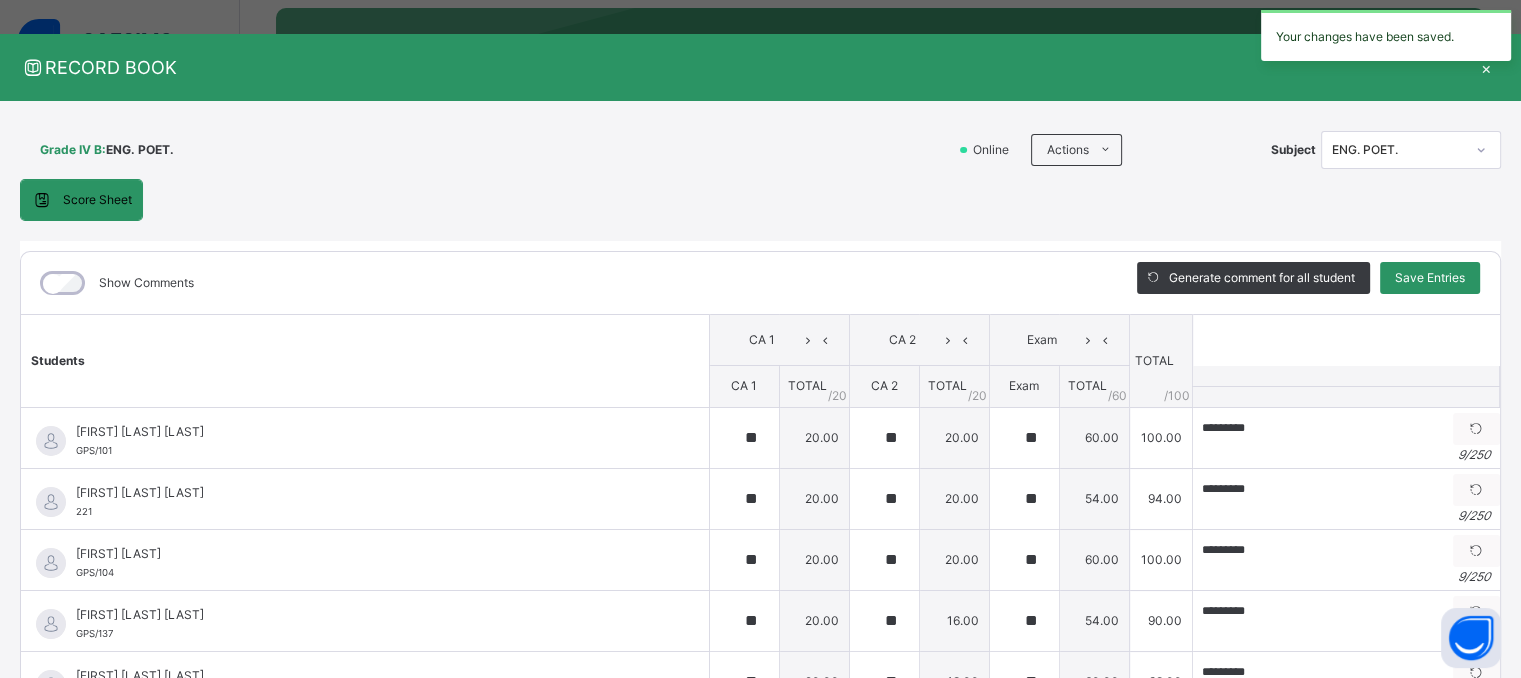 scroll, scrollTop: 0, scrollLeft: 0, axis: both 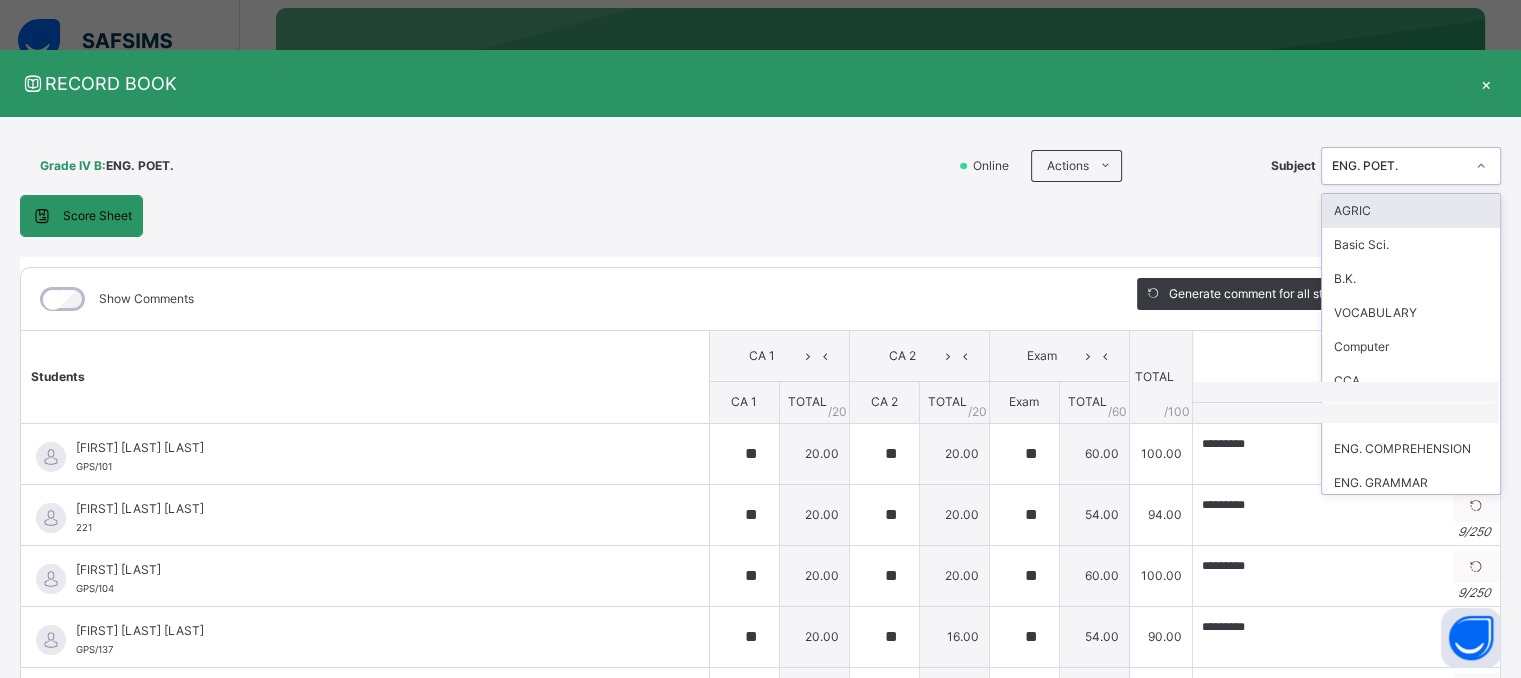 click on "ENG. POET." at bounding box center (1392, 166) 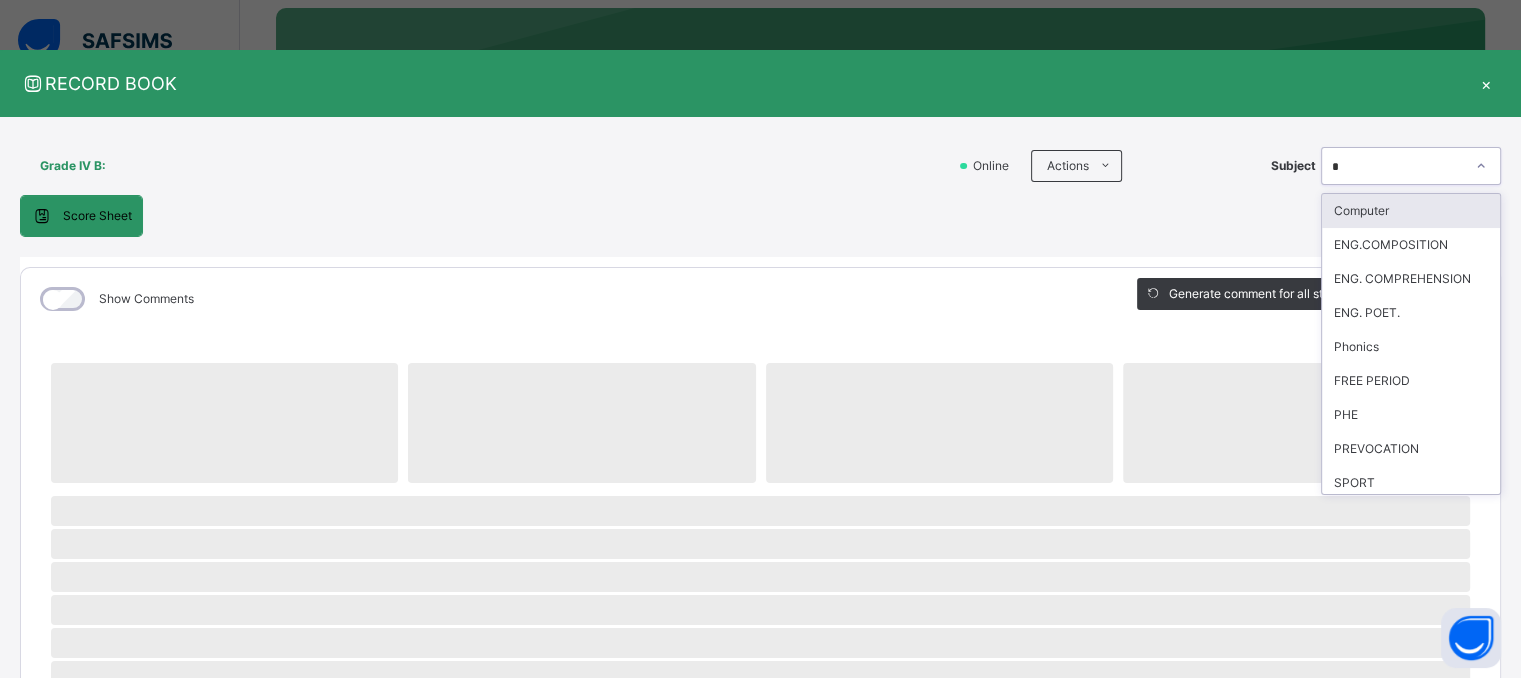 type on "**" 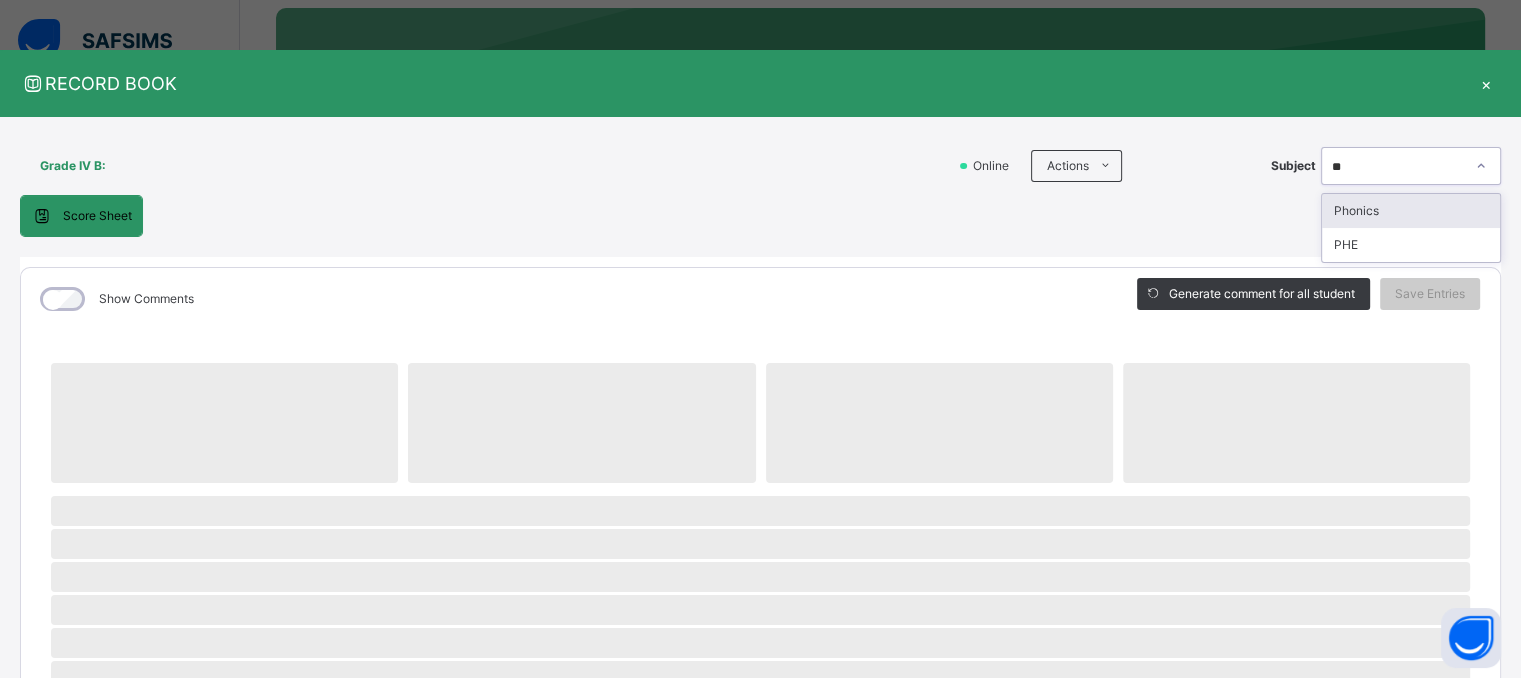 click on "Phonics" at bounding box center [1411, 211] 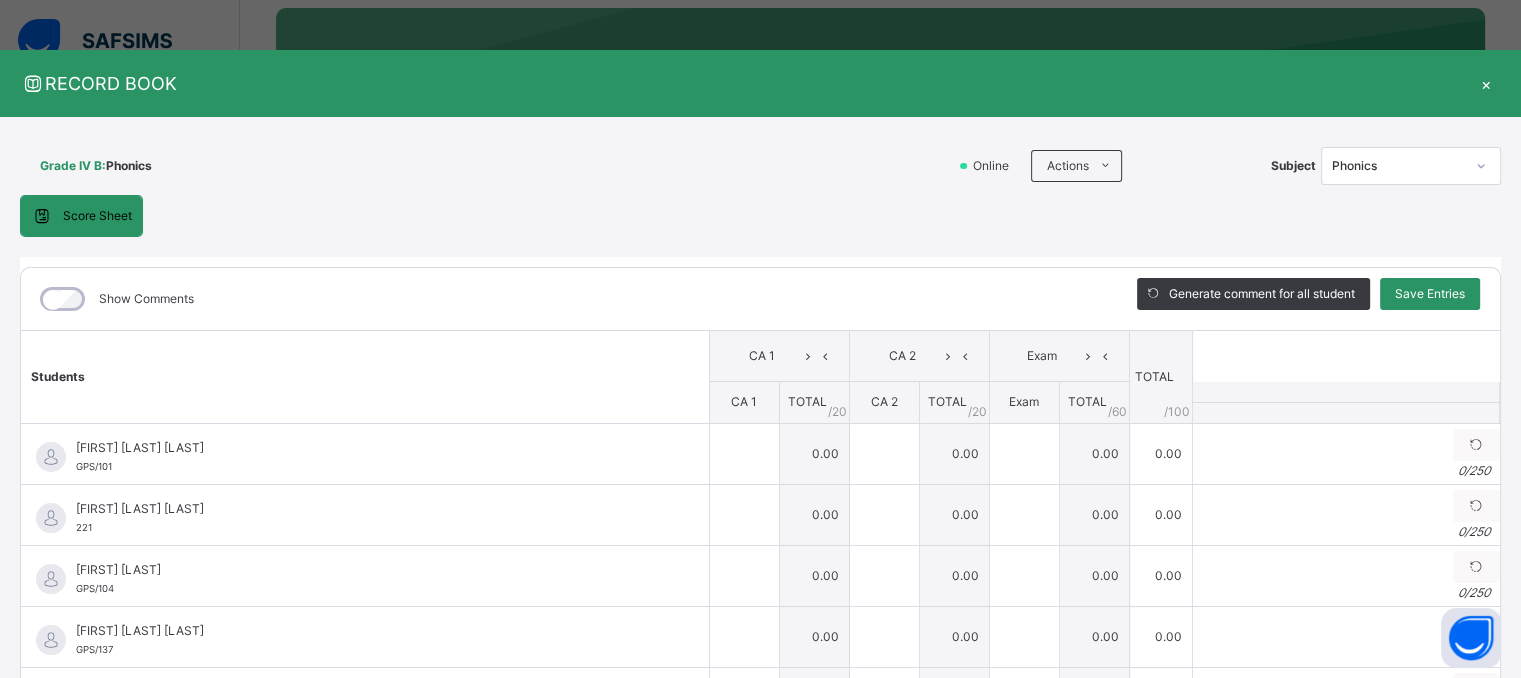 click on "Show Comments" at bounding box center (564, 299) 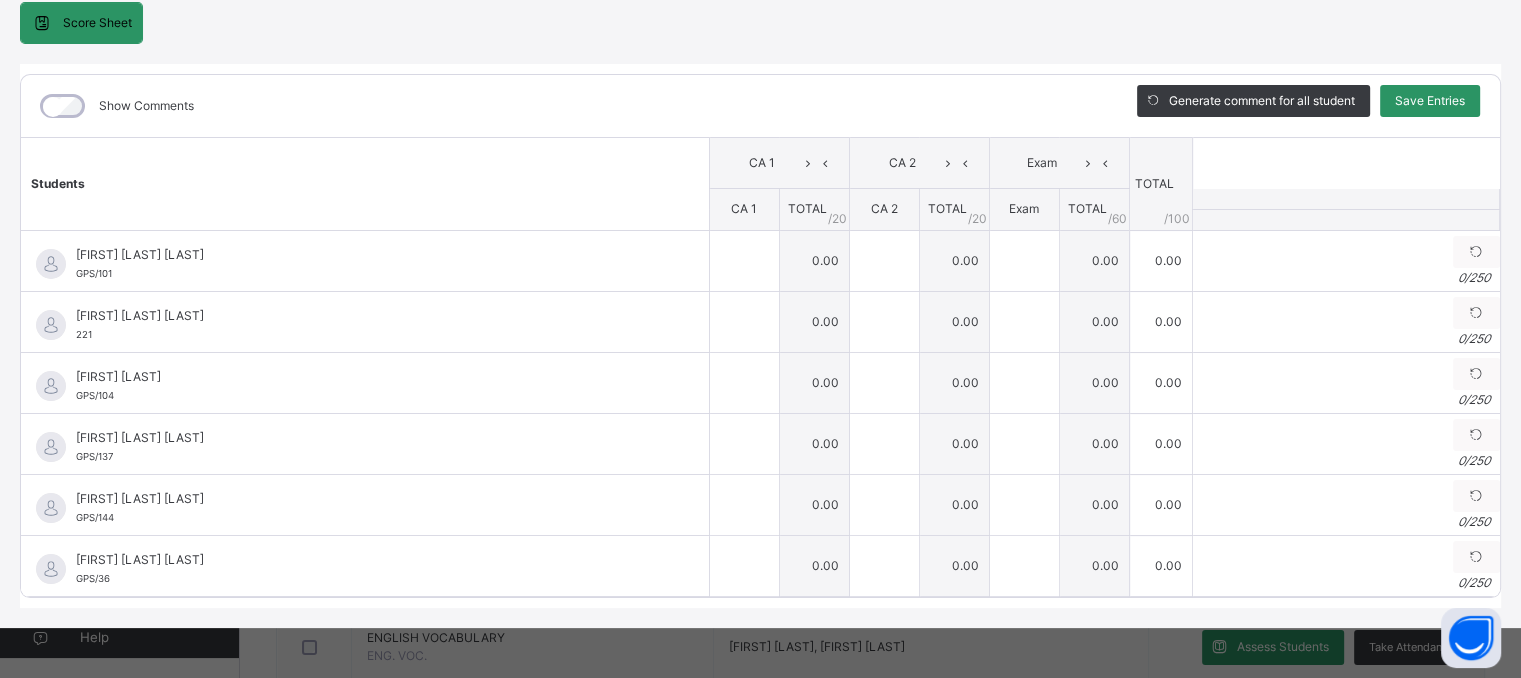 scroll, scrollTop: 200, scrollLeft: 0, axis: vertical 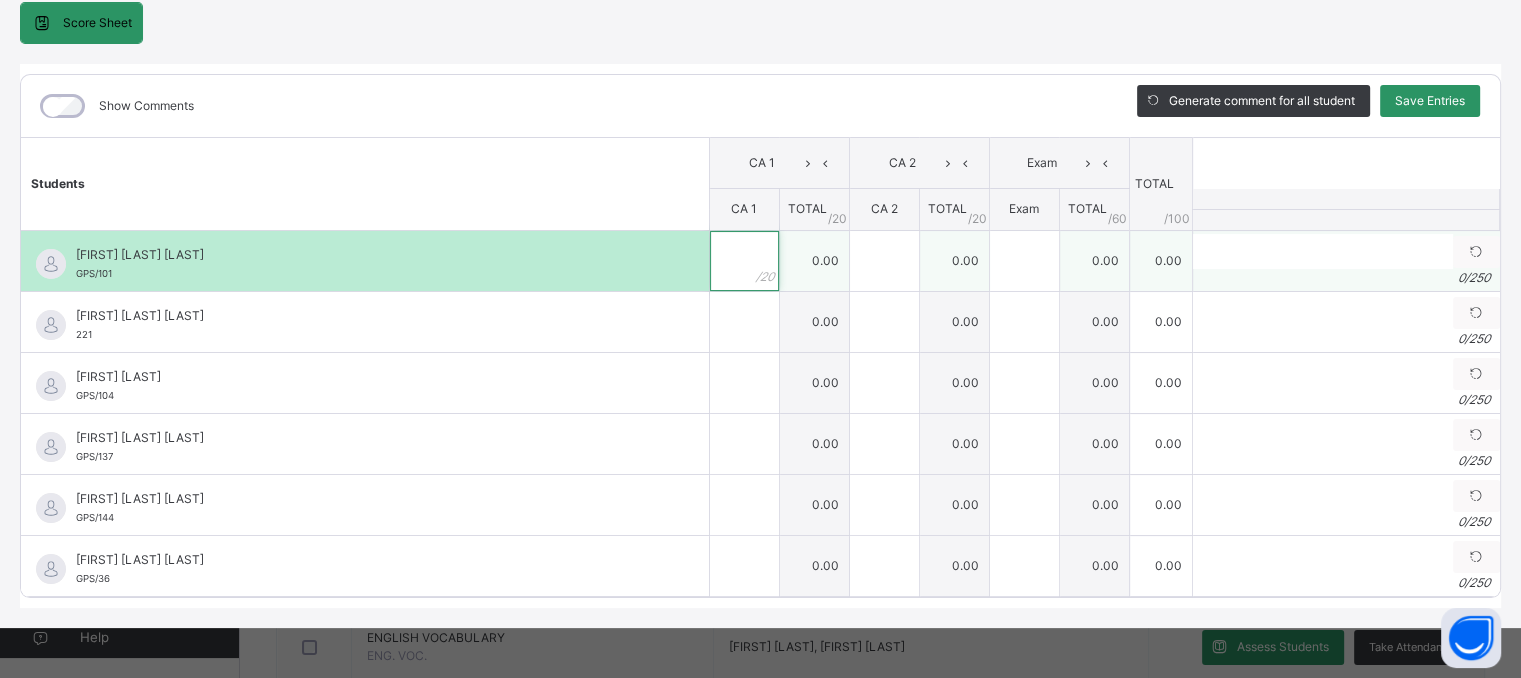 click at bounding box center [744, 261] 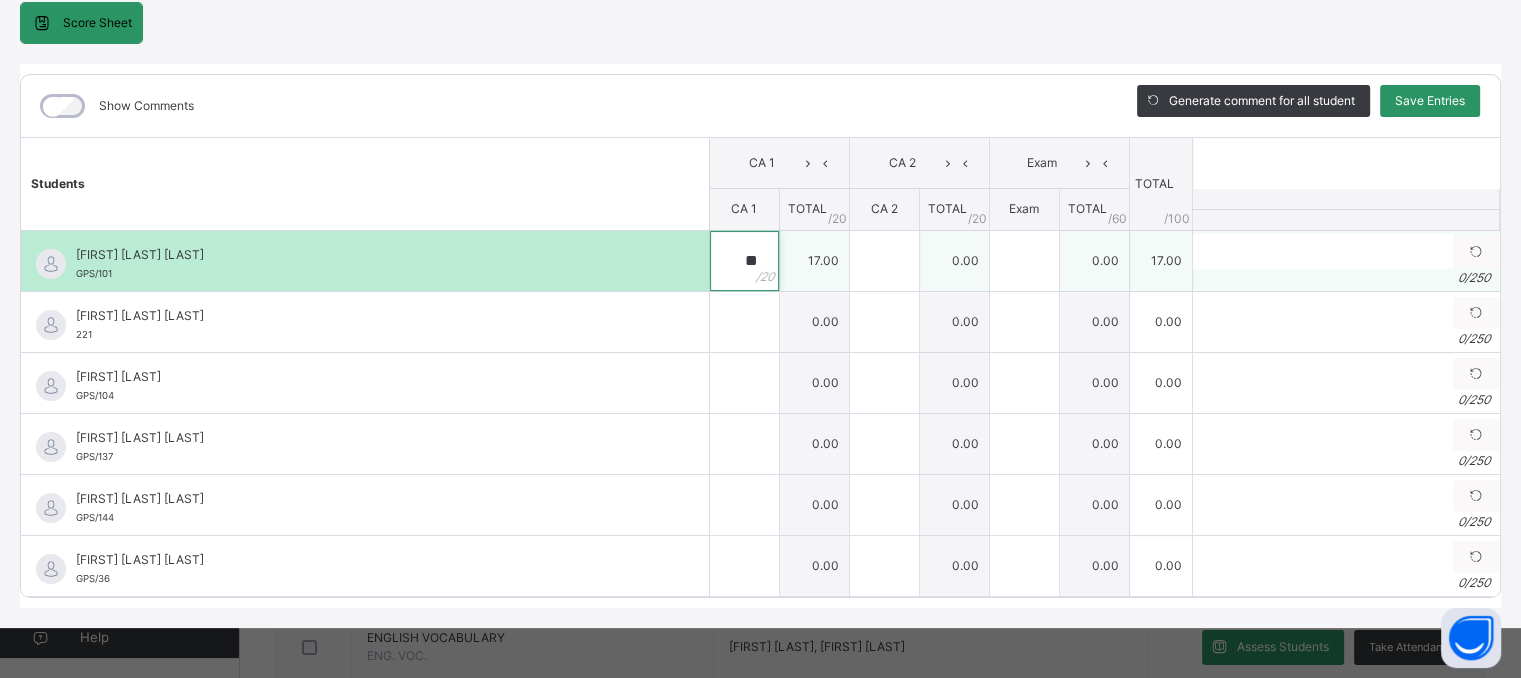 type on "**" 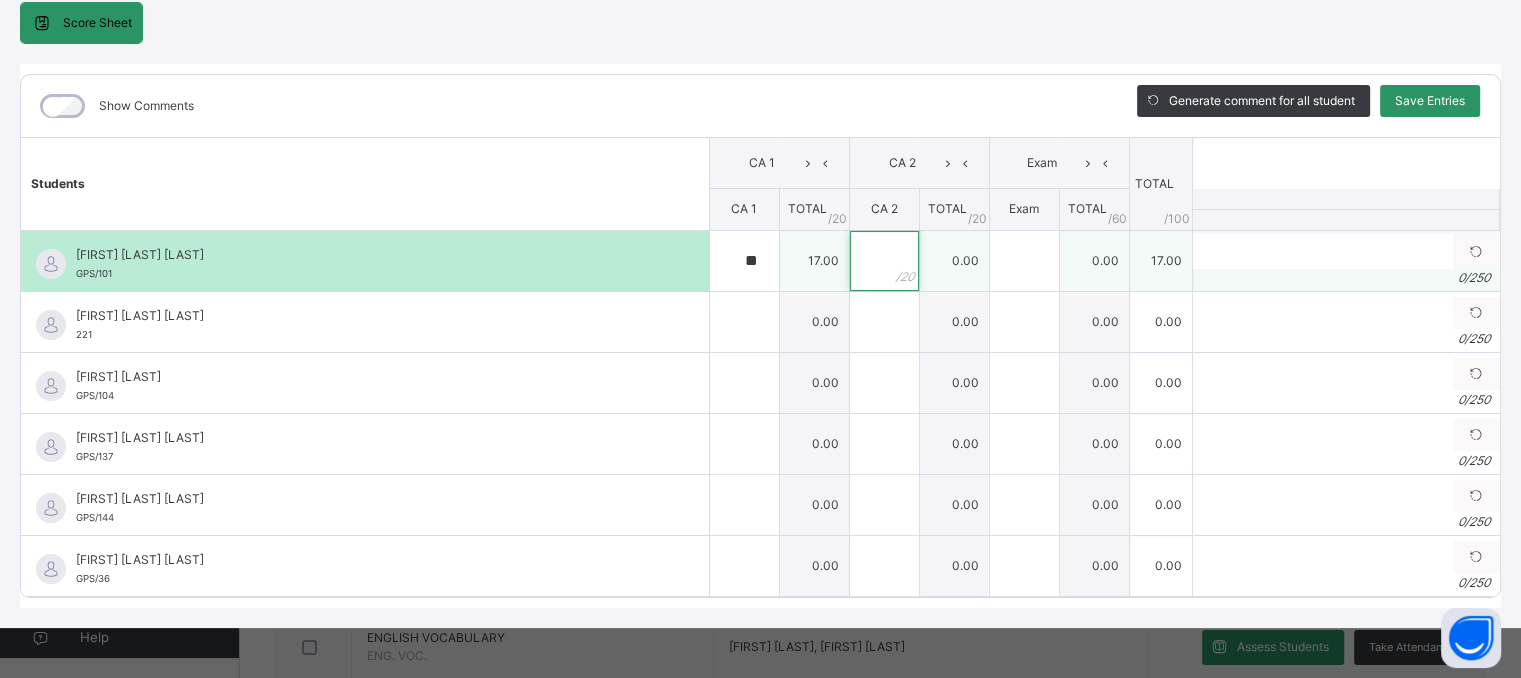 click at bounding box center [884, 261] 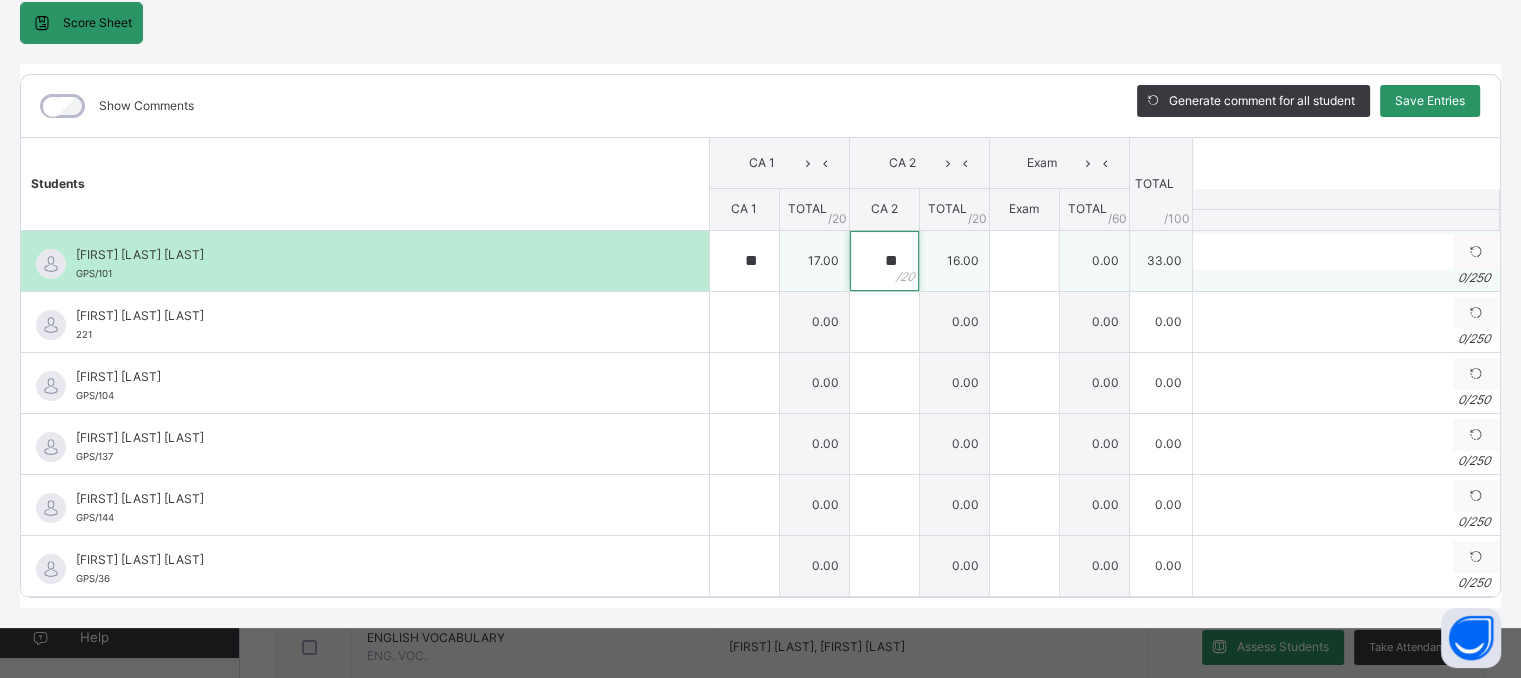 type on "**" 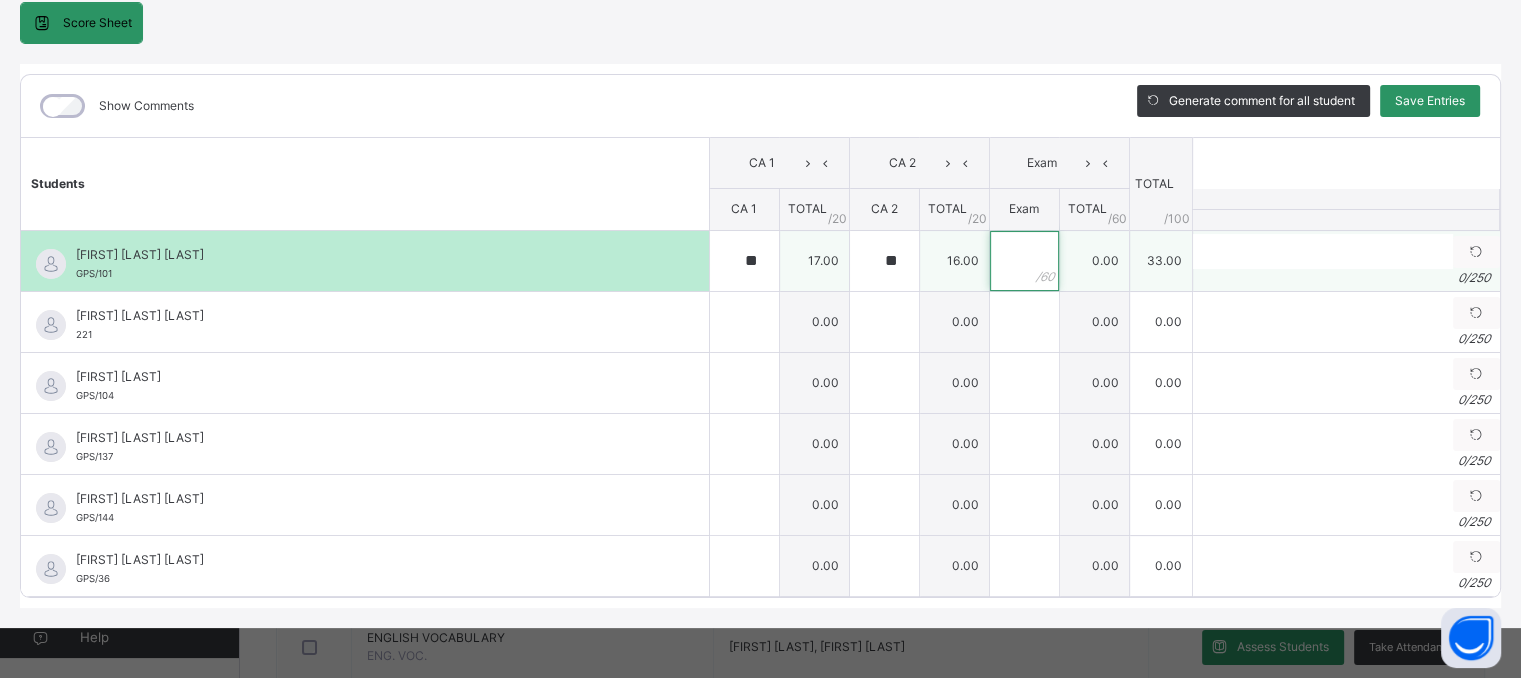 click at bounding box center (1024, 261) 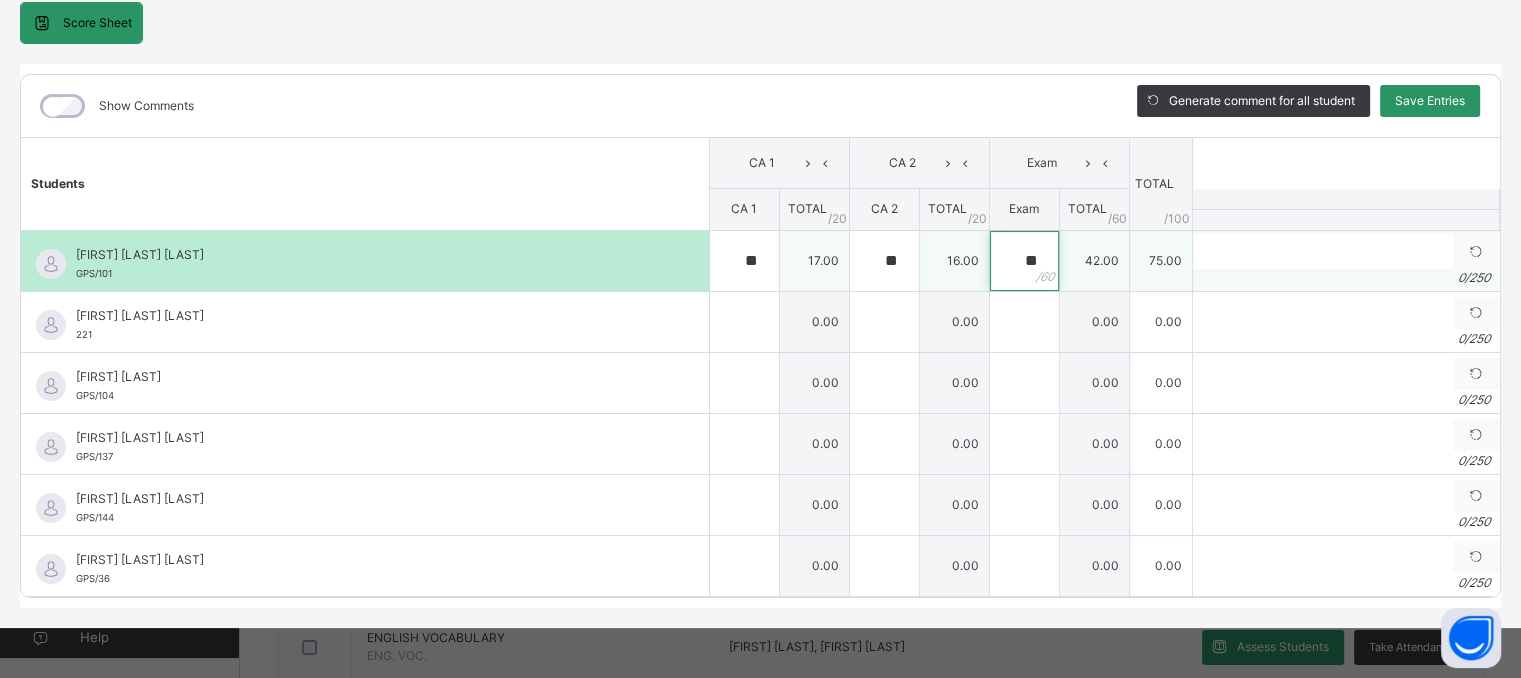 type on "**" 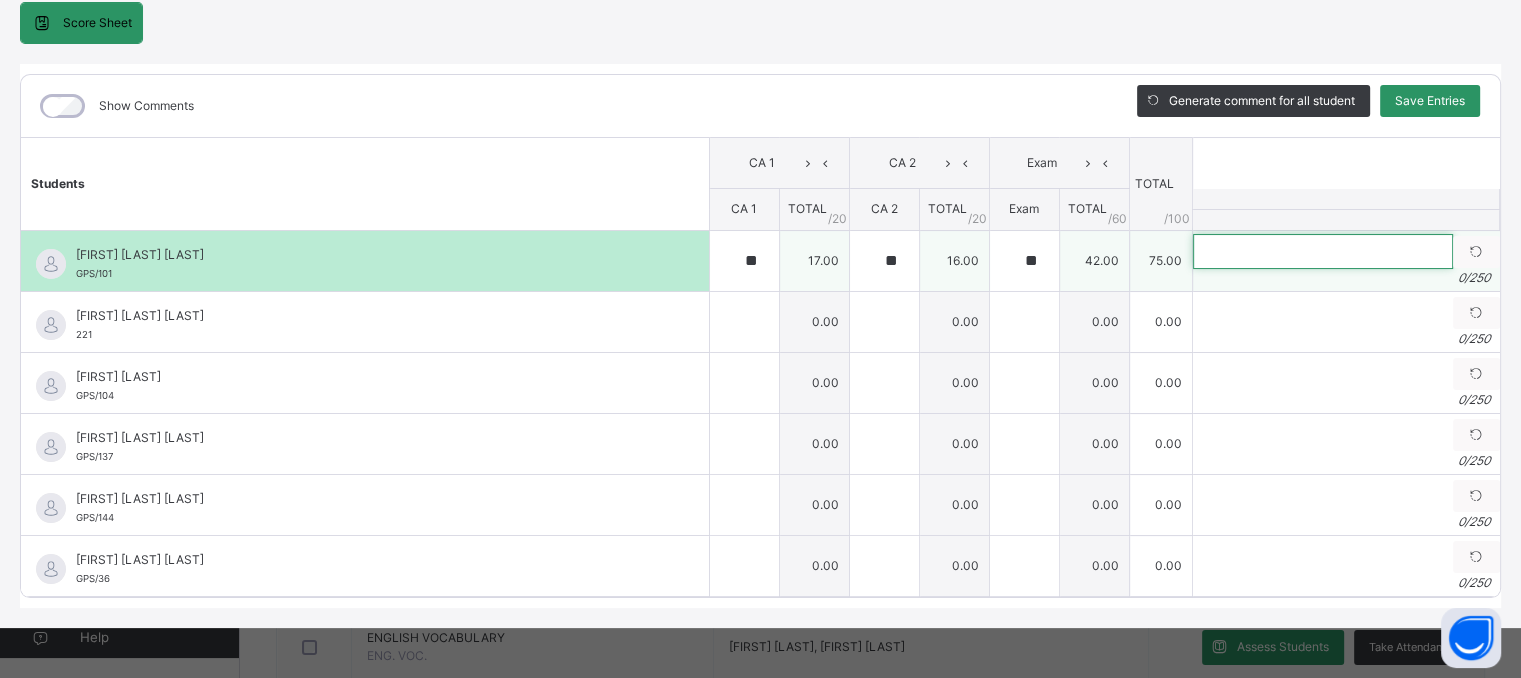 click at bounding box center (1323, 251) 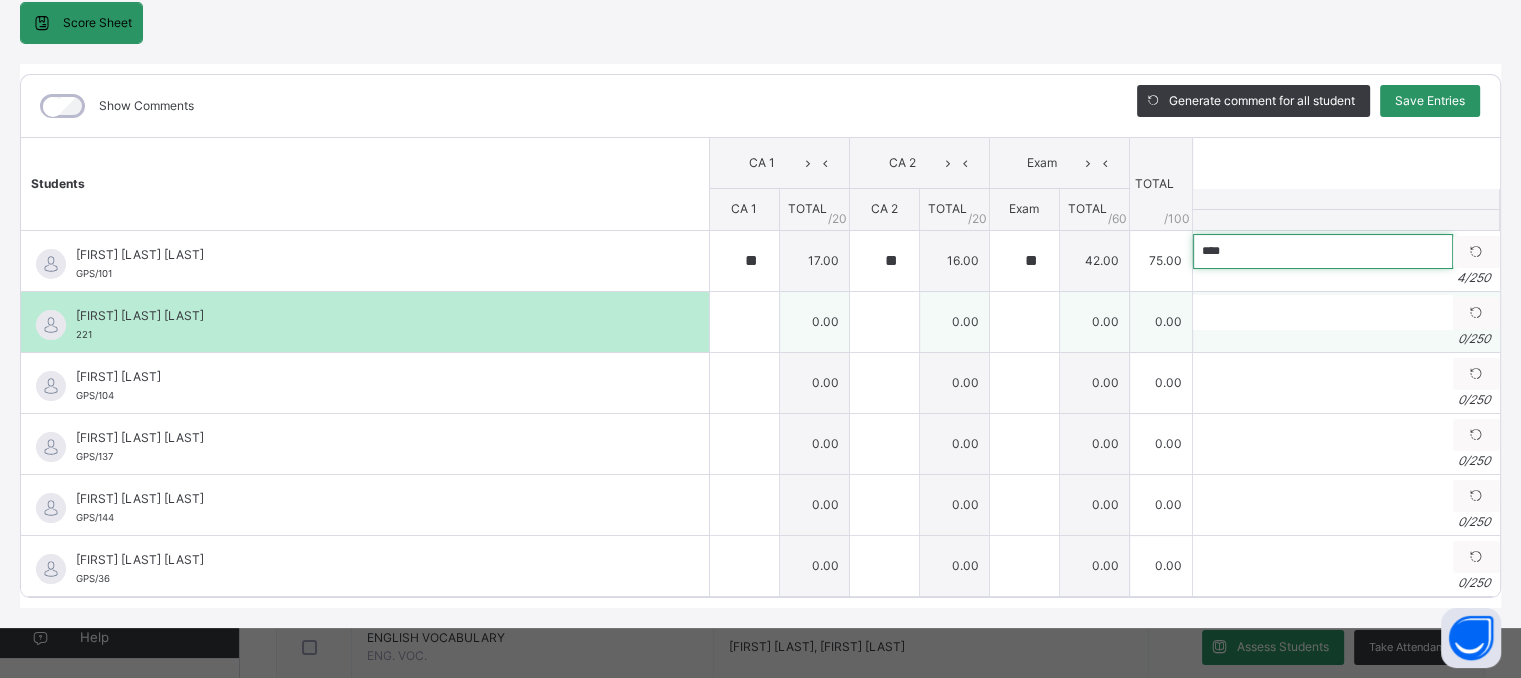 type on "****" 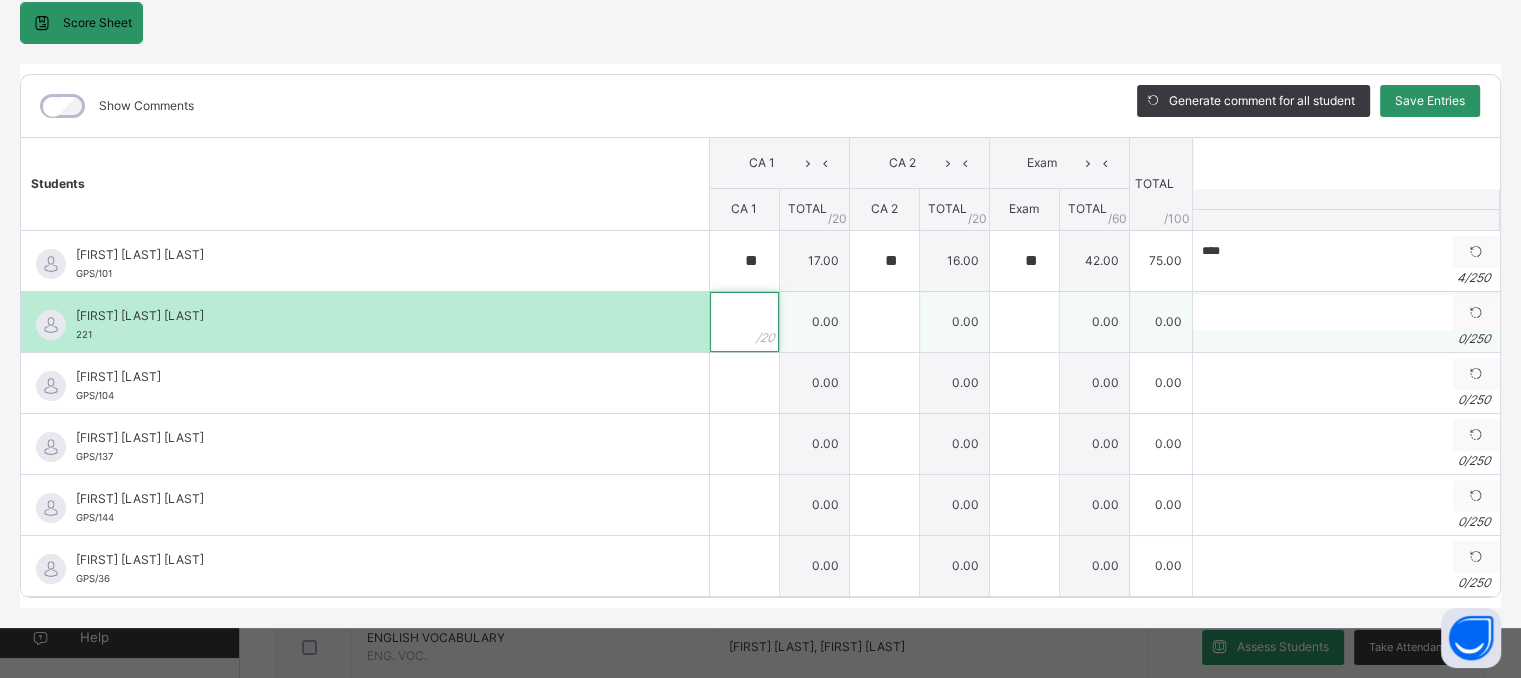 click at bounding box center (744, 322) 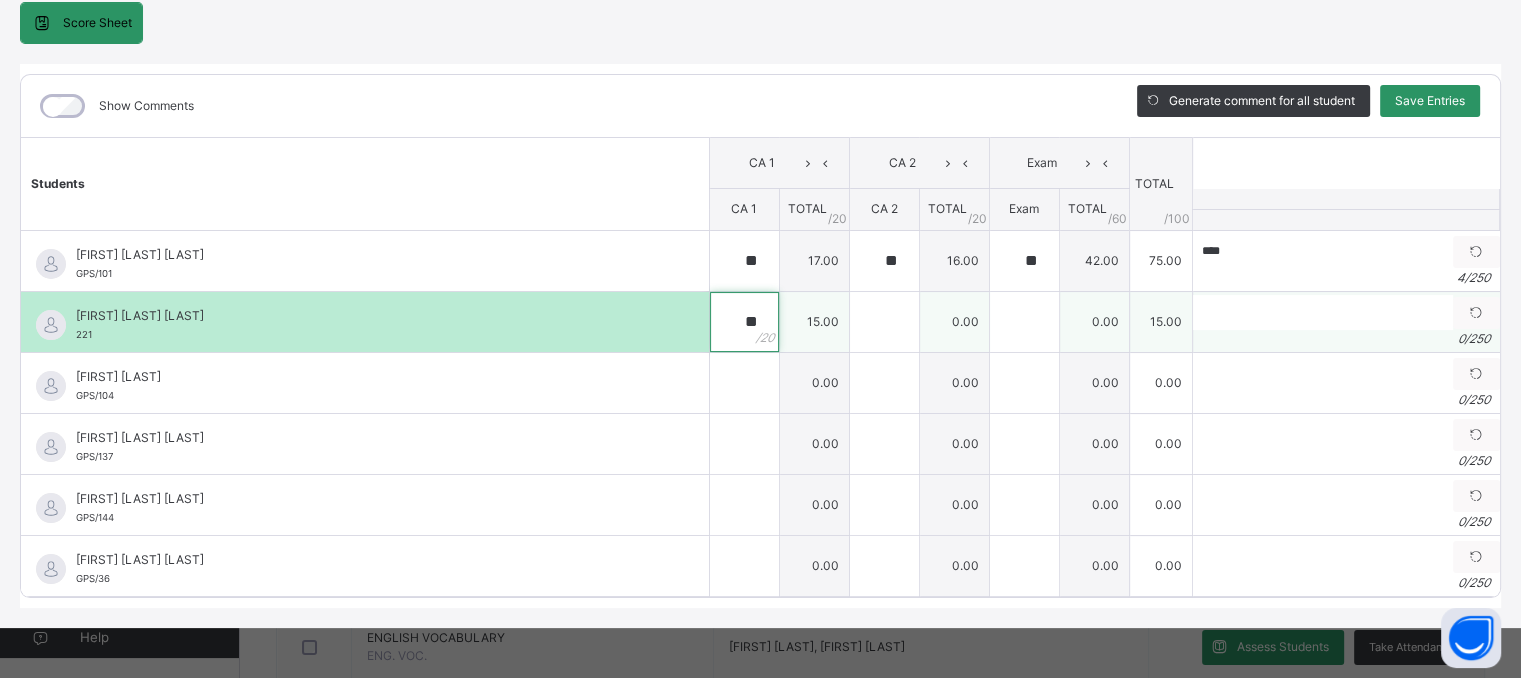 type on "**" 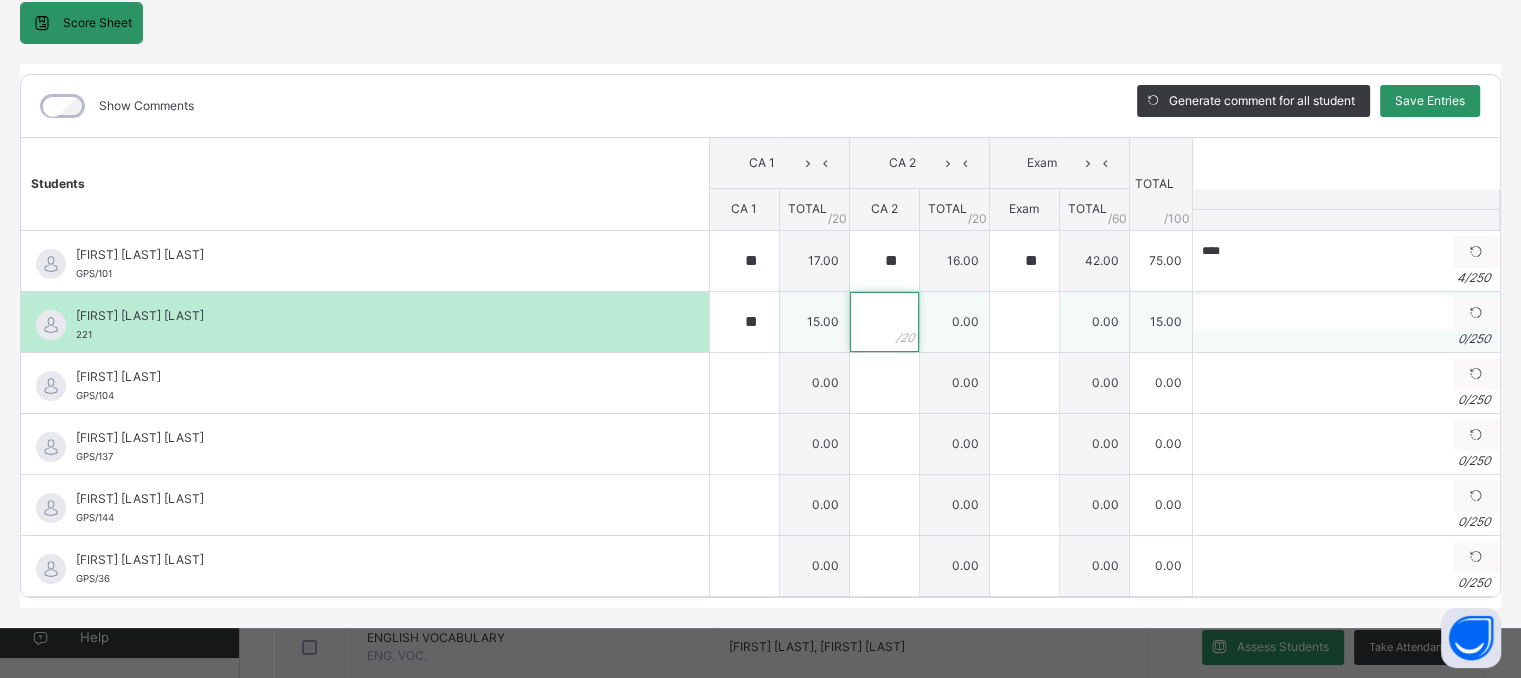 click at bounding box center [884, 322] 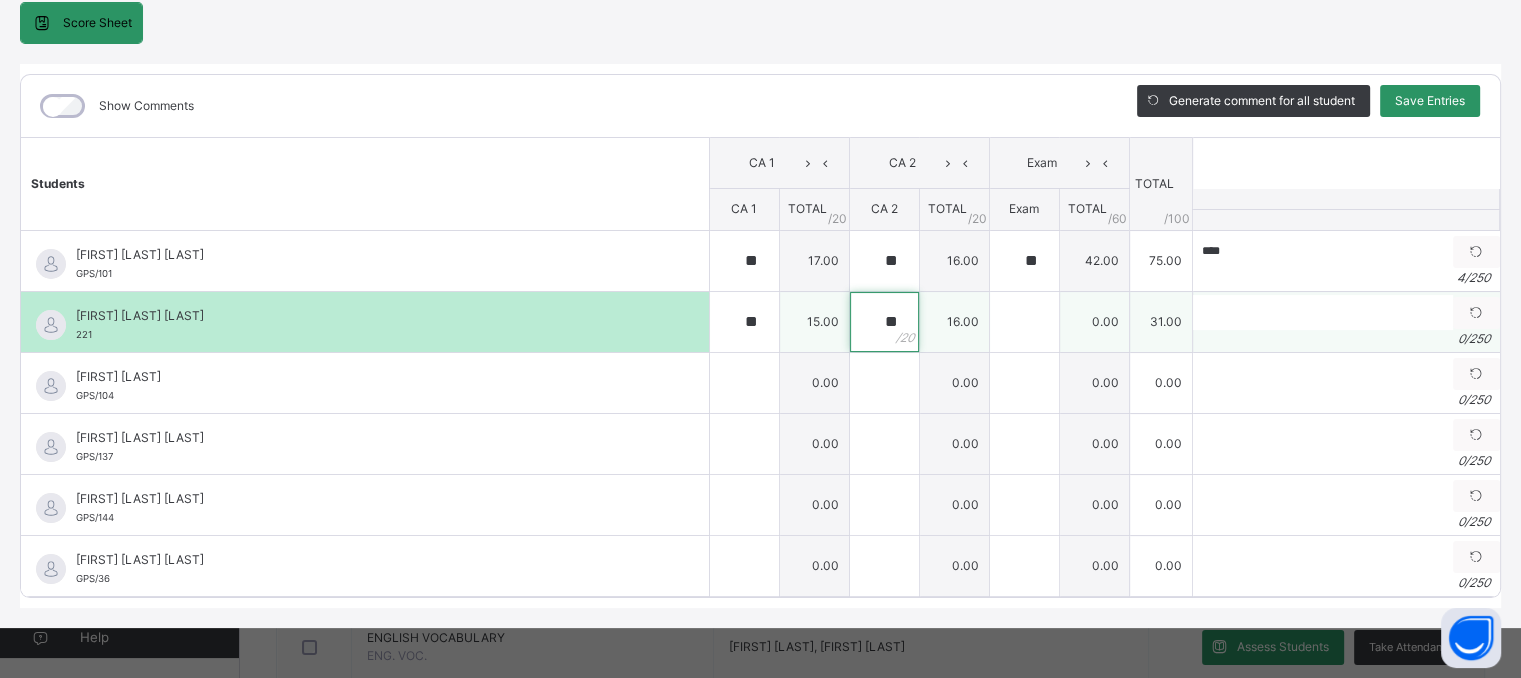 type on "**" 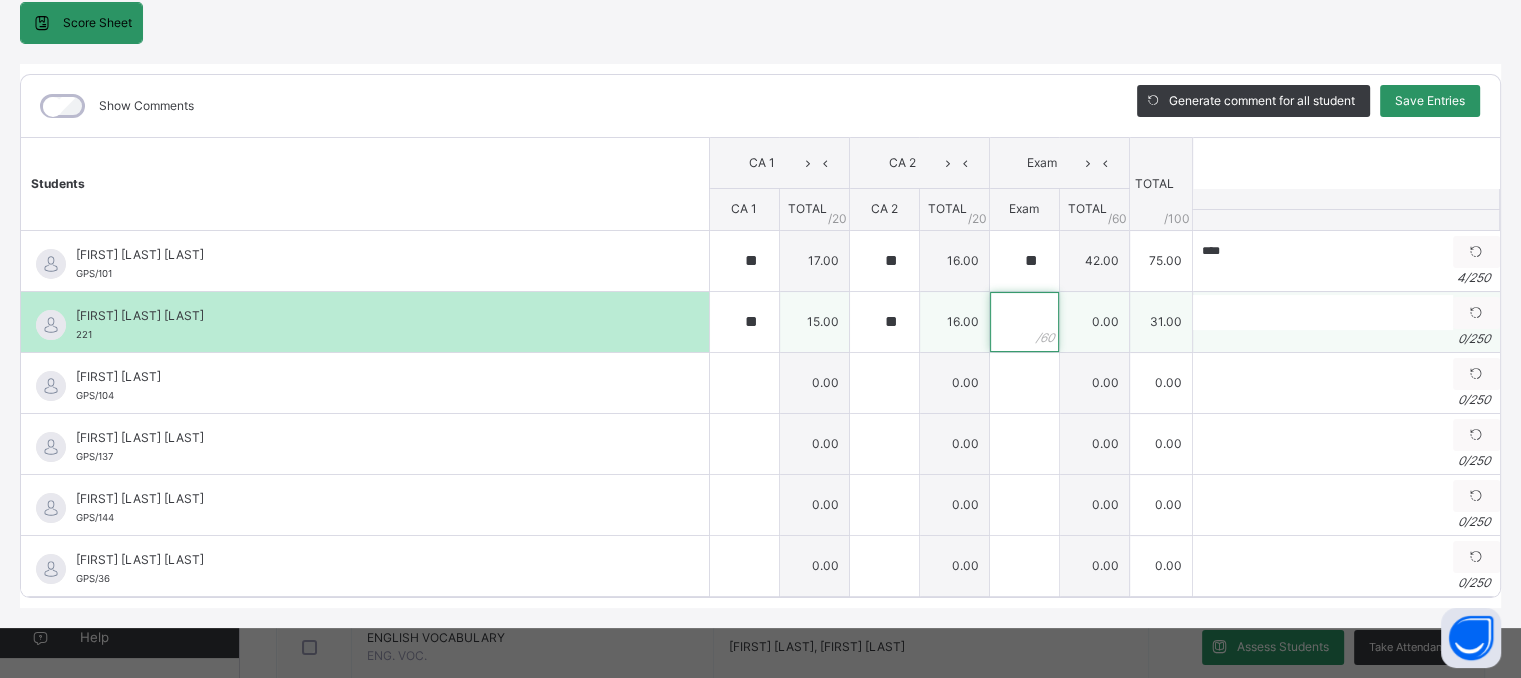 click at bounding box center (1024, 322) 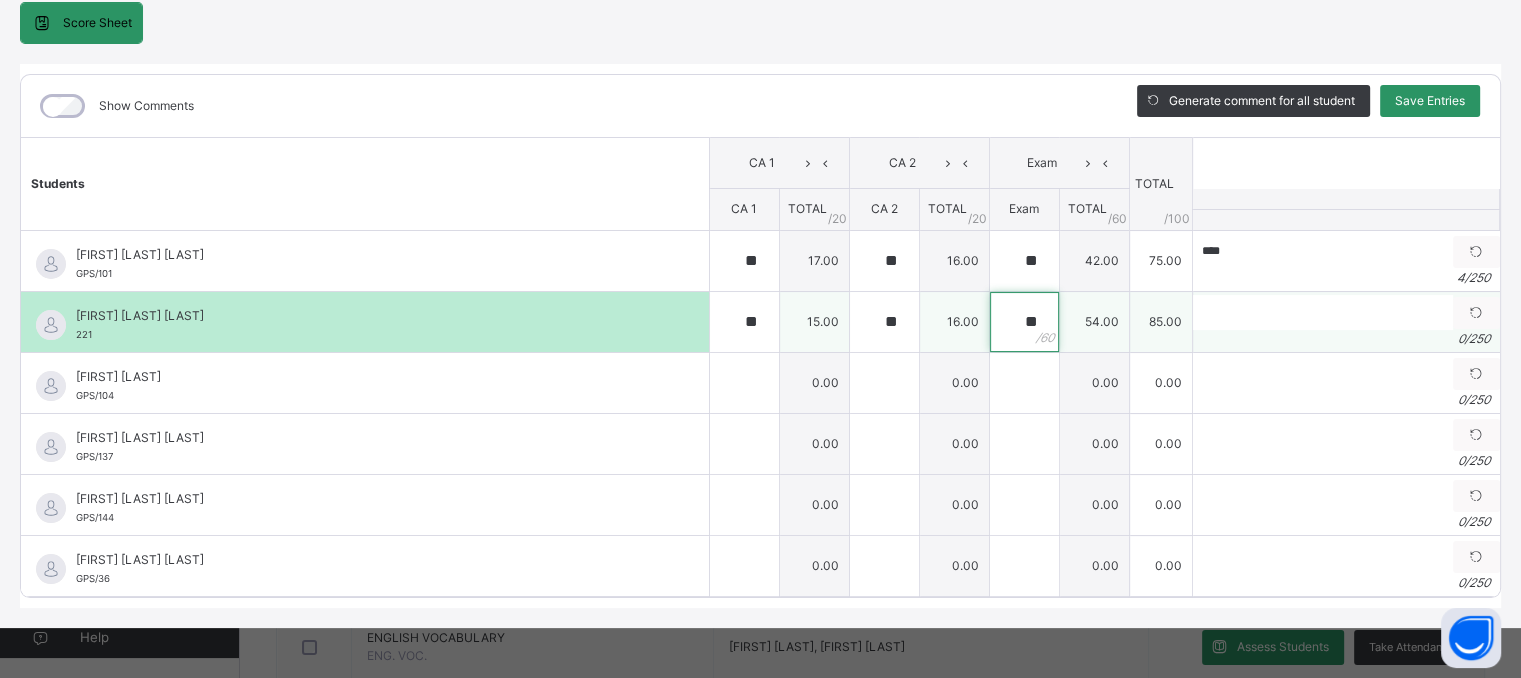 type on "**" 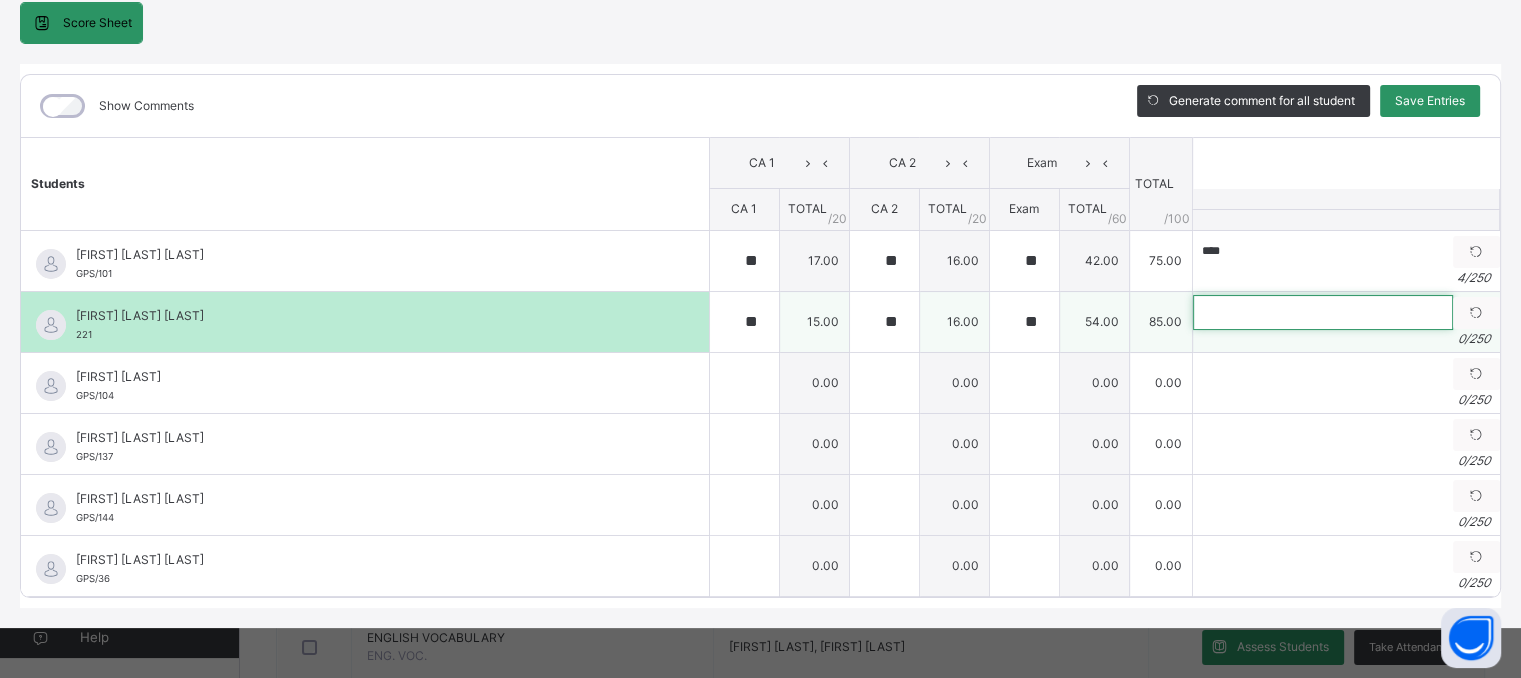 click at bounding box center [1323, 312] 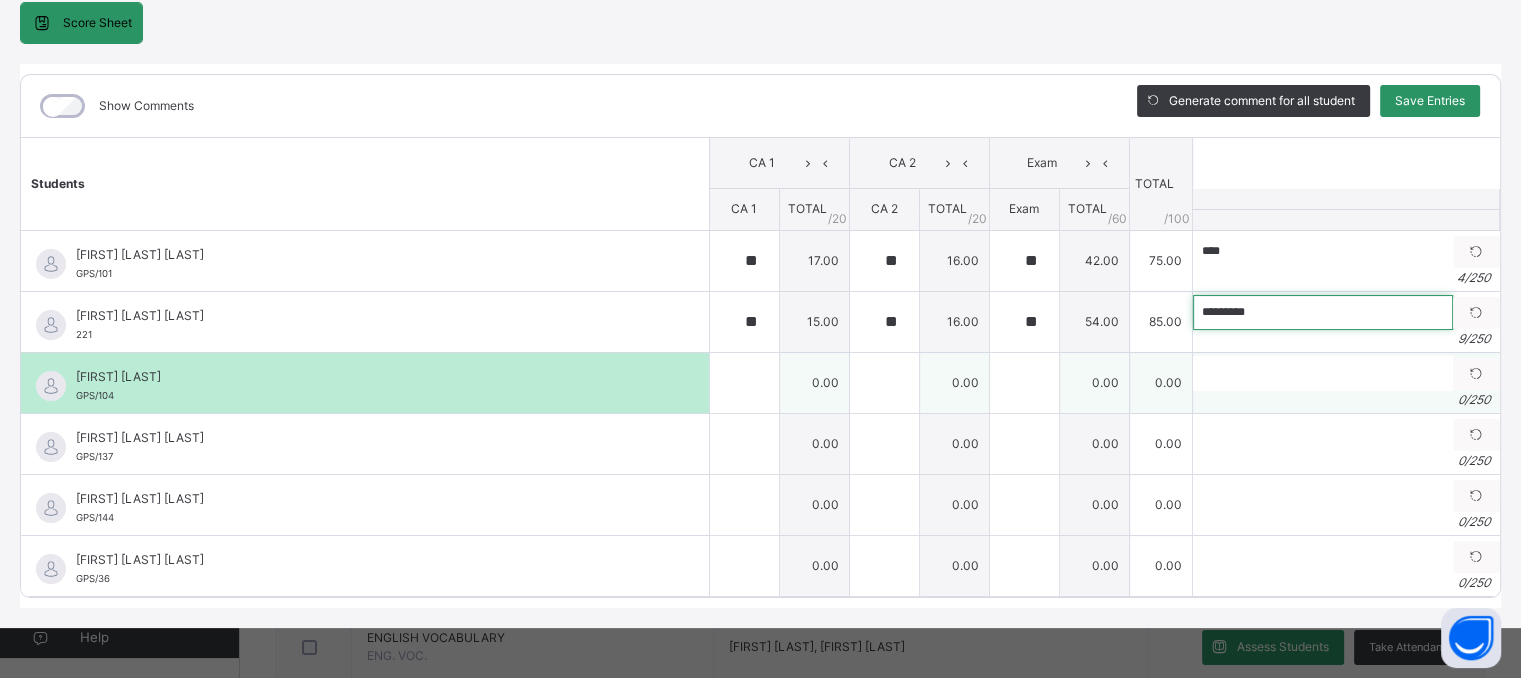 type on "*********" 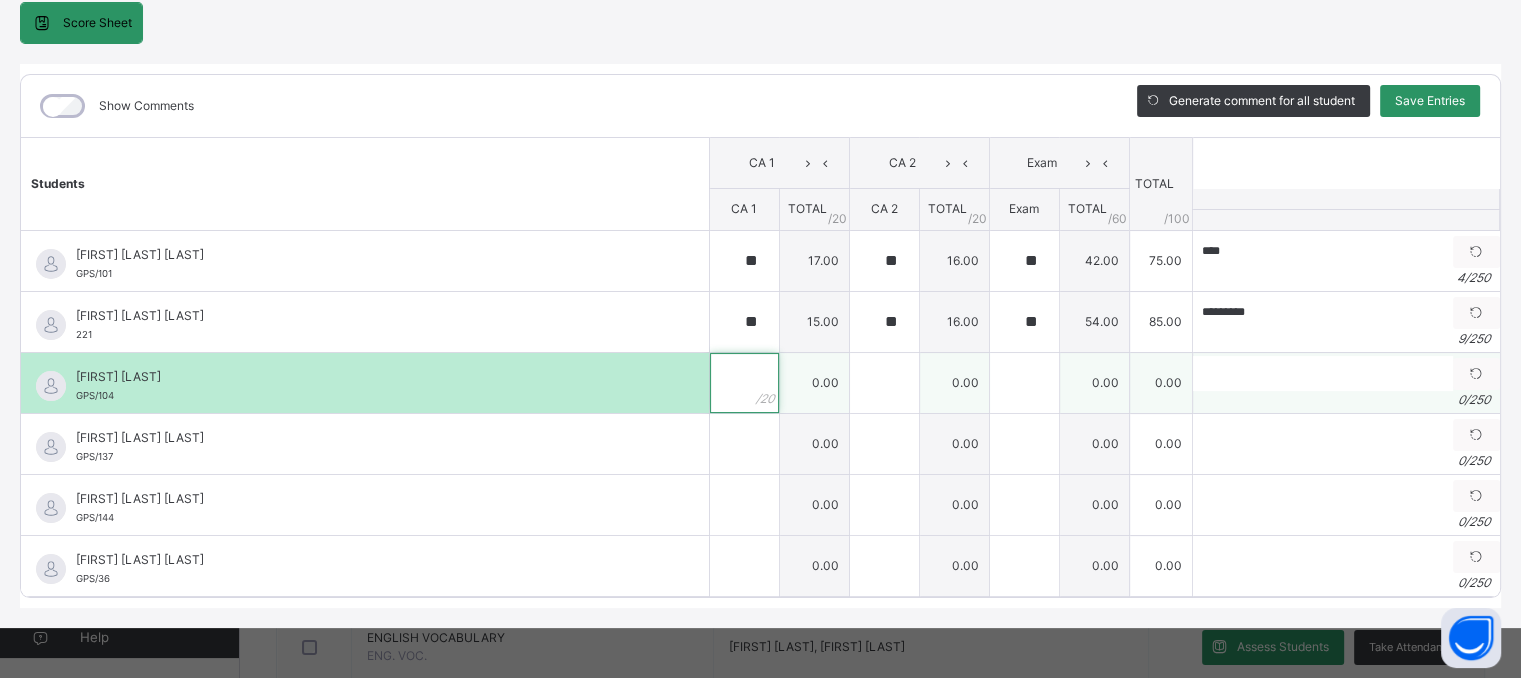 click at bounding box center (744, 383) 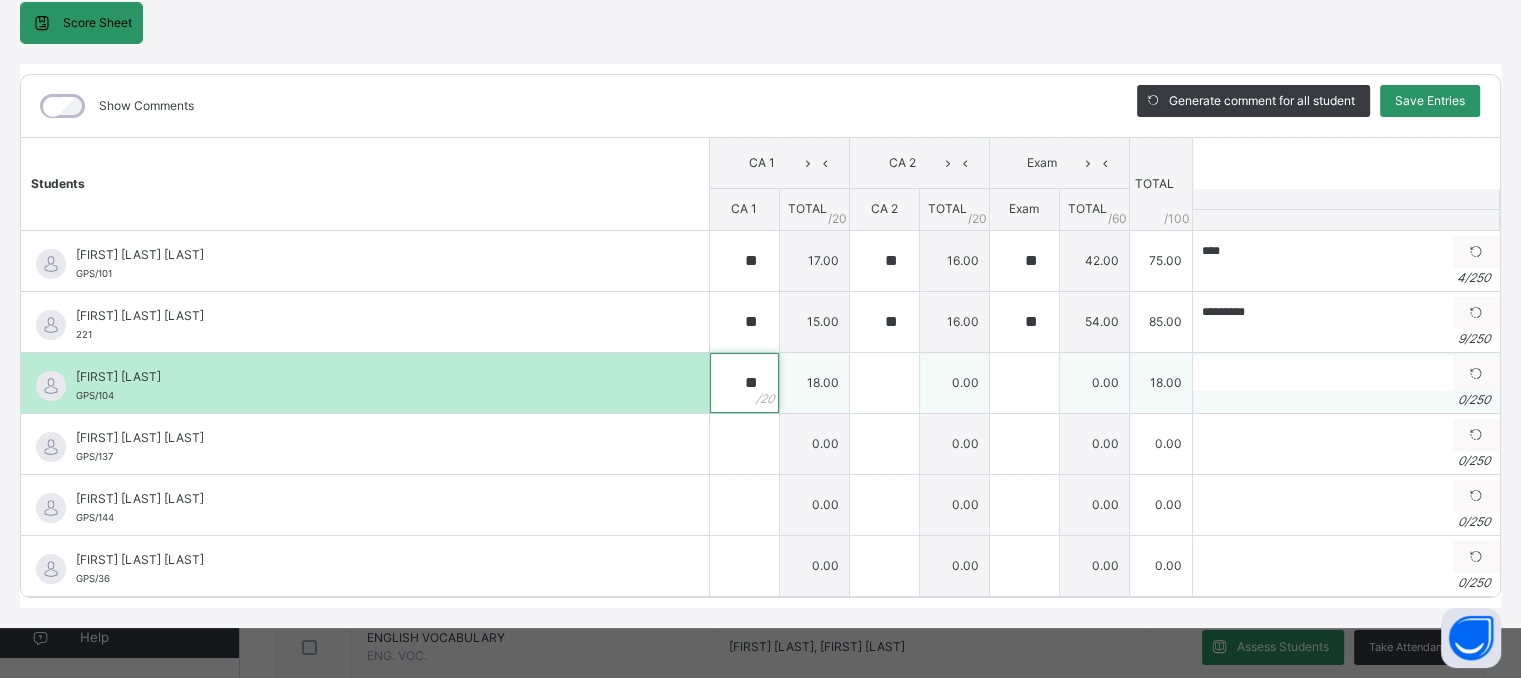 type on "**" 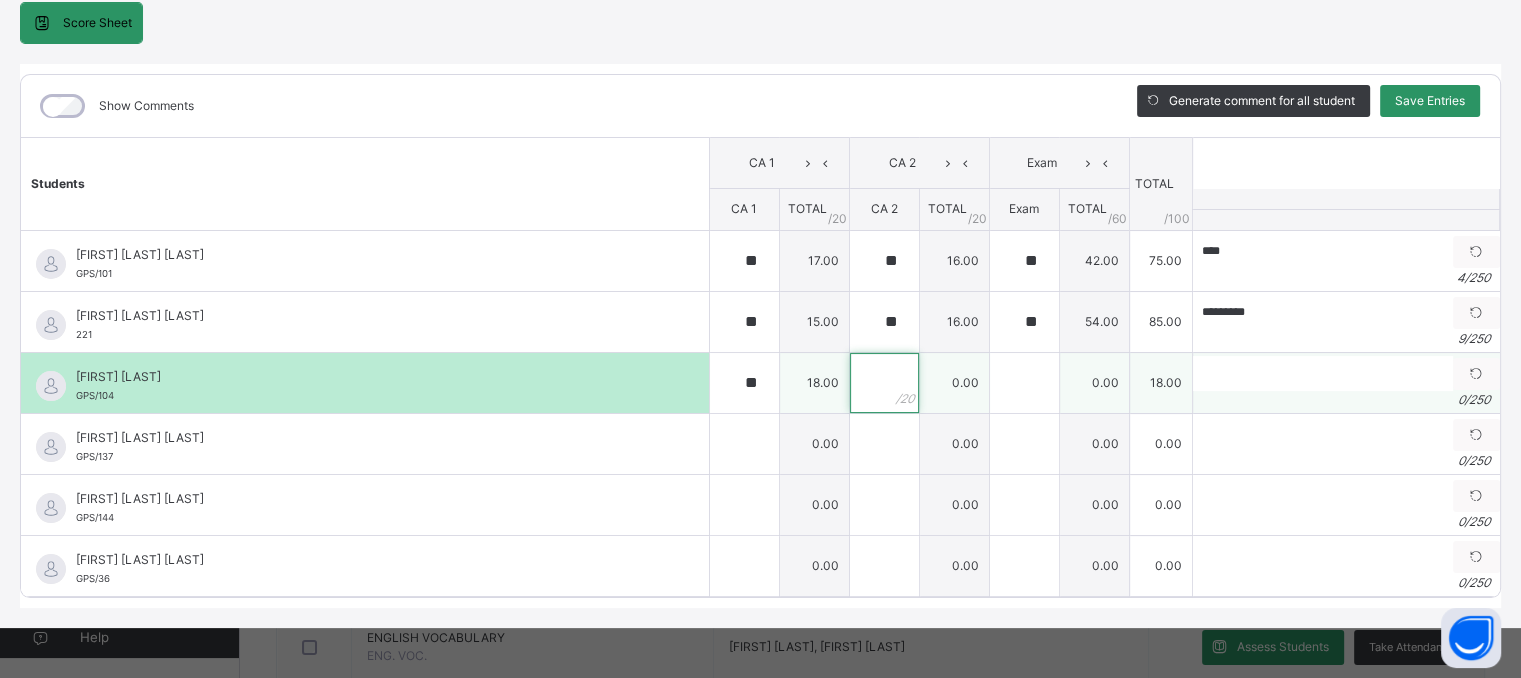click at bounding box center [884, 383] 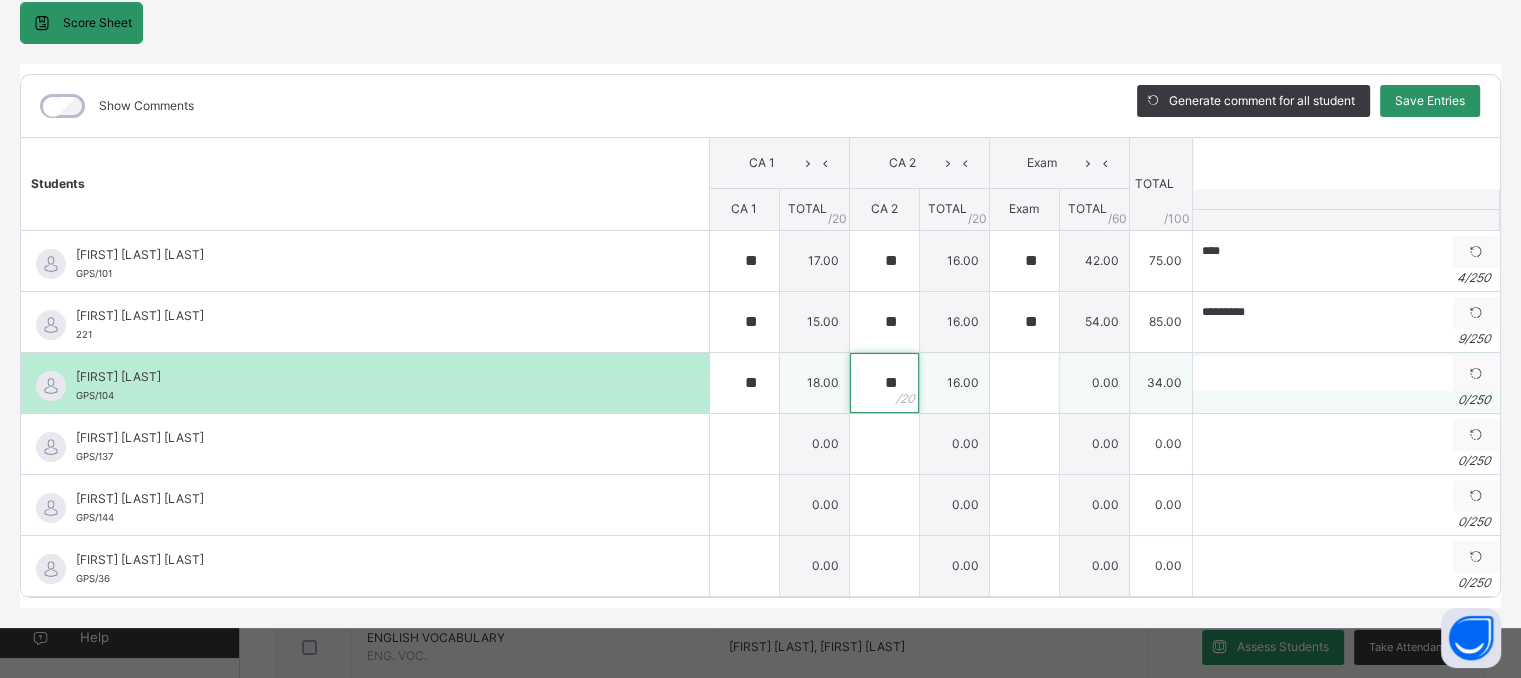 type on "**" 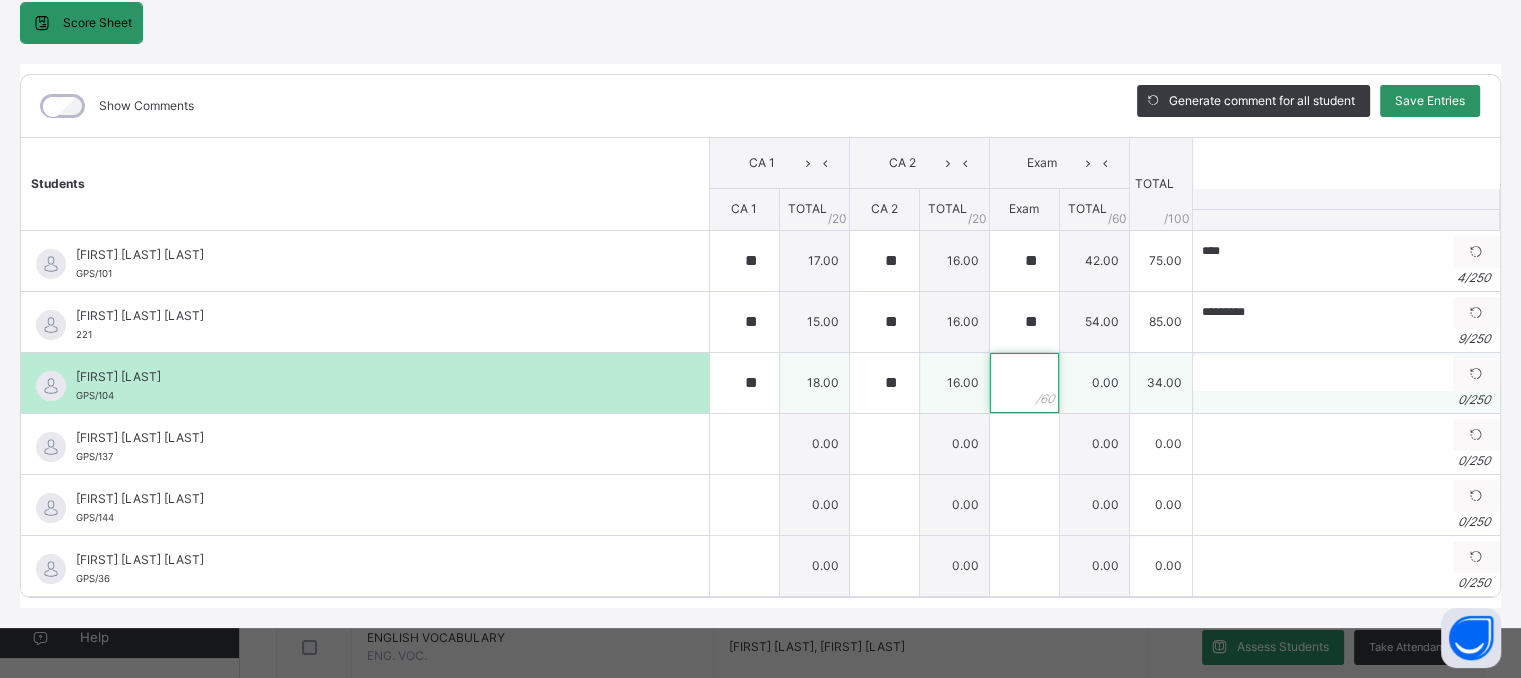 click at bounding box center [1024, 383] 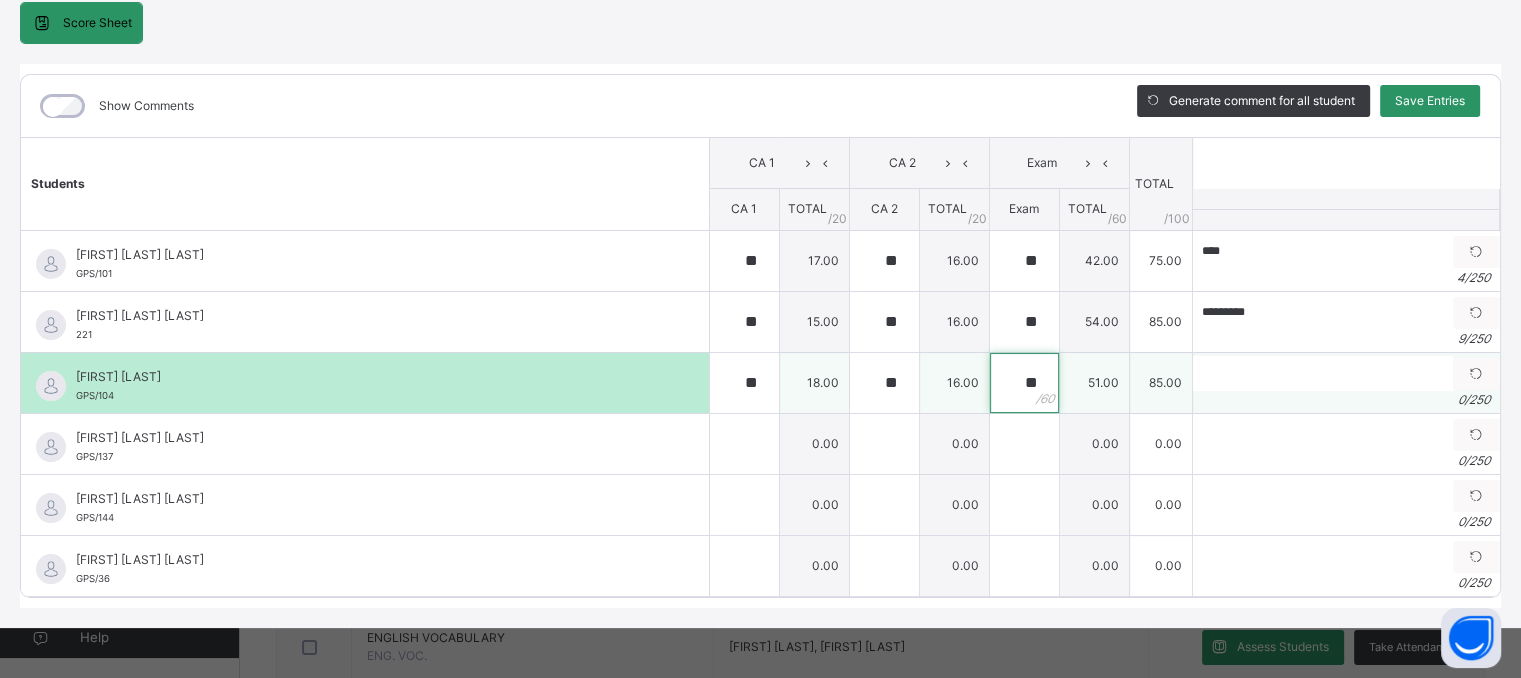 type on "**" 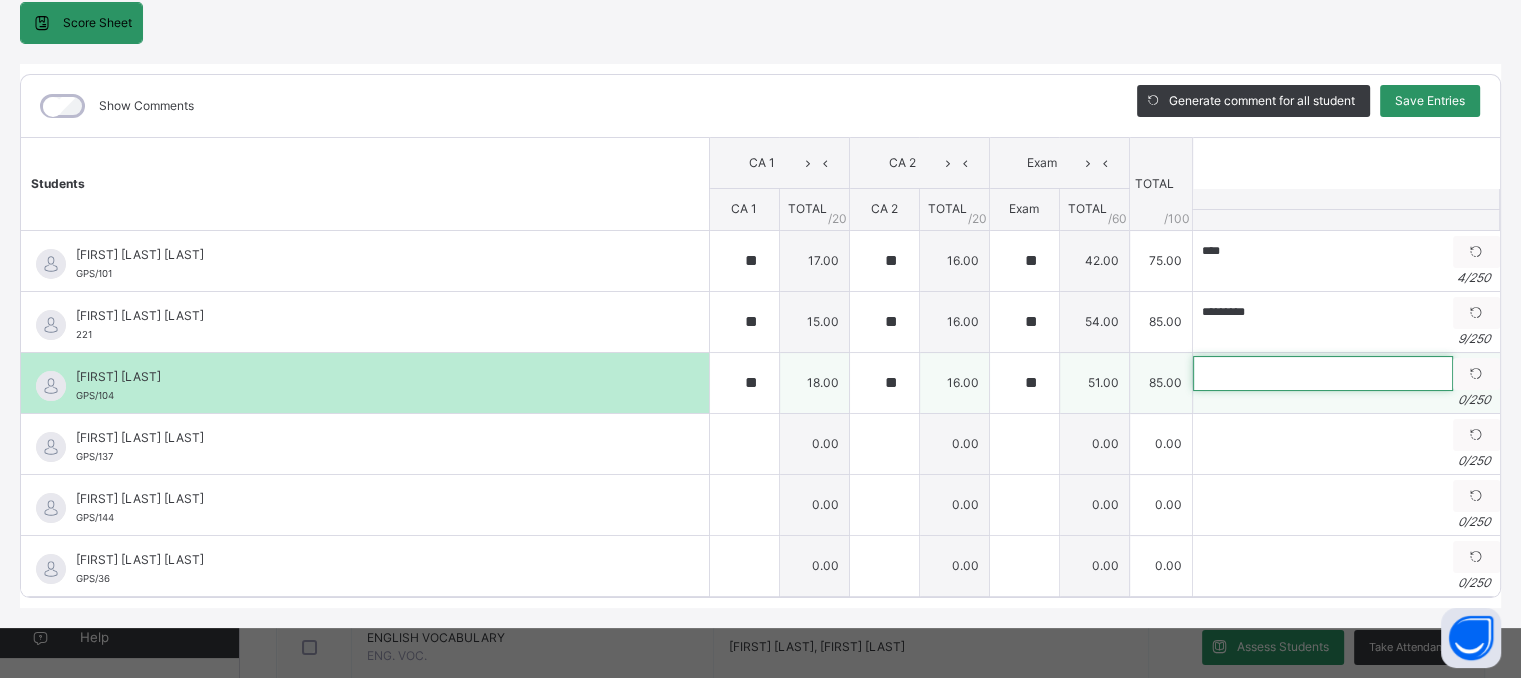 click at bounding box center (1323, 373) 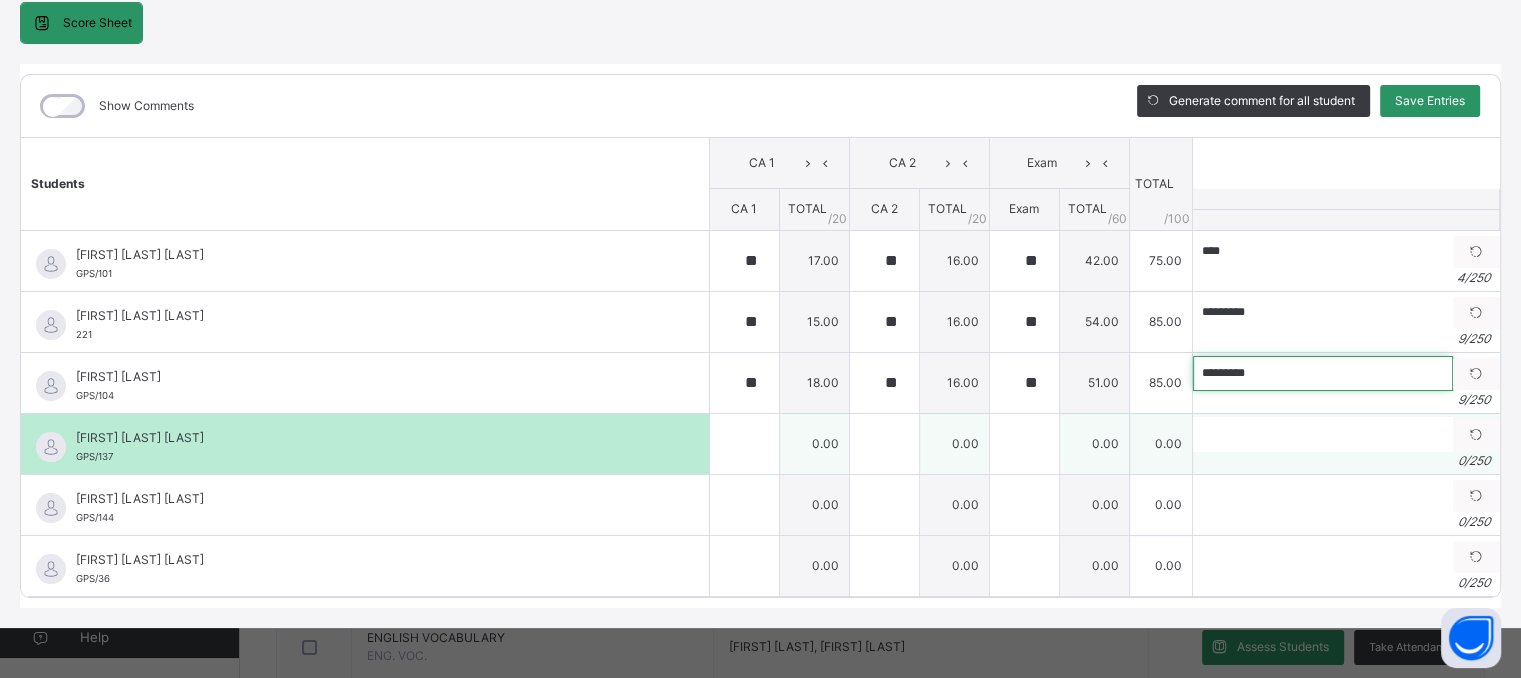 type on "*********" 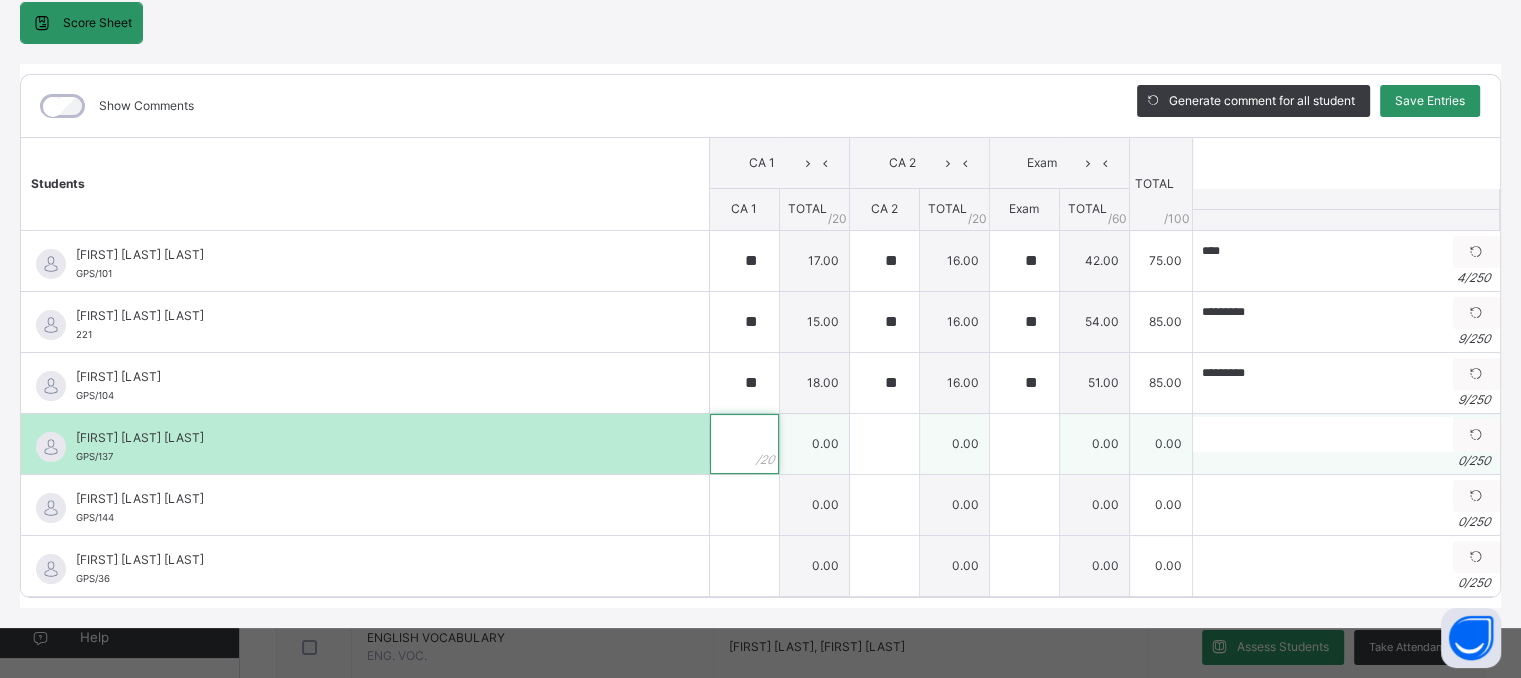 click at bounding box center [744, 444] 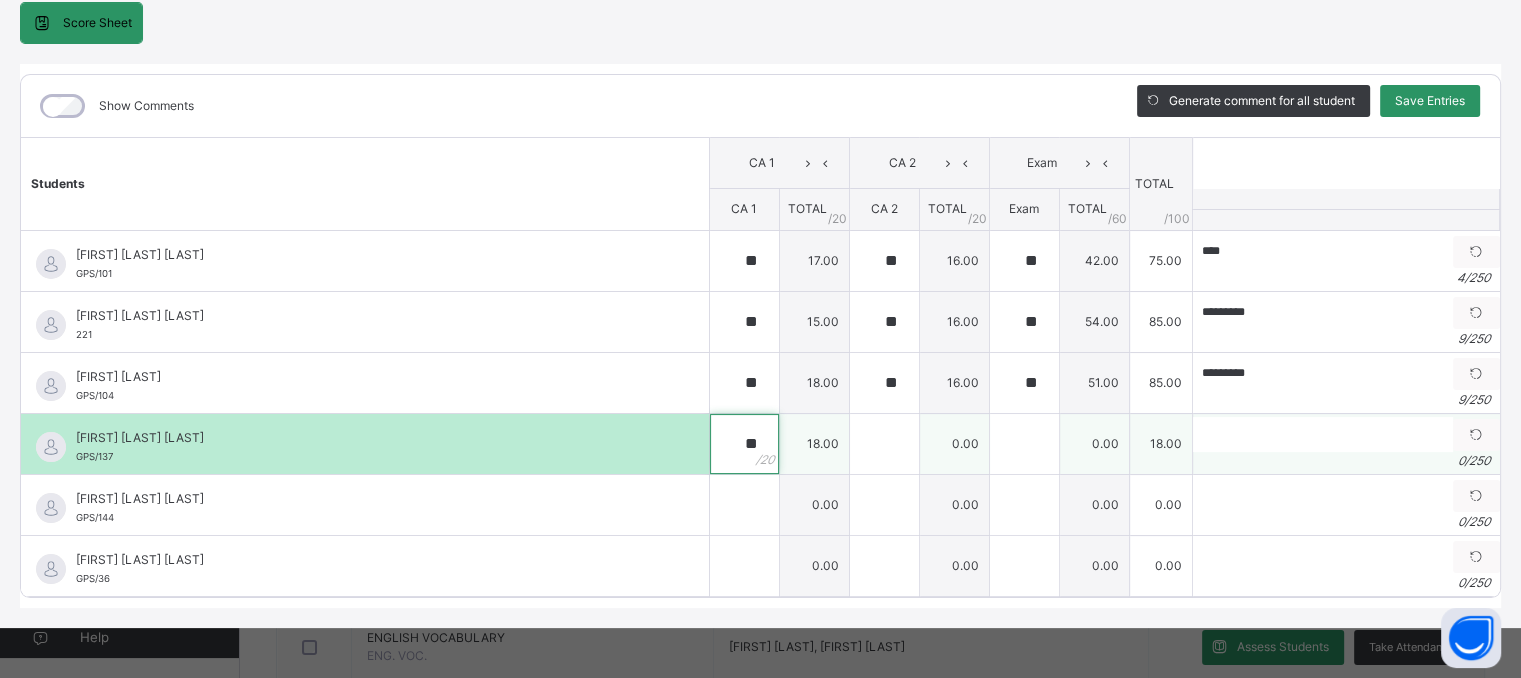 type on "**" 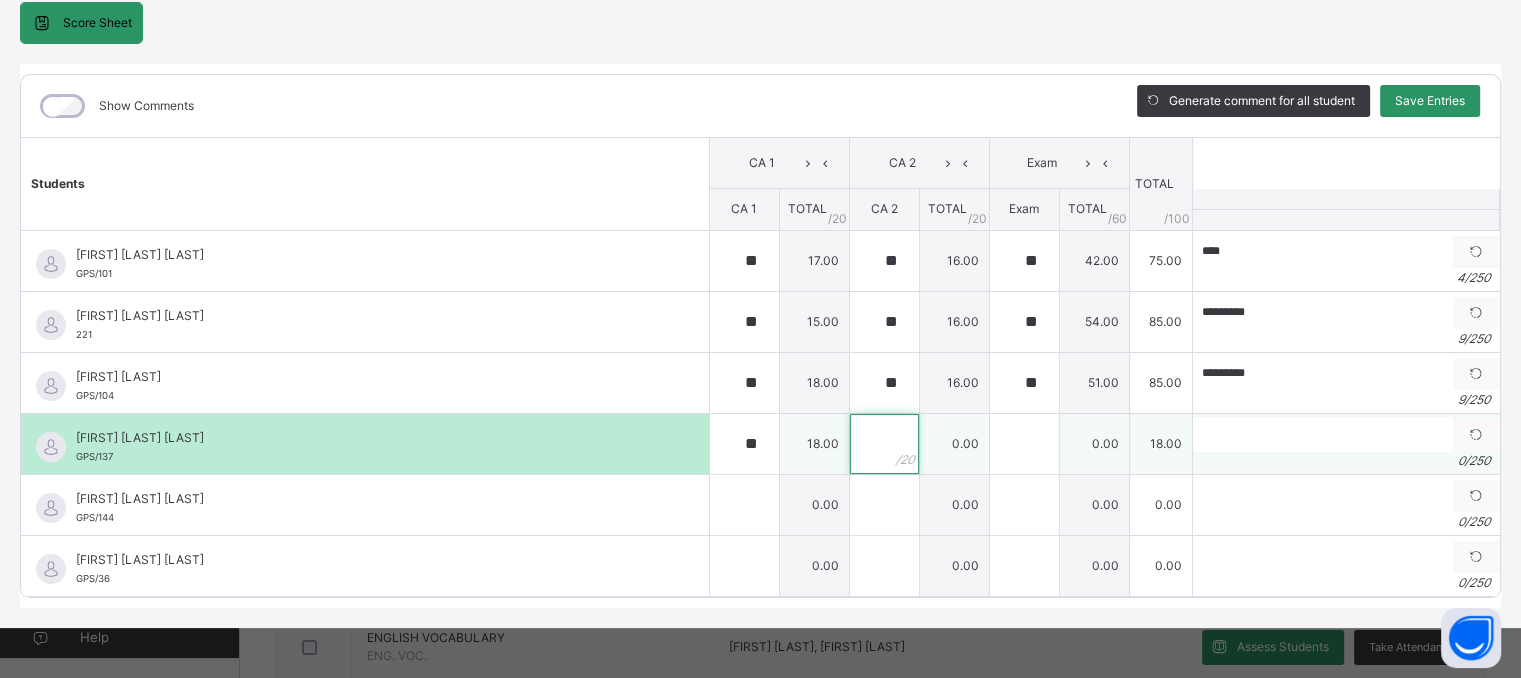 click at bounding box center [884, 444] 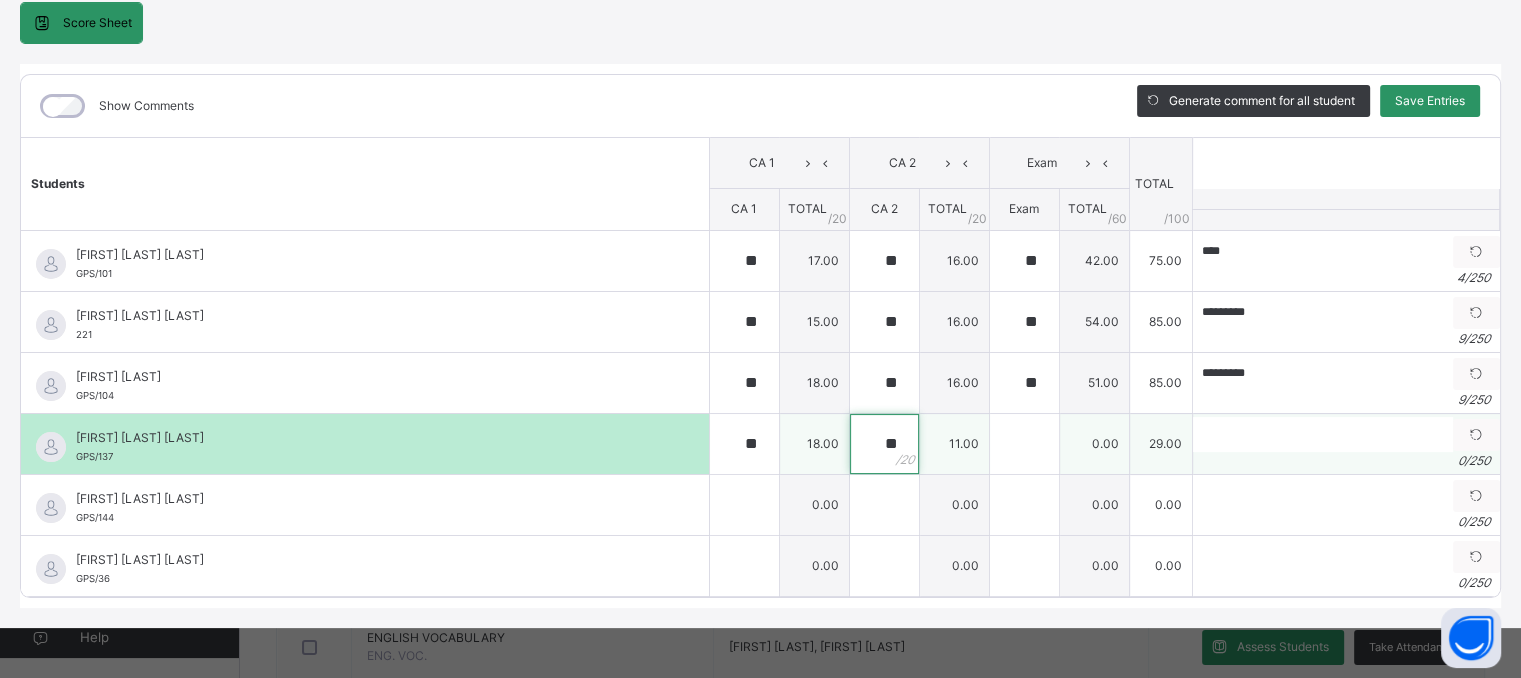 type on "**" 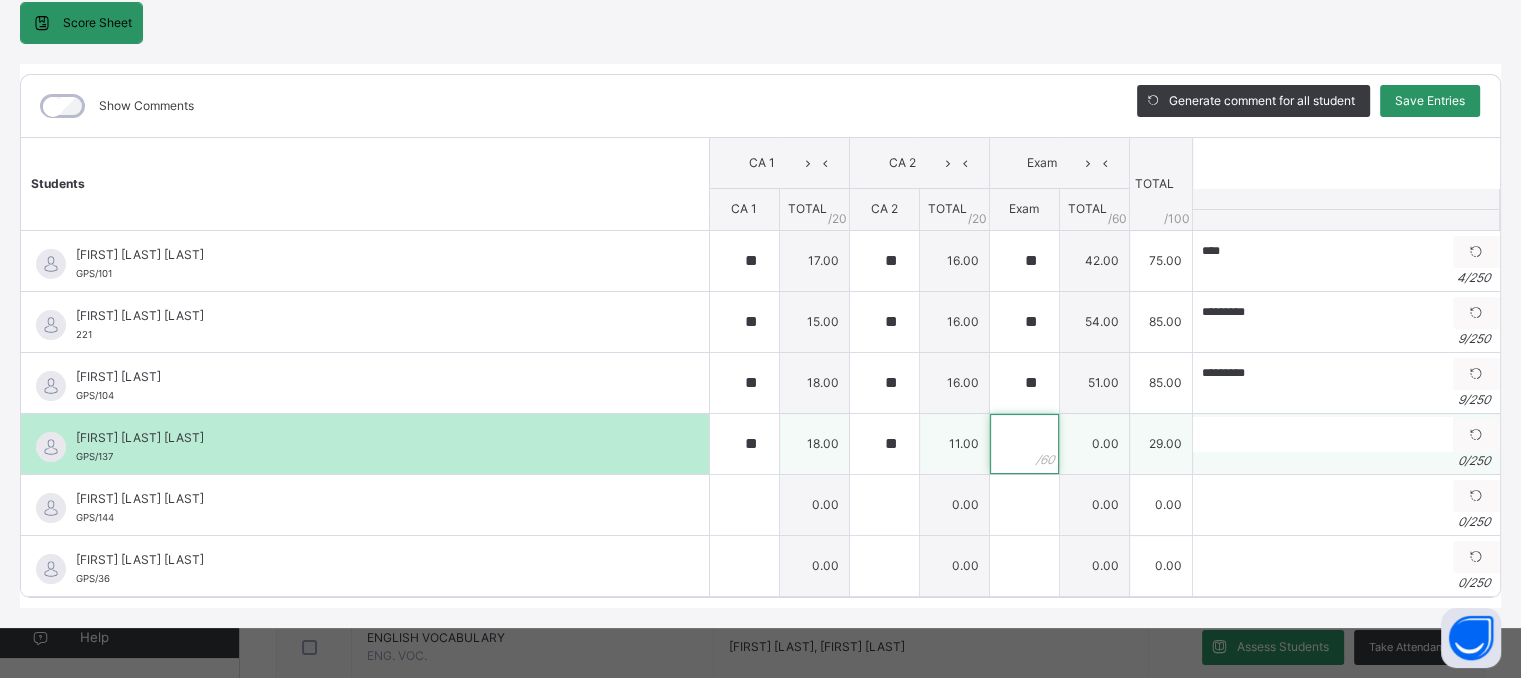 click at bounding box center [1024, 444] 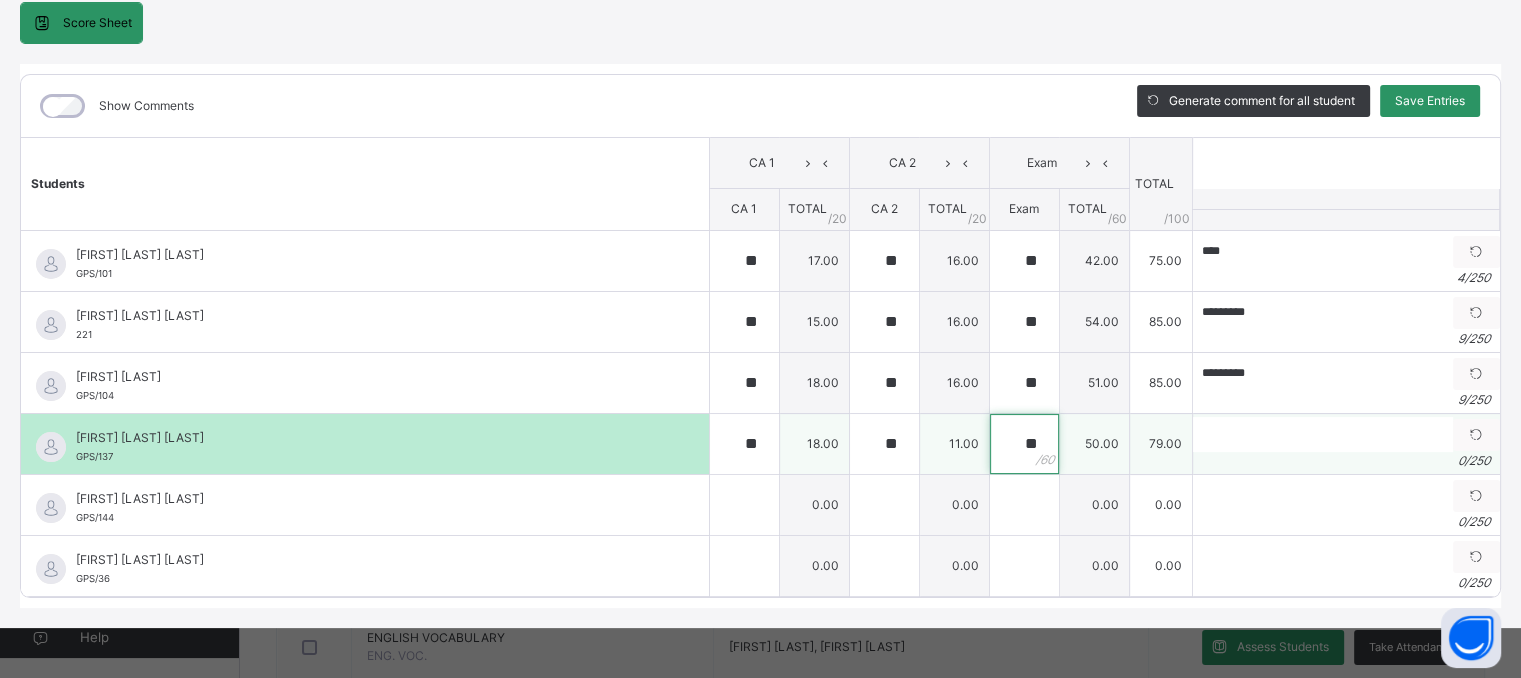 type on "**" 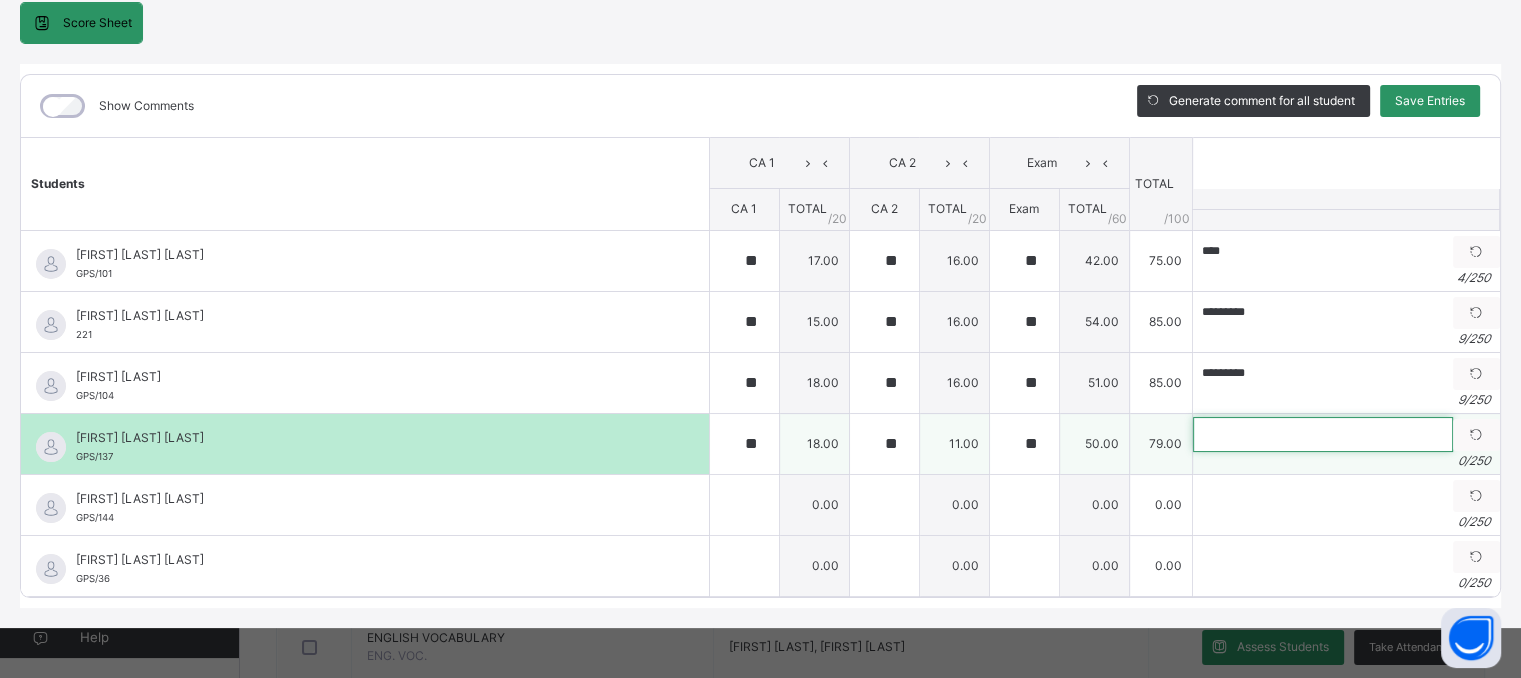 click at bounding box center [1323, 434] 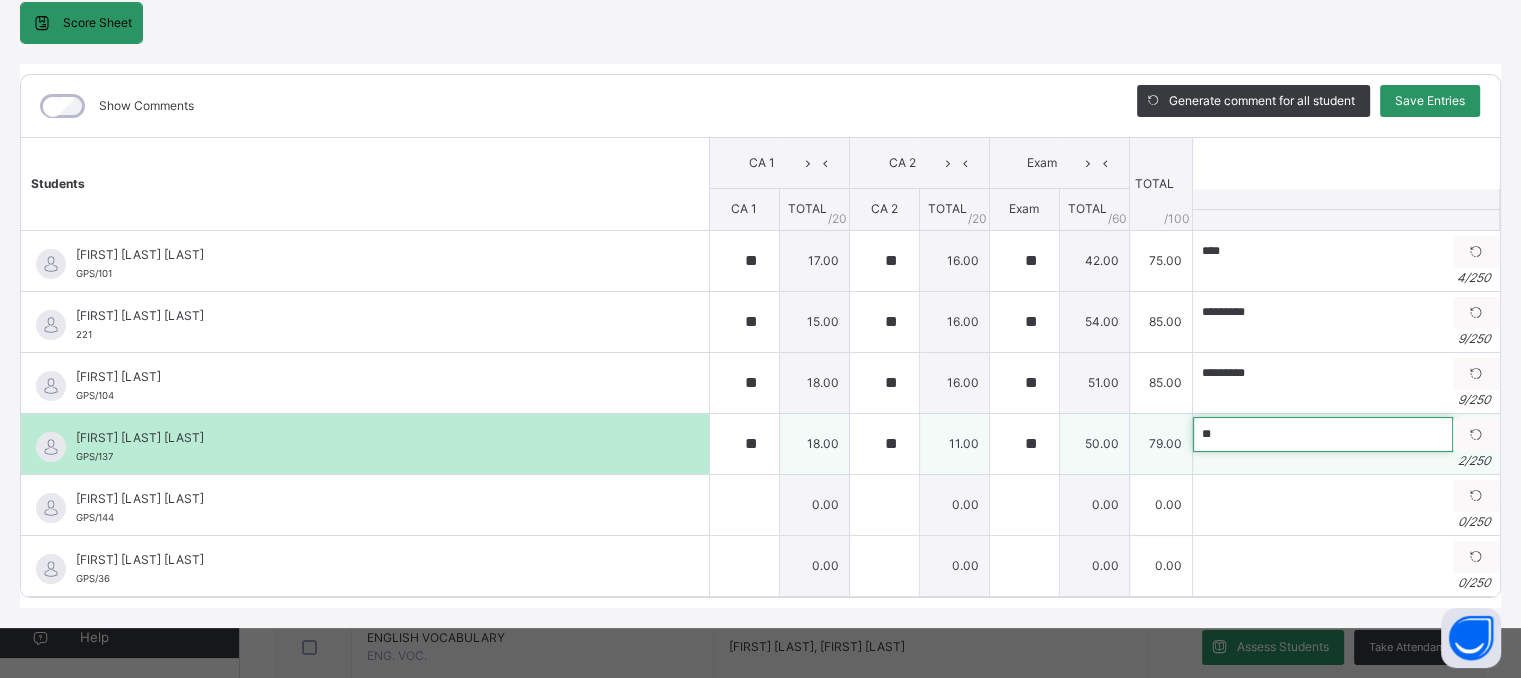 type on "*" 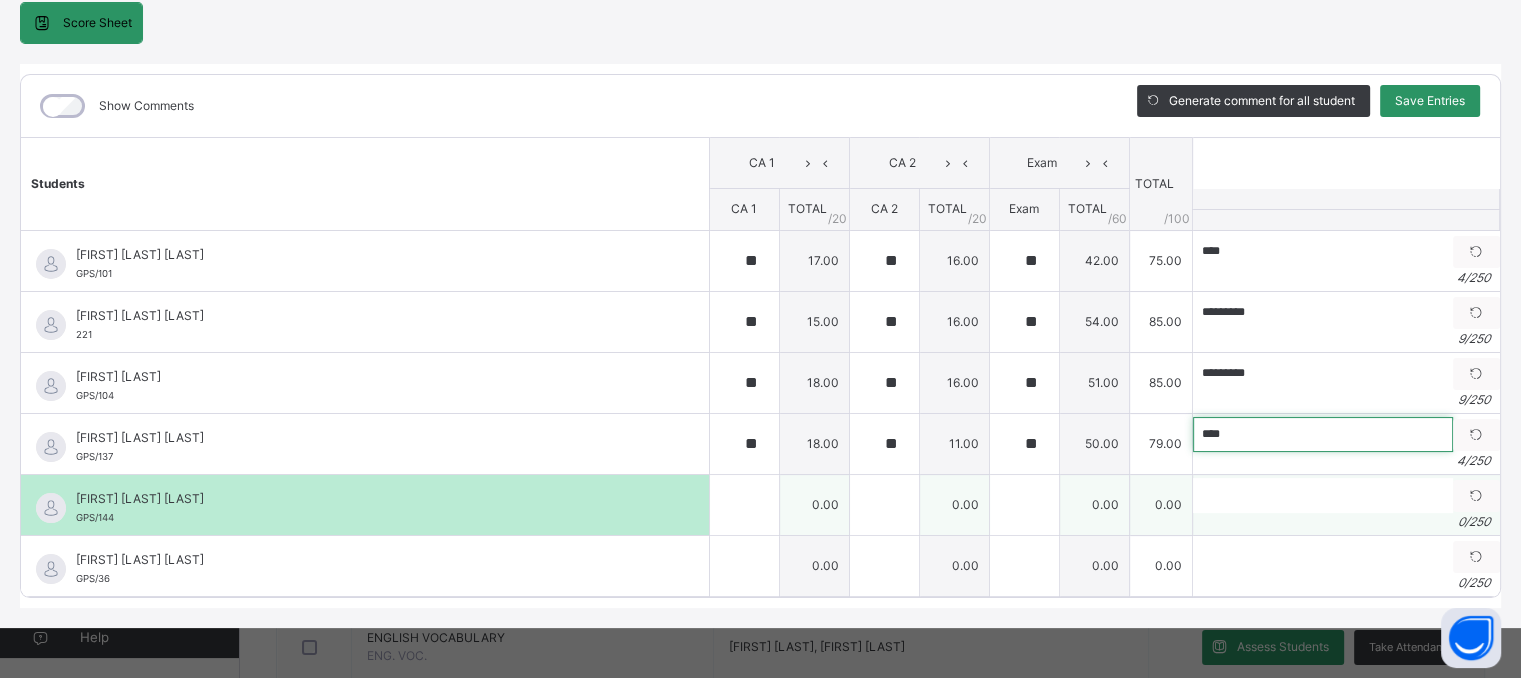 type on "****" 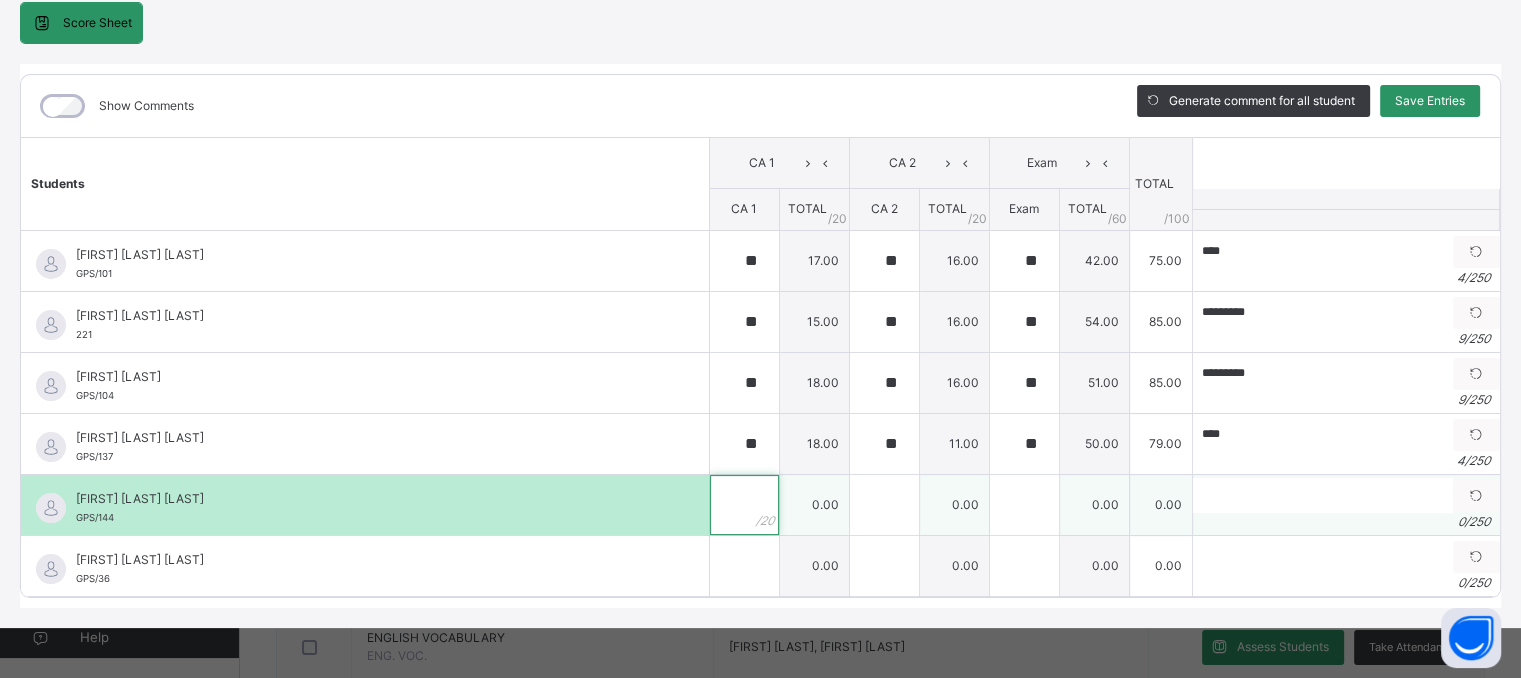 click at bounding box center (744, 505) 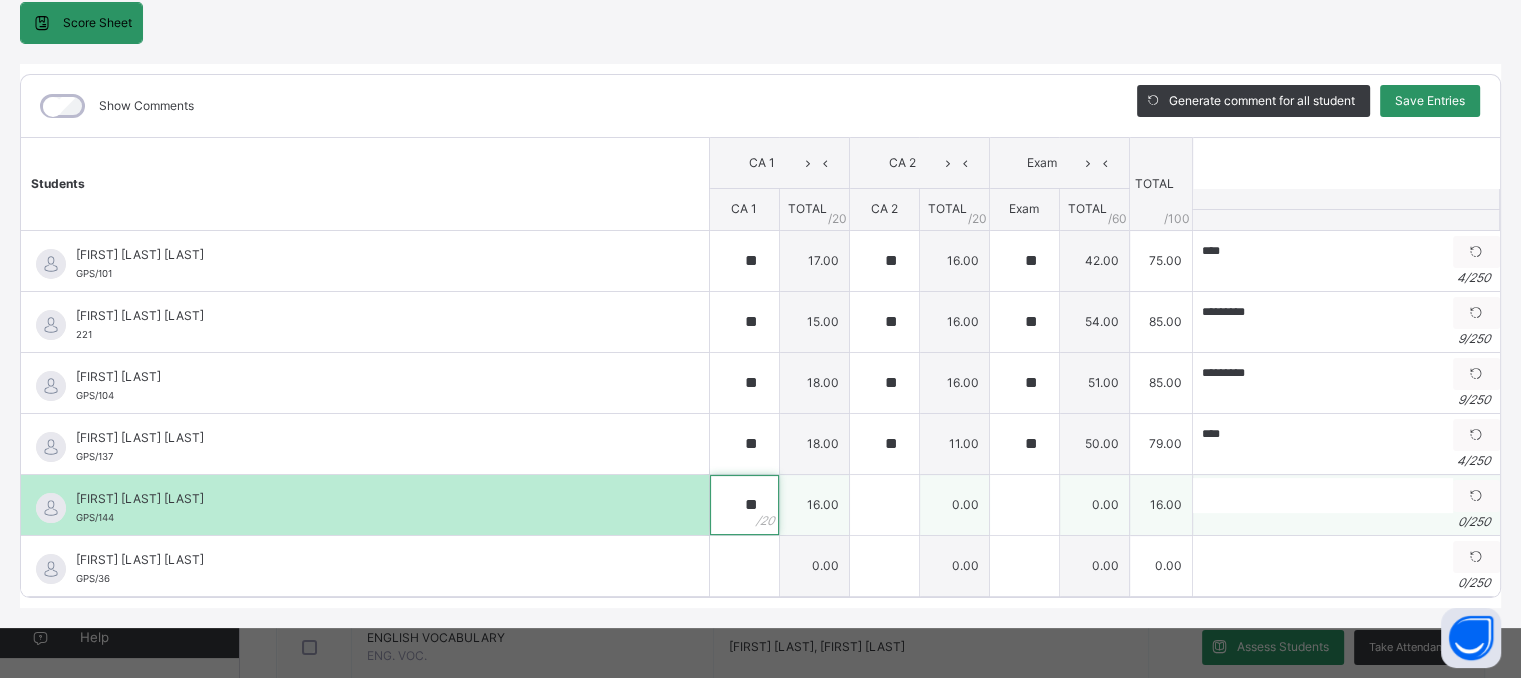 type on "**" 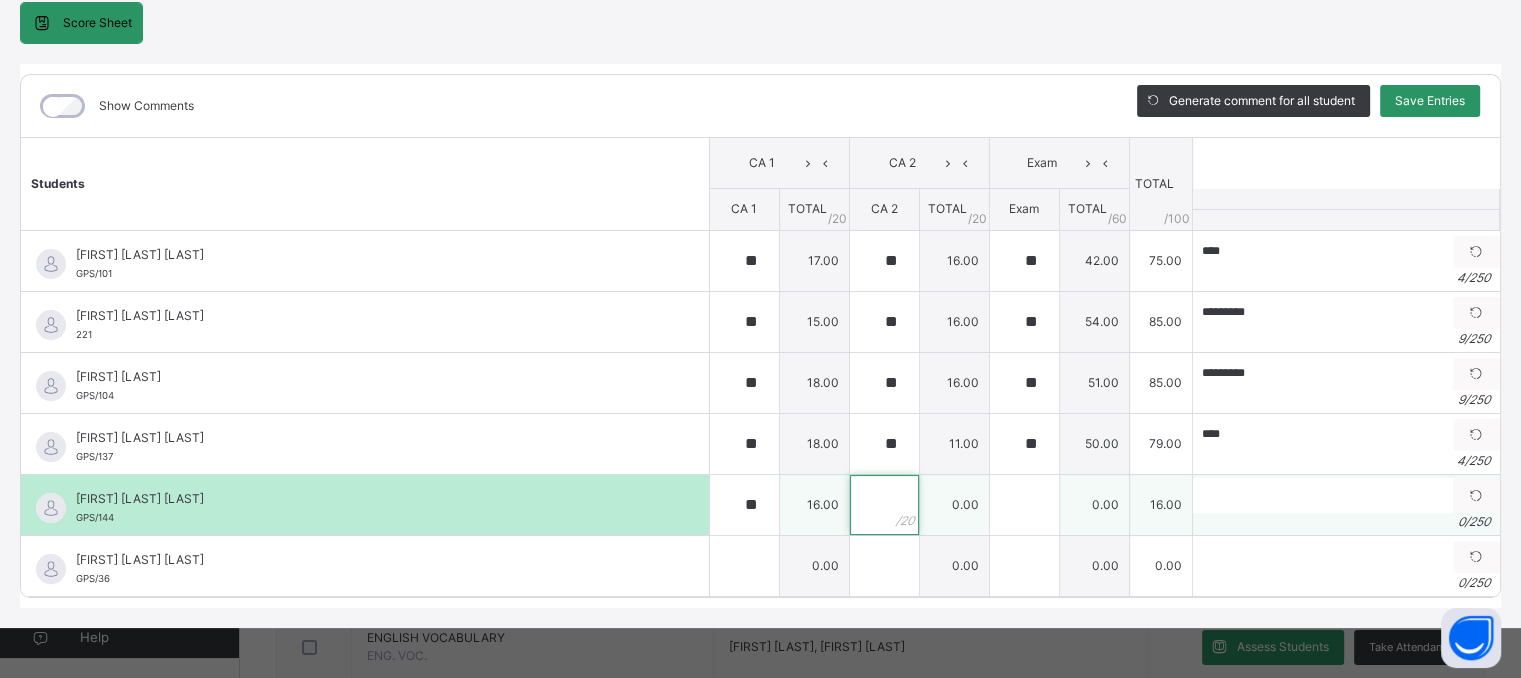 click at bounding box center [884, 505] 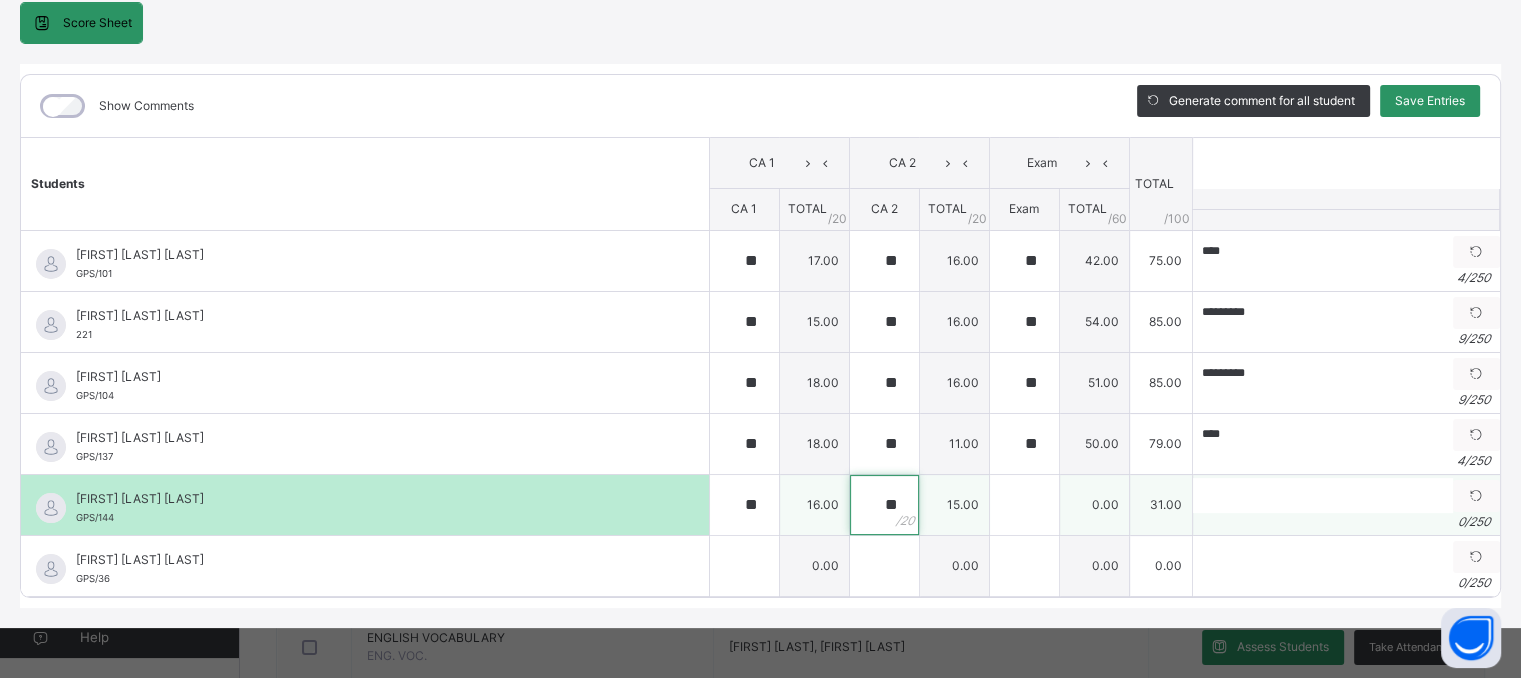 type on "**" 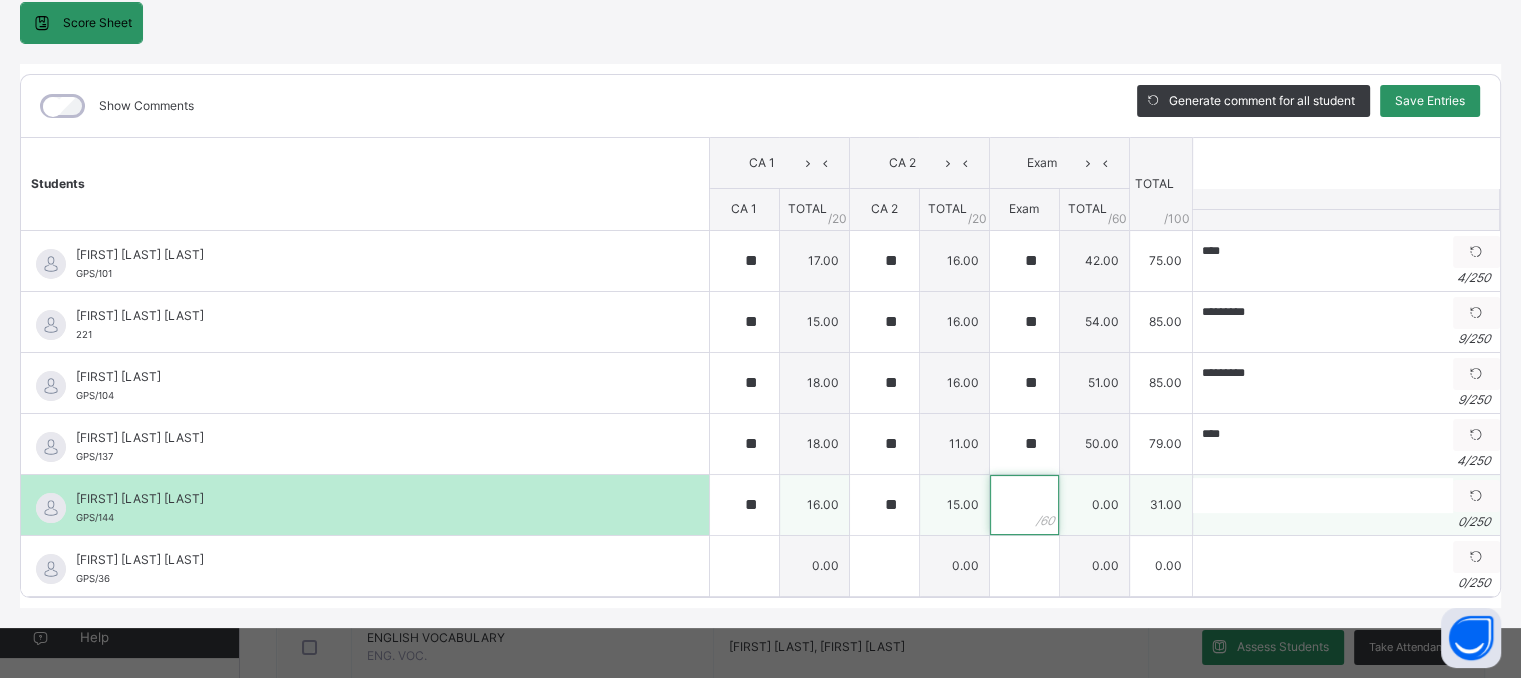 click at bounding box center (1024, 505) 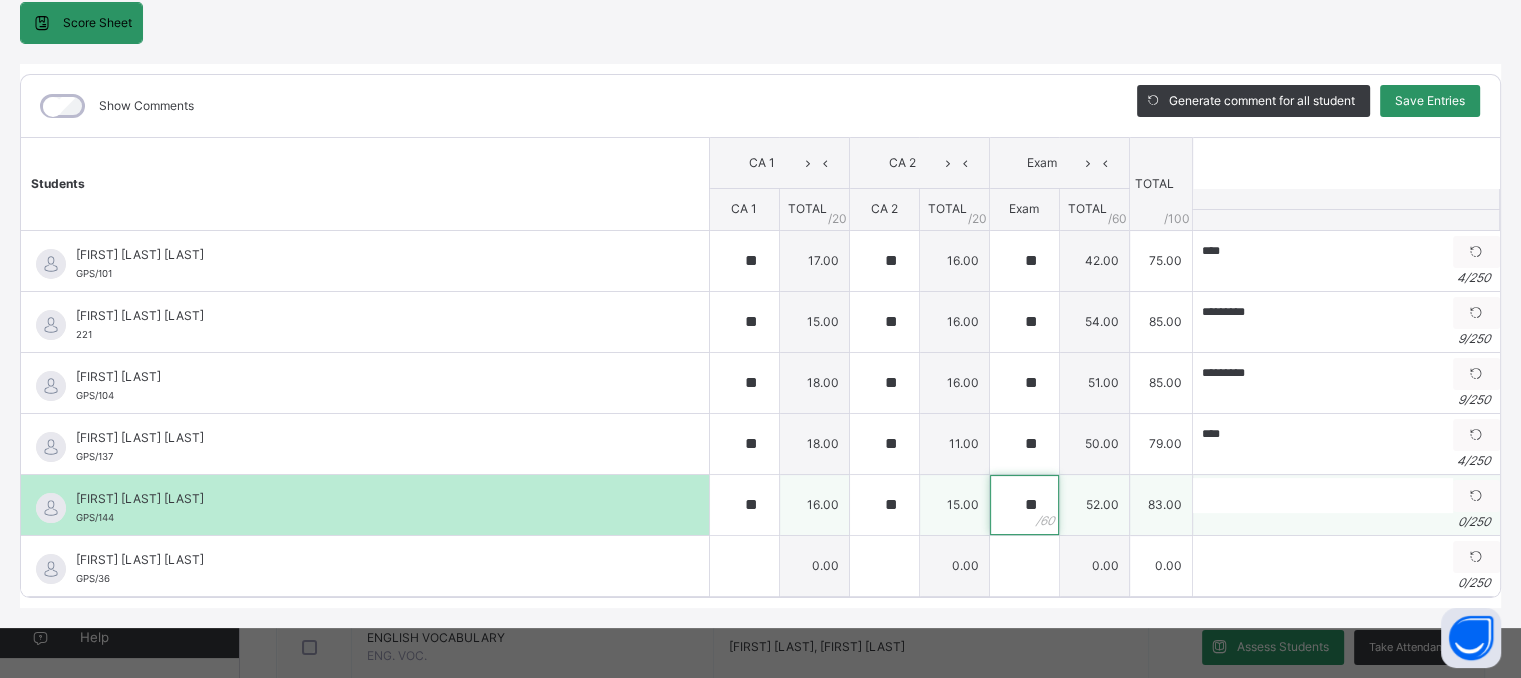 type on "**" 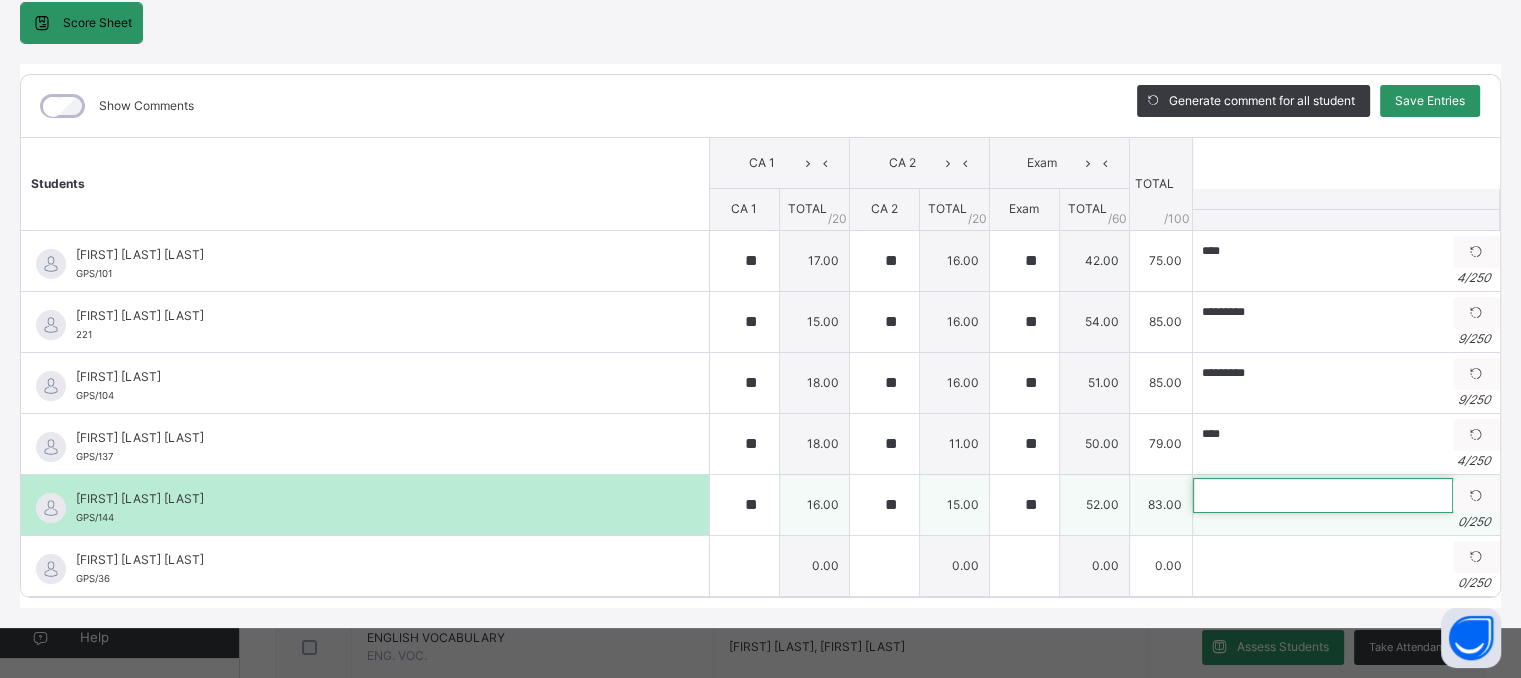 click at bounding box center (1323, 495) 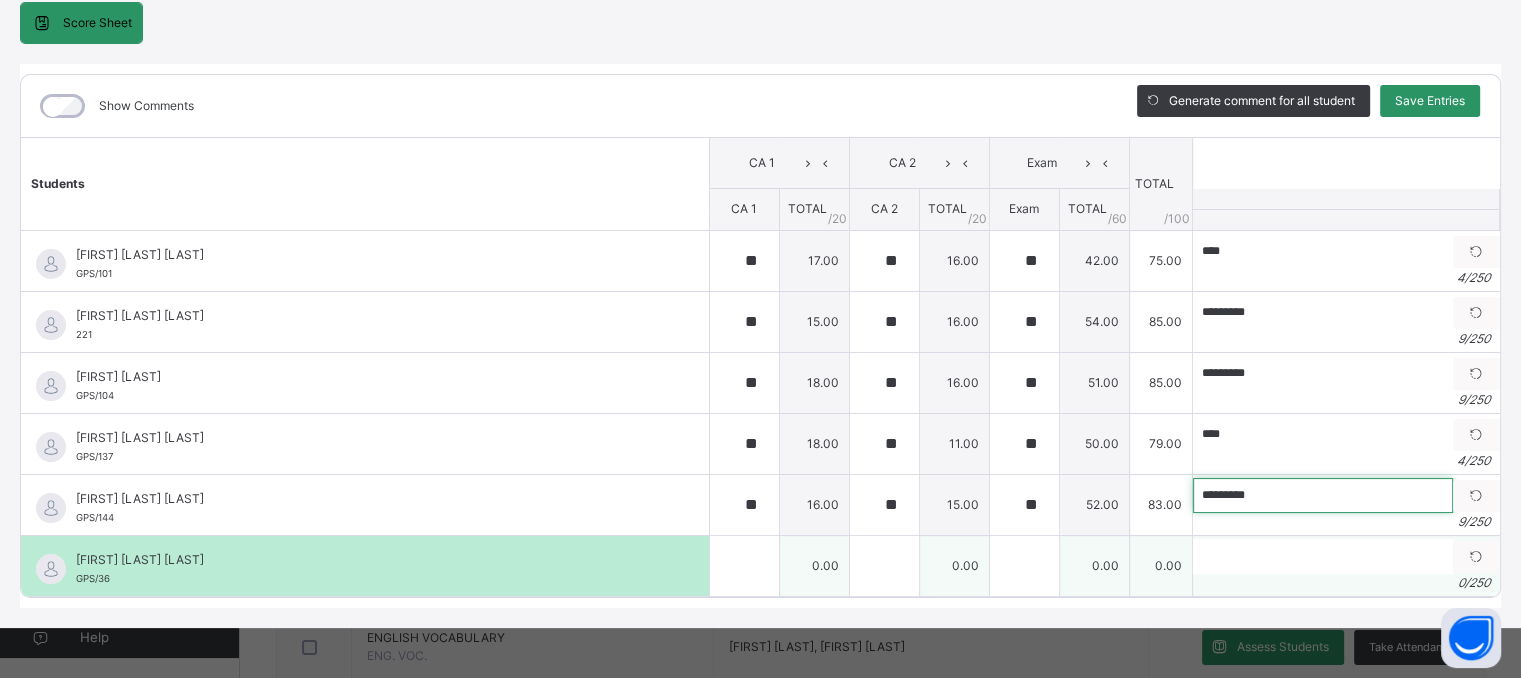 type on "*********" 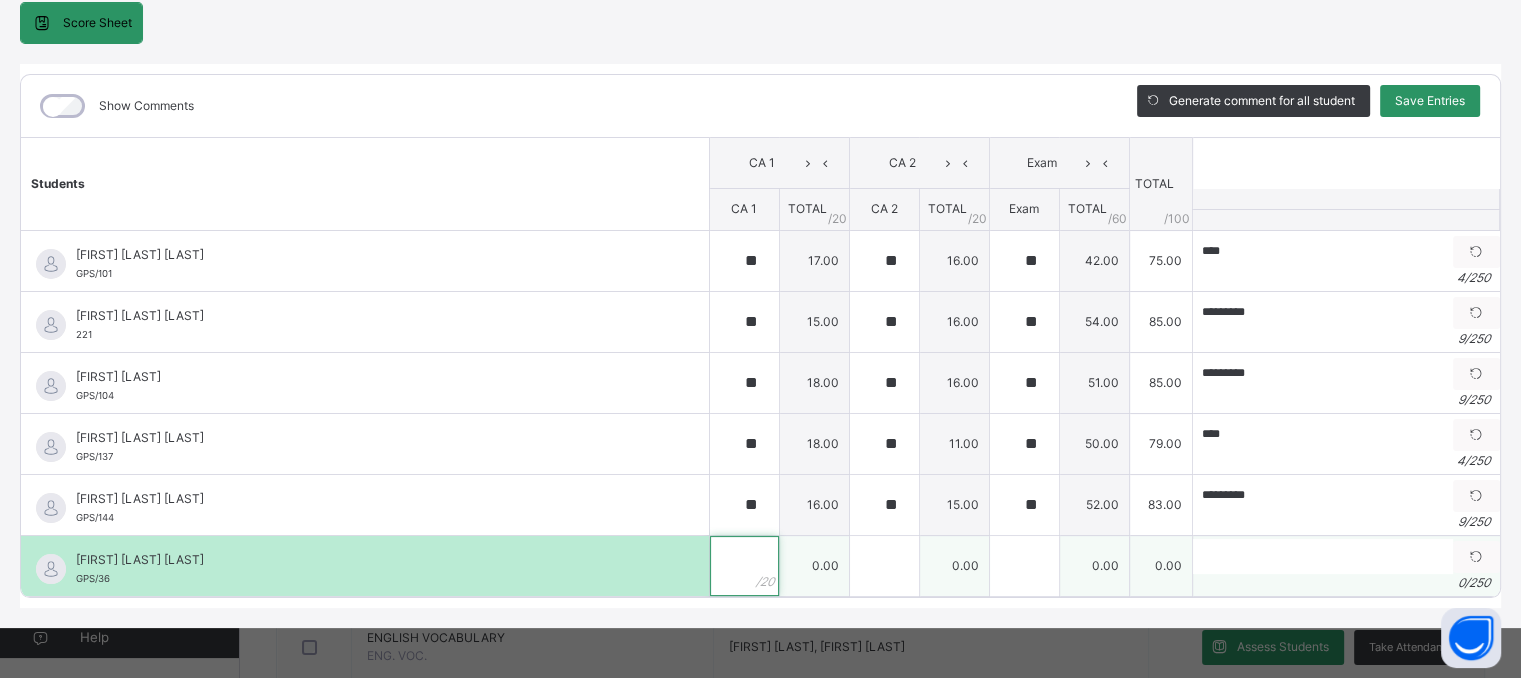 click at bounding box center [744, 566] 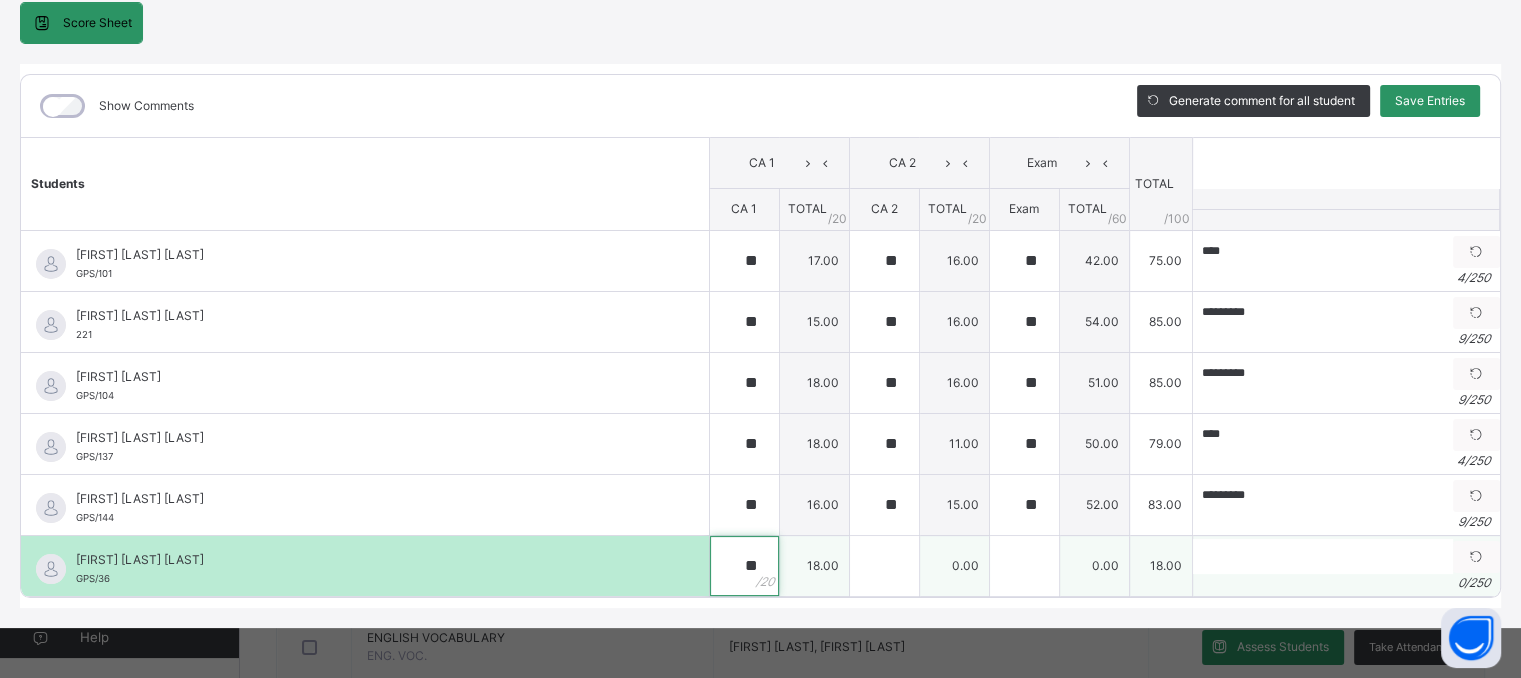 type on "**" 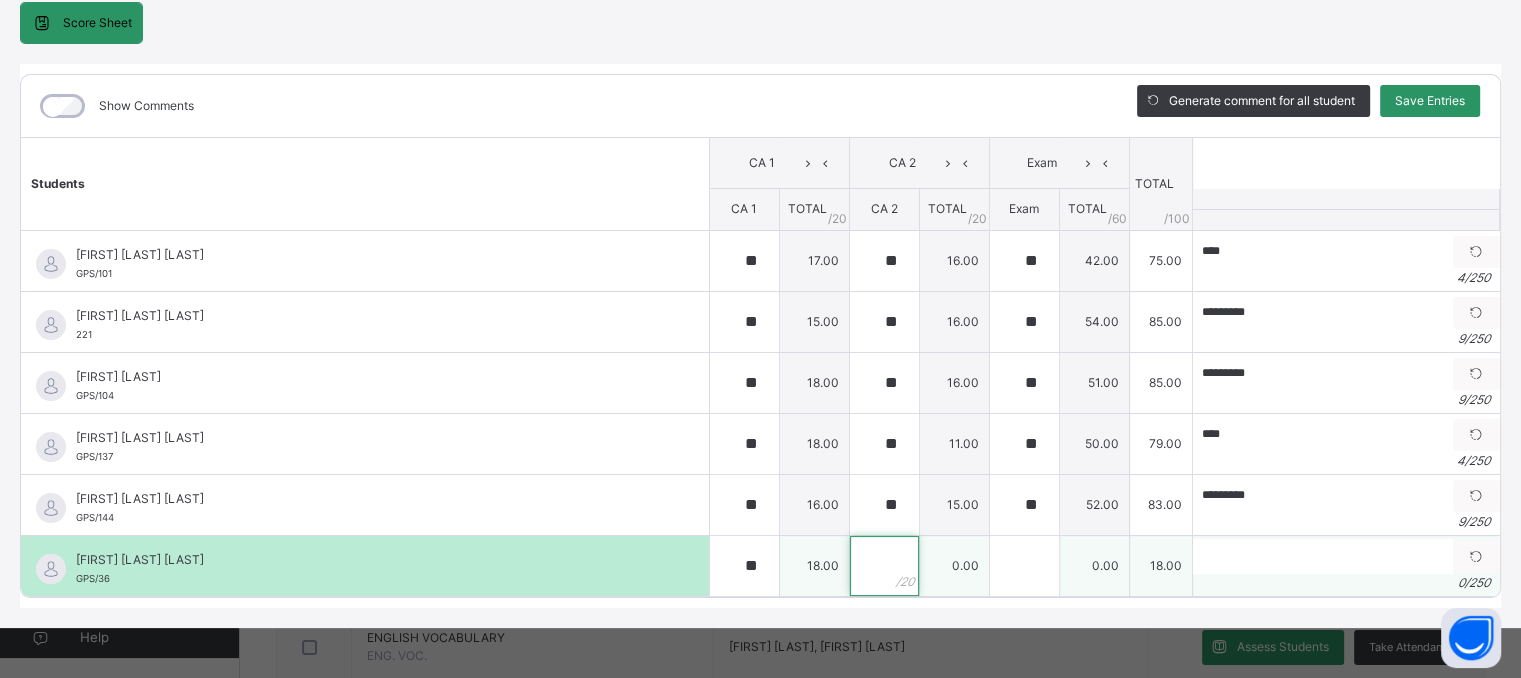 click at bounding box center (884, 566) 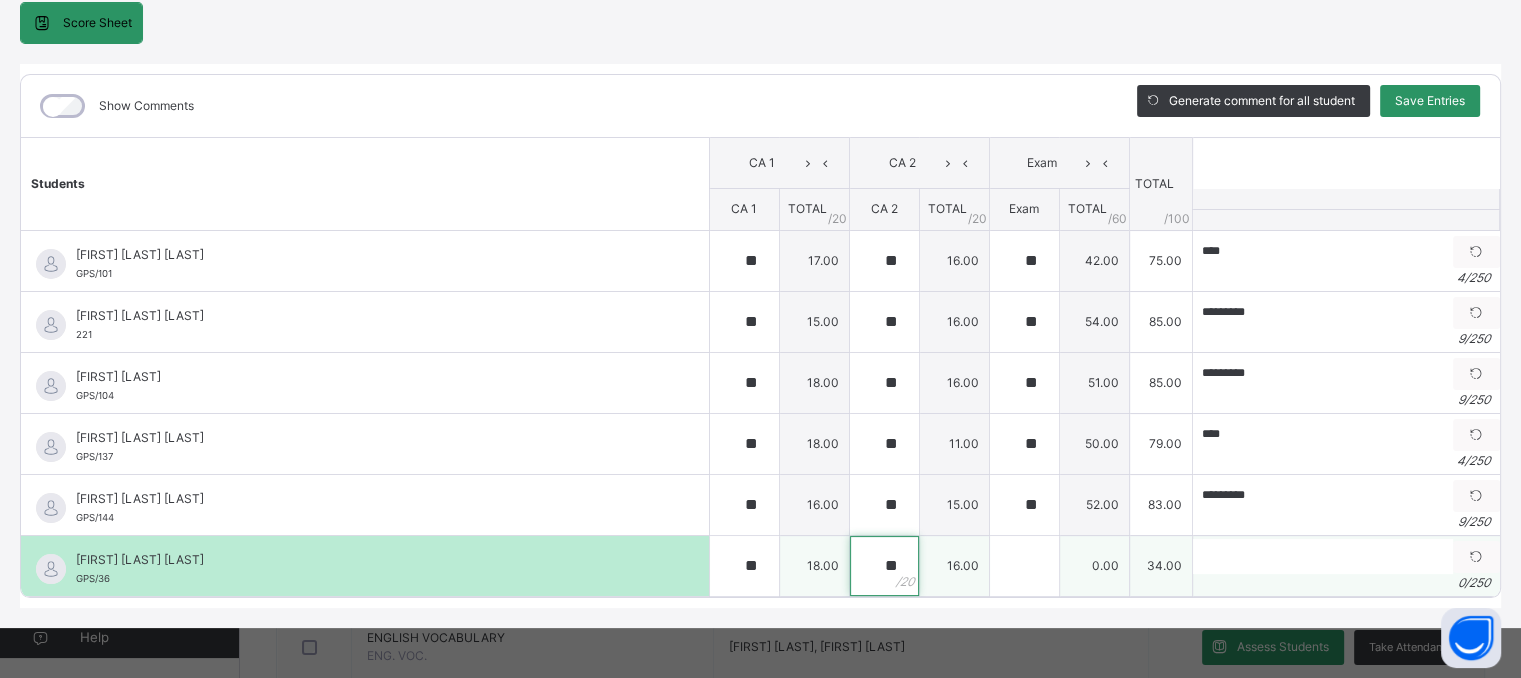 type on "**" 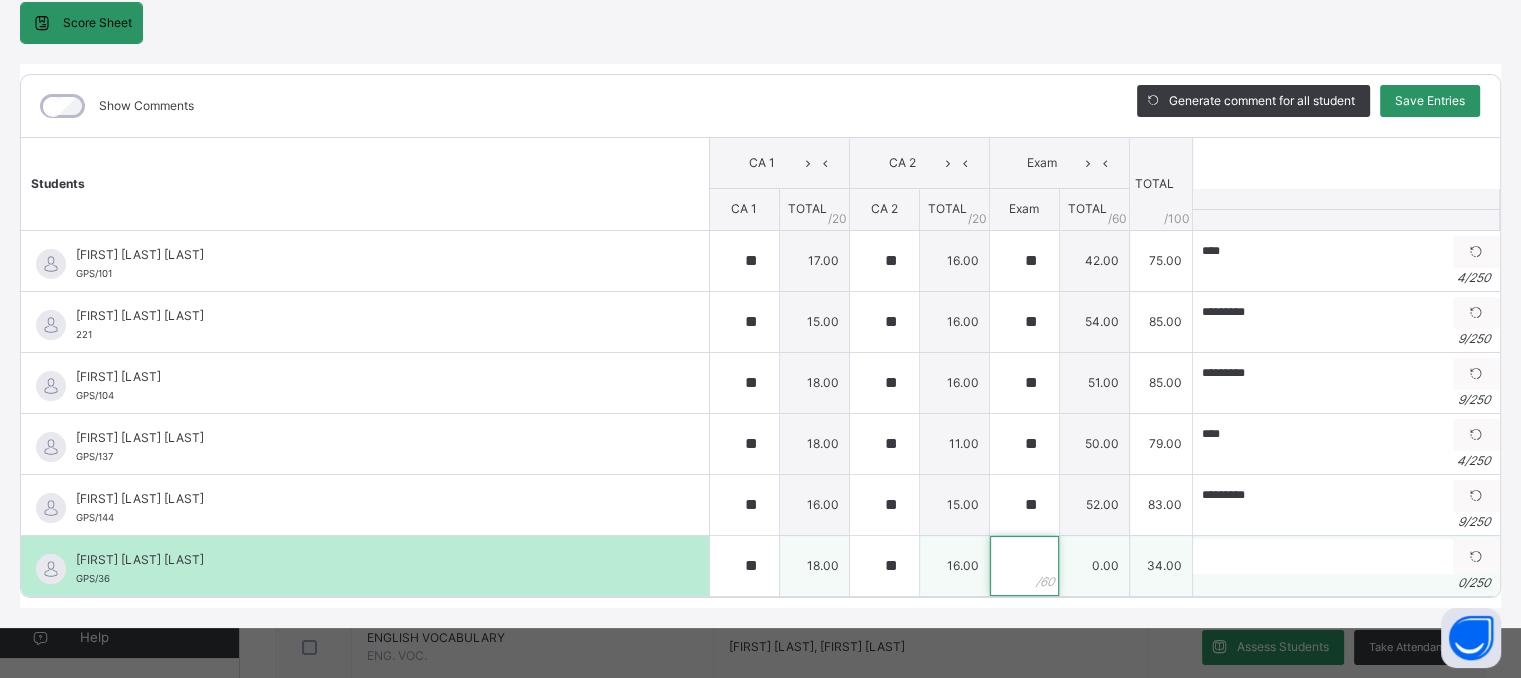 click at bounding box center [1024, 566] 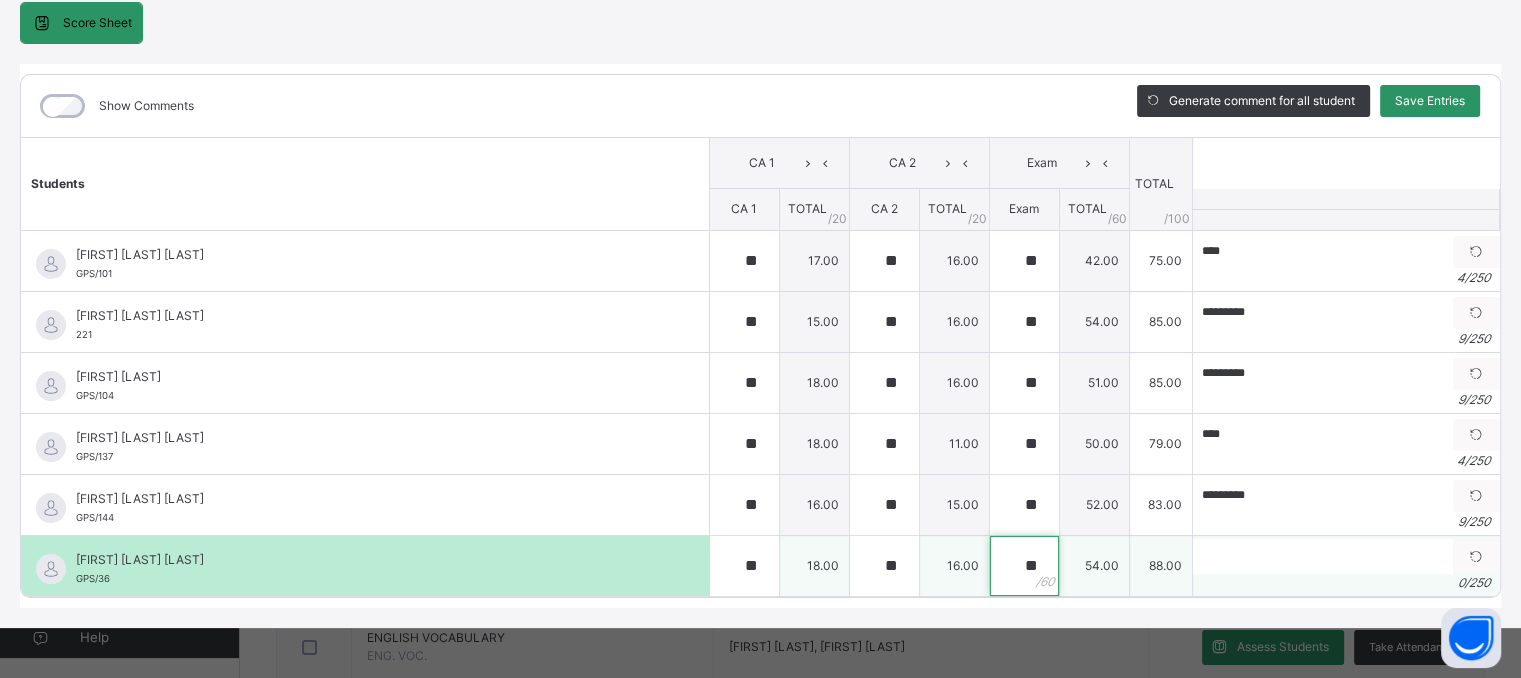 type on "**" 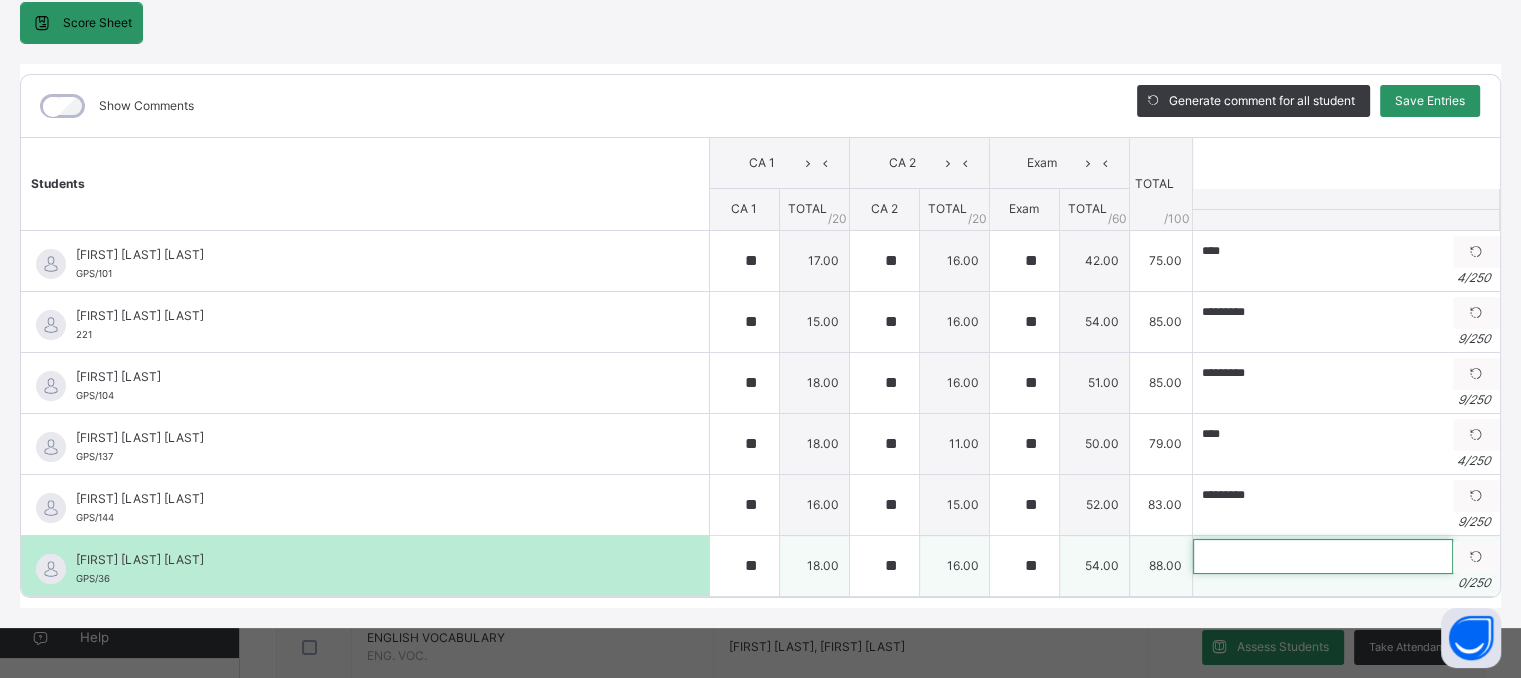 click at bounding box center (1323, 556) 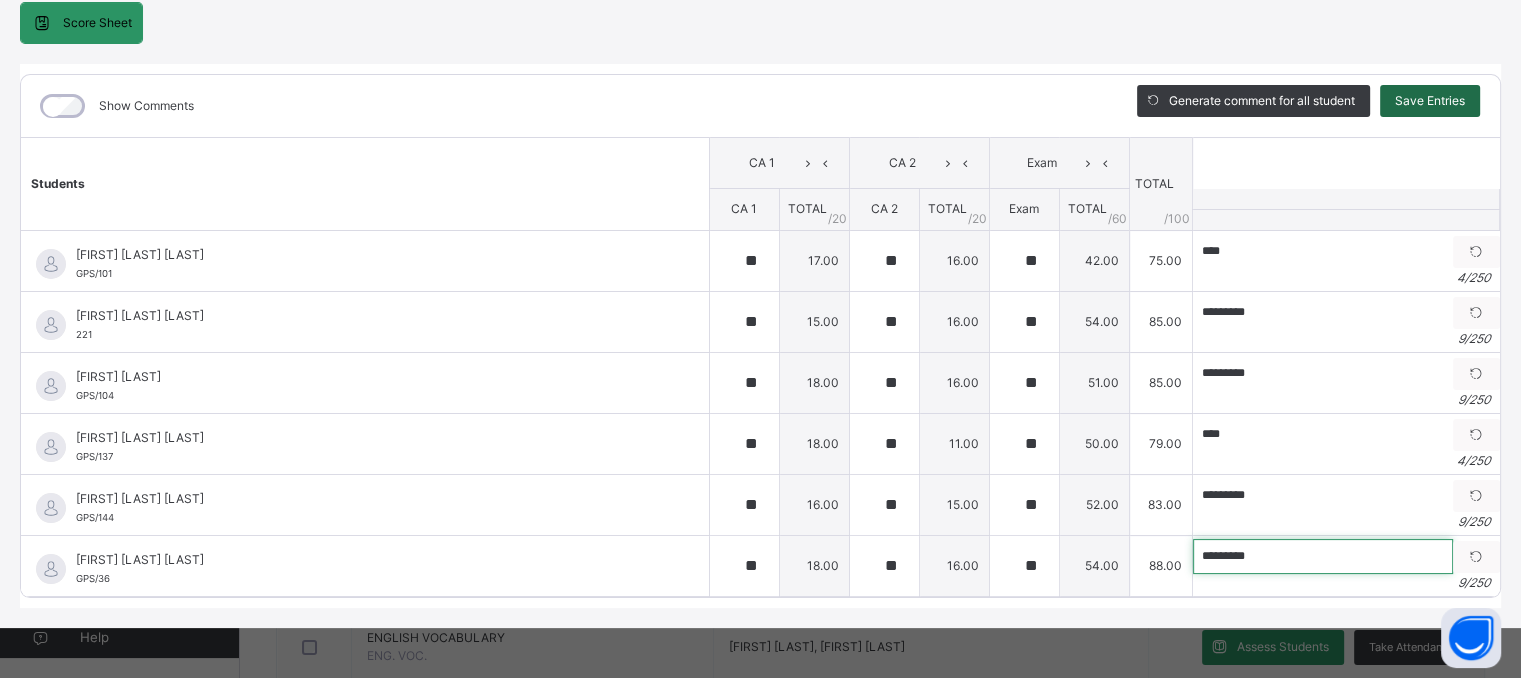 type on "*********" 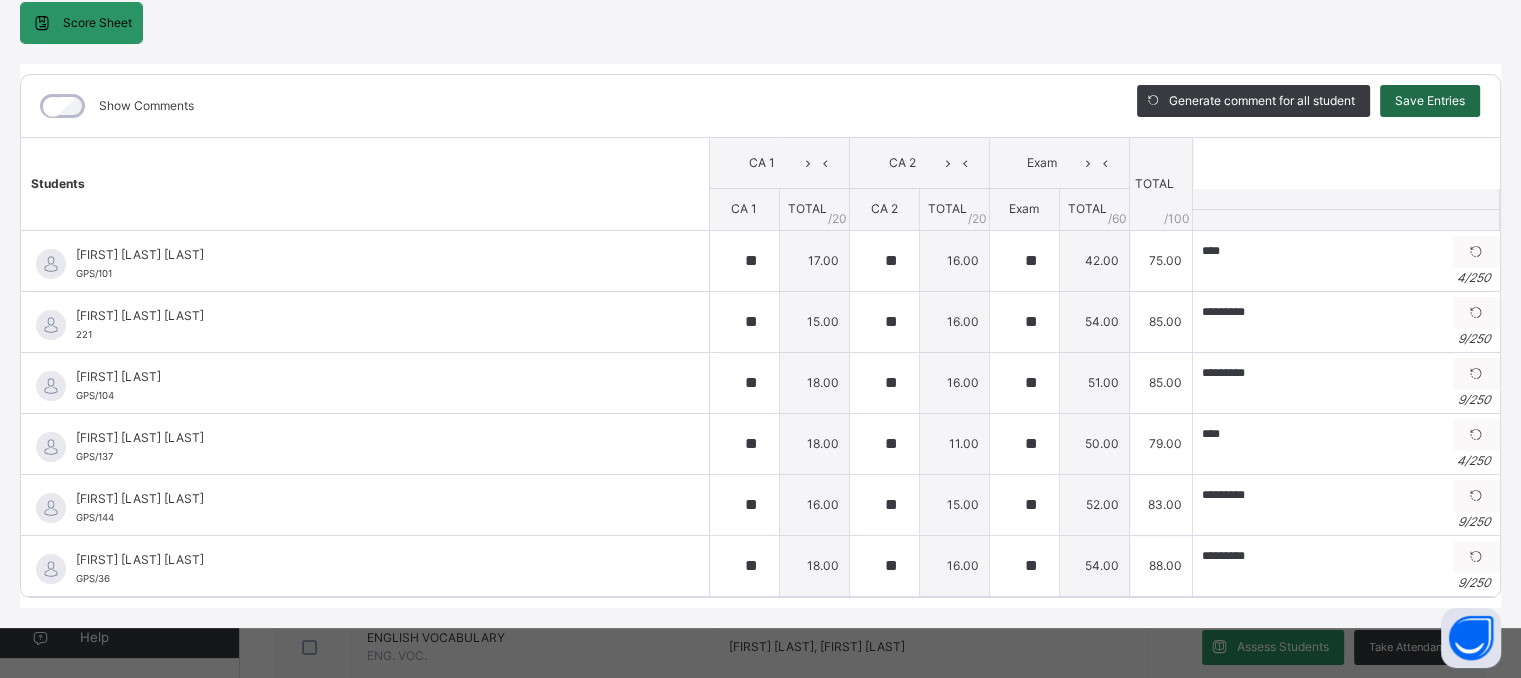 click on "Save Entries" at bounding box center [1430, 101] 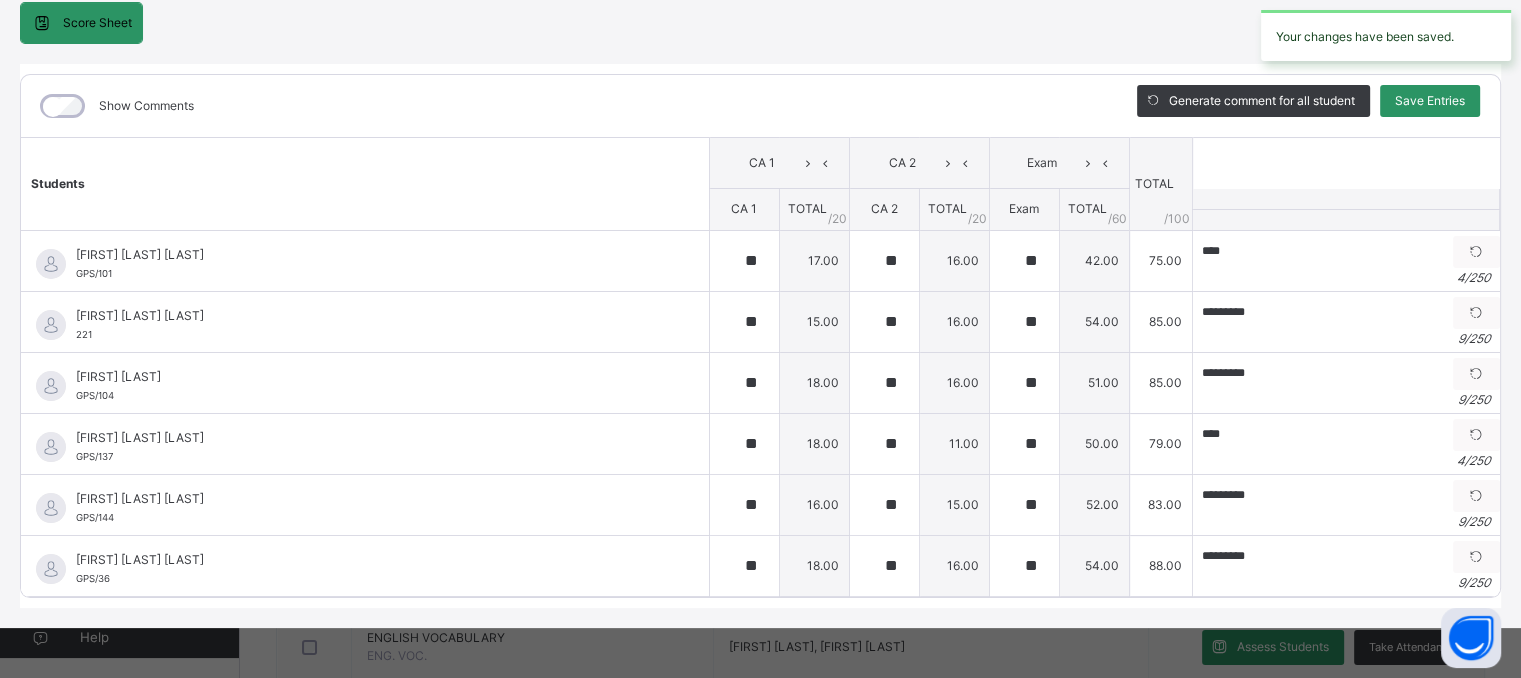 scroll, scrollTop: 0, scrollLeft: 0, axis: both 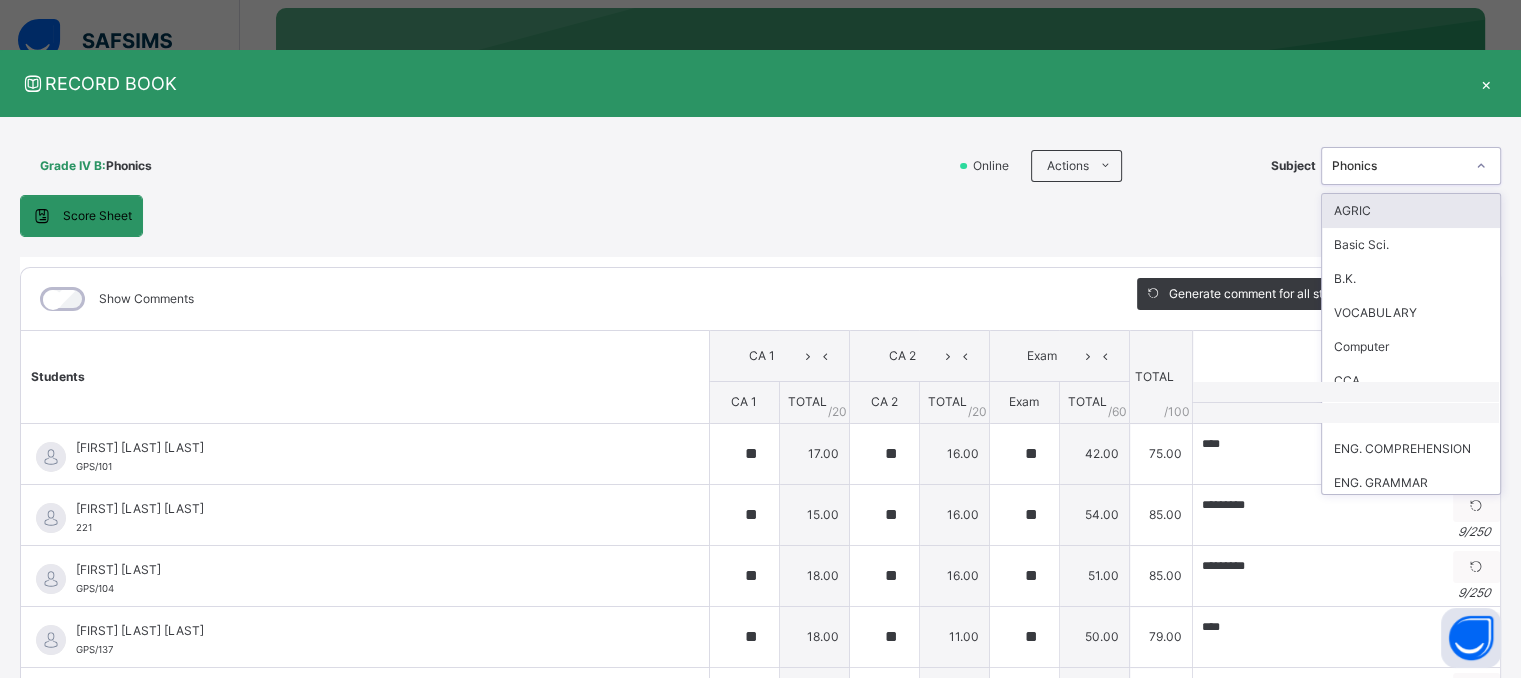 click on "Phonics" at bounding box center [1398, 166] 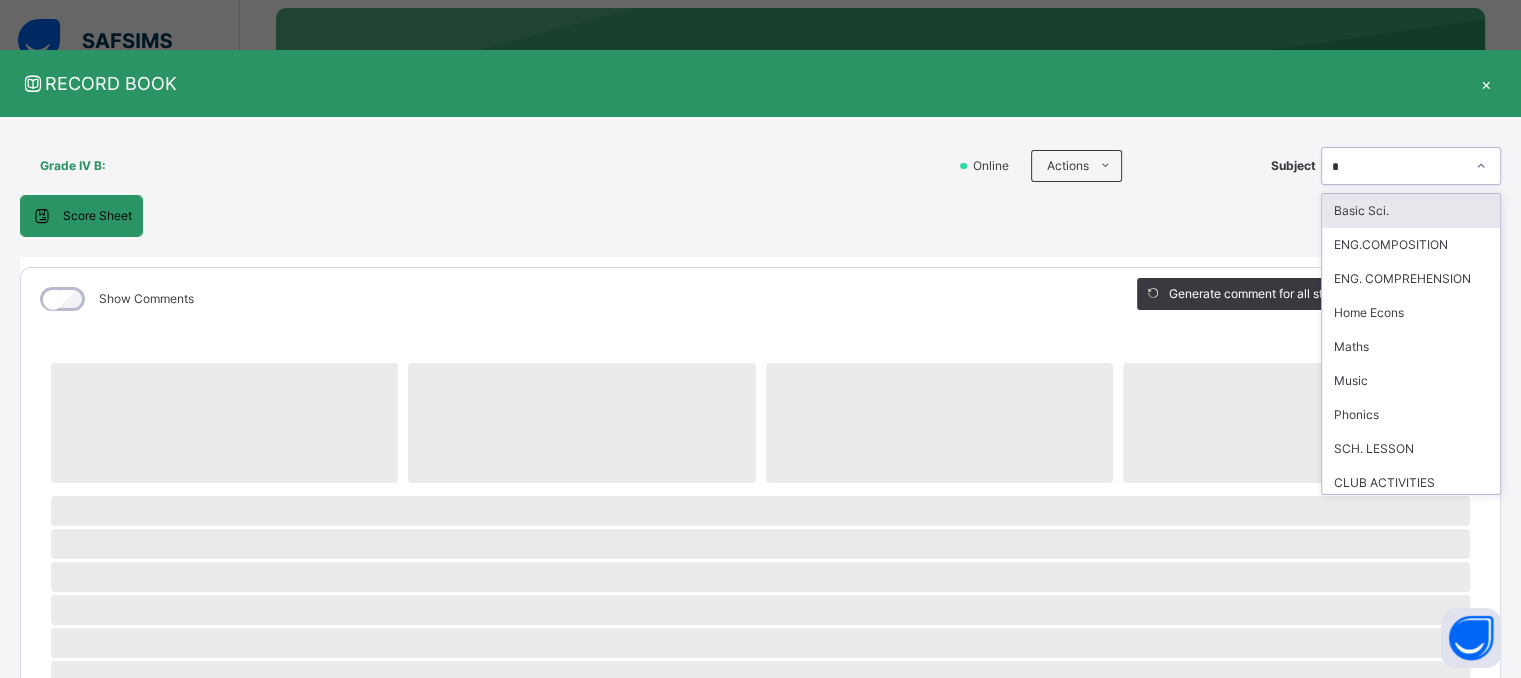 type on "**" 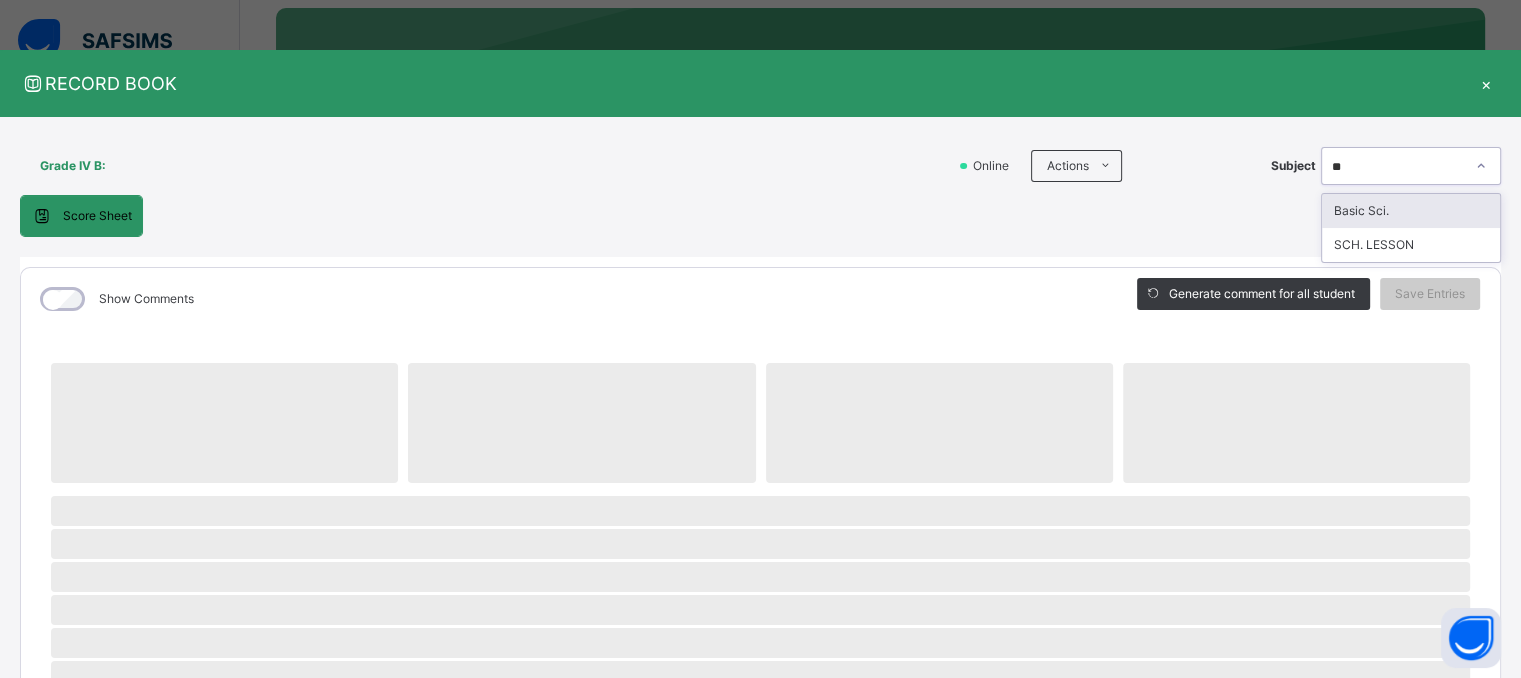 click on "Basic Sci." at bounding box center (1411, 211) 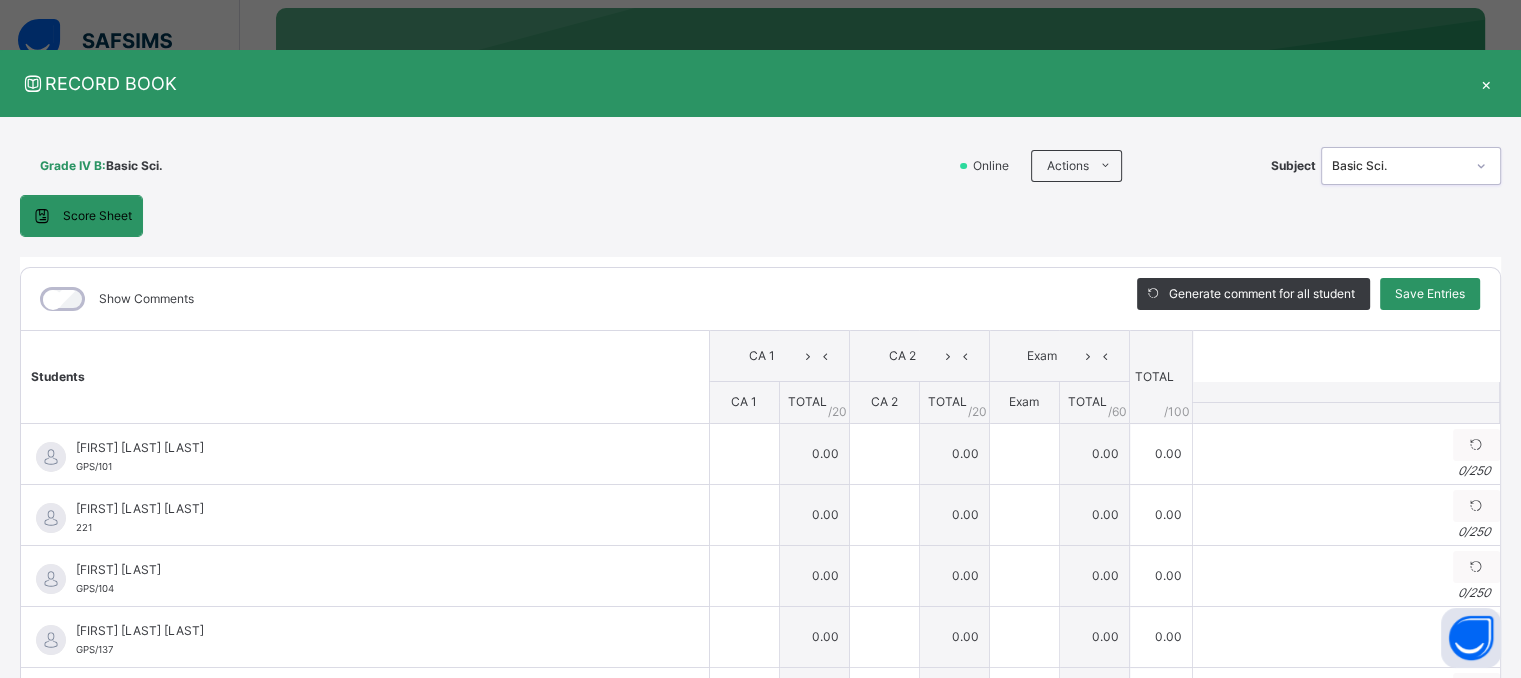 click on "Show Comments" at bounding box center [564, 299] 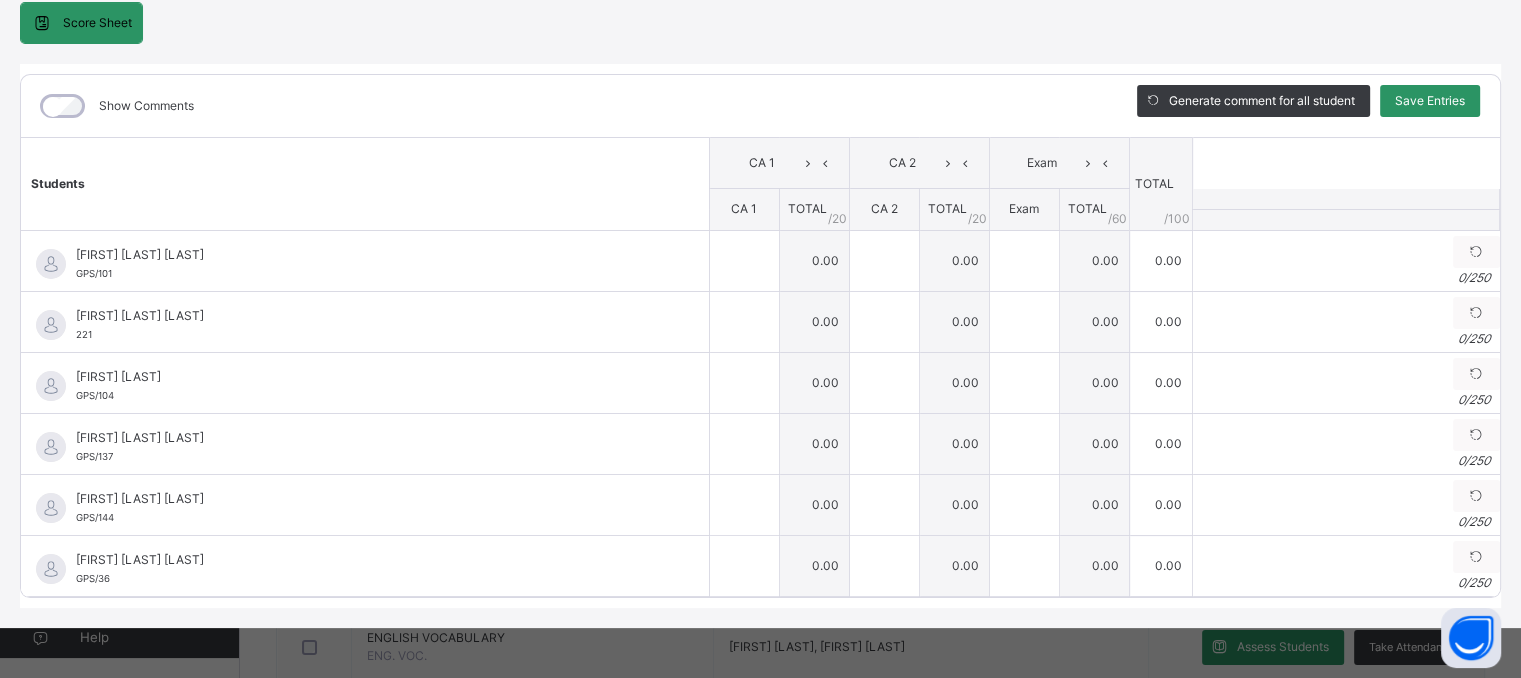 scroll, scrollTop: 200, scrollLeft: 0, axis: vertical 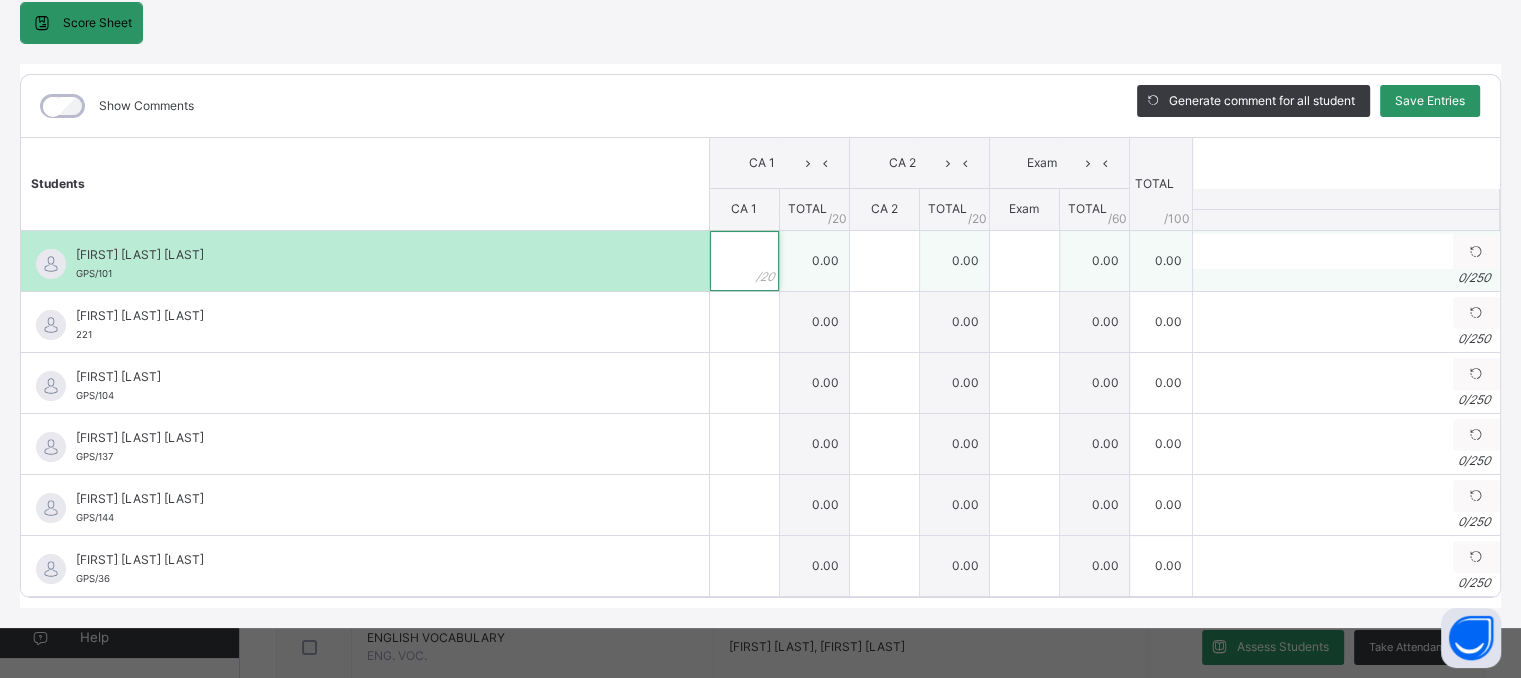 click at bounding box center [744, 261] 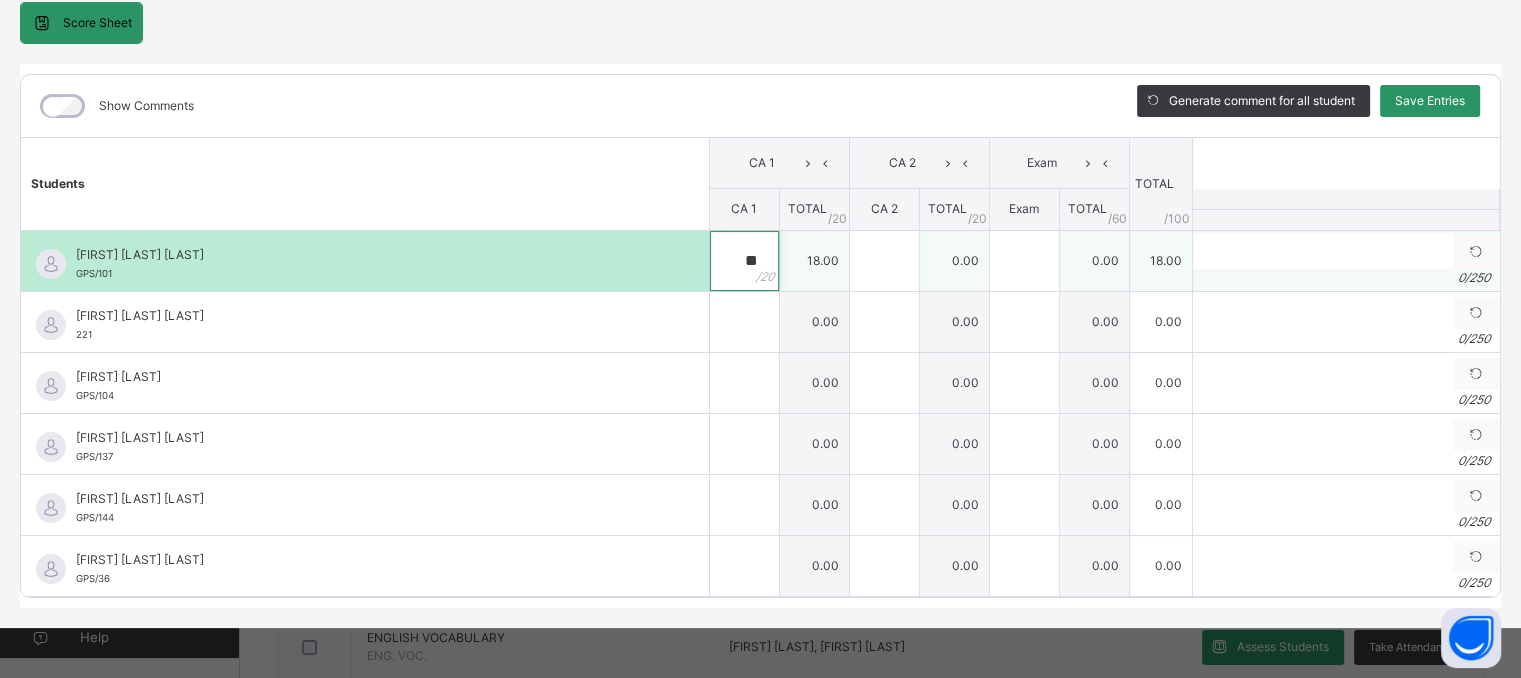 type on "**" 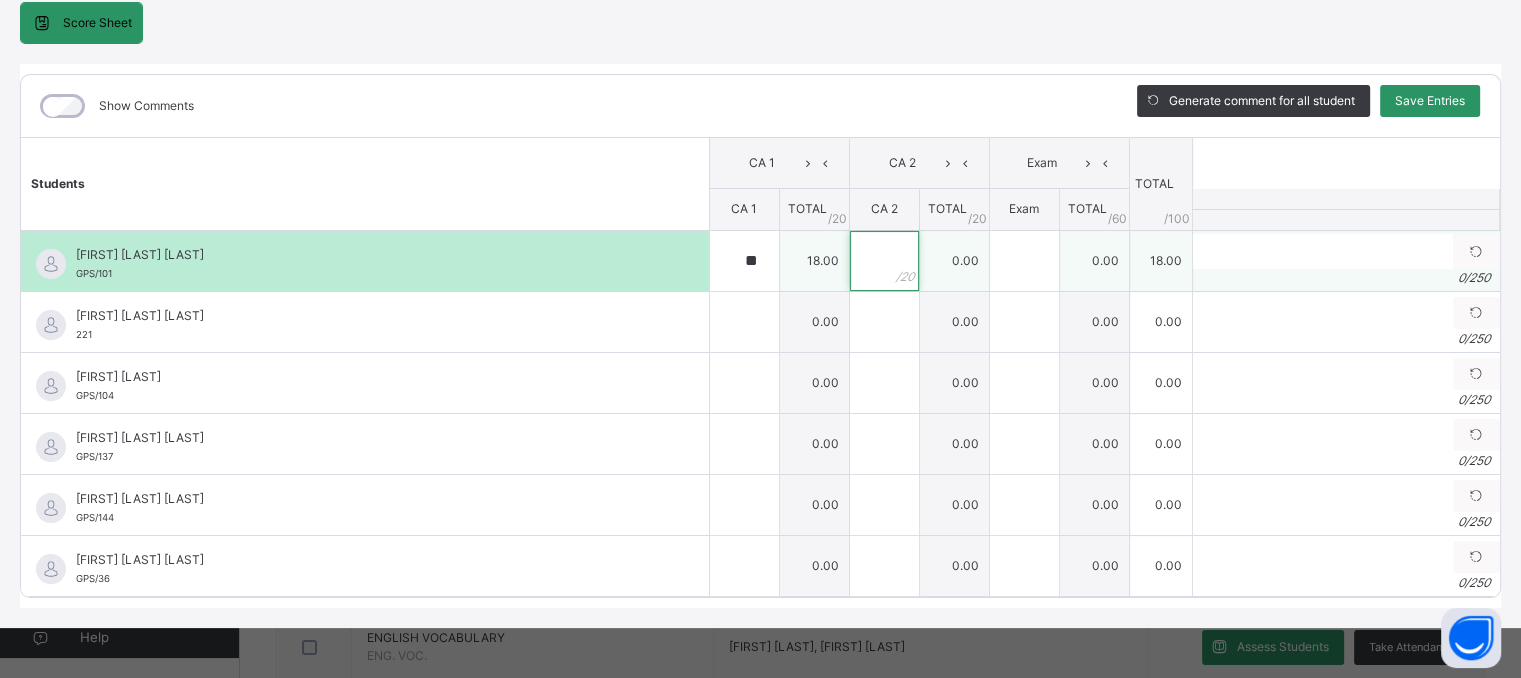 click at bounding box center (884, 261) 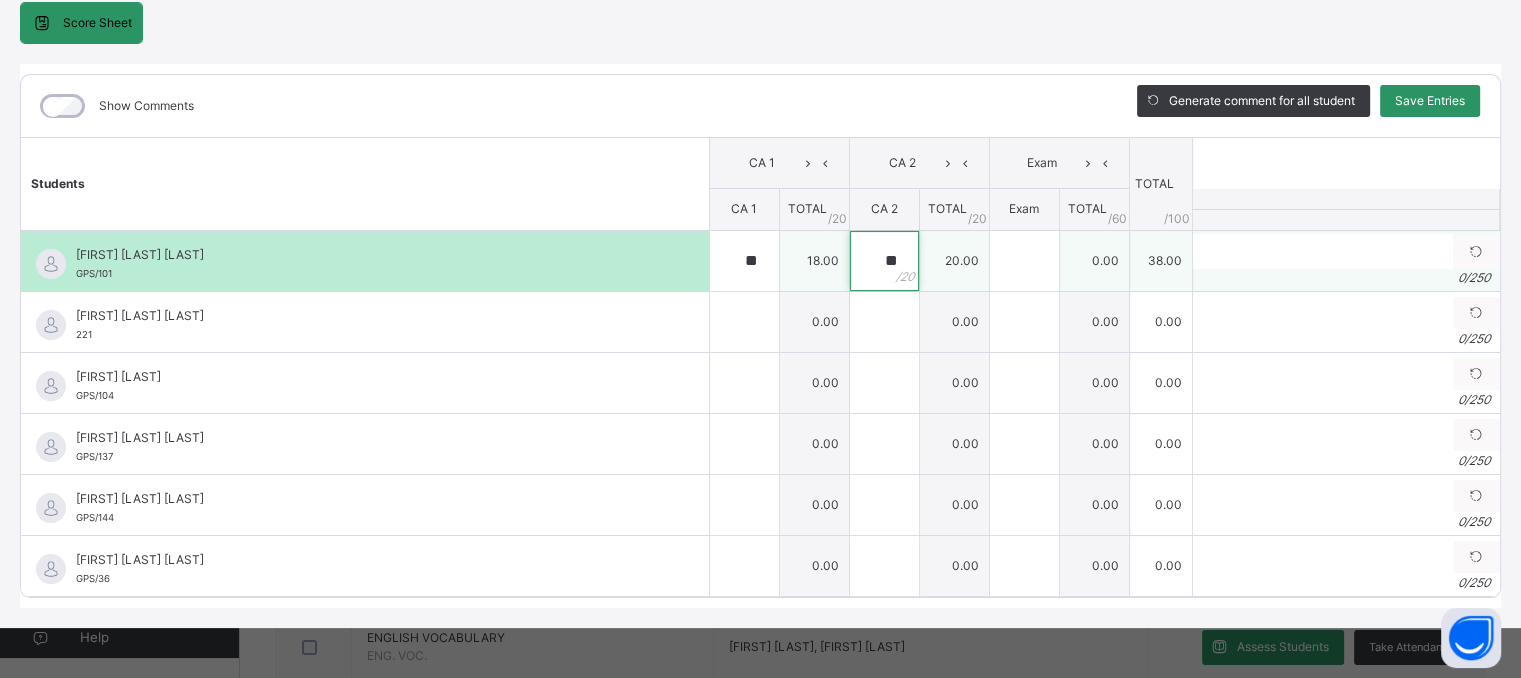 type on "**" 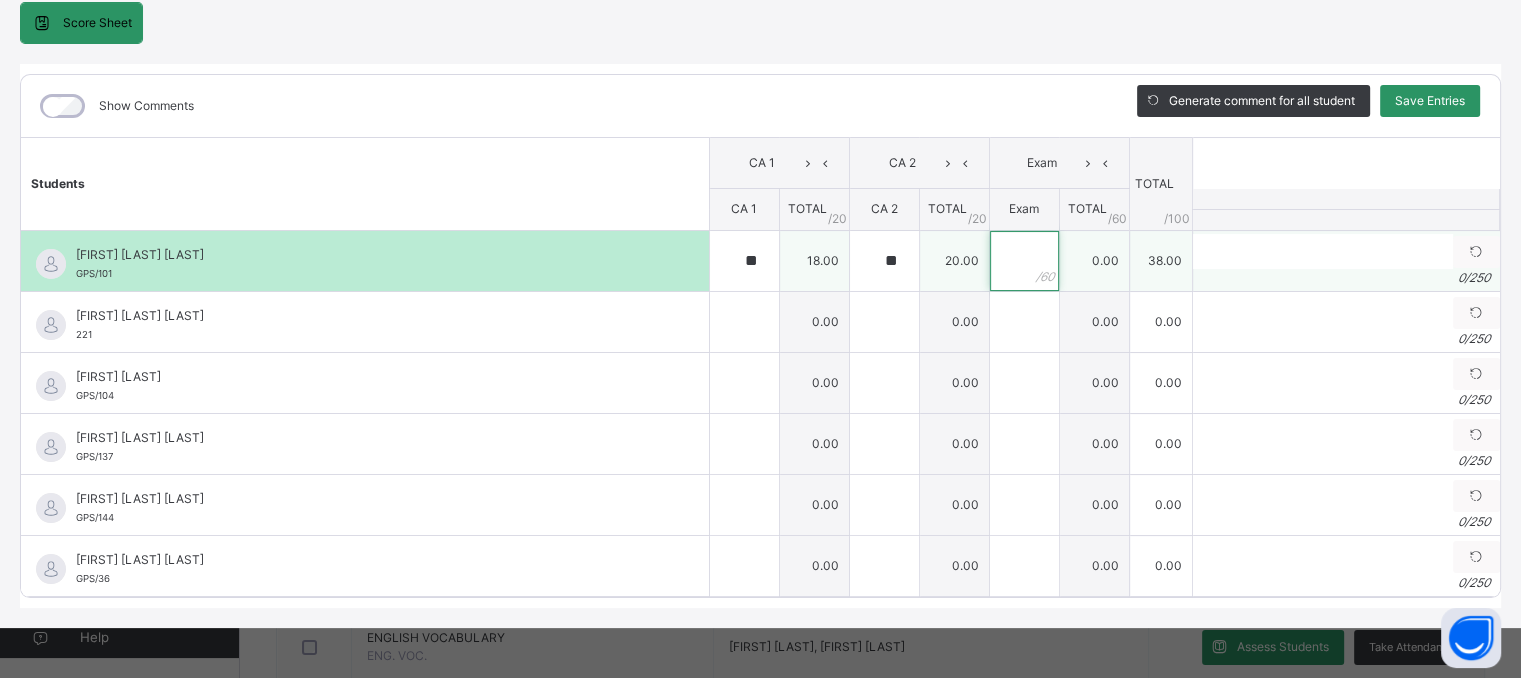 click at bounding box center (1024, 261) 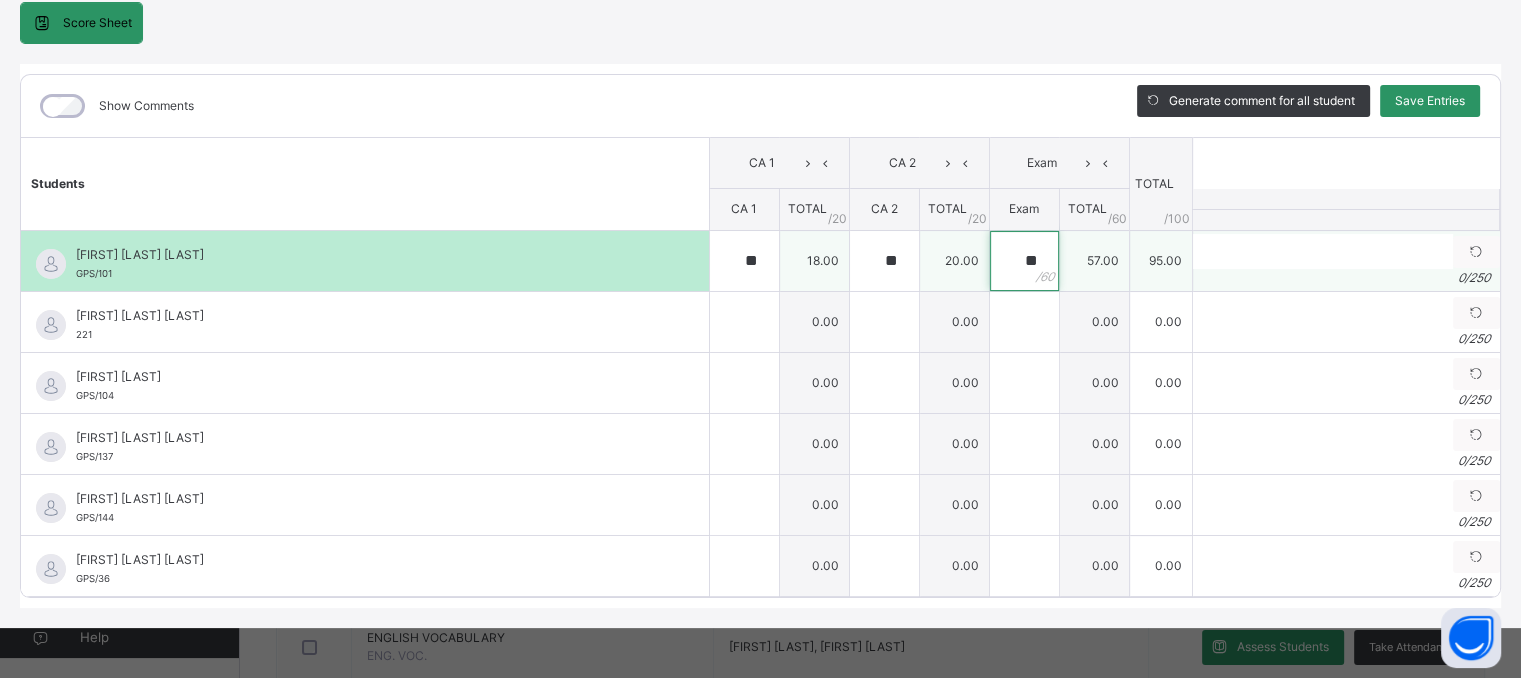 type on "**" 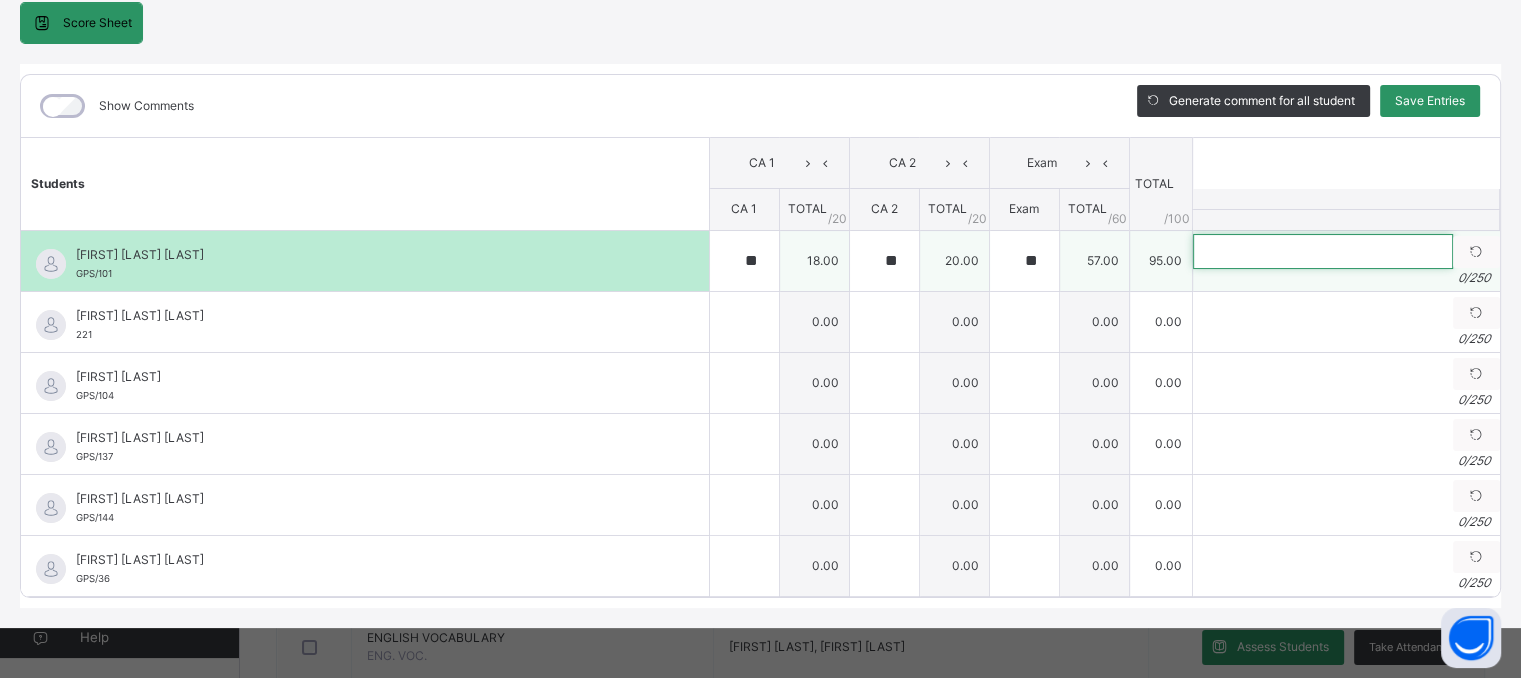 click at bounding box center [1323, 251] 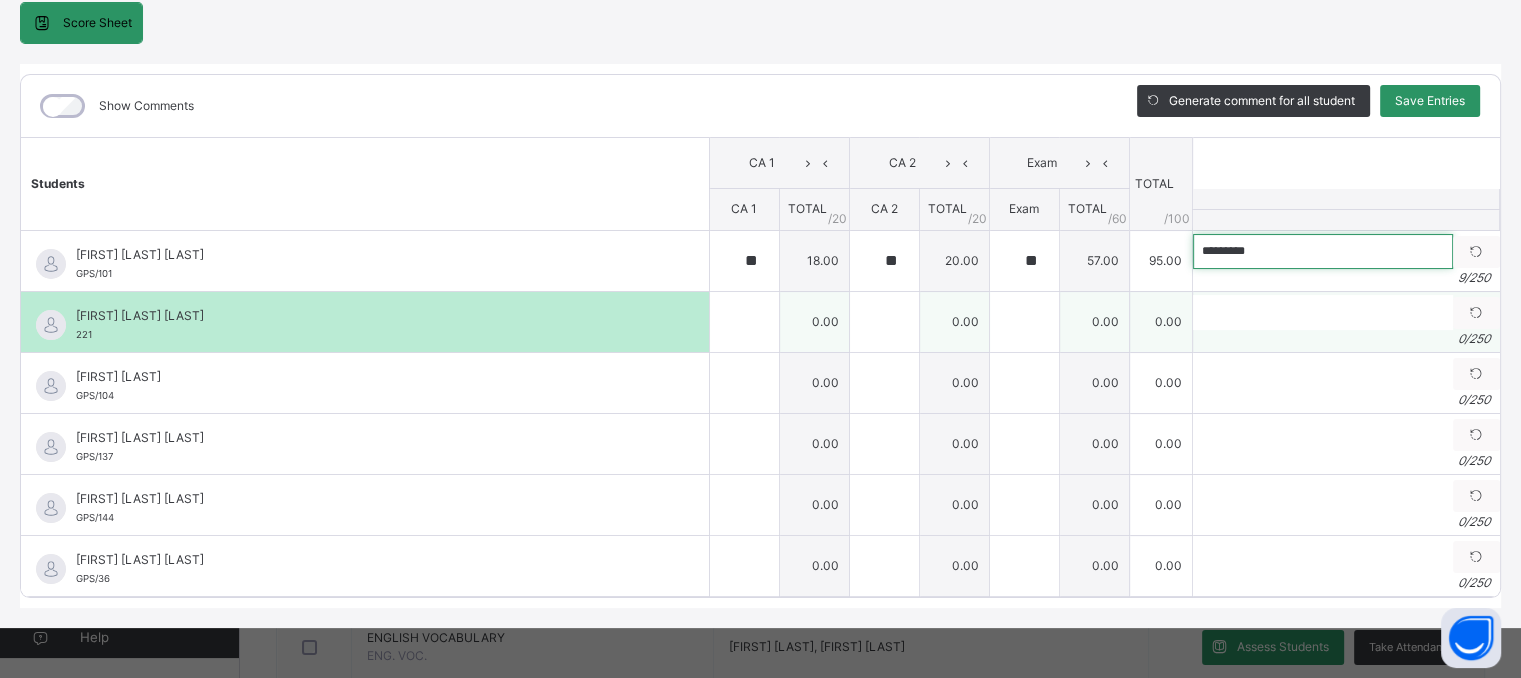 type on "*********" 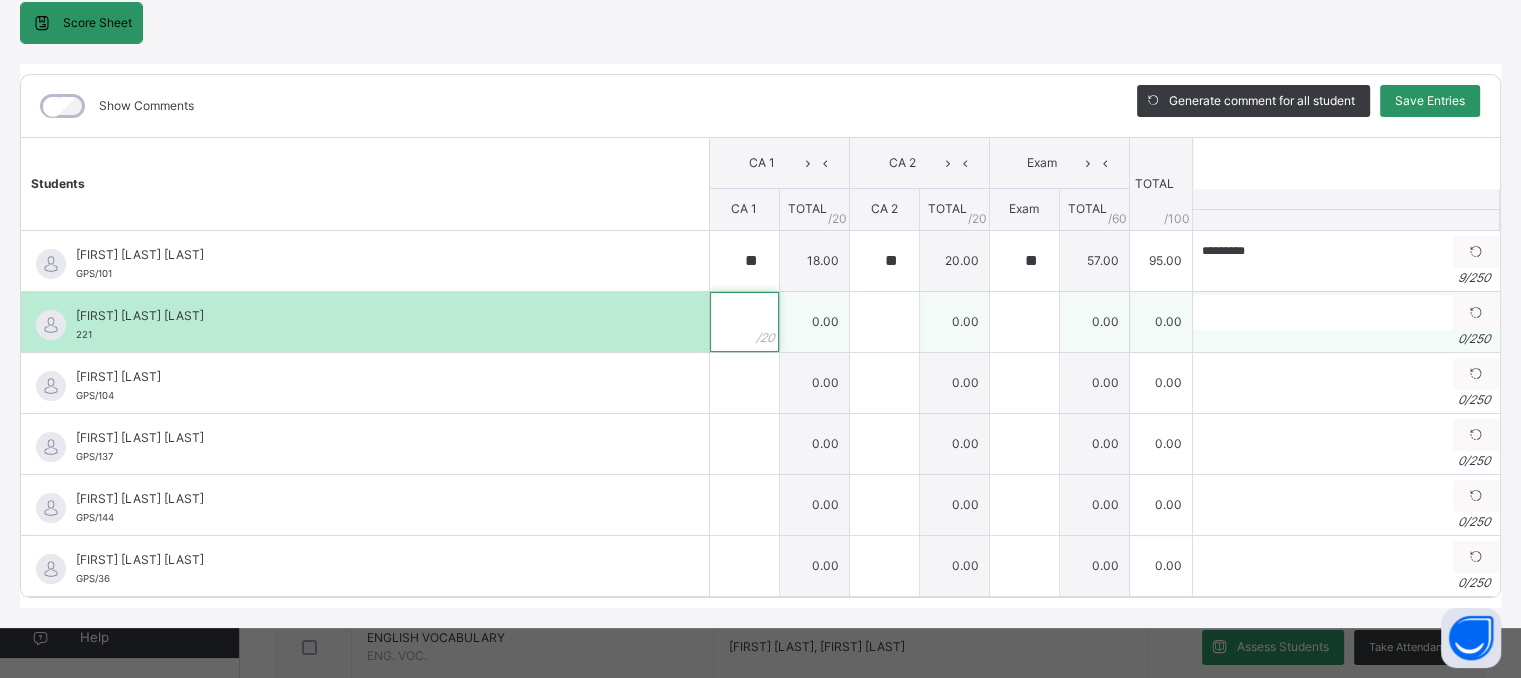 click at bounding box center (744, 322) 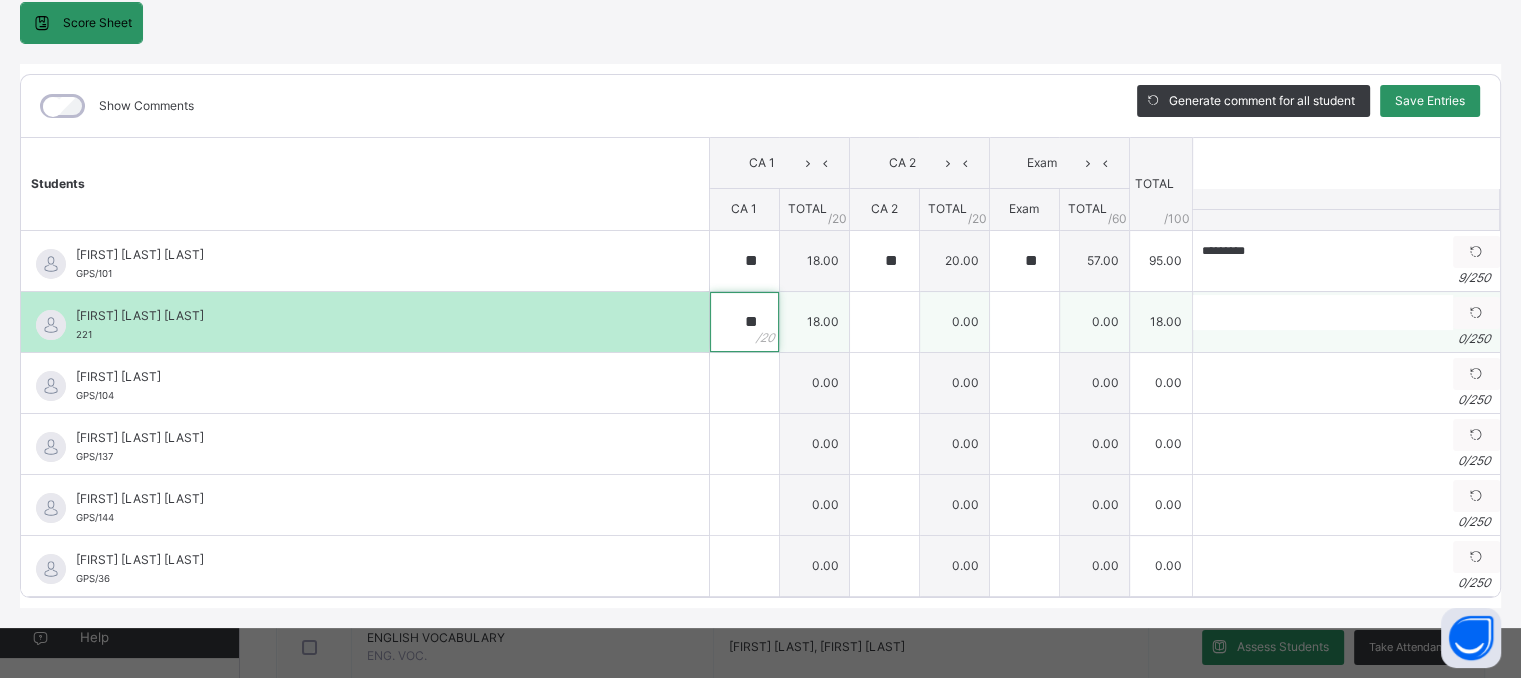 type on "**" 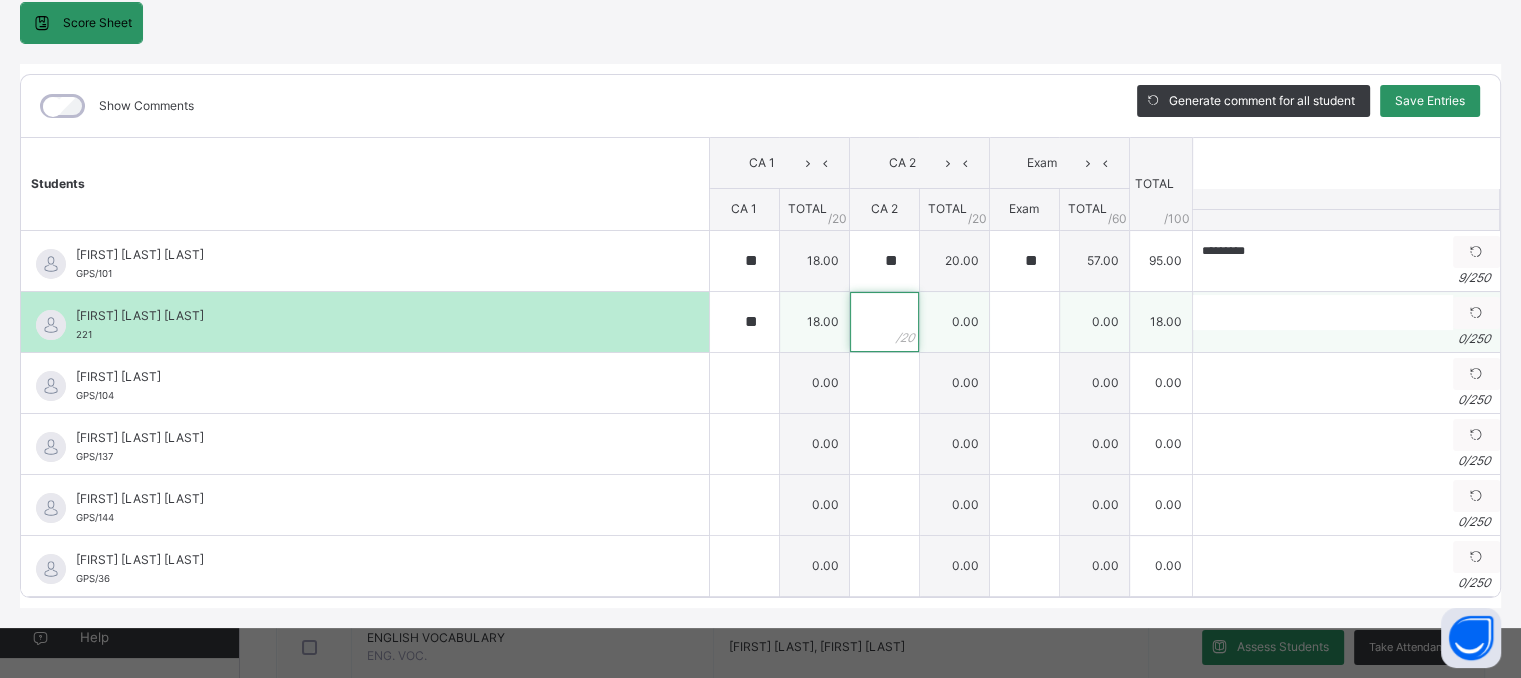 click at bounding box center [884, 322] 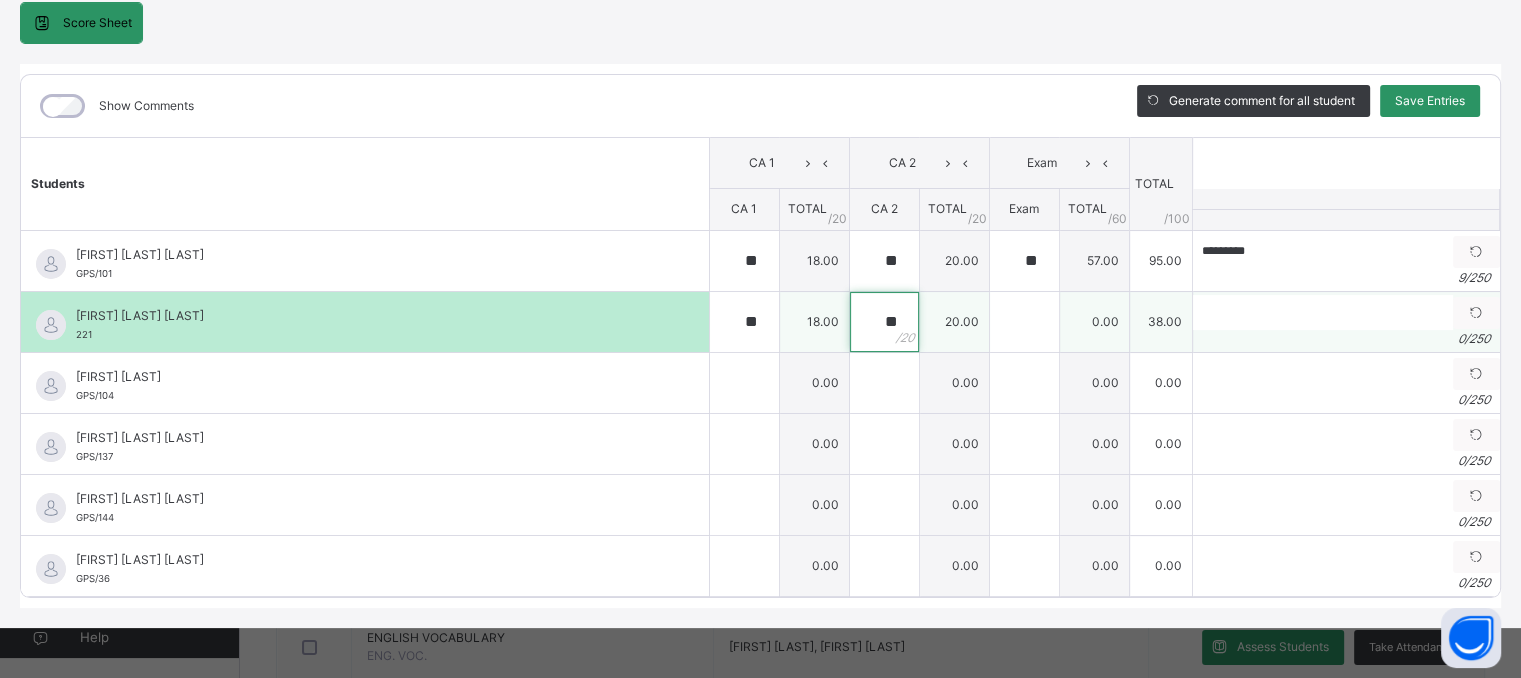 type 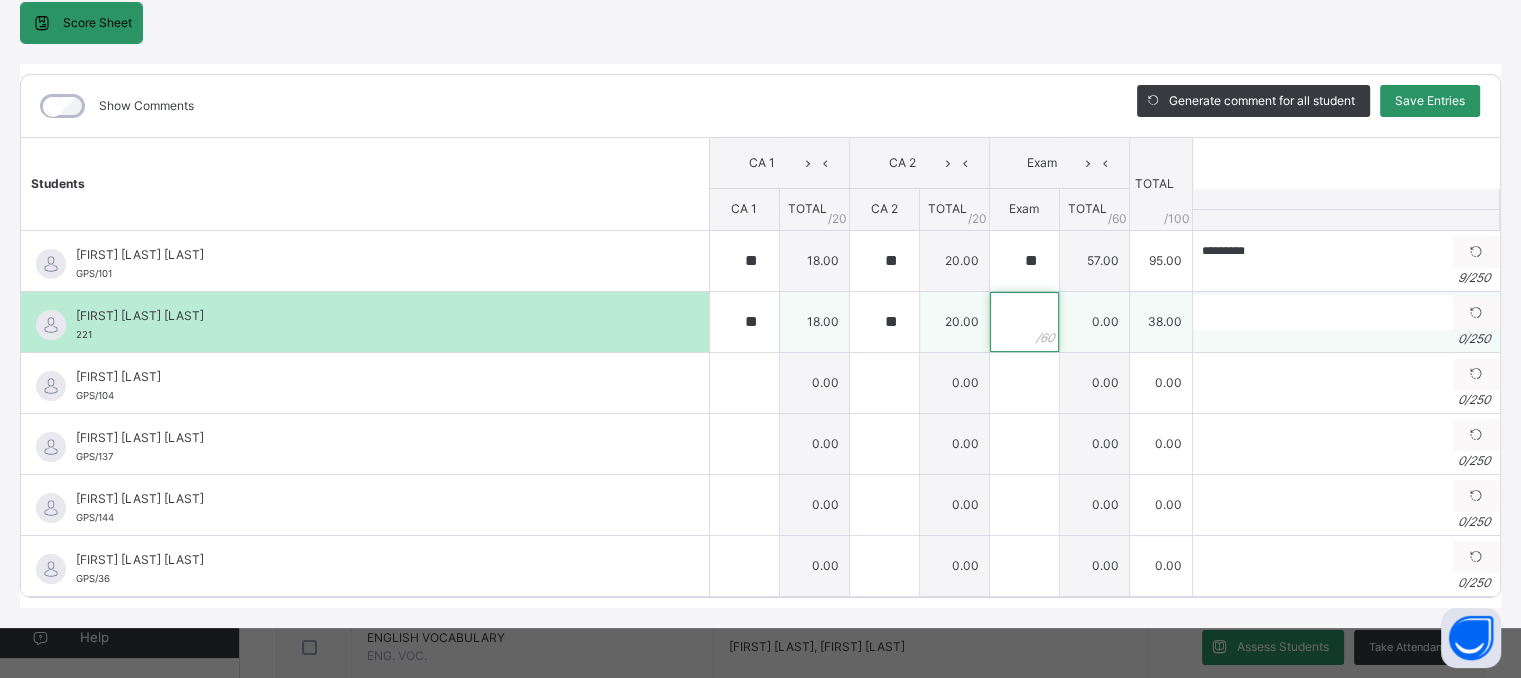 click at bounding box center (1024, 322) 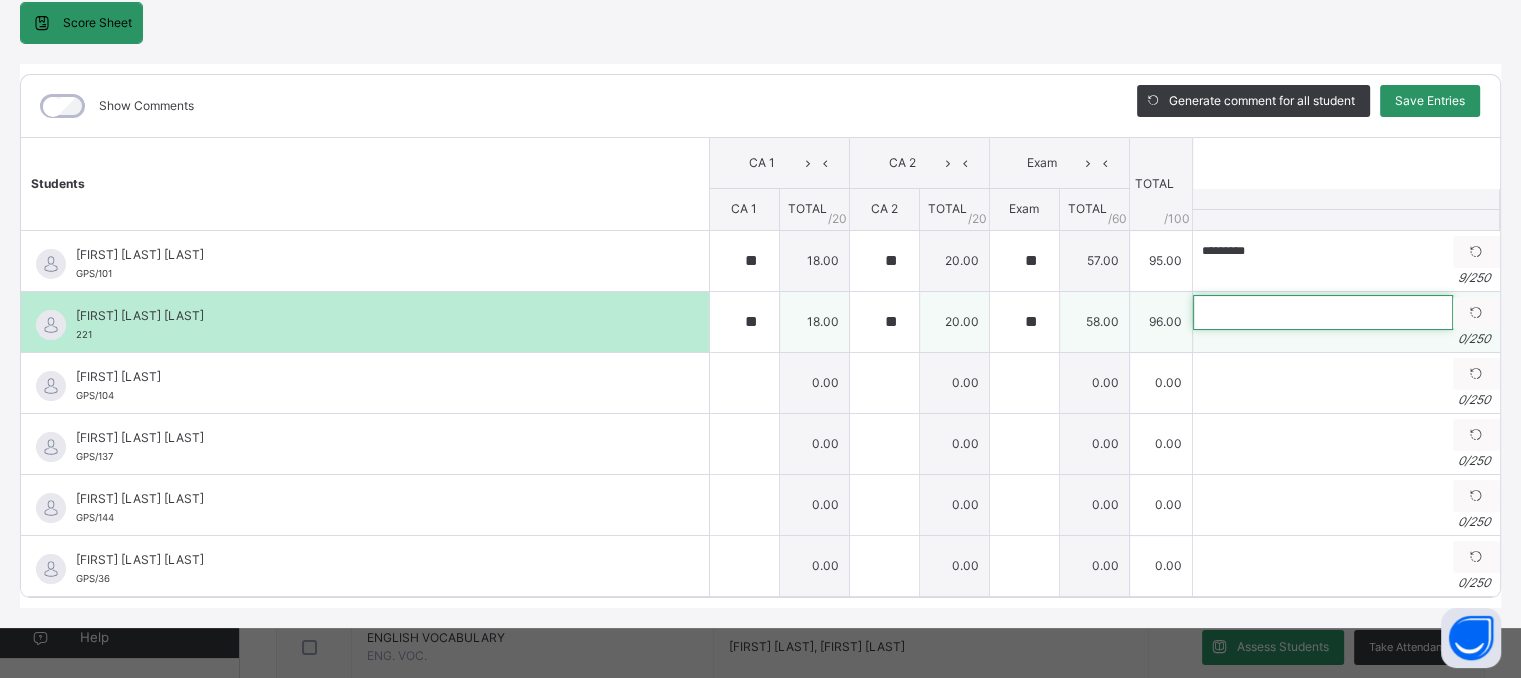 click at bounding box center [1323, 312] 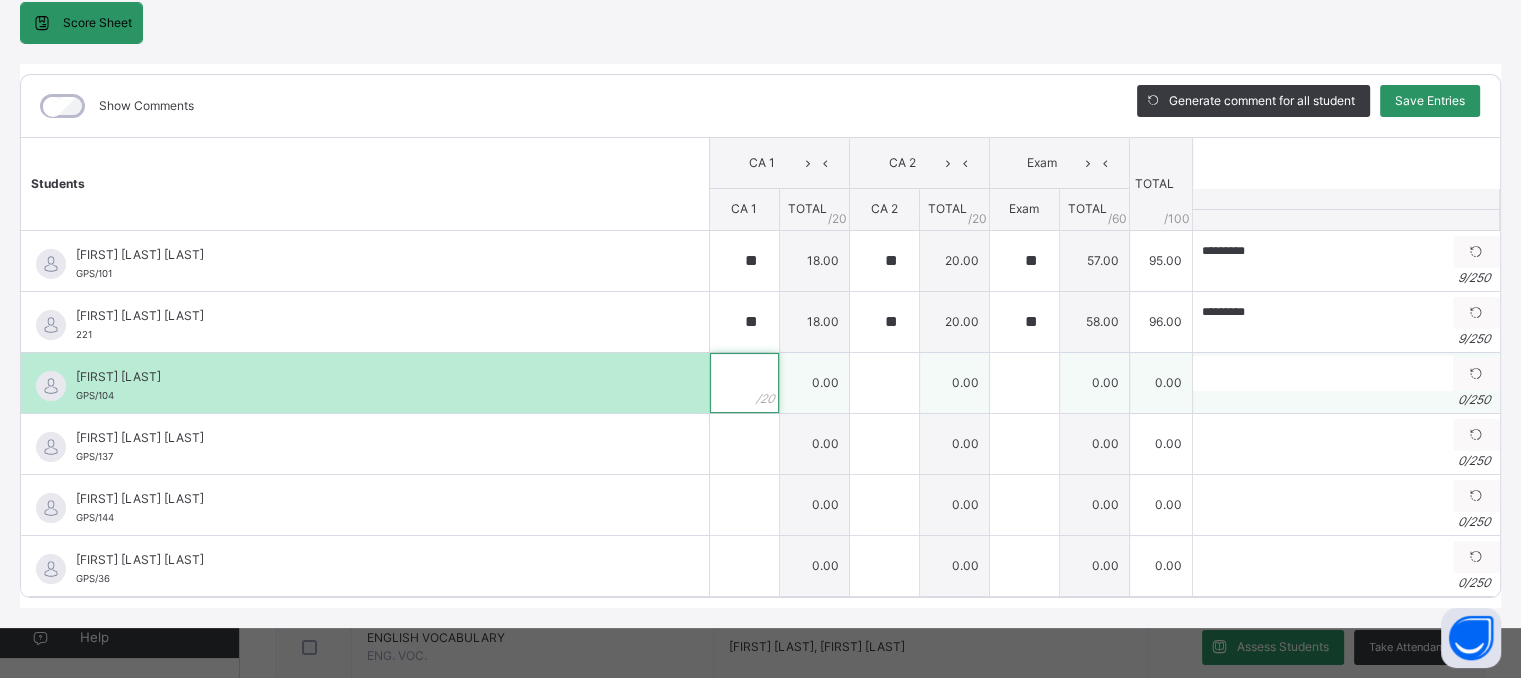 click at bounding box center [744, 383] 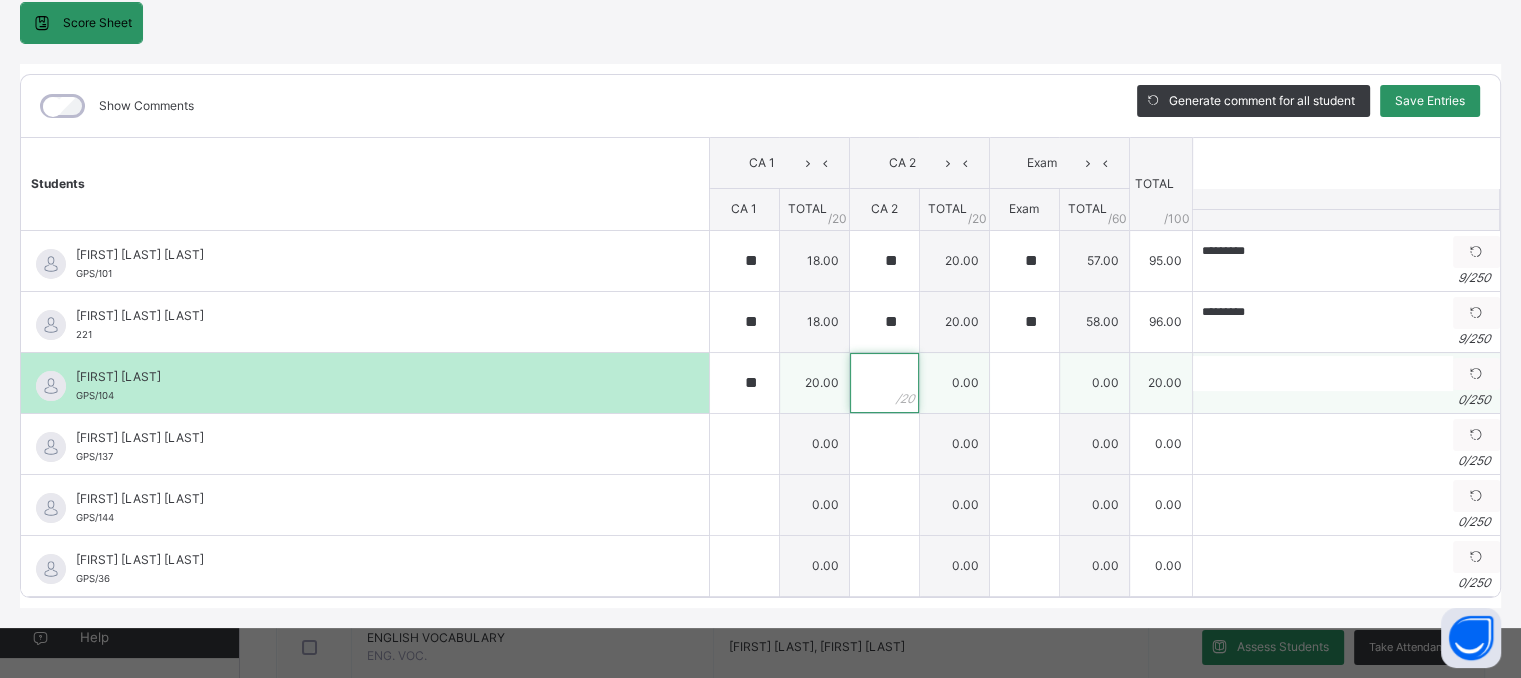 click at bounding box center (884, 383) 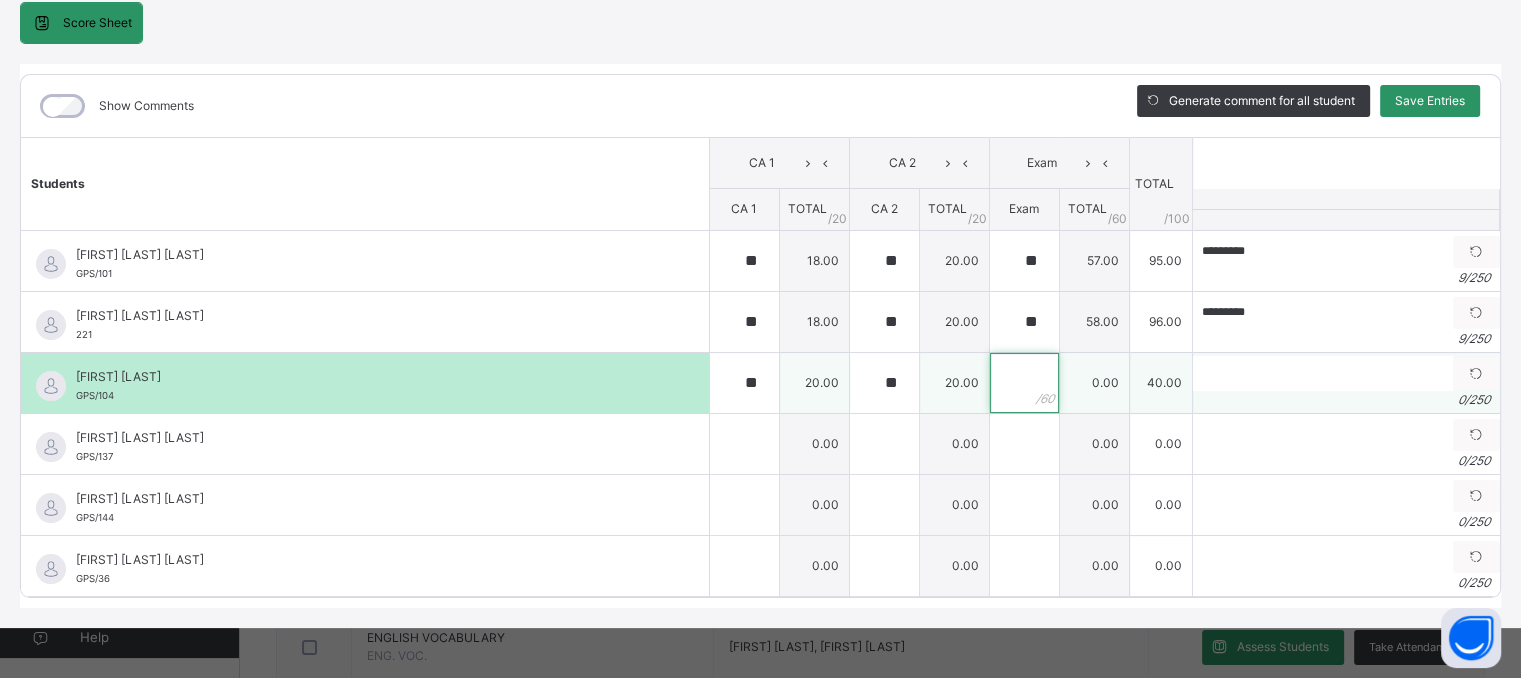 click at bounding box center [1024, 383] 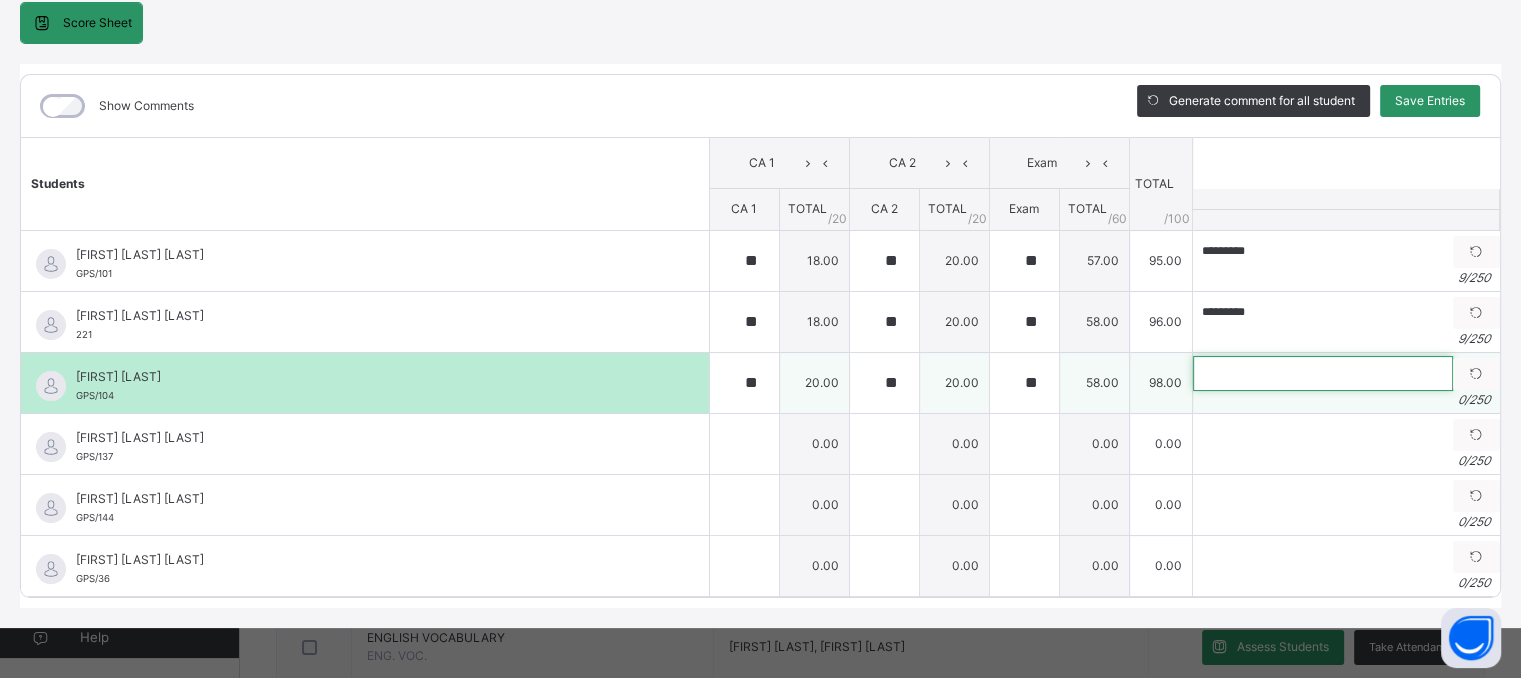 click at bounding box center [1323, 373] 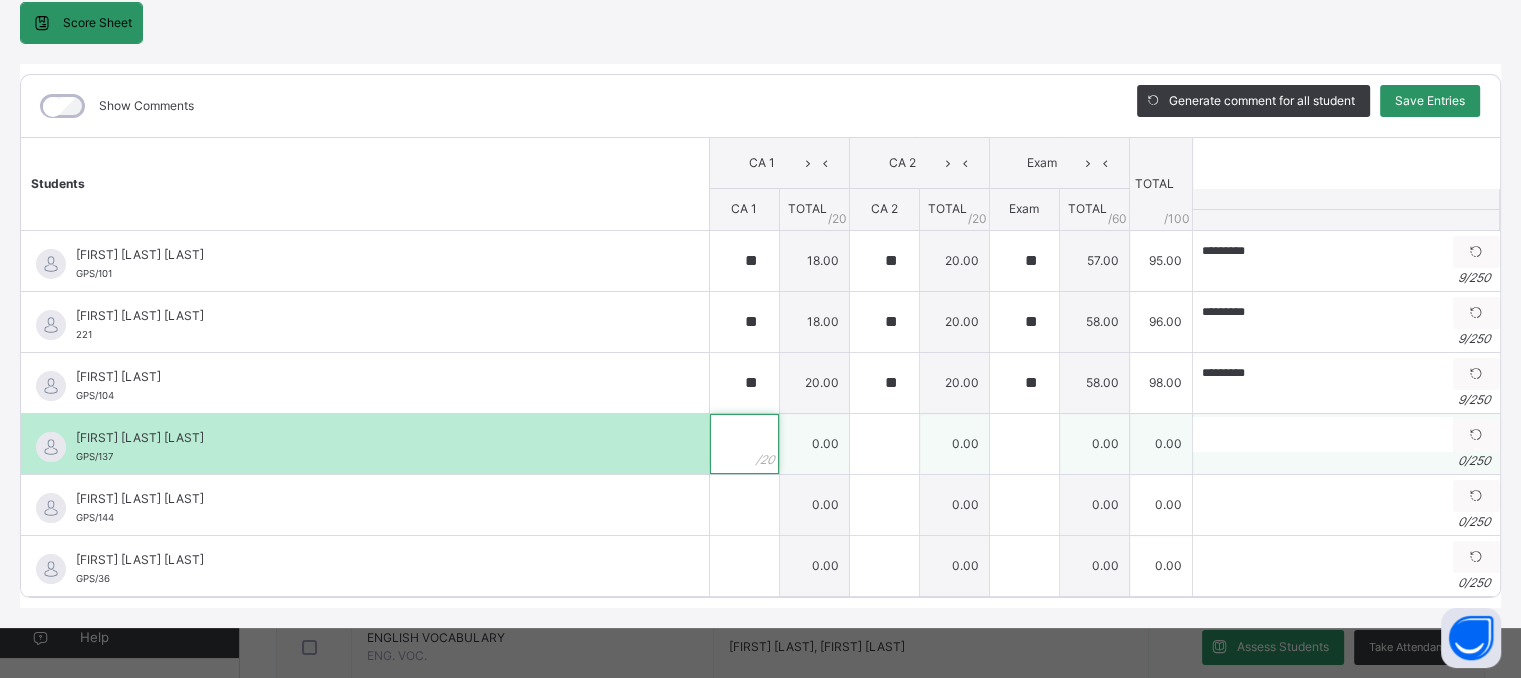 click at bounding box center [744, 444] 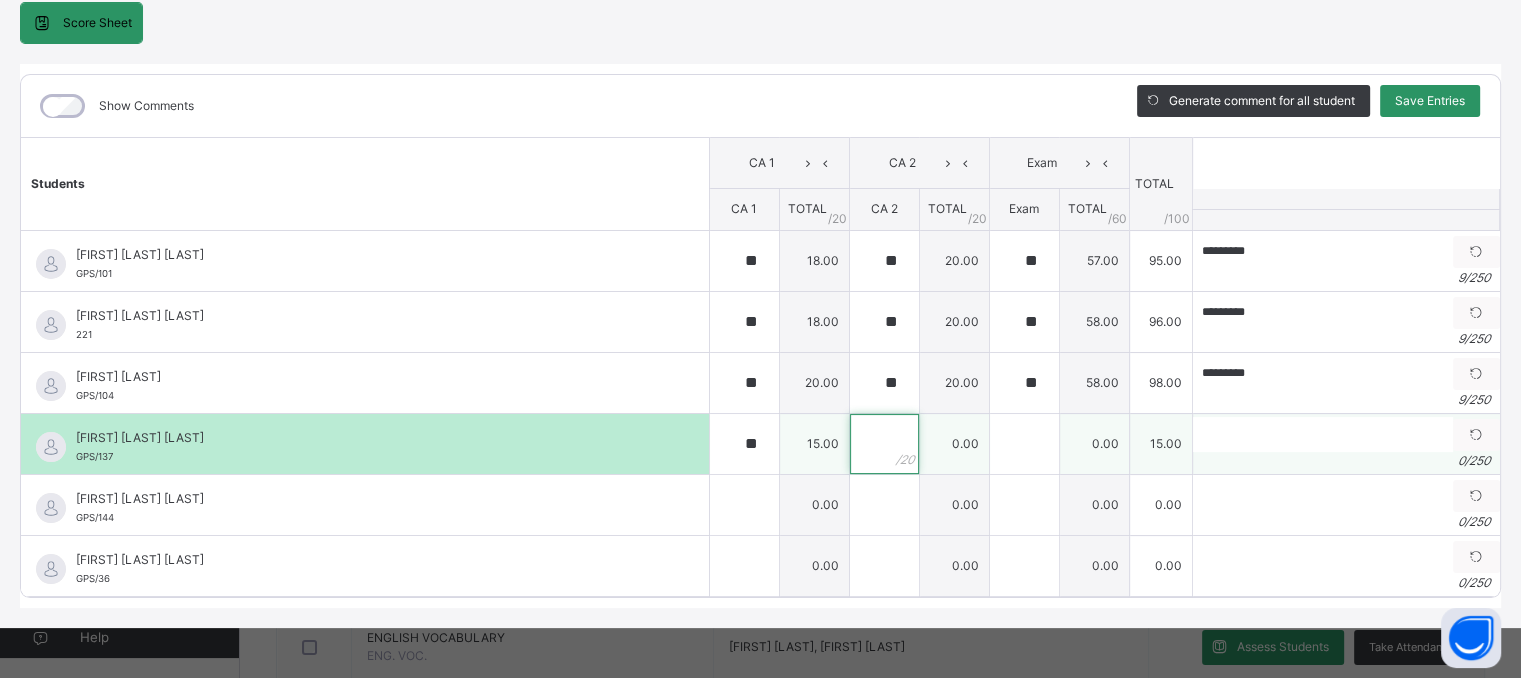 click at bounding box center [884, 444] 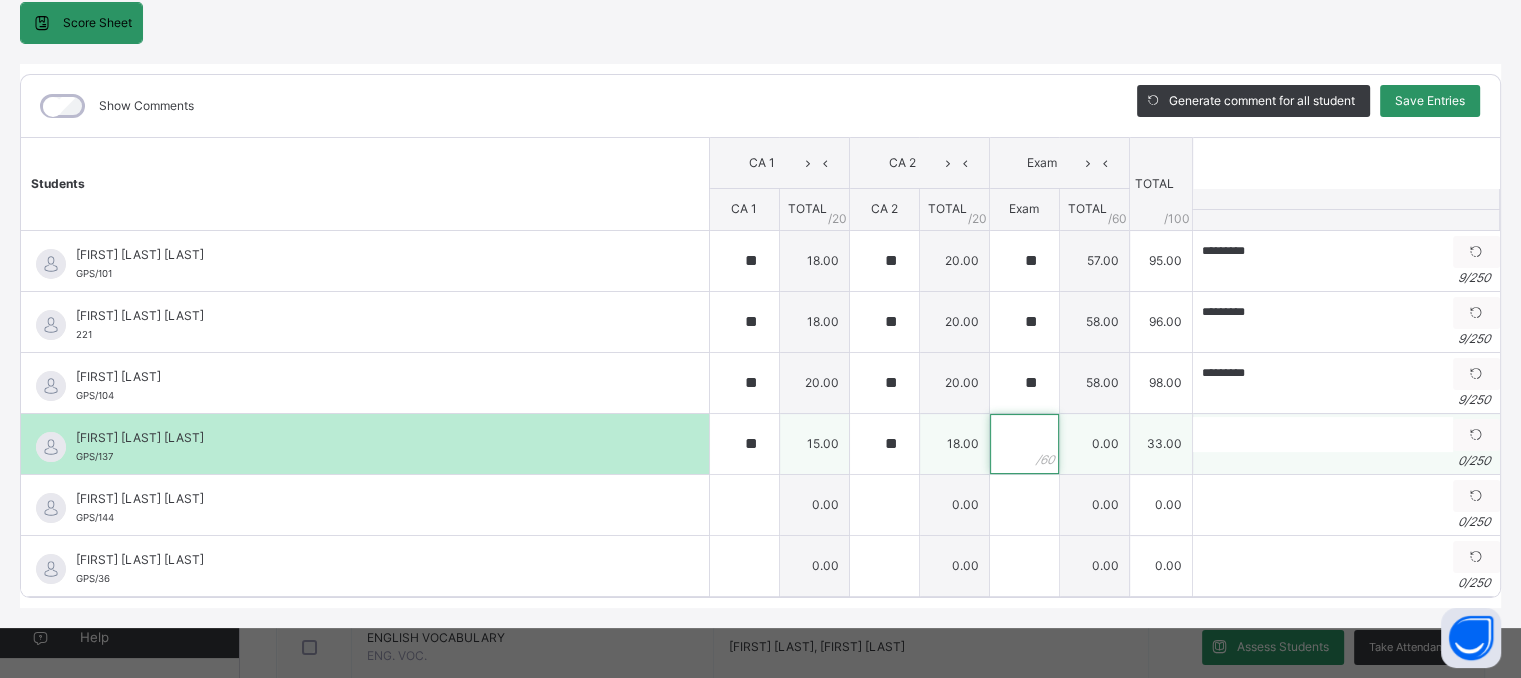 click at bounding box center (1024, 444) 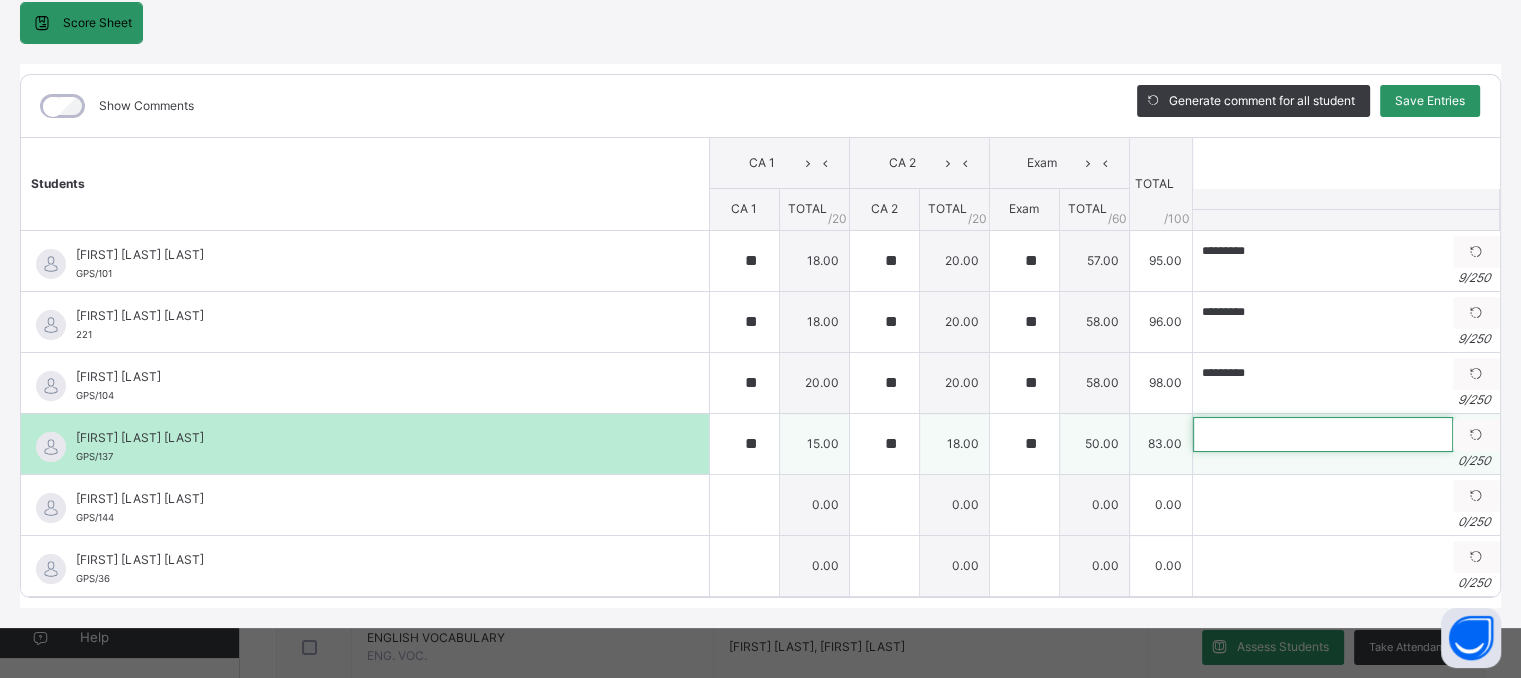 click at bounding box center (1323, 434) 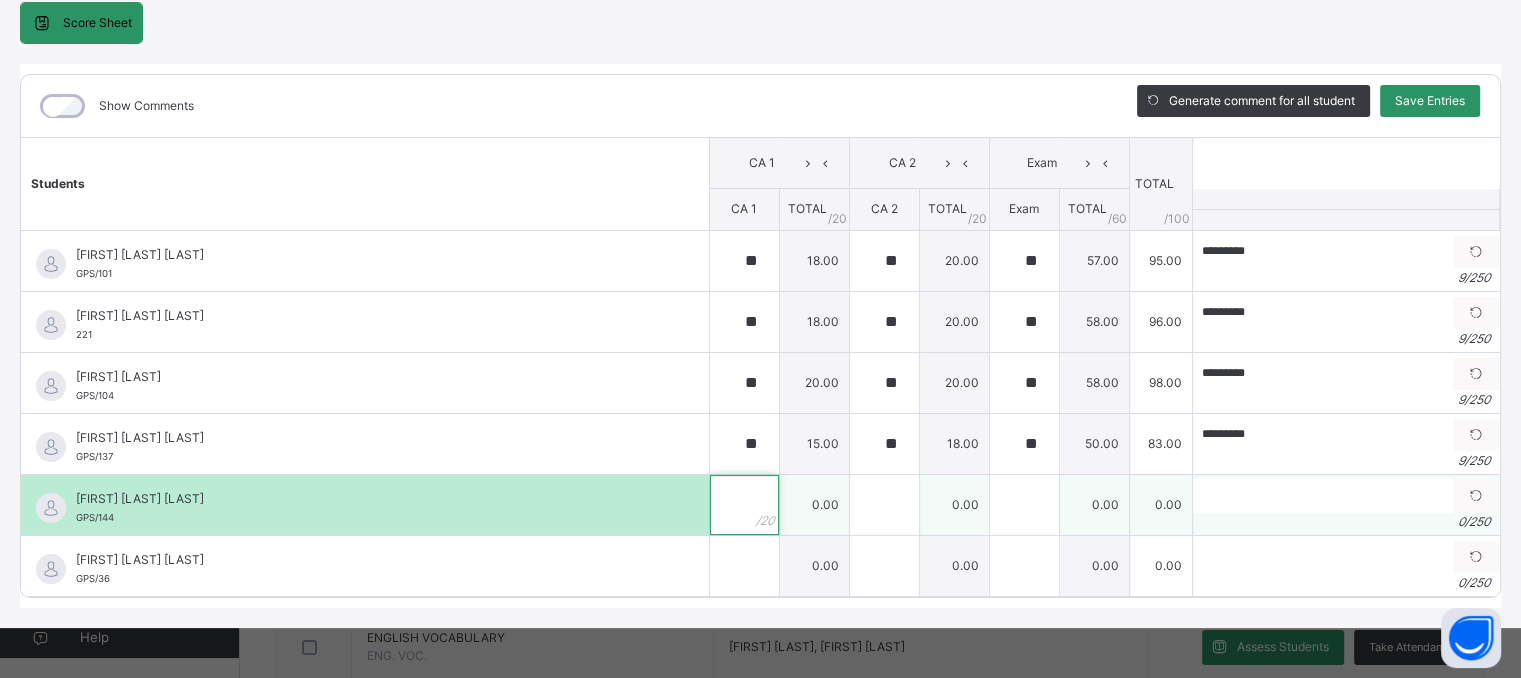click at bounding box center [744, 505] 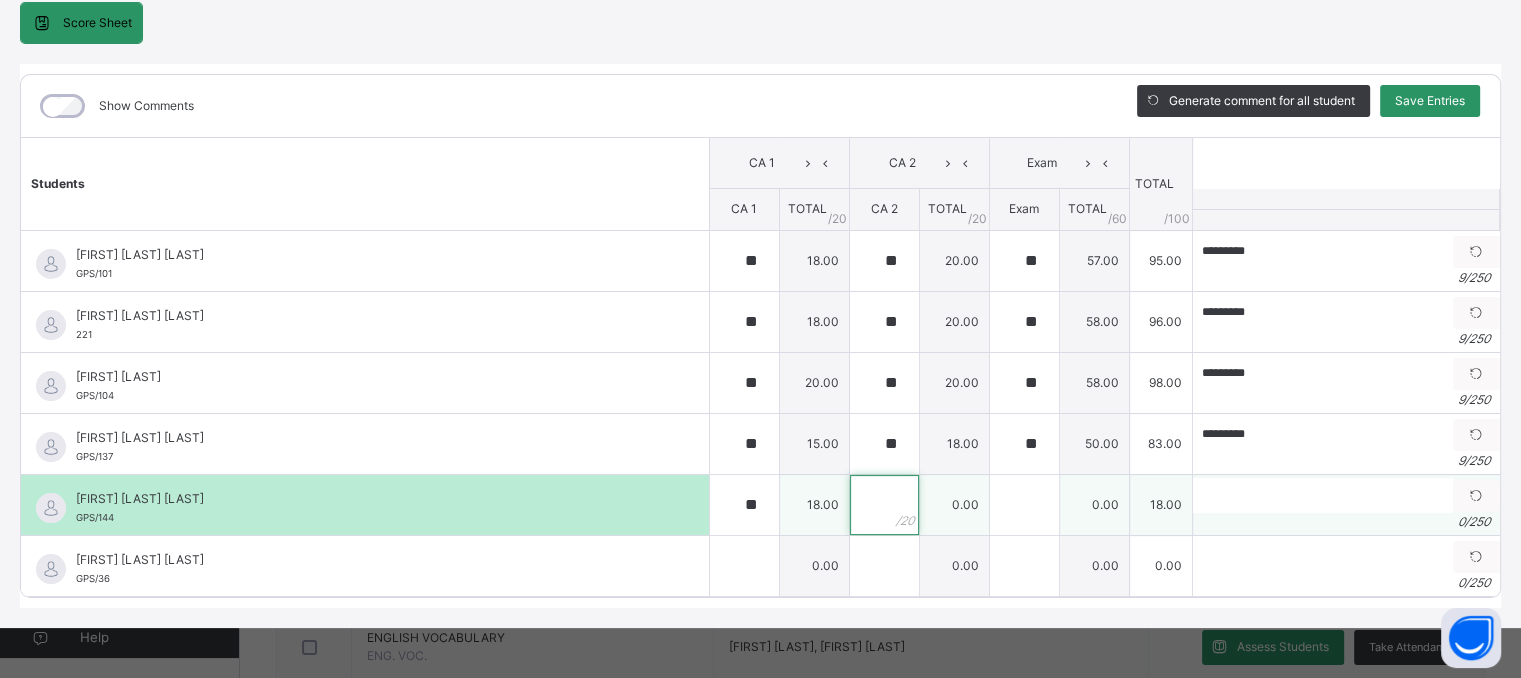 click at bounding box center [884, 505] 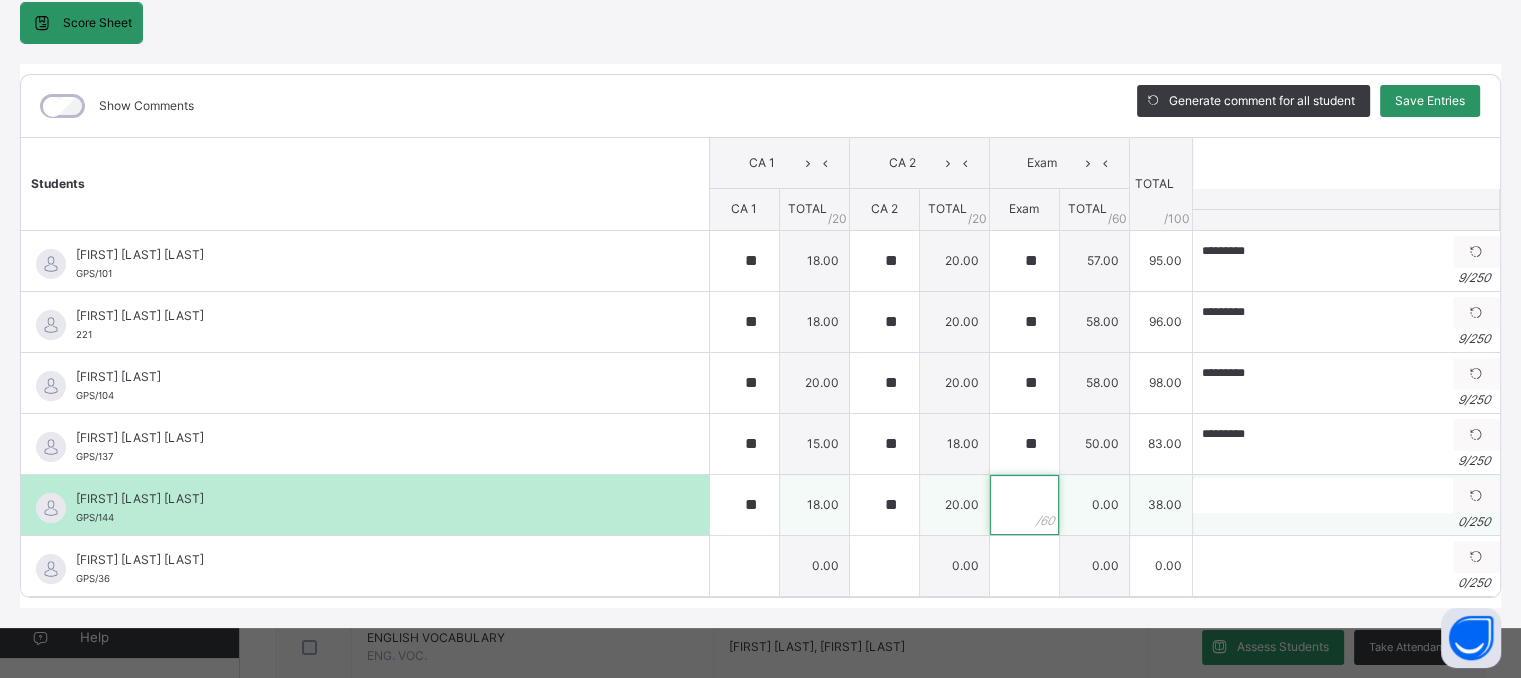 click at bounding box center [1024, 505] 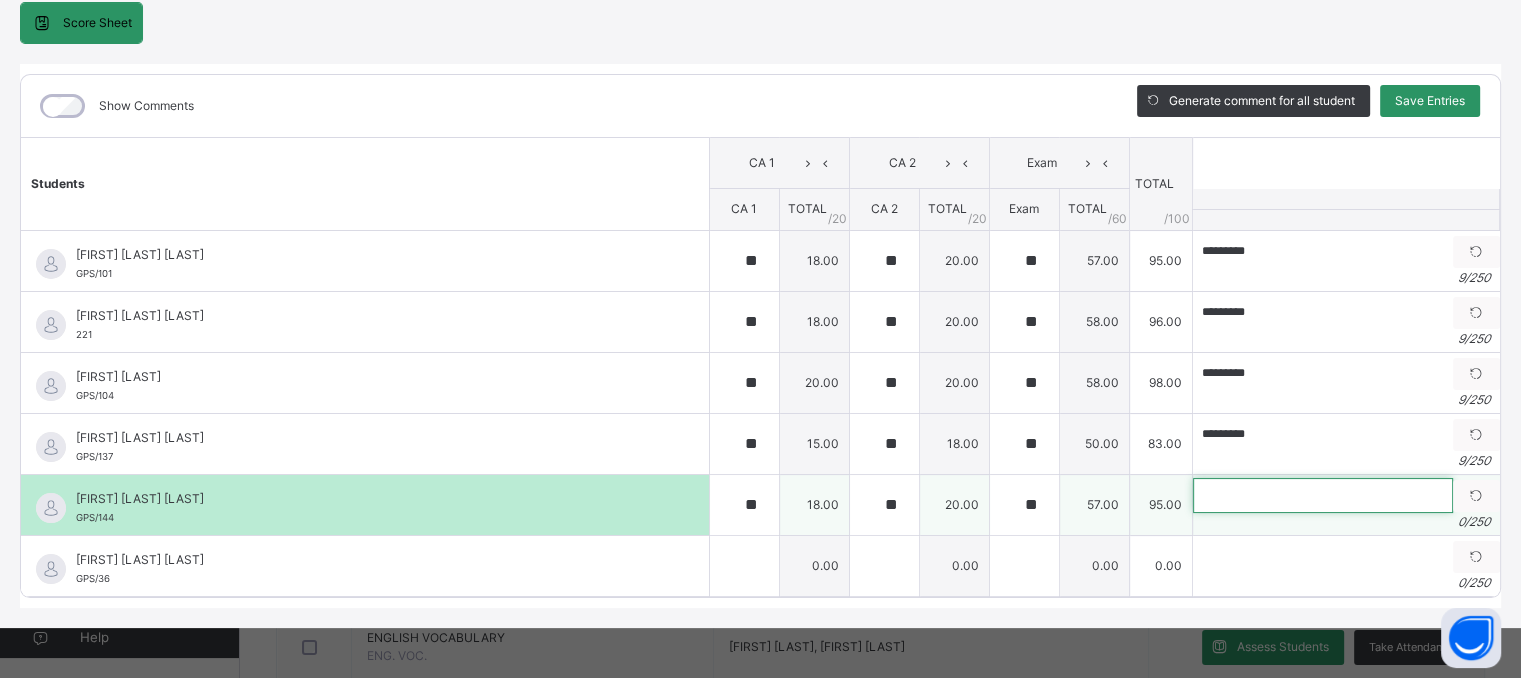 click at bounding box center [1323, 495] 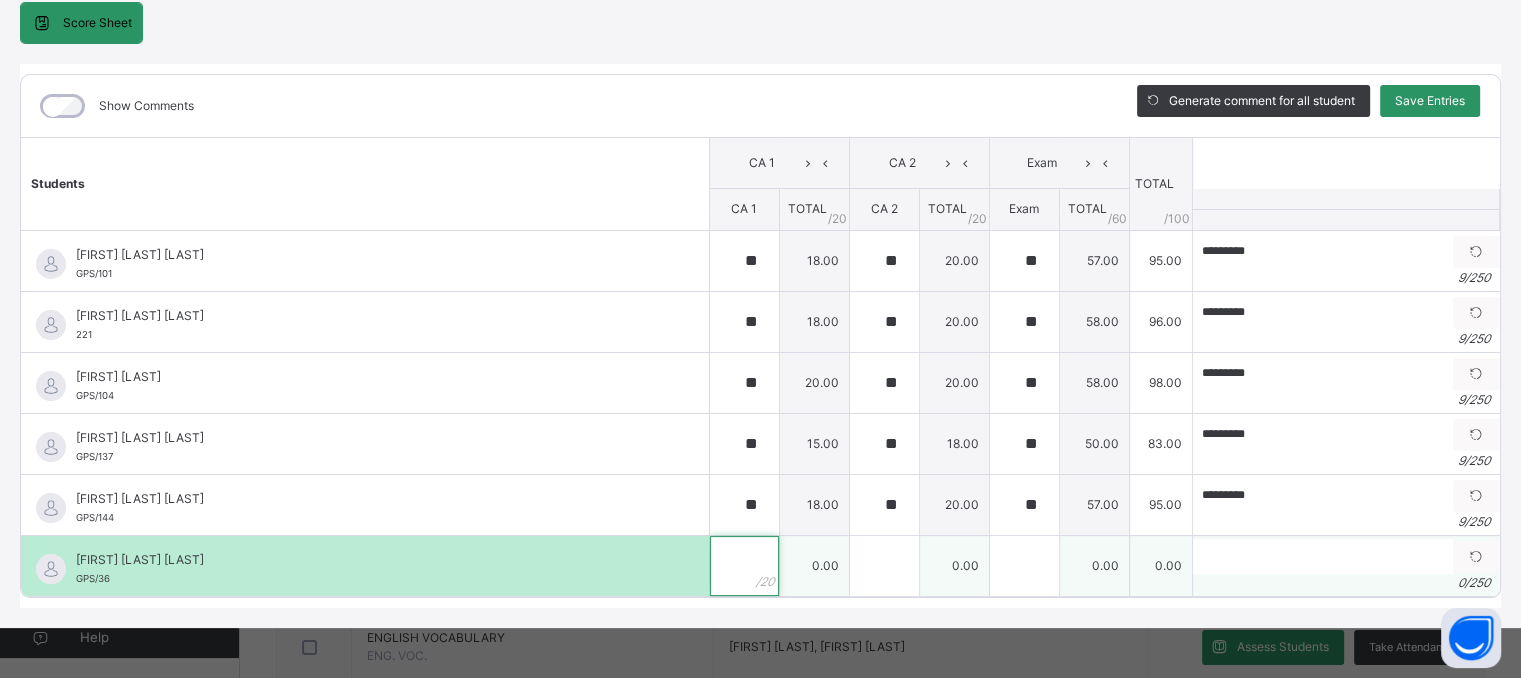 click at bounding box center [744, 566] 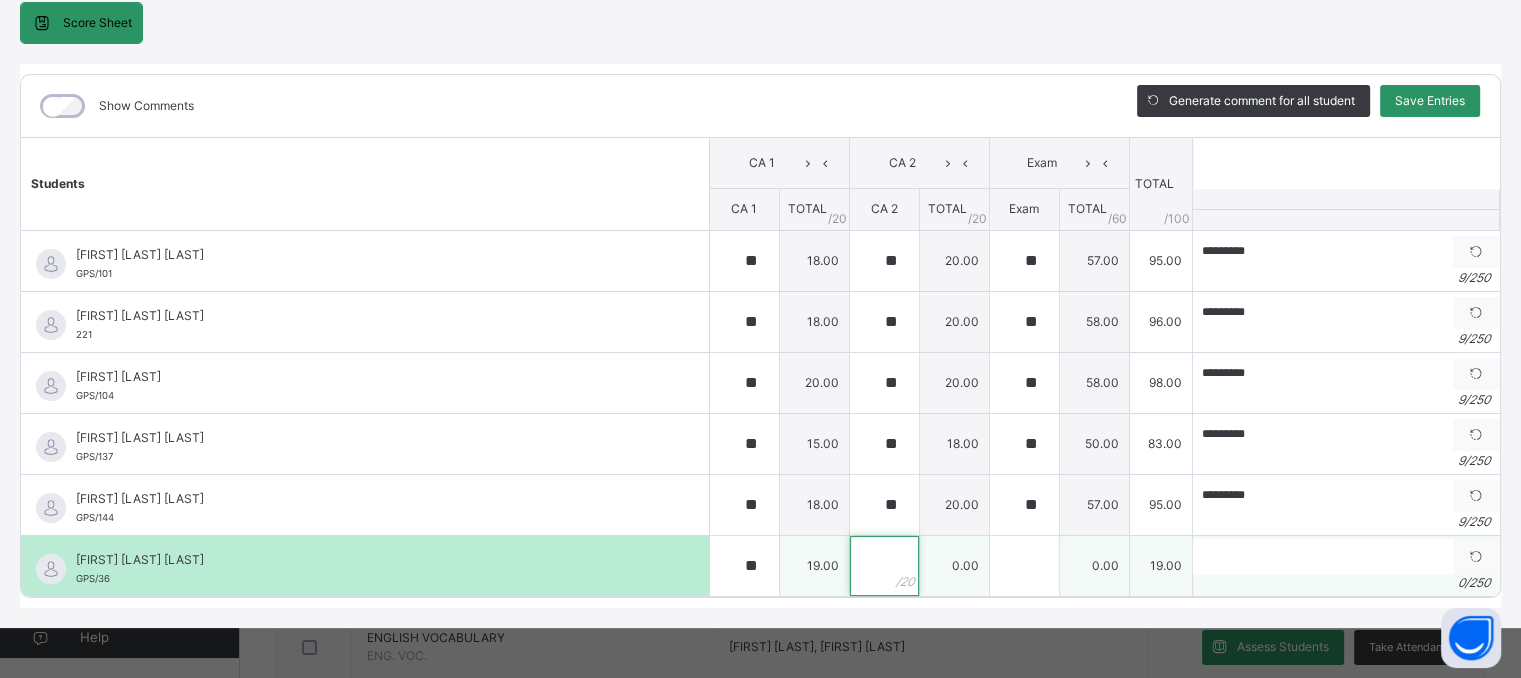 click at bounding box center (884, 566) 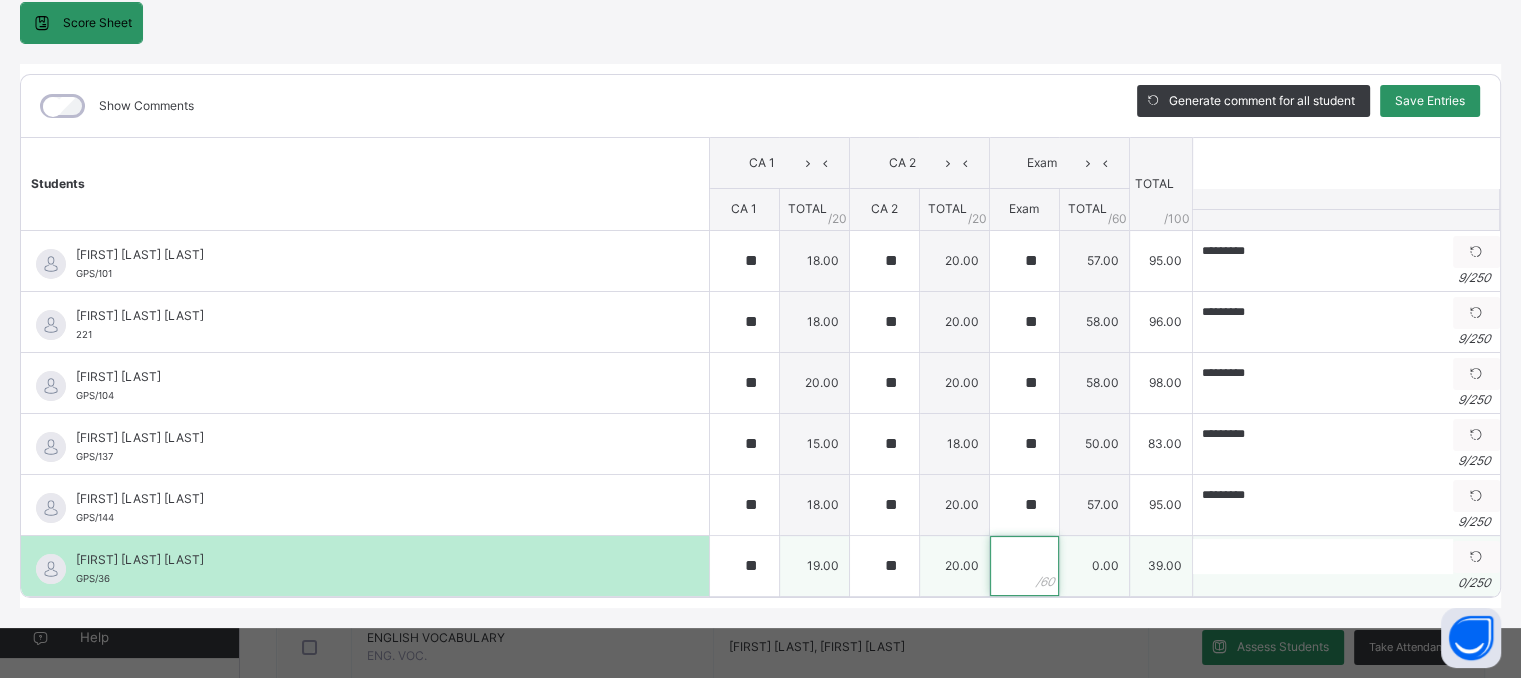 click at bounding box center (1024, 566) 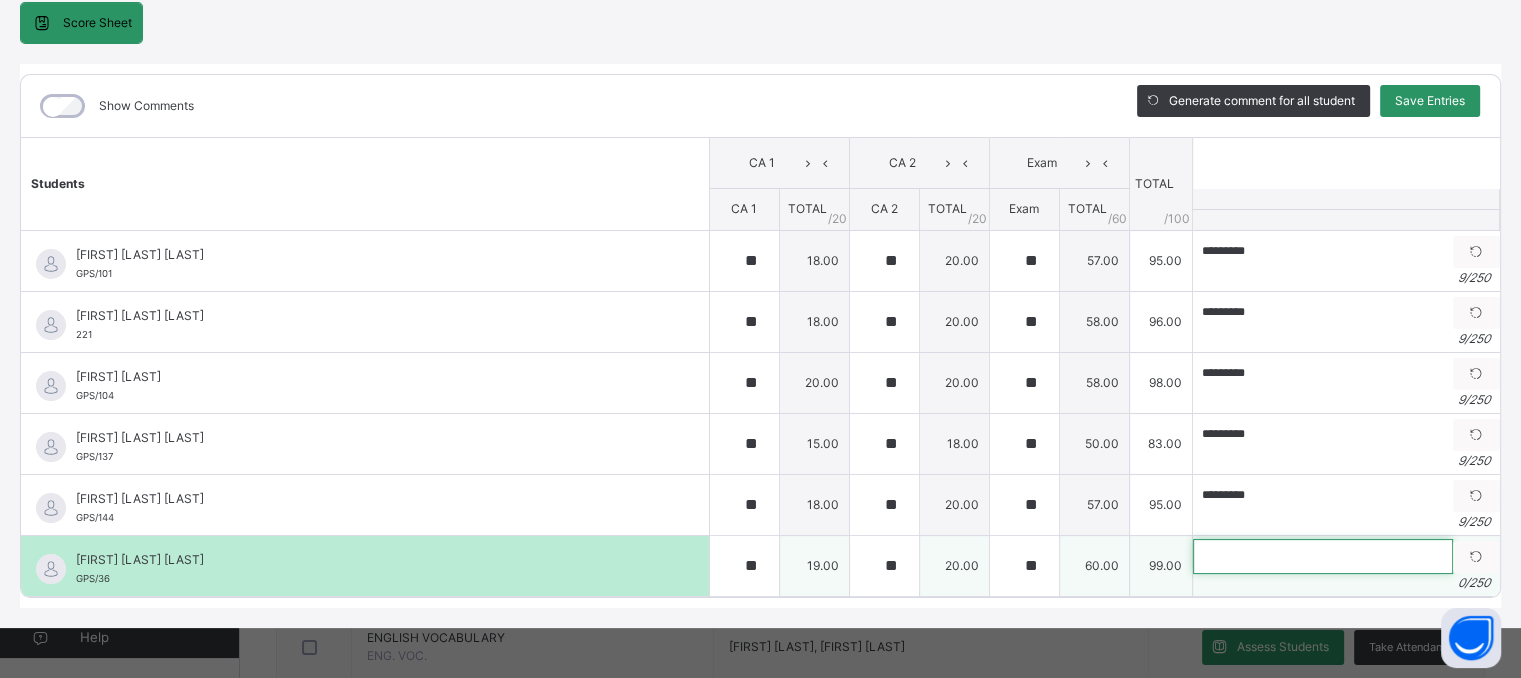 click at bounding box center [1323, 556] 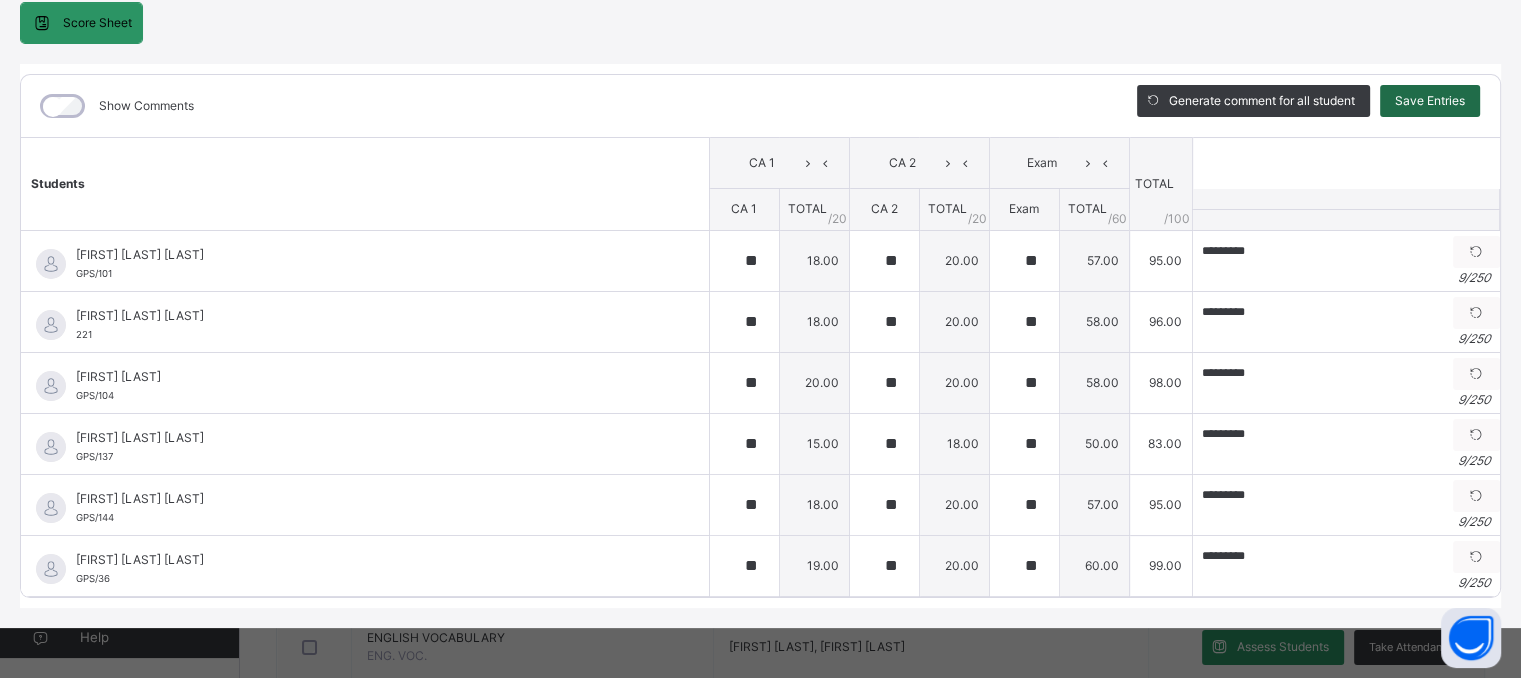 click on "Save Entries" at bounding box center (1430, 101) 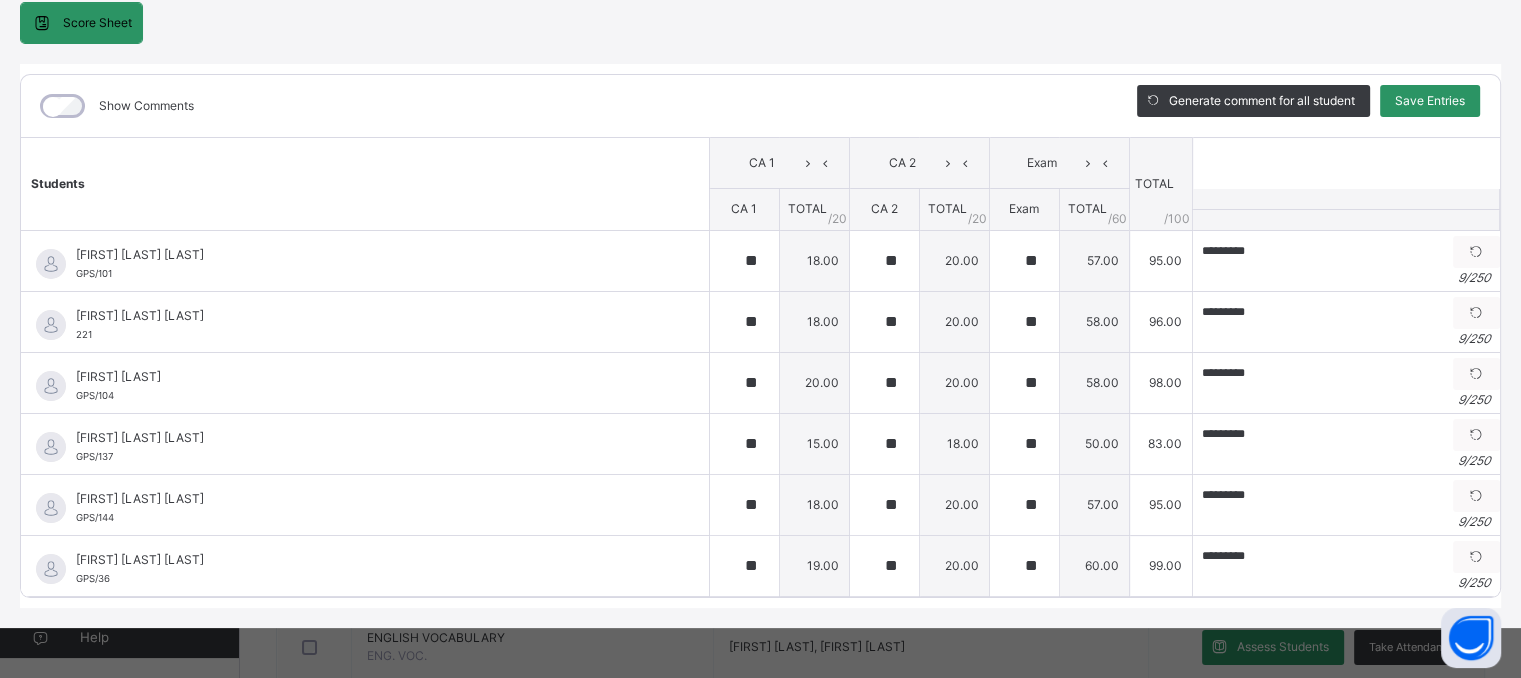 scroll, scrollTop: 0, scrollLeft: 0, axis: both 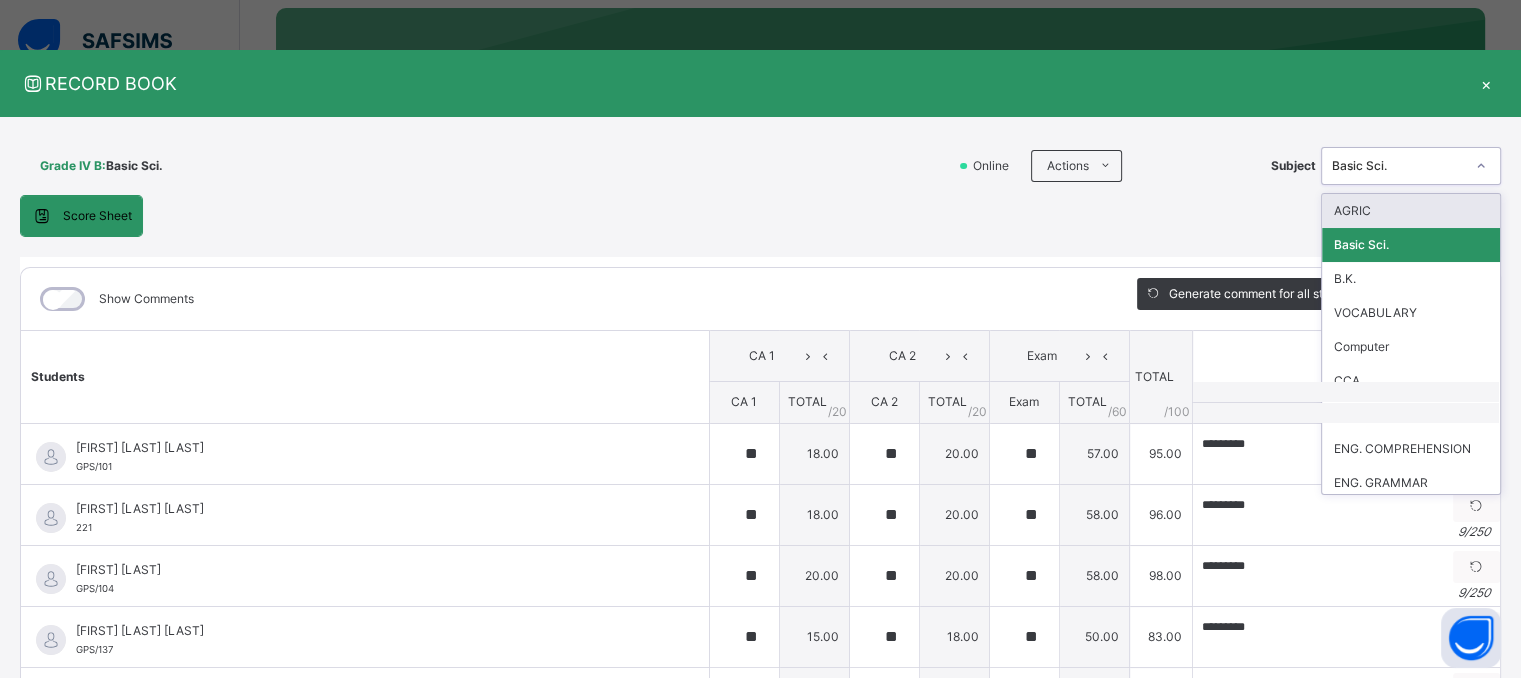 click on "Basic Sci." at bounding box center [1398, 166] 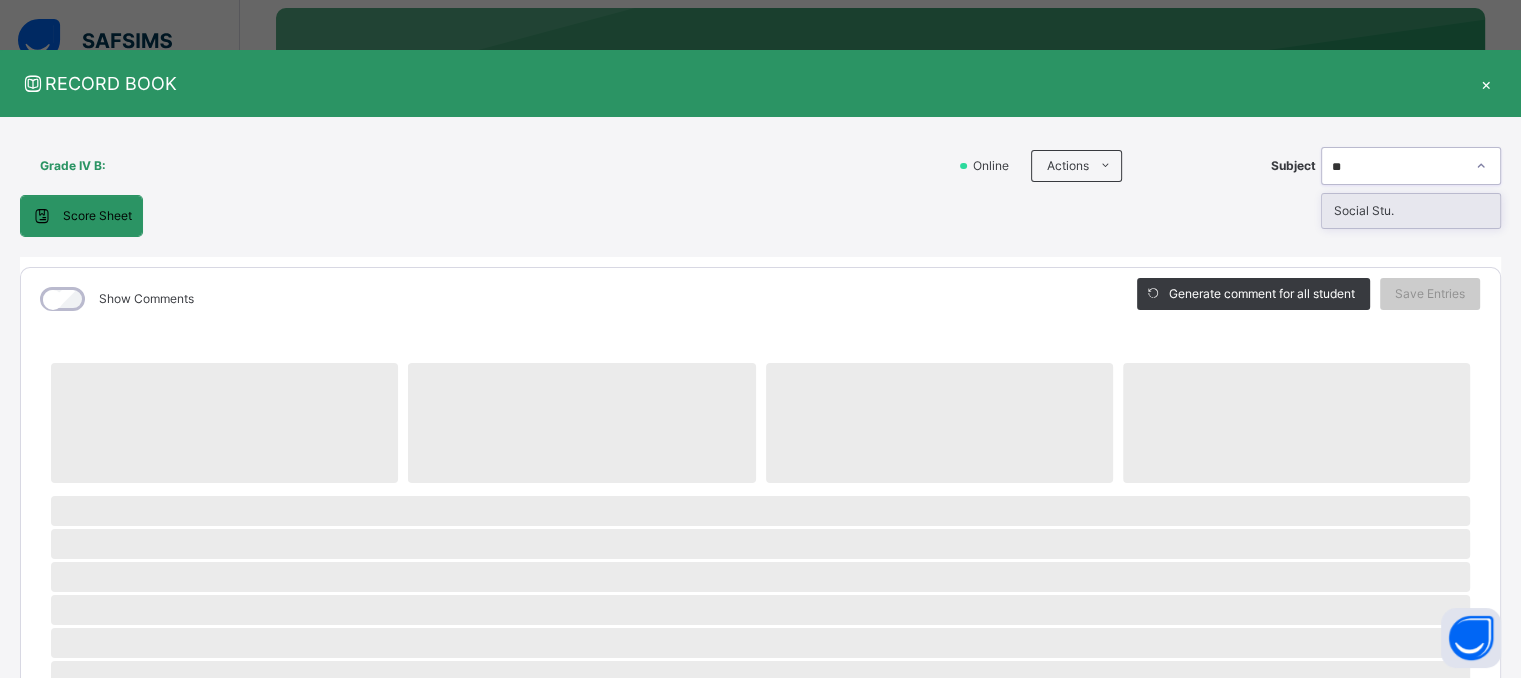 click on "Social Stu." at bounding box center [1411, 211] 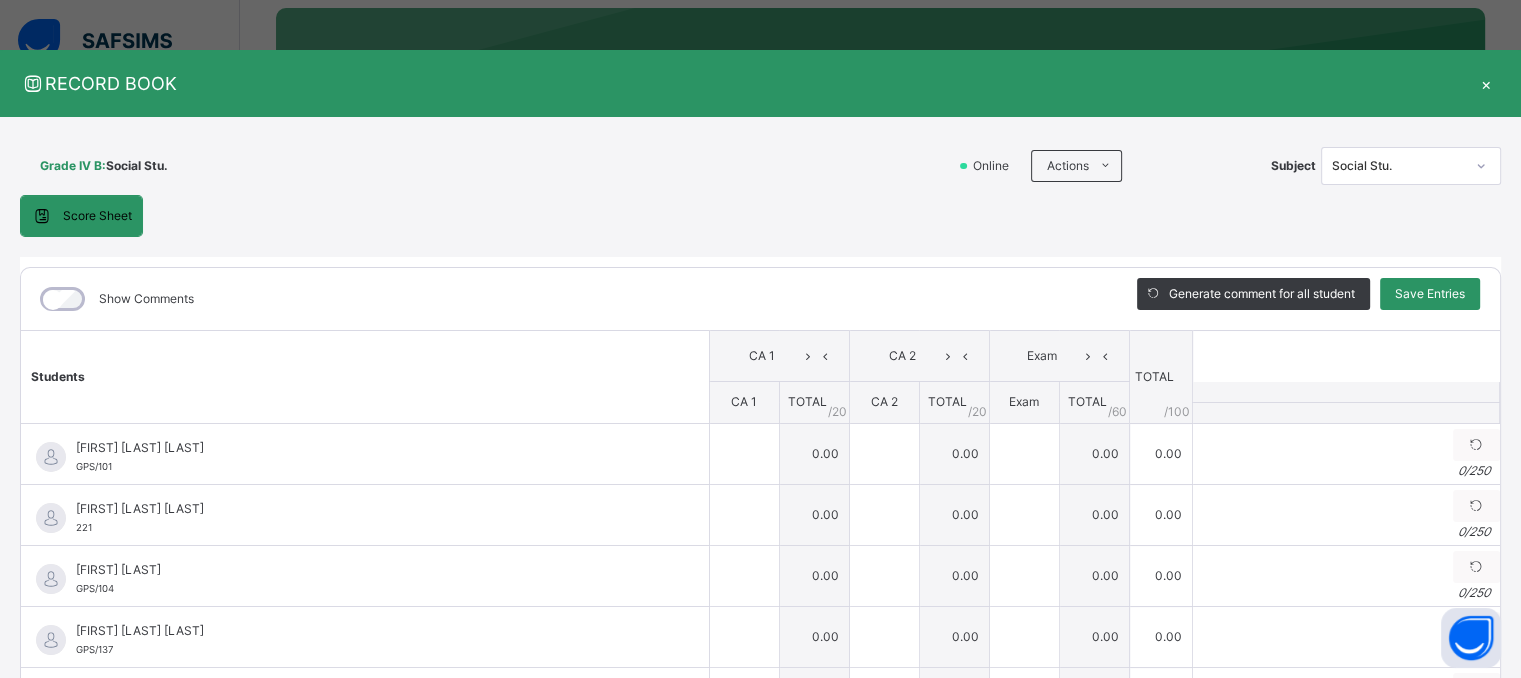 click on "Score Sheet Score Sheet Show Comments   Generate comment for all student   Save Entries Class Level:  Grade IV   B Subject:  Social Stu. Session:  2024/2025 Session Session:  3RD TERM Students CA 1 CA 2 Exam TOTAL /100 Comment CA 1 TOTAL / 20 CA 2 TOTAL / 20 Exam TOTAL / 60  [FIRST]  [LAST] [ID]  [FIRST]  [LAST] [ID] 0.00 0.00 0.00 0.00 Generate comment 0 / 250   ×   Subject Teacher’s Comment Generate and see in full the comment developed by the AI with an option to regenerate the comment JS  [FIRST]  [LAST]   [ID]   Total 0.00  / 100.00 Sims Bot   Regenerate     Use this comment   [FIRST] [LAST] [ID] [FIRST] [LAST] [ID] 0.00 0.00 0.00 0.00 Generate comment 0 / 250   ×   Subject Teacher’s Comment Generate and see in full the comment developed by the AI with an option to regenerate the comment JS [FIRST] [LAST]   [ID]   Total 0.00  / 100.00 Sims Bot   Regenerate     Use this comment   [FIRST]  [LAST] [ID] [FIRST]  [LAST]" at bounding box center (760, 498) 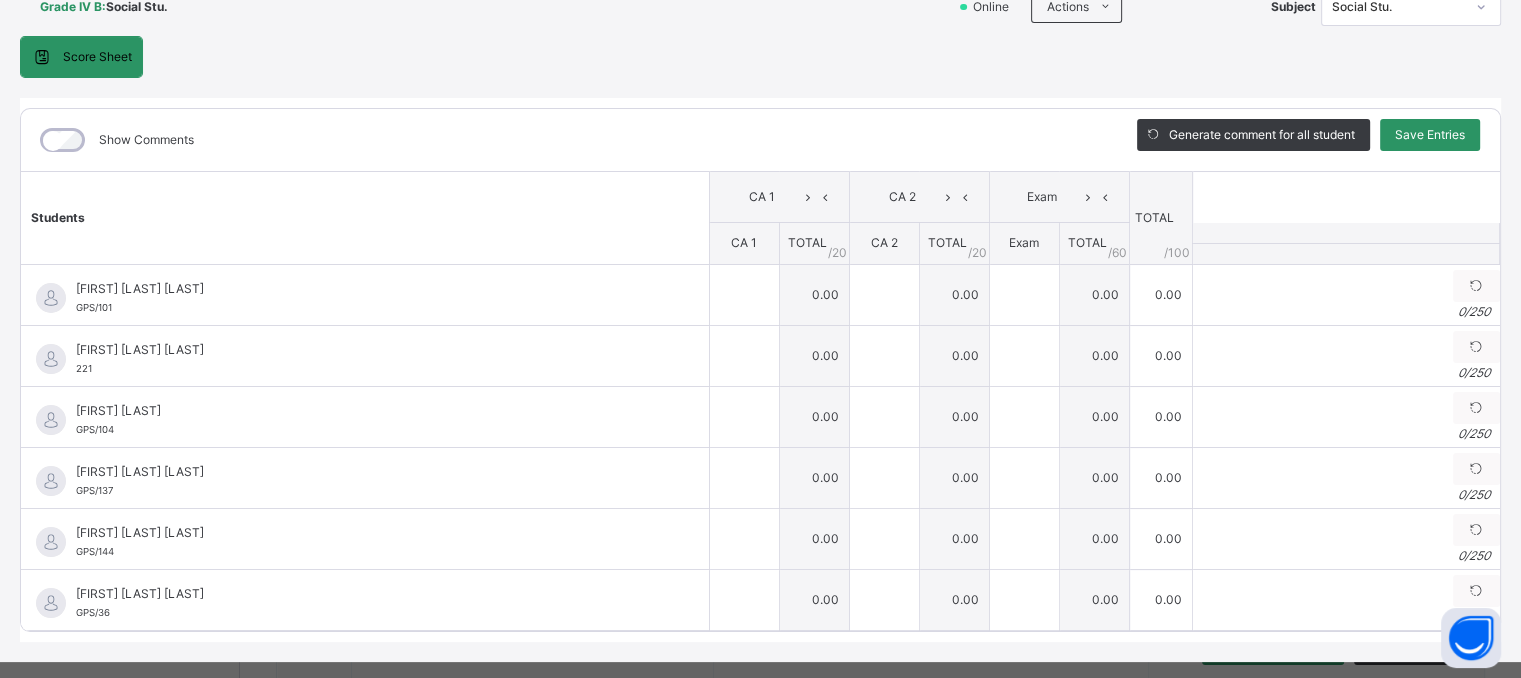 scroll, scrollTop: 200, scrollLeft: 0, axis: vertical 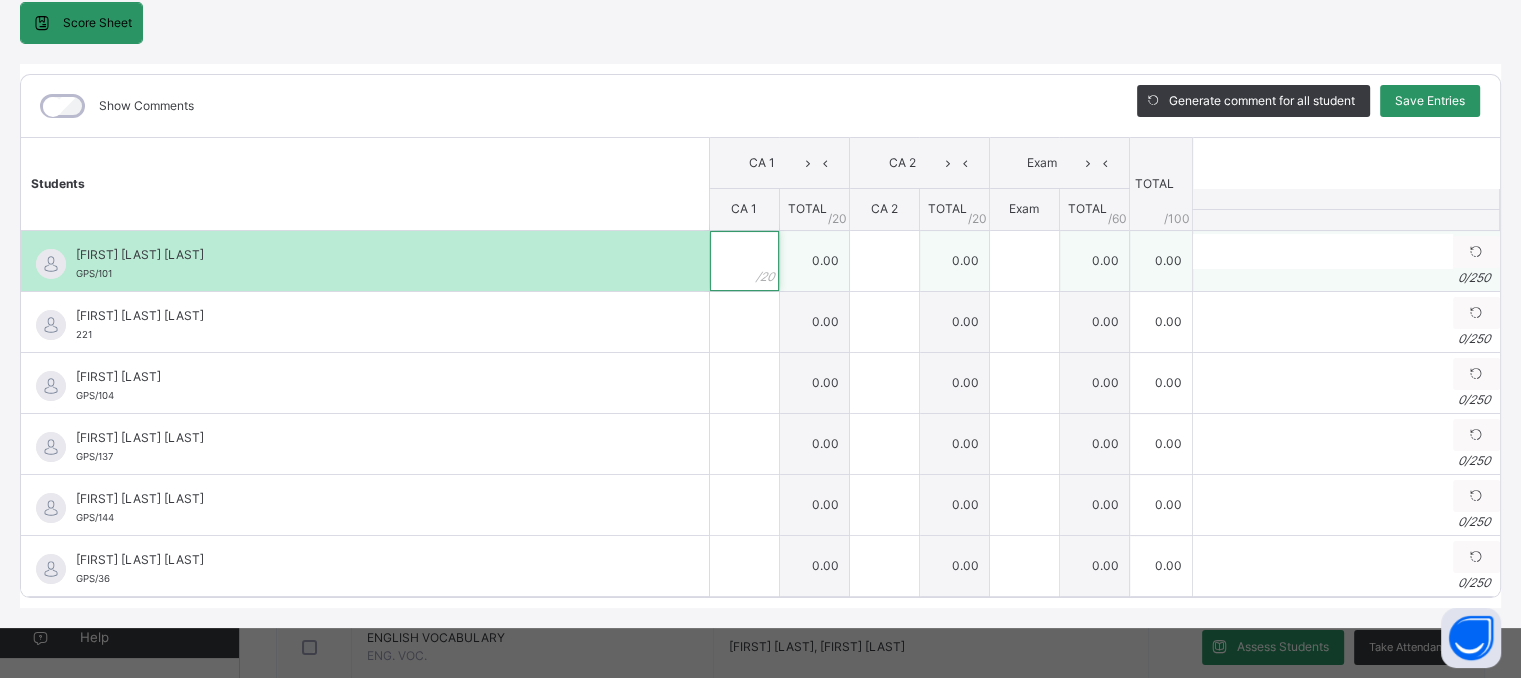 click at bounding box center [744, 261] 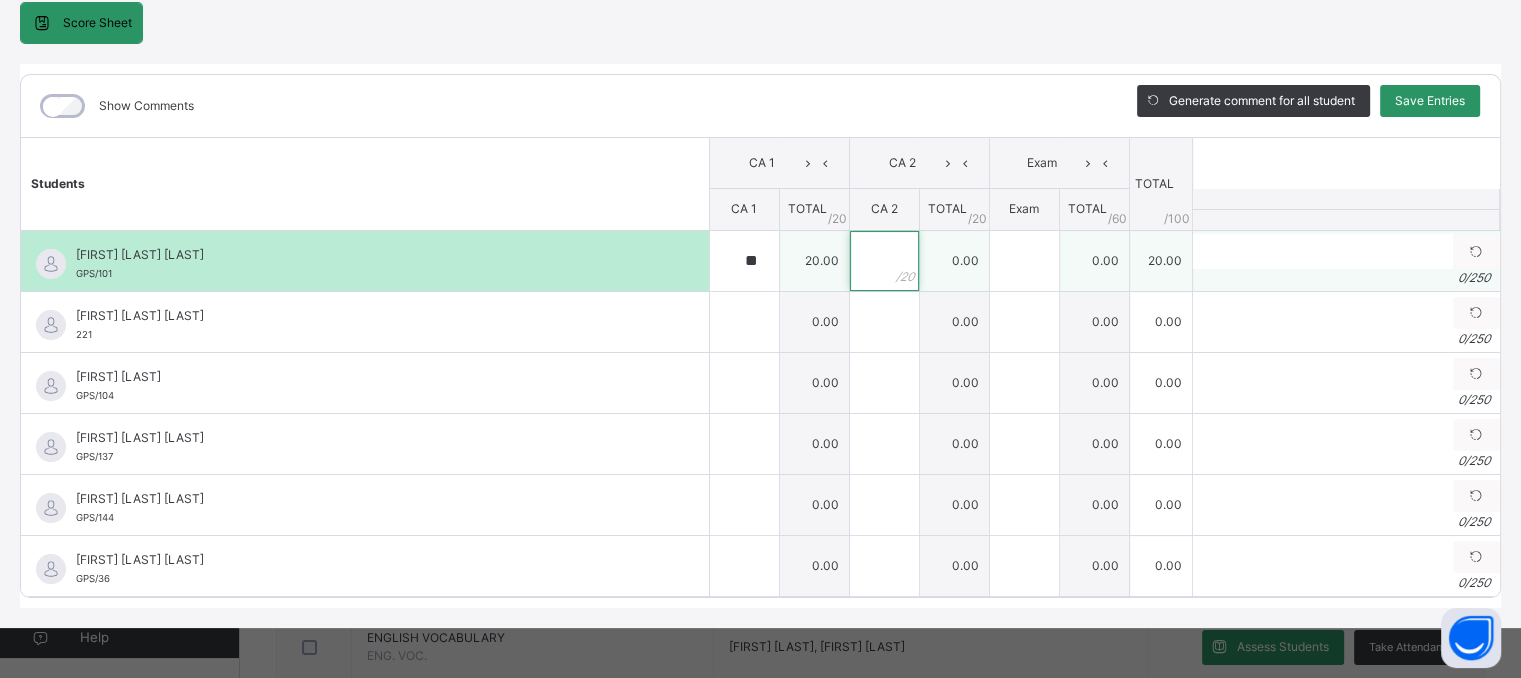 click at bounding box center (884, 261) 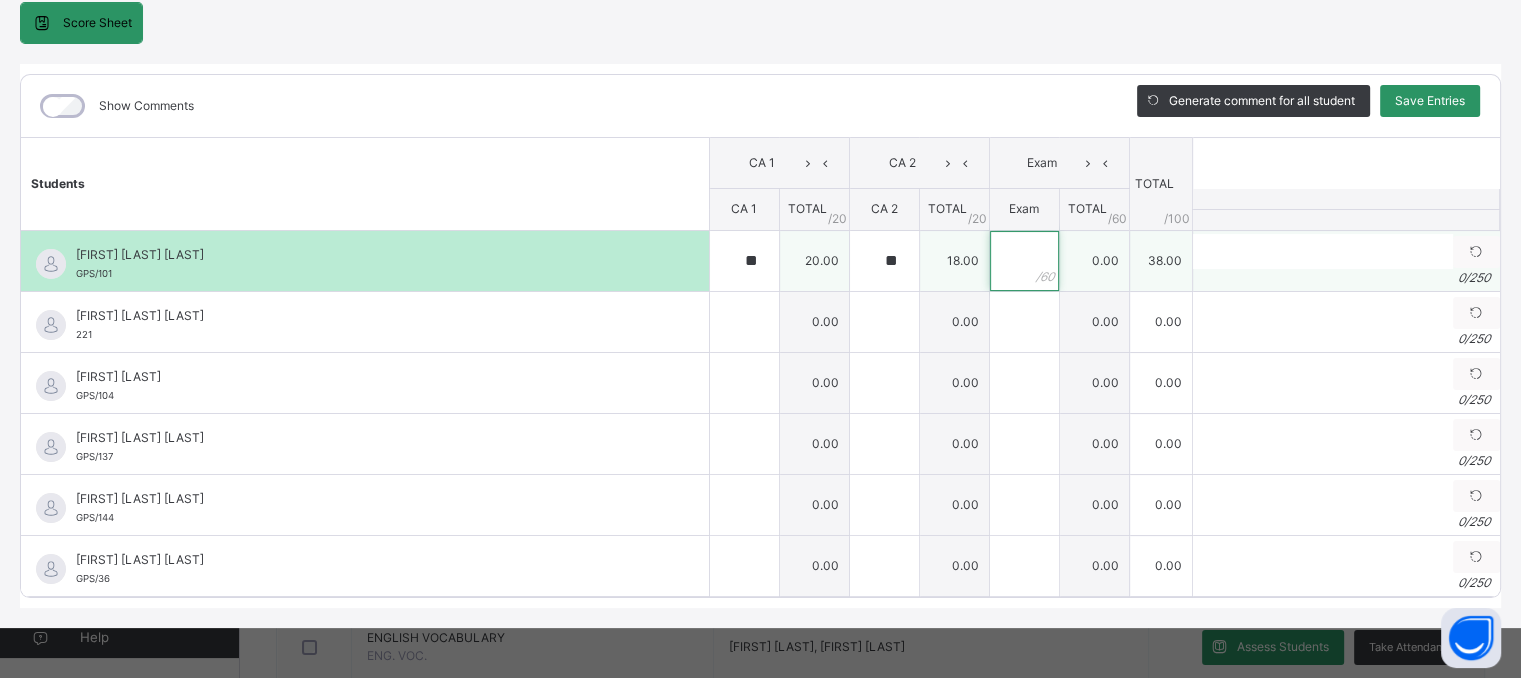 click at bounding box center (1024, 261) 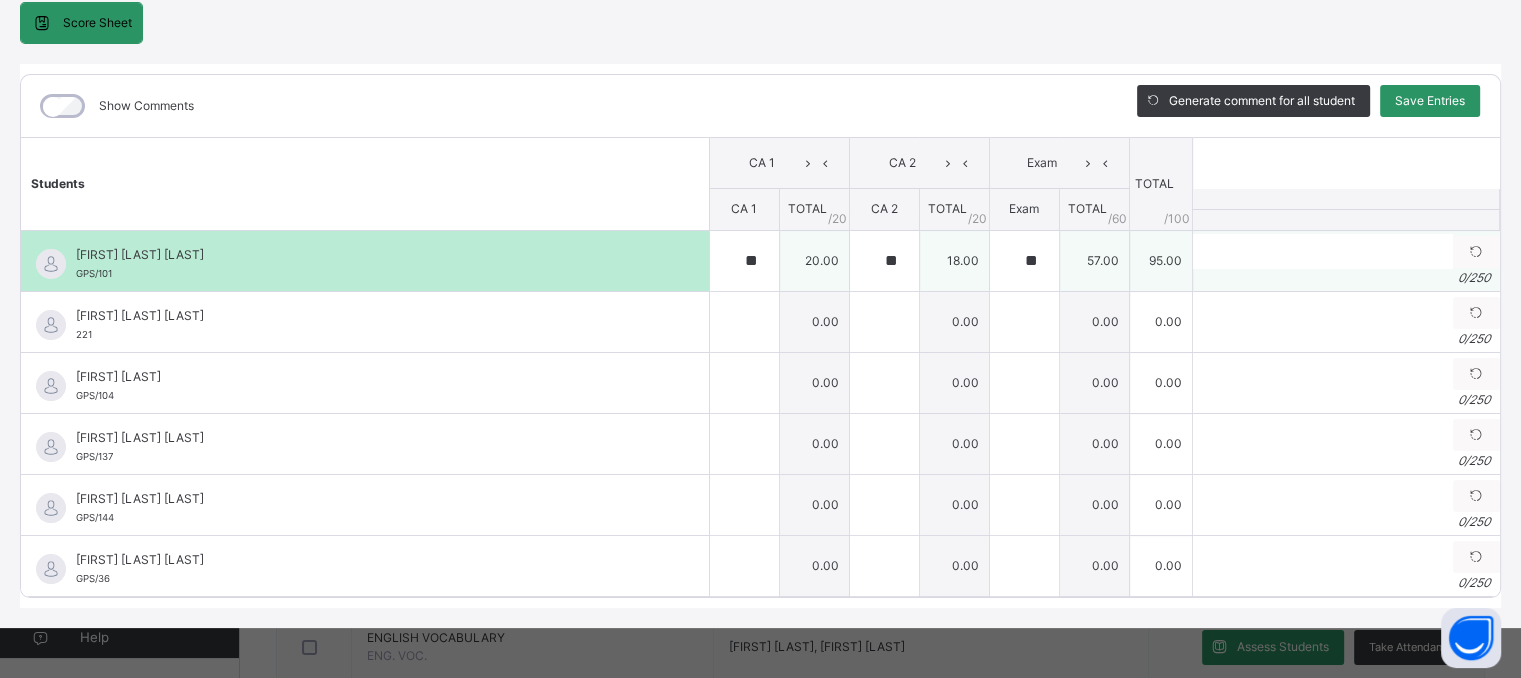click on "0 / 250" at bounding box center [1346, 278] 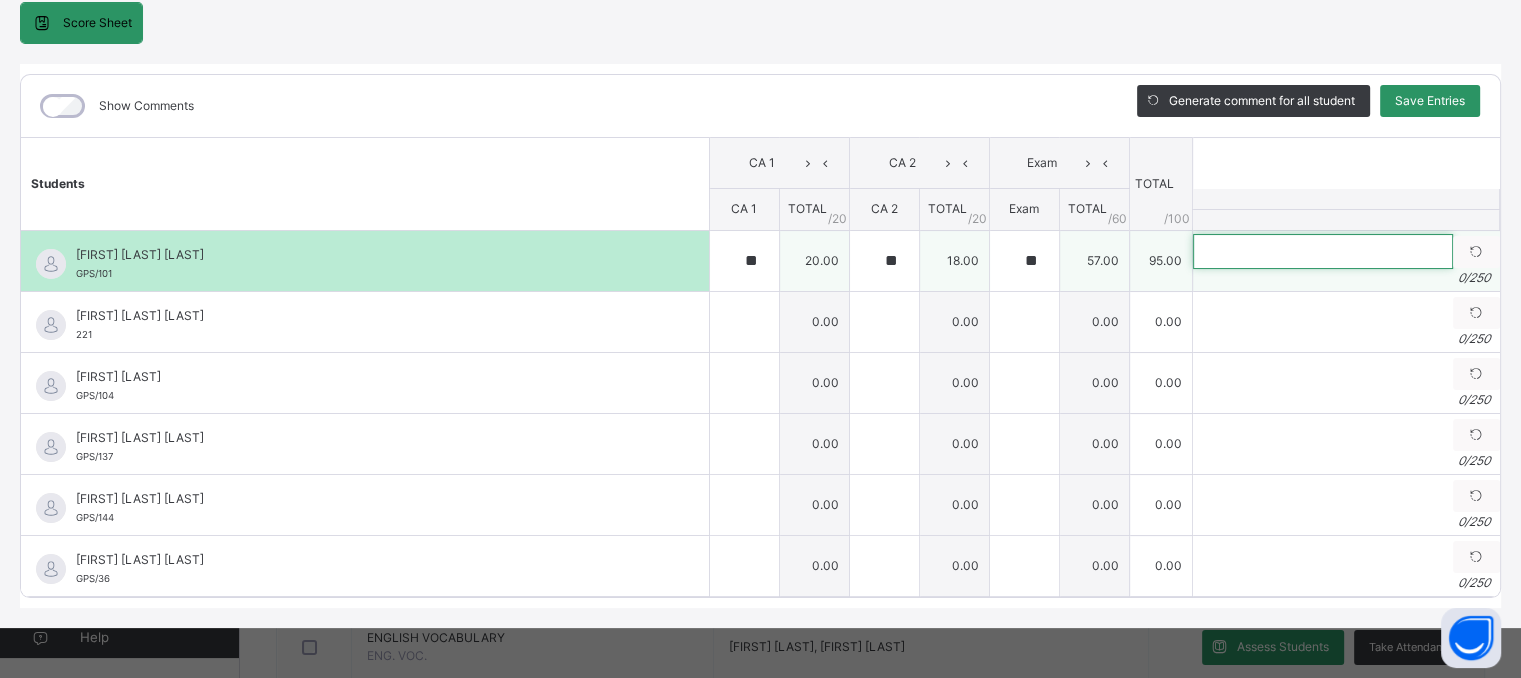click at bounding box center [1323, 251] 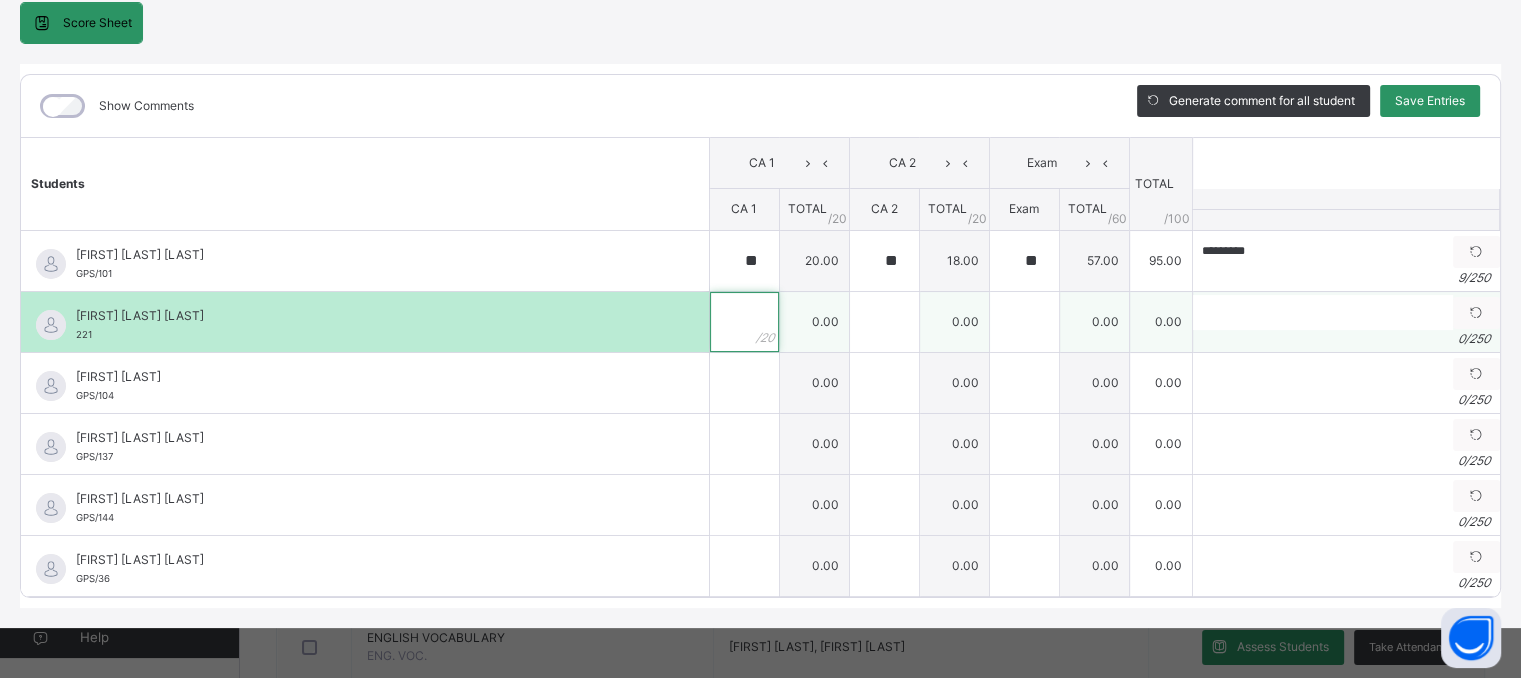click at bounding box center [744, 322] 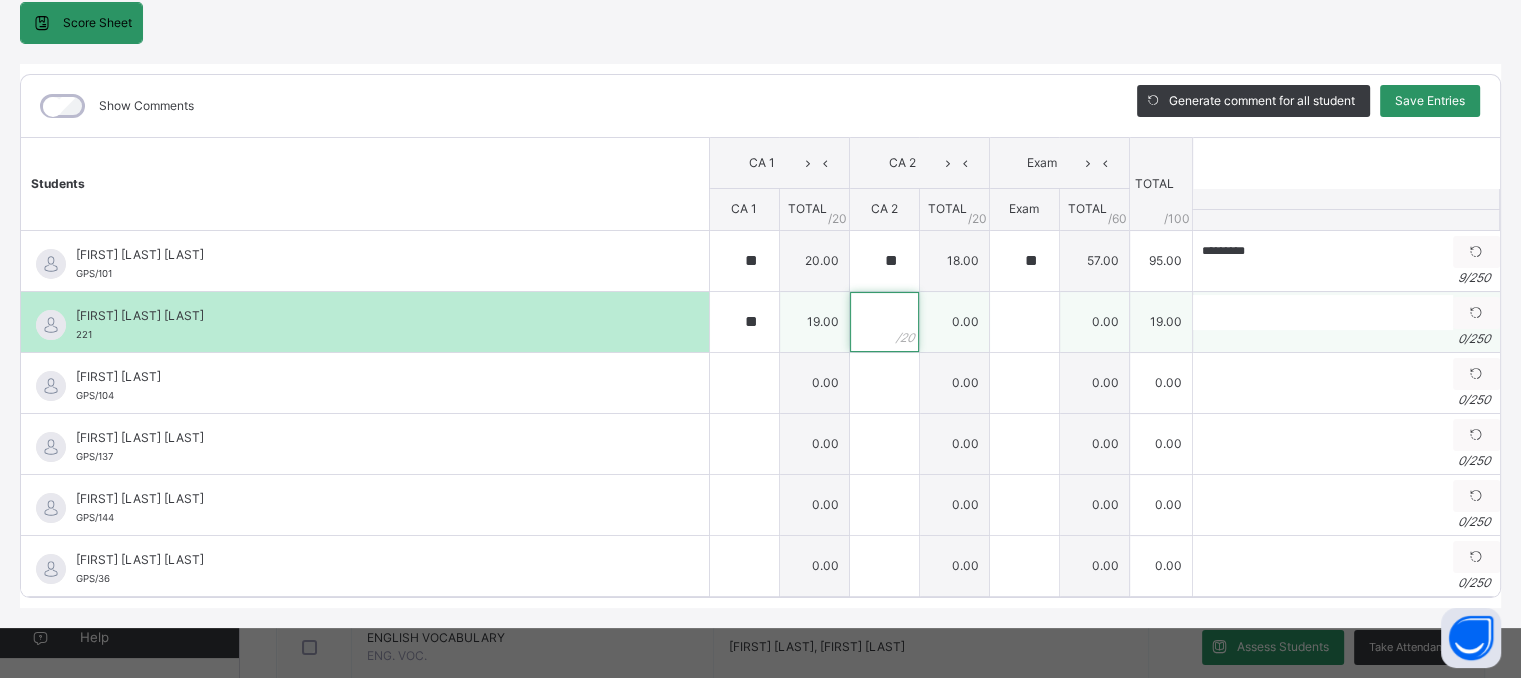 click at bounding box center [884, 322] 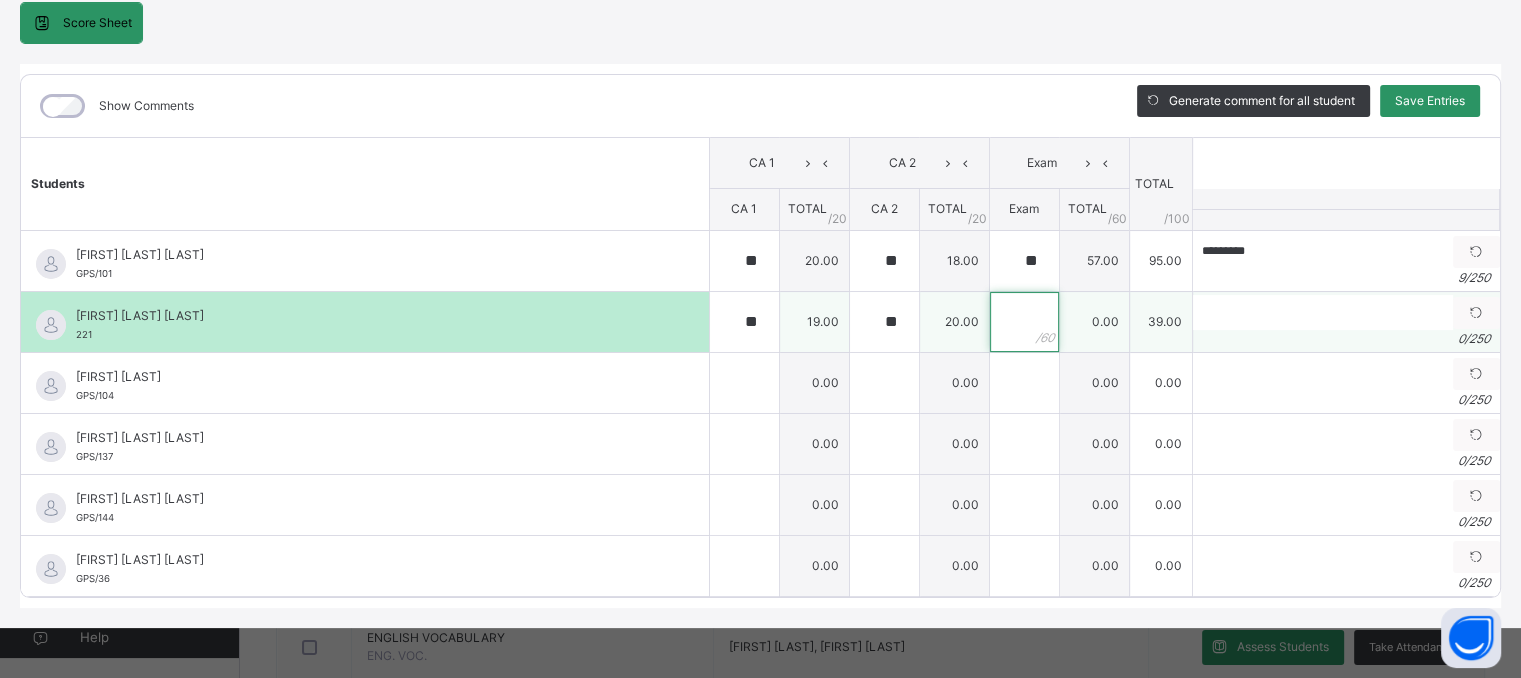 click at bounding box center (1024, 322) 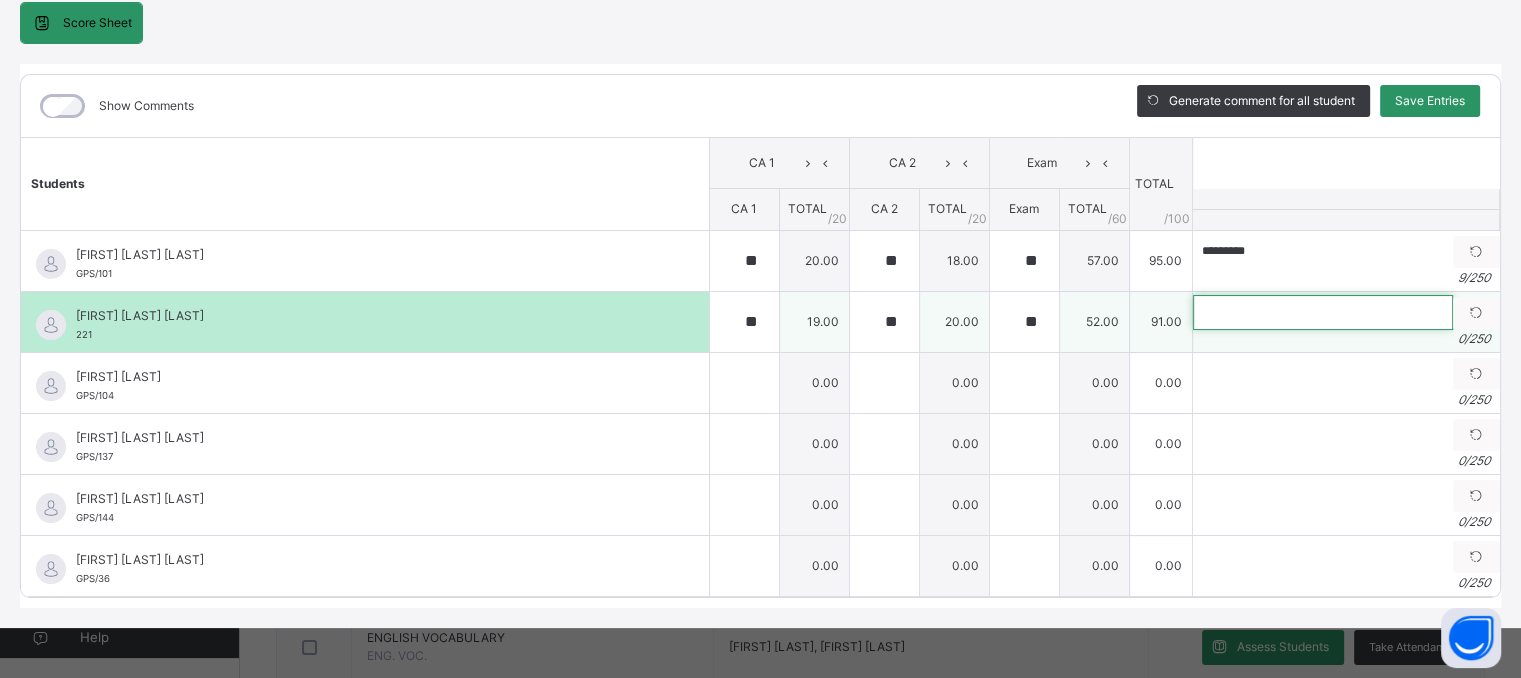 click at bounding box center (1323, 312) 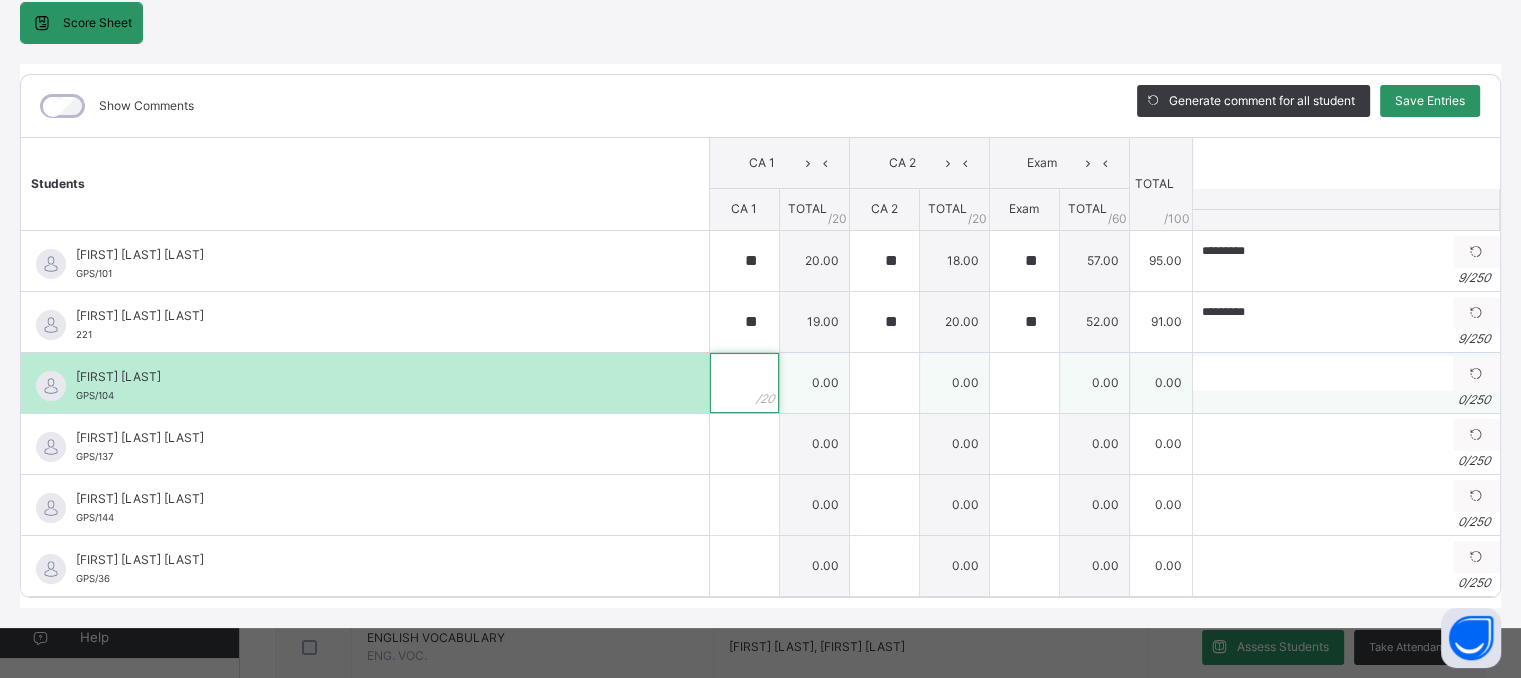 click at bounding box center [744, 383] 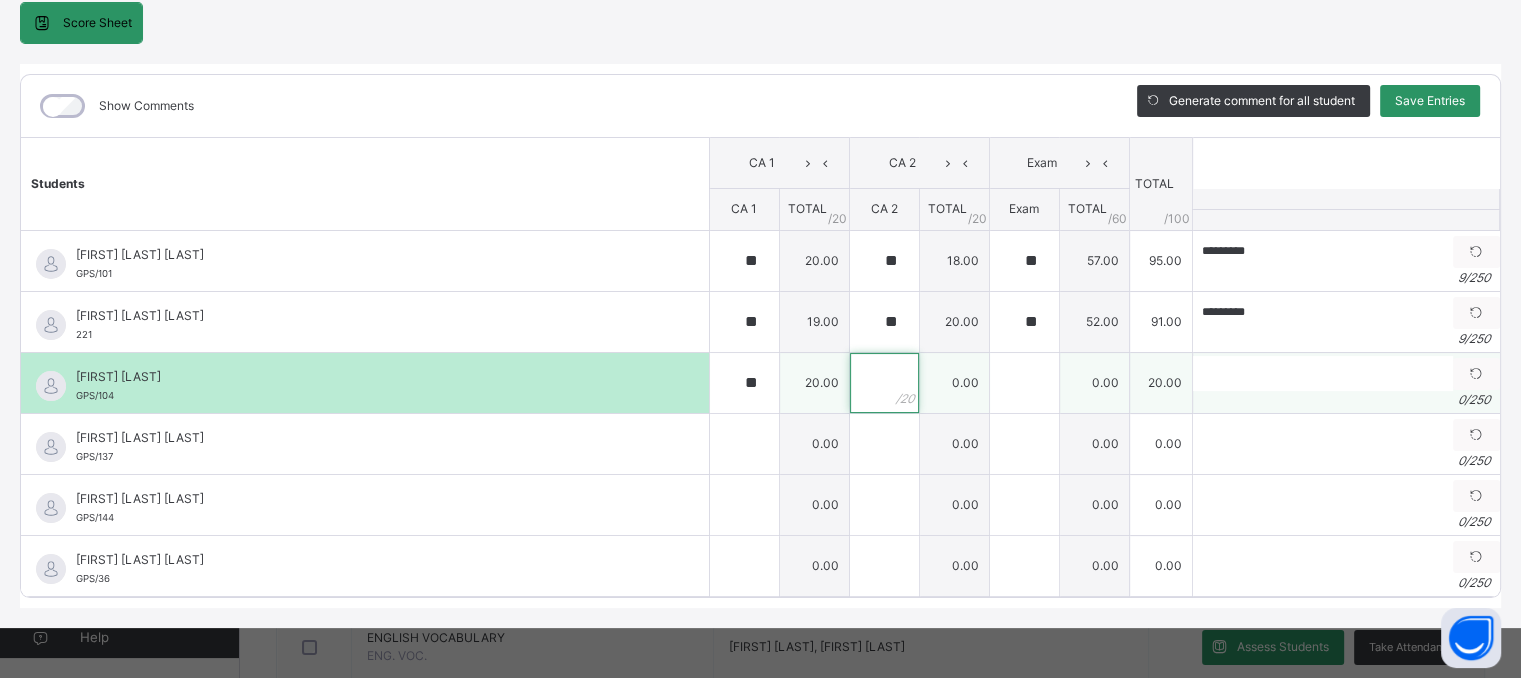 click at bounding box center (884, 383) 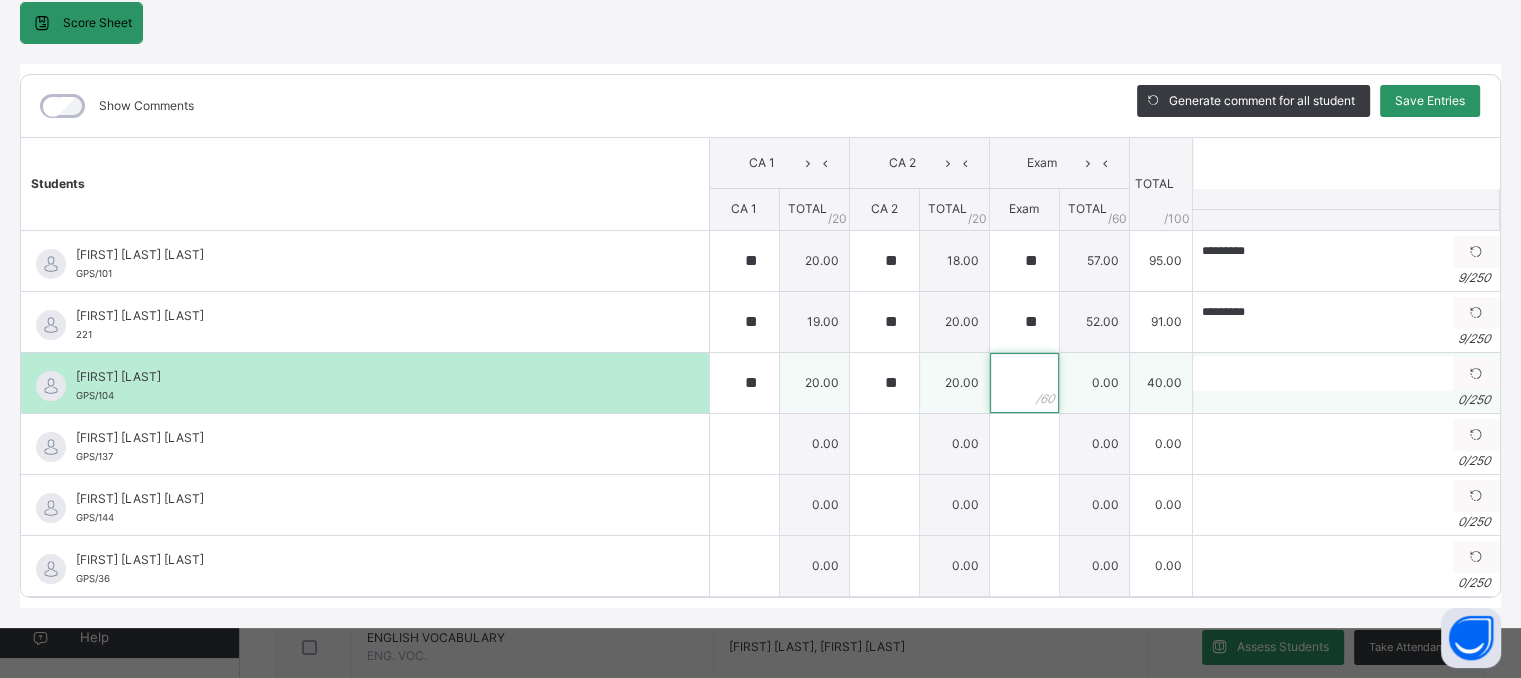 click at bounding box center (1024, 383) 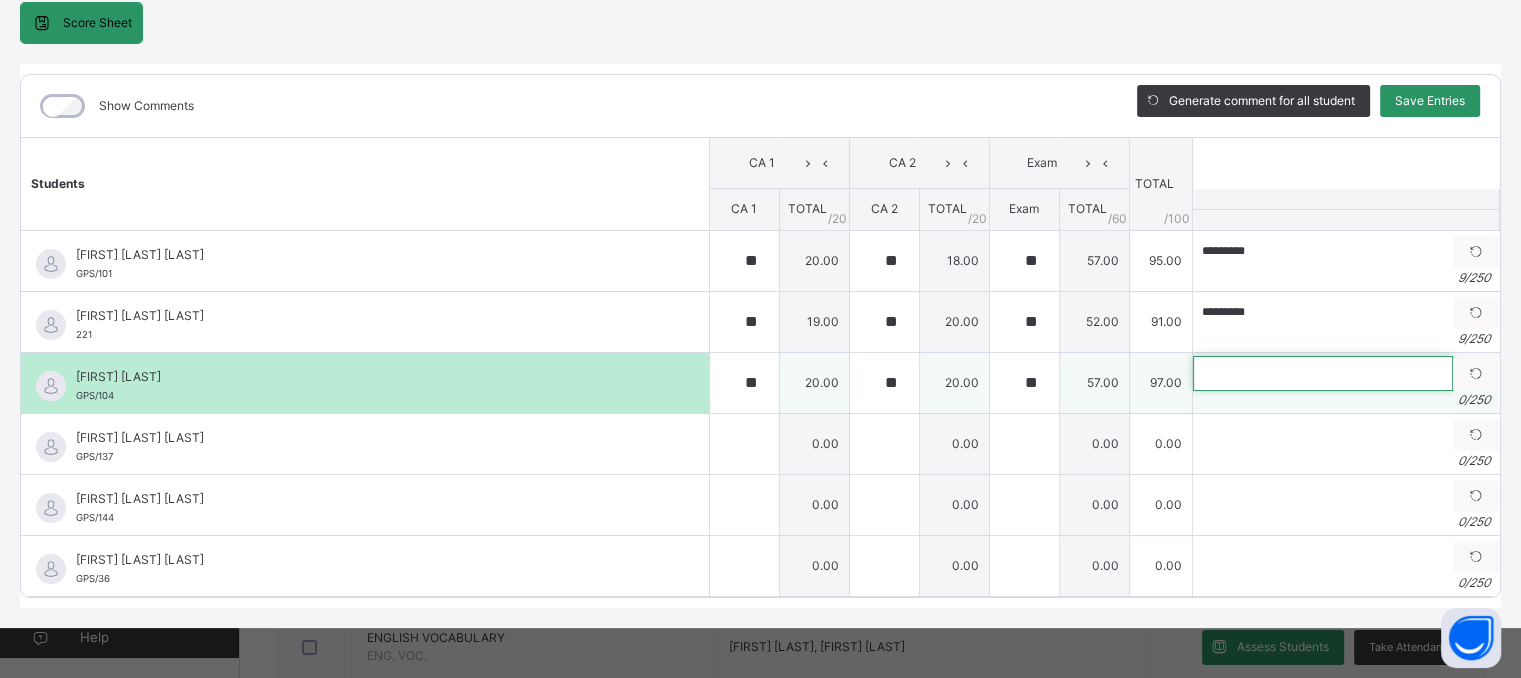 click at bounding box center (1323, 373) 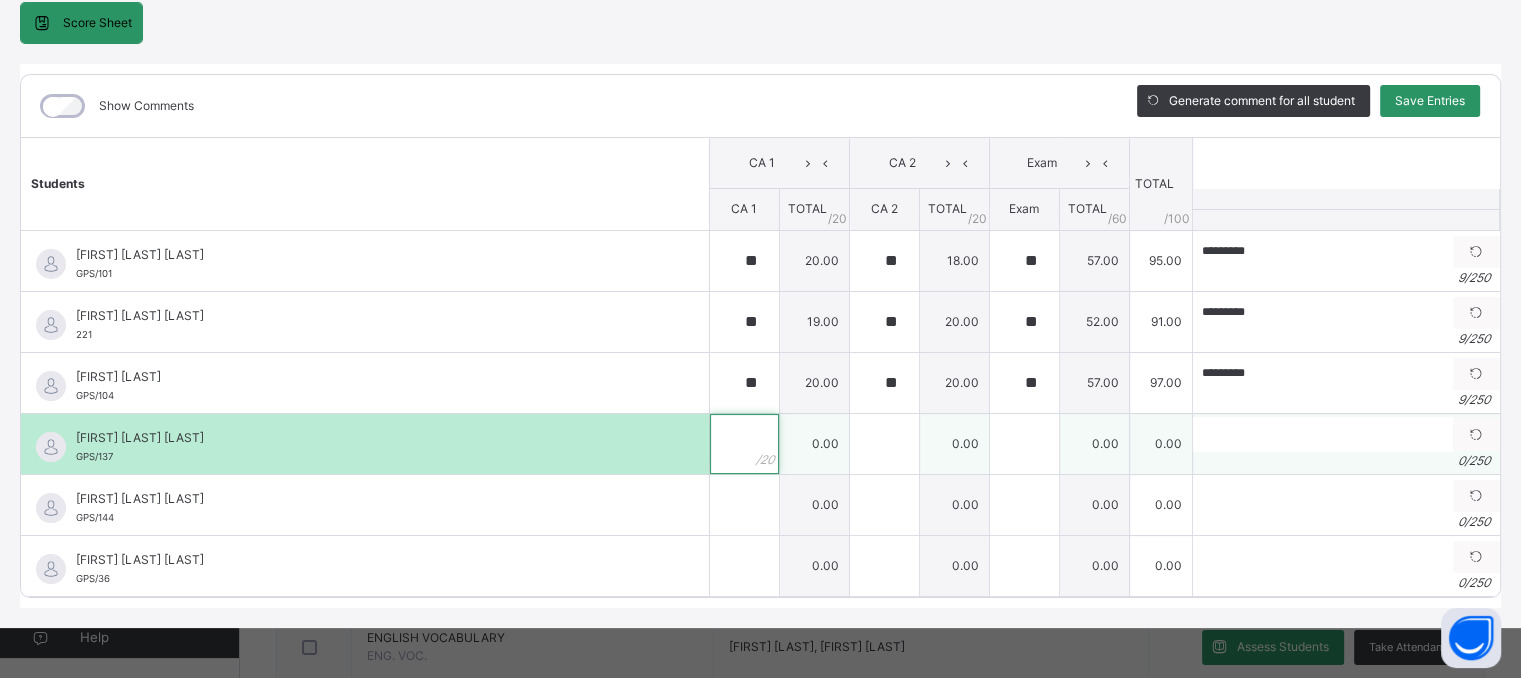 click at bounding box center (744, 444) 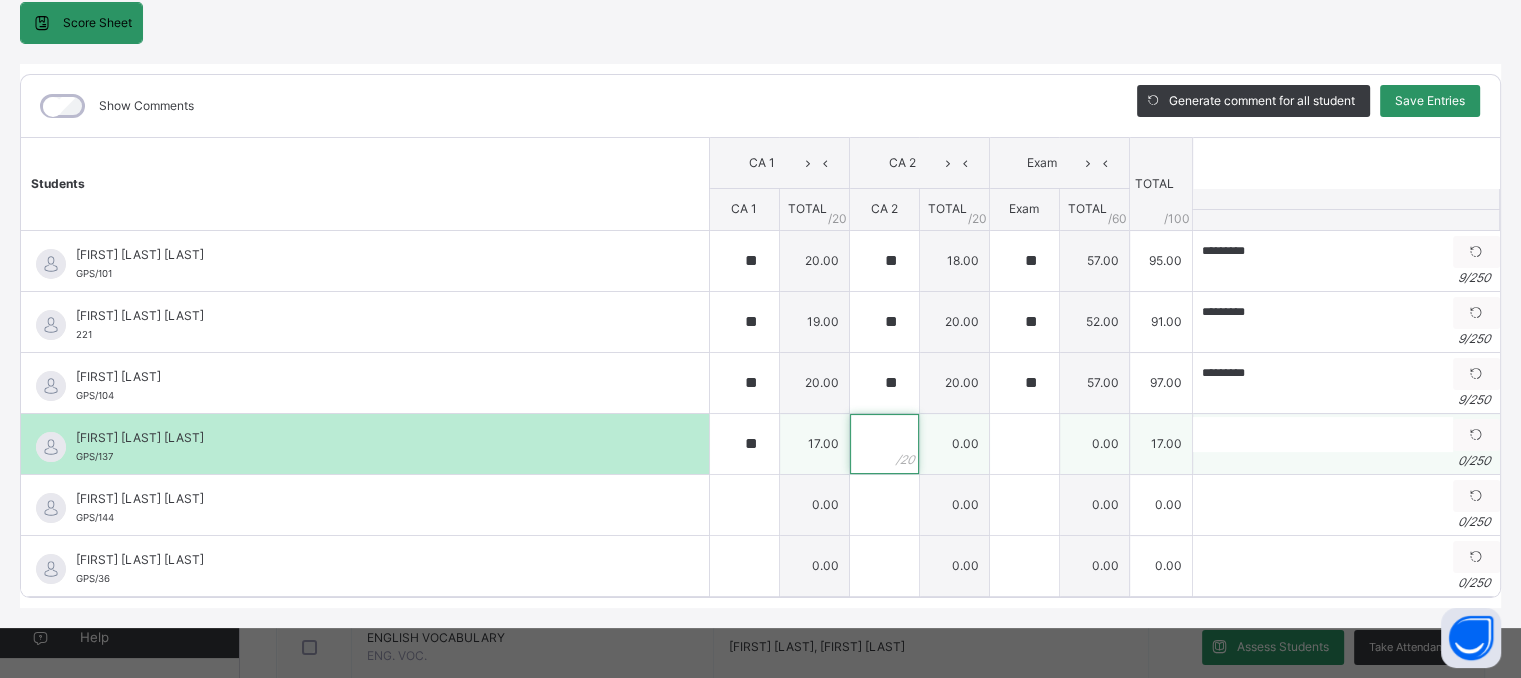click at bounding box center (884, 444) 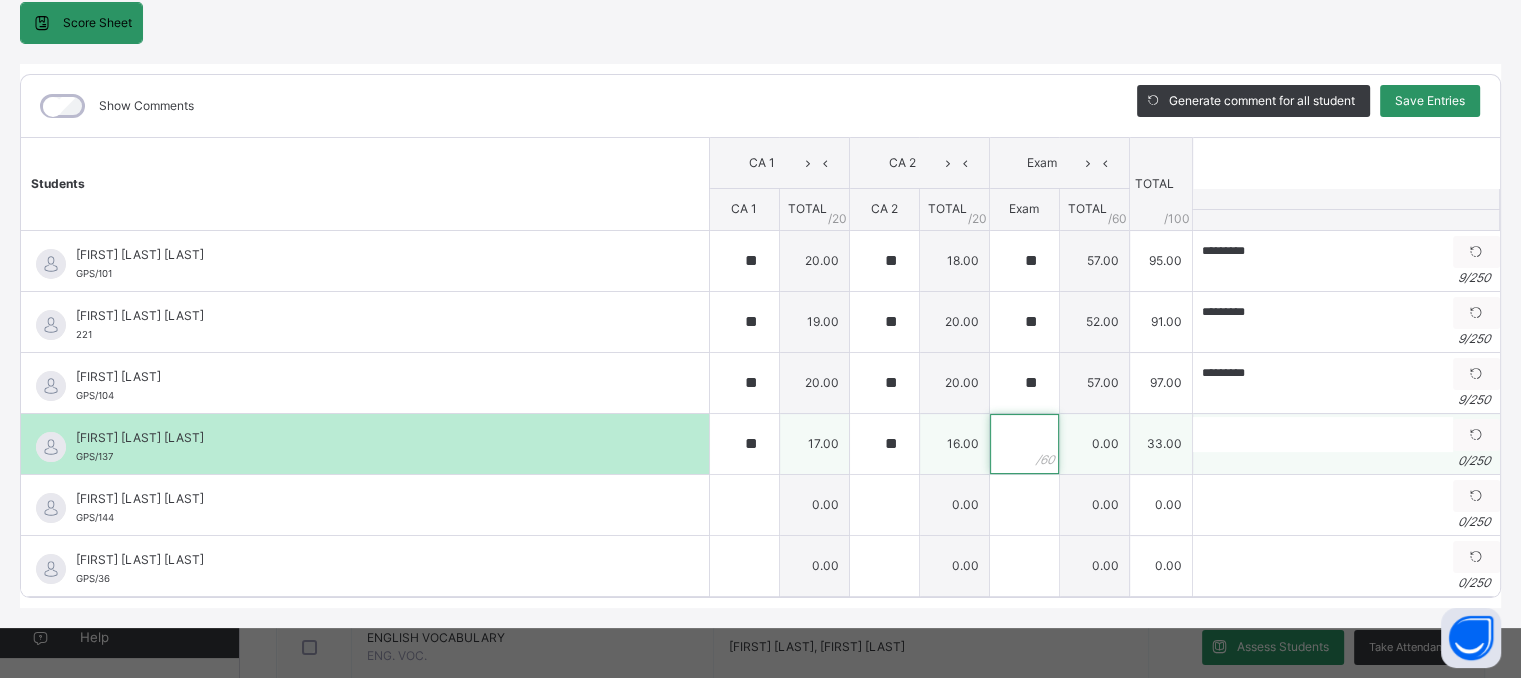 click at bounding box center [1024, 444] 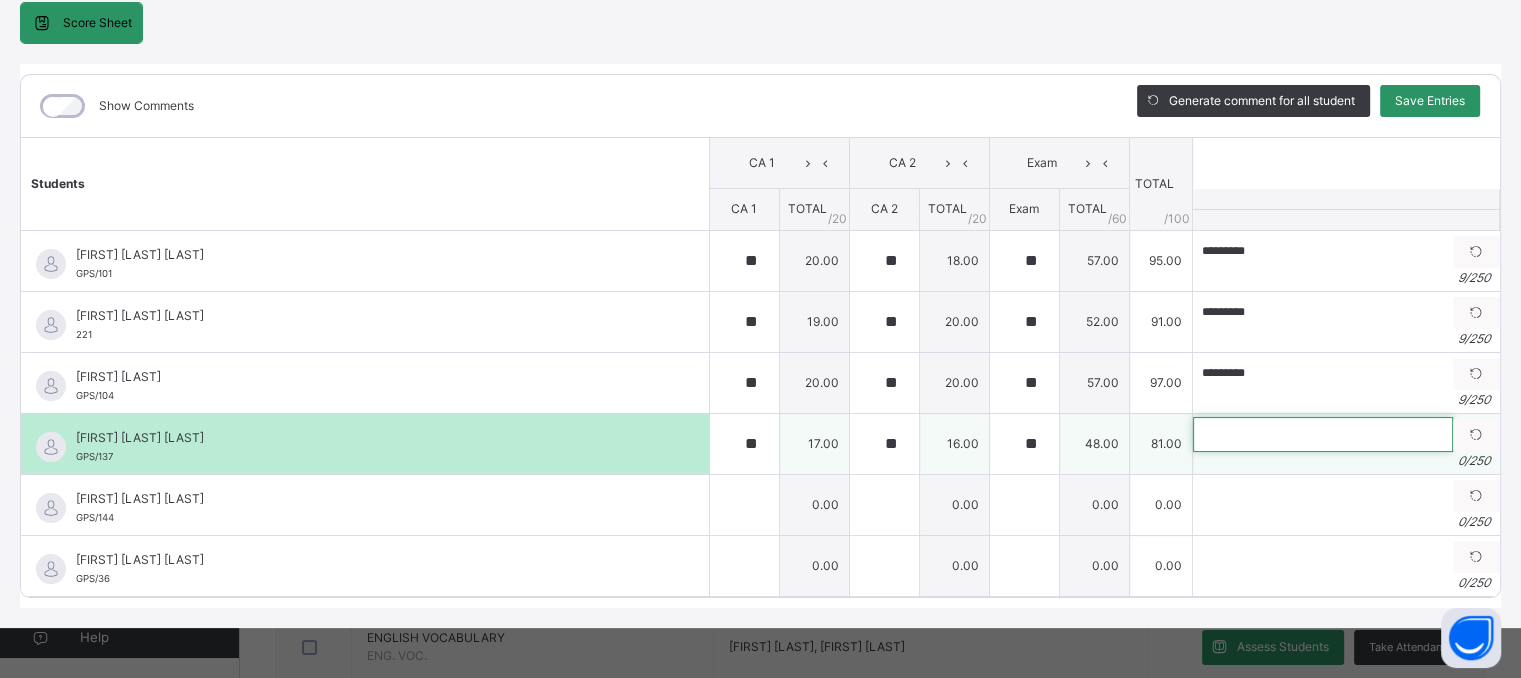 click at bounding box center [1323, 434] 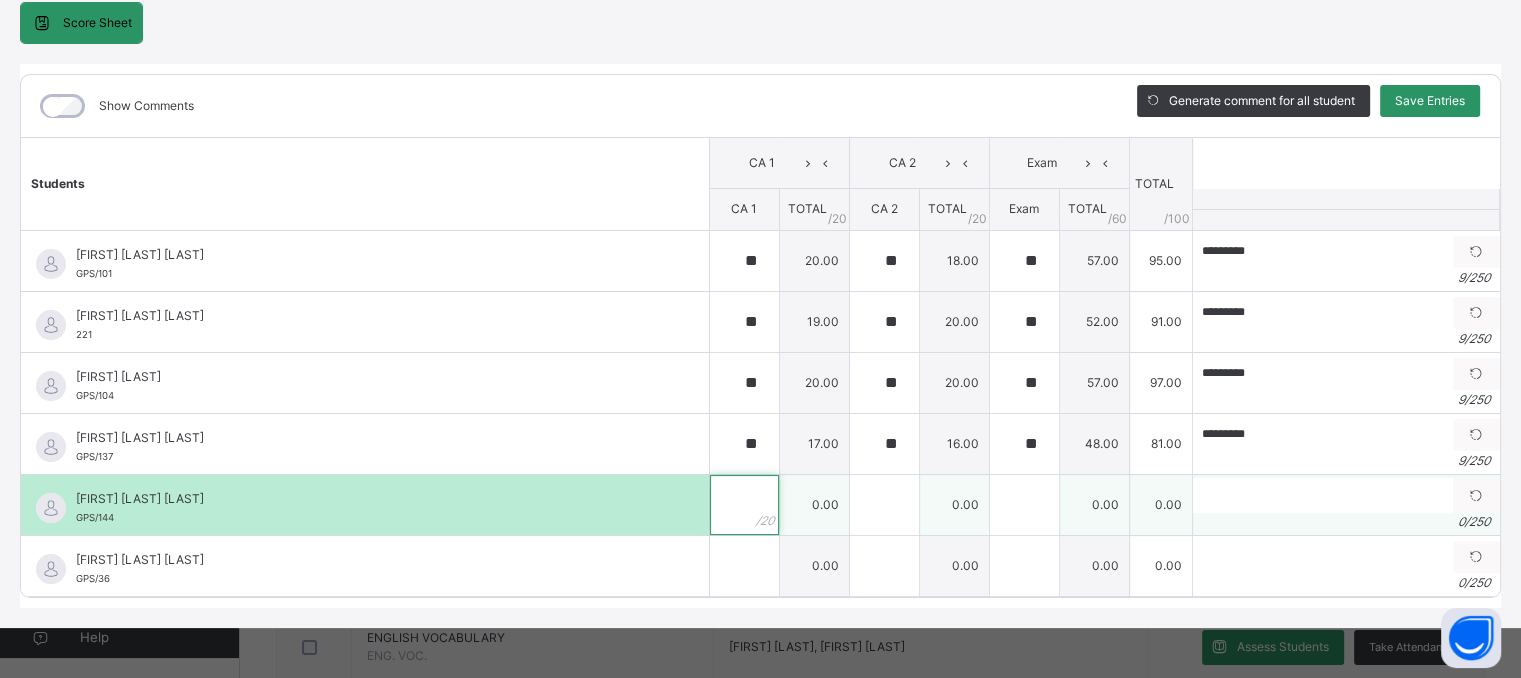click at bounding box center [744, 505] 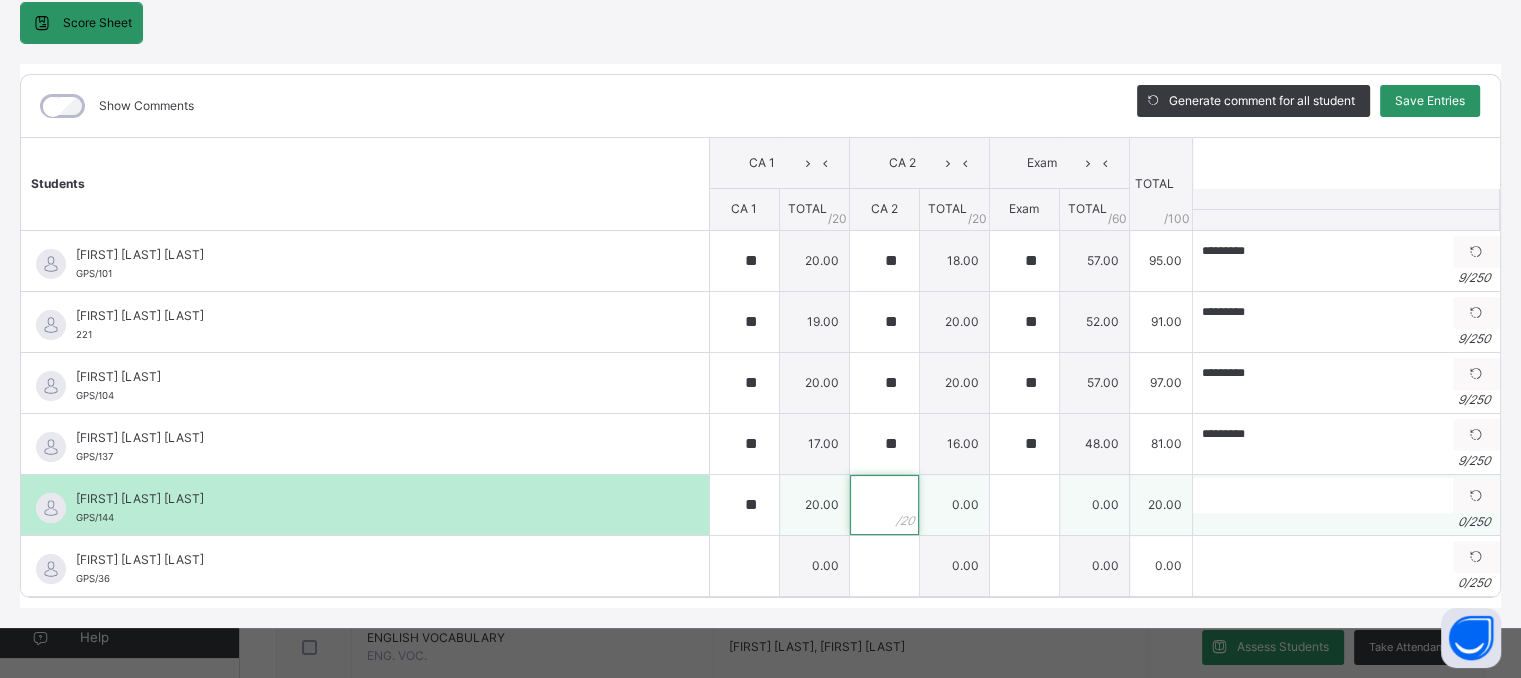 click at bounding box center [884, 505] 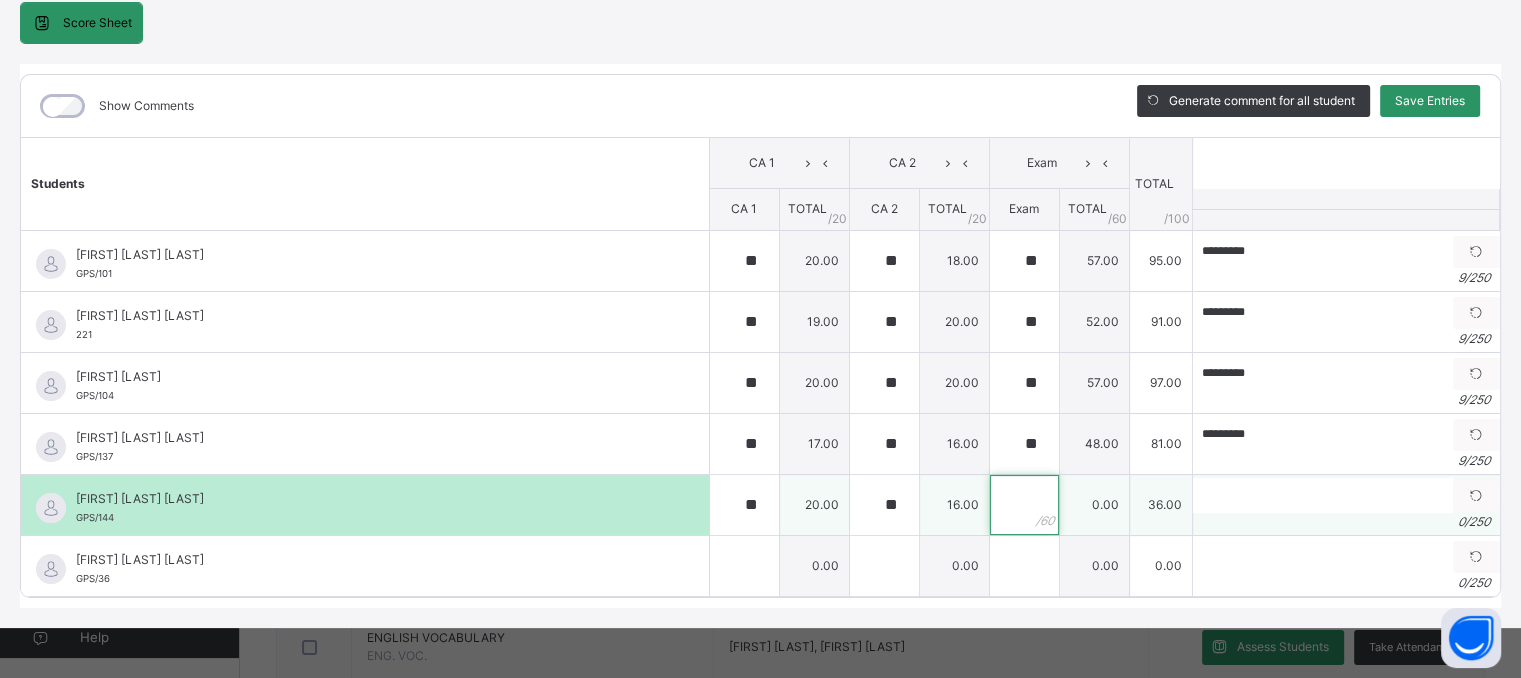 click at bounding box center [1024, 505] 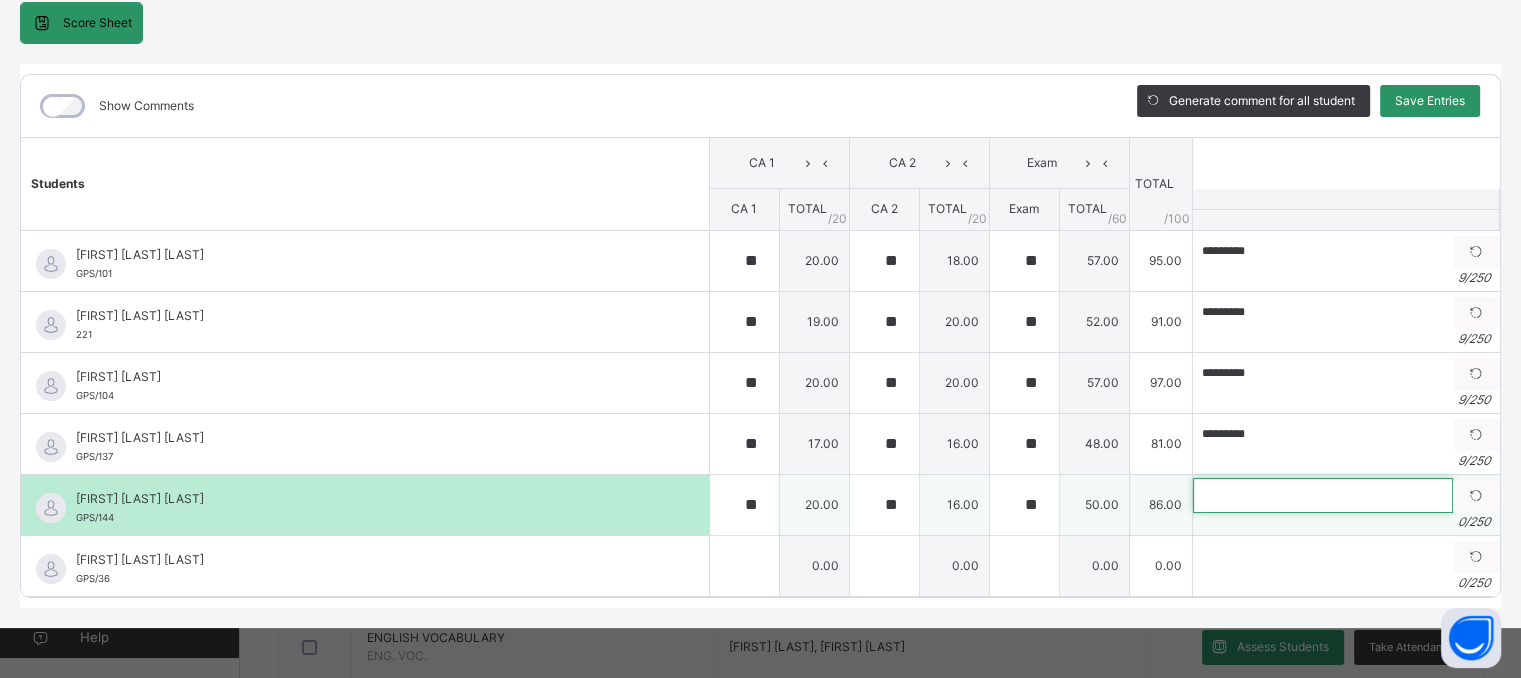 click at bounding box center (1323, 495) 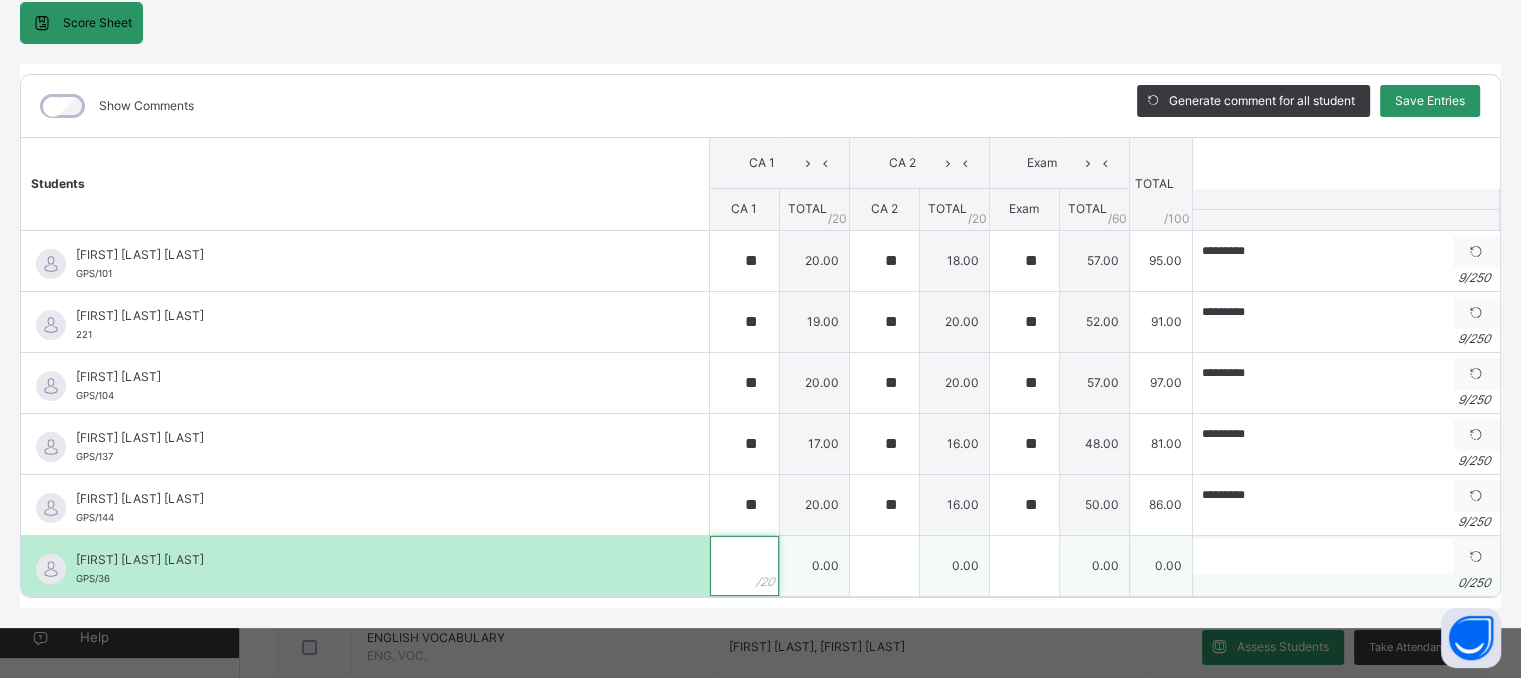 click at bounding box center [744, 566] 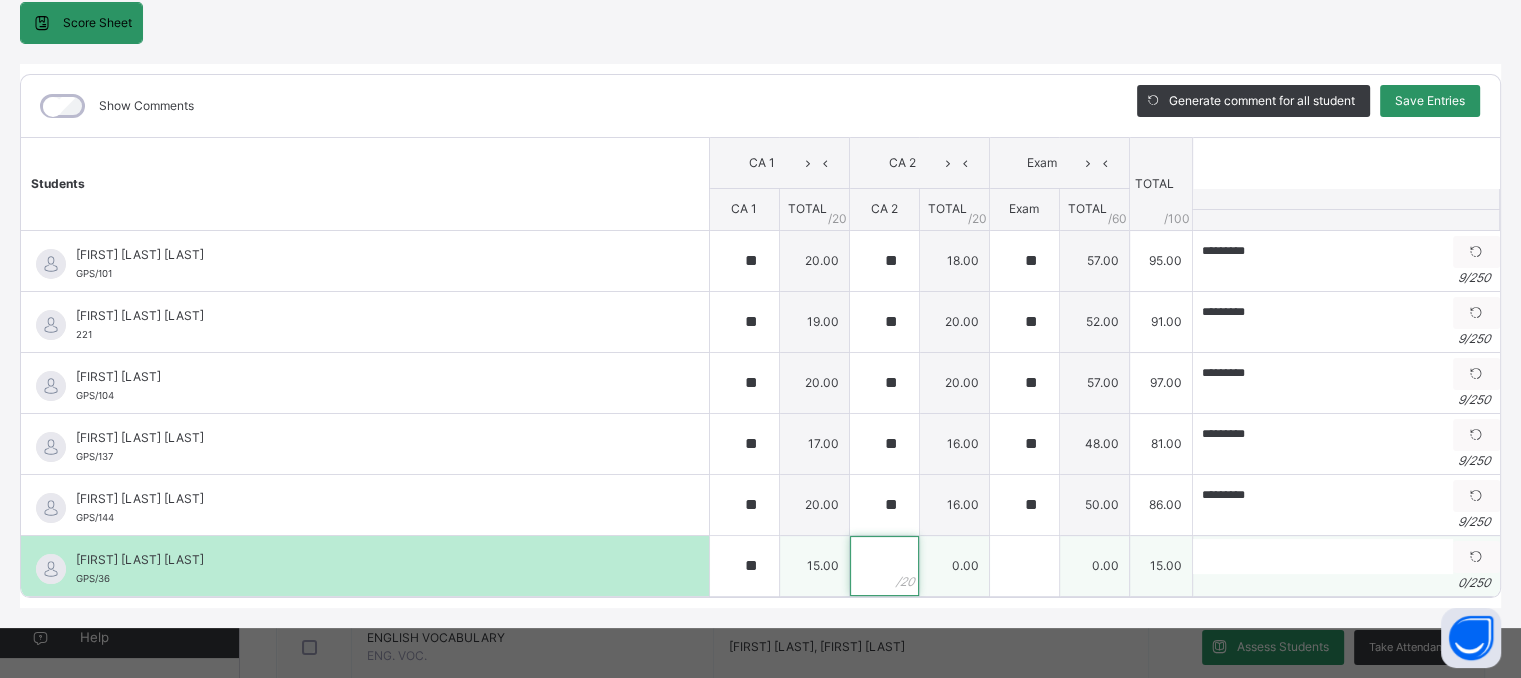 click at bounding box center (884, 566) 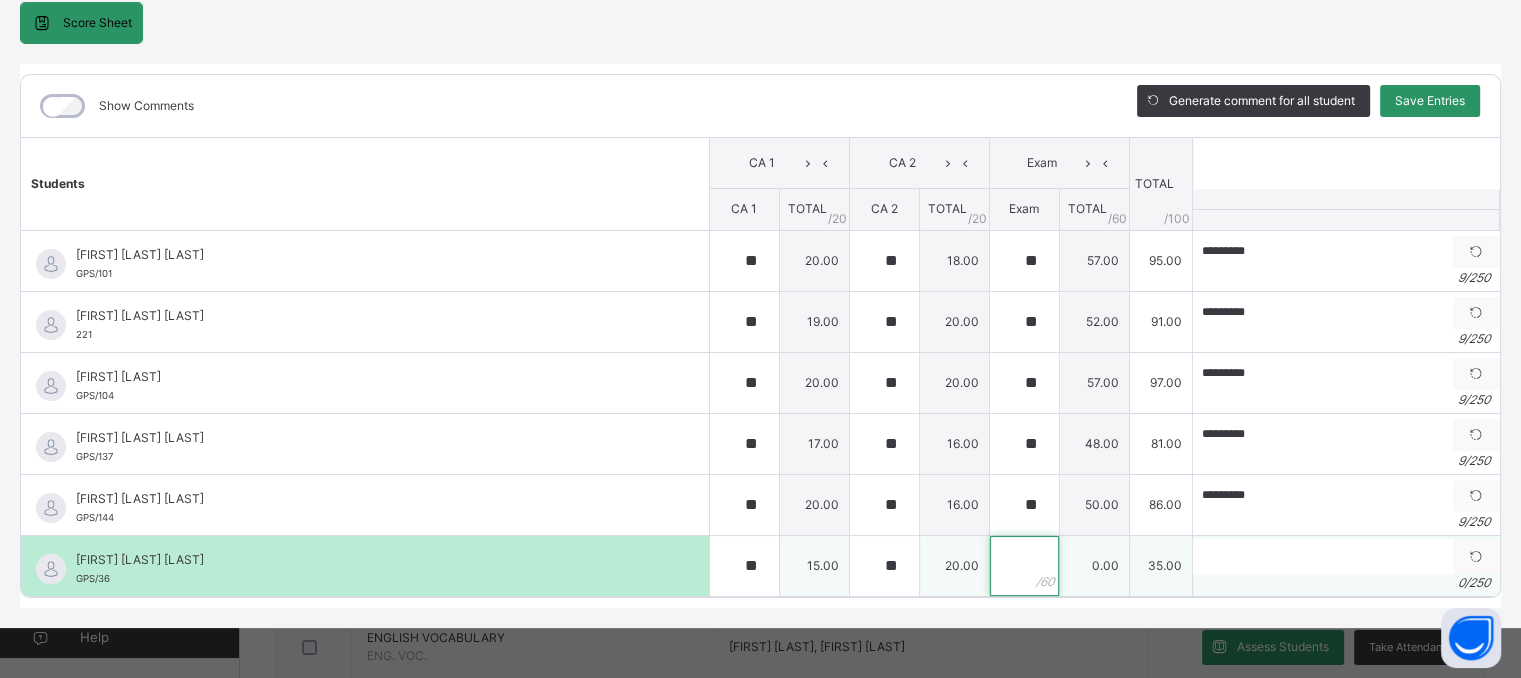 click at bounding box center (1024, 566) 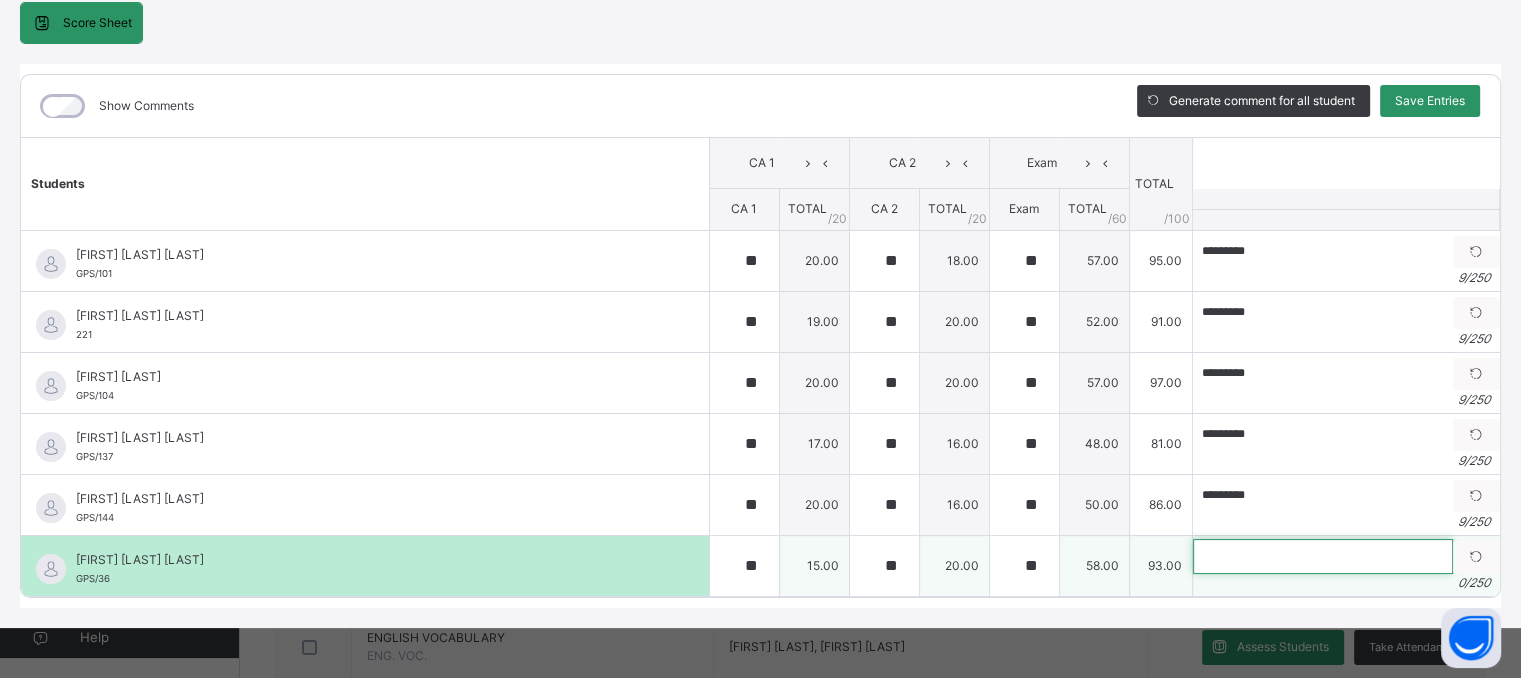 click at bounding box center (1323, 556) 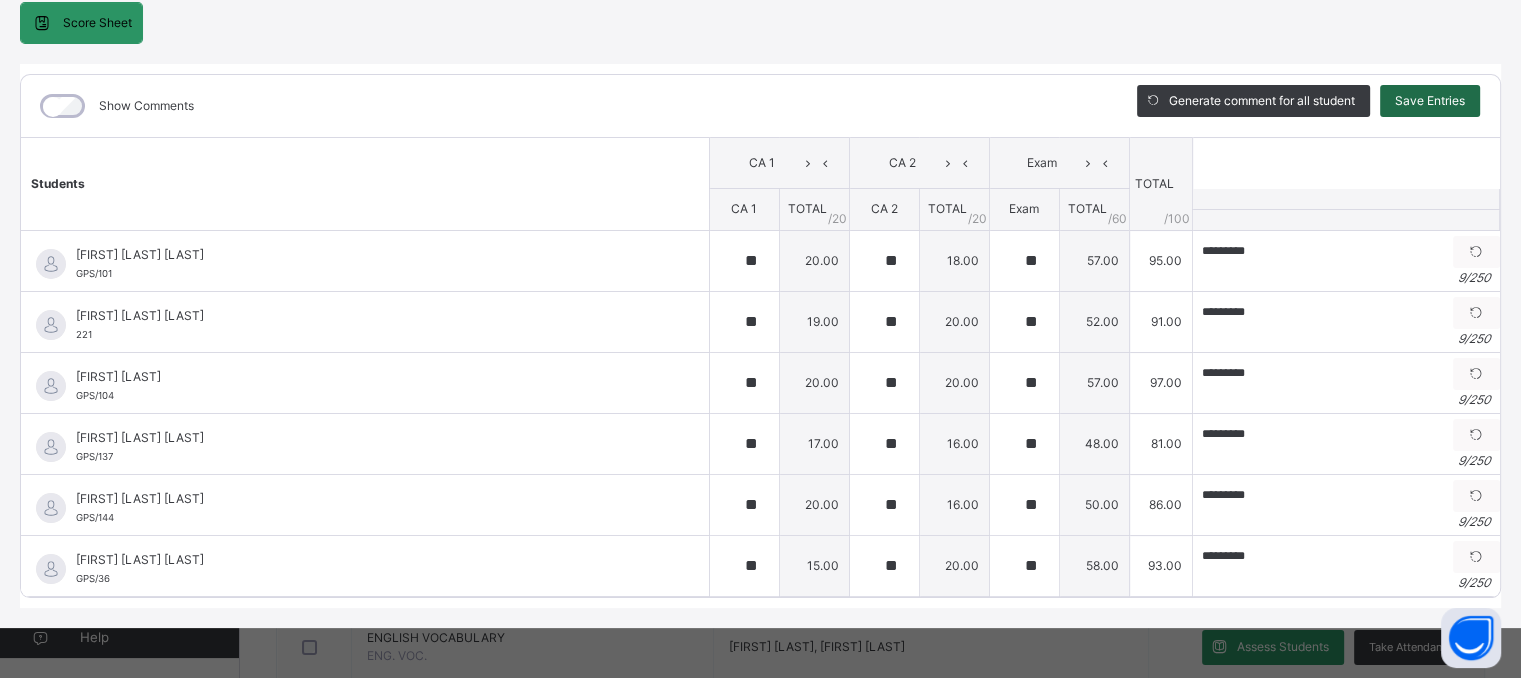 click on "Save Entries" at bounding box center [1430, 101] 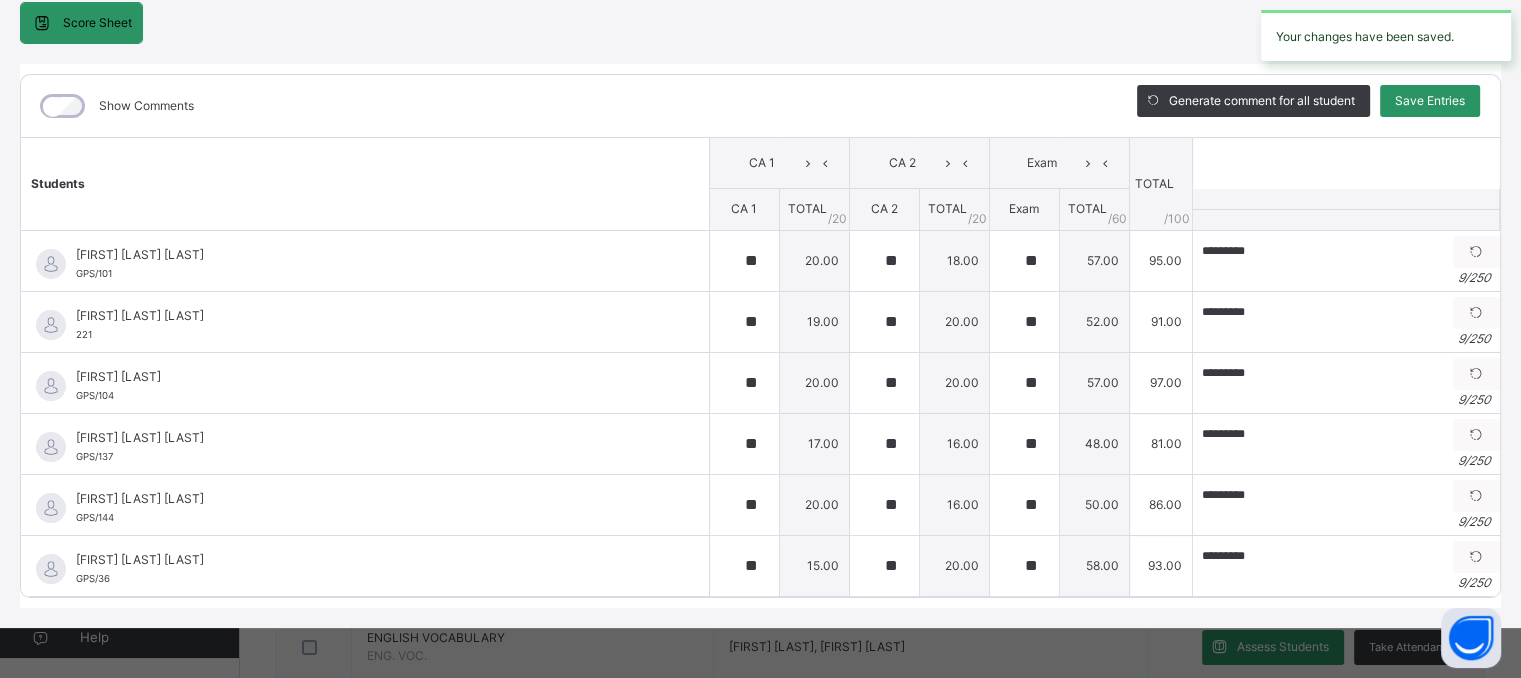 scroll, scrollTop: 0, scrollLeft: 0, axis: both 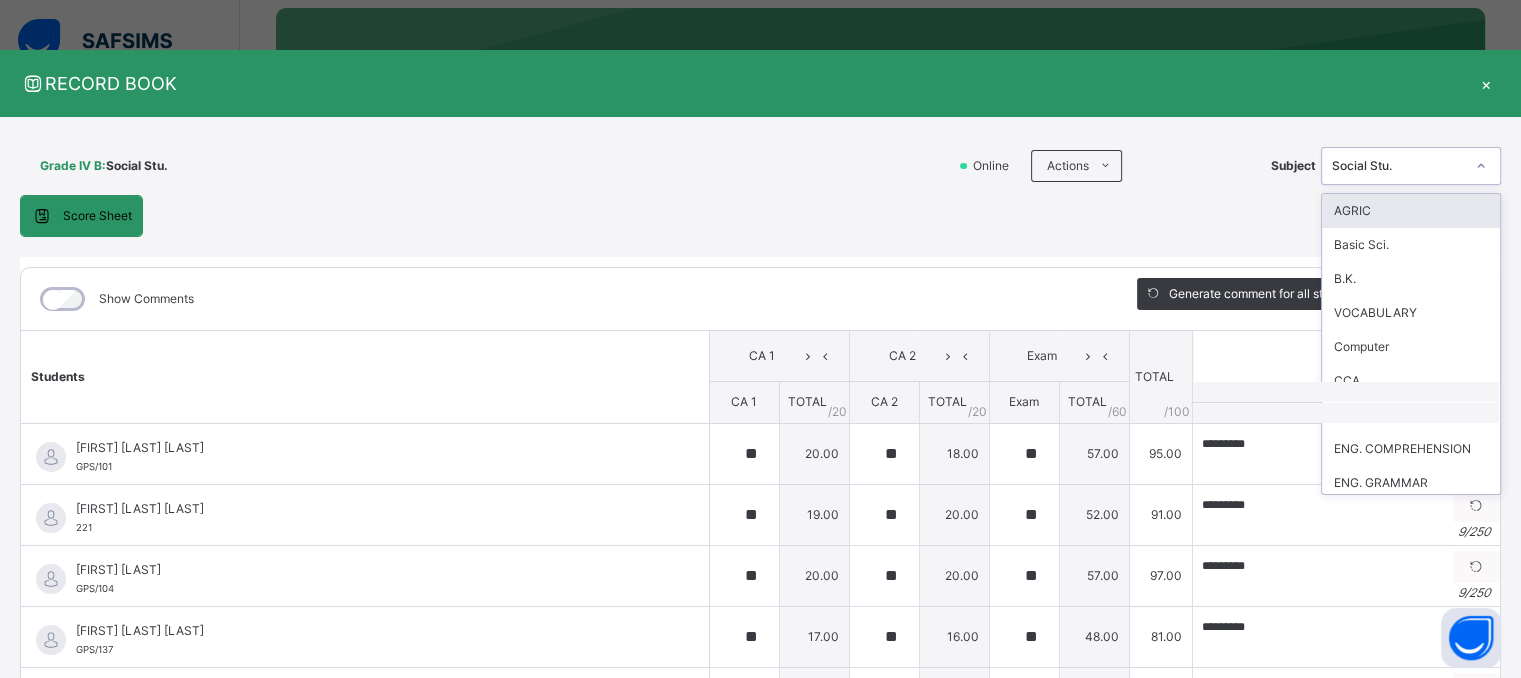 click on "Social Stu." at bounding box center (1411, 166) 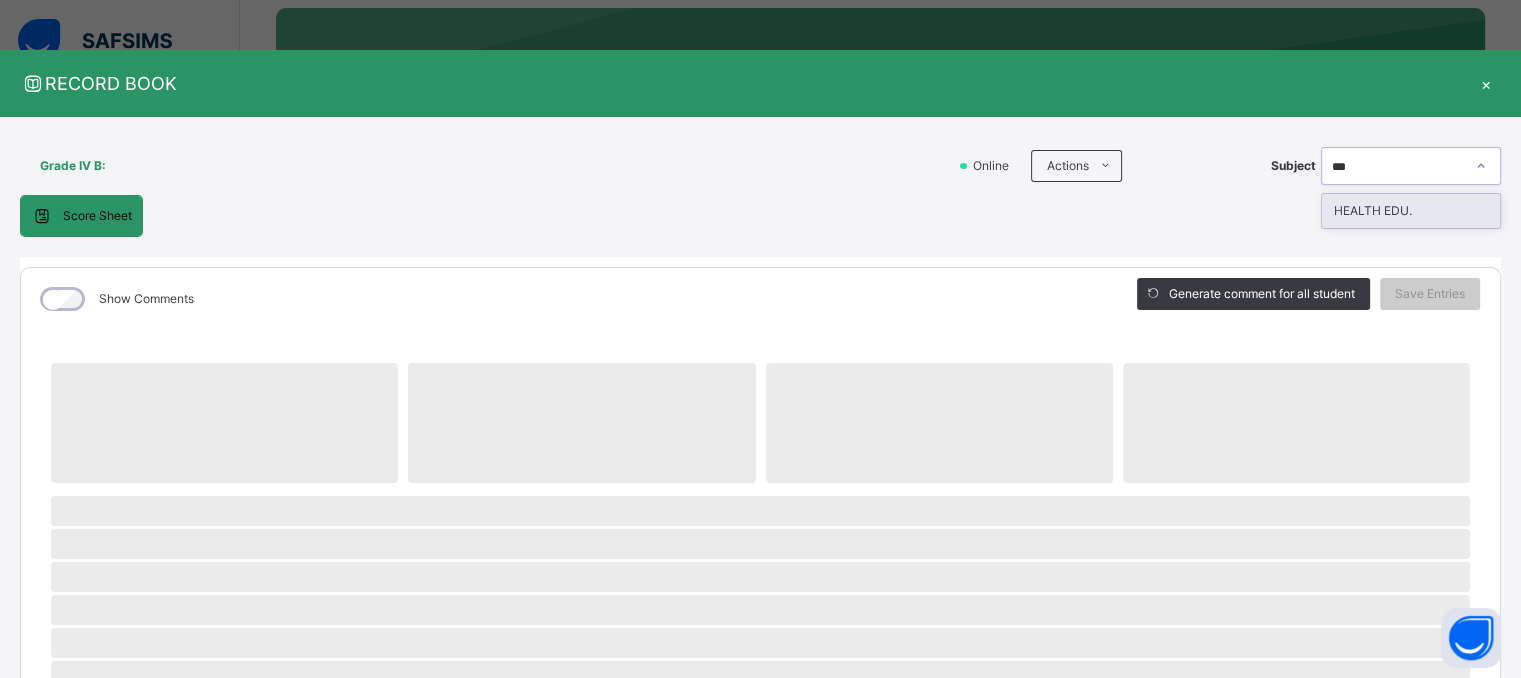 click on "HEALTH EDU." at bounding box center [1411, 211] 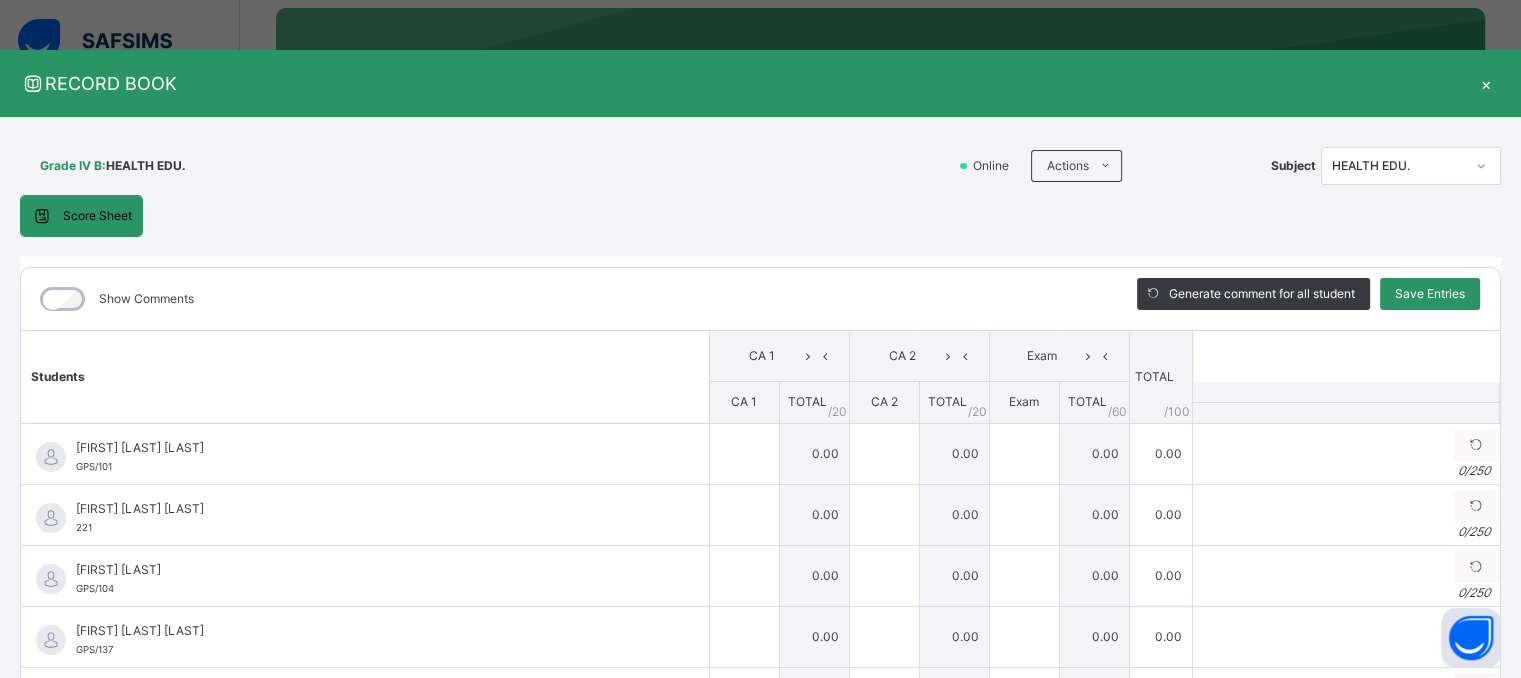click on "Score Sheet Score Sheet Show Comments   Generate comment for all student   Save Entries Class Level:  Grade IV   B Subject:  HEALTH EDU. Session:  2024/2025 Session Session:  3RD TERM Students CA 1 CA 2 Exam TOTAL /100 Comment CA 1 TOTAL / 20 CA 2 TOTAL / 20 Exam TOTAL / 60  [FIRST]  [LAST] [ID]  [FIRST]  [LAST] [ID] 0.00 0.00 0.00 0.00 Generate comment 0 / 250   ×   Subject Teacher’s Comment Generate and see in full the comment developed by the AI with an option to regenerate the comment JS  [FIRST]  [LAST]   [ID]   Total 0.00  / 100.00 Sims Bot   Regenerate     Use this comment   [FIRST] [LAST] [ID] [FIRST] [LAST] [ID] 0.00 0.00 0.00 0.00 Generate comment 0 / 250   ×   Subject Teacher’s Comment Generate and see in full the comment developed by the AI with an option to regenerate the comment JS [FIRST] [LAST]   [ID]   Total 0.00  / 100.00 Sims Bot   Regenerate     Use this comment   [FIRST]  [LAST] [ID] [FIRST]  [LAST]" at bounding box center [760, 498] 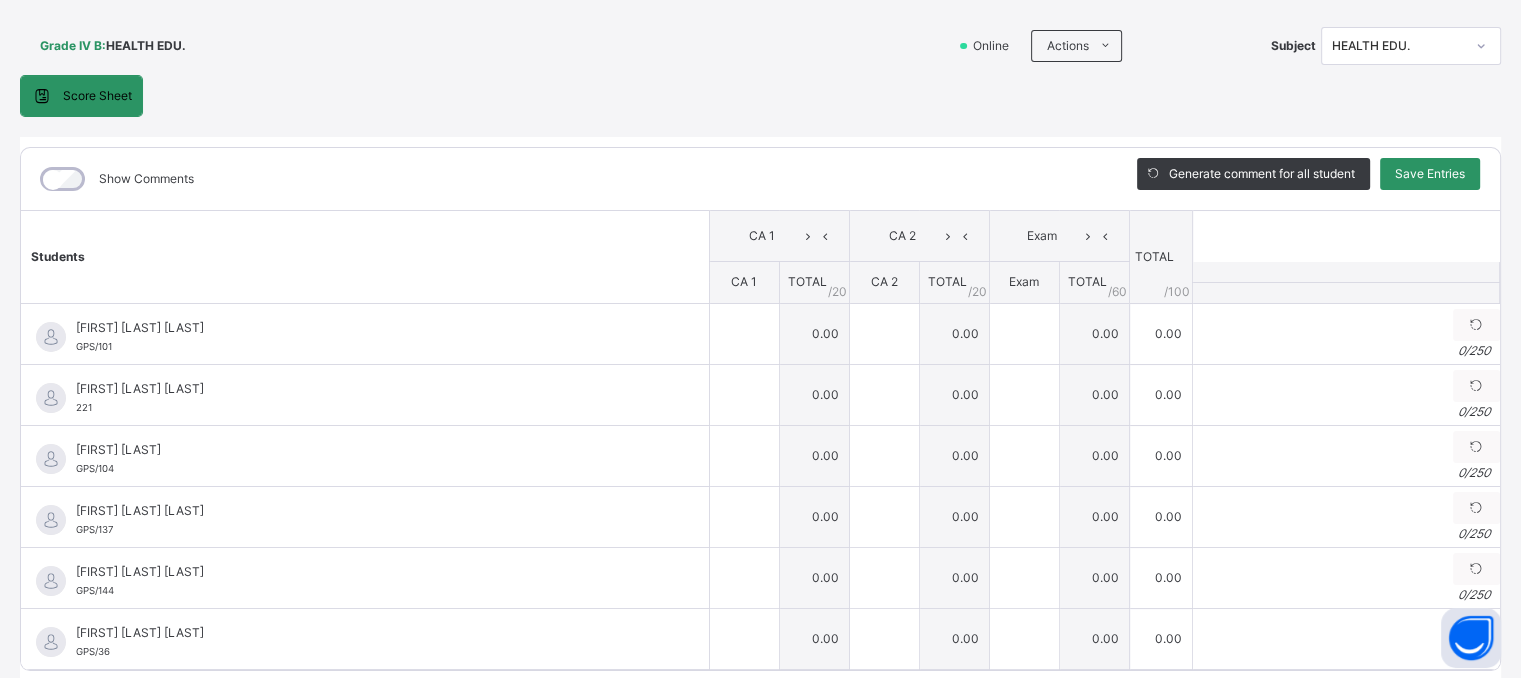 scroll, scrollTop: 160, scrollLeft: 0, axis: vertical 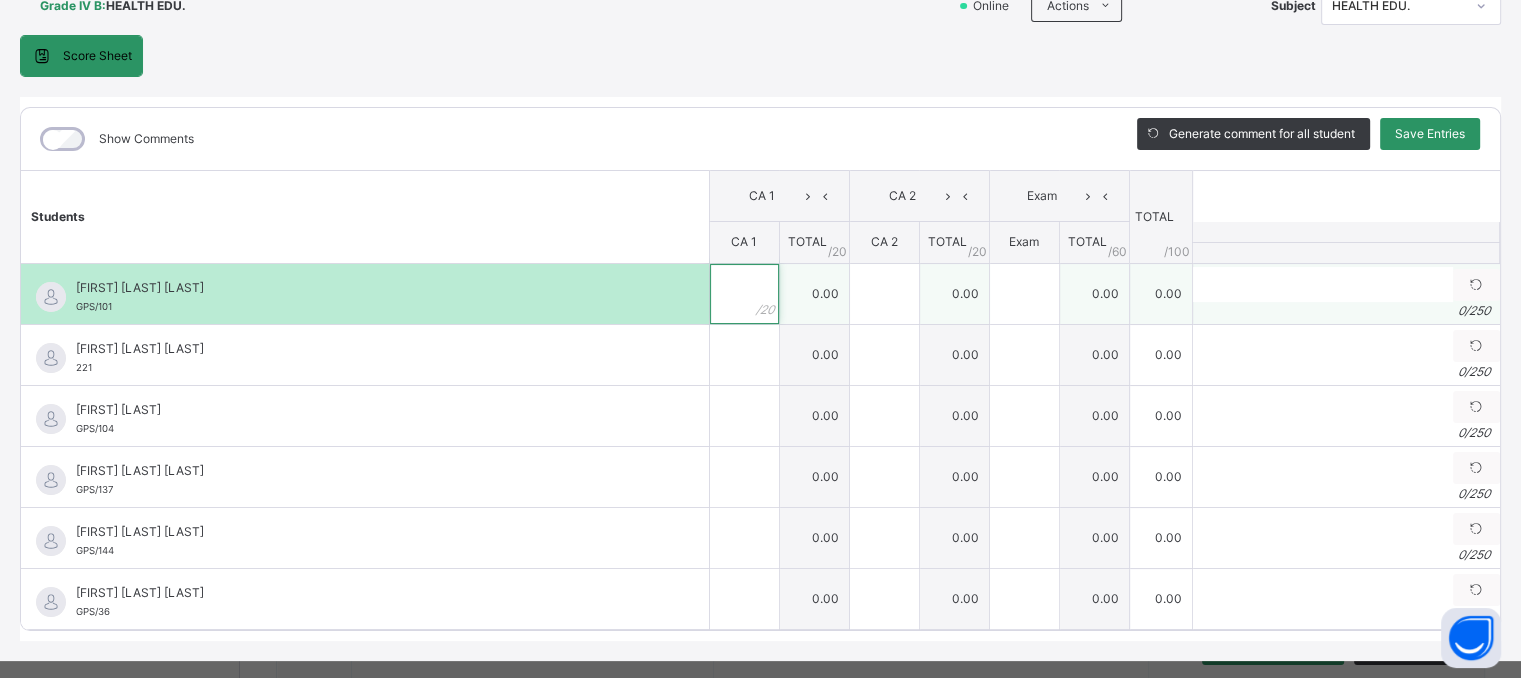 click at bounding box center (744, 294) 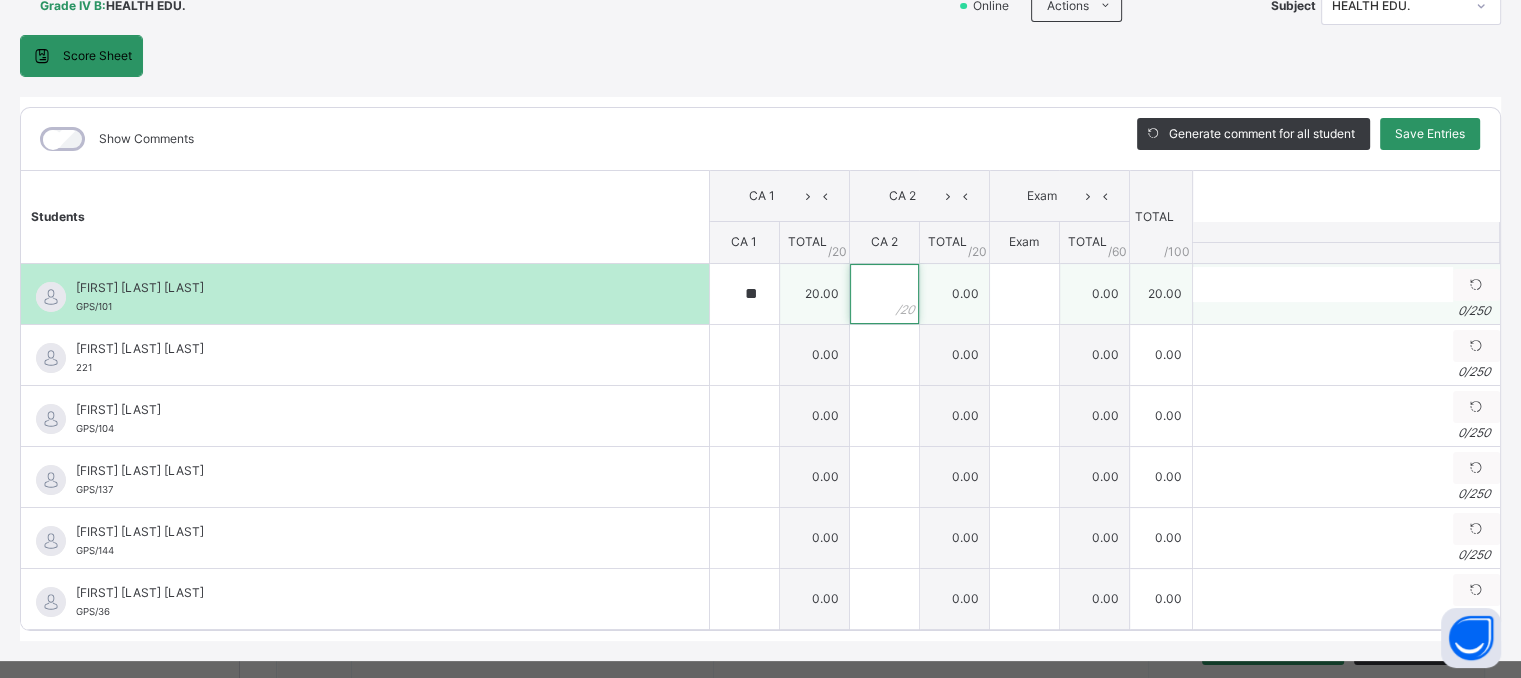 click at bounding box center [884, 294] 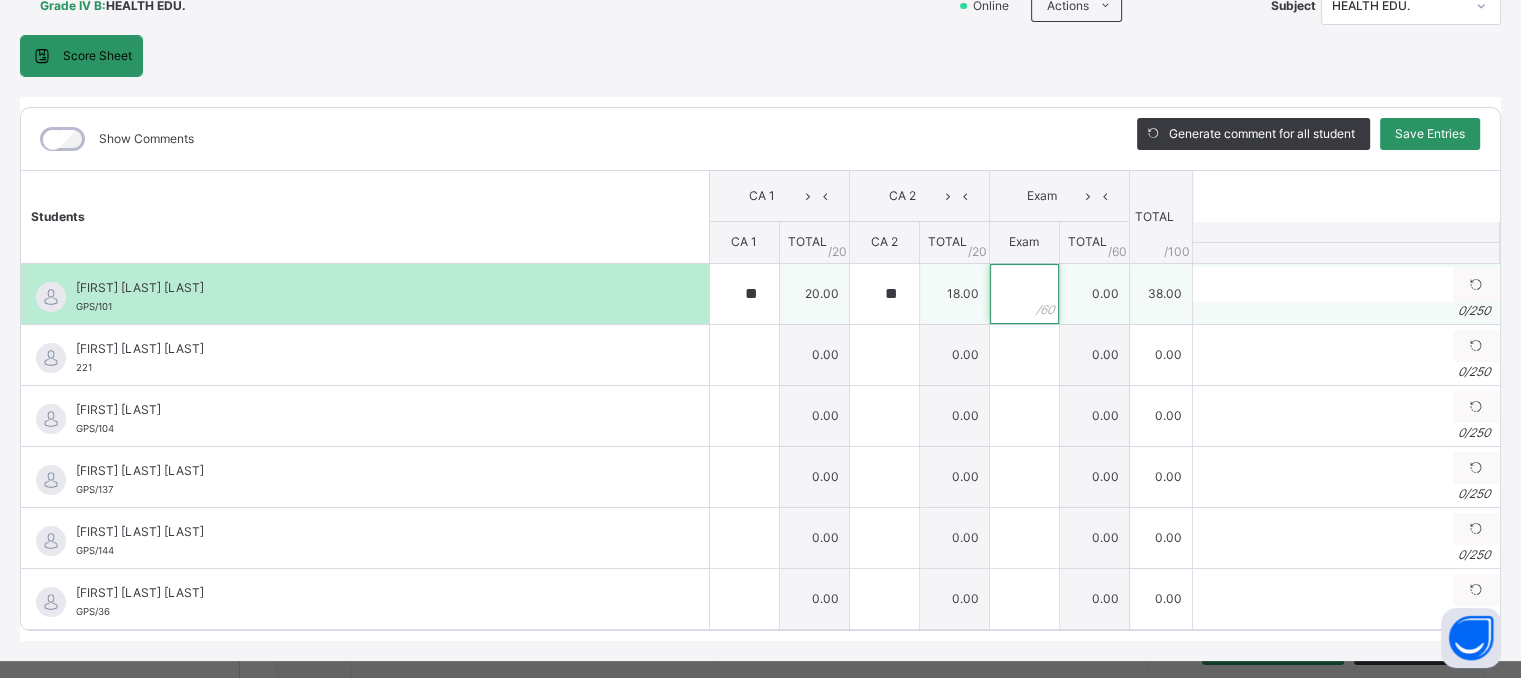 click at bounding box center (1024, 294) 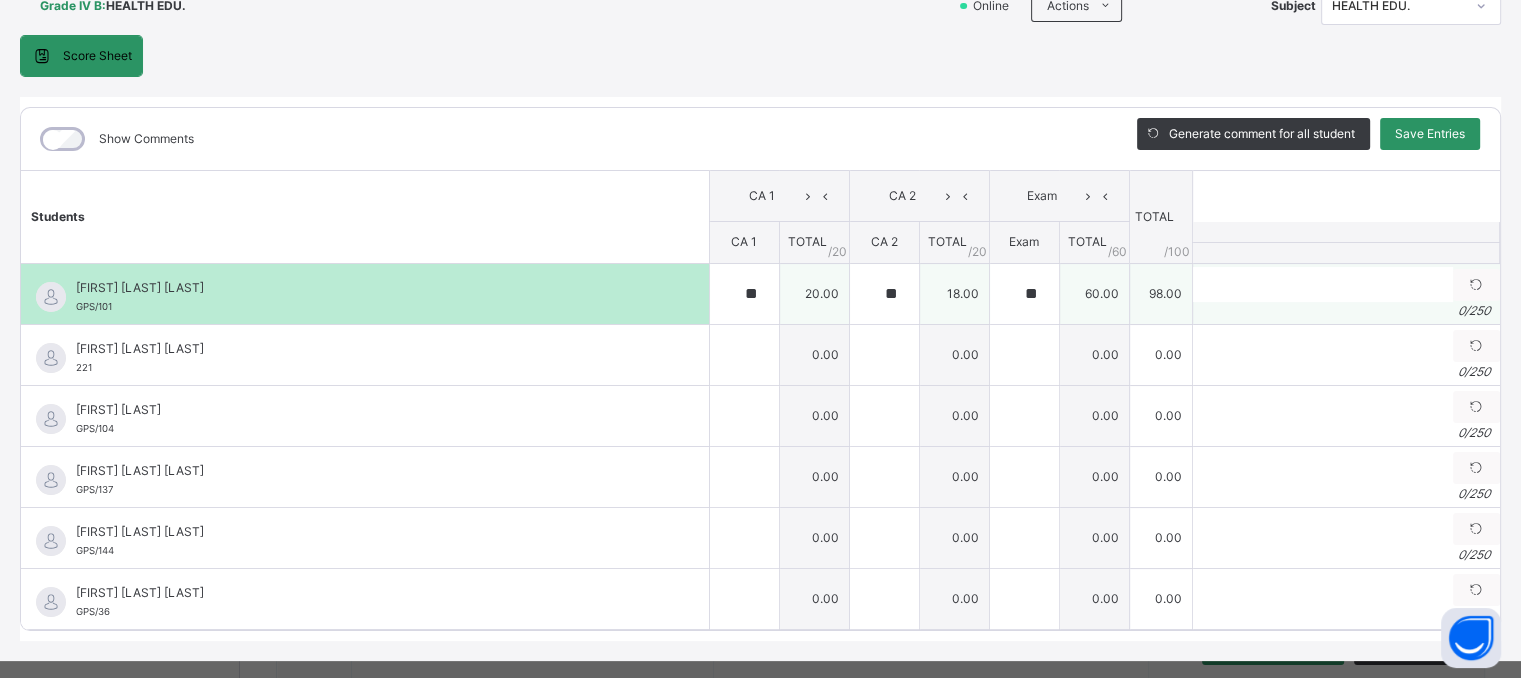 drag, startPoint x: 1260, startPoint y: 302, endPoint x: 1247, endPoint y: 292, distance: 16.40122 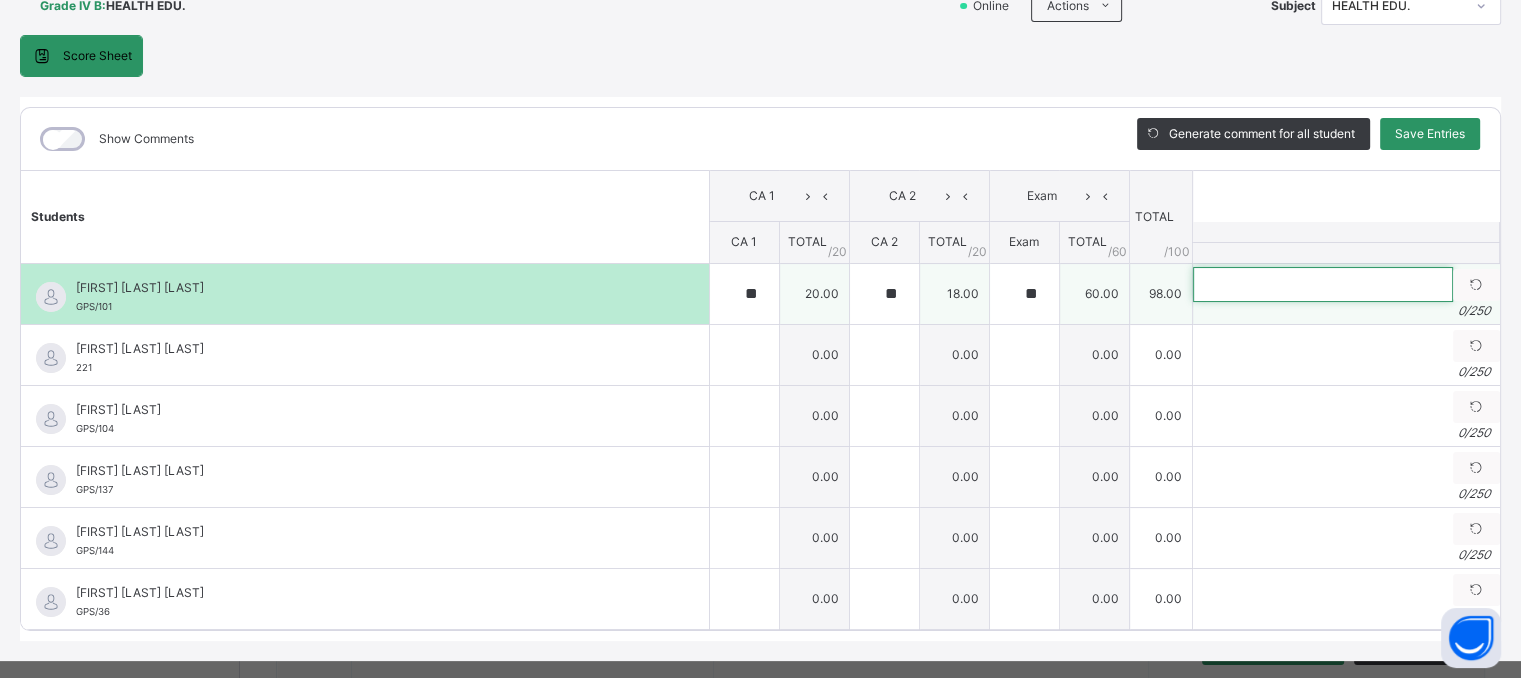 click at bounding box center (1323, 284) 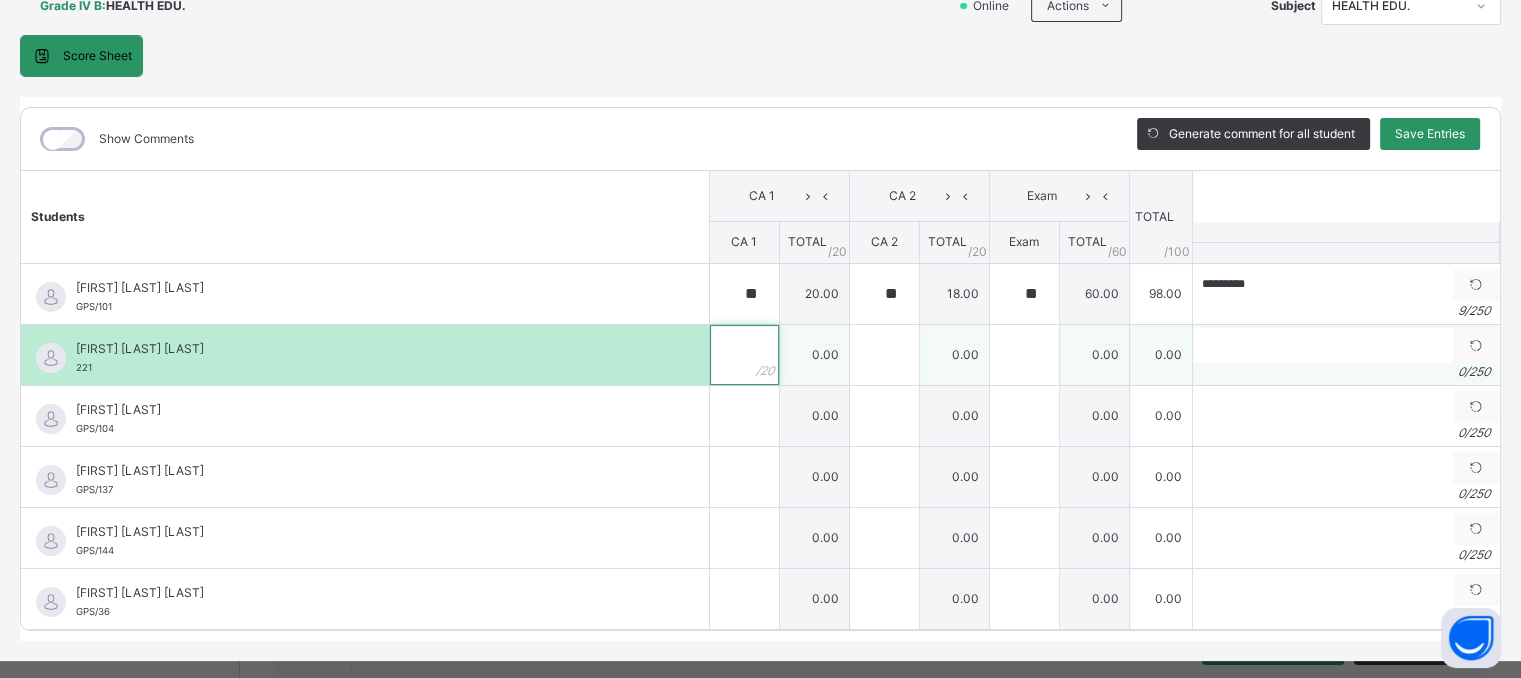 click at bounding box center [744, 355] 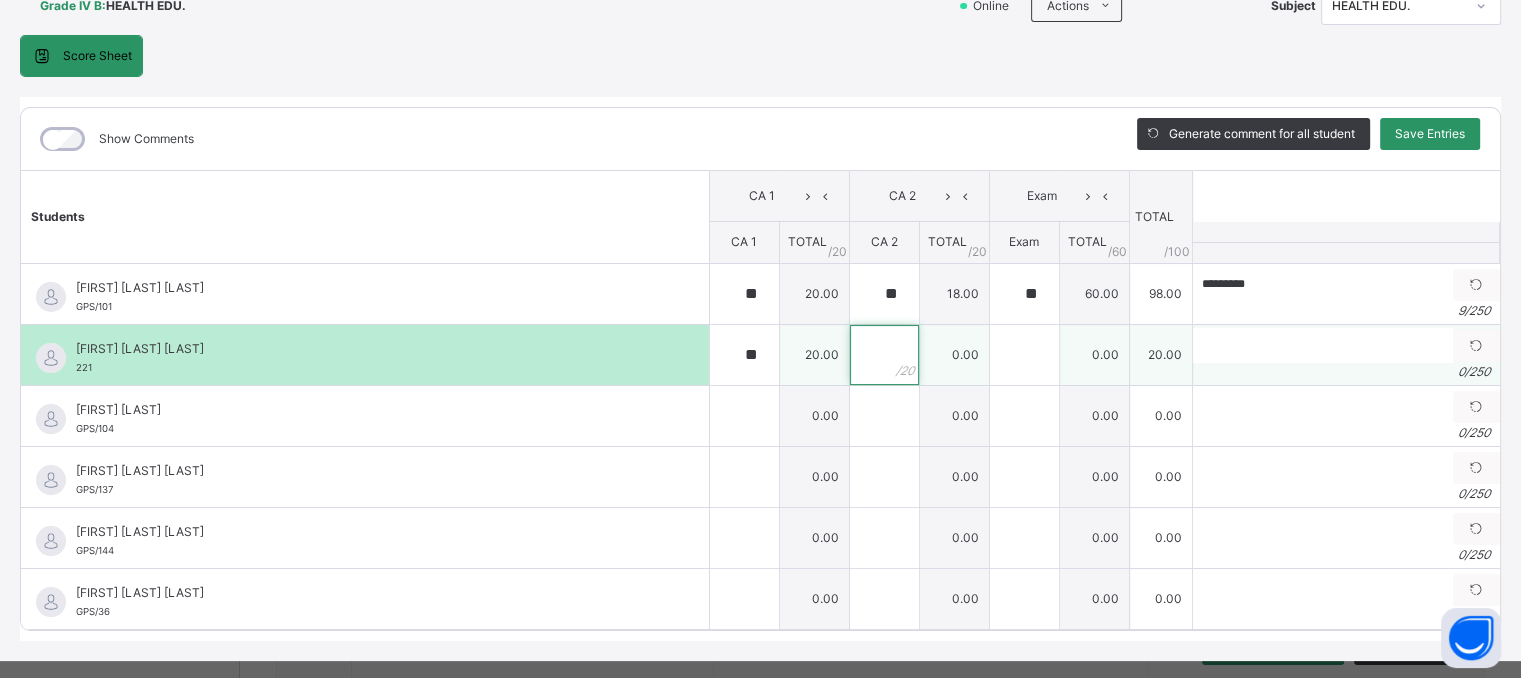 click at bounding box center [884, 355] 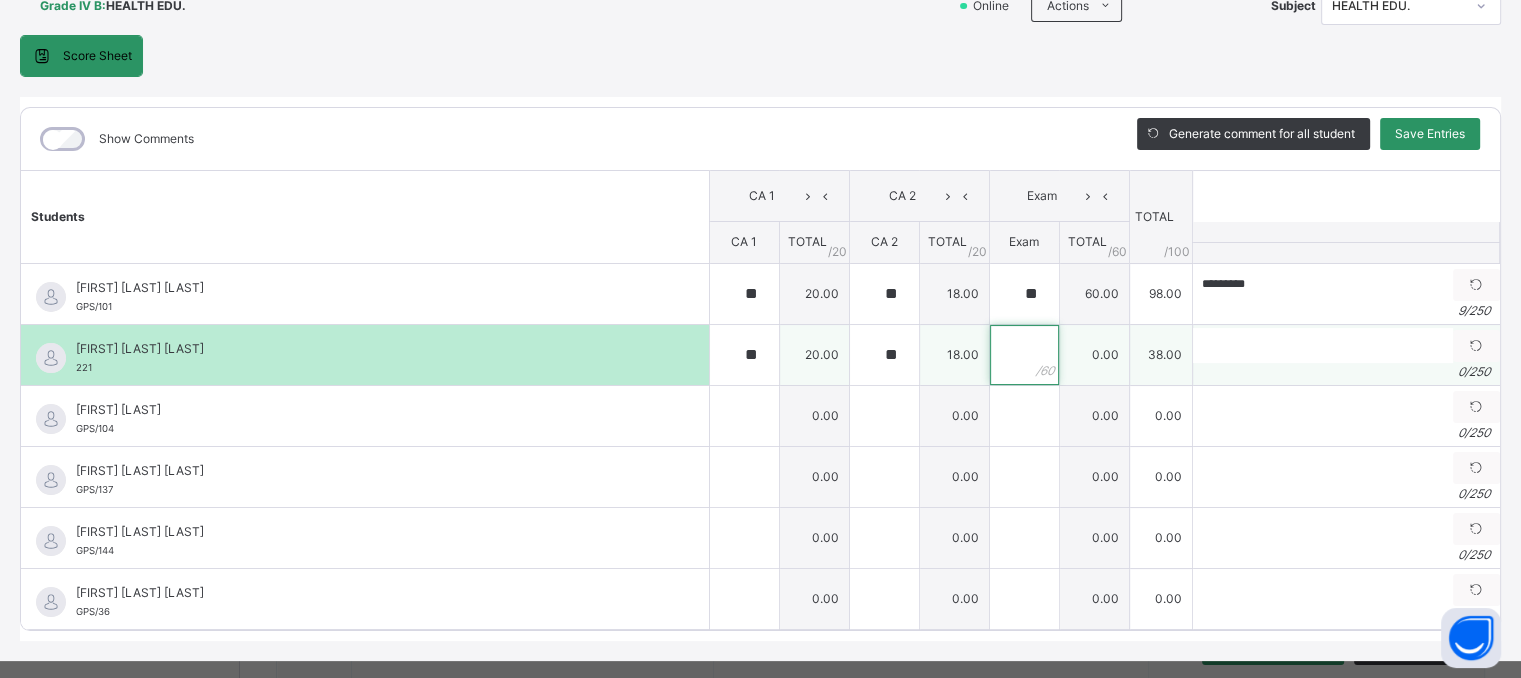 click at bounding box center (1024, 355) 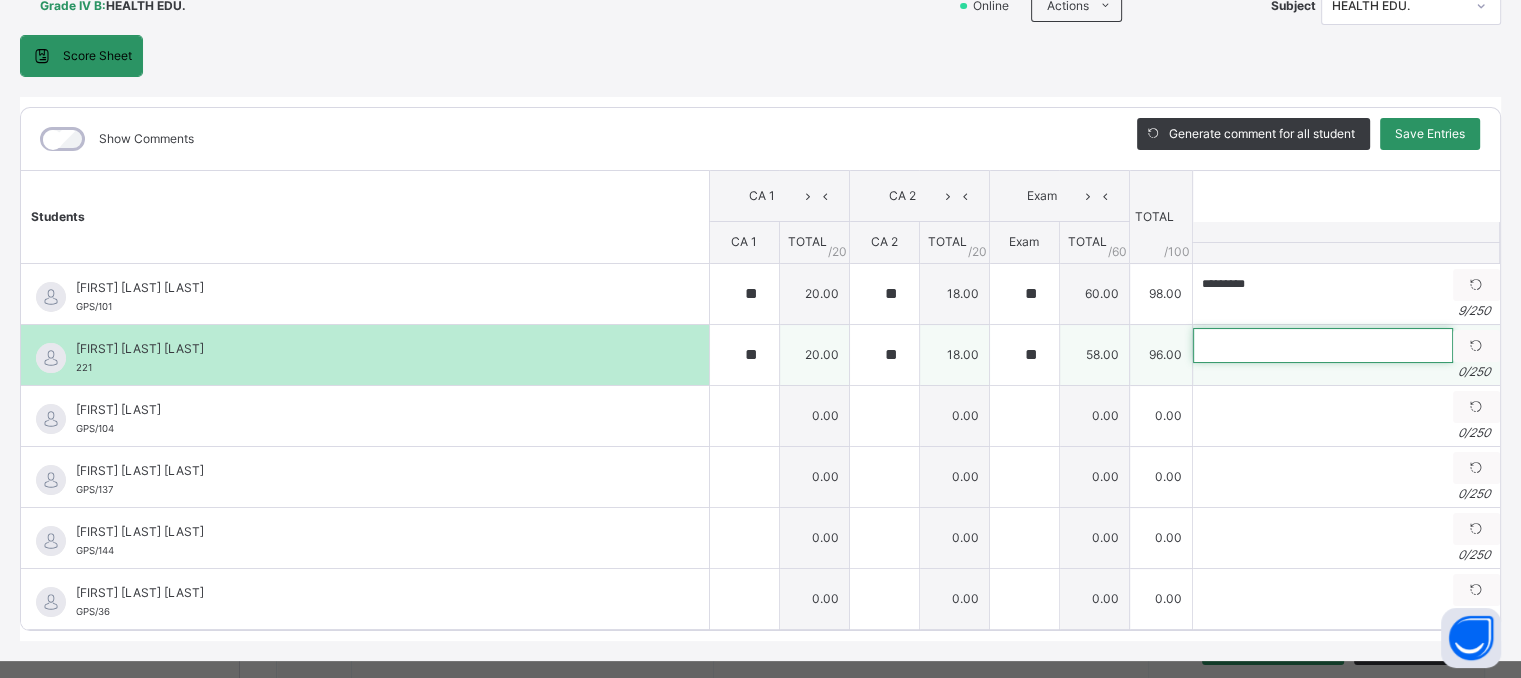 click at bounding box center [1323, 345] 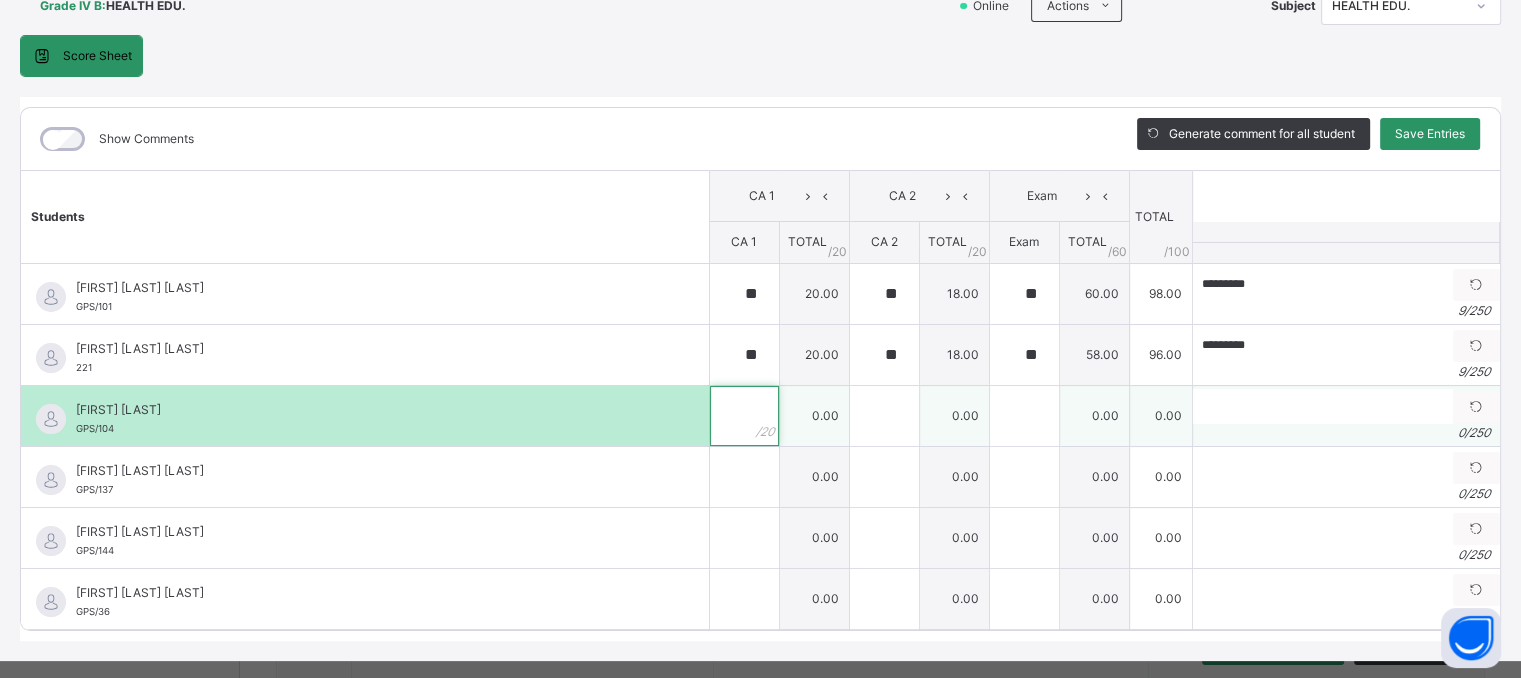 click at bounding box center [744, 416] 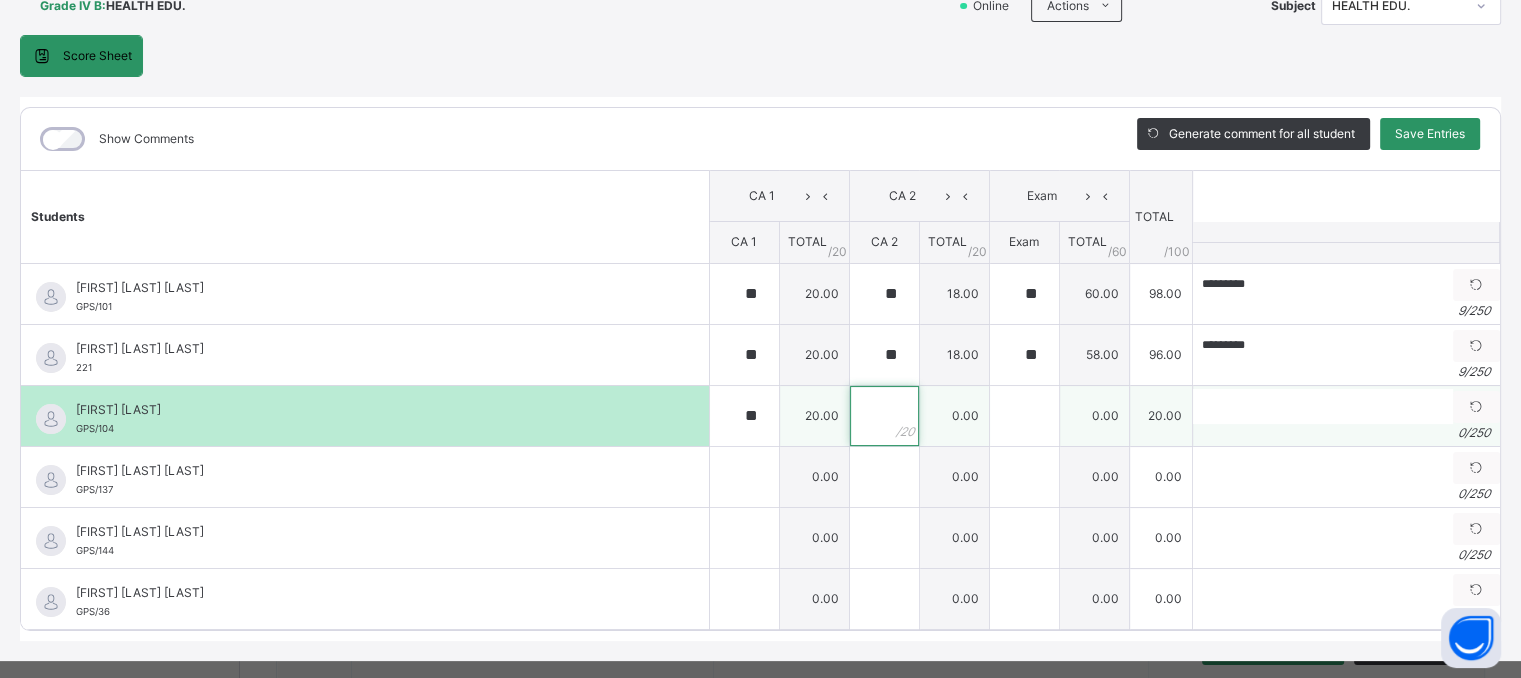 click at bounding box center [884, 416] 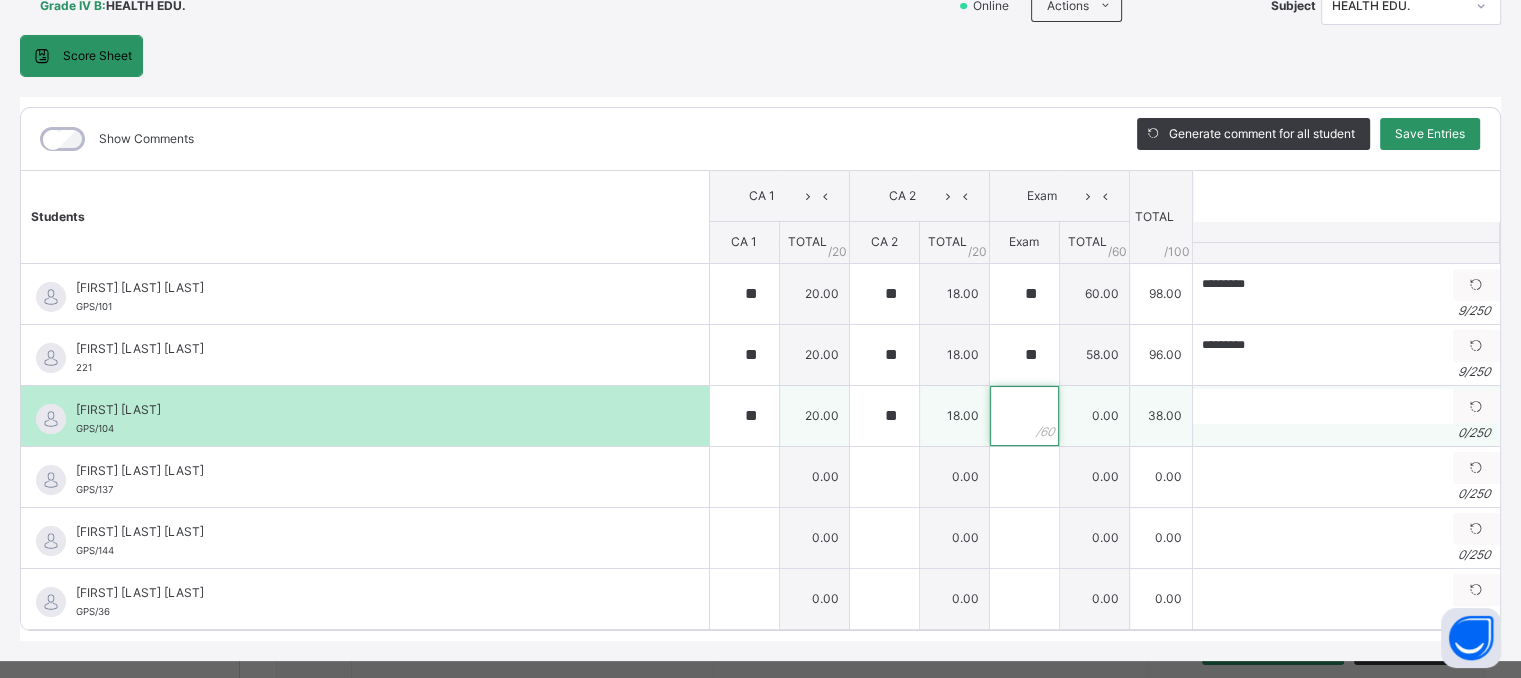 click at bounding box center [1024, 416] 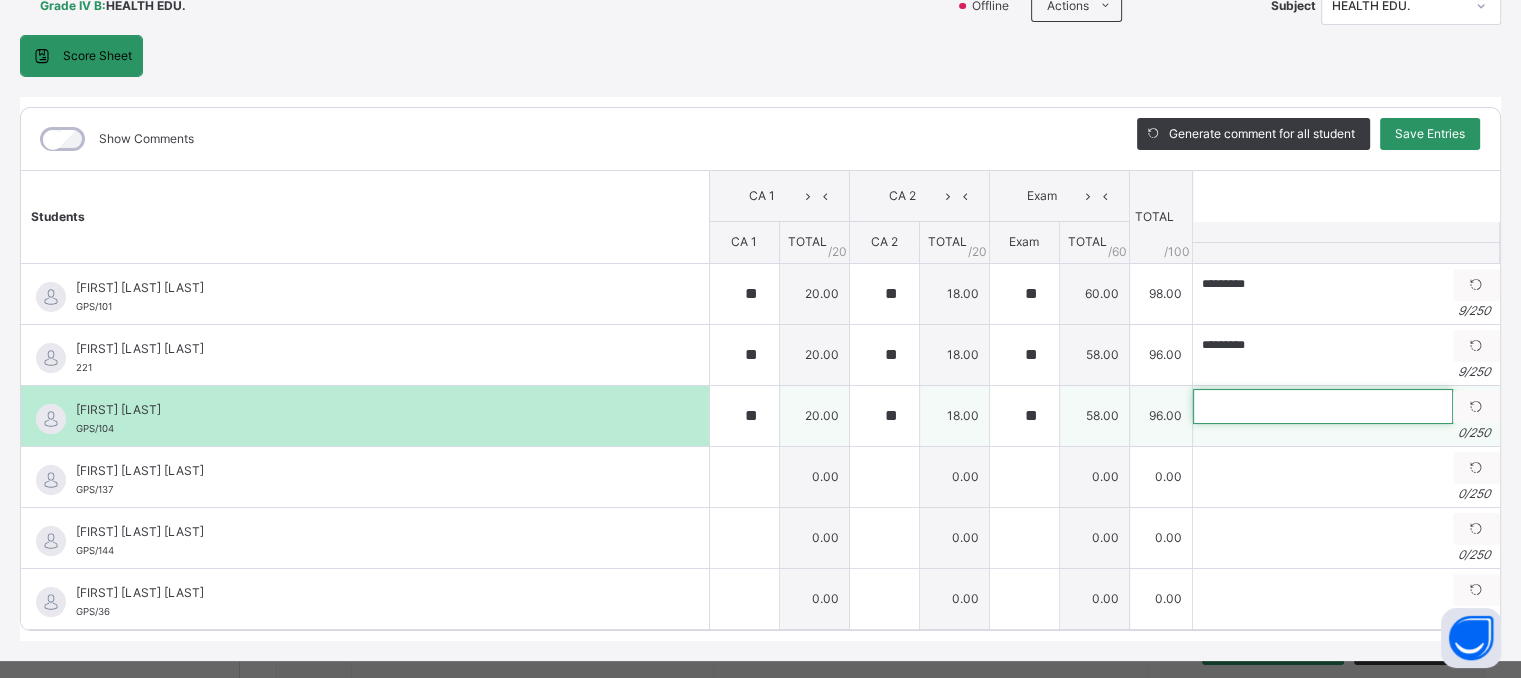 click at bounding box center [1323, 406] 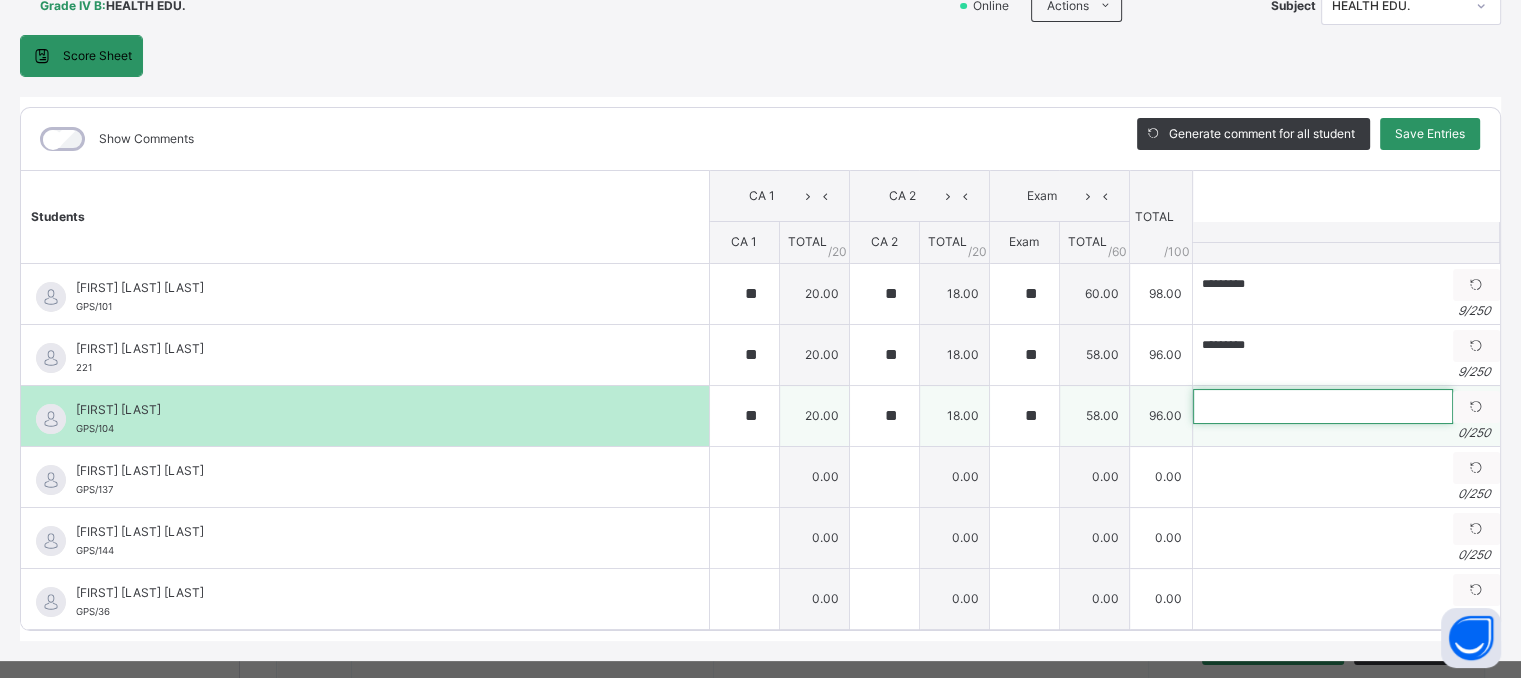 paste on "*********" 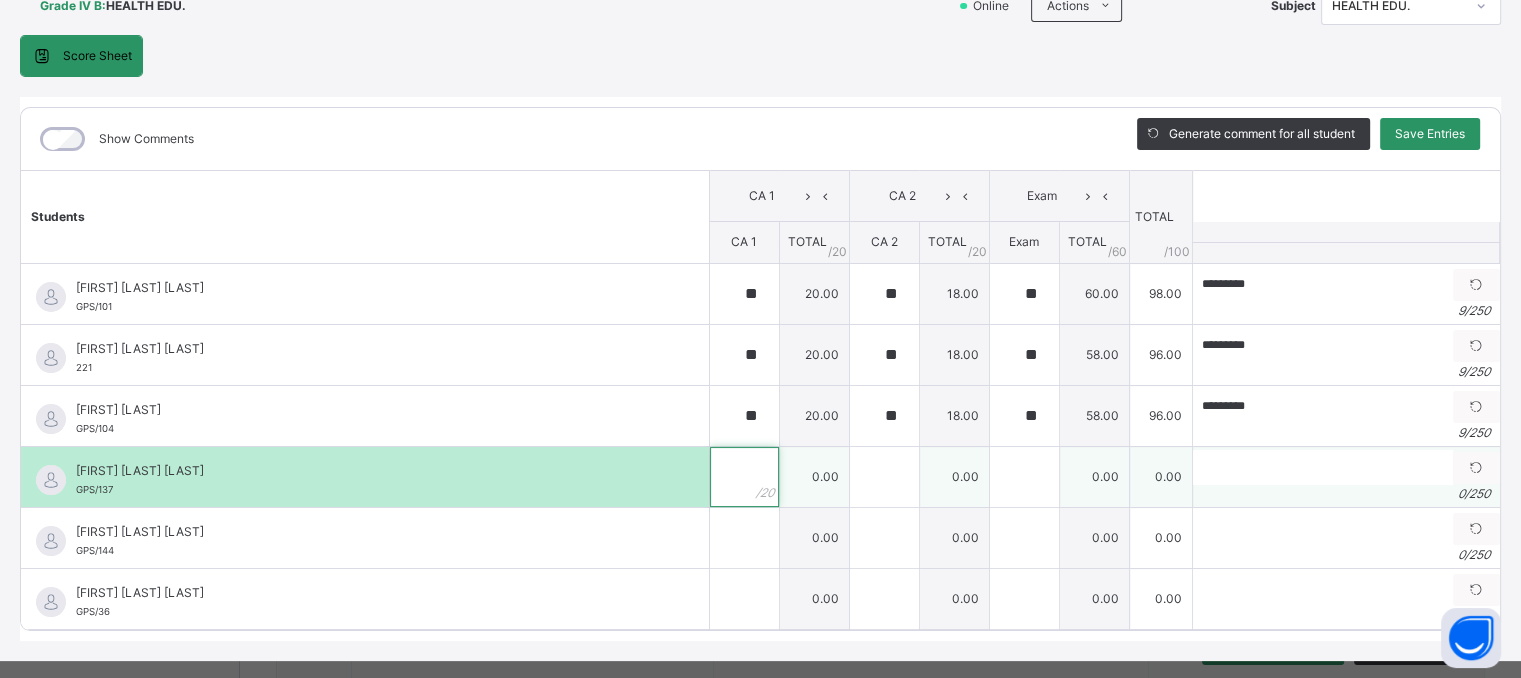 click at bounding box center (744, 477) 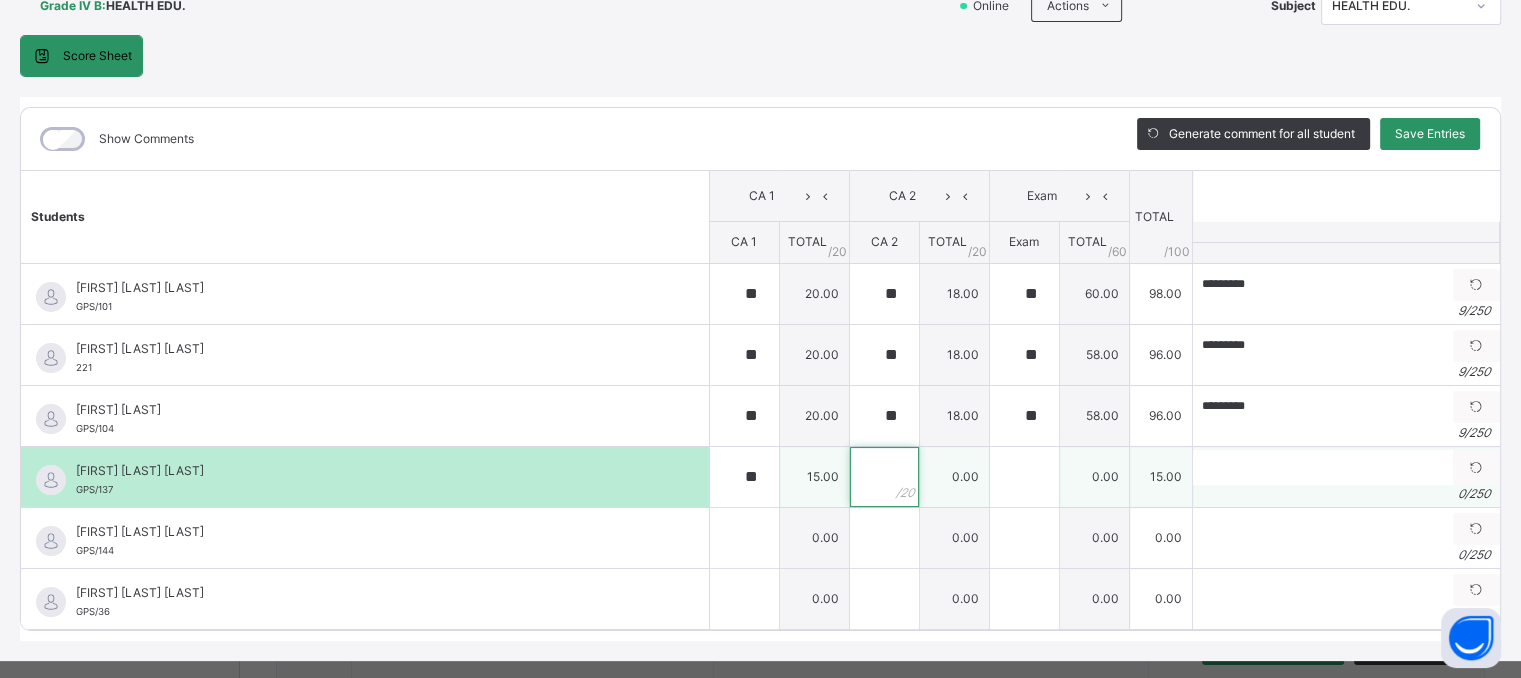 click at bounding box center (884, 477) 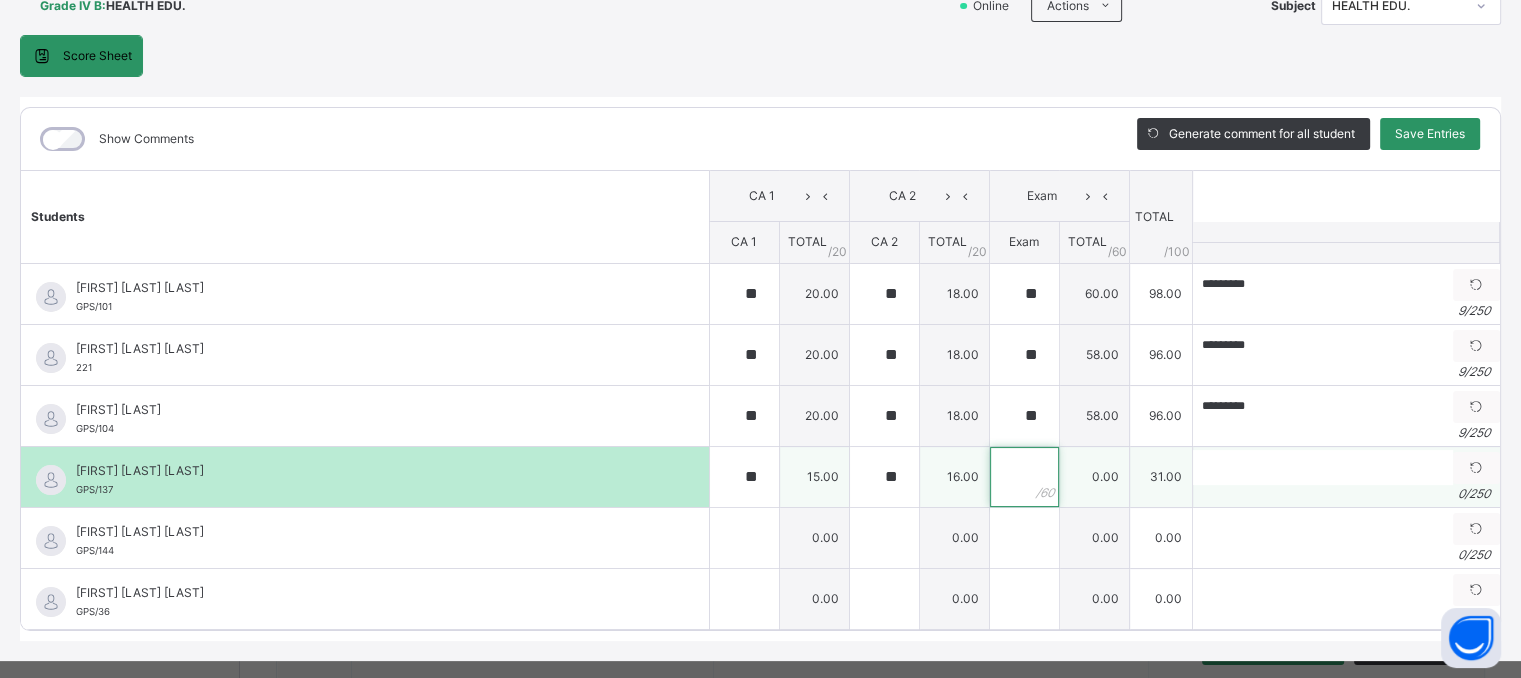 click at bounding box center (1024, 477) 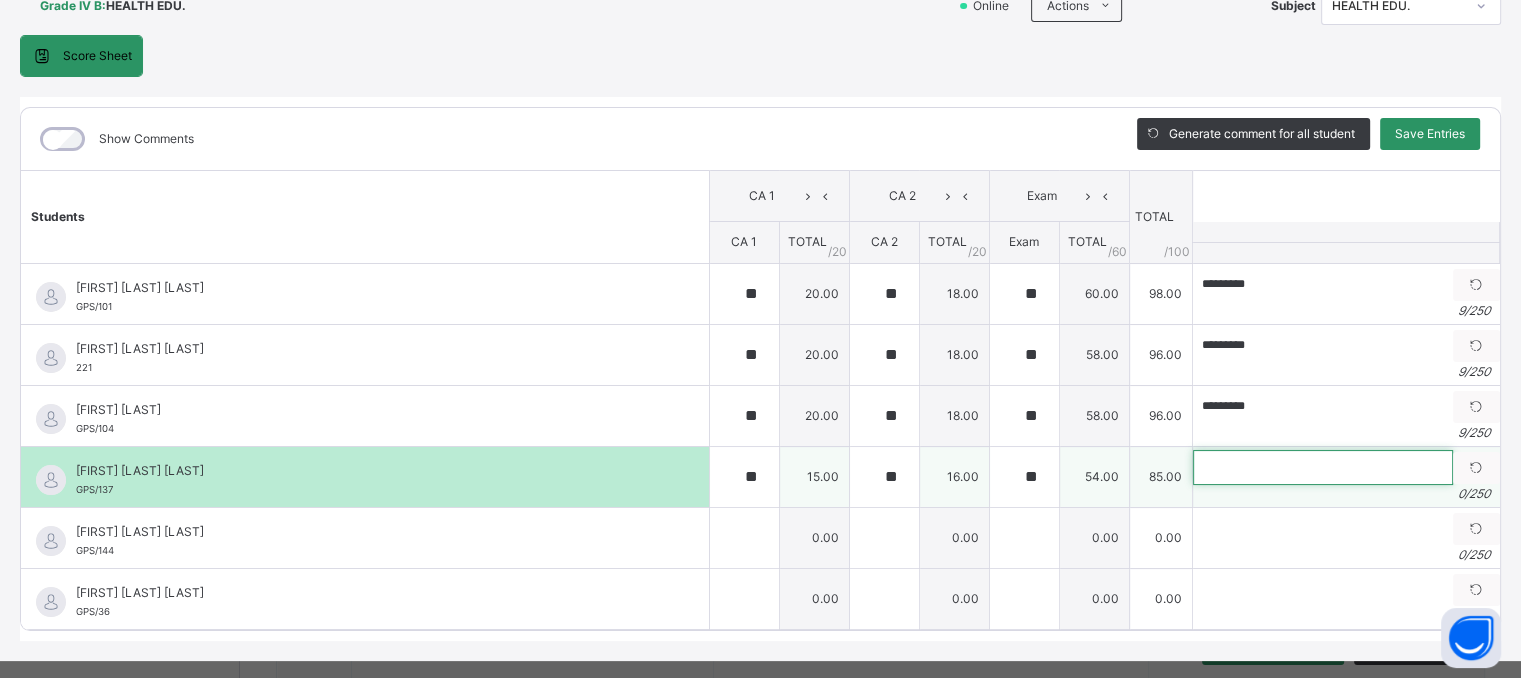 click at bounding box center (1323, 467) 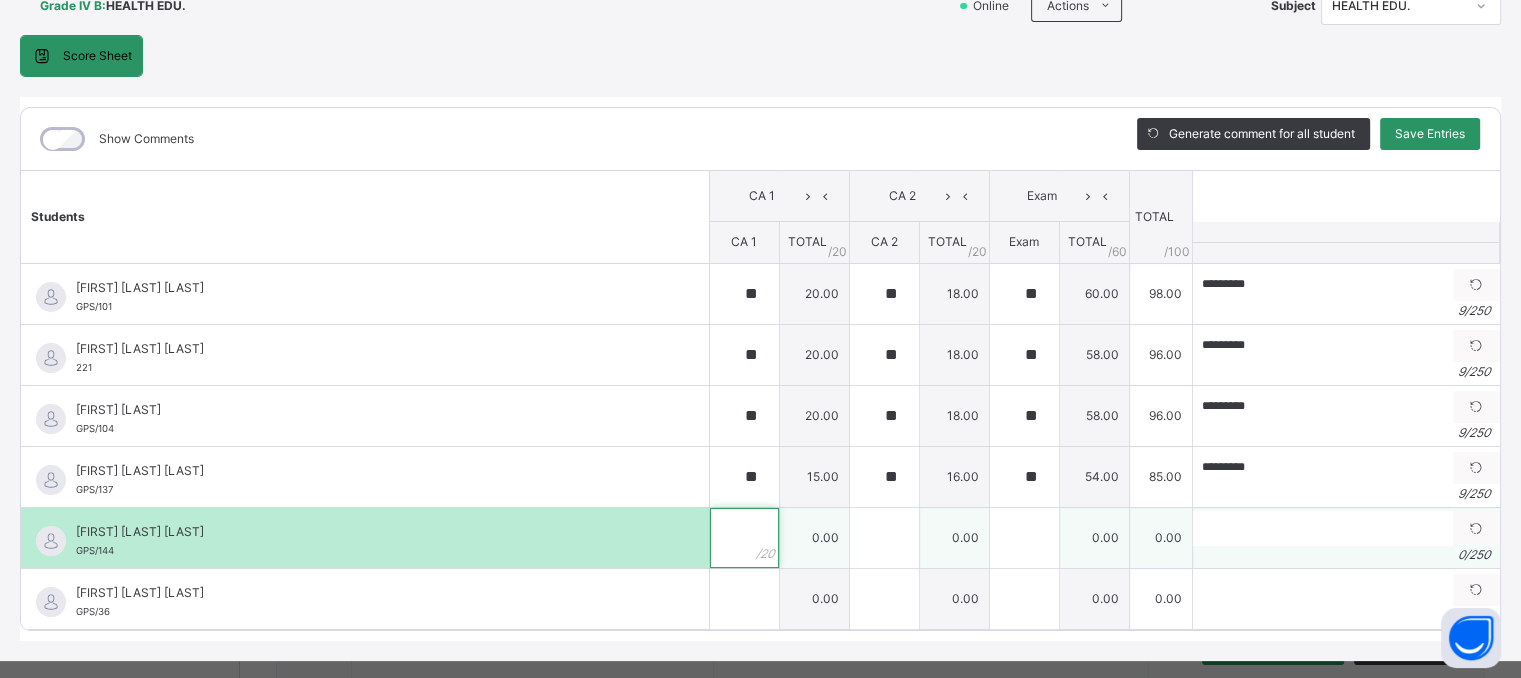 click at bounding box center (744, 538) 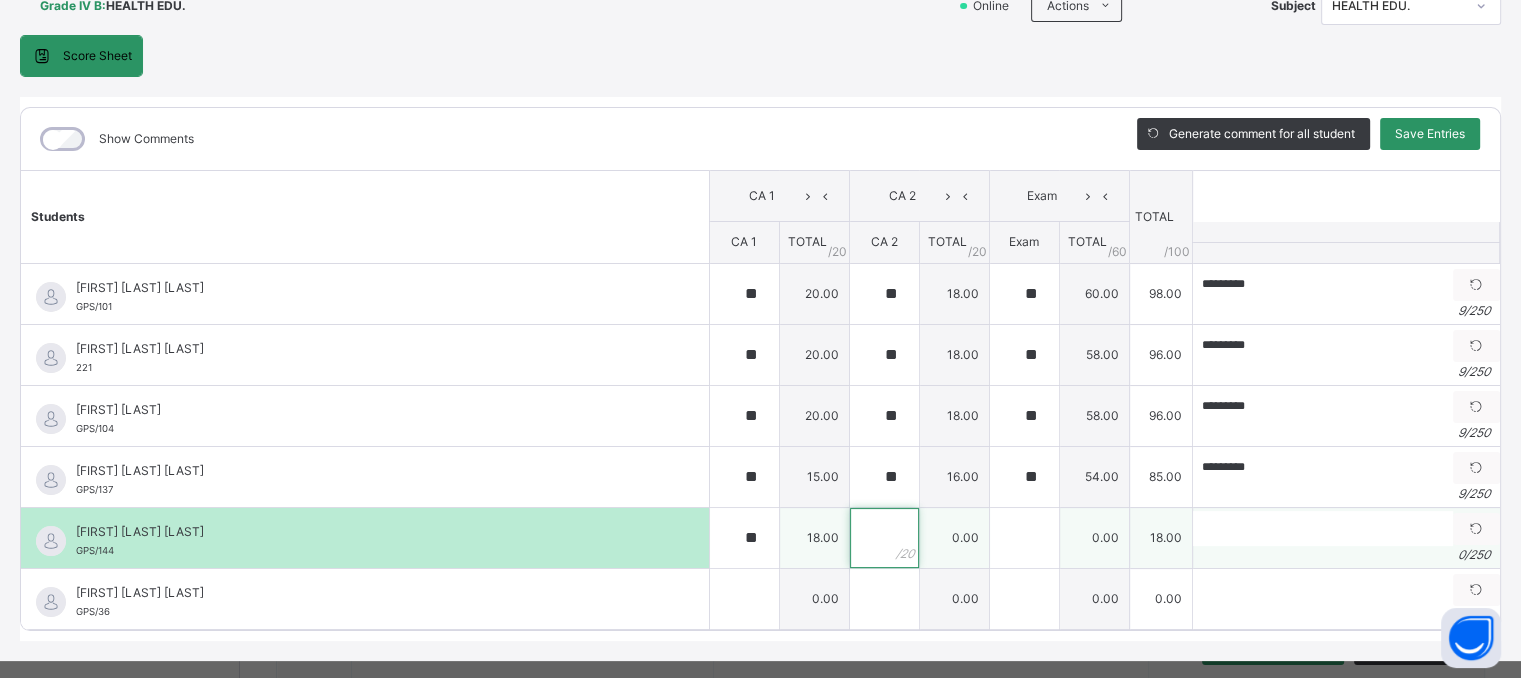 click at bounding box center (884, 538) 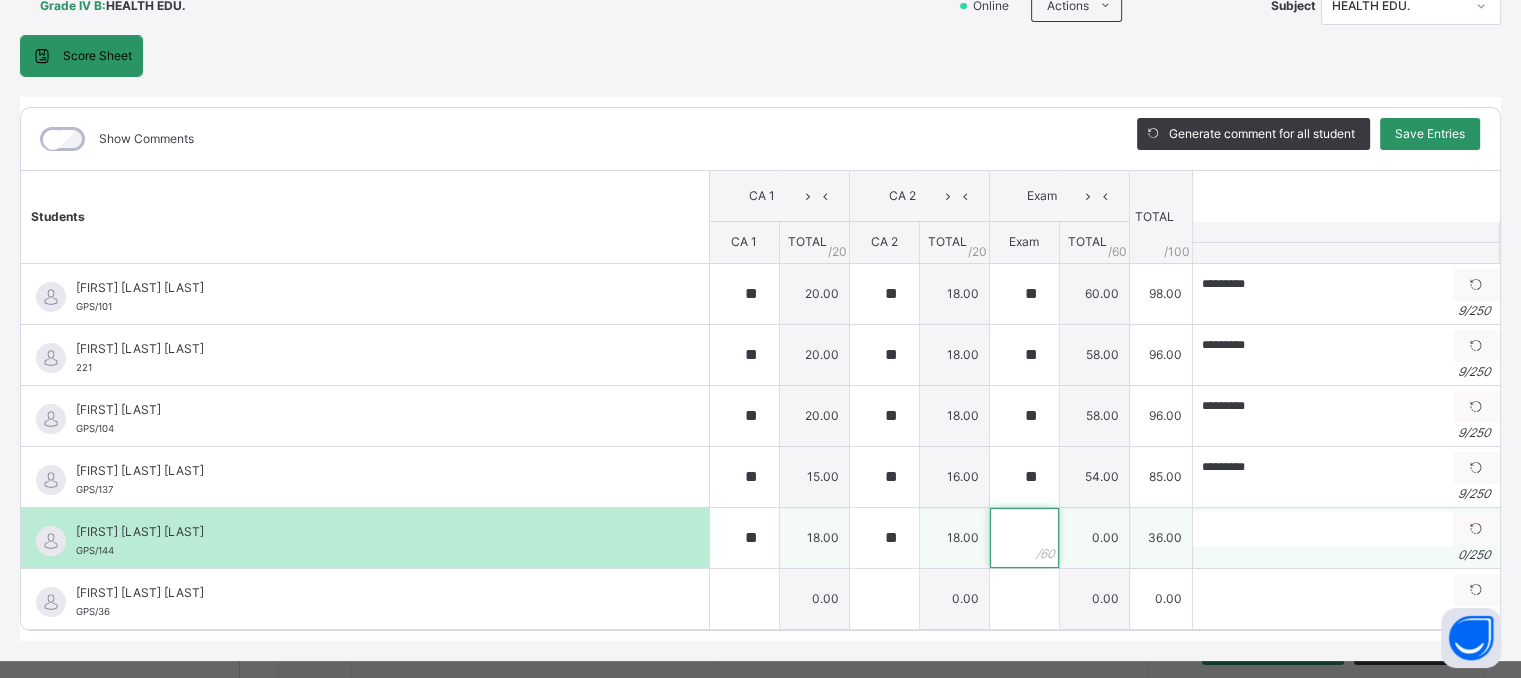 click at bounding box center (1024, 538) 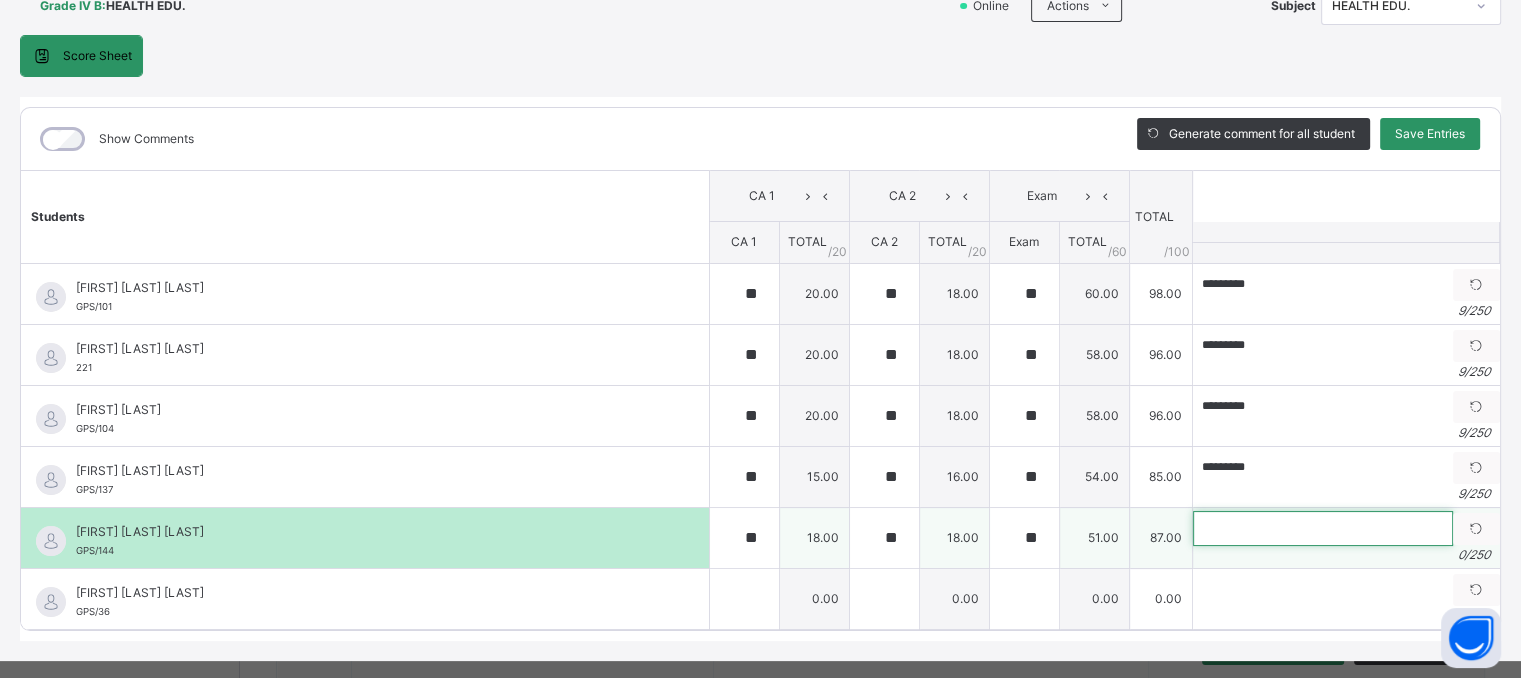 click at bounding box center (1323, 528) 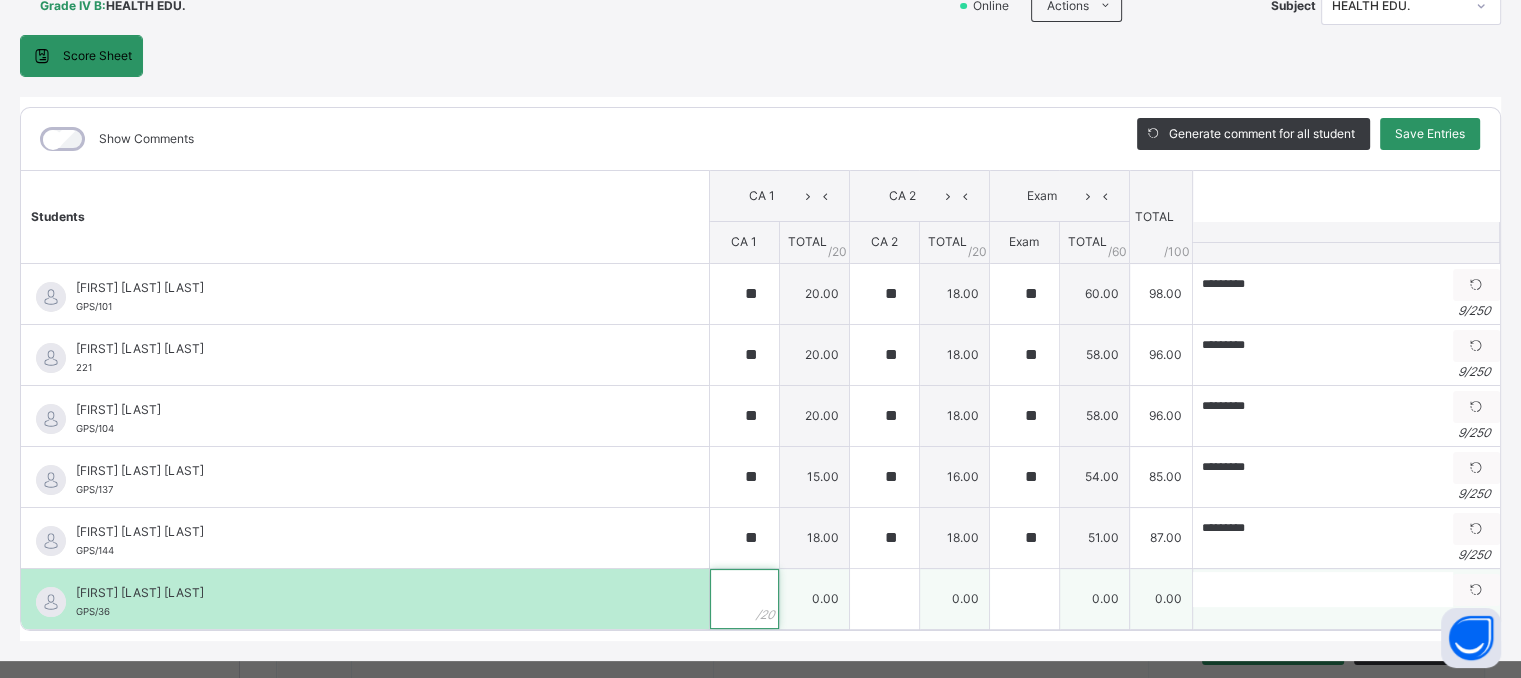 click at bounding box center [744, 599] 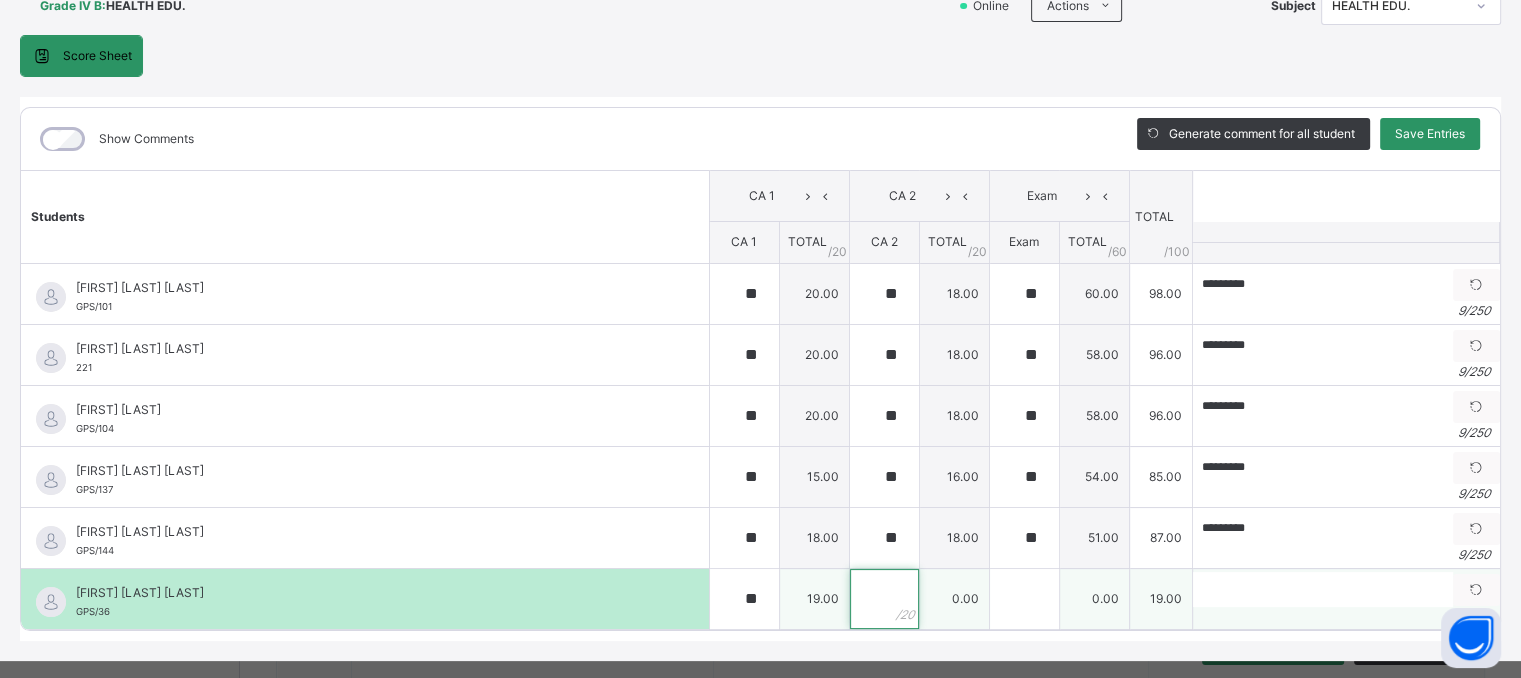 click at bounding box center (884, 599) 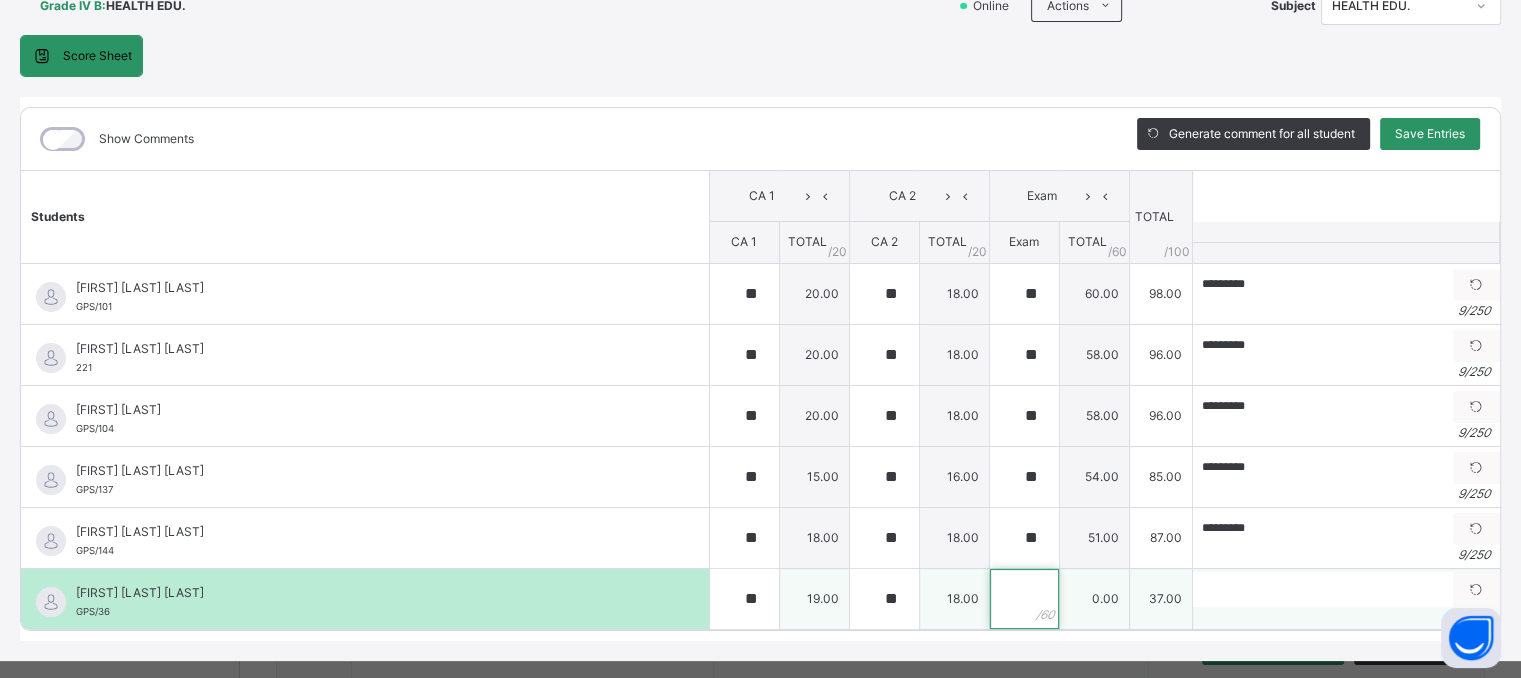 click at bounding box center (1024, 599) 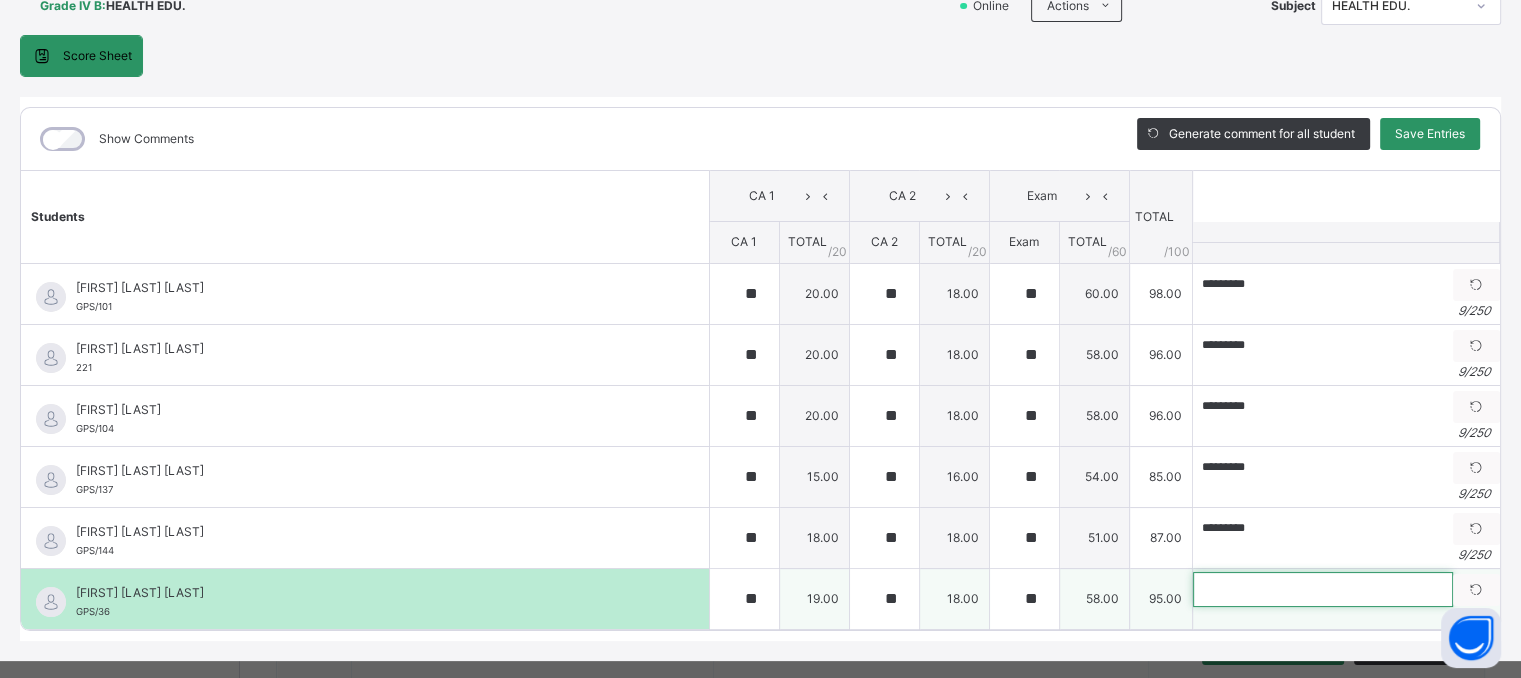 click at bounding box center [1323, 589] 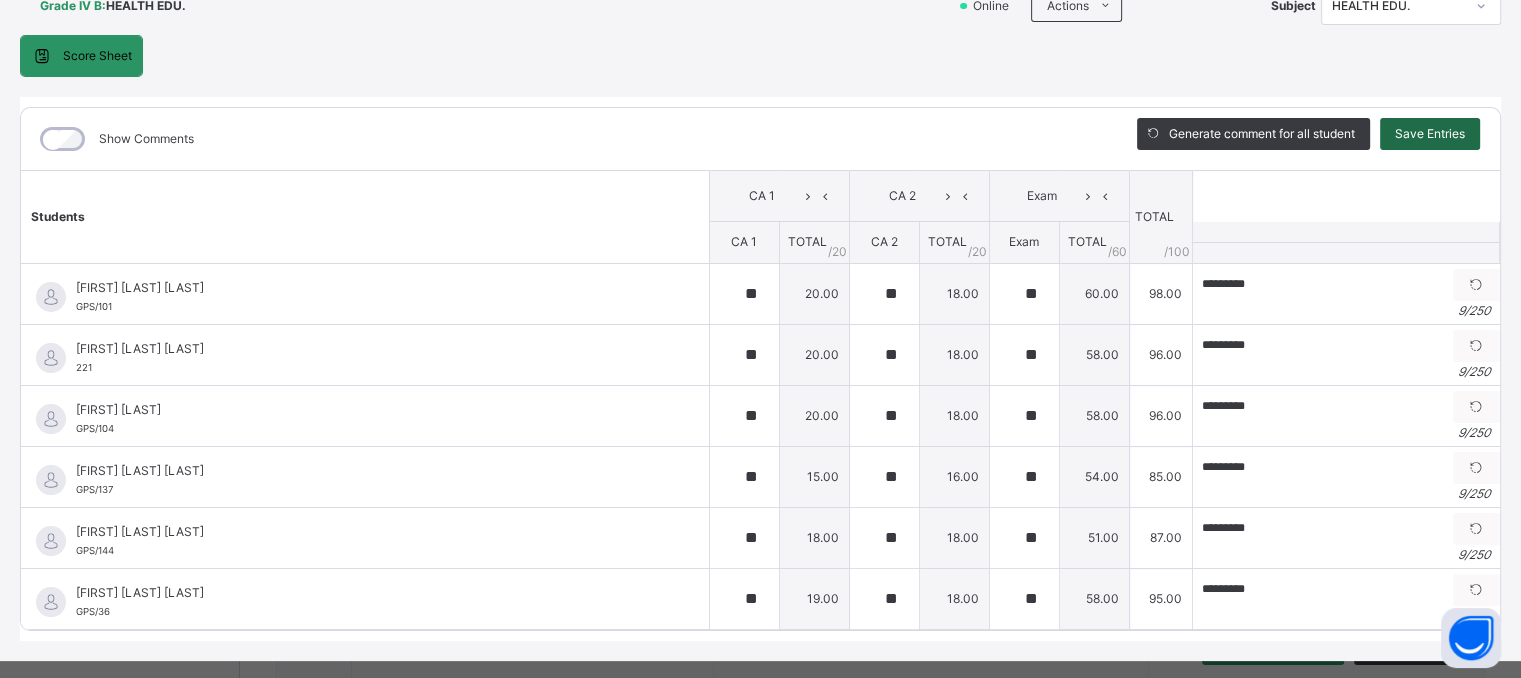 click on "Save Entries" at bounding box center [1430, 134] 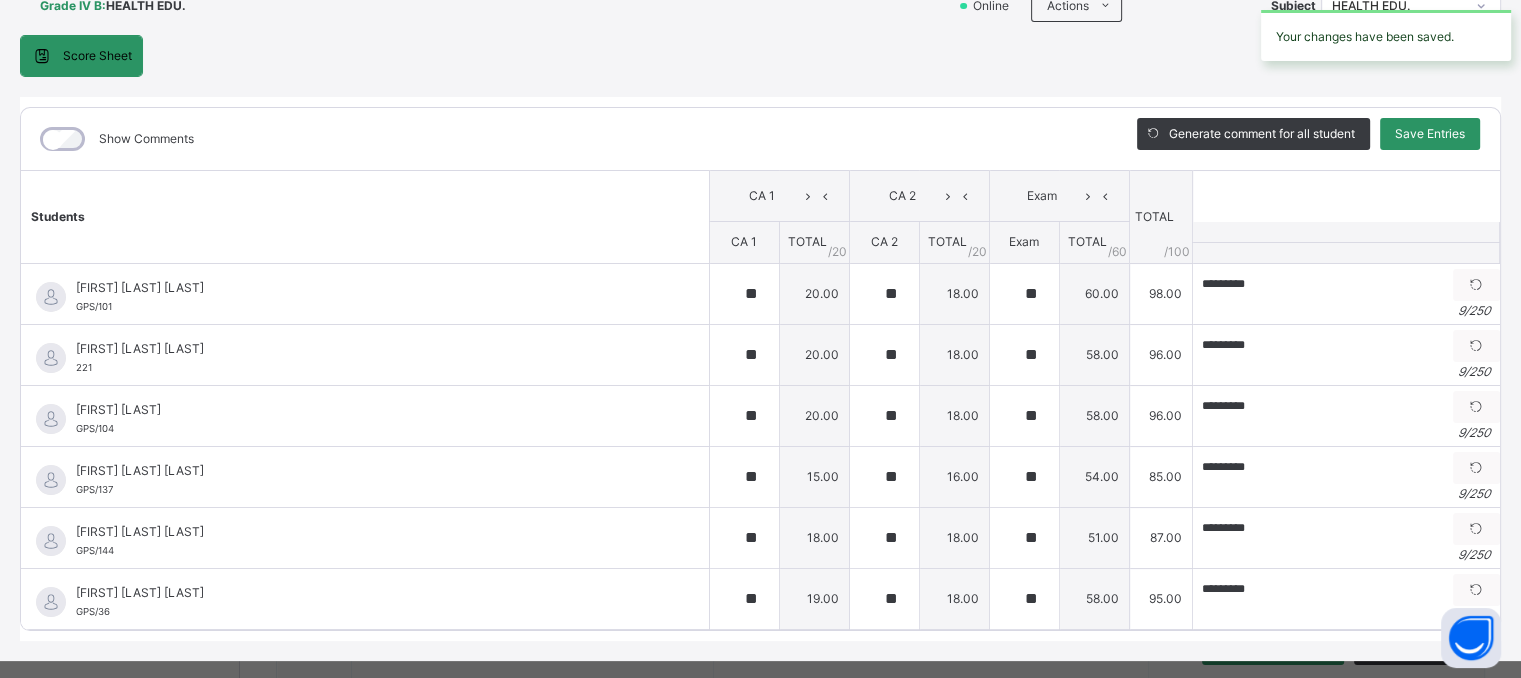scroll, scrollTop: 31, scrollLeft: 0, axis: vertical 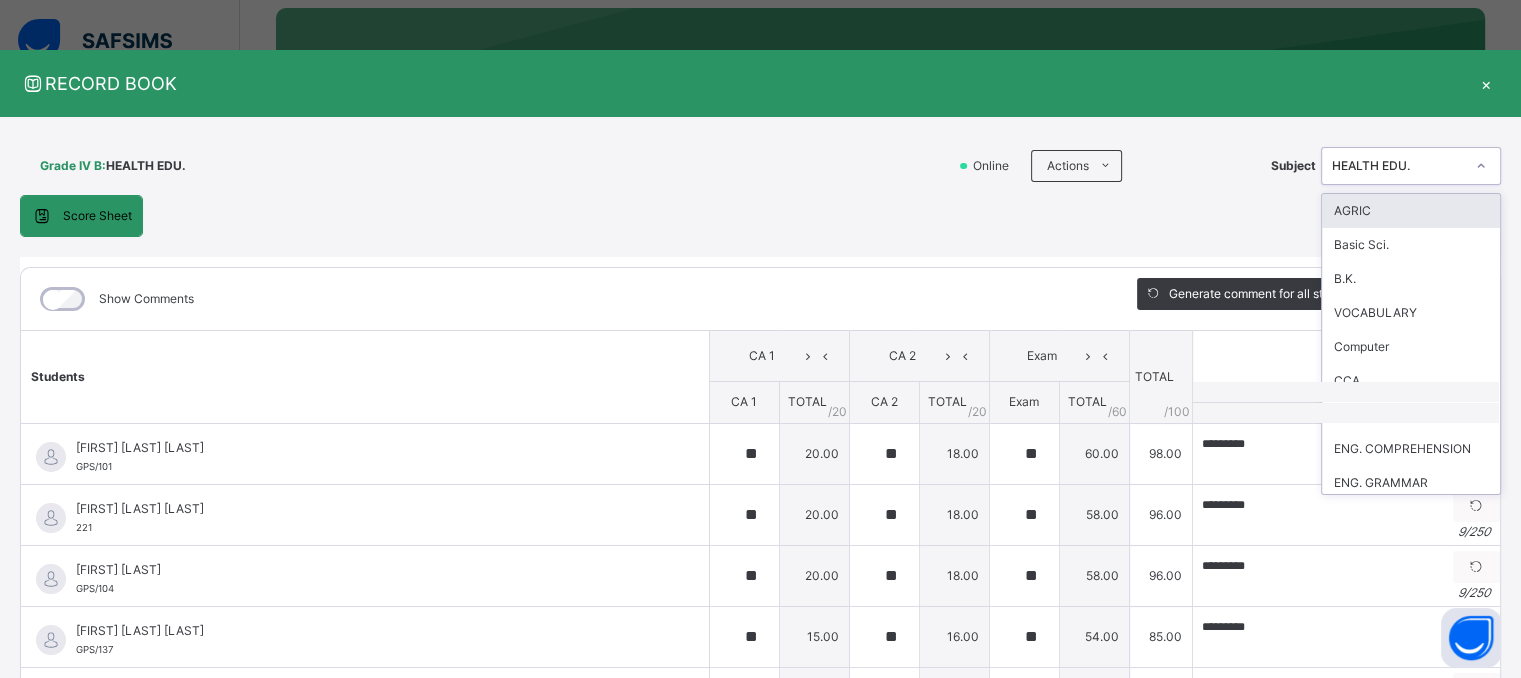 click on "HEALTH EDU." at bounding box center (1398, 166) 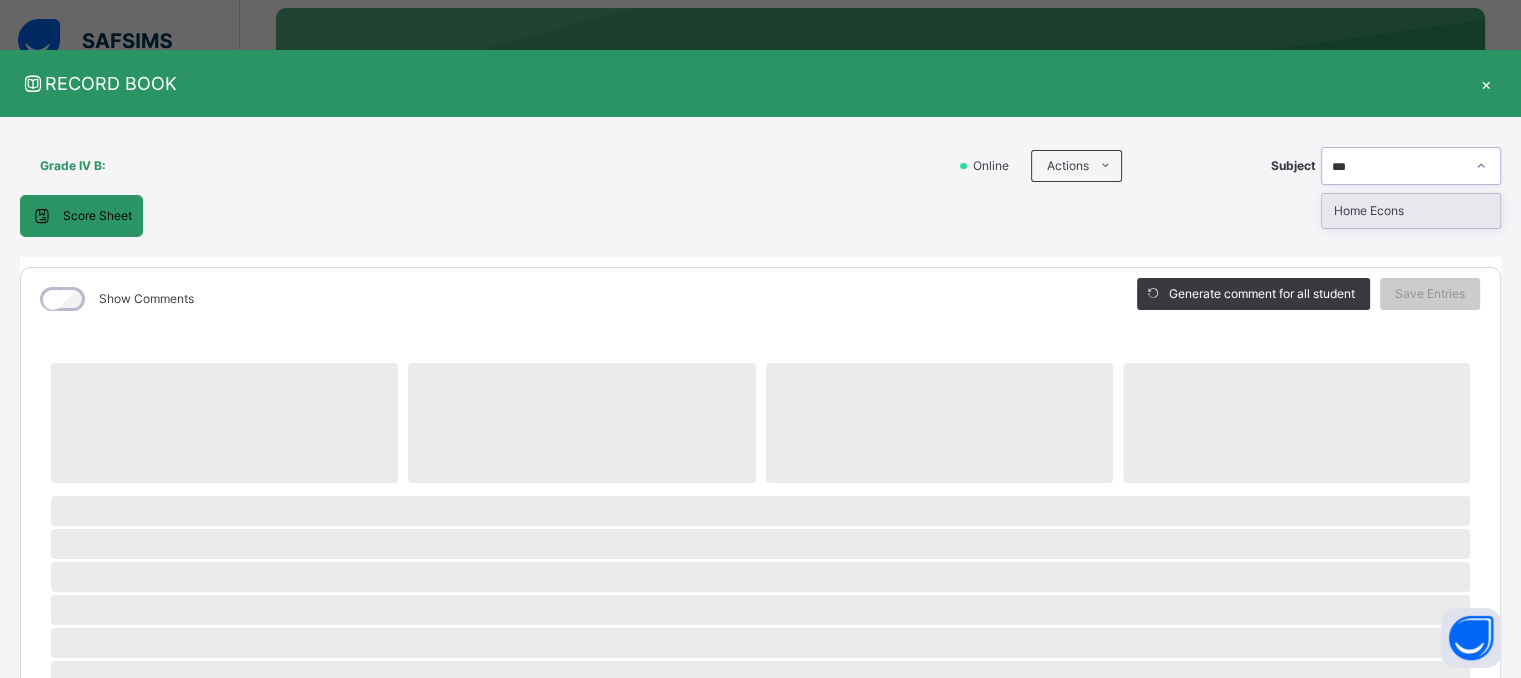 click on "Home Econs" at bounding box center (1411, 211) 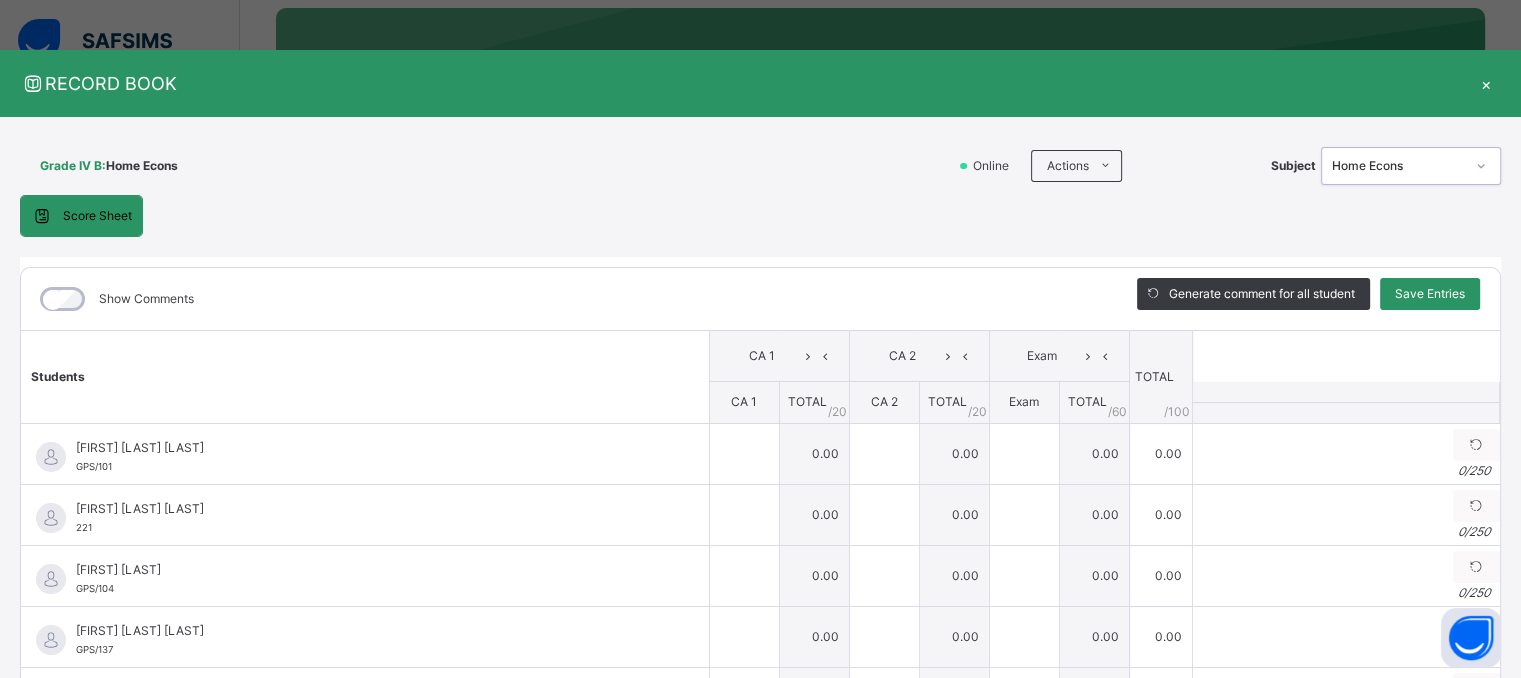 click on "Score Sheet Score Sheet Show Comments   Generate comment for all student   Save Entries Class Level:  Grade IV   B Subject:  Home Econs Session:  2024/2025 Session Session:  3RD TERM Students CA 1 CA 2 Exam TOTAL /100 Comment CA 1 TOTAL / 20 CA 2 TOTAL / 20 Exam TOTAL / 60  [FIRST]  [LAST] [ID]  [FIRST]  [LAST] [ID] 0.00 0.00 0.00 0.00 Generate comment 0 / 250   ×   Subject Teacher’s Comment Generate and see in full the comment developed by the AI with an option to regenerate the comment JS  [FIRST]  [LAST]   [ID]   Total 0.00  / 100.00 Sims Bot   Regenerate     Use this comment   [FIRST] [LAST] [ID] [FIRST] [LAST] [ID] 0.00 0.00 0.00 0.00 Generate comment 0 / 250   ×   Subject Teacher’s Comment Generate and see in full the comment developed by the AI with an option to regenerate the comment JS [FIRST] [LAST]   [ID]   Total 0.00  / 100.00 Sims Bot   Regenerate     Use this comment   [FIRST]  [LAST] [ID] [FIRST]  [LAST]" at bounding box center [760, 498] 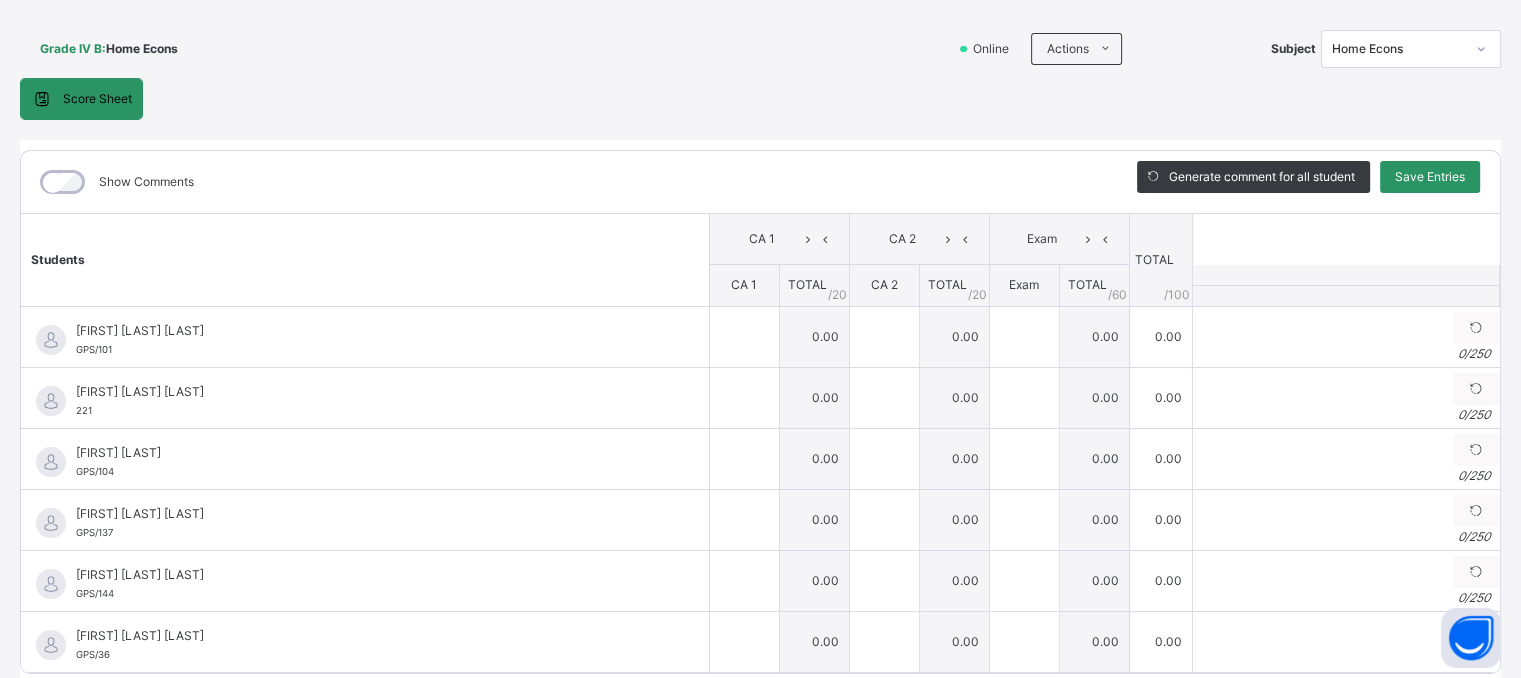 scroll, scrollTop: 120, scrollLeft: 0, axis: vertical 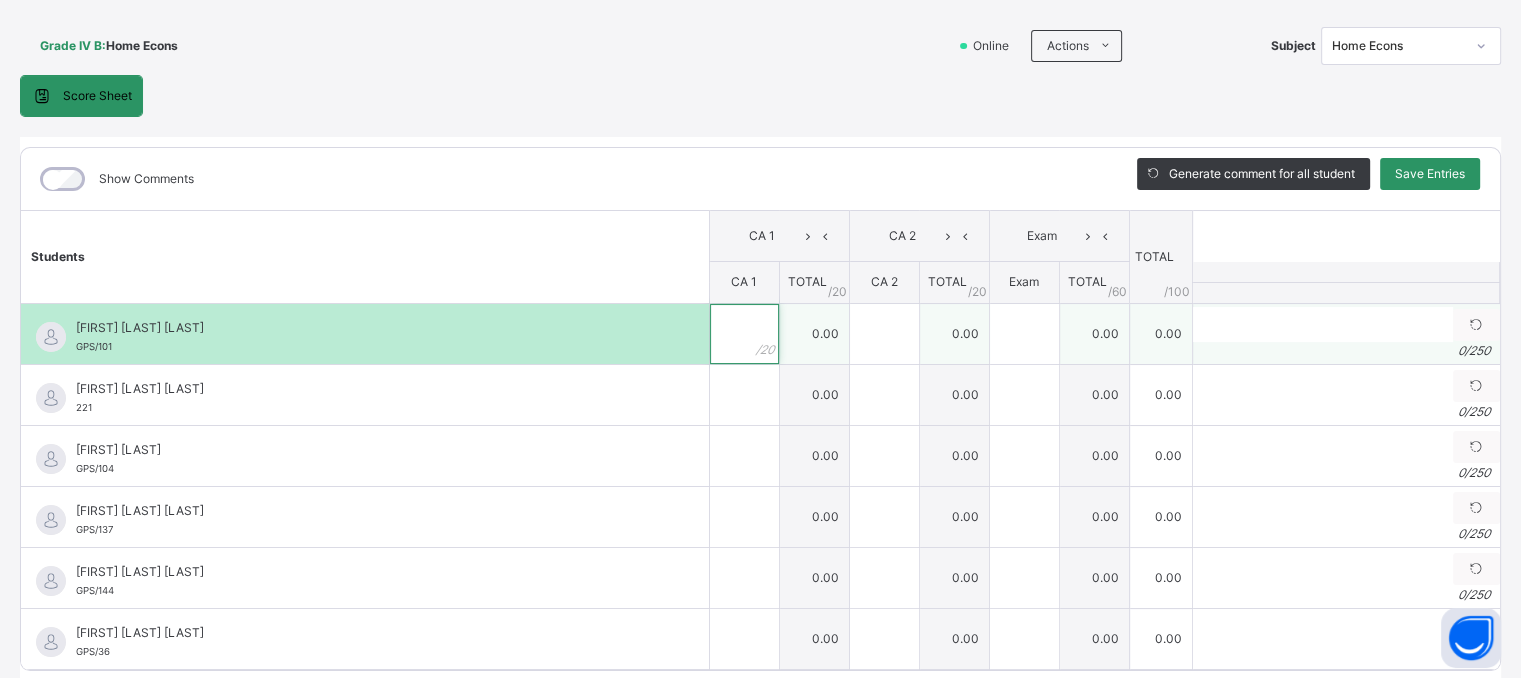 click at bounding box center (744, 334) 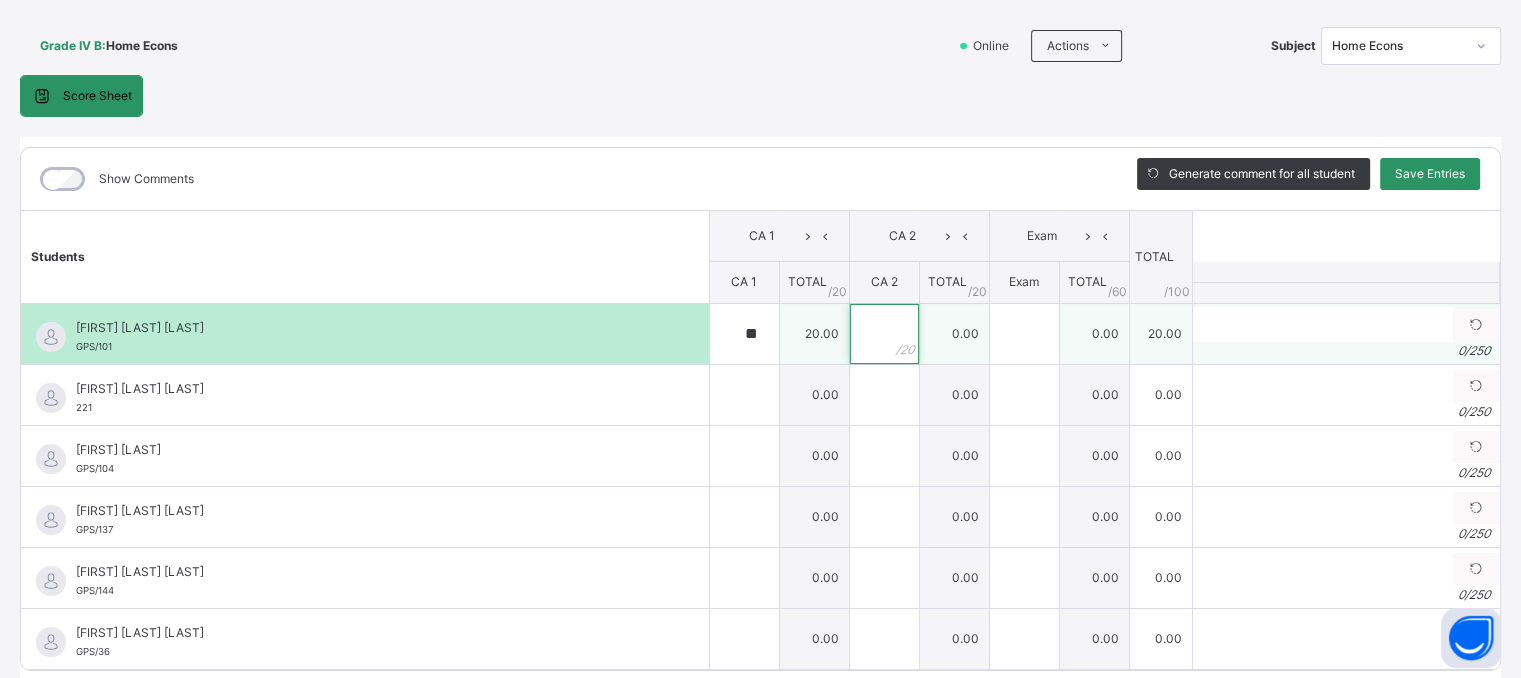click at bounding box center (884, 334) 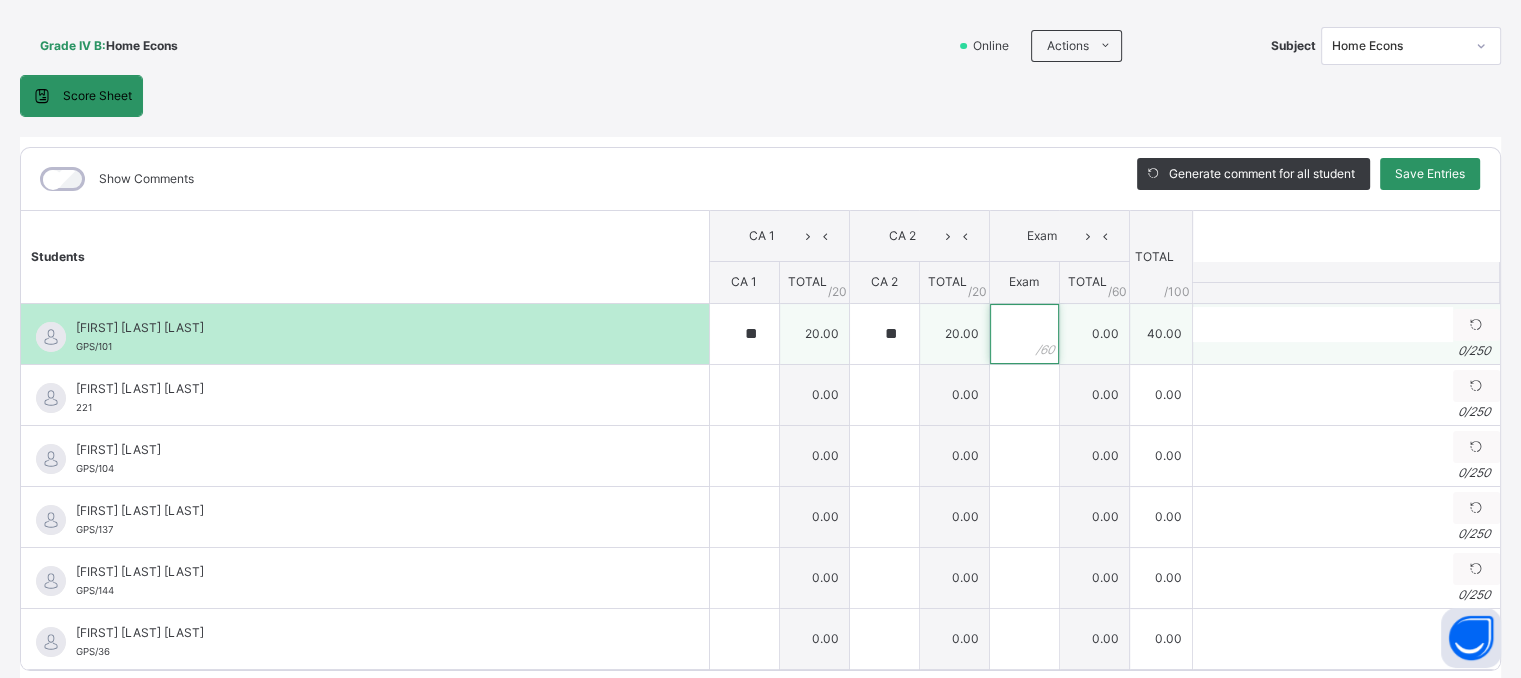 click at bounding box center [1024, 334] 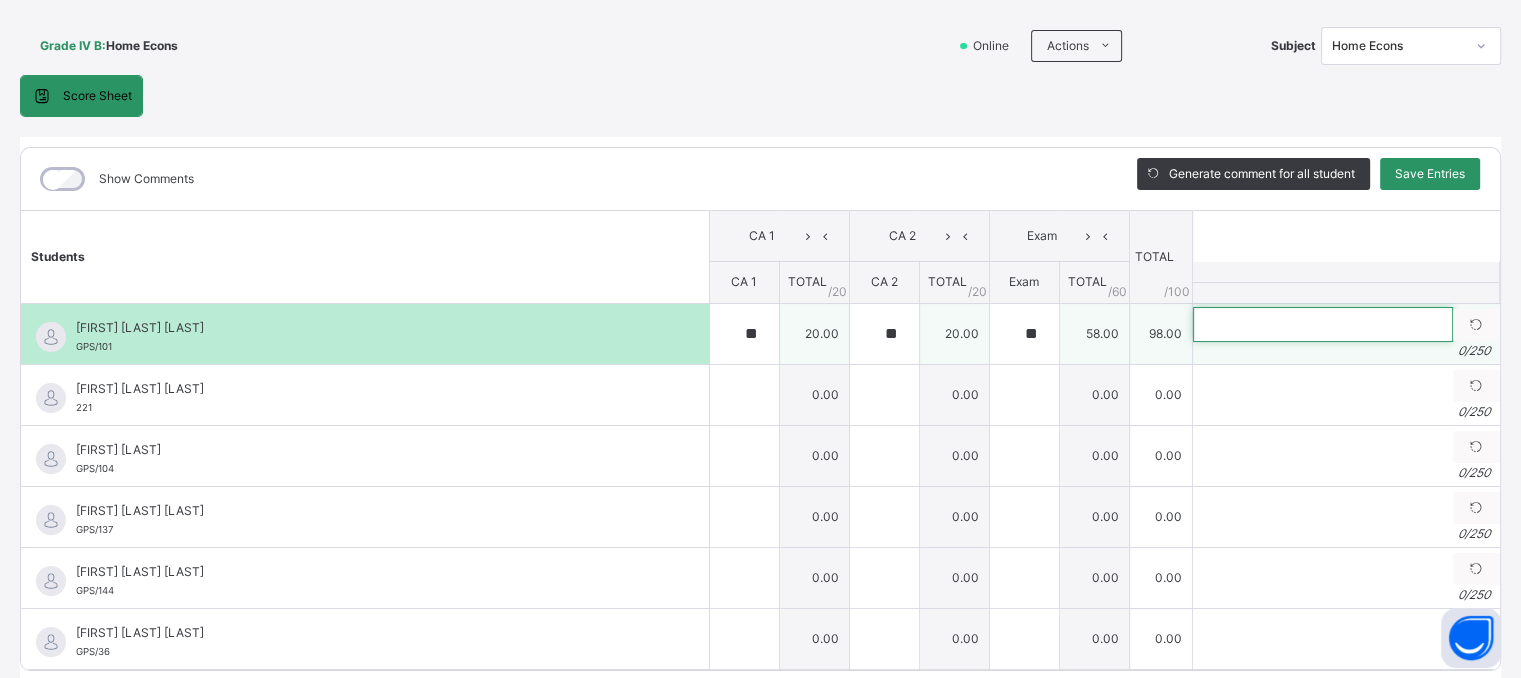 click at bounding box center [1323, 324] 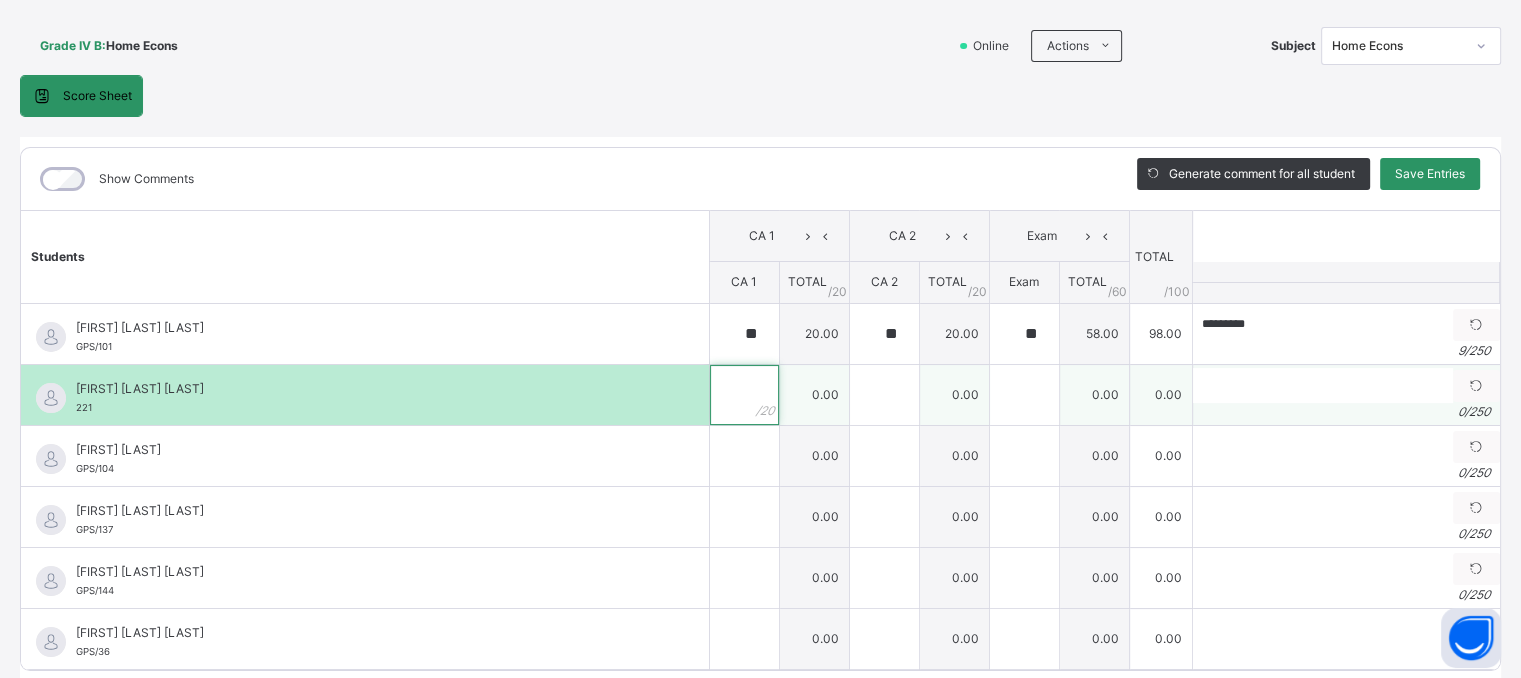 click at bounding box center [744, 395] 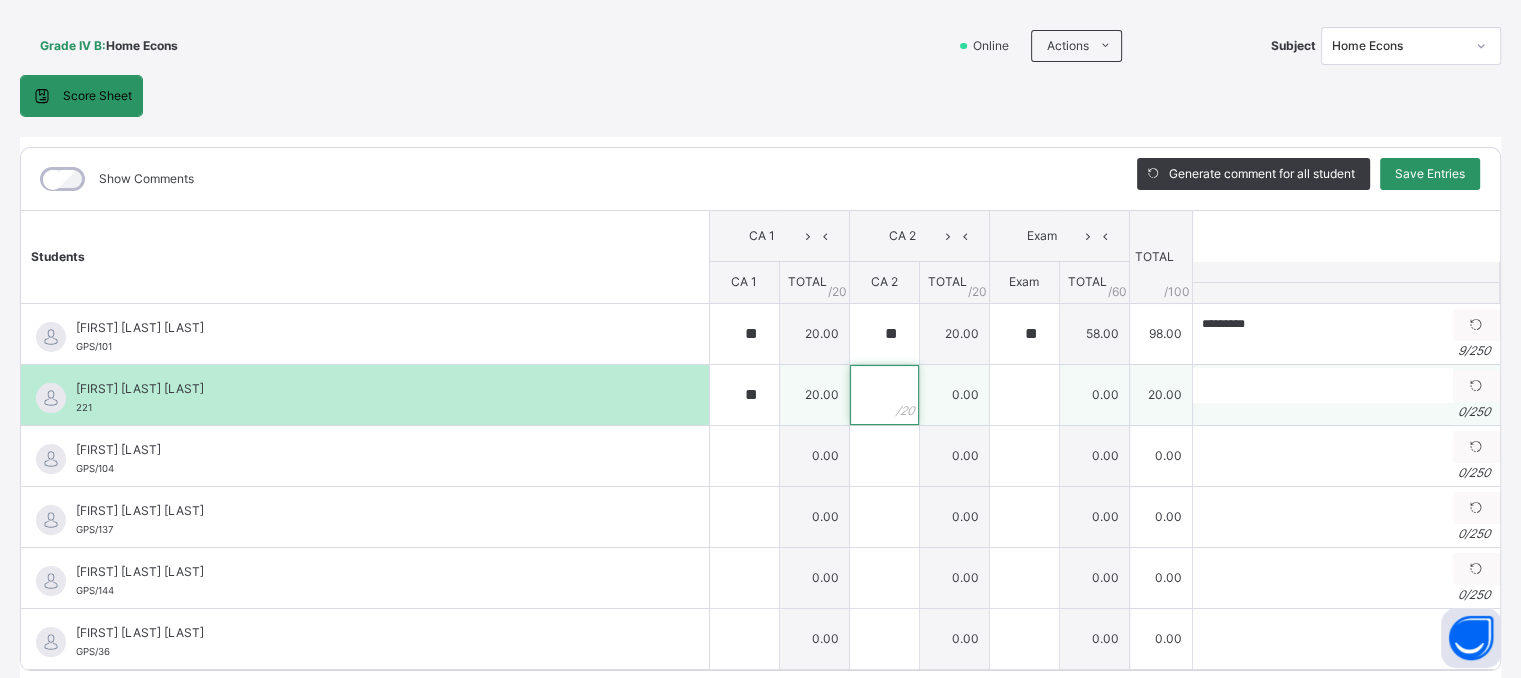 click at bounding box center [884, 395] 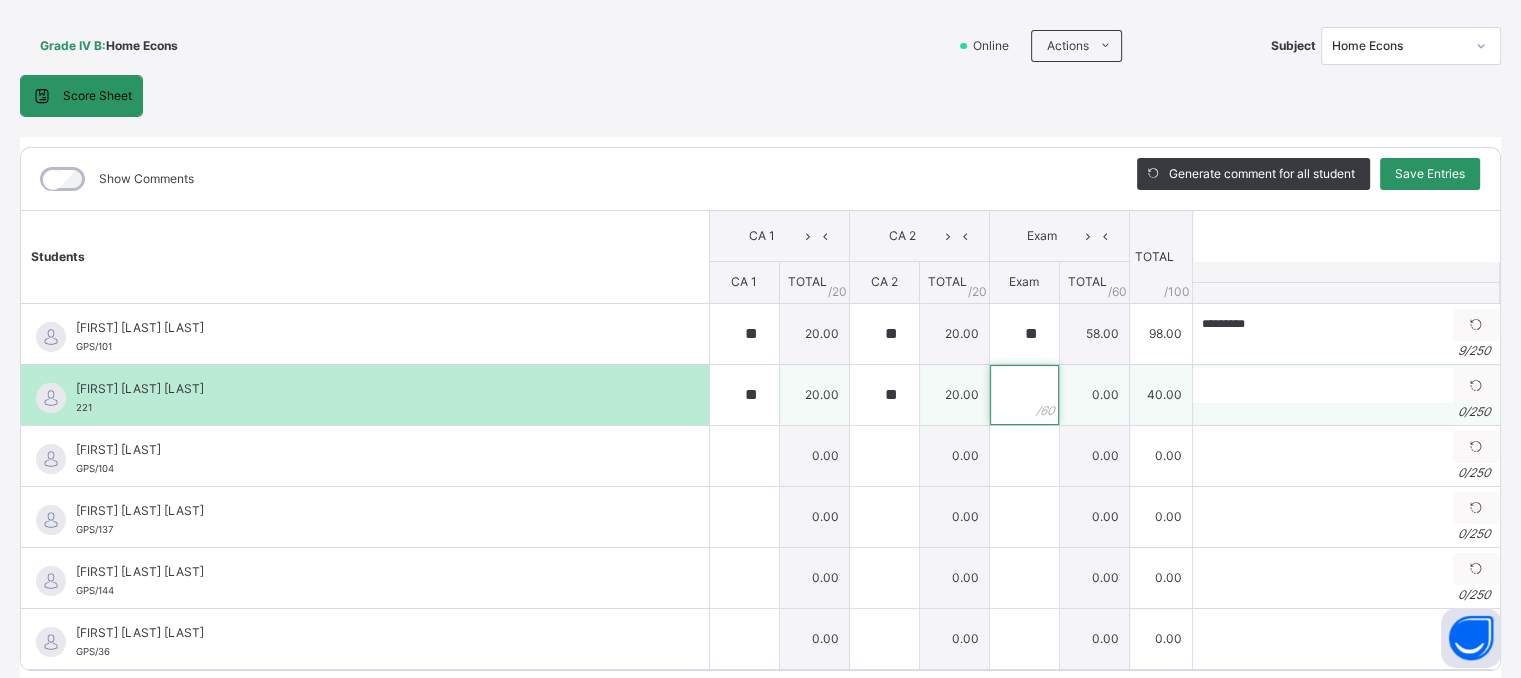 click at bounding box center (1024, 395) 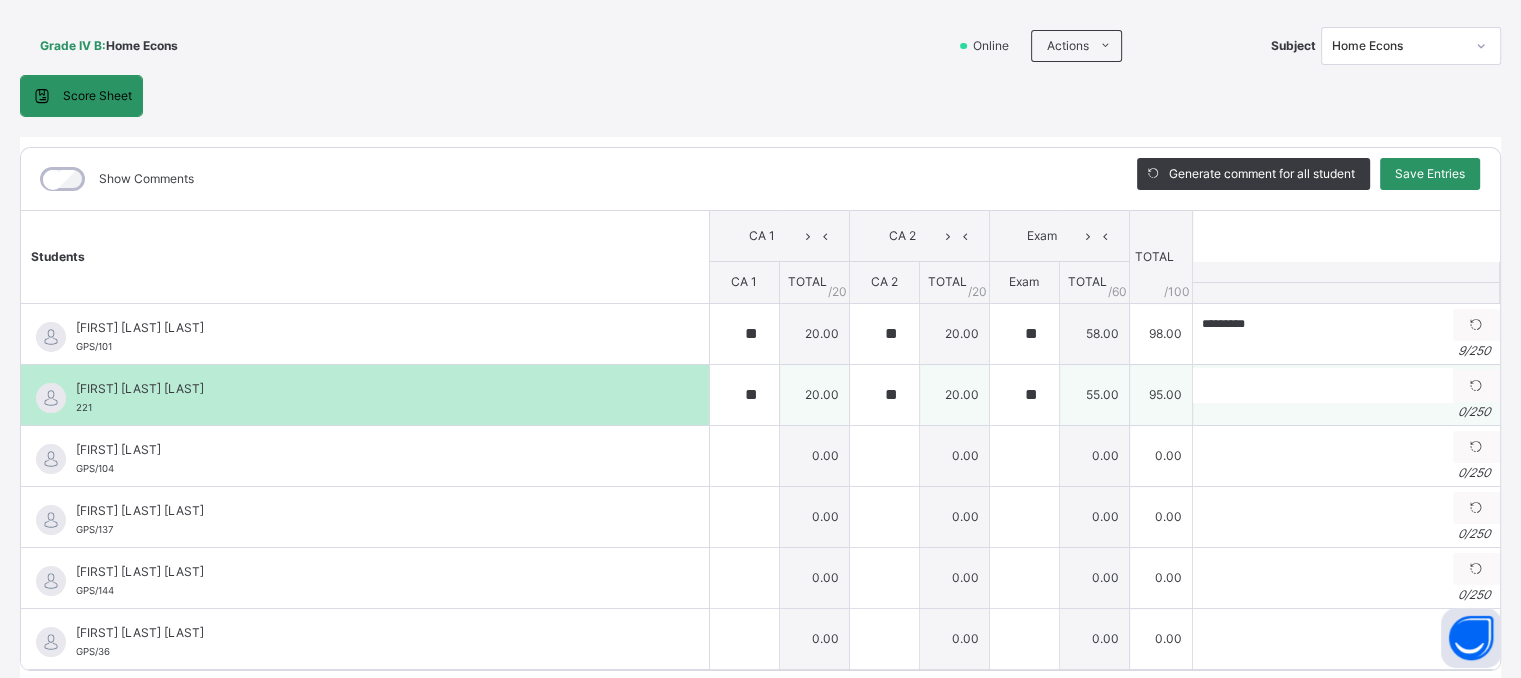 click on "0 / 250" at bounding box center (1346, 412) 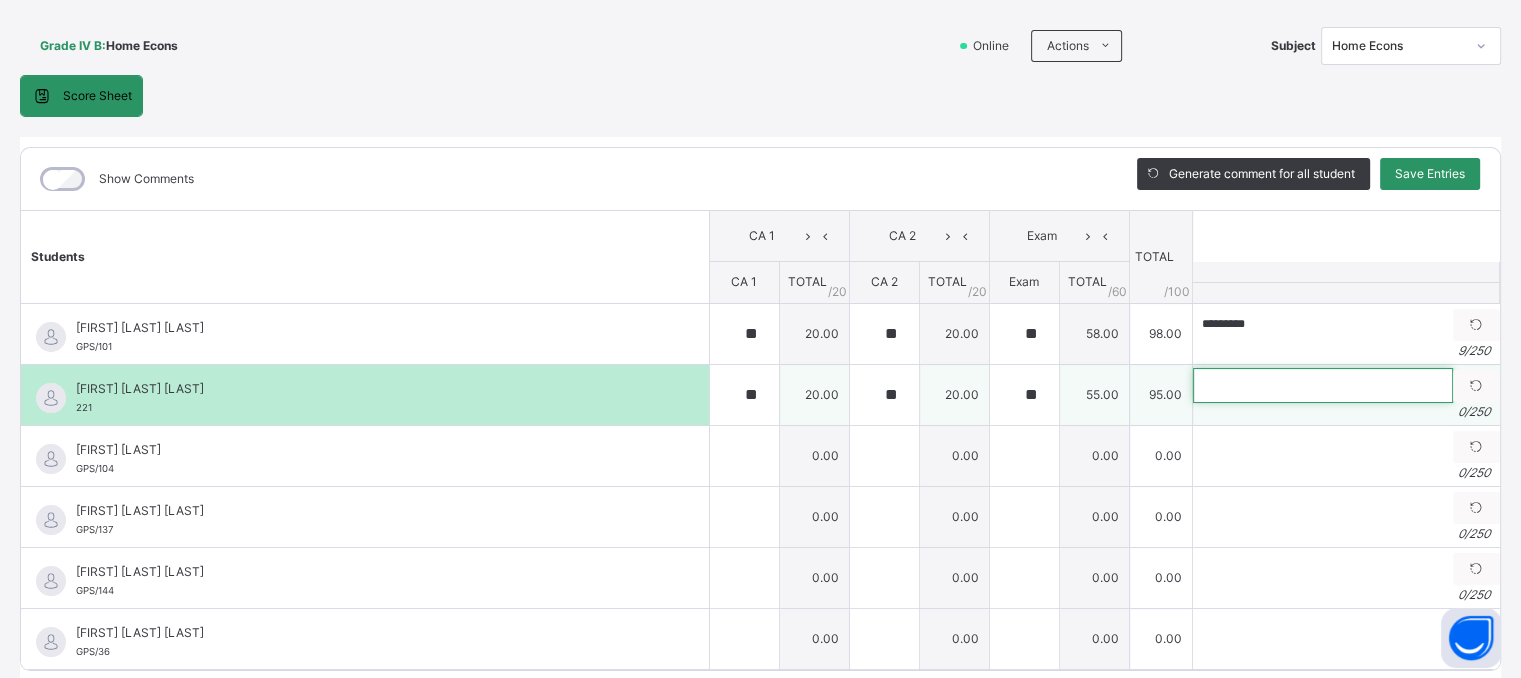 click at bounding box center (1323, 385) 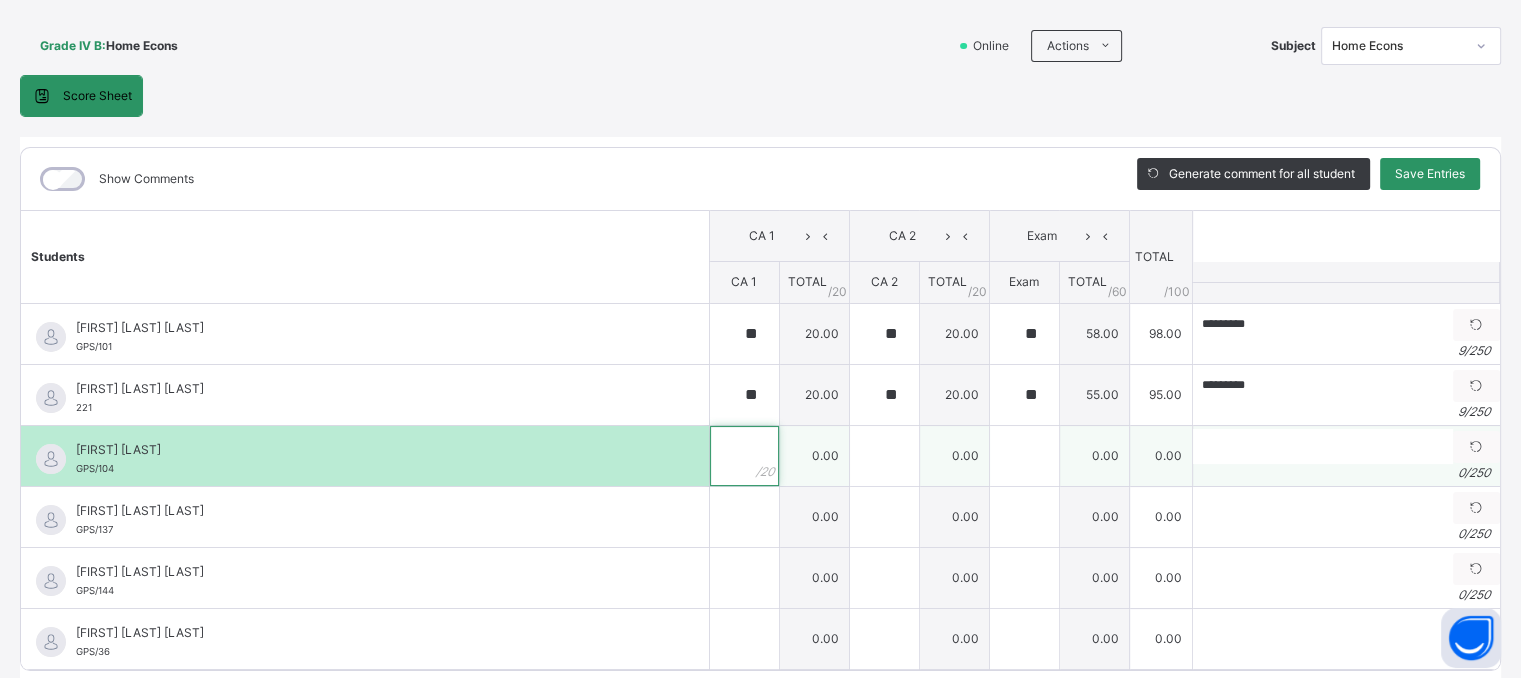 click at bounding box center (744, 456) 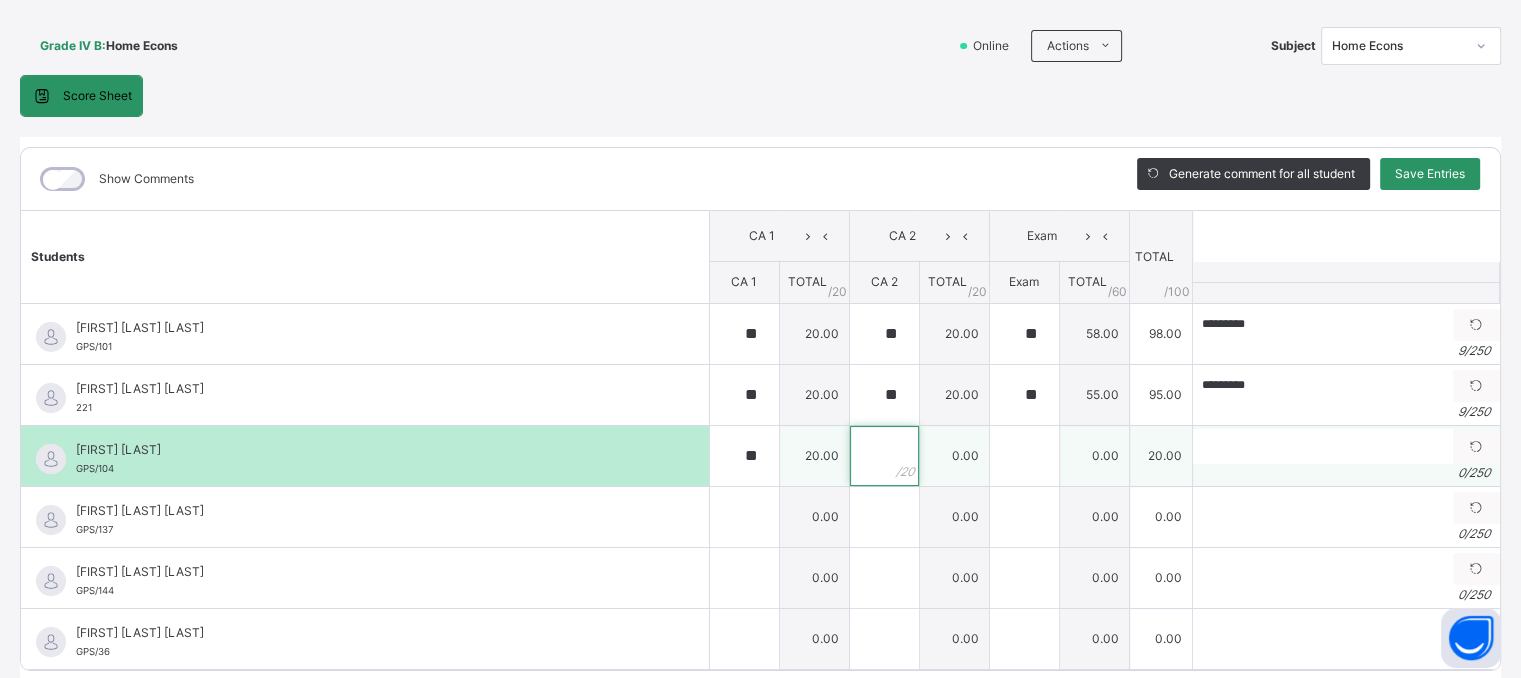 click at bounding box center [884, 456] 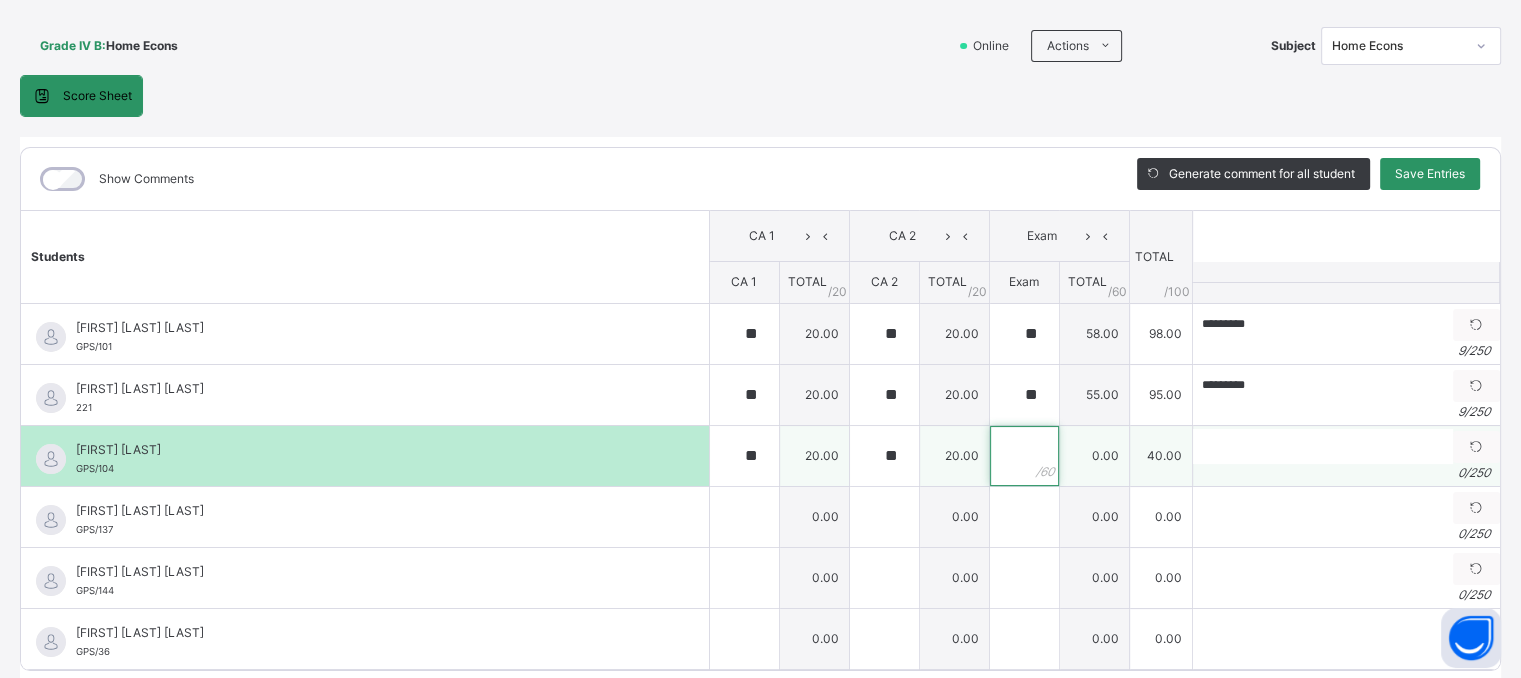 click at bounding box center [1024, 456] 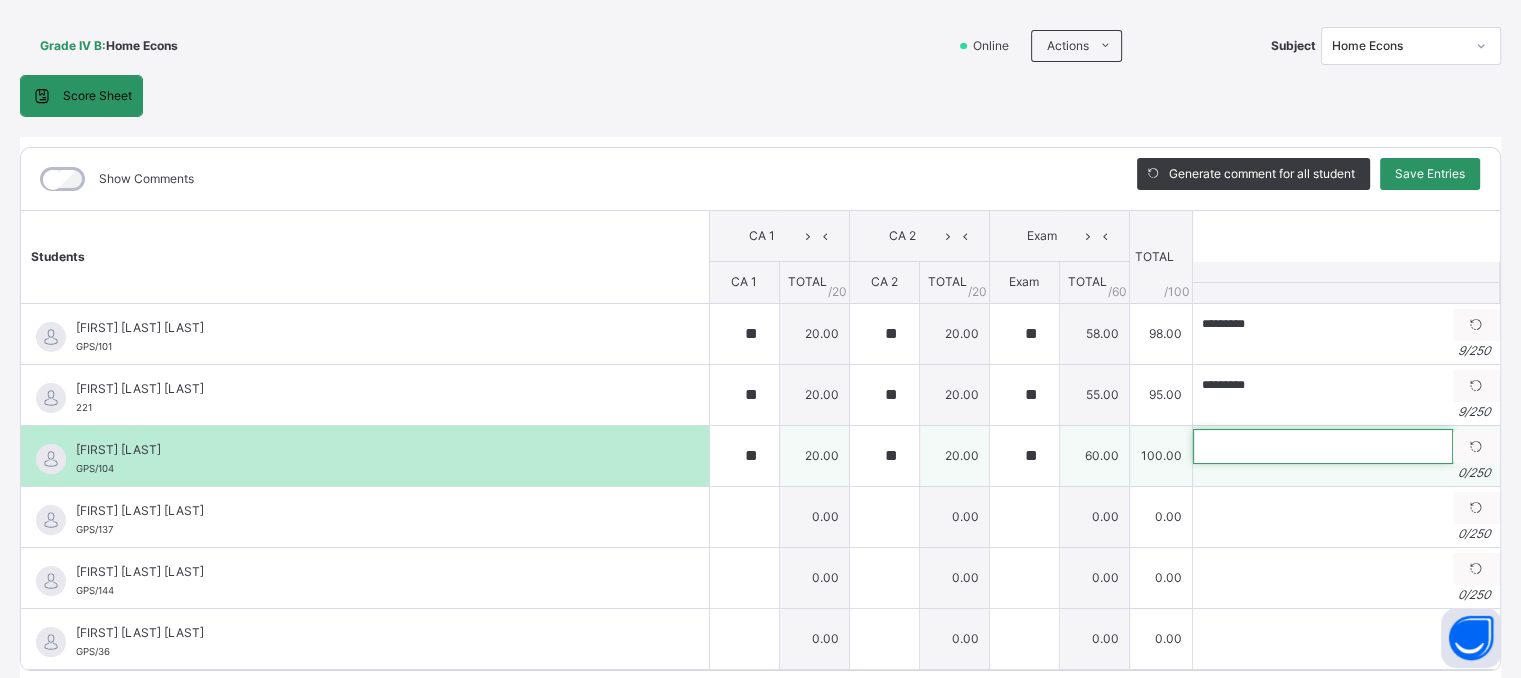 click at bounding box center [1323, 446] 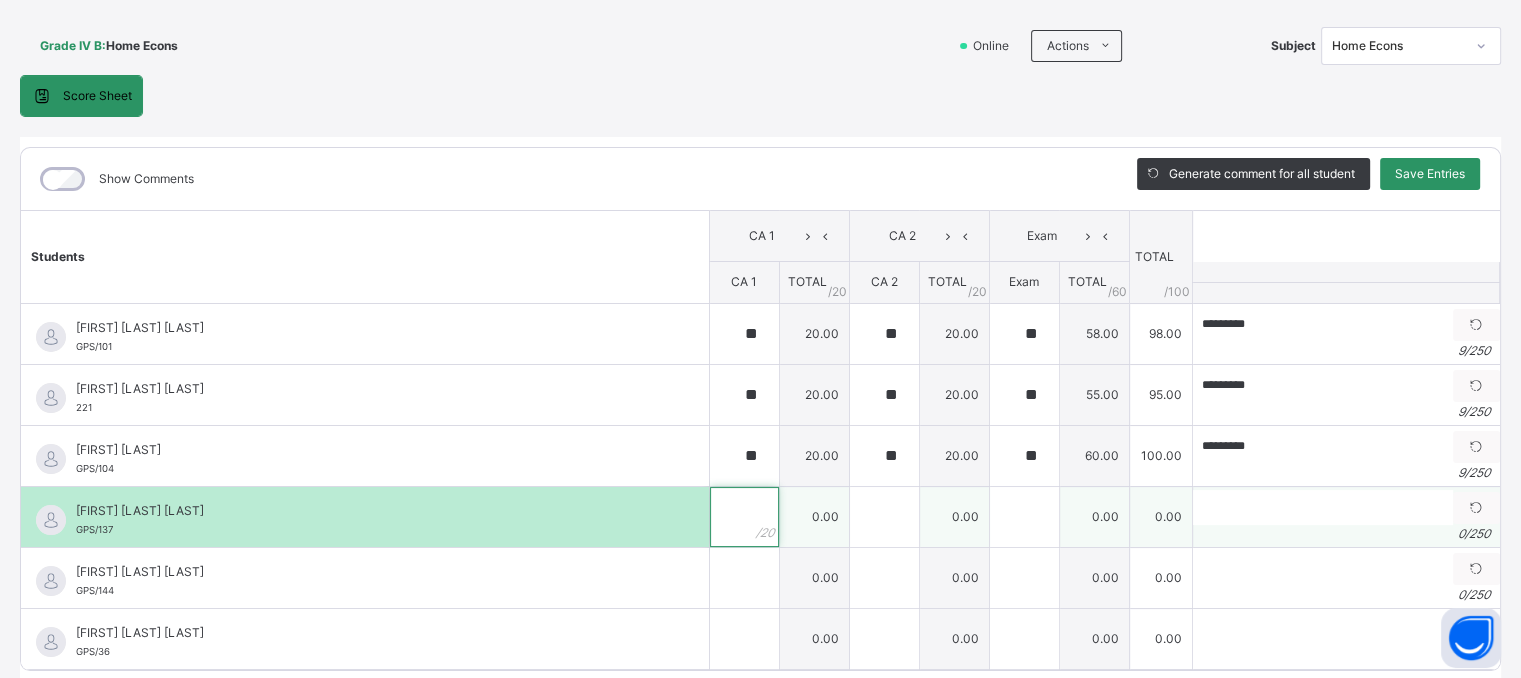click at bounding box center (744, 517) 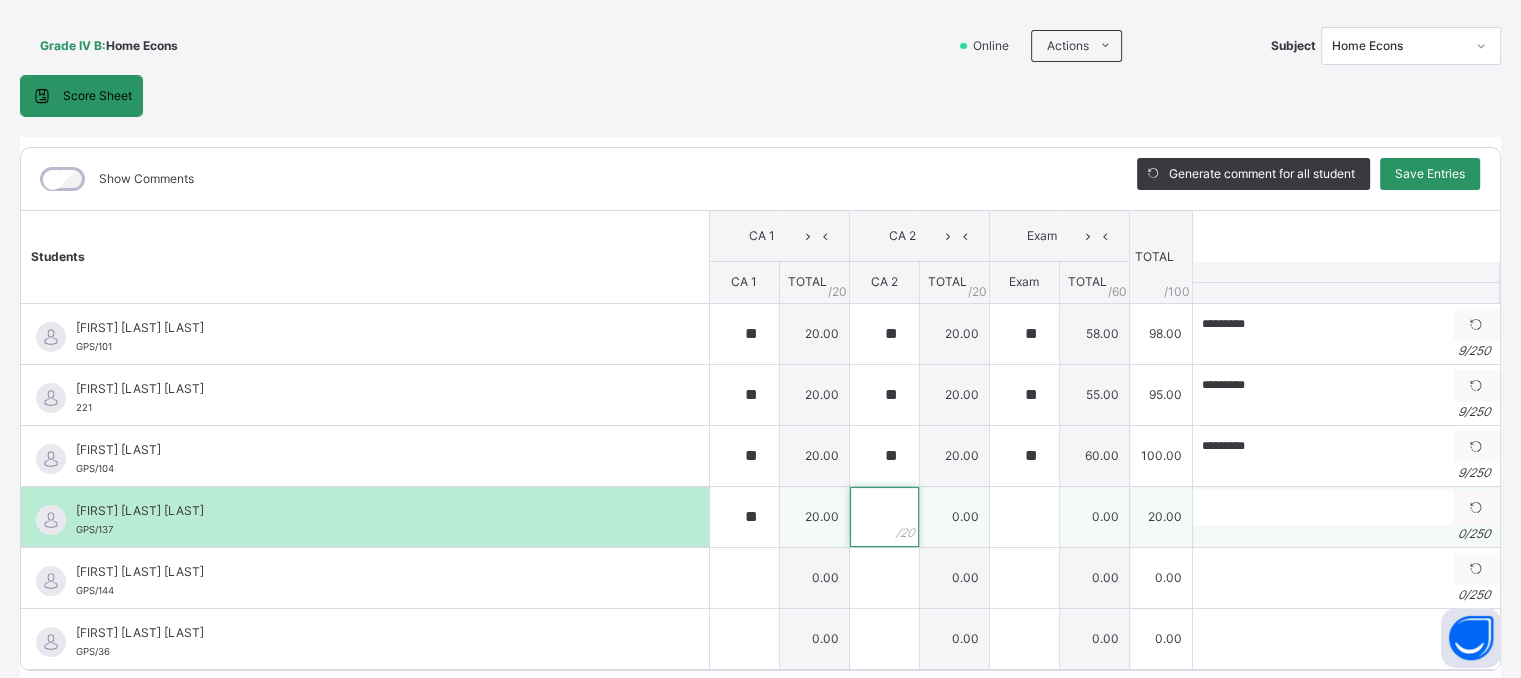 click at bounding box center (884, 517) 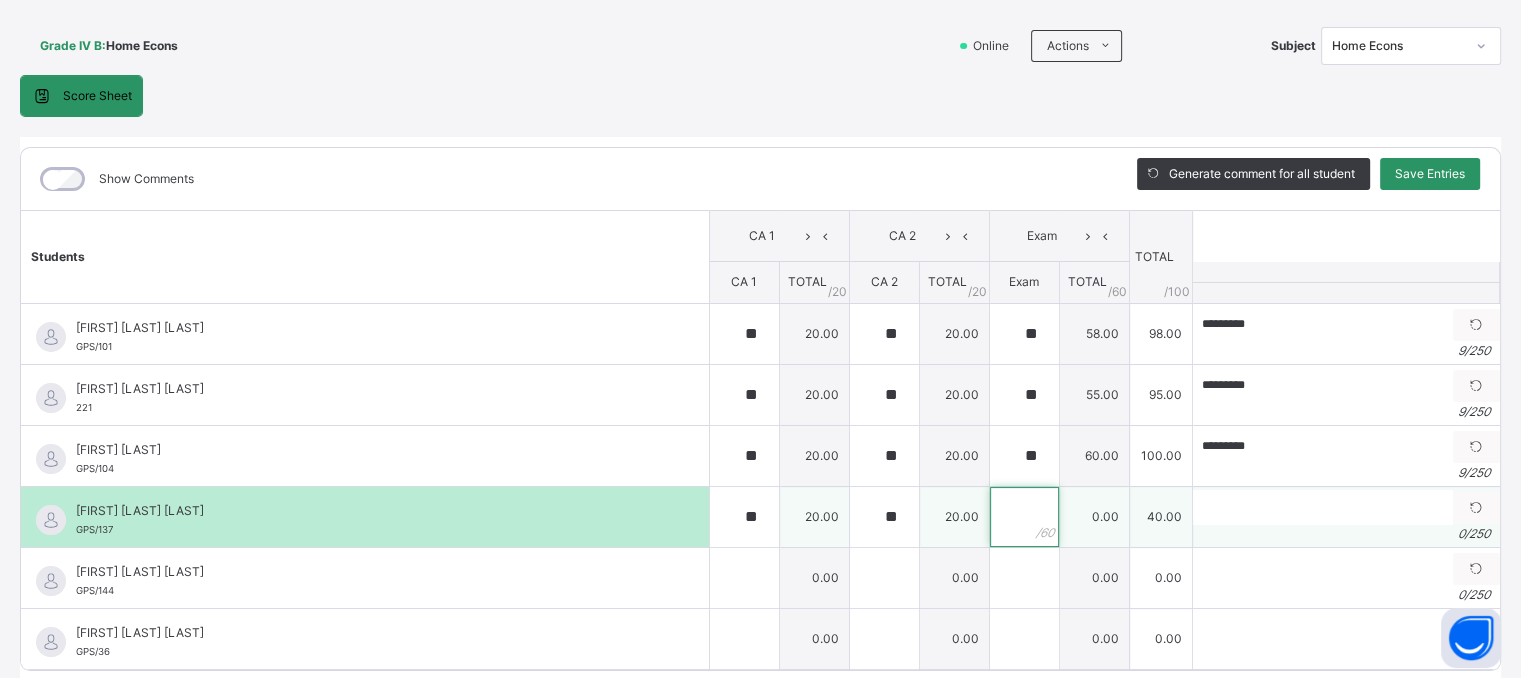 click at bounding box center [1024, 517] 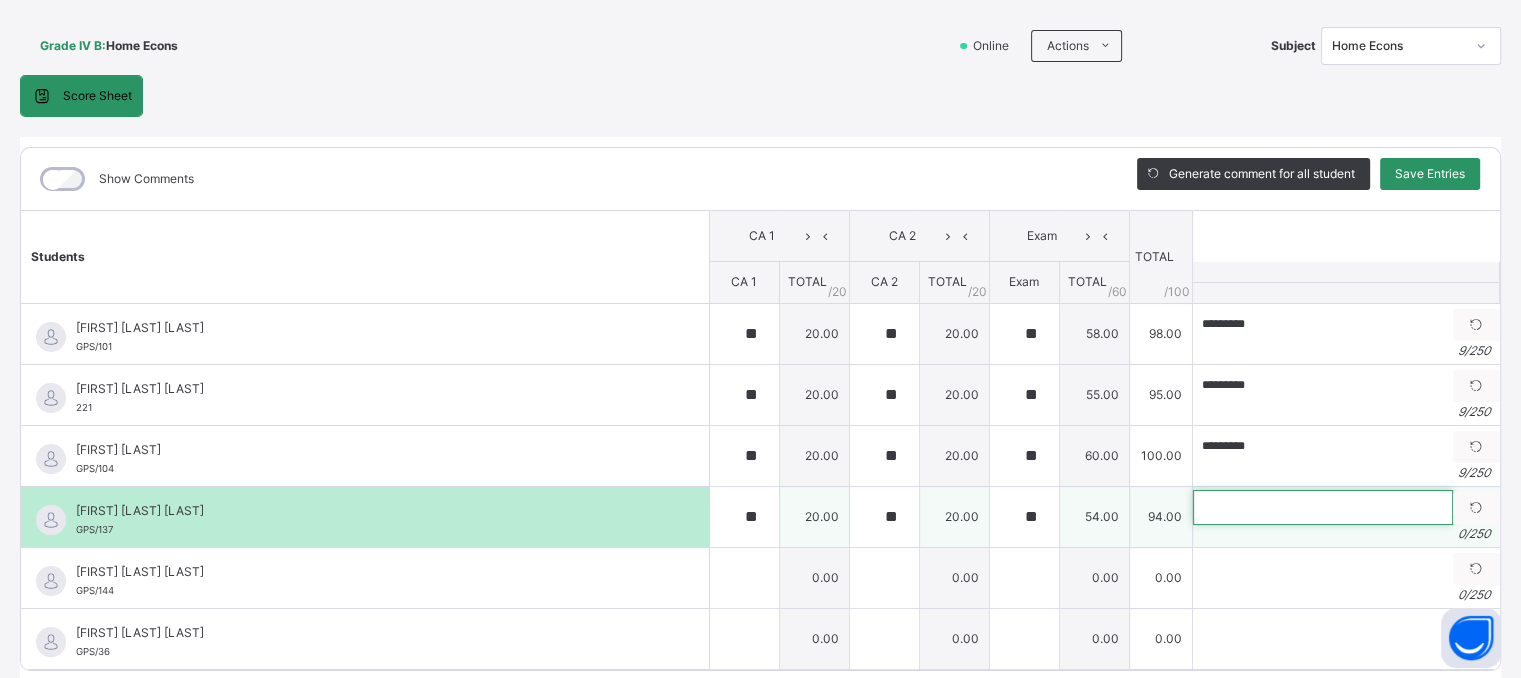 click at bounding box center [1323, 507] 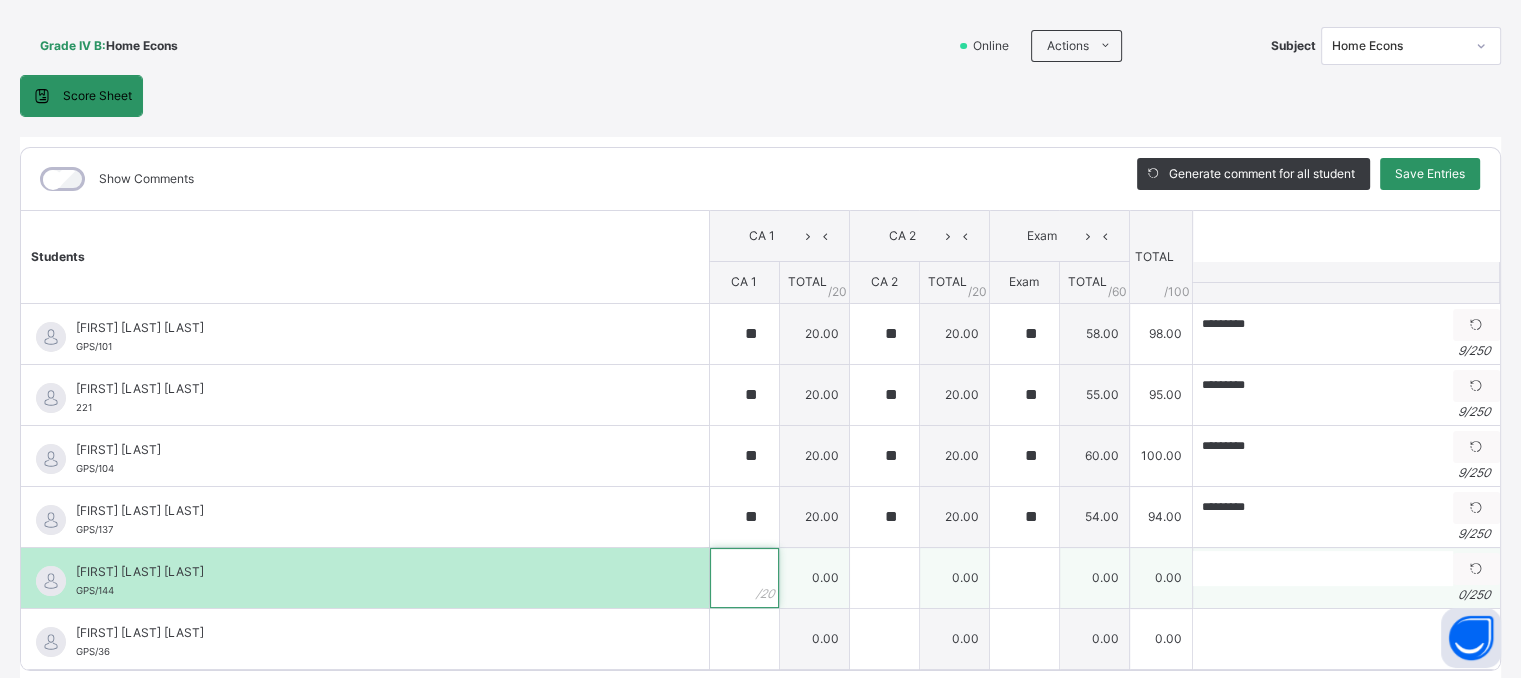 click at bounding box center (744, 578) 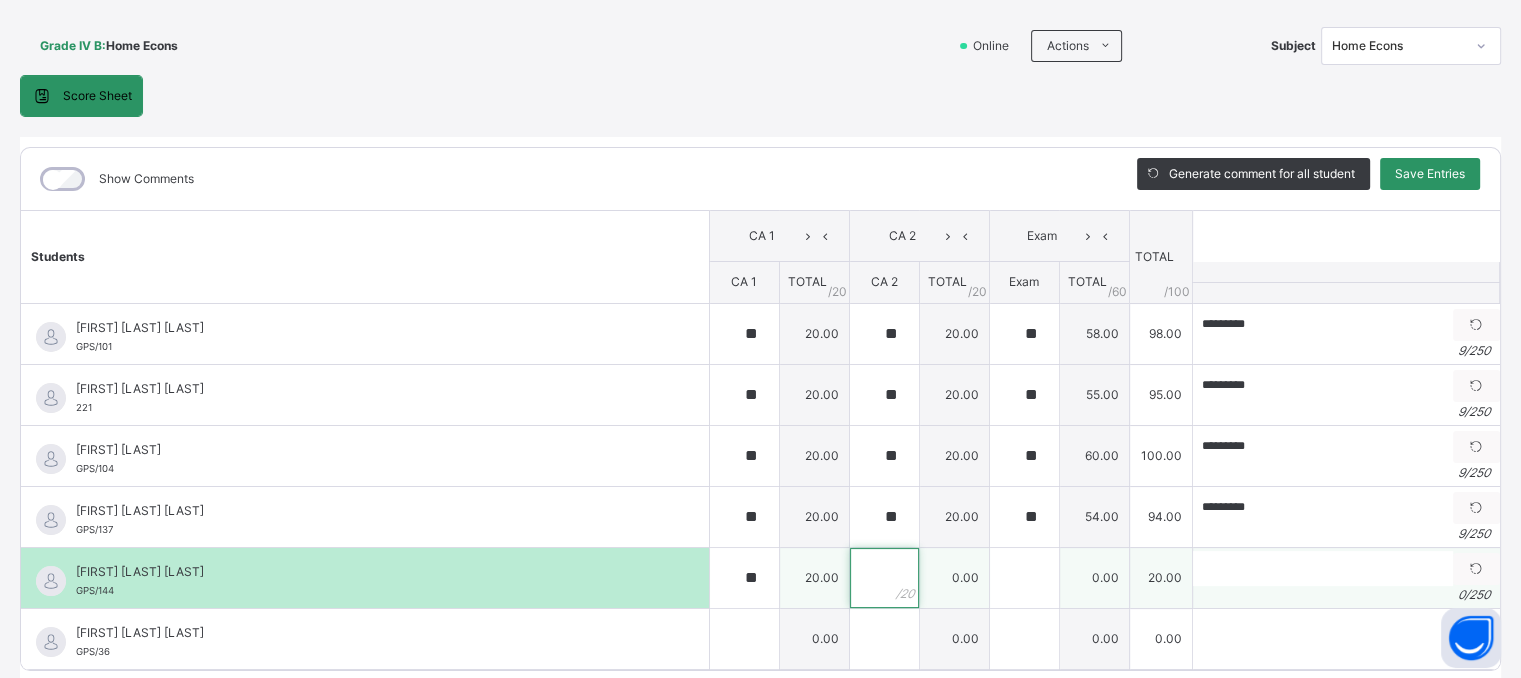 click at bounding box center [884, 578] 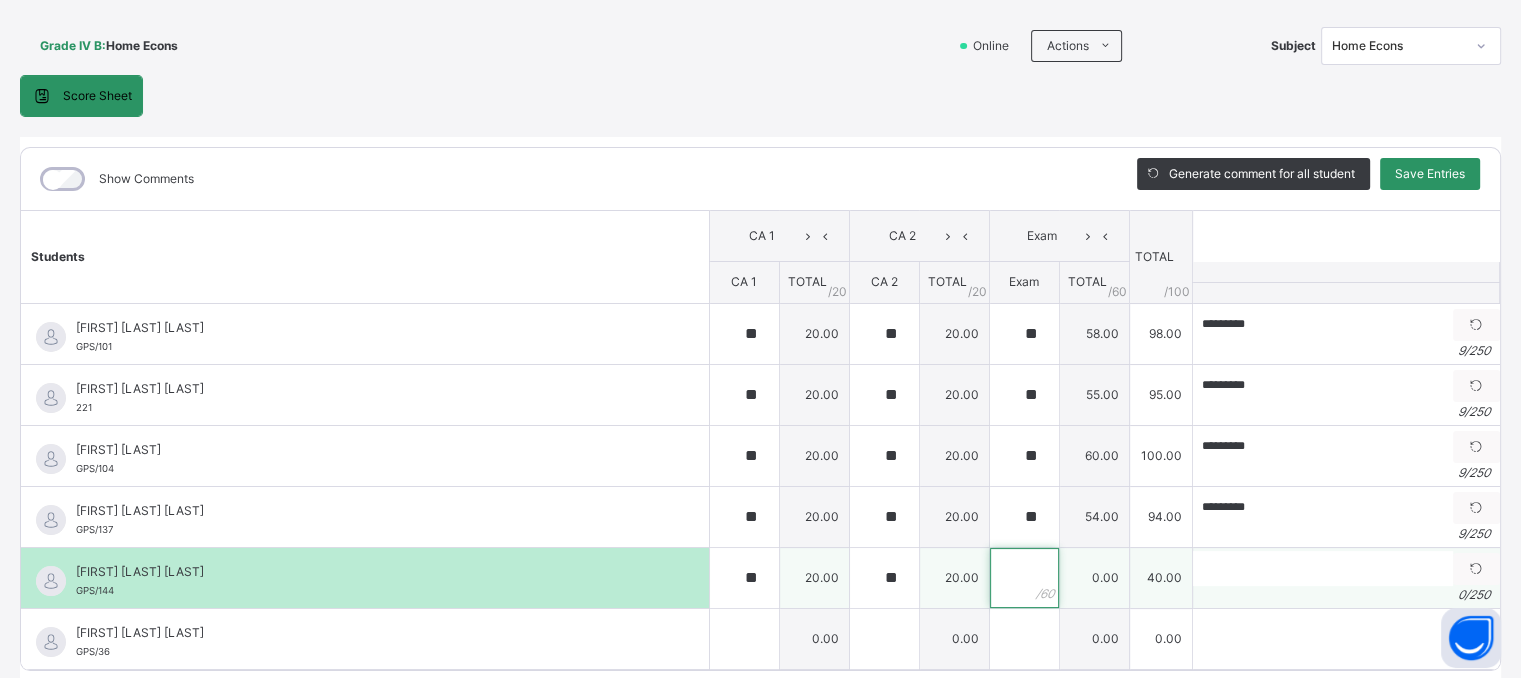 click at bounding box center [1024, 578] 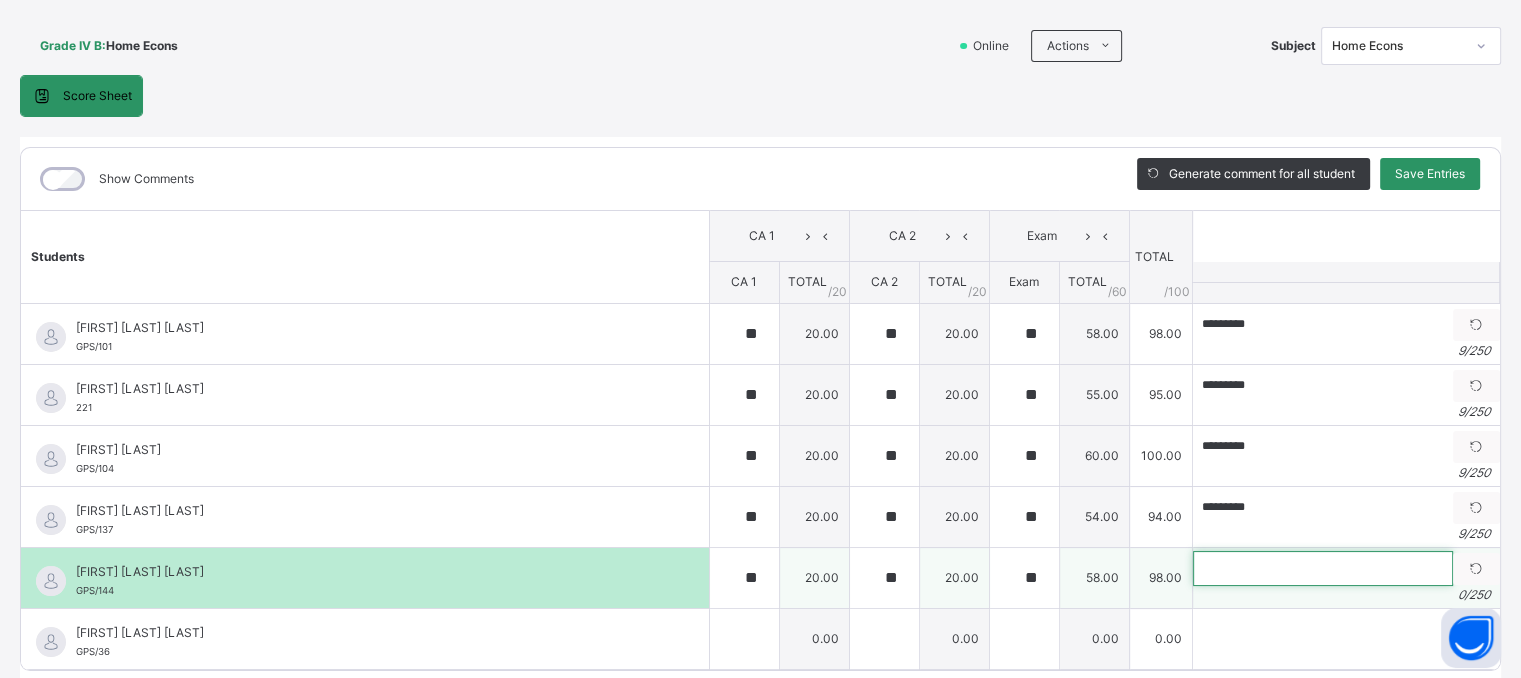 click at bounding box center (1323, 568) 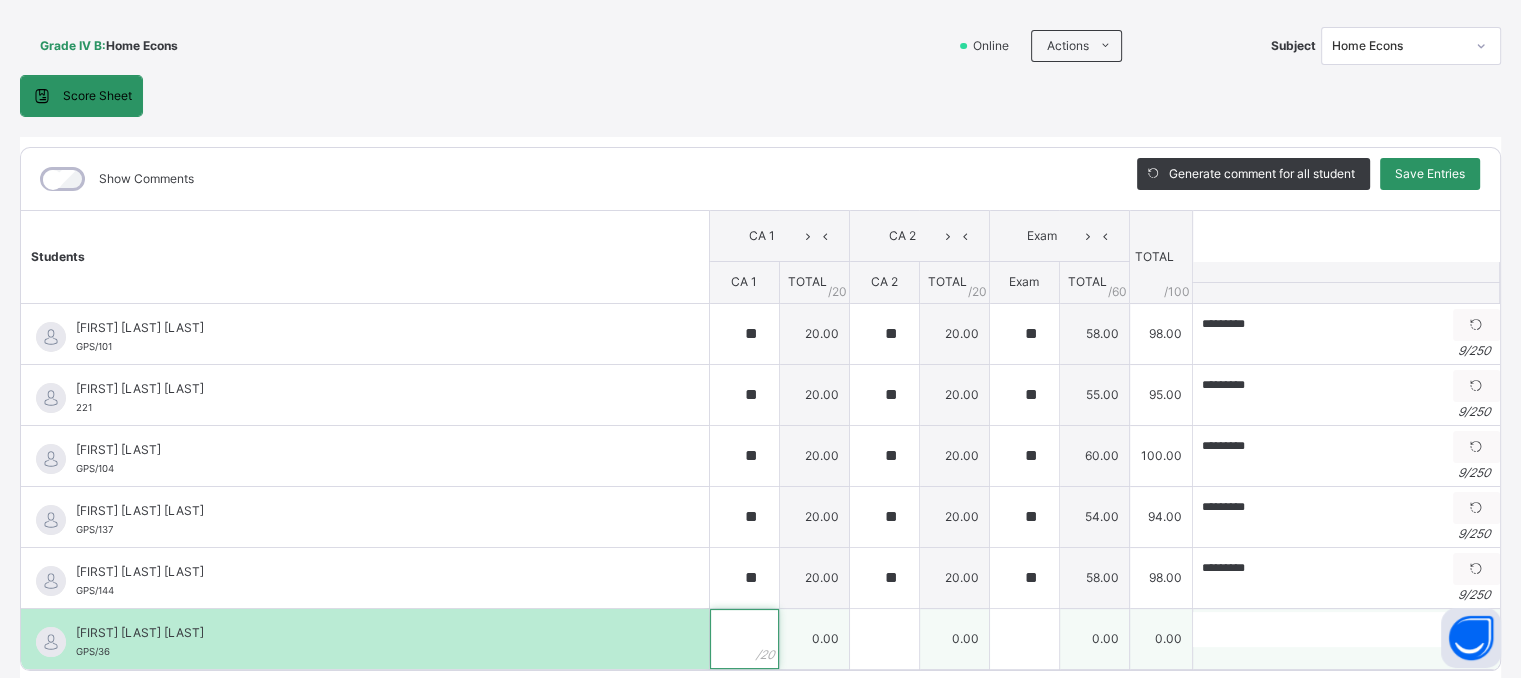 click at bounding box center [744, 639] 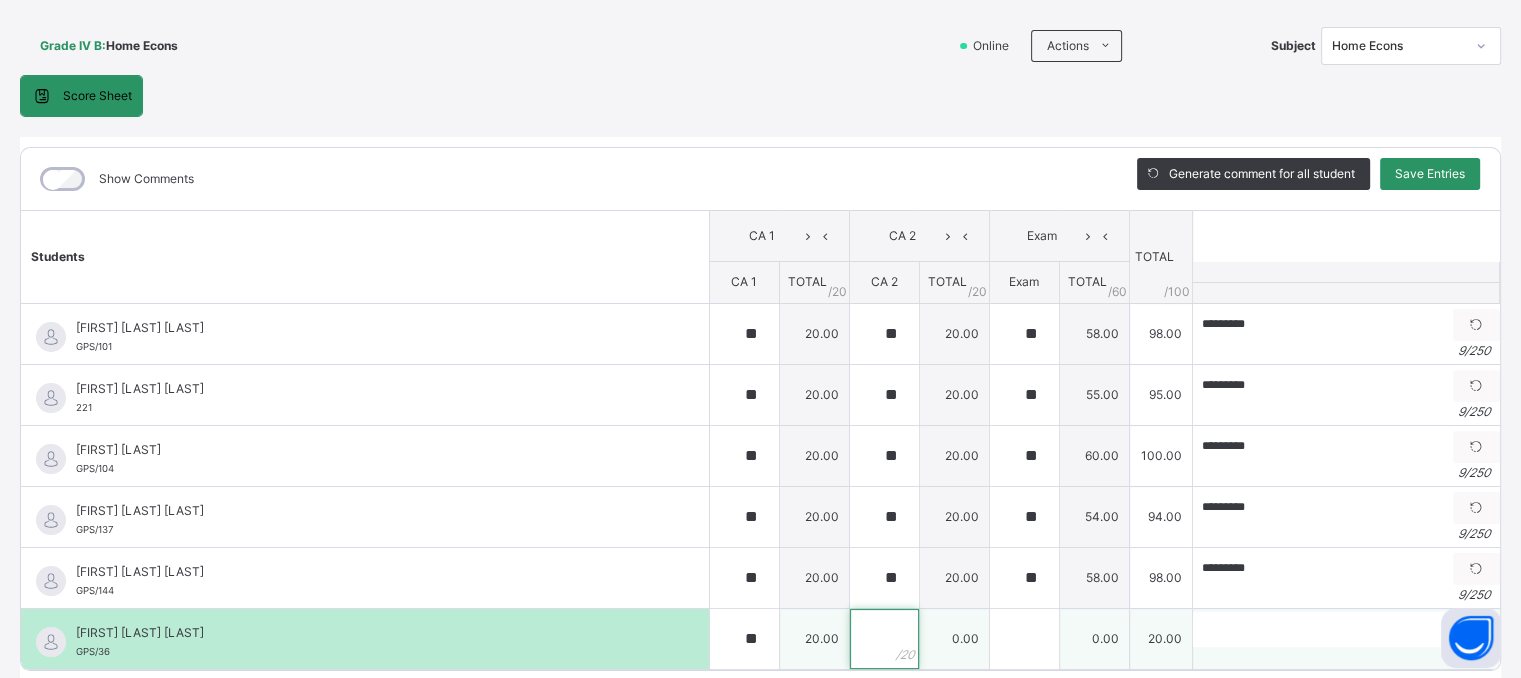 click at bounding box center [884, 639] 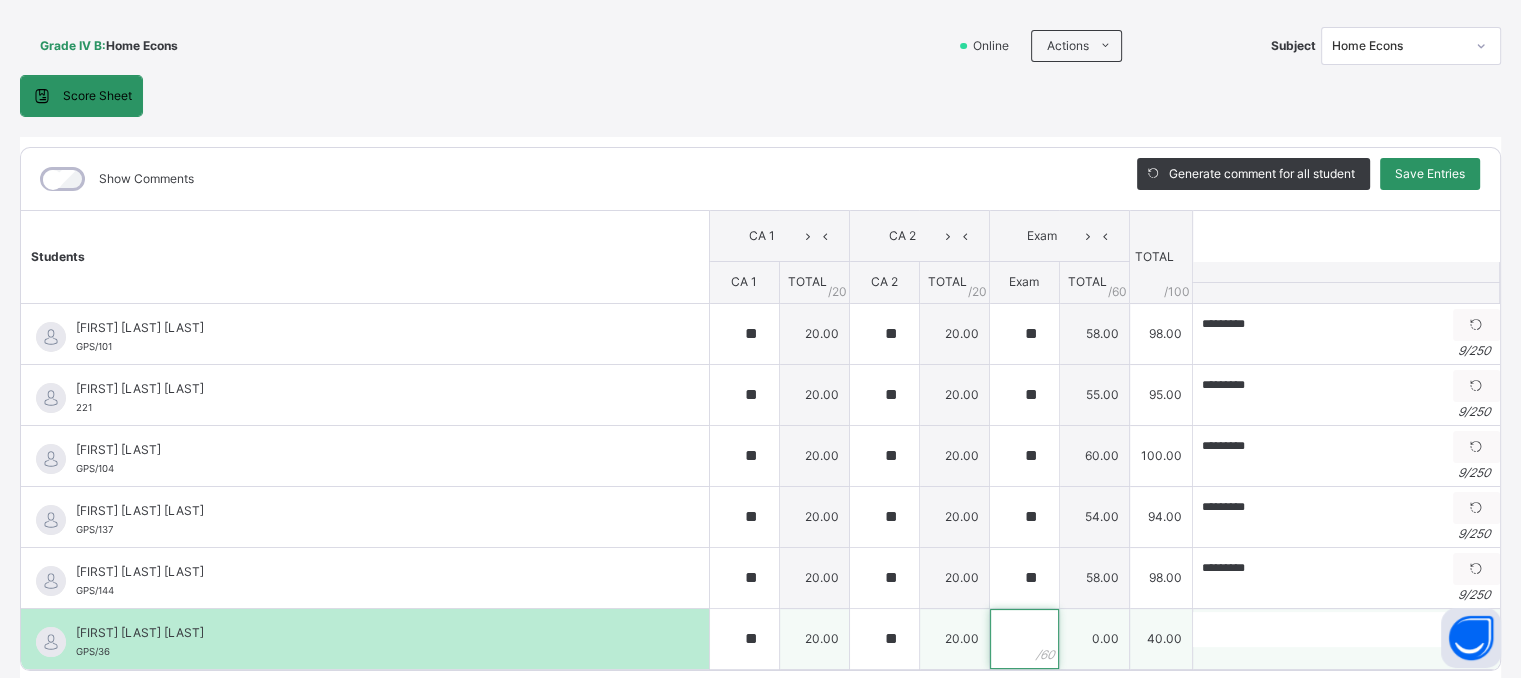 click at bounding box center [1024, 639] 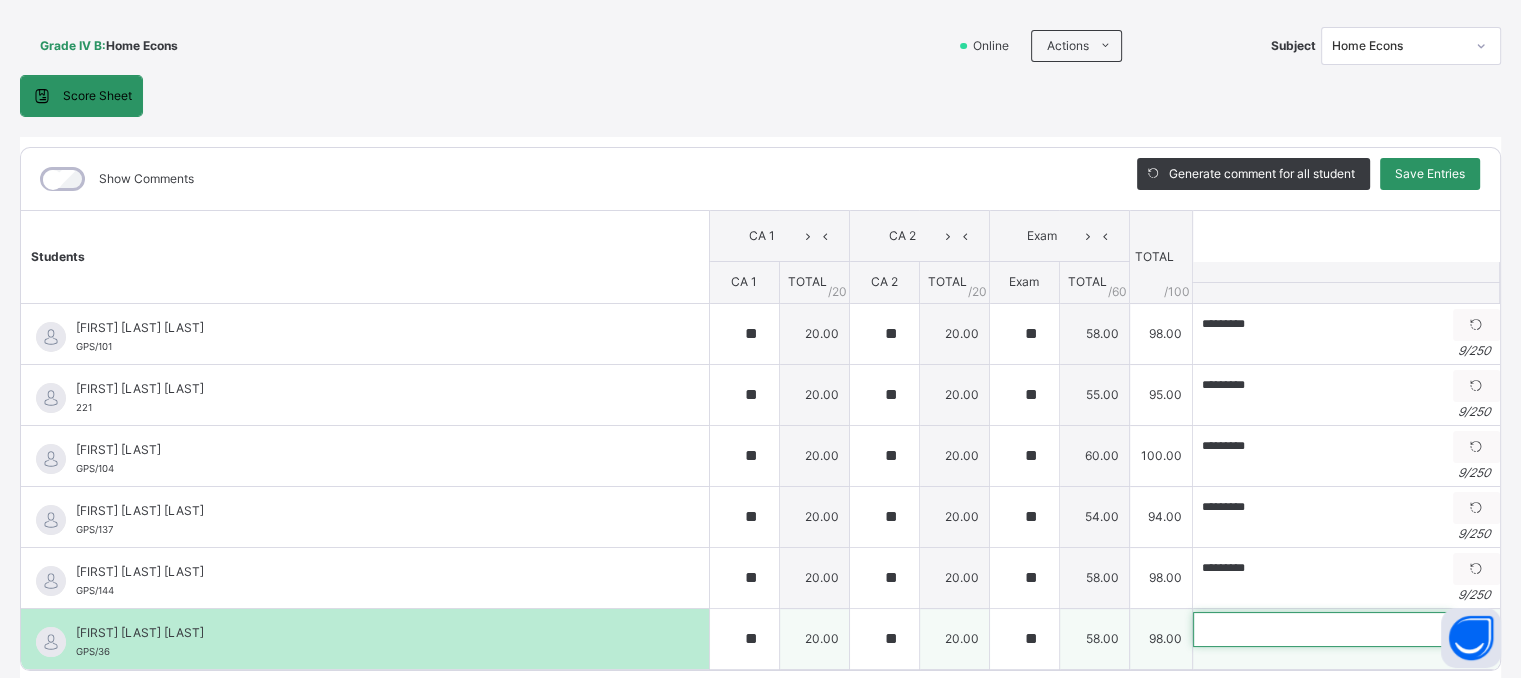 click at bounding box center (1323, 629) 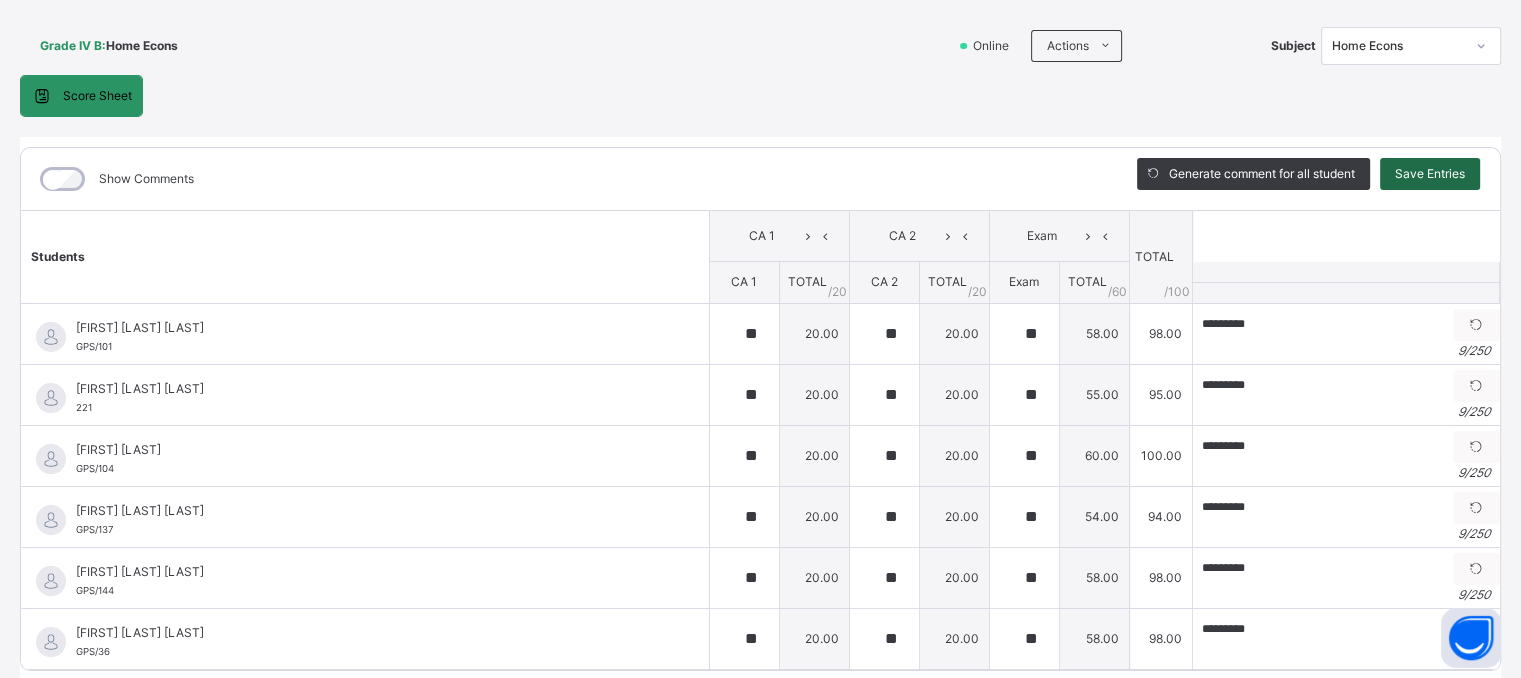 click on "Save Entries" at bounding box center [1430, 174] 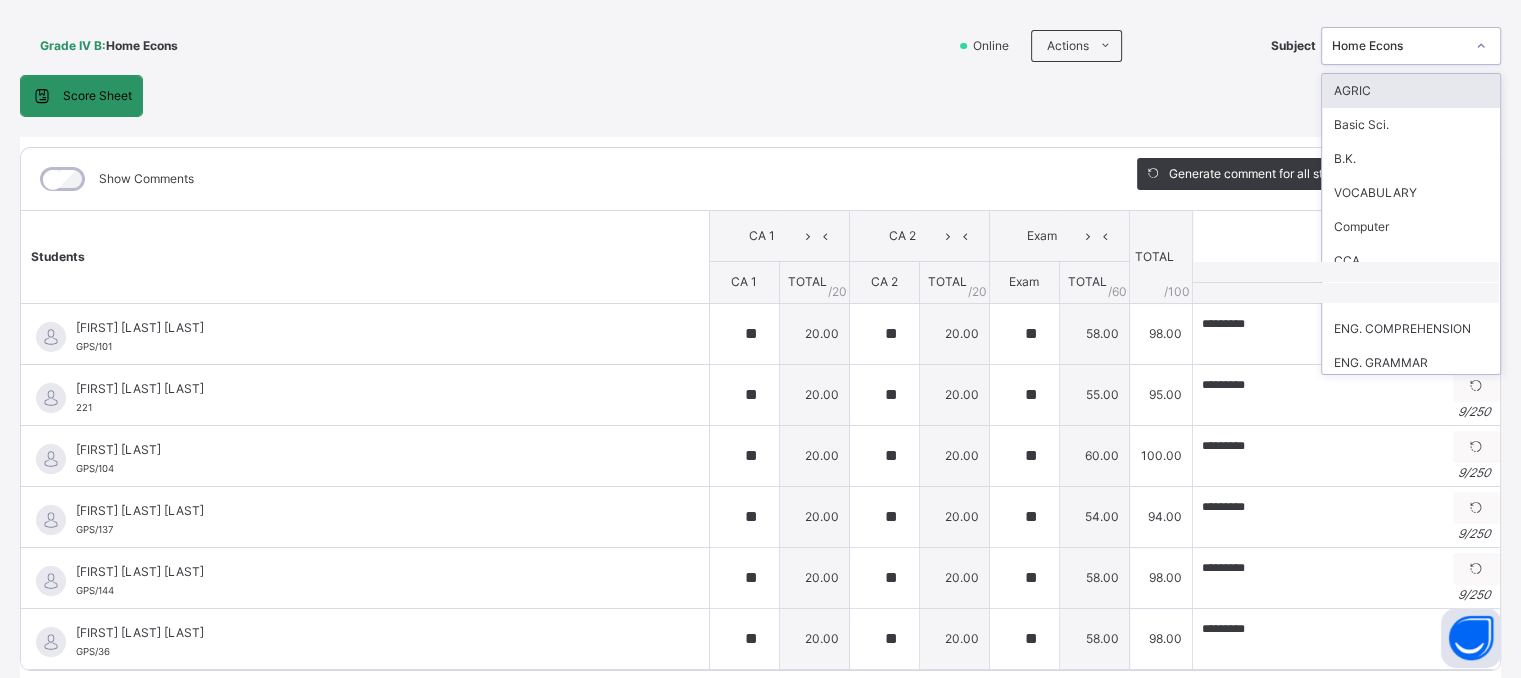 click on "Home Econs" at bounding box center (1398, 46) 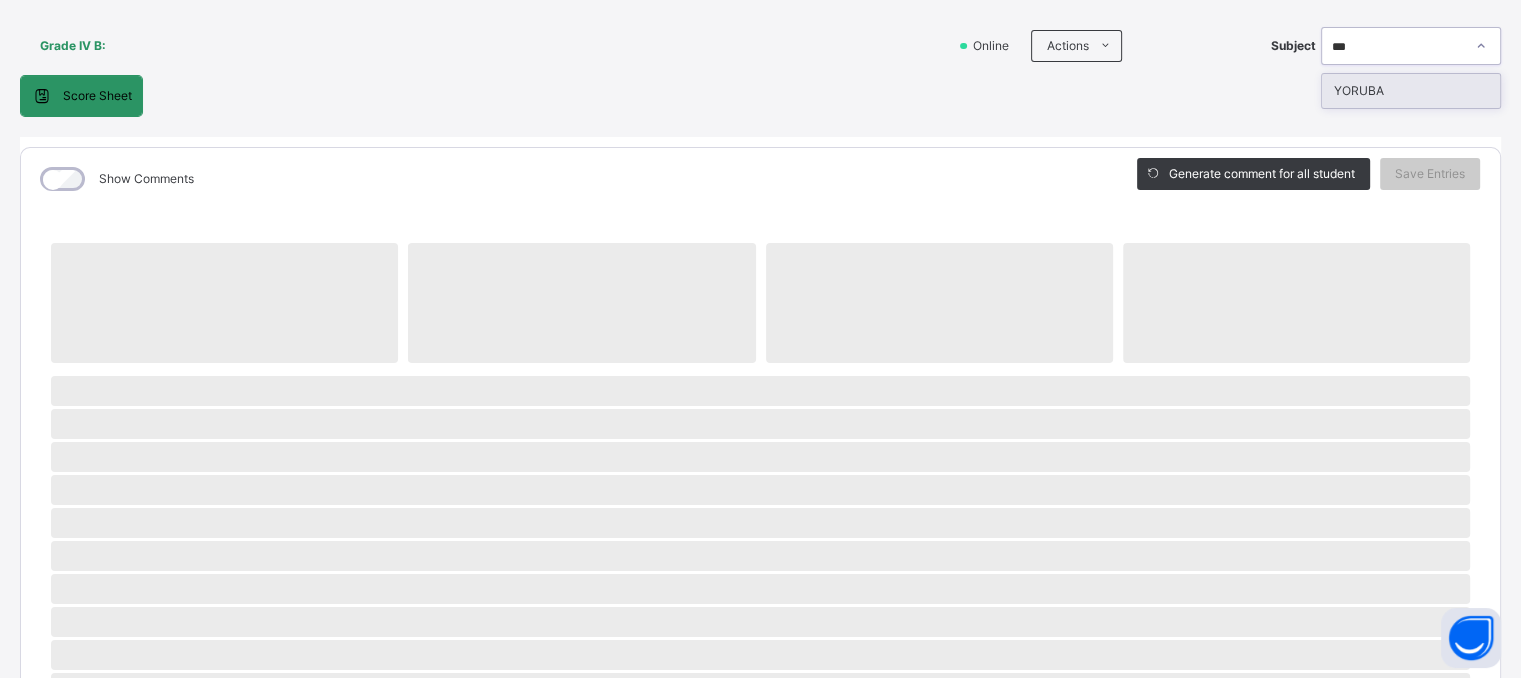 click on "YORUBA" at bounding box center (1411, 91) 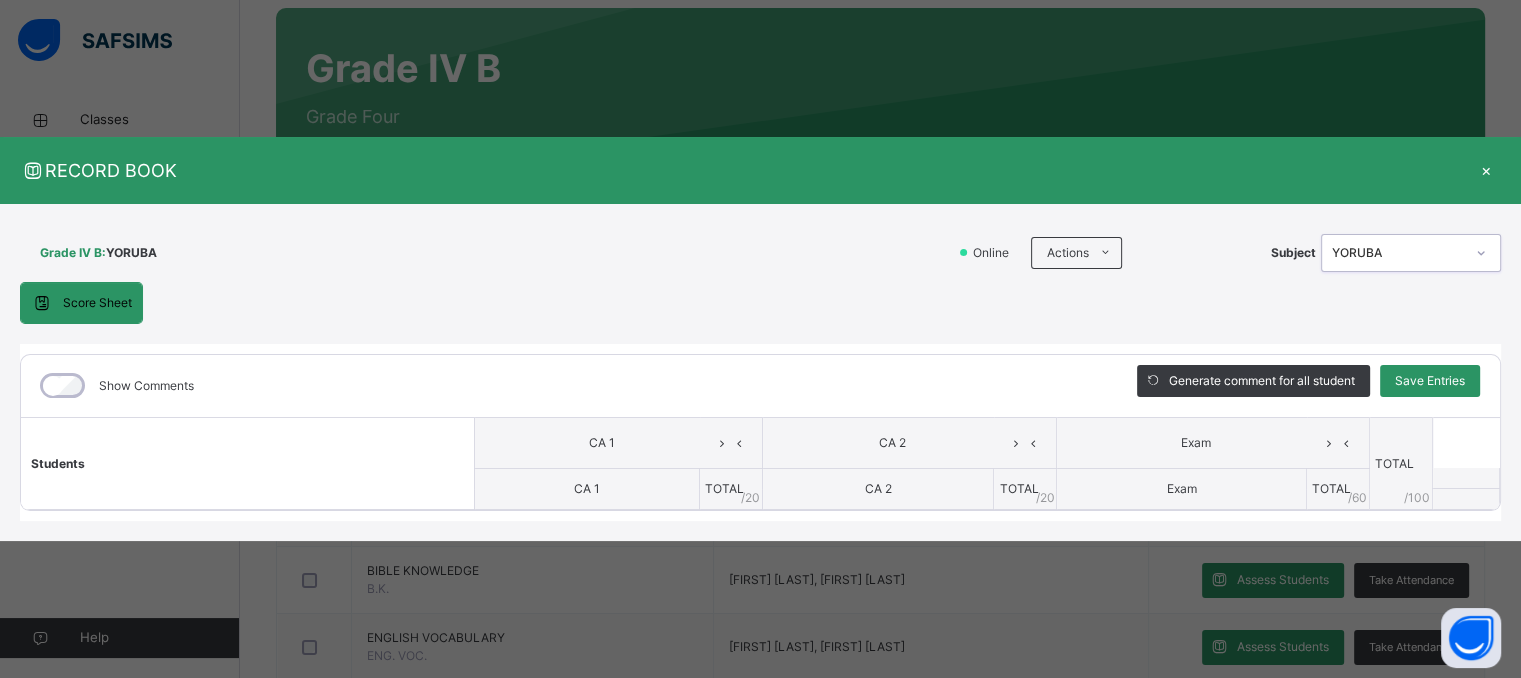 scroll, scrollTop: 0, scrollLeft: 0, axis: both 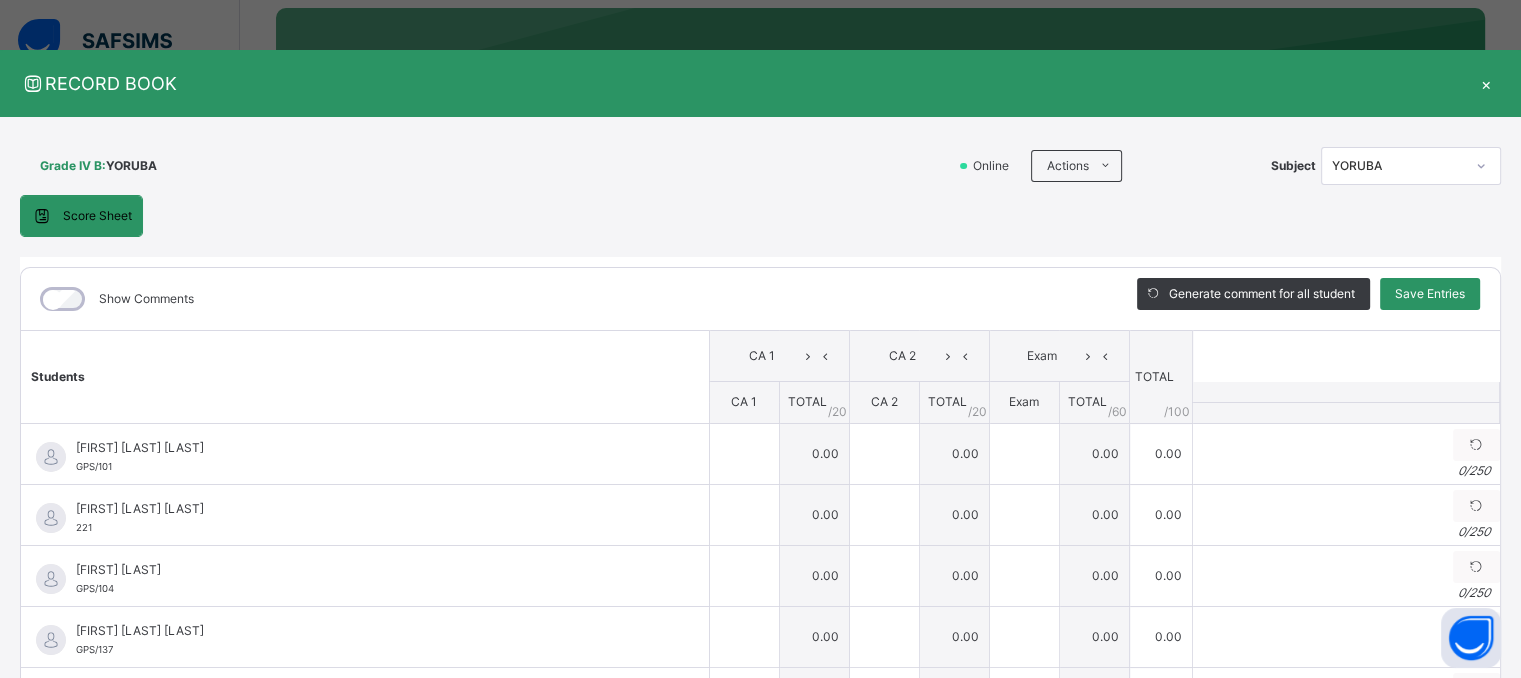 click on "Grade IV   B :   YORUBA" at bounding box center [482, 166] 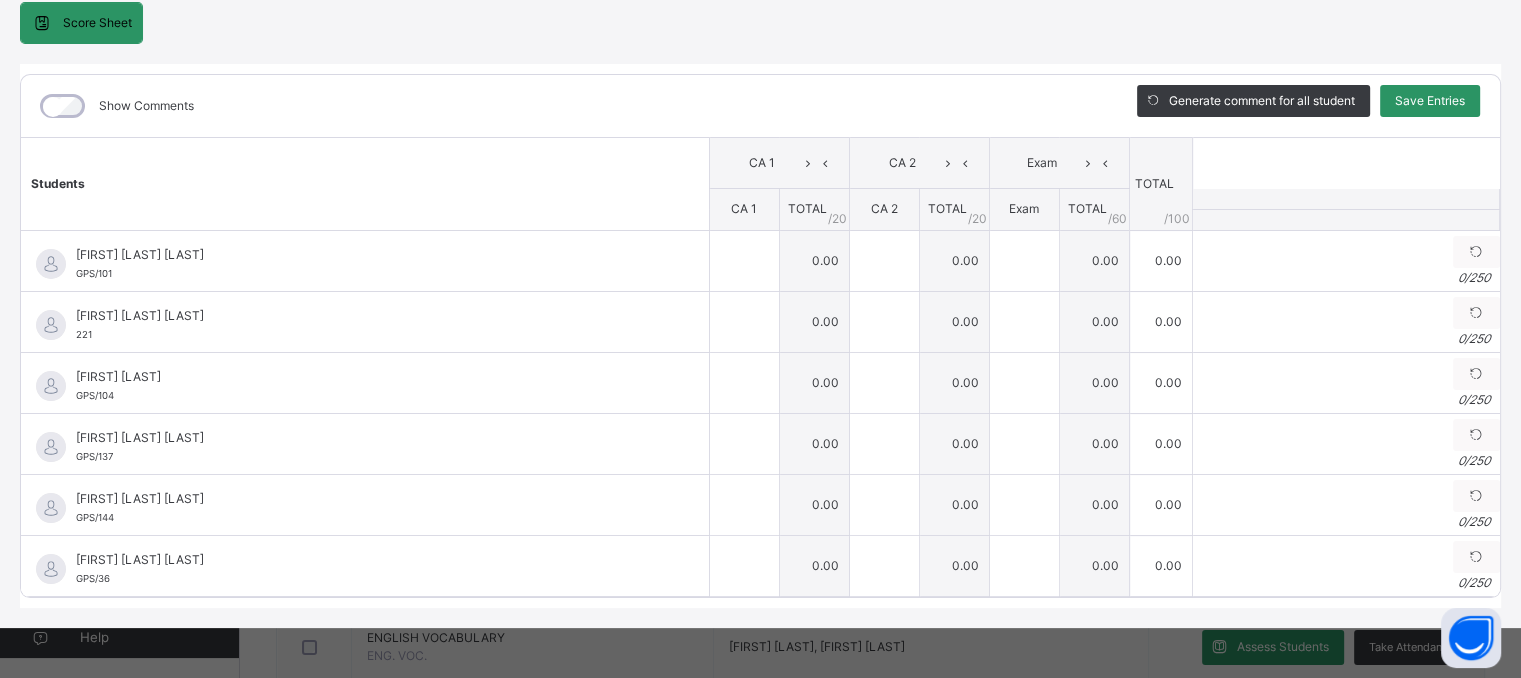 scroll, scrollTop: 205, scrollLeft: 0, axis: vertical 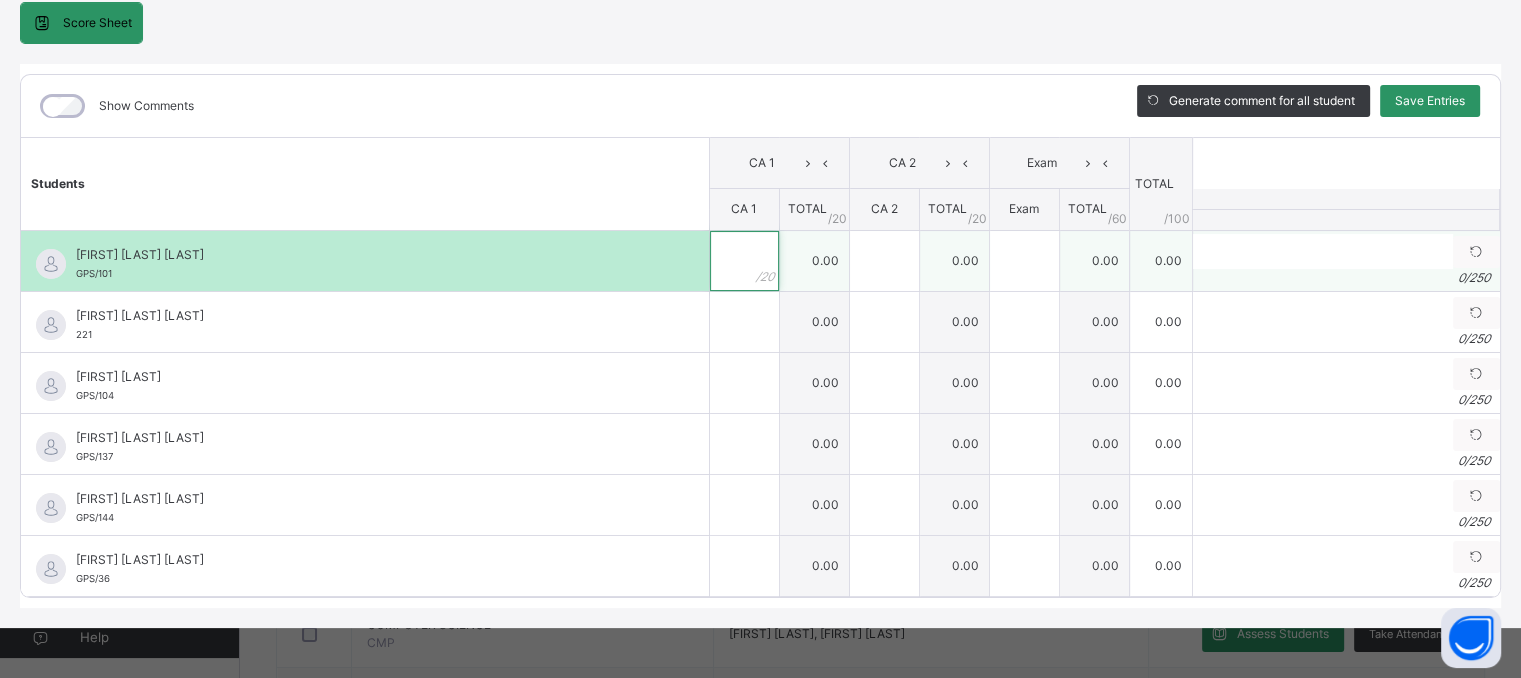 click at bounding box center (744, 261) 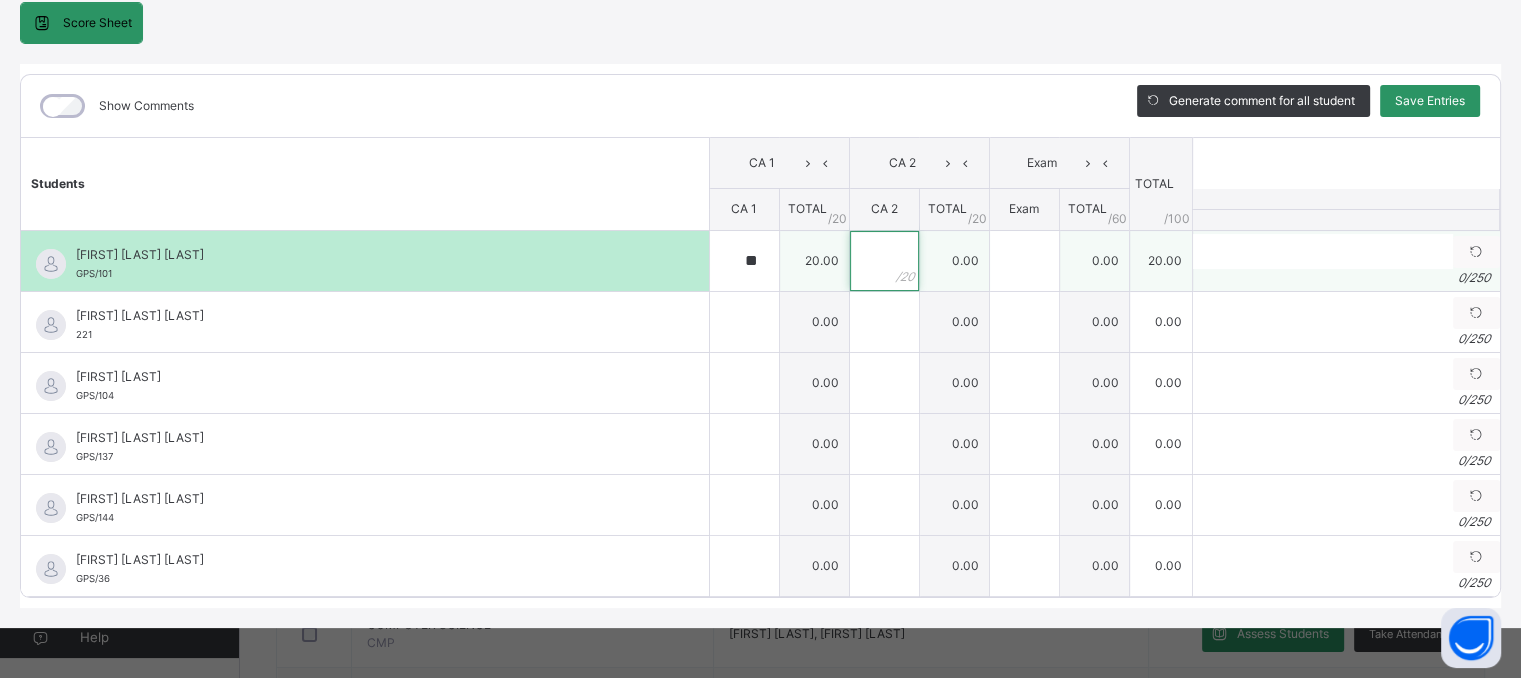 click at bounding box center [884, 261] 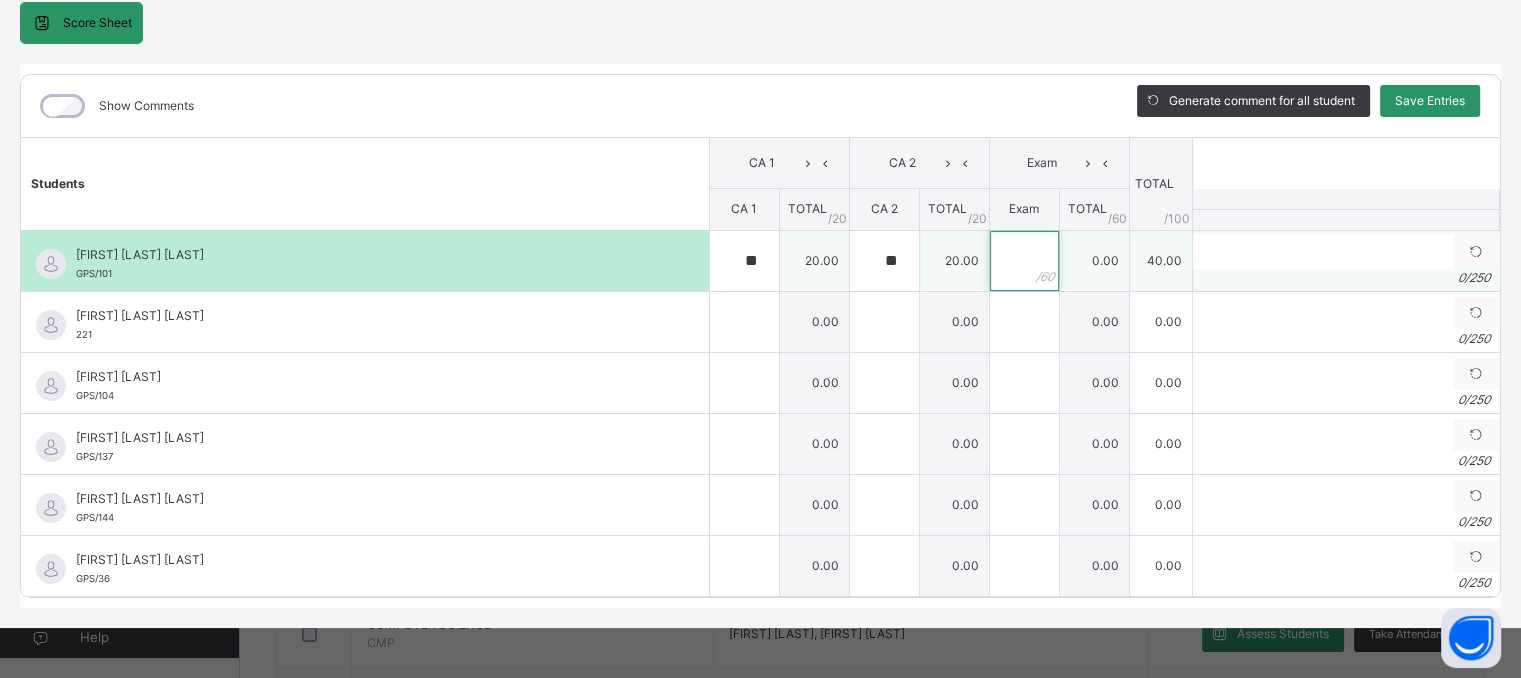 click at bounding box center (1024, 261) 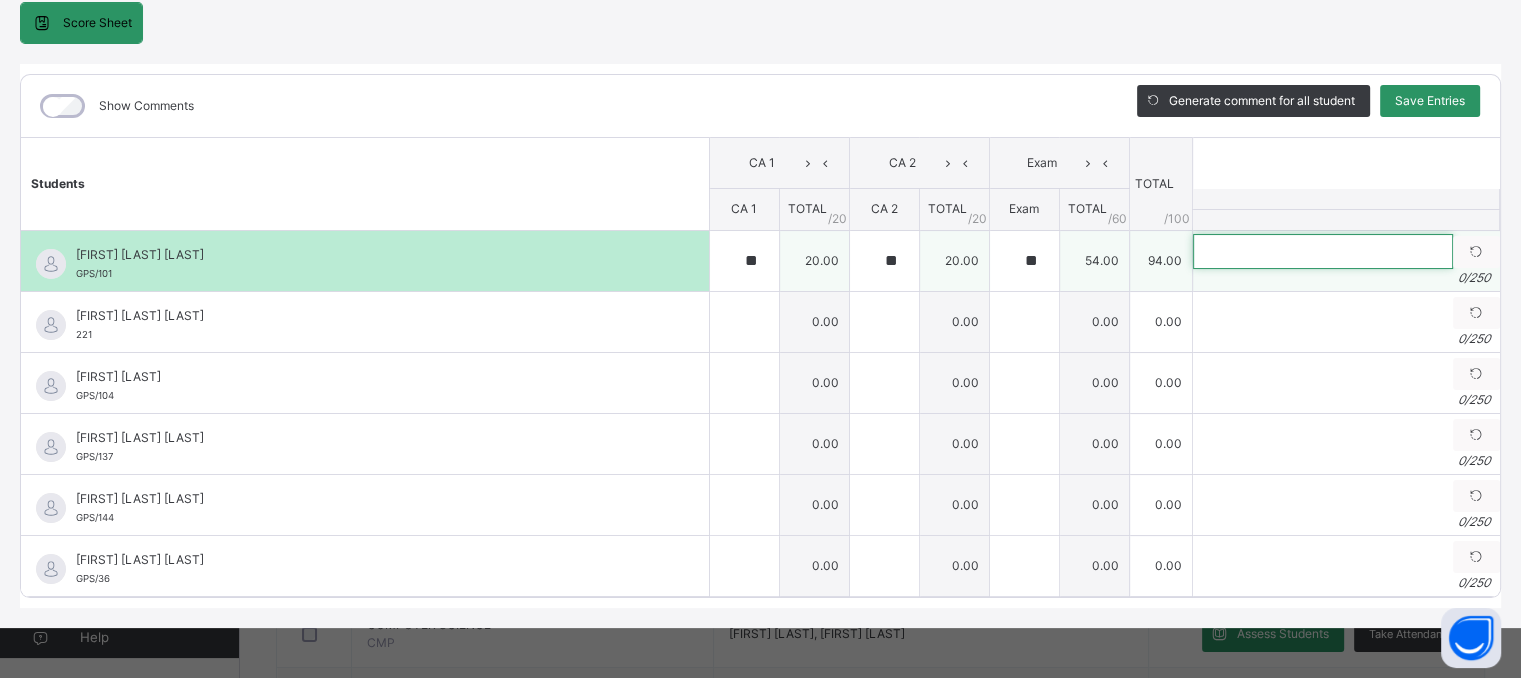 click at bounding box center (1323, 251) 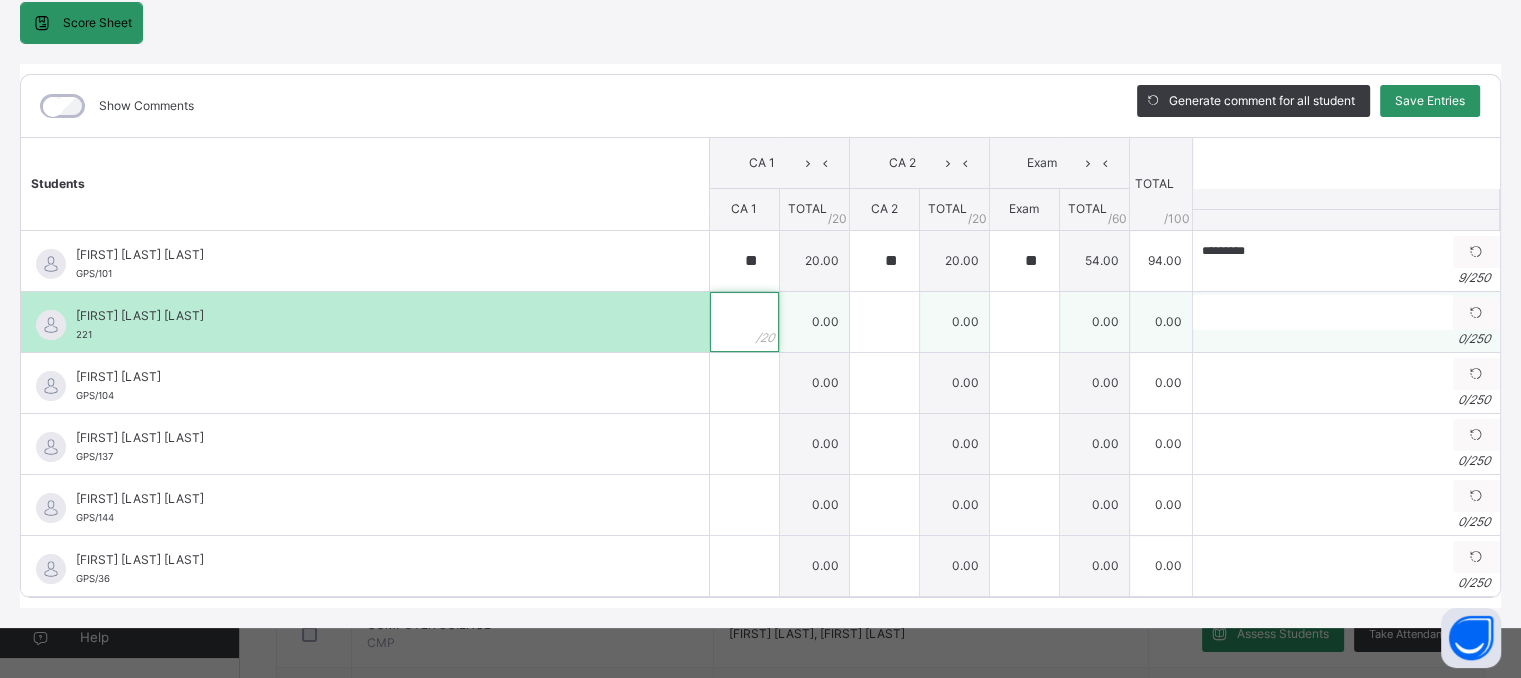 click at bounding box center (744, 322) 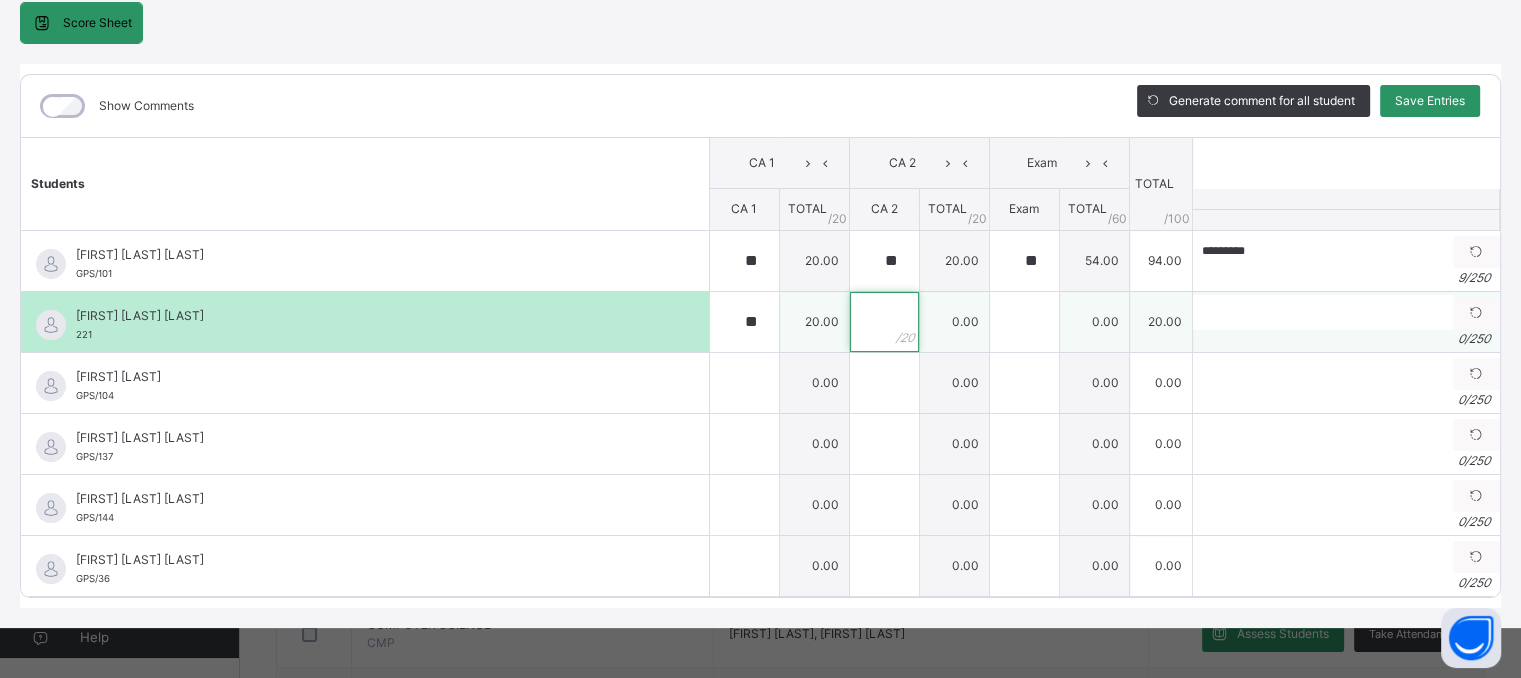 click at bounding box center (884, 322) 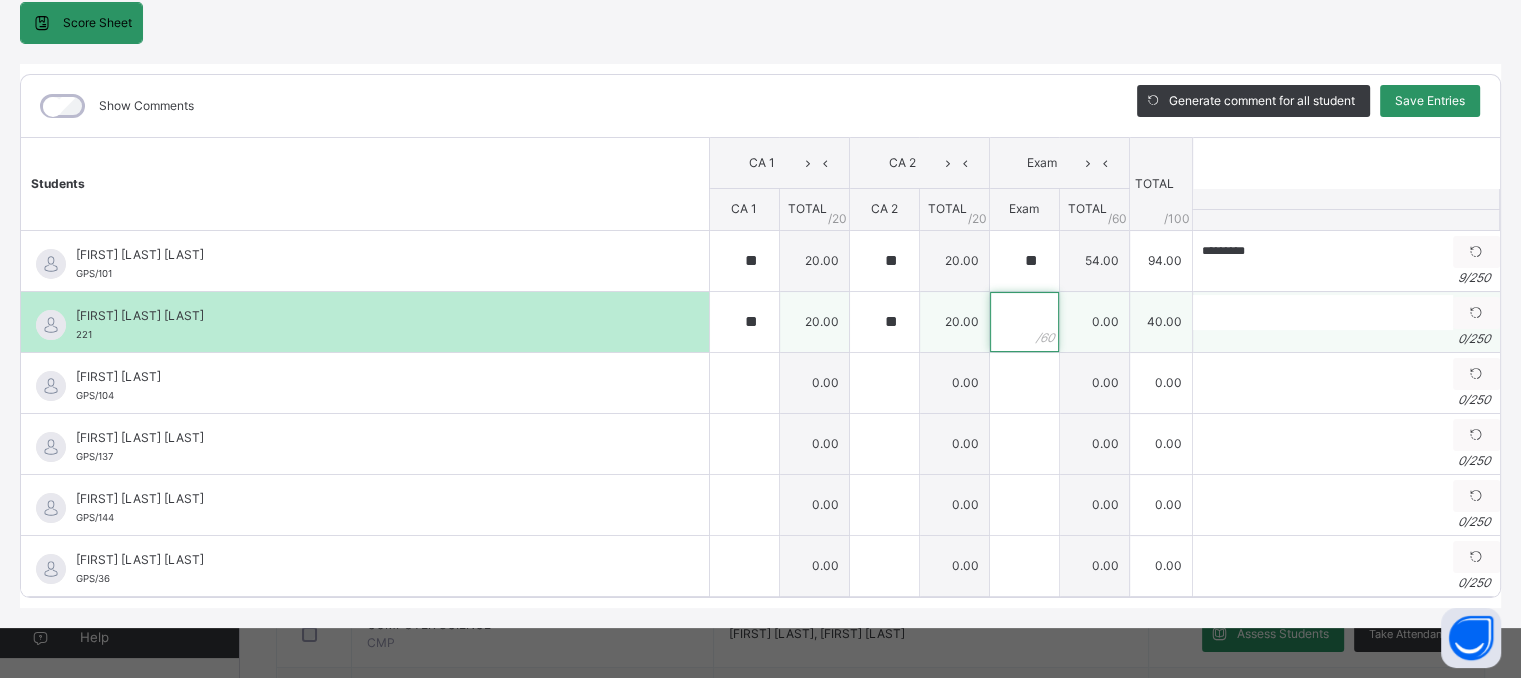 click at bounding box center (1024, 322) 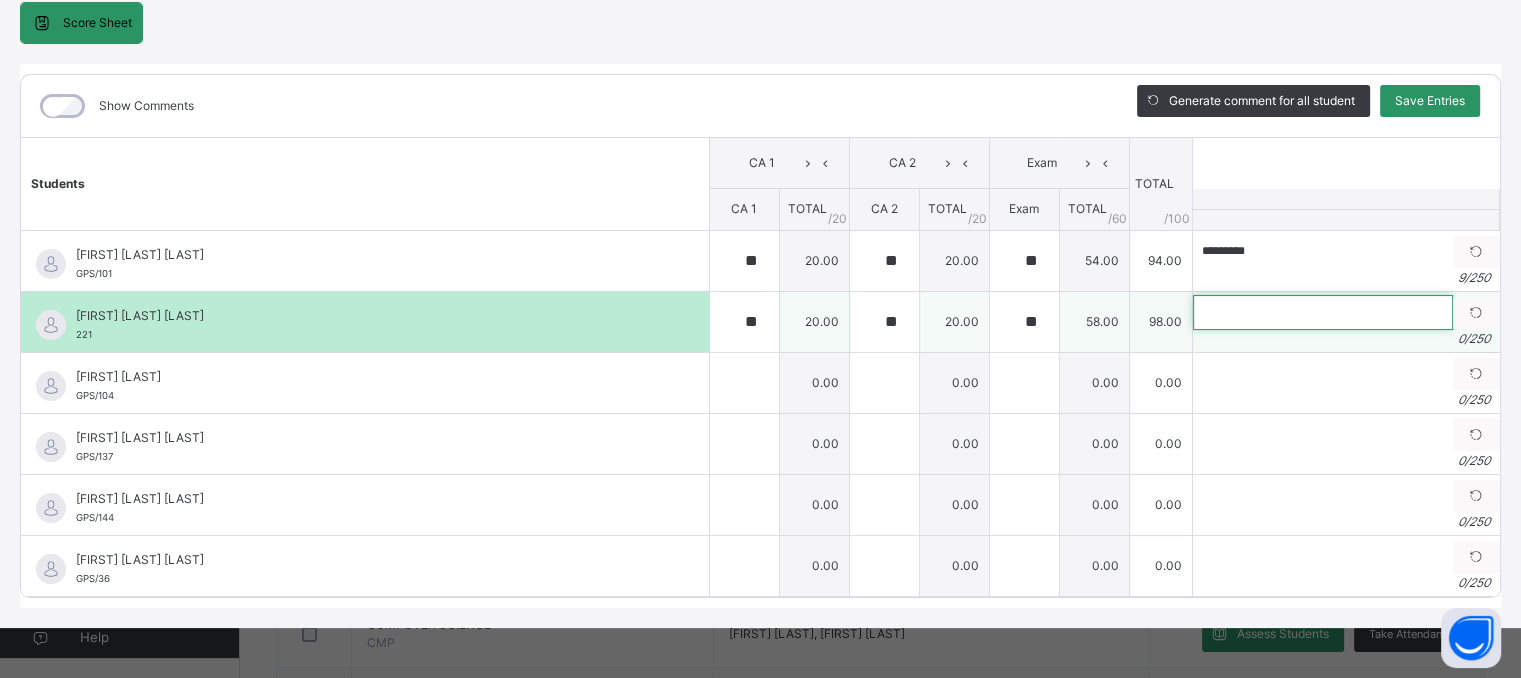click at bounding box center (1323, 312) 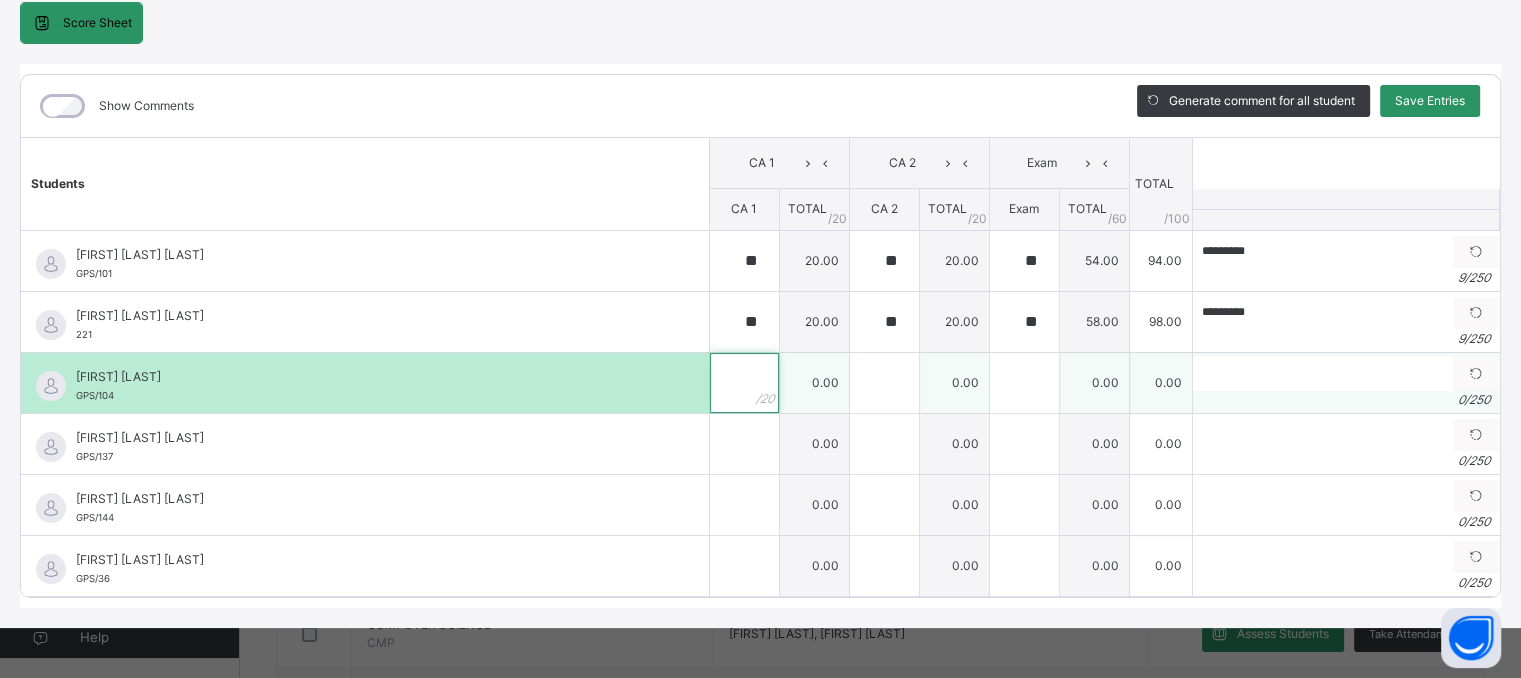 click at bounding box center [744, 383] 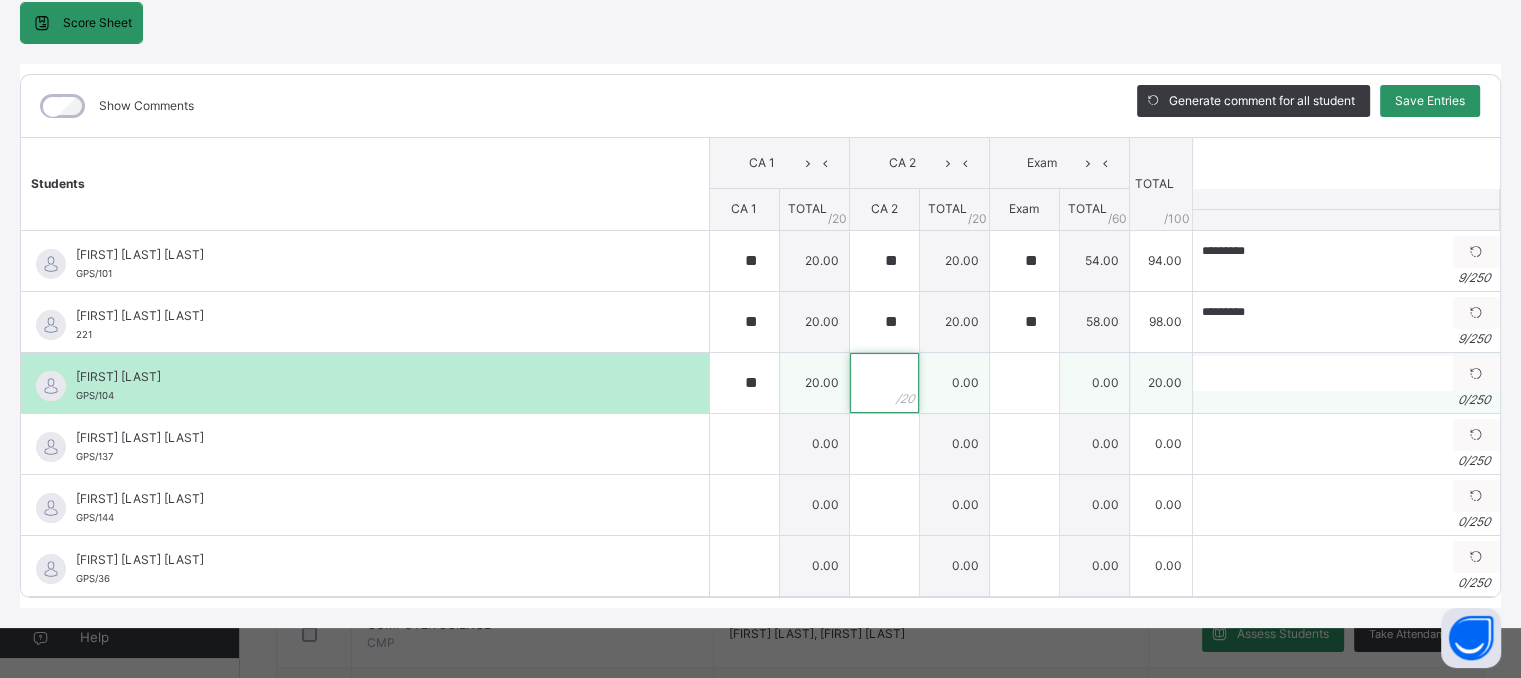 click at bounding box center (884, 383) 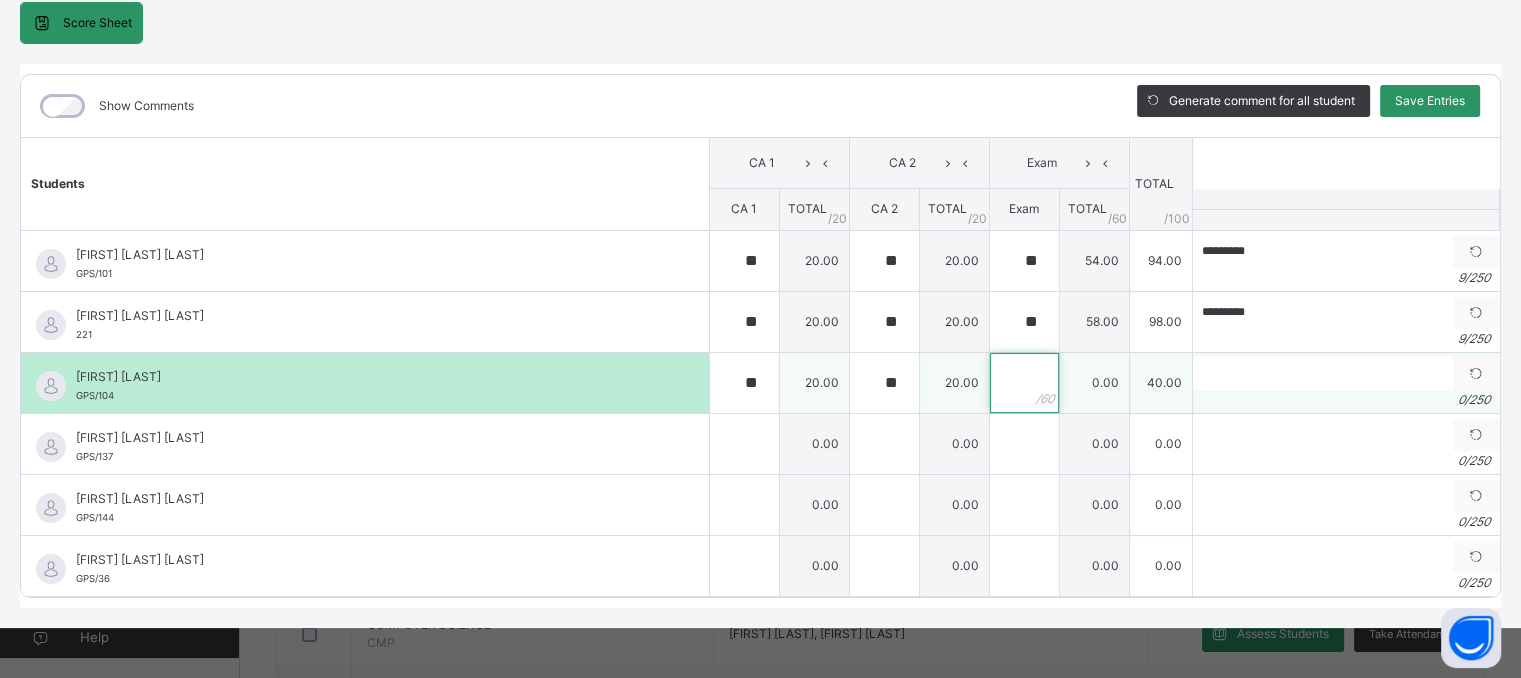 click at bounding box center (1024, 383) 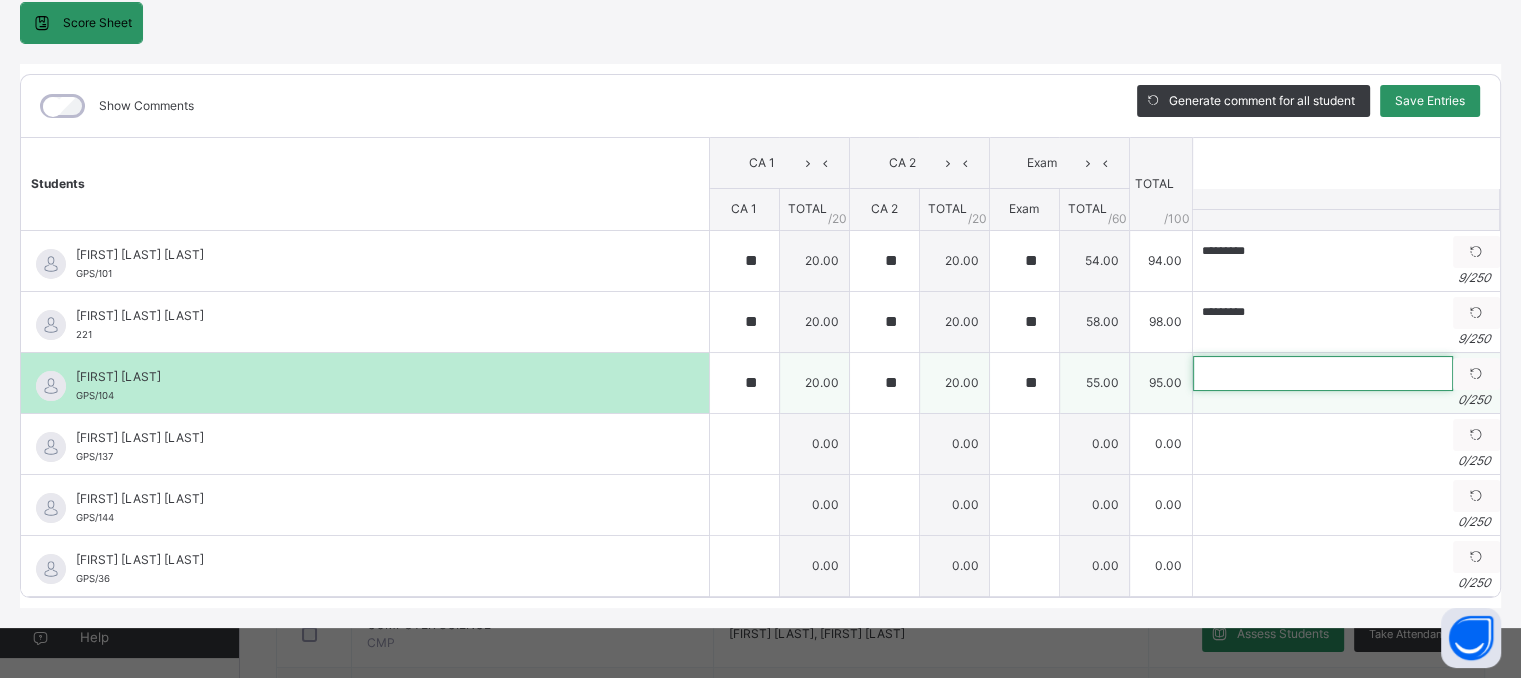 click at bounding box center (1323, 373) 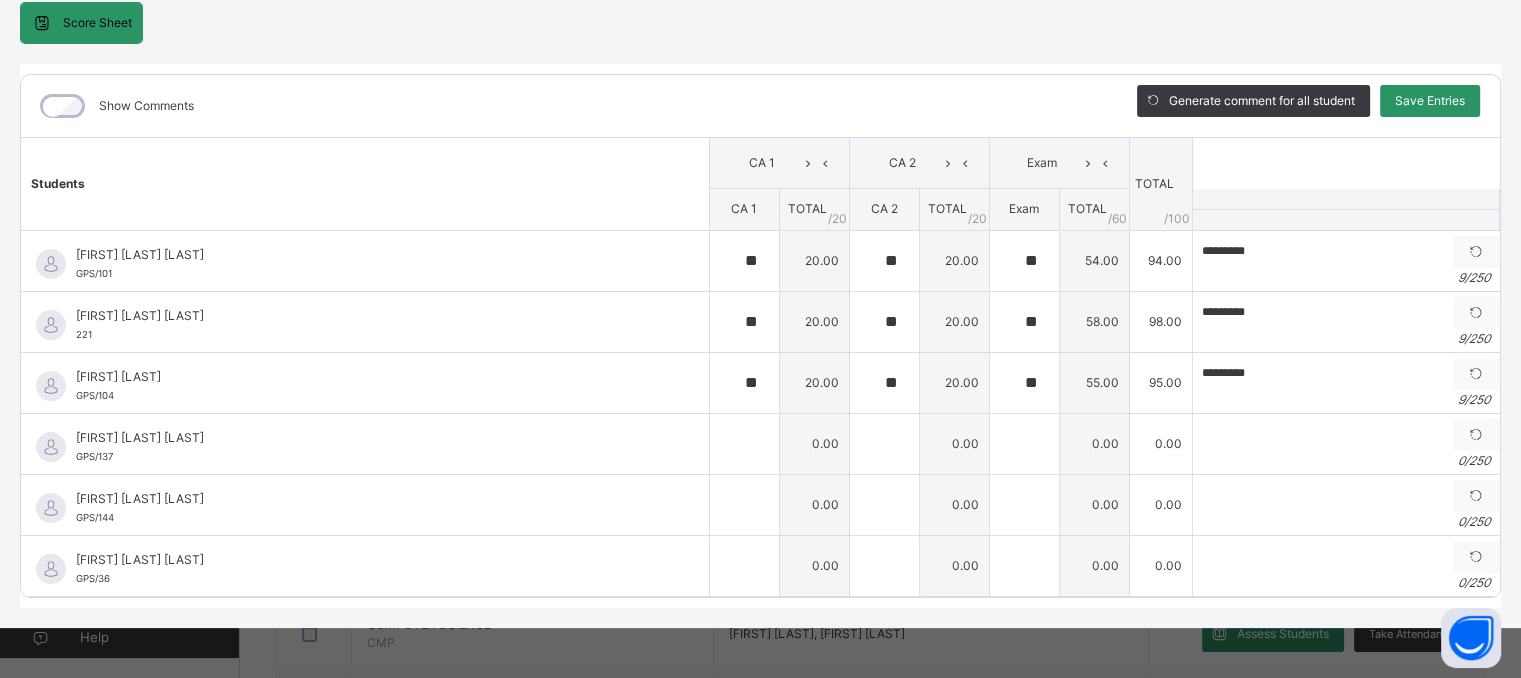 click on "Show Comments" at bounding box center [564, 106] 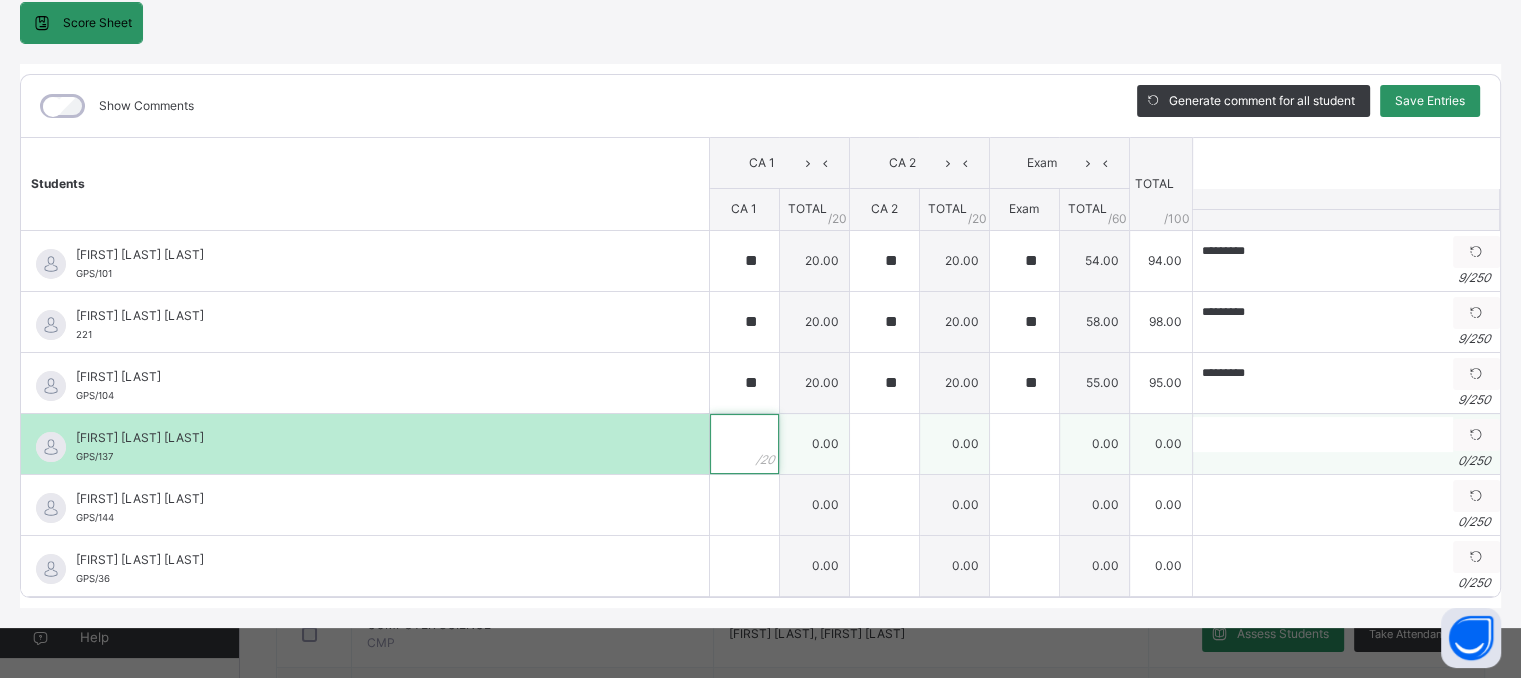 click at bounding box center (744, 444) 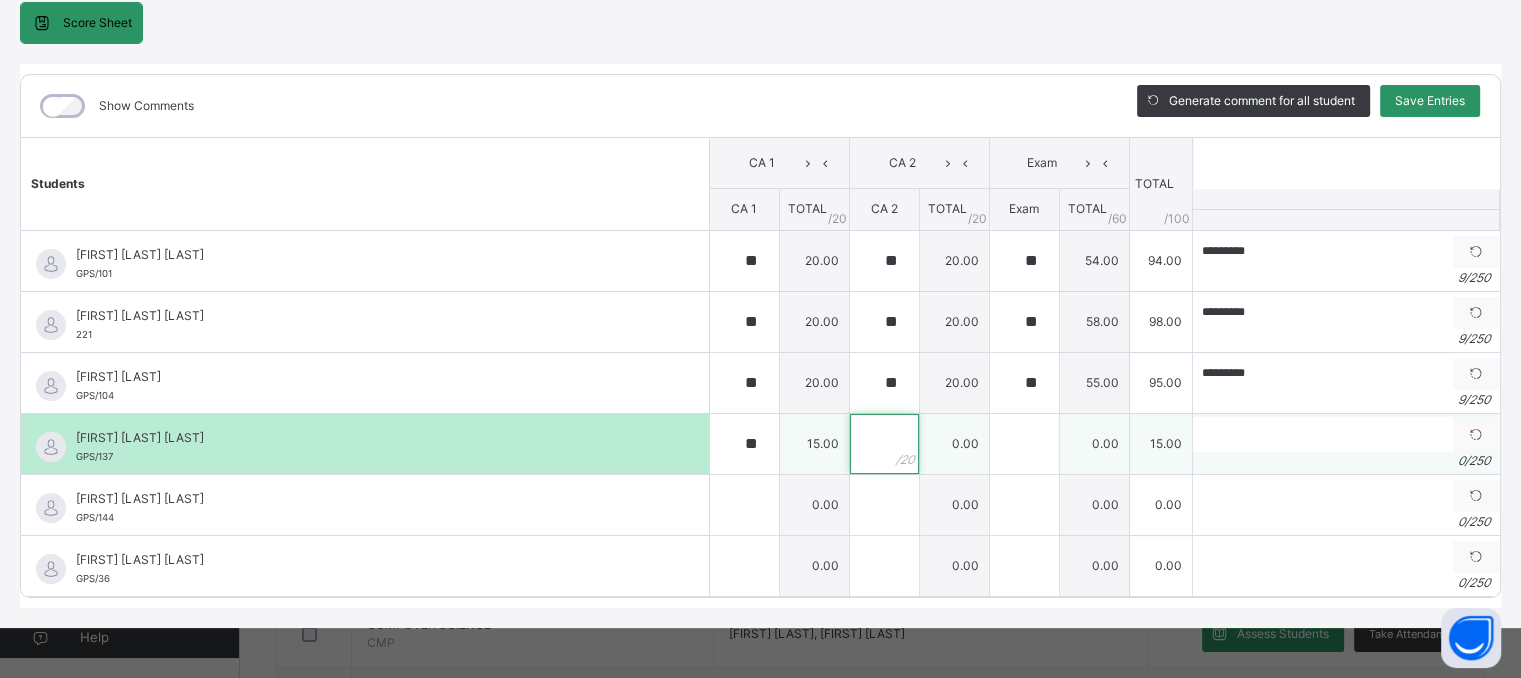 click at bounding box center (884, 444) 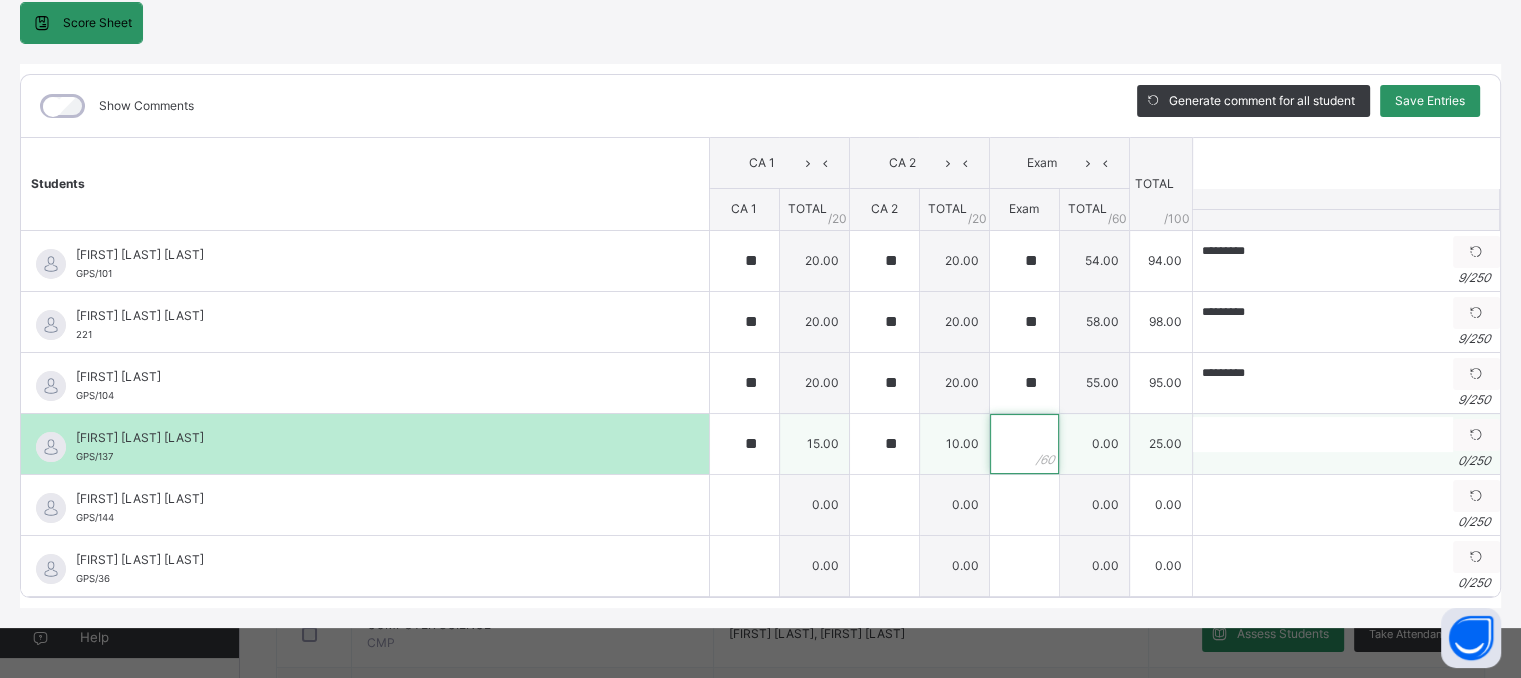 click at bounding box center [1024, 444] 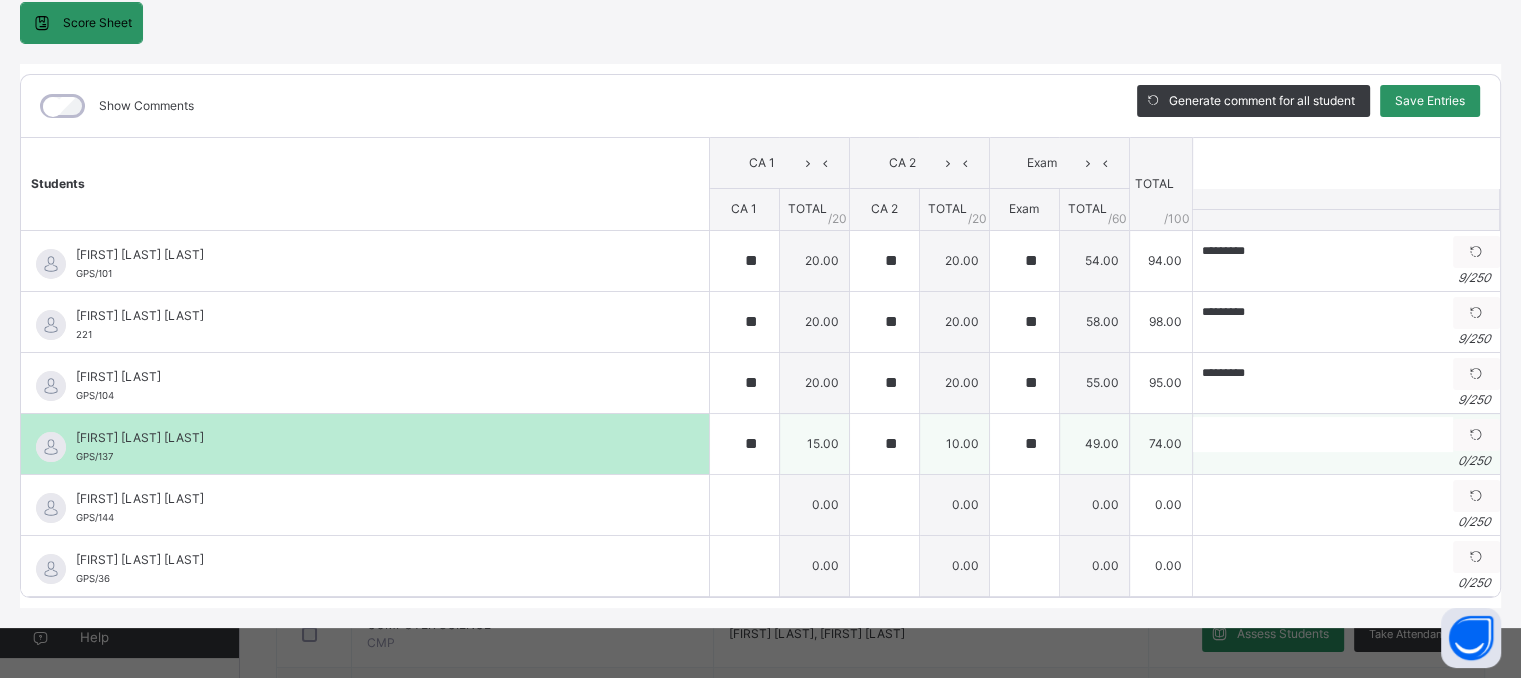 click on "0 / 250" at bounding box center (1346, 461) 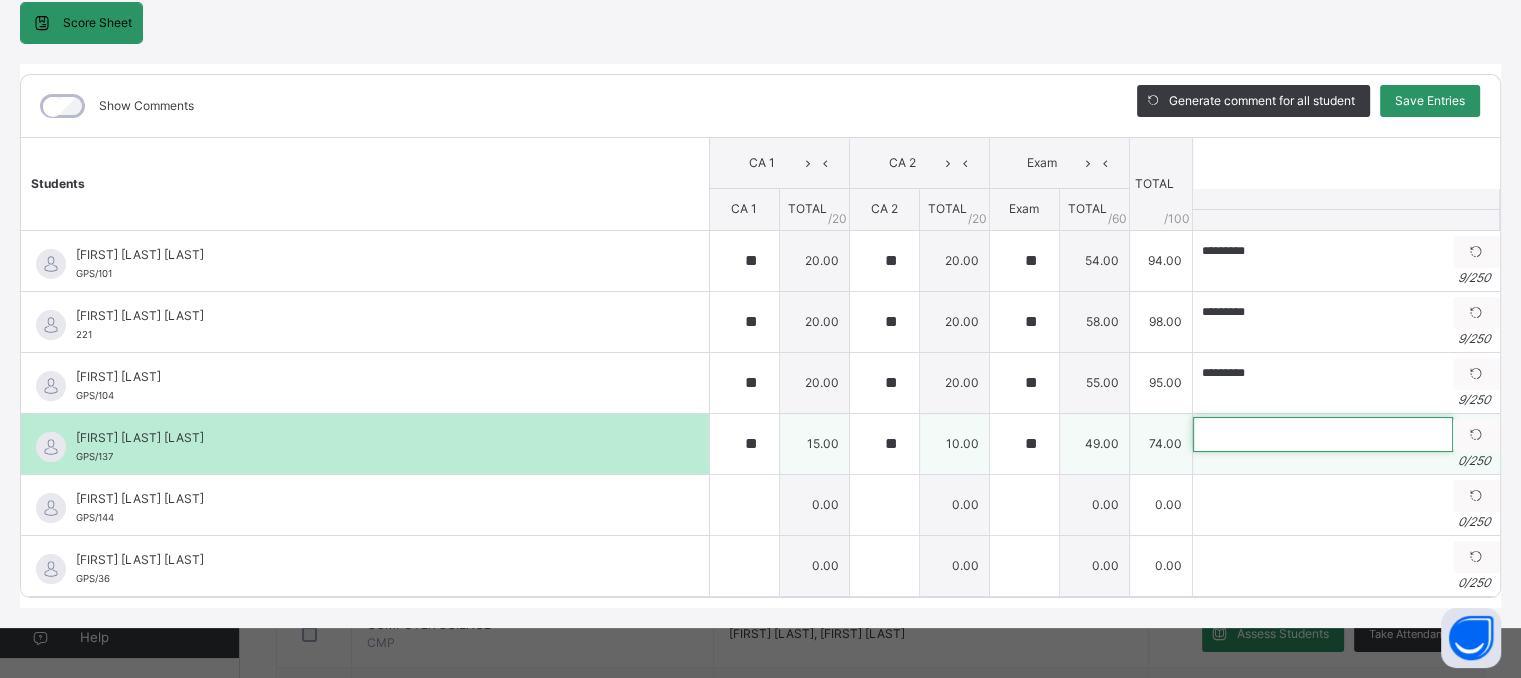 click at bounding box center [1323, 434] 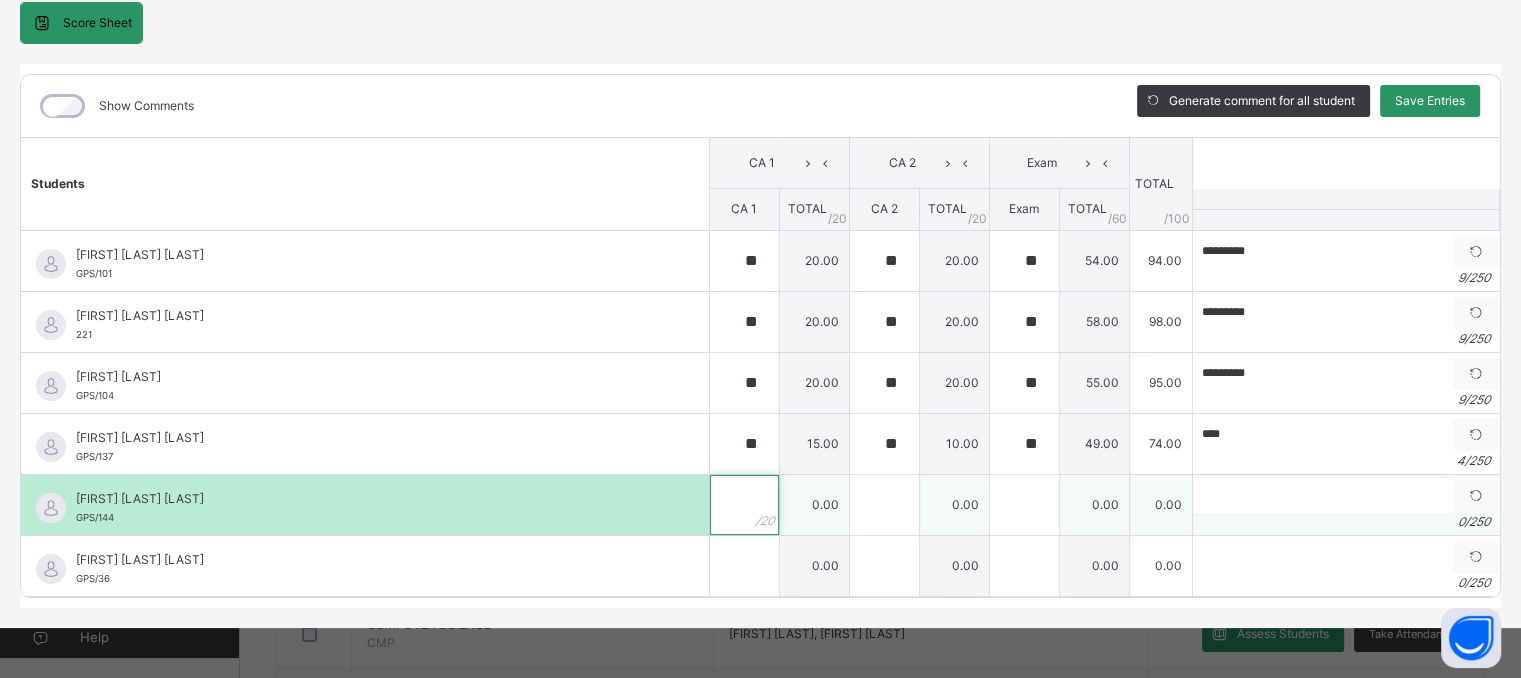 click at bounding box center [744, 505] 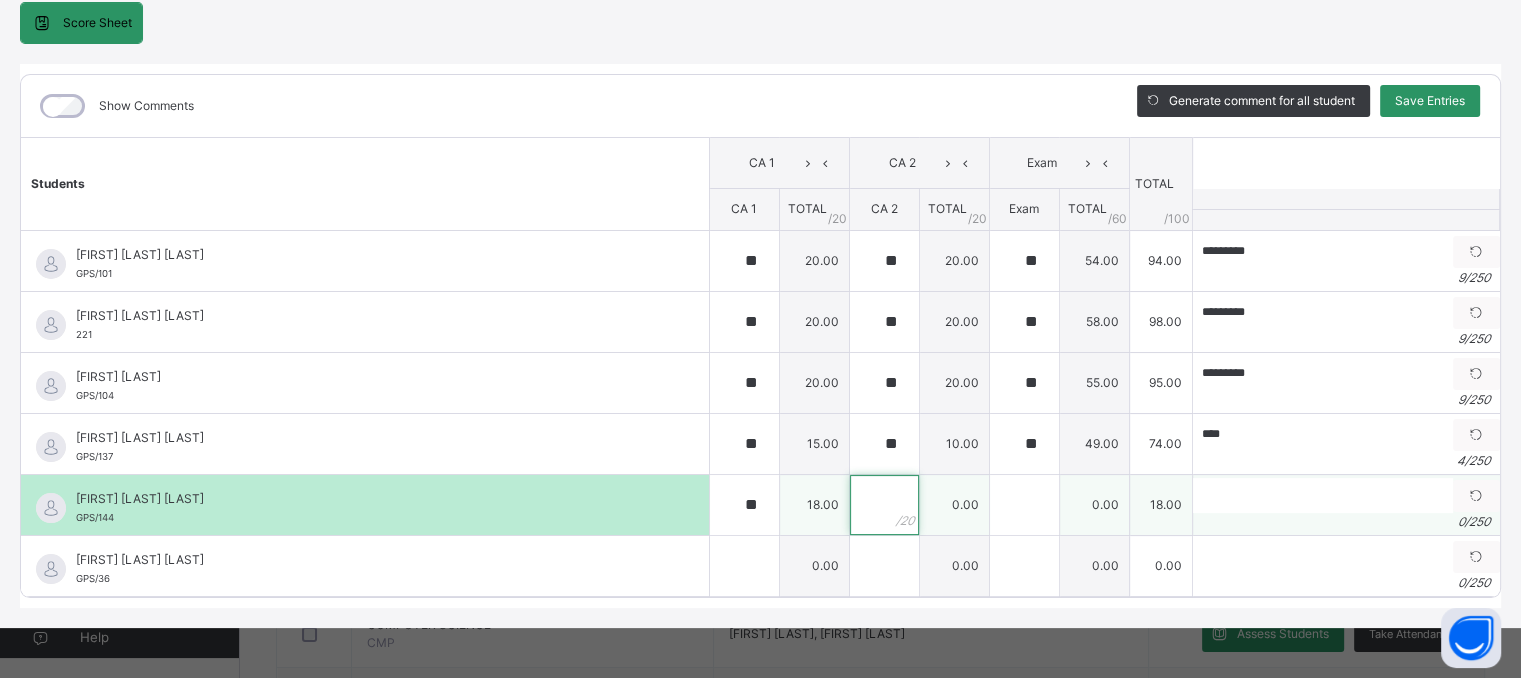 click at bounding box center [884, 505] 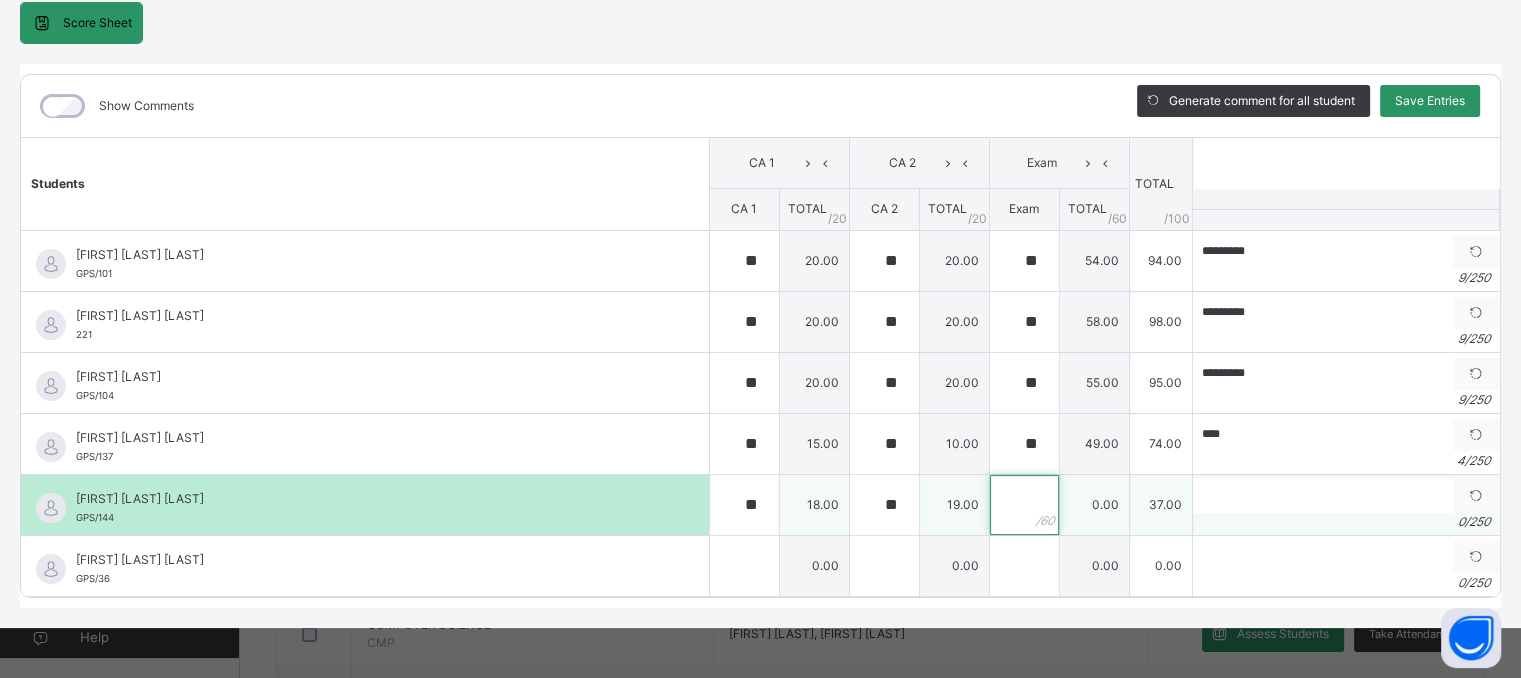 click at bounding box center [1024, 505] 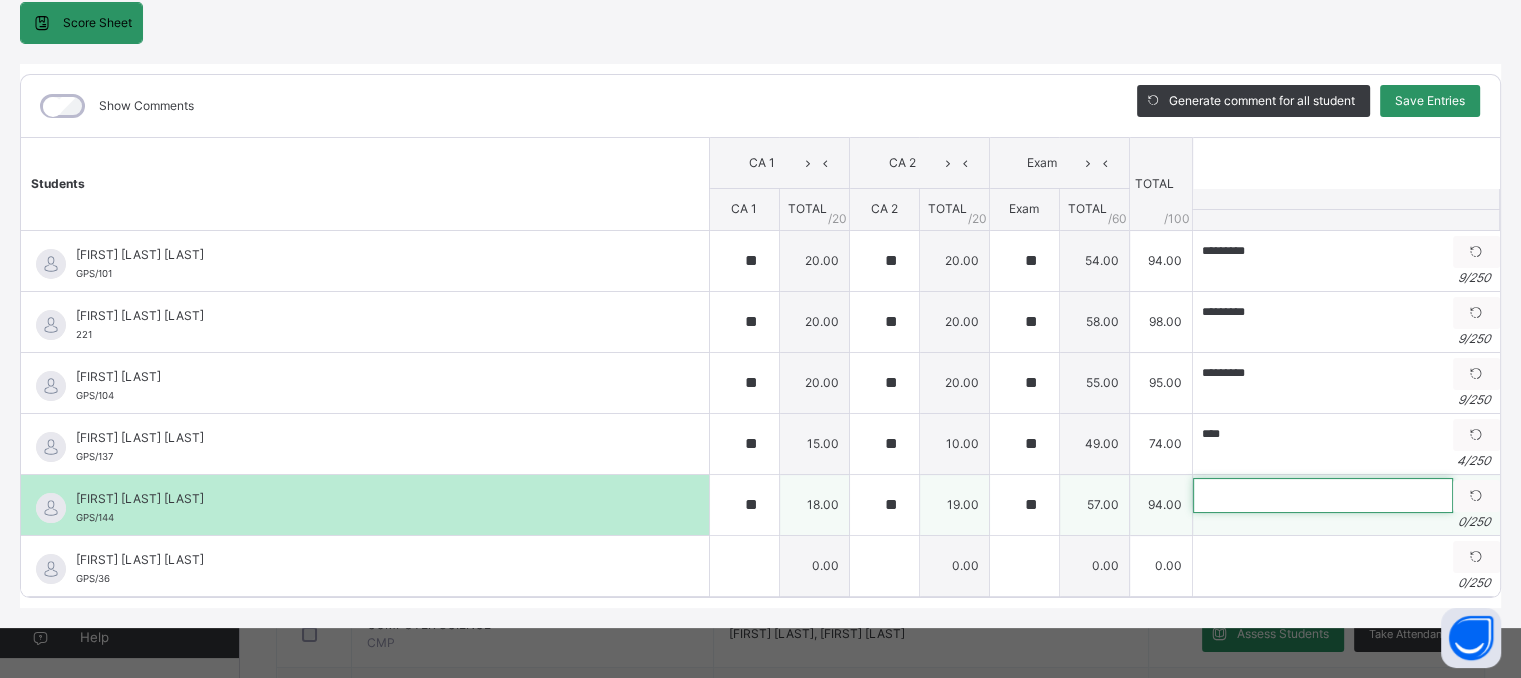 click at bounding box center [1323, 495] 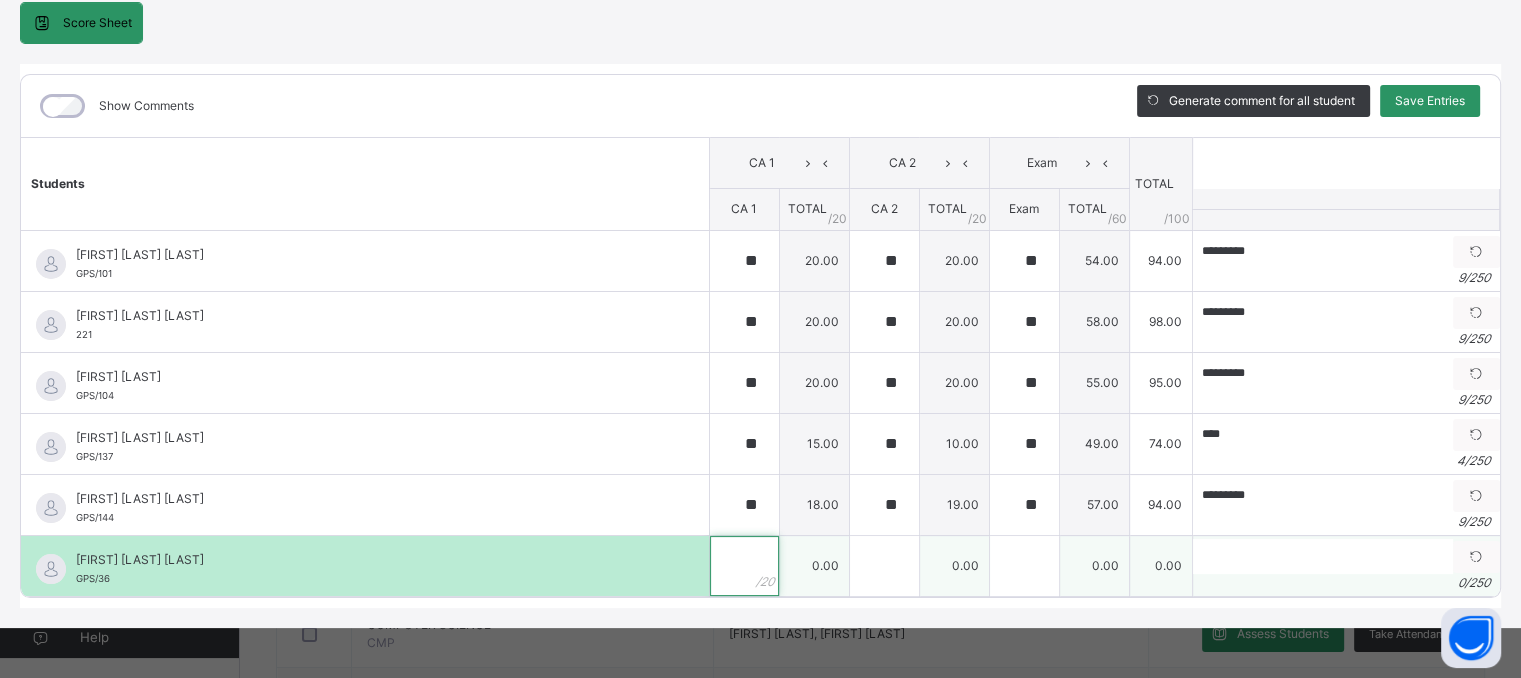 click at bounding box center (744, 566) 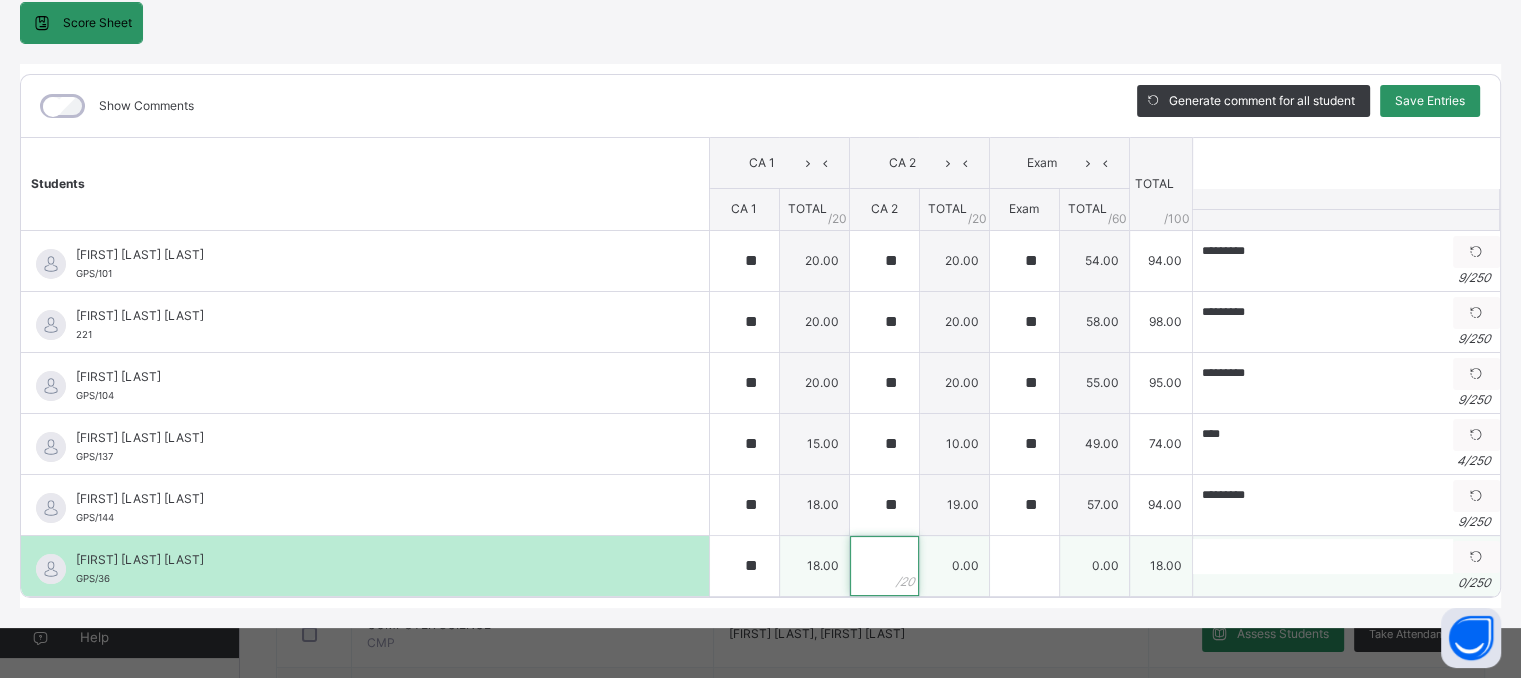 click at bounding box center (884, 566) 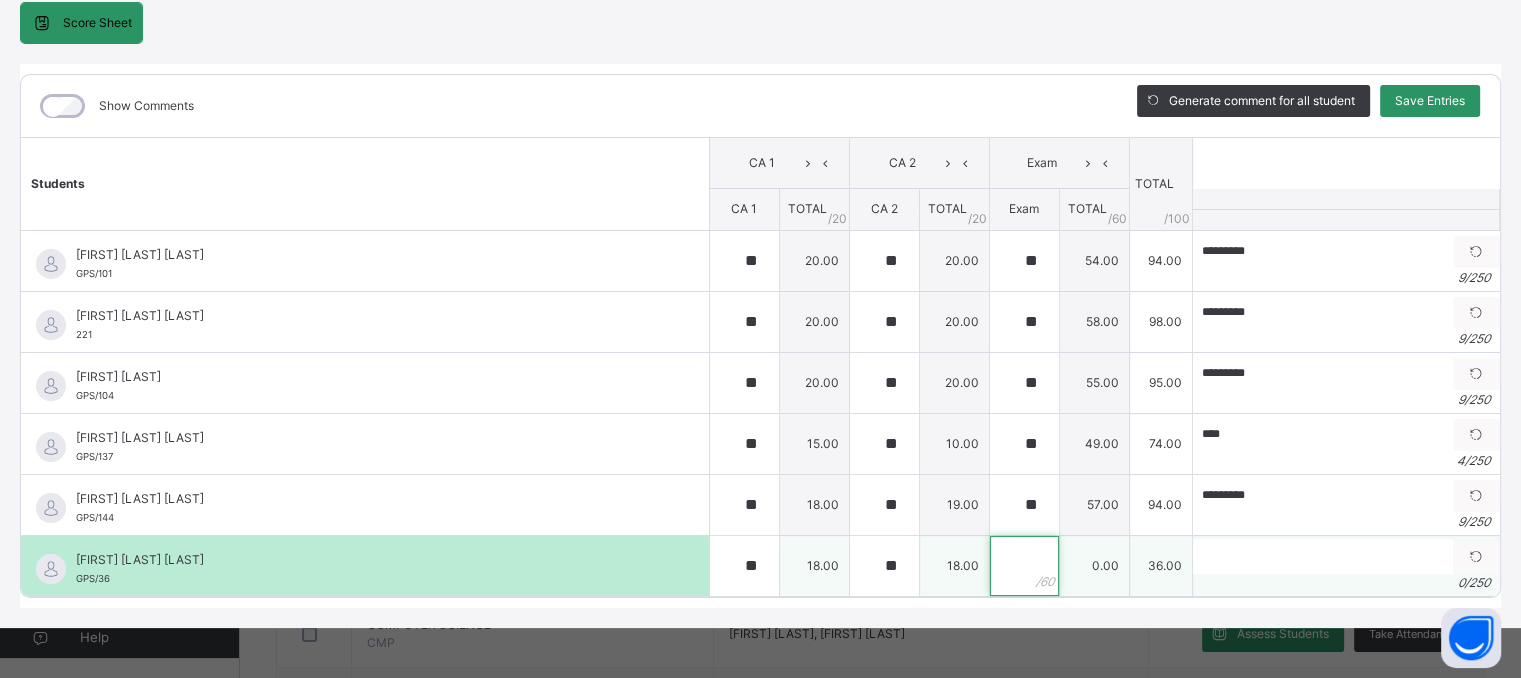 click at bounding box center (1024, 566) 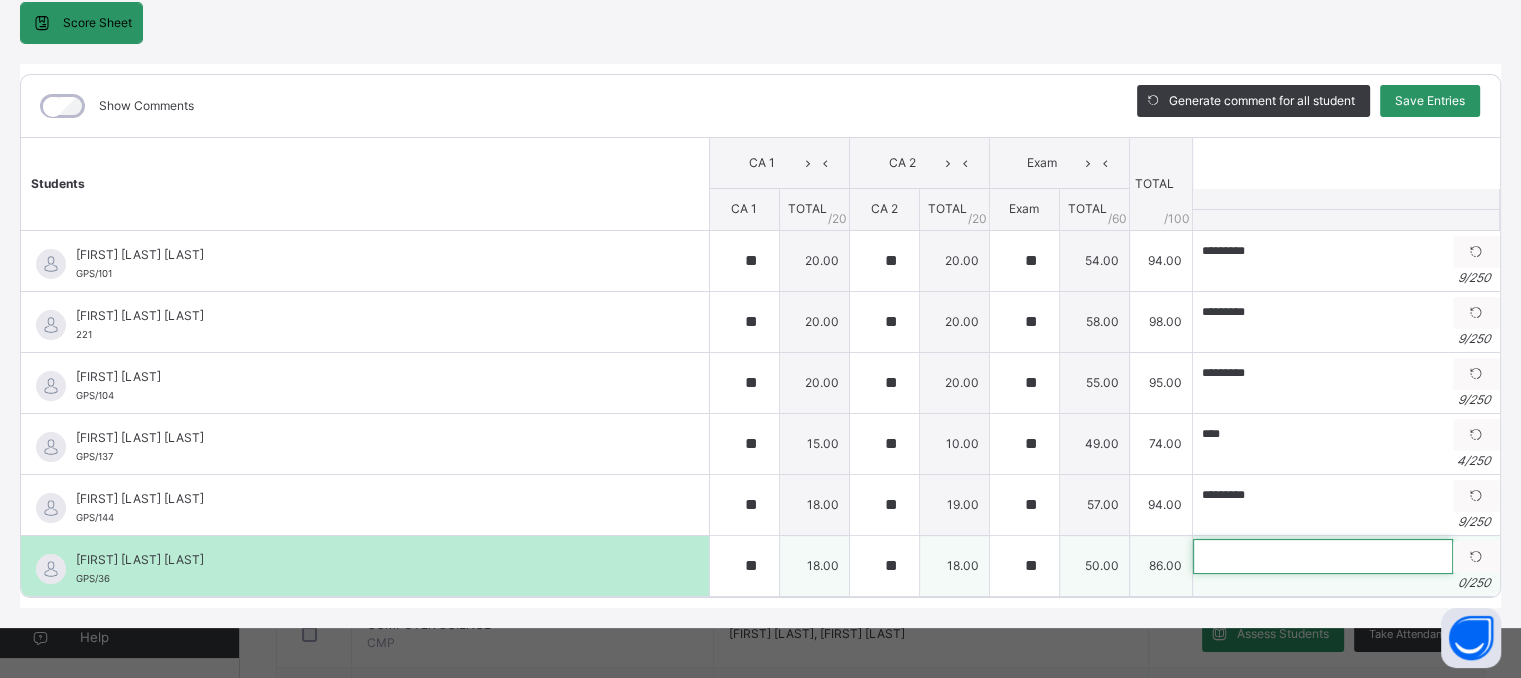 click at bounding box center [1323, 556] 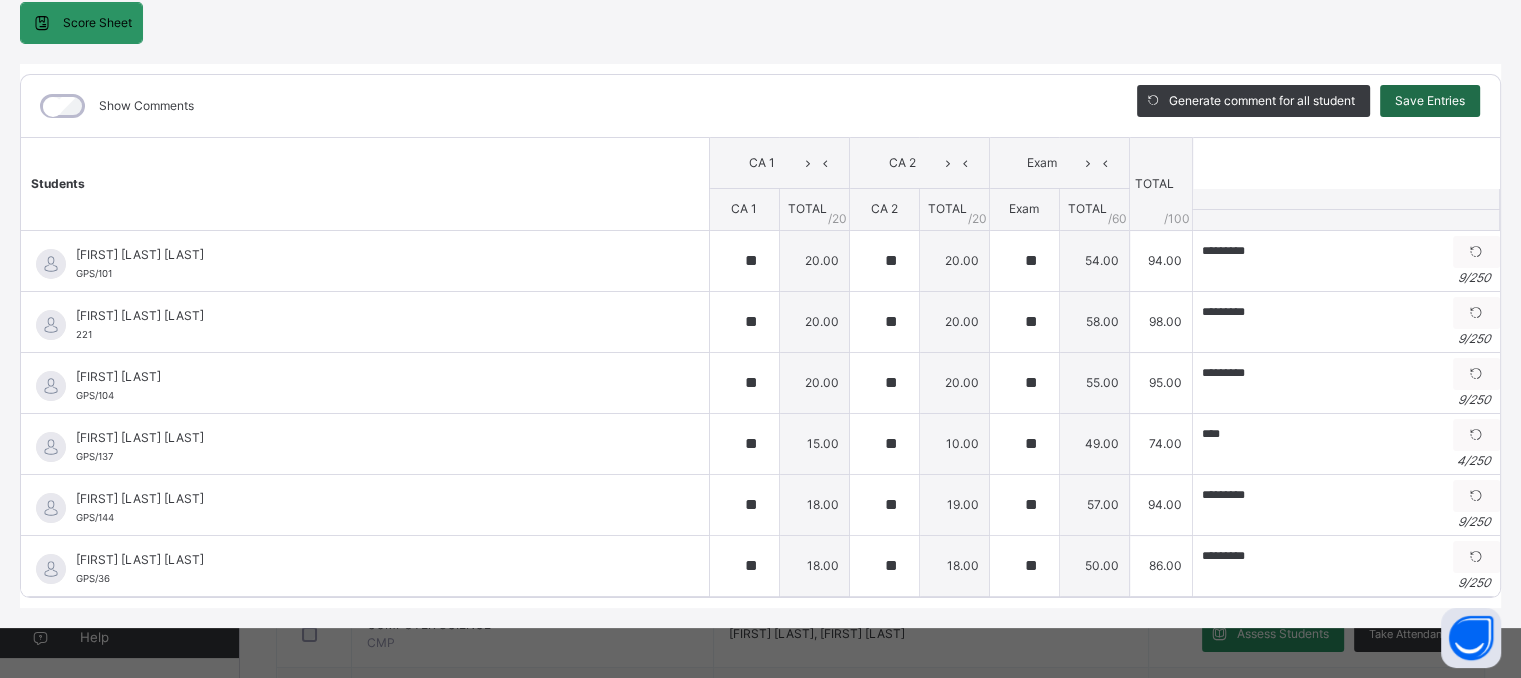 click on "Save Entries" at bounding box center [1430, 101] 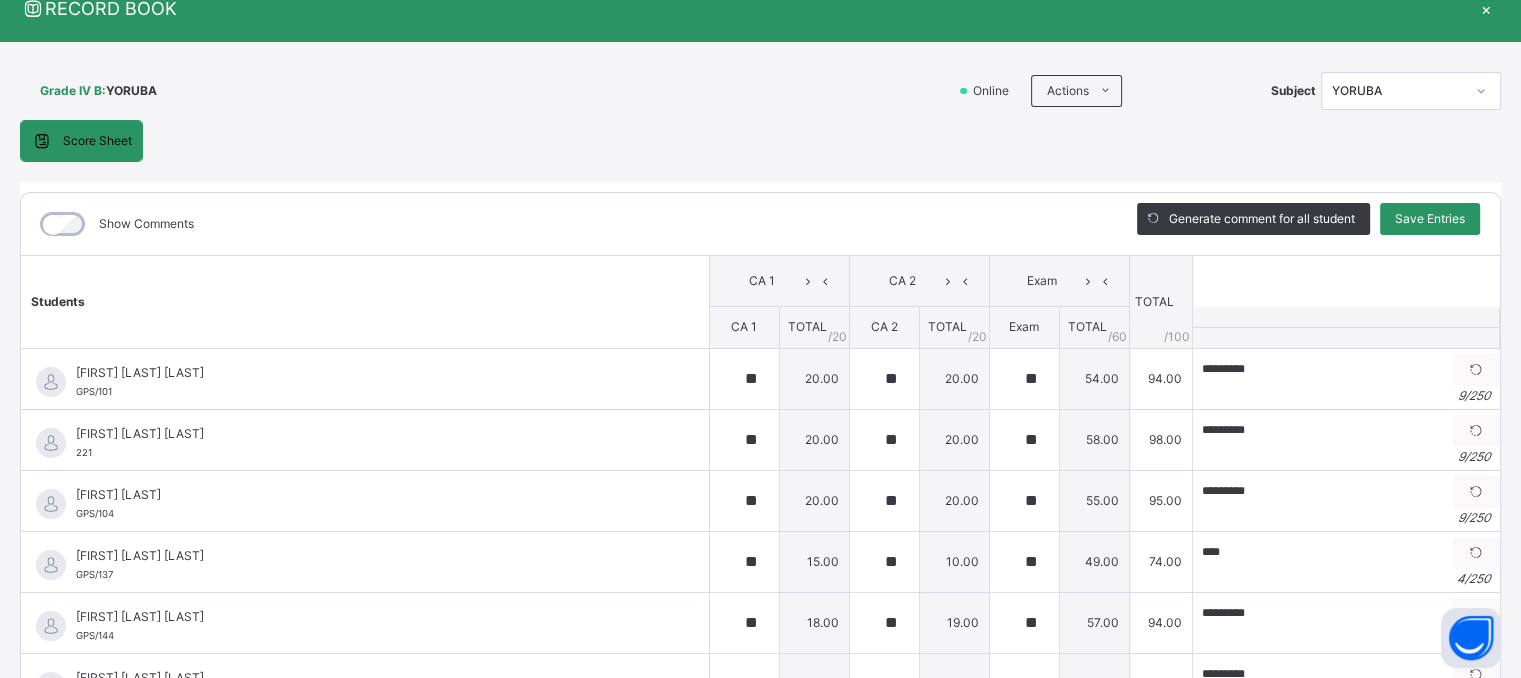 scroll, scrollTop: 74, scrollLeft: 0, axis: vertical 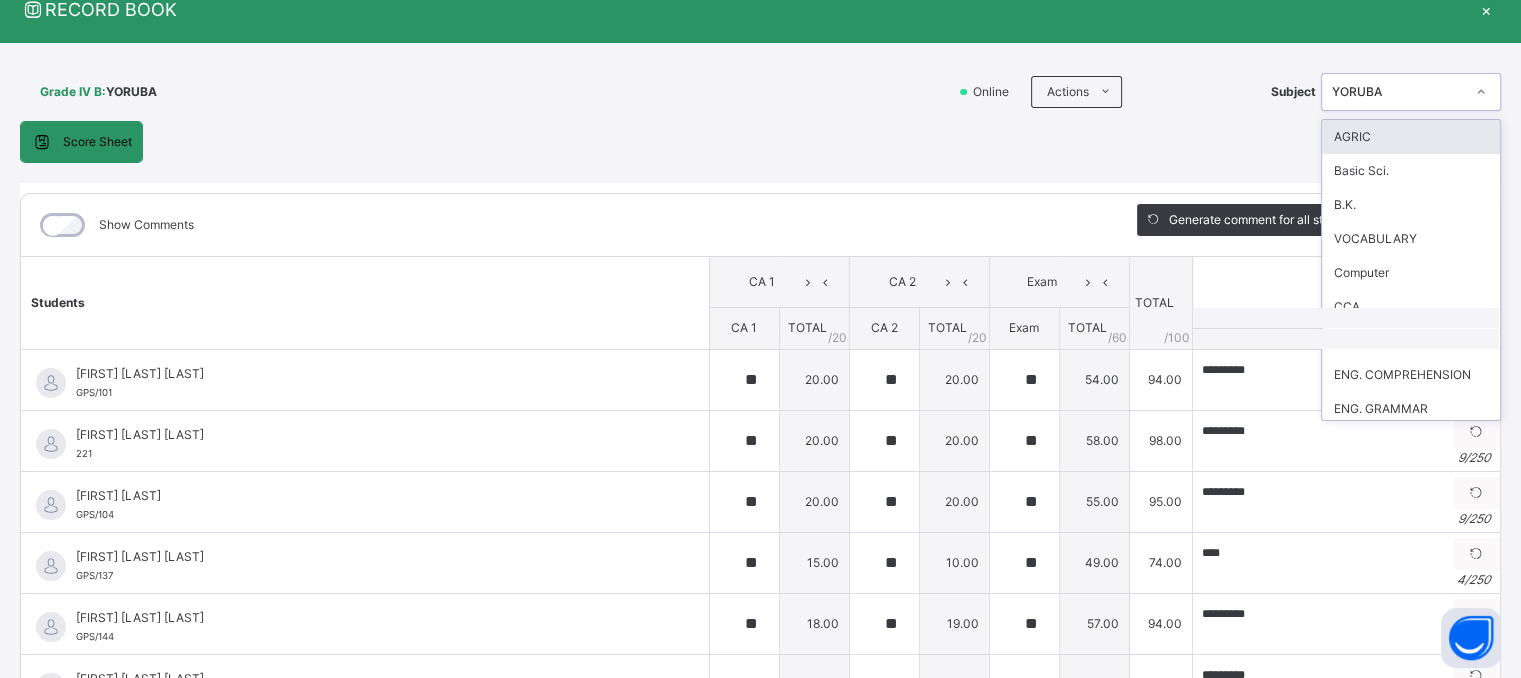 click on "YORUBA" at bounding box center (1398, 92) 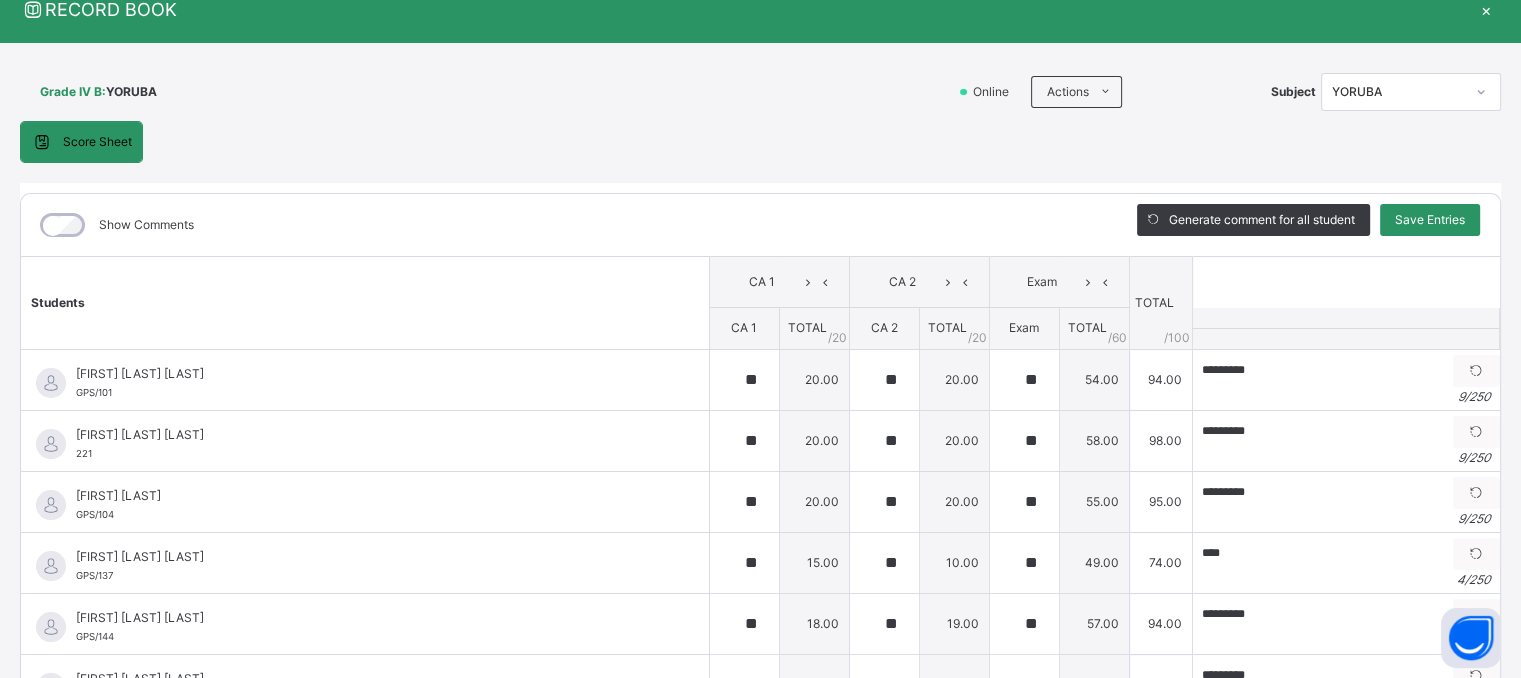 click on "Score Sheet Score Sheet Show Comments   Generate comment for all student   Save Entries Class Level:  Grade IV   B Subject:  YORUBA Session:  2024/2025 Session Session:  3RD TERM Students CA 1 CA 2 Exam TOTAL /100 Comment CA 1 TOTAL / 20 CA 2 TOTAL / 20 Exam TOTAL / 60  [FIRST]  [LAST] GPS/101  [FIRST]  [LAST] GPS/101 ** 20.00 ** 20.00 ** 54.00 94.00 ********* Generate comment 9 / 250   ×   Subject Teacher’s Comment Generate and see in full the comment developed by the AI with an option to regenerate the comment JS  [FIRST]  [LAST]   GPS/101   Total 94.00  / 100.00 Sims Bot   Regenerate     Use this comment   [FIRST] [LAST] 221 [FIRST] [LAST] 221 ** 20.00 ** 20.00 ** 58.00 98.00 ********* Generate comment 9 / 250   ×   Subject Teacher’s Comment Generate and see in full the comment developed by the AI with an option to regenerate the comment JS [FIRST] [LAST]   221   Total 98.00  / 100.00 Sims Bot   Regenerate     Use this comment   GPS/104 9" at bounding box center [760, 424] 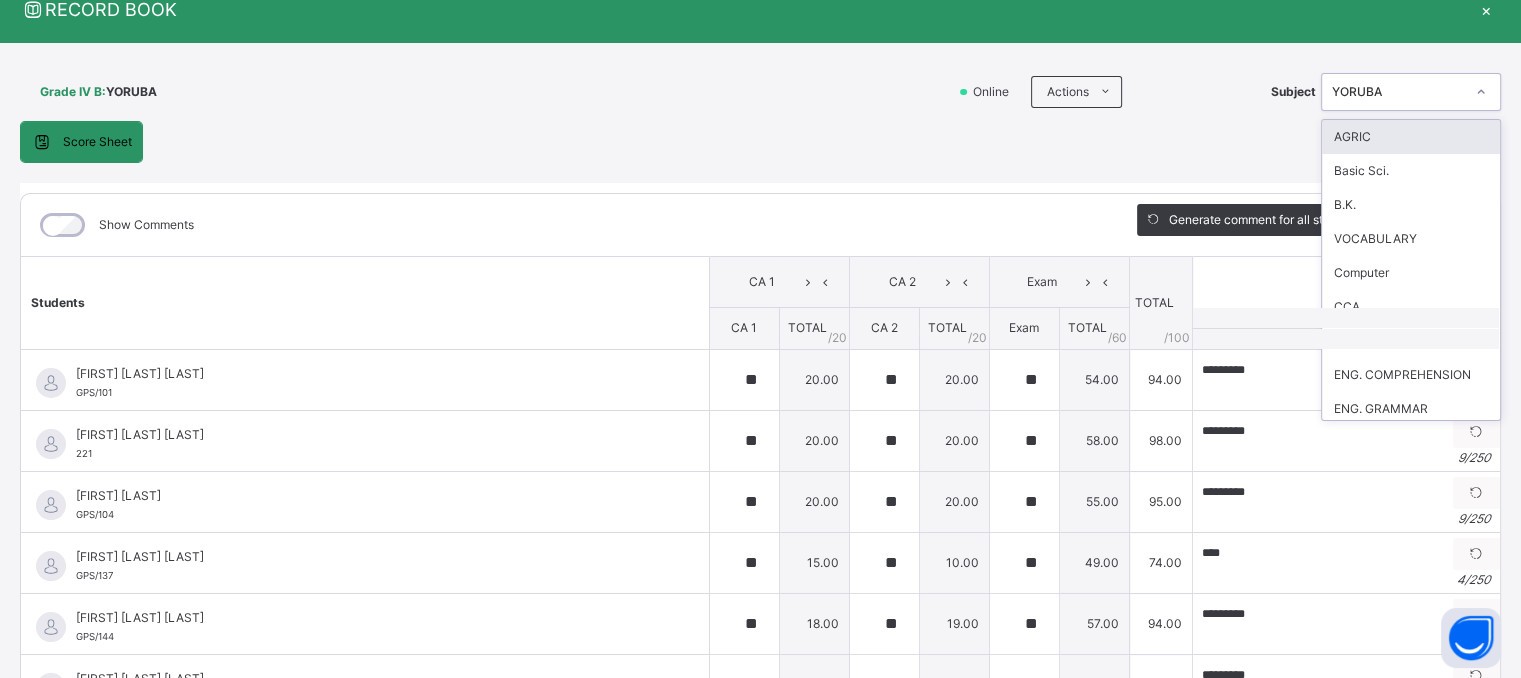 click on "YORUBA" at bounding box center [1398, 92] 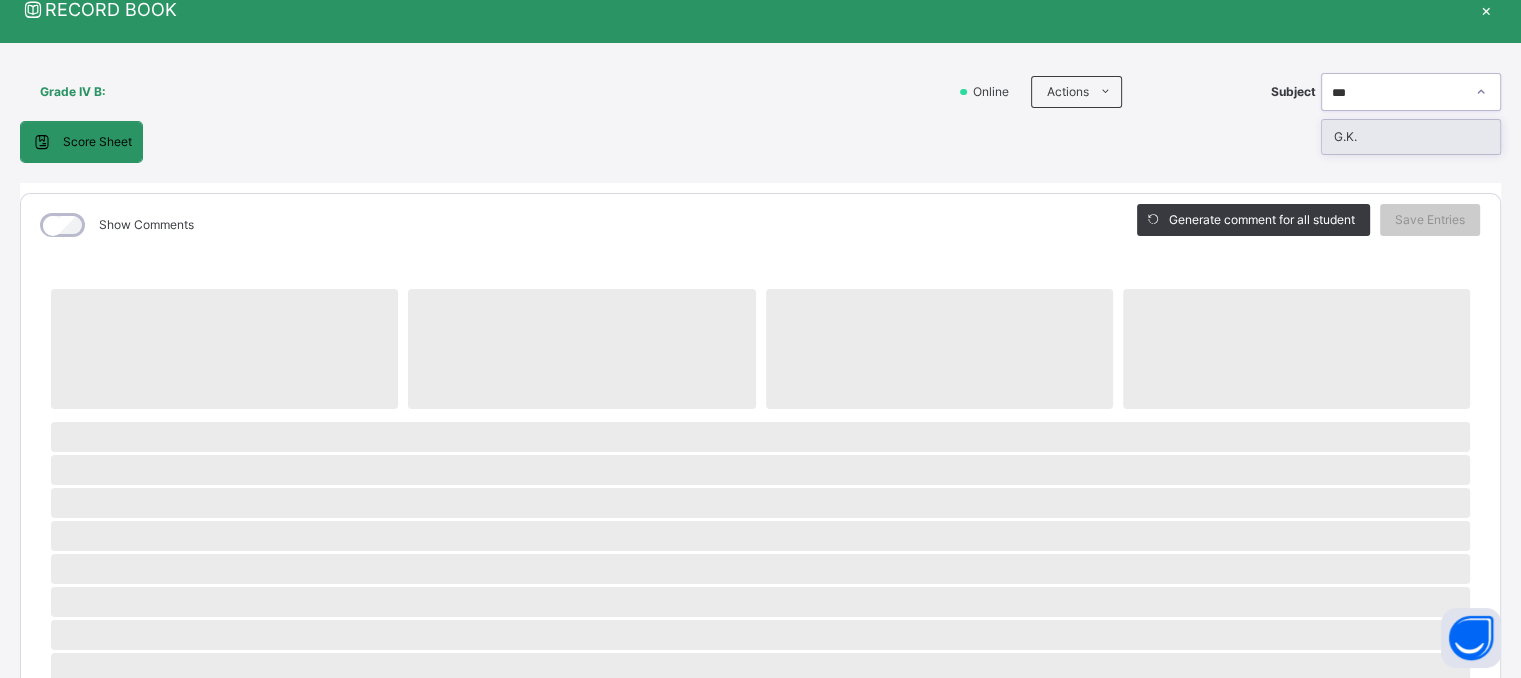click on "G.K." at bounding box center (1411, 137) 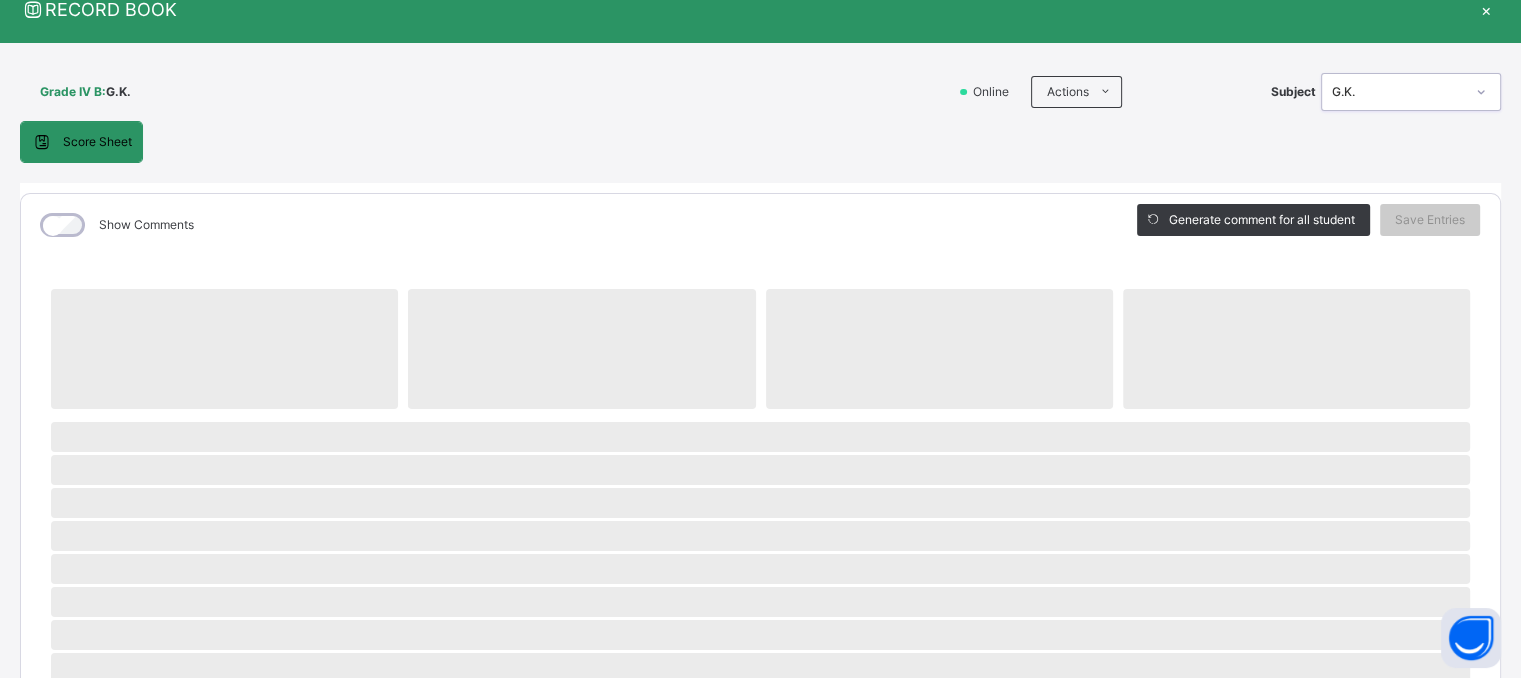 scroll, scrollTop: 0, scrollLeft: 0, axis: both 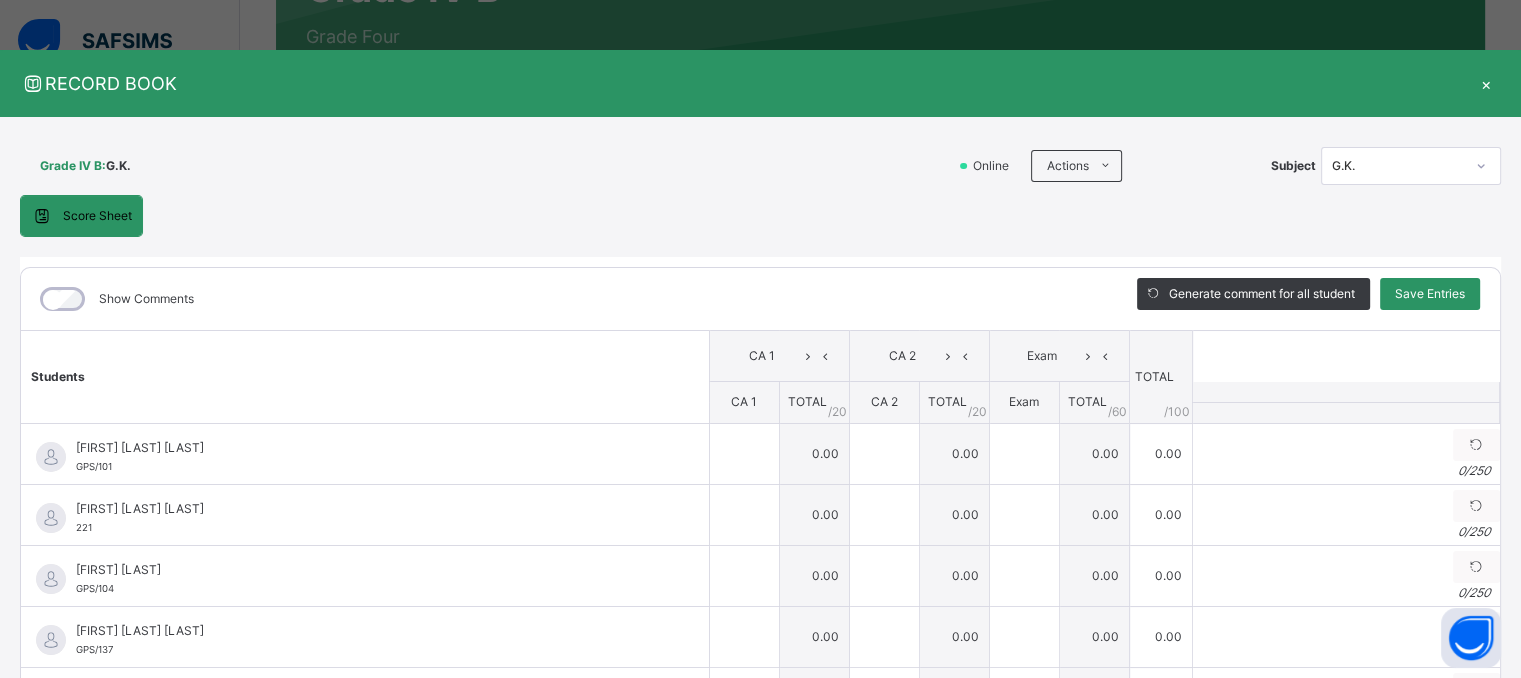 click on "Score Sheet Score Sheet Show Comments   Generate comment for all student   Save Entries Class Level:  Grade IV   B Subject:  G.K. Session:  2024/2025 Session Session:  3RD TERM Students CA 1 CA 2 Exam TOTAL /100 Comment CA 1 TOTAL / 20 CA 2 TOTAL / 20 Exam TOTAL / 60  ERIOLUWA  FREDERICK AYOKUNNUMI GPS/101  ERIOLUWA  FREDERICK AYOKUNNUMI GPS/101 0.00 0.00 0.00 0.00 Generate comment 0 / 250   ×   Subject Teacher’s Comment Generate and see in full the comment developed by the AI with an option to regenerate the comment JS  ERIOLUWA  FREDERICK AYOKUNNUMI   GPS/101   Total 0.00  / 100.00 Sims Bot   Regenerate     Use this comment   ALVIN DAVID OGUNDELE 221 ALVIN DAVID OGUNDELE 221 0.00 0.00 0.00 0.00 Generate comment 0 / 250   ×   Subject Teacher’s Comment Generate and see in full the comment developed by the AI with an option to regenerate the comment JS ALVIN DAVID OGUNDELE   221   Total 0.00  / 100.00 Sims Bot   Regenerate     Use this comment   JEDIDAH  AIYEKITAN  GPS/104 JEDIDAH  AIYEKITAN  GPS/104 0" at bounding box center [760, 498] 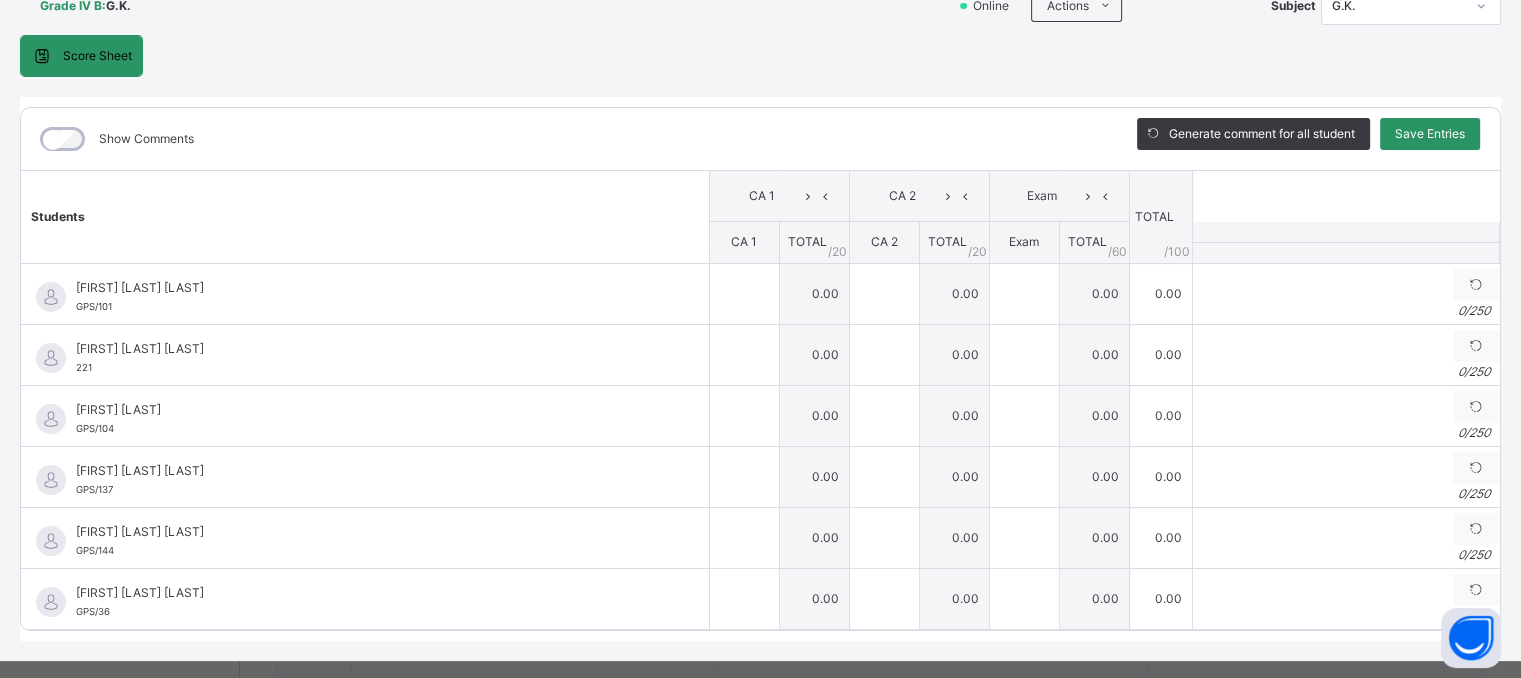 scroll, scrollTop: 200, scrollLeft: 0, axis: vertical 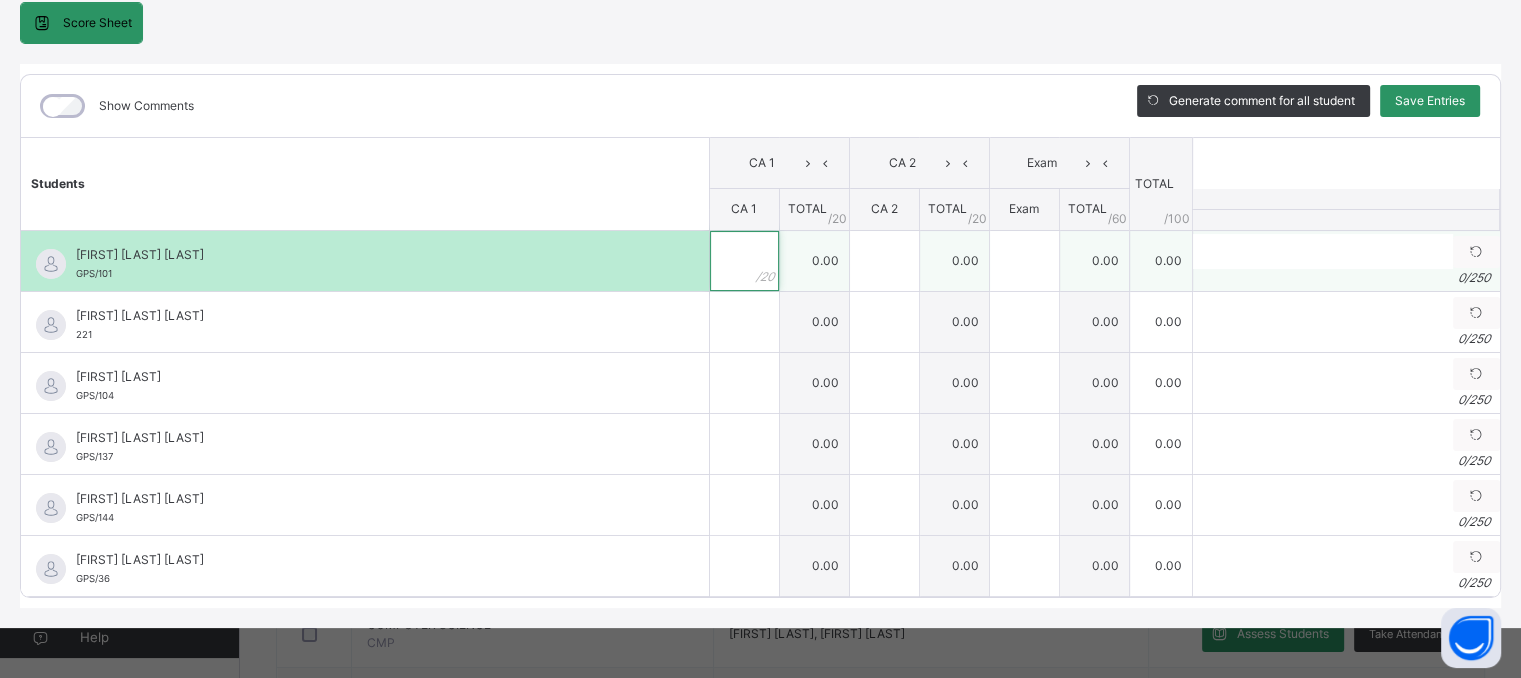 click at bounding box center (744, 261) 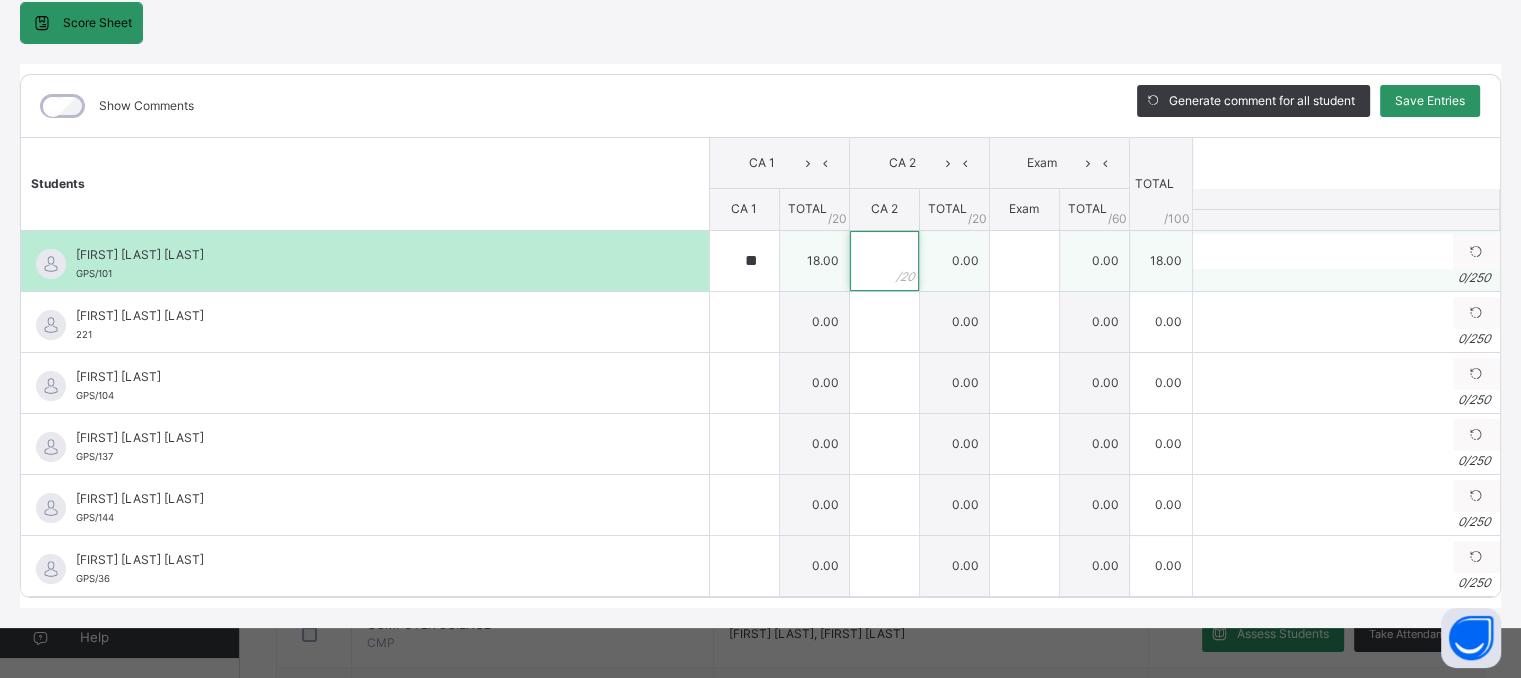 click at bounding box center [884, 261] 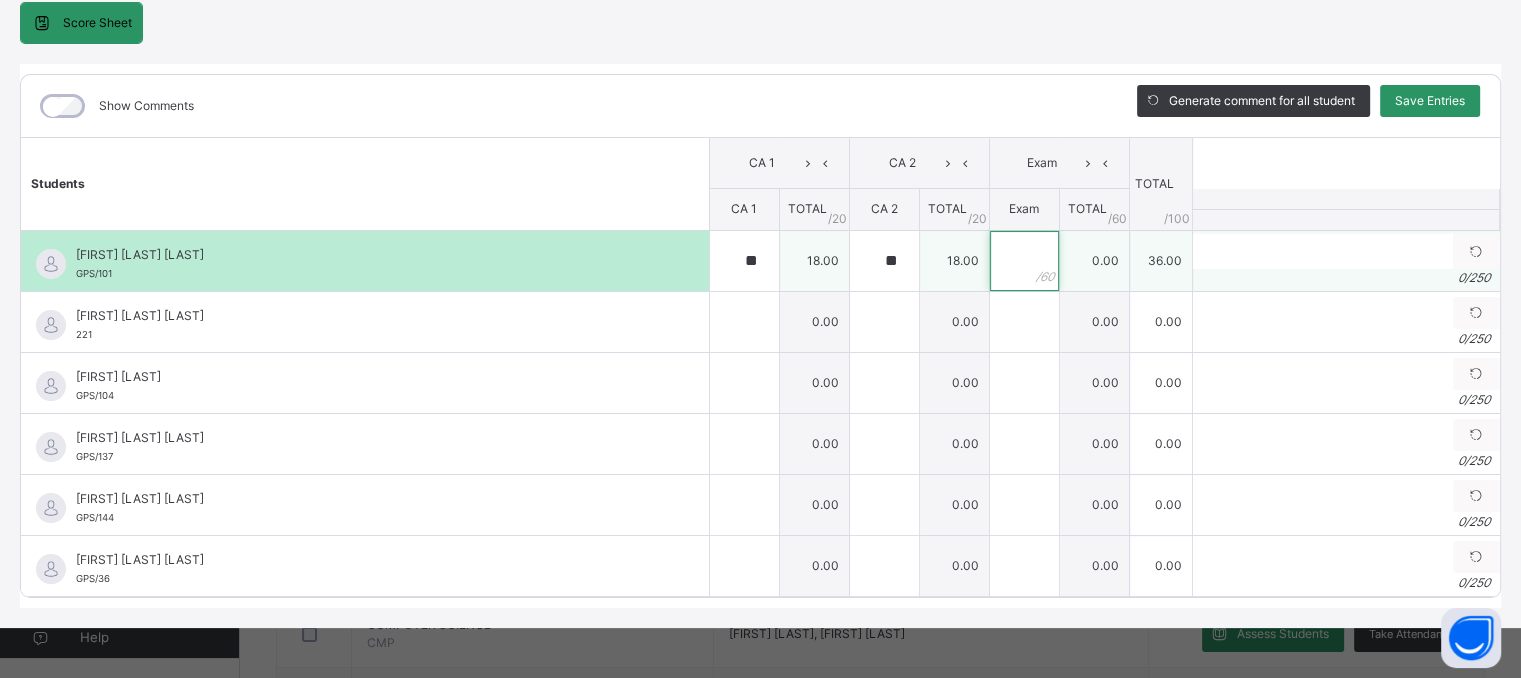 click at bounding box center [1024, 261] 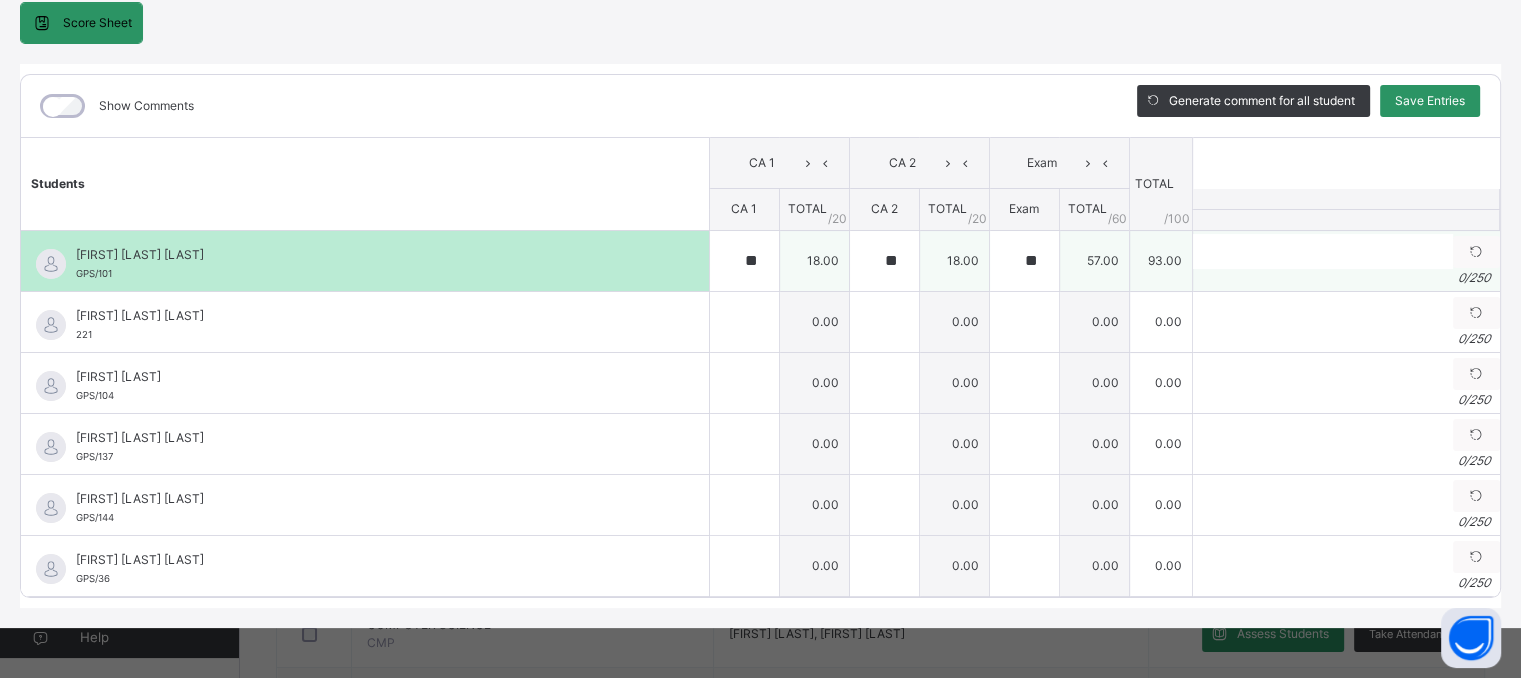 drag, startPoint x: 1196, startPoint y: 265, endPoint x: 1206, endPoint y: 255, distance: 14.142136 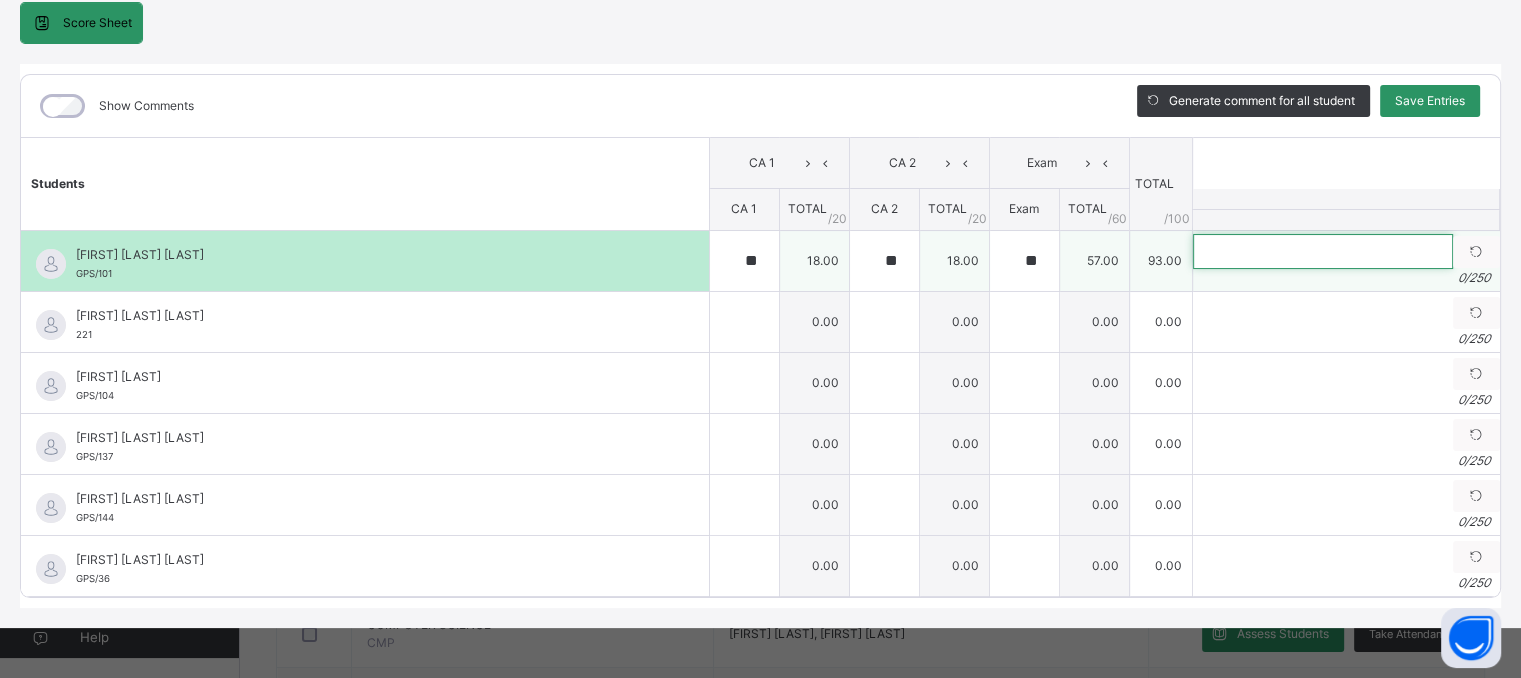 click at bounding box center (1323, 251) 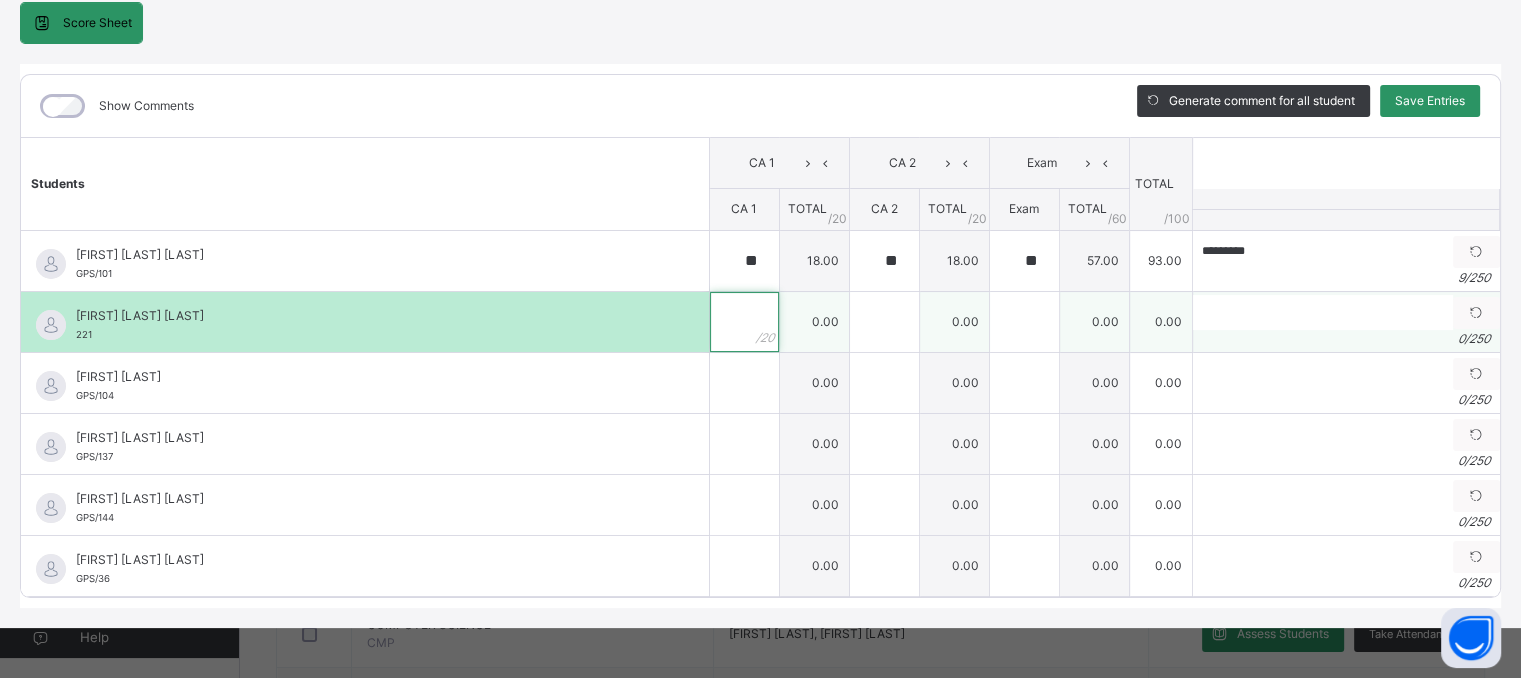 click at bounding box center [744, 322] 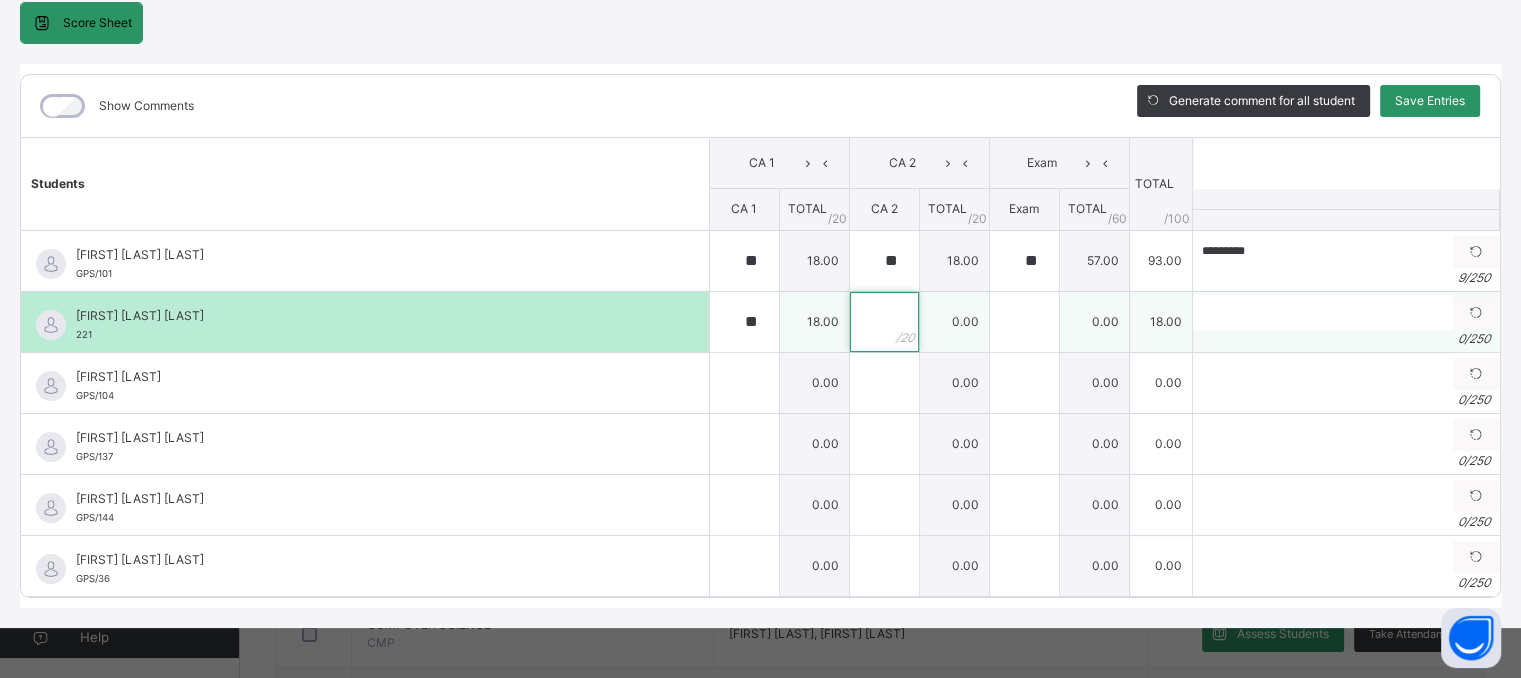 click at bounding box center [884, 322] 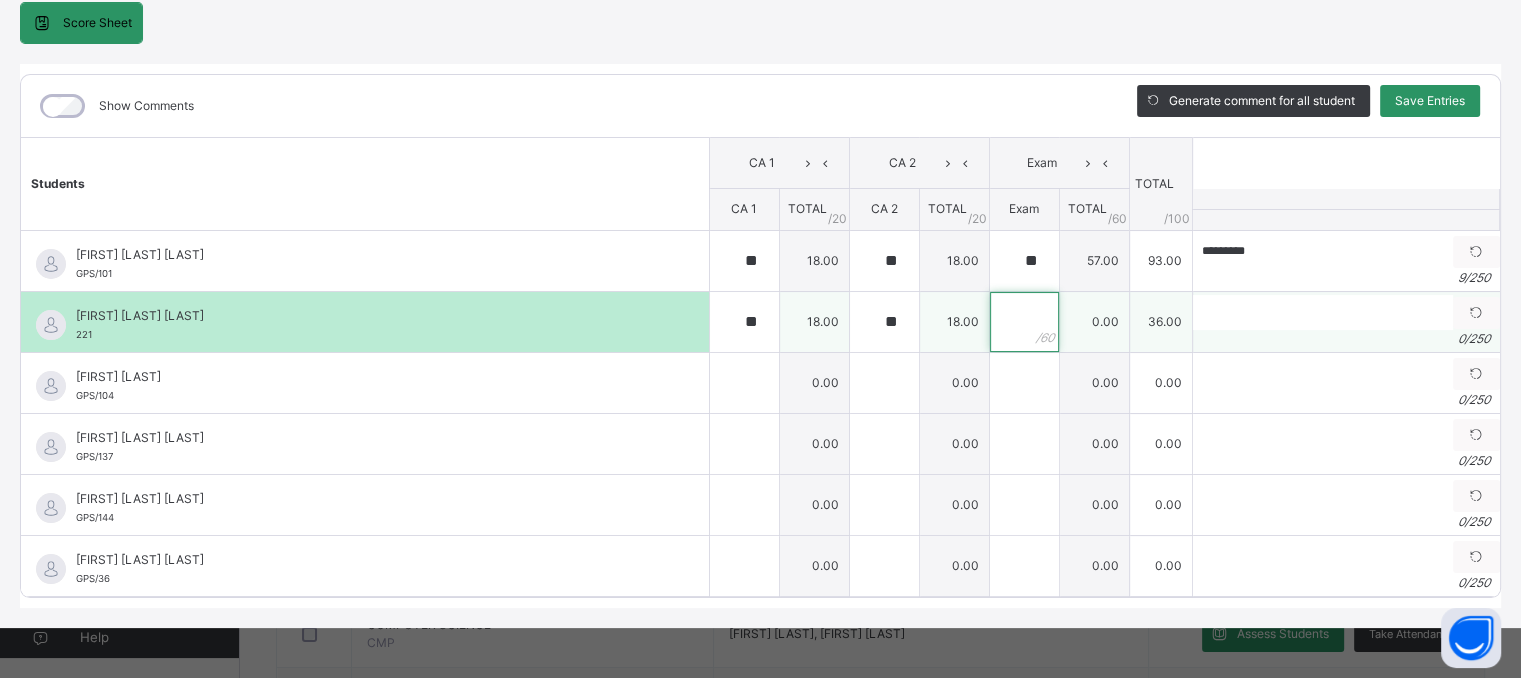 click at bounding box center [1024, 322] 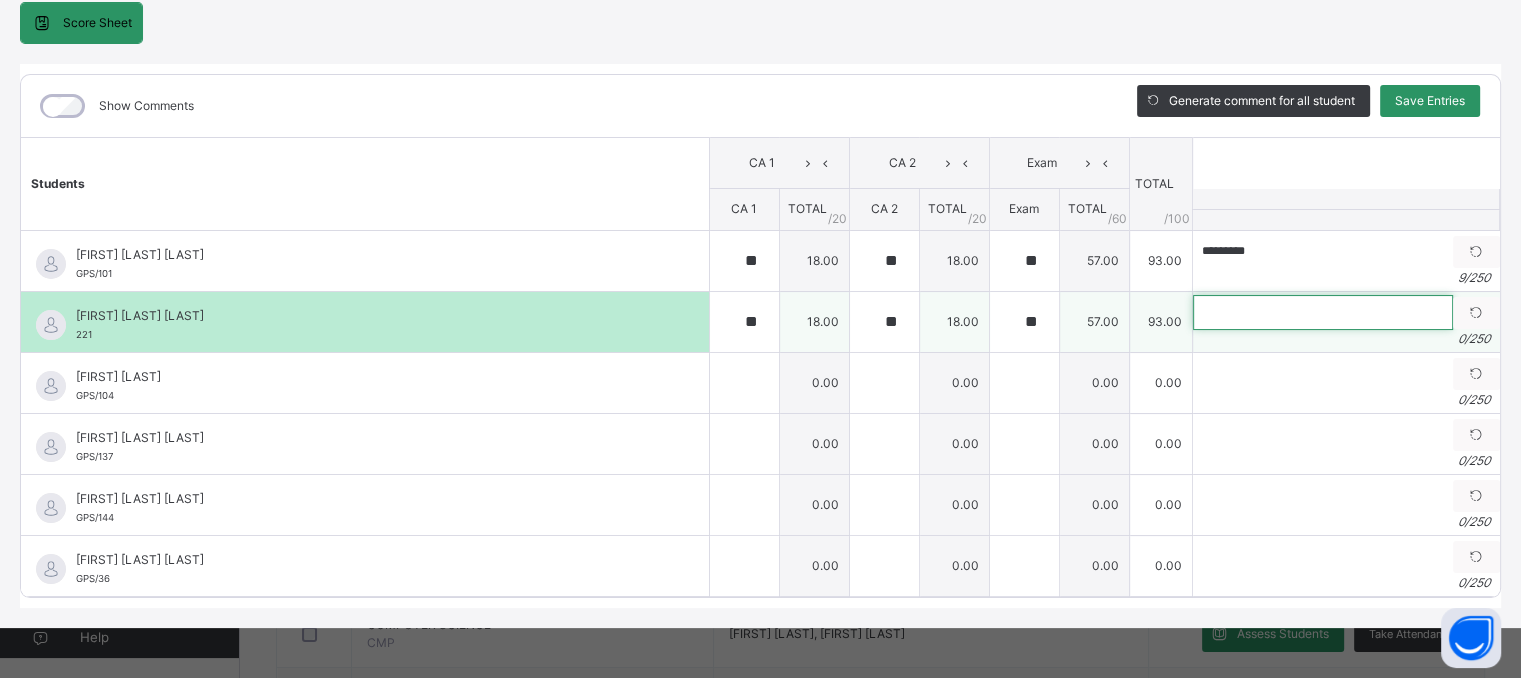 click at bounding box center [1323, 312] 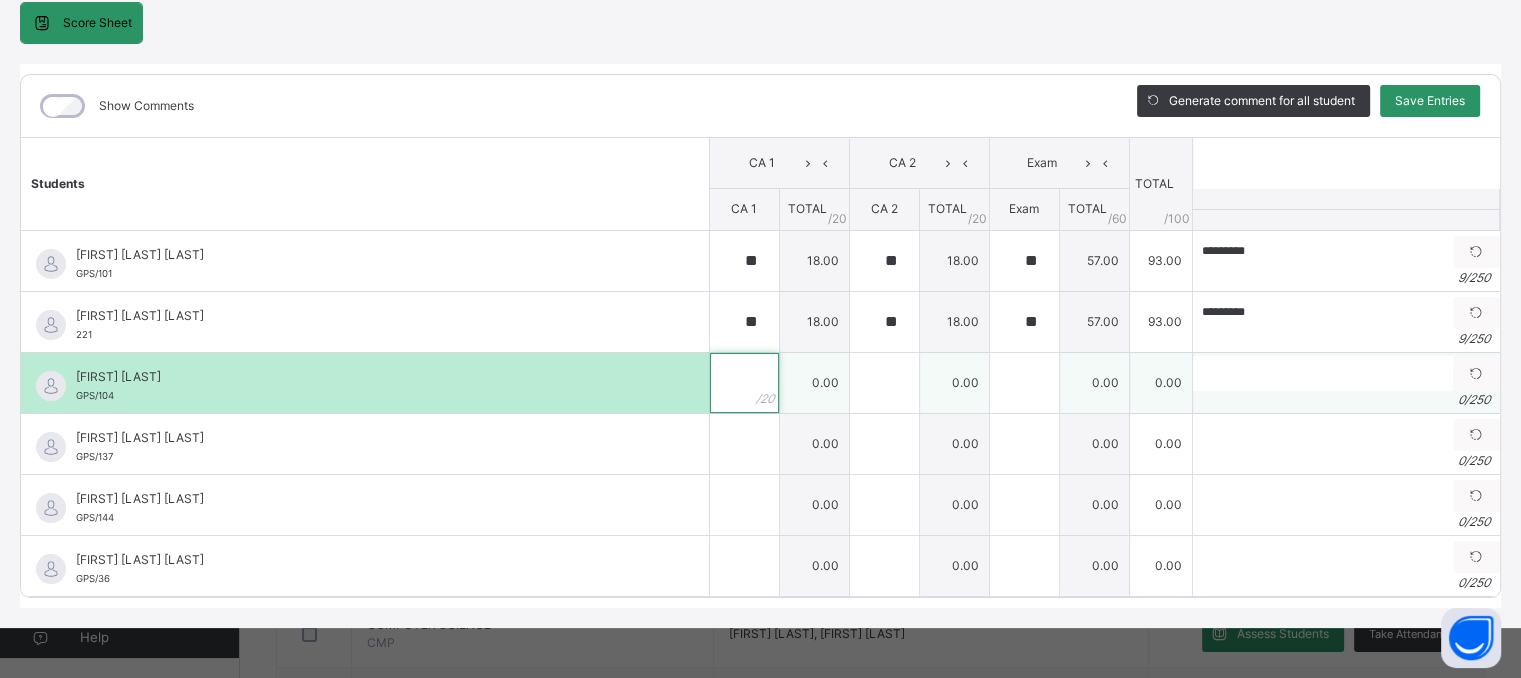 click at bounding box center (744, 383) 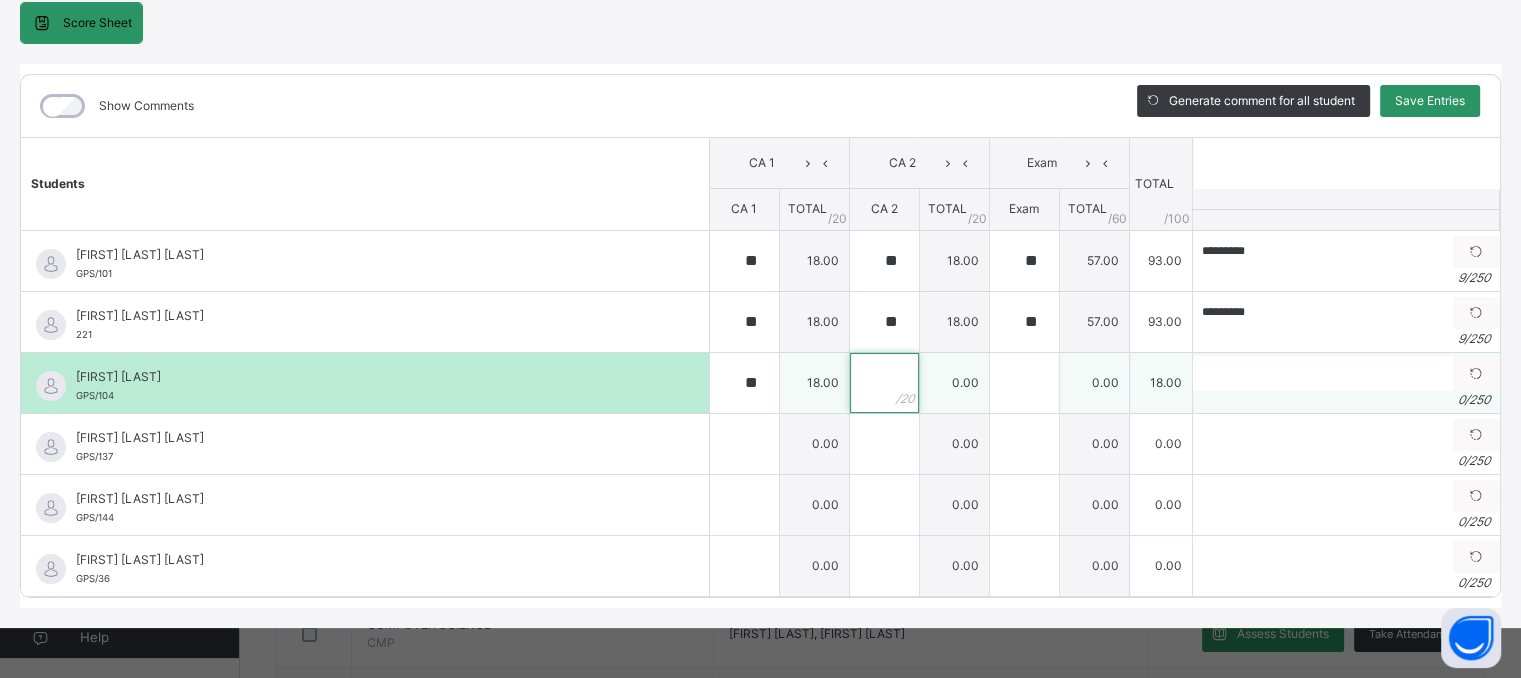 click at bounding box center (884, 383) 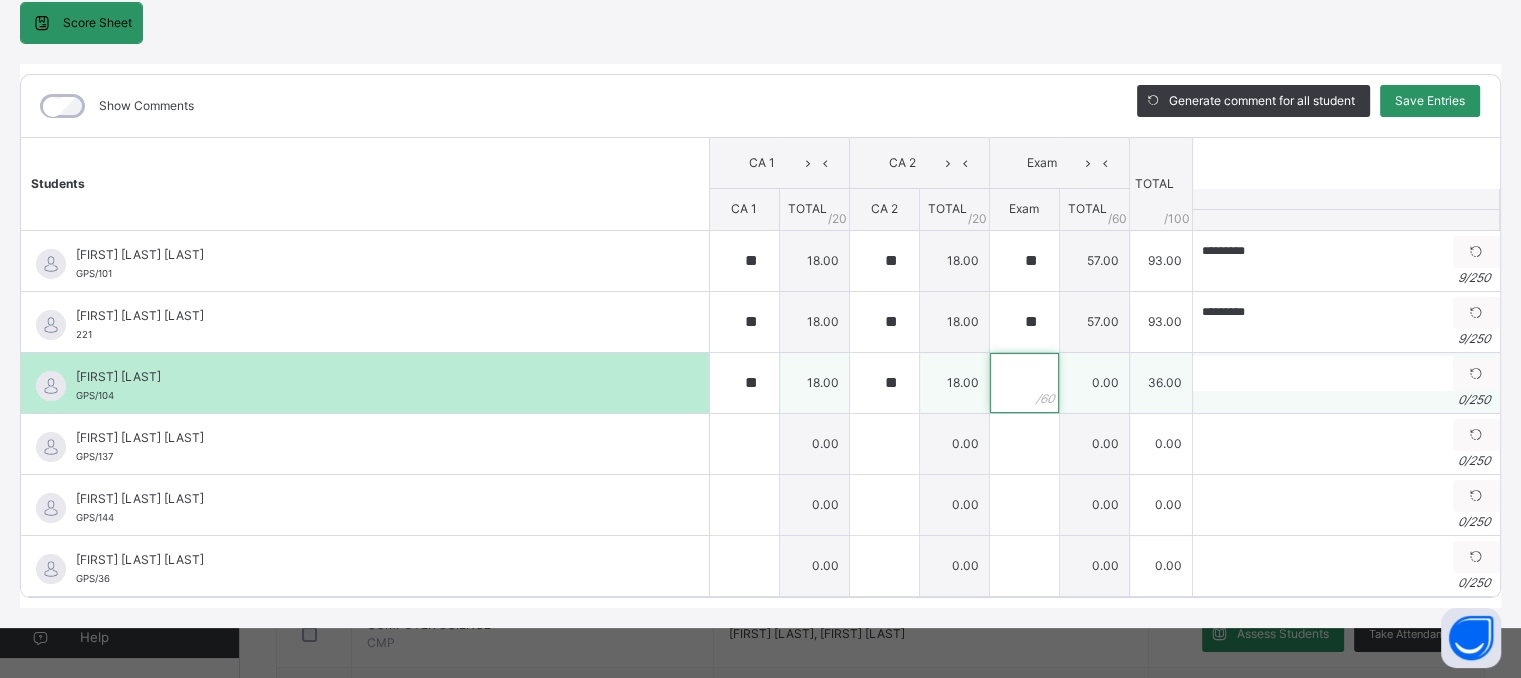 click at bounding box center [1024, 383] 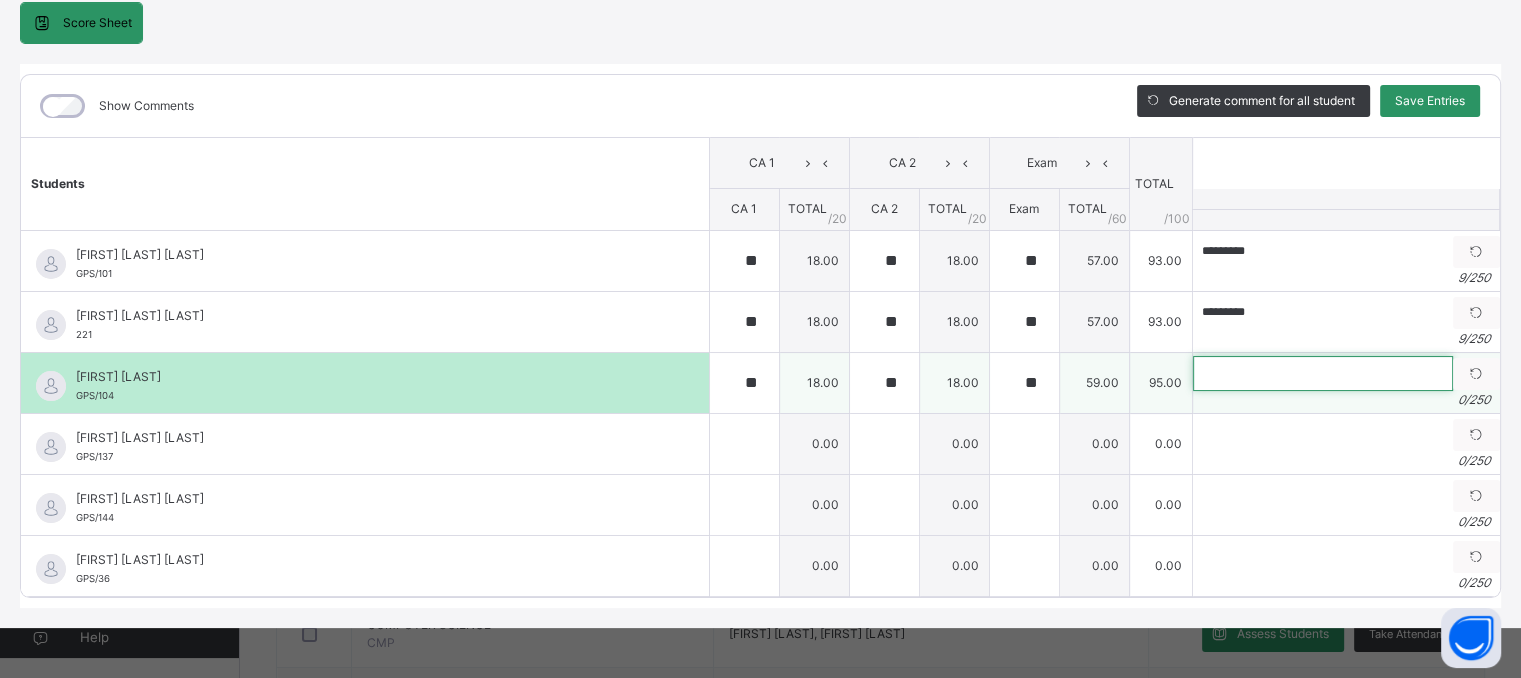 click at bounding box center (1323, 373) 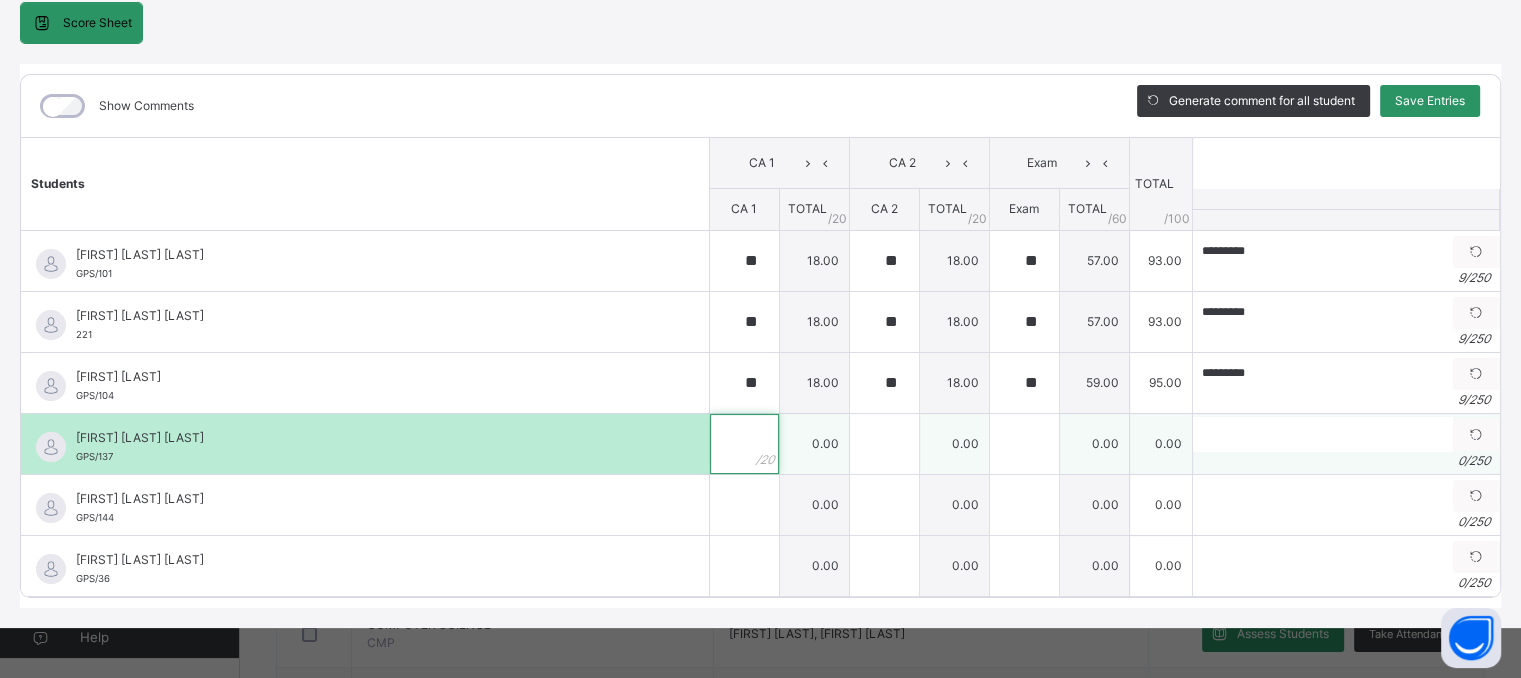click at bounding box center (744, 444) 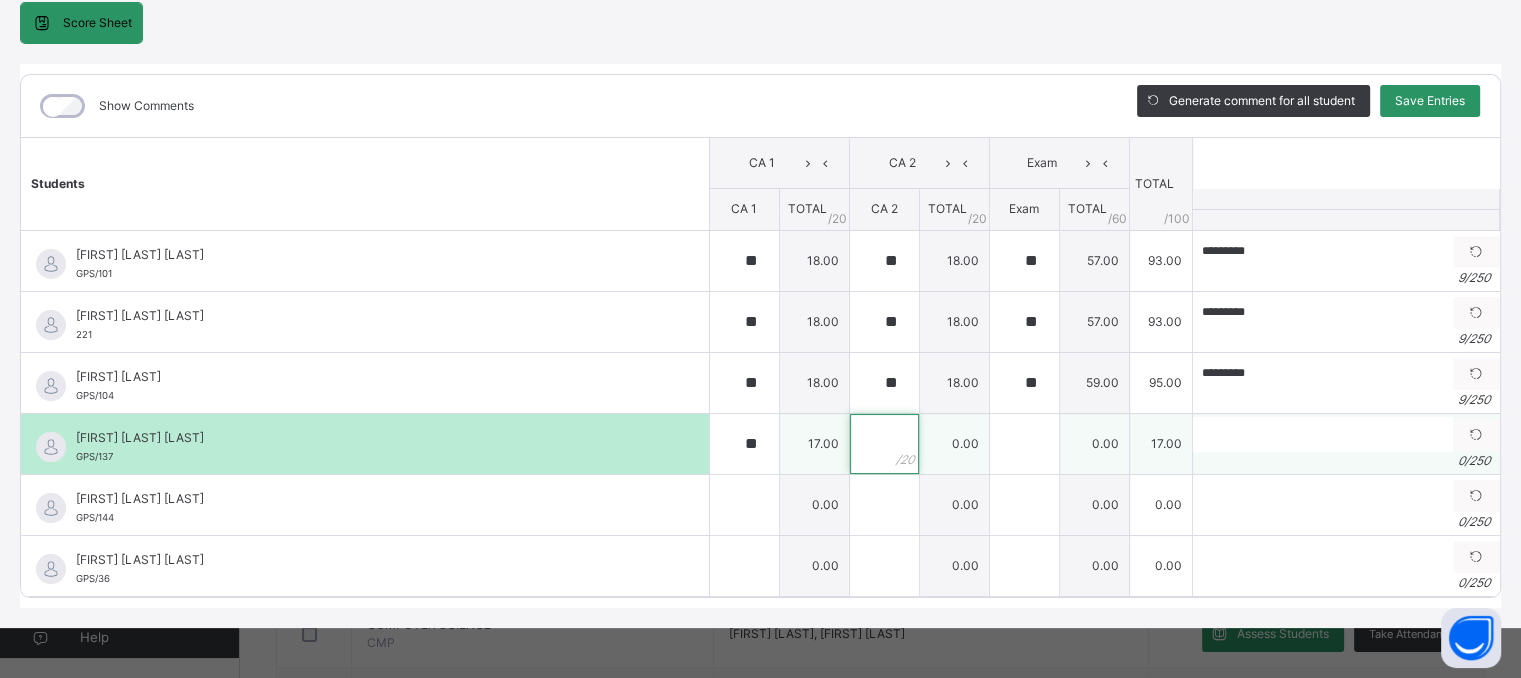 click at bounding box center [884, 444] 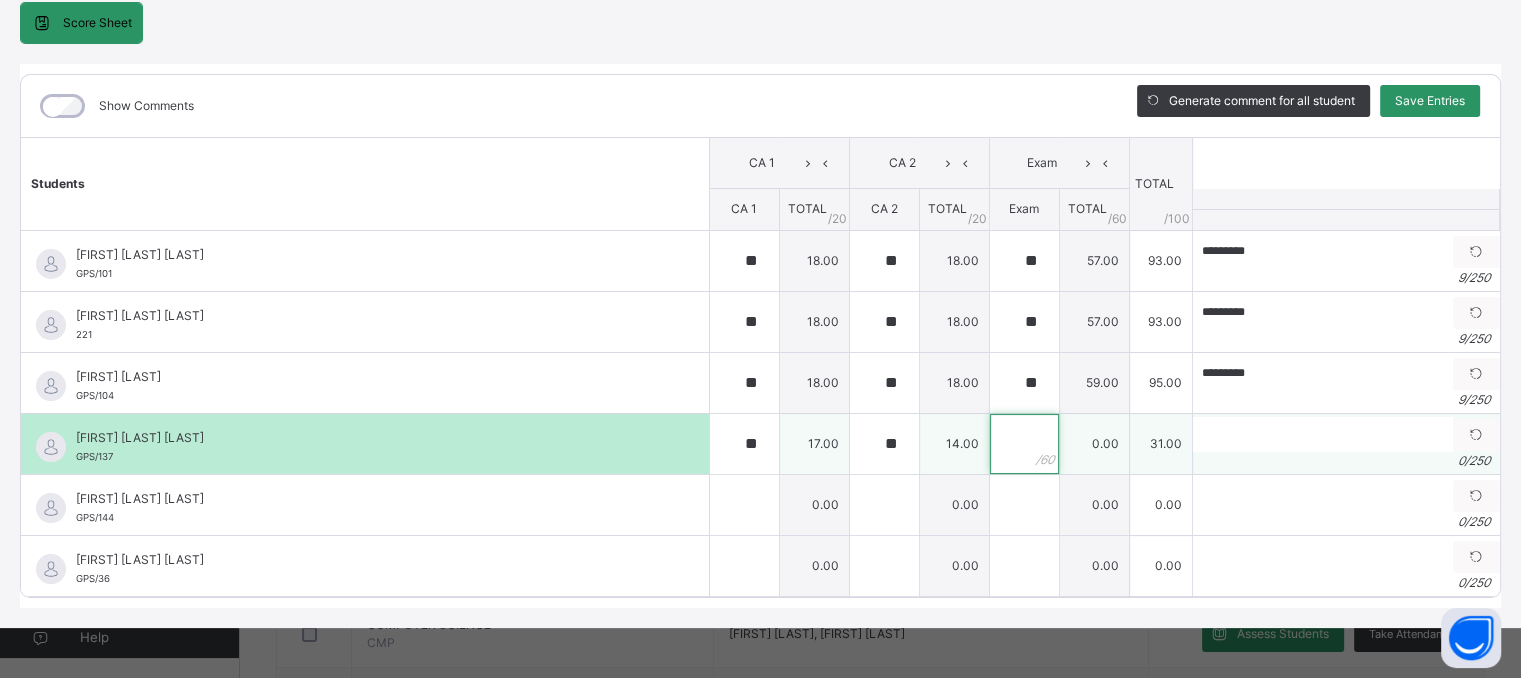 click at bounding box center (1024, 444) 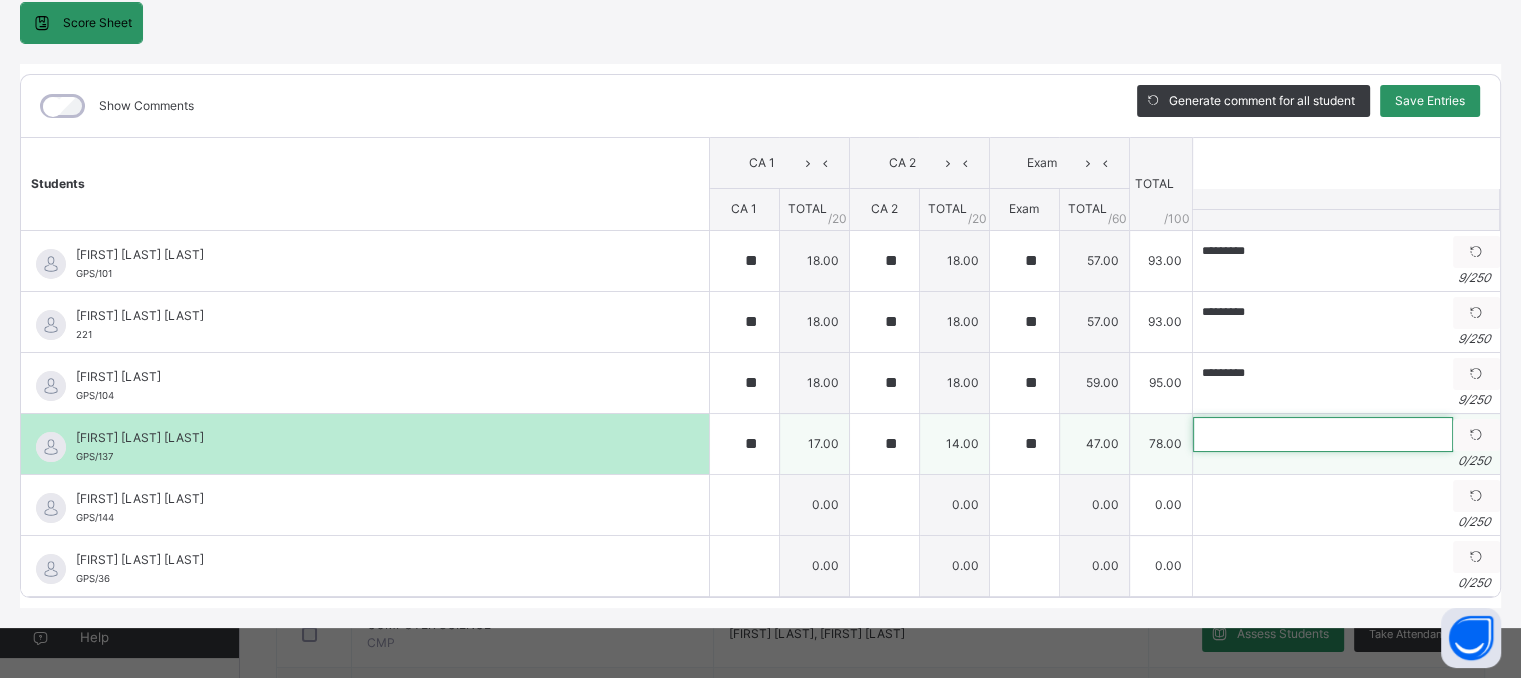 click at bounding box center (1323, 434) 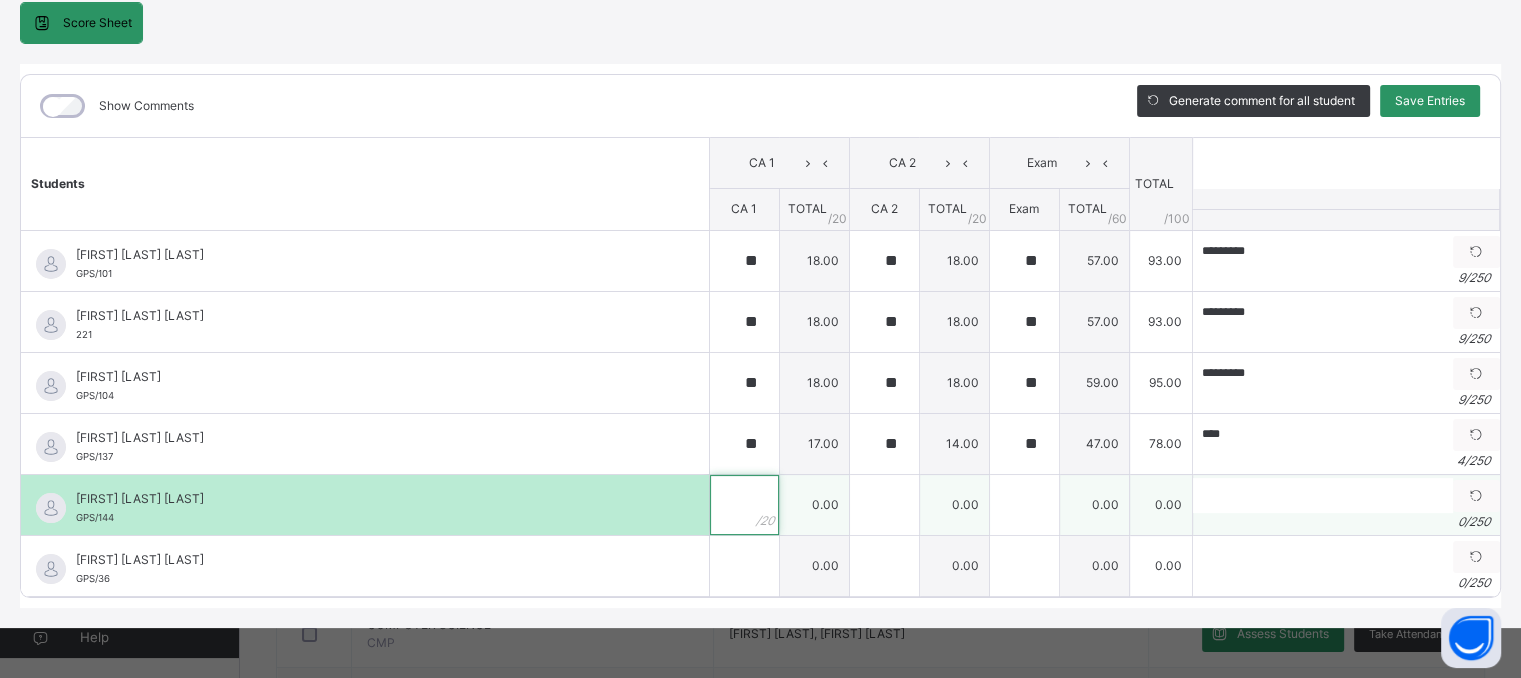 click at bounding box center (744, 505) 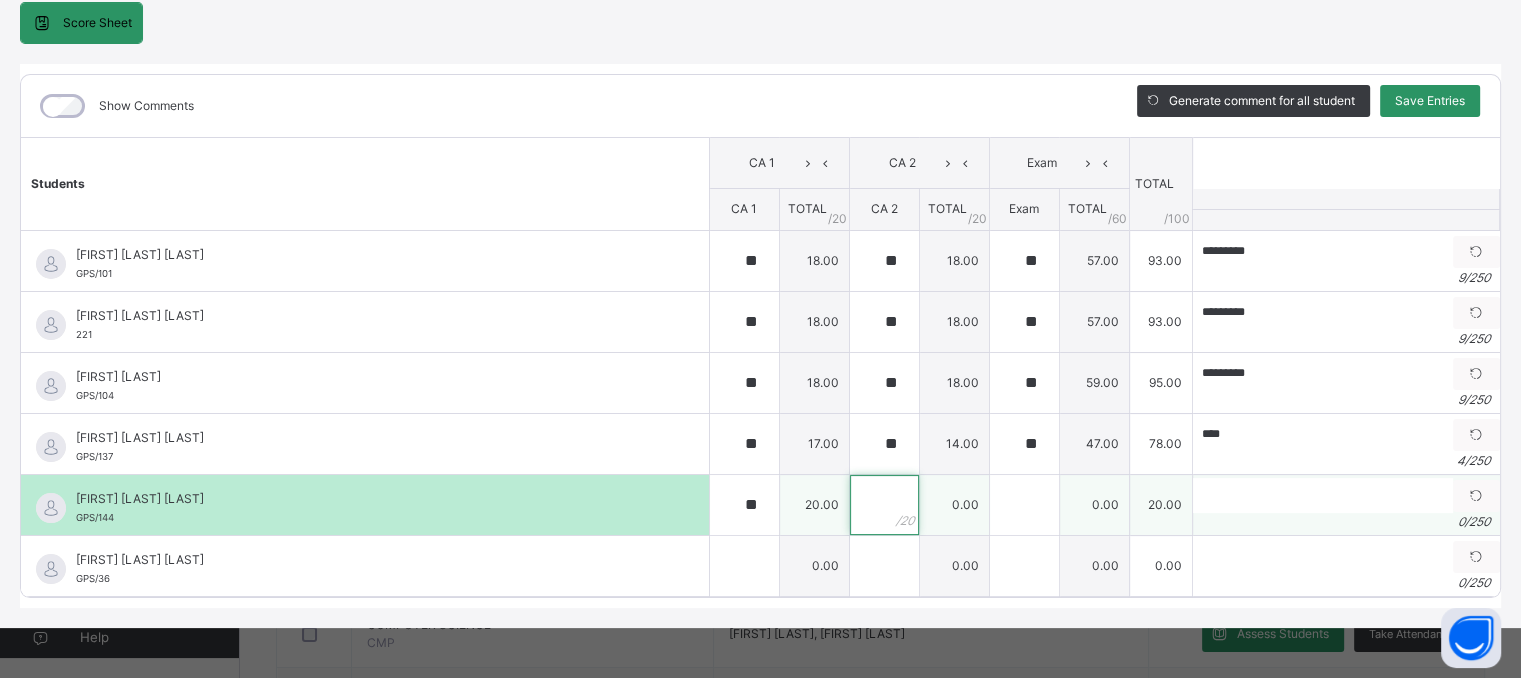 click at bounding box center (884, 505) 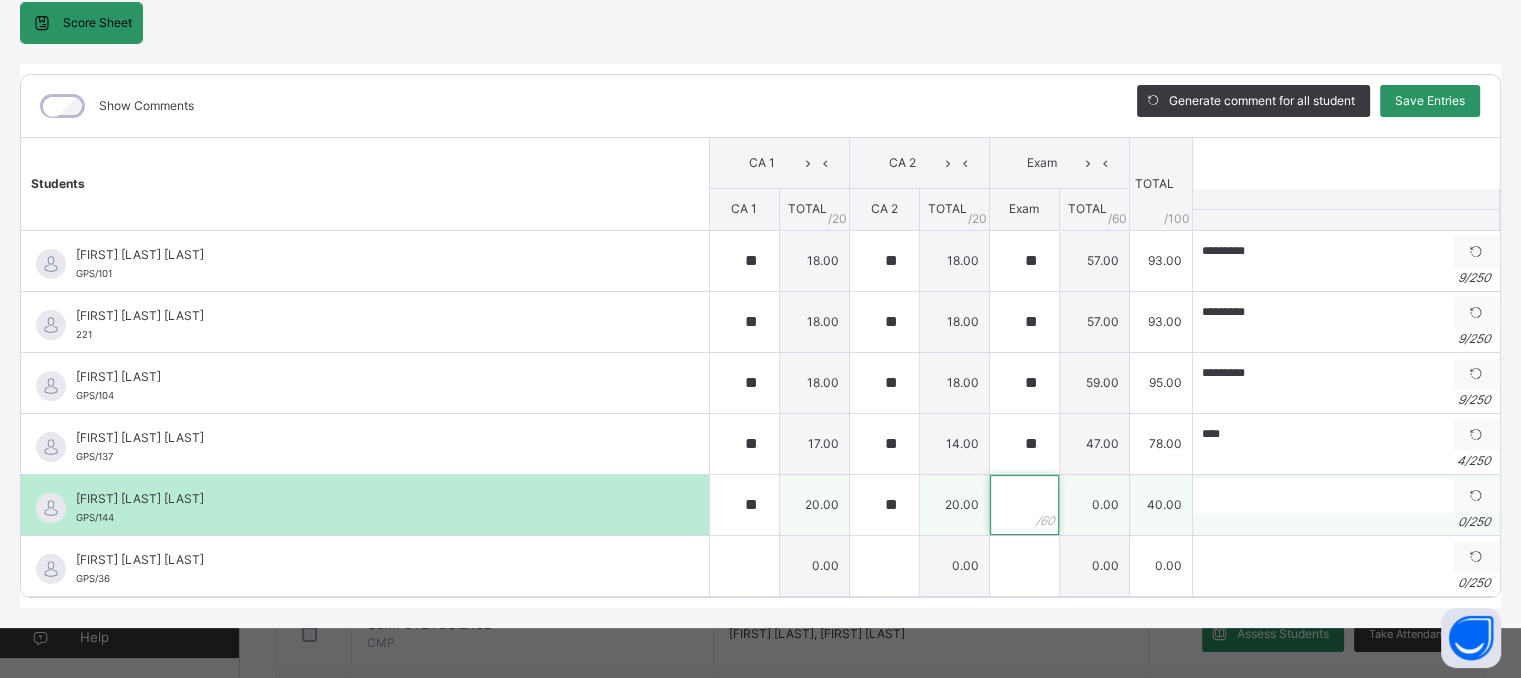 click at bounding box center [1024, 505] 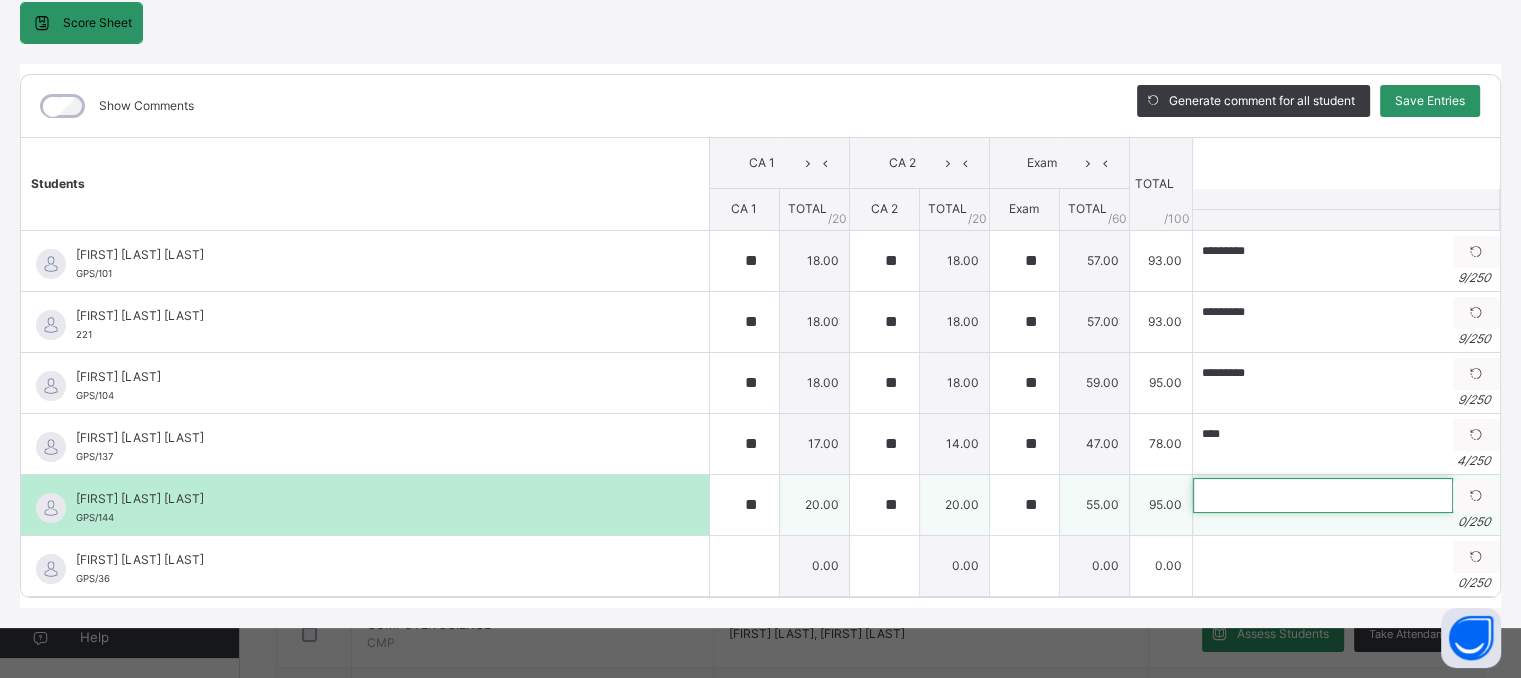 click at bounding box center [1323, 495] 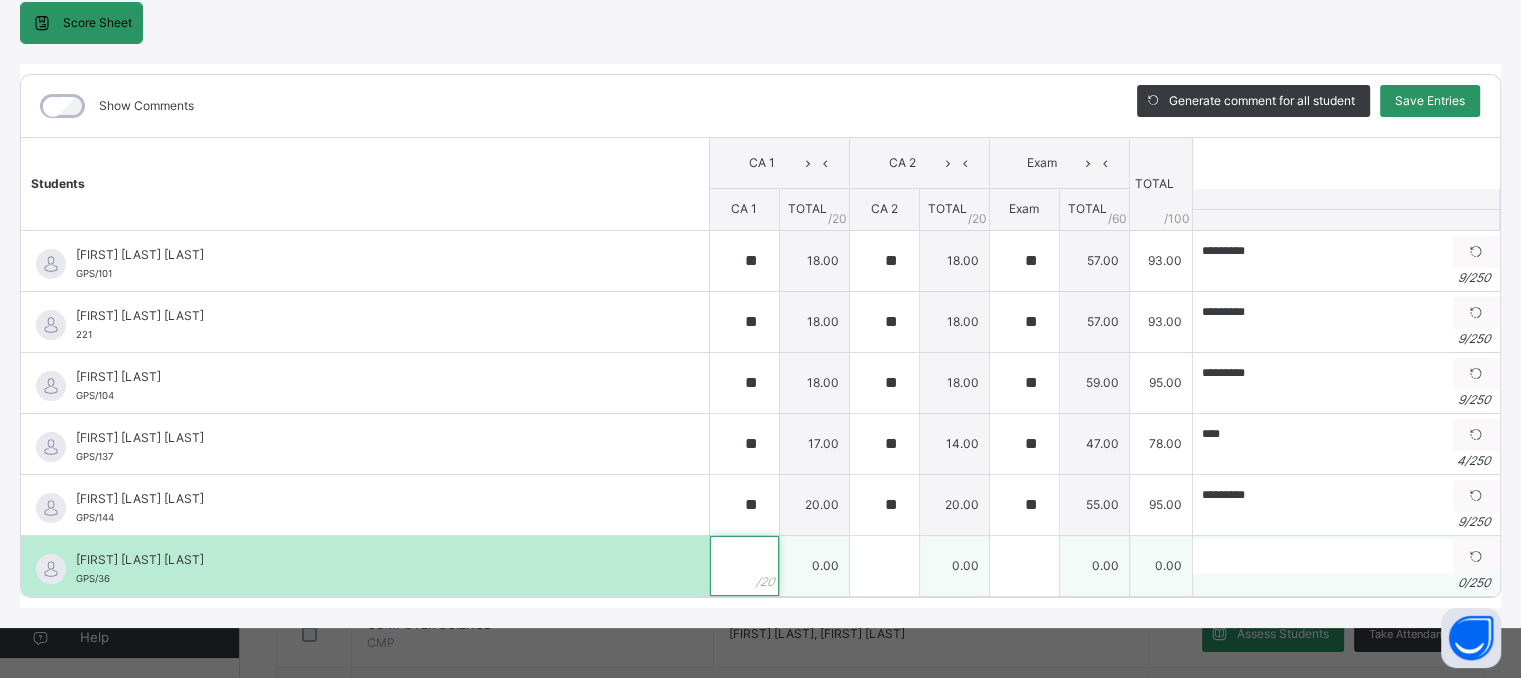 click at bounding box center [744, 566] 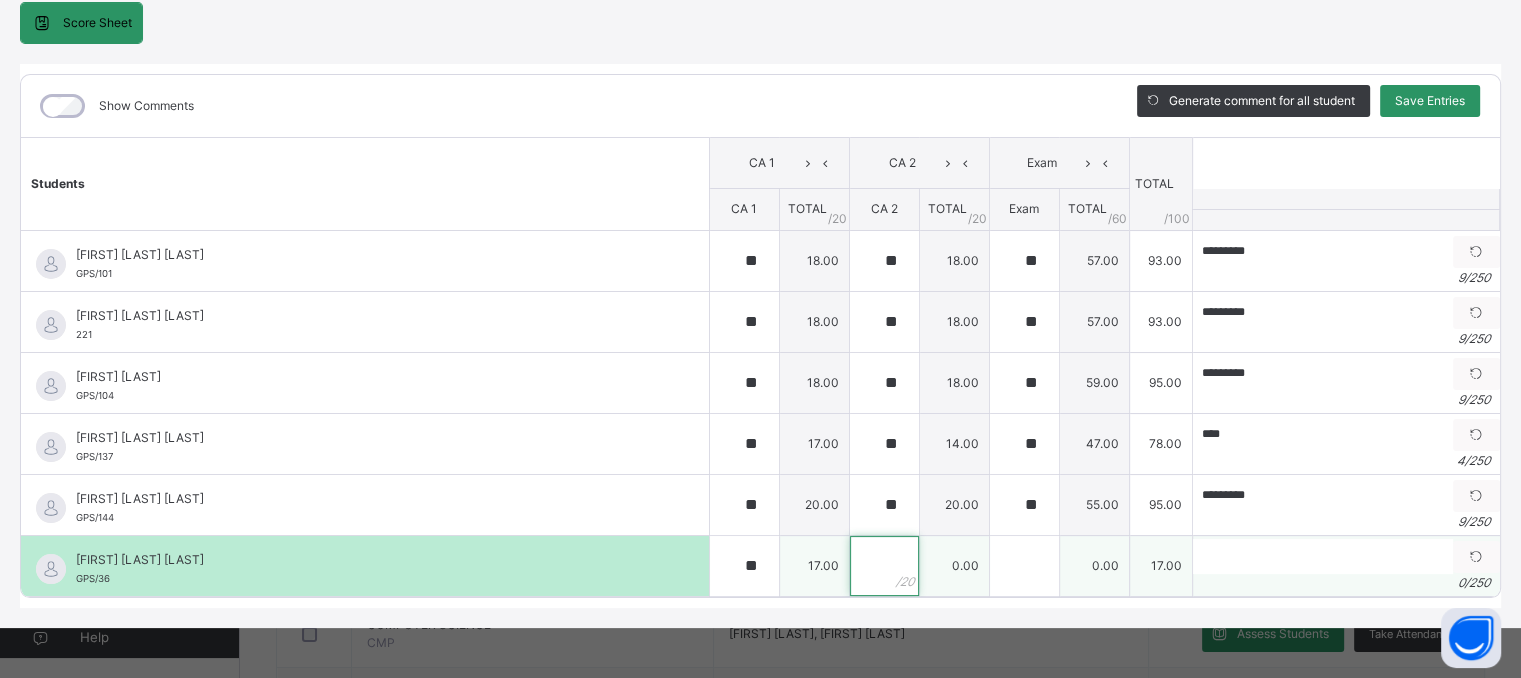 click at bounding box center (884, 566) 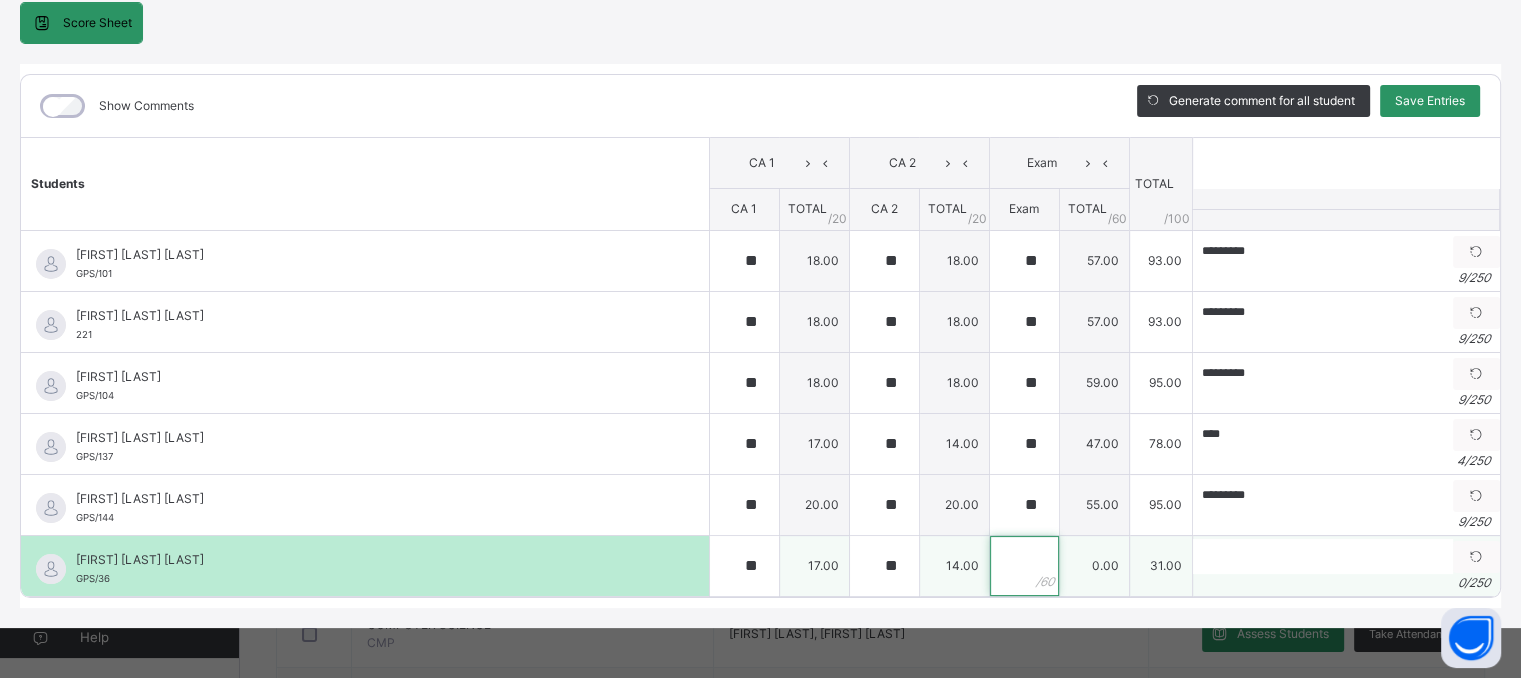 click at bounding box center [1024, 566] 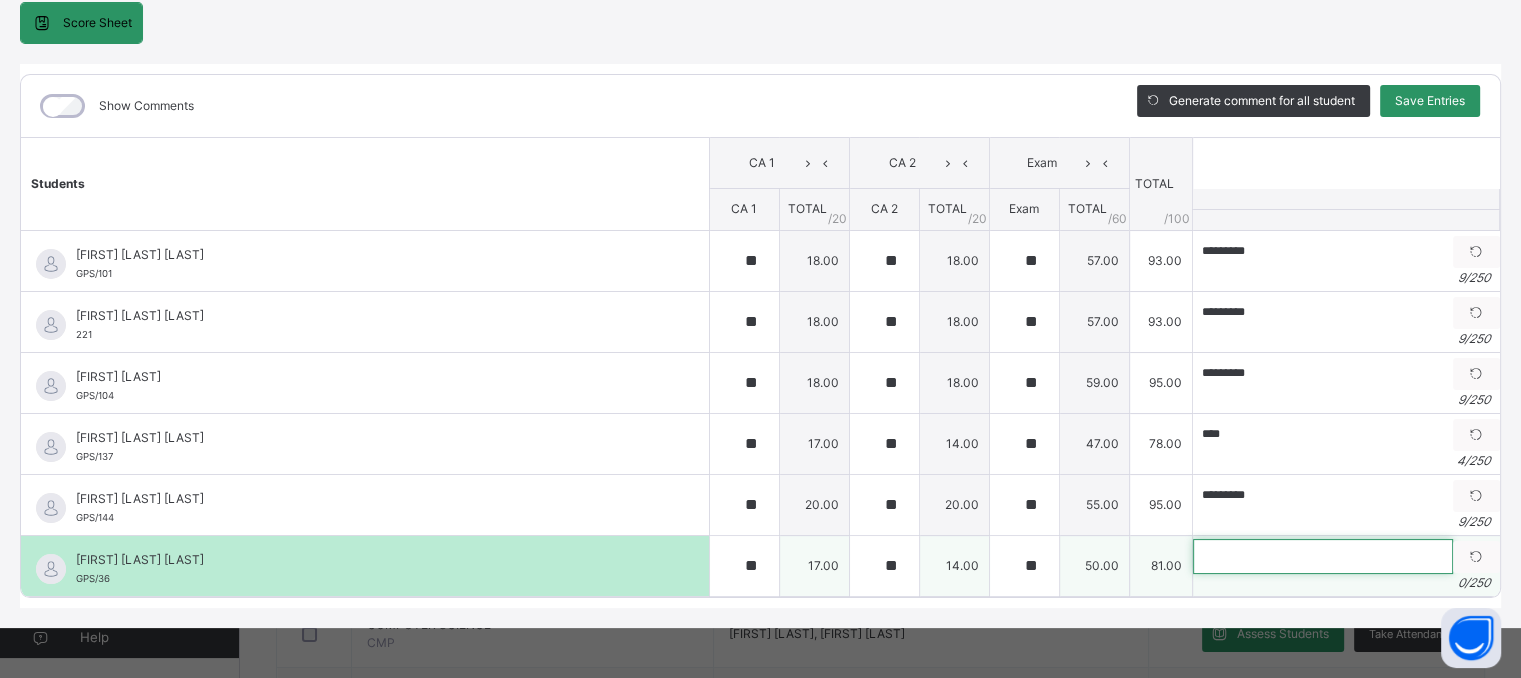 click at bounding box center [1323, 556] 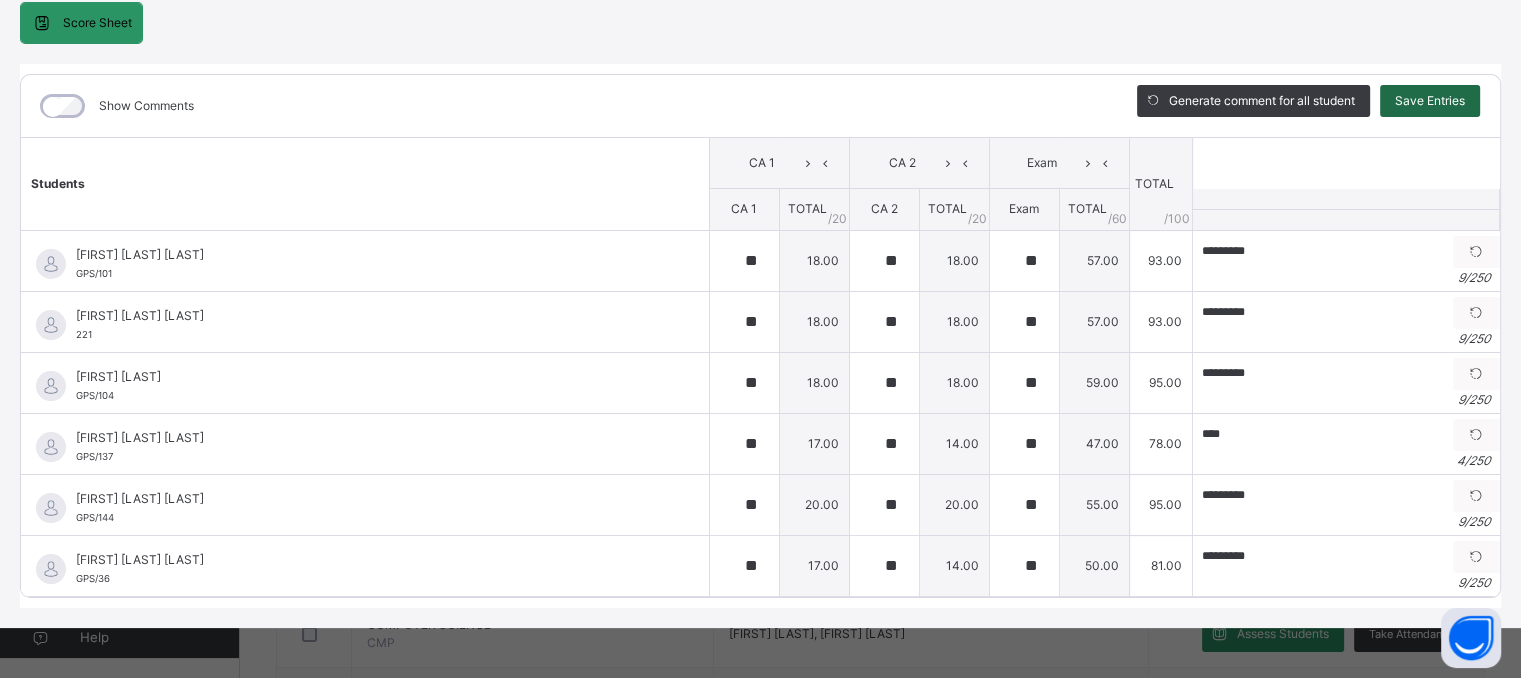 click on "Save Entries" at bounding box center (1430, 101) 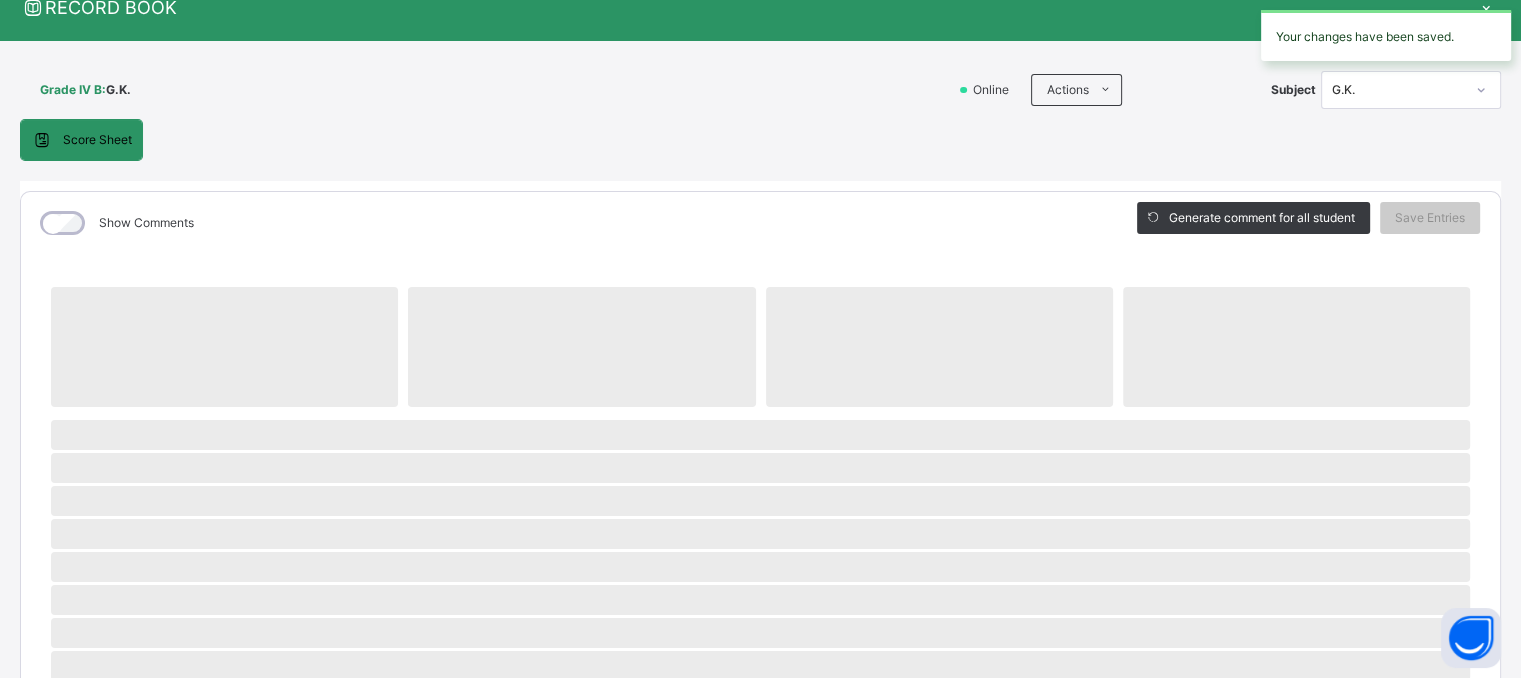 scroll, scrollTop: 68, scrollLeft: 0, axis: vertical 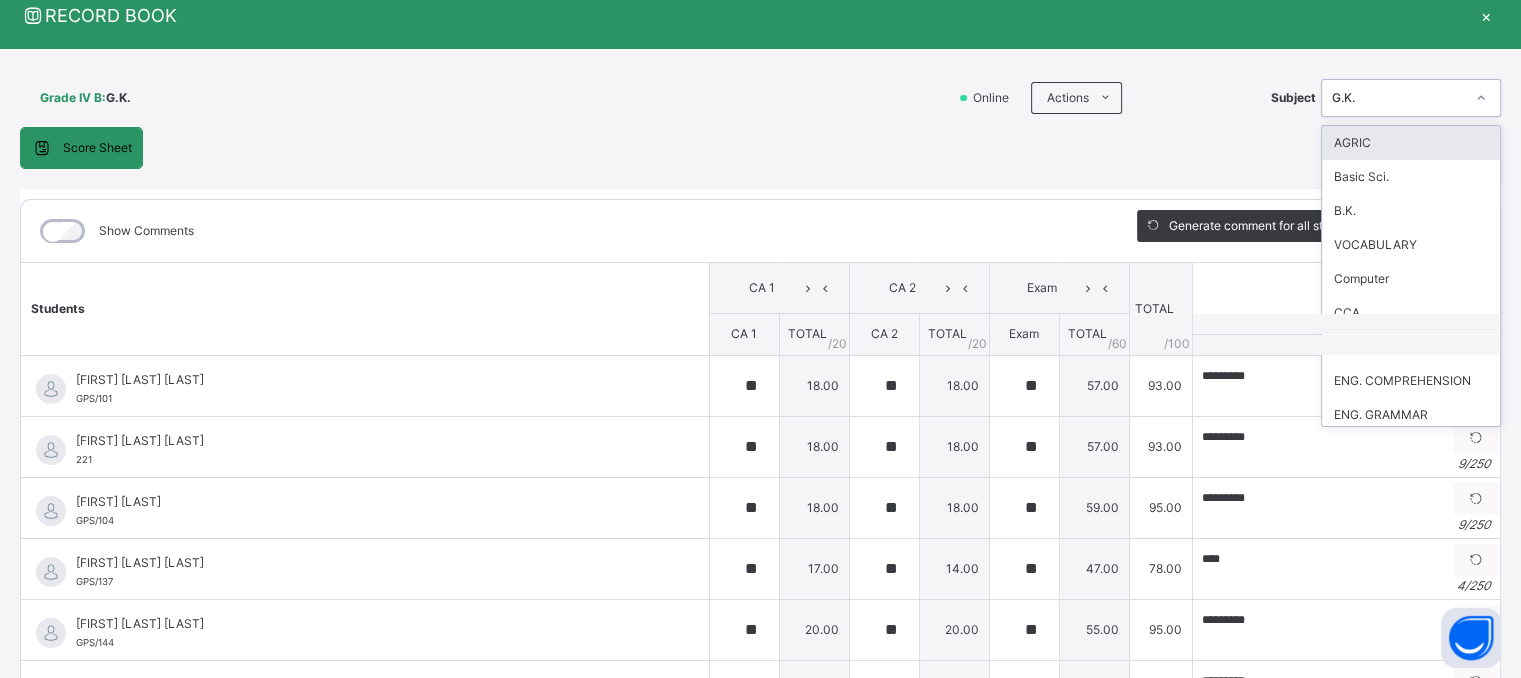 click on "G.K." at bounding box center [1398, 98] 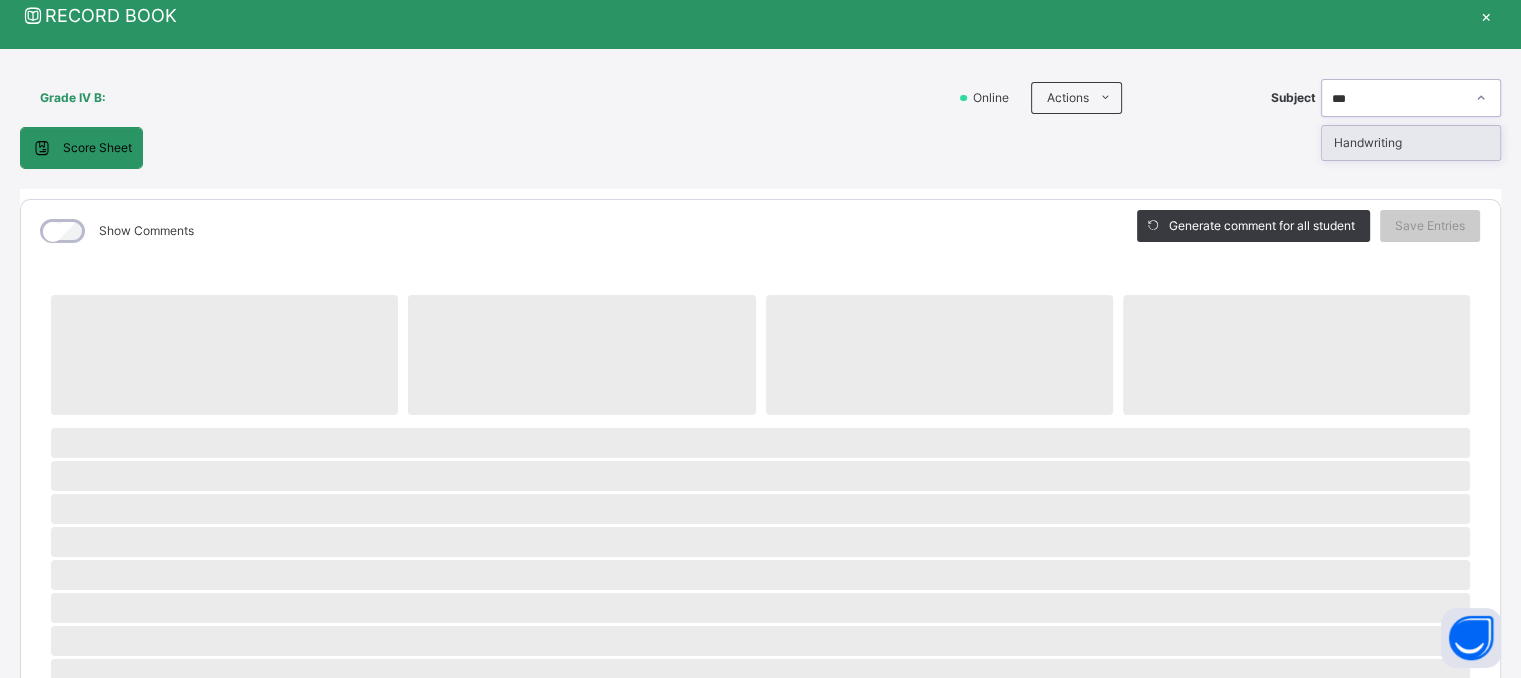 click on "Handwriting" at bounding box center (1411, 143) 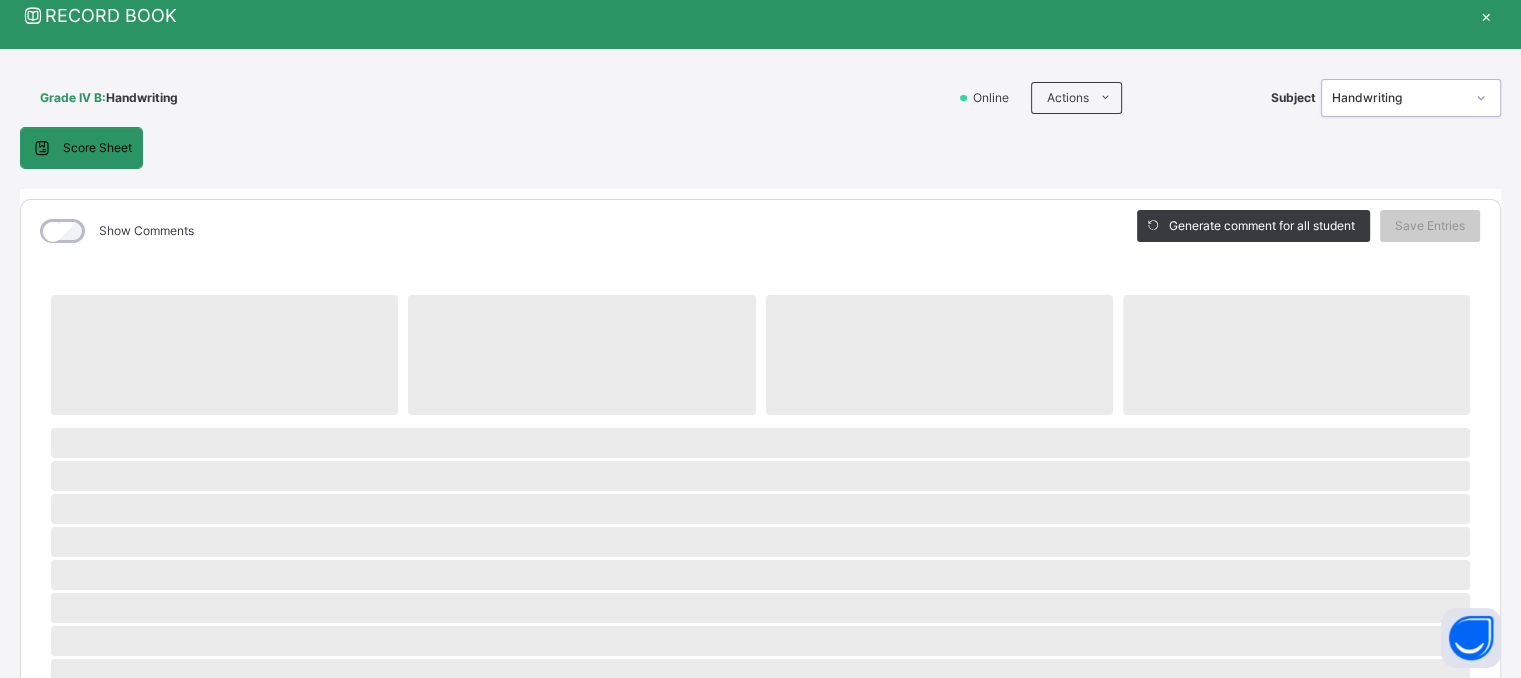 scroll, scrollTop: 0, scrollLeft: 0, axis: both 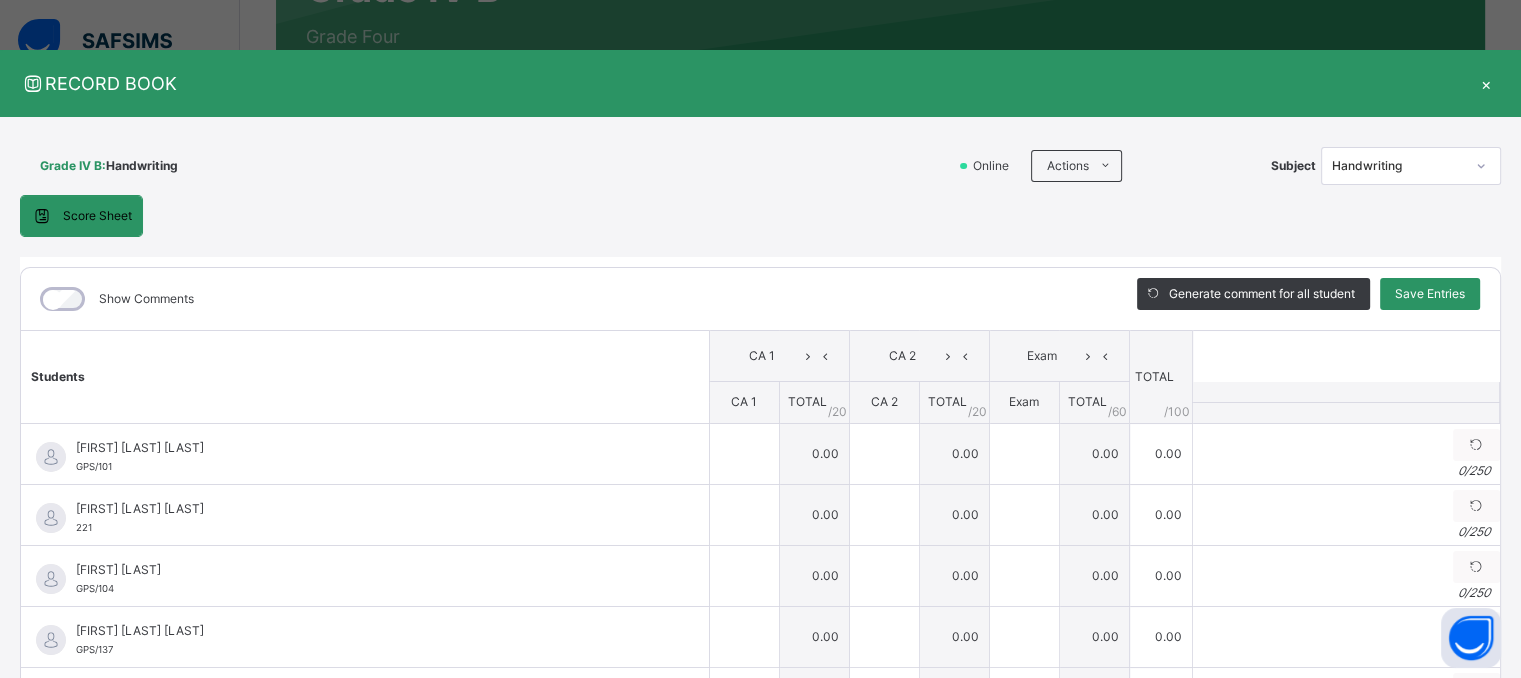 click on "Grade IV   B :   Handwriting" at bounding box center [482, 166] 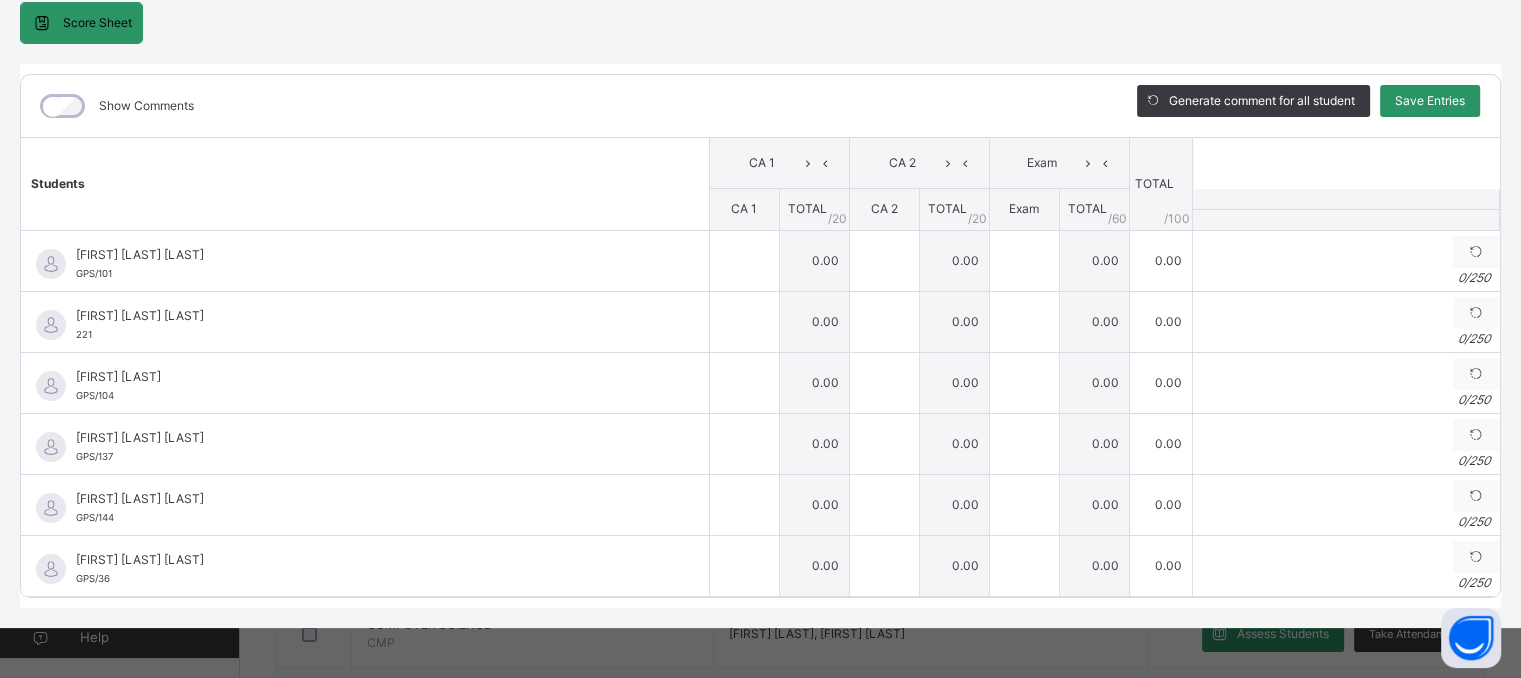 scroll, scrollTop: 200, scrollLeft: 0, axis: vertical 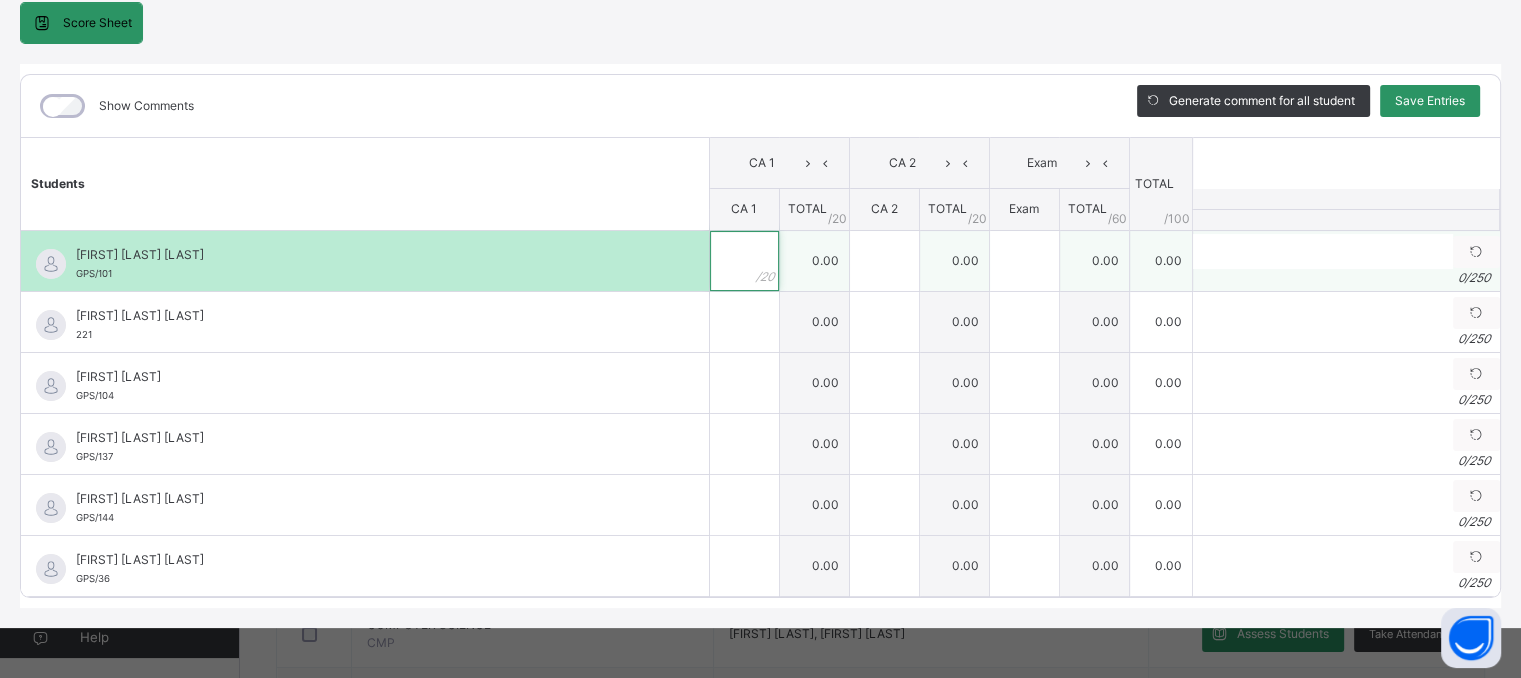 click at bounding box center [744, 261] 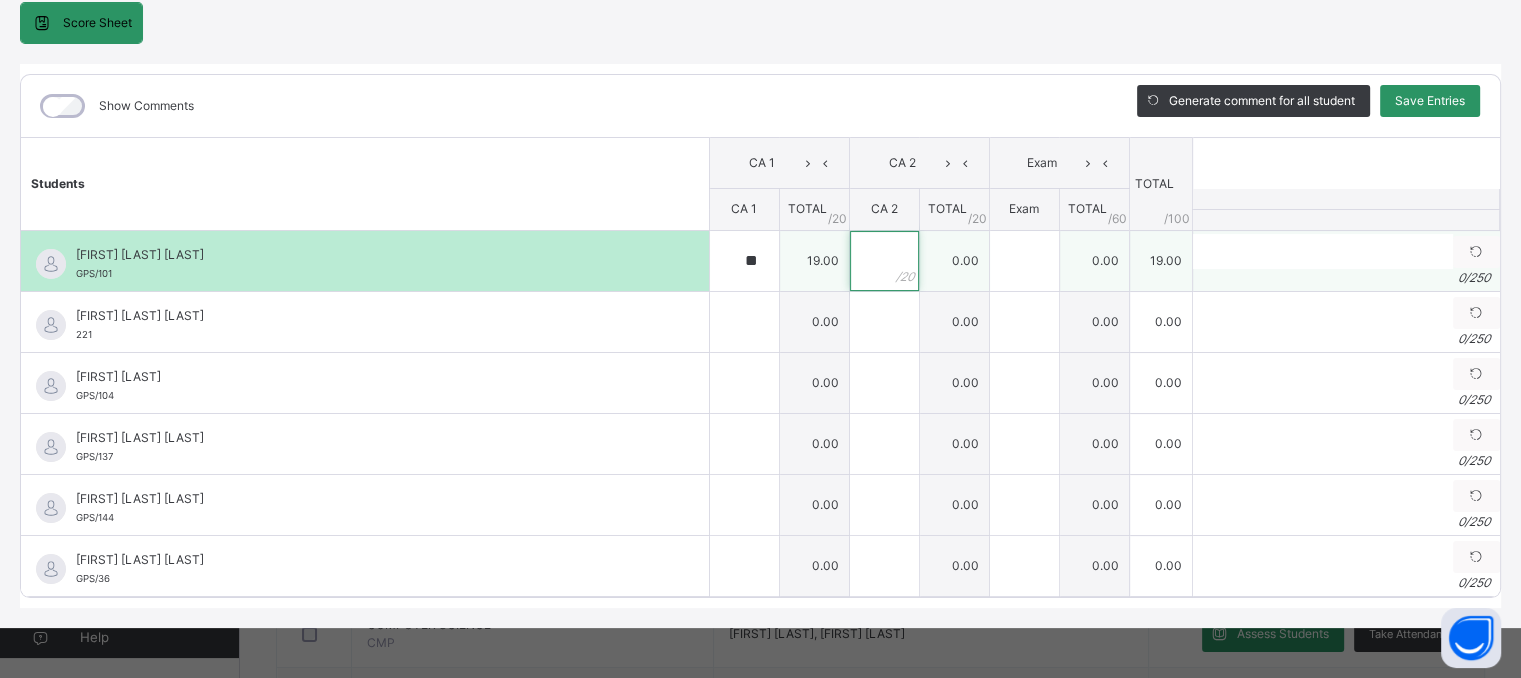 click at bounding box center [884, 261] 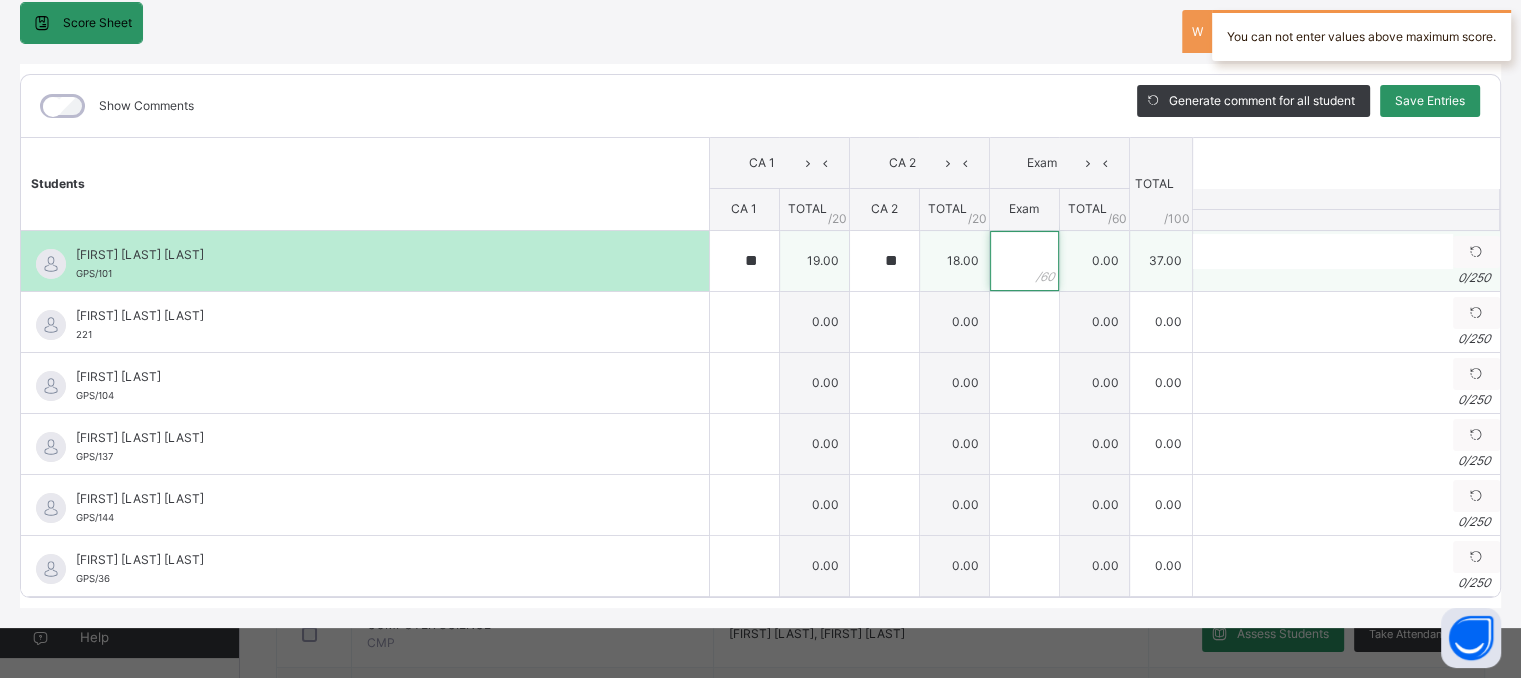 click at bounding box center (1024, 261) 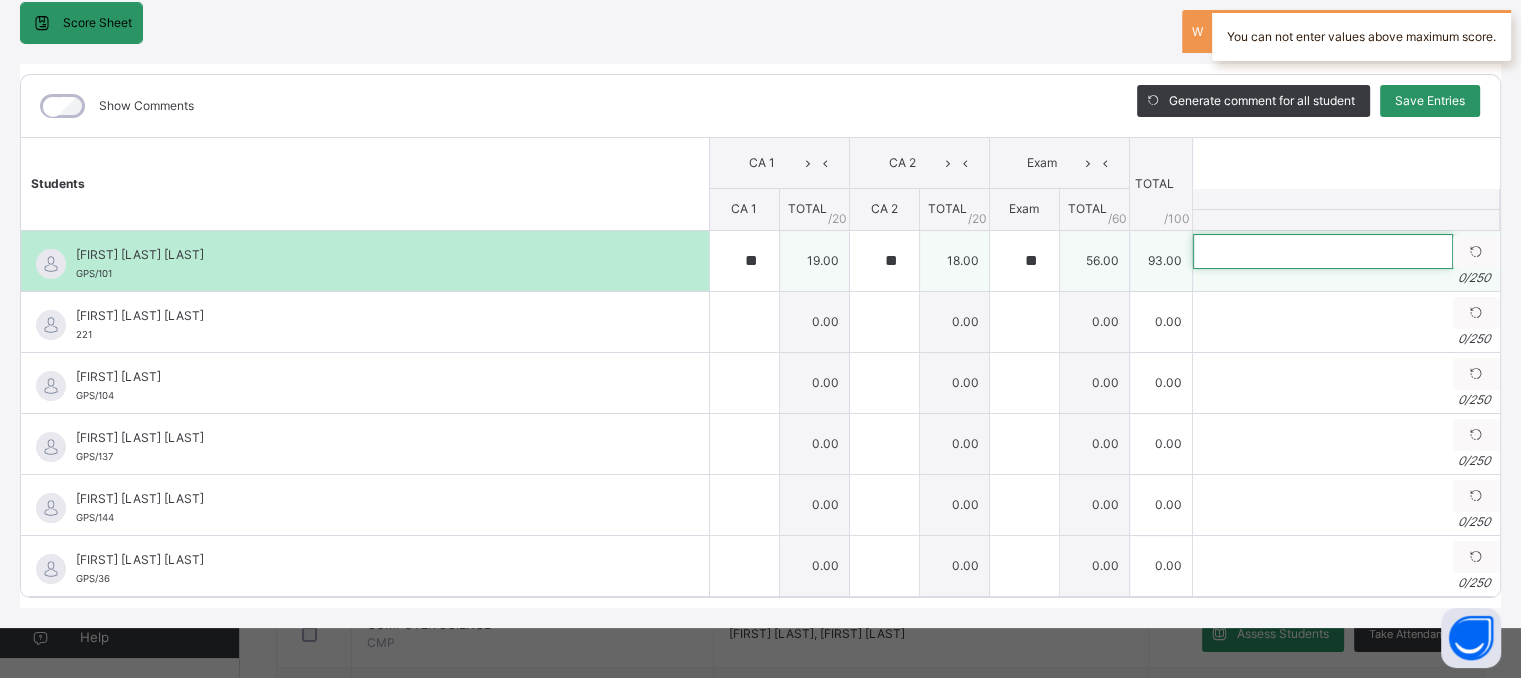 click at bounding box center (1323, 251) 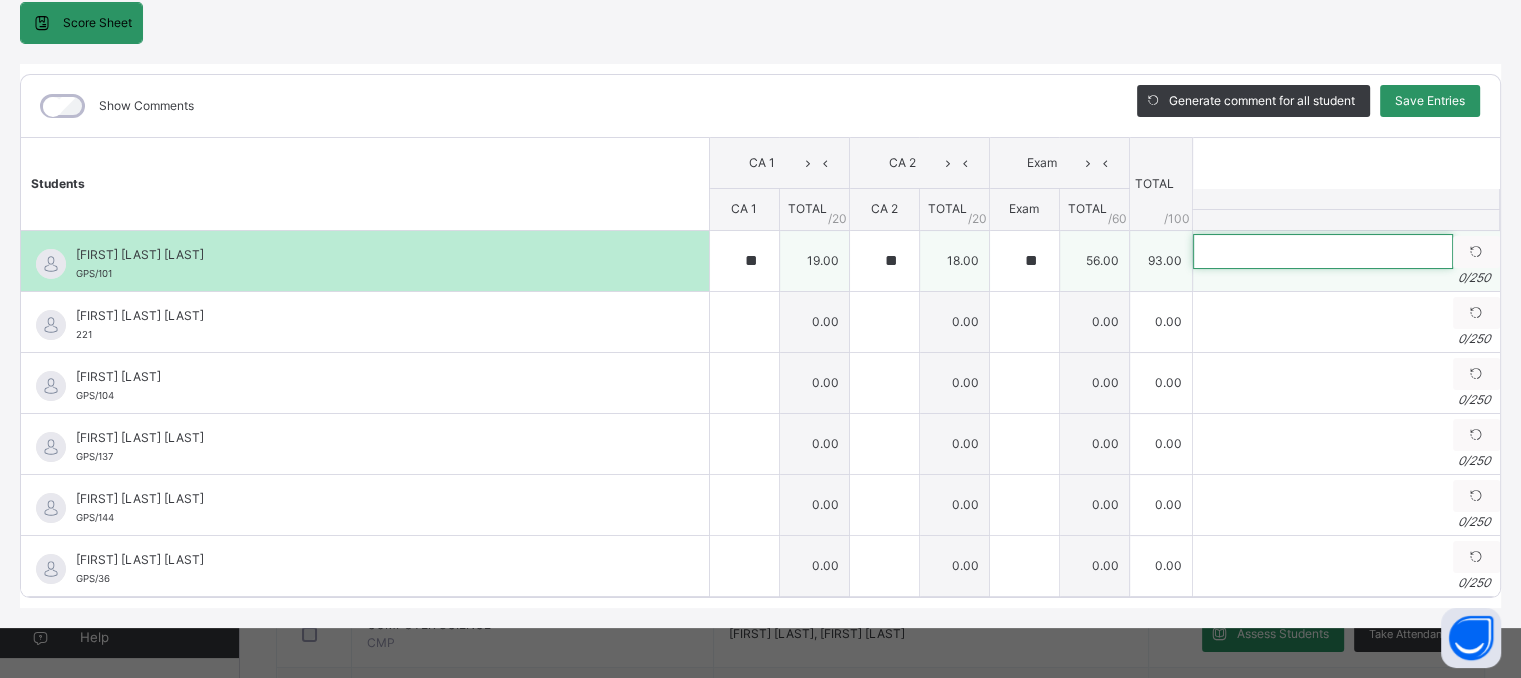paste on "*********" 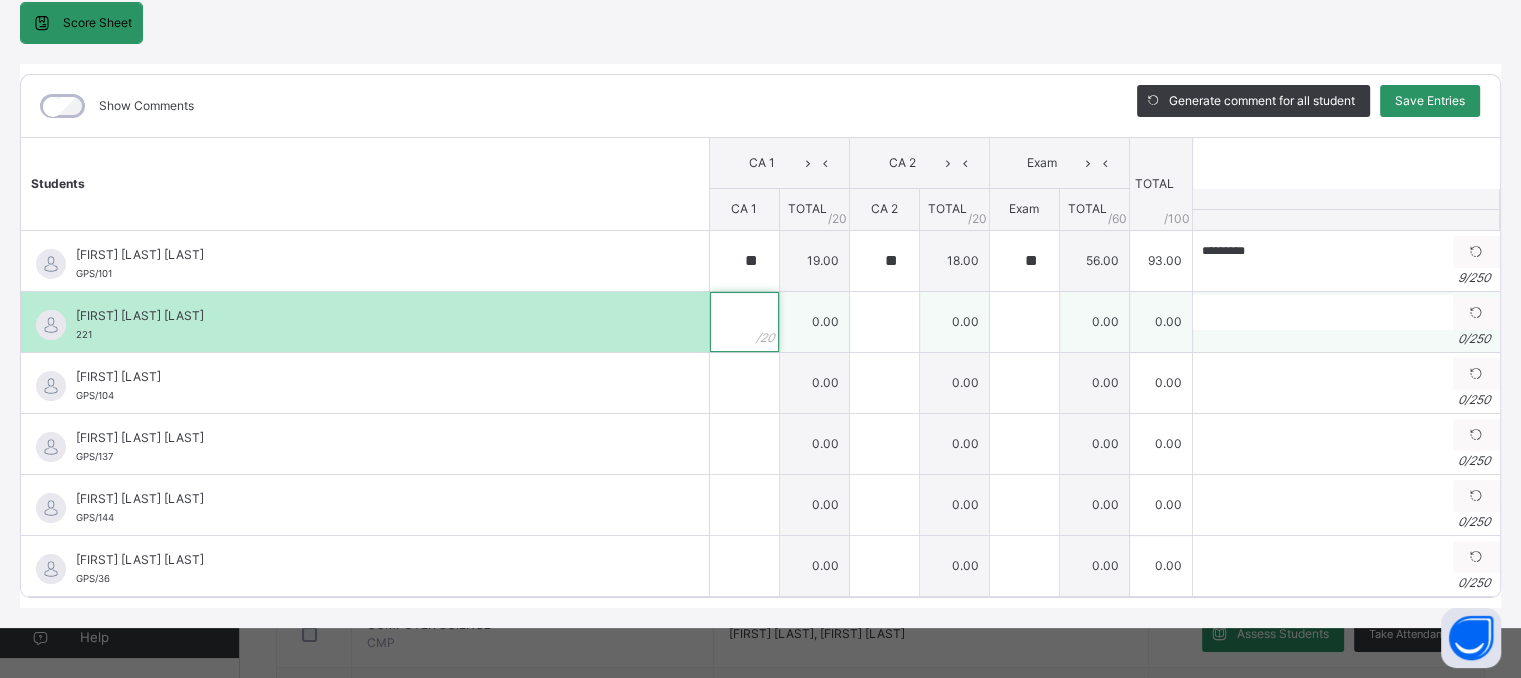 click at bounding box center [744, 322] 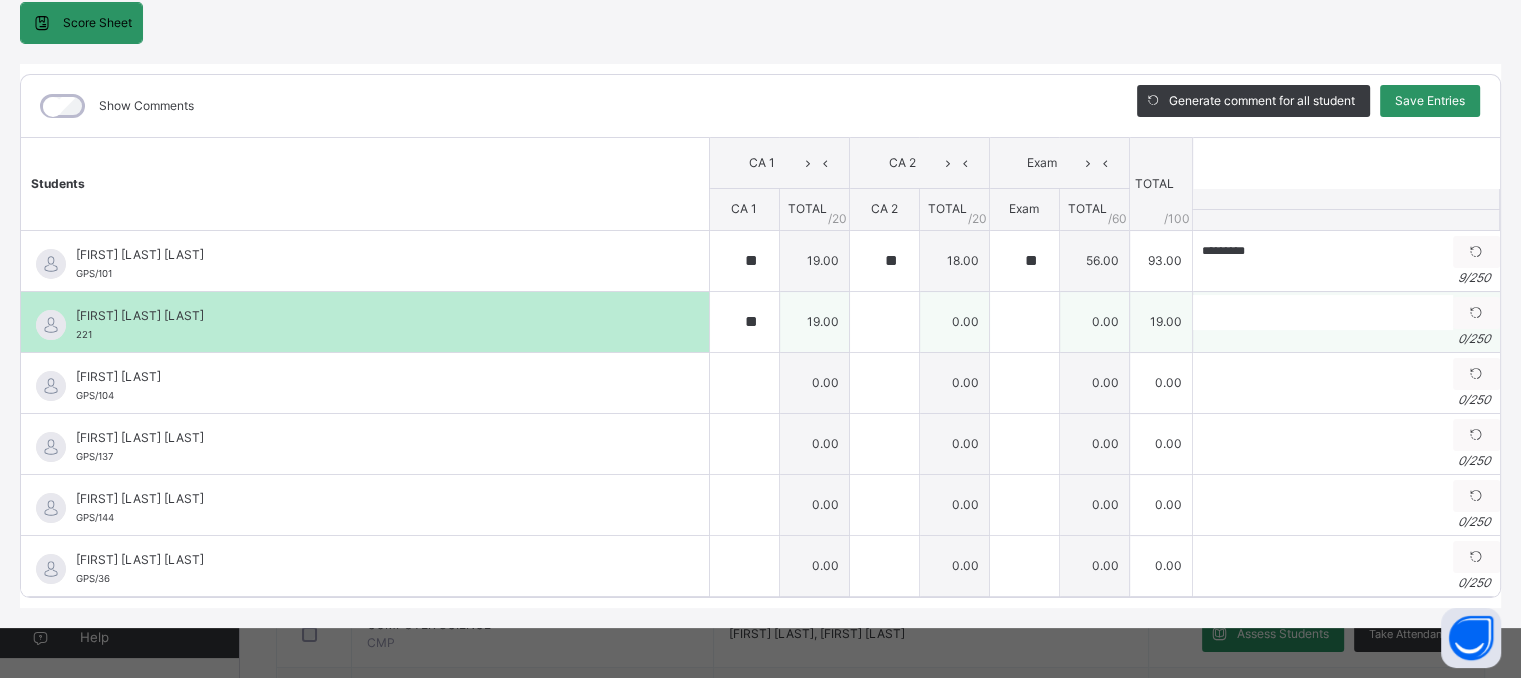 click on "0.00" at bounding box center [954, 321] 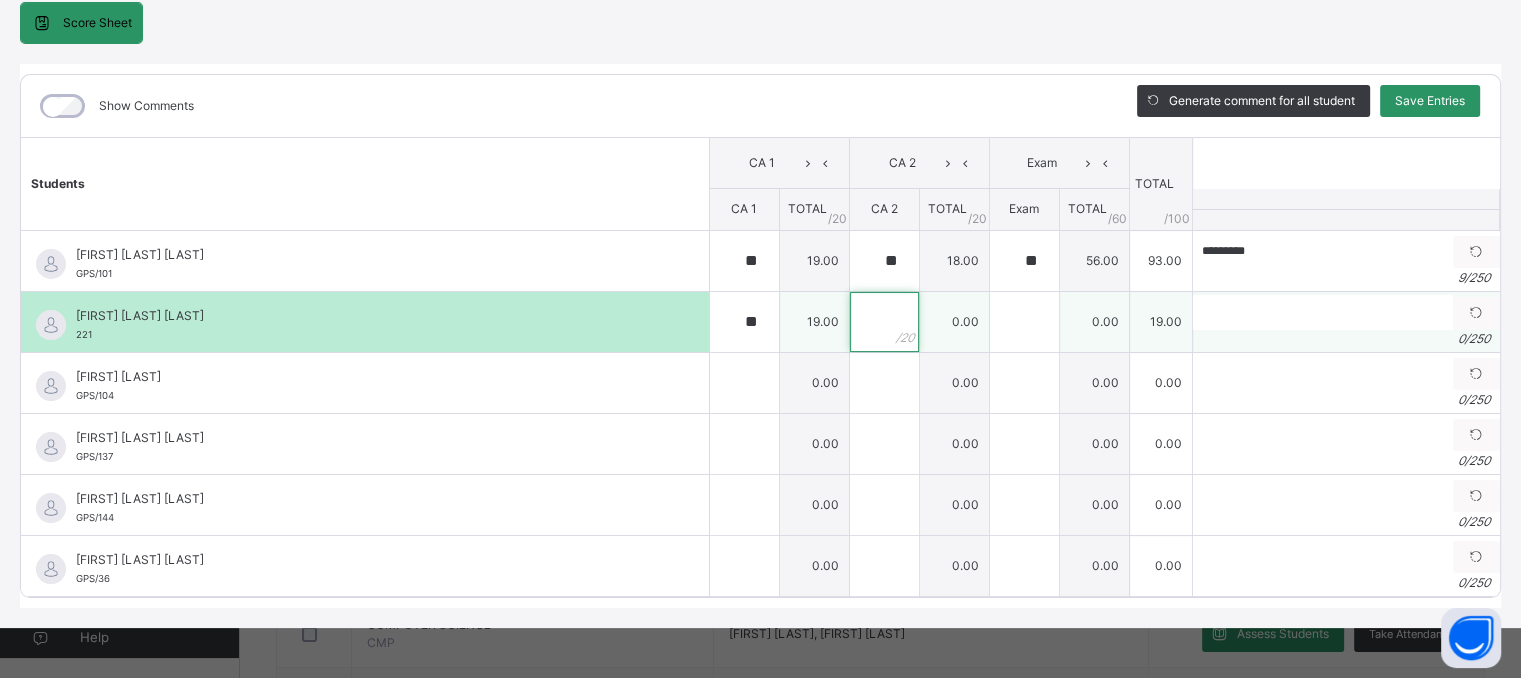 click at bounding box center (884, 322) 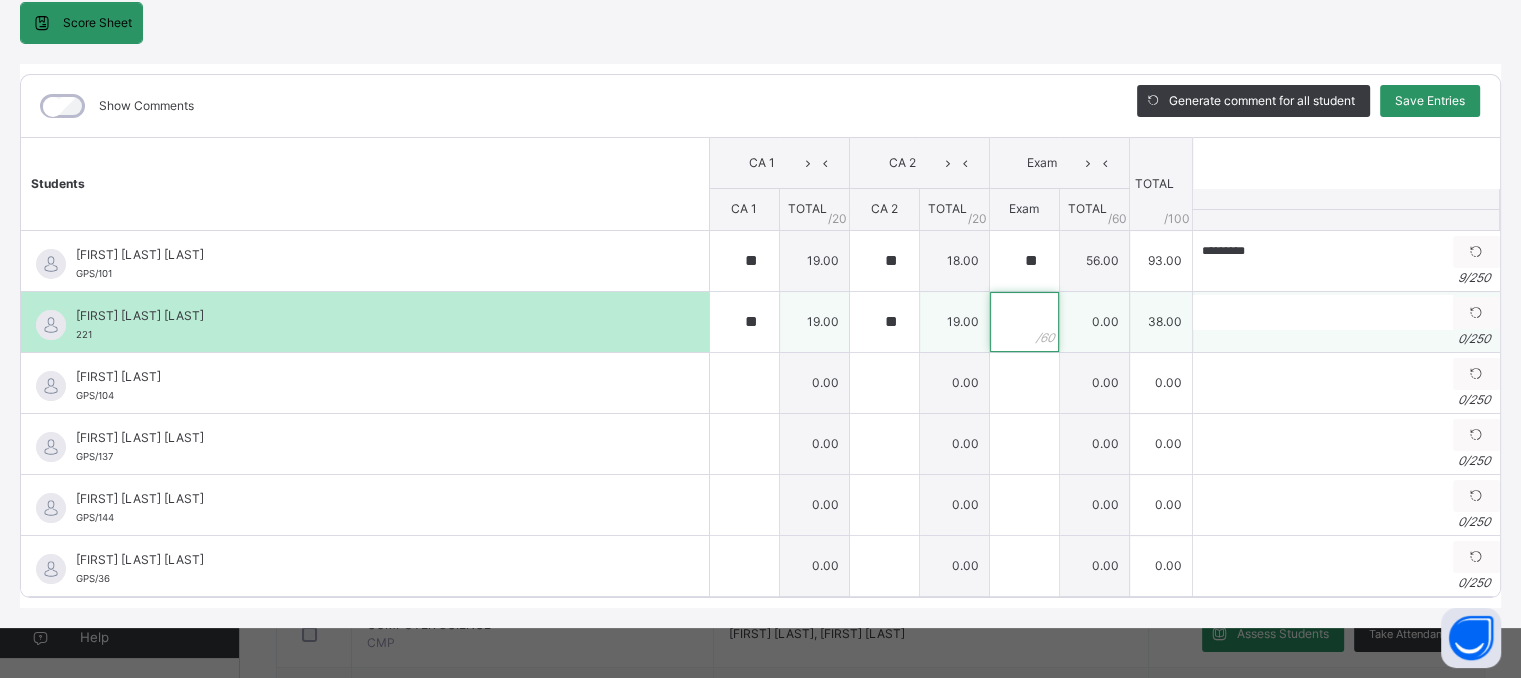 click at bounding box center [1024, 322] 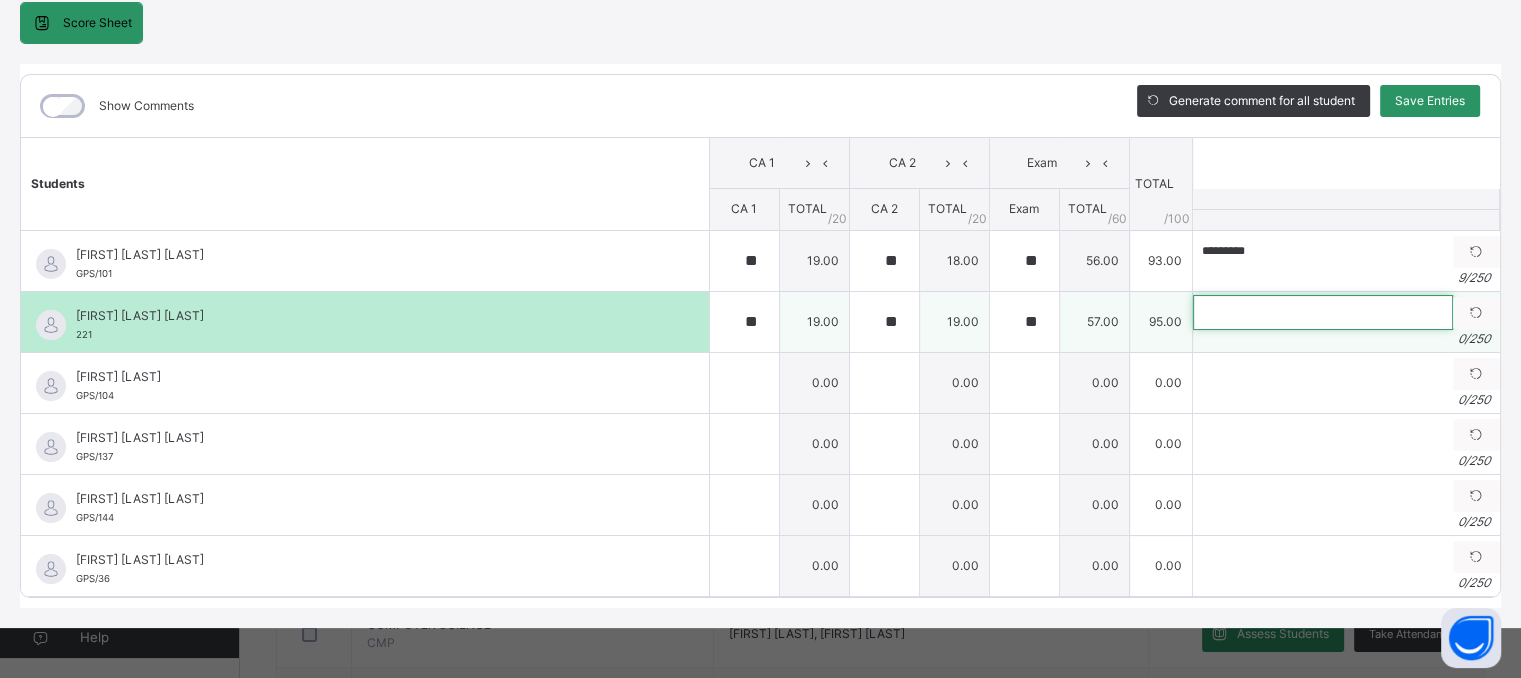 click at bounding box center [1323, 312] 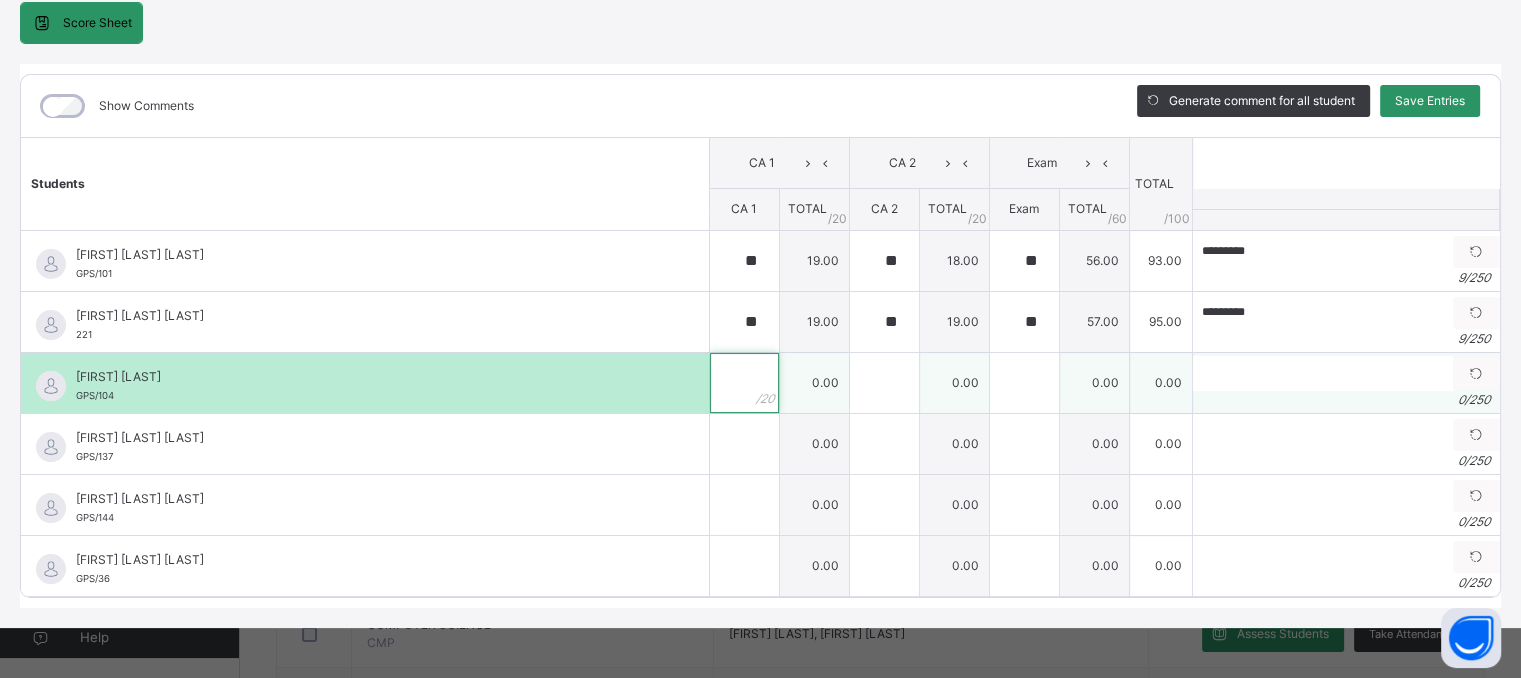 click at bounding box center [744, 383] 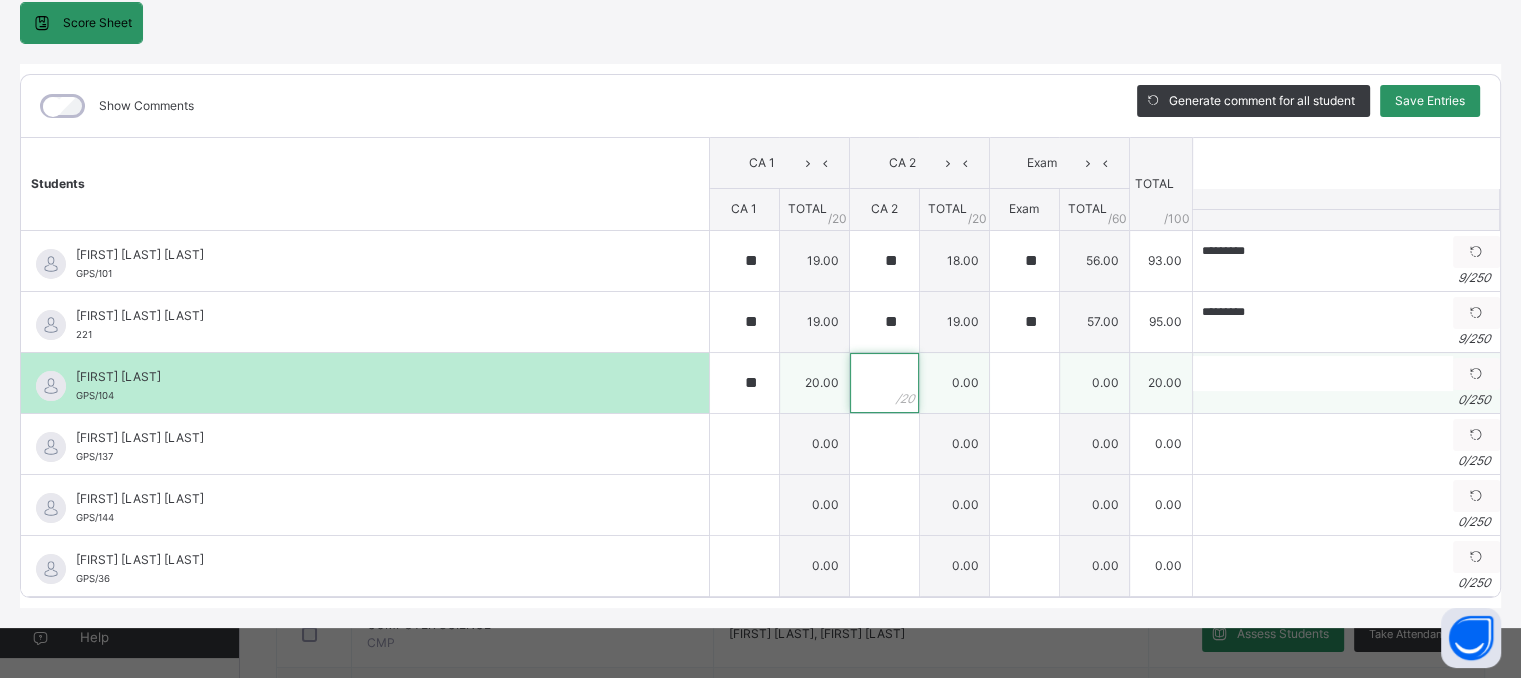 click at bounding box center (884, 383) 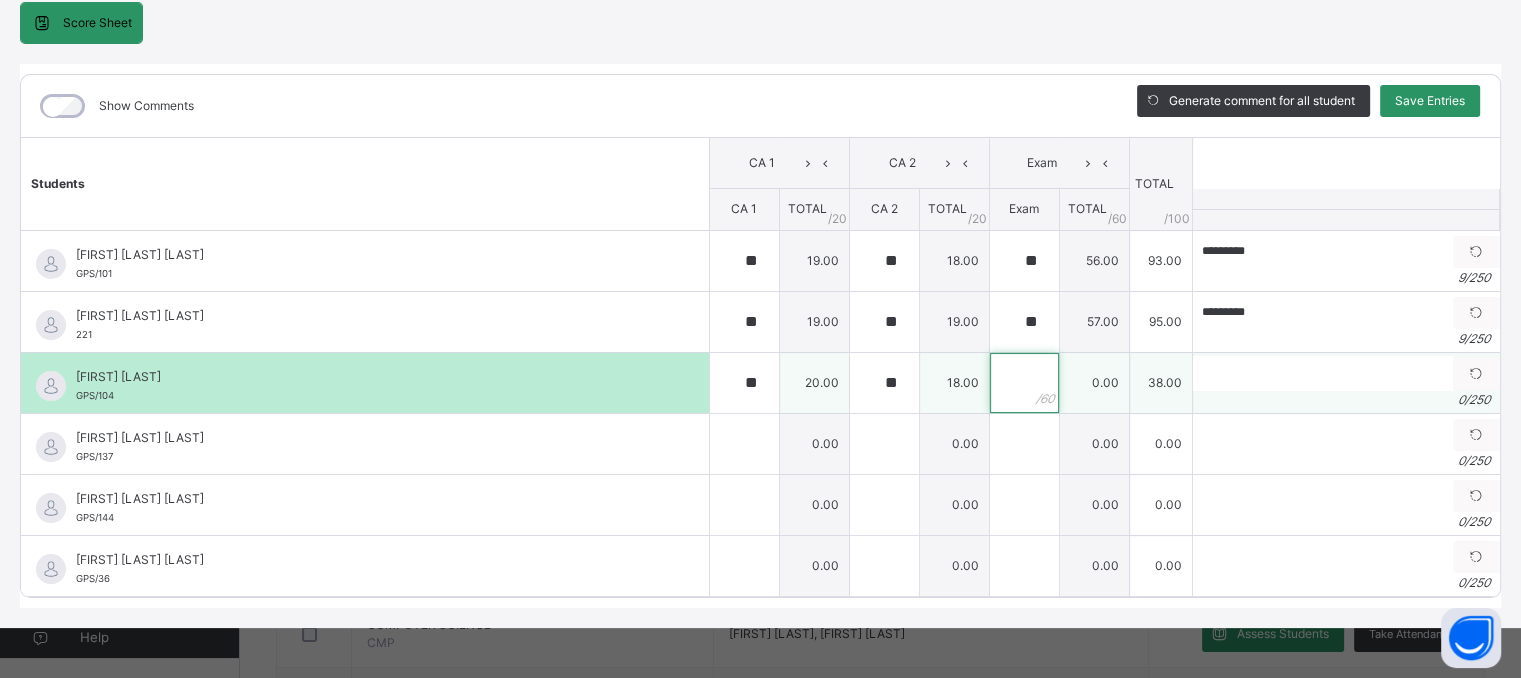 click at bounding box center (1024, 383) 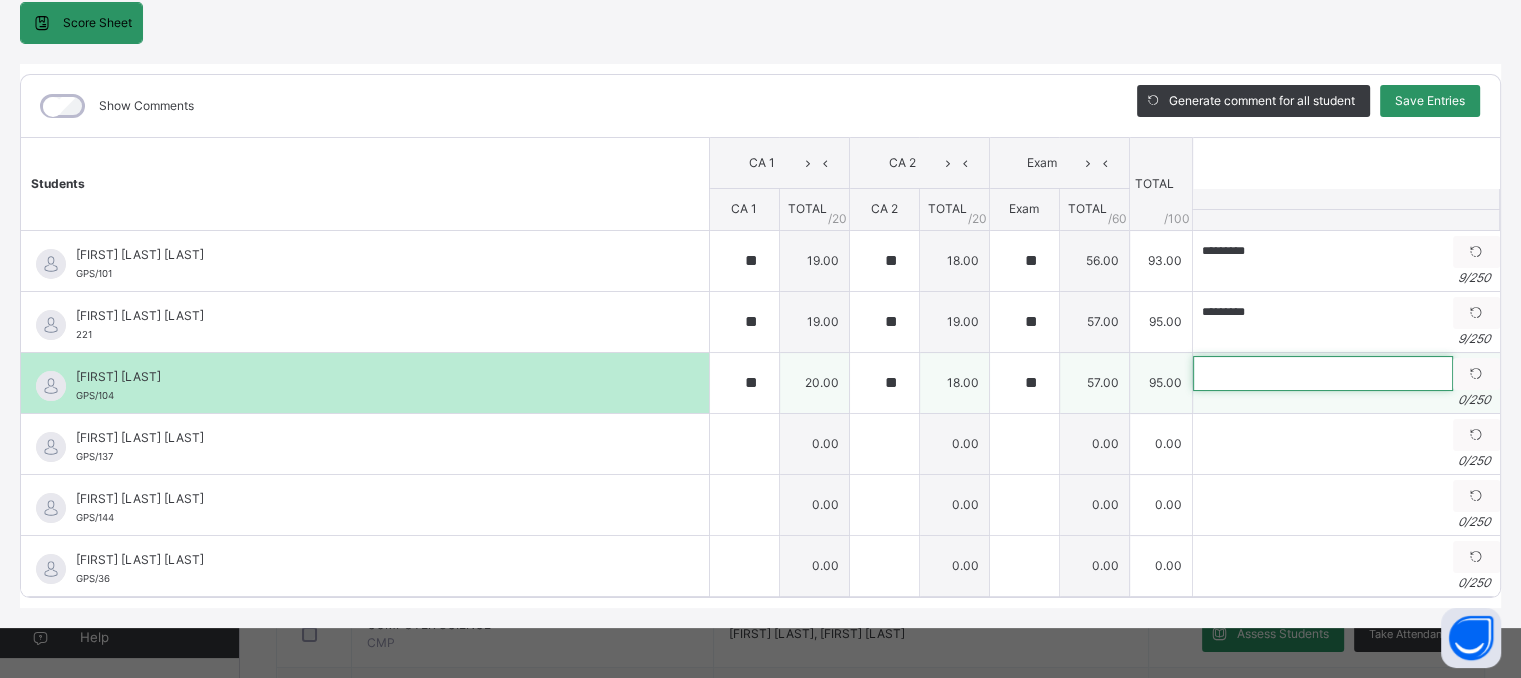 click at bounding box center (1323, 373) 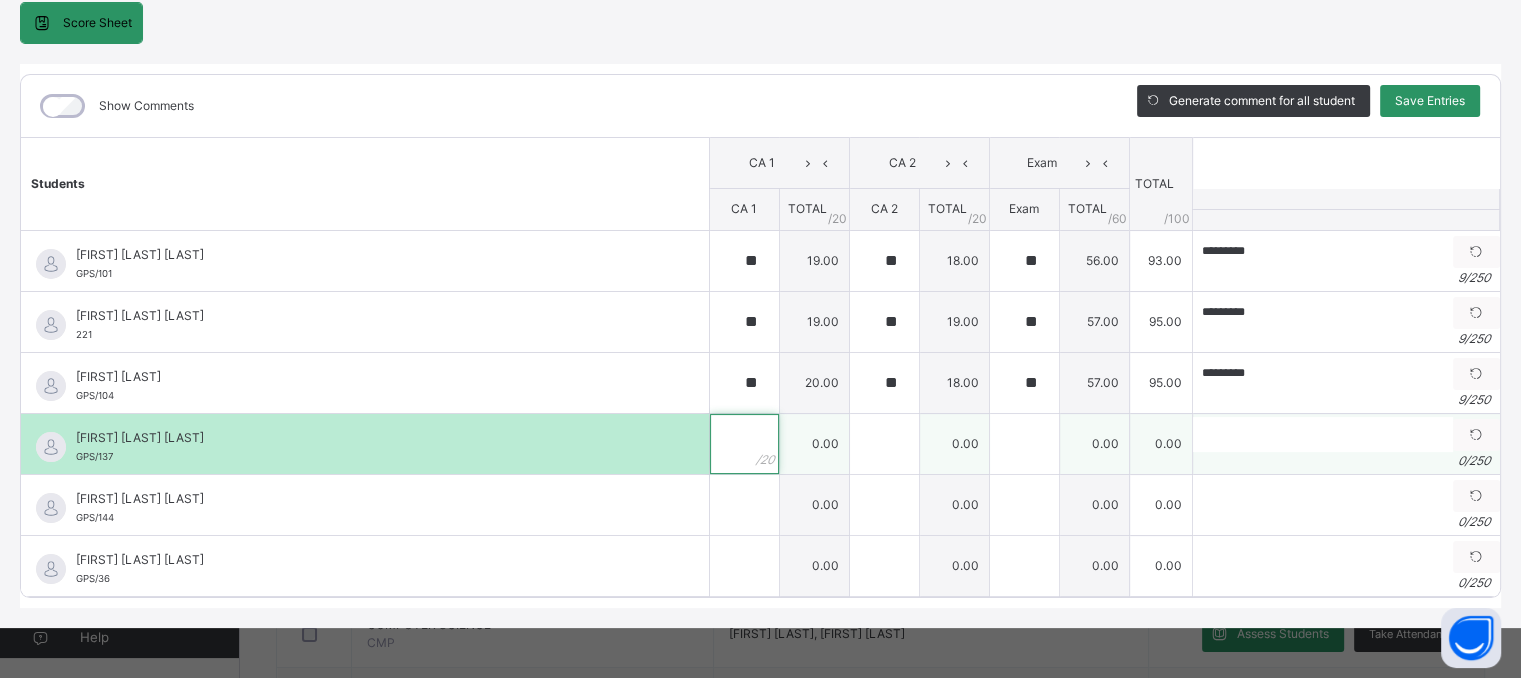click at bounding box center (744, 444) 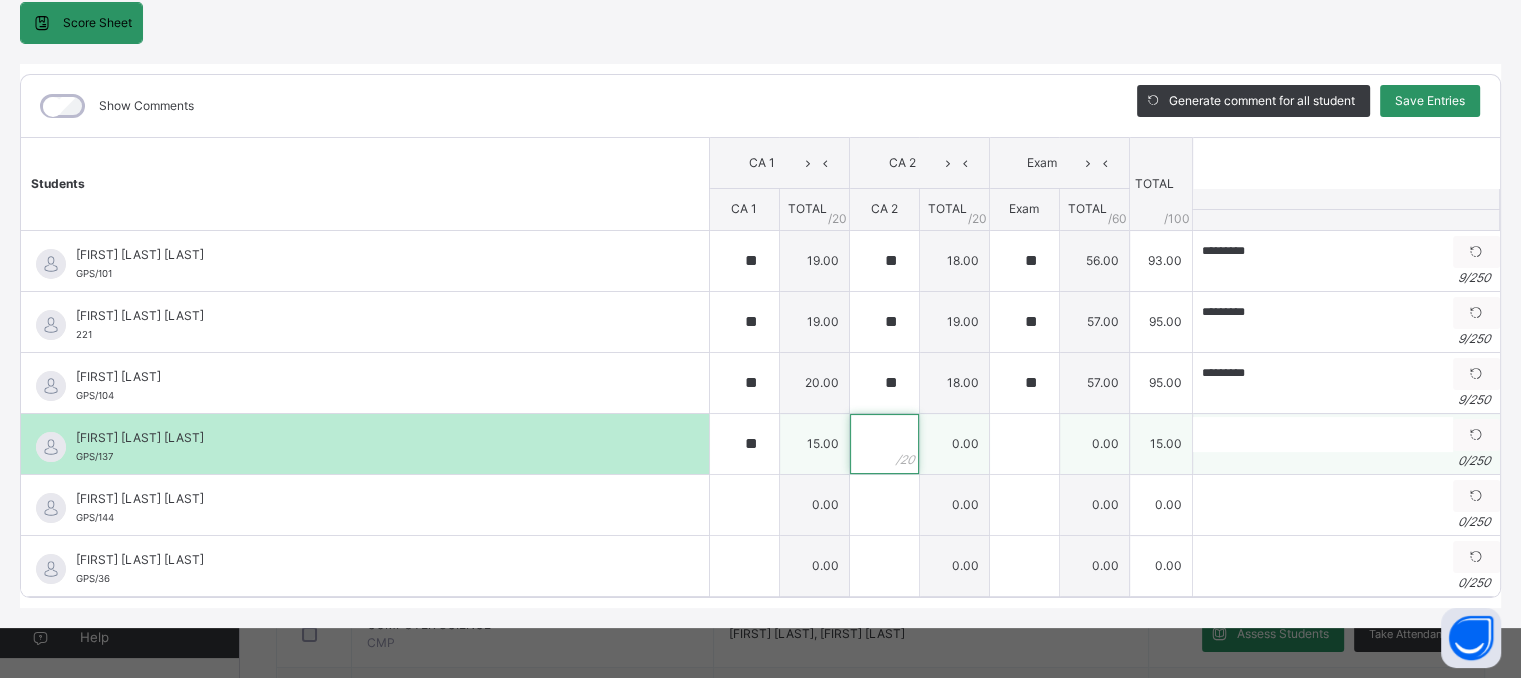 click at bounding box center [884, 444] 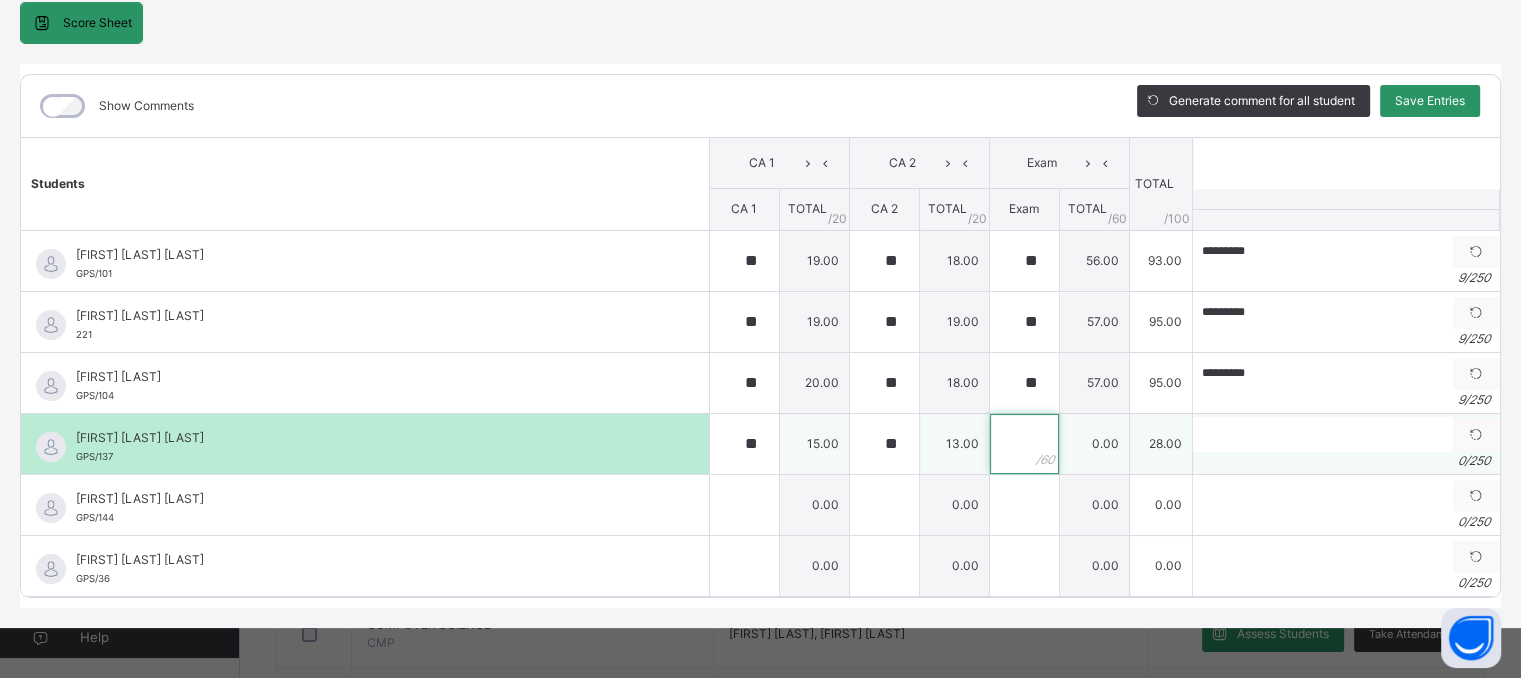 click at bounding box center [1024, 444] 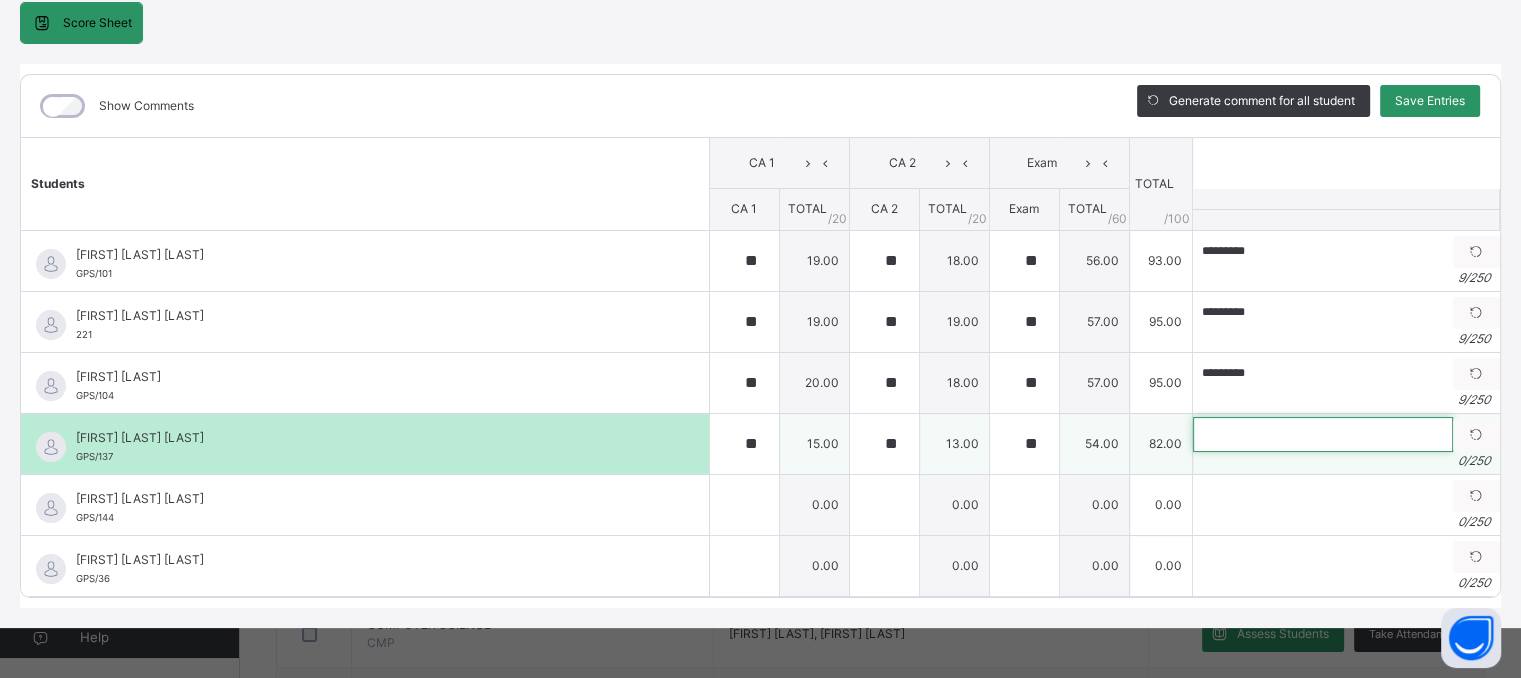 click at bounding box center (1323, 434) 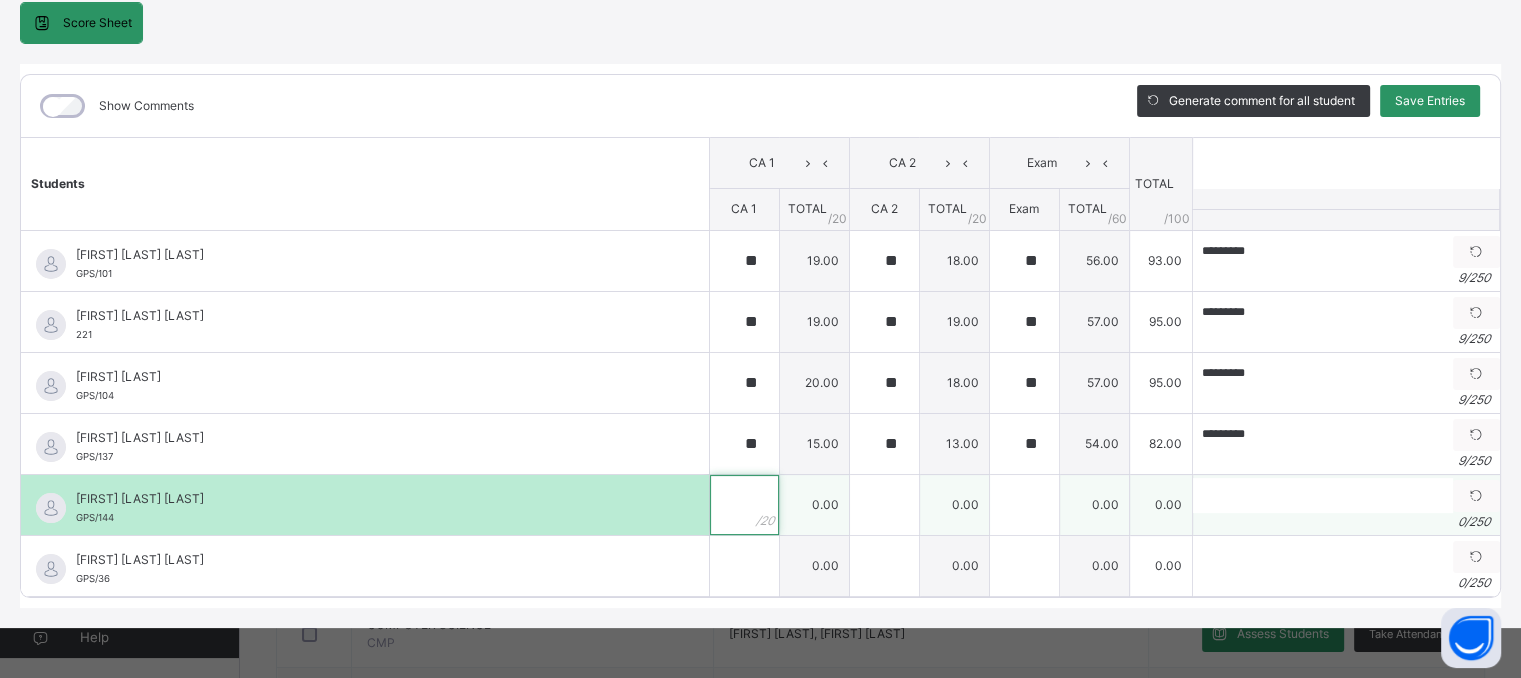 click at bounding box center (744, 505) 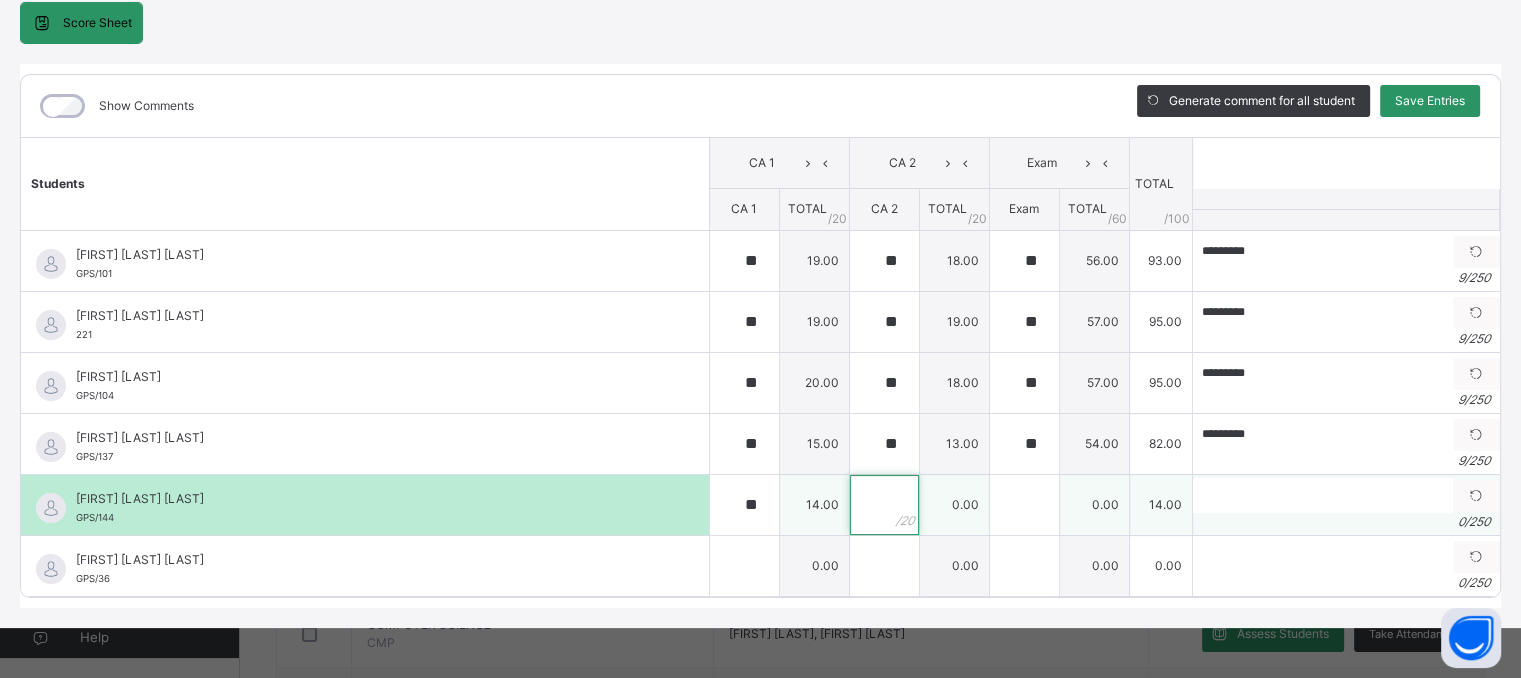 click at bounding box center (884, 505) 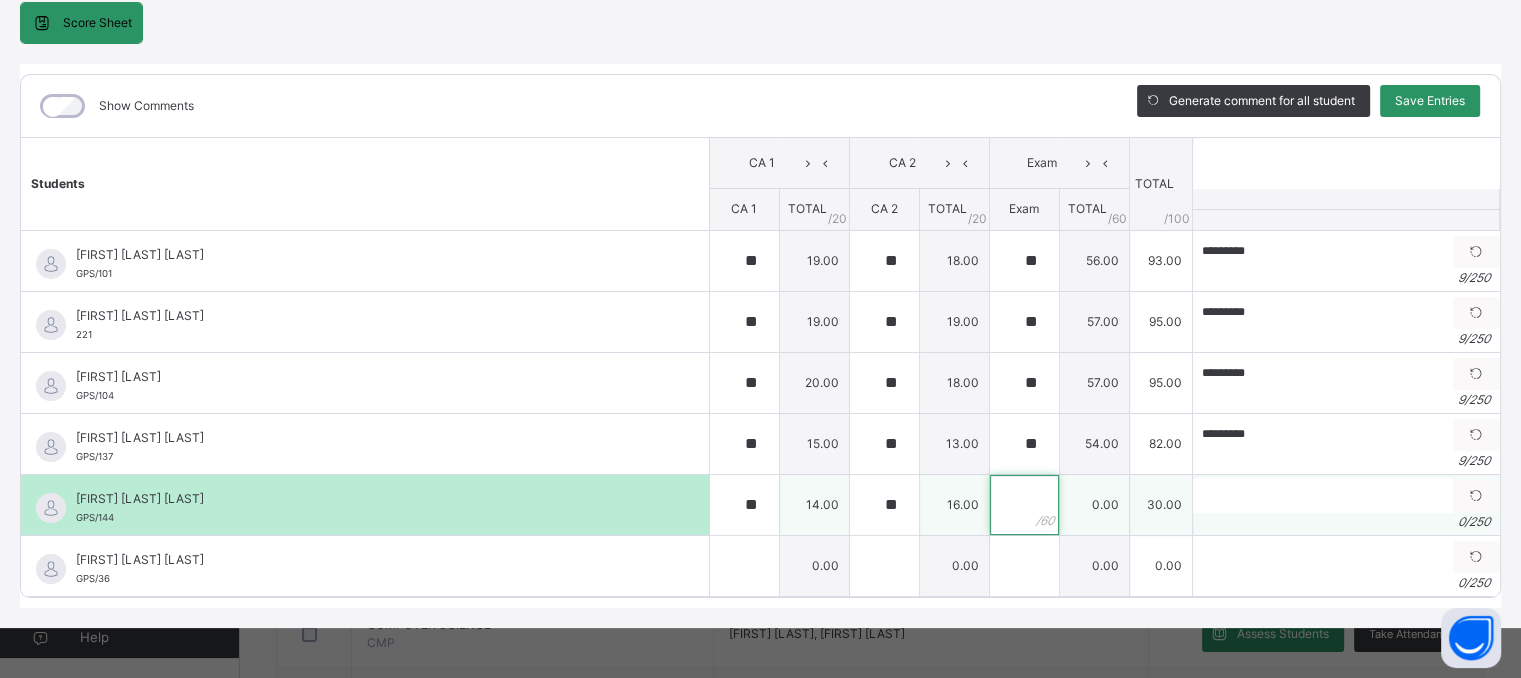 click at bounding box center (1024, 505) 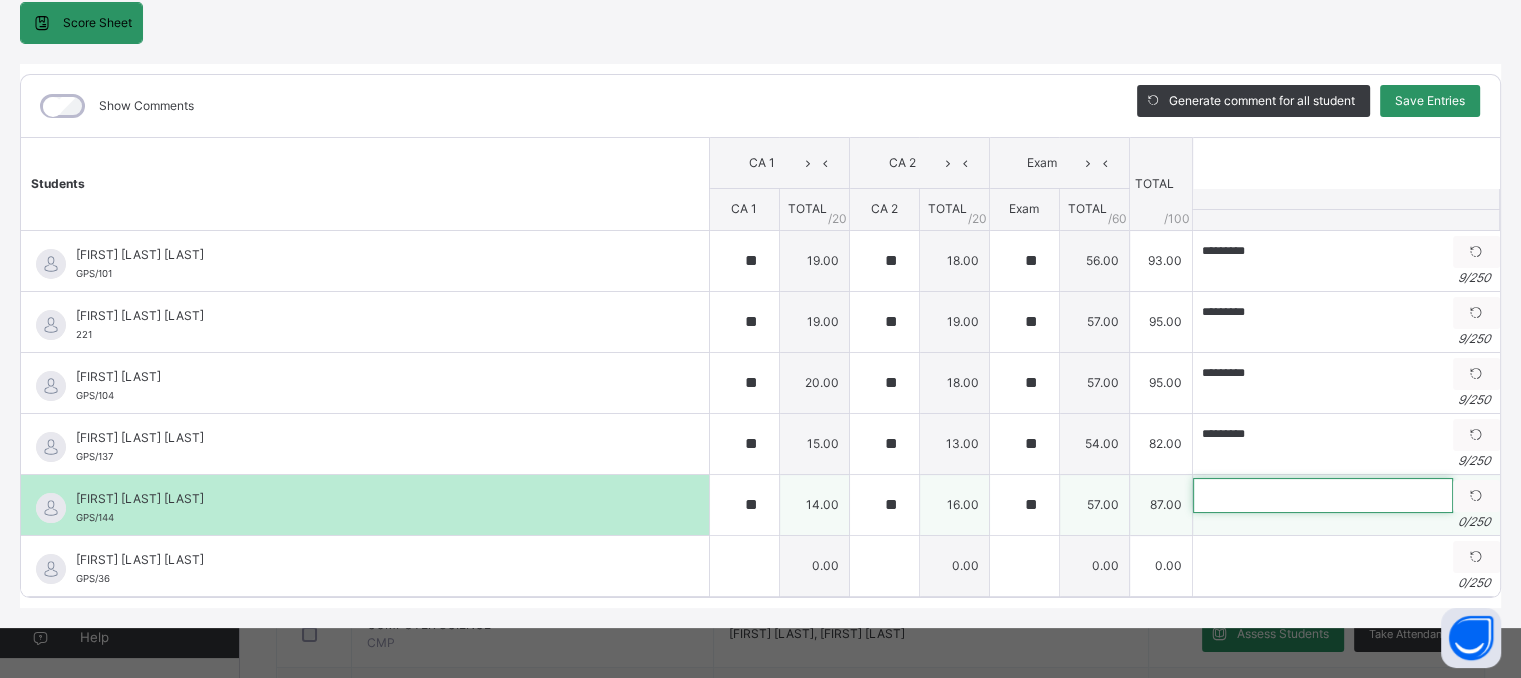 click at bounding box center (1323, 495) 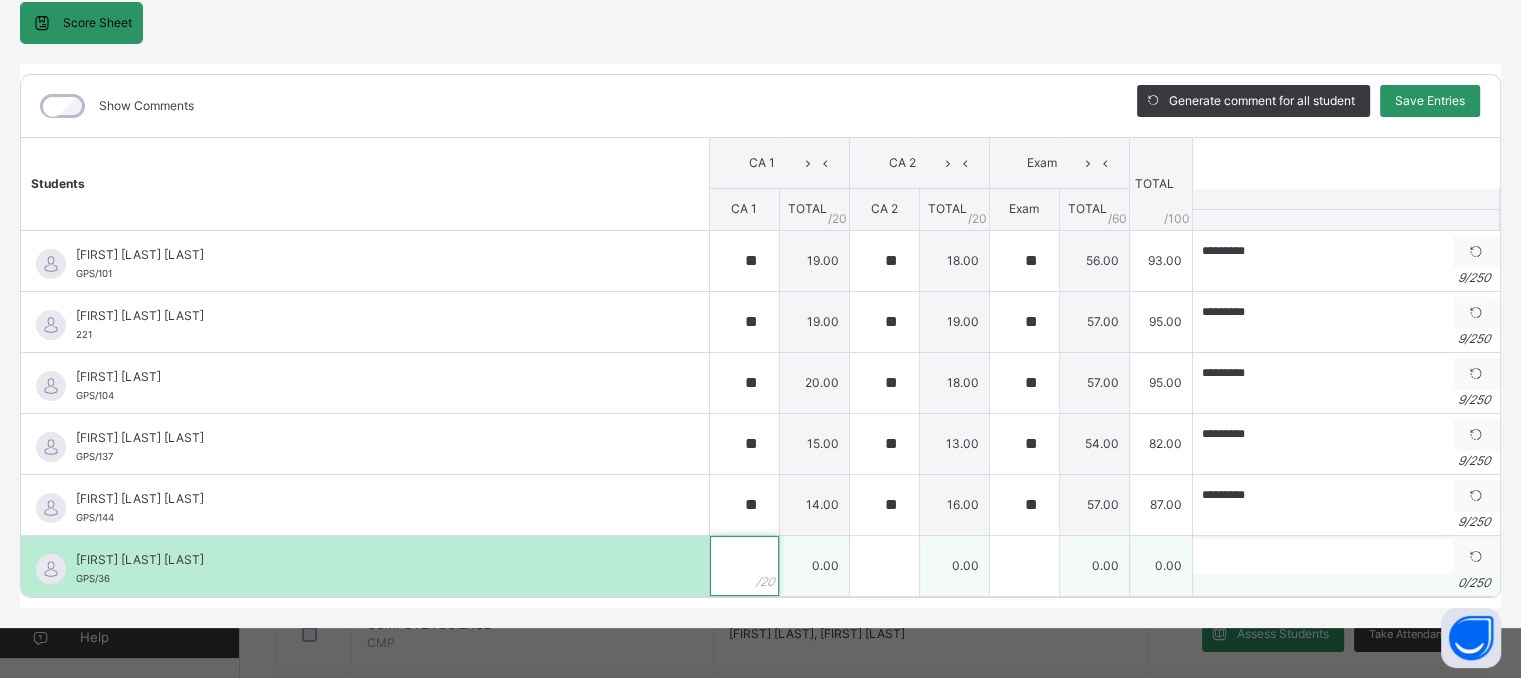 click at bounding box center (744, 566) 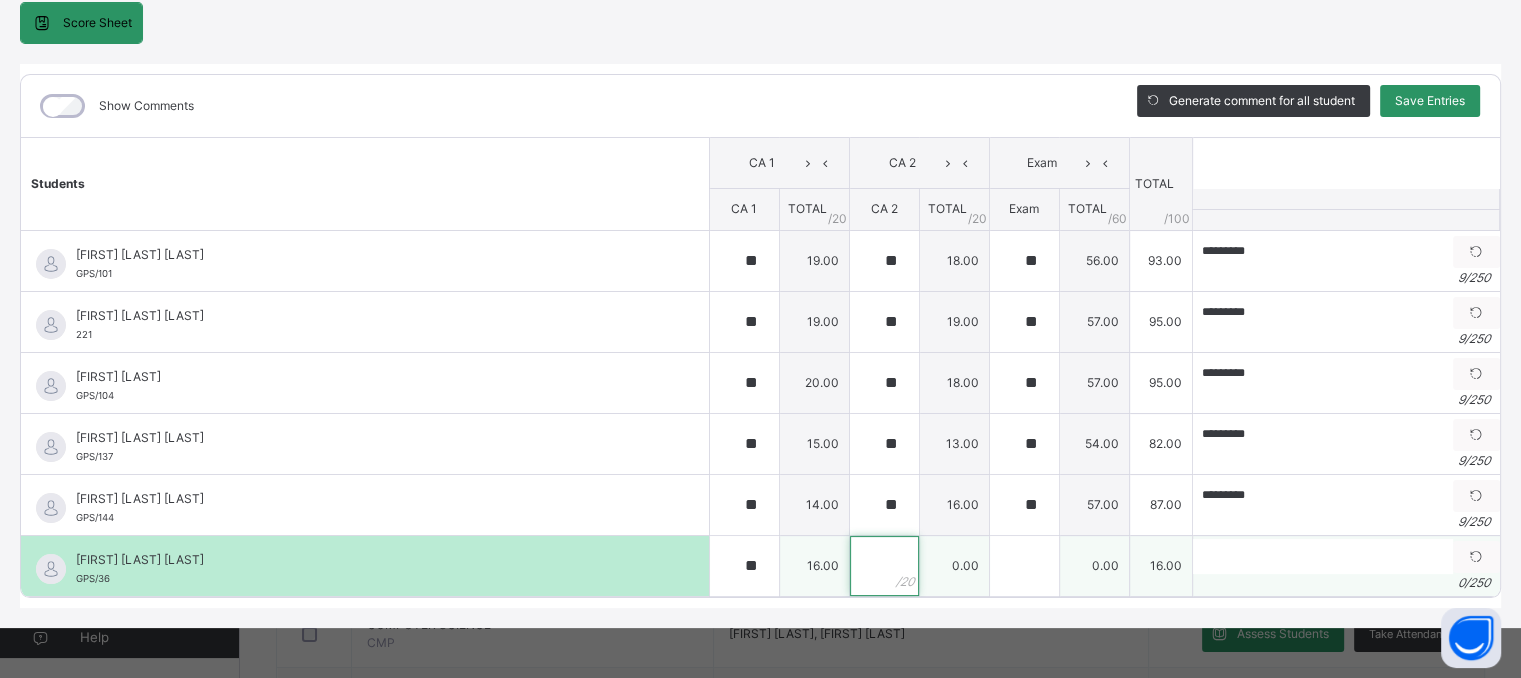 click at bounding box center [884, 566] 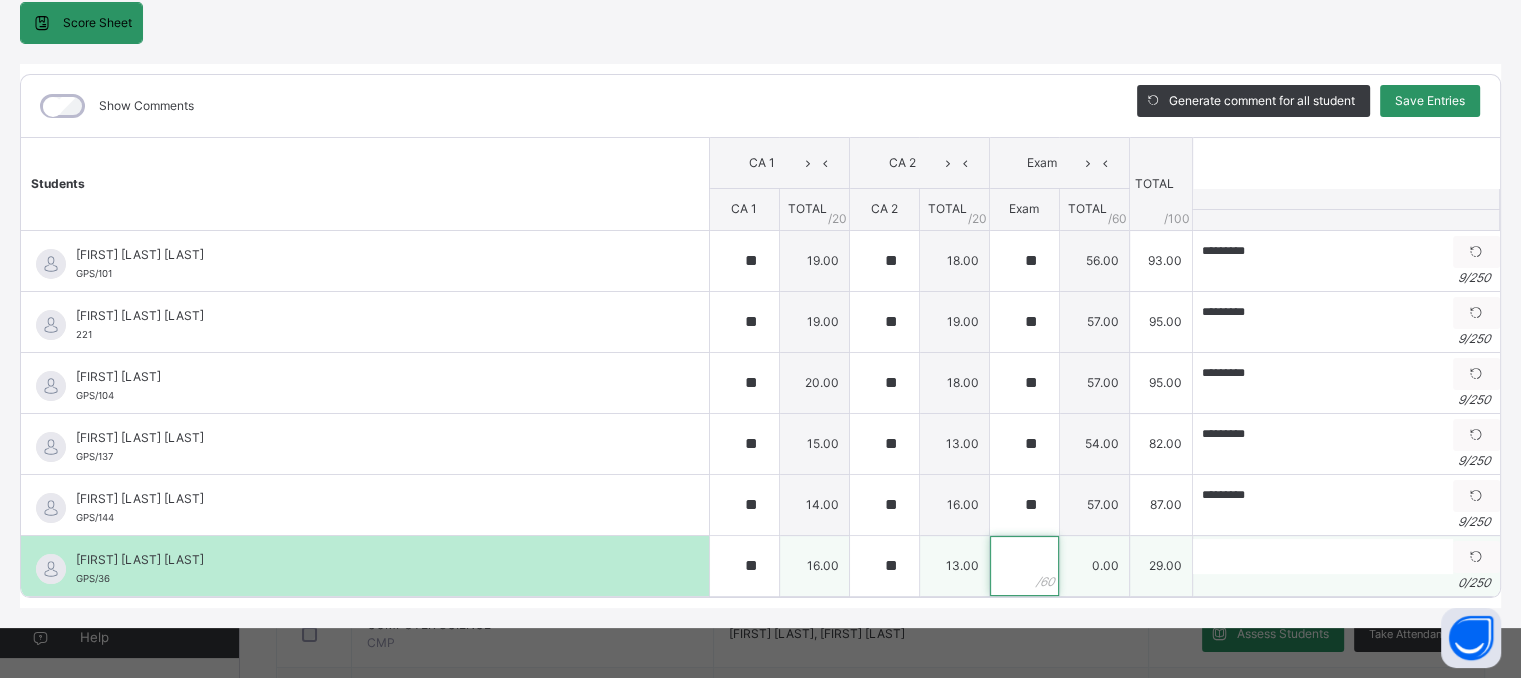 click at bounding box center [1024, 566] 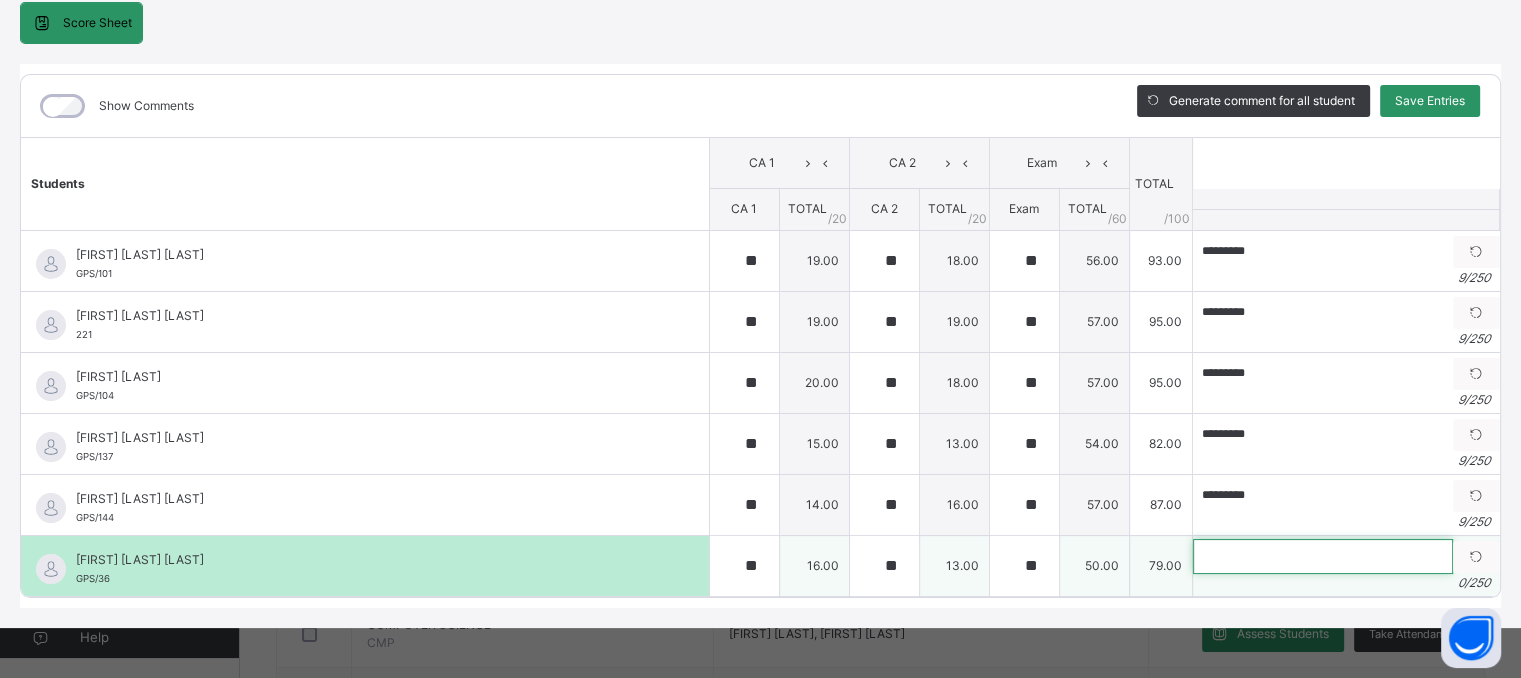 click at bounding box center (1323, 556) 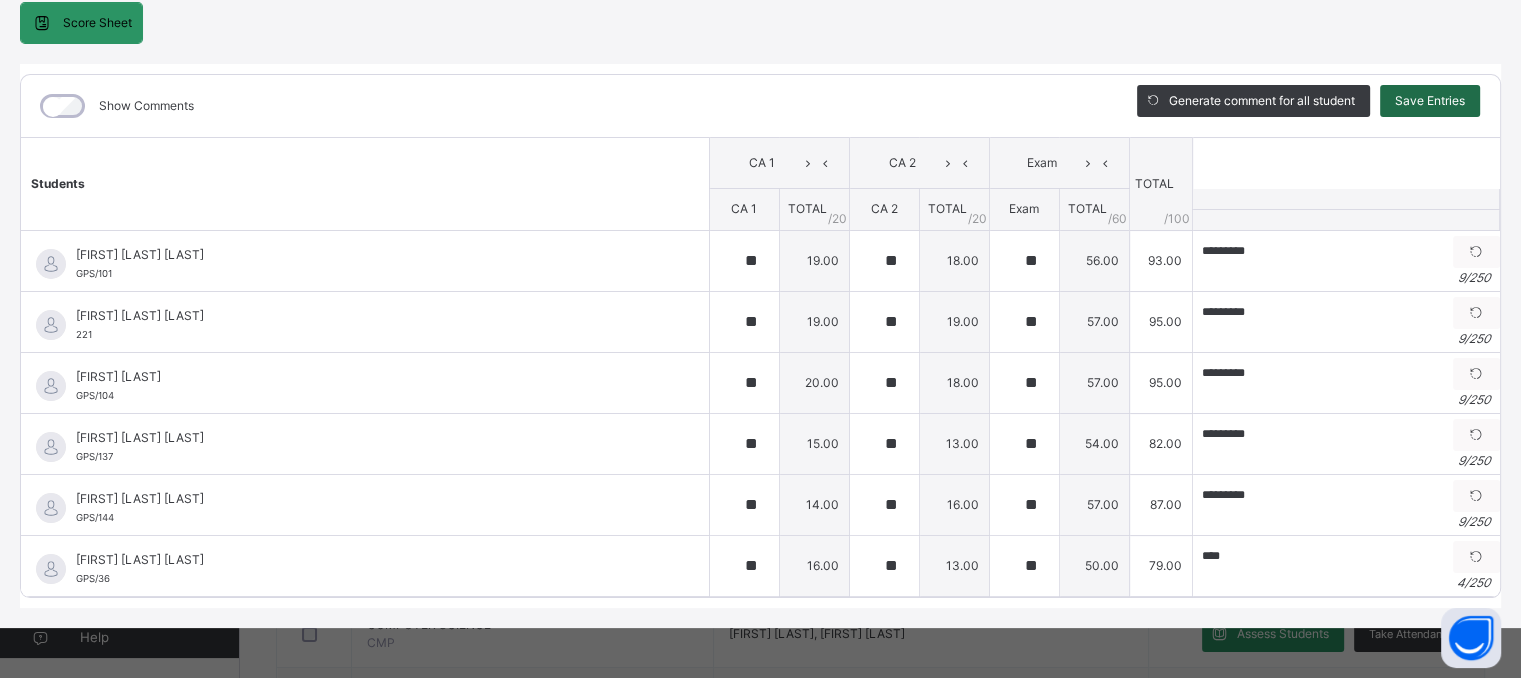 click on "Save Entries" at bounding box center [1430, 101] 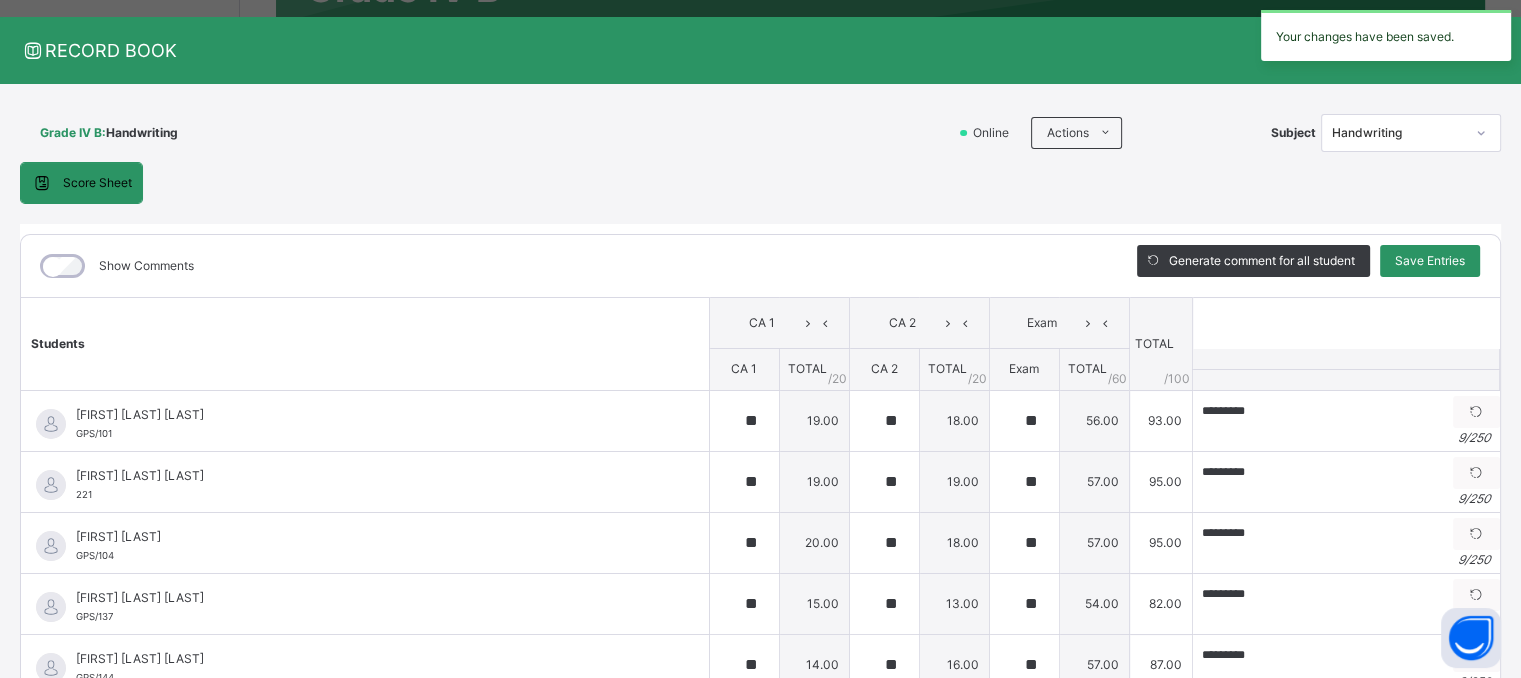 scroll, scrollTop: 0, scrollLeft: 0, axis: both 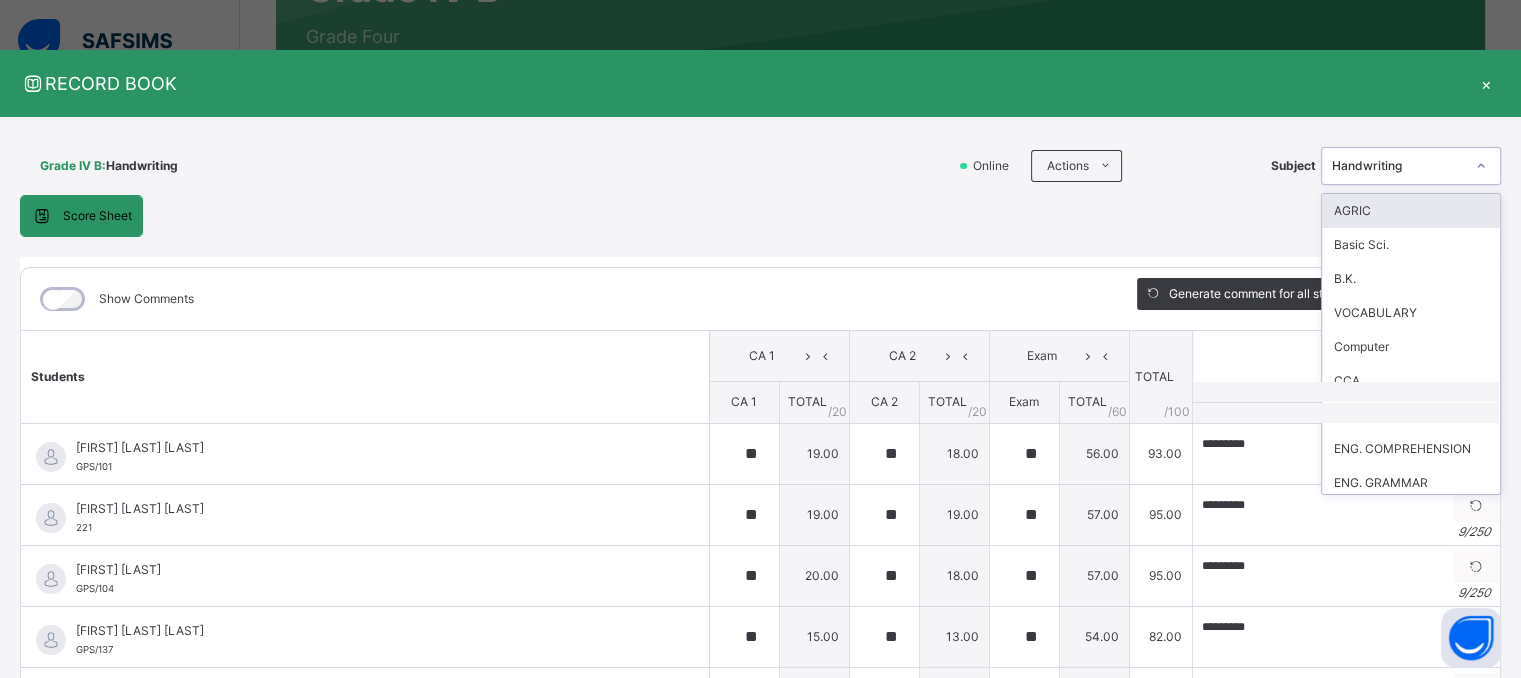 click on "Handwriting" at bounding box center [1398, 166] 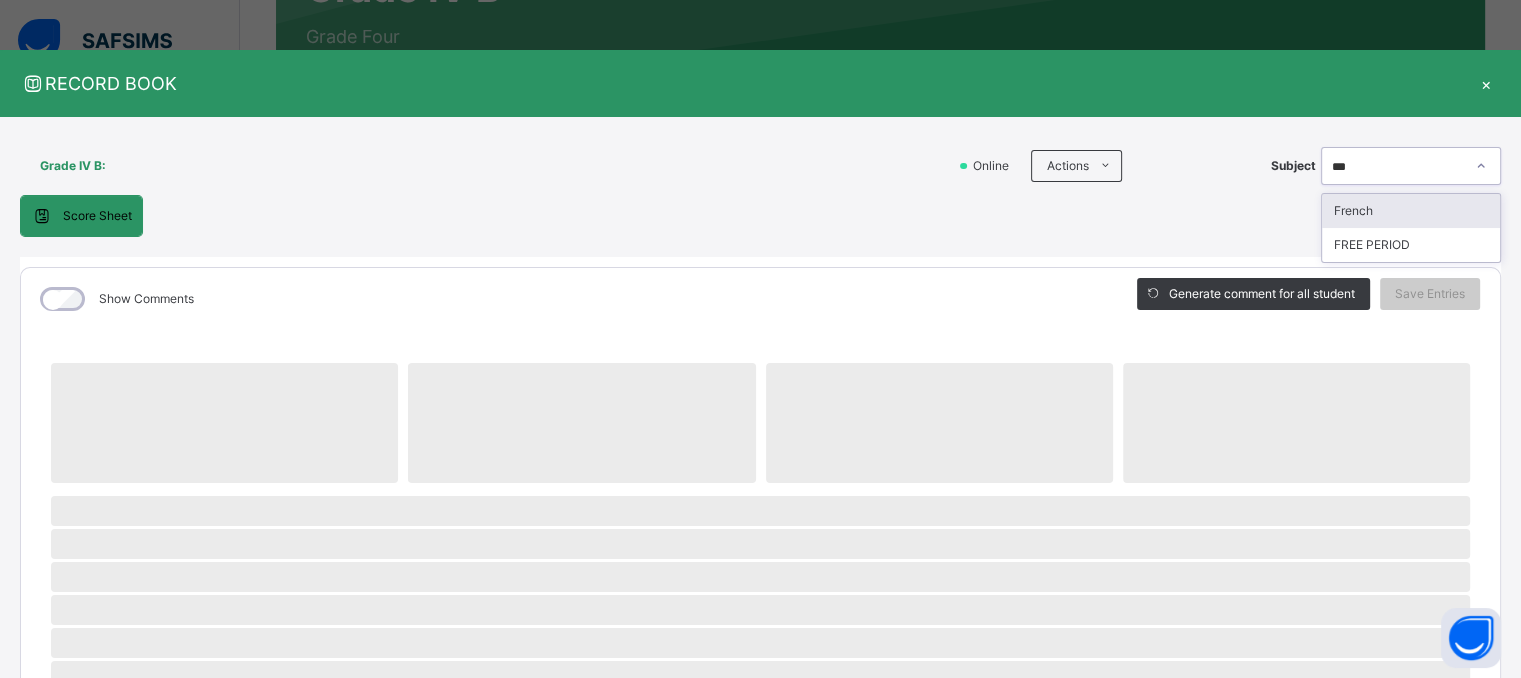 click on "French" at bounding box center (1411, 211) 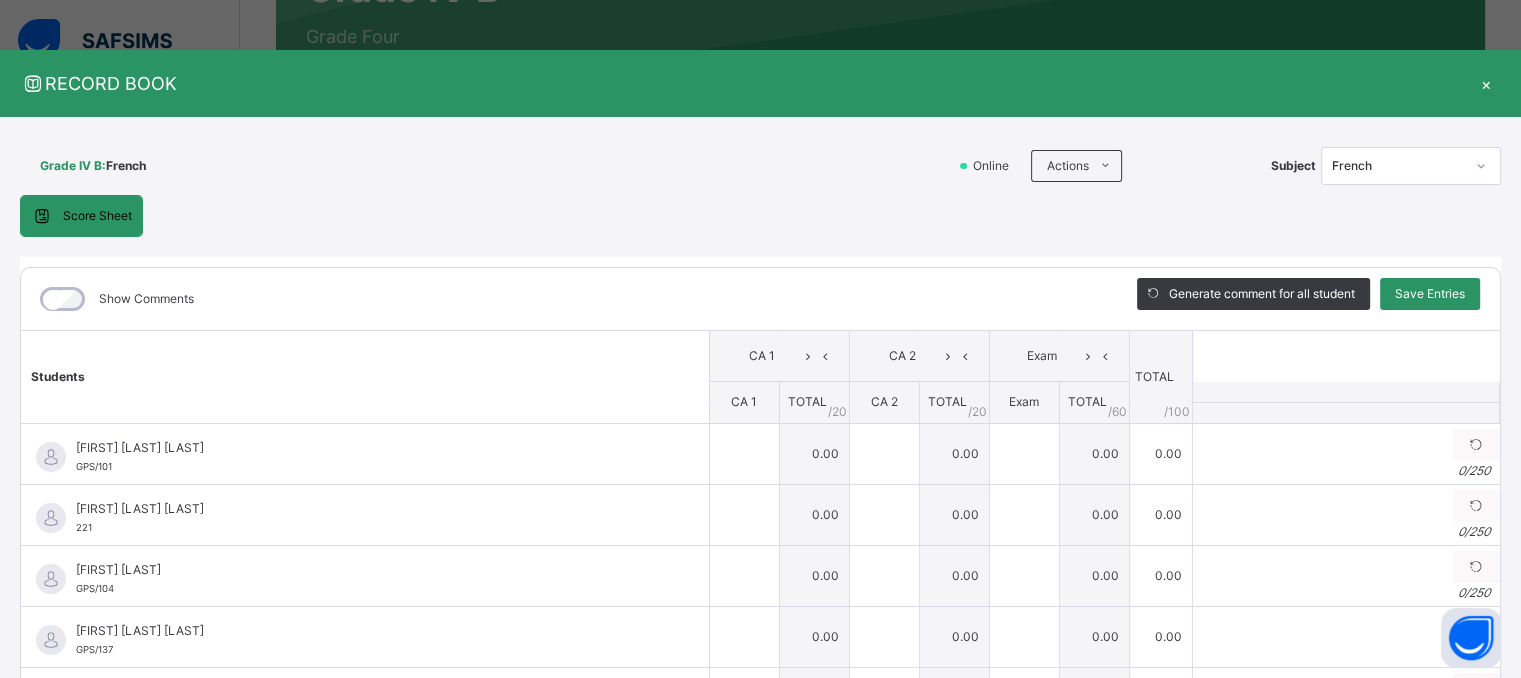 click on "Score Sheet Score Sheet Show Comments   Generate comment for all student   Save Entries Class Level:  Grade IV   B Subject:  French Session:  2024/2025 Session Session:  3RD TERM Students CA 1 CA 2 Exam TOTAL /100 Comment CA 1 TOTAL / 20 CA 2 TOTAL / 20 Exam TOTAL / 60  ERIOLUWA  FREDERICK AYOKUNNUMI GPS/101  ERIOLUWA  FREDERICK AYOKUNNUMI GPS/101 0.00 0.00 0.00 0.00 Generate comment 0 / 250   ×   Subject Teacher’s Comment Generate and see in full the comment developed by the AI with an option to regenerate the comment JS  ERIOLUWA  FREDERICK AYOKUNNUMI   GPS/101   Total 0.00  / 100.00 Sims Bot   Regenerate     Use this comment   ALVIN DAVID OGUNDELE 221 ALVIN DAVID OGUNDELE 221 0.00 0.00 0.00 0.00 Generate comment 0 / 250   ×   Subject Teacher’s Comment Generate and see in full the comment developed by the AI with an option to regenerate the comment JS ALVIN DAVID OGUNDELE   221   Total 0.00  / 100.00 Sims Bot   Regenerate     Use this comment   JEDIDAH  AIYEKITAN  GPS/104 JEDIDAH  AIYEKITAN  GPS/104 0" at bounding box center (760, 498) 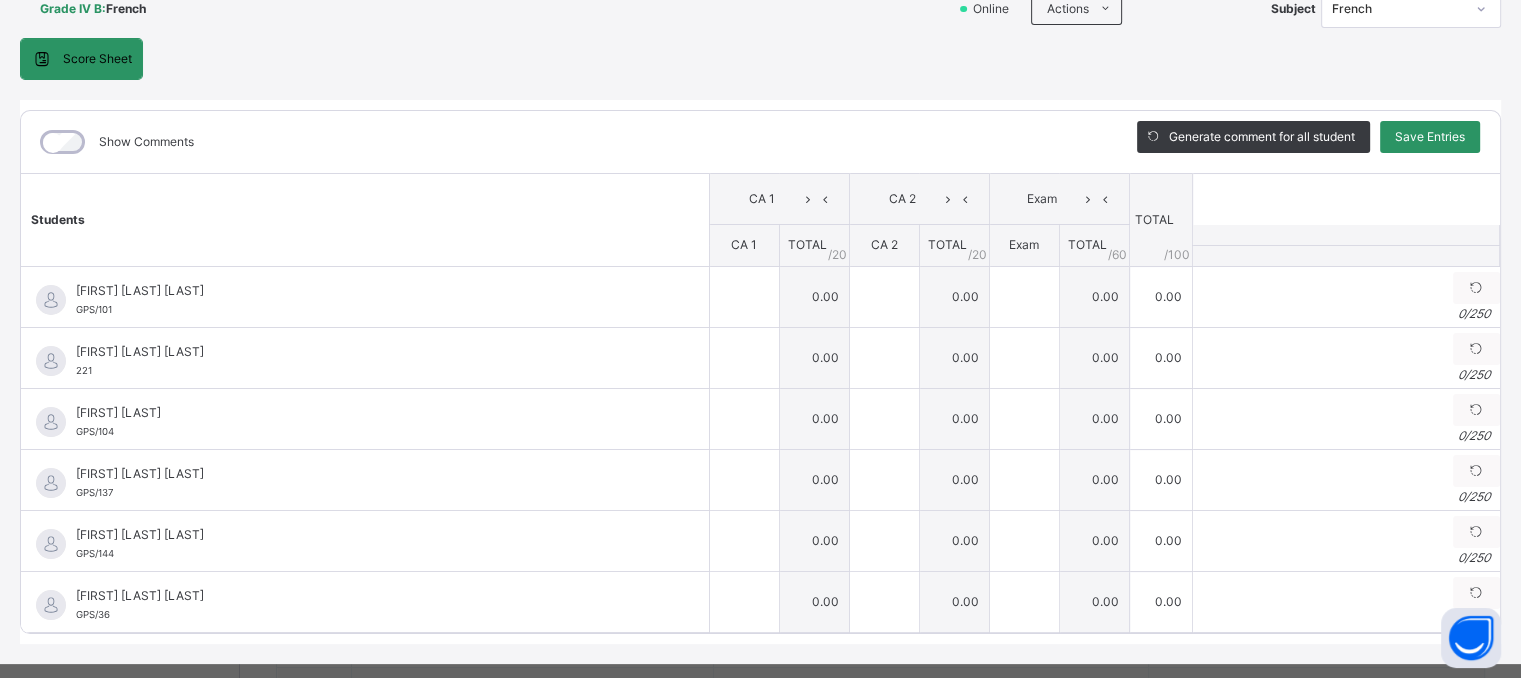 scroll, scrollTop: 200, scrollLeft: 0, axis: vertical 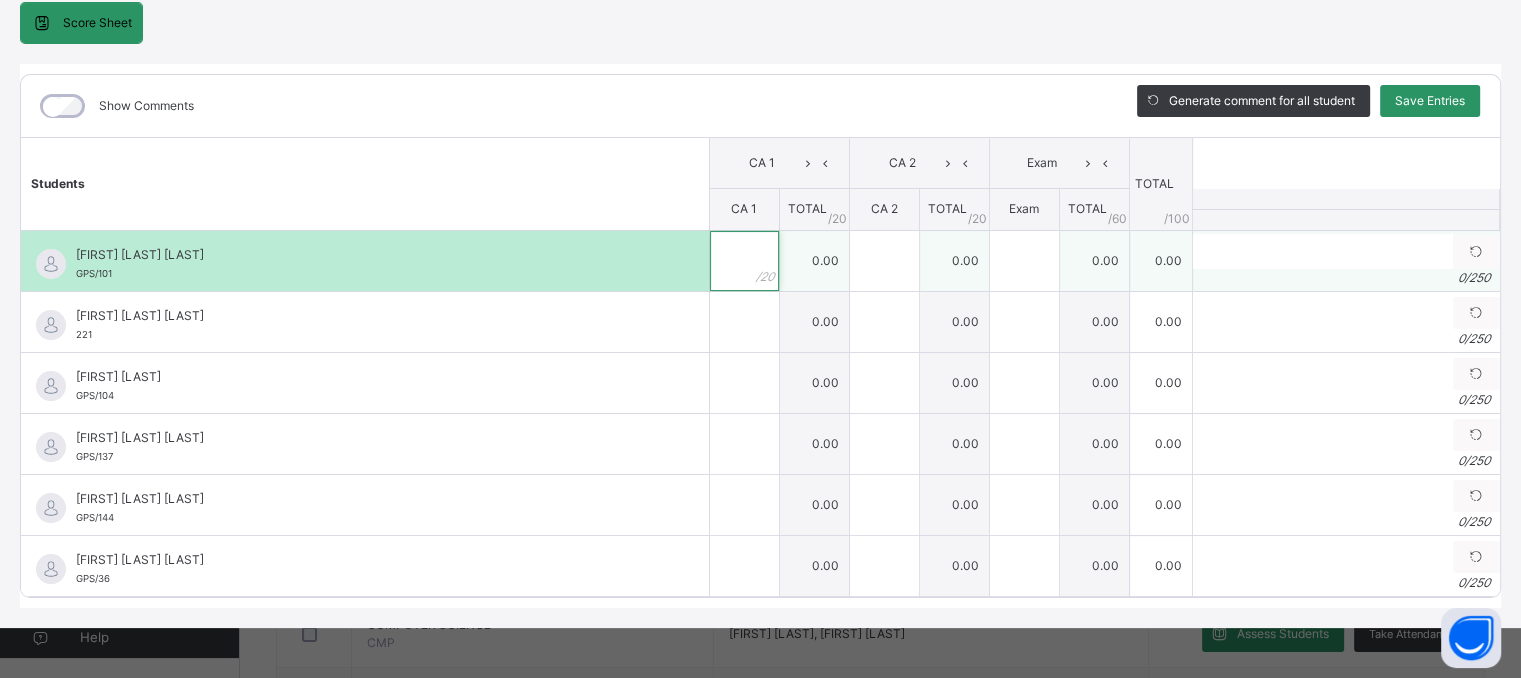 click at bounding box center (744, 261) 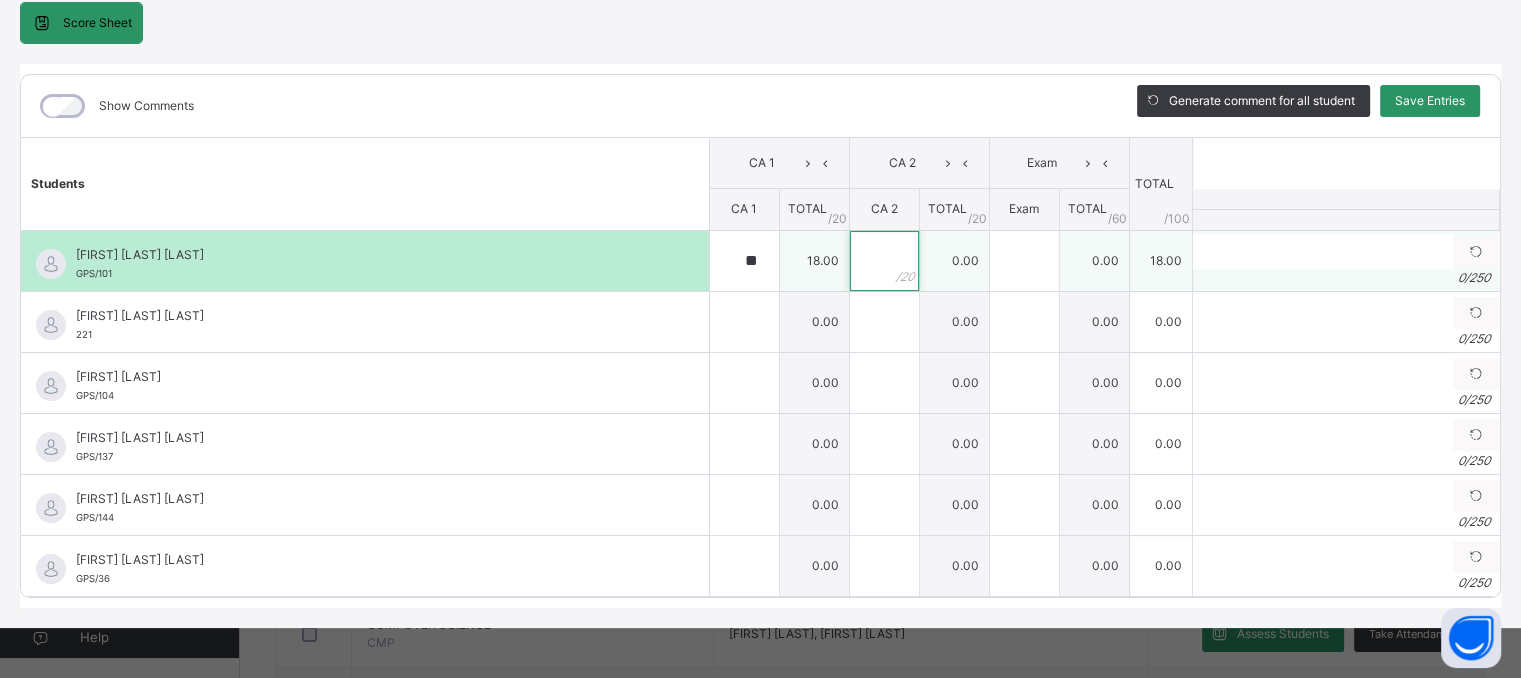 click at bounding box center [884, 261] 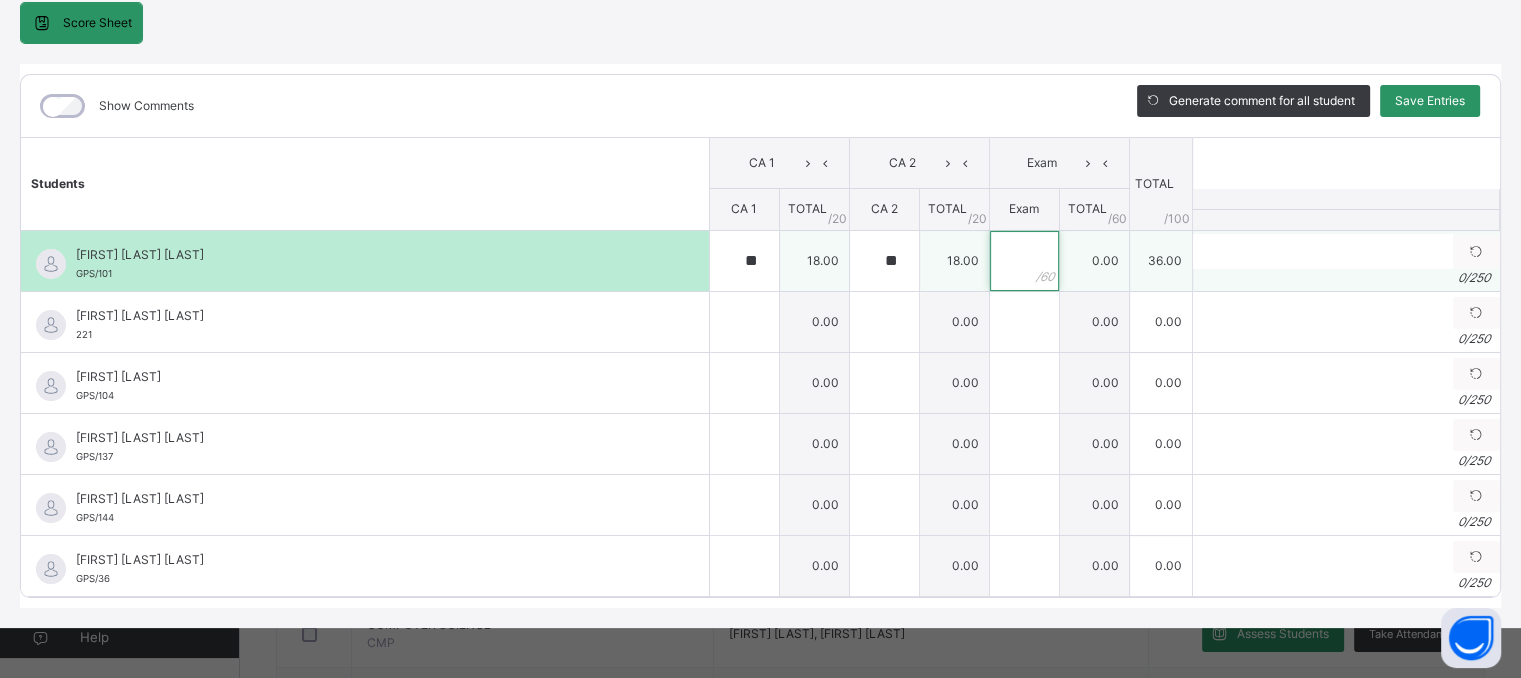 click at bounding box center (1024, 261) 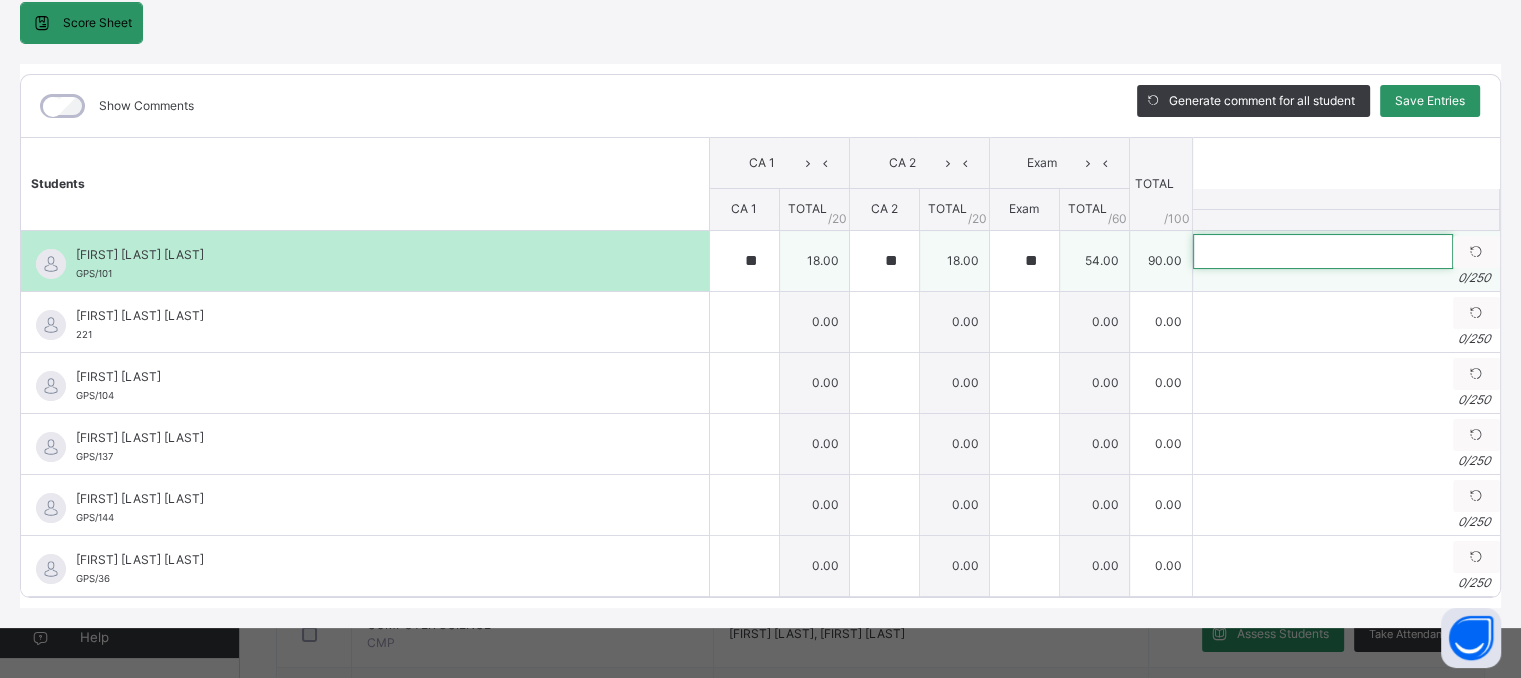 click at bounding box center [1323, 251] 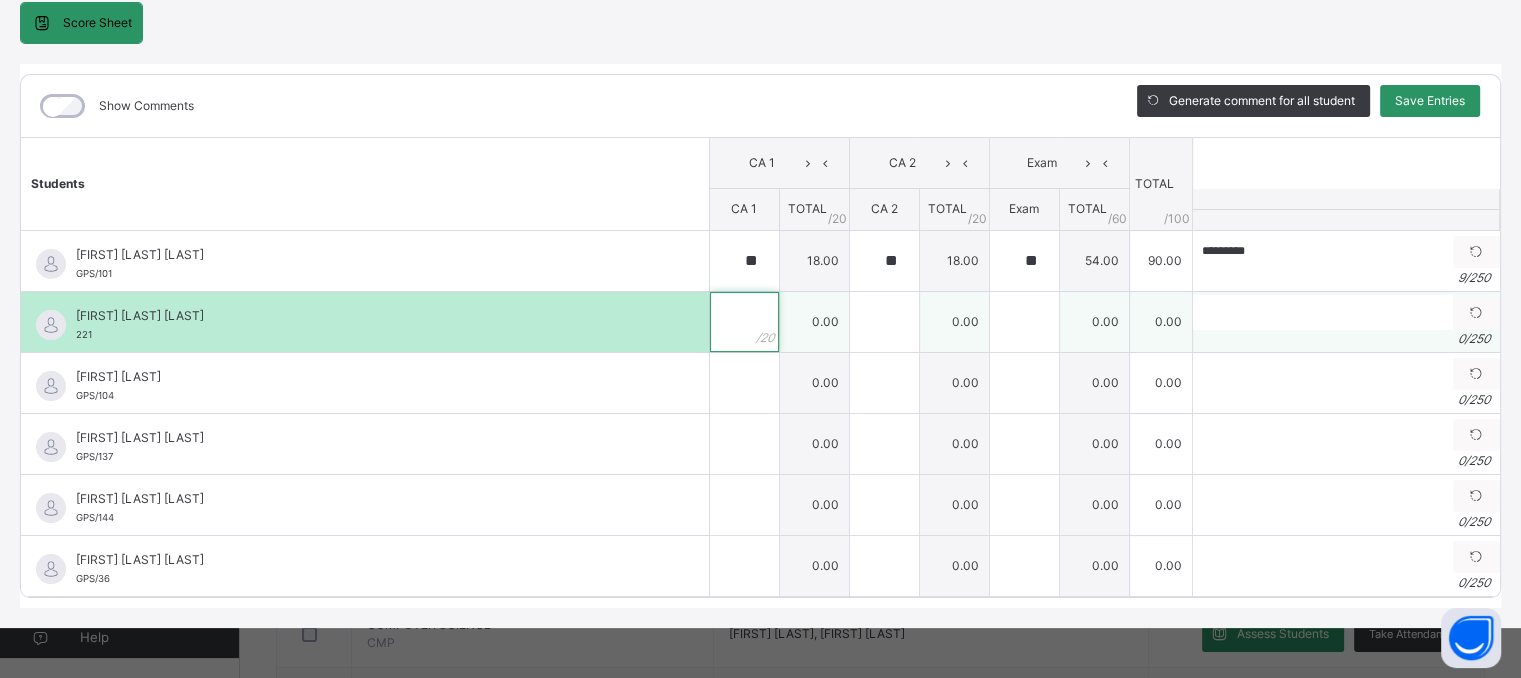 click at bounding box center [744, 322] 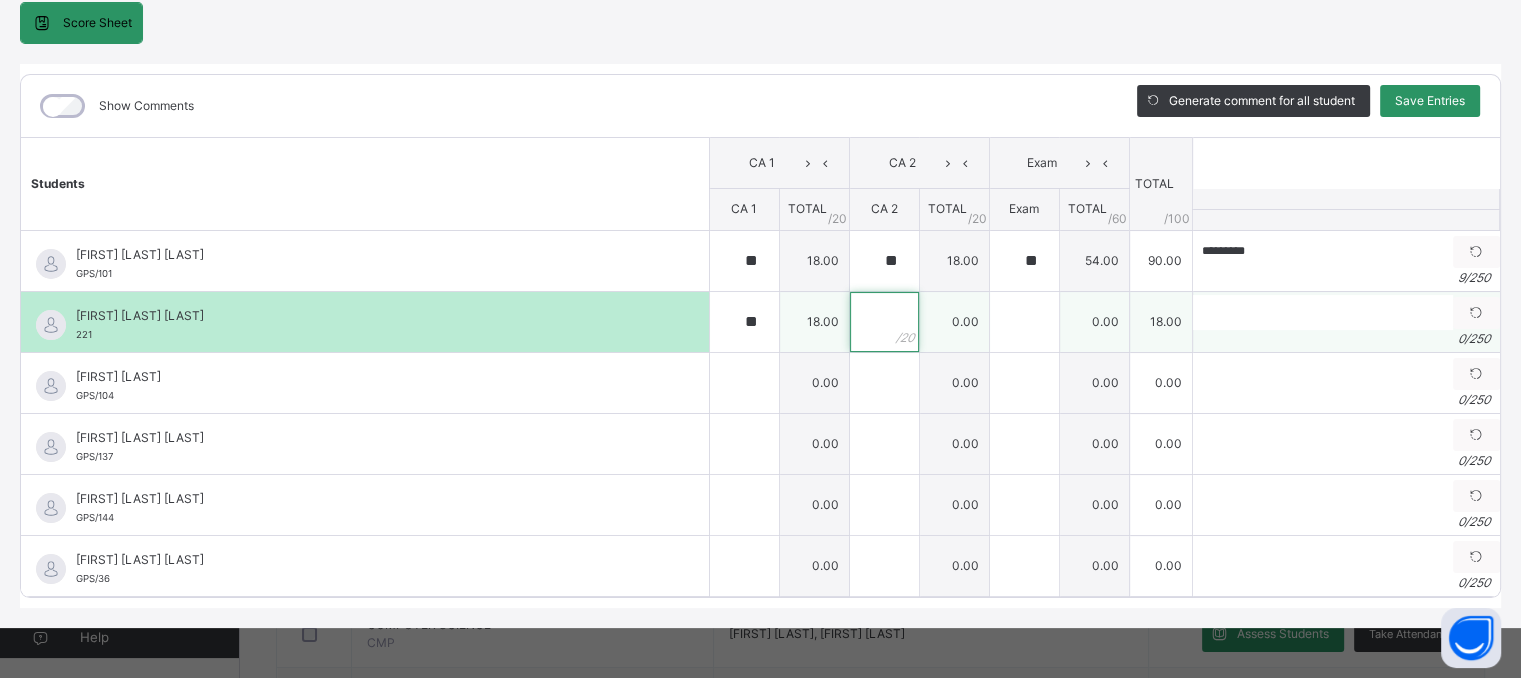 click at bounding box center (884, 322) 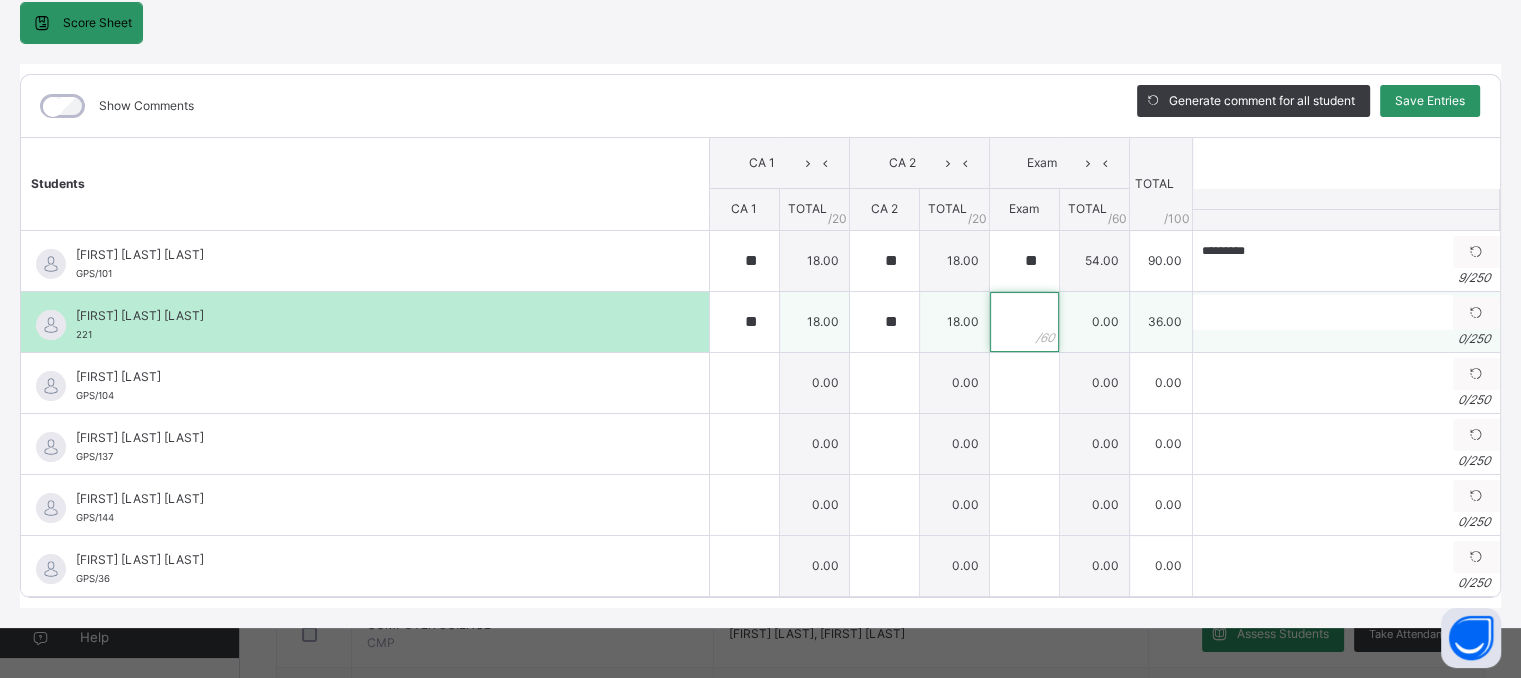 click at bounding box center (1024, 322) 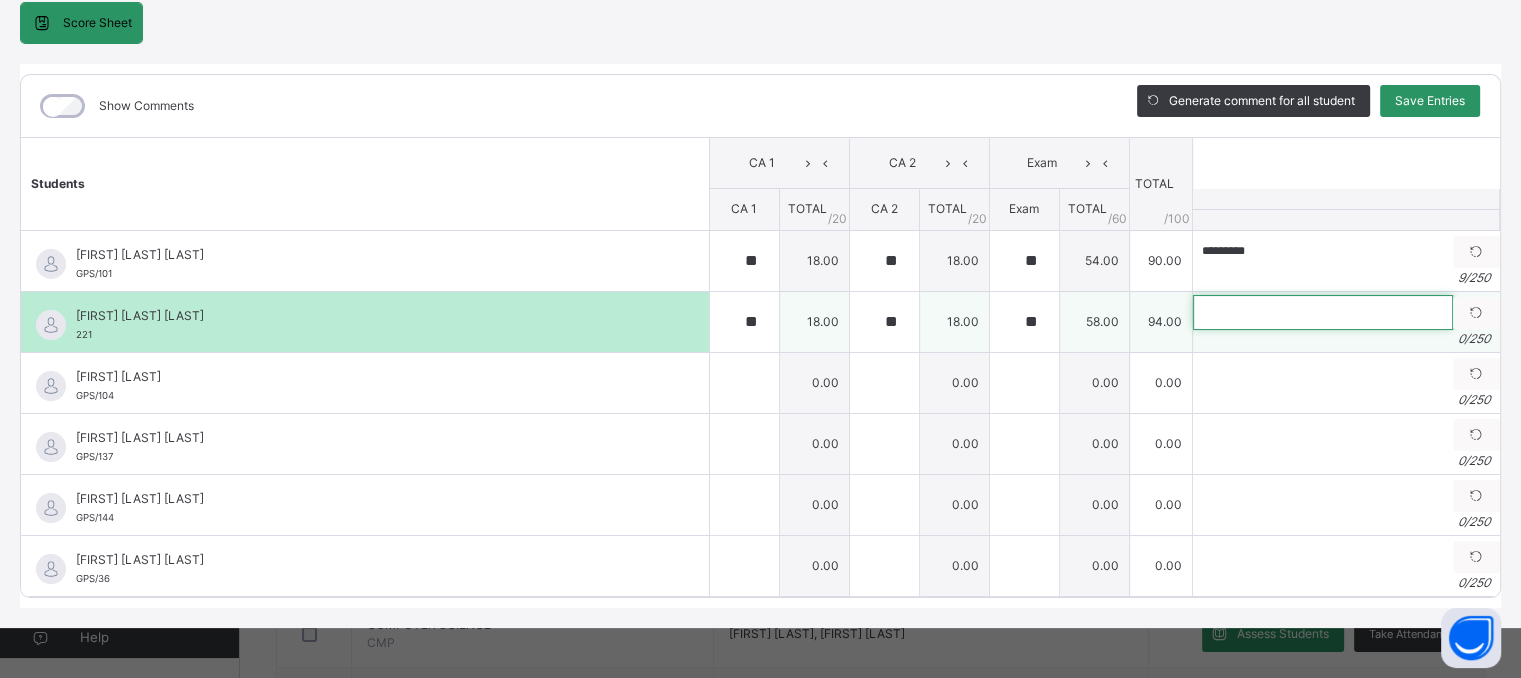 click at bounding box center (1323, 312) 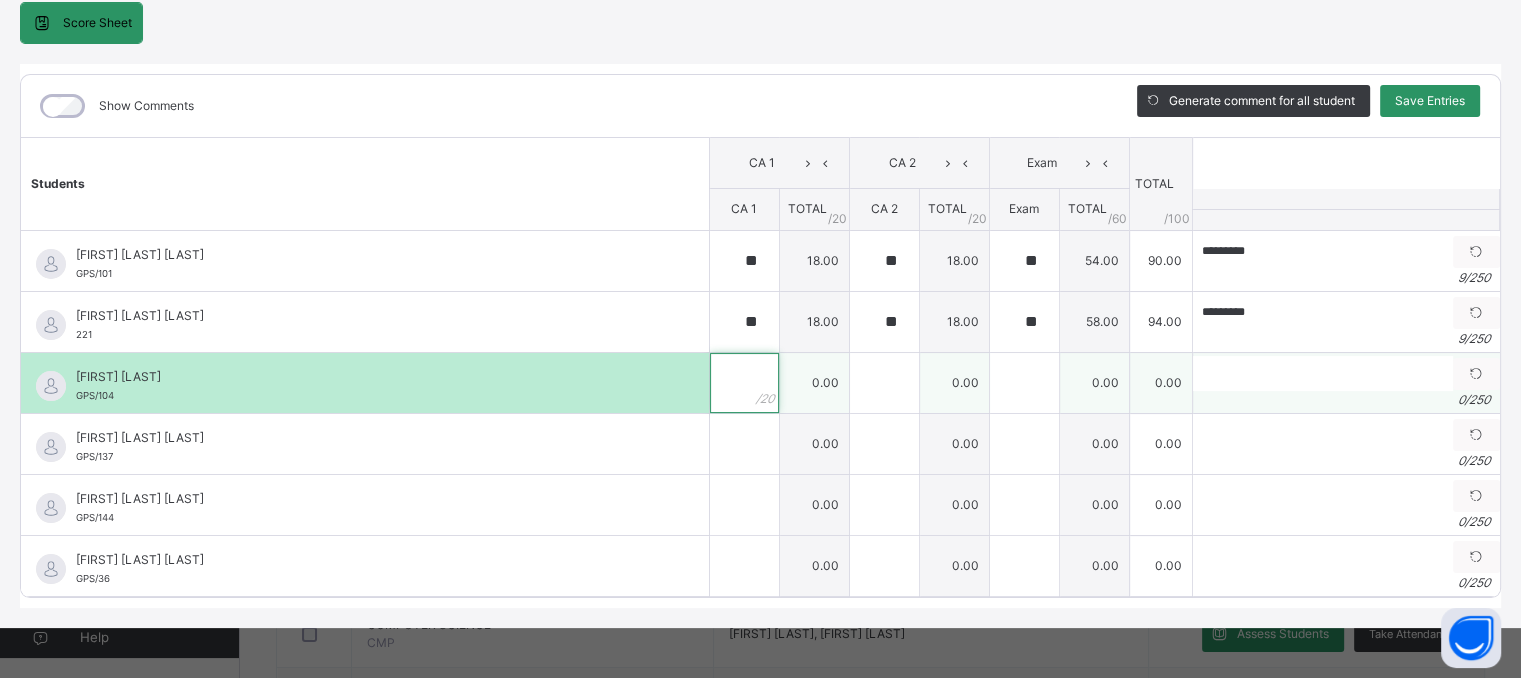 click at bounding box center [744, 383] 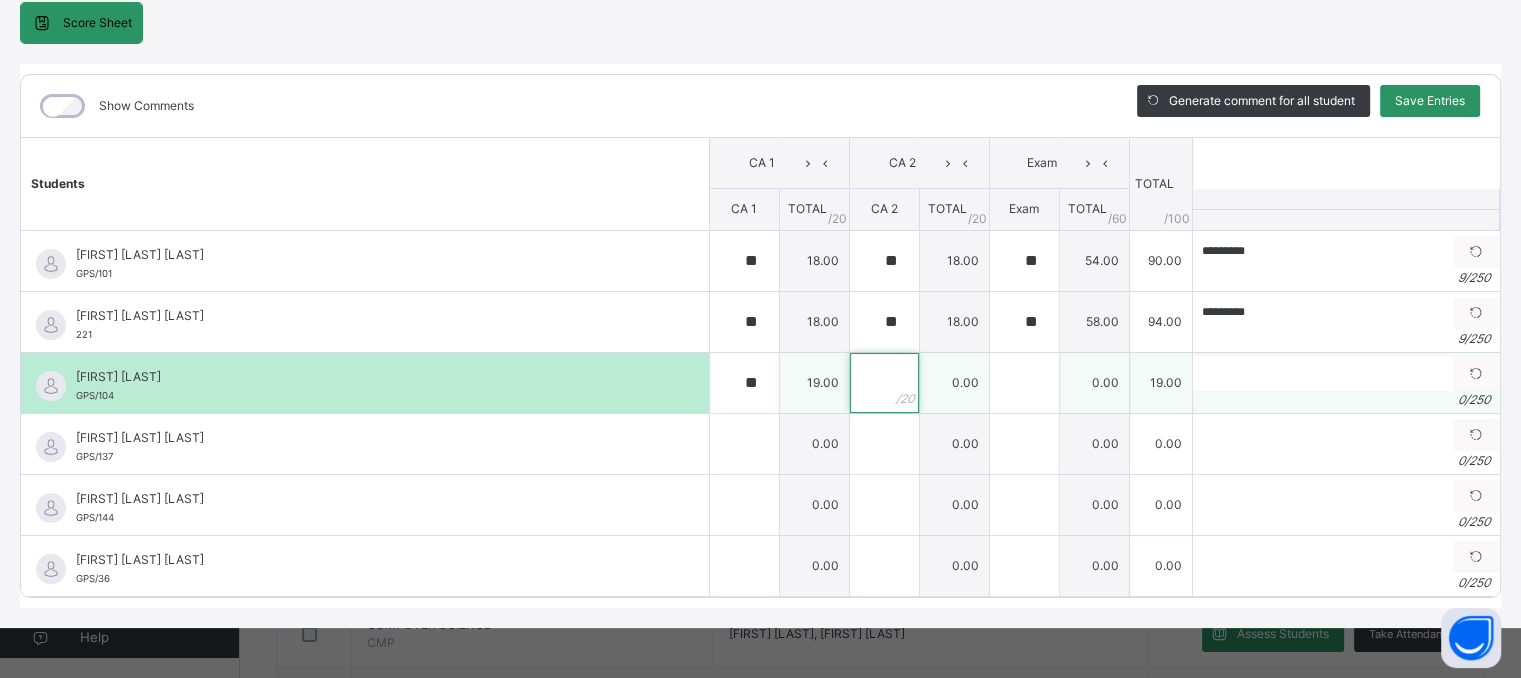 click at bounding box center [884, 383] 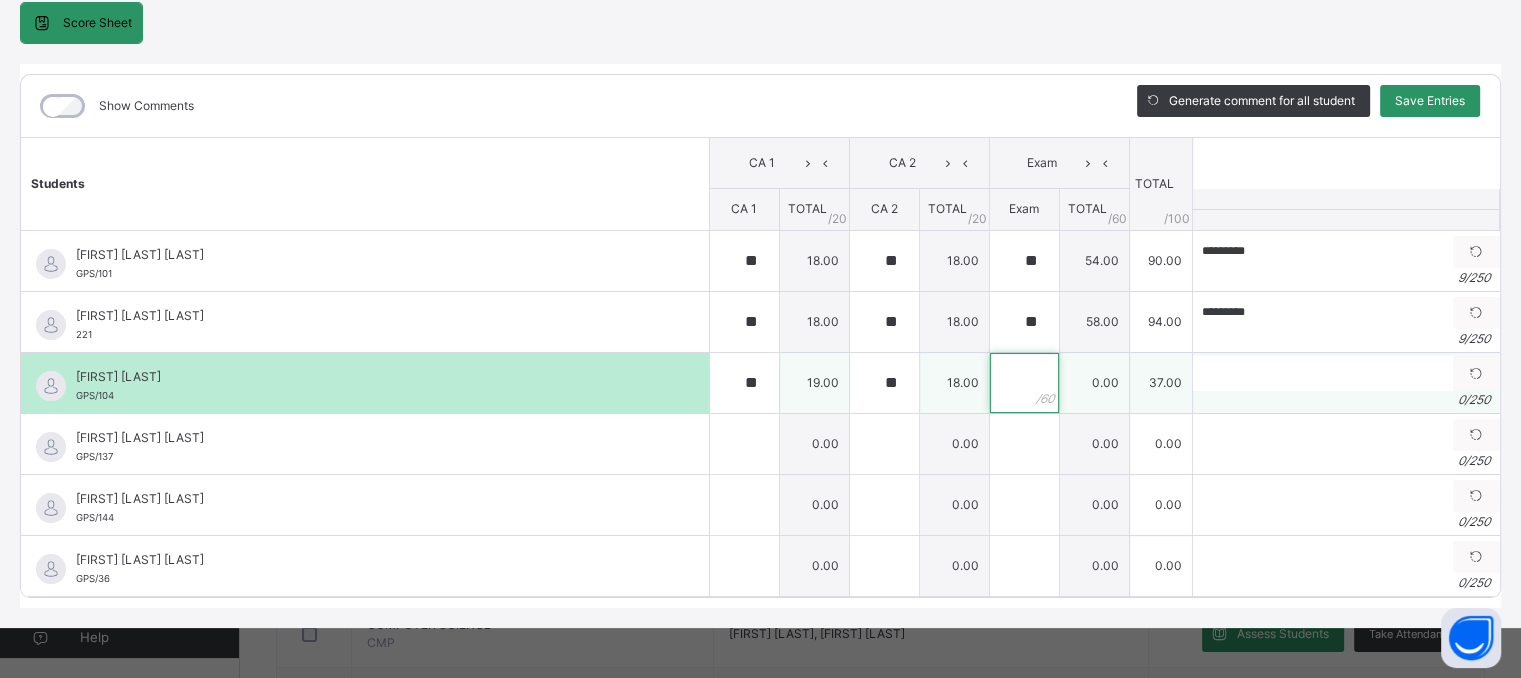 click at bounding box center [1024, 383] 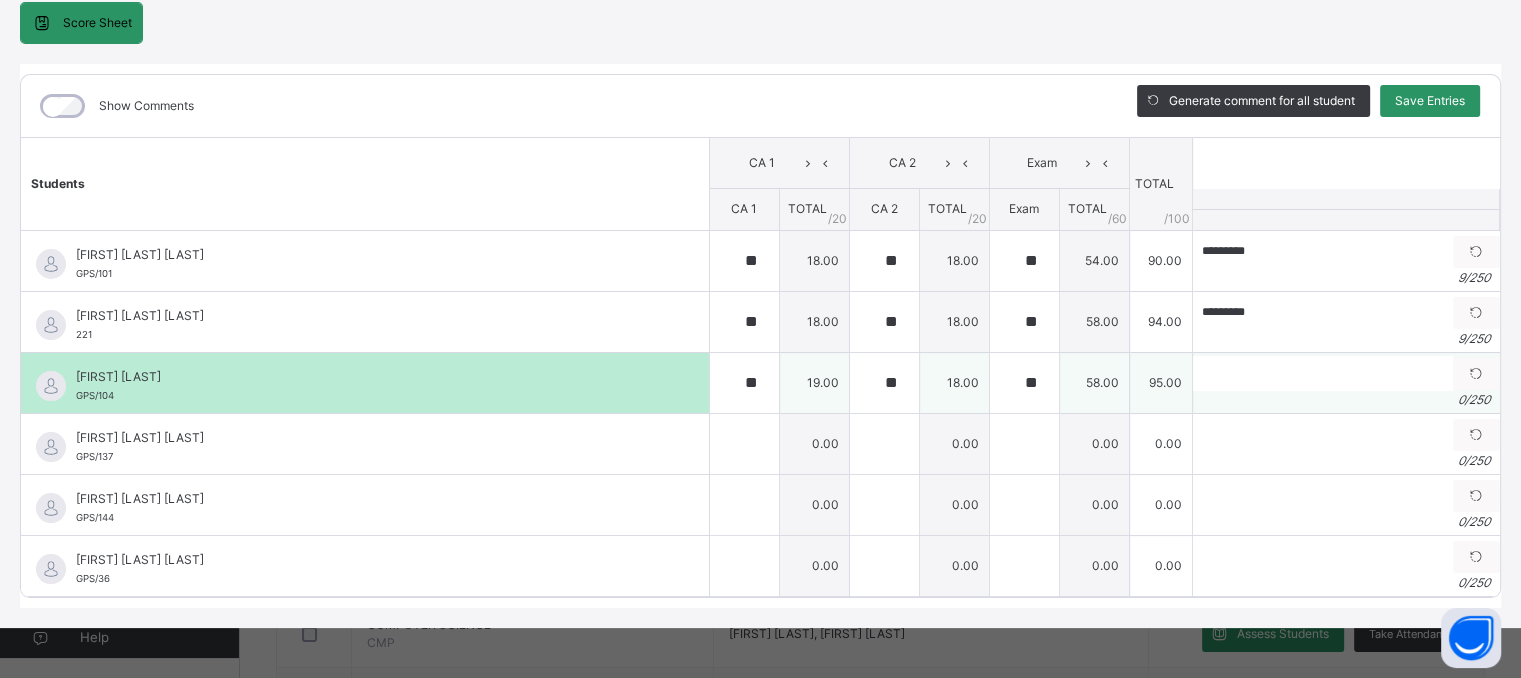 click on "0 / 250" at bounding box center [1346, 400] 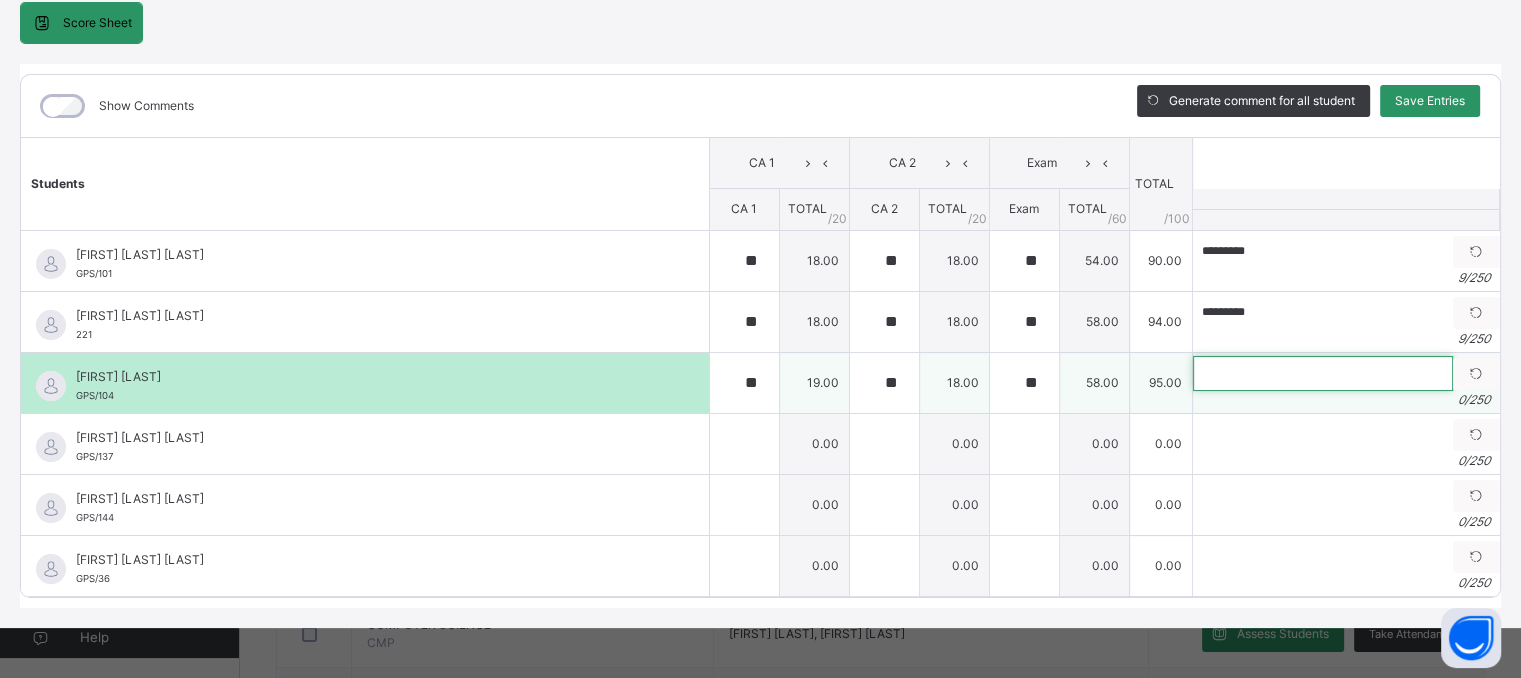 click at bounding box center [1323, 373] 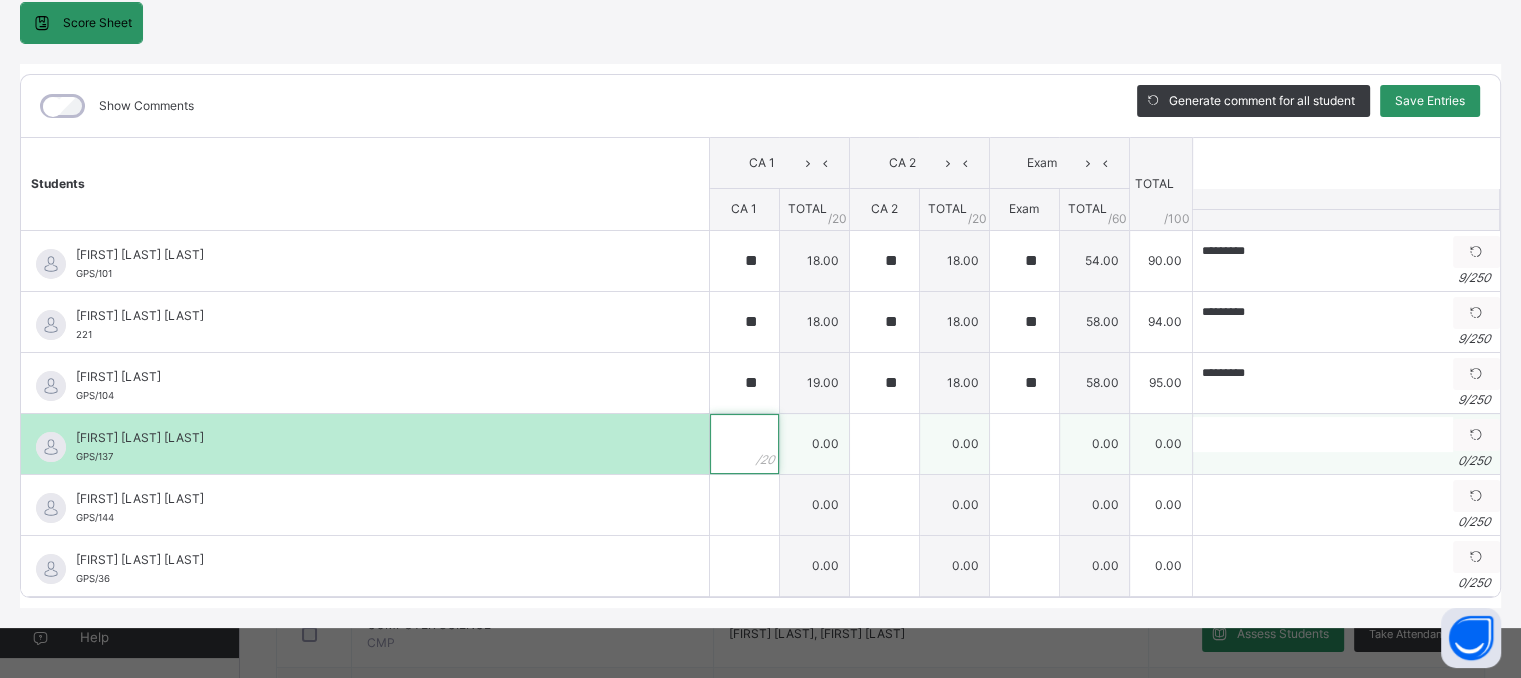 click at bounding box center (744, 444) 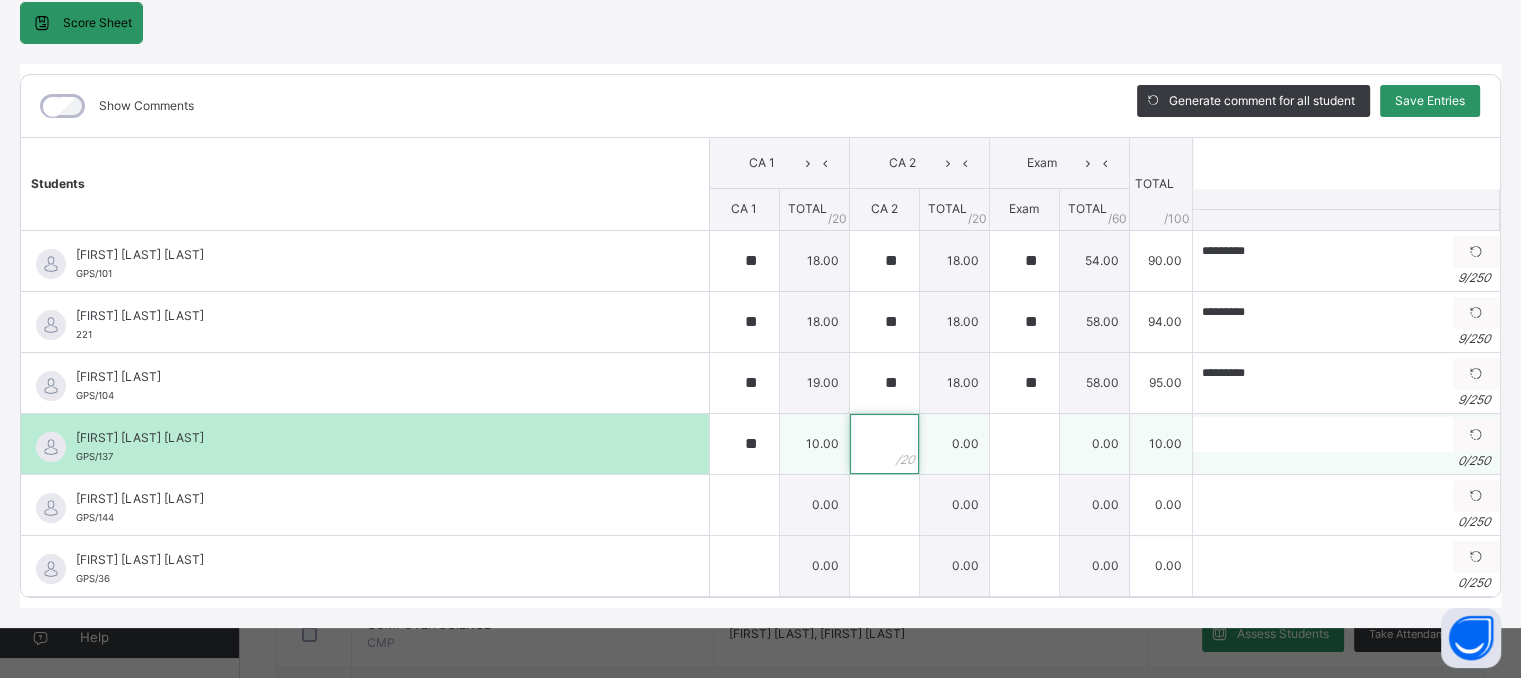 click at bounding box center [884, 444] 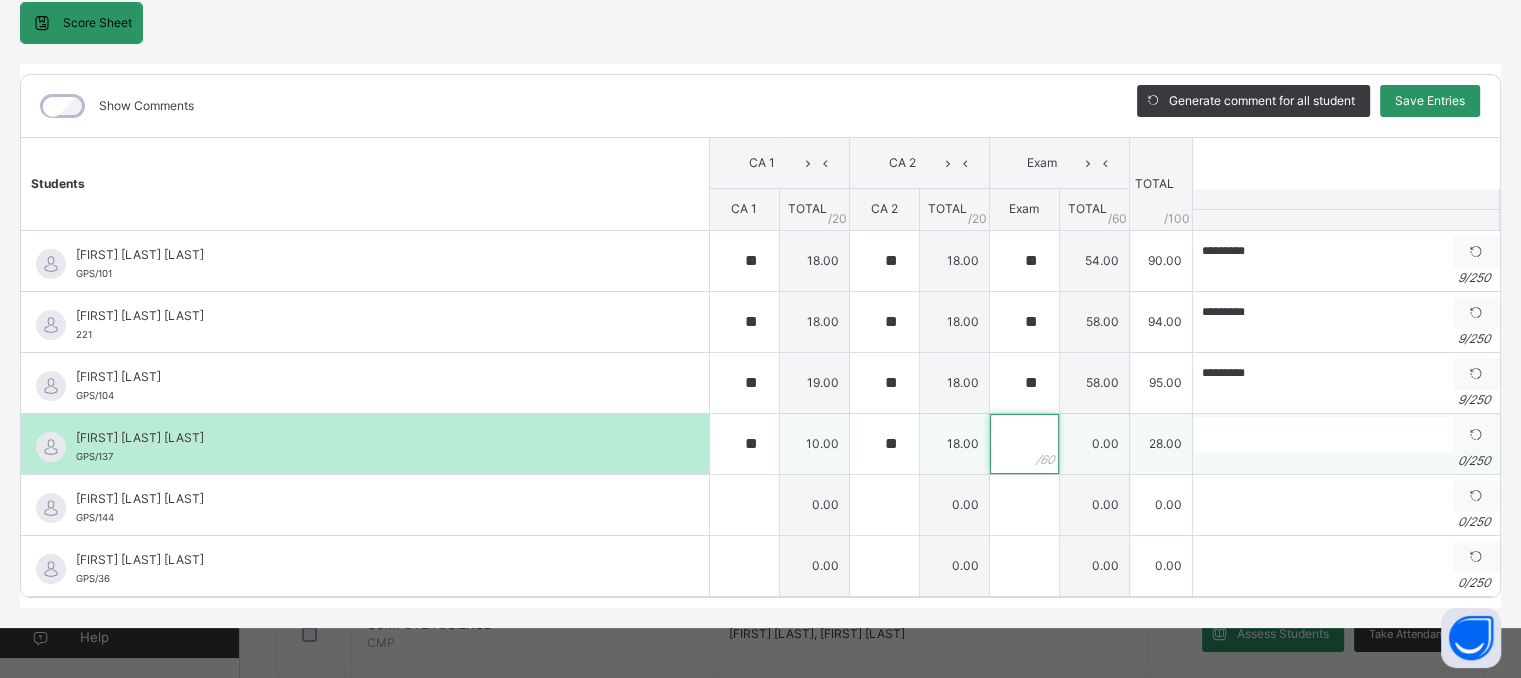 click at bounding box center (1024, 444) 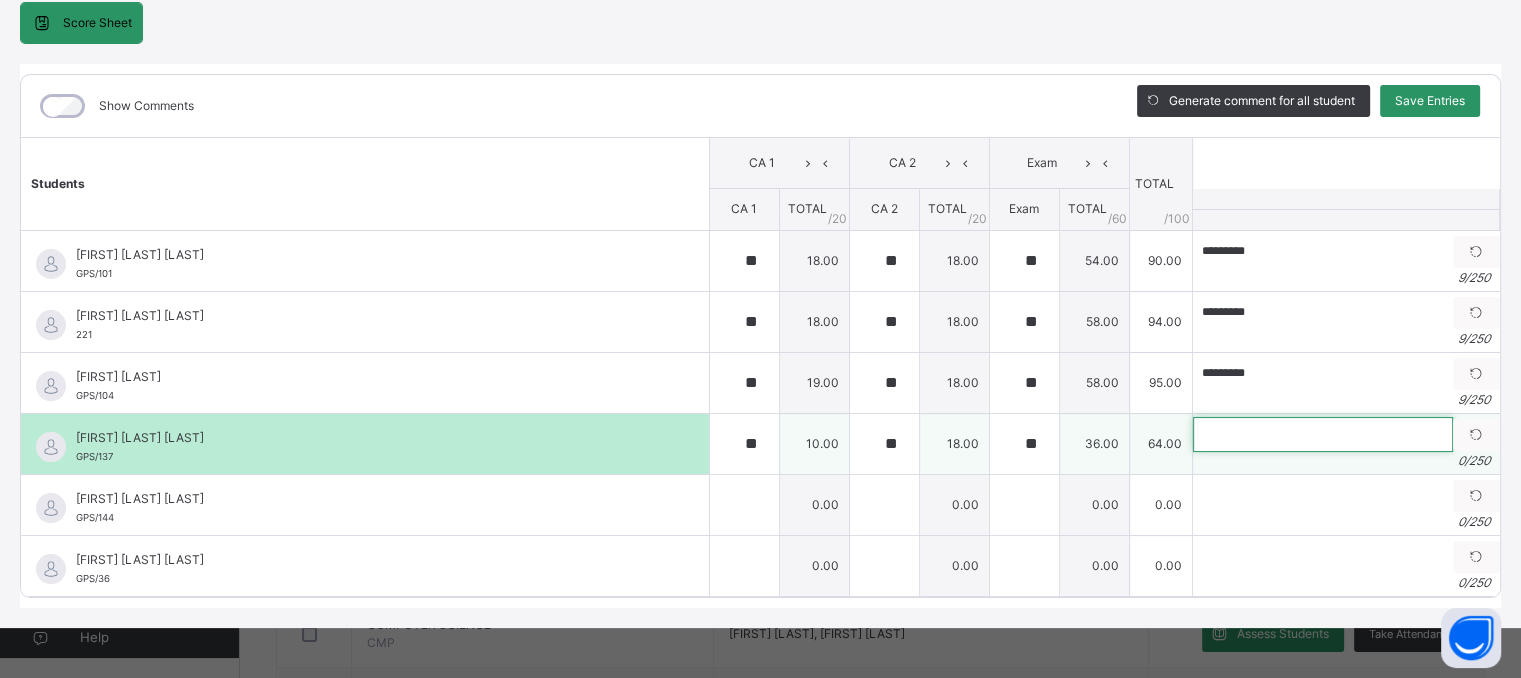 click at bounding box center (1323, 434) 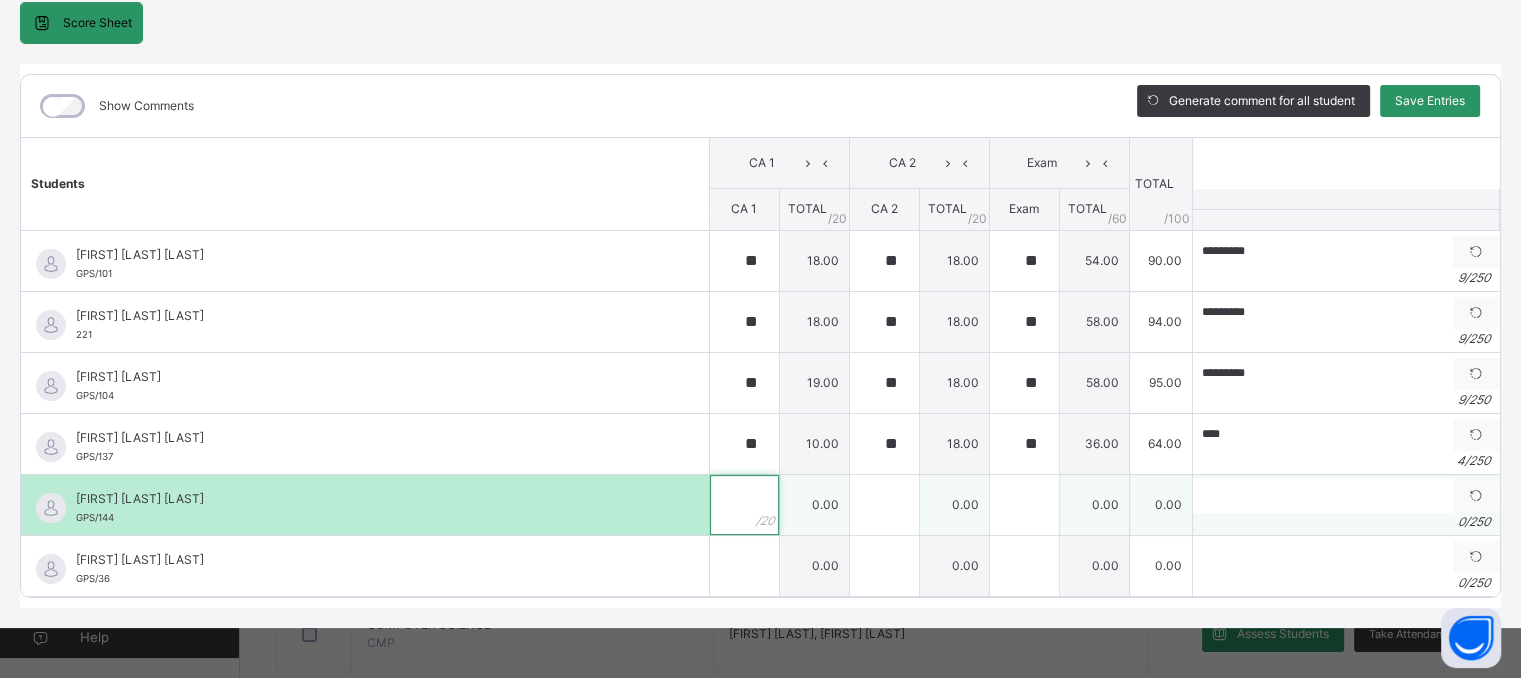 click at bounding box center [744, 505] 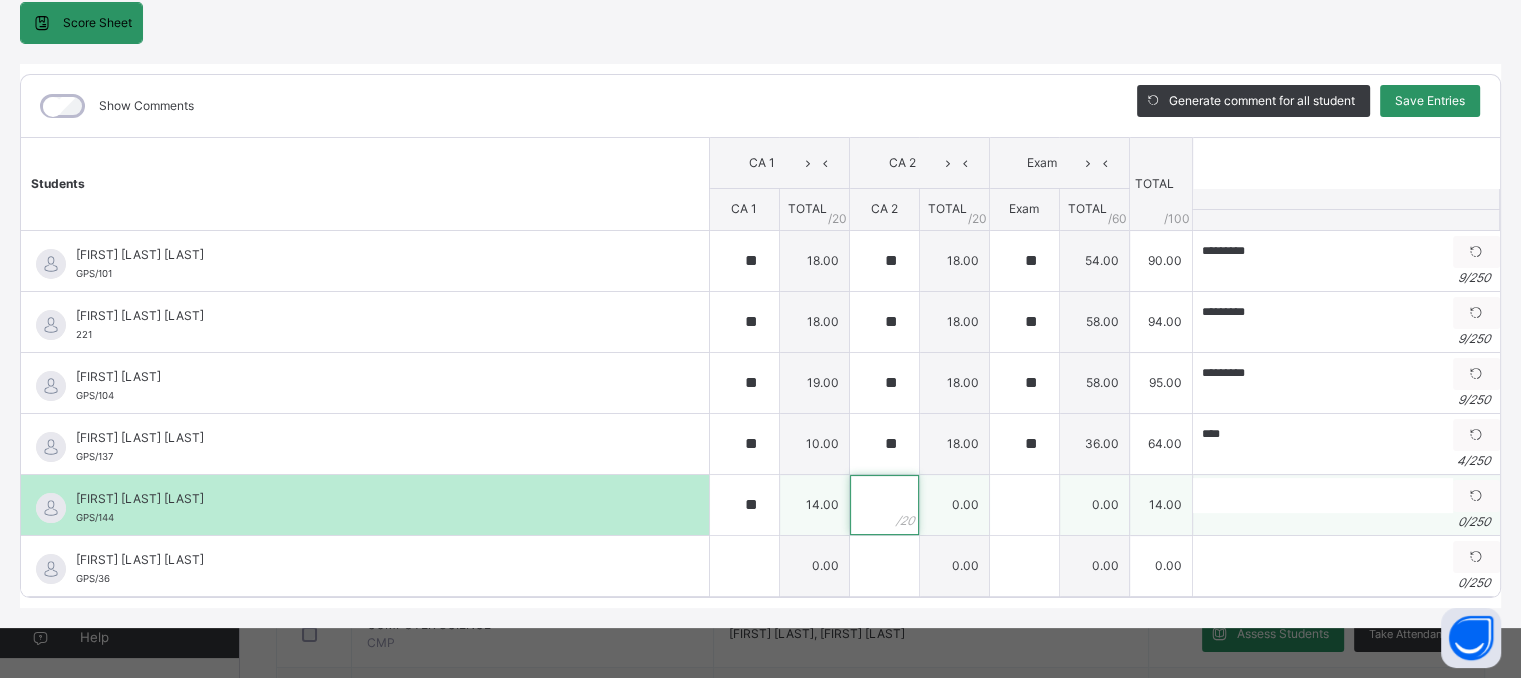click at bounding box center [884, 505] 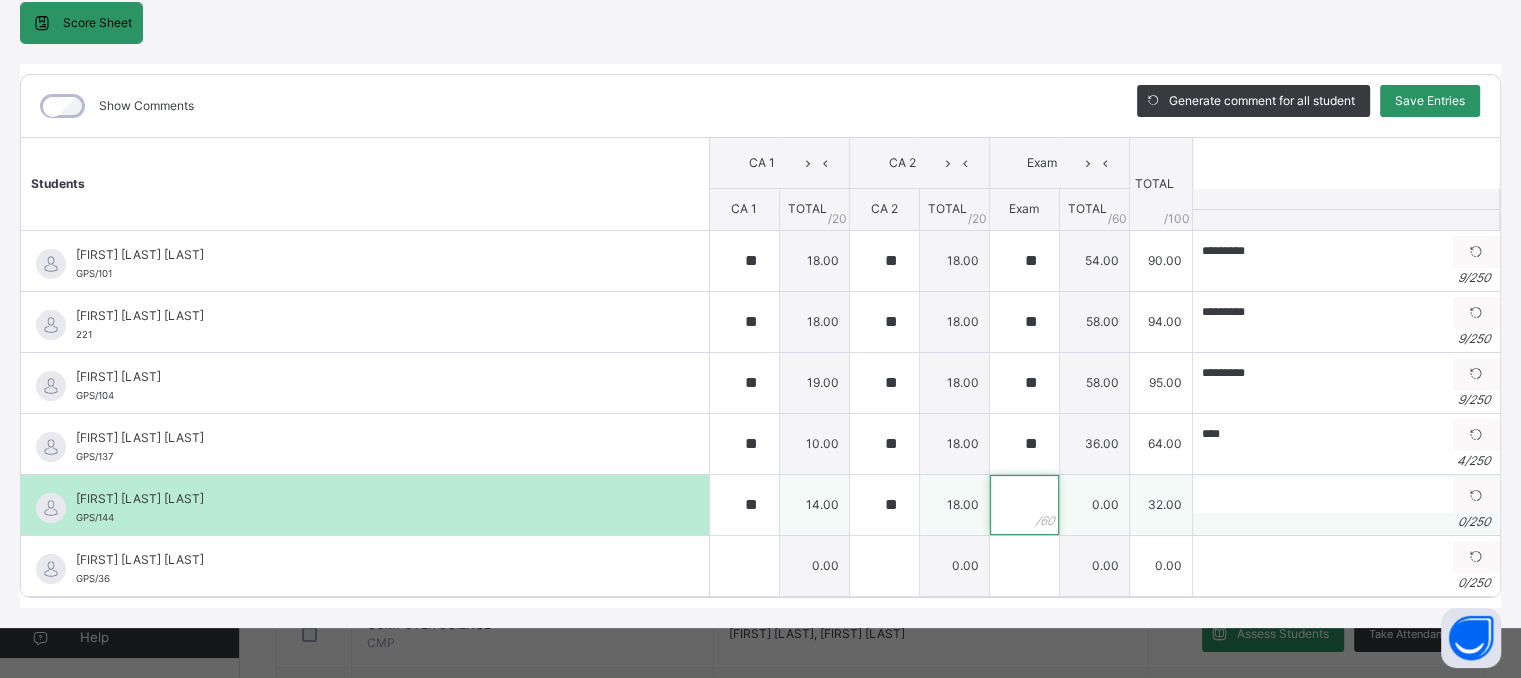 click at bounding box center [1024, 505] 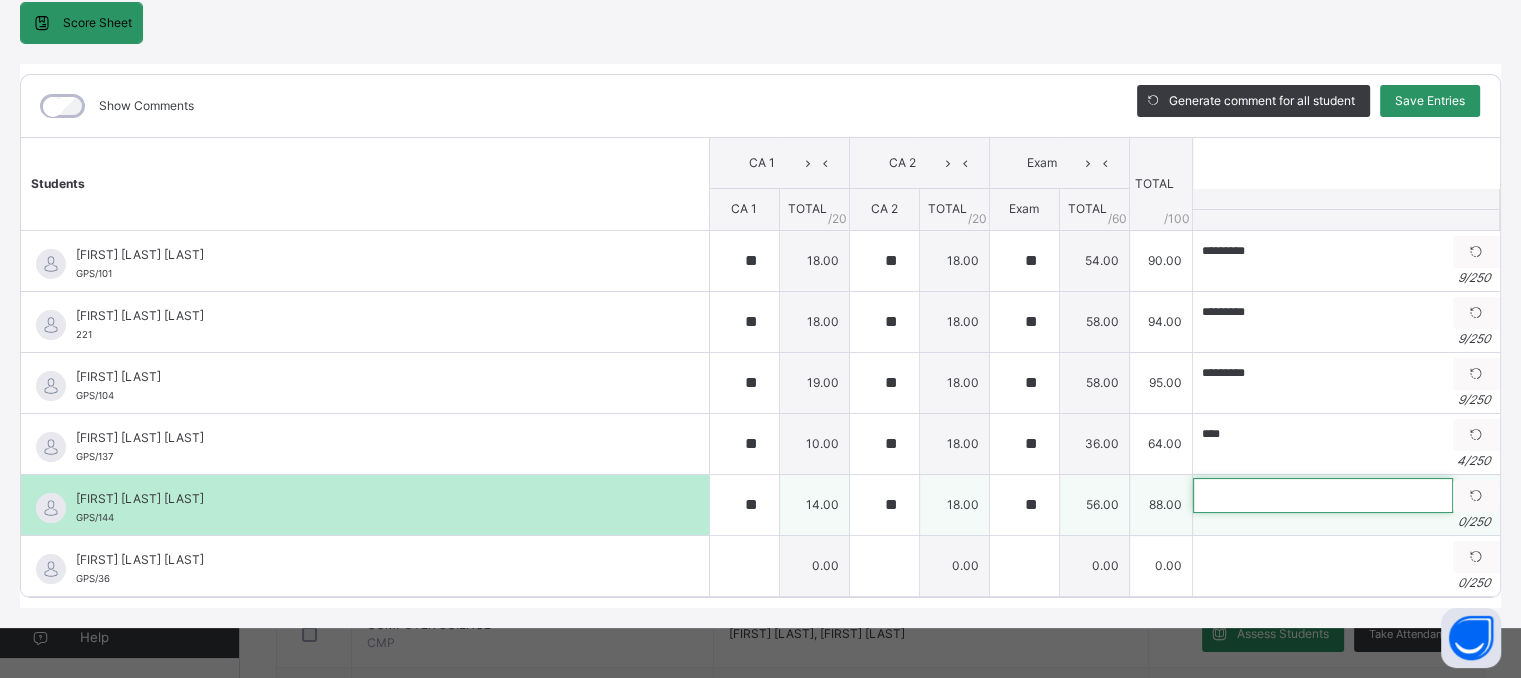 click at bounding box center [1323, 495] 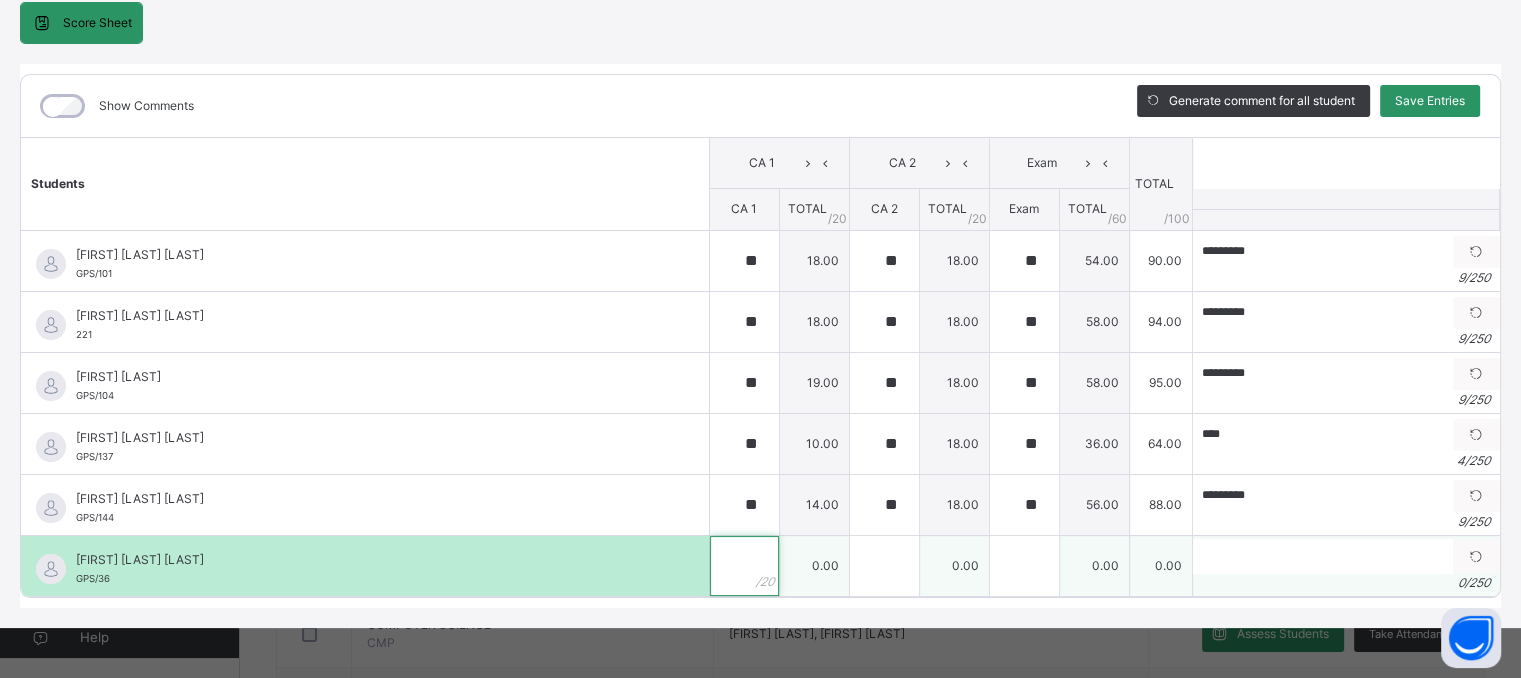 click at bounding box center [744, 566] 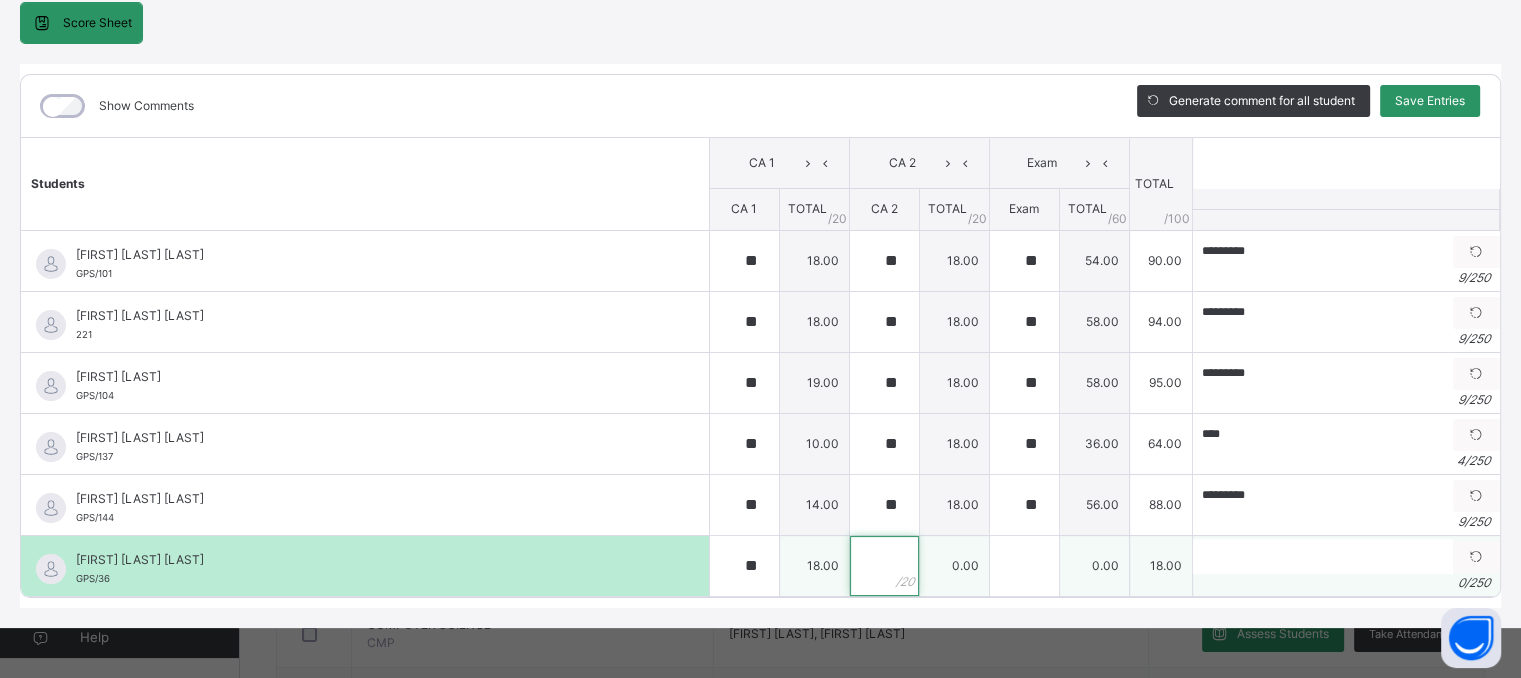 click at bounding box center (884, 566) 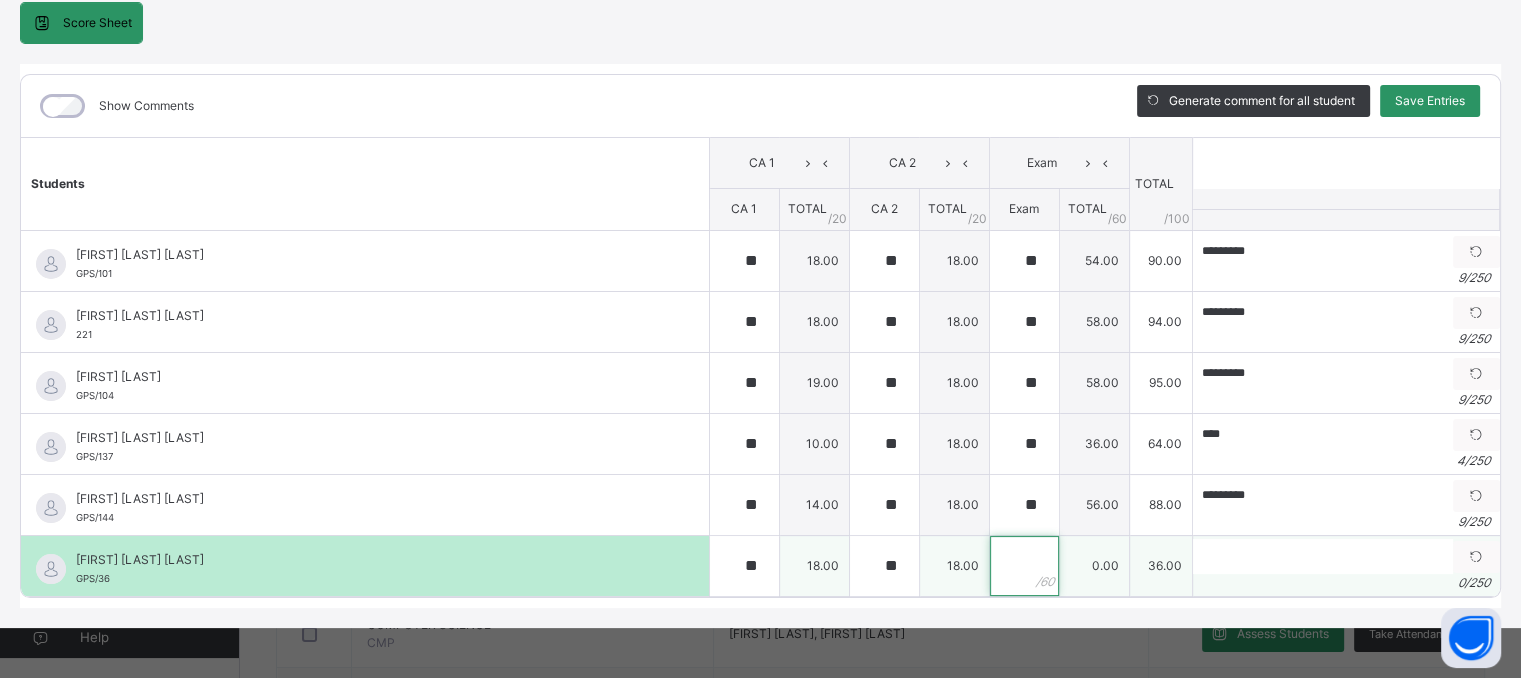 click at bounding box center [1024, 566] 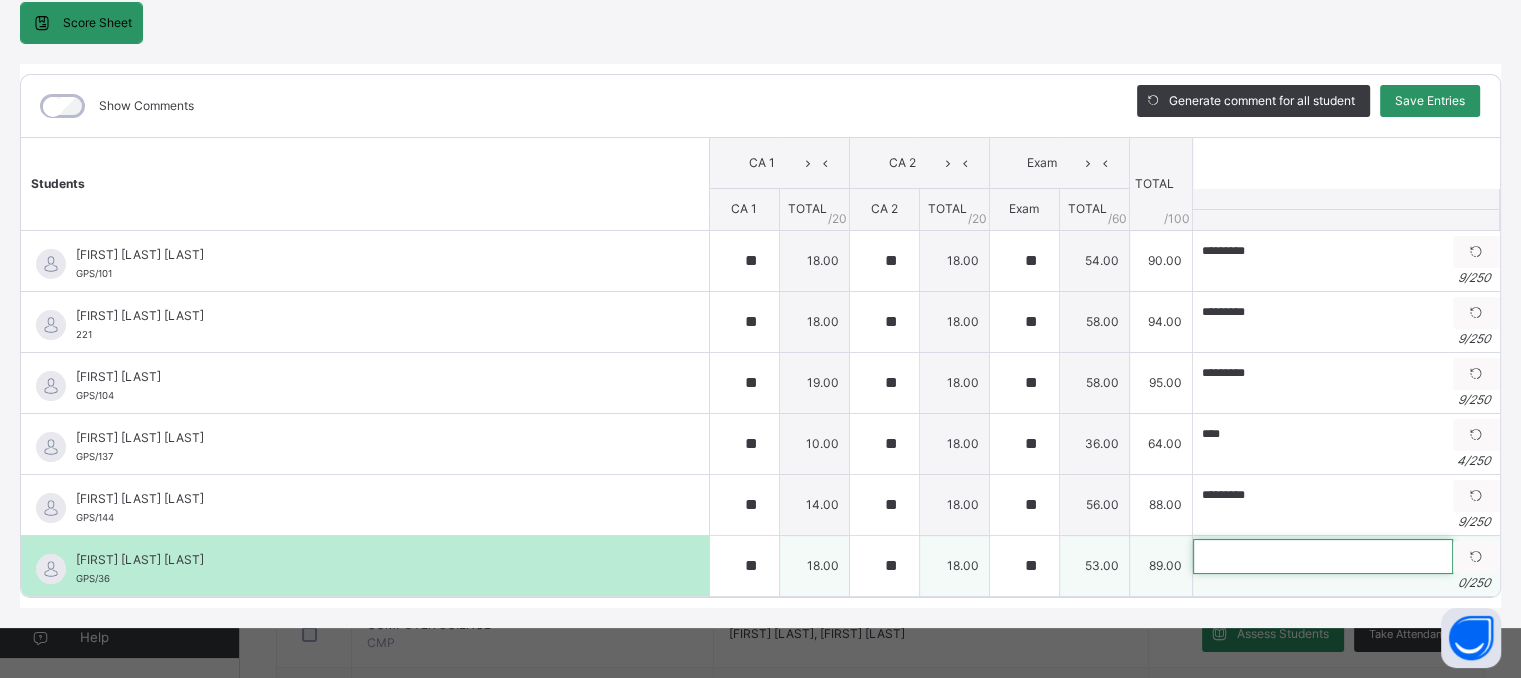 click at bounding box center [1323, 556] 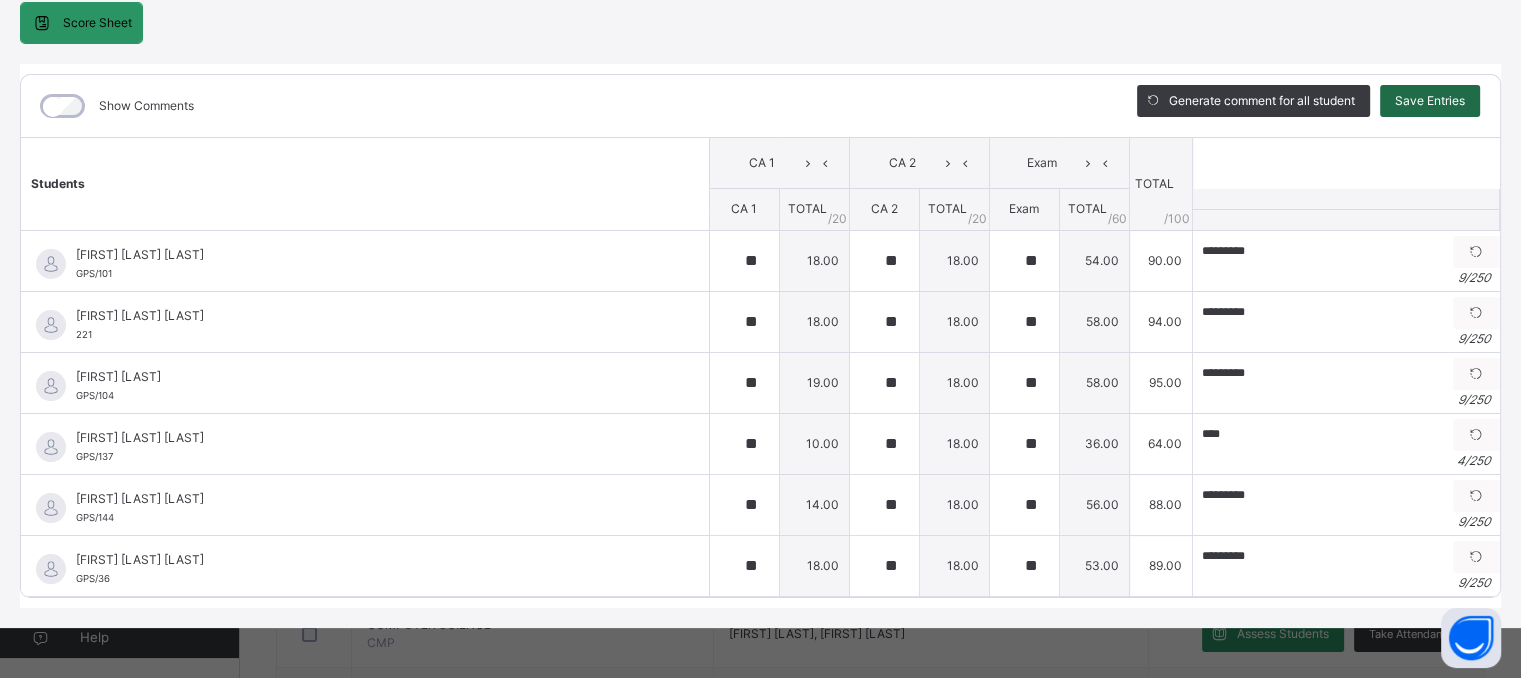 click on "Save Entries" at bounding box center (1430, 101) 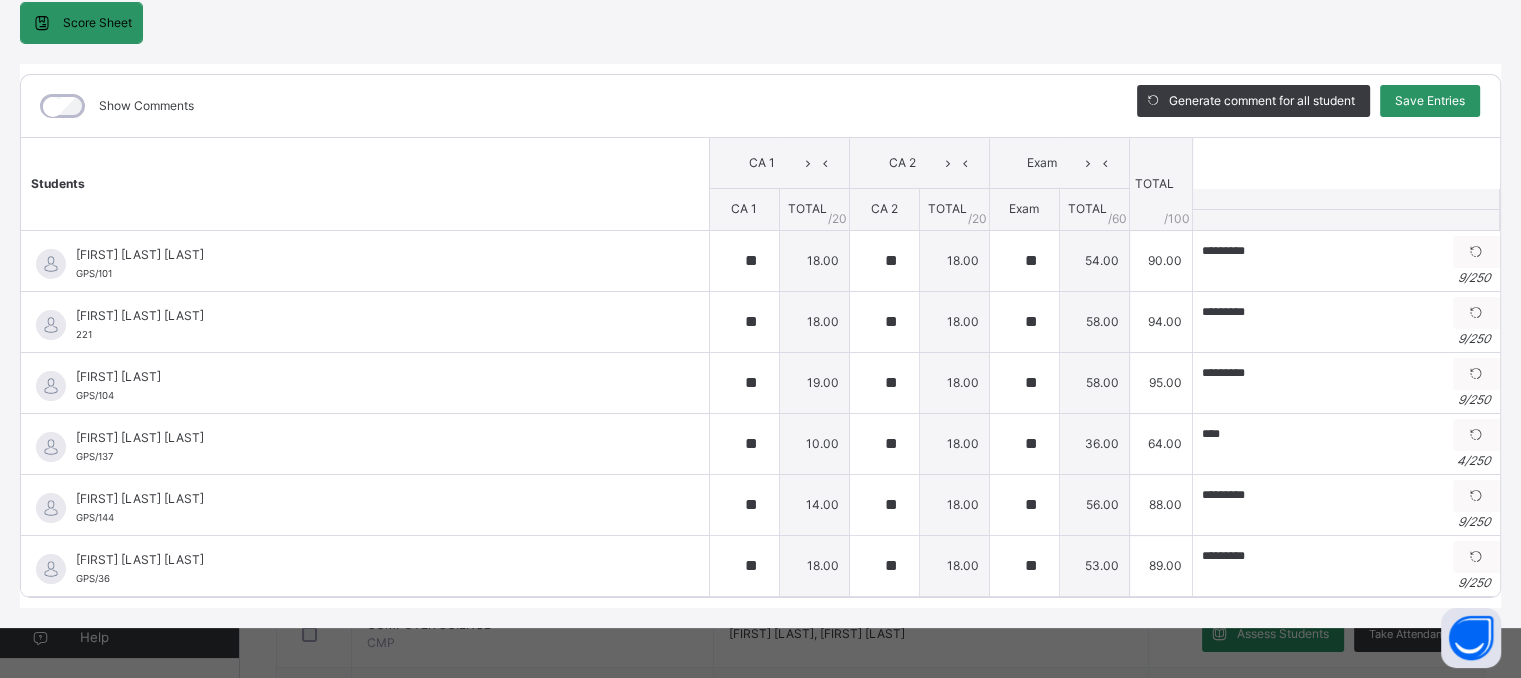 click on "Grade IV   B :   French Online Actions  Download Empty Score Sheet  Upload/map score sheet Subject  French GRACEY PRIVATE SCHOOL Date: 7th Aug 2025, 10:51:54 am Score Sheet Score Sheet Show Comments   Generate comment for all student   Save Entries Class Level:  Grade IV   B Subject:  French Session:  2024/2025 Session Session:  3RD TERM Students CA 1 CA 2 Exam TOTAL /100 Comment CA 1 TOTAL / 20 CA 2 TOTAL / 20 Exam TOTAL / 60  [FIRST]  [LAST] GPS/101  [FIRST]  [LAST] GPS/101 ** 18.00 ** 18.00 ** 54.00 90.00 ********* Generate comment 9 / 250   ×   Subject Teacher’s Comment Generate and see in full the comment developed by the AI with an option to regenerate the comment JS  [FIRST]  [LAST]   GPS/101   Total 90.00  / 100.00 Sims Bot   Regenerate     Use this comment   [FIRST] [LAST] 221 [FIRST] [LAST] 221 ** 18.00 ** 18.00 ** 58.00 94.00 ********* Generate comment 9 / 250   ×   Subject Teacher’s Comment JS [FIRST] [LAST]   221   Total 94.00" at bounding box center (760, 276) 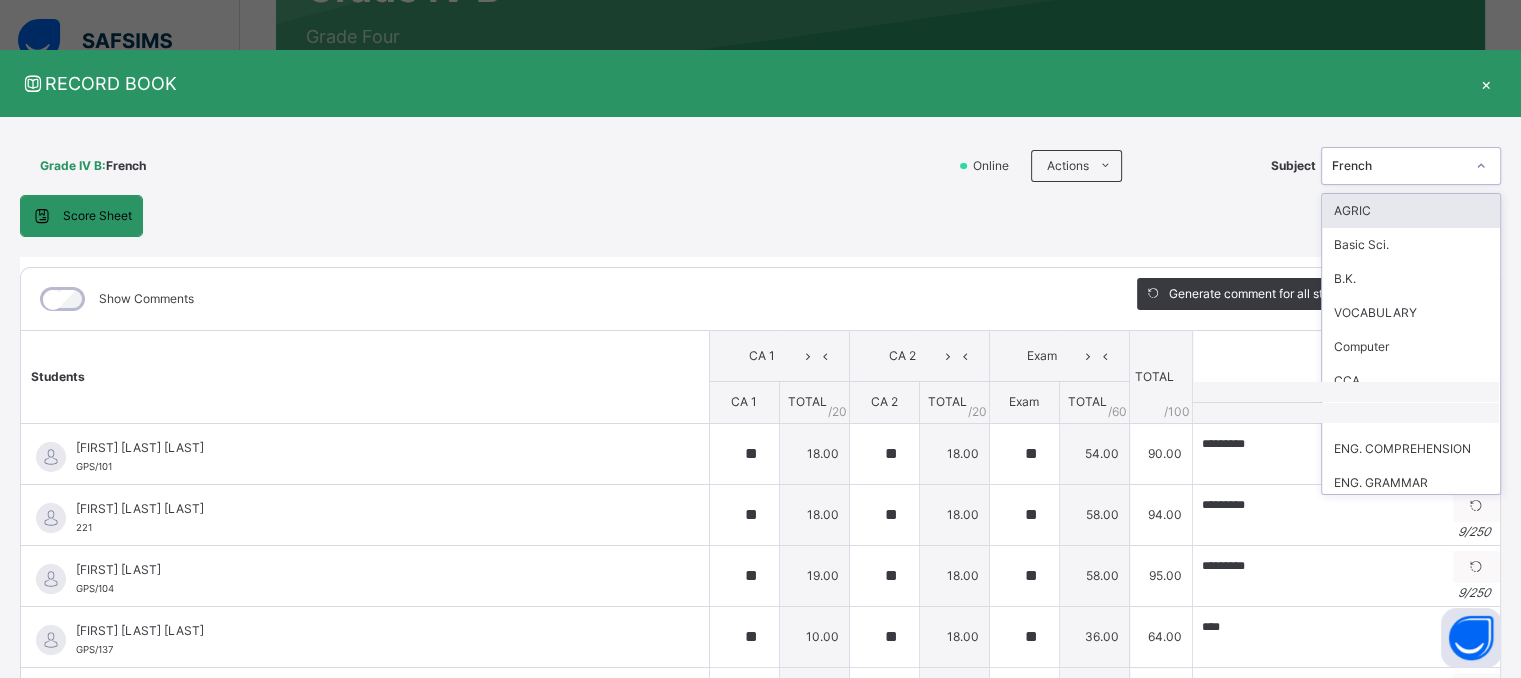 click on "French" at bounding box center [1398, 166] 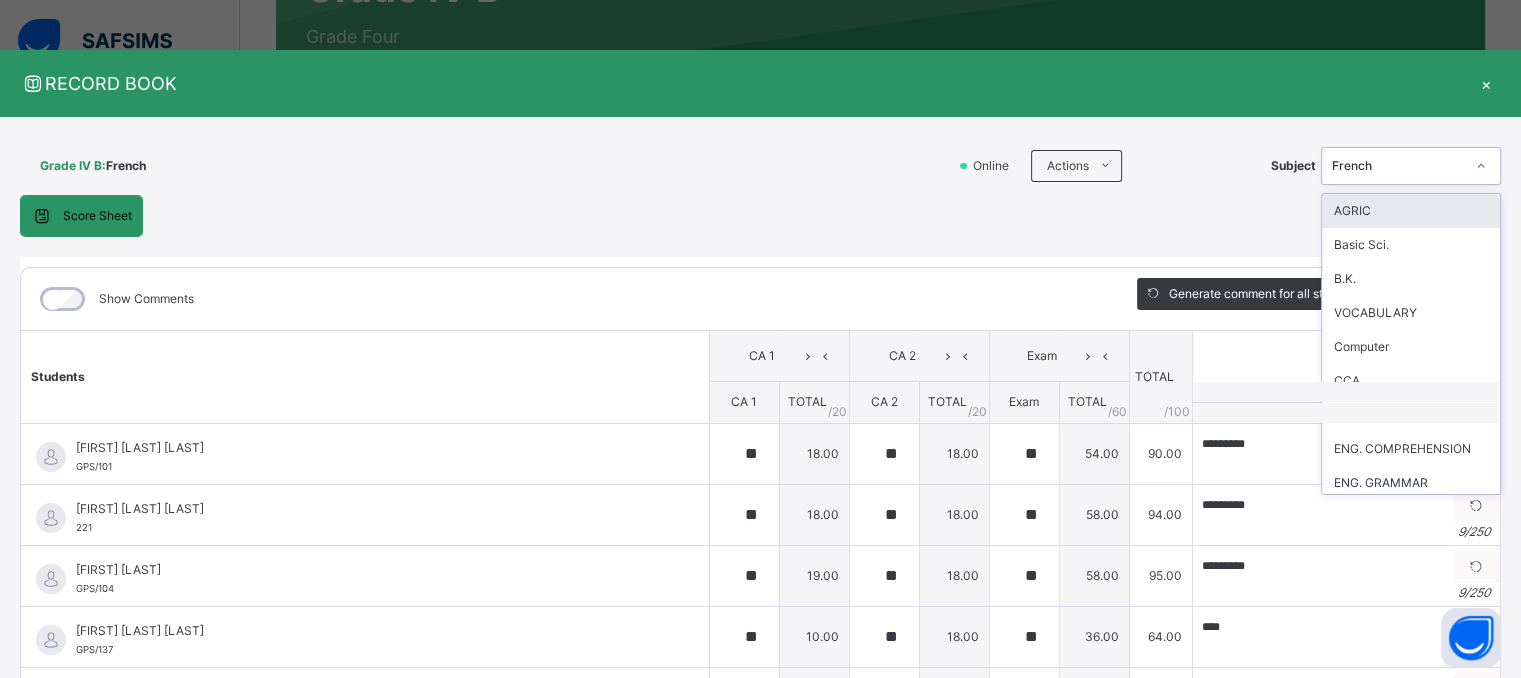 click on "AGRIC" at bounding box center (1411, 211) 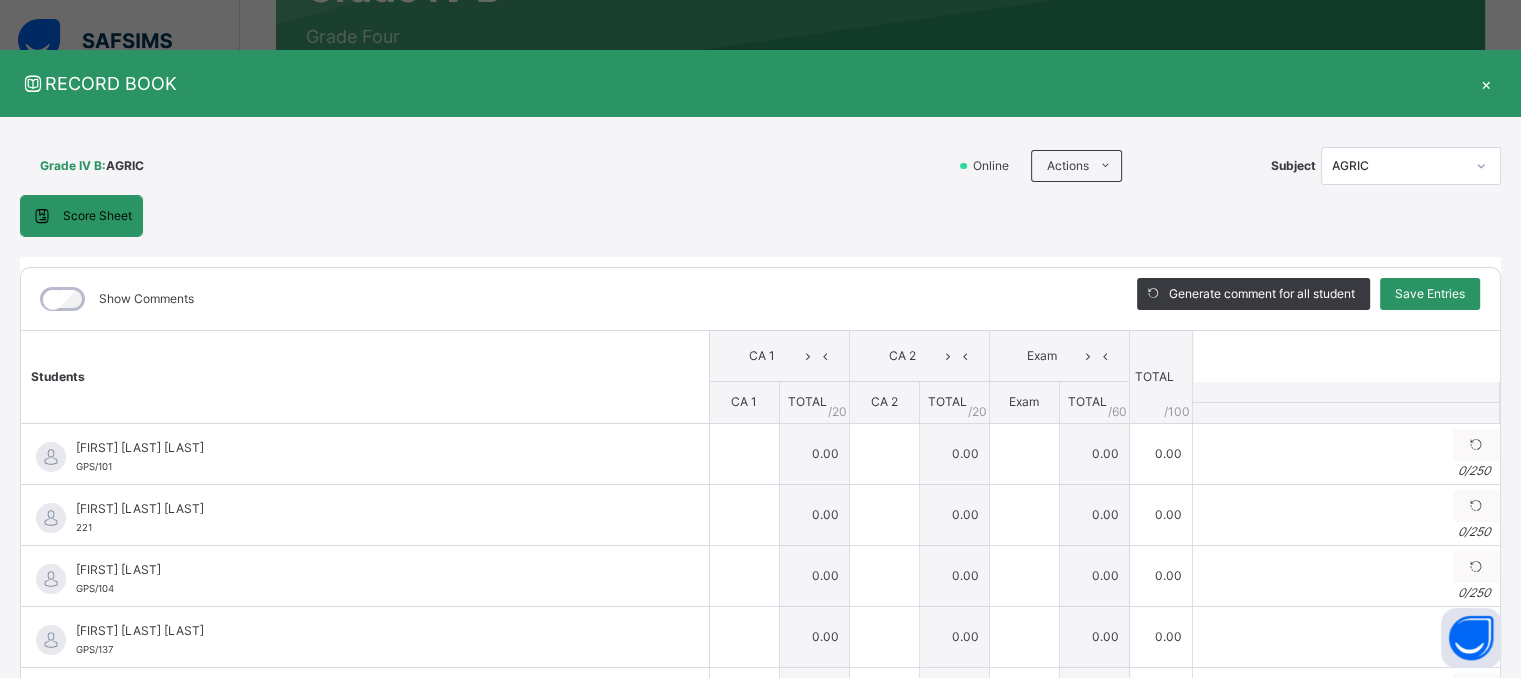 click on "Score Sheet Score Sheet Show Comments   Generate comment for all student   Save Entries Class Level:  Grade IV   B Subject:  AGRIC Session:  2024/2025 Session Session:  3RD TERM Students CA 1 CA 2 Exam TOTAL /100 Comment CA 1 TOTAL / 20 CA 2 TOTAL / 20 Exam TOTAL / 60  [FIRST] [LAST] [ID]  [FIRST] [LAST] [ID] 0.00 0.00 0.00 0.00 Generate comment 0 / 250   ×   Subject Teacher’s Comment Generate and see in full the comment developed by the AI with an option to regenerate the comment JS  [FIRST] [LAST]   [ID]   Total 0.00  / 100.00 Sims Bot   Regenerate     Use this comment   [FIRST] [LAST] [ID] [FIRST] [LAST] [ID] 0.00 0.00 0.00 0.00 Generate comment 0 / 250   ×   Subject Teacher’s Comment Generate and see in full the comment developed by the AI with an option to regenerate the comment JS [FIRST] [LAST]   [ID]   Total 0.00  / 100.00 Sims Bot   Regenerate     Use this comment   [FIRST]  [LAST] [ID] [FIRST]  [LAST] [ID] 0" at bounding box center [760, 498] 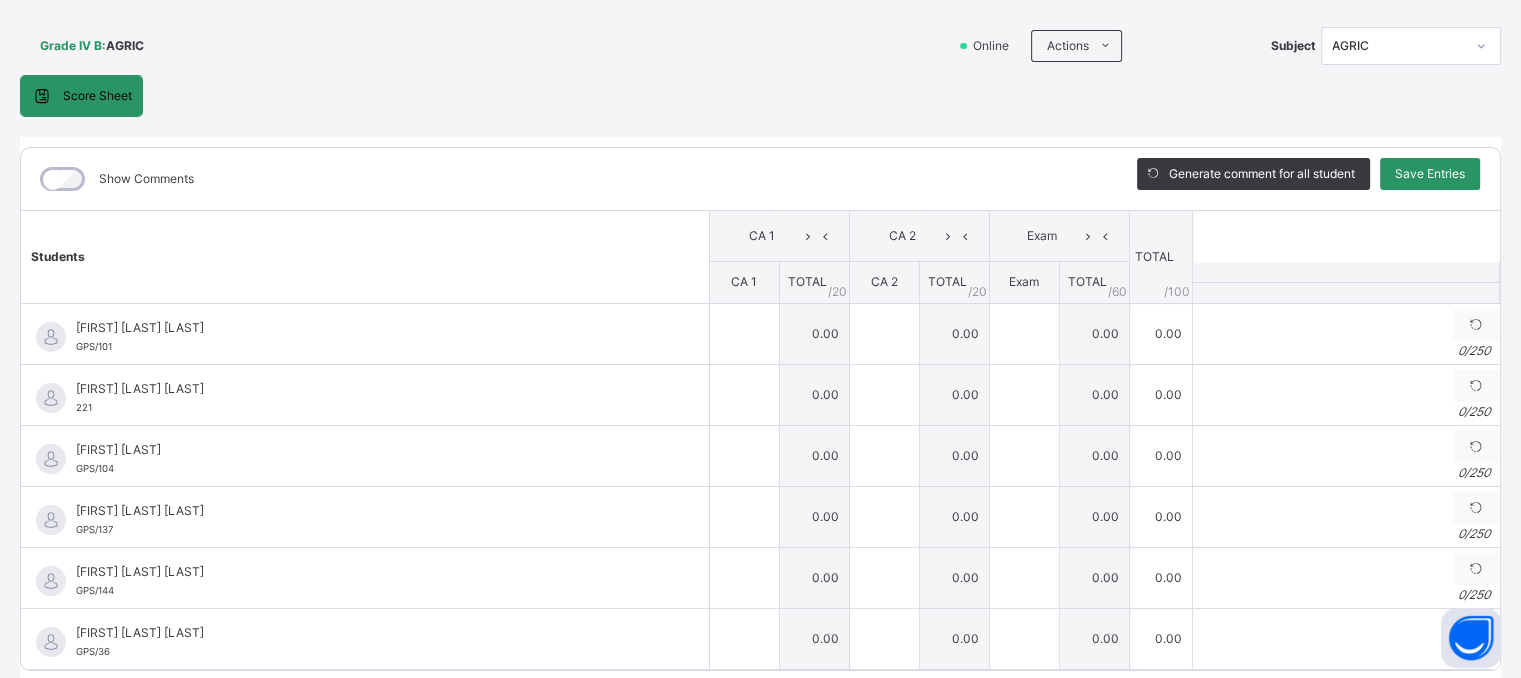 scroll, scrollTop: 160, scrollLeft: 0, axis: vertical 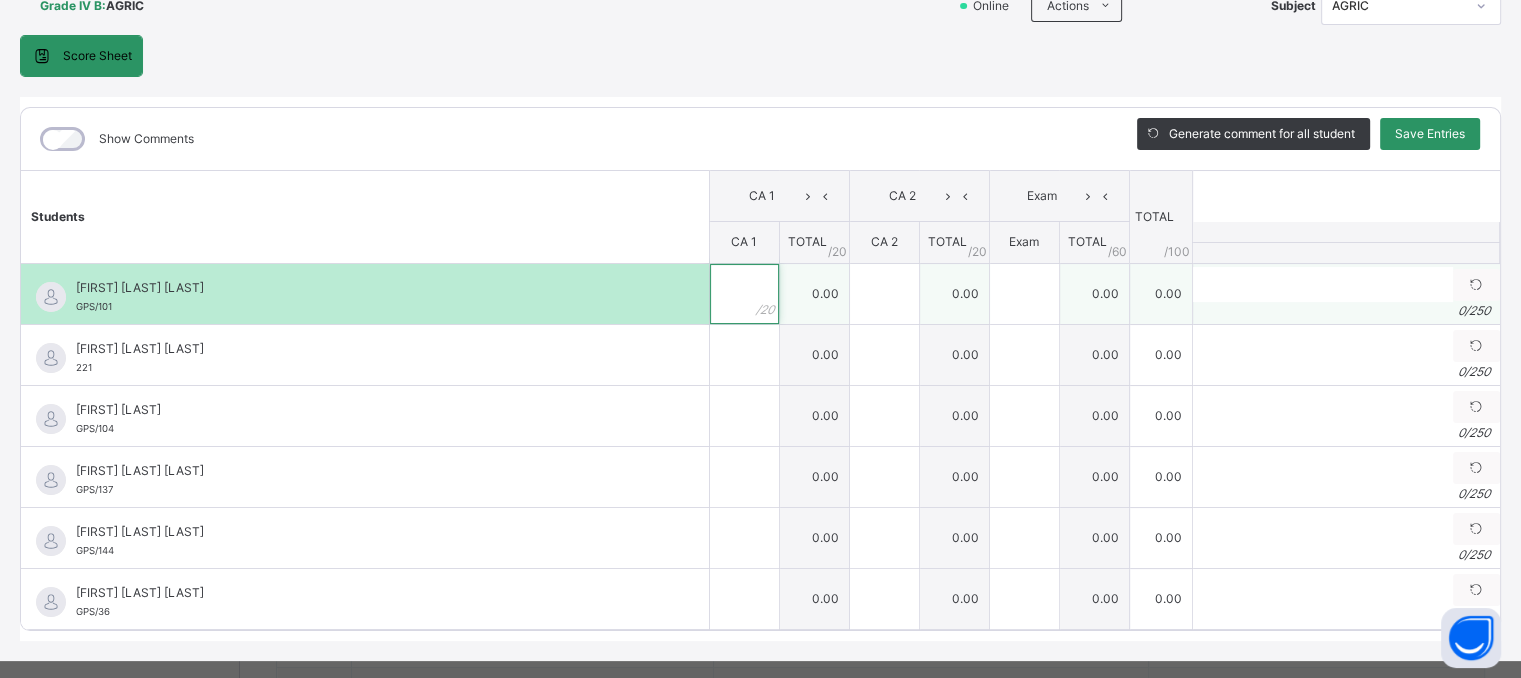 click at bounding box center [744, 294] 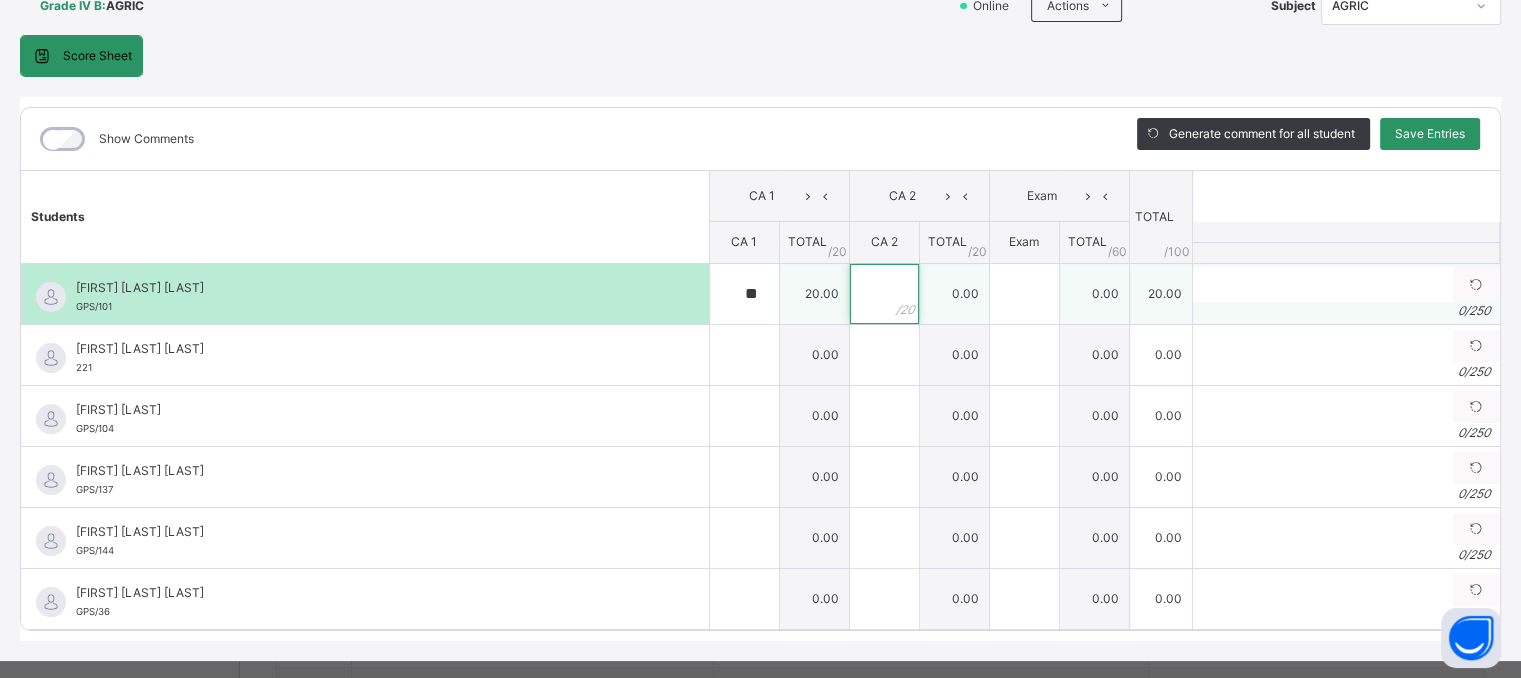 click at bounding box center (884, 294) 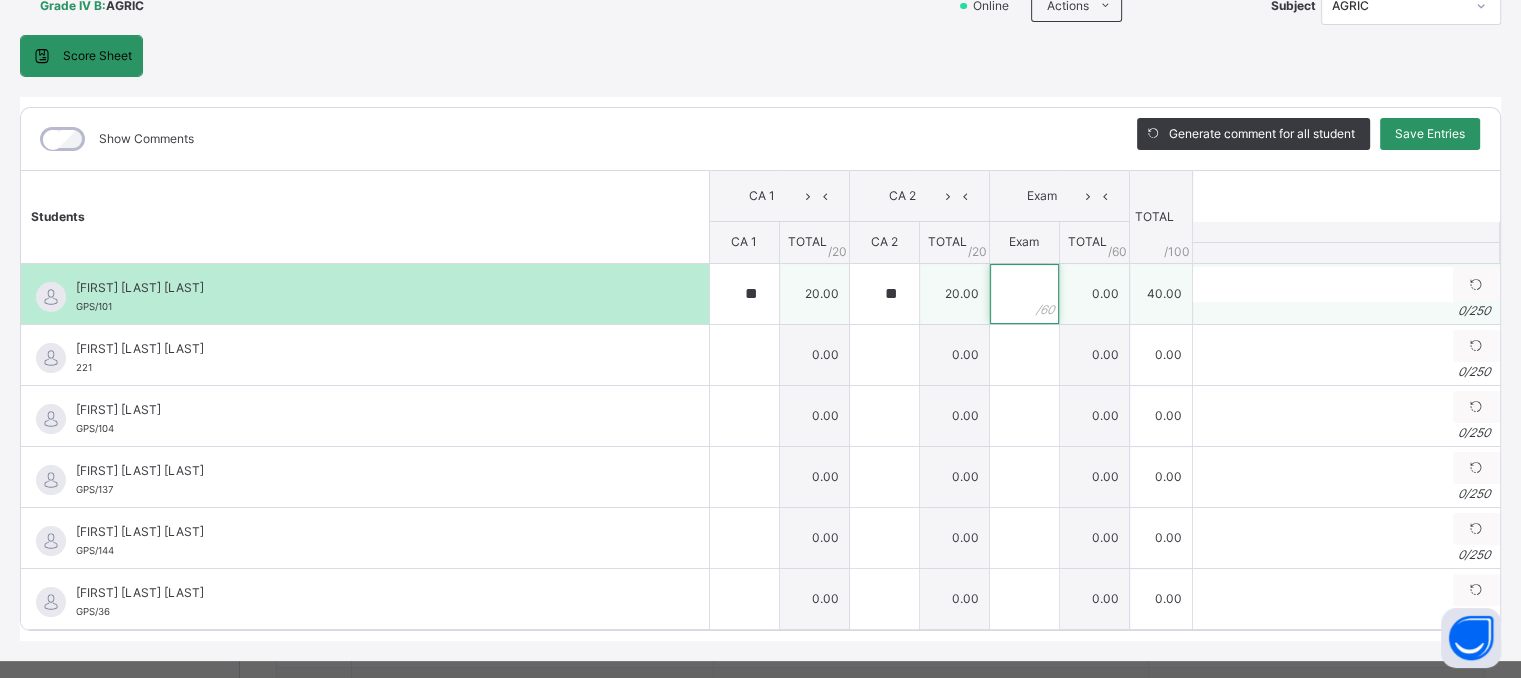 click at bounding box center [1024, 294] 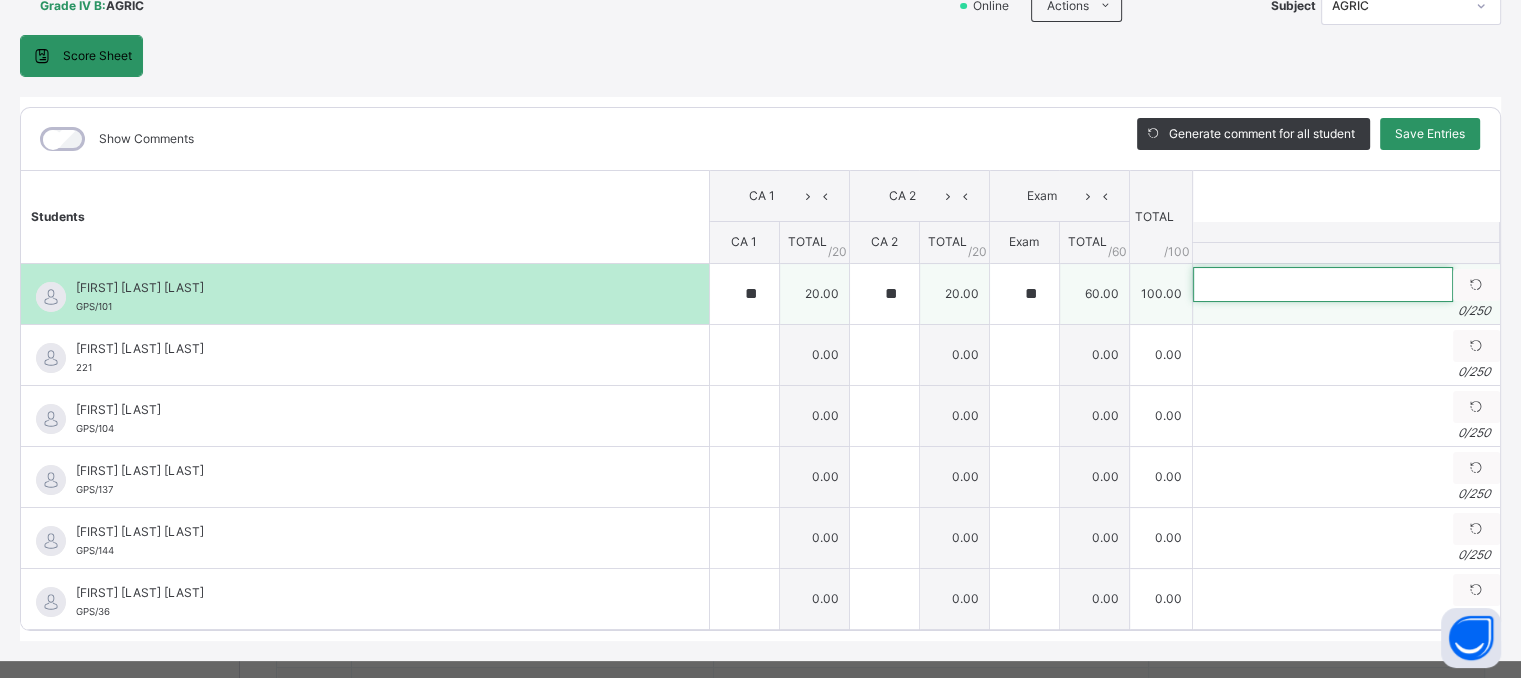click at bounding box center [1323, 284] 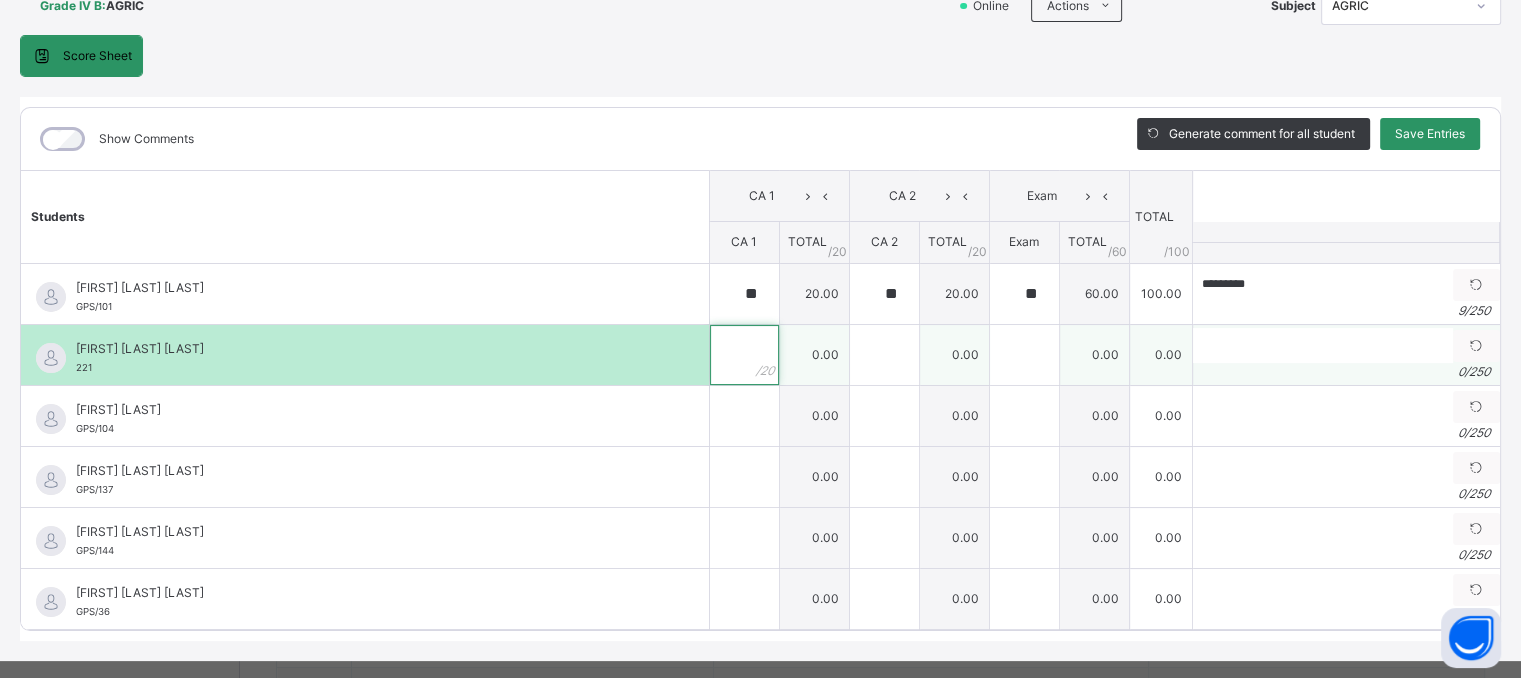 click at bounding box center (744, 355) 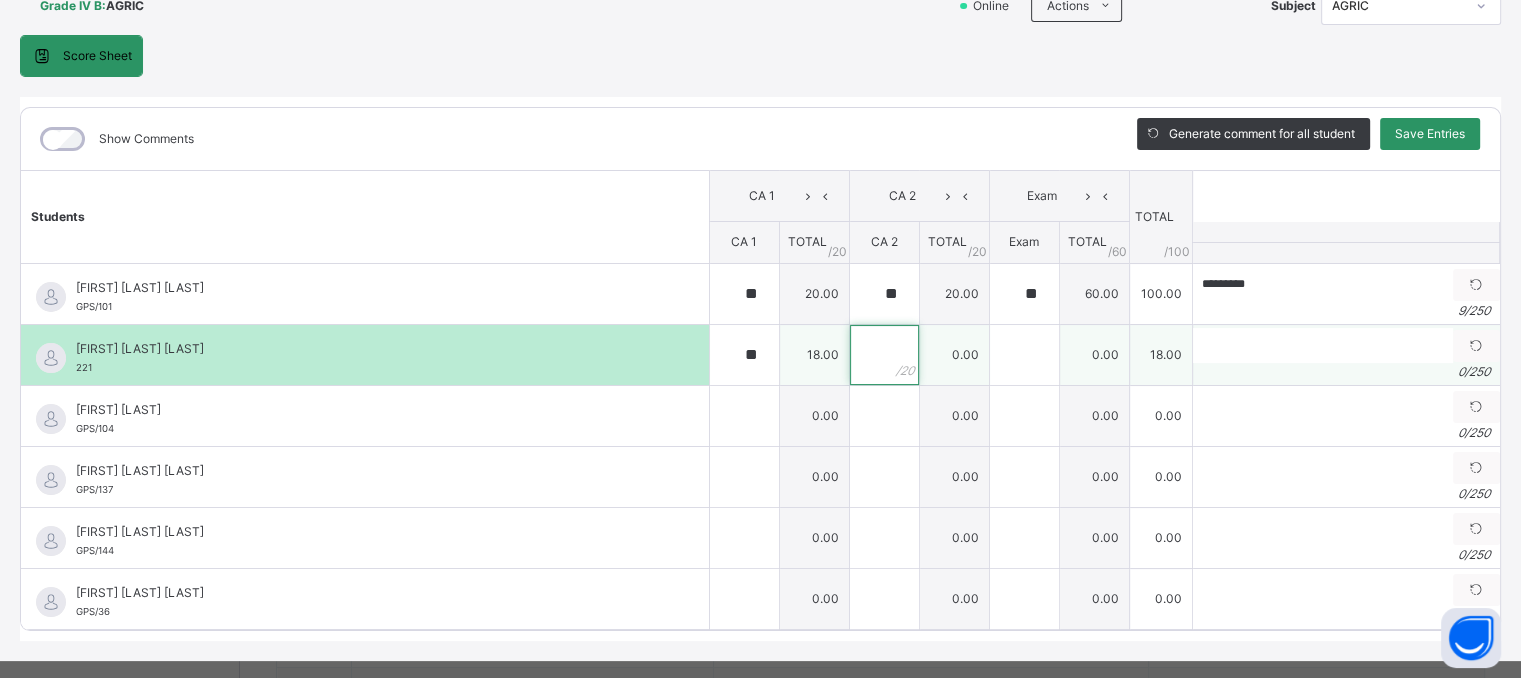 click at bounding box center (884, 355) 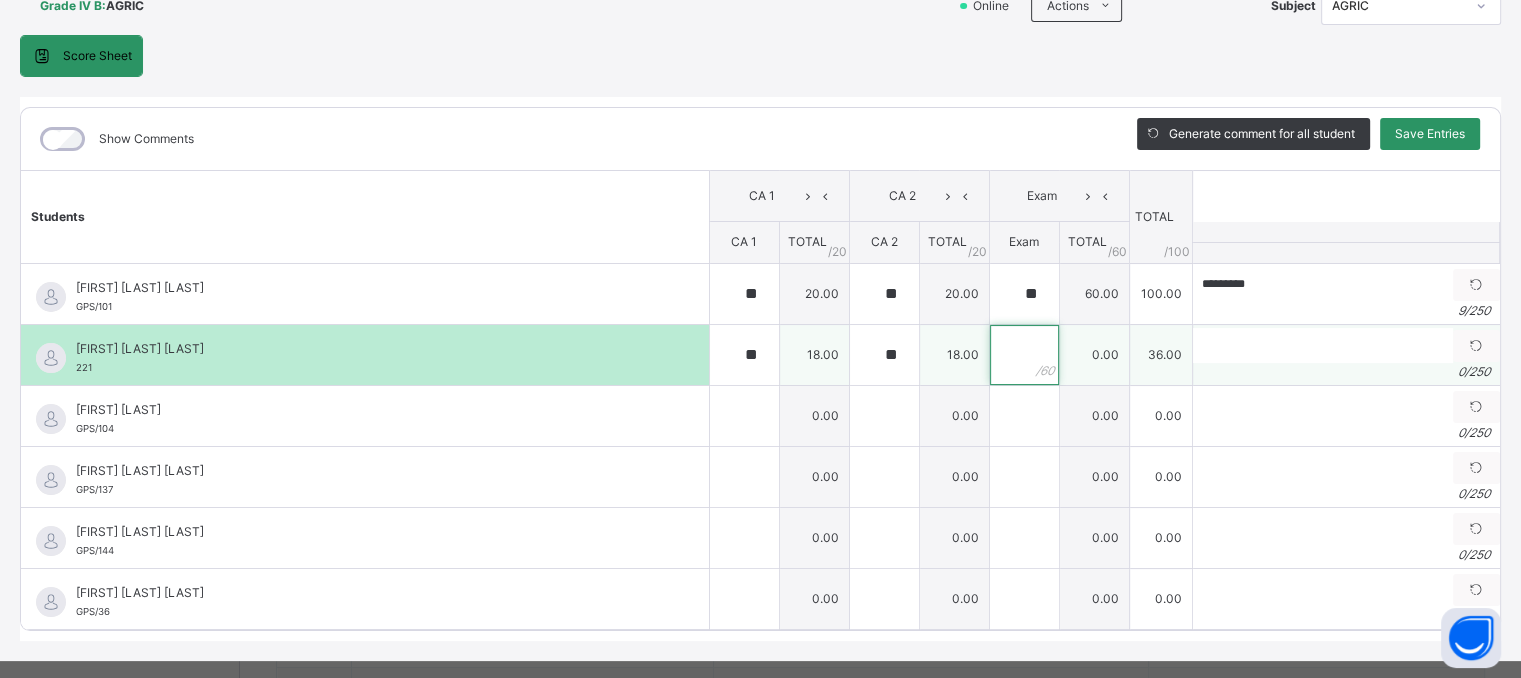 click at bounding box center (1024, 355) 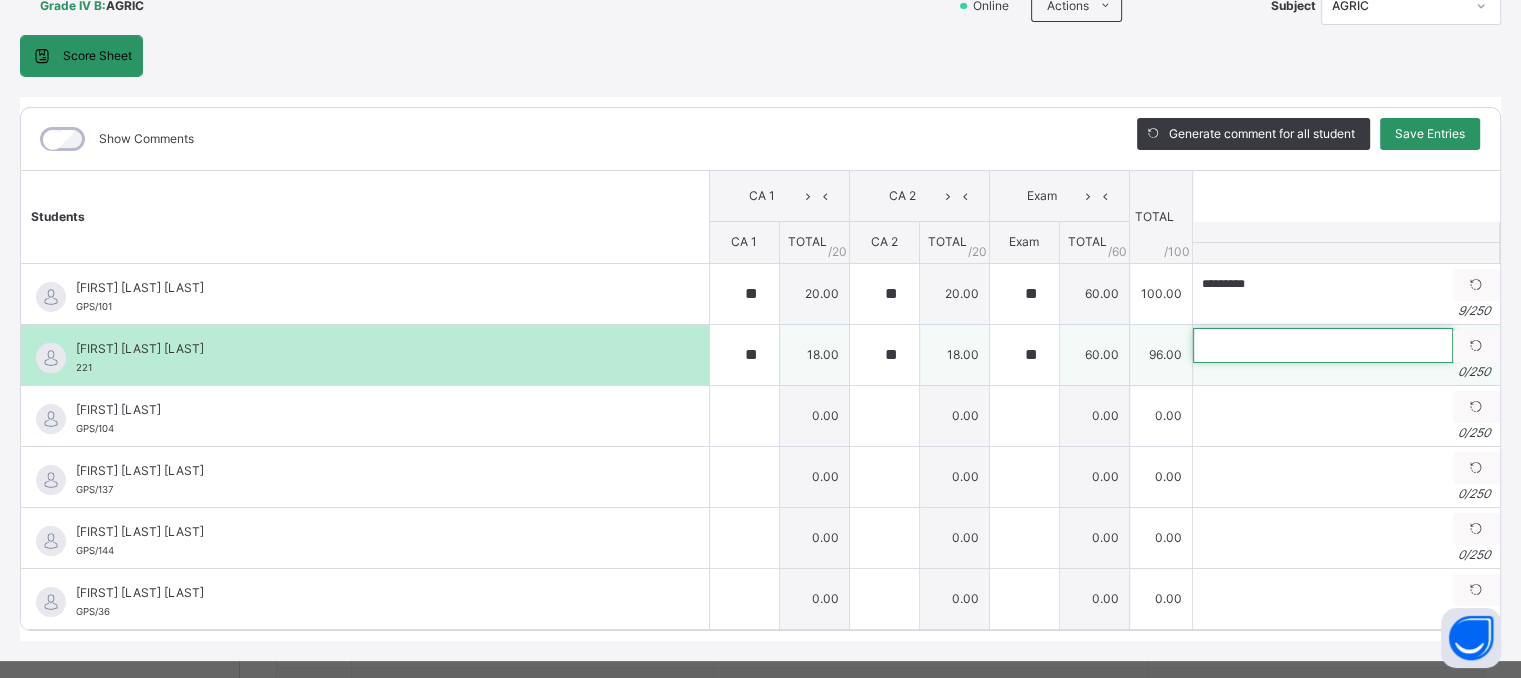click at bounding box center [1323, 345] 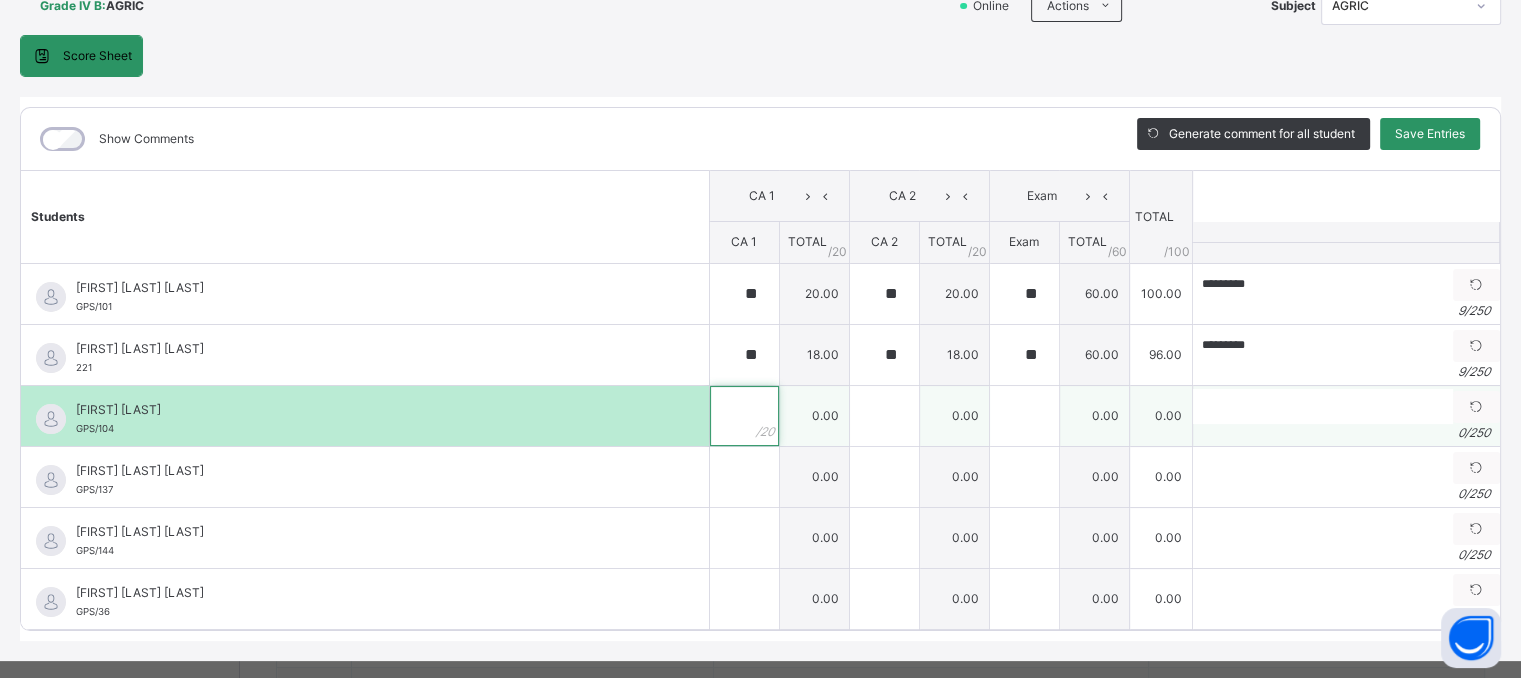 click at bounding box center [744, 416] 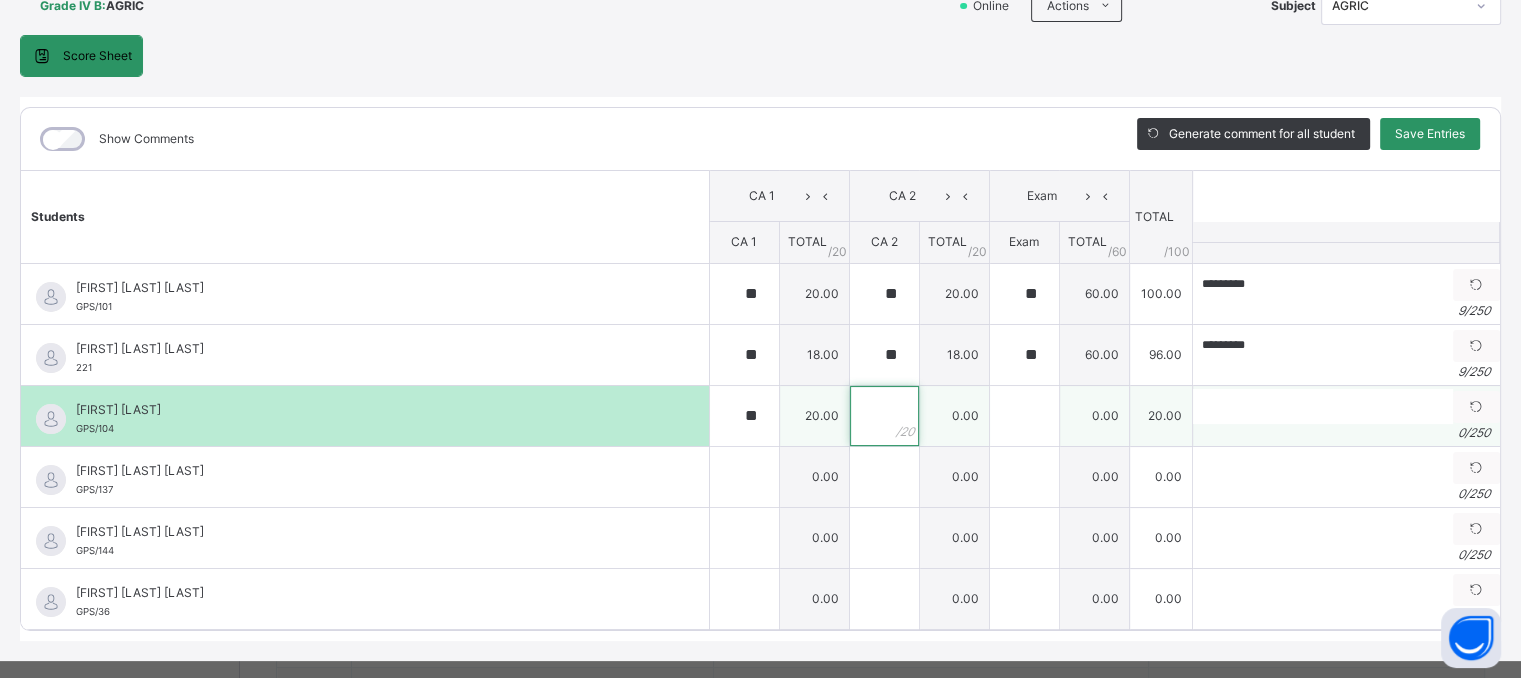 click at bounding box center [884, 416] 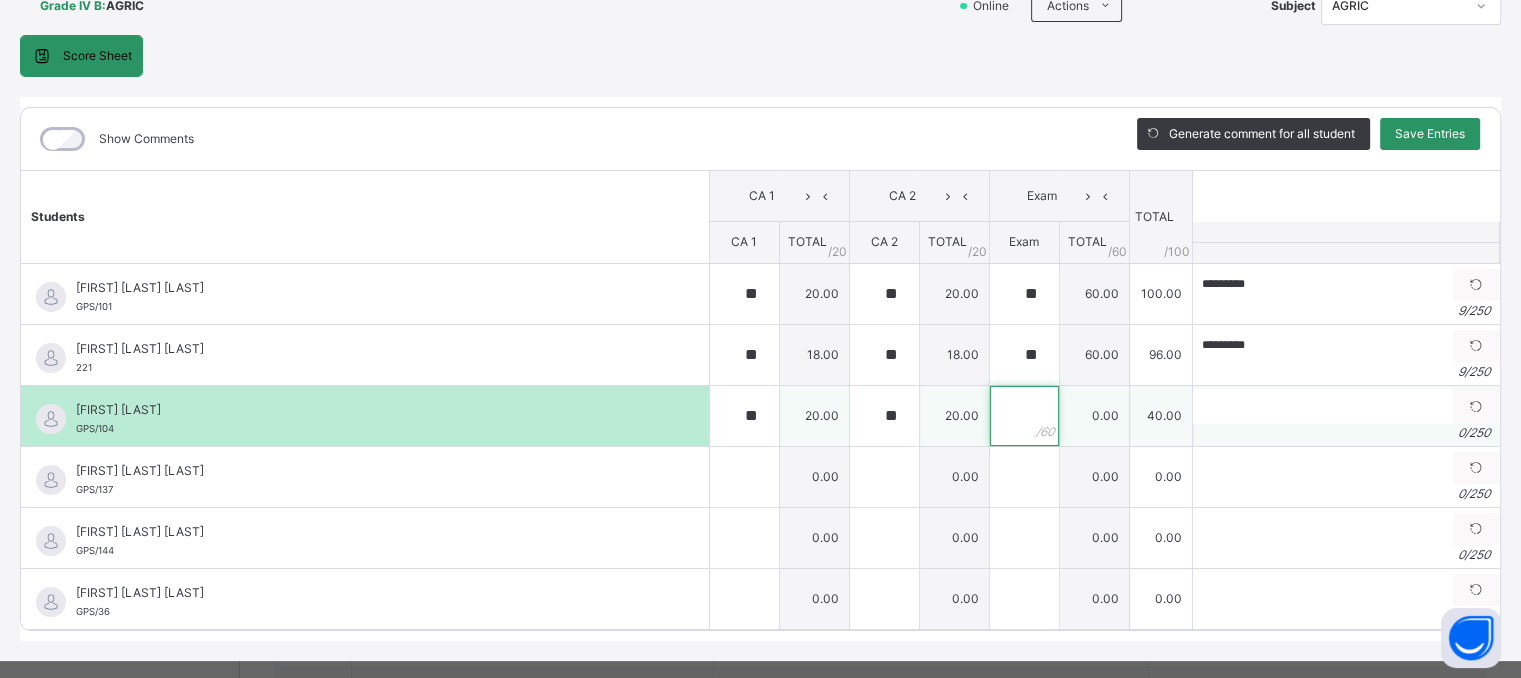 click at bounding box center (1024, 416) 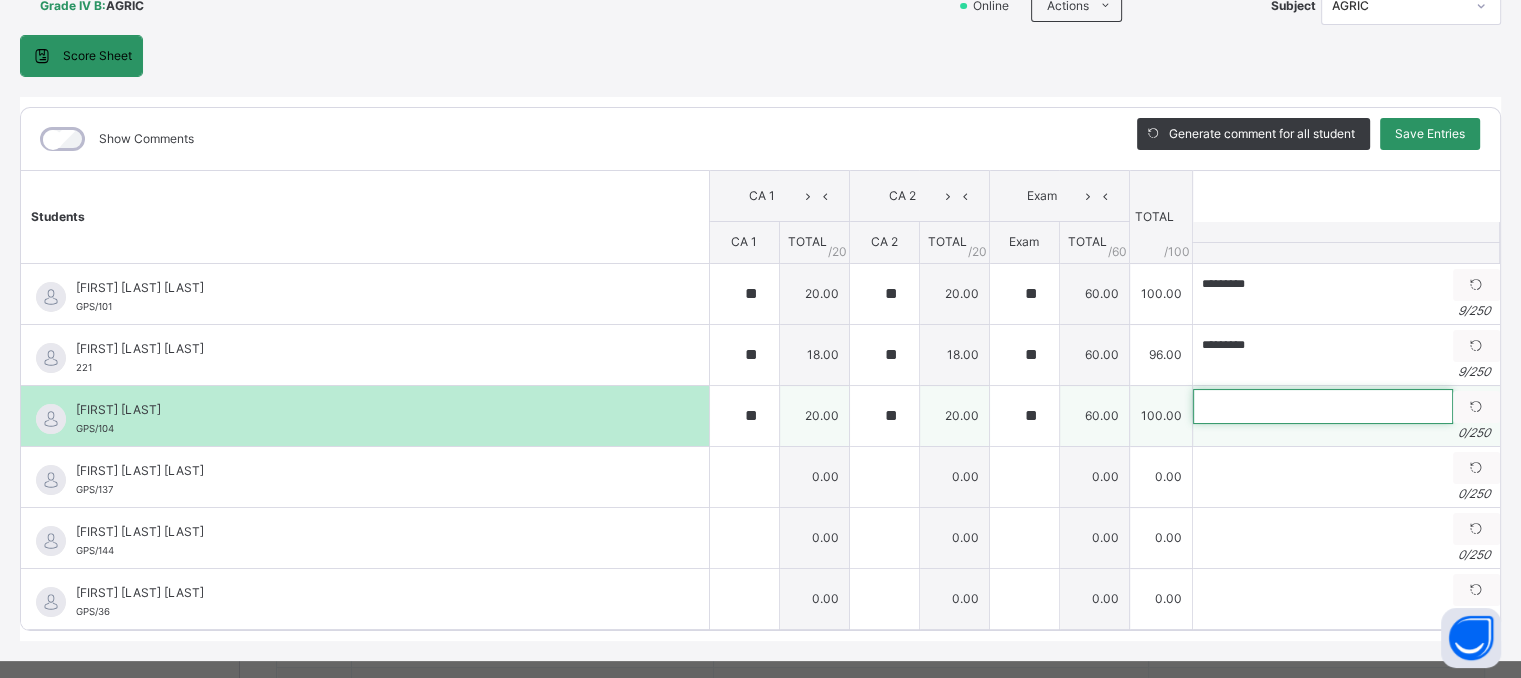 click at bounding box center [1323, 406] 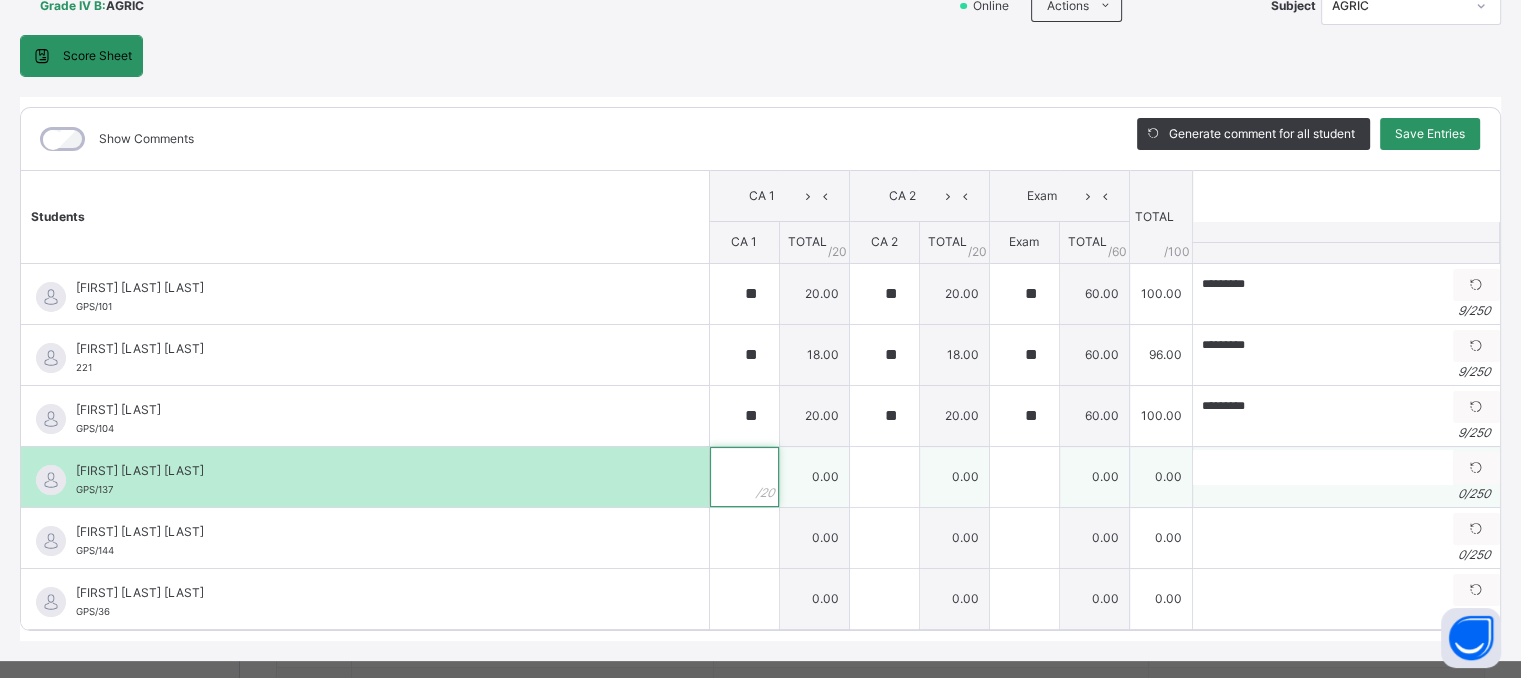 click at bounding box center [744, 477] 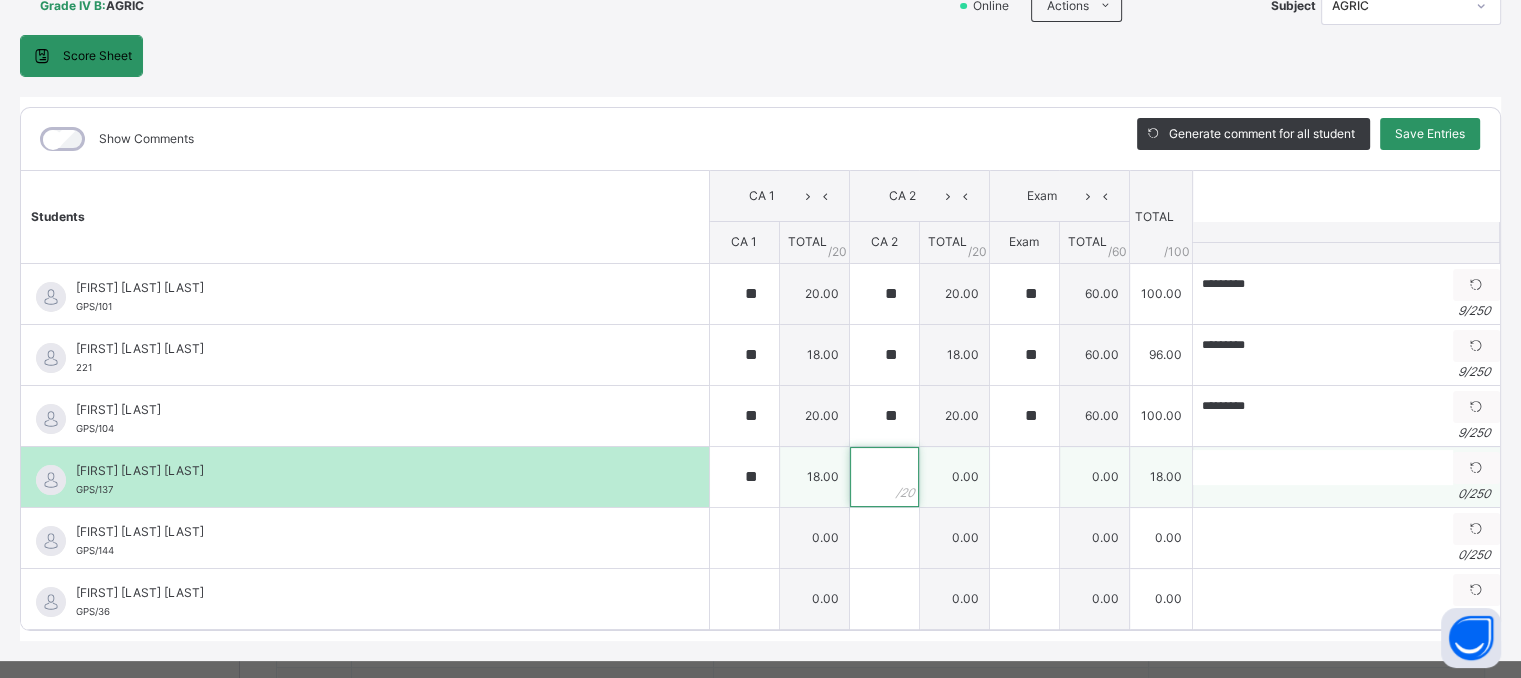 click at bounding box center [884, 477] 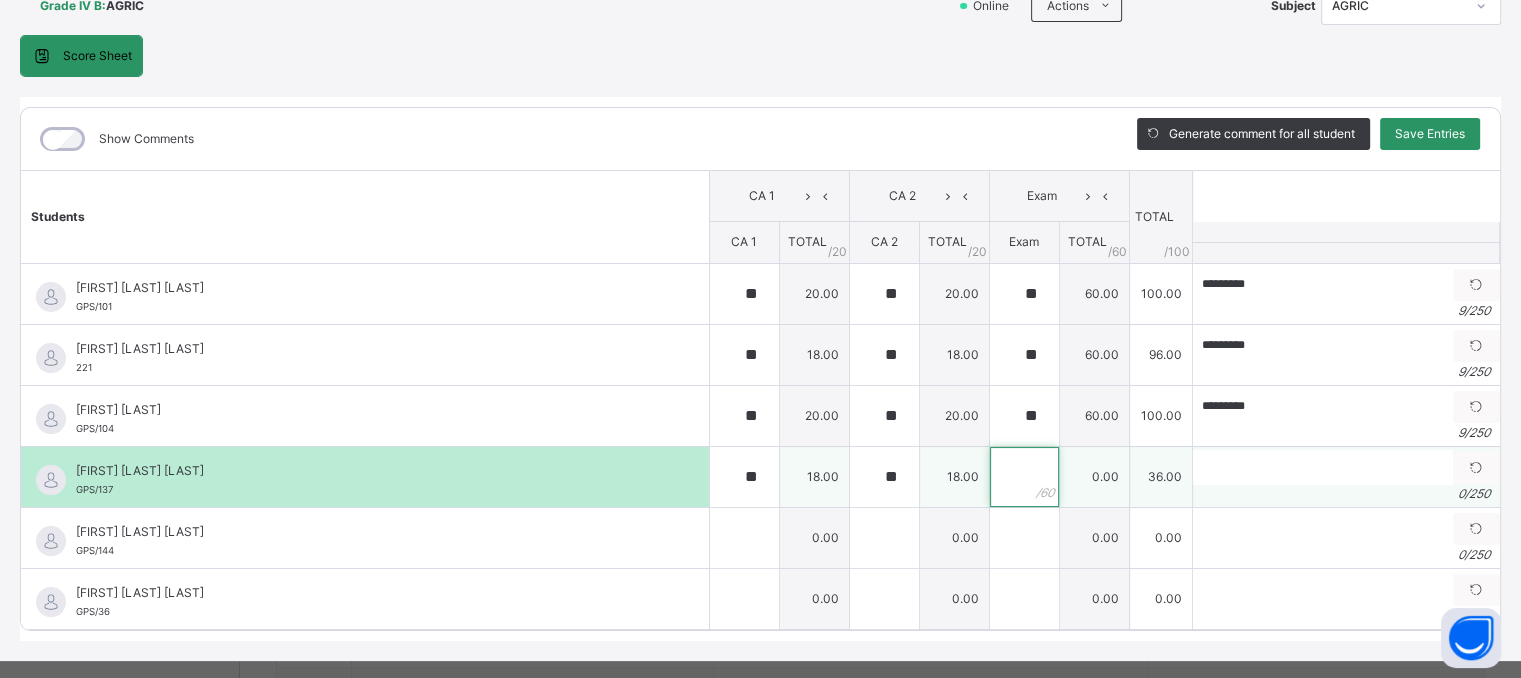 click at bounding box center (1024, 477) 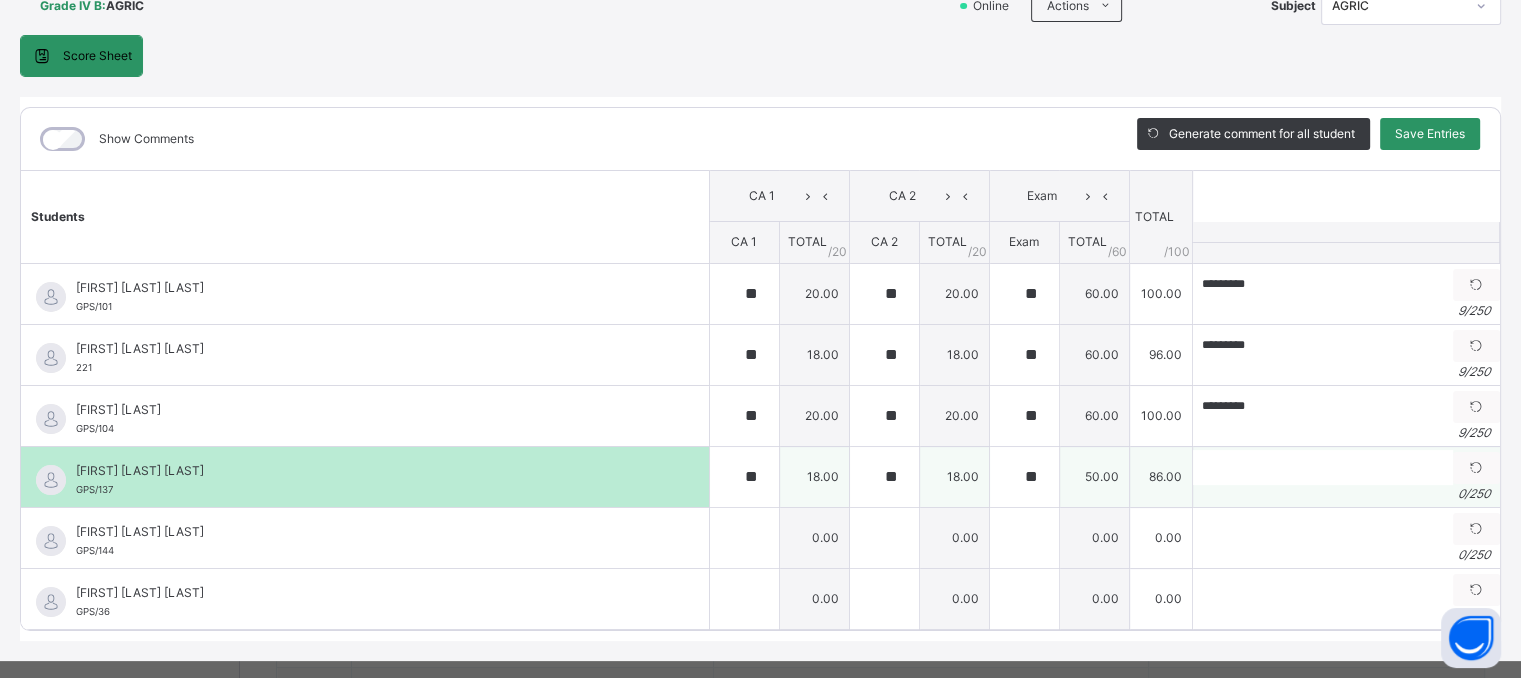 drag, startPoint x: 1179, startPoint y: 473, endPoint x: 1214, endPoint y: 477, distance: 35.22783 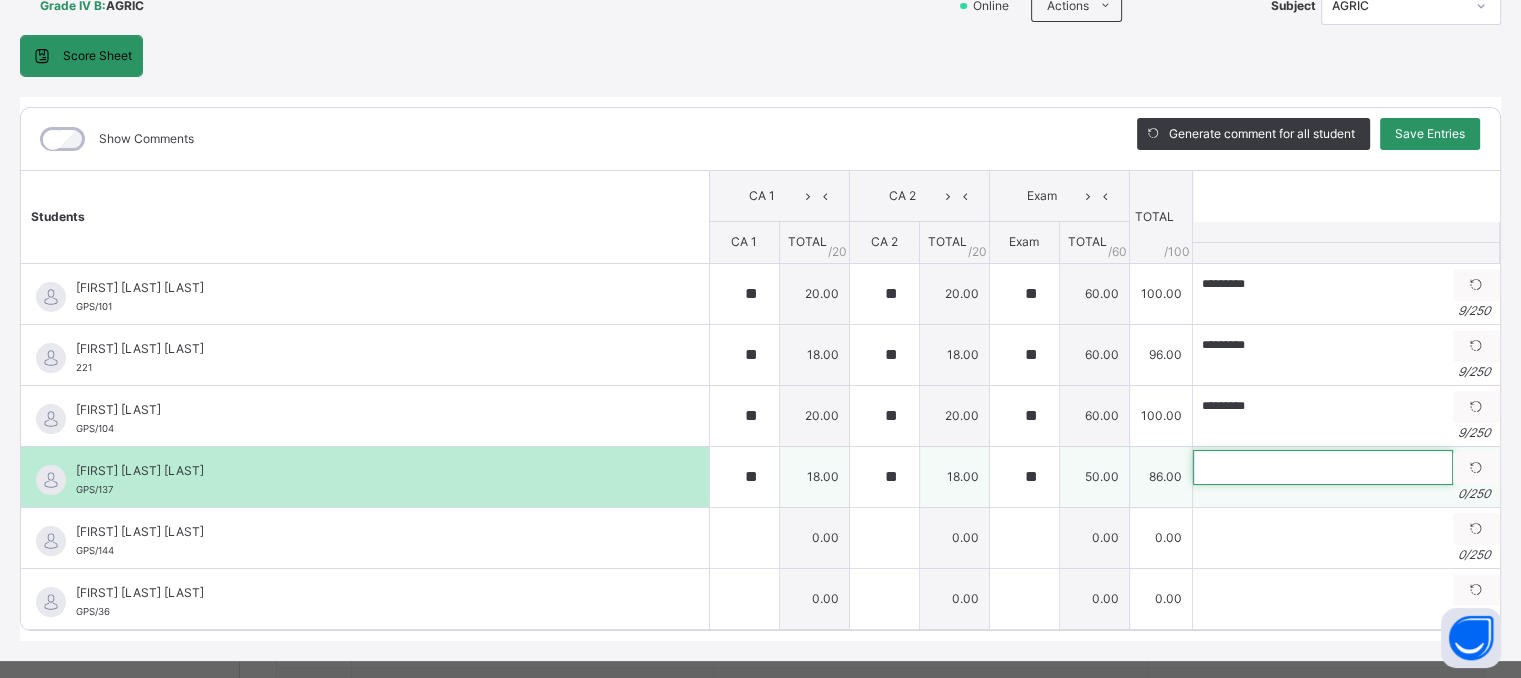 click at bounding box center [1323, 467] 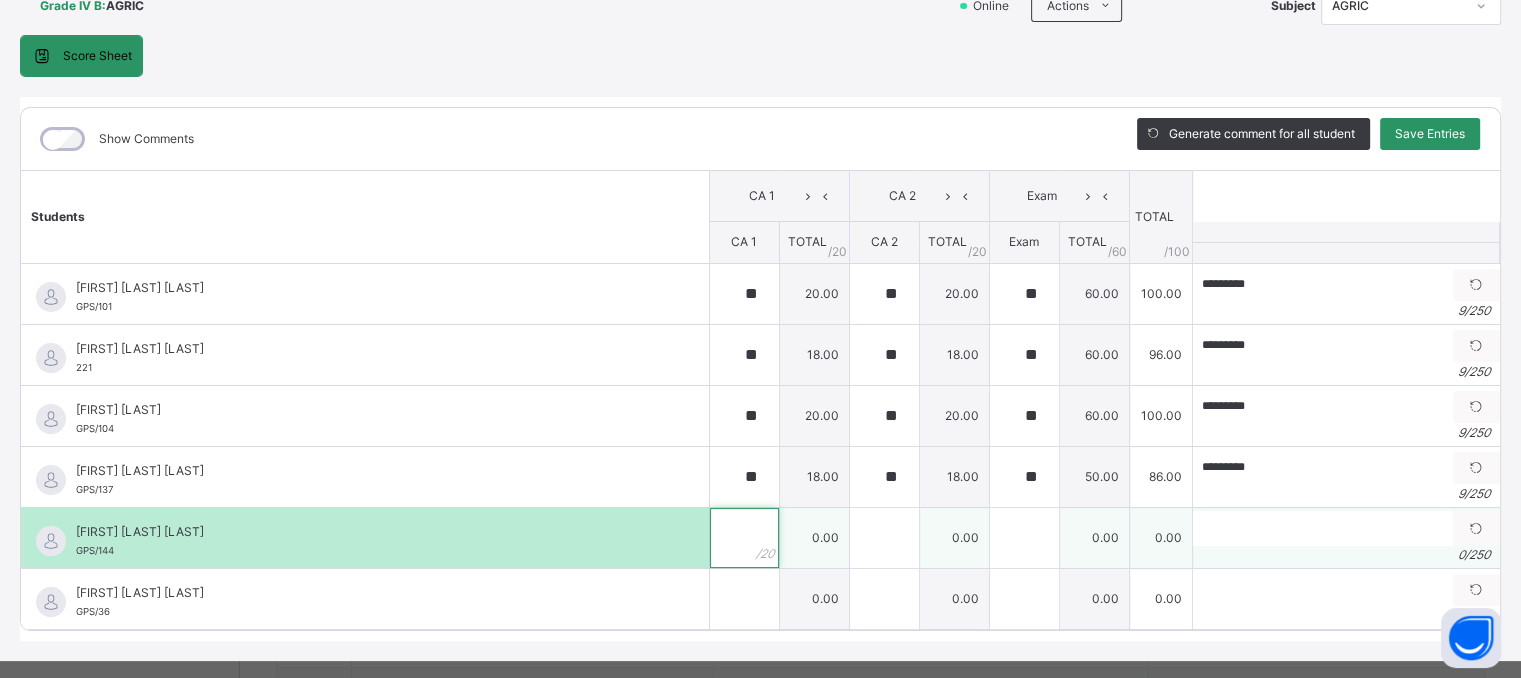 click at bounding box center [744, 538] 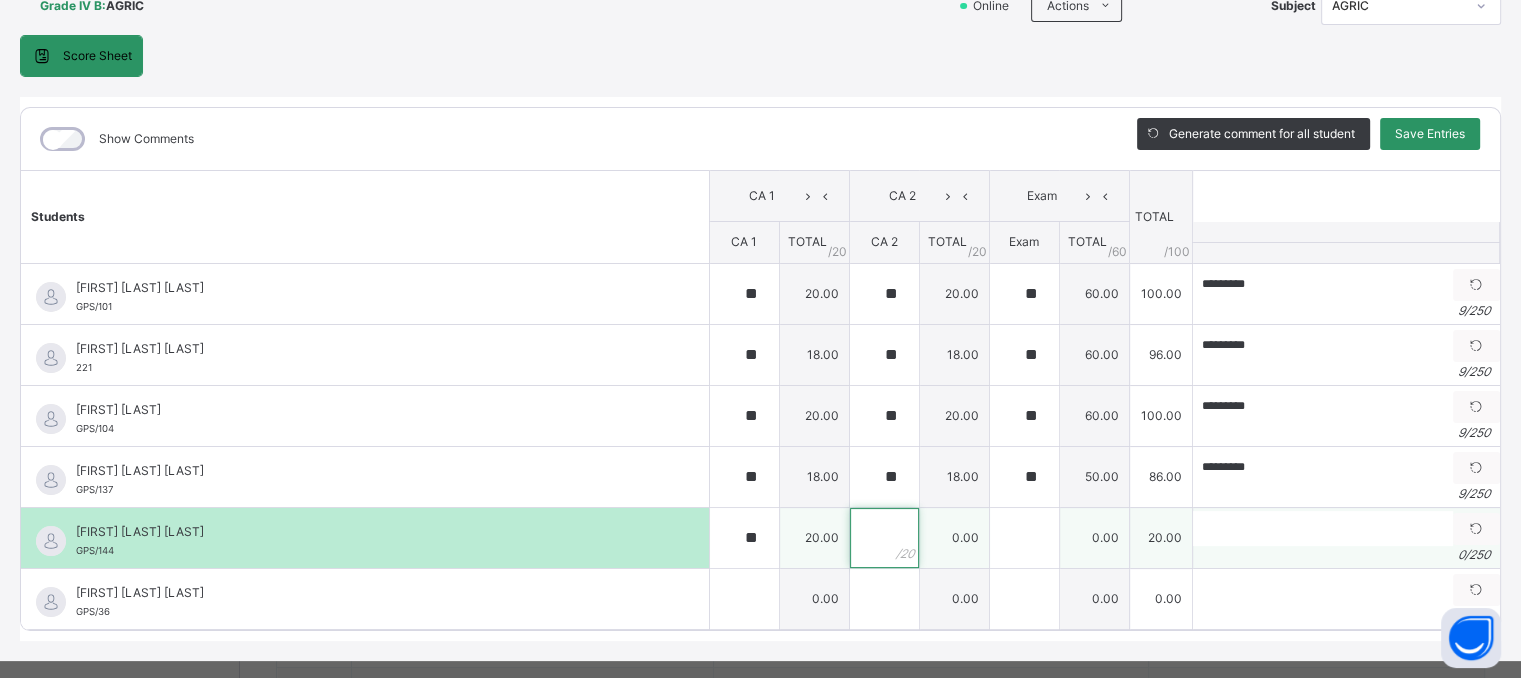 click at bounding box center (884, 538) 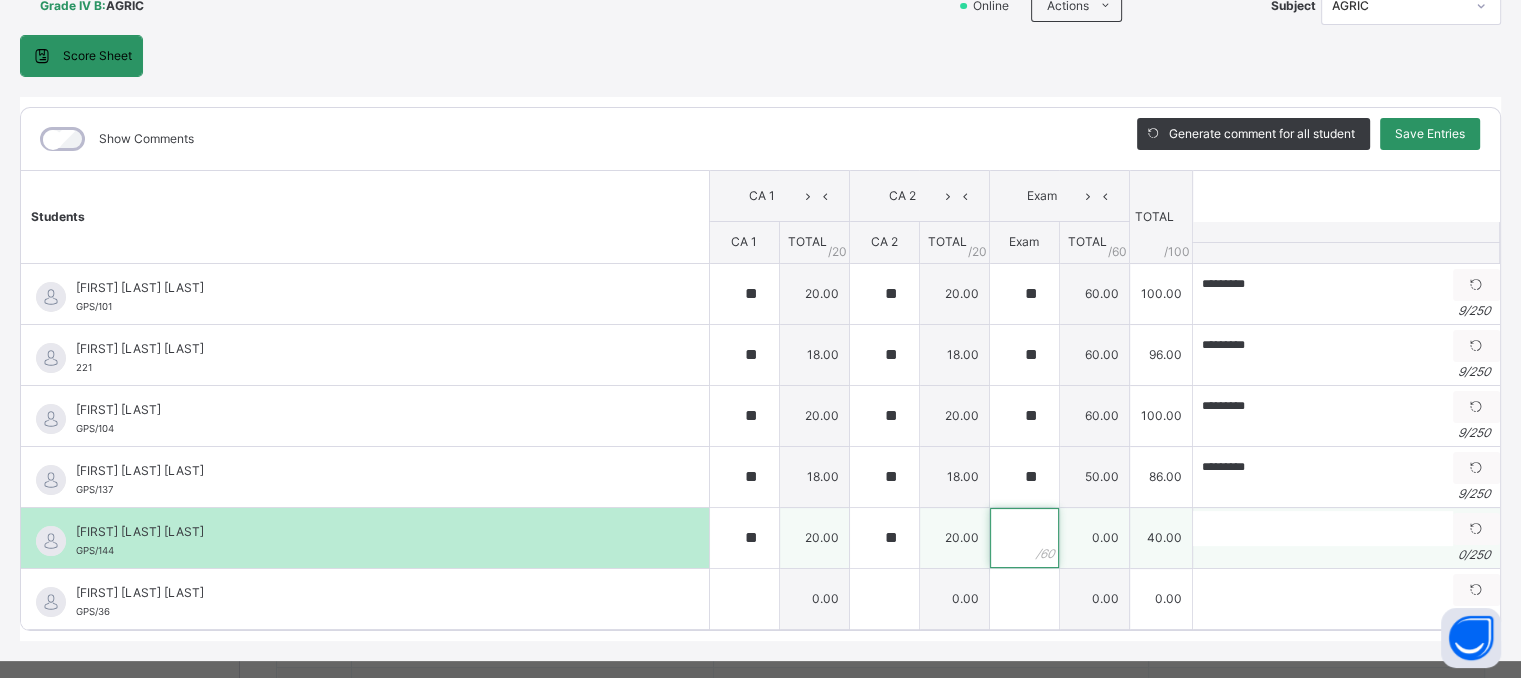 click at bounding box center (1024, 538) 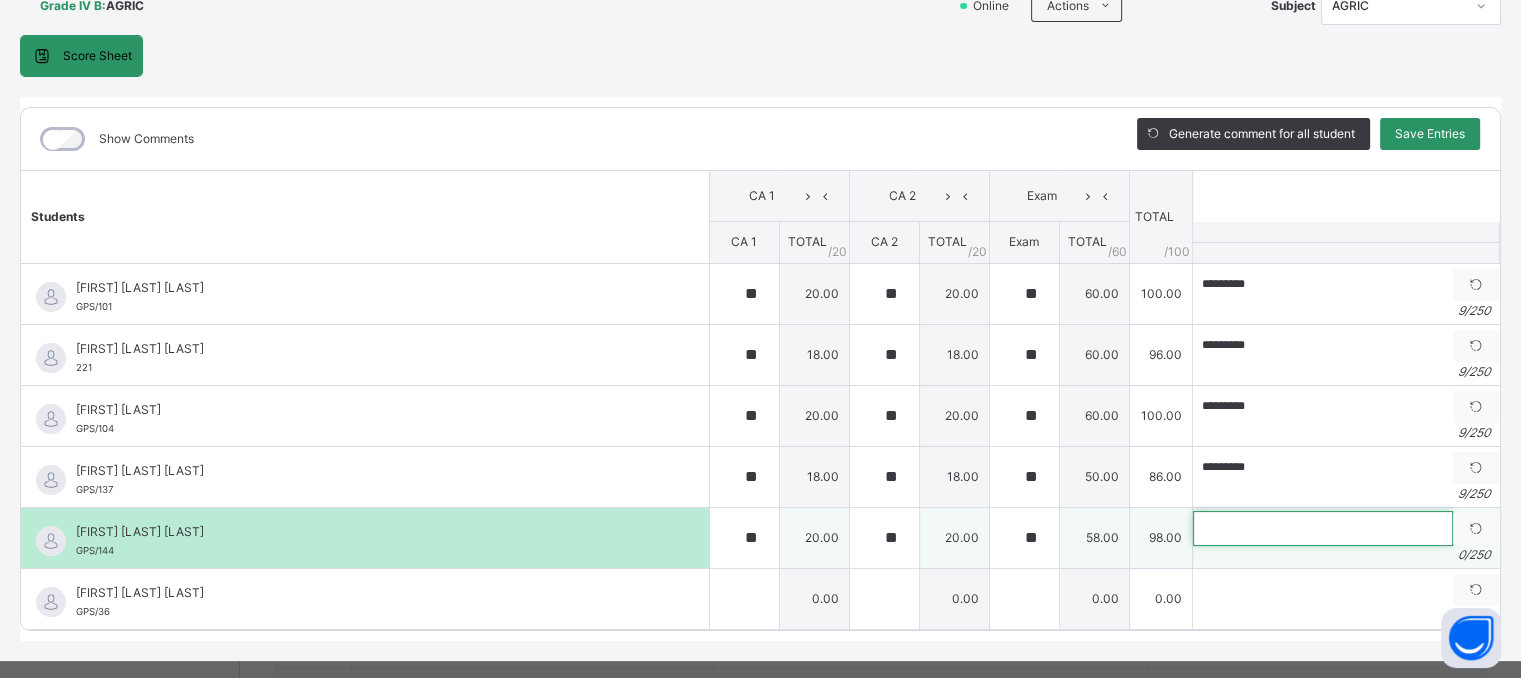 click at bounding box center (1323, 528) 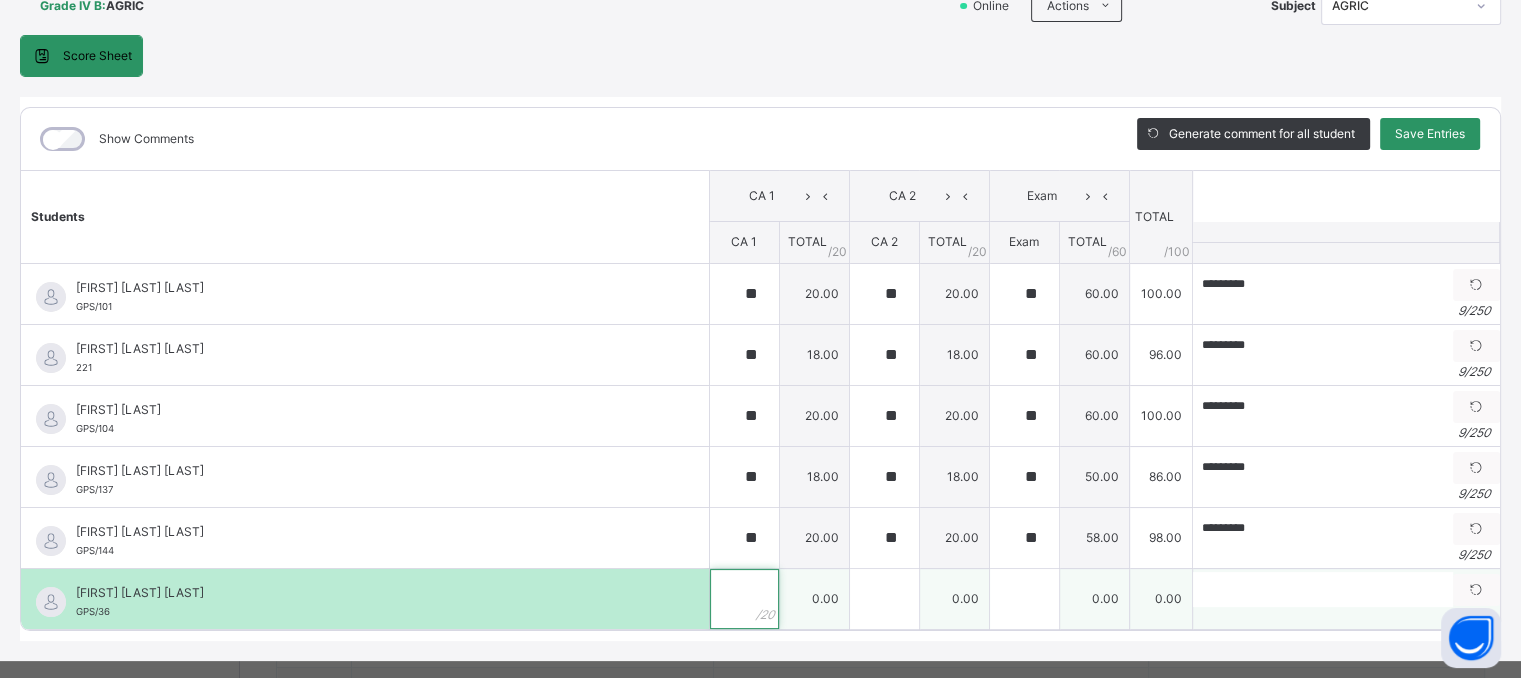 click at bounding box center [744, 599] 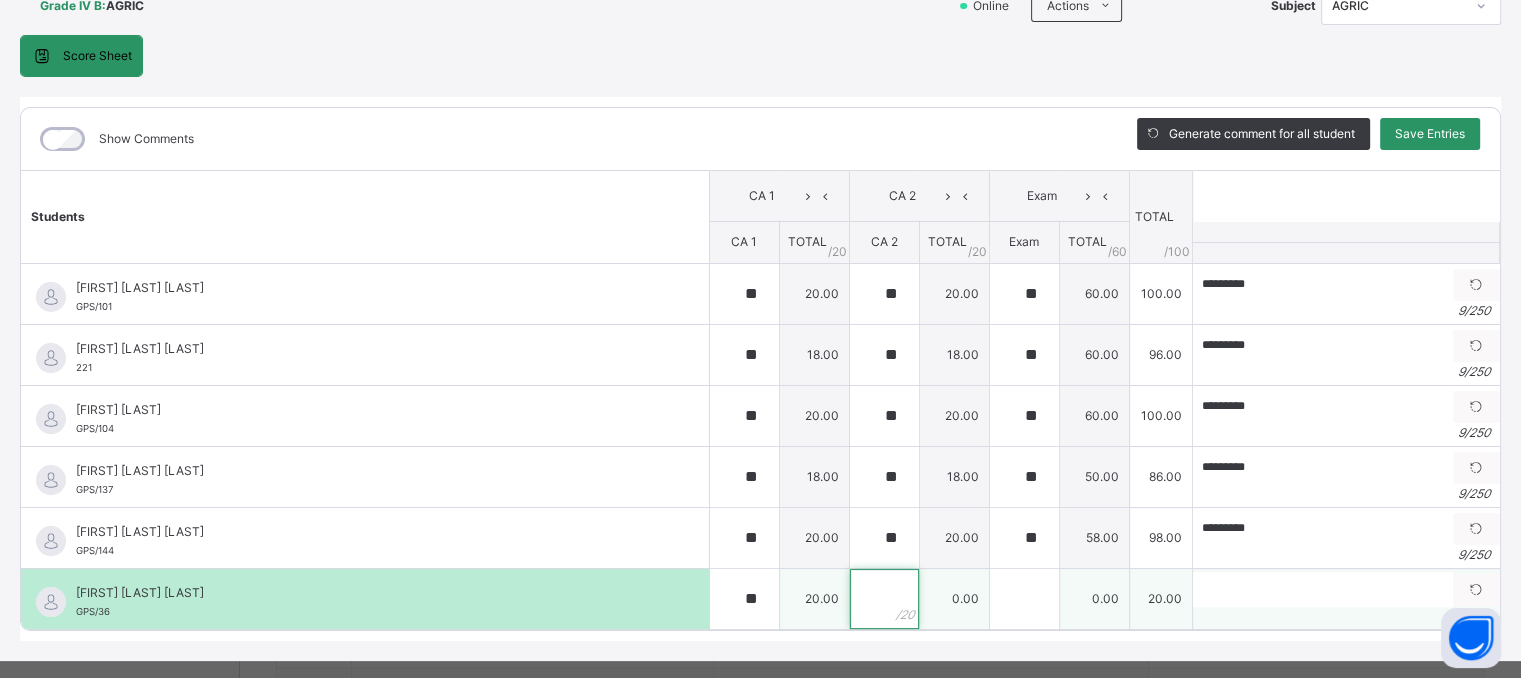 click at bounding box center [884, 599] 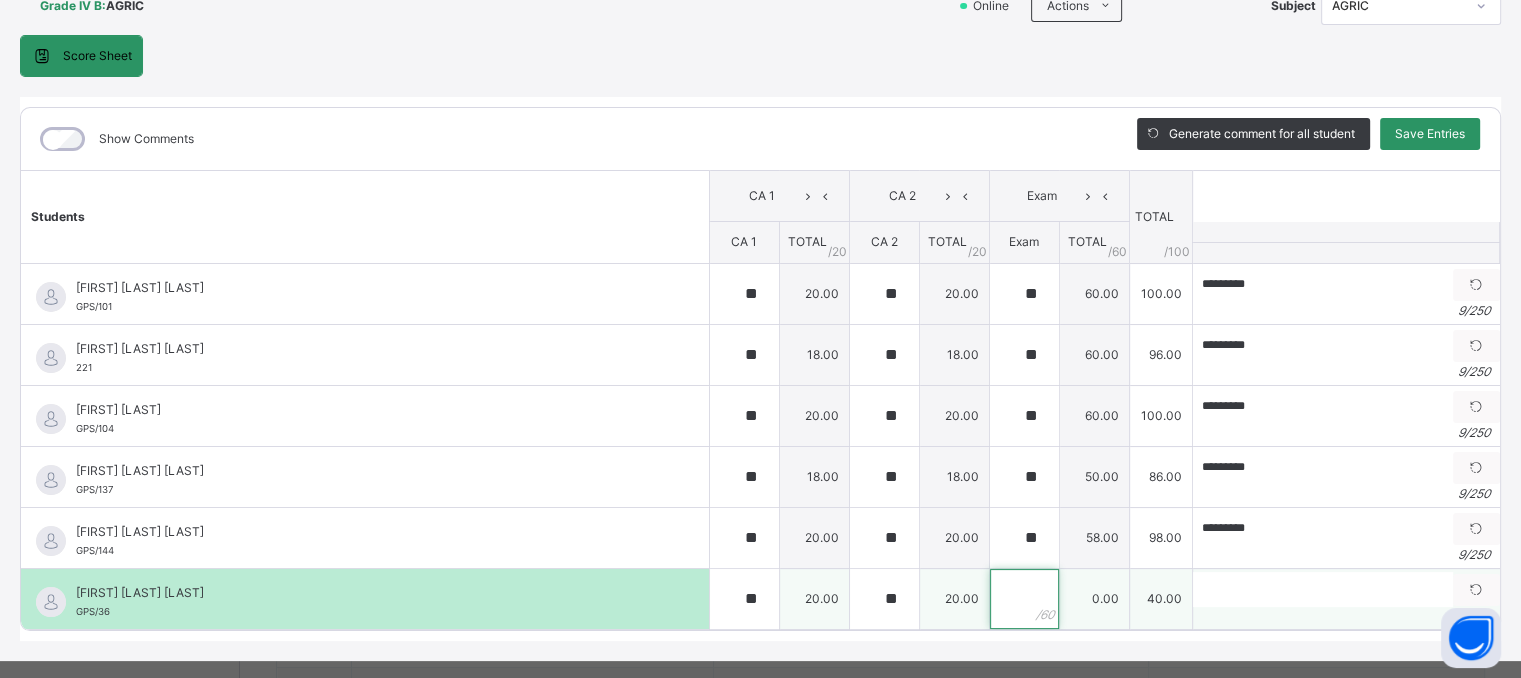 click at bounding box center [1024, 599] 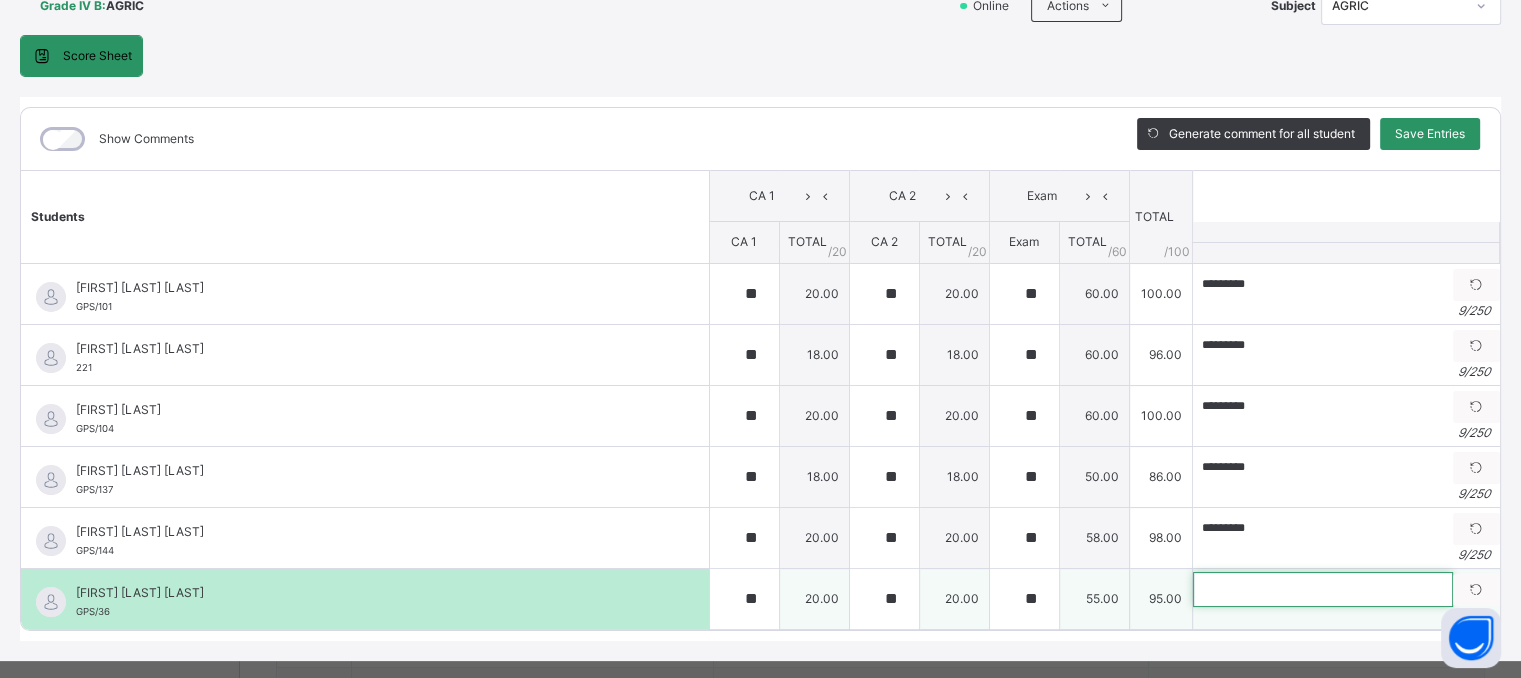 click at bounding box center [1323, 589] 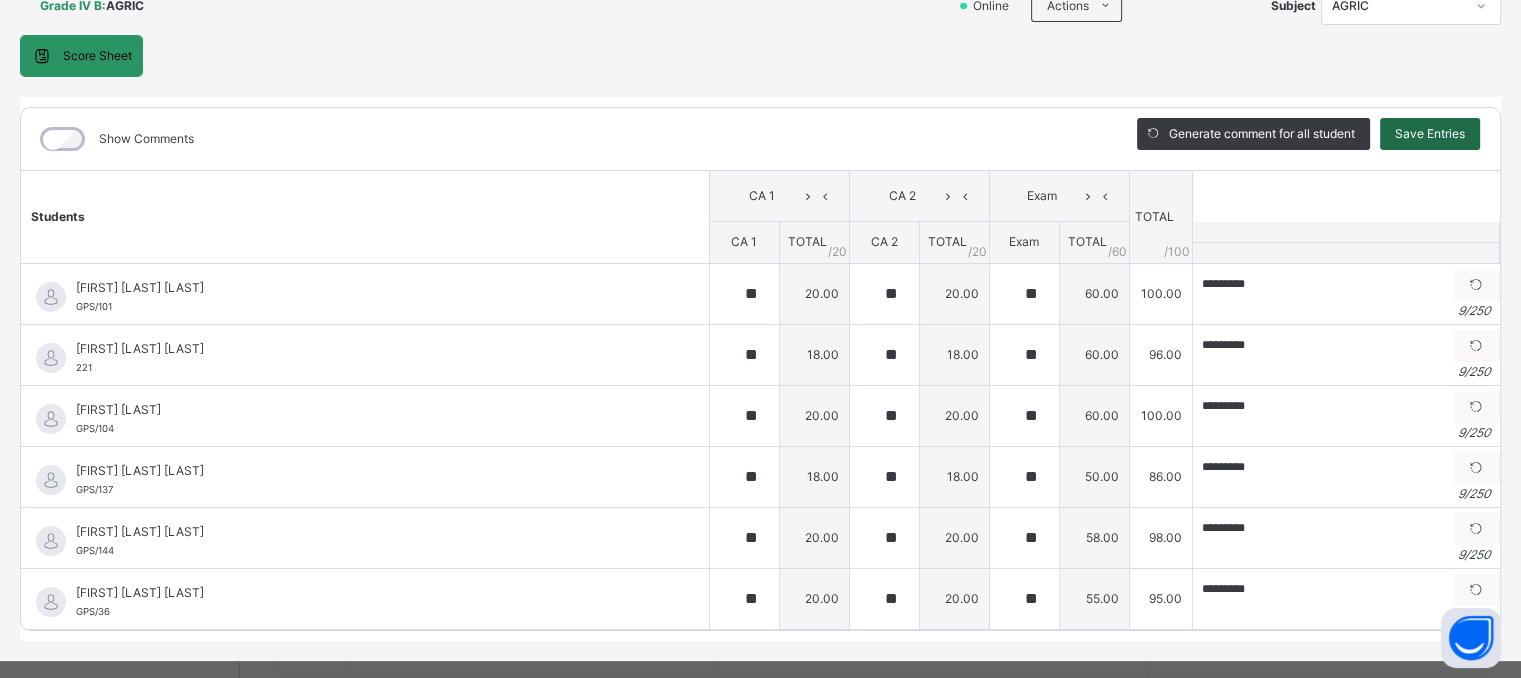 click on "Save Entries" at bounding box center [1430, 134] 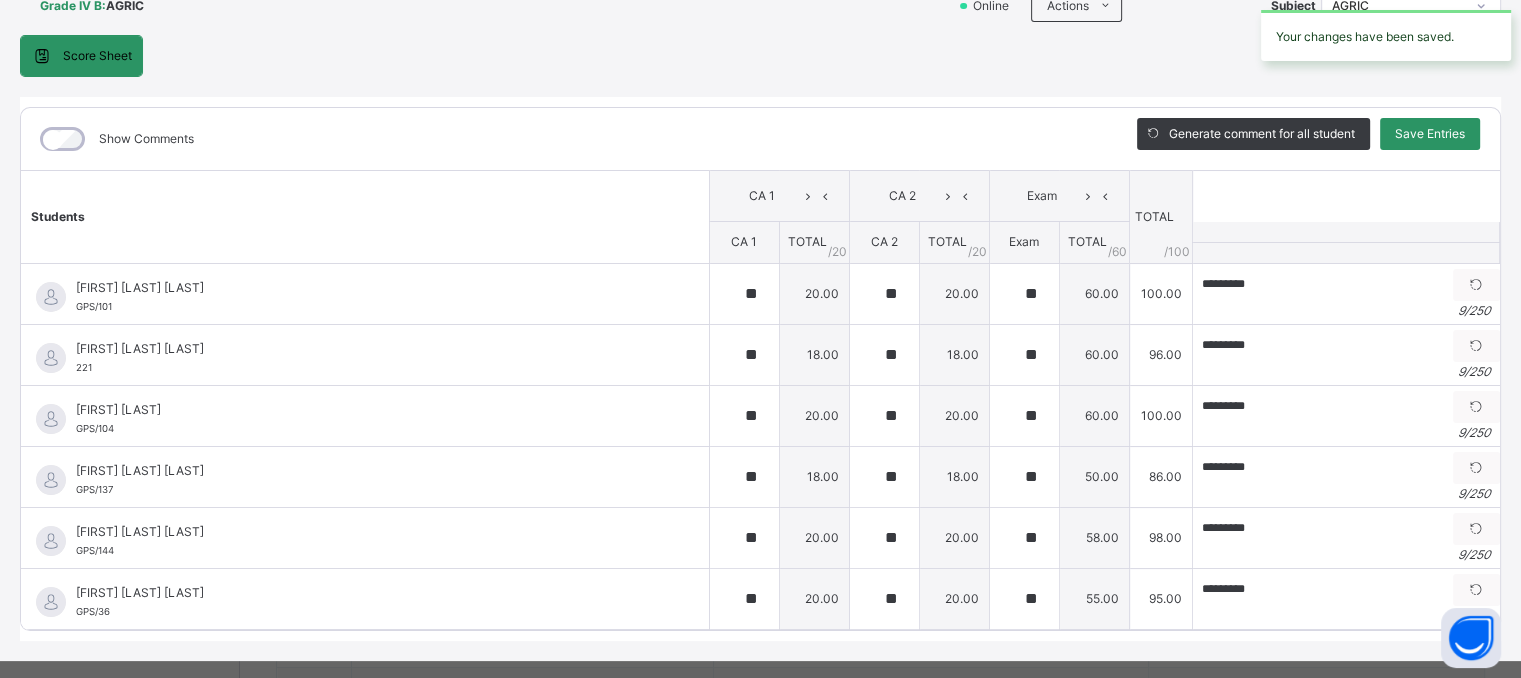 scroll, scrollTop: 31, scrollLeft: 0, axis: vertical 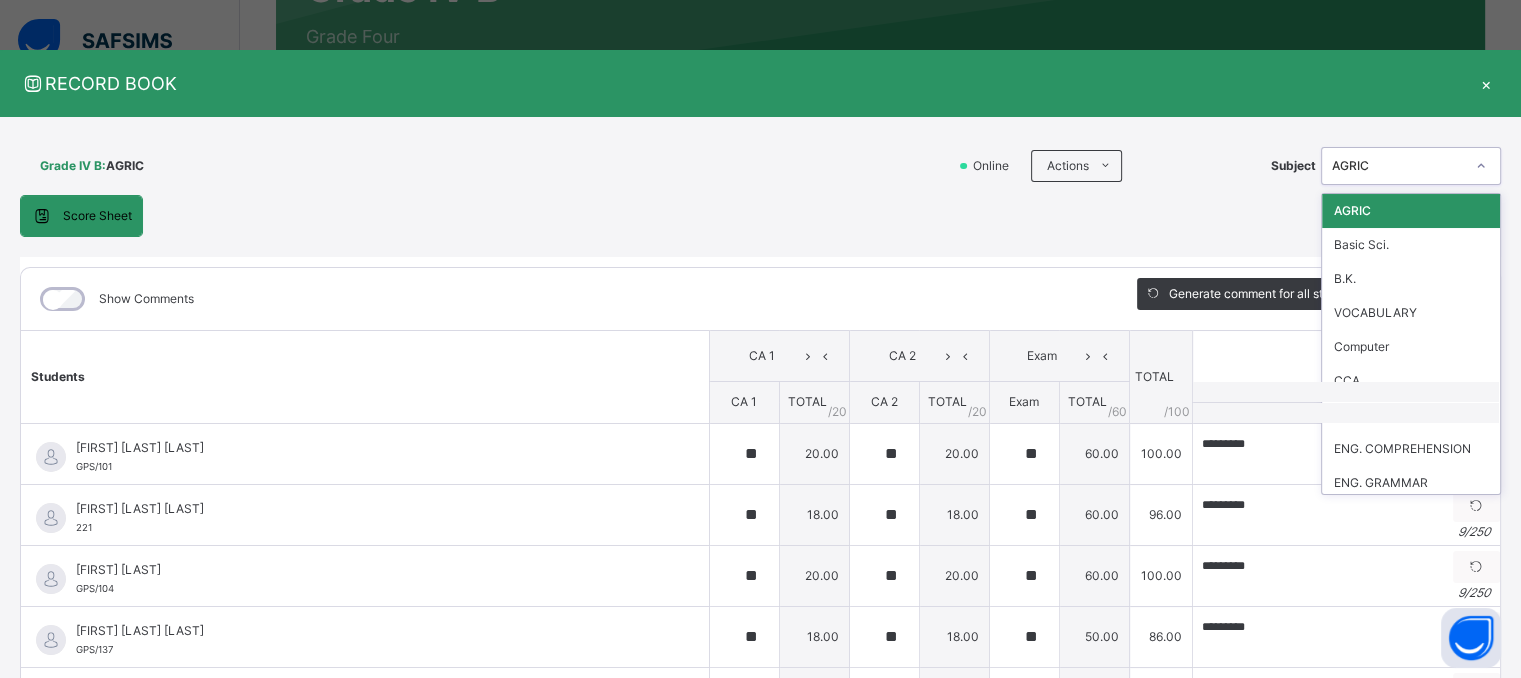 click on "AGRIC" at bounding box center [1392, 166] 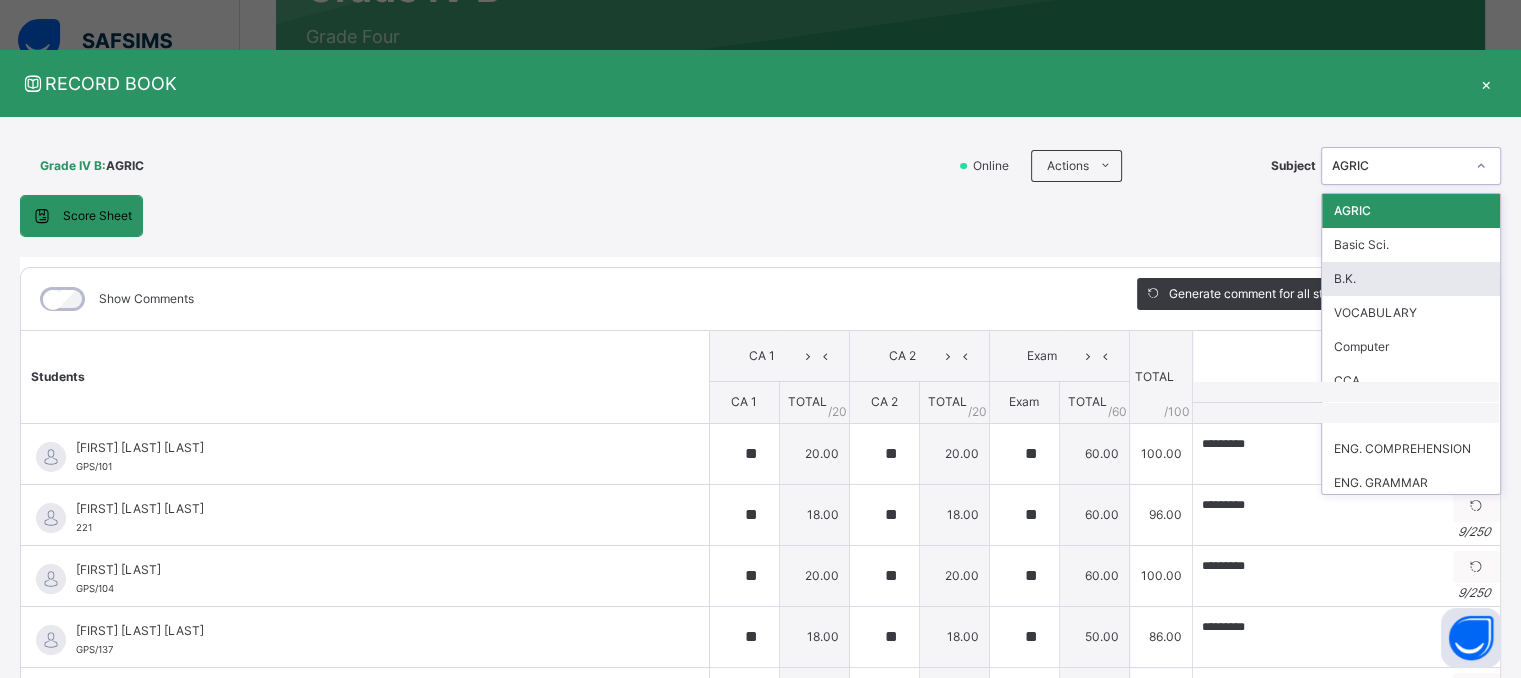 click on "B.K." at bounding box center [1411, 279] 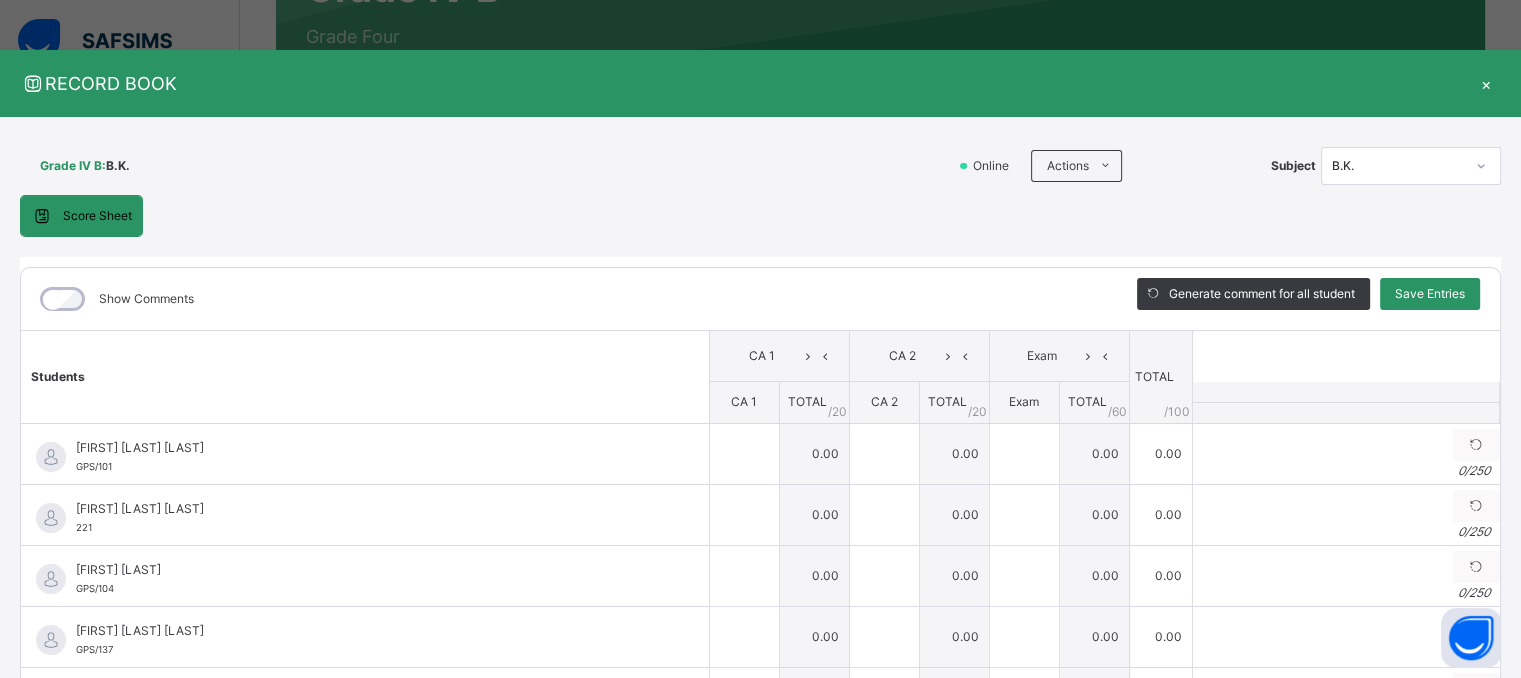 click on "Score Sheet Score Sheet Show Comments   Generate comment for all student   Save Entries Class Level:  Grade IV   B Subject:  B.K. Session:  2024/2025 Session Session:  3RD TERM Students CA 1 CA 2 Exam TOTAL /100 Comment CA 1 TOTAL / 20 CA 2 TOTAL / 20 Exam TOTAL / 60  [FIRST]  [LAST] GPS/101  [FIRST]  [LAST] GPS/101 0.00 0.00 0.00 0.00 Generate comment 0 / 250   ×   Subject Teacher’s Comment Generate and see in full the comment developed by the AI with an option to regenerate the comment JS  [FIRST]  [LAST]   GPS/101   Total 0.00  / 100.00 Sims Bot   Regenerate     Use this comment   [FIRST] [LAST] 221 [FIRST] [LAST] 221 0.00 0.00 0.00 0.00 Generate comment 0 / 250   ×   Subject Teacher’s Comment Generate and see in full the comment developed by the AI with an option to regenerate the comment JS [FIRST] [LAST]   221   Total 0.00  / 100.00 Sims Bot   Regenerate     Use this comment   [FIRST]  [LAST]  GPS/104 [FIRST]  [LAST]  GPS/104 0" at bounding box center [760, 498] 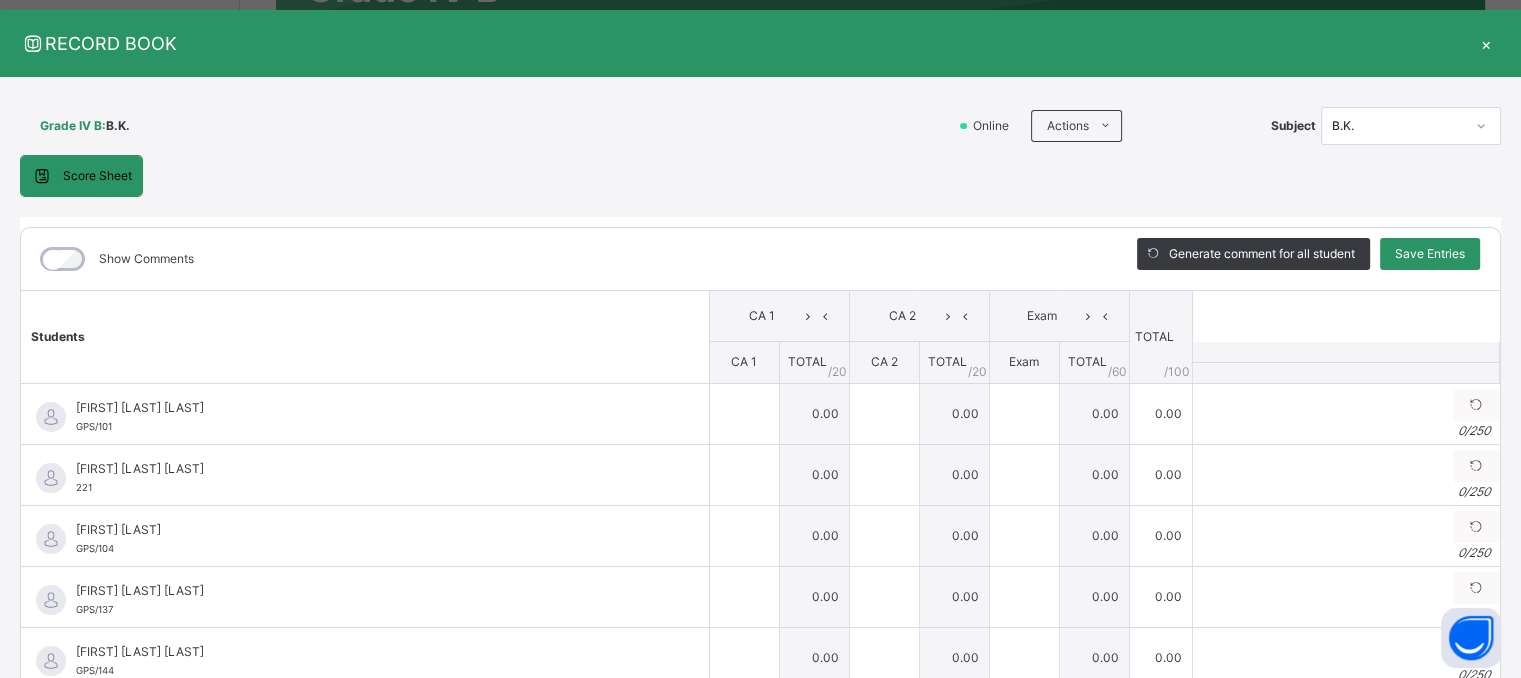 scroll, scrollTop: 80, scrollLeft: 0, axis: vertical 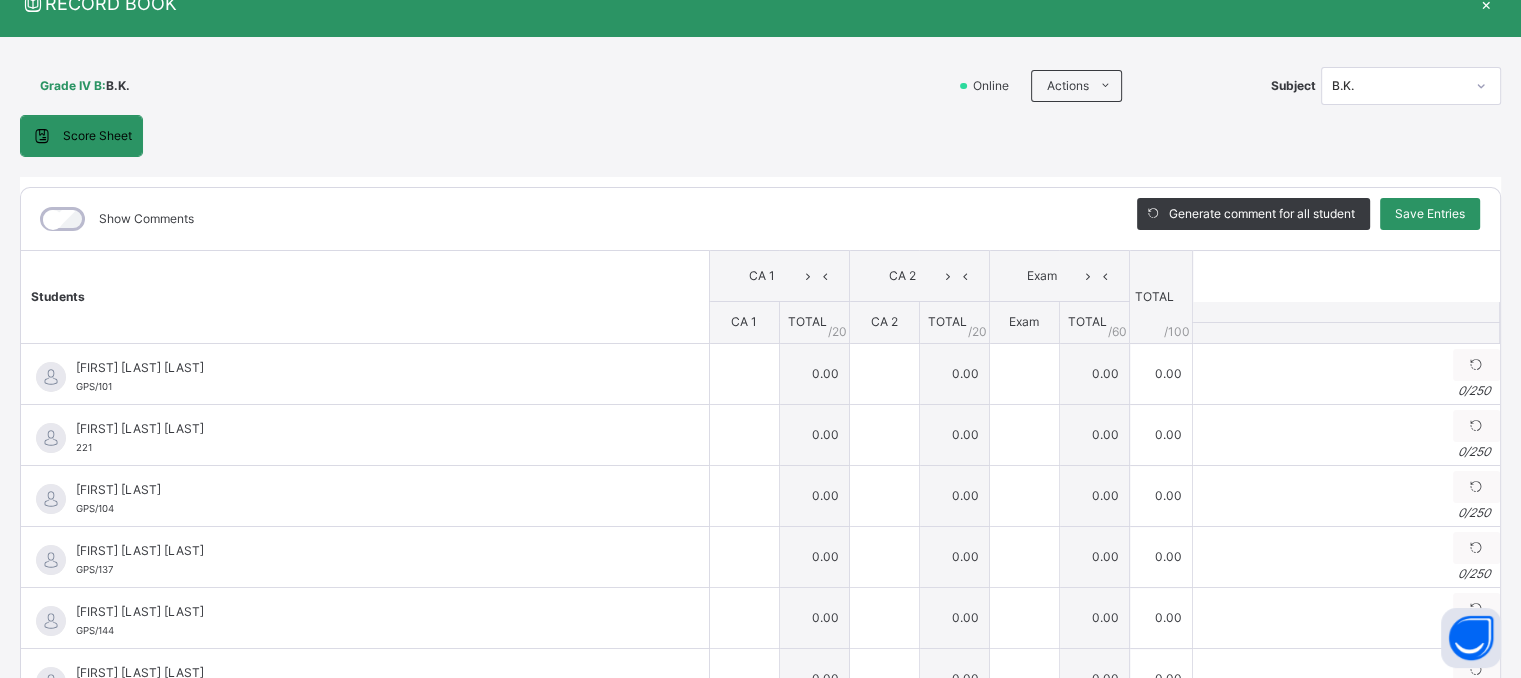 click on "Show Comments" at bounding box center [564, 219] 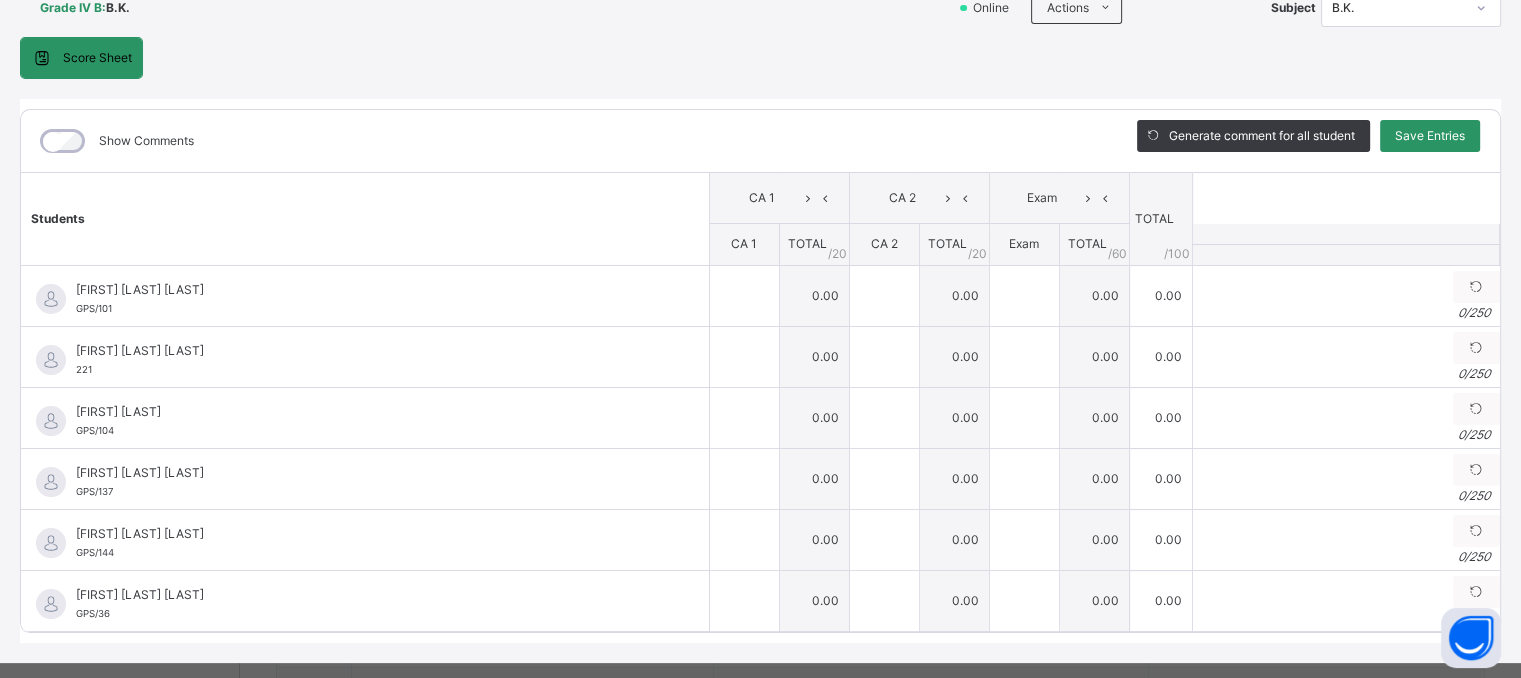 scroll, scrollTop: 160, scrollLeft: 0, axis: vertical 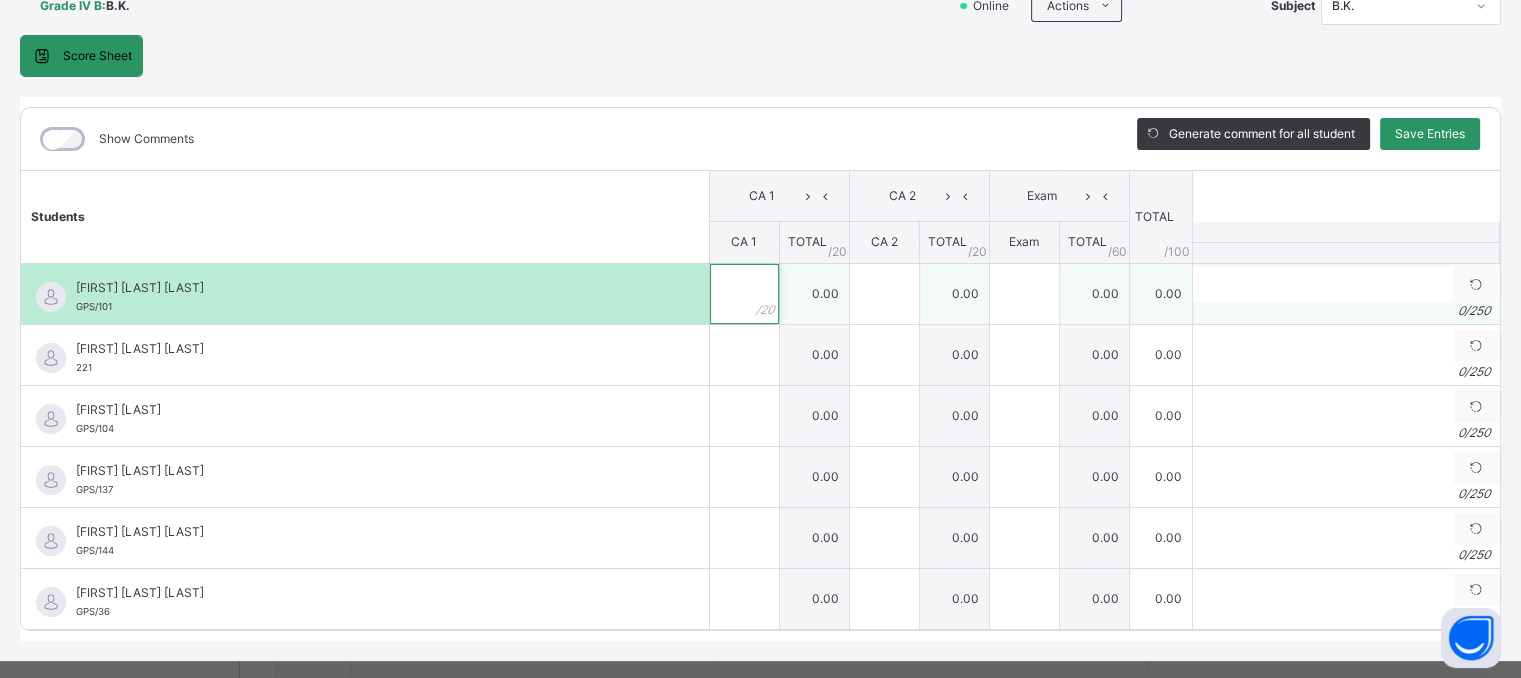 click at bounding box center (744, 294) 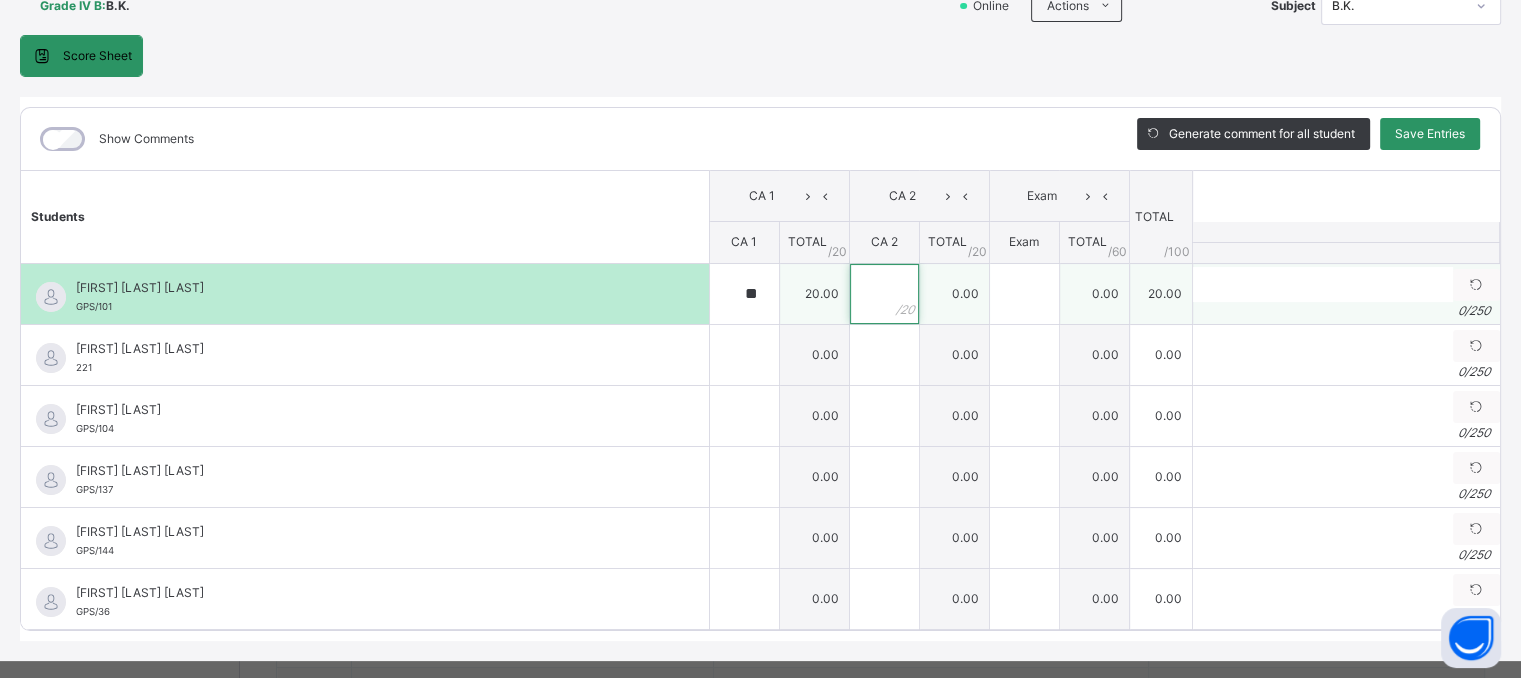 click at bounding box center [884, 294] 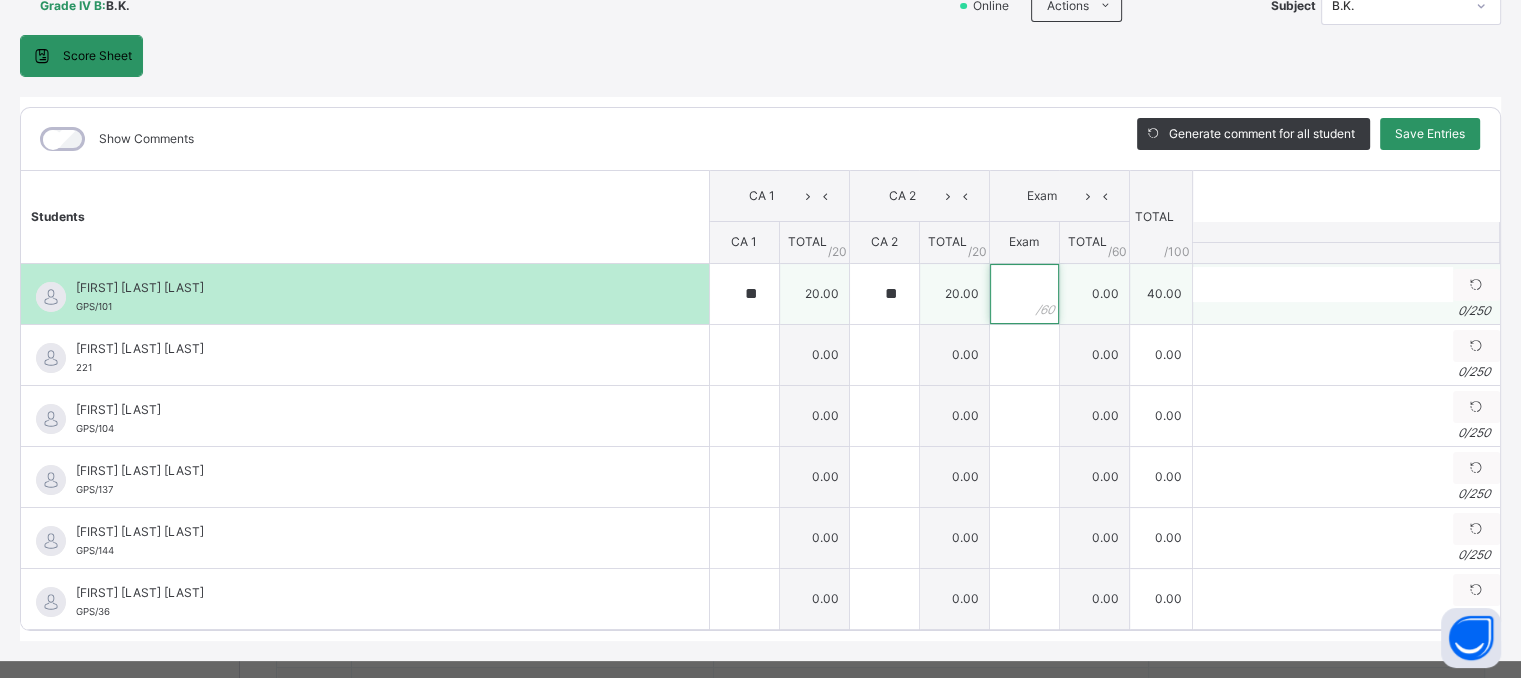 click at bounding box center (1024, 294) 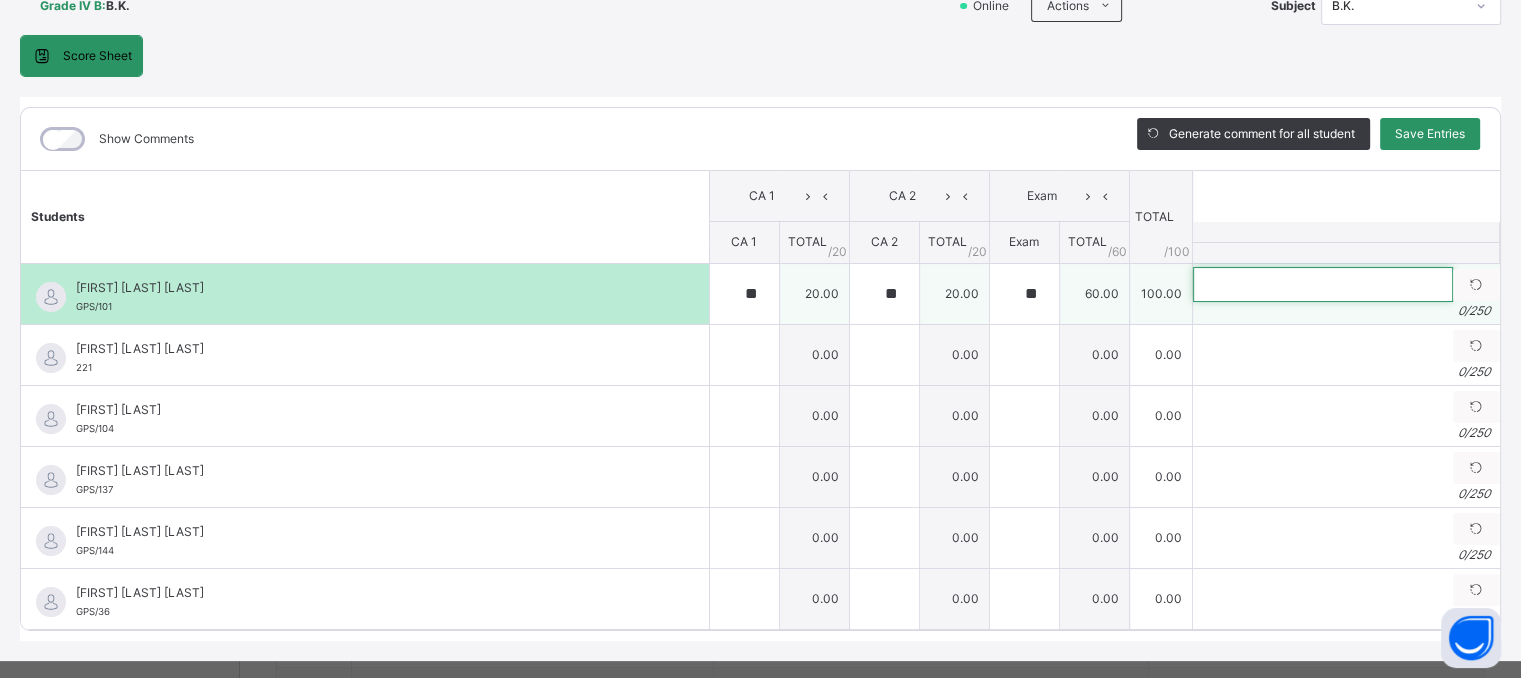 click at bounding box center [1323, 284] 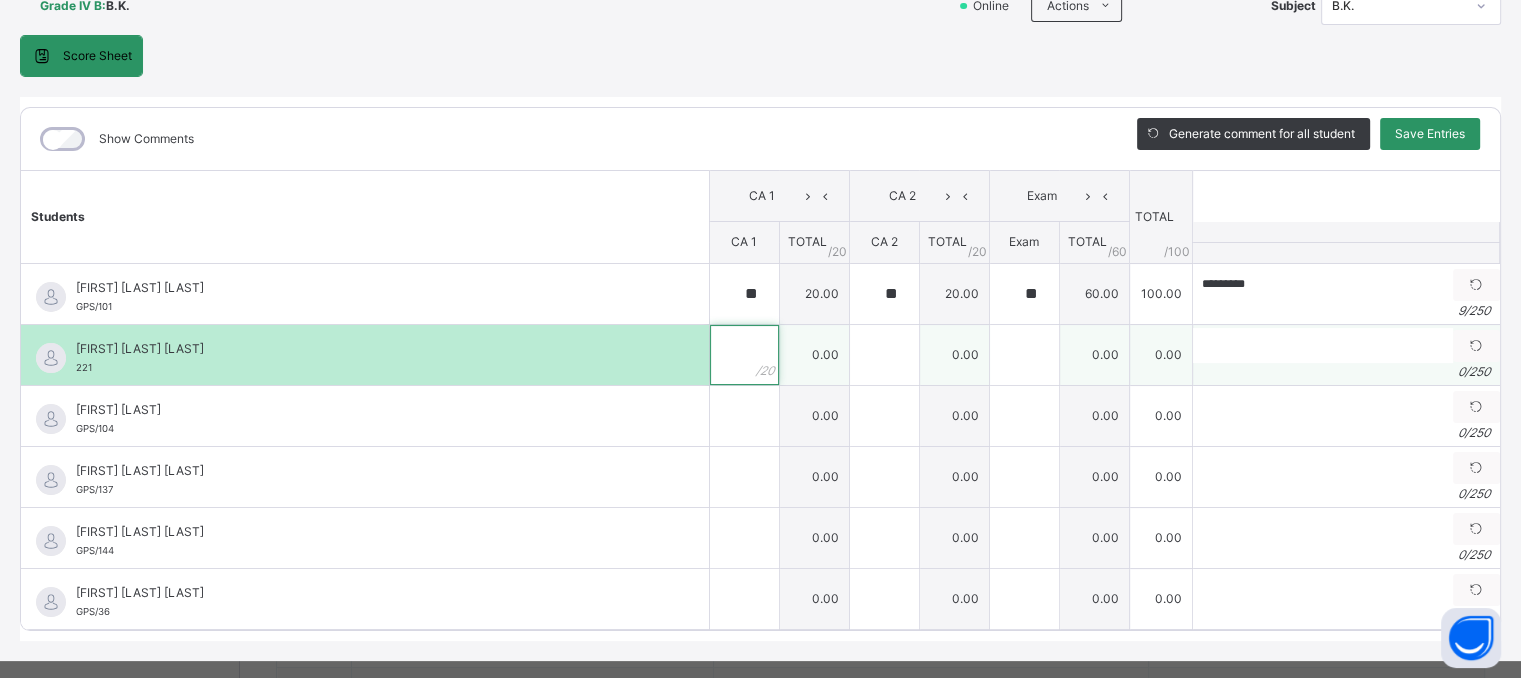 click at bounding box center (744, 355) 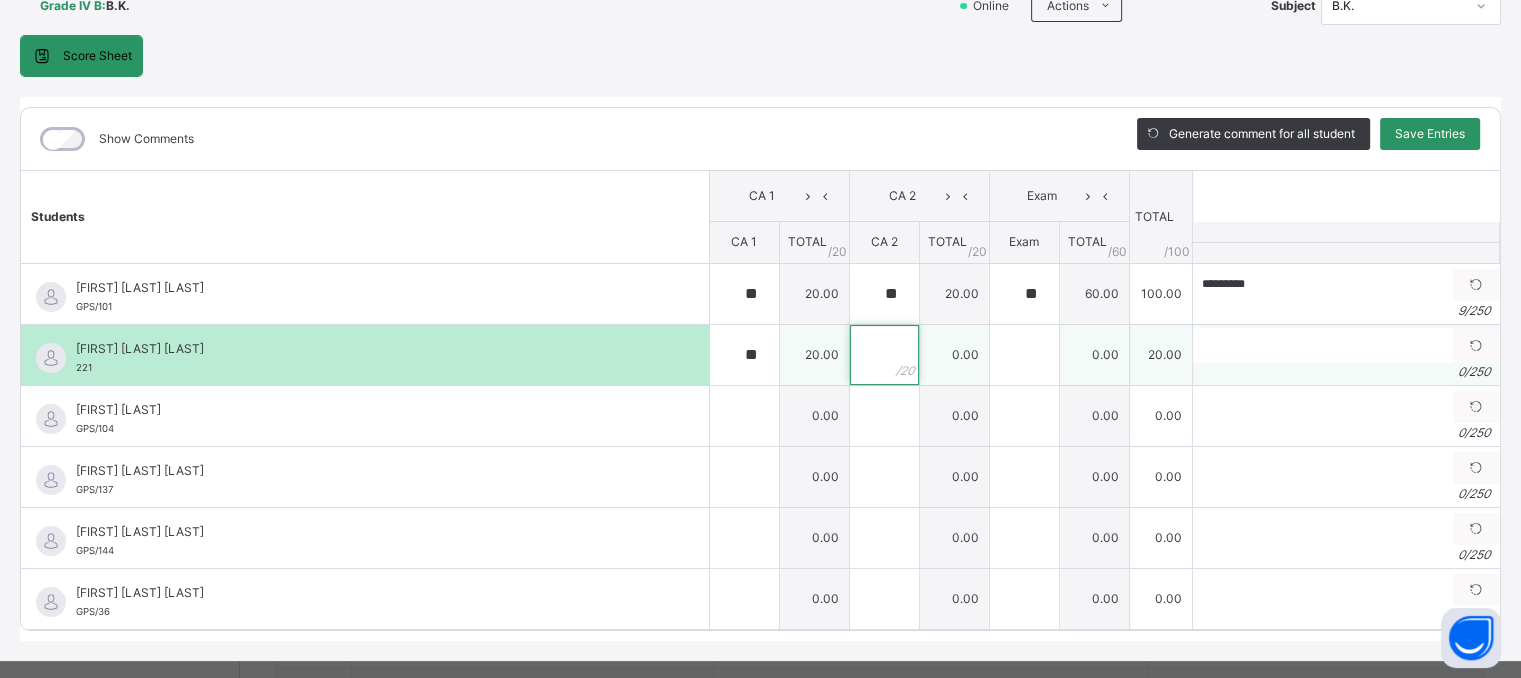 click at bounding box center [884, 355] 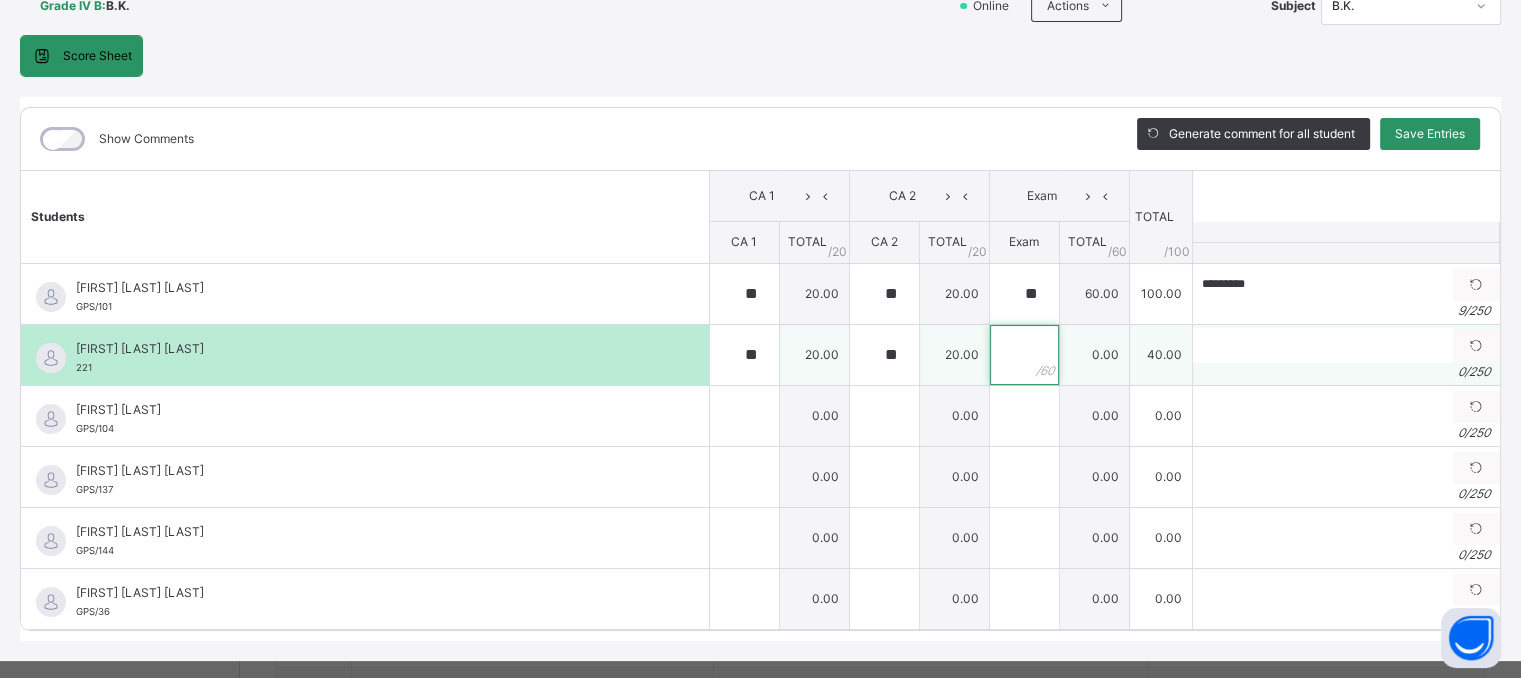 click at bounding box center [1024, 355] 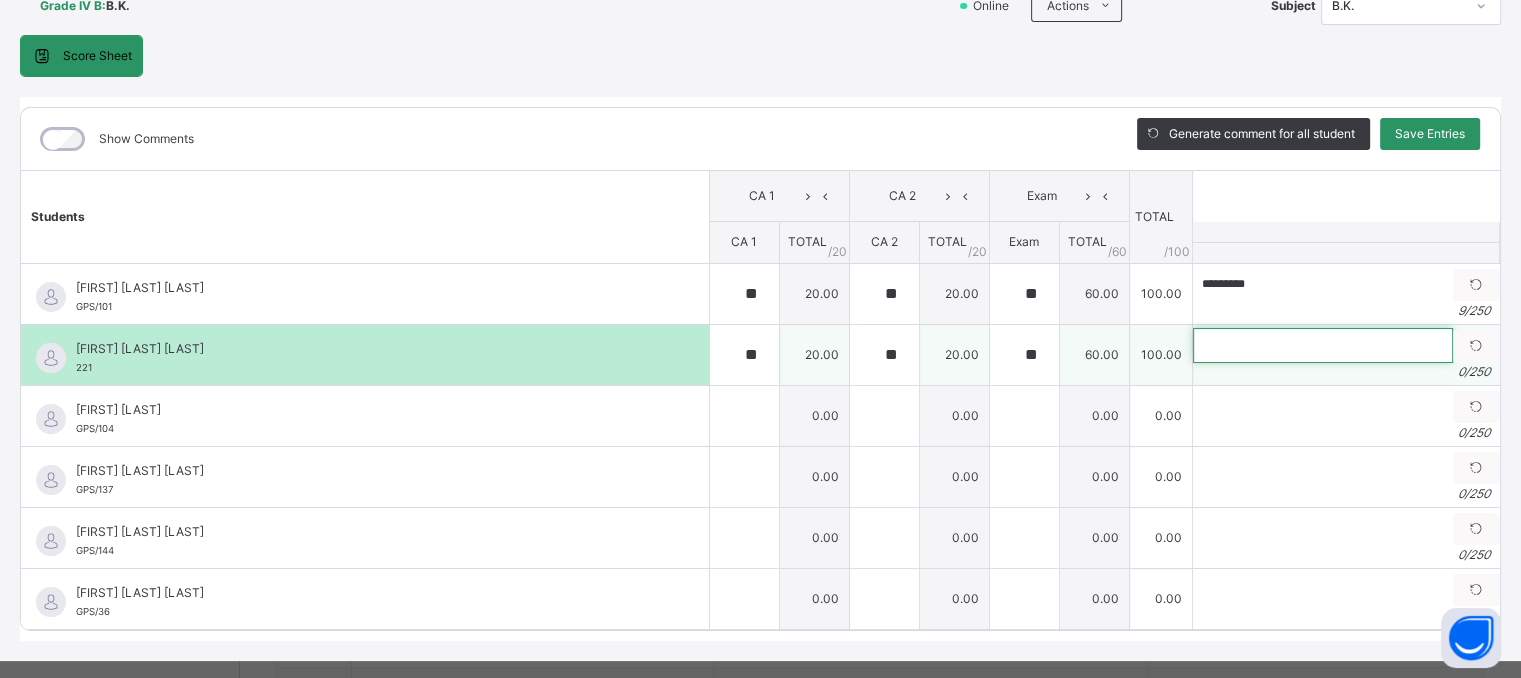 click at bounding box center [1323, 345] 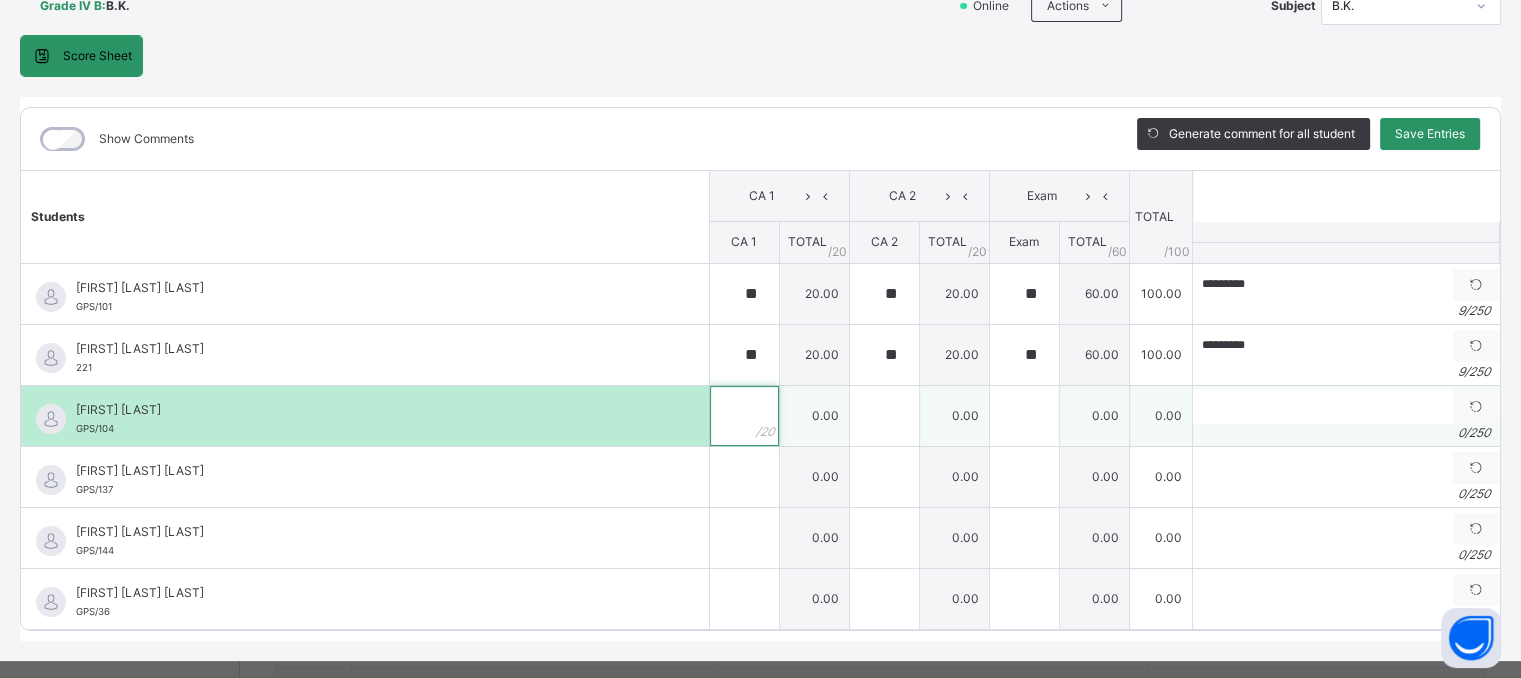 click at bounding box center (744, 416) 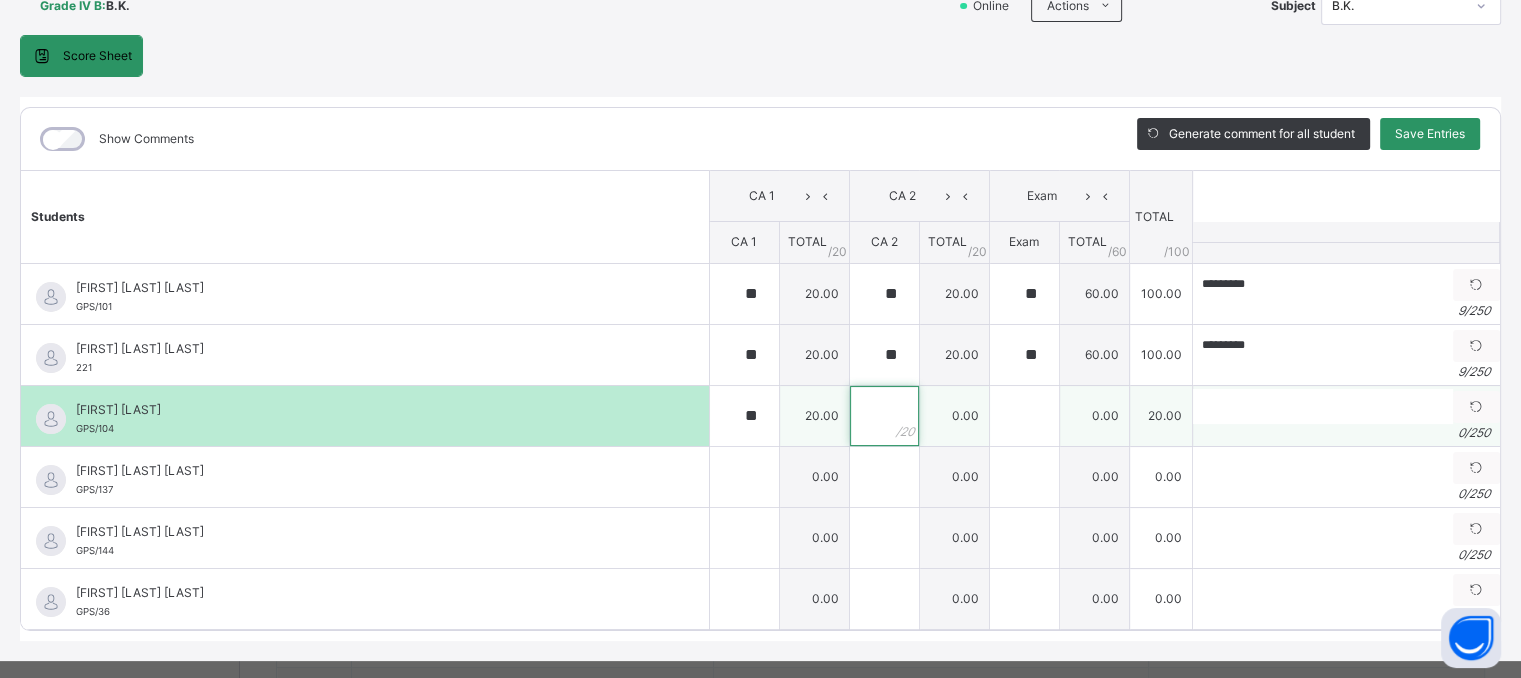 click at bounding box center [884, 416] 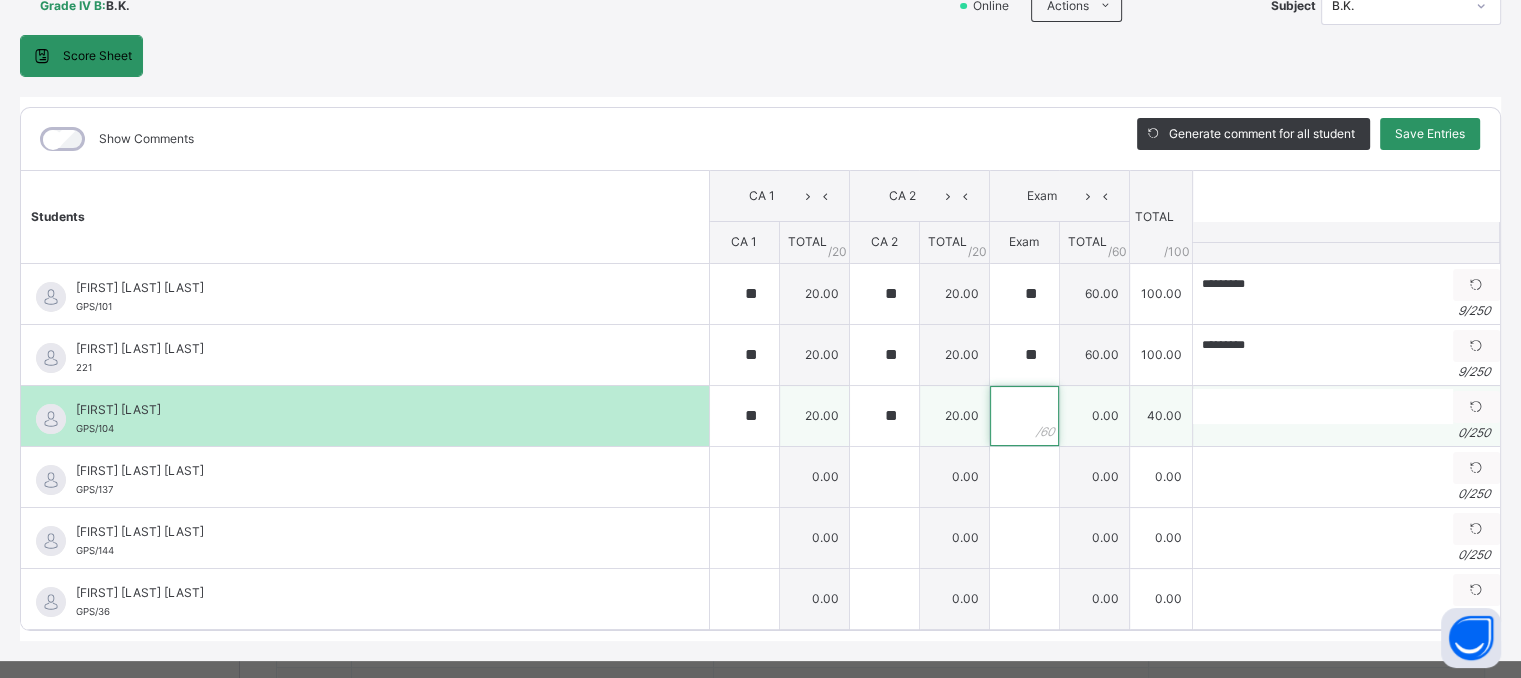 click at bounding box center [1024, 416] 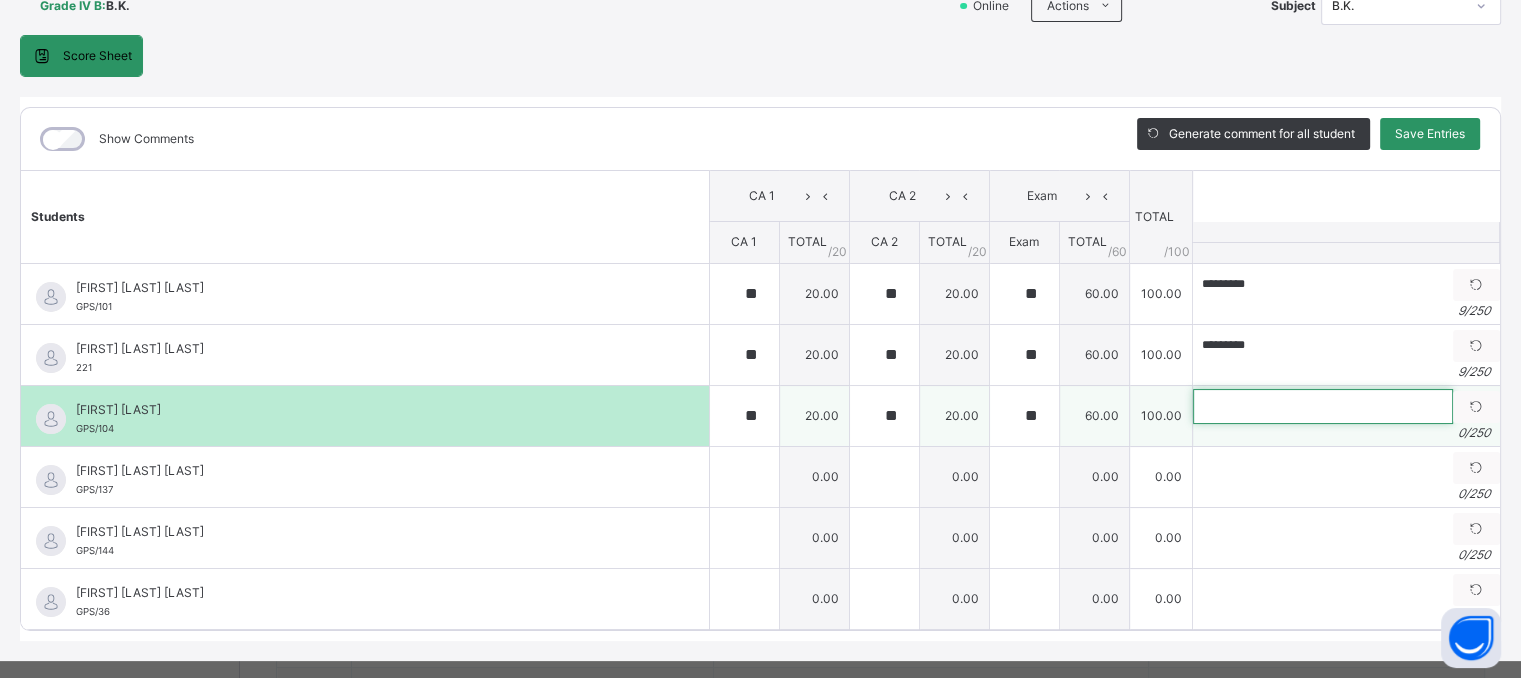 click at bounding box center (1323, 406) 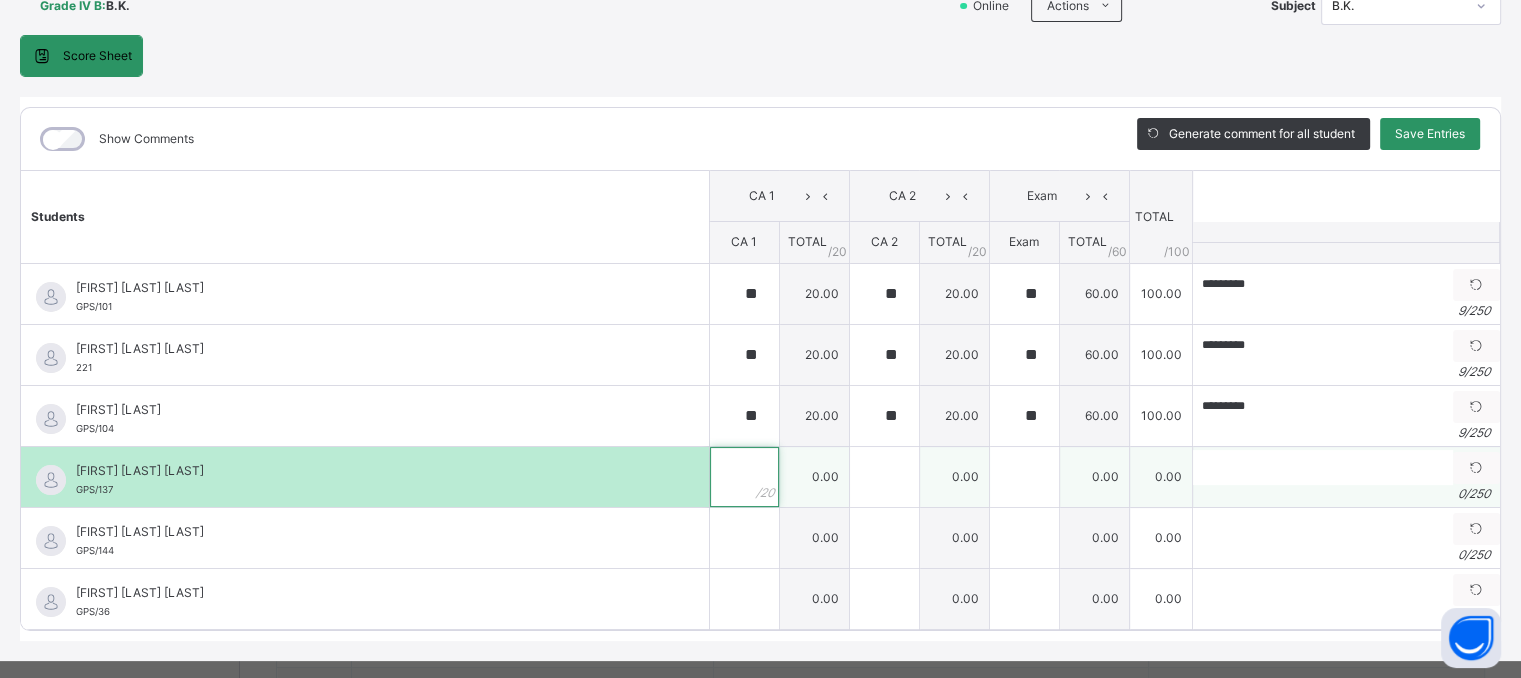 click at bounding box center (744, 477) 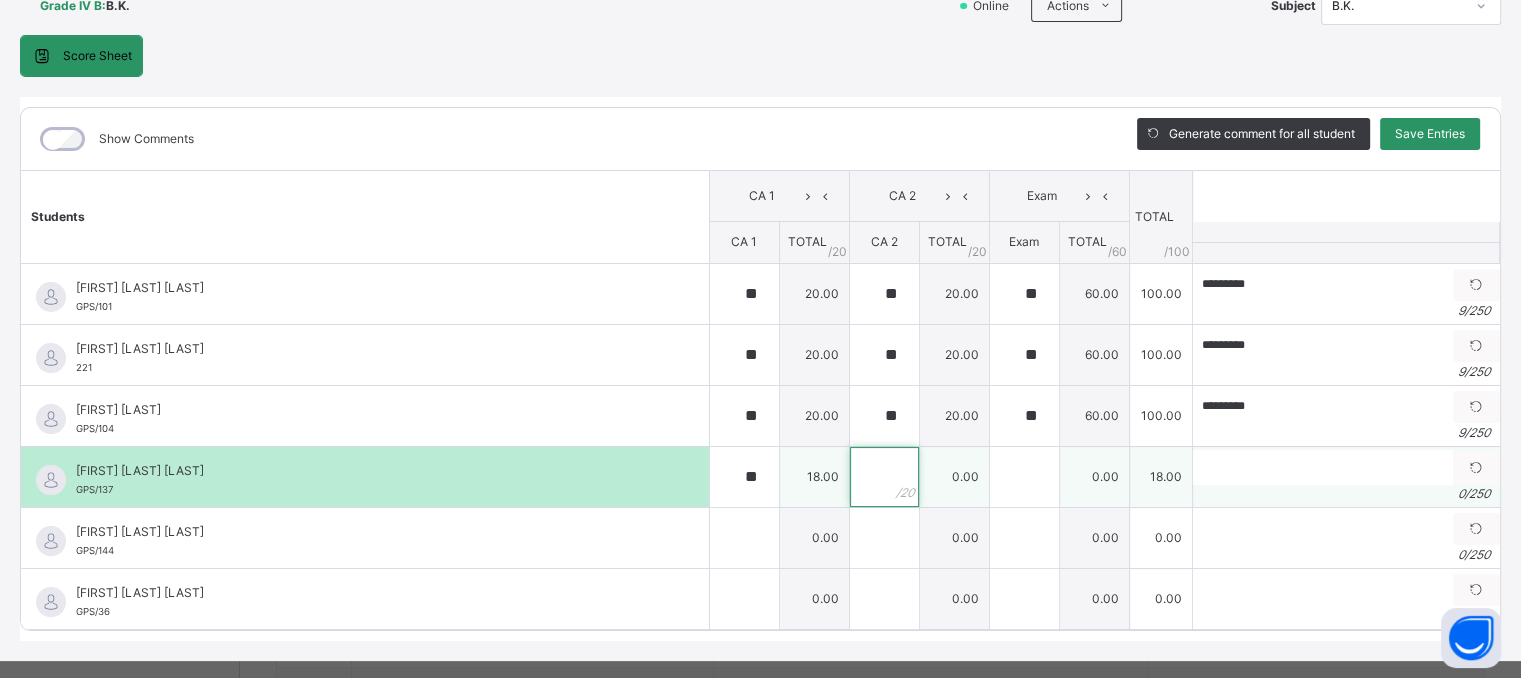 click at bounding box center [884, 477] 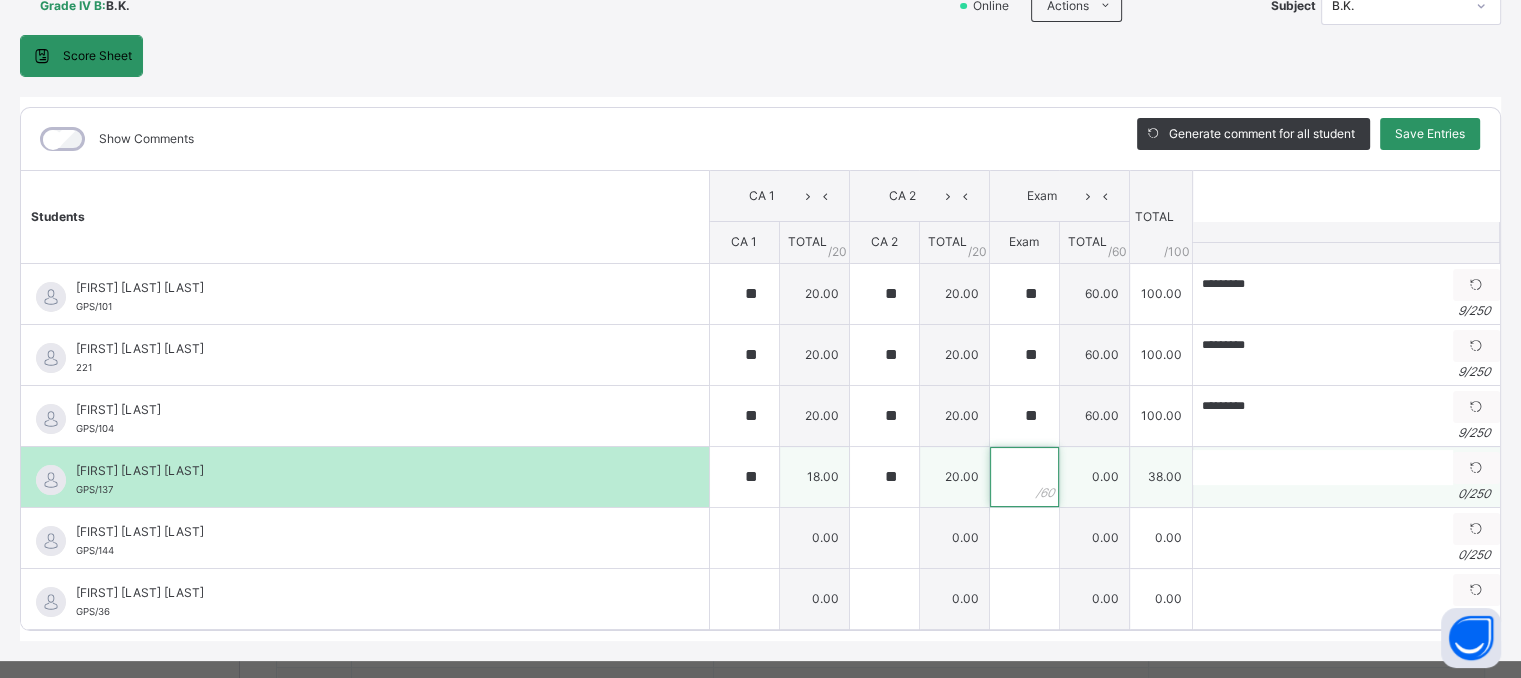 click at bounding box center [1024, 477] 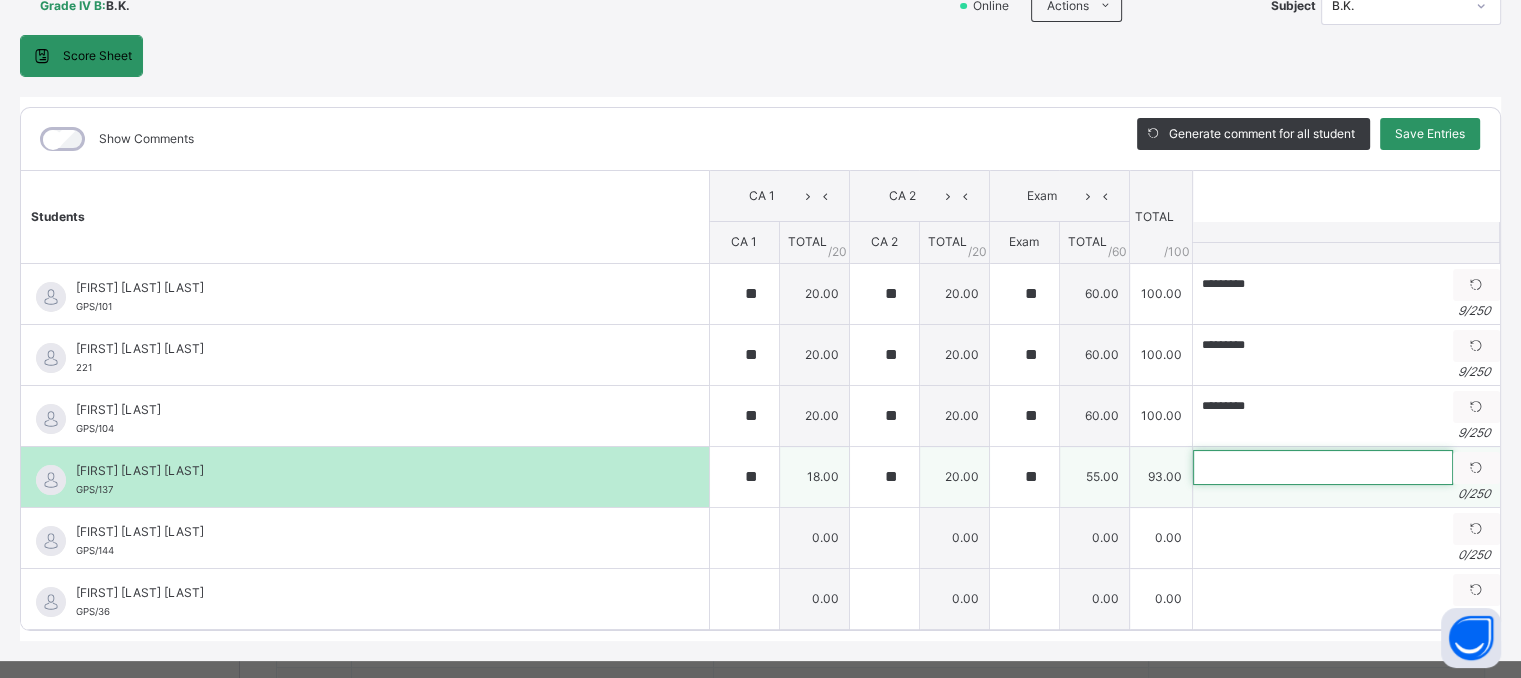 click at bounding box center [1323, 467] 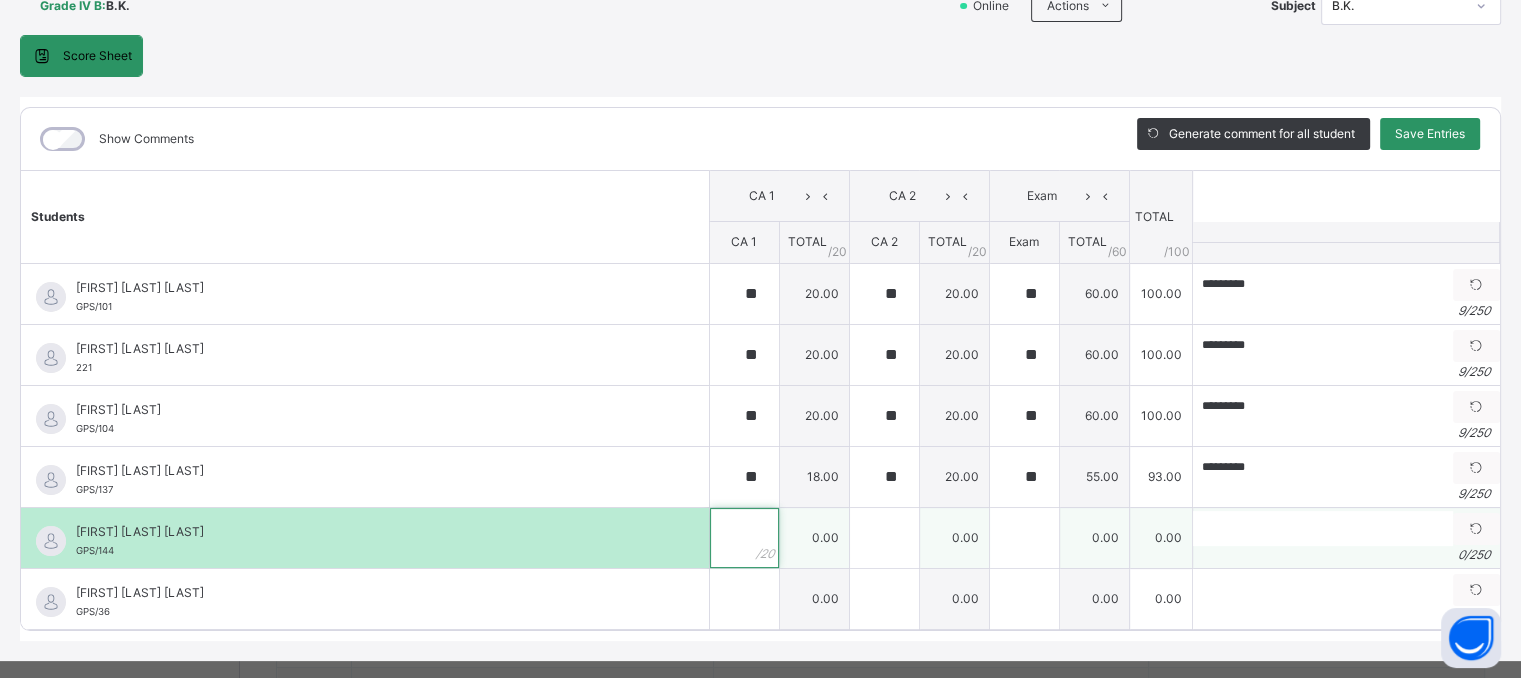 click at bounding box center [744, 538] 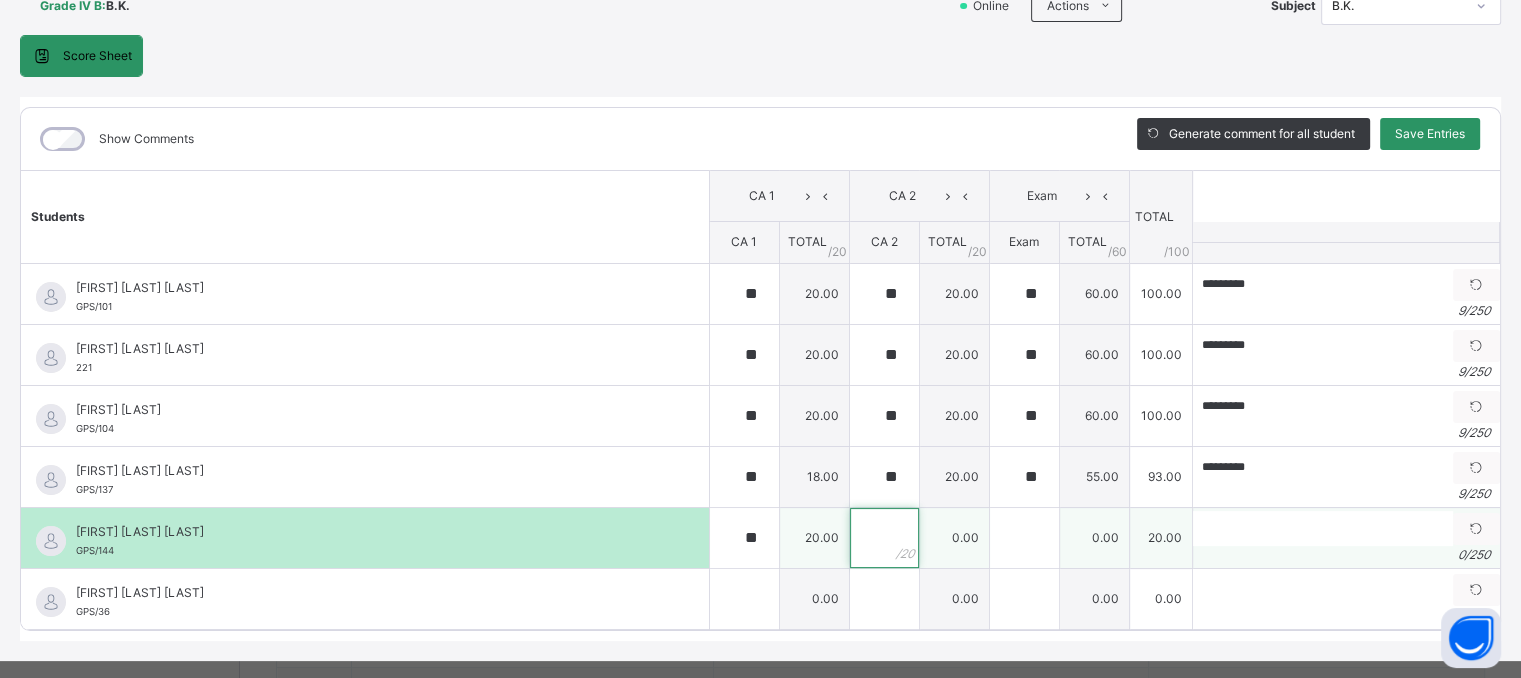 click at bounding box center (884, 538) 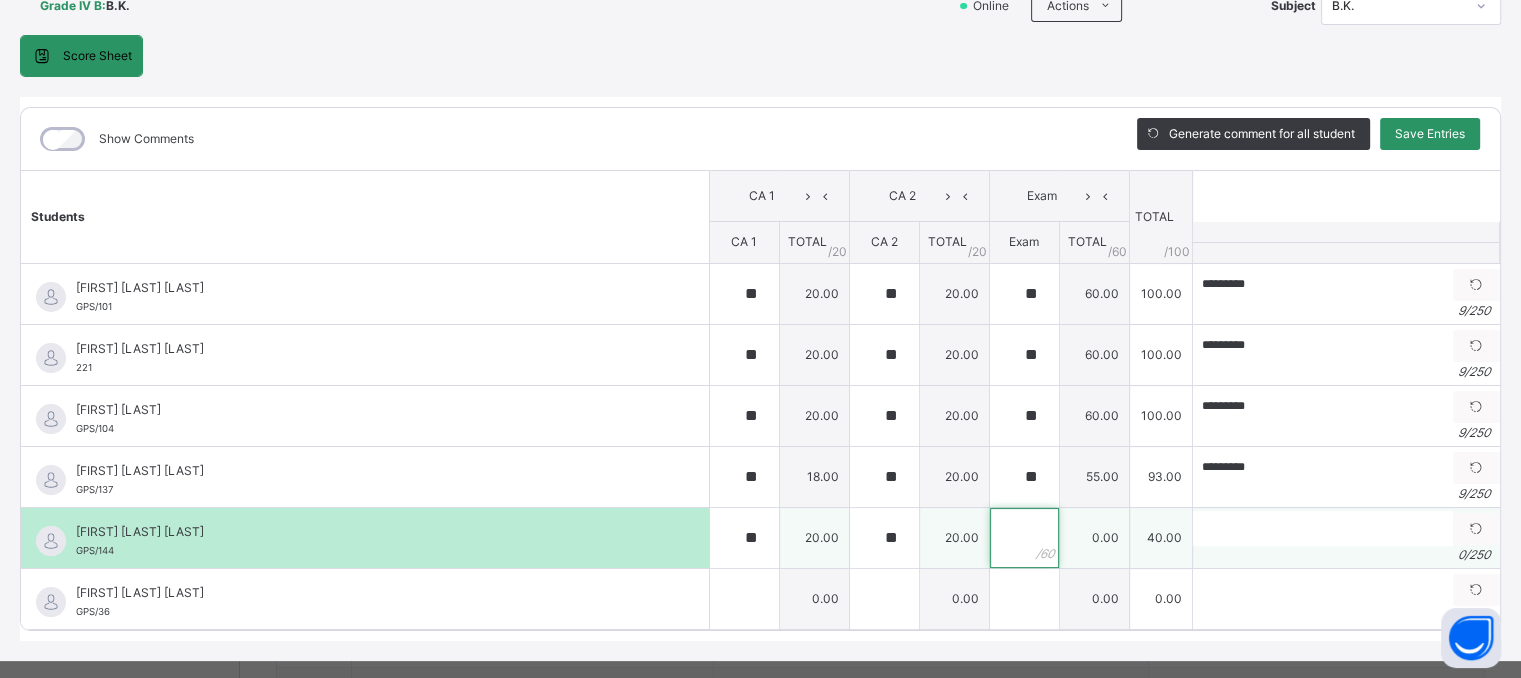 click at bounding box center (1024, 538) 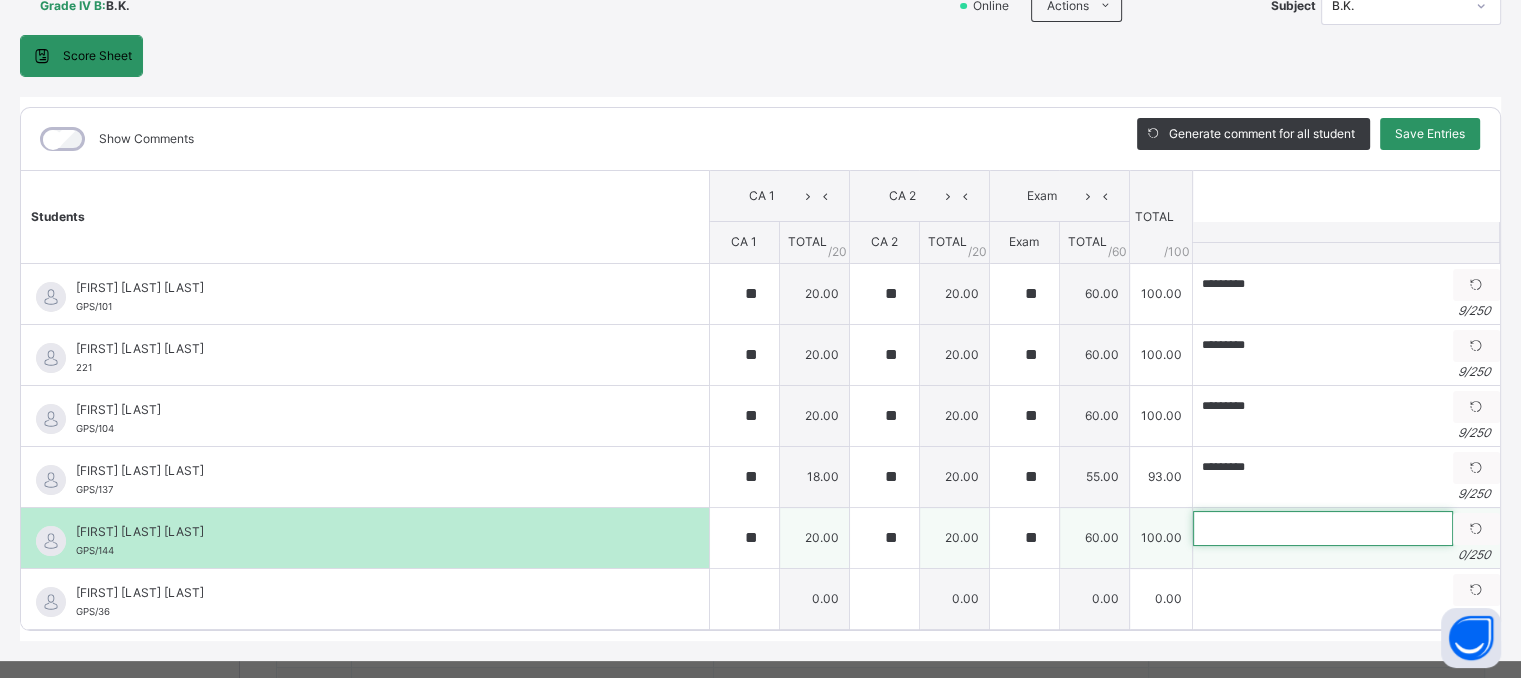 click at bounding box center (1323, 528) 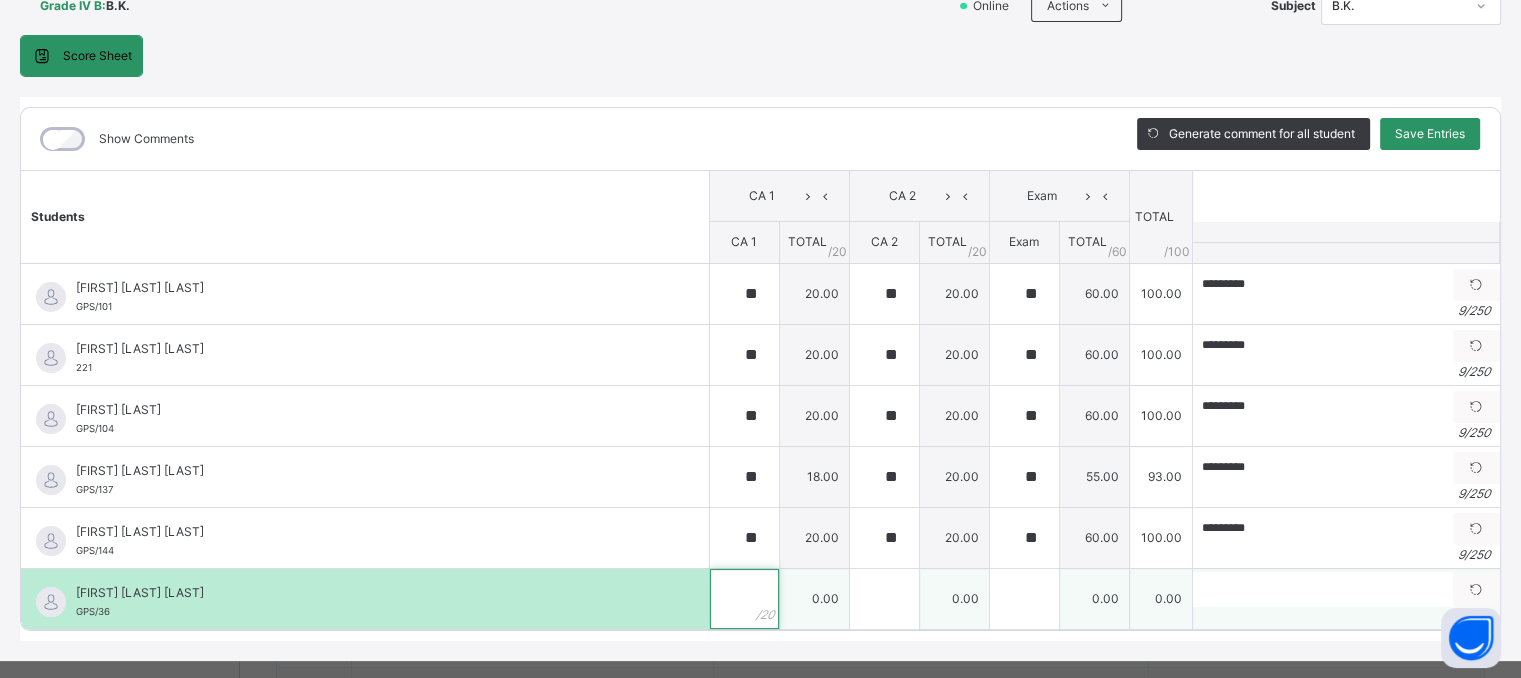 click at bounding box center [744, 599] 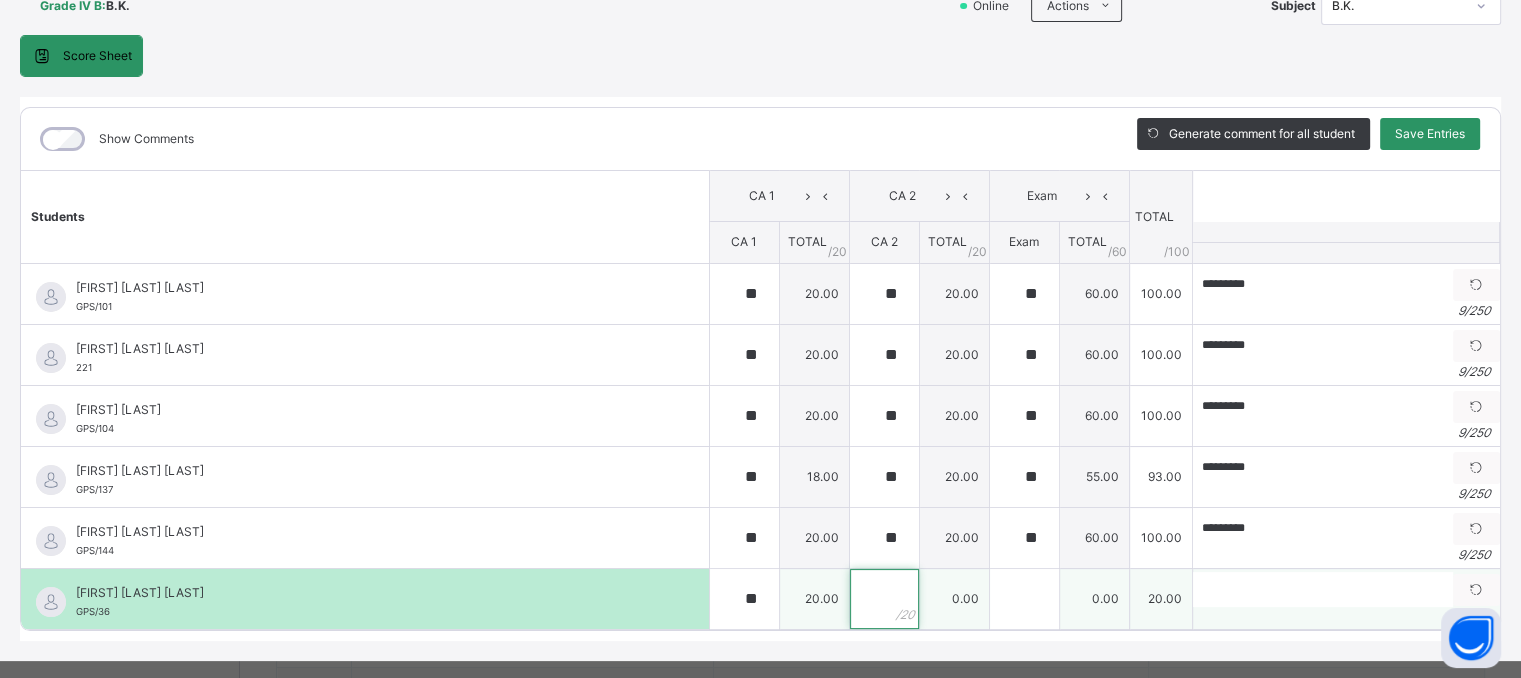 click at bounding box center (884, 599) 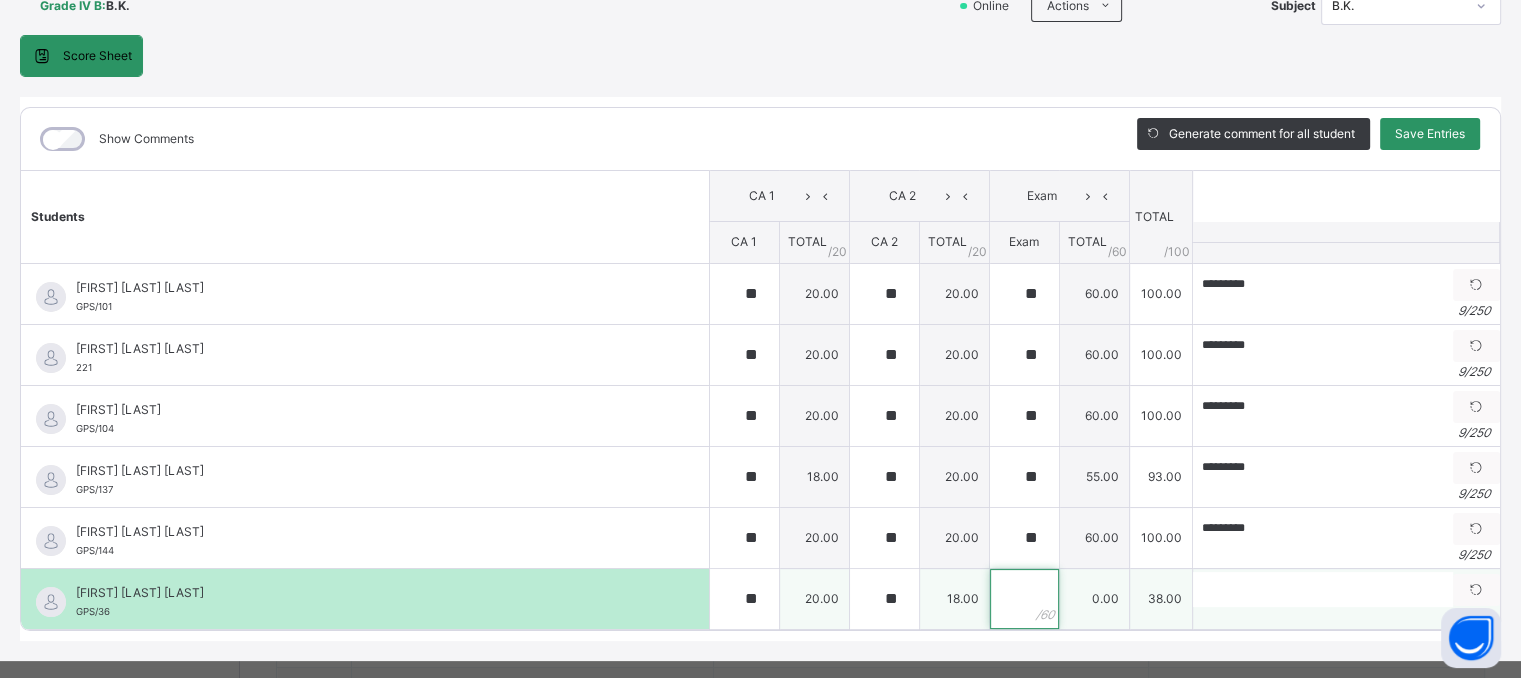 click at bounding box center (1024, 599) 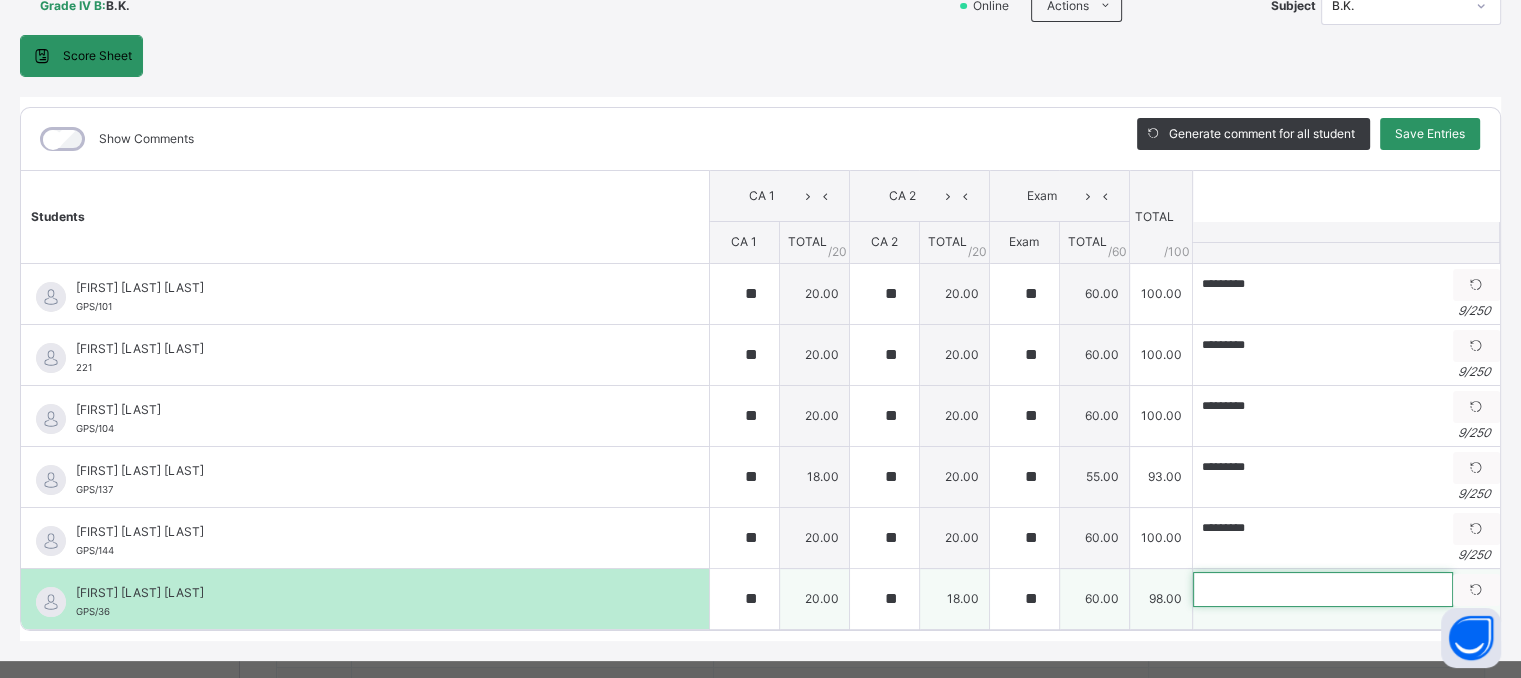 click at bounding box center [1323, 589] 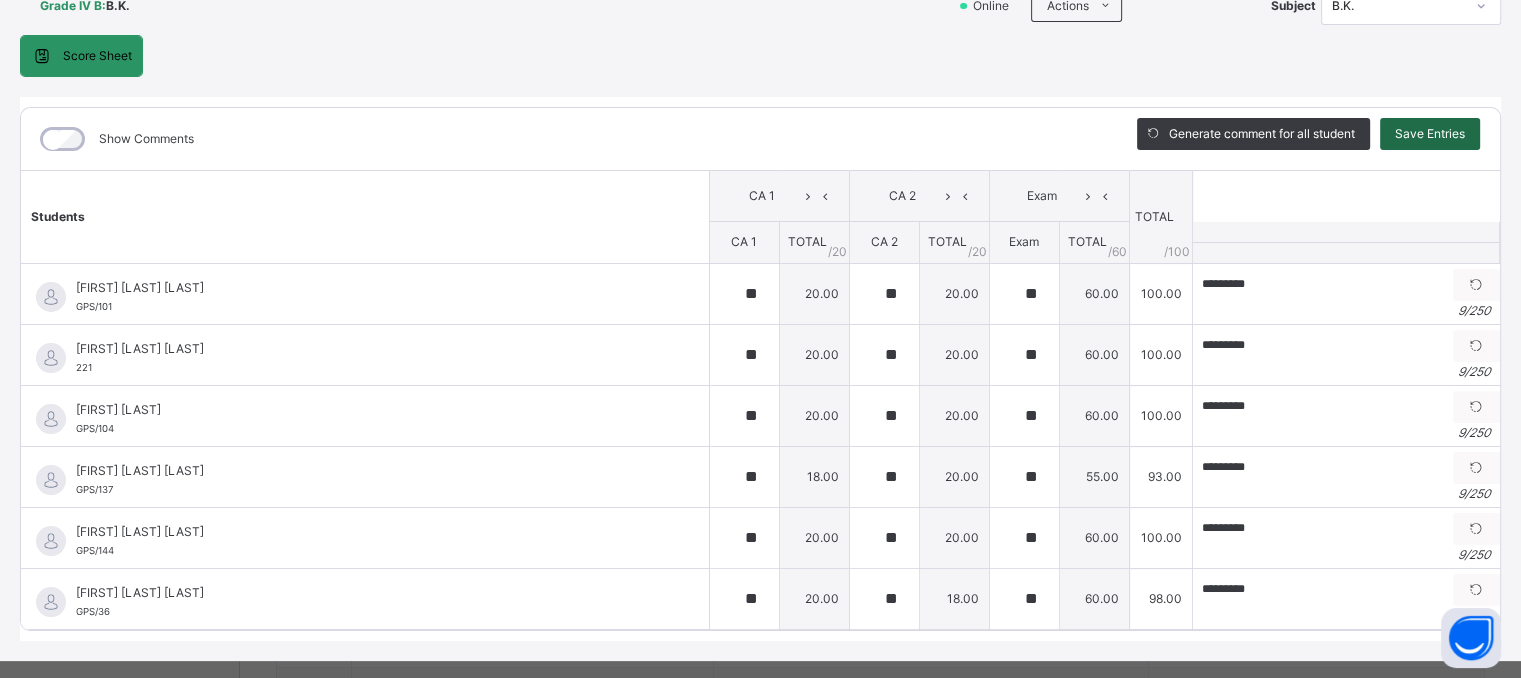 click on "Save Entries" at bounding box center (1430, 134) 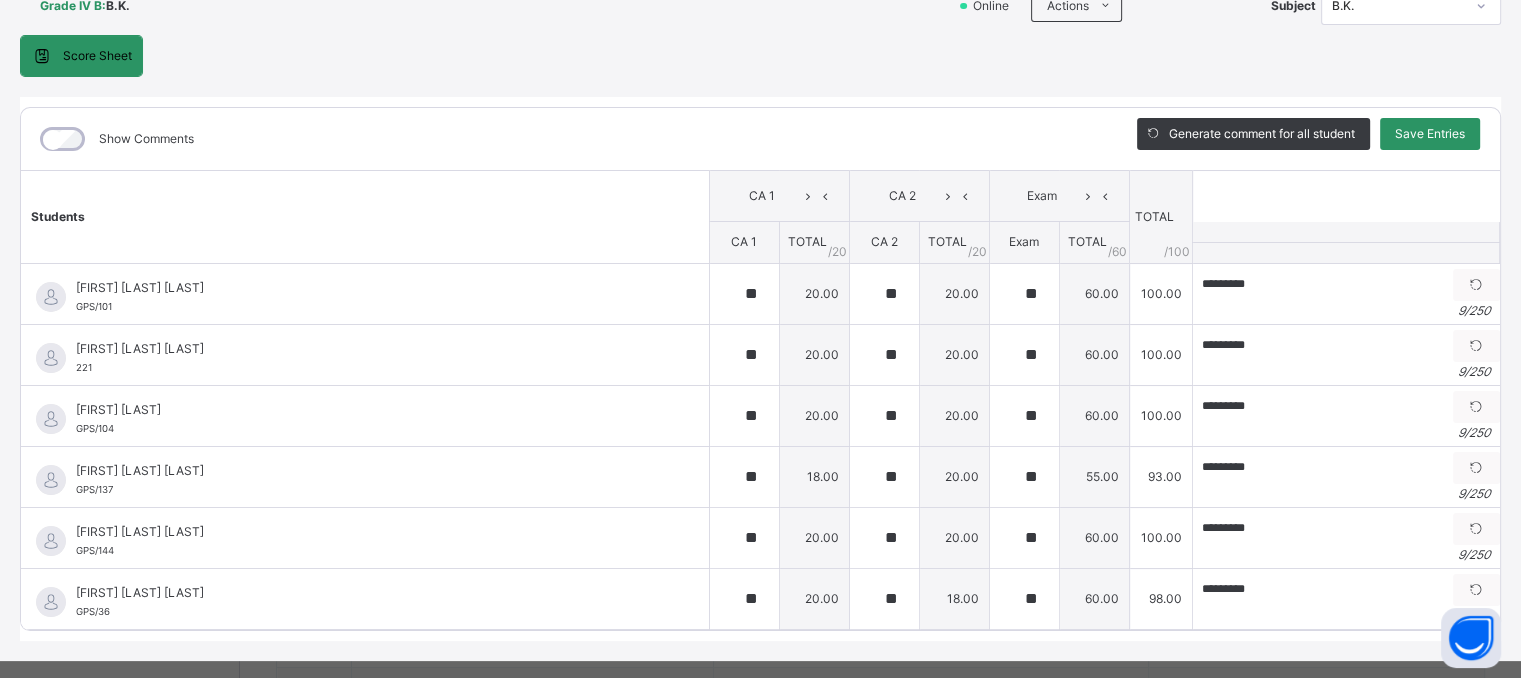 click on "Grade IV   B :   B.K. Online Actions  Download Empty Score Sheet  Upload/map score sheet Subject  B.K. Session:  2024/2025 Session Session:  3RD TERM Students CA 1 CA 2 Exam TOTAL /100 Comment CA 1 TOTAL / 20 CA 2 TOTAL / 20 Exam TOTAL / 60  ERIOLUWA  FREDERICK AYOKUNNUMI GPS/101  ERIOLUWA  FREDERICK AYOKUNNUMI GPS/101 ** 20.00 ** 20.00 ** 60.00 100.00 ********* Generate comment 9 / 250   ×   Subject Teacher’s Comment Generate and see in full the comment developed by the AI with an option to regenerate the comment JS  ERIOLUWA  FREDERICK AYOKUNNUMI   GPS/101   Total 100.00  / 100.00 Sims Bot   Regenerate     Use this comment   ALVIN DAVID OGUNDELE 221 ALVIN DAVID OGUNDELE 221 ** 20.00 ** 20.00 ** 60.00 100.00 ********* Generate comment 9 / 250   ×   Subject Teacher’s Comment JS ALVIN DAVID OGUNDELE   221   Total 100.00  /" at bounding box center (760, 309) 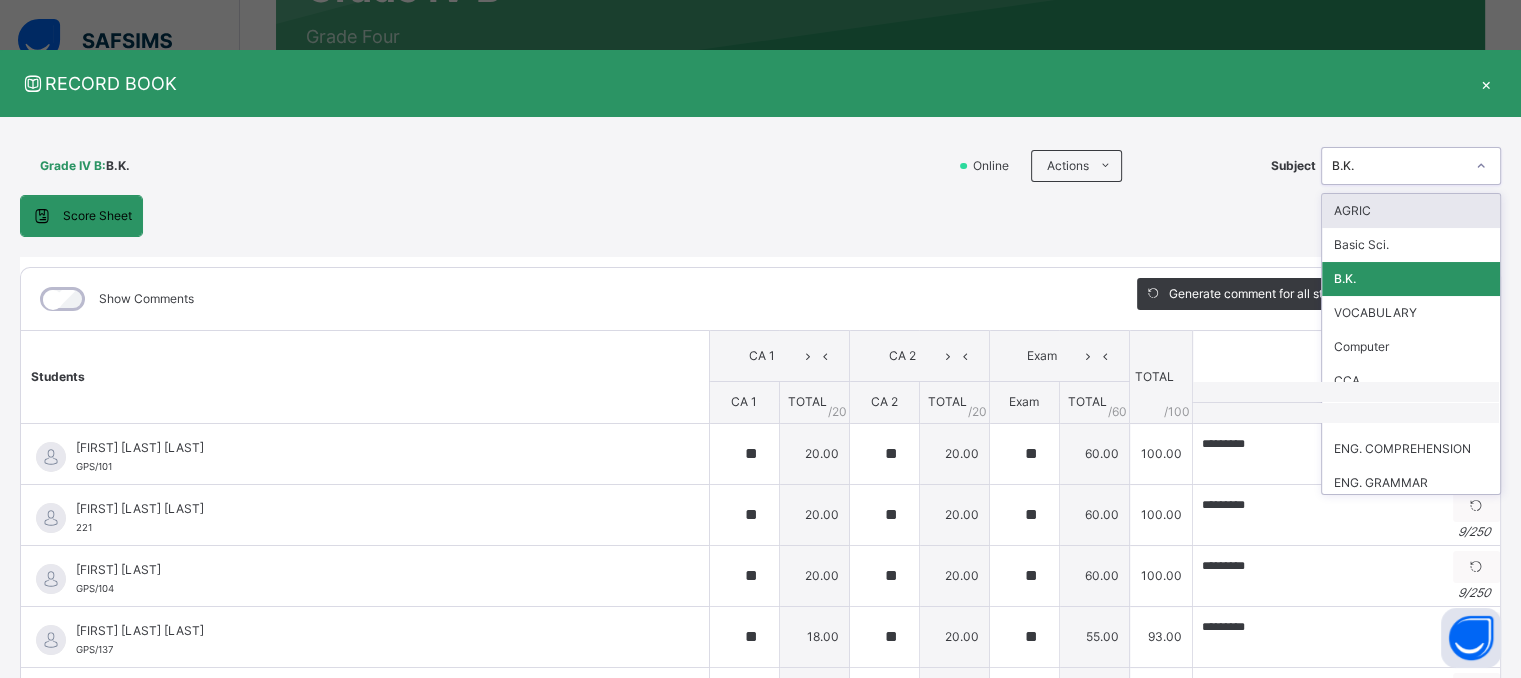 click on "B.K." at bounding box center [1398, 166] 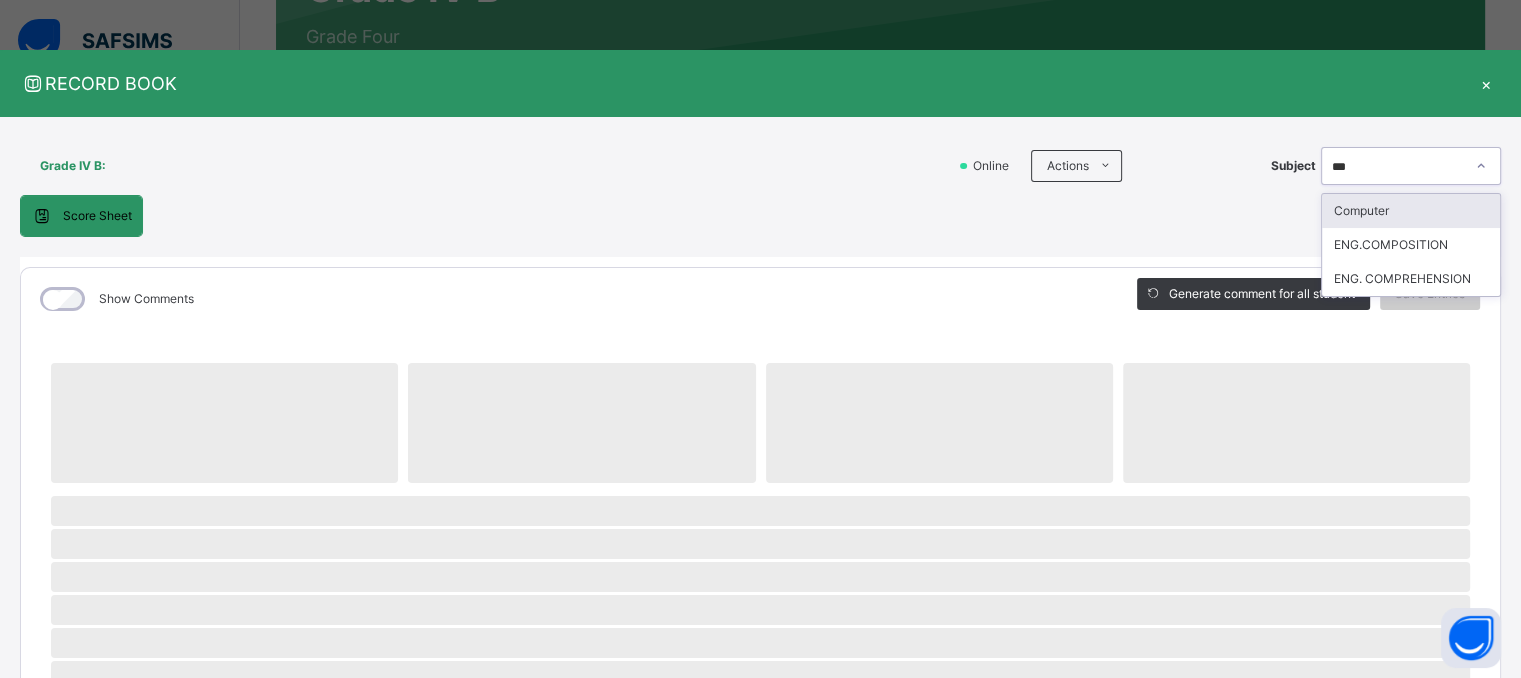 click on "Computer" at bounding box center (1411, 211) 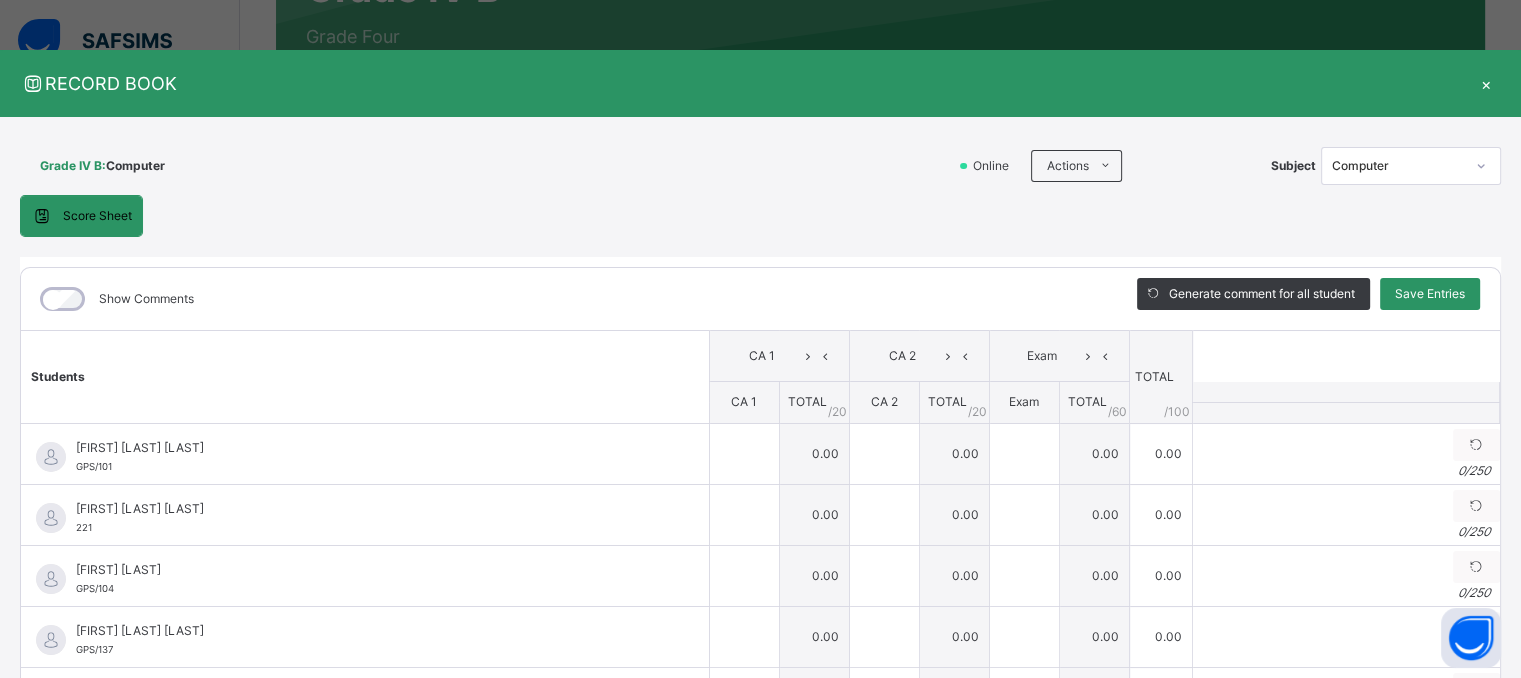 click on "Grade IV   B :   Computer" at bounding box center [482, 166] 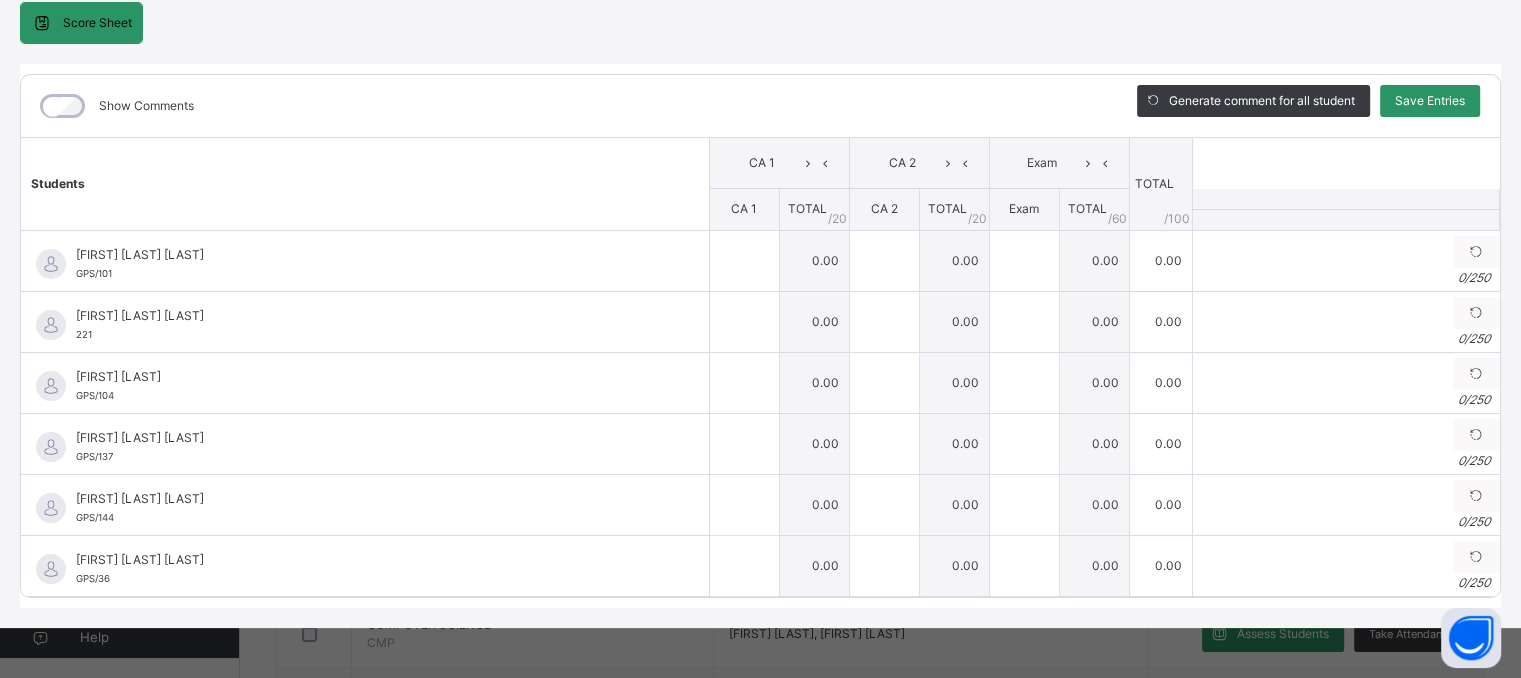 scroll, scrollTop: 205, scrollLeft: 0, axis: vertical 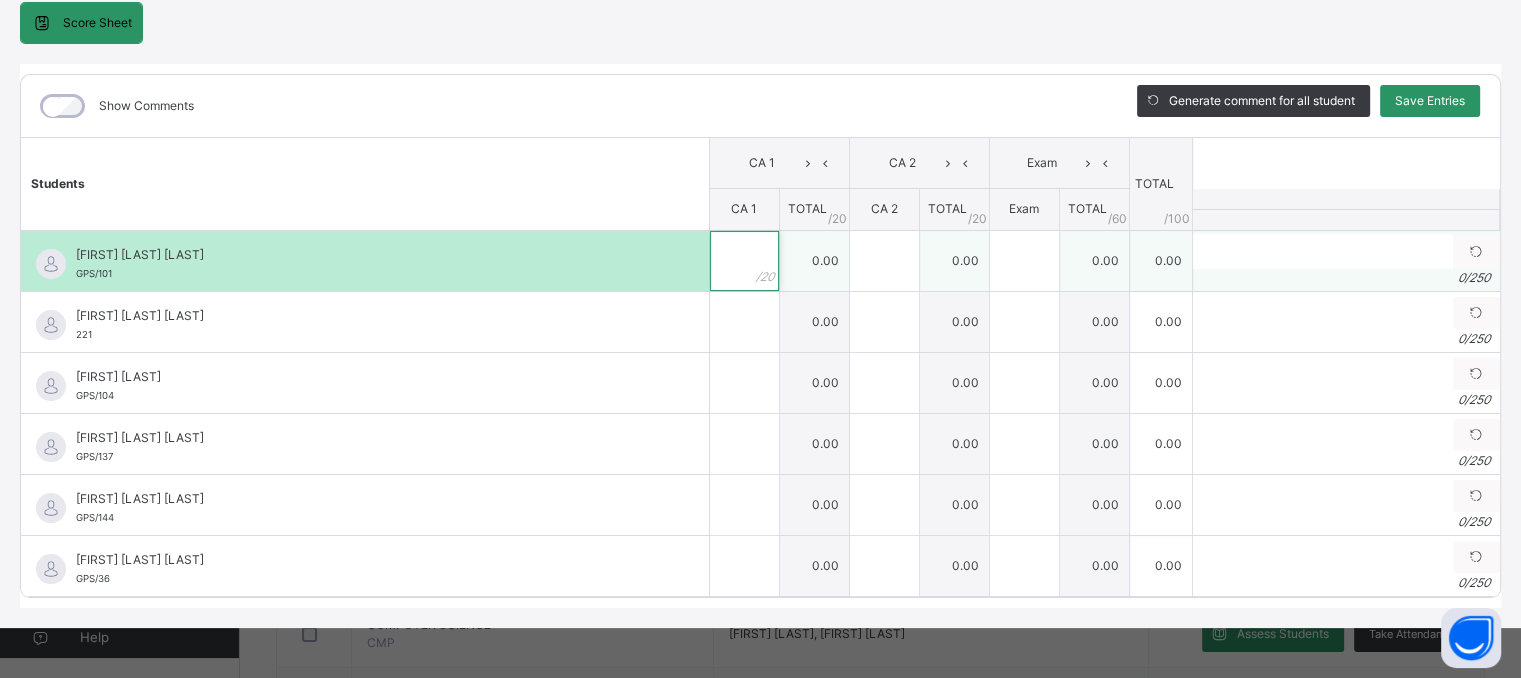 click at bounding box center (744, 261) 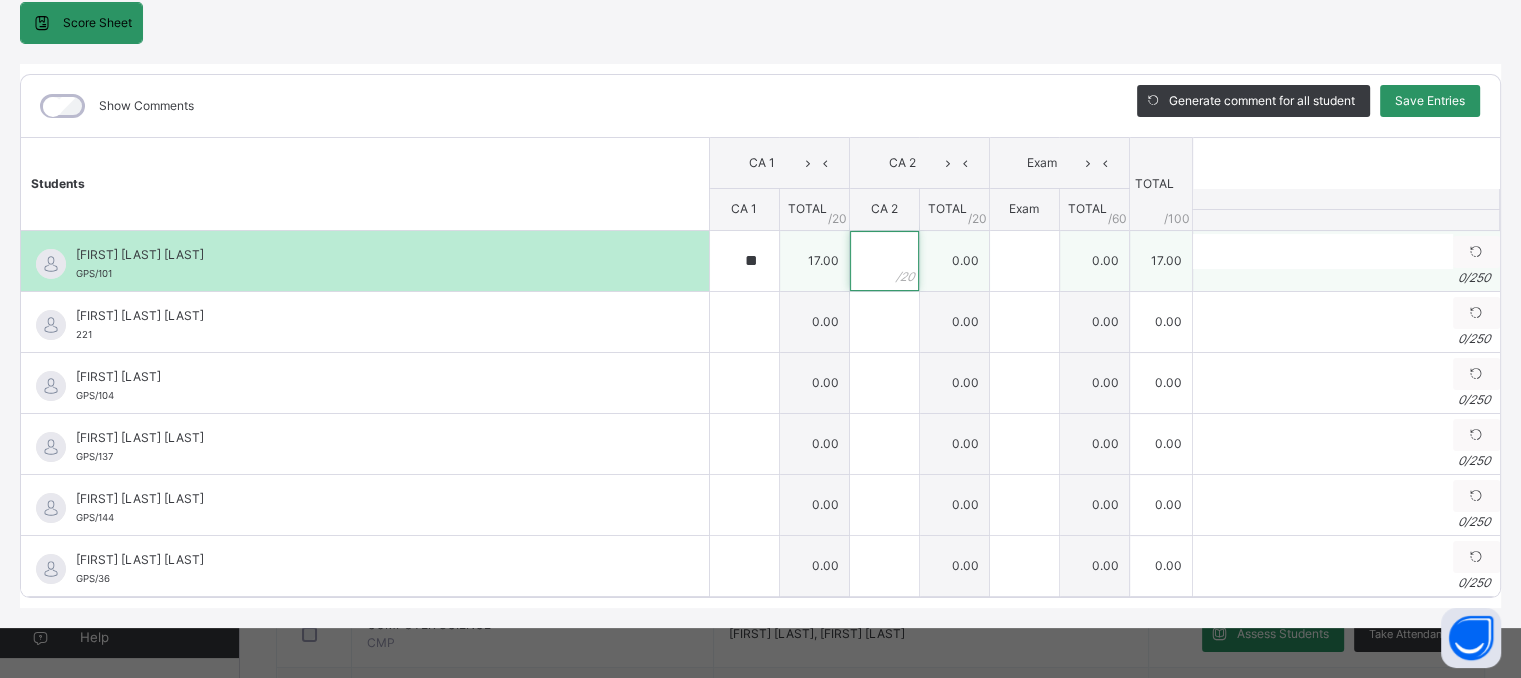 click at bounding box center [884, 261] 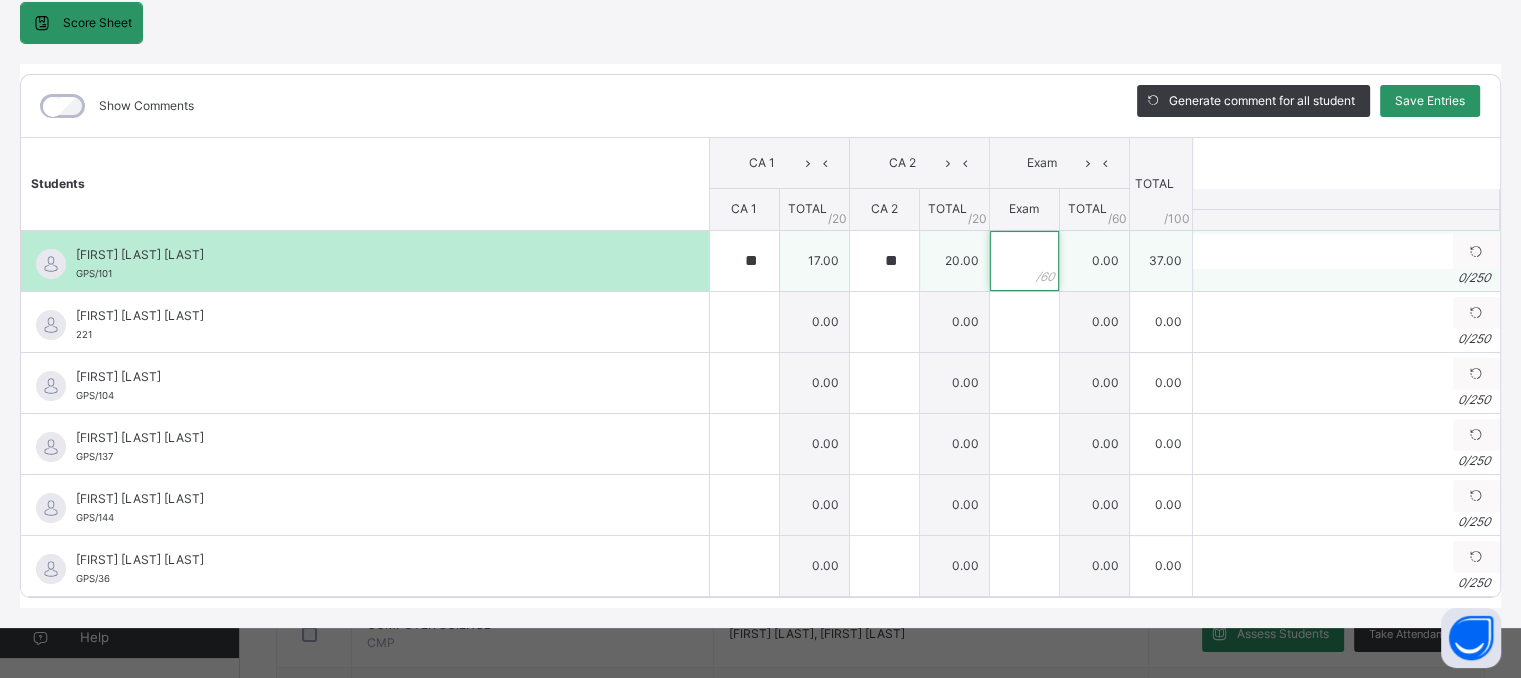 click at bounding box center [1024, 261] 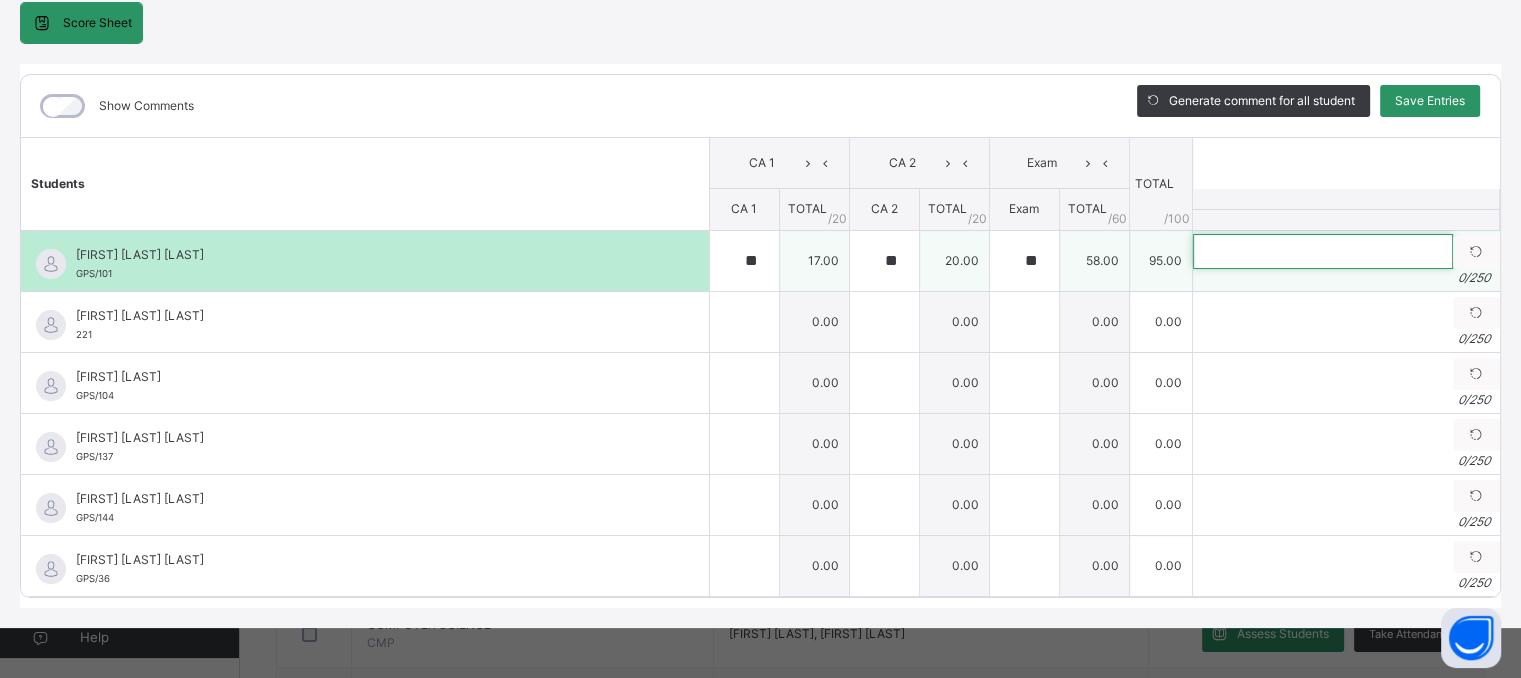click at bounding box center [1323, 251] 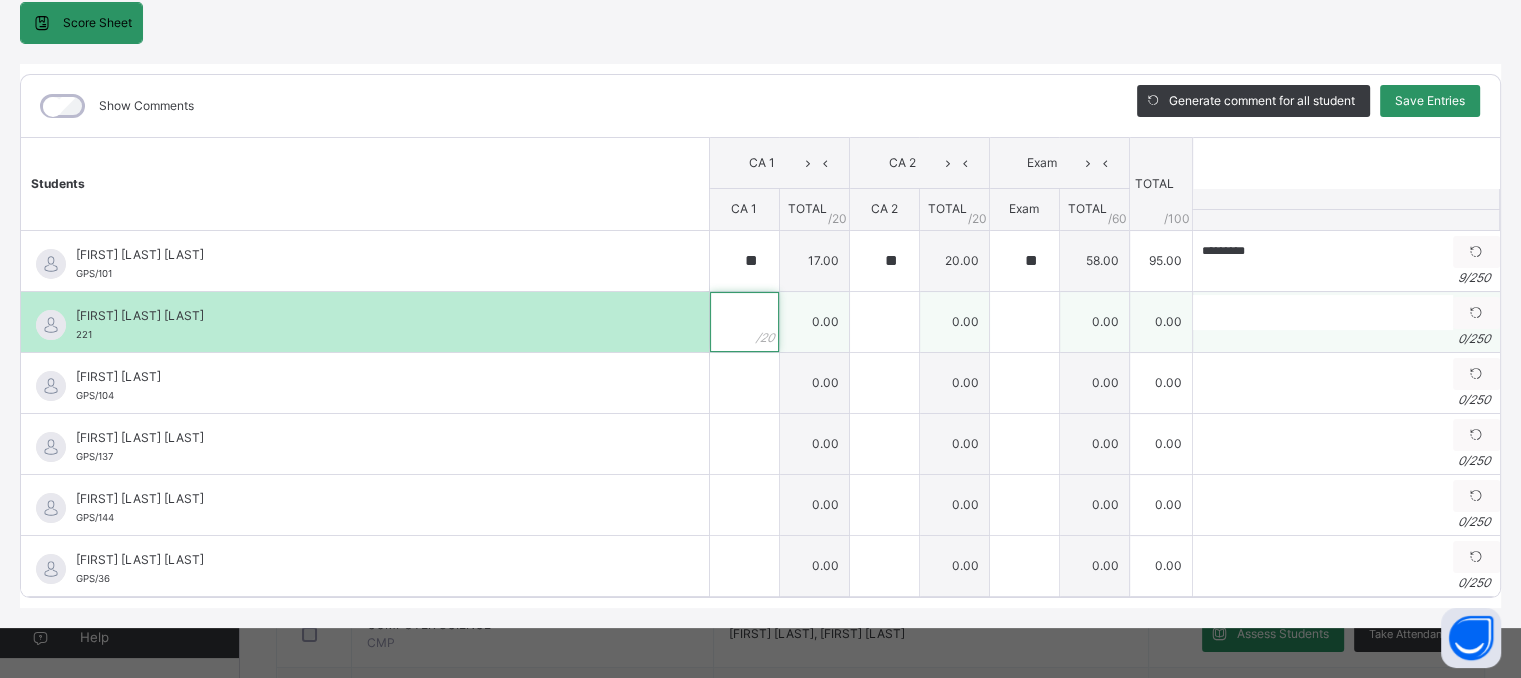 click at bounding box center (744, 322) 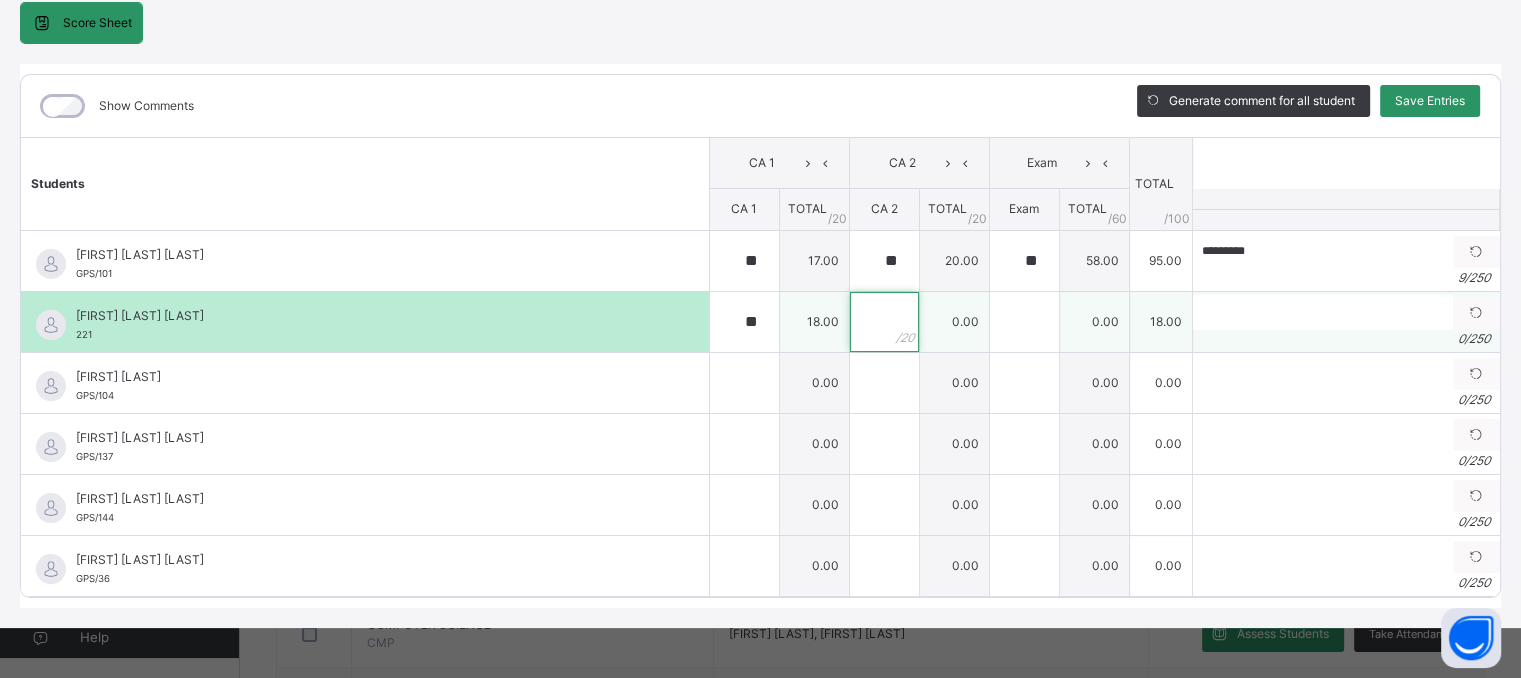 click at bounding box center [884, 322] 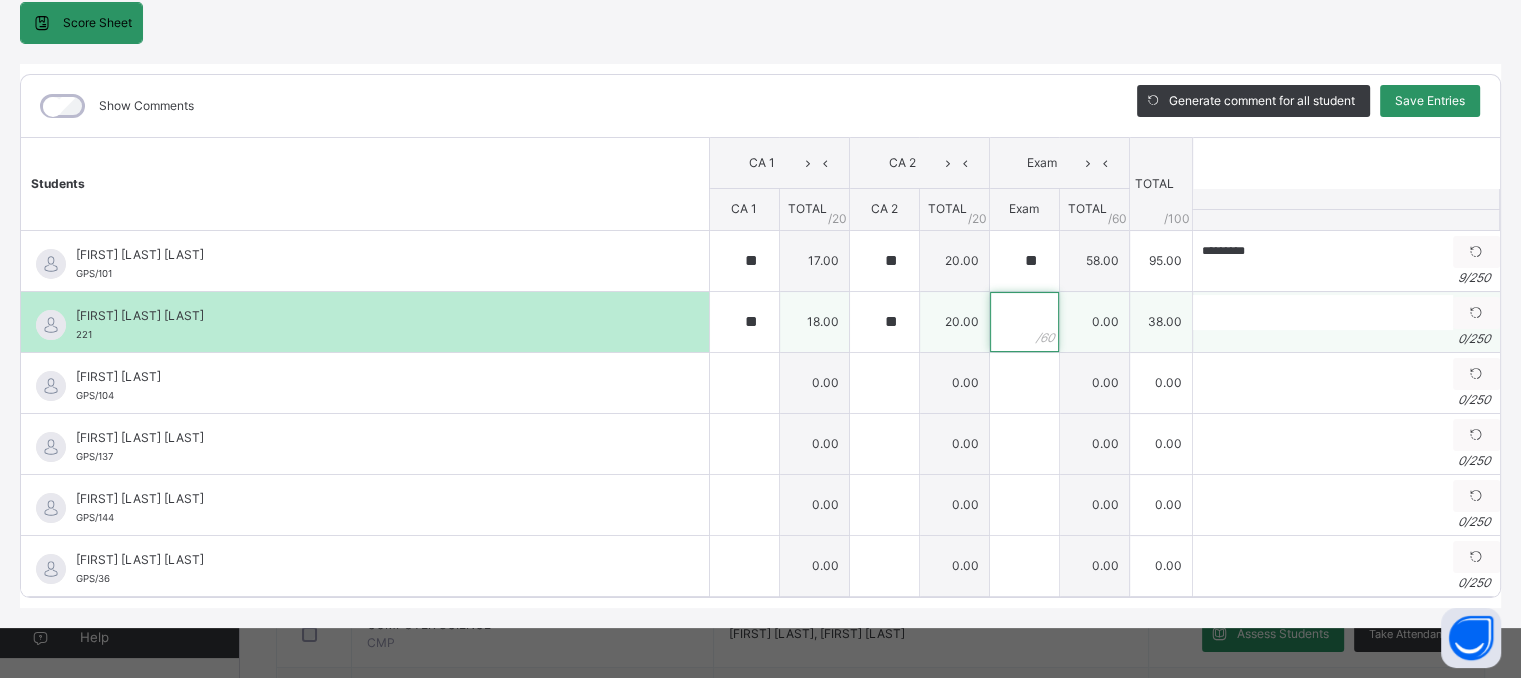 click at bounding box center [1024, 322] 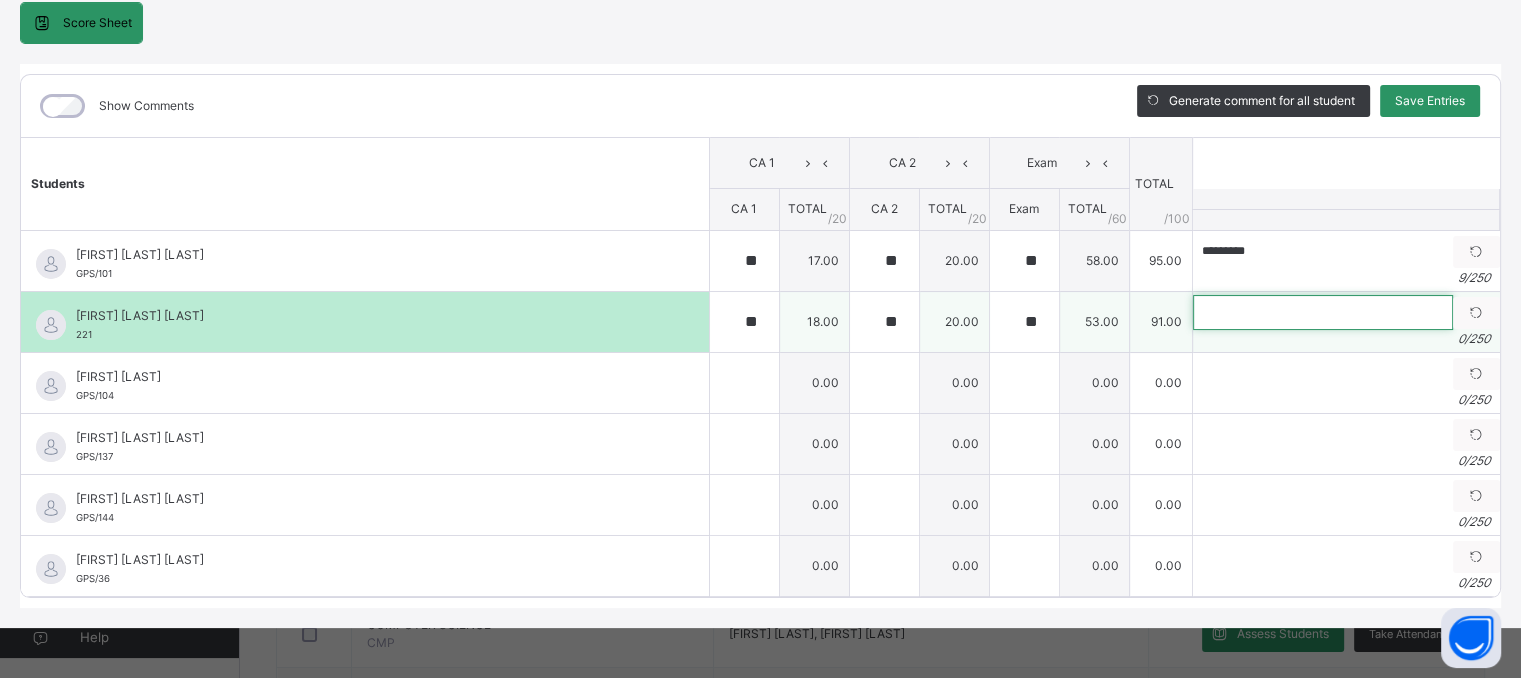 click at bounding box center [1323, 312] 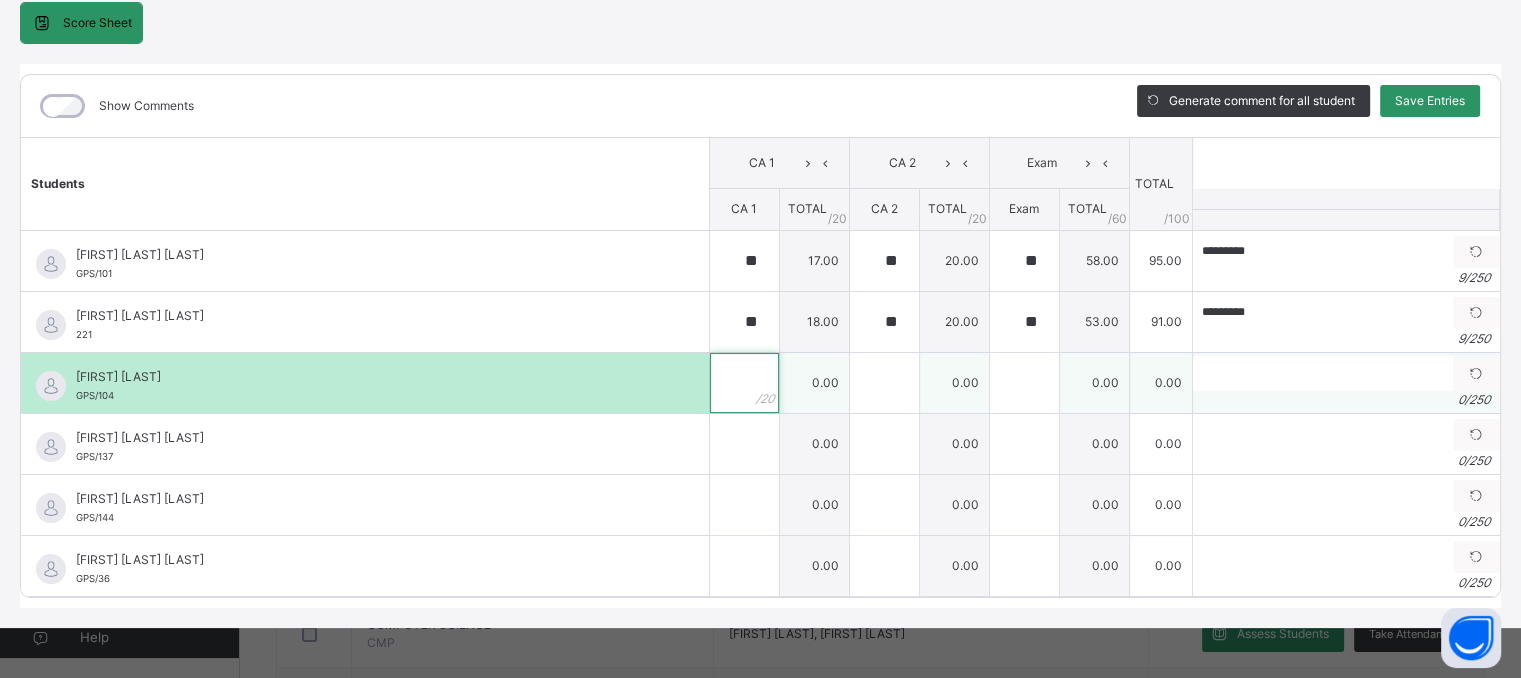 click at bounding box center (744, 383) 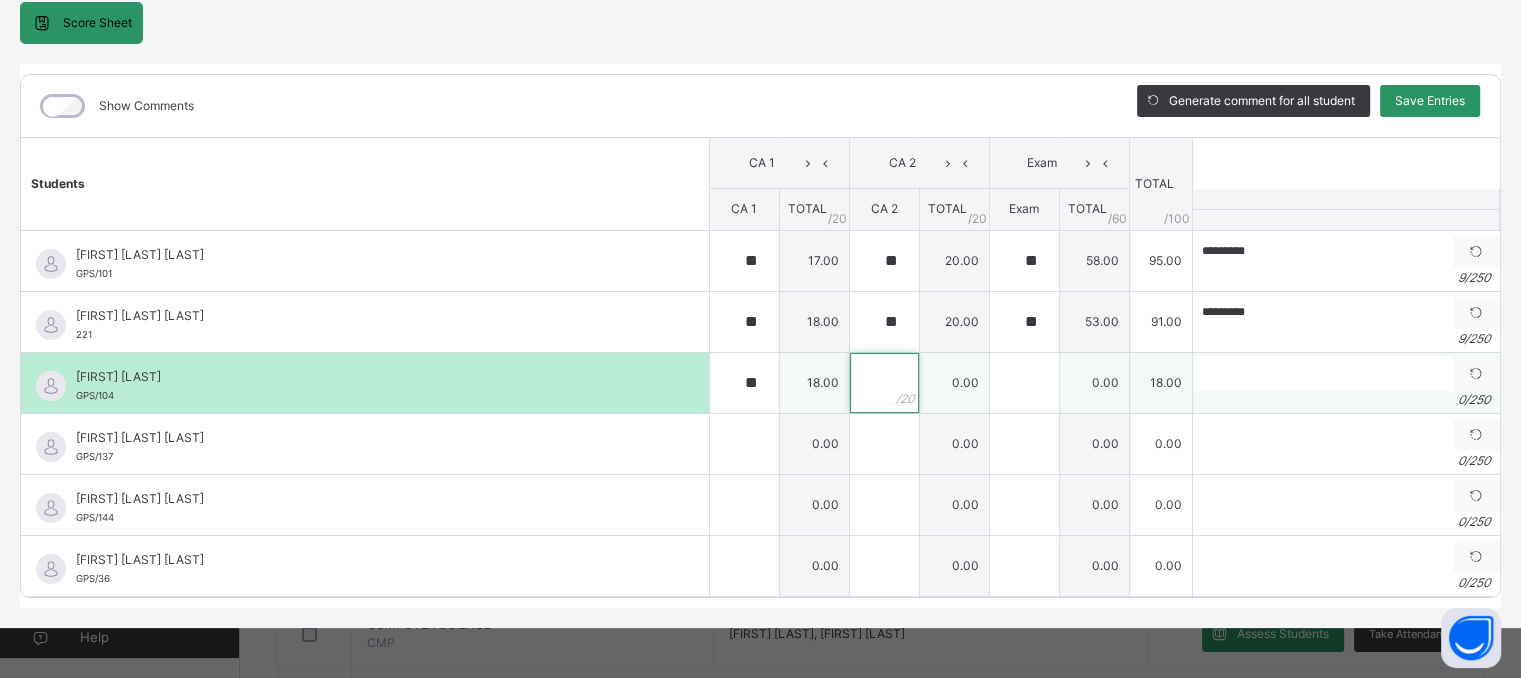 click at bounding box center [884, 383] 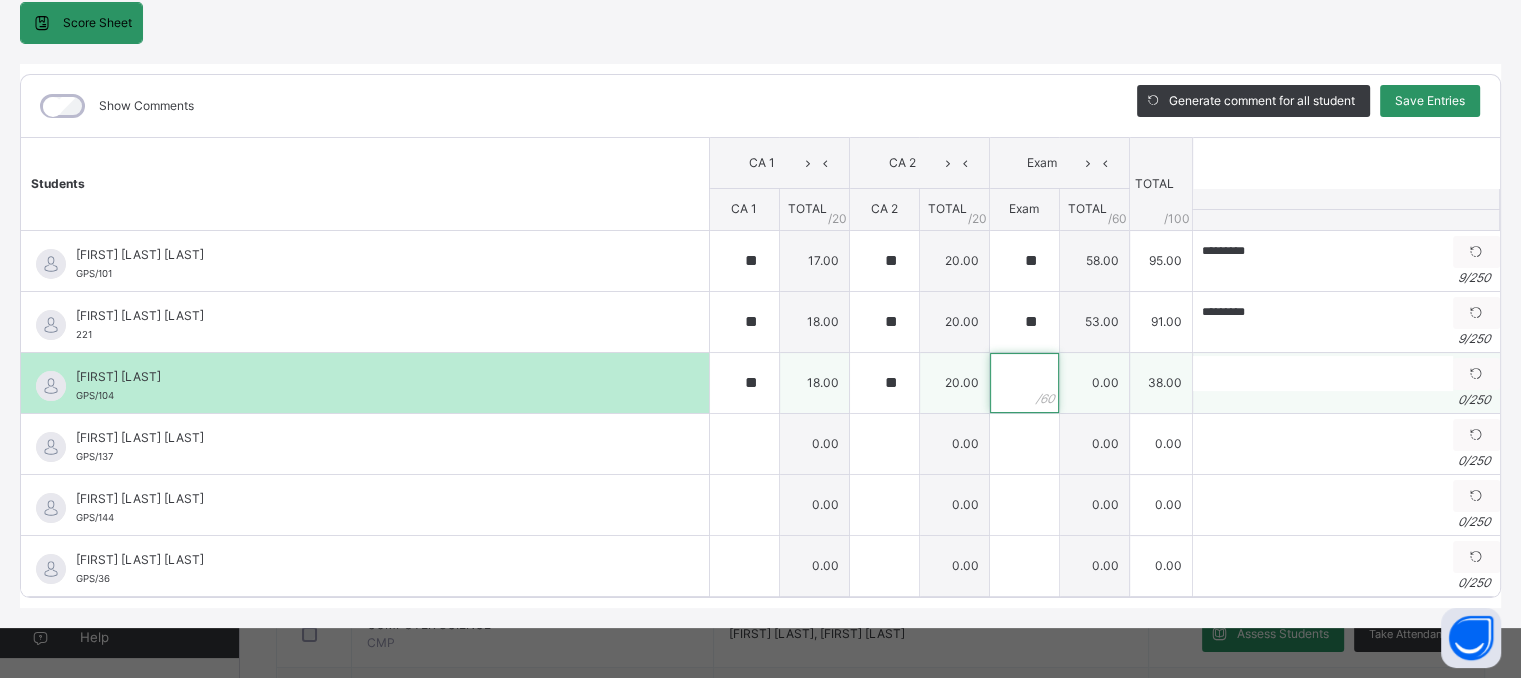 click at bounding box center (1024, 383) 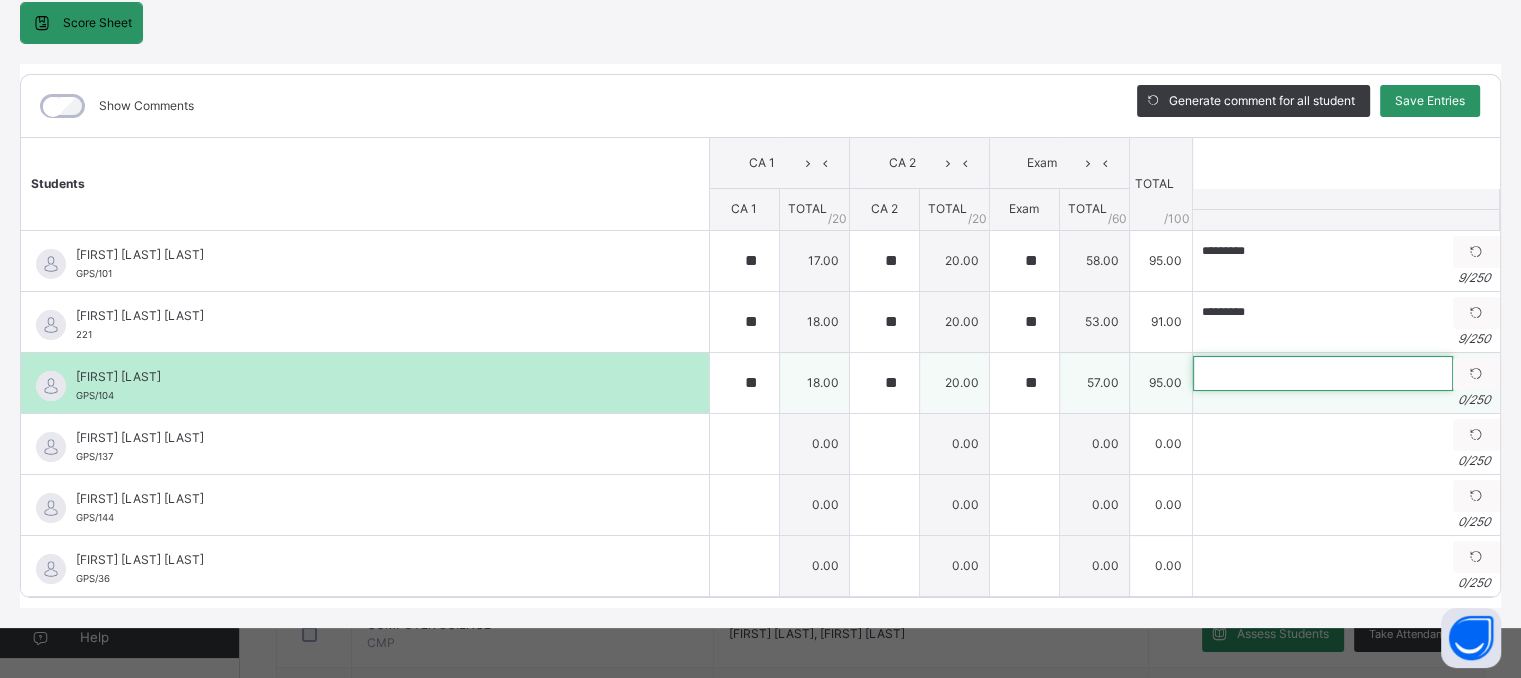 click at bounding box center (1323, 373) 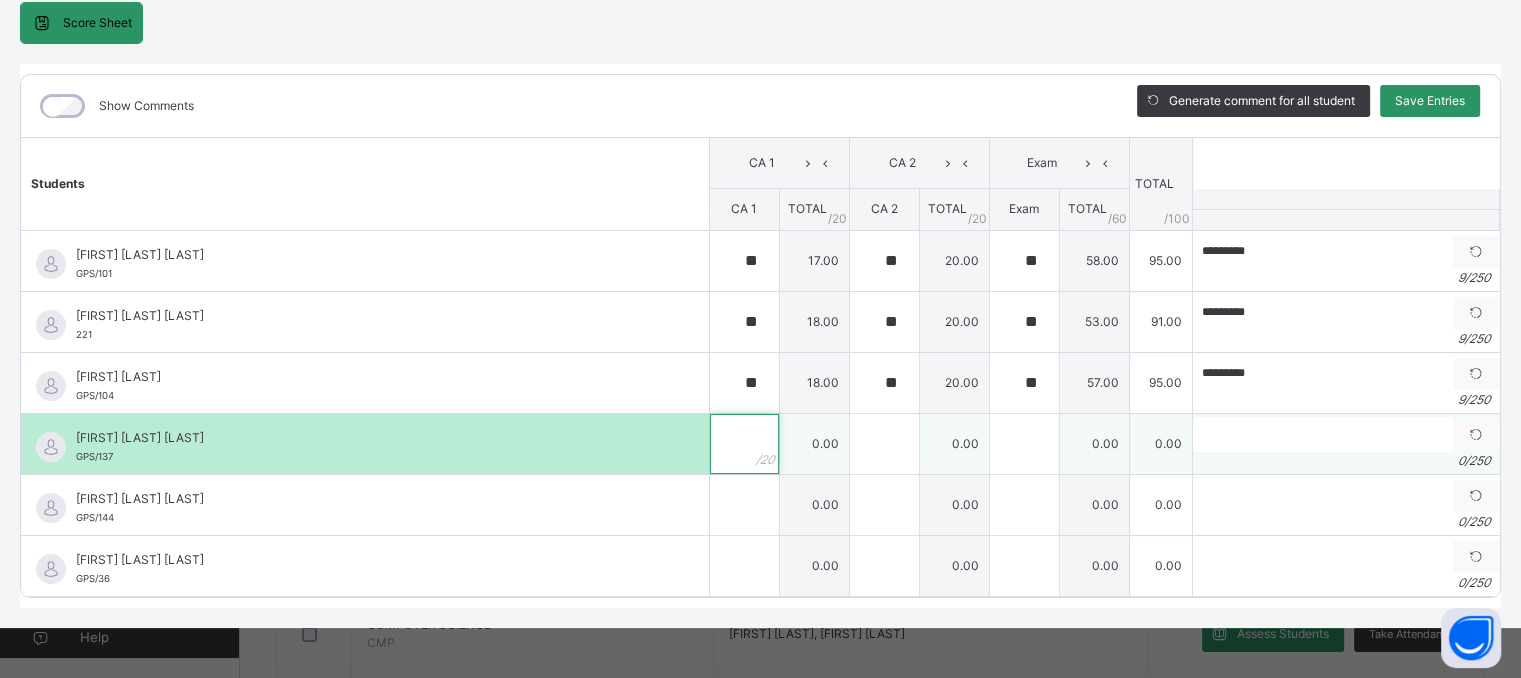 click at bounding box center (744, 444) 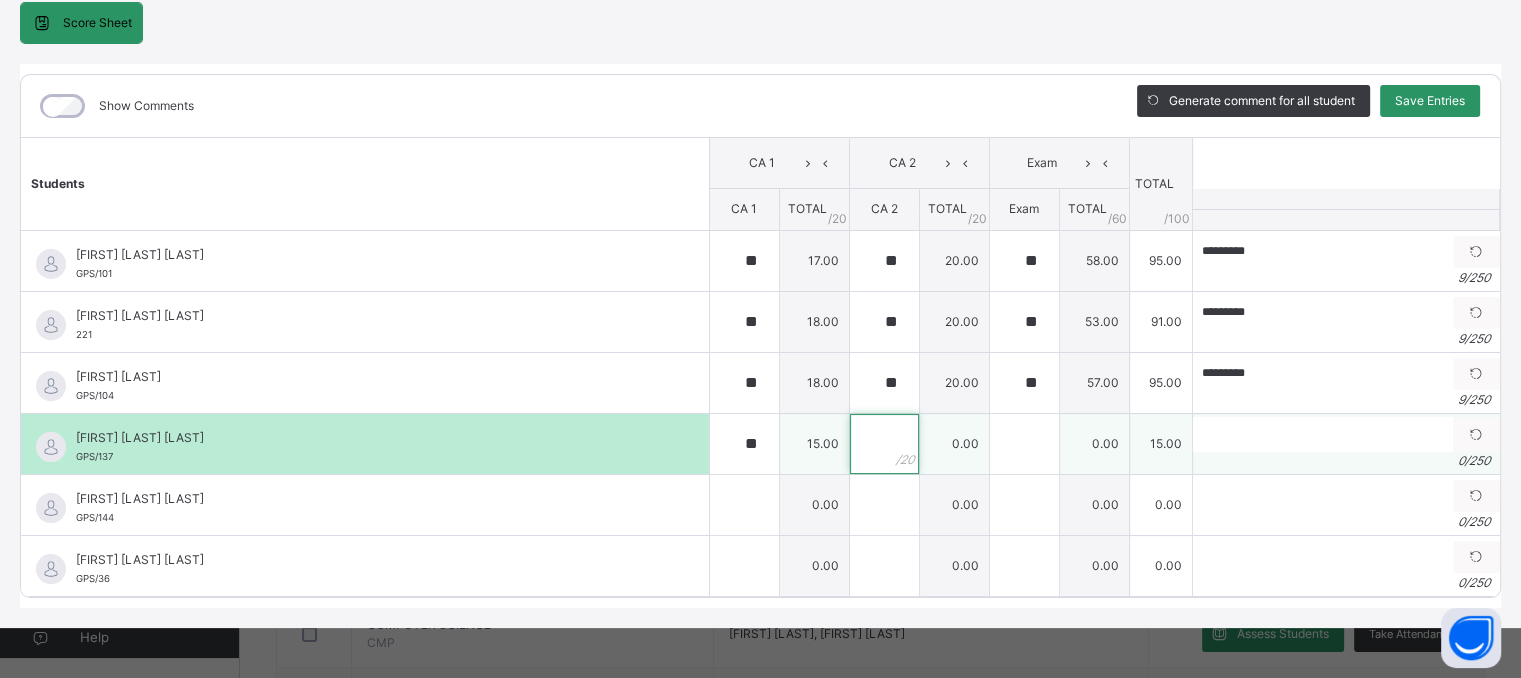 click at bounding box center (884, 444) 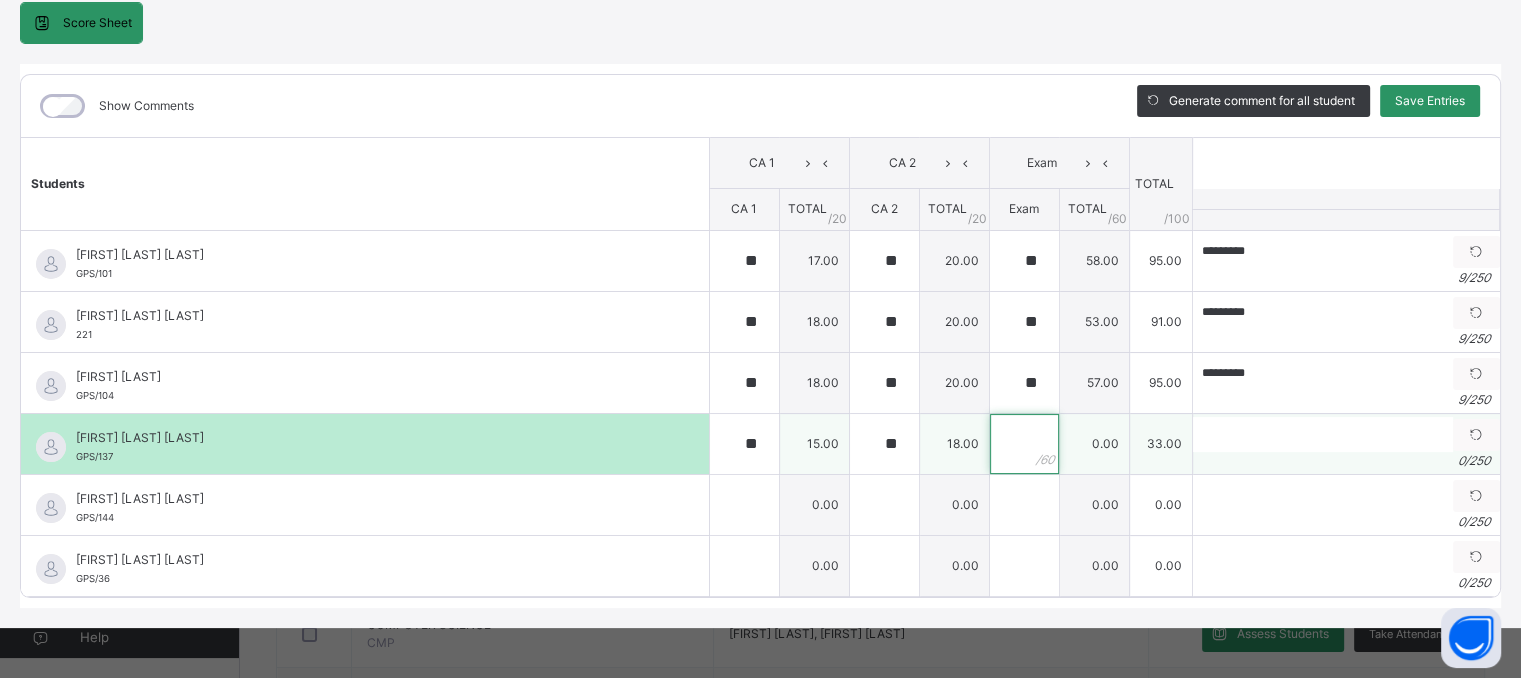 click at bounding box center (1024, 444) 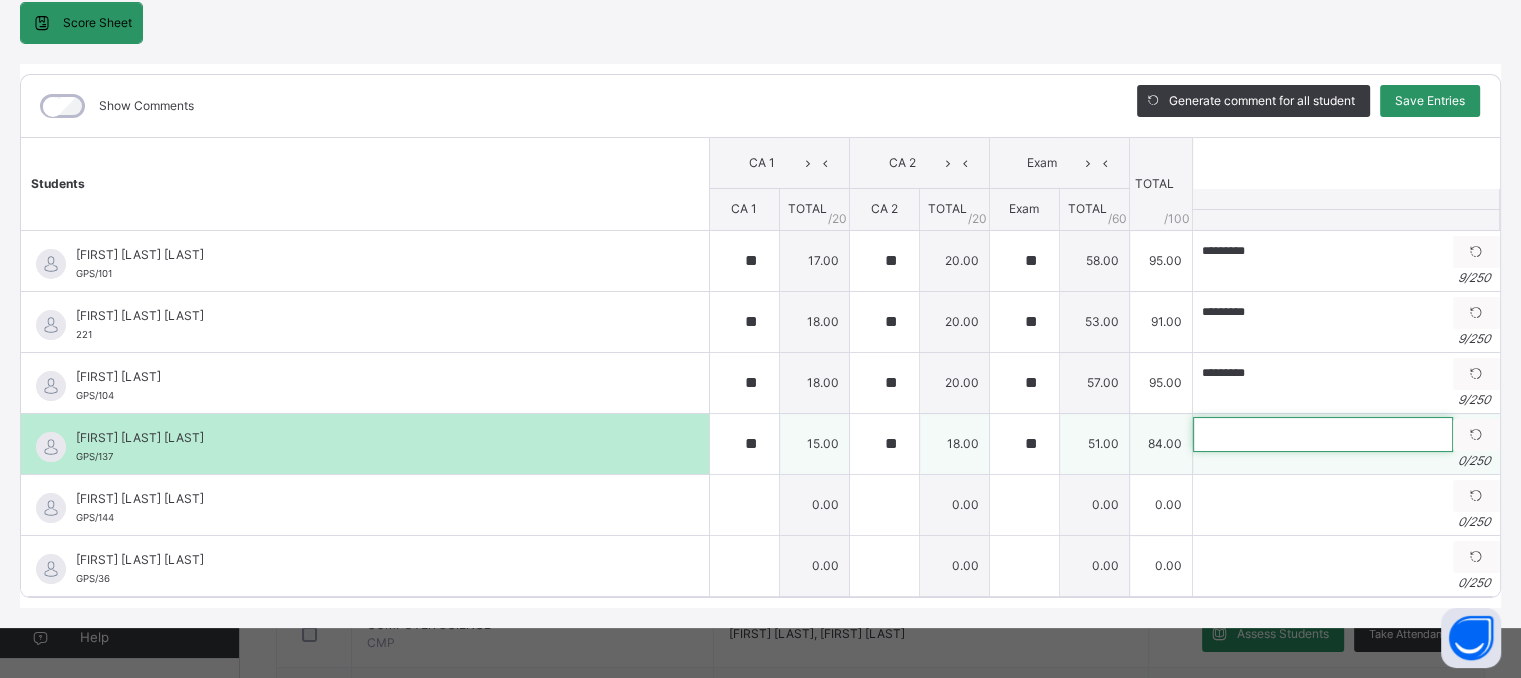 click at bounding box center (1323, 434) 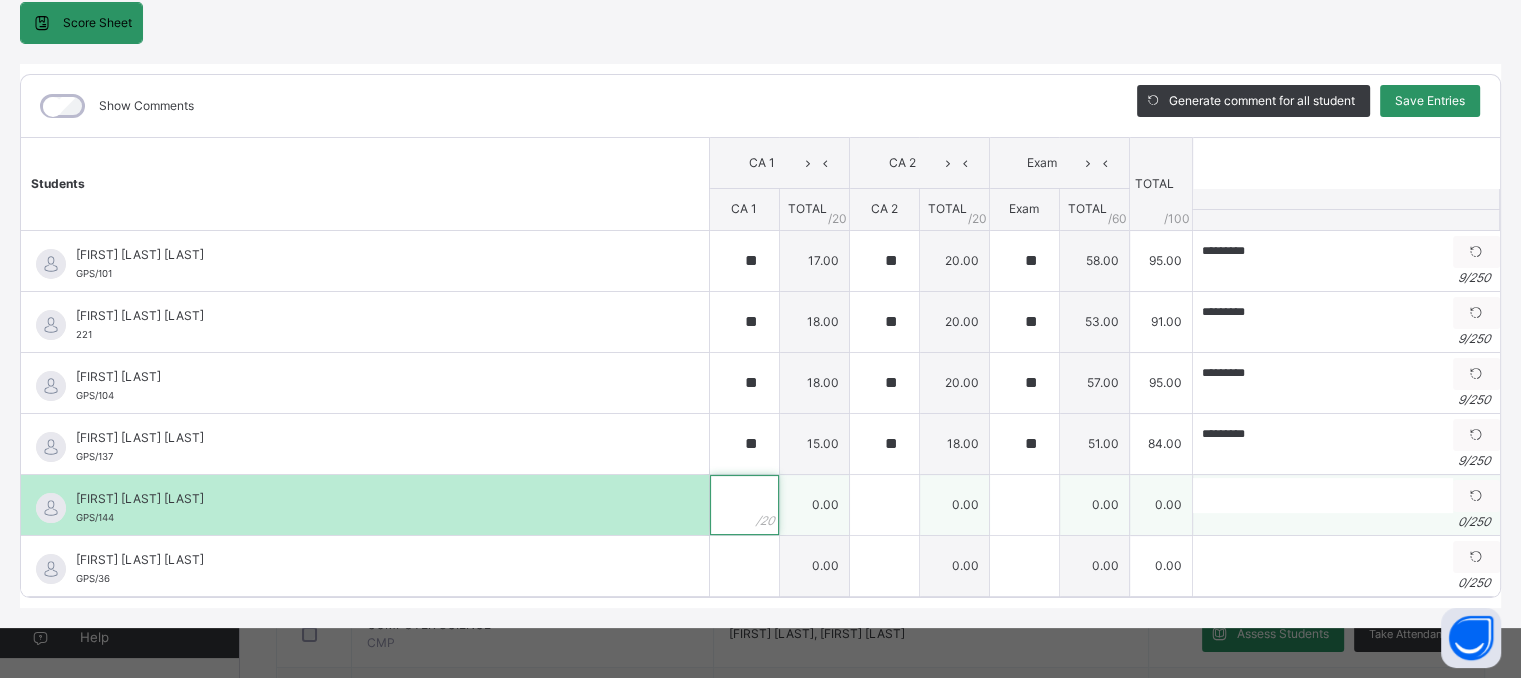 click at bounding box center [744, 505] 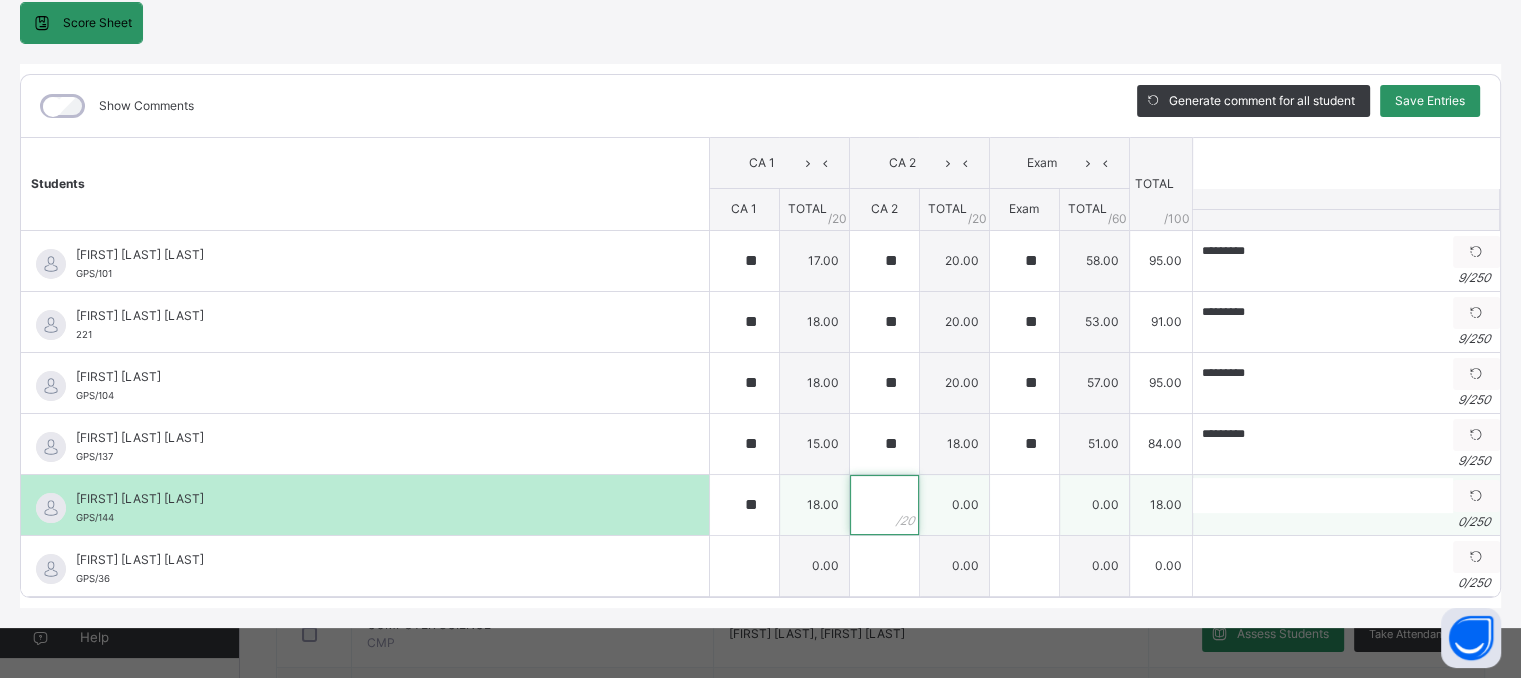 click at bounding box center [884, 505] 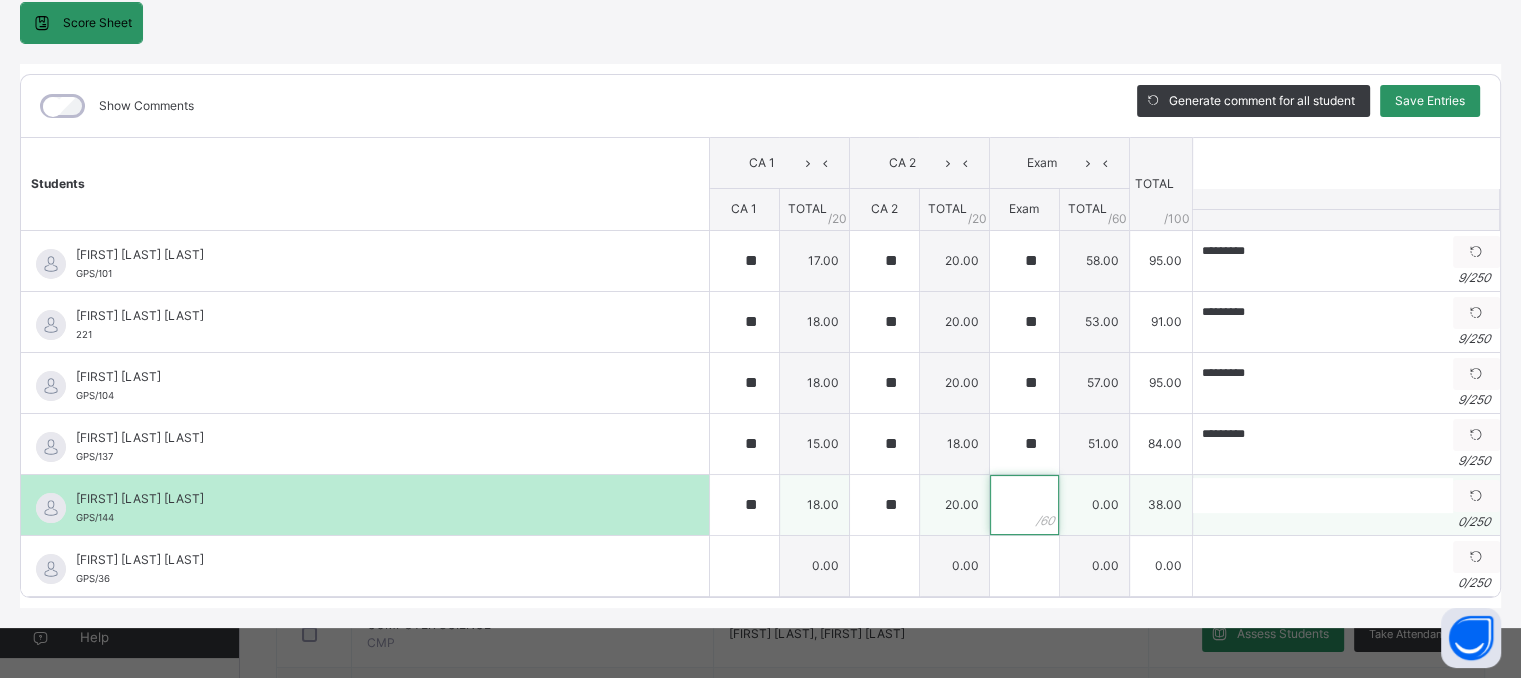 click at bounding box center (1024, 505) 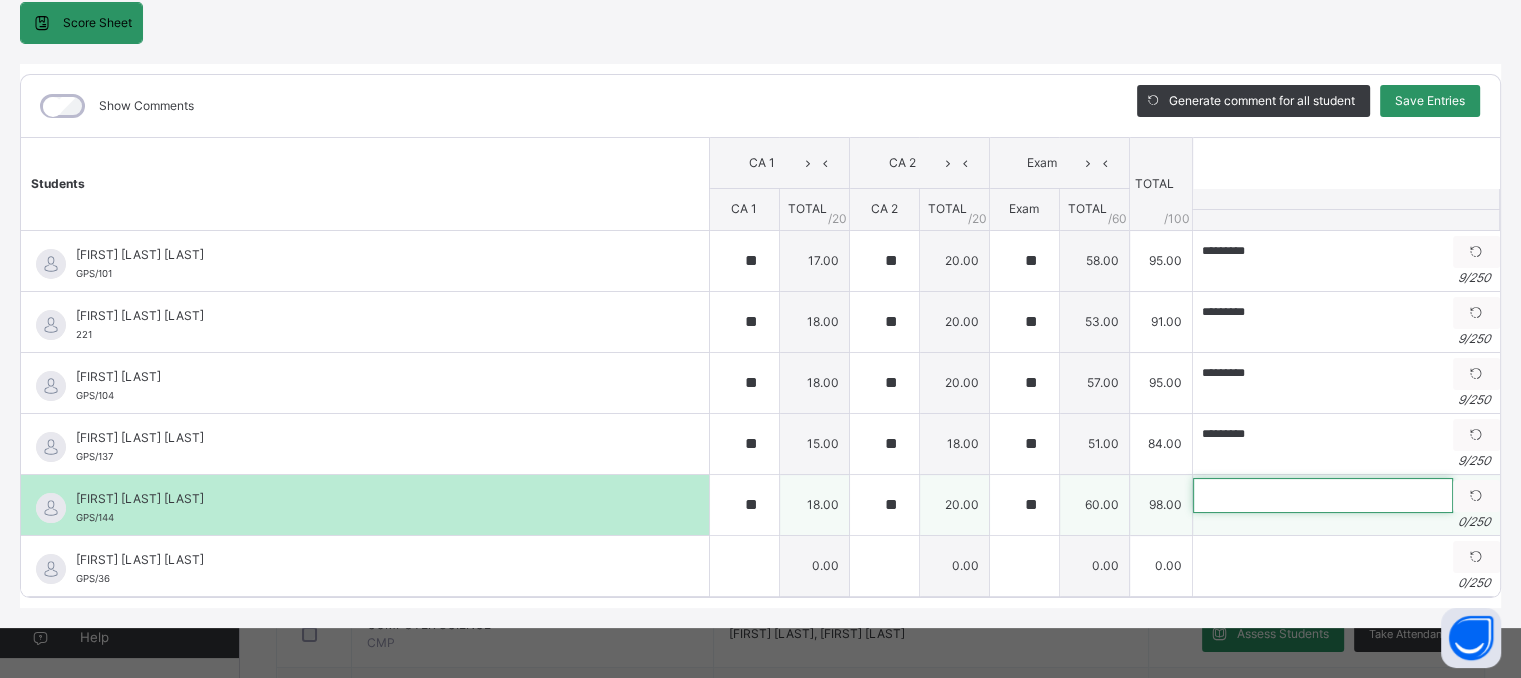 click at bounding box center [1323, 495] 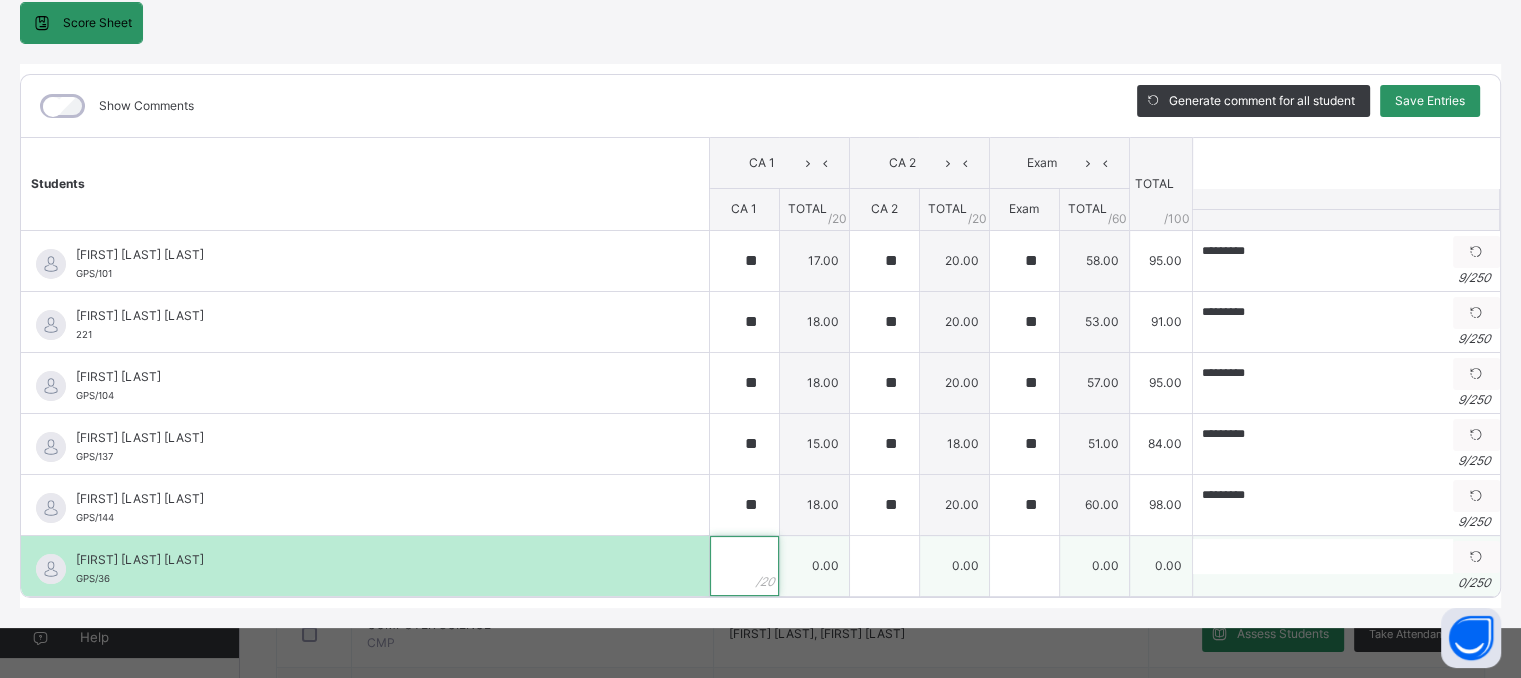 click at bounding box center (744, 566) 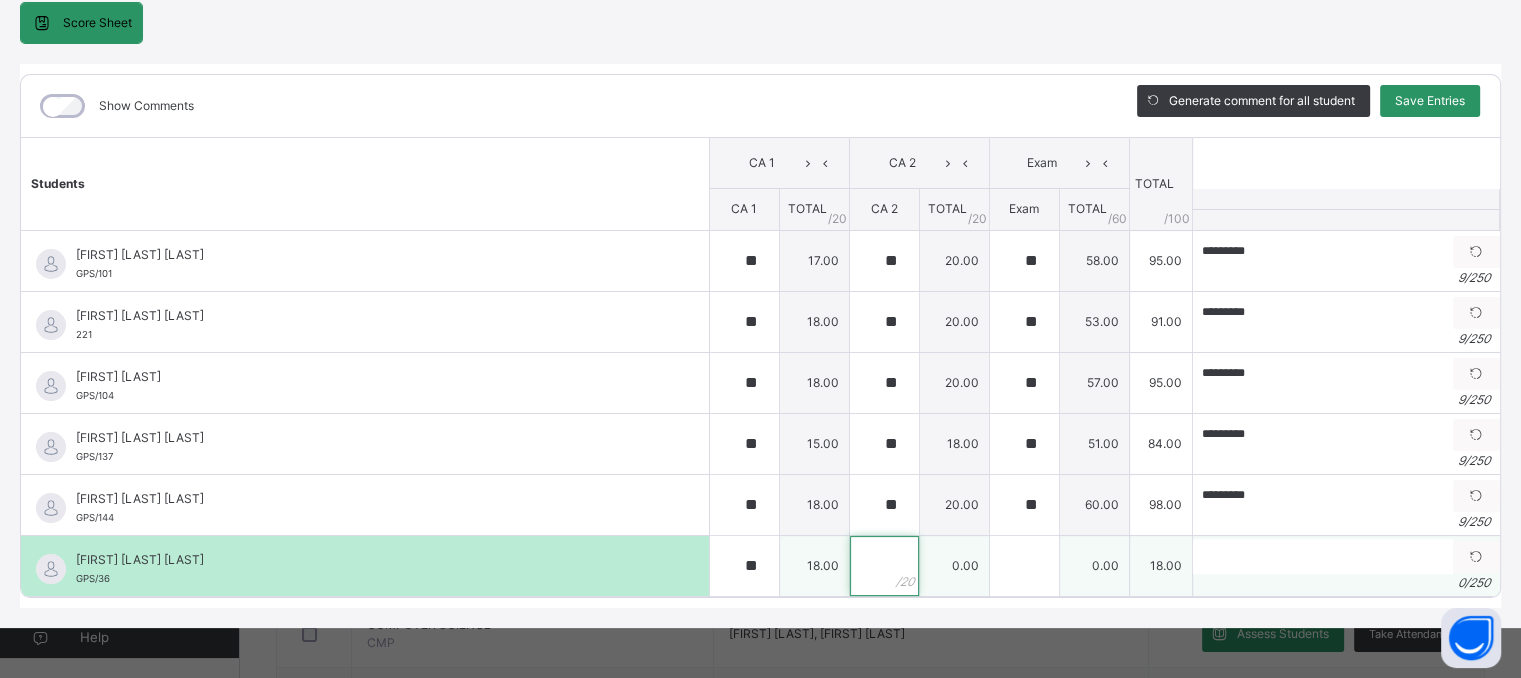 click at bounding box center (884, 566) 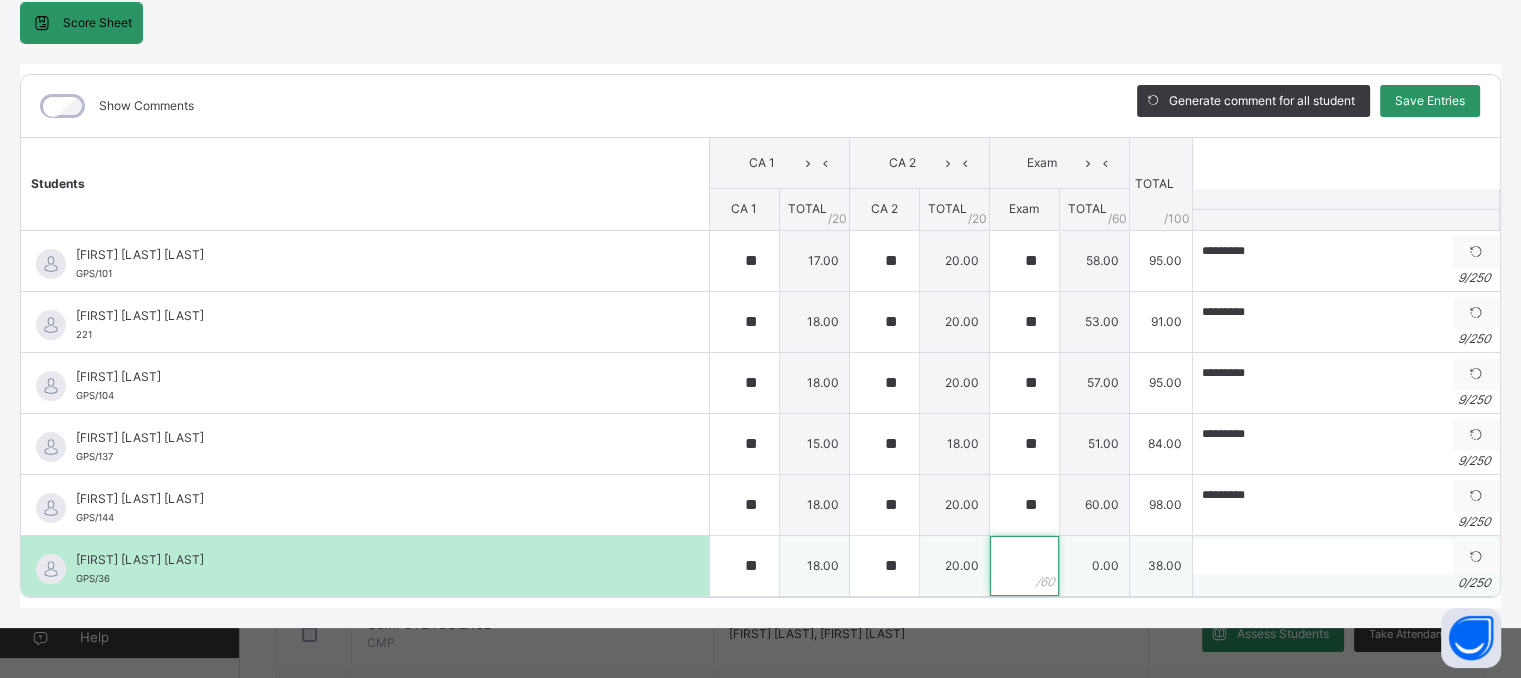 click at bounding box center [1024, 566] 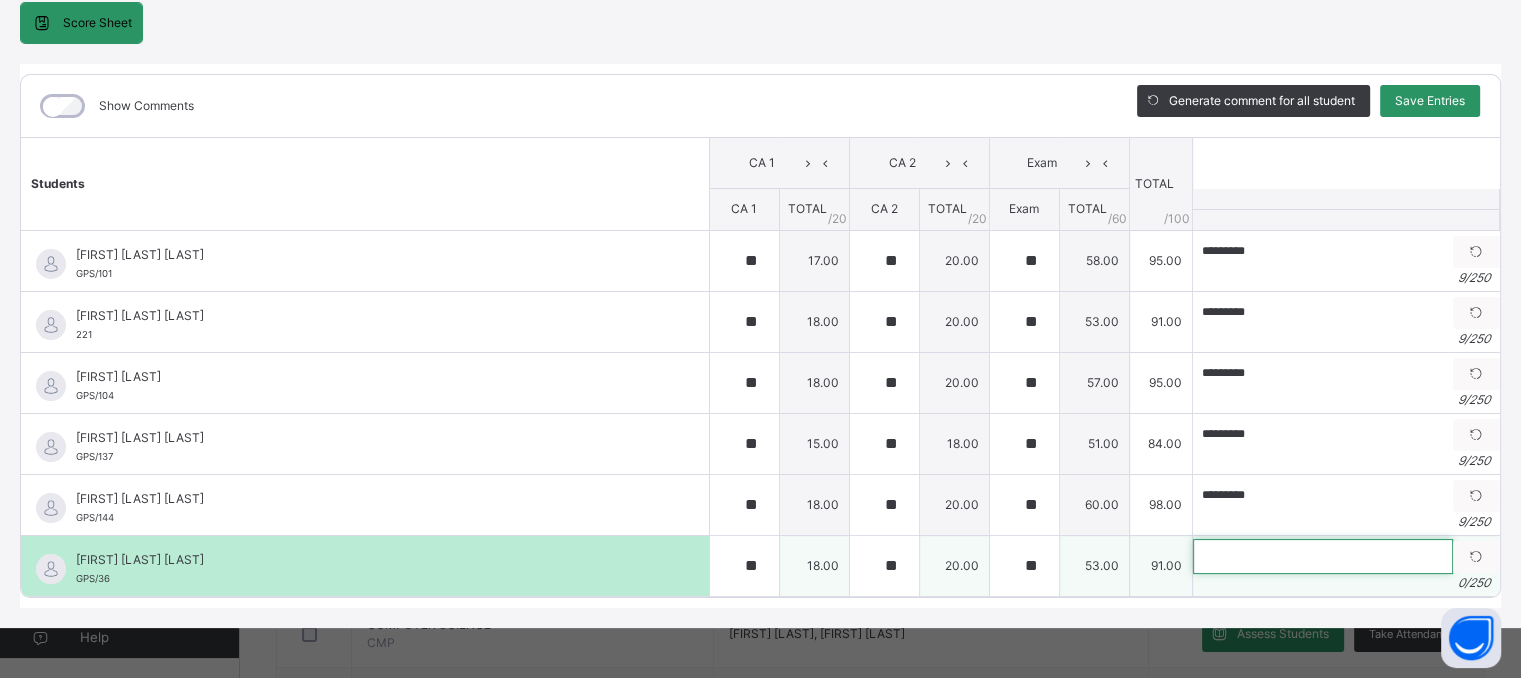 click at bounding box center [1323, 556] 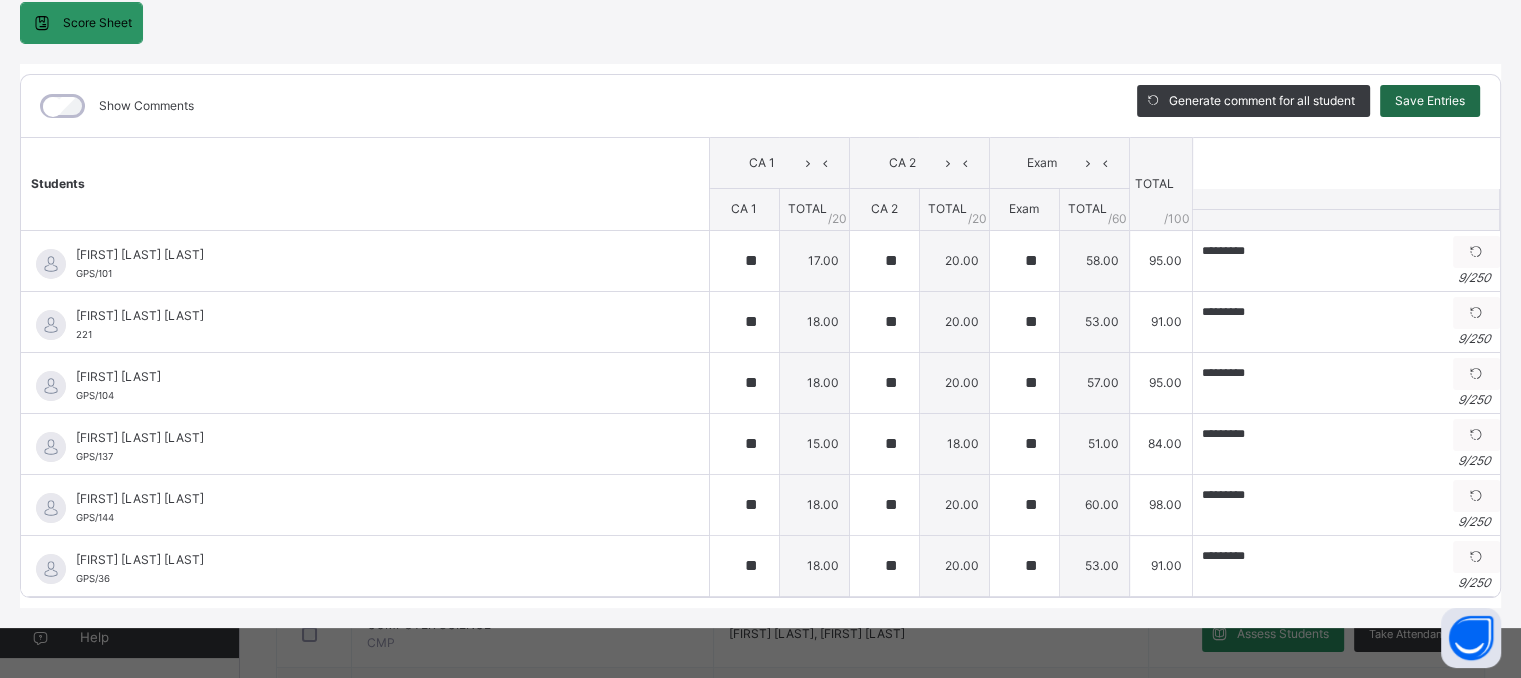 click on "Save Entries" at bounding box center [1430, 101] 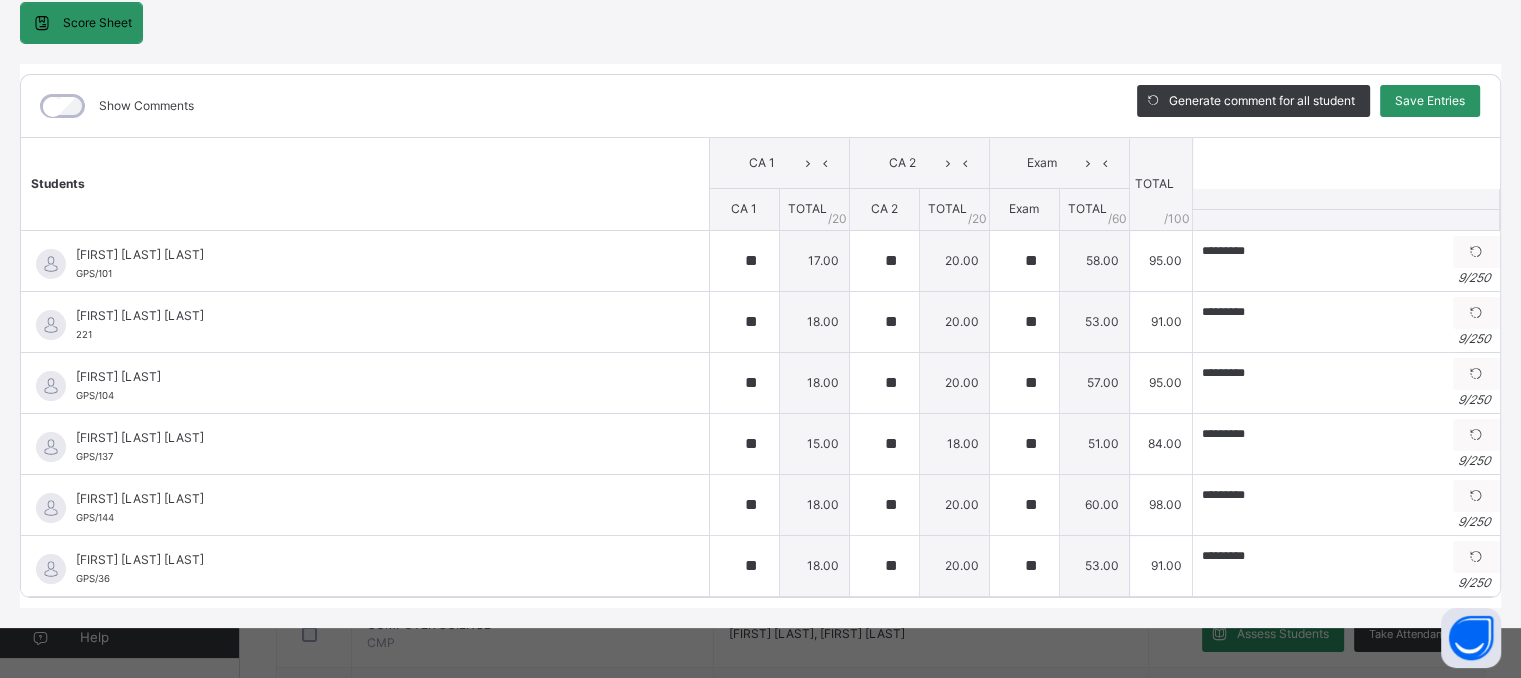 click on "Grade IV   B :   Computer Online Actions  Download Empty Score Sheet  Upload/map score sheet Subject  Computer GRACEY PRIVATE SCHOOL Date: 7th Aug 2025, 11:00:56 am Score Sheet Score Sheet Show Comments   Generate comment for all student   Save Entries Class Level:  Grade IV   B Subject:  Computer Session:  2024/2025 Session Session:  3RD TERM Students CA 1 CA 2 Exam TOTAL /100 Comment CA 1 TOTAL / 20 CA 2 TOTAL / 20 Exam TOTAL / 60  ERIOLUWA  FREDERICK AYOKUNNUMI GPS/101  ERIOLUWA  FREDERICK AYOKUNNUMI GPS/101 ** 17.00 ** 20.00 ** 58.00 95.00 ********* Generate comment 9 / 250   ×   Subject Teacher’s Comment Generate and see in full the comment developed by the AI with an option to regenerate the comment JS  ERIOLUWA  FREDERICK AYOKUNNUMI   GPS/101   Total 95.00  / 100.00 Sims Bot   Regenerate     Use this comment   ALVIN DAVID OGUNDELE 221 ALVIN DAVID OGUNDELE 221 ** 18.00 ** 20.00 ** 53.00 91.00 ********* Generate comment 9 / 250   ×   Subject Teacher’s Comment JS ALVIN DAVID OGUNDELE   221   Total" at bounding box center (760, 276) 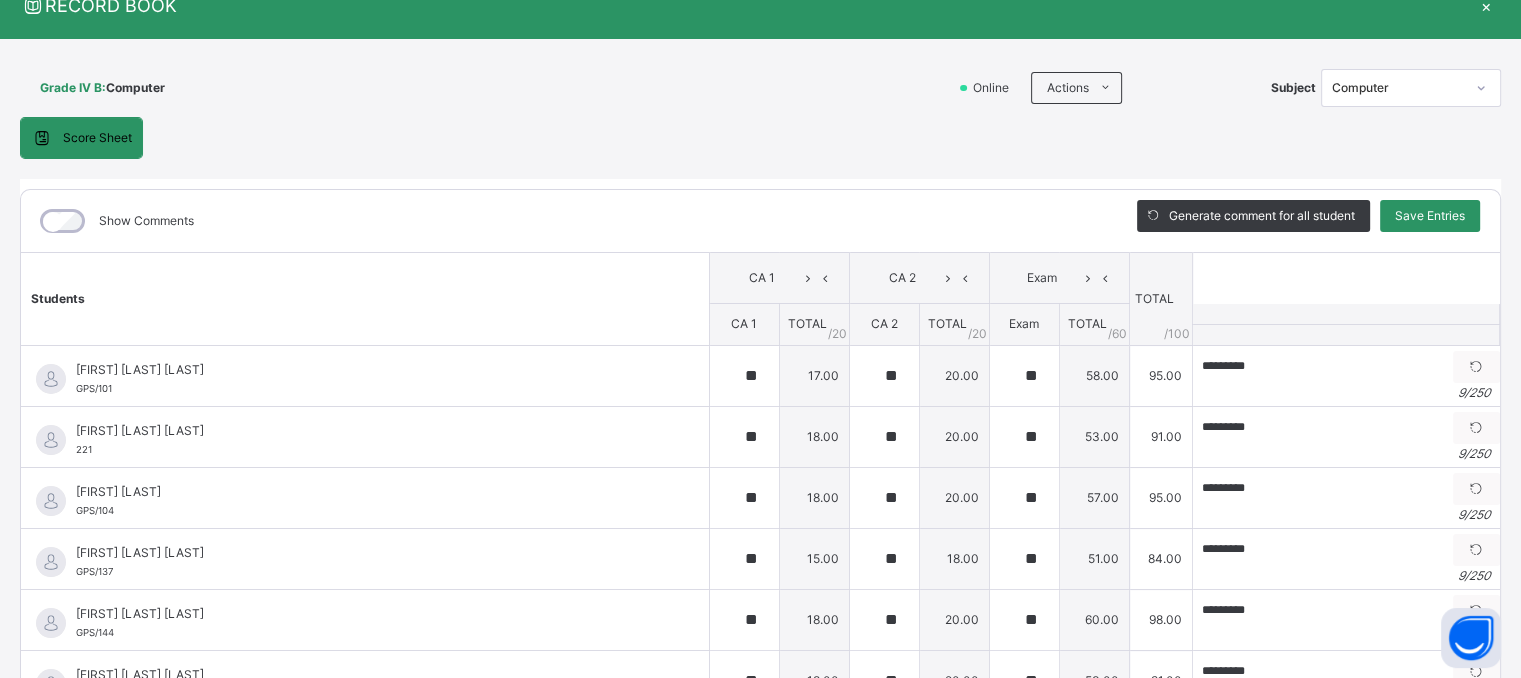 scroll, scrollTop: 74, scrollLeft: 0, axis: vertical 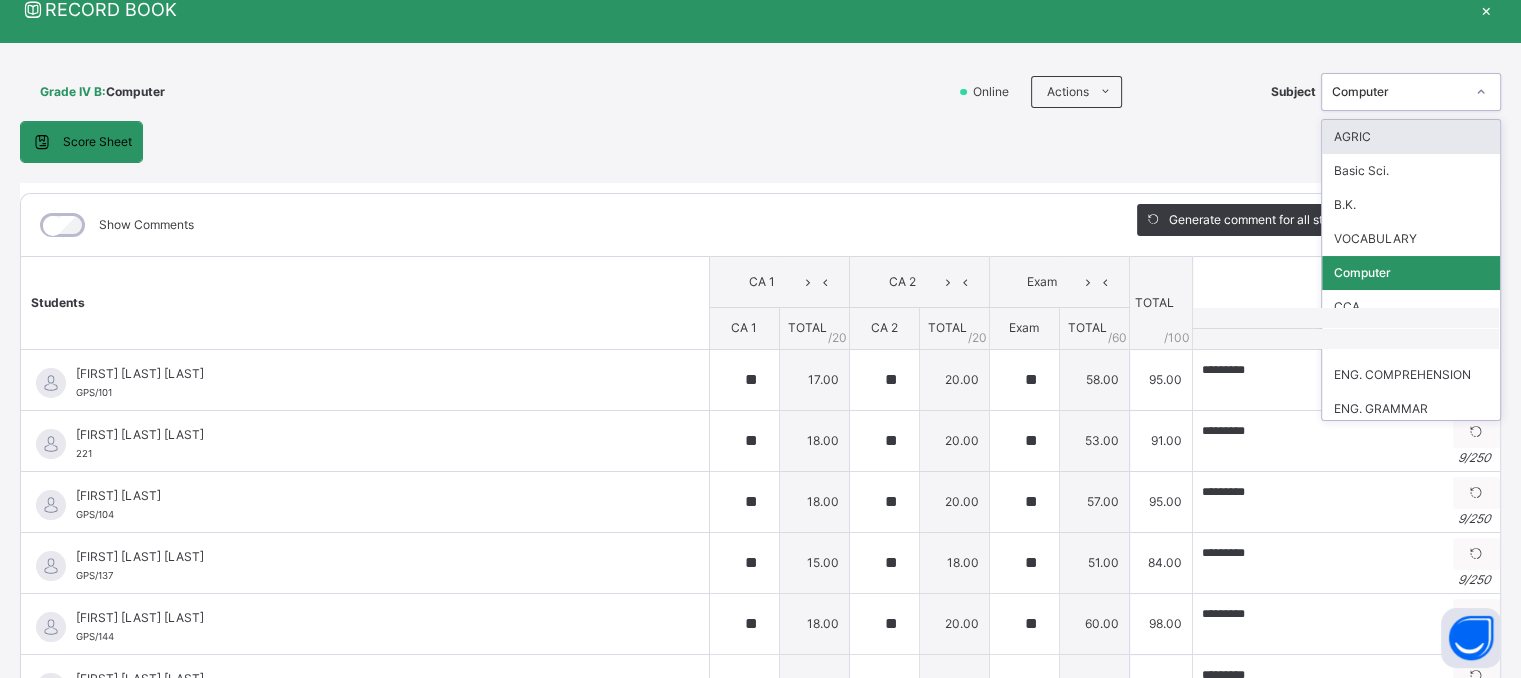 click on "Computer" at bounding box center [1398, 92] 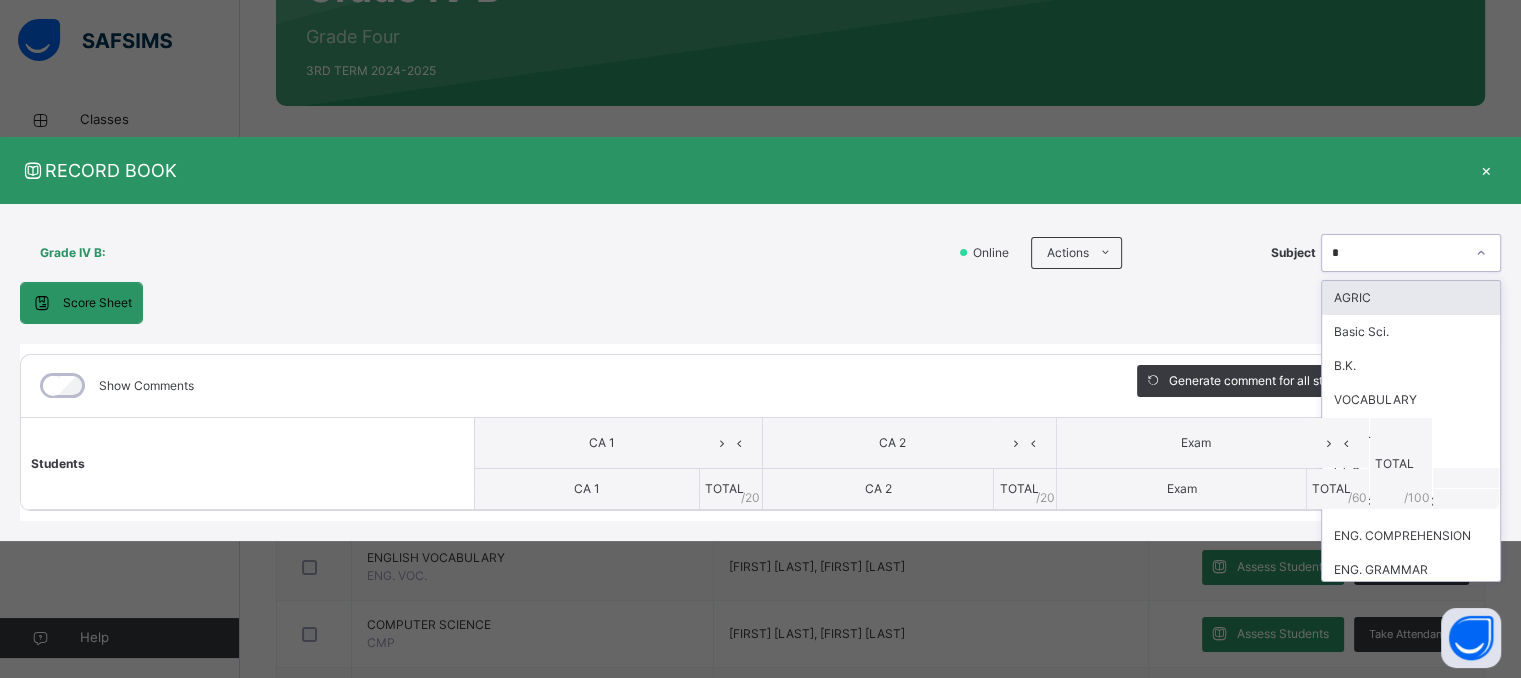 scroll, scrollTop: 0, scrollLeft: 0, axis: both 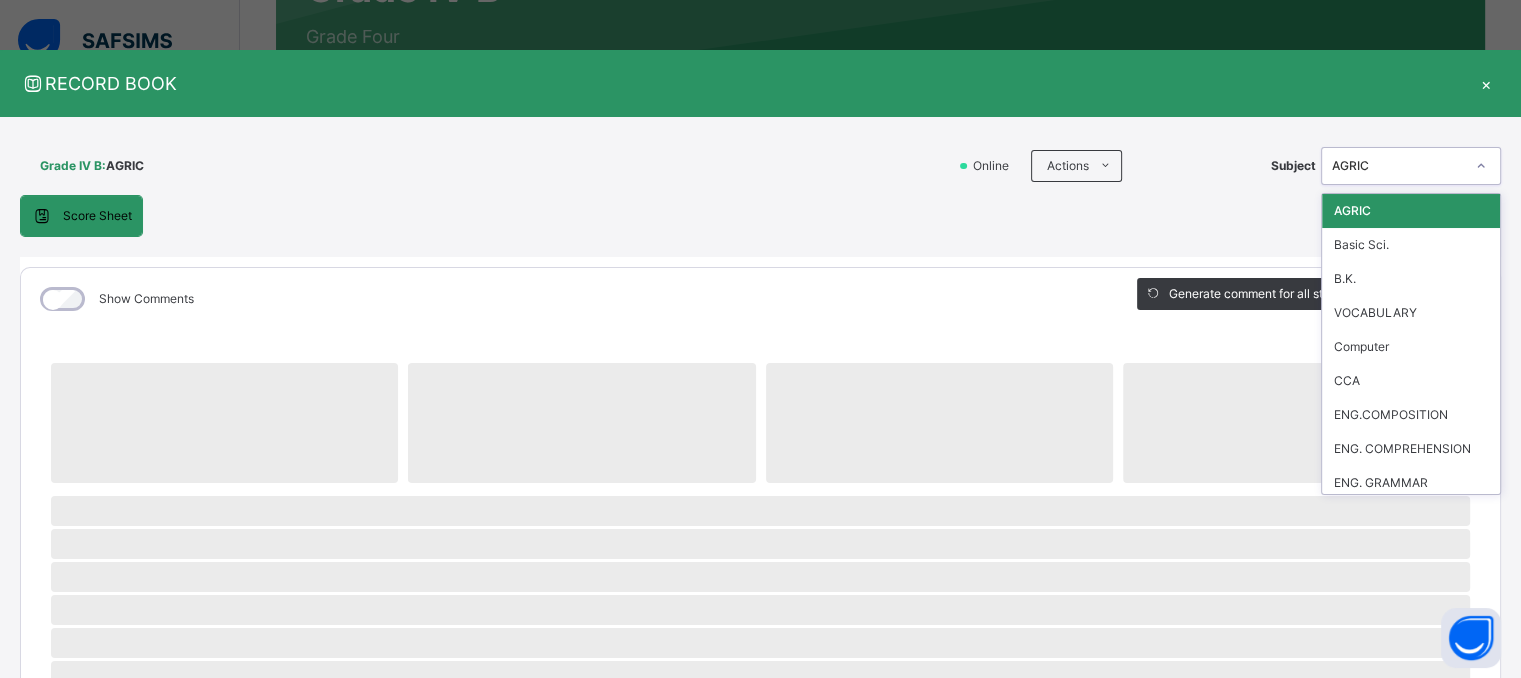 click on "AGRIC" at bounding box center [1398, 166] 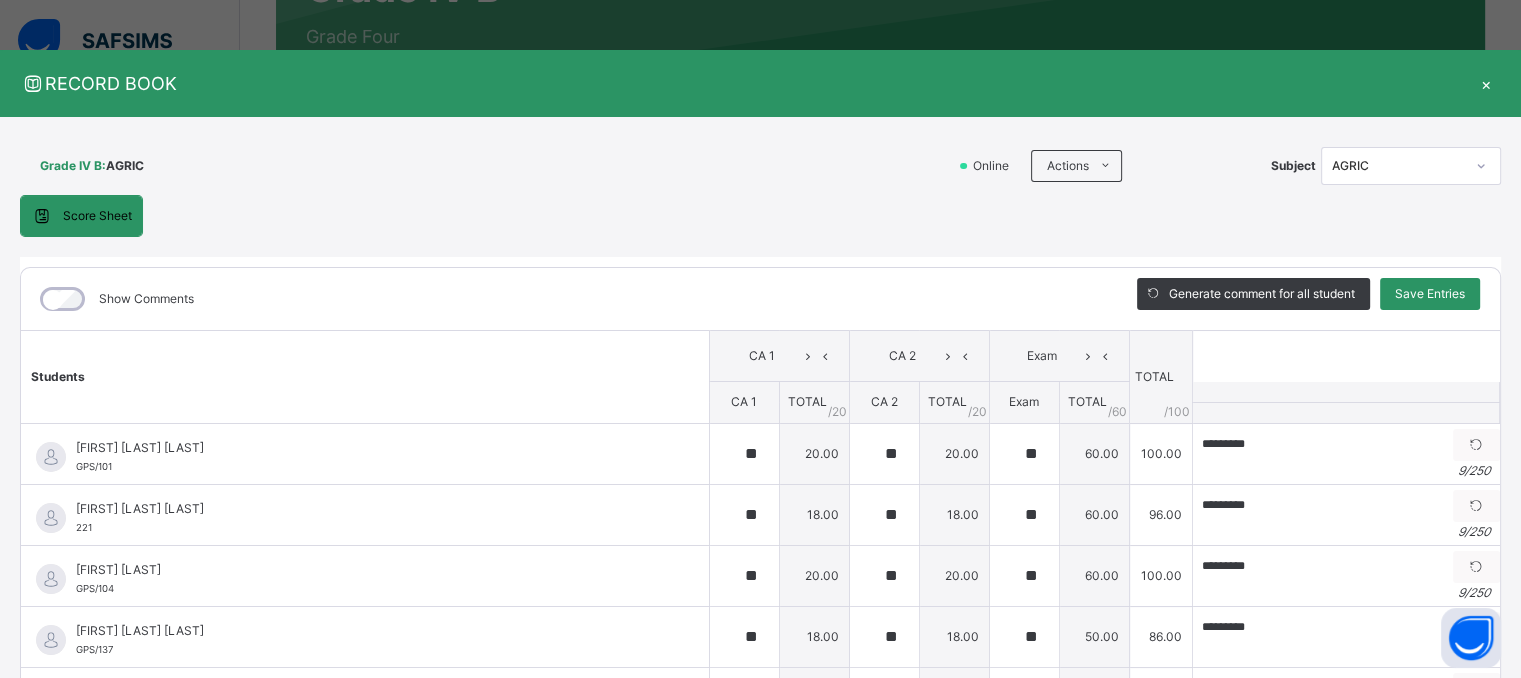 click at bounding box center [1345, 392] 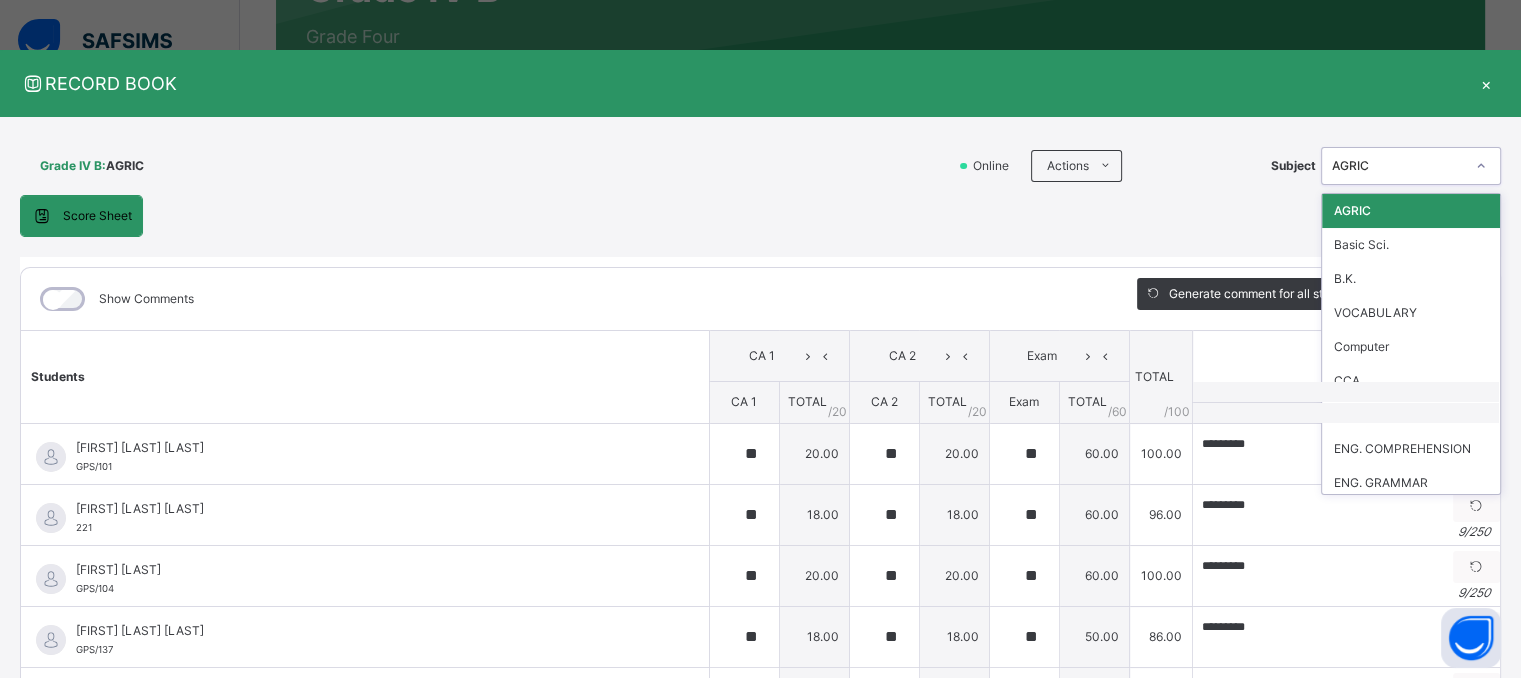 click on "AGRIC" at bounding box center (1392, 166) 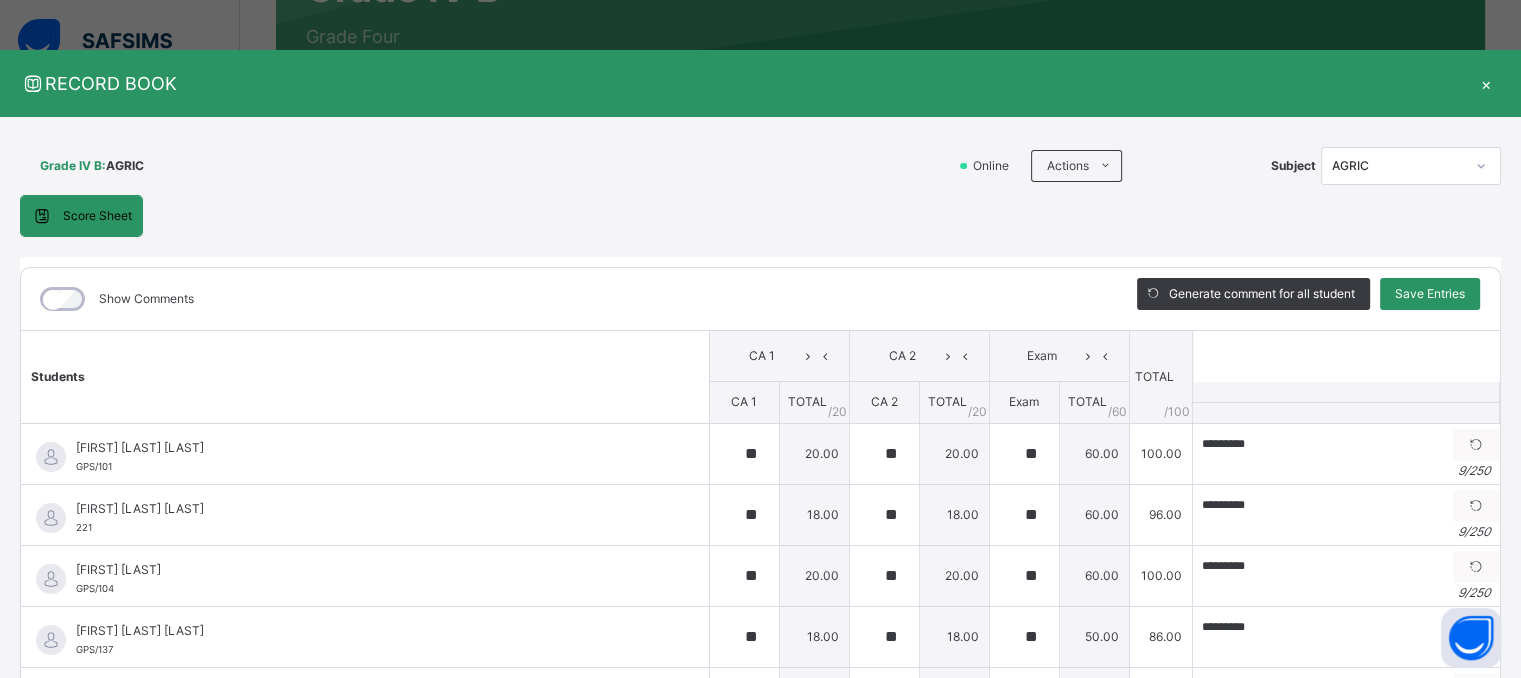 click at bounding box center [1345, 392] 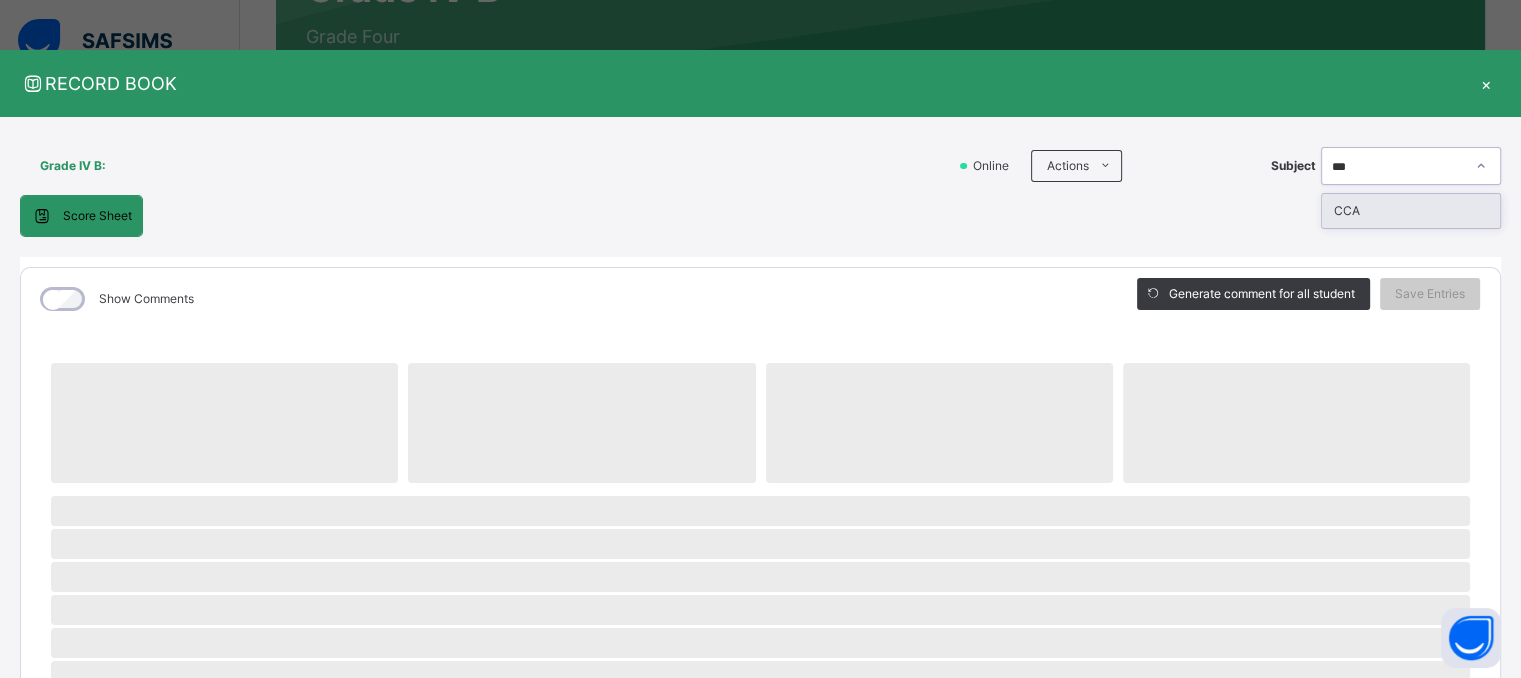 click on "CCA" at bounding box center [1411, 211] 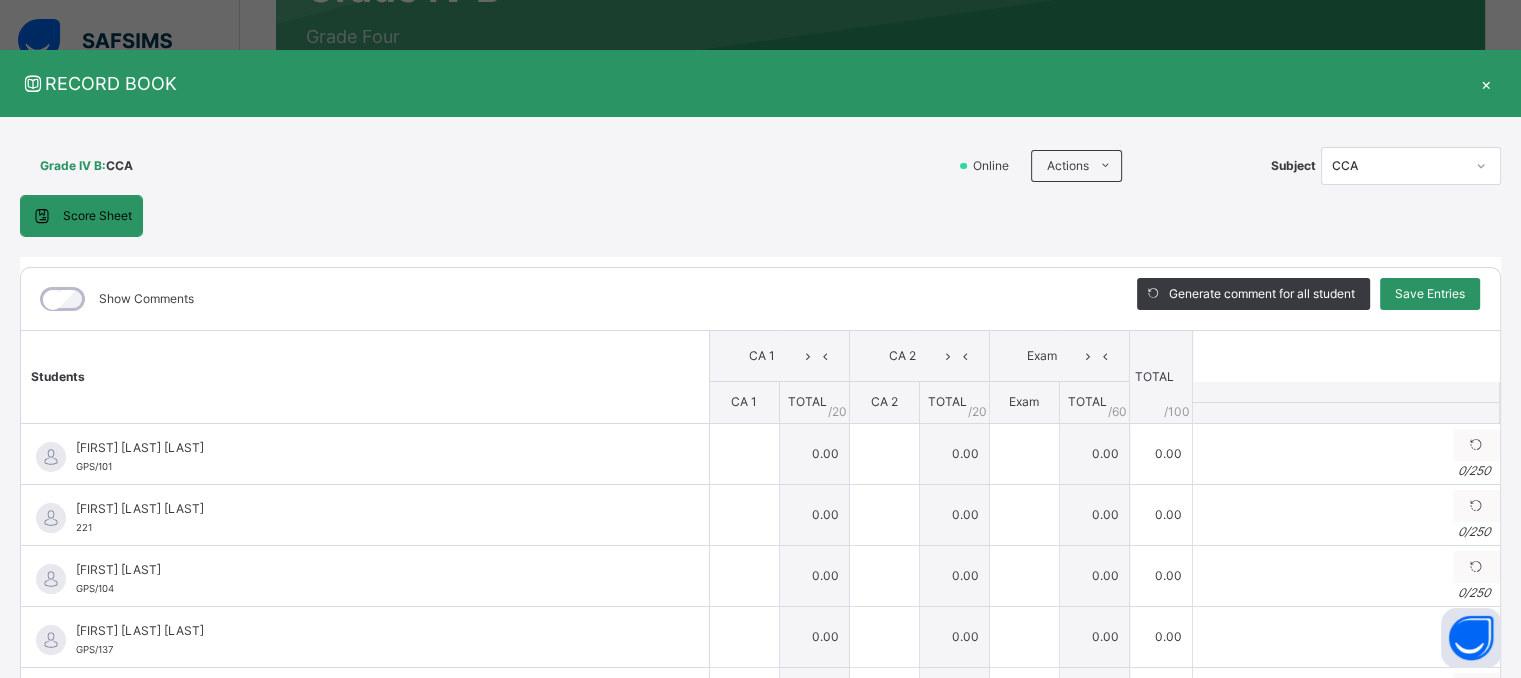 click on "Show Comments" at bounding box center (564, 299) 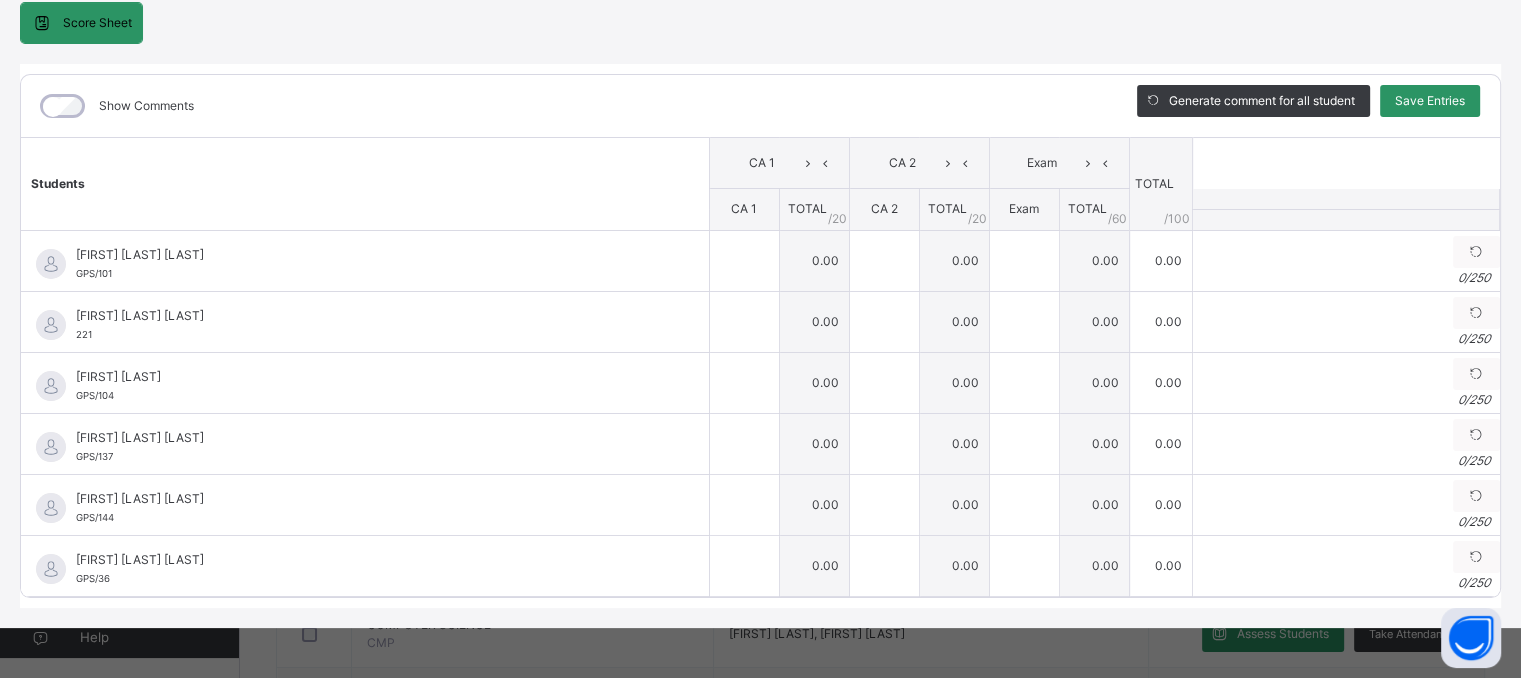scroll, scrollTop: 200, scrollLeft: 0, axis: vertical 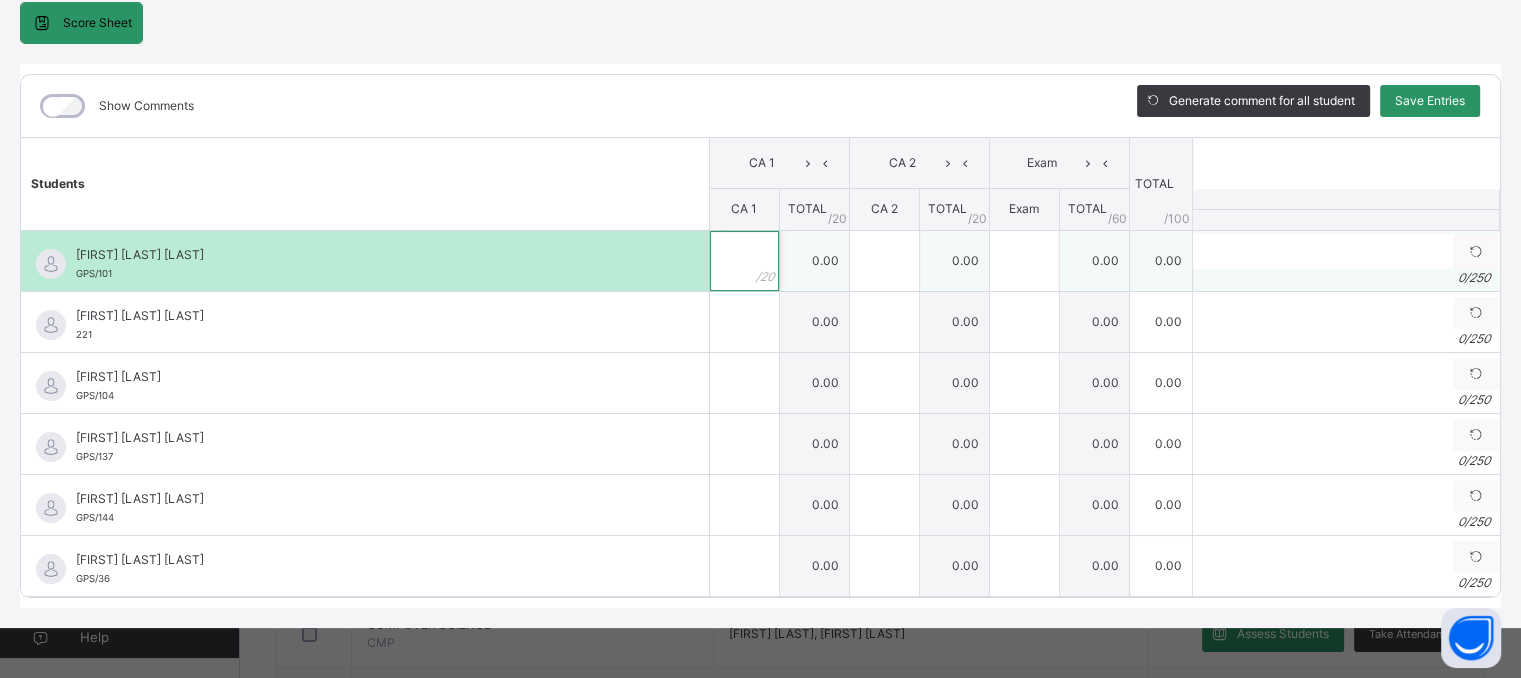 click at bounding box center (744, 261) 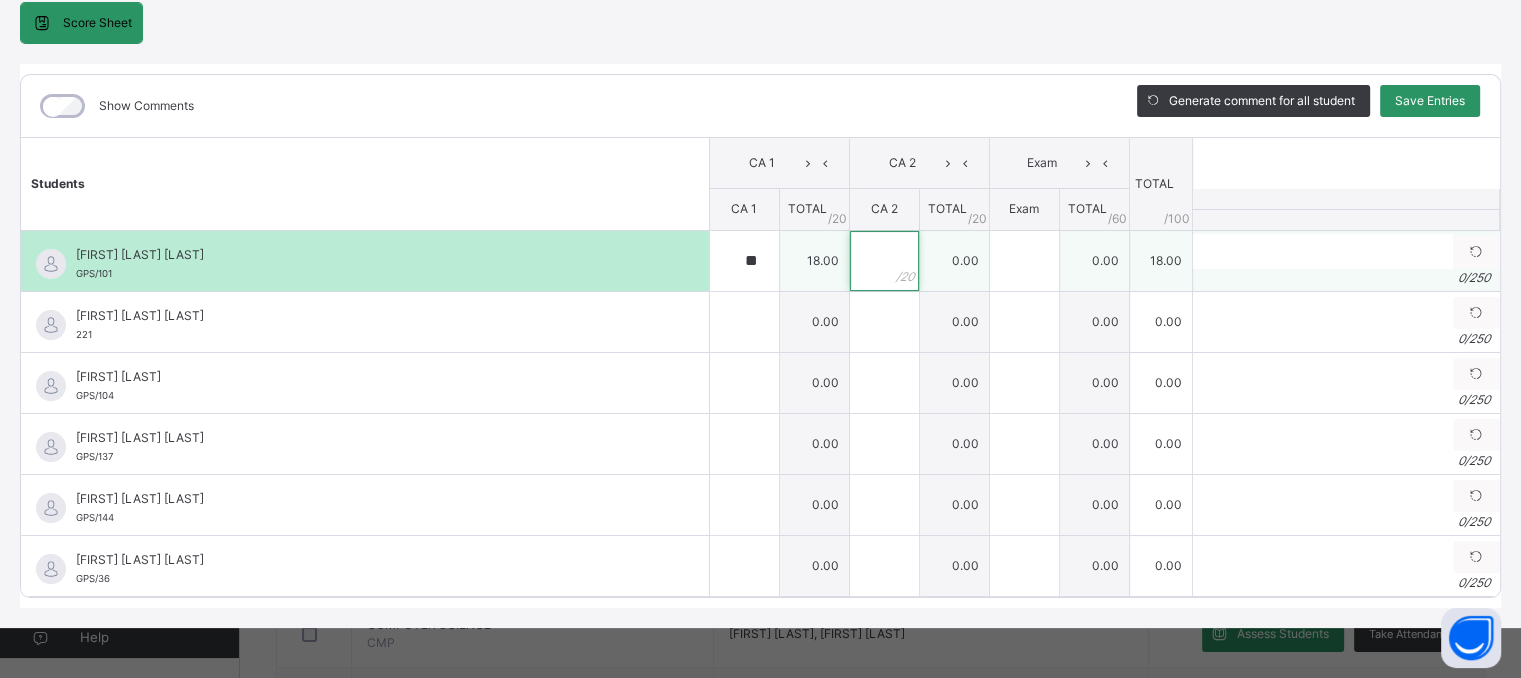 click at bounding box center [884, 261] 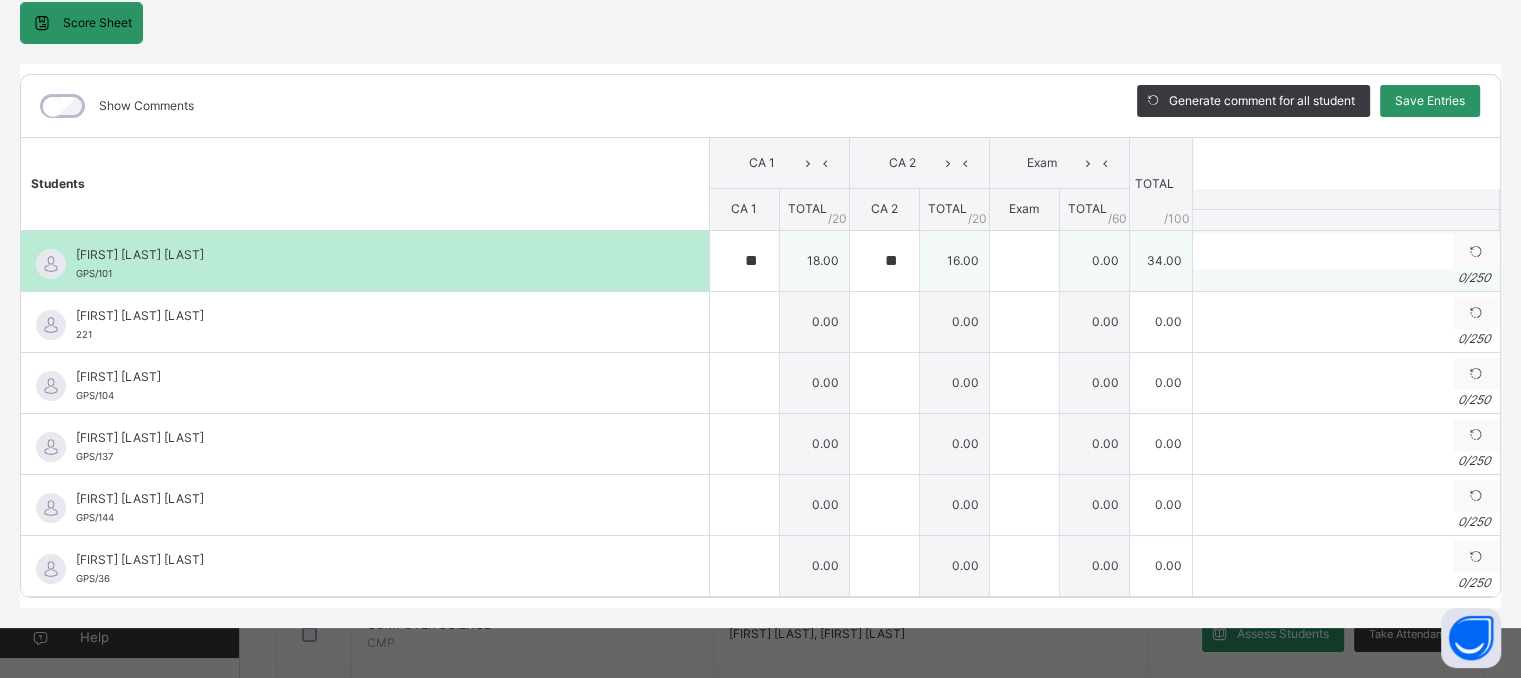 click on "16.00" at bounding box center [954, 260] 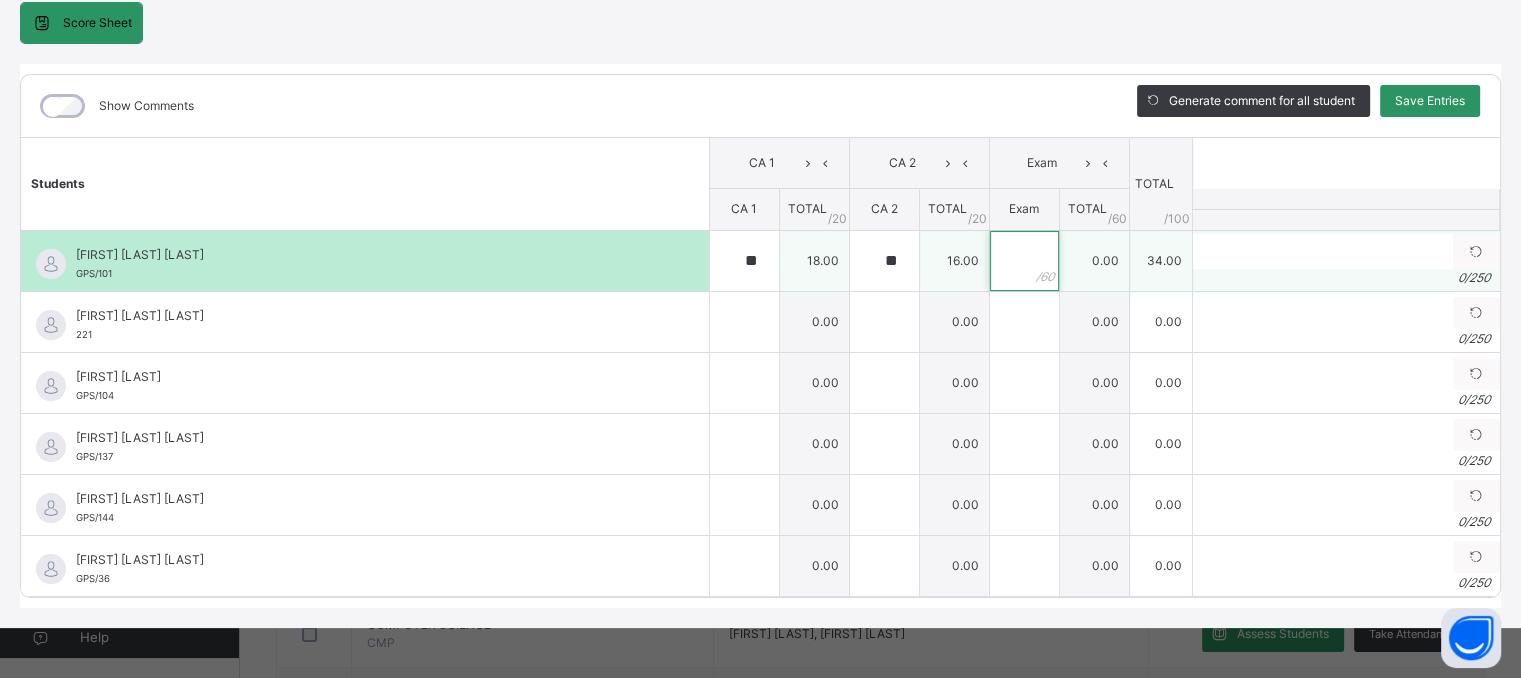 click at bounding box center (1024, 261) 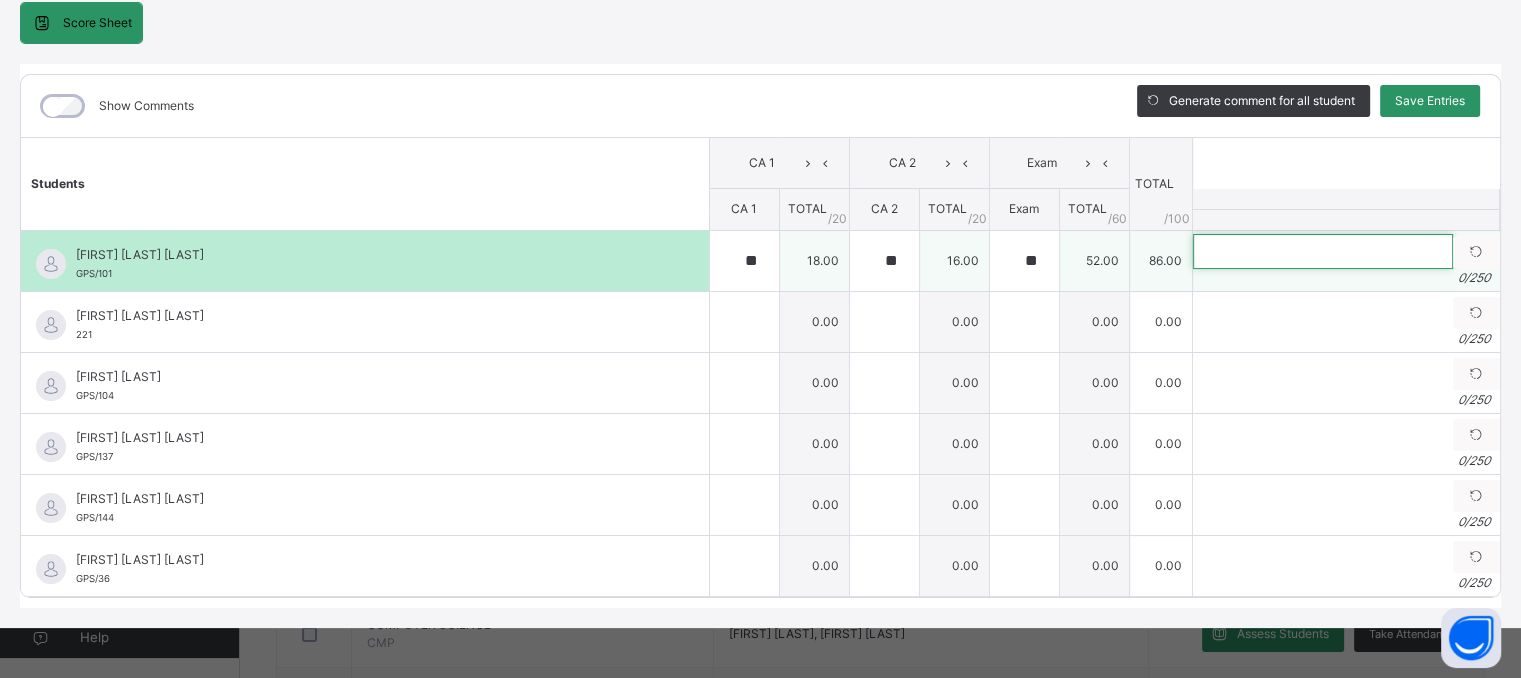 click at bounding box center (1323, 251) 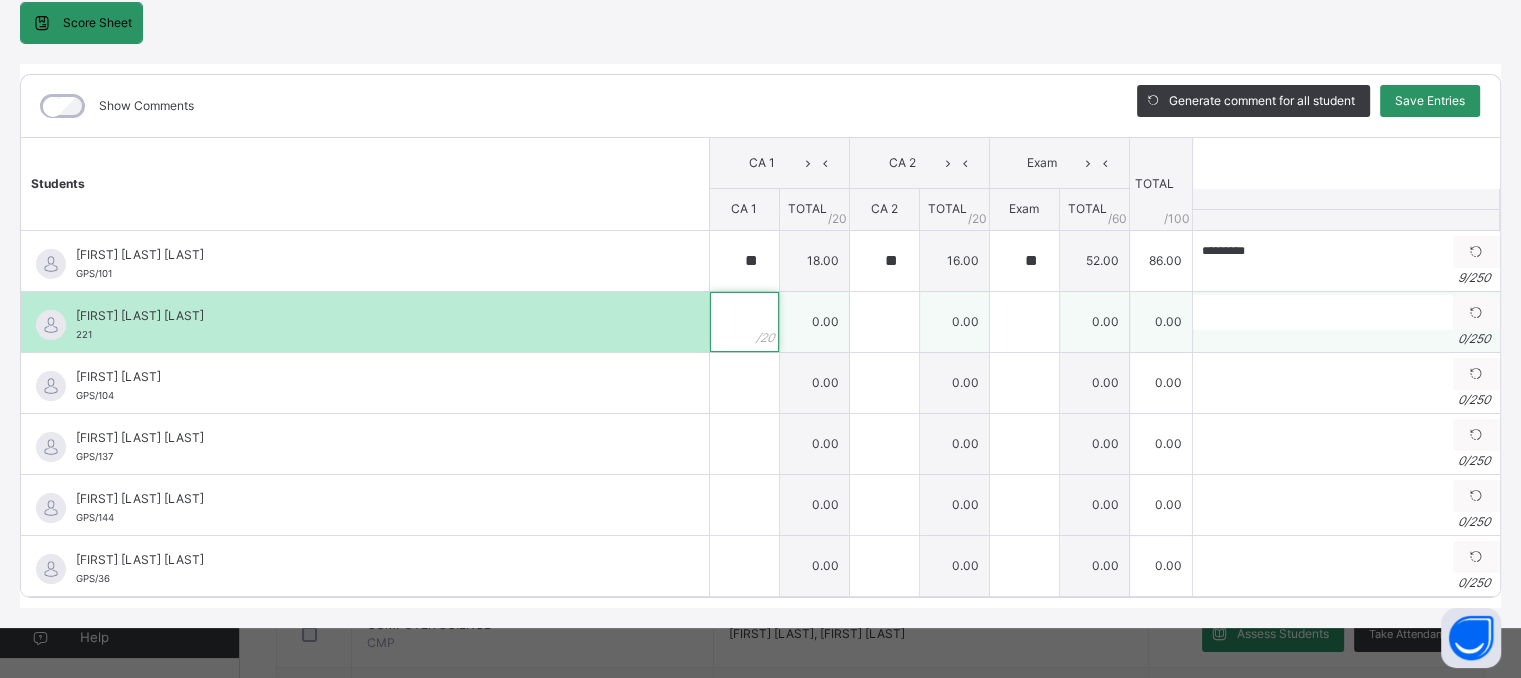 click at bounding box center (744, 322) 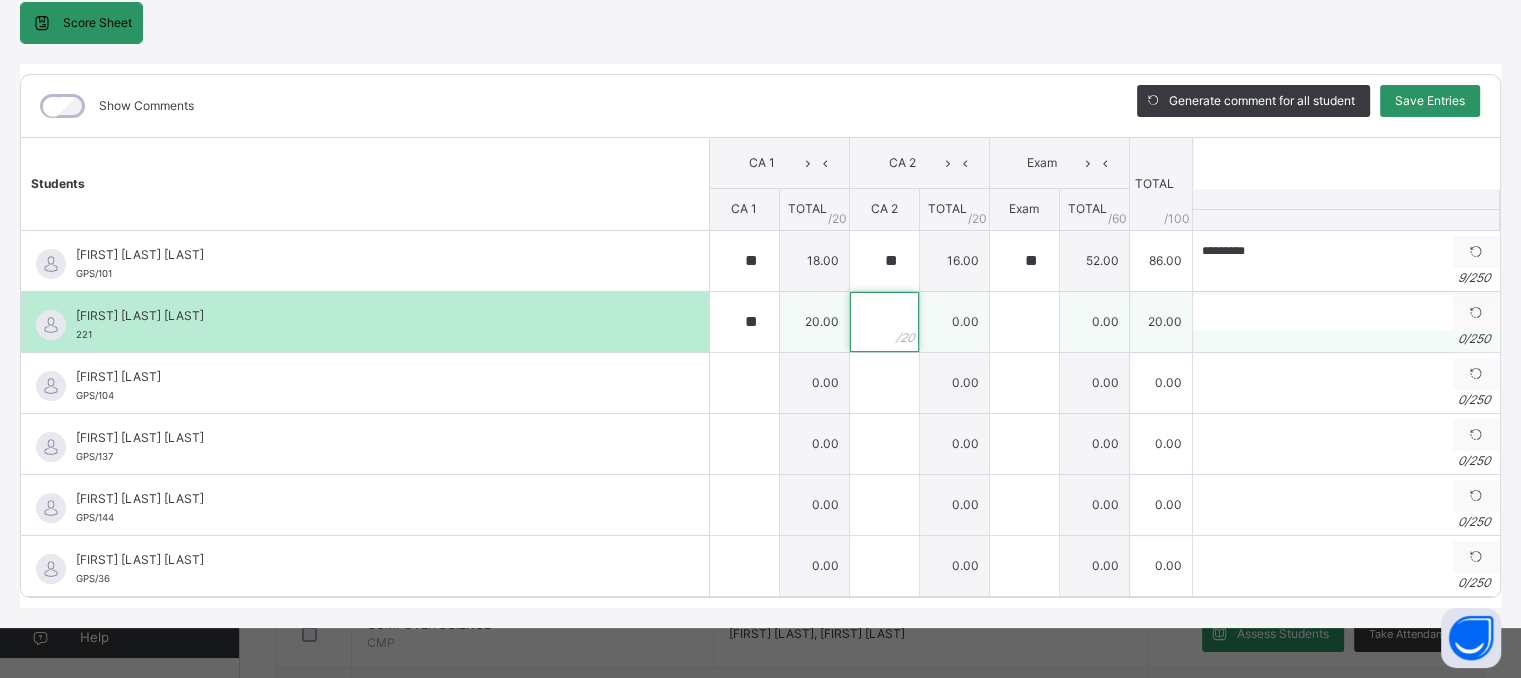 click at bounding box center [884, 322] 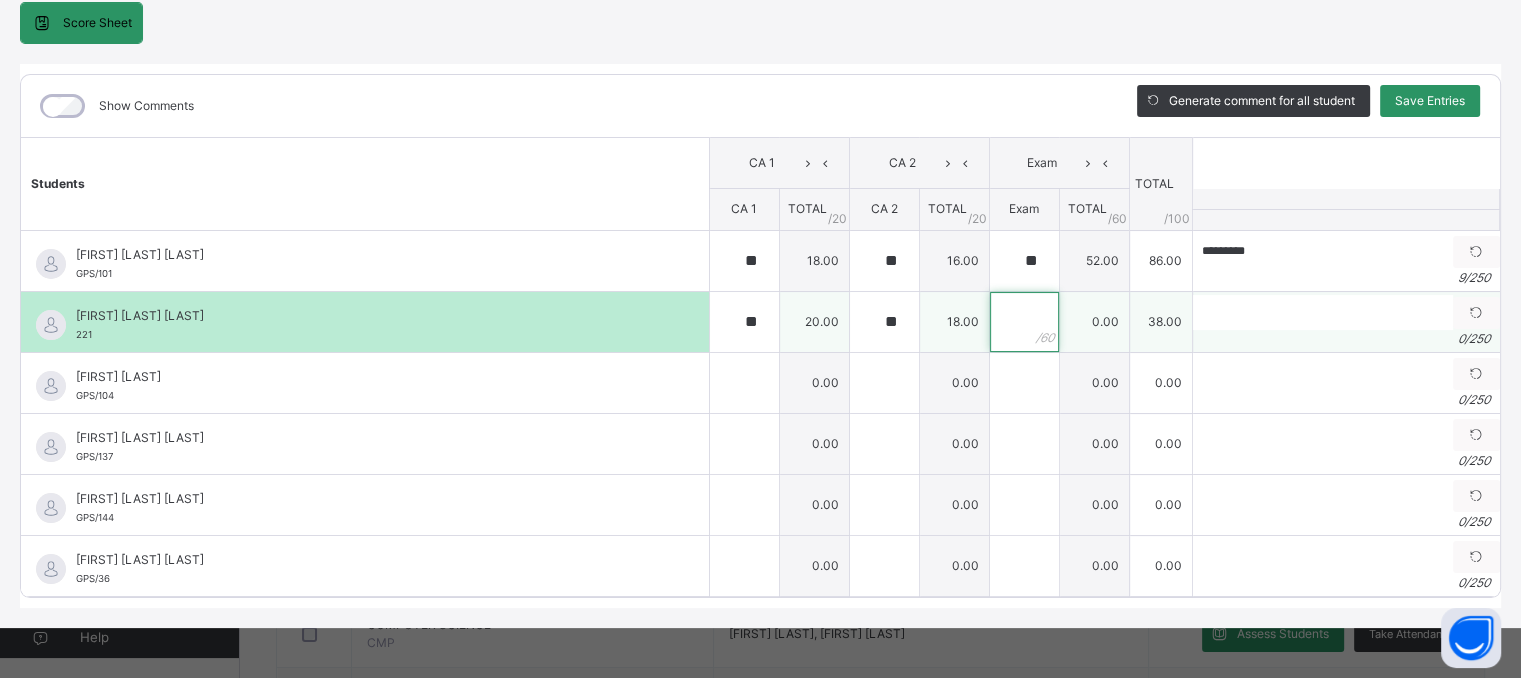 click at bounding box center [1024, 322] 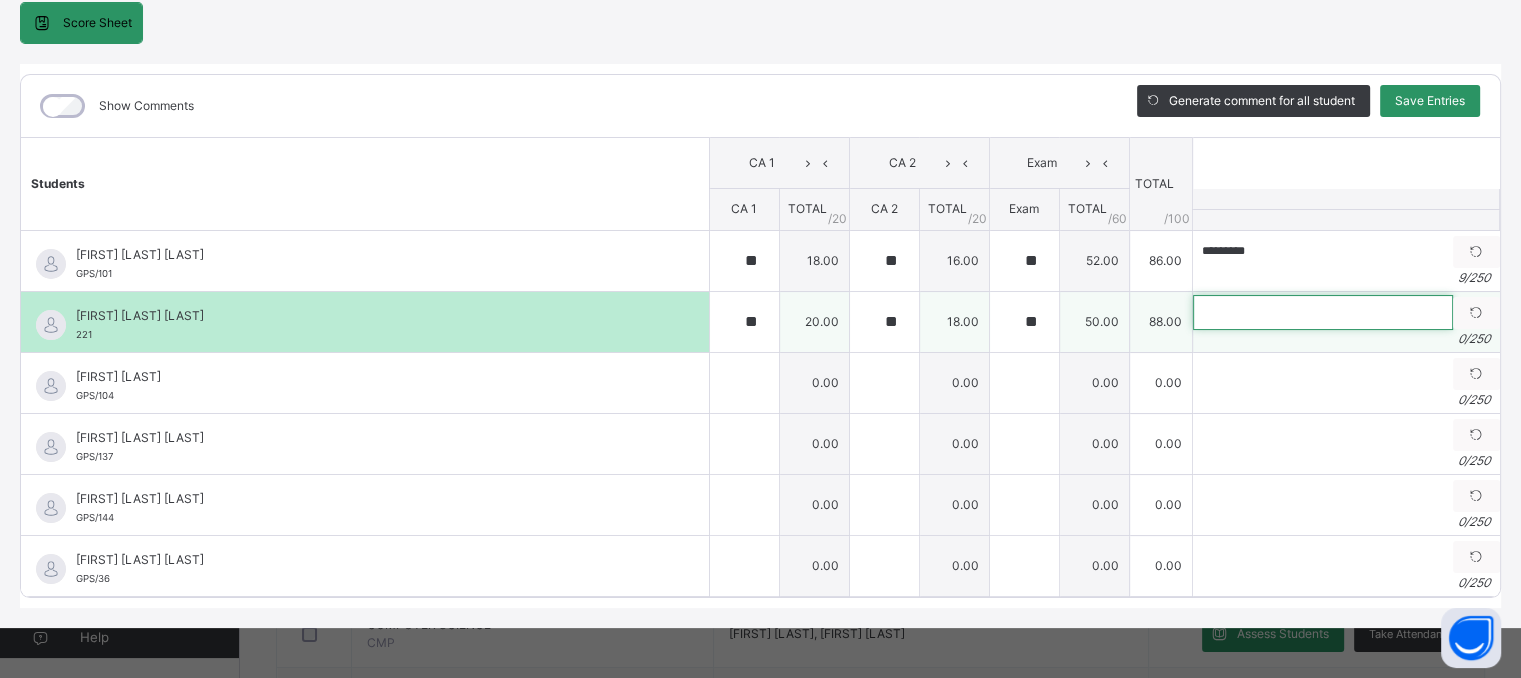 click at bounding box center (1323, 312) 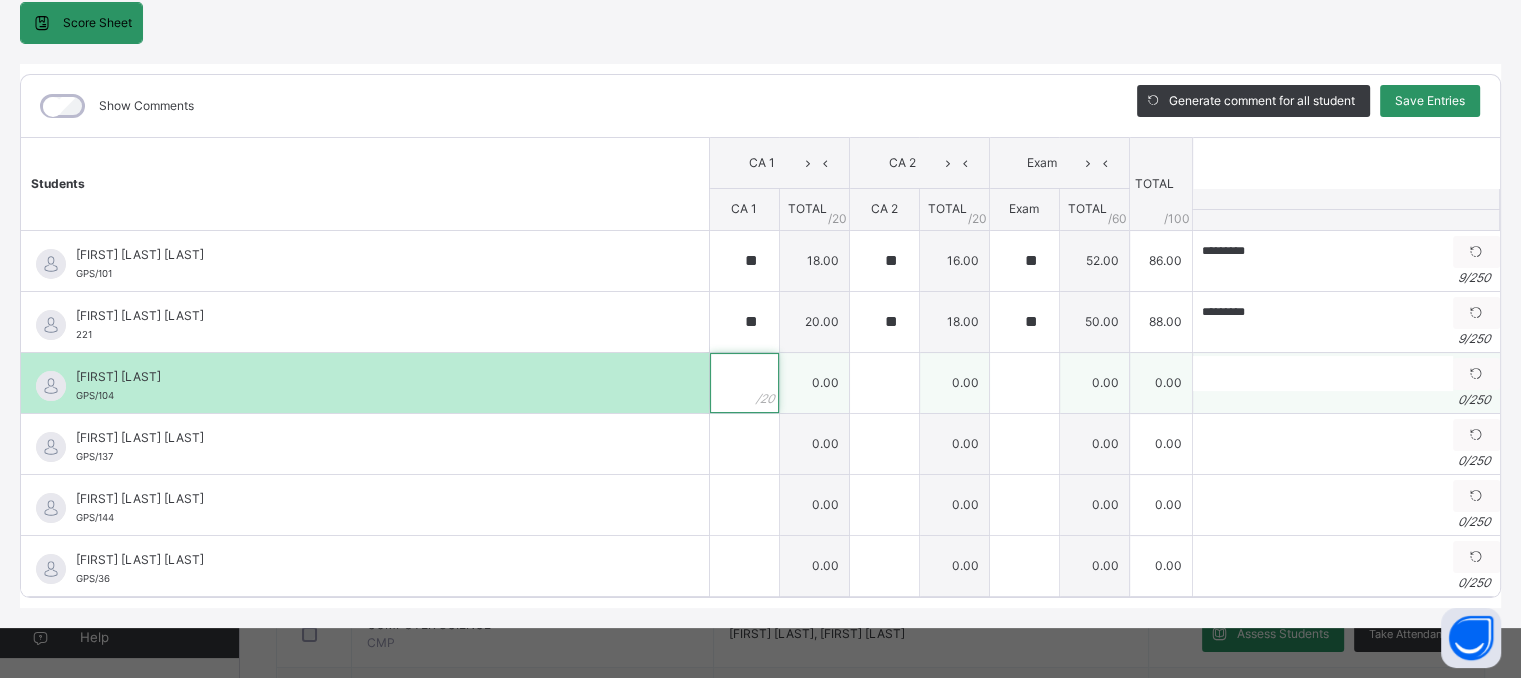 click at bounding box center [744, 383] 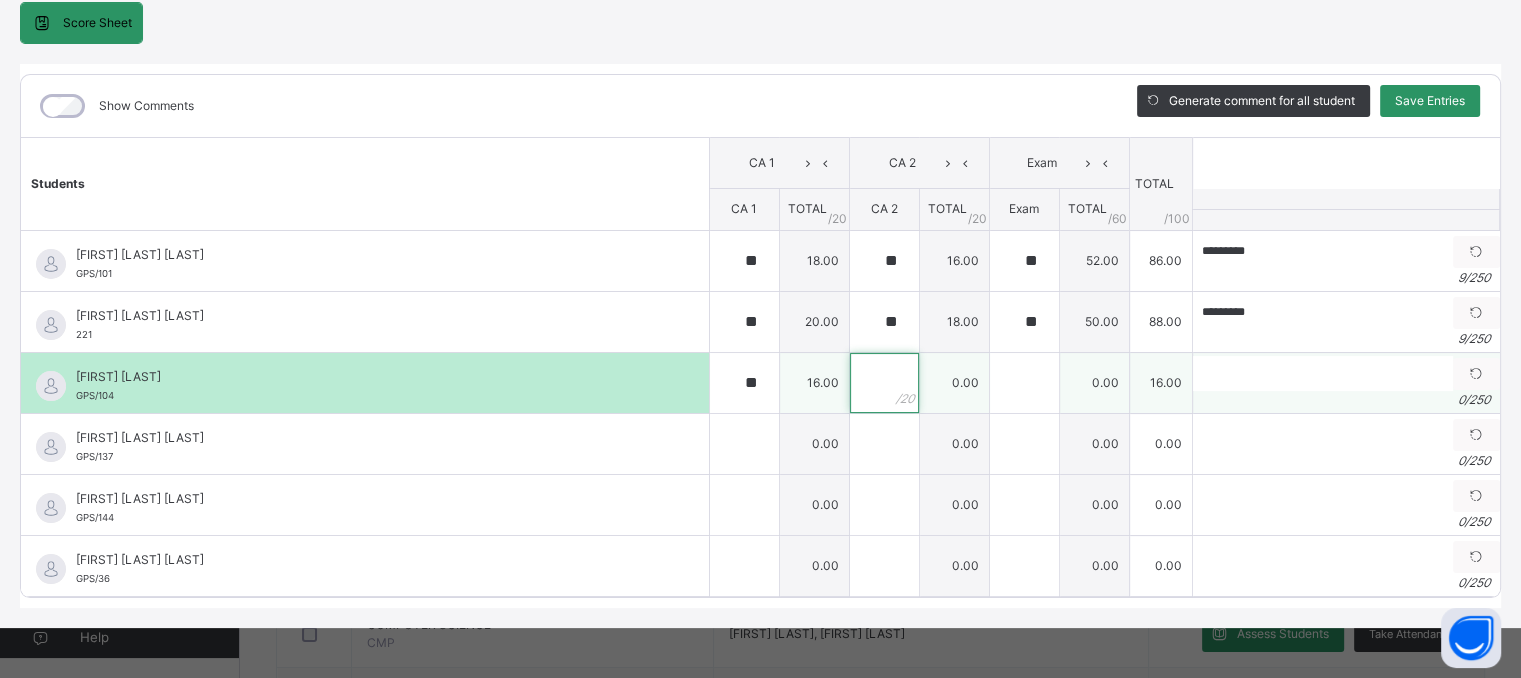 click at bounding box center (884, 383) 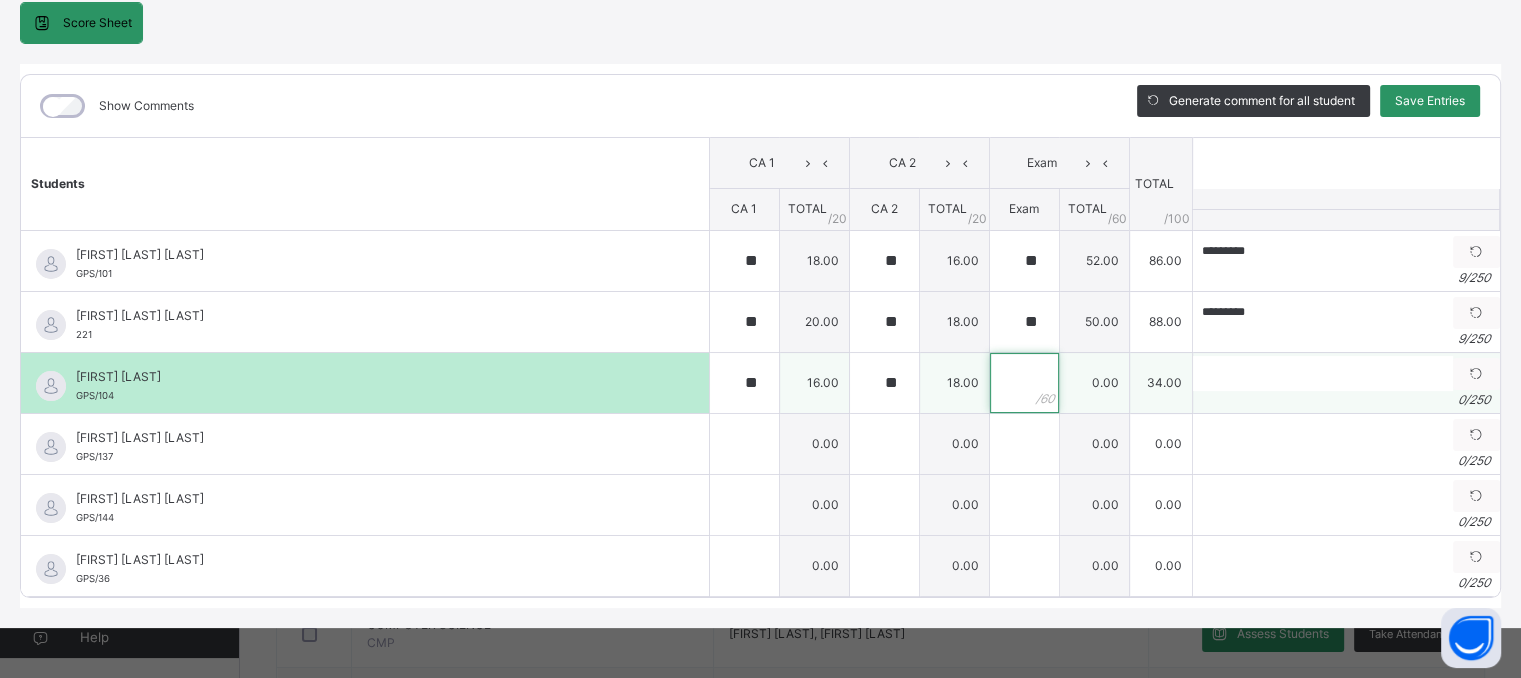 click at bounding box center [1024, 383] 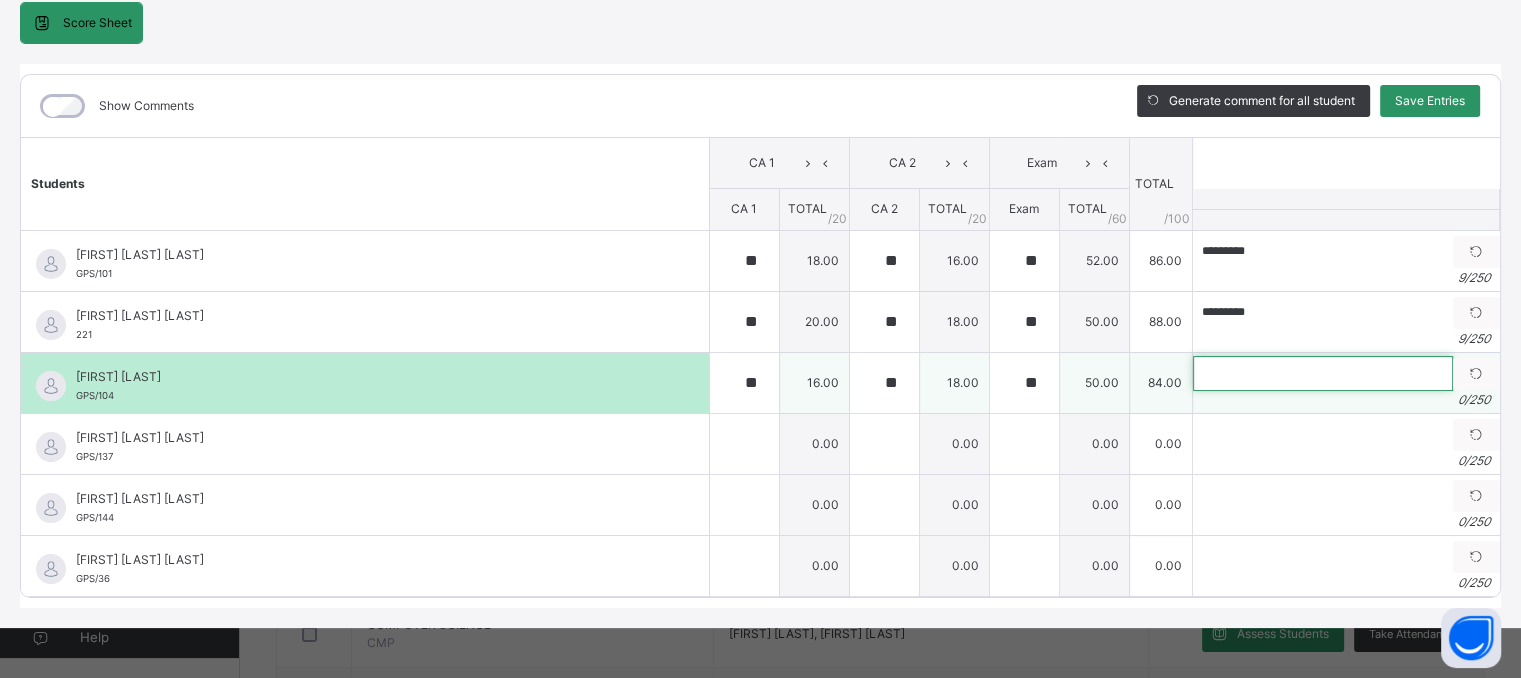 click at bounding box center (1323, 373) 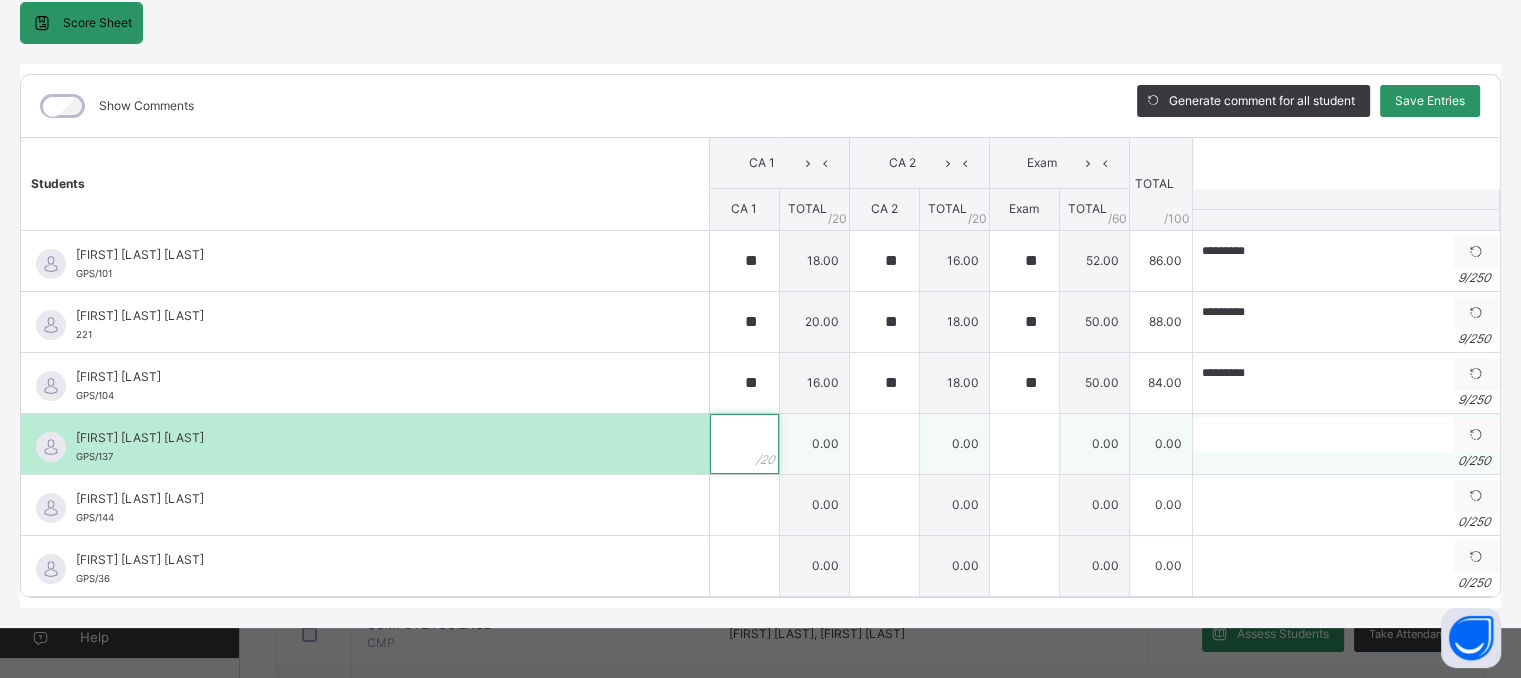 click at bounding box center [744, 444] 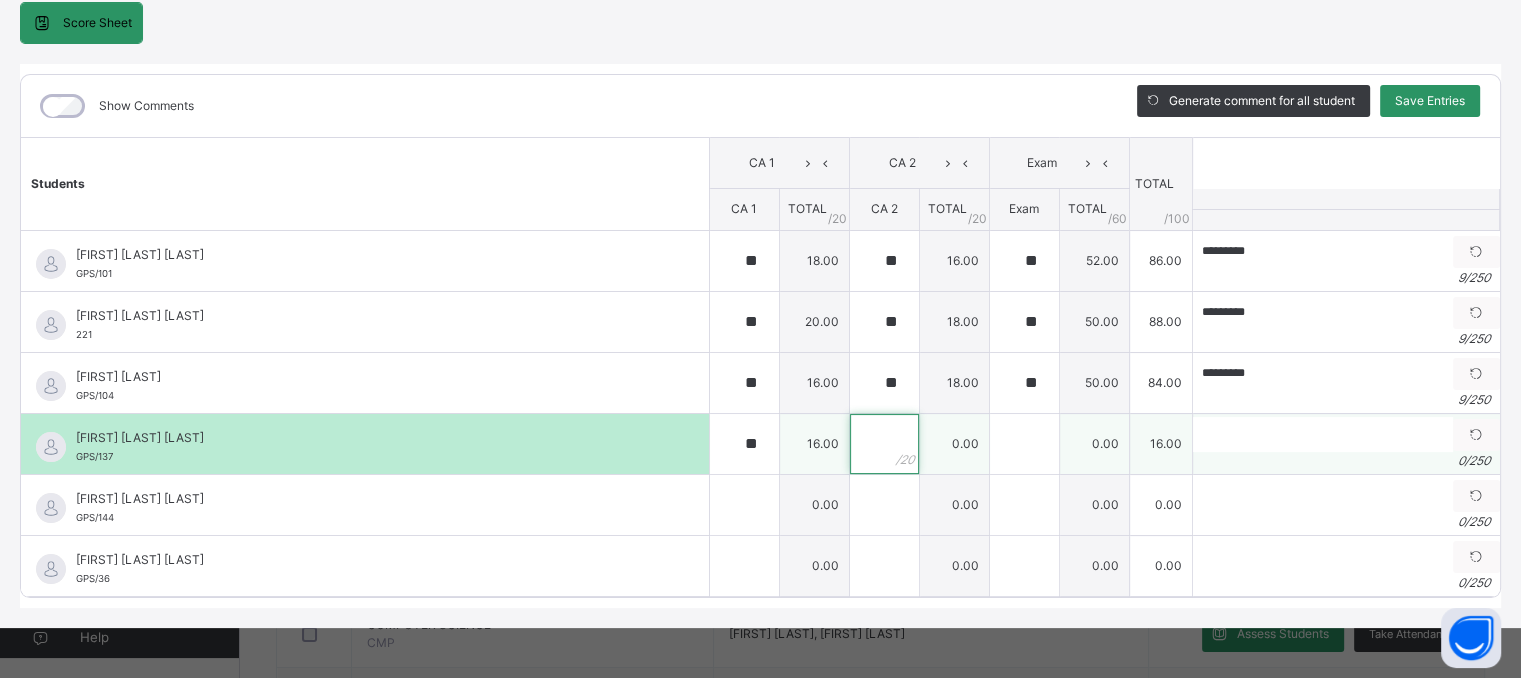 click at bounding box center [884, 444] 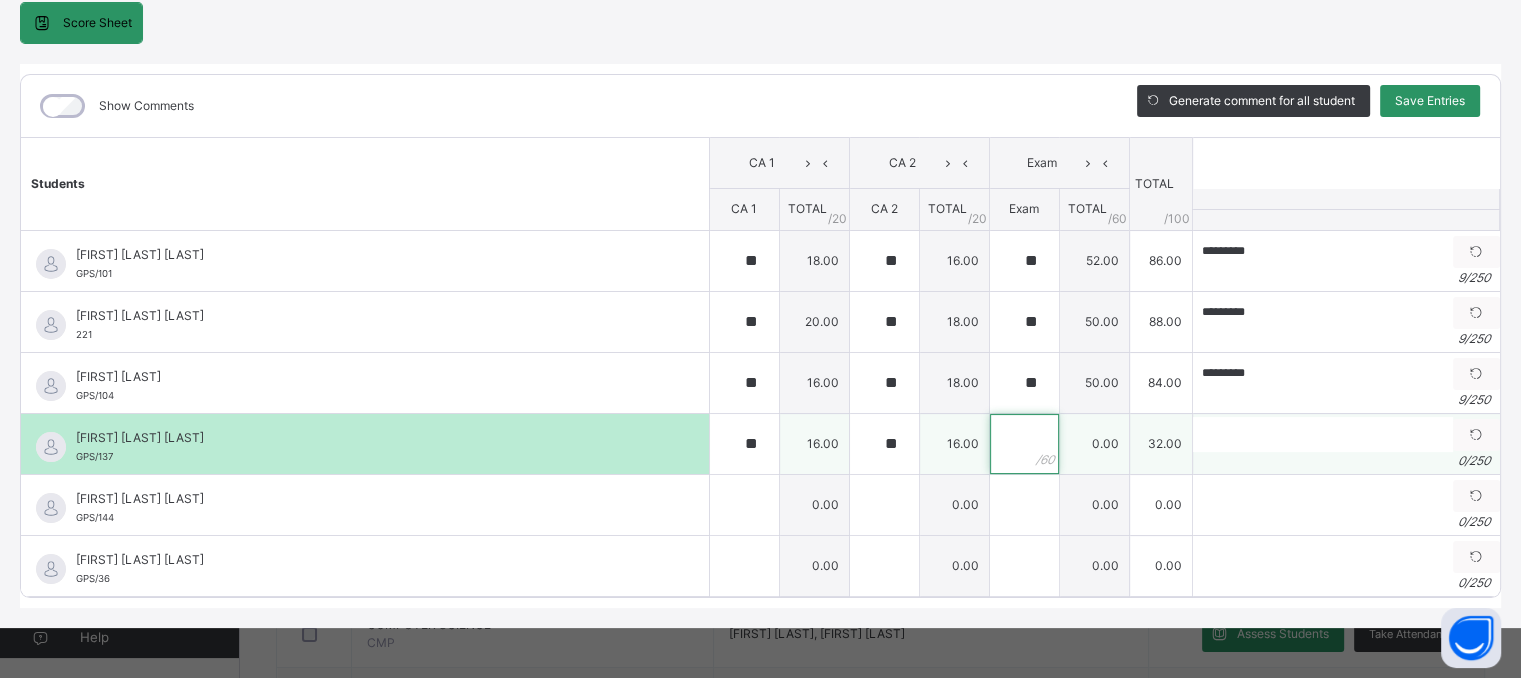 click at bounding box center (1024, 444) 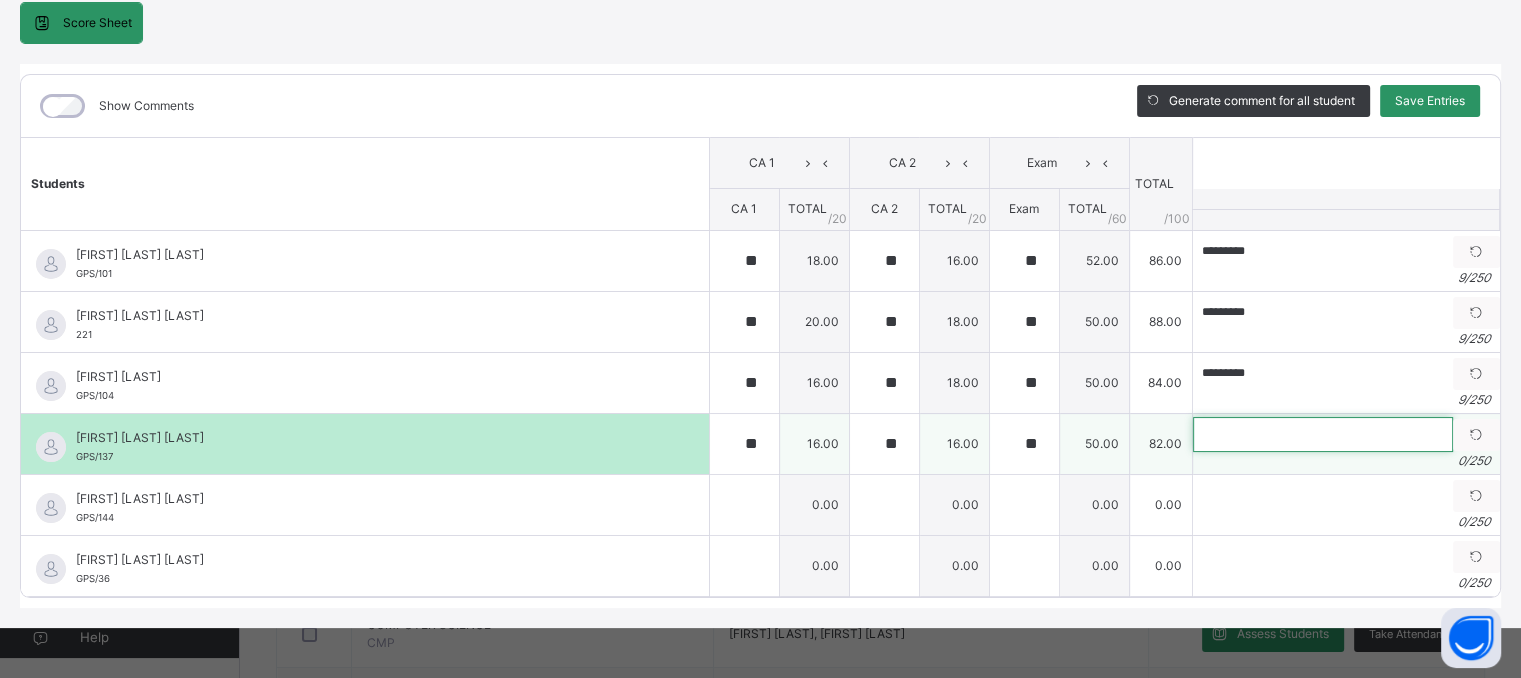 click at bounding box center [1323, 434] 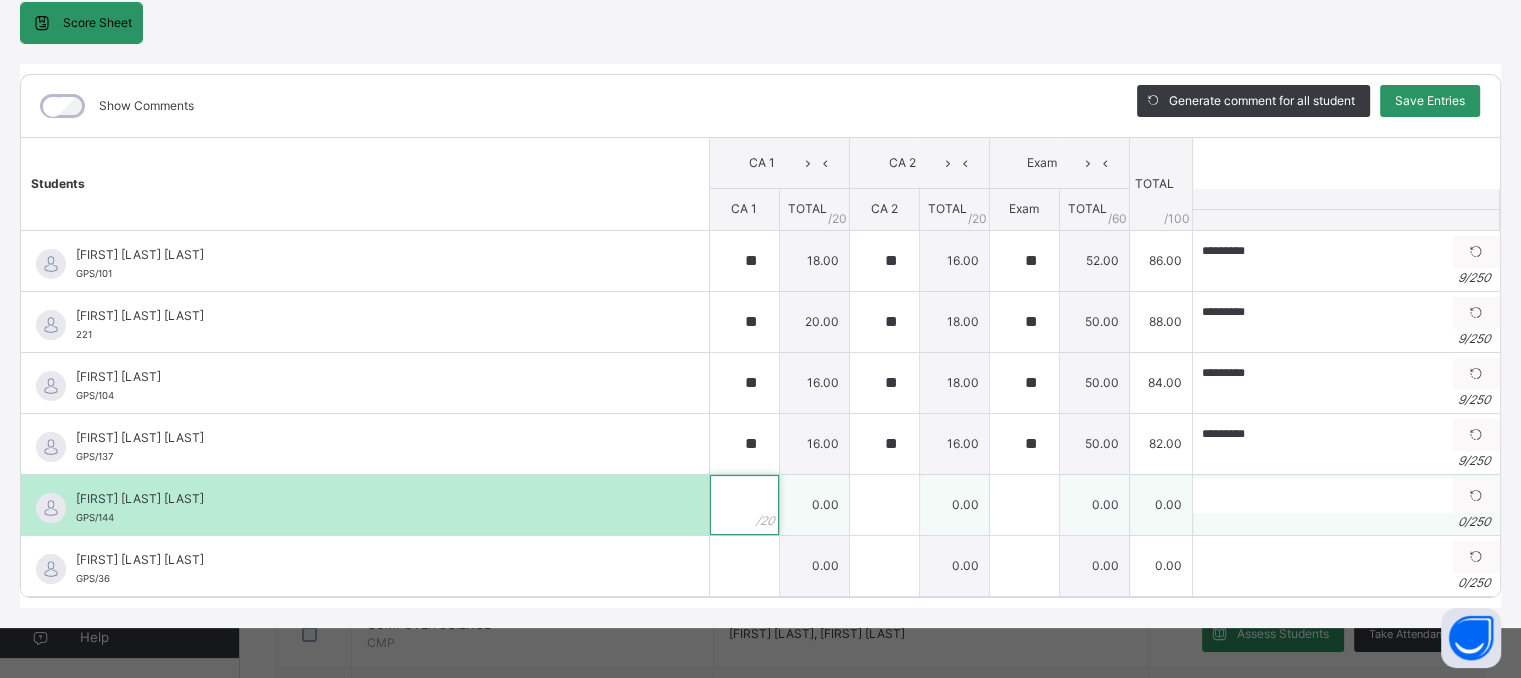 click at bounding box center [744, 505] 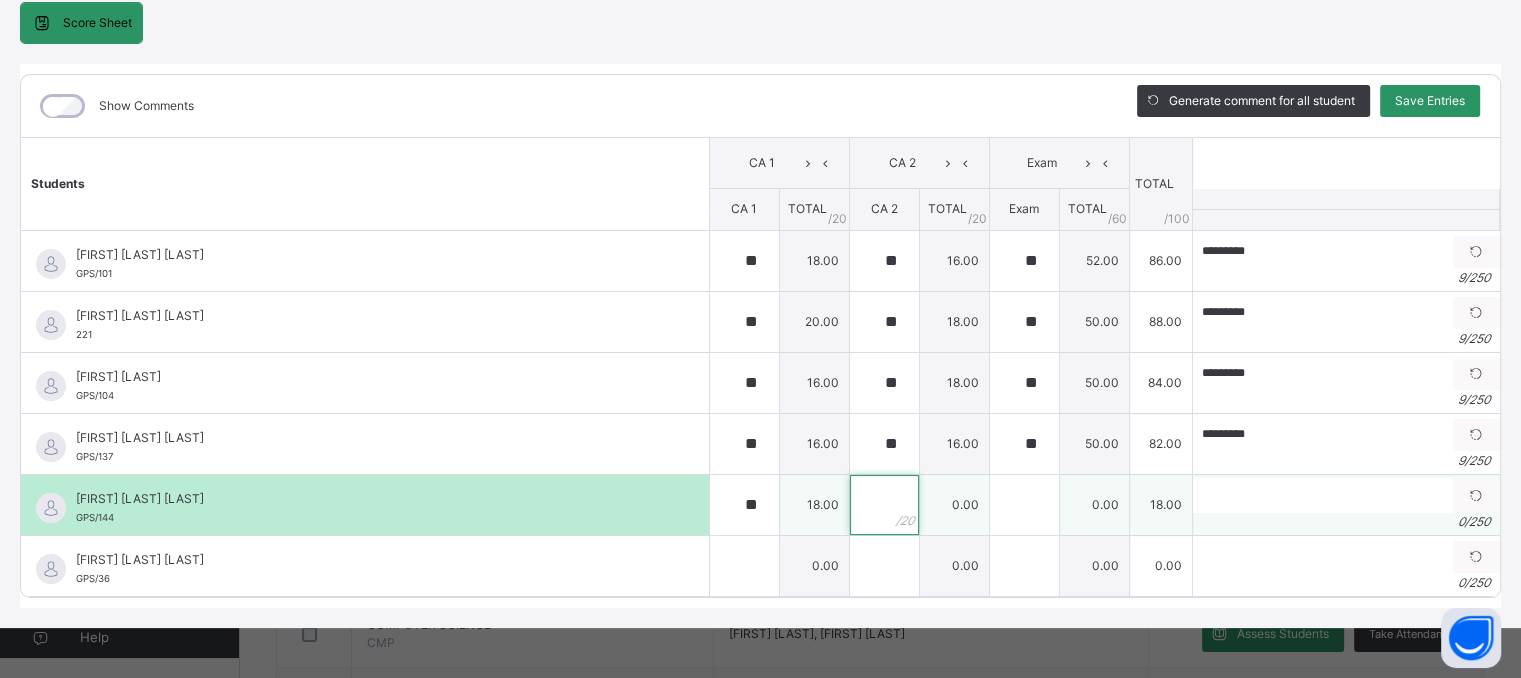 click at bounding box center (884, 505) 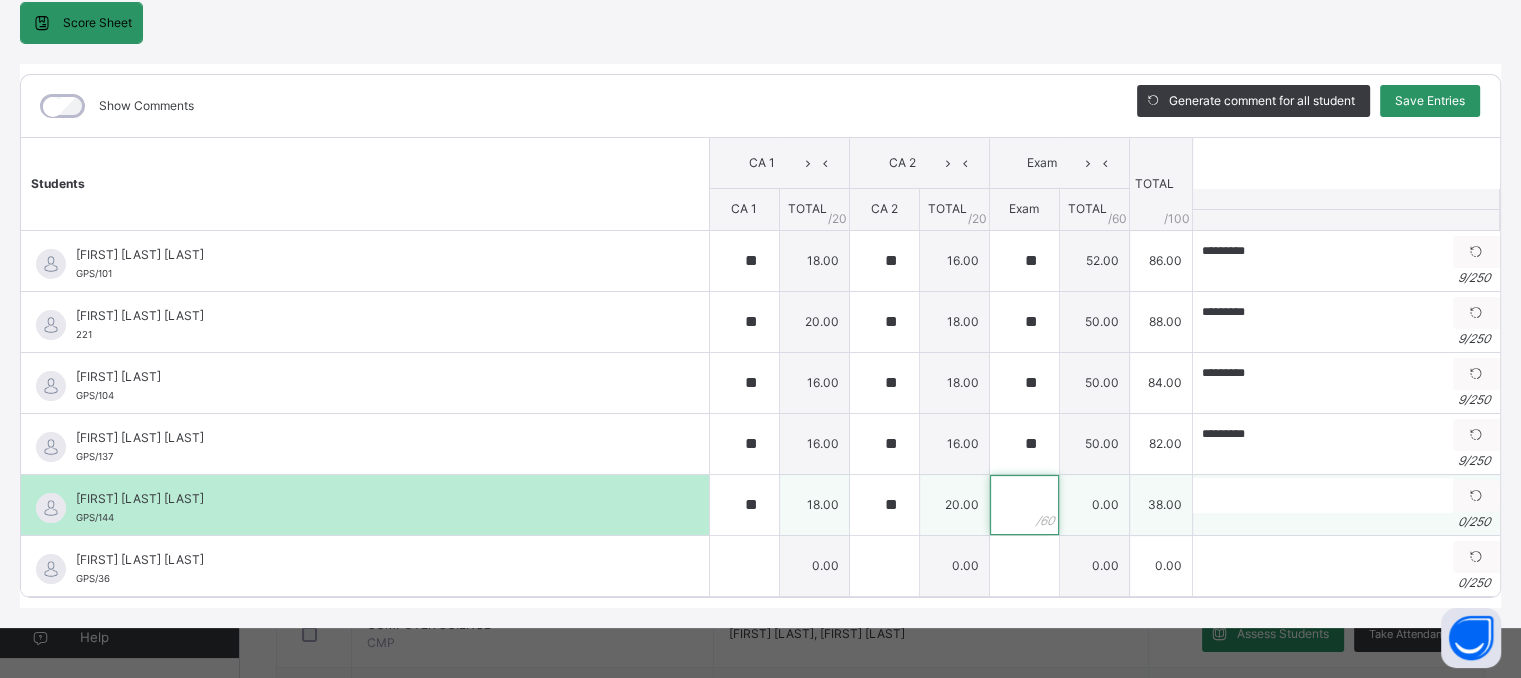 click at bounding box center [1024, 505] 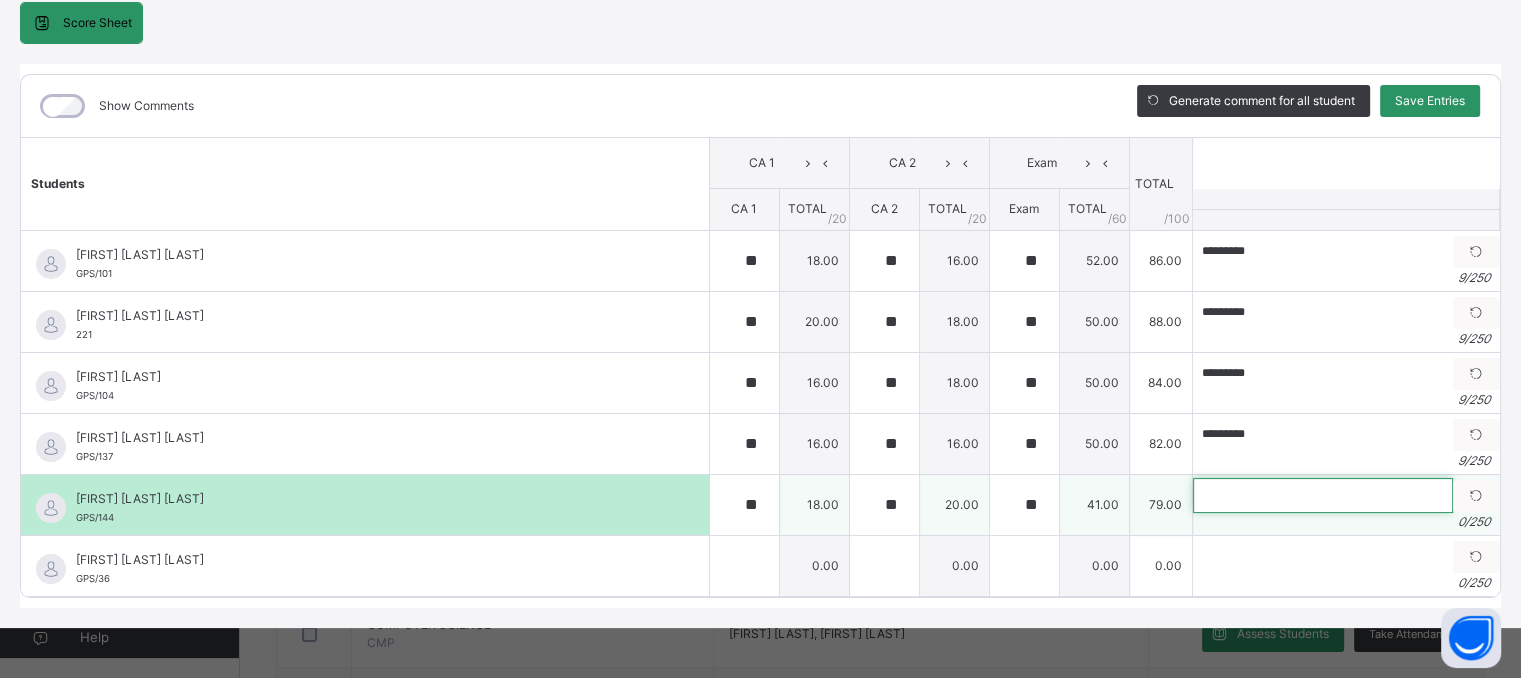click at bounding box center [1323, 495] 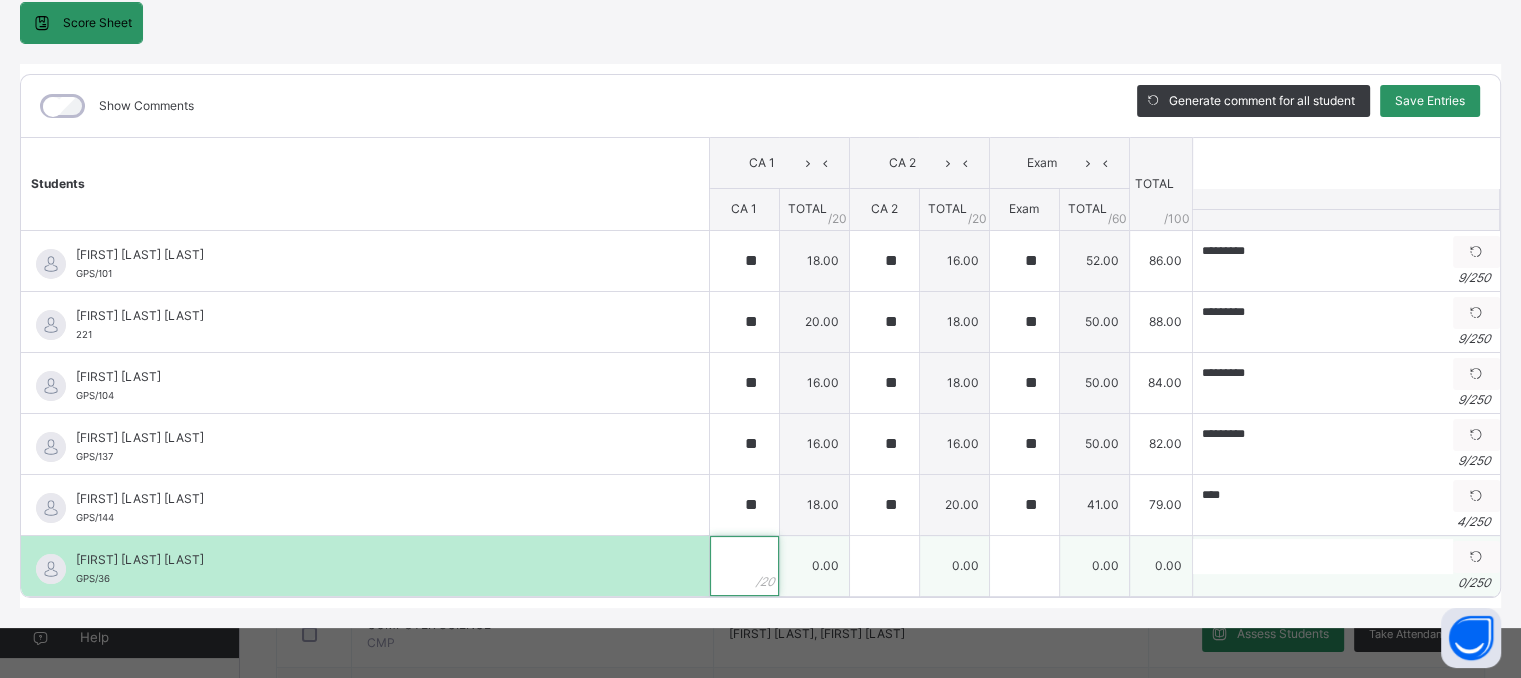 click at bounding box center (744, 566) 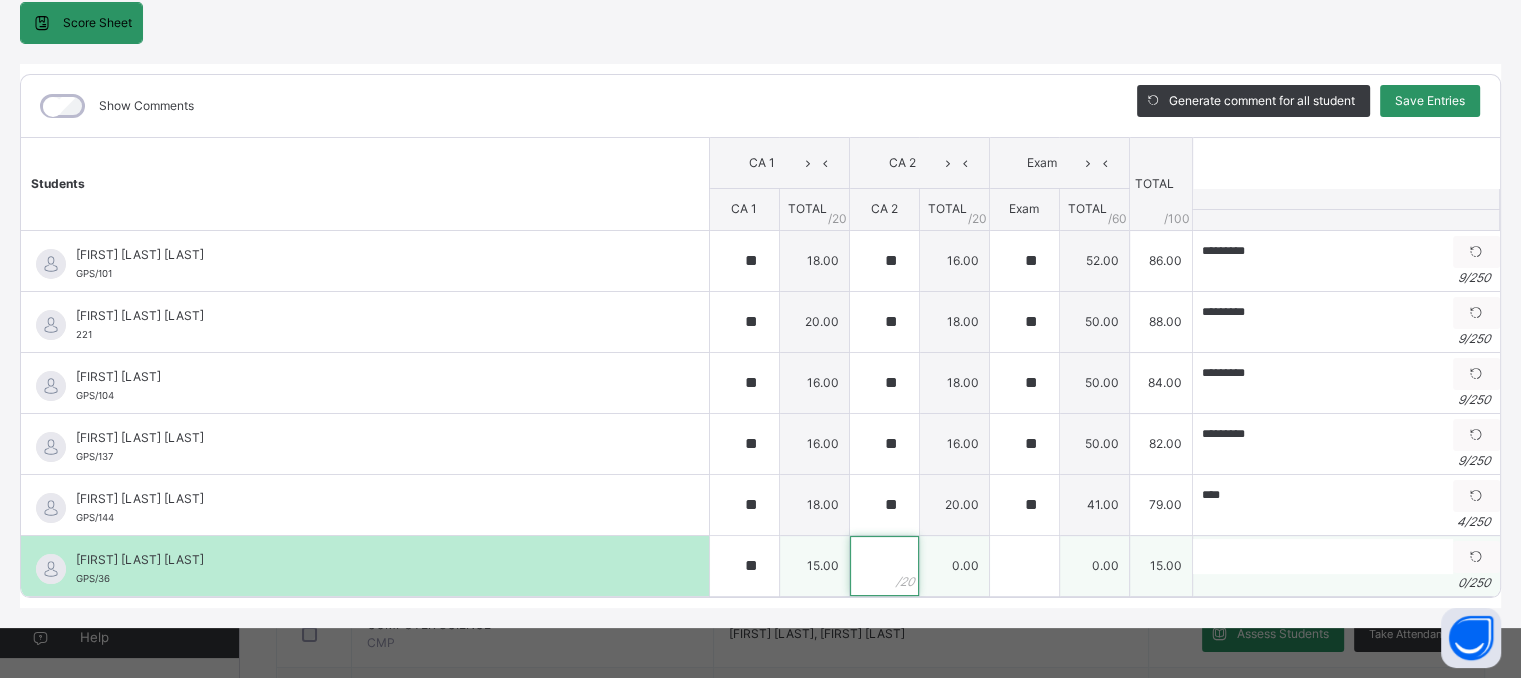 click at bounding box center (884, 566) 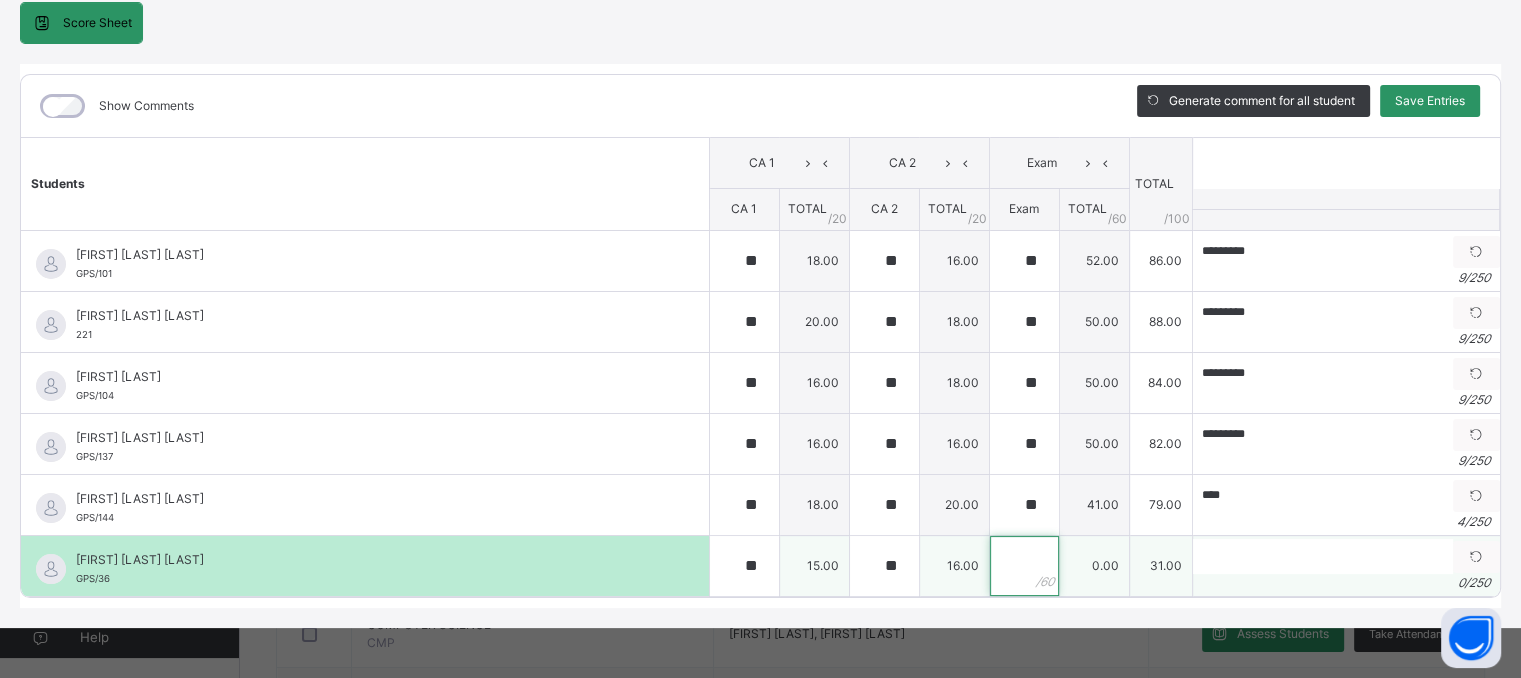click at bounding box center (1024, 566) 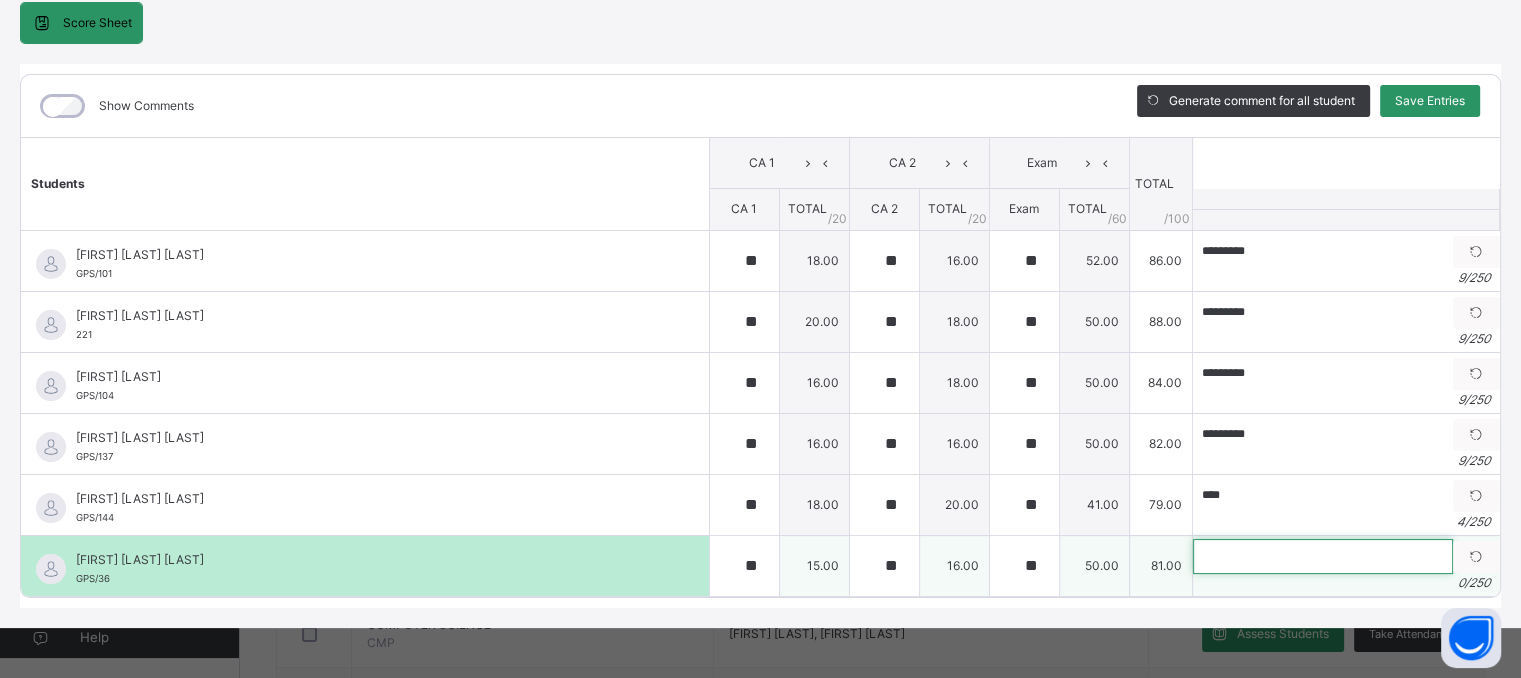 click at bounding box center (1323, 556) 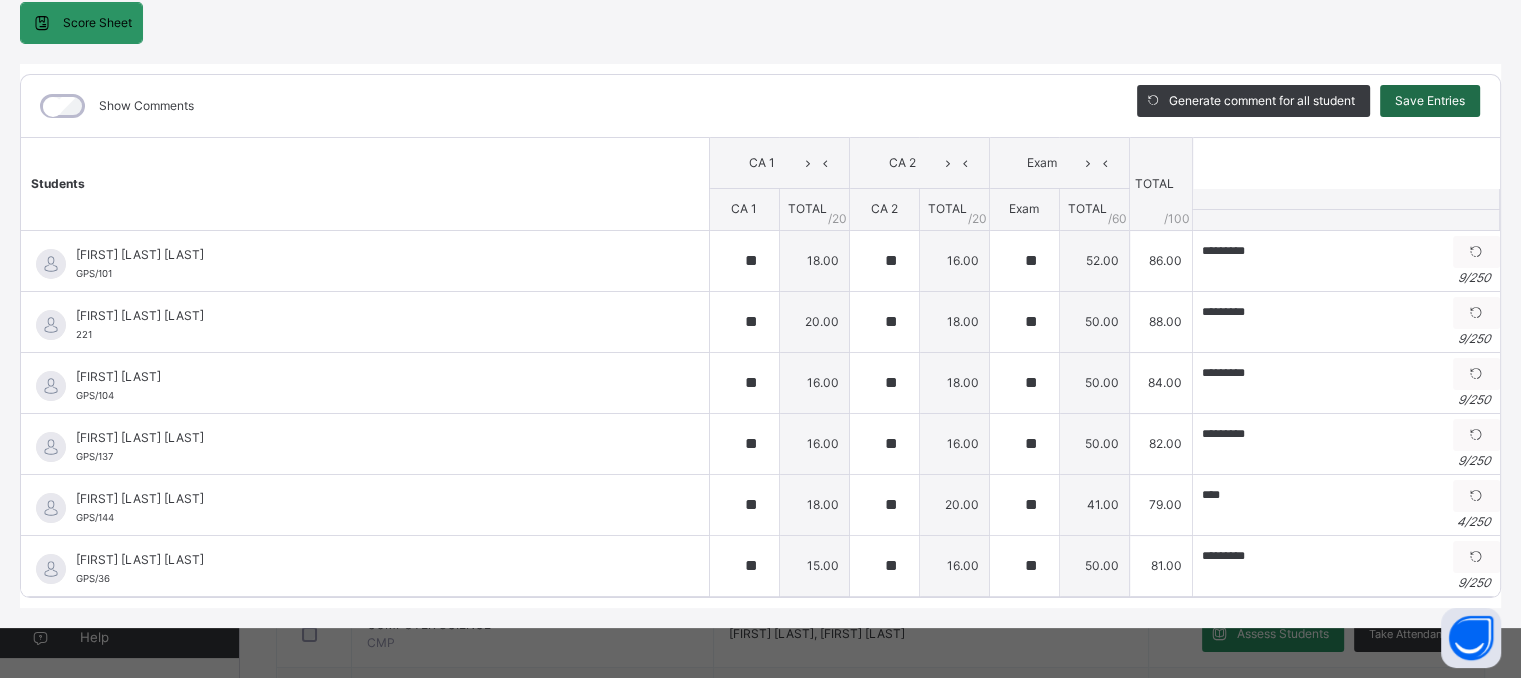 click on "Save Entries" at bounding box center [1430, 101] 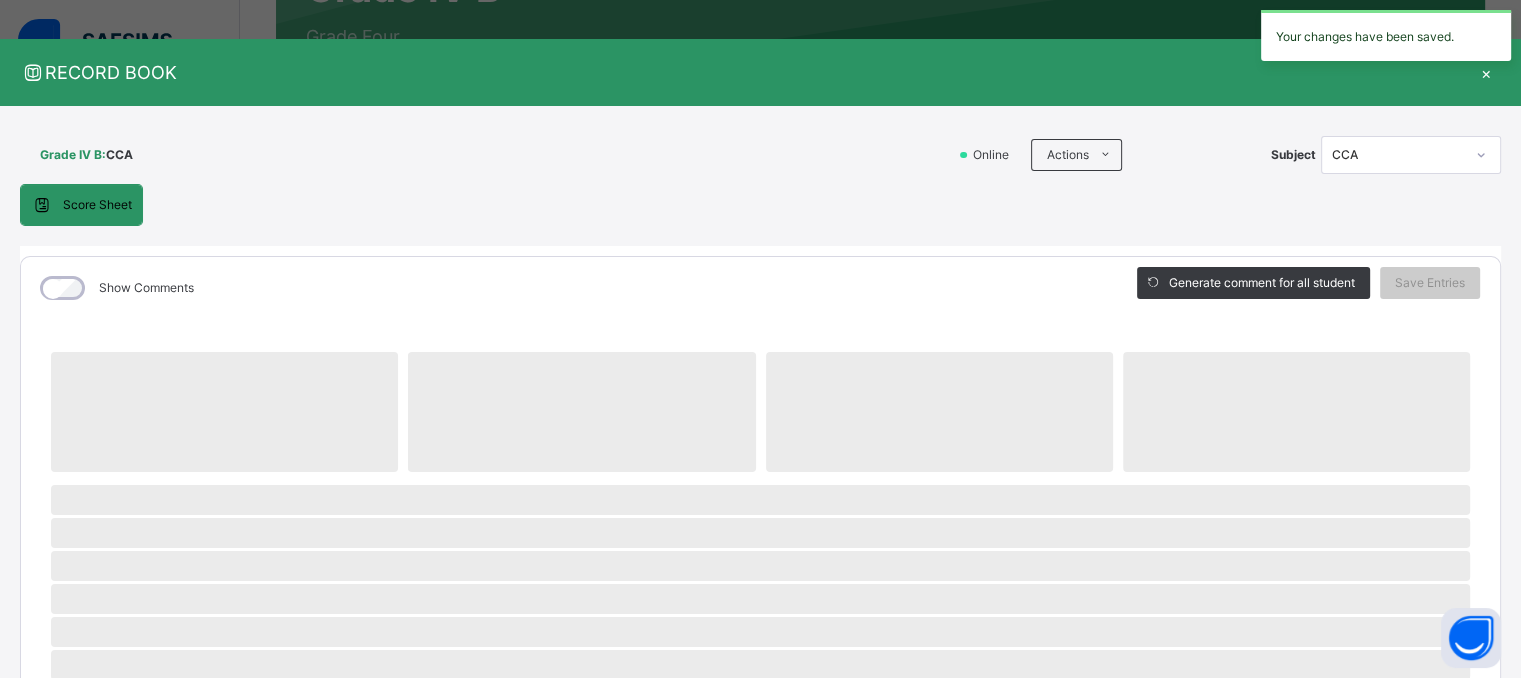 scroll, scrollTop: 10, scrollLeft: 0, axis: vertical 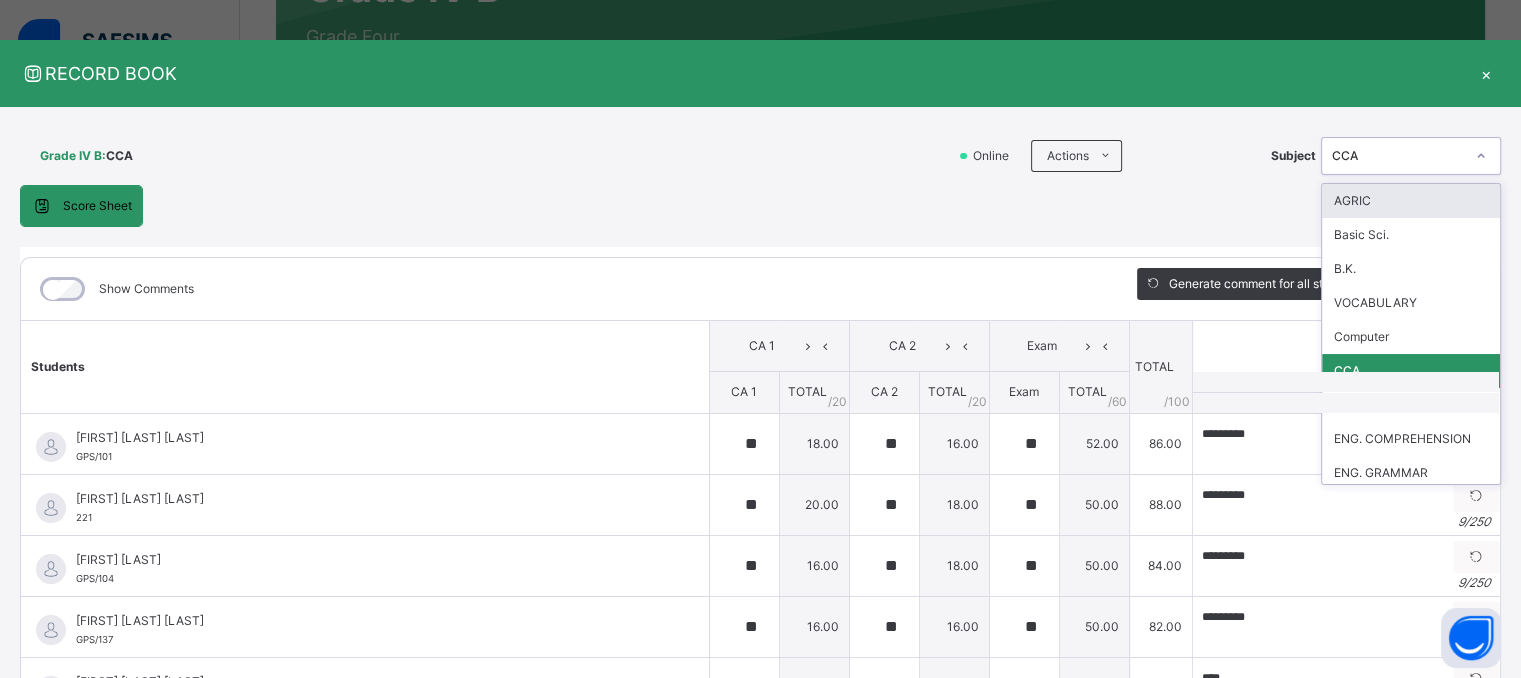 click on "CCA" at bounding box center [1392, 156] 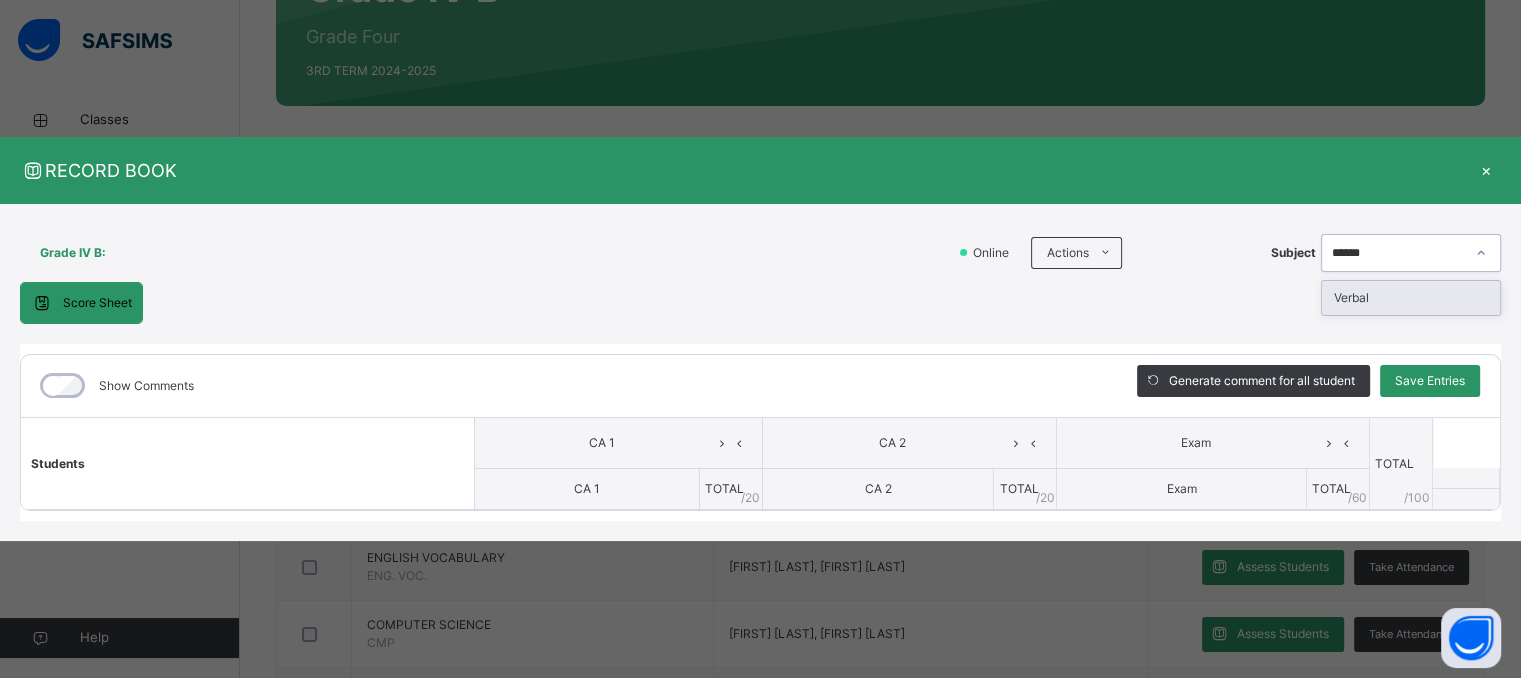 scroll, scrollTop: 0, scrollLeft: 0, axis: both 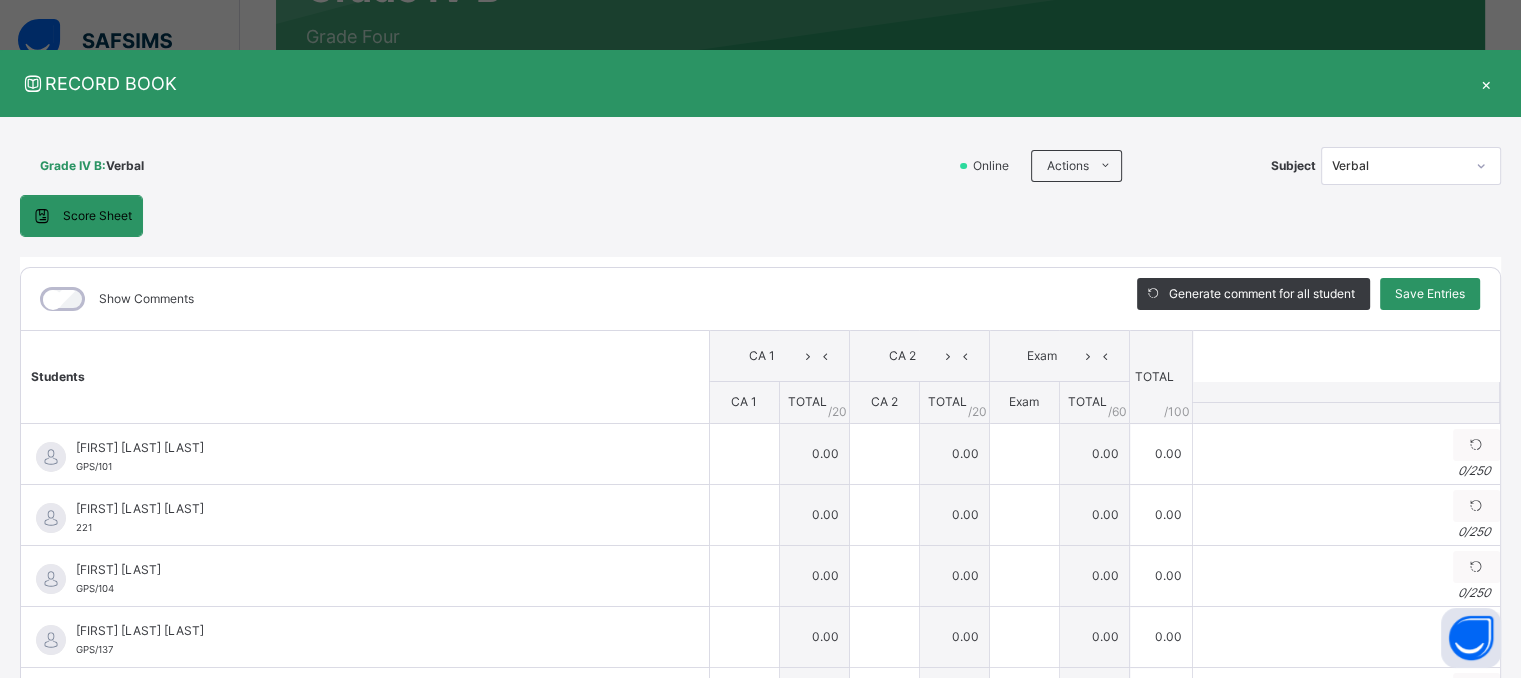 click on "Score Sheet Score Sheet Show Comments   Generate comment for all student   Save Entries Class Level:  Grade IV   B Subject:  Verbal Session:  2024/2025 Session Session:  3RD TERM Students CA 1 CA 2 Exam TOTAL /100 Comment CA 1 TOTAL / 20 CA 2 TOTAL / 20 Exam TOTAL / 60  ERIOLUWA  FREDERICK AYOKUNNUMI GPS/101  ERIOLUWA  FREDERICK AYOKUNNUMI GPS/101 0.00 0.00 0.00 0.00 Generate comment 0 / 250   ×   Subject Teacher’s Comment Generate and see in full the comment developed by the AI with an option to regenerate the comment JS  ERIOLUWA  FREDERICK AYOKUNNUMI   GPS/101   Total 0.00  / 100.00 Sims Bot   Regenerate     Use this comment   ALVIN DAVID OGUNDELE 221 ALVIN DAVID OGUNDELE 221 0.00 0.00 0.00 0.00 Generate comment 0 / 250   ×   Subject Teacher’s Comment Generate and see in full the comment developed by the AI with an option to regenerate the comment JS ALVIN DAVID OGUNDELE   221   Total 0.00  / 100.00 Sims Bot   Regenerate     Use this comment   JEDIDAH  AIYEKITAN  GPS/104 JEDIDAH  AIYEKITAN  GPS/104 0" at bounding box center [760, 498] 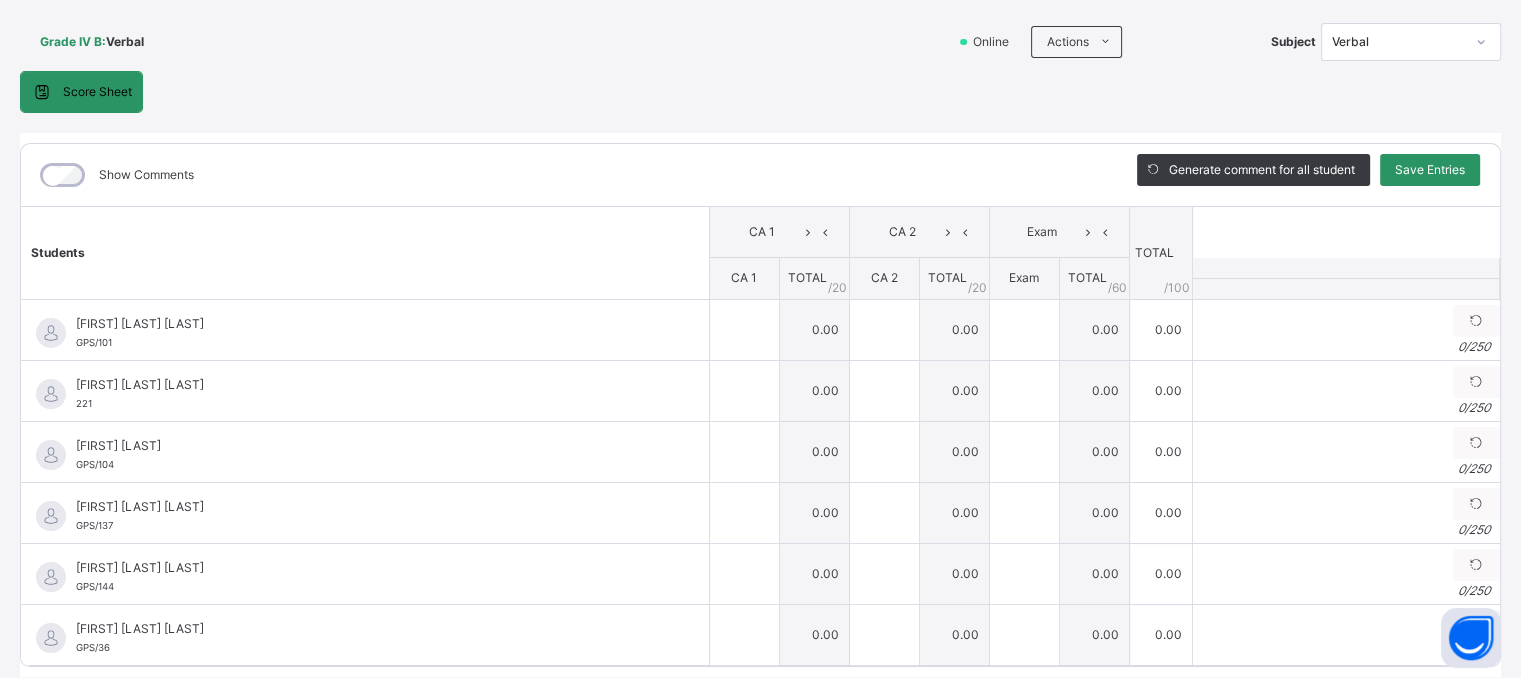 scroll, scrollTop: 160, scrollLeft: 0, axis: vertical 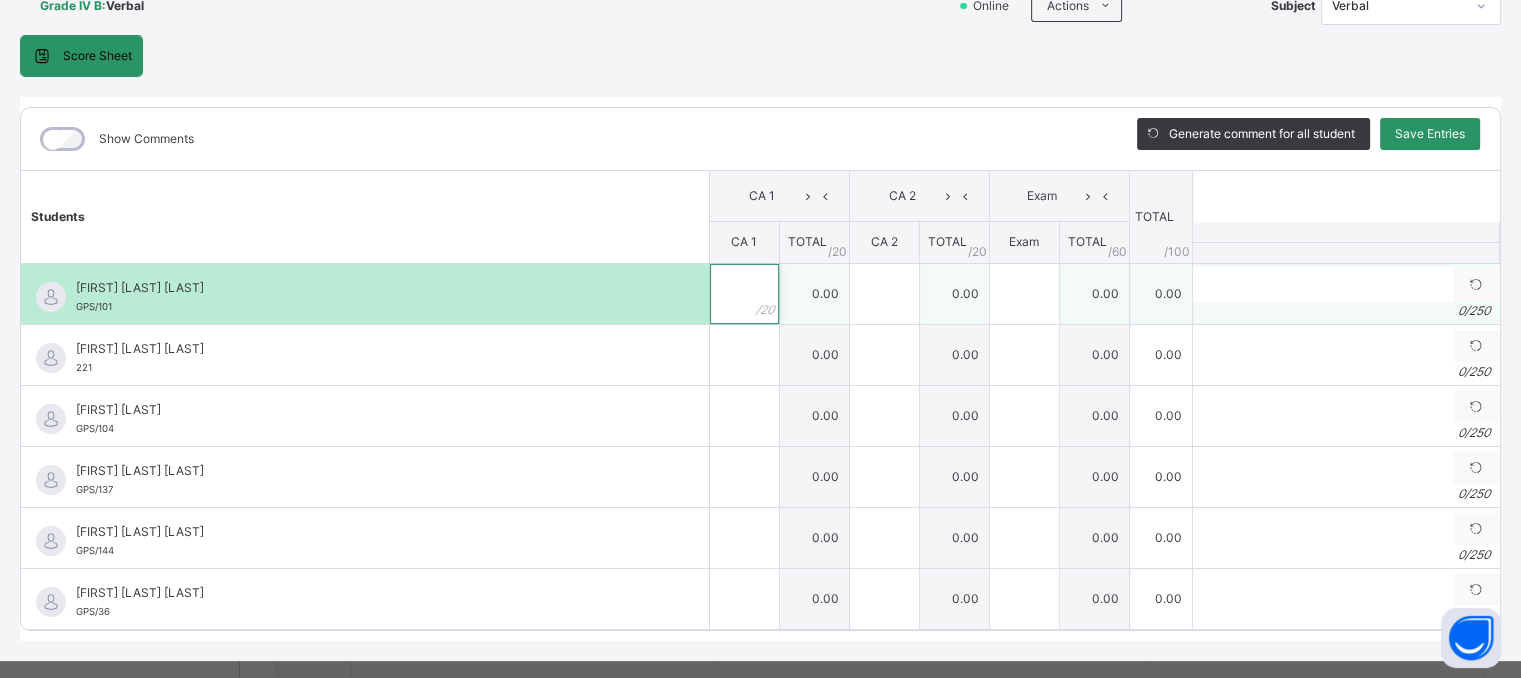 click at bounding box center [744, 294] 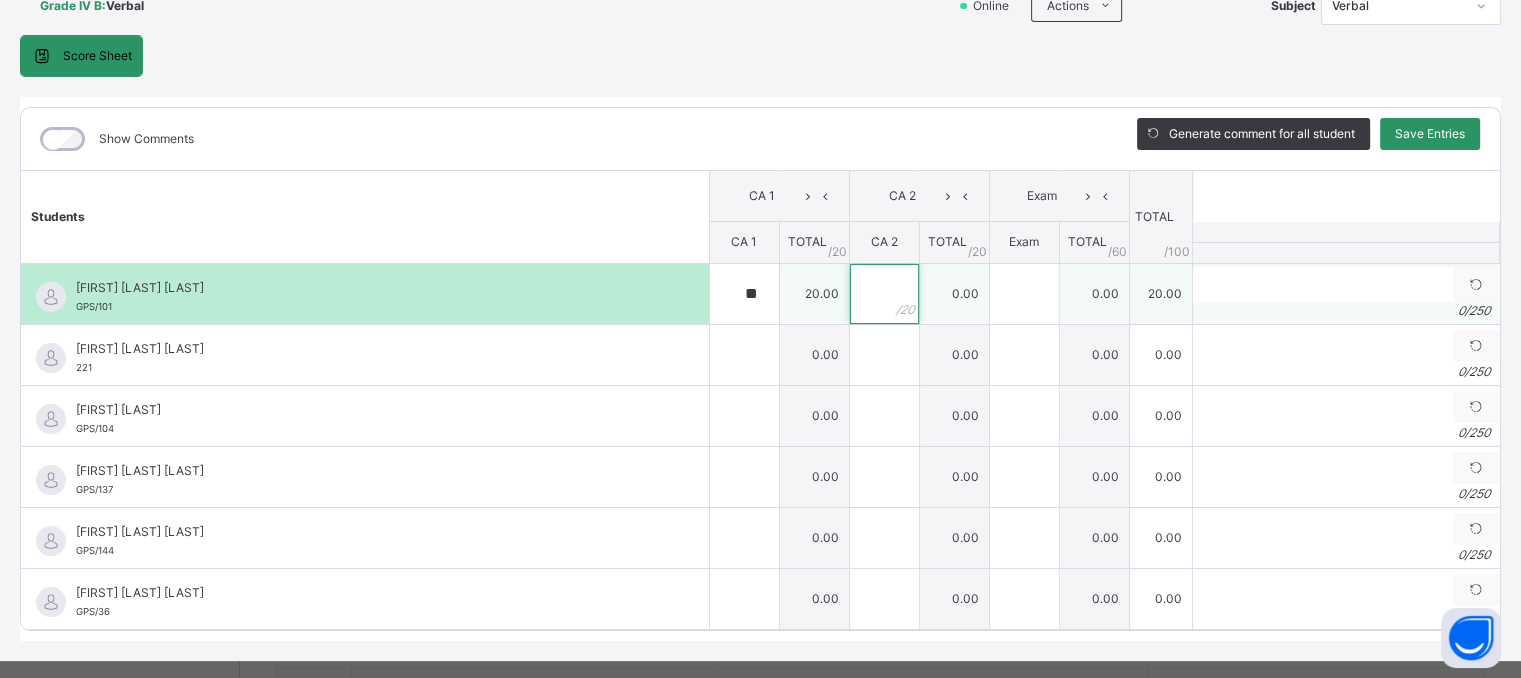 click at bounding box center (884, 294) 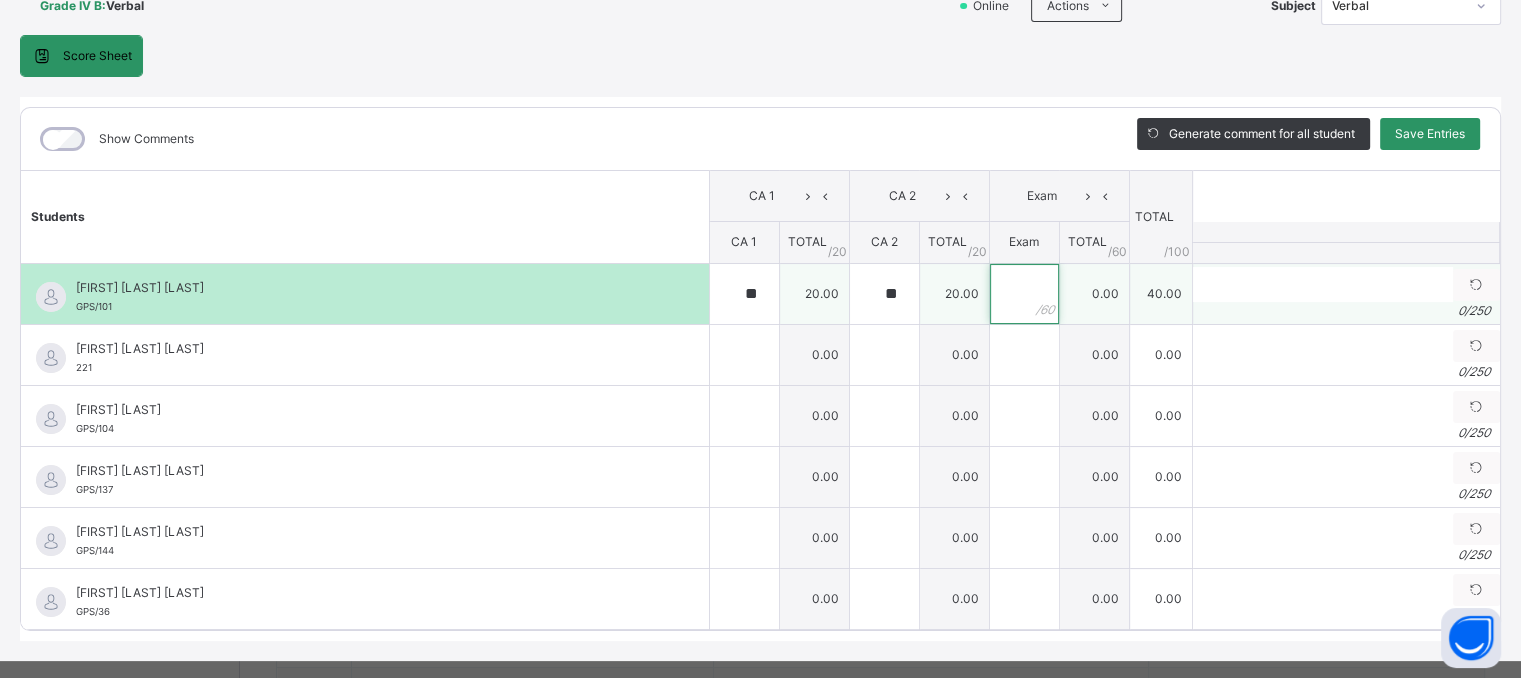 click at bounding box center [1024, 294] 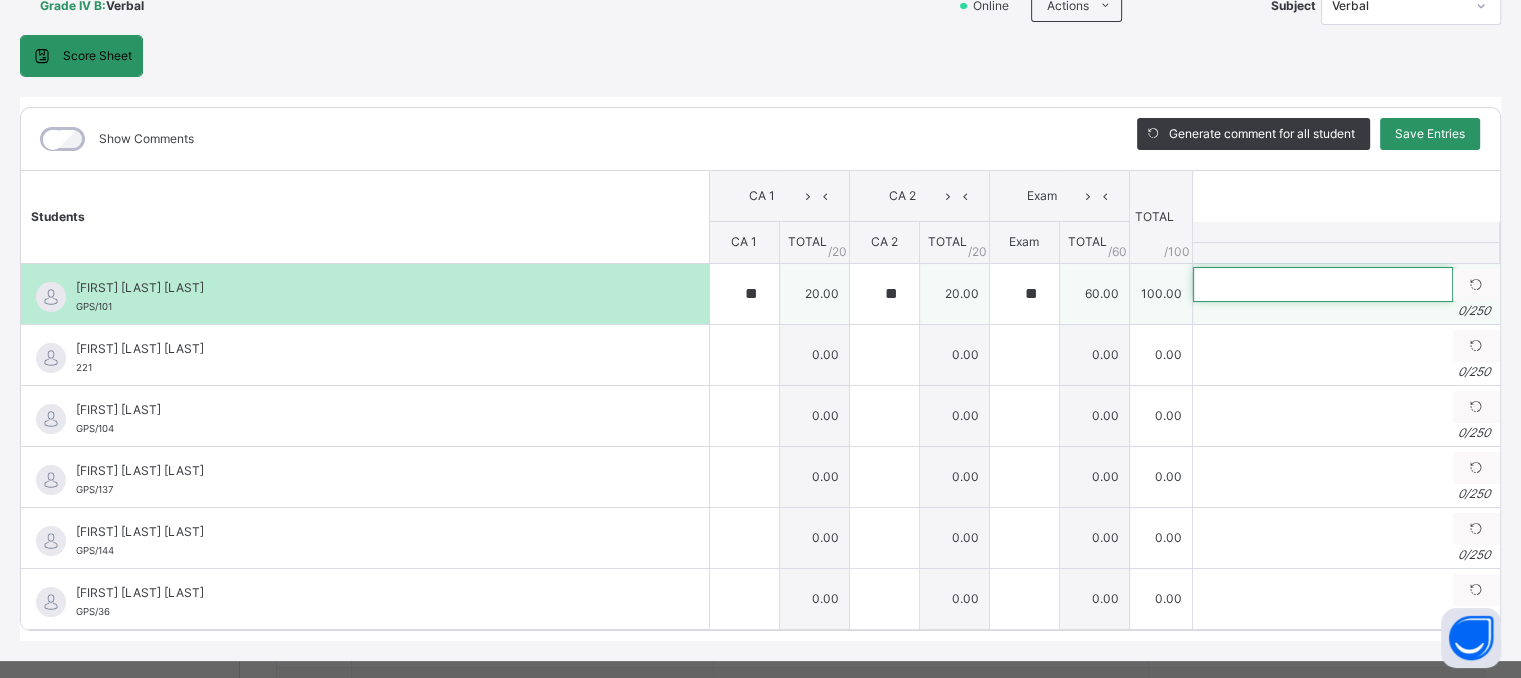 click at bounding box center [1323, 284] 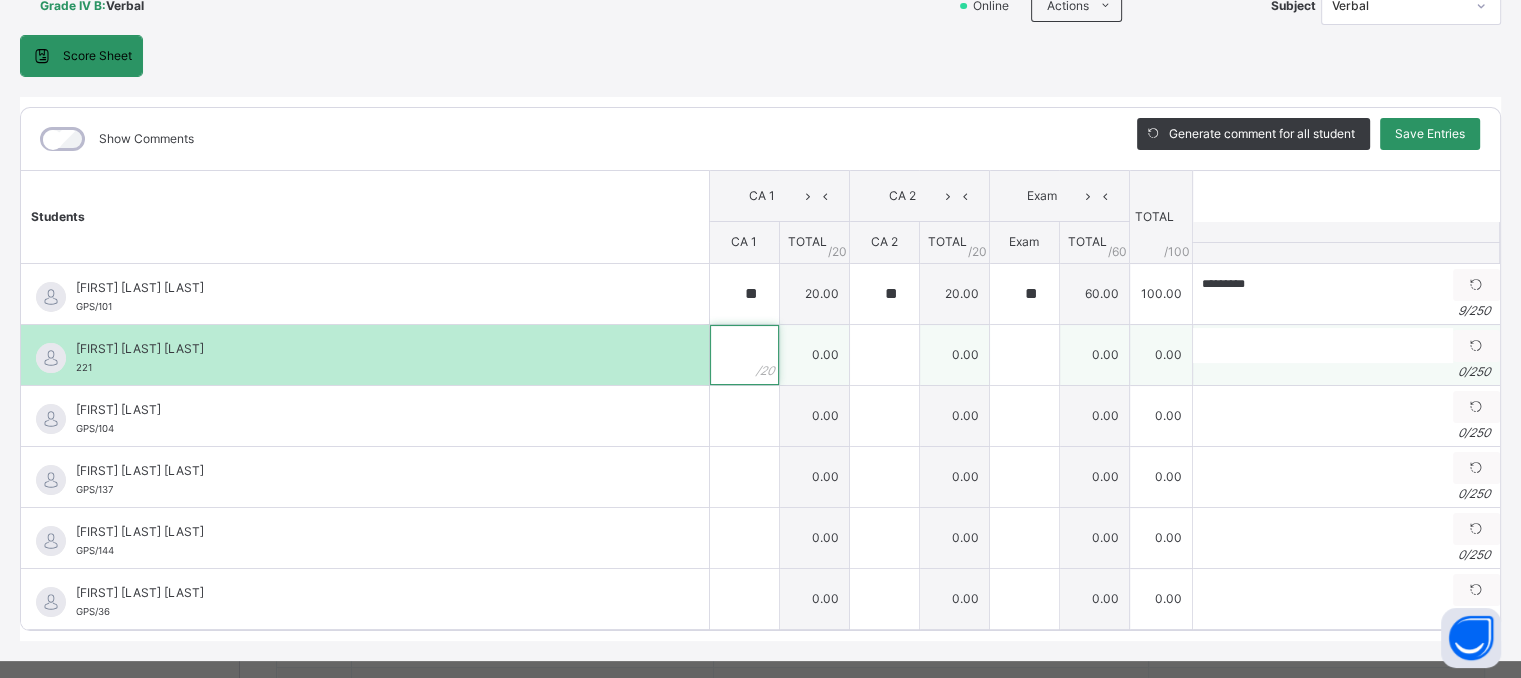 click at bounding box center (744, 355) 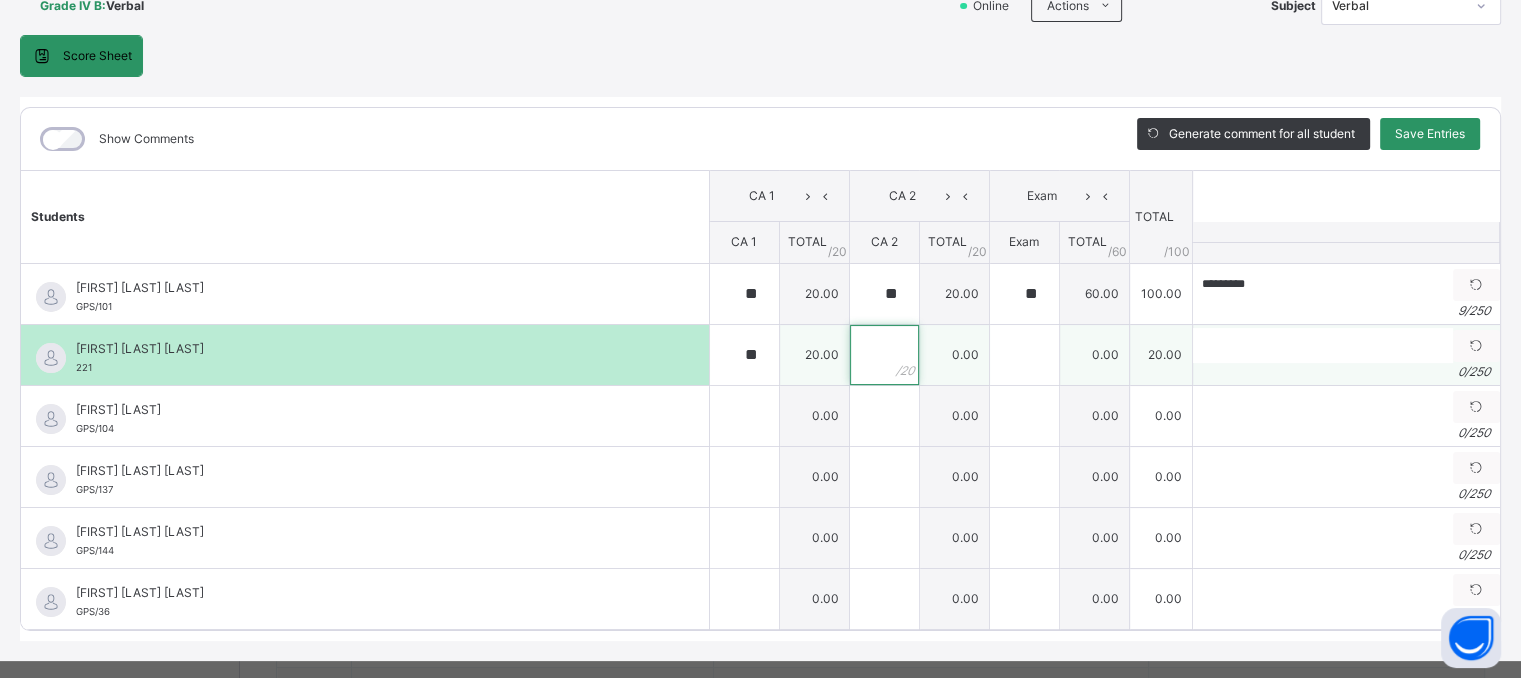 click at bounding box center [884, 355] 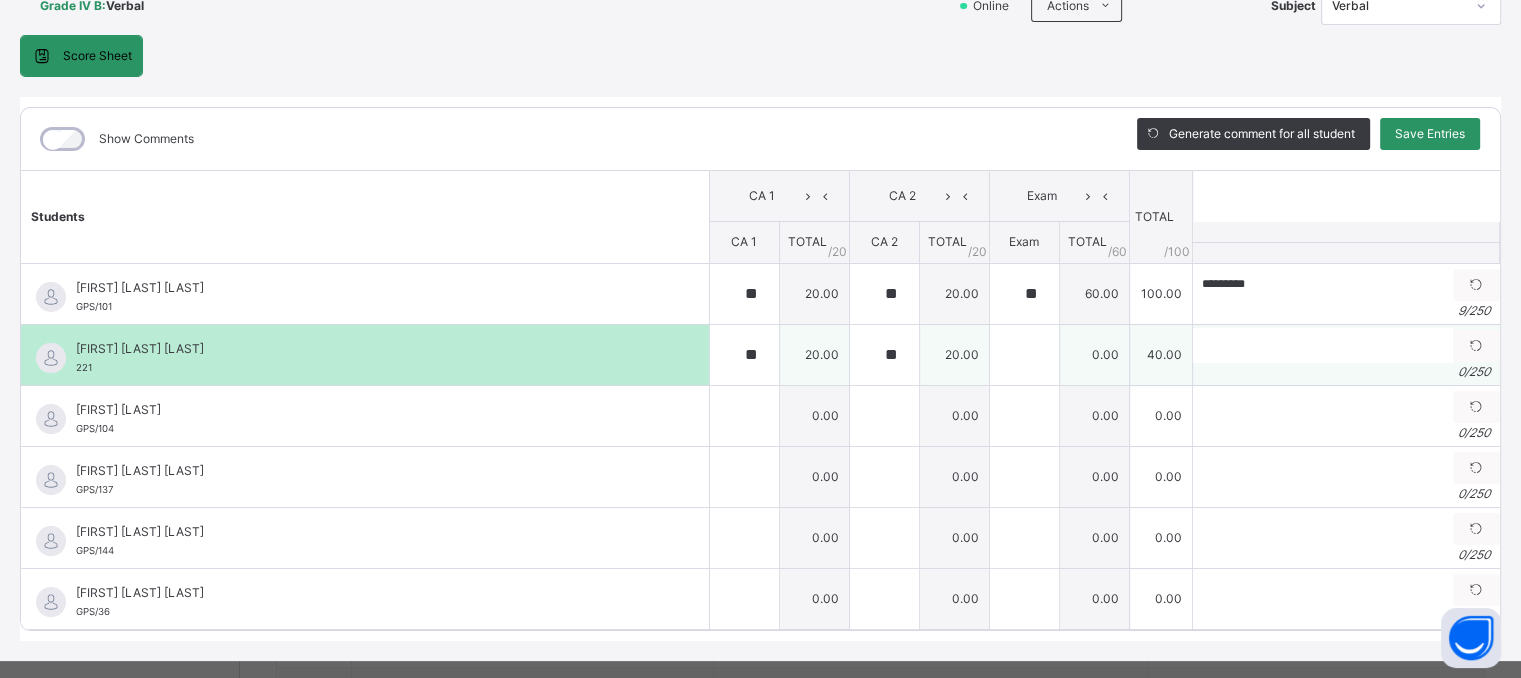 click at bounding box center (1024, 354) 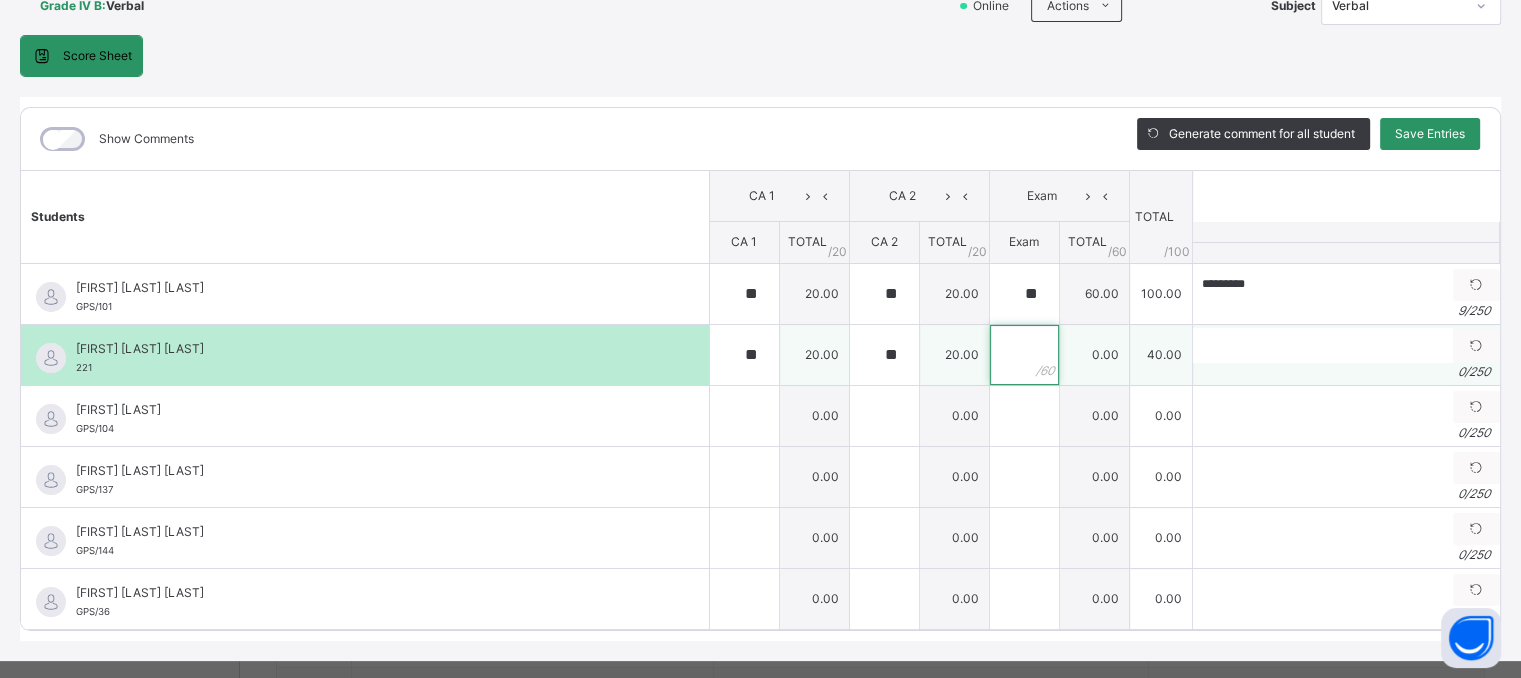 click at bounding box center (1024, 355) 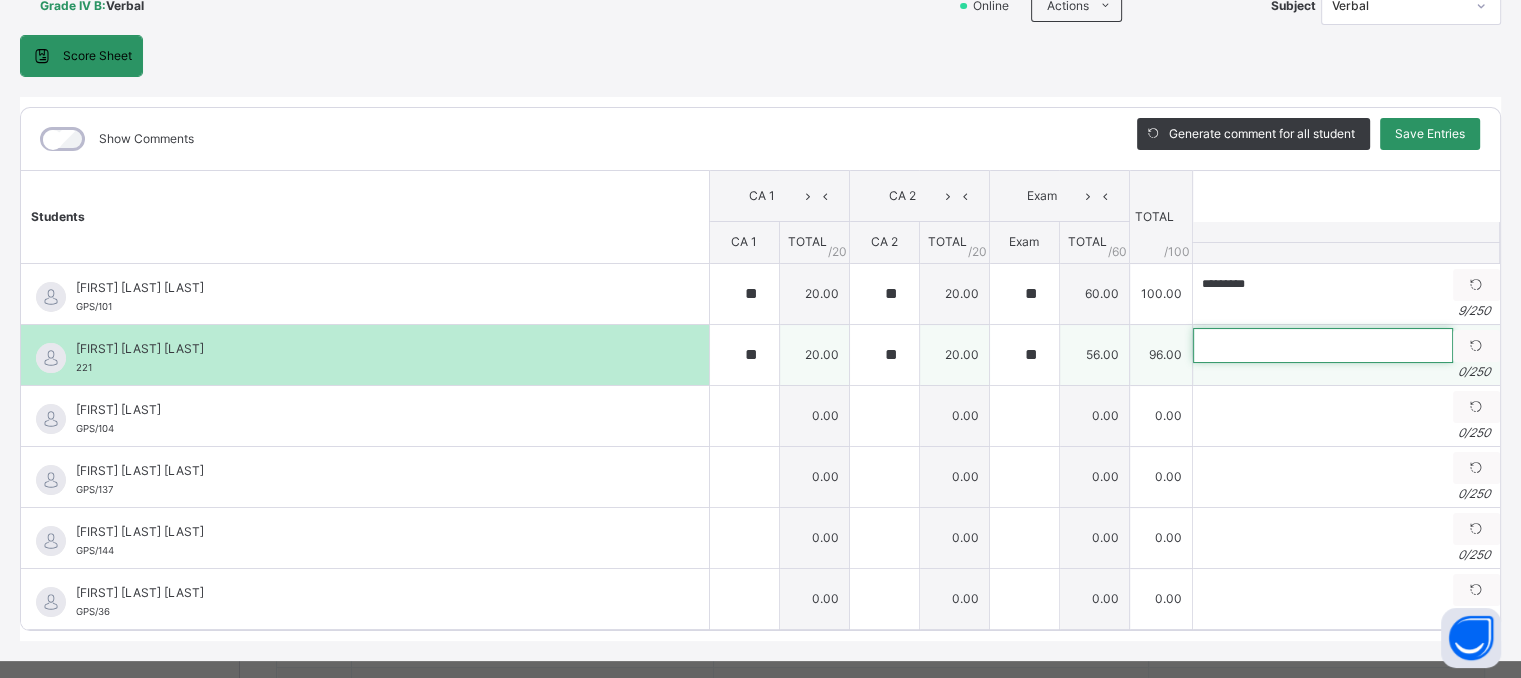 click at bounding box center (1323, 345) 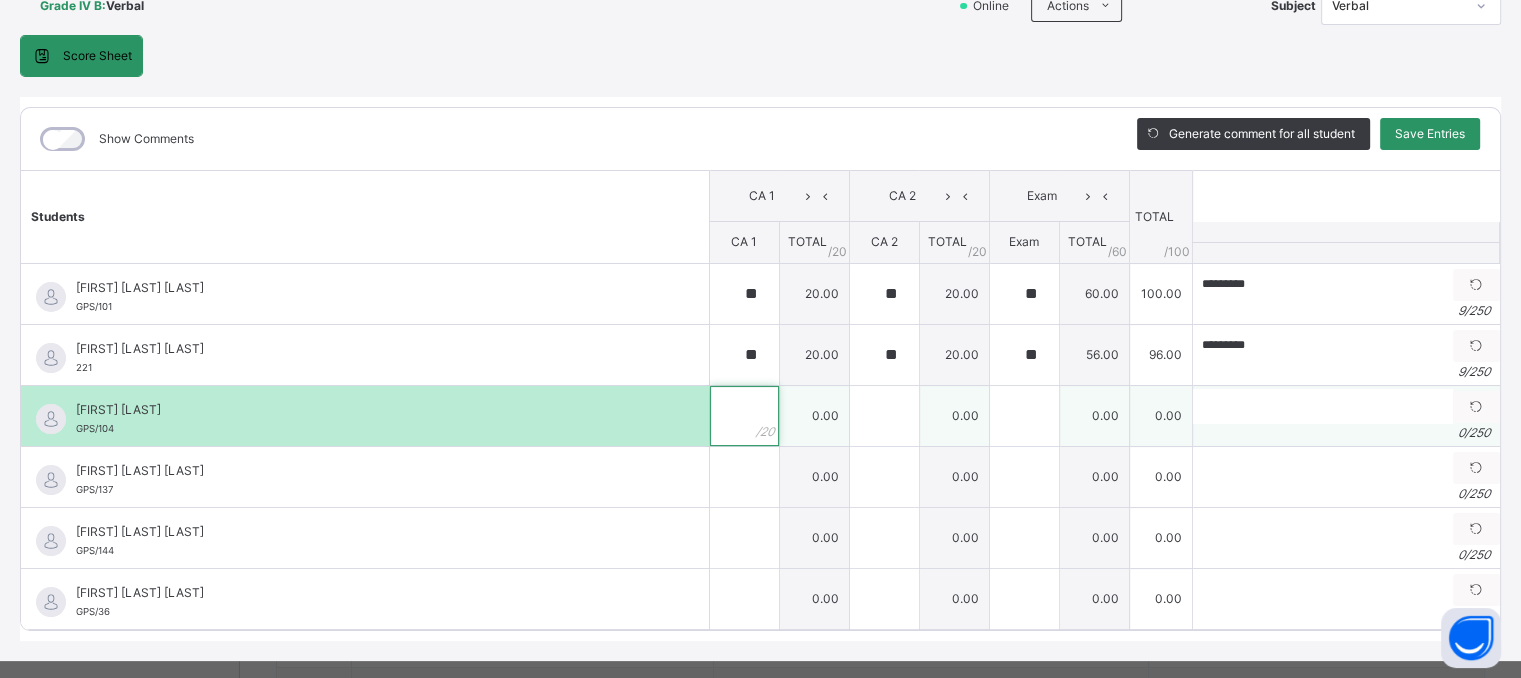 click at bounding box center [744, 416] 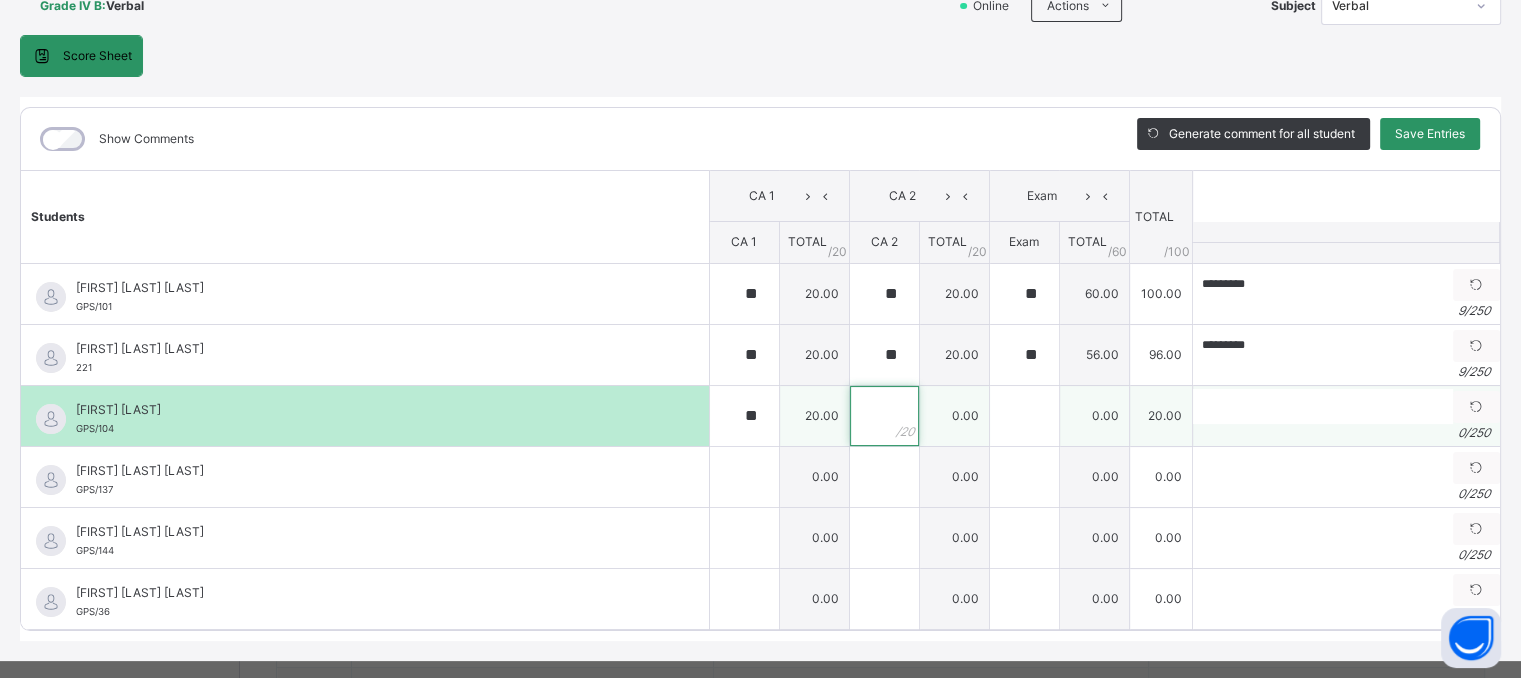 click at bounding box center (884, 416) 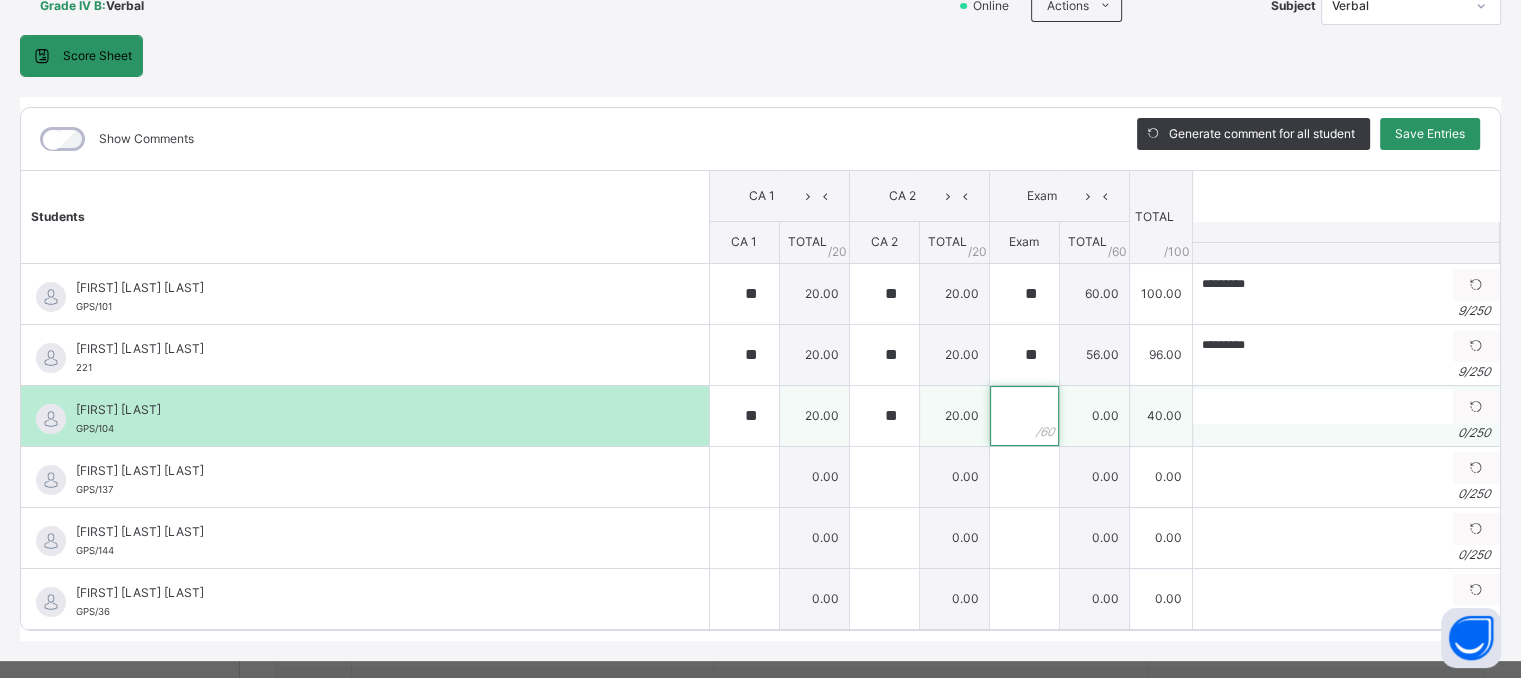 click at bounding box center [1024, 416] 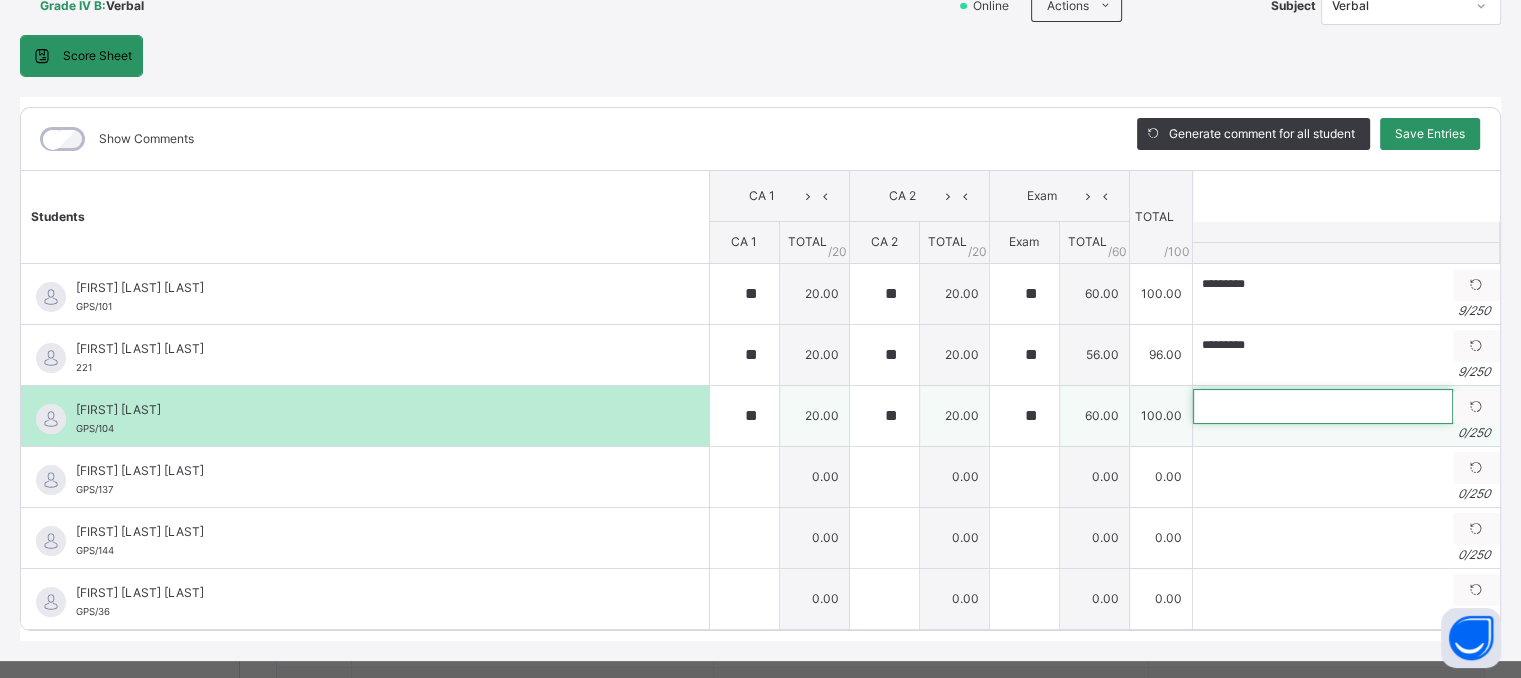 click at bounding box center [1323, 406] 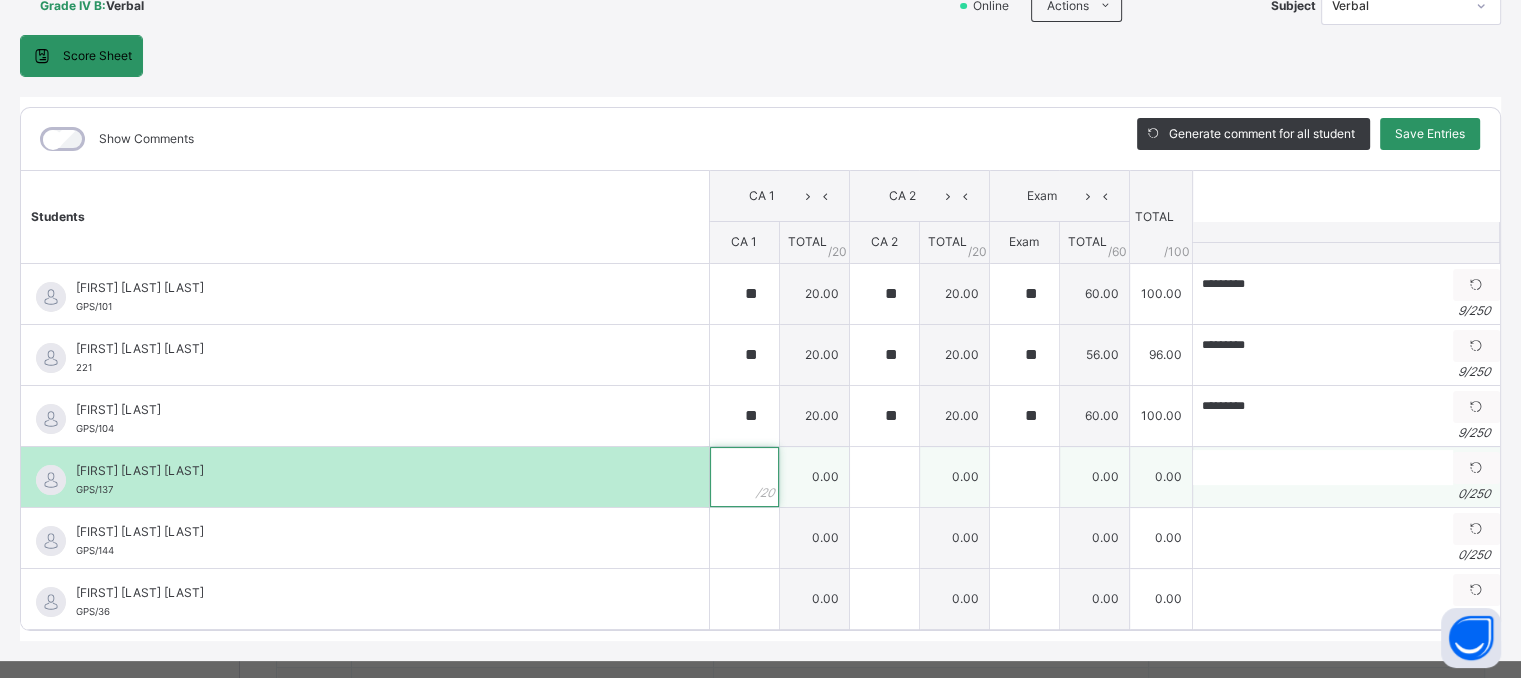 click at bounding box center (744, 477) 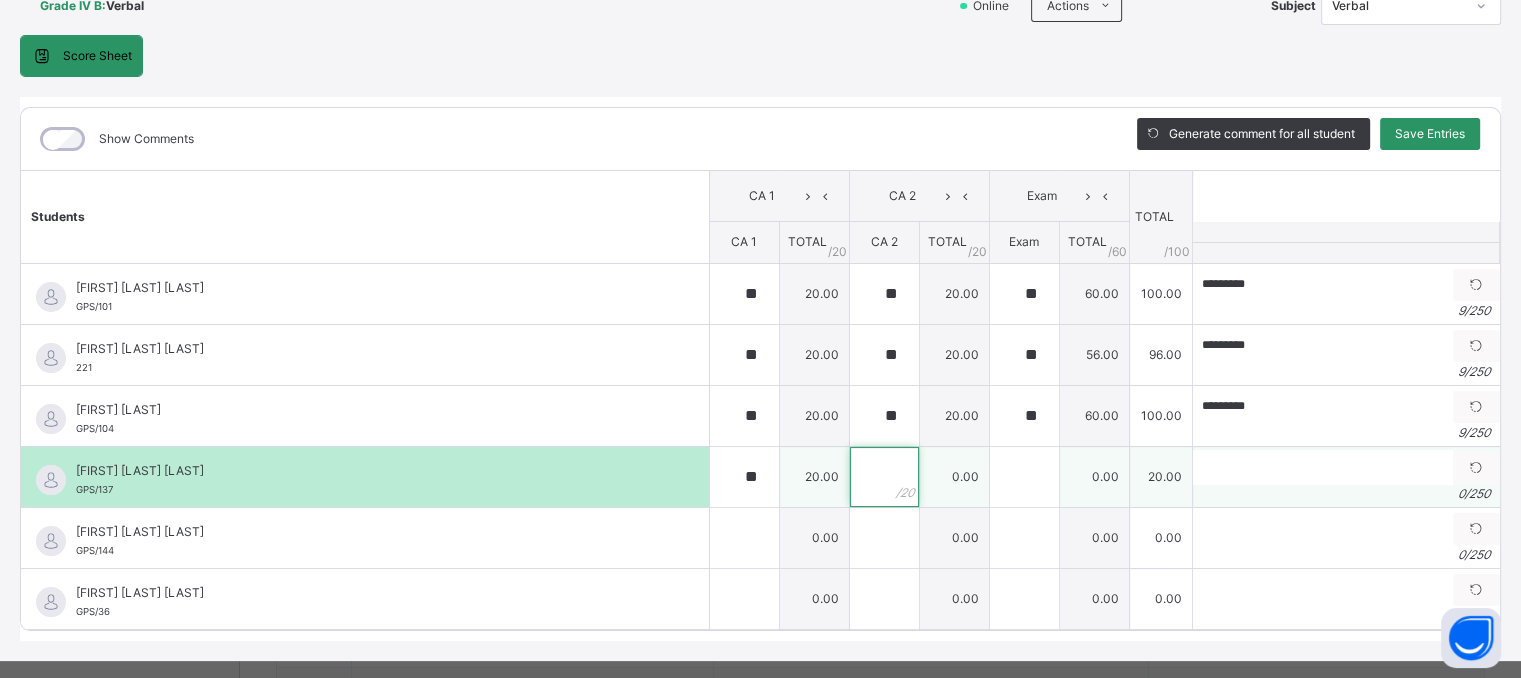 click at bounding box center [884, 477] 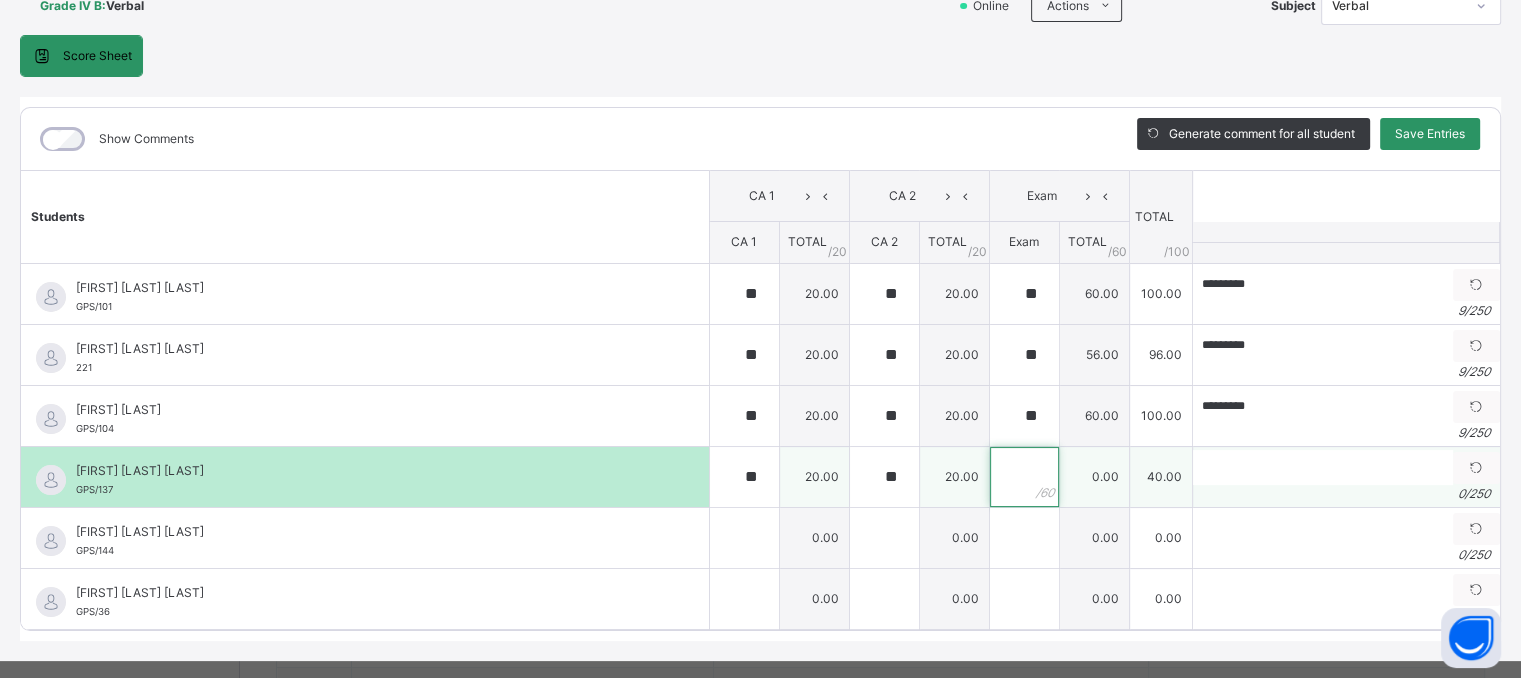 click at bounding box center (1024, 477) 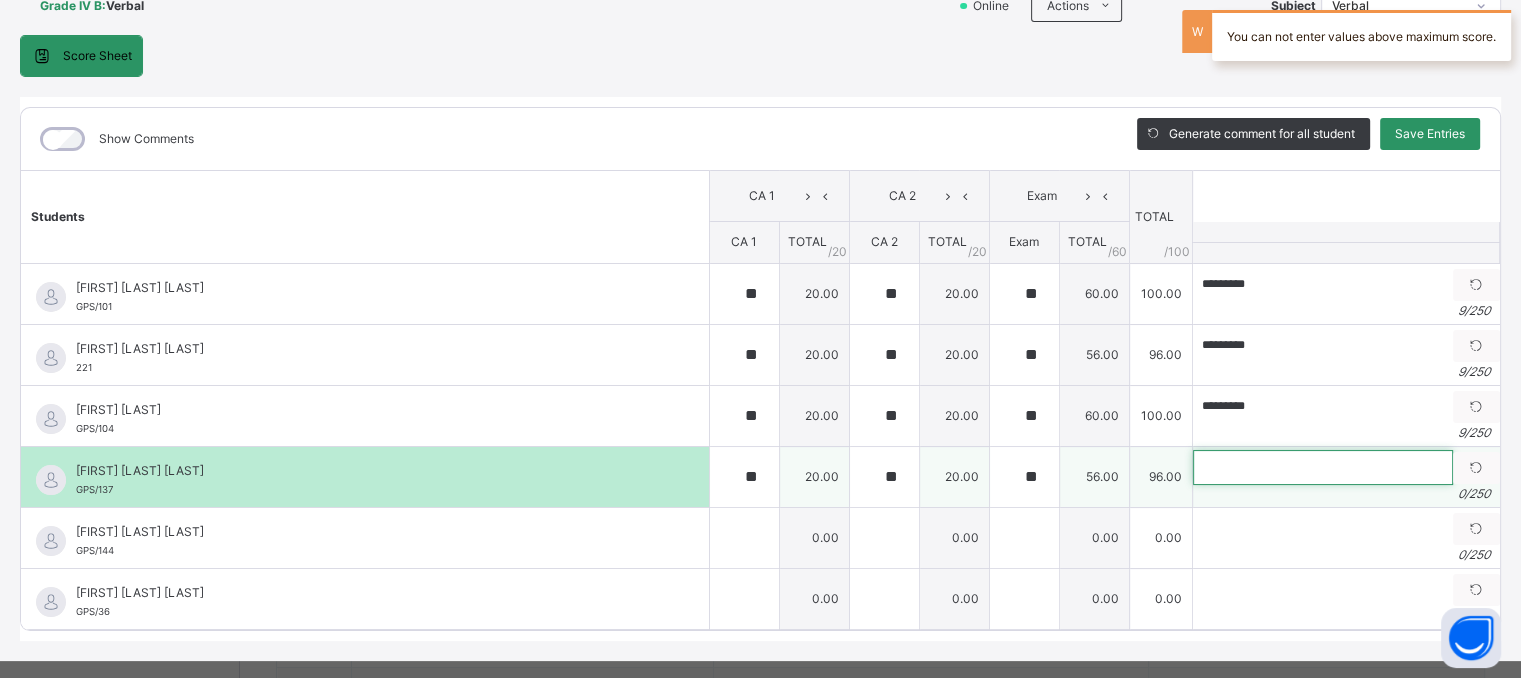 click at bounding box center [1323, 467] 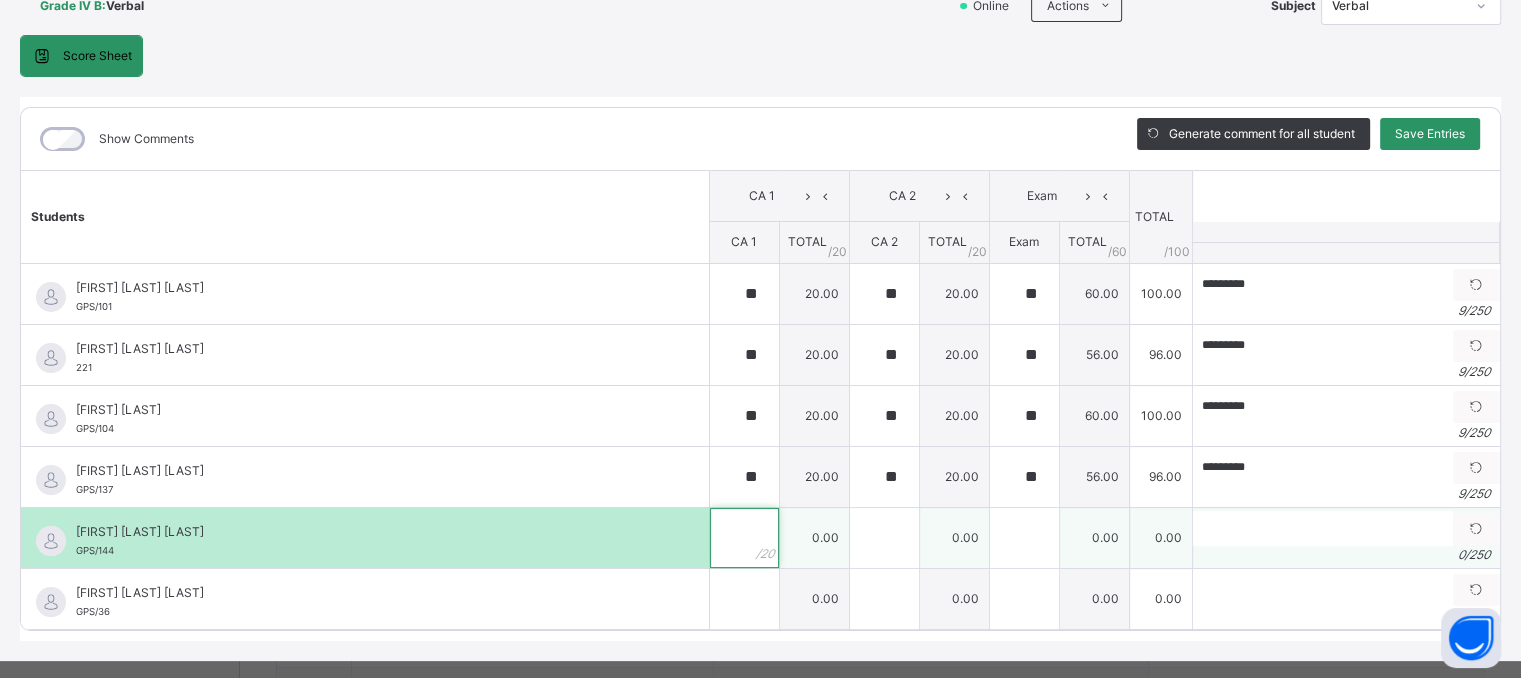 click at bounding box center (744, 538) 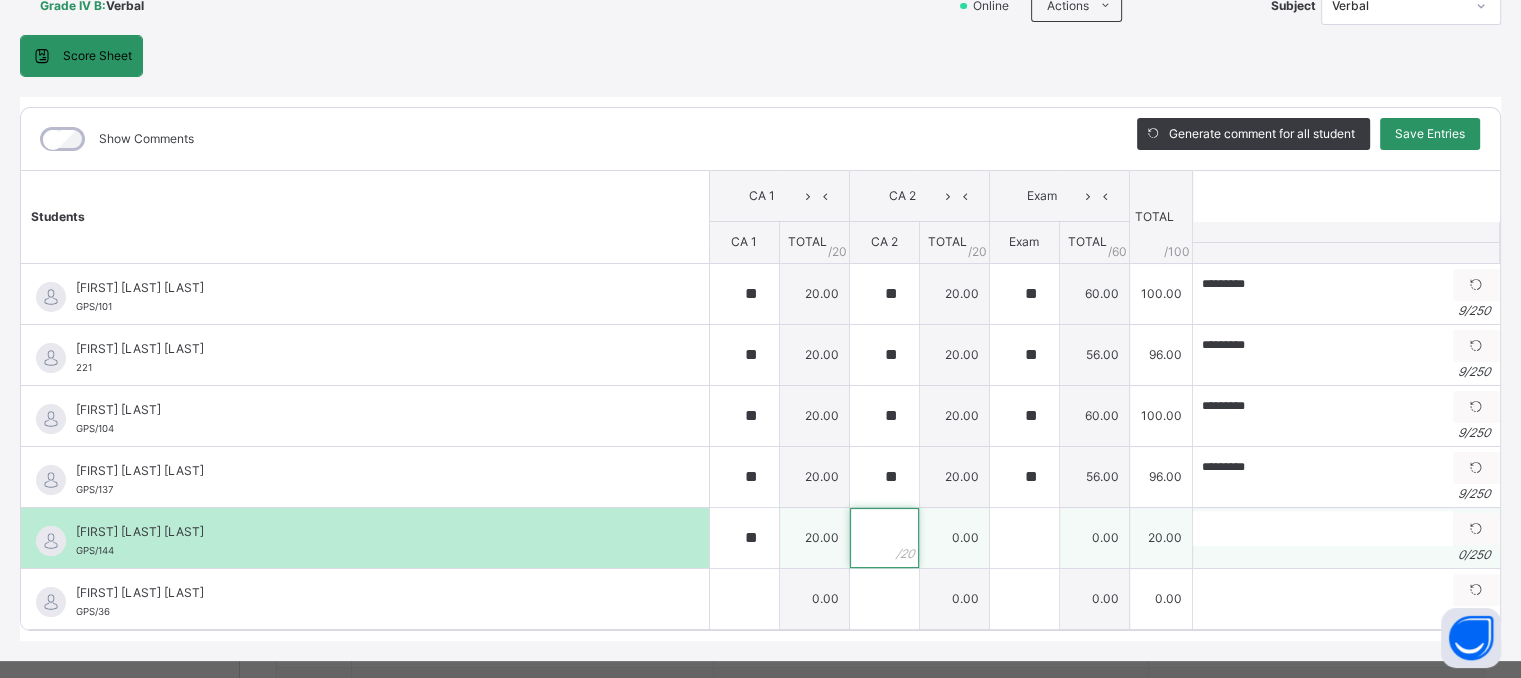 click at bounding box center [884, 538] 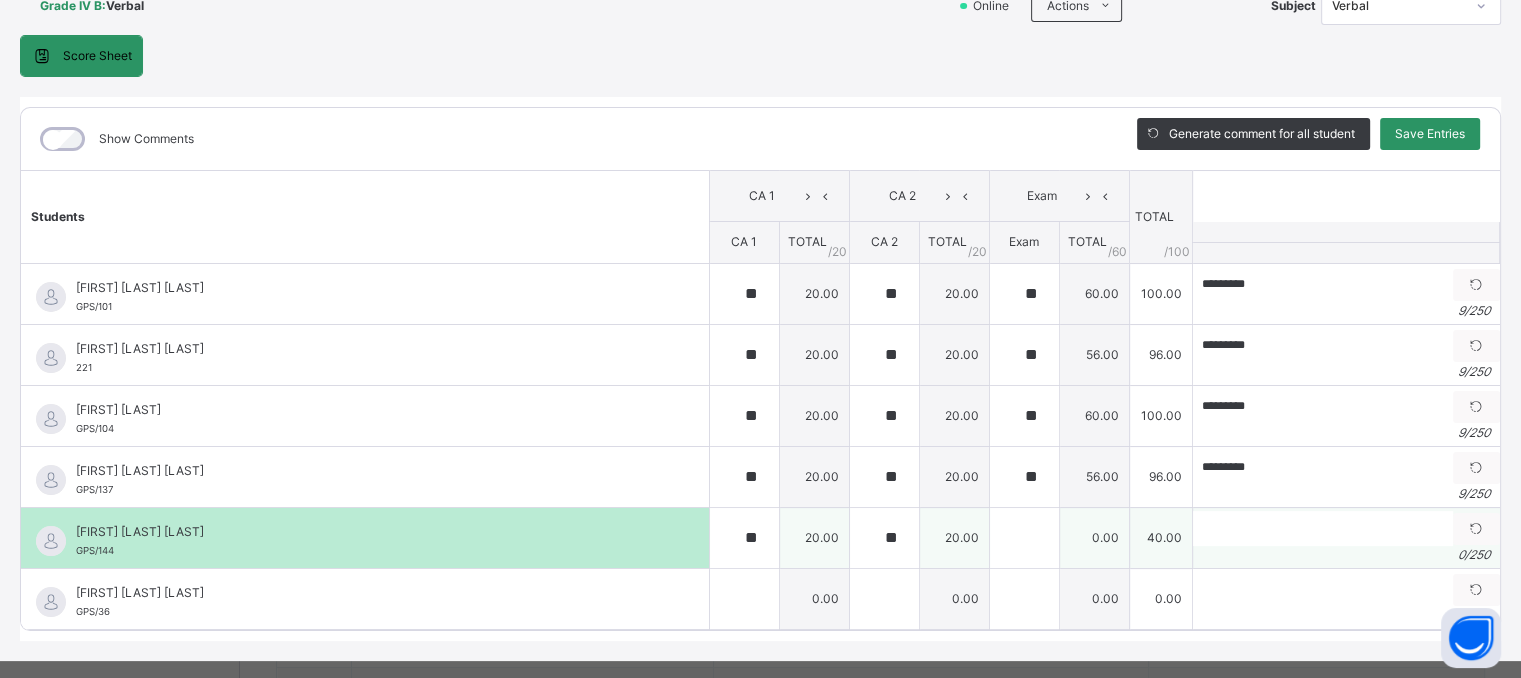 click on "0.00" at bounding box center (1094, 537) 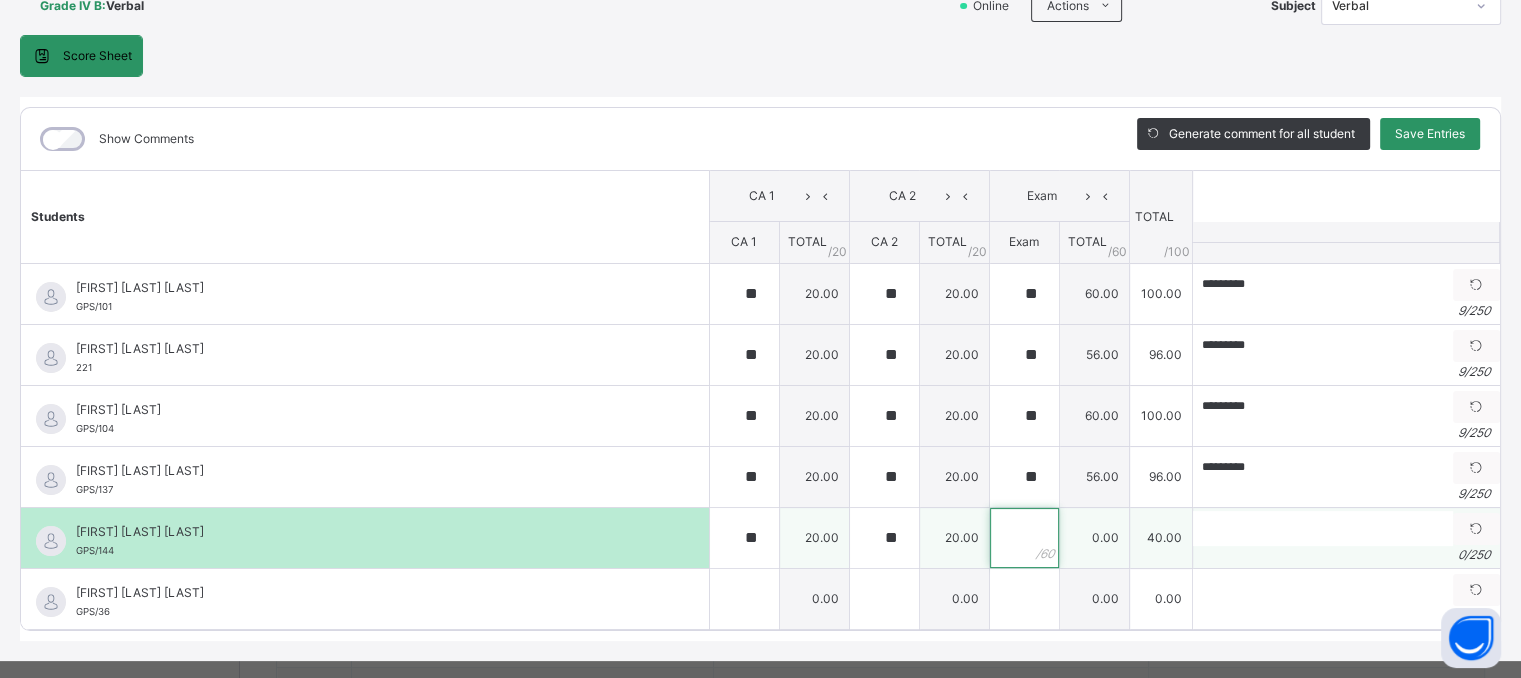 click at bounding box center (1024, 538) 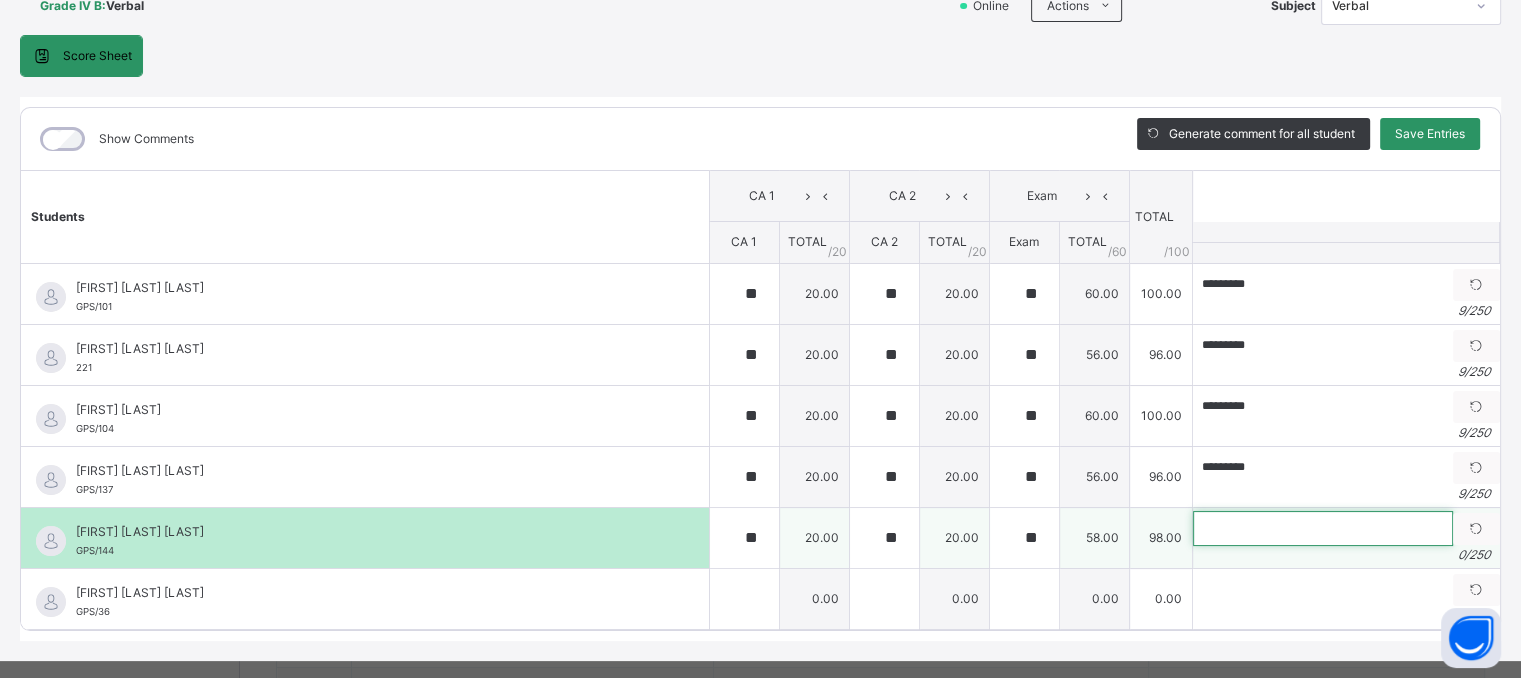 click at bounding box center [1323, 528] 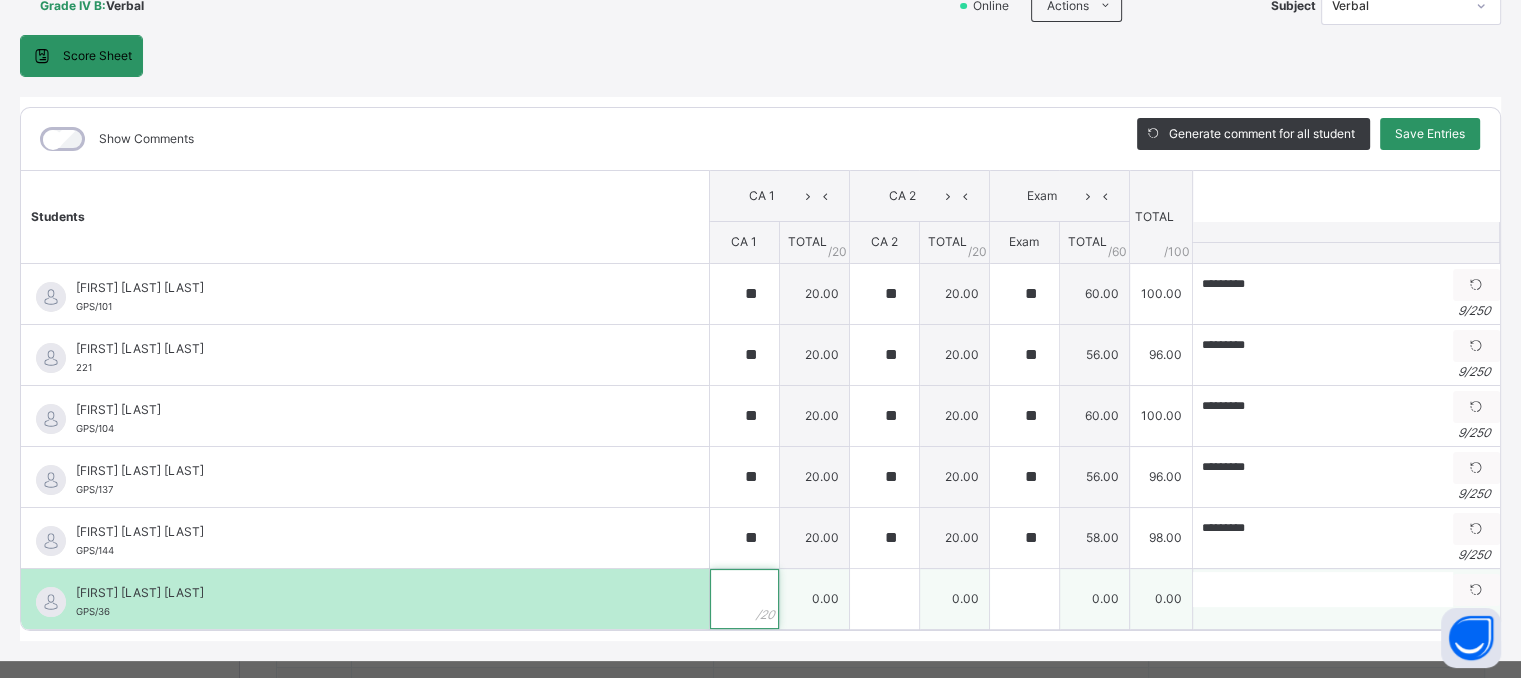 click at bounding box center [744, 599] 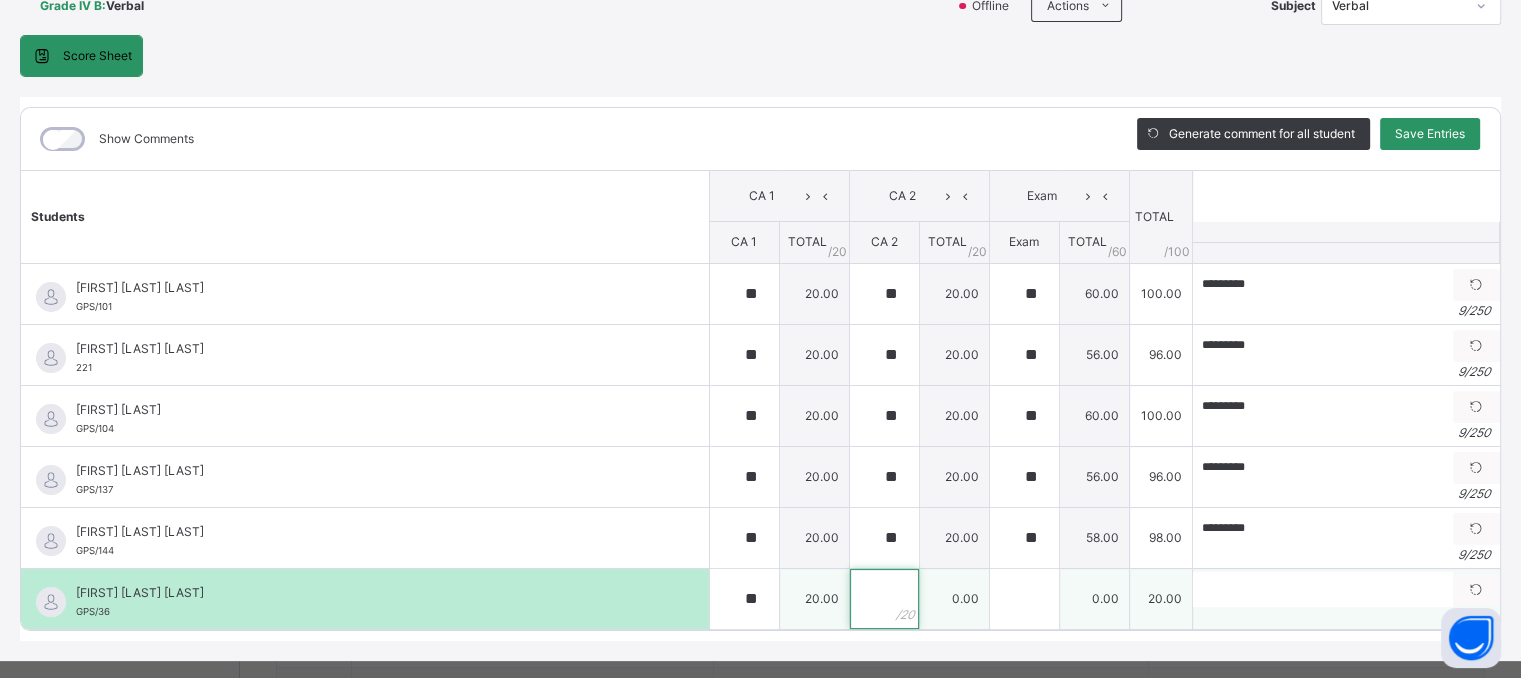 click at bounding box center (884, 599) 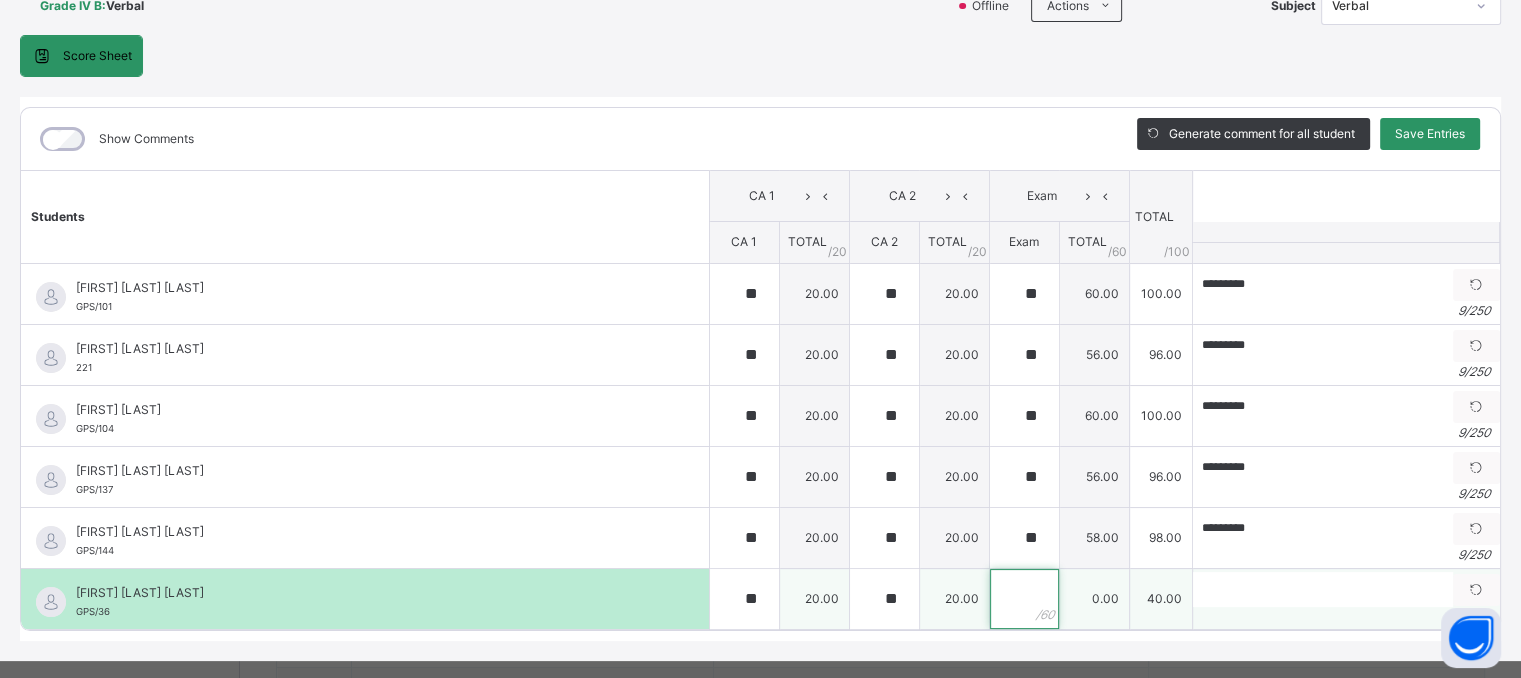 click at bounding box center [1024, 599] 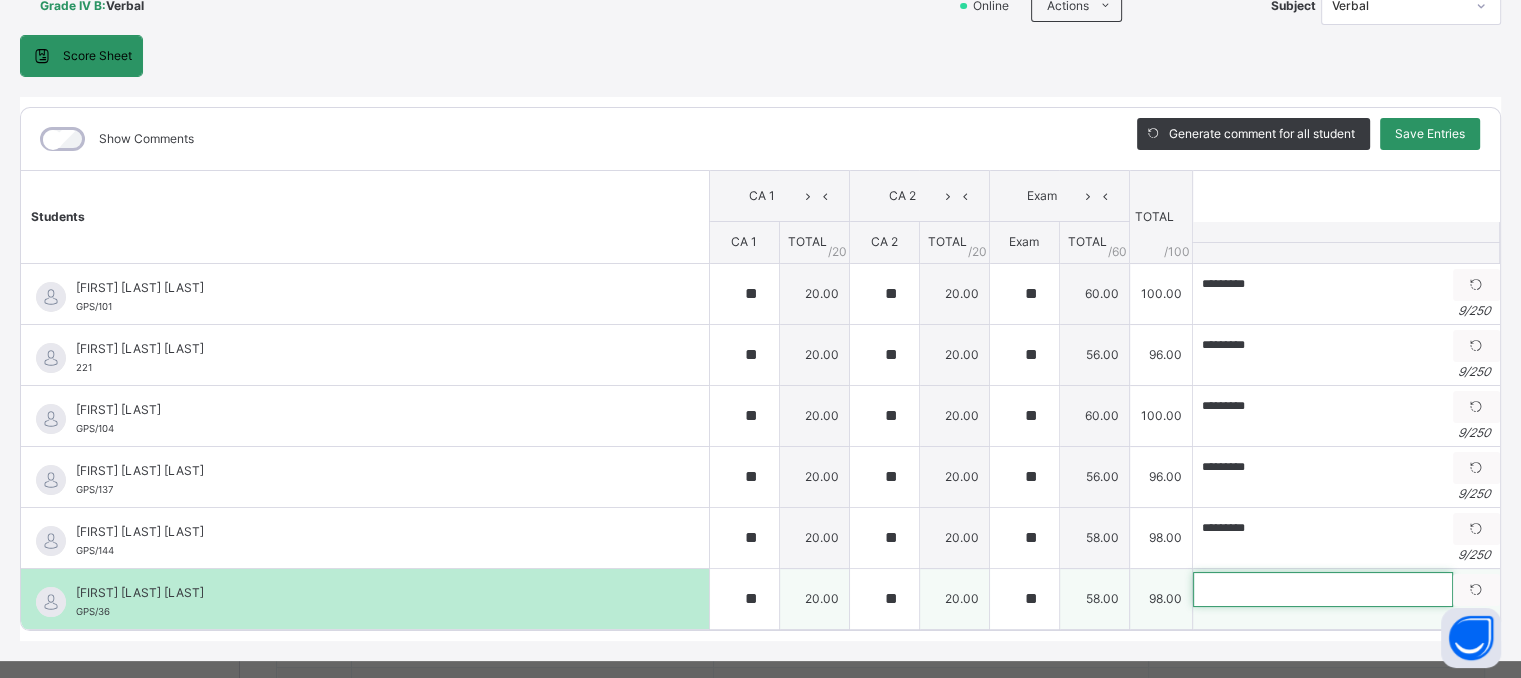 click at bounding box center [1323, 589] 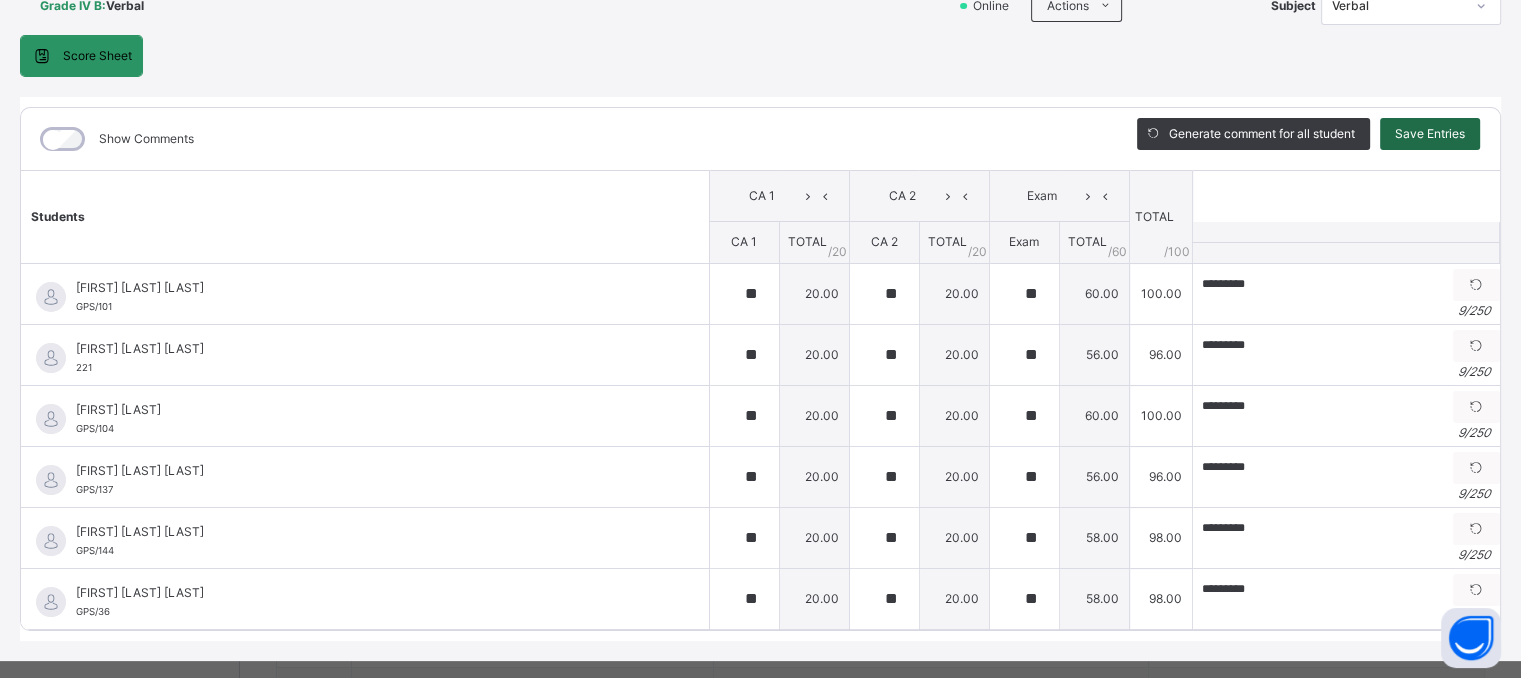 click on "Save Entries" at bounding box center [1430, 134] 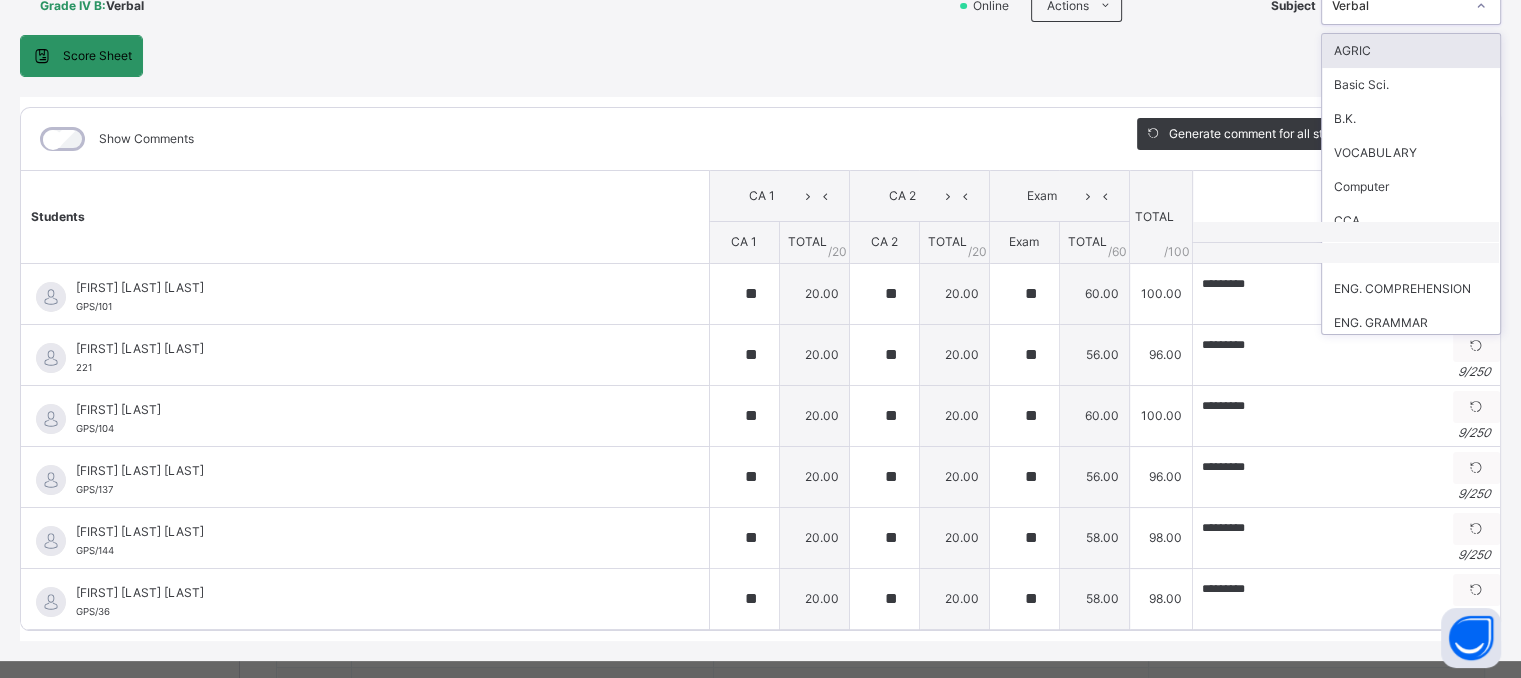 scroll, scrollTop: 156, scrollLeft: 0, axis: vertical 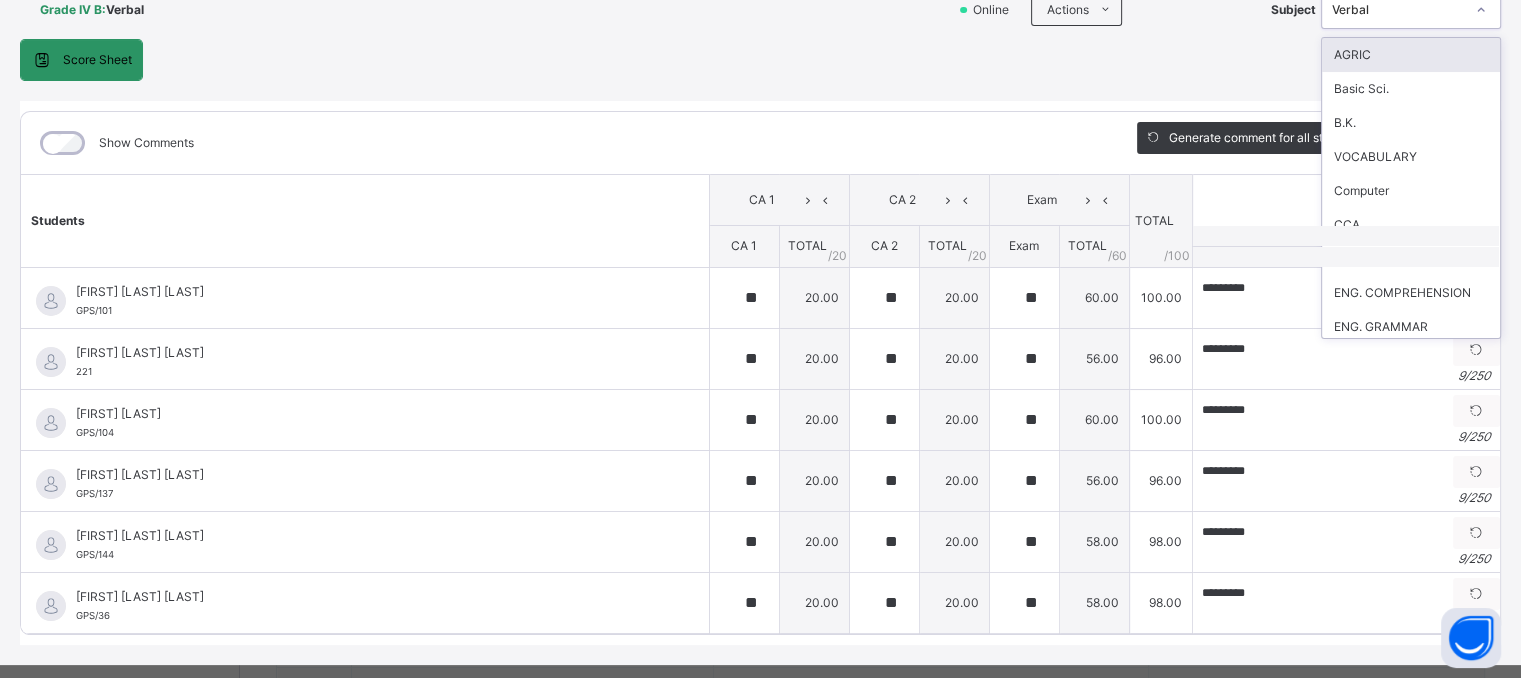 click on "Verbal" at bounding box center [1411, 10] 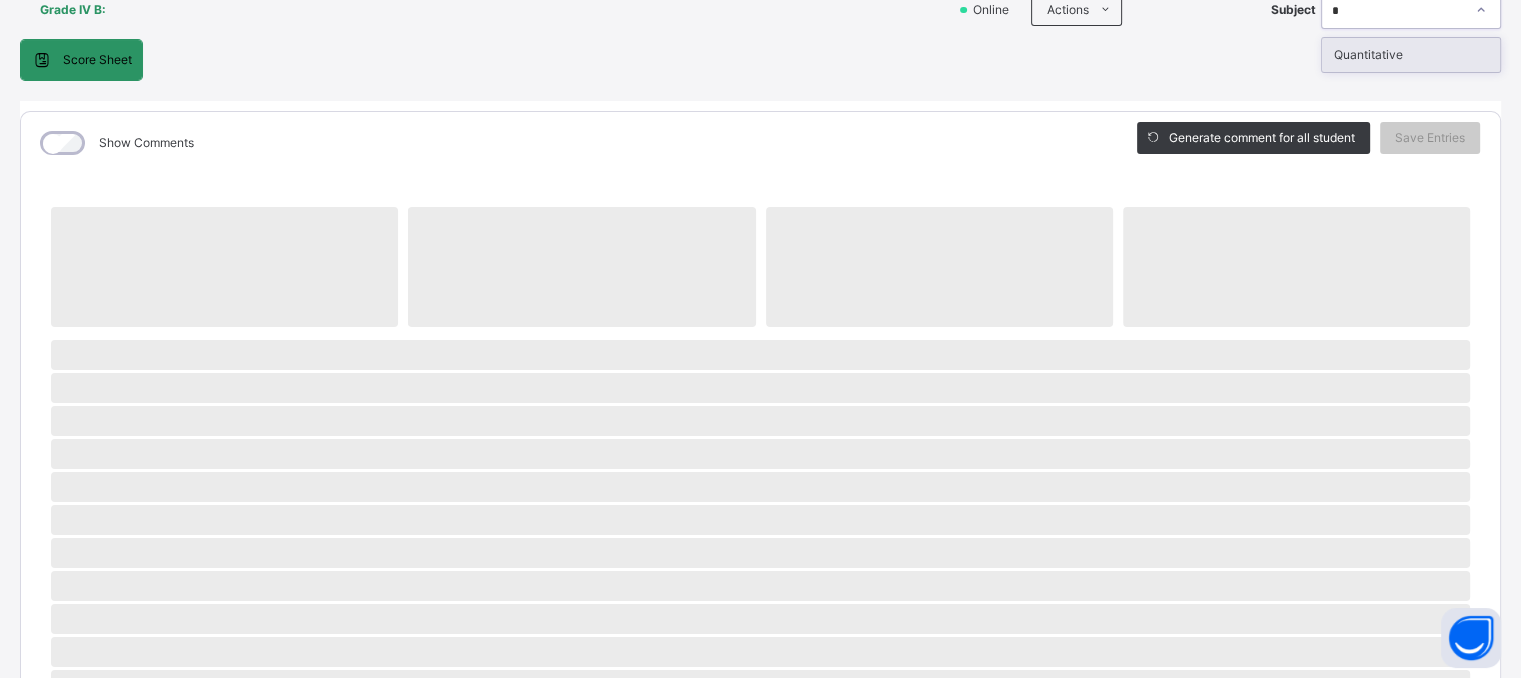 click on "Quantitative" at bounding box center [1411, 55] 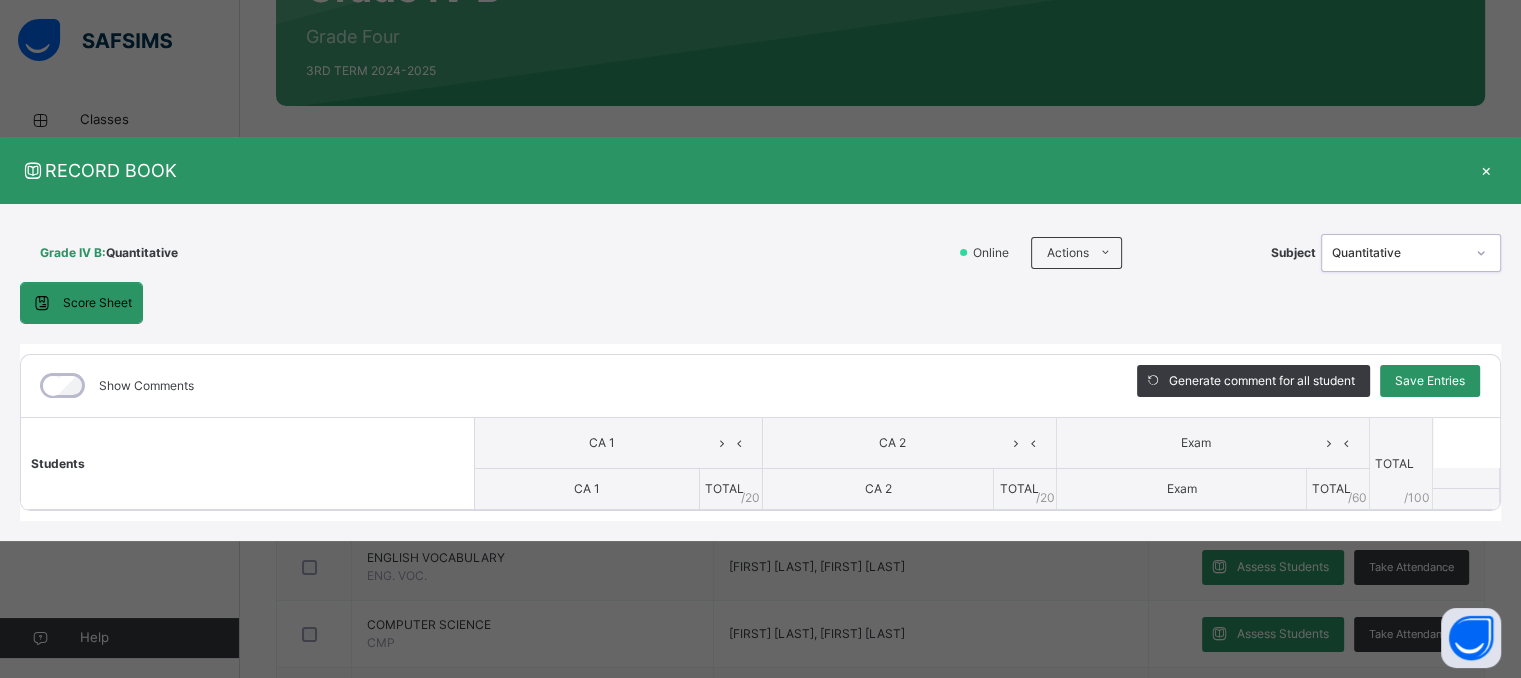 scroll, scrollTop: 0, scrollLeft: 0, axis: both 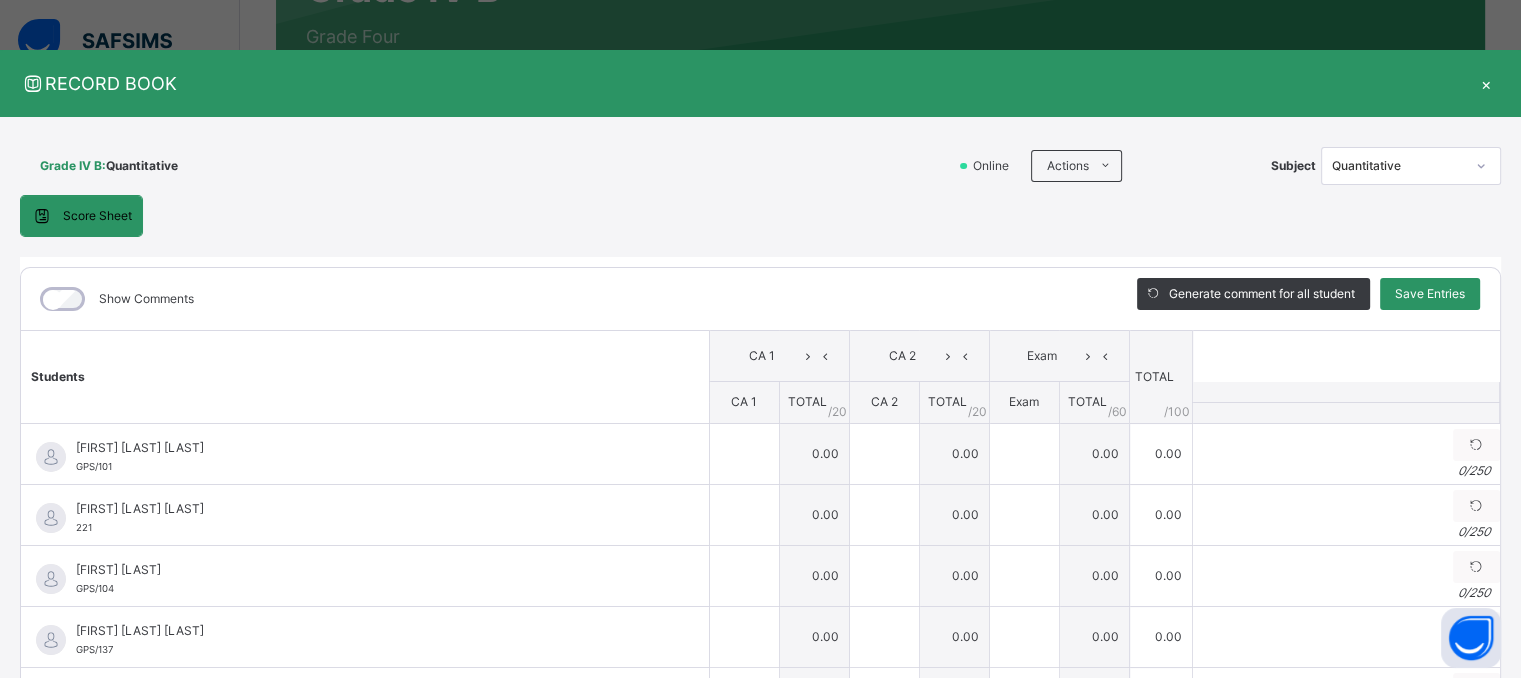 click on "Show Comments   Generate comment for all student   Save Entries Class Level:  Grade IV   B Subject:  Quantitative Session:  2024/2025 Session Session:  3RD TERM Students CA 1 CA 2 Exam TOTAL /100 Comment CA 1 TOTAL / 20 CA 2 TOTAL / 20 Exam TOTAL / 60  [FIRST]  [LAST] GPS/101  [FIRST]  [LAST] GPS/101 0.00 0.00 0.00 0.00 Generate comment 0 / 250   ×   Subject Teacher’s Comment Generate and see in full the comment developed by the AI with an option to regenerate the comment JS  [FIRST]  [LAST]   GPS/101   Total 0.00  / 100.00 Sims Bot   Regenerate     Use this comment   [FIRST] [LAST] 221 [FIRST] [LAST] 221 0.00 0.00 0.00 0.00 Generate comment 0 / 250   ×   Subject Teacher’s Comment Generate and see in full the comment developed by the AI with an option to regenerate the comment JS [FIRST] [LAST]   221   Total 0.00  / 100.00 Sims Bot   Regenerate     Use this comment   [FIRST]  [LAST]  GPS/104 [FIRST]  [LAST]  GPS/104 0.00 0.00 0.00 0.00" at bounding box center [760, 529] 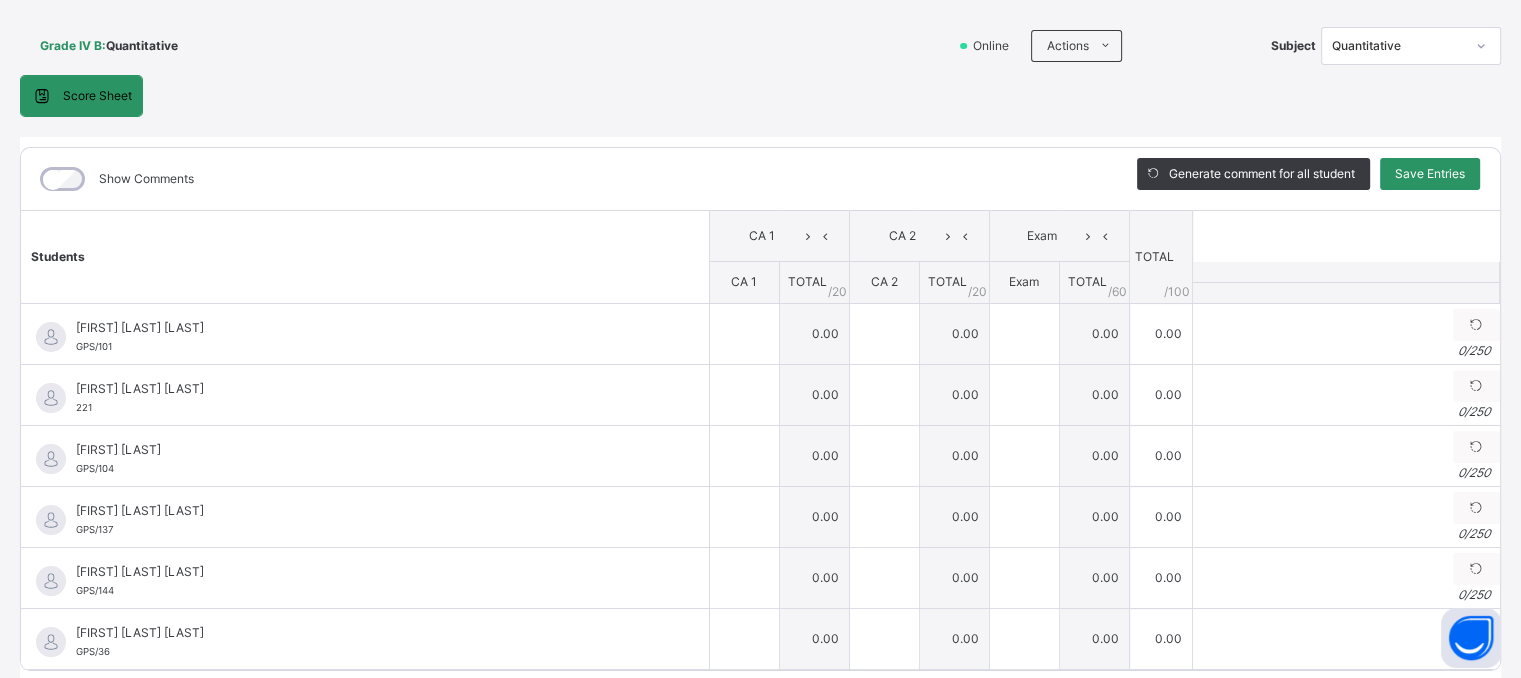 scroll, scrollTop: 160, scrollLeft: 0, axis: vertical 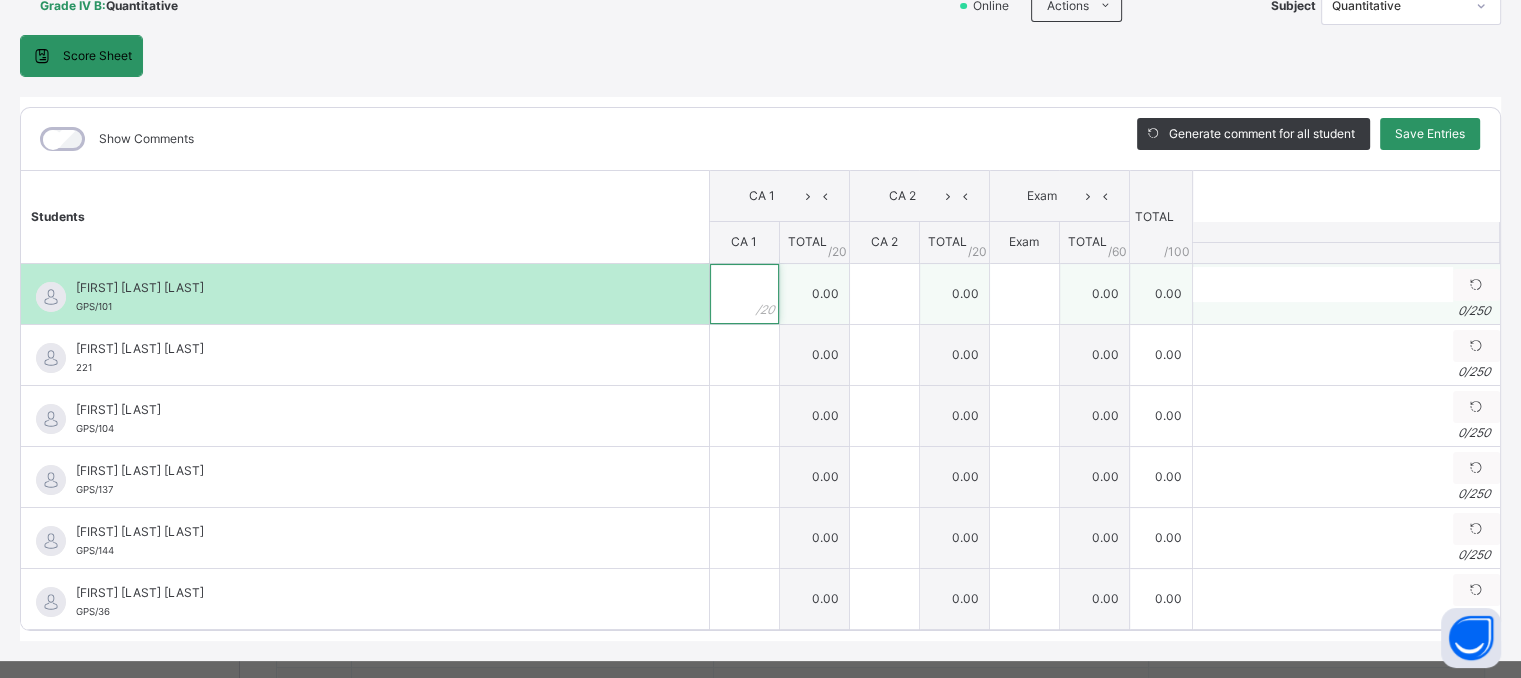 click at bounding box center (744, 294) 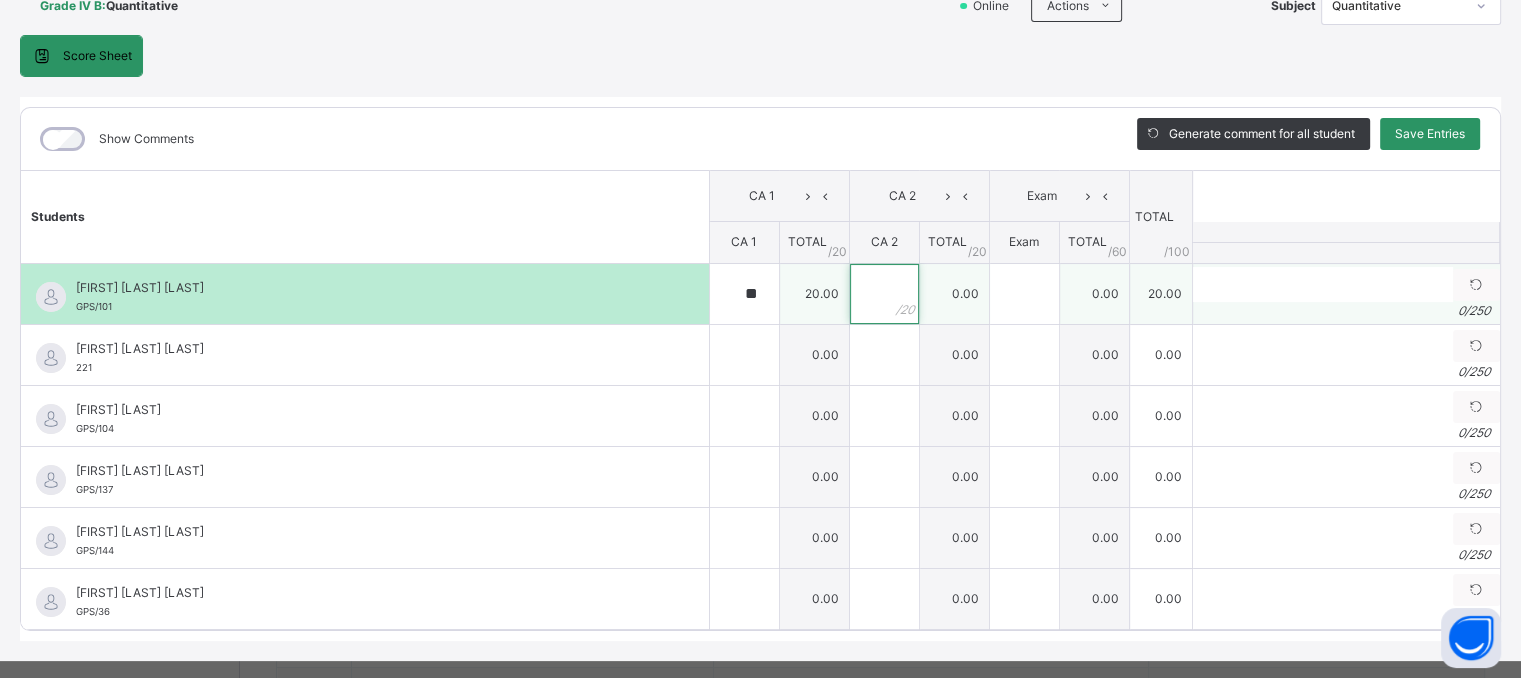 click at bounding box center (884, 294) 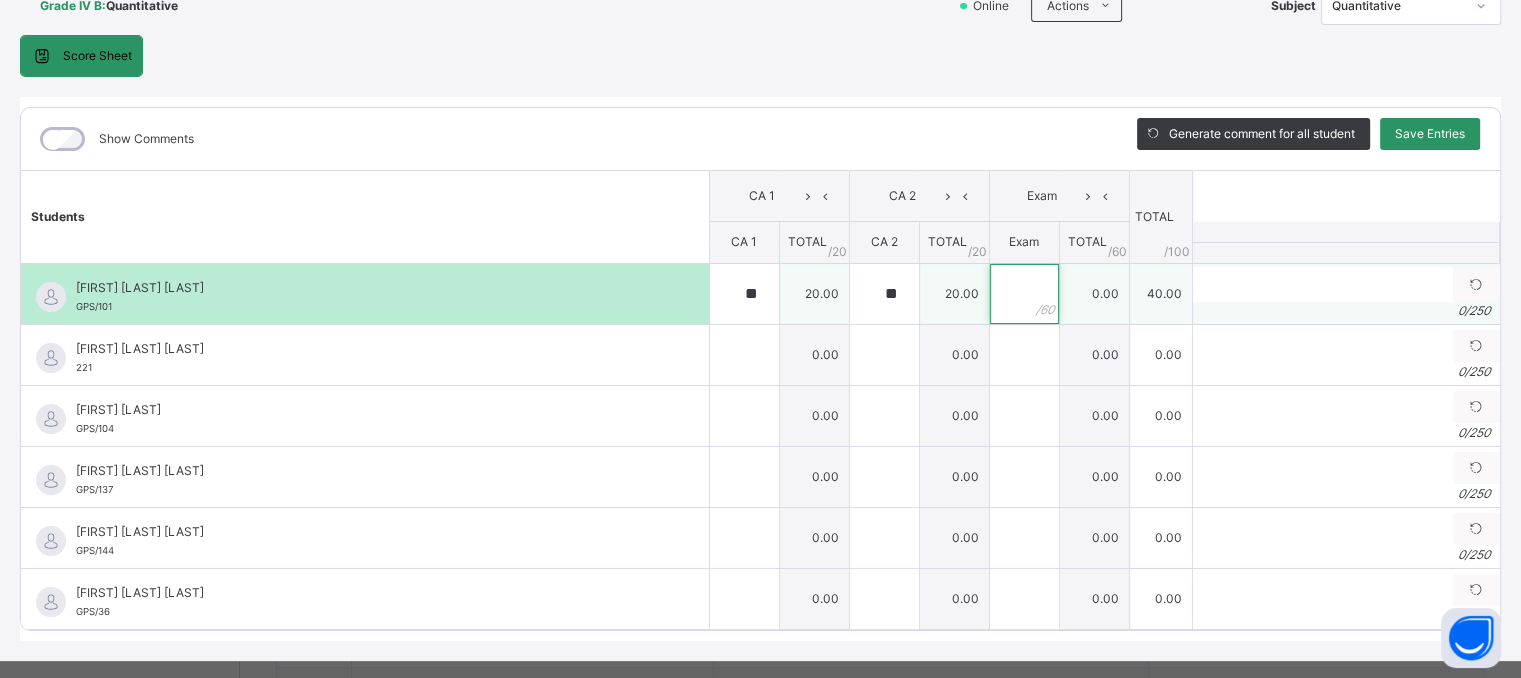 click at bounding box center [1024, 294] 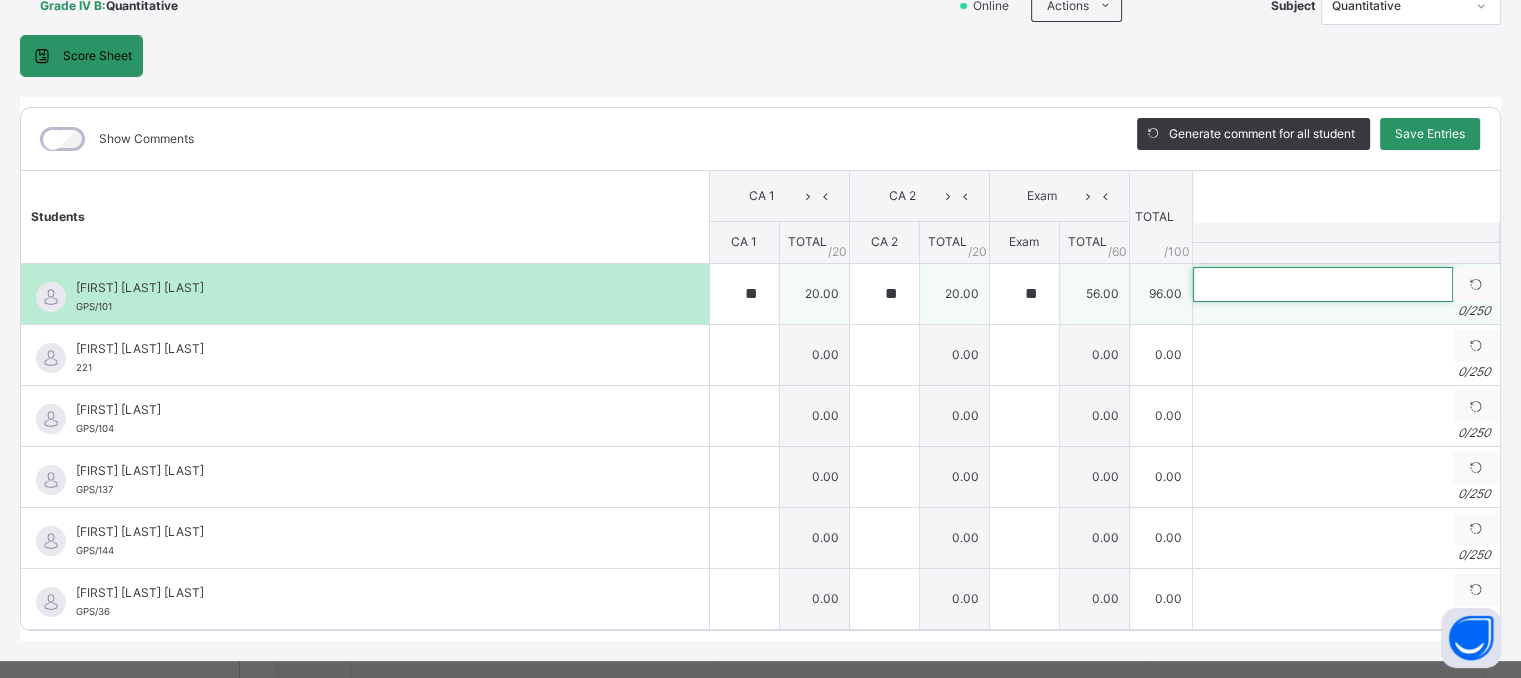 click at bounding box center (1323, 284) 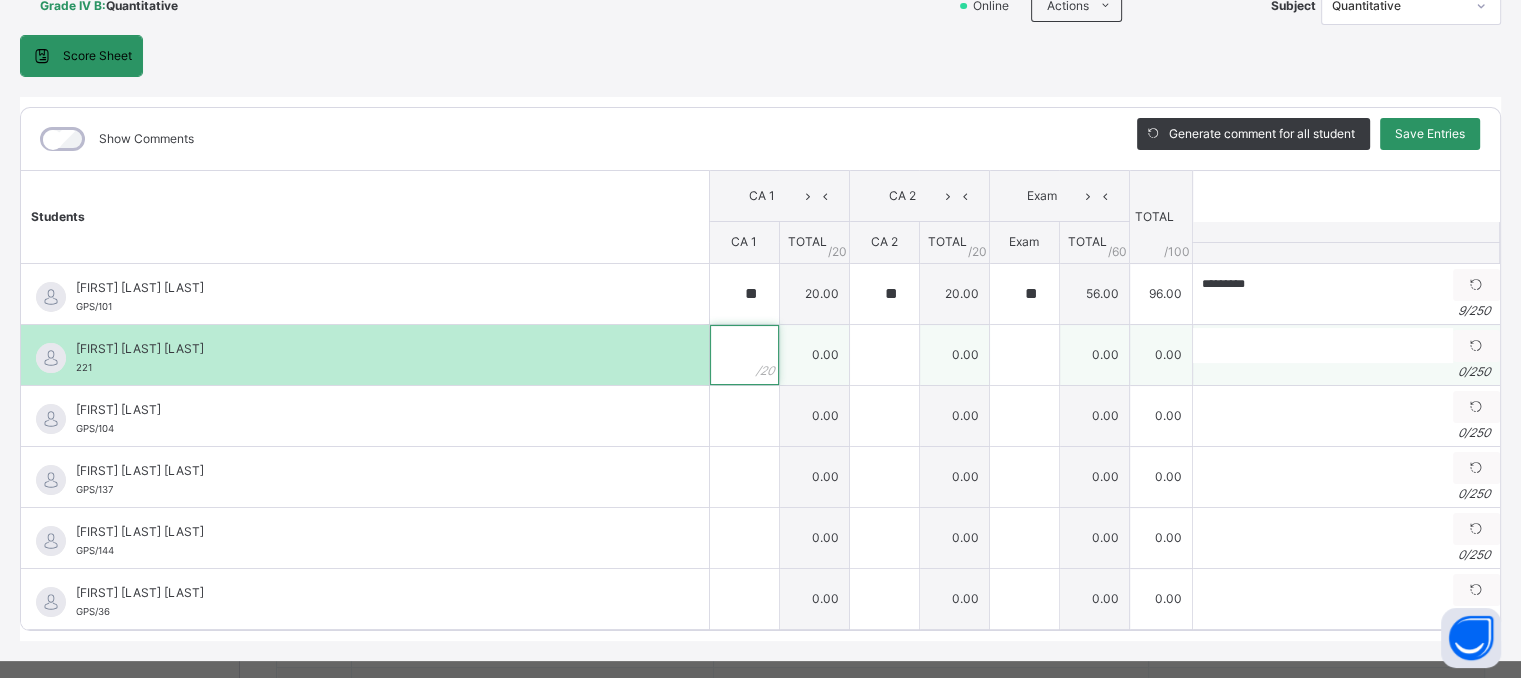 click at bounding box center (744, 355) 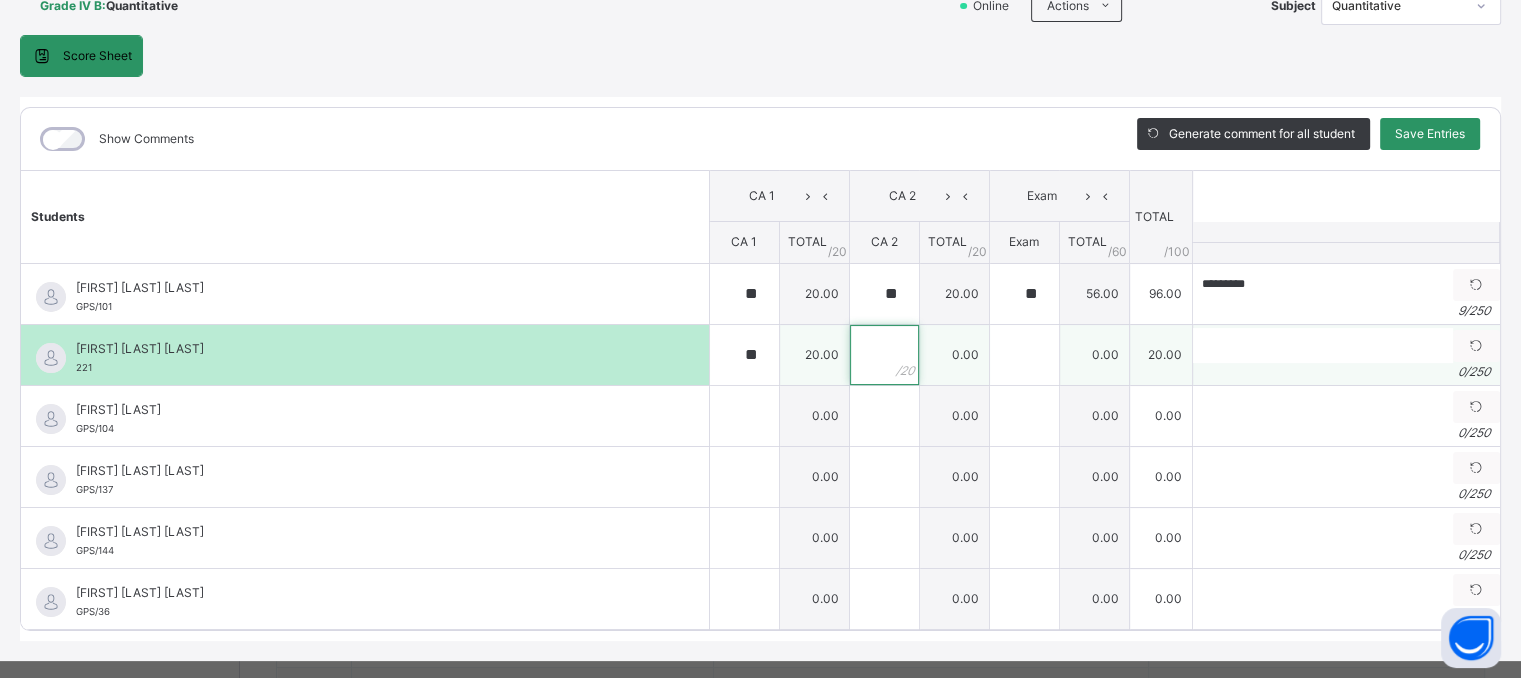 click at bounding box center [884, 355] 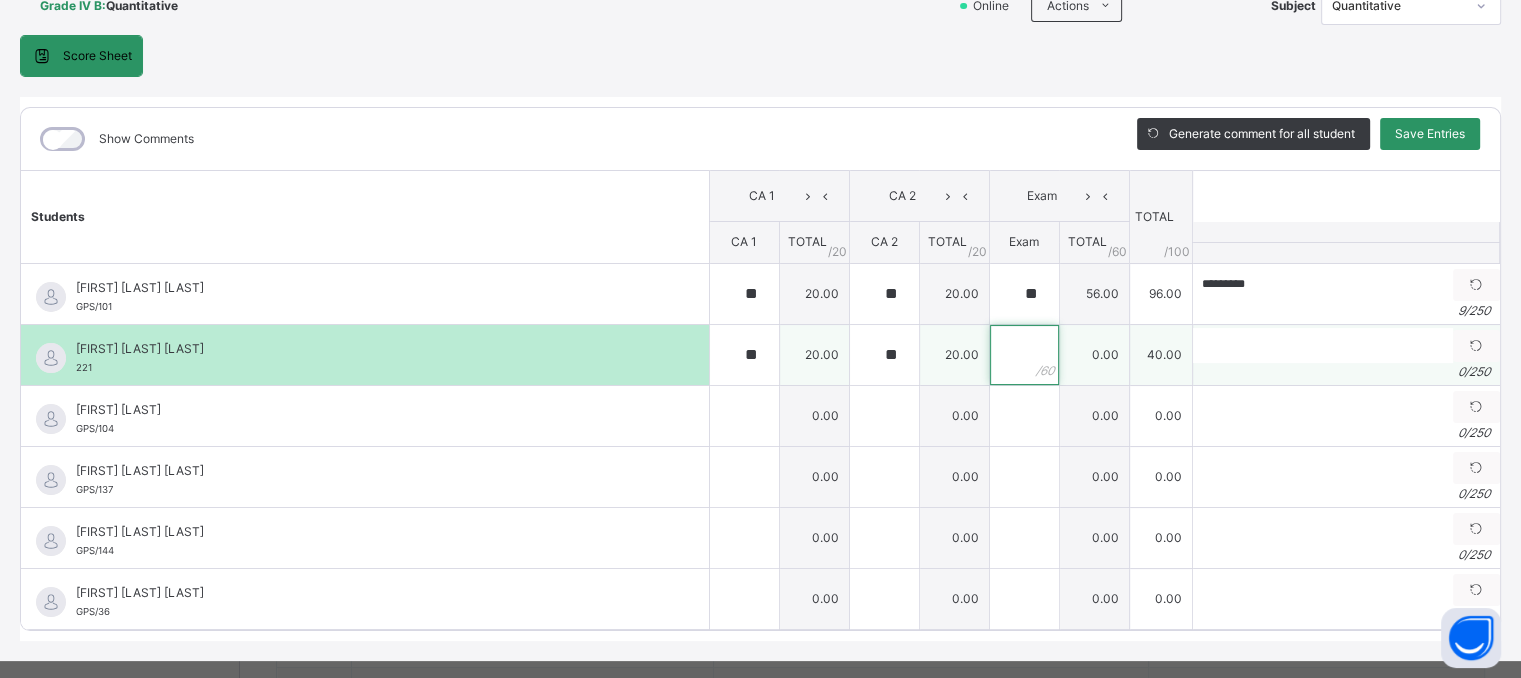 click at bounding box center [1024, 355] 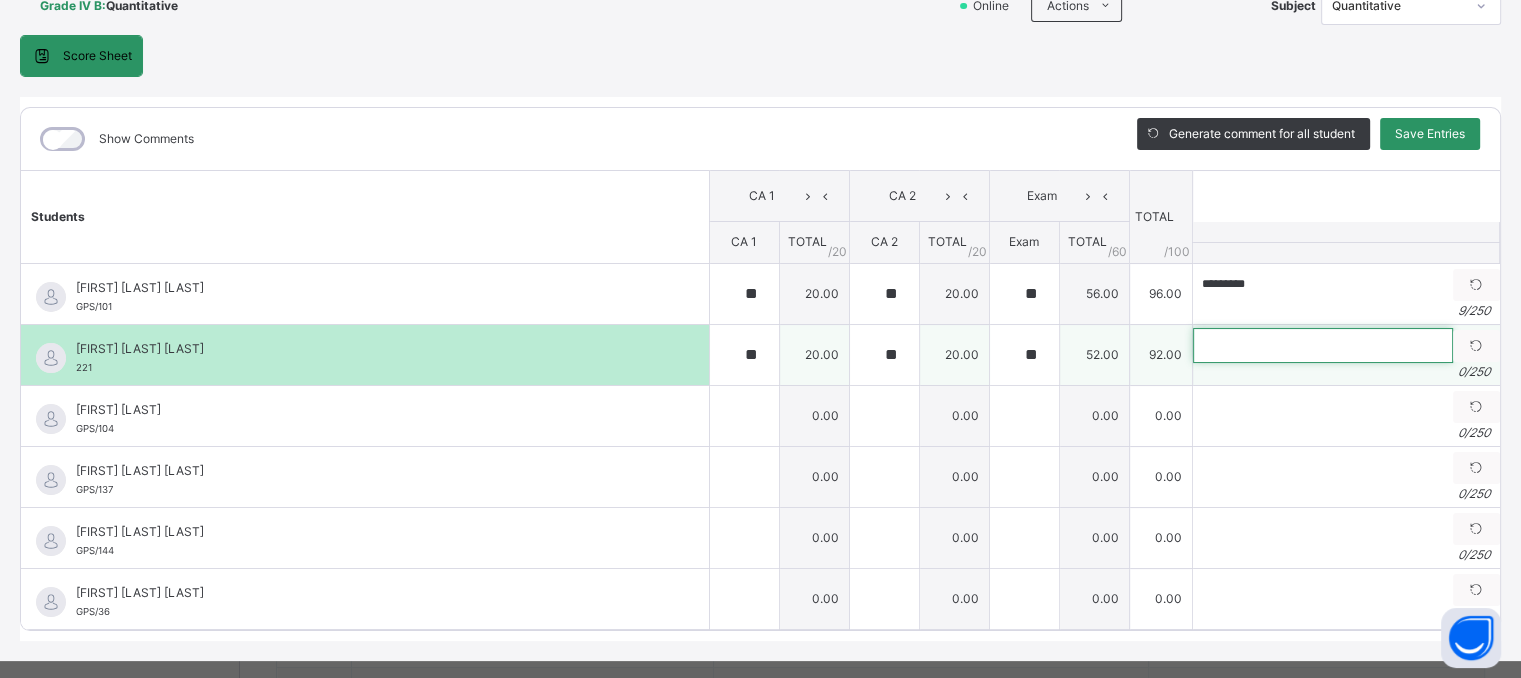 click at bounding box center (1323, 345) 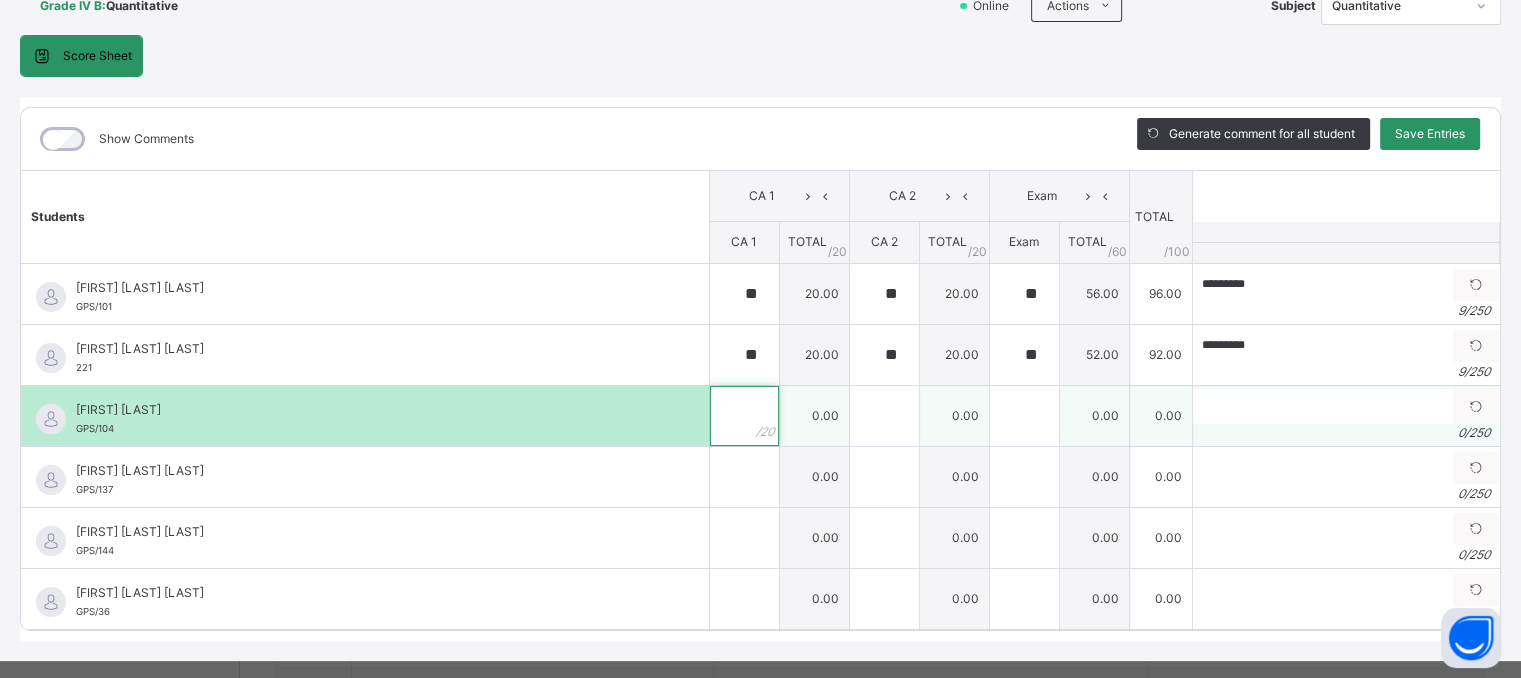 click at bounding box center (744, 416) 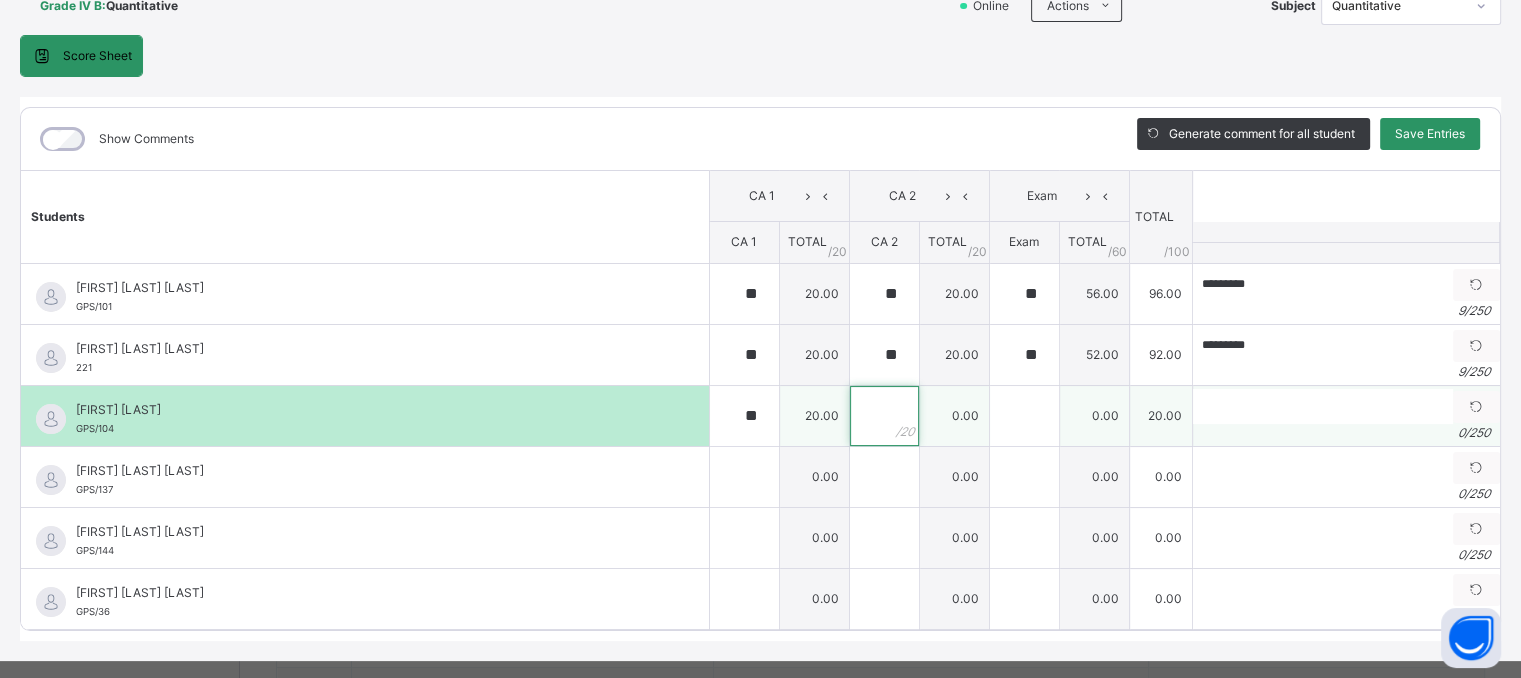 click at bounding box center [884, 416] 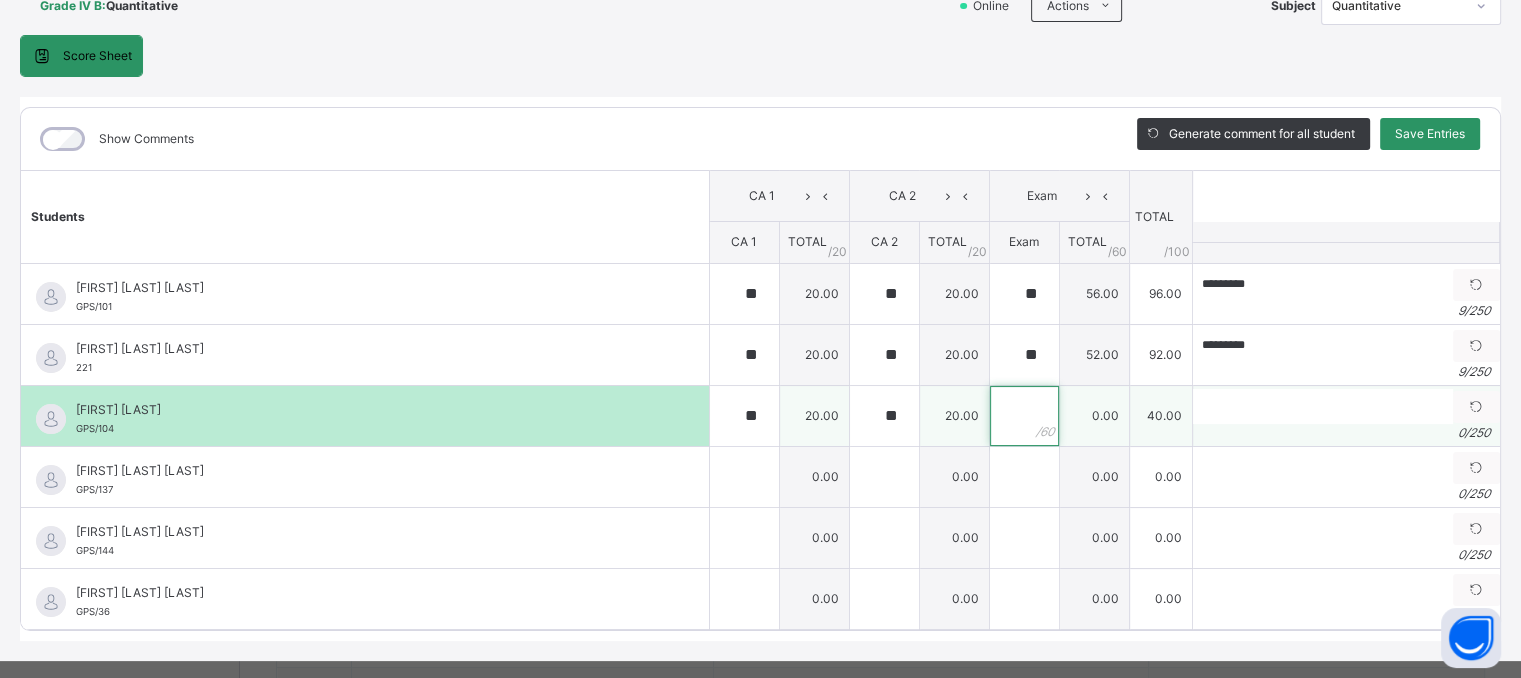 click at bounding box center [1024, 416] 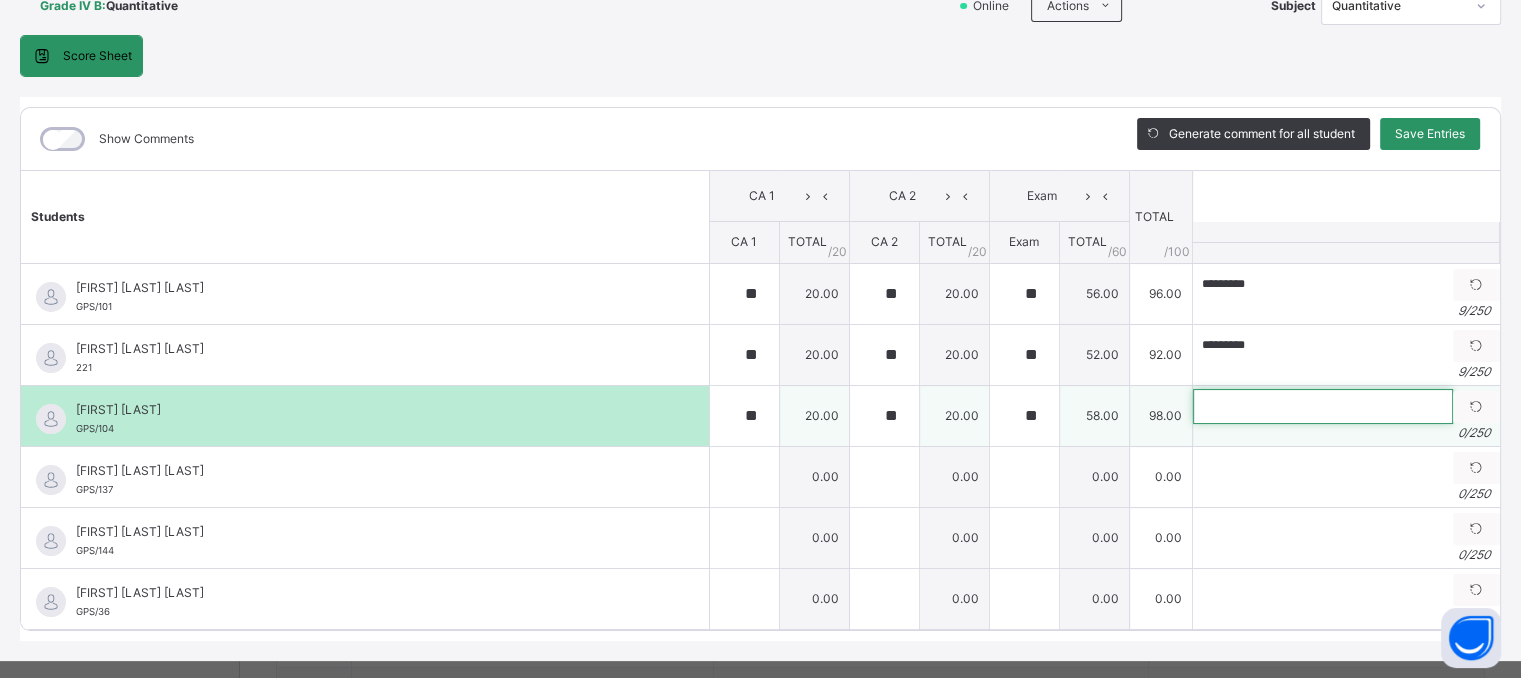 click at bounding box center [1323, 406] 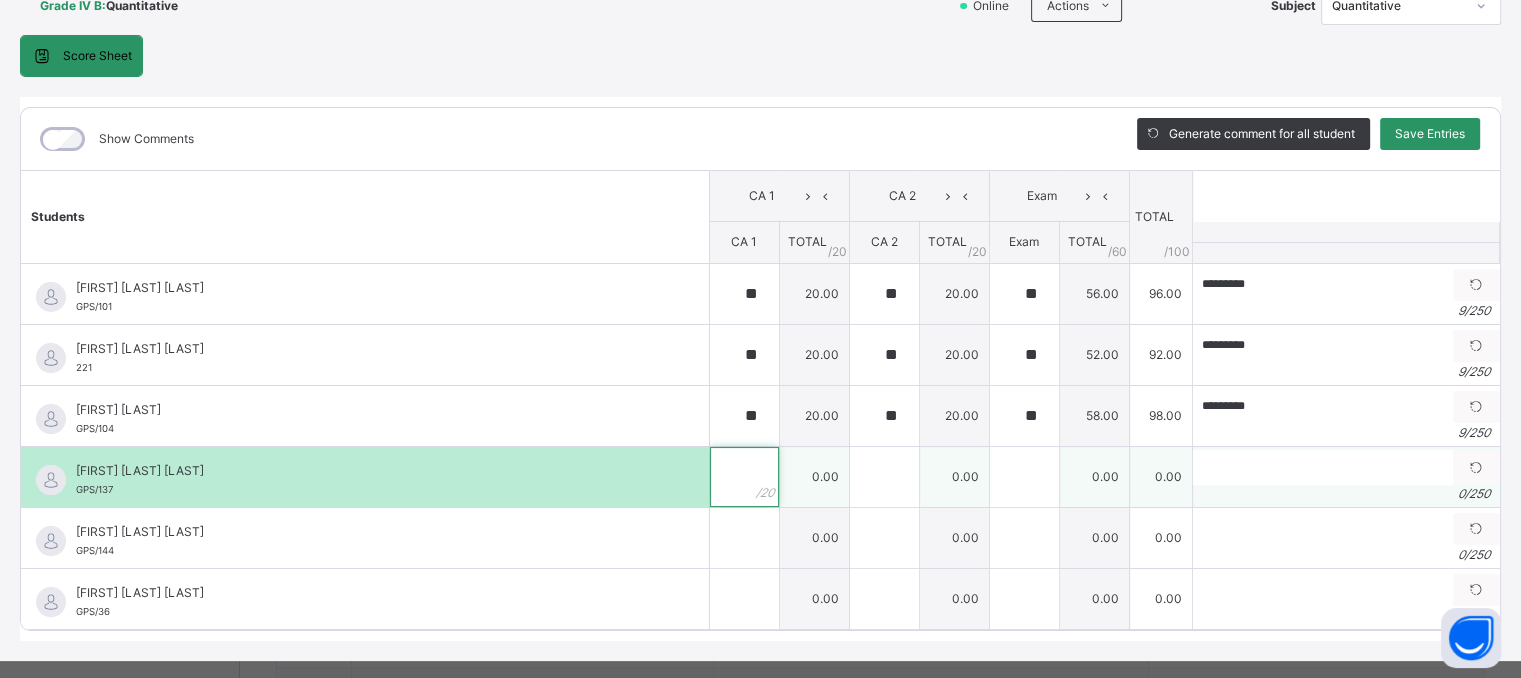 click at bounding box center (744, 477) 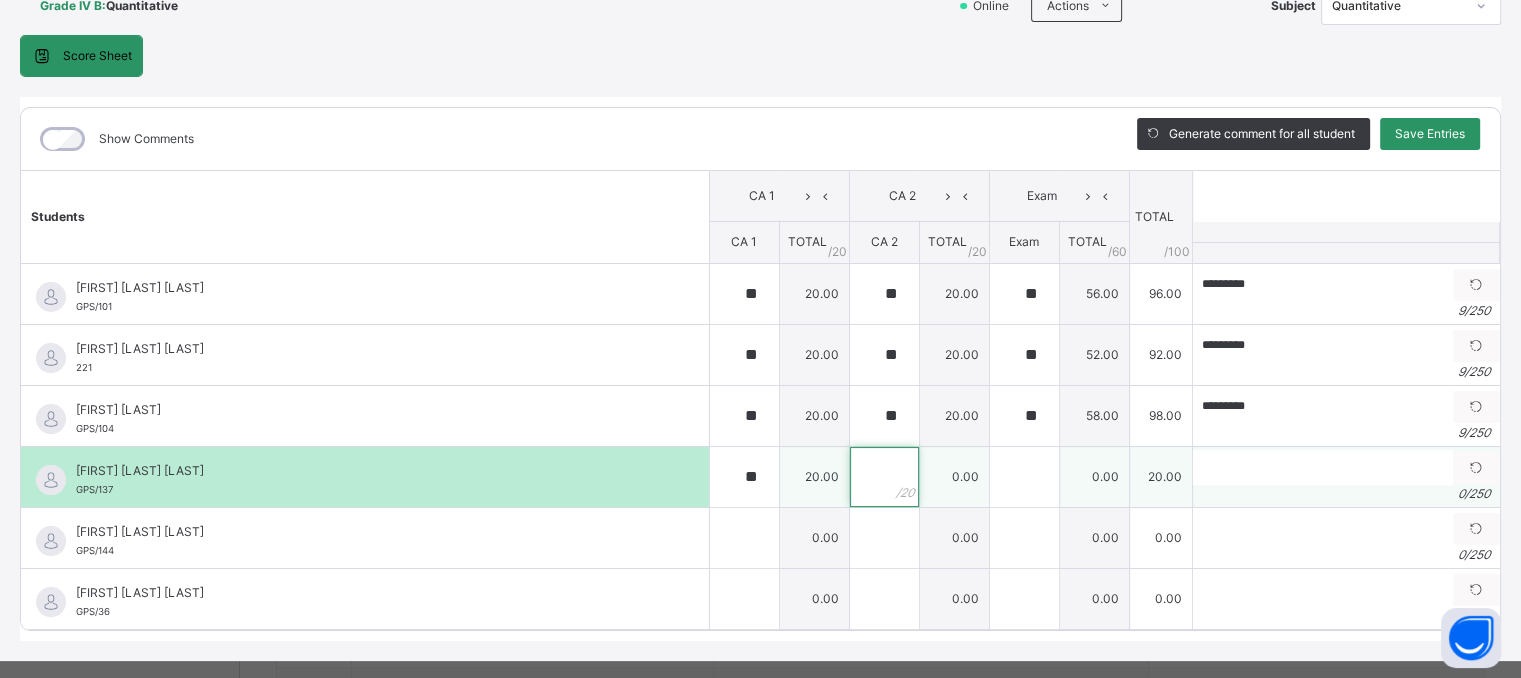 click at bounding box center [884, 477] 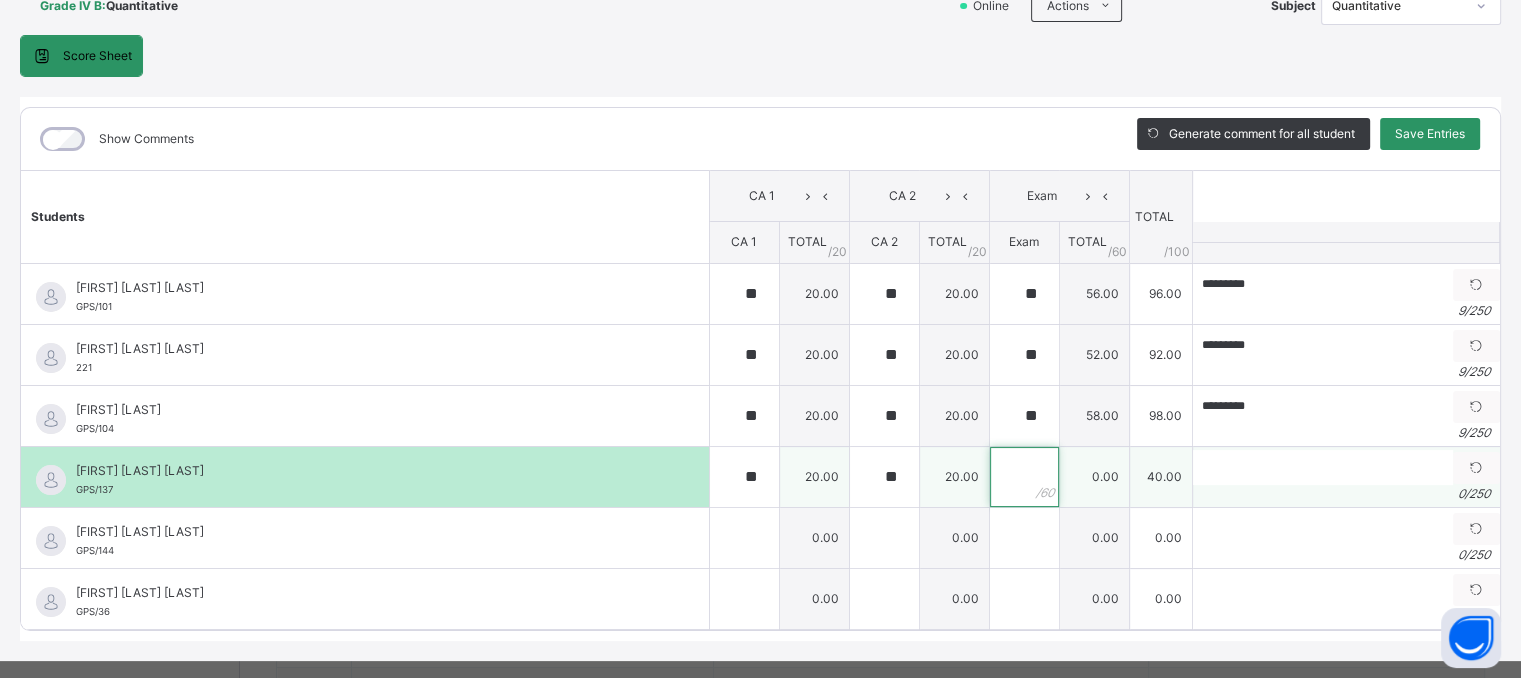 click at bounding box center (1024, 477) 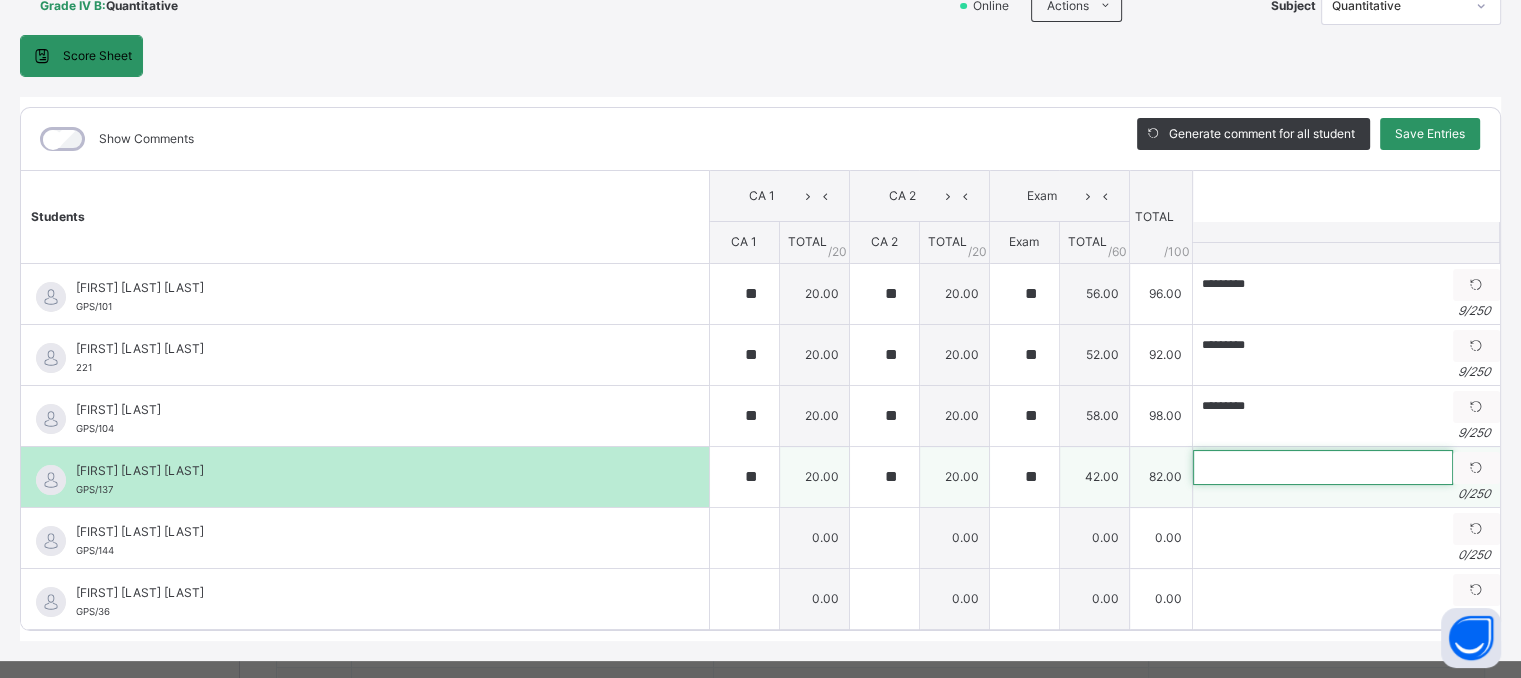 click at bounding box center (1323, 467) 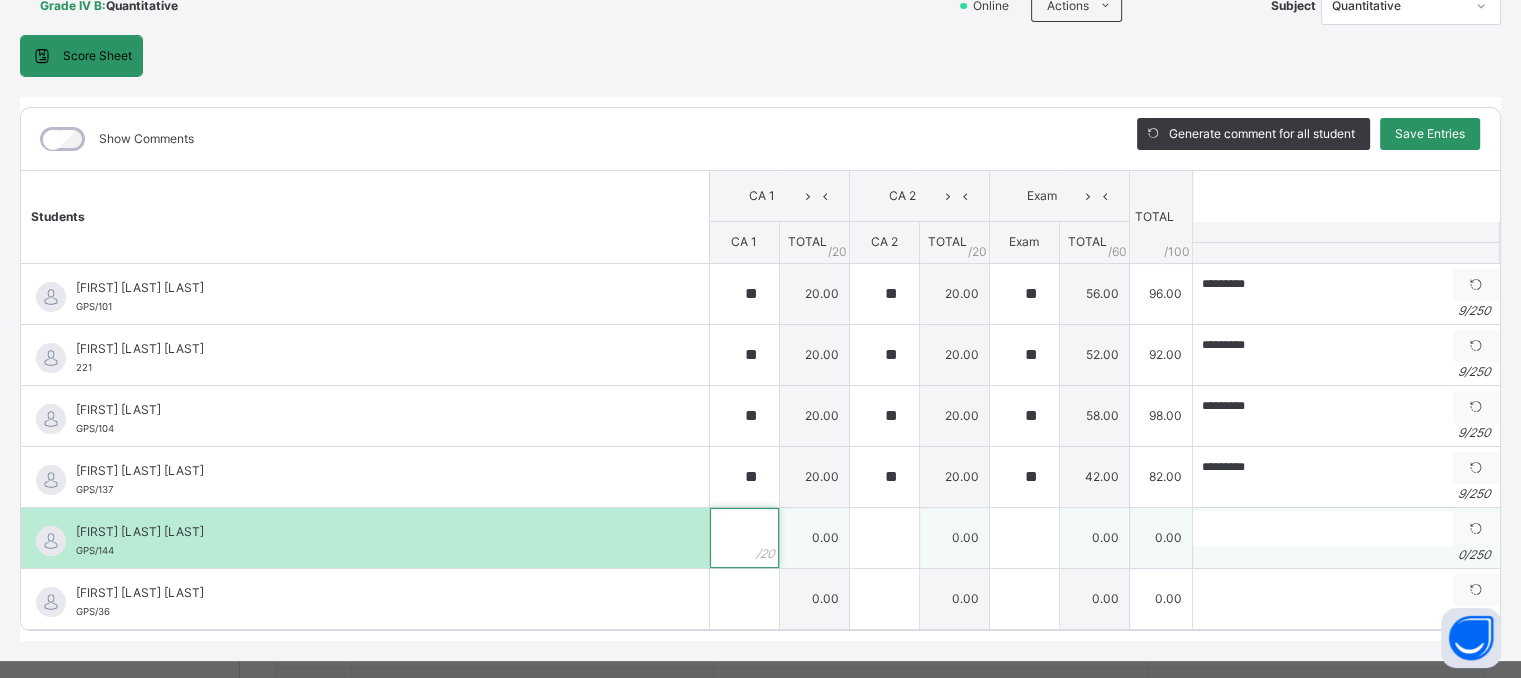 click at bounding box center [744, 538] 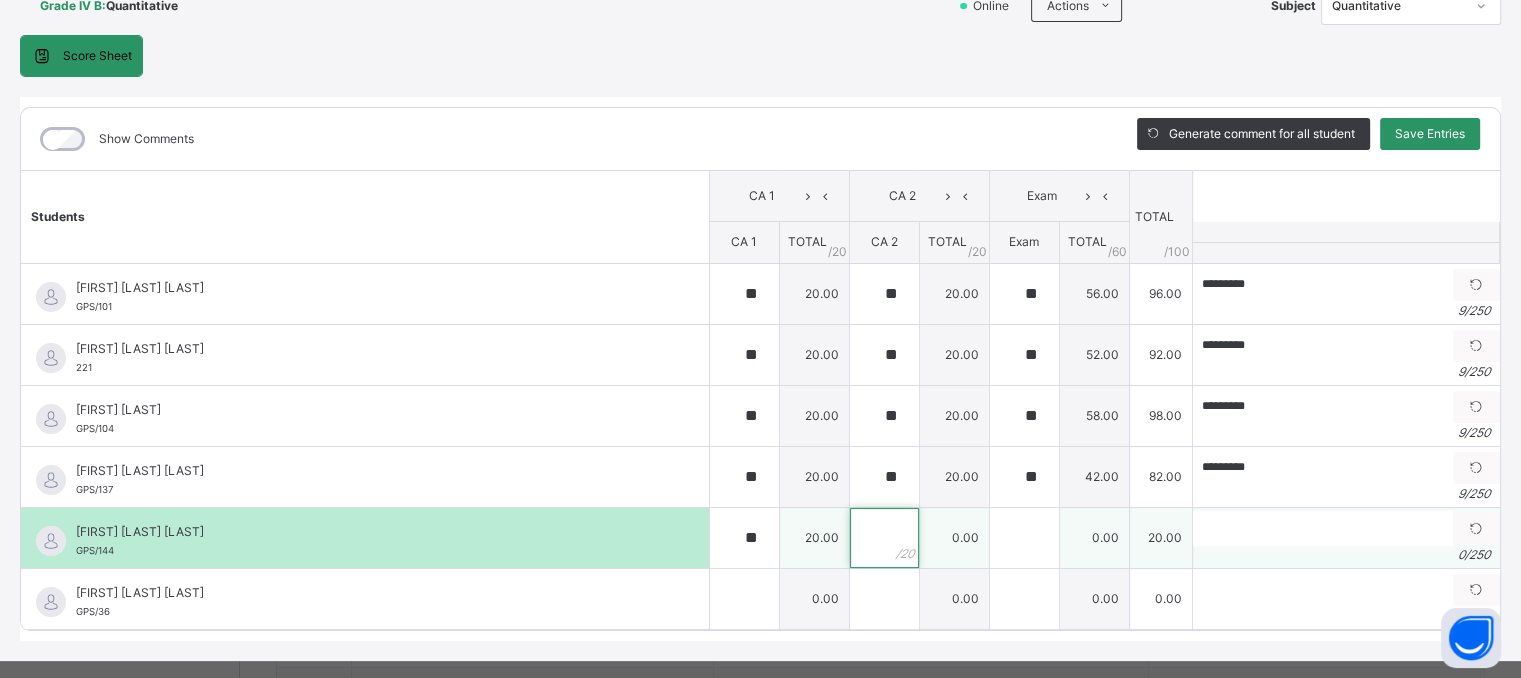 click at bounding box center (884, 538) 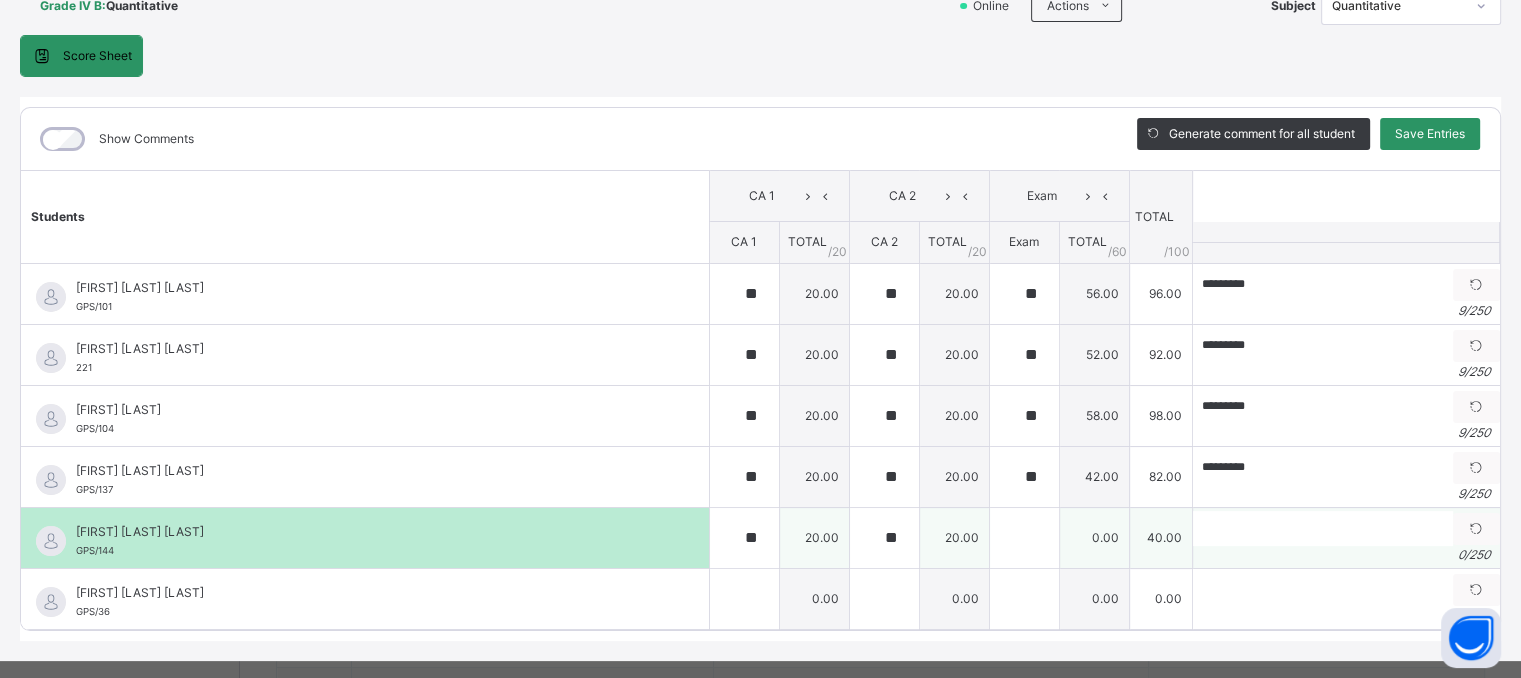 drag, startPoint x: 1055, startPoint y: 517, endPoint x: 1032, endPoint y: 526, distance: 24.698177 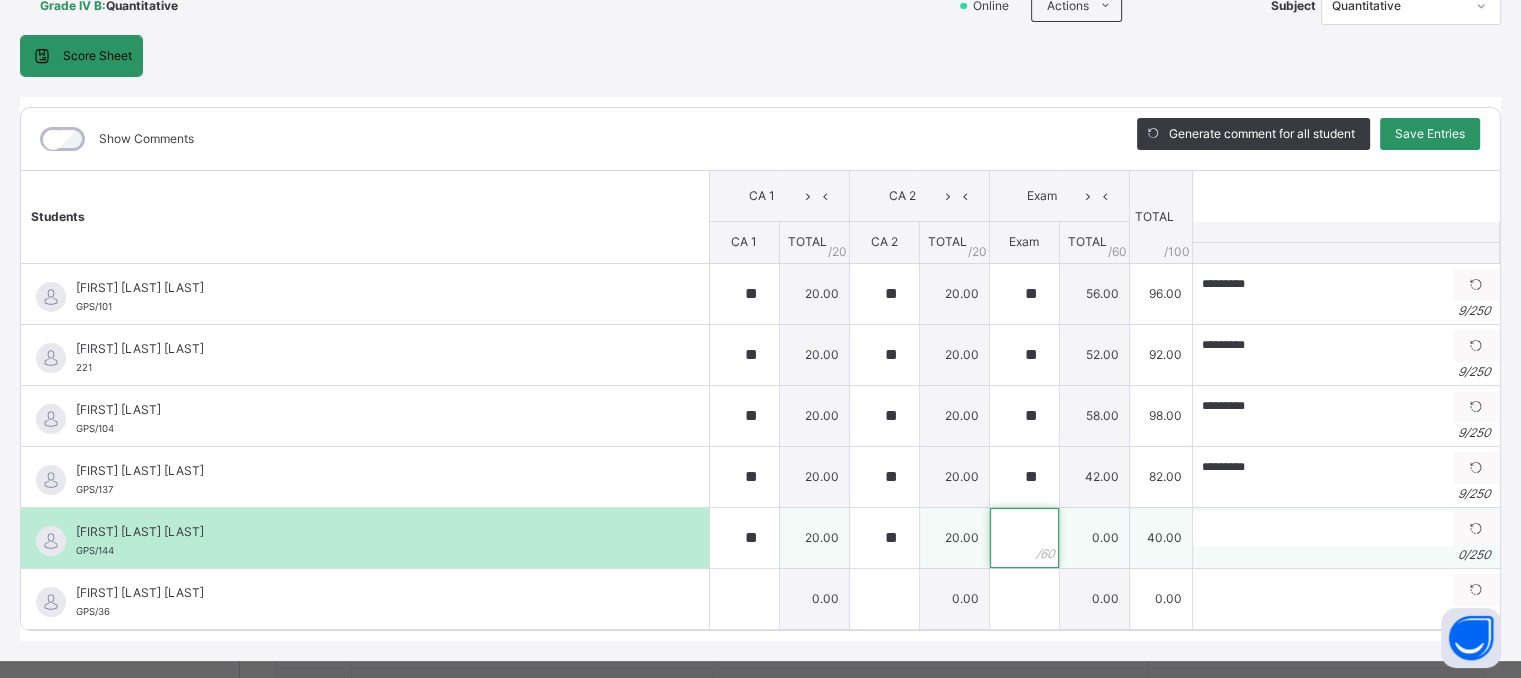 click at bounding box center [1024, 538] 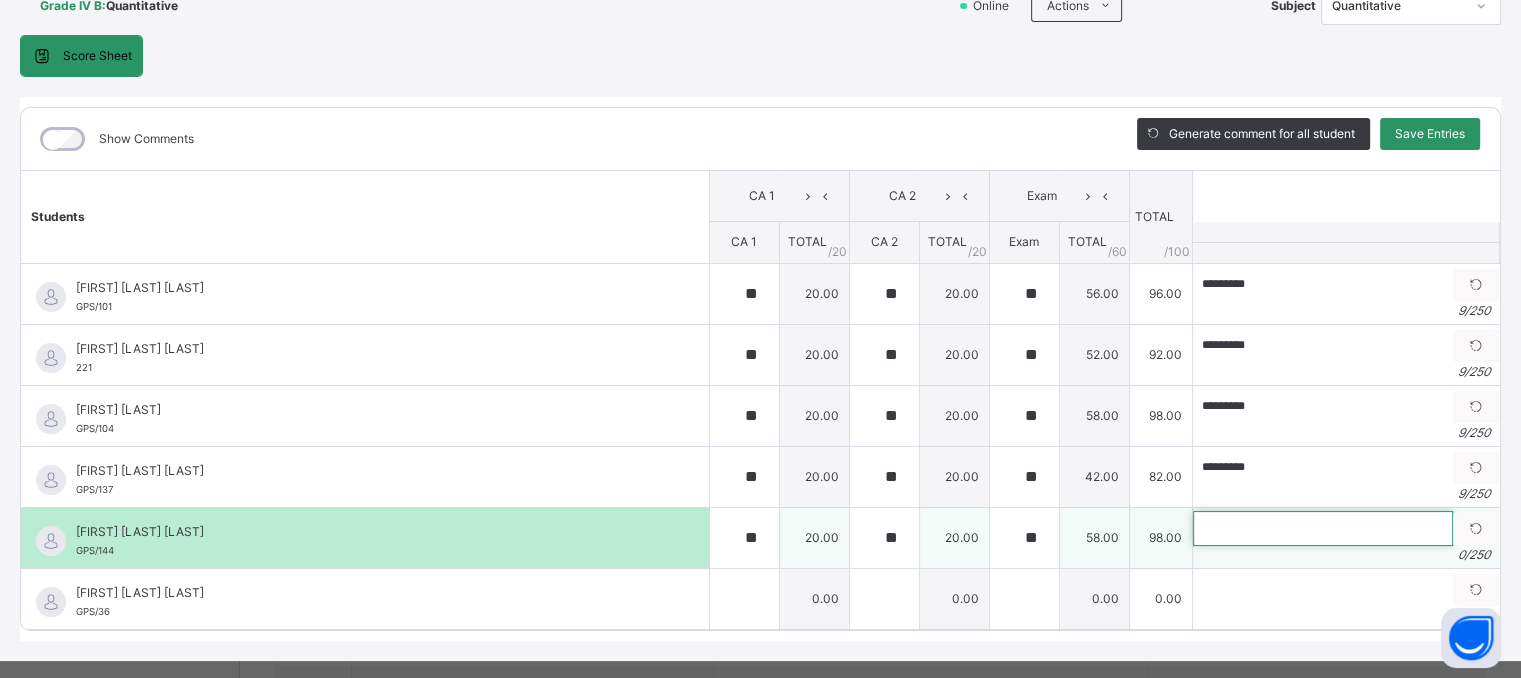 click at bounding box center (1323, 528) 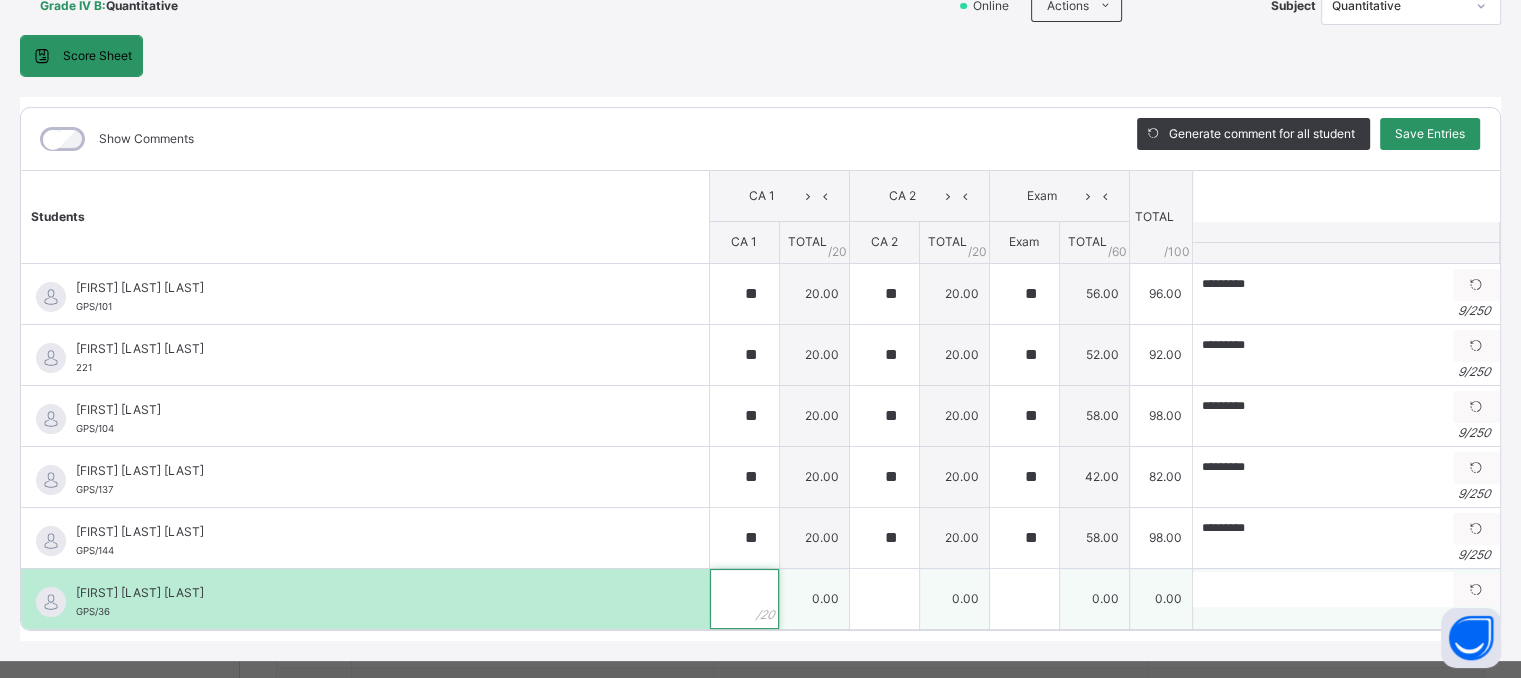 click at bounding box center [744, 599] 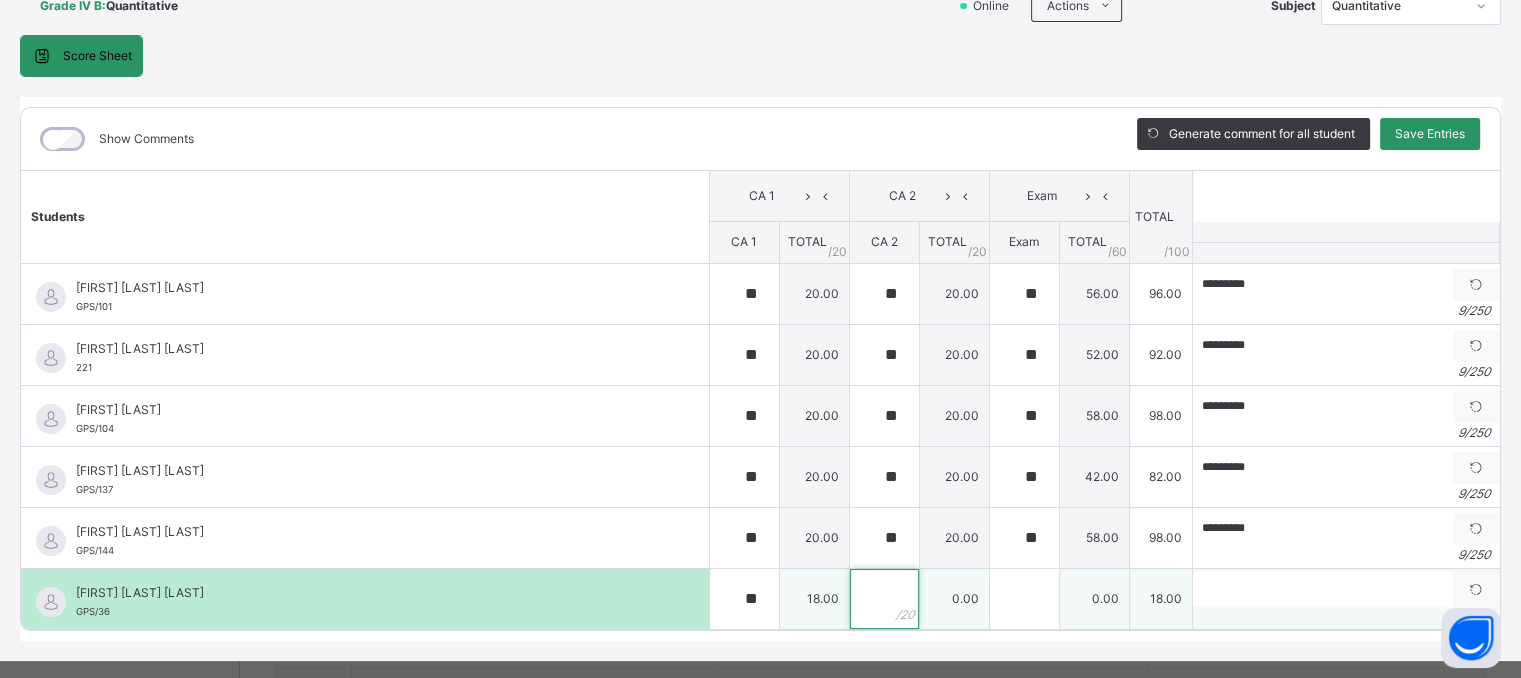 click at bounding box center [884, 599] 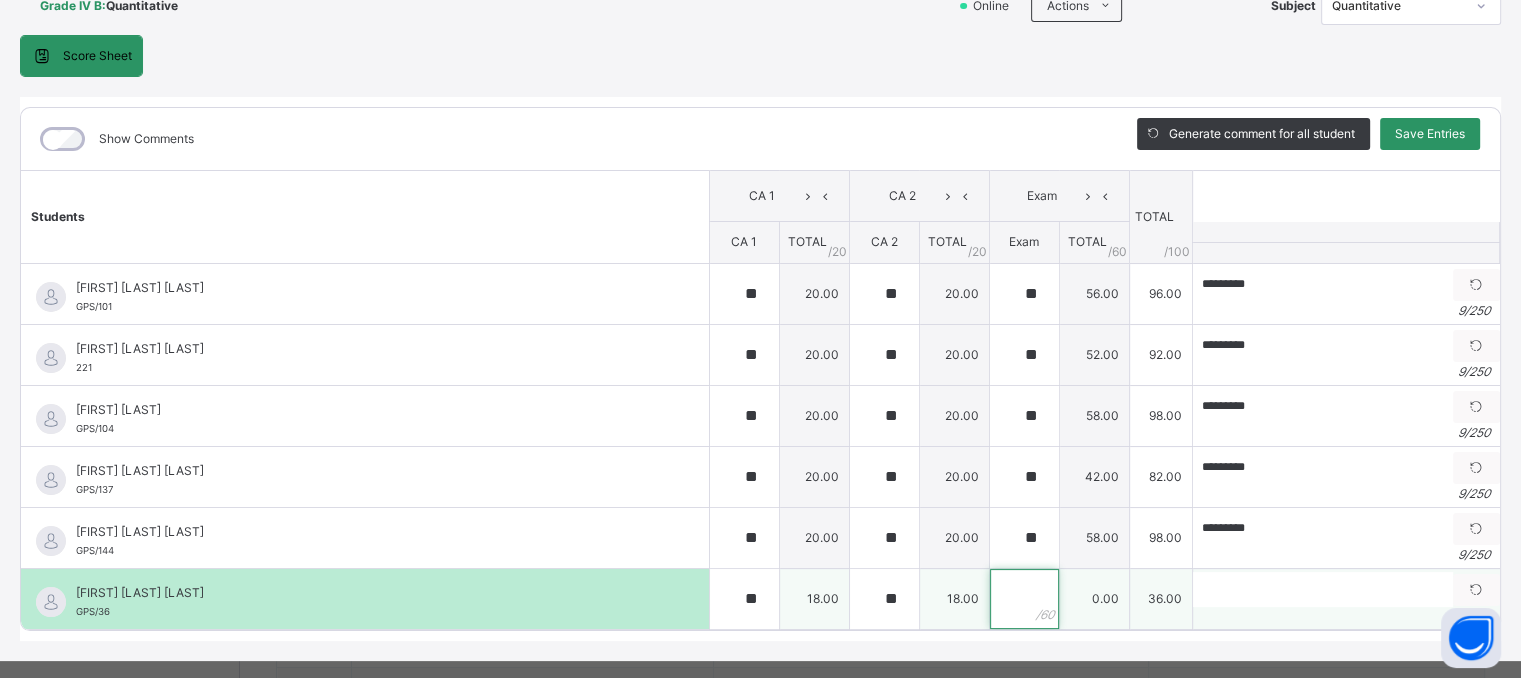 click at bounding box center (1024, 599) 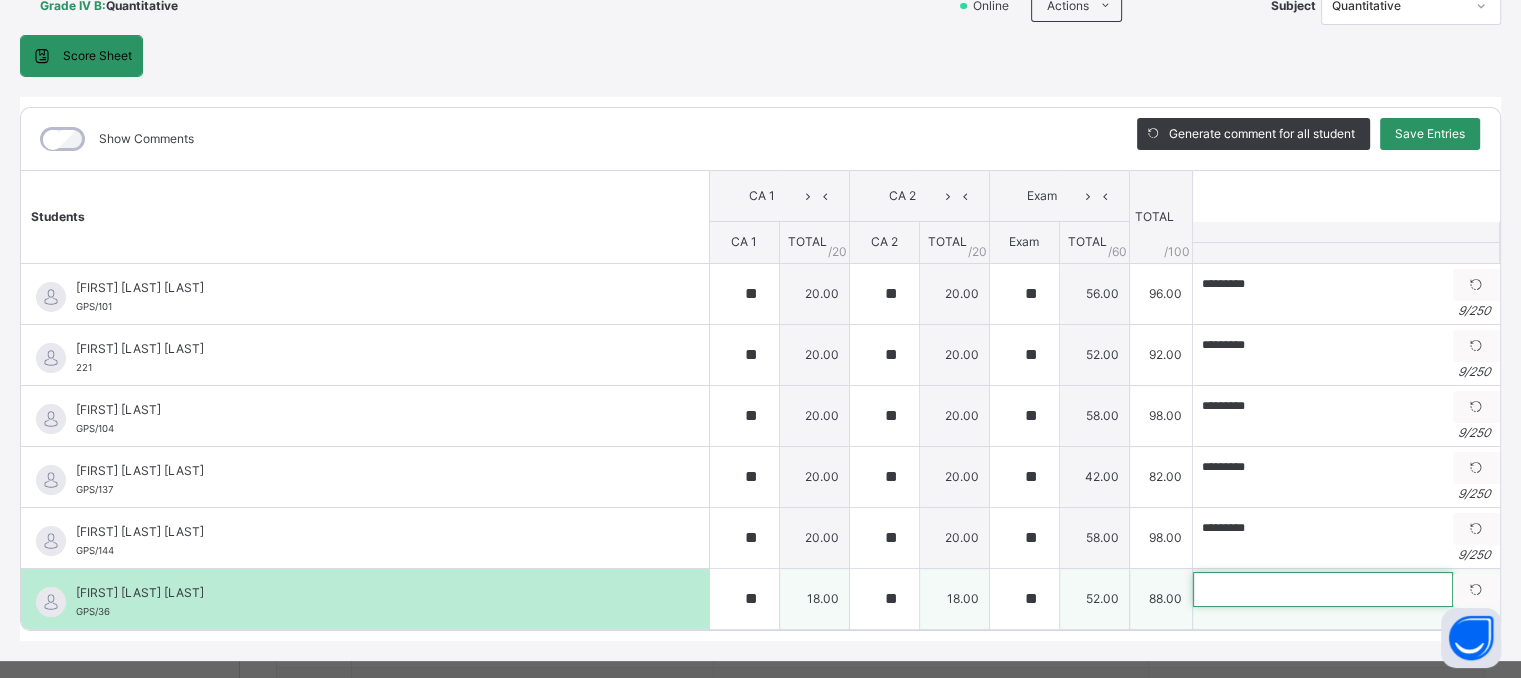click at bounding box center [1323, 589] 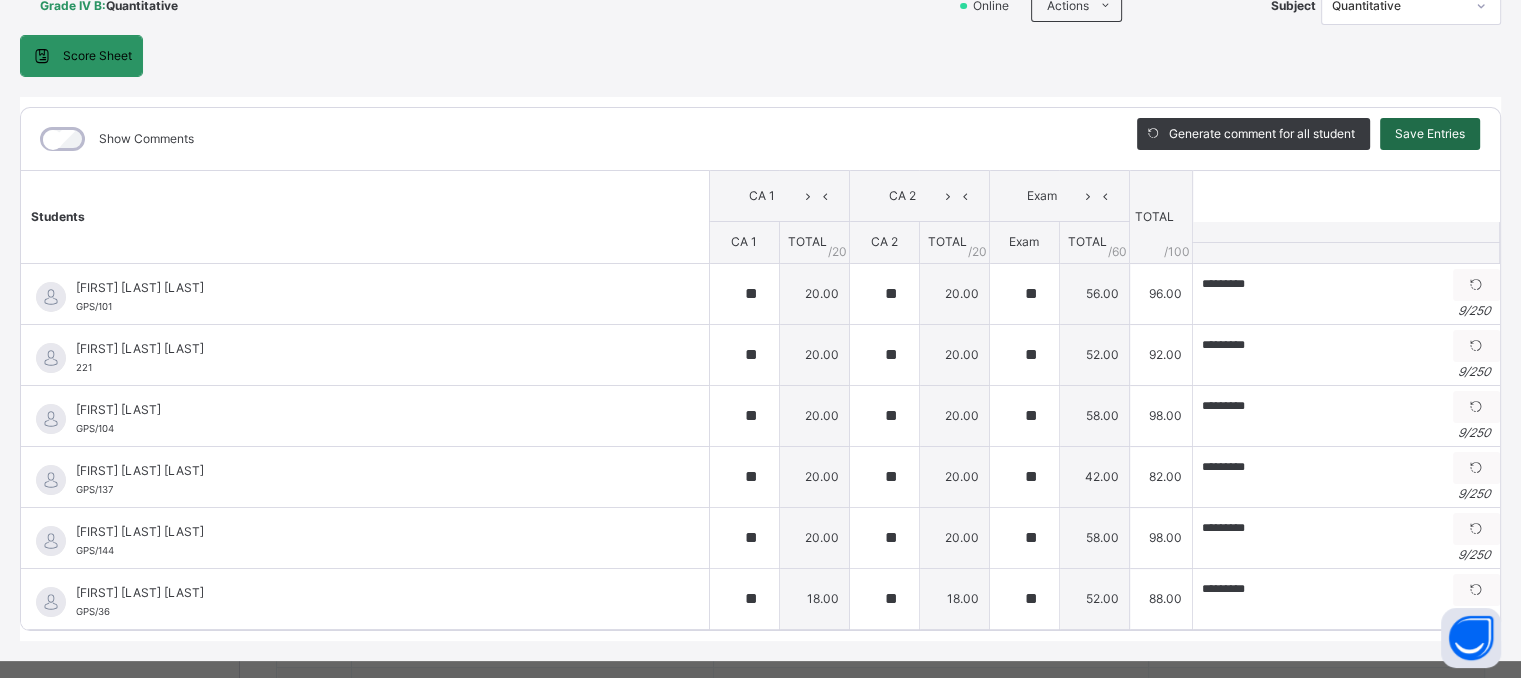click on "Save Entries" at bounding box center (1430, 134) 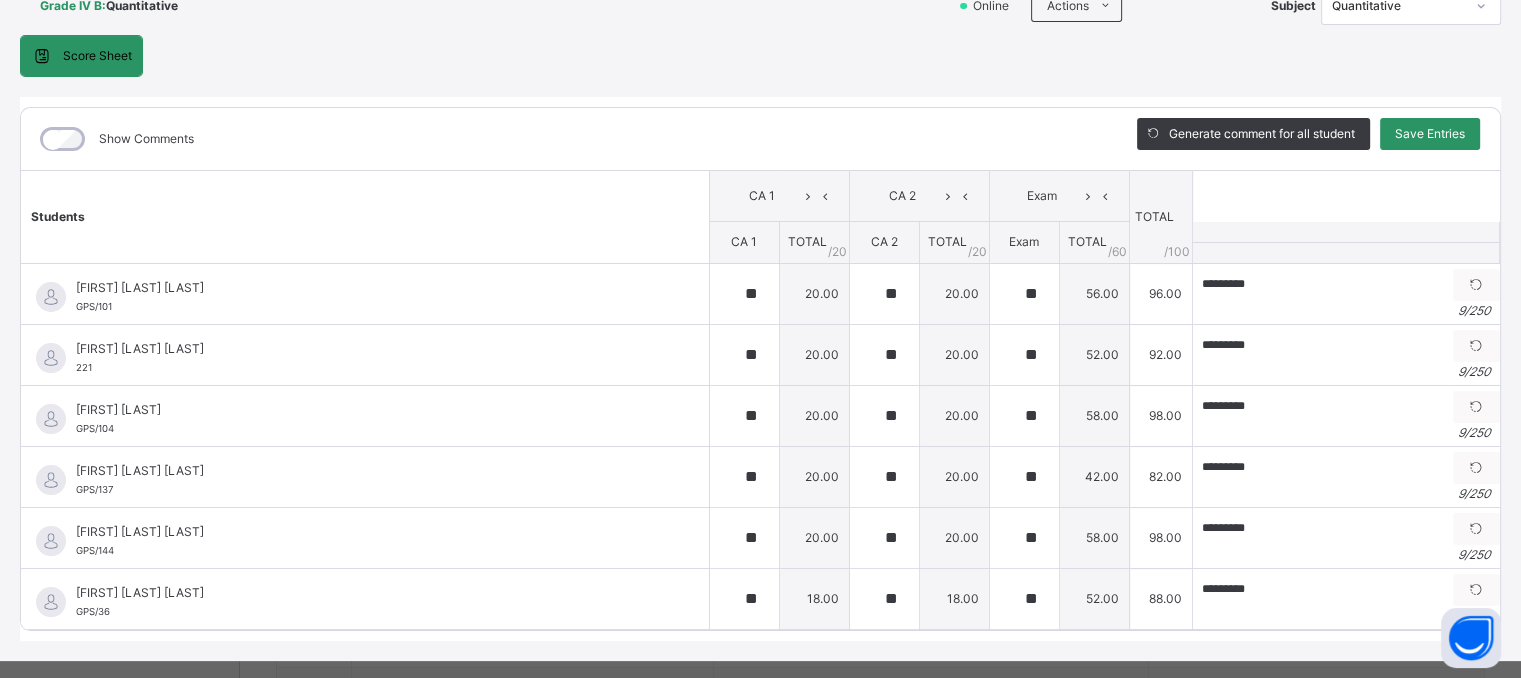 click on "Score Sheet Score Sheet Show Comments   Generate comment for all student   Save Entries Class Level:  Grade IV   B Subject:  Quantitative Session:  2024/2025 Session Session:  3RD TERM Students CA 1 CA 2 Exam TOTAL /100 Comment CA 1 TOTAL / 20 CA 2 TOTAL / 20 Exam TOTAL / 60  [FIRST]  [LAST] GPS/101  [FIRST]  [LAST] GPS/101 ** 20.00 ** 20.00 ** 56.00 96.00 ********* Generate comment 9 / 250   ×   Subject Teacher’s Comment Generate and see in full the comment developed by the AI with an option to regenerate the comment JS  [FIRST]  [LAST]   GPS/101   Total 96.00  / 100.00 Sims Bot   Regenerate     Use this comment   [FIRST] [LAST] 221 [FIRST] [LAST] 221 ** 20.00 ** 20.00 ** 52.00 92.00 ********* Generate comment 9 / 250   ×   Subject Teacher’s Comment Generate and see in full the comment developed by the AI with an option to regenerate the comment JS [FIRST] [LAST]   221   Total 92.00  / 100.00 Sims Bot   Regenerate     Use this comment   **" at bounding box center [760, 338] 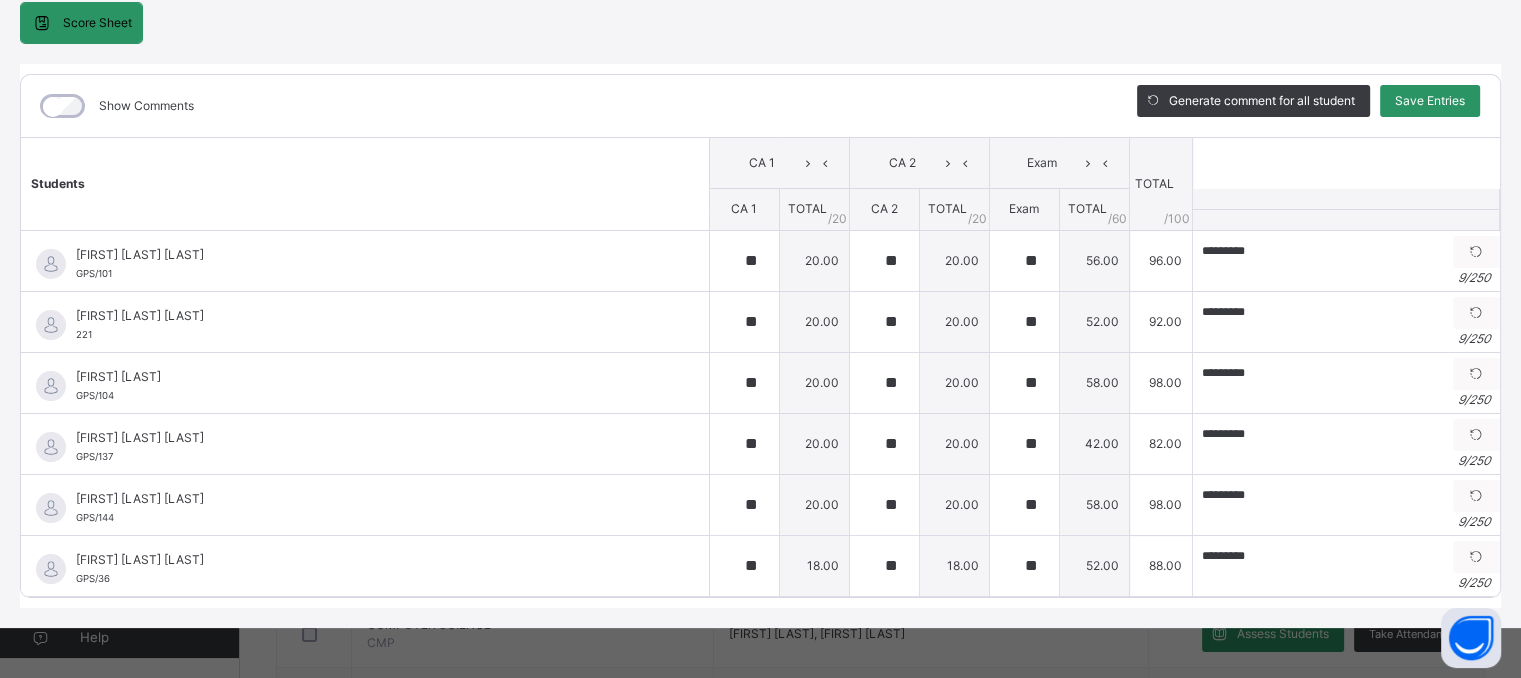 scroll, scrollTop: 205, scrollLeft: 0, axis: vertical 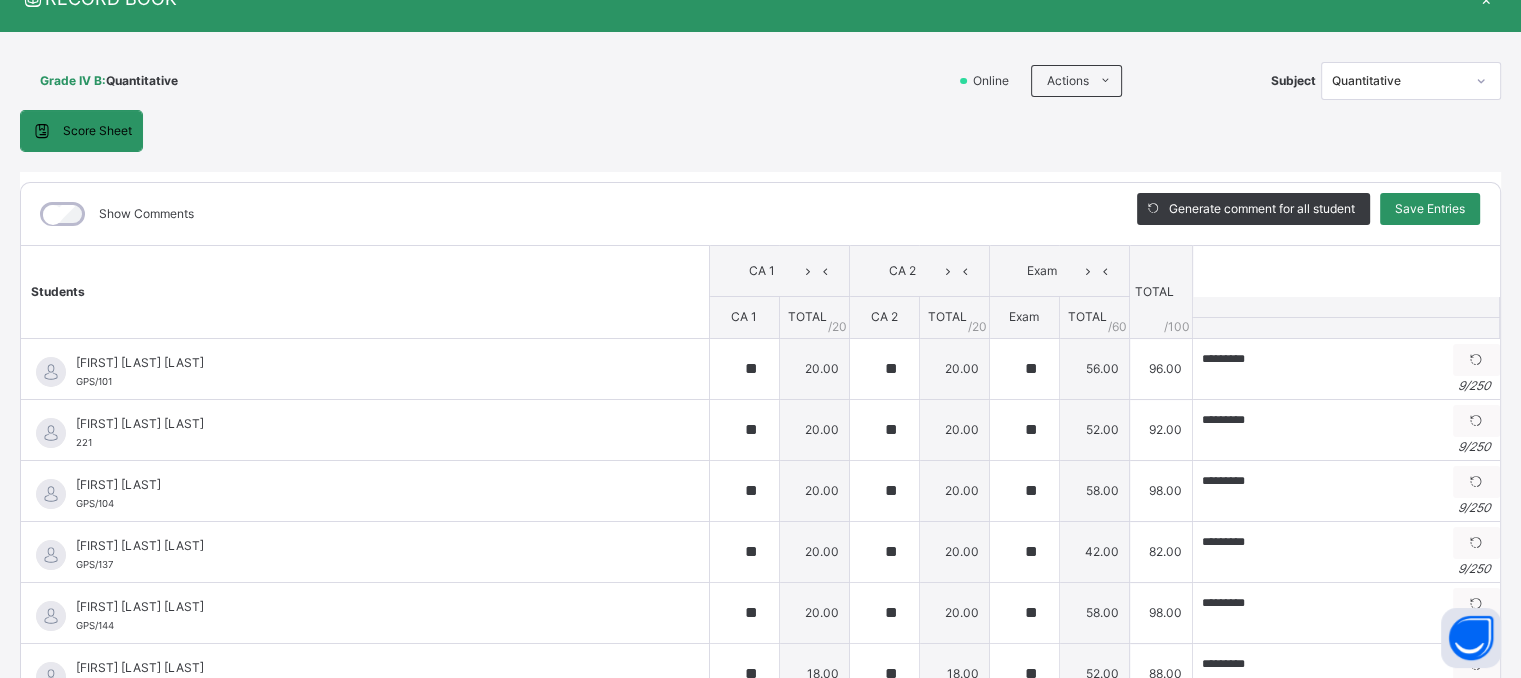 click on "Quantitative" at bounding box center [1398, 81] 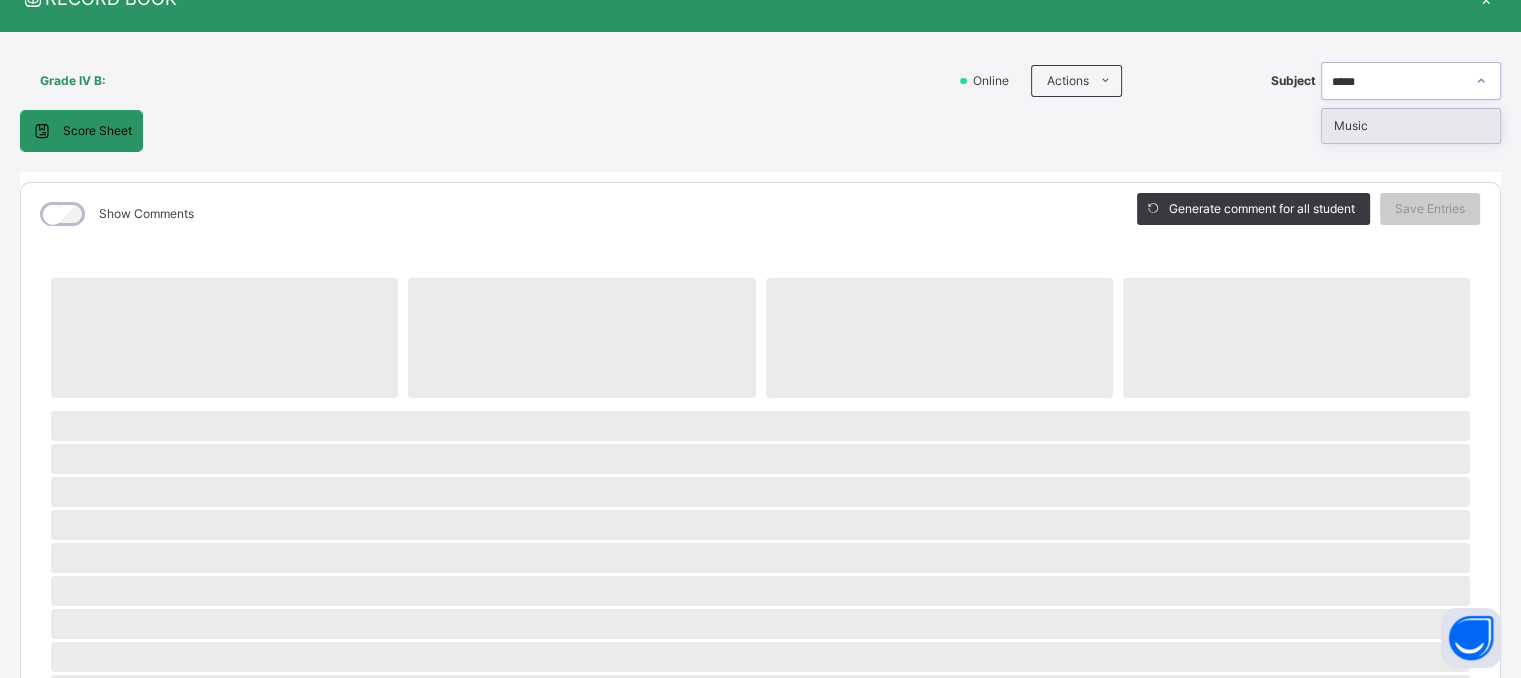 click on "Music" at bounding box center [1411, 126] 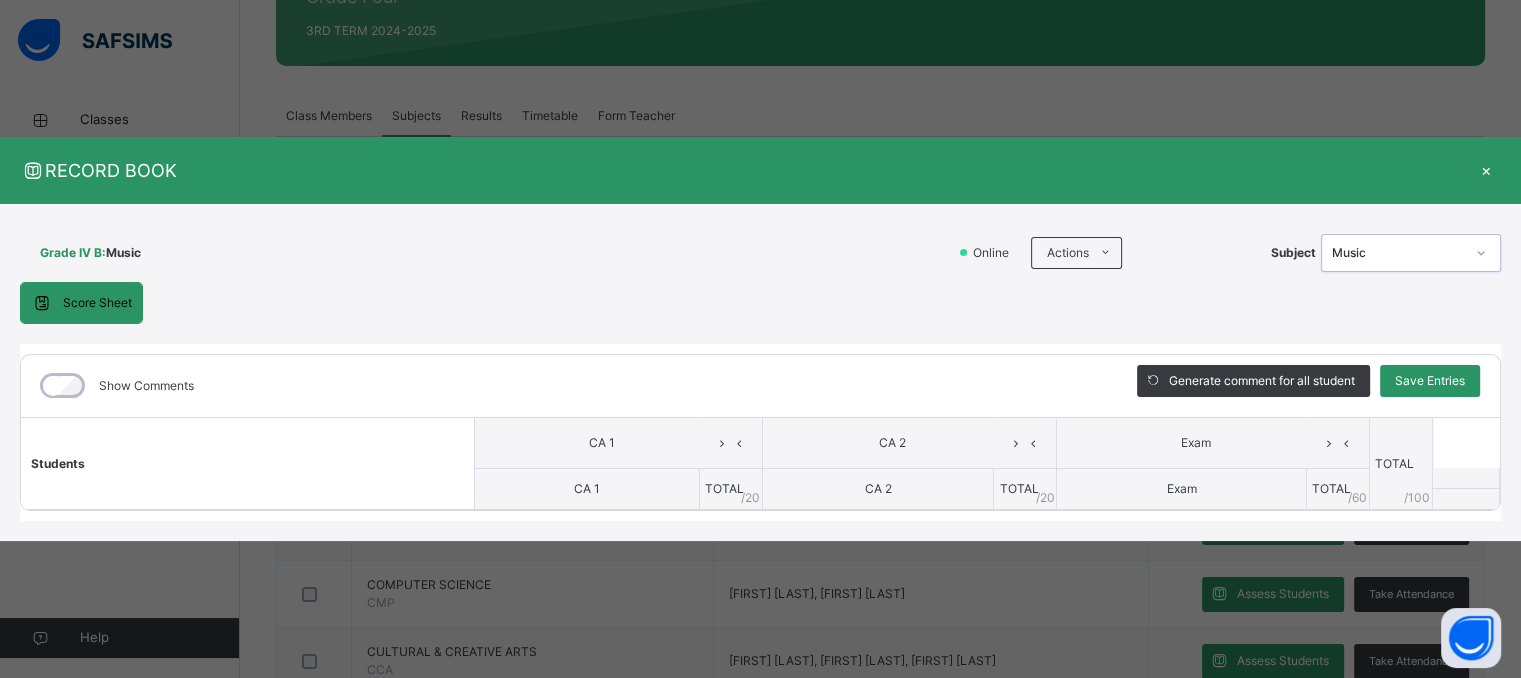 scroll, scrollTop: 0, scrollLeft: 0, axis: both 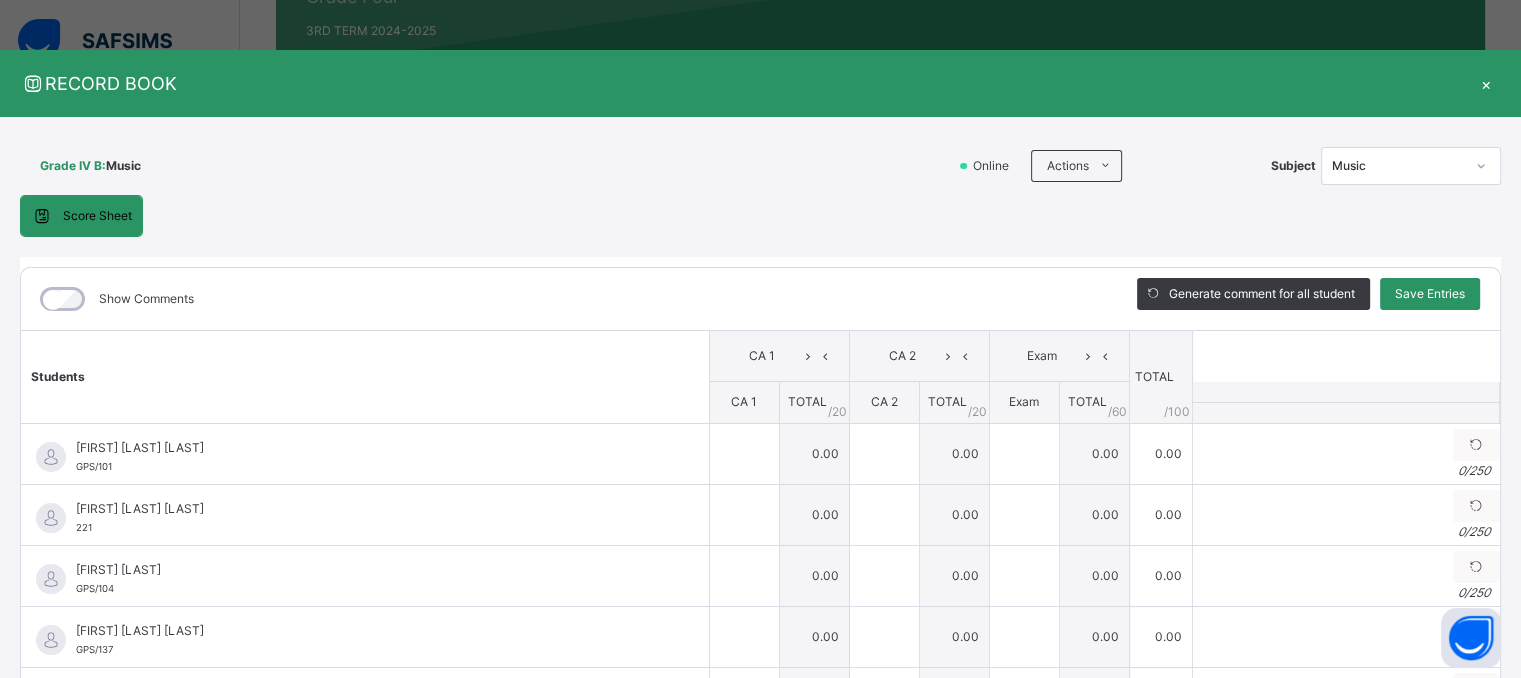 click on "Show Comments   Generate comment for all student   Save Entries Class Level:  Grade IV   B Subject:  Music Session:  2024/2025 Session Session:  3RD TERM Students CA 1 CA 2 Exam TOTAL /100 Comment CA 1 TOTAL / 20 CA 2 TOTAL / 20 Exam TOTAL / 60  ERIOLUWA  FREDERICK AYOKUNNUMI GPS/101  ERIOLUWA  FREDERICK AYOKUNNUMI GPS/101 0.00 0.00 0.00 0.00 Generate comment 0 / 250   ×   Subject Teacher’s Comment Generate and see in full the comment developed by the AI with an option to regenerate the comment JS  ERIOLUWA  FREDERICK AYOKUNNUMI   GPS/101   Total 0.00  / 100.00 Sims Bot   Regenerate     Use this comment   ALVIN DAVID OGUNDELE 221 ALVIN DAVID OGUNDELE 221 0.00 0.00 0.00 0.00 Generate comment 0 / 250   ×   Subject Teacher’s Comment Generate and see in full the comment developed by the AI with an option to regenerate the comment JS ALVIN DAVID OGUNDELE   221   Total 0.00  / 100.00 Sims Bot   Regenerate     Use this comment   JEDIDAH  AIYEKITAN  GPS/104 JEDIDAH  AIYEKITAN  GPS/104 0.00 0.00 0.00 0.00 0" at bounding box center [760, 529] 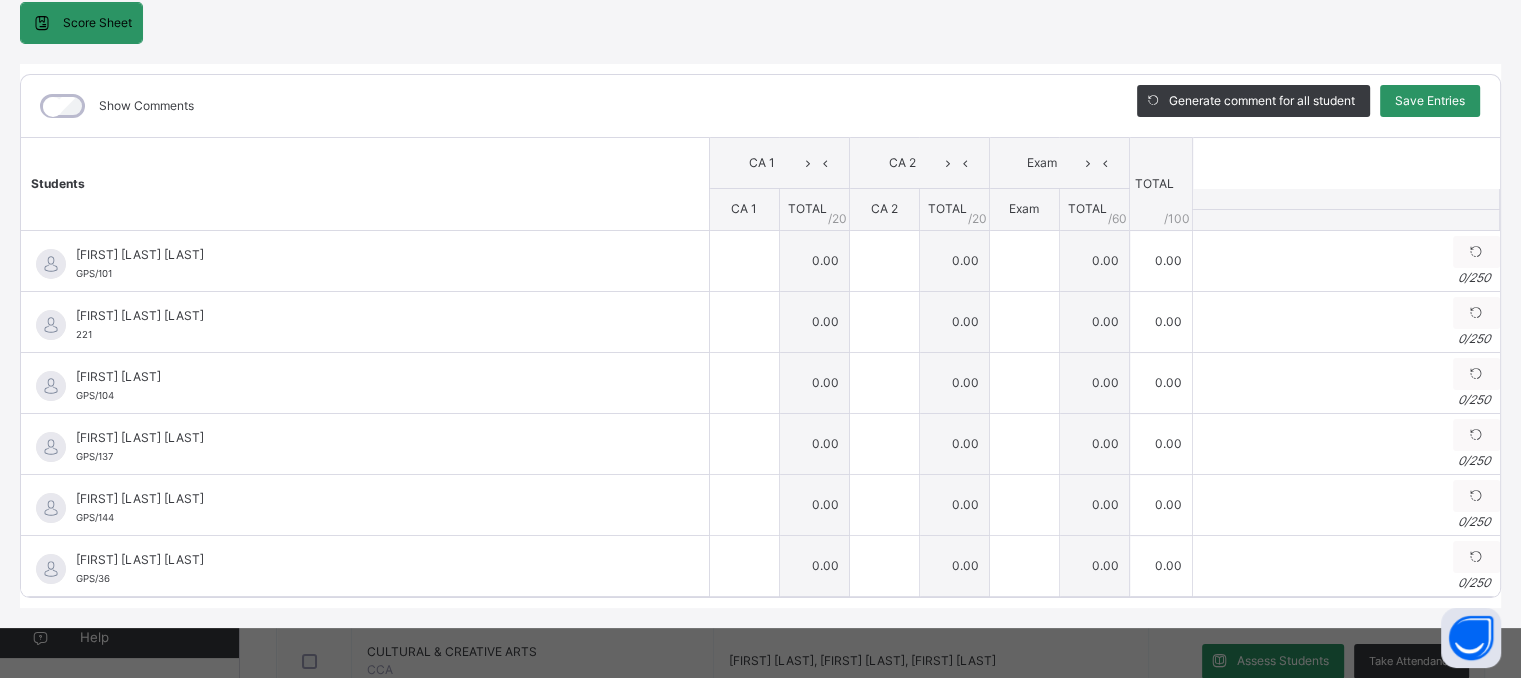 scroll, scrollTop: 200, scrollLeft: 0, axis: vertical 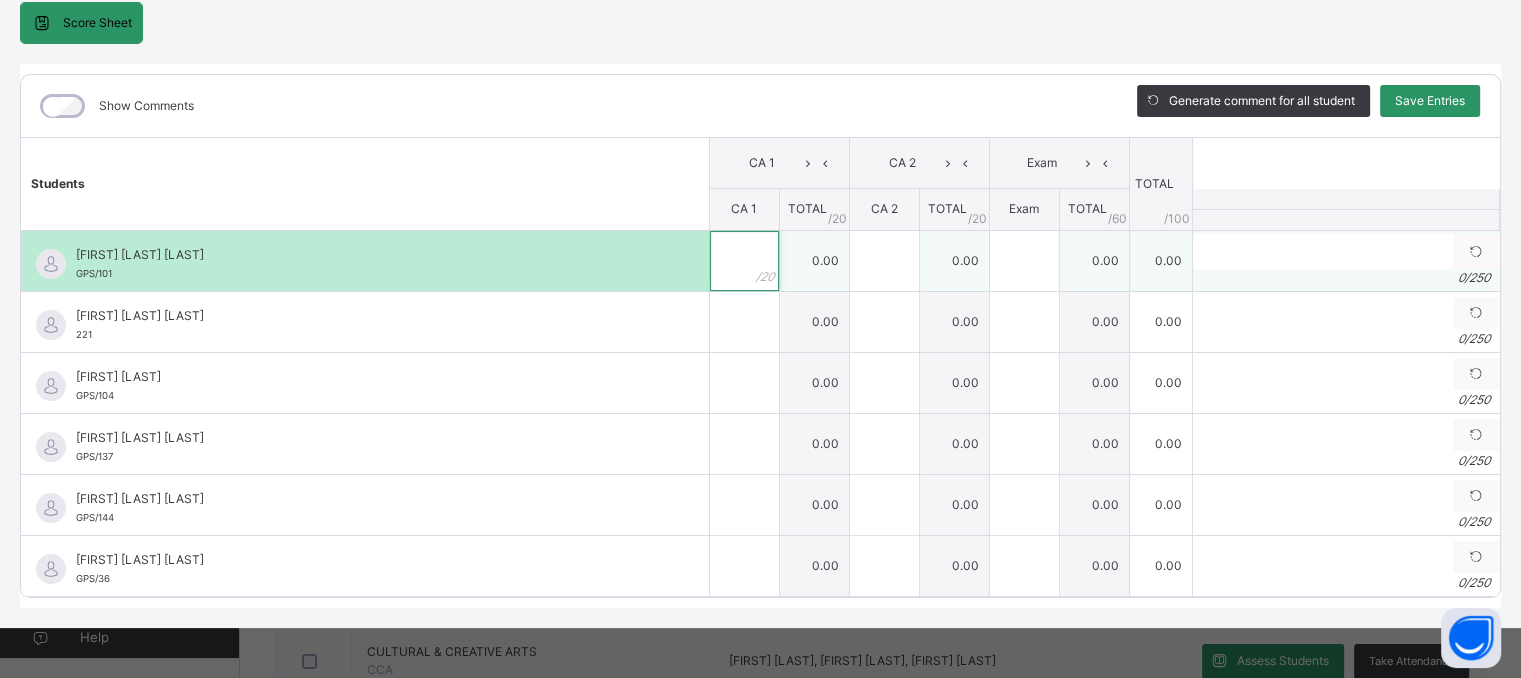 click at bounding box center [744, 261] 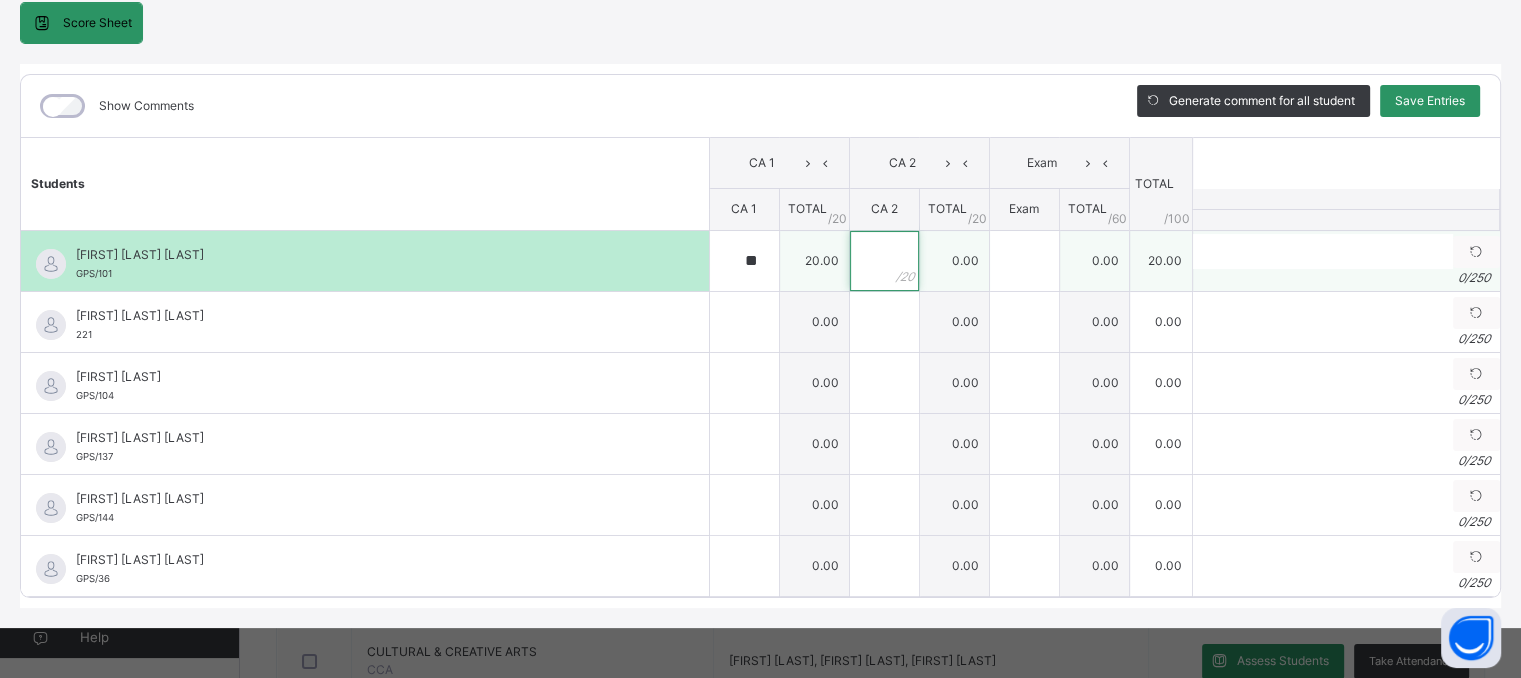 click at bounding box center [884, 261] 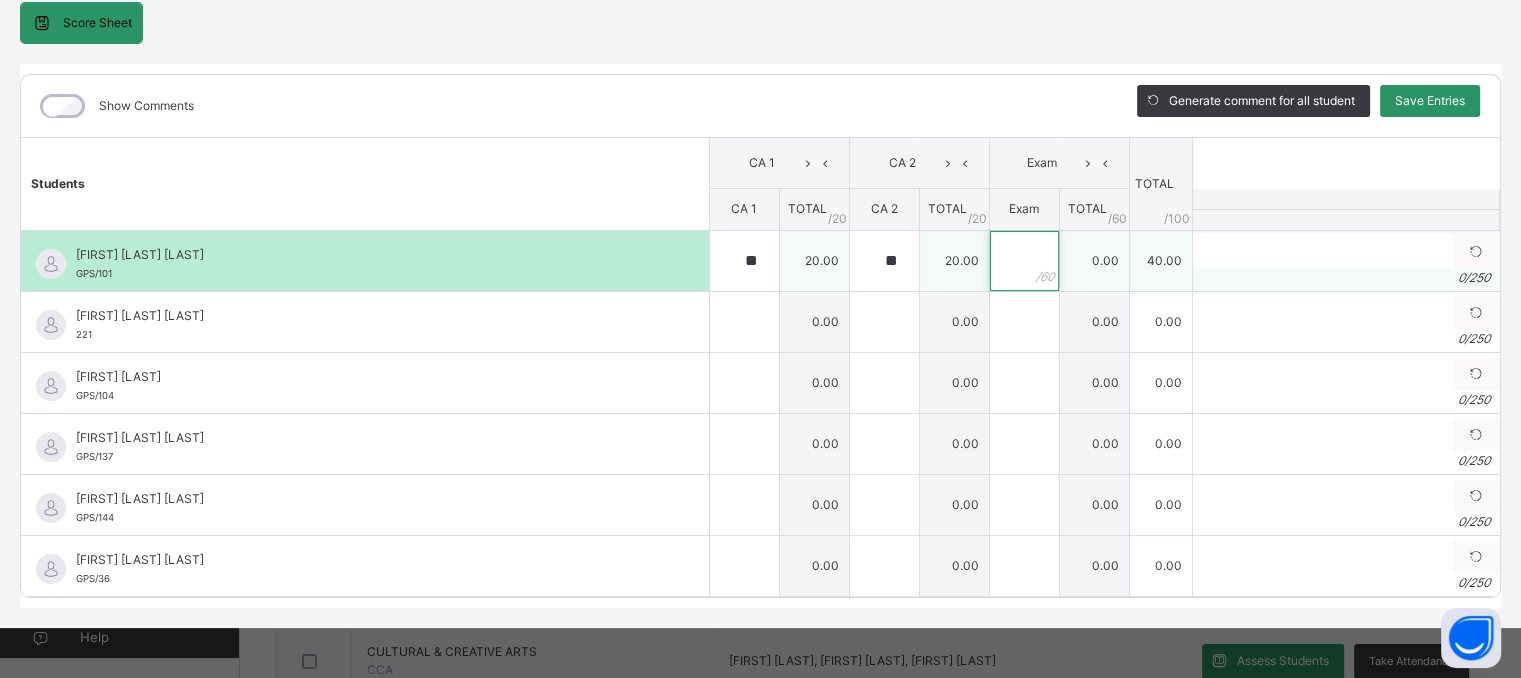 click at bounding box center [1024, 261] 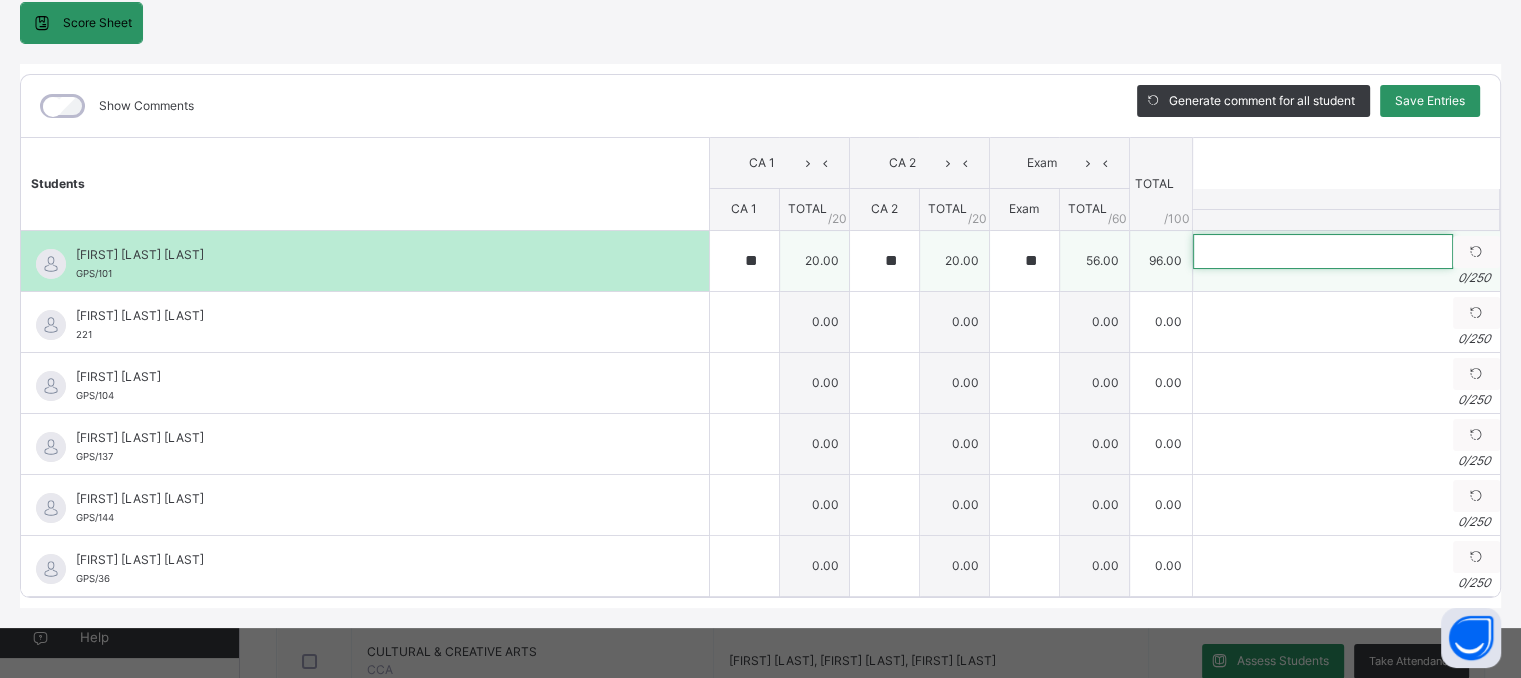 click at bounding box center [1323, 251] 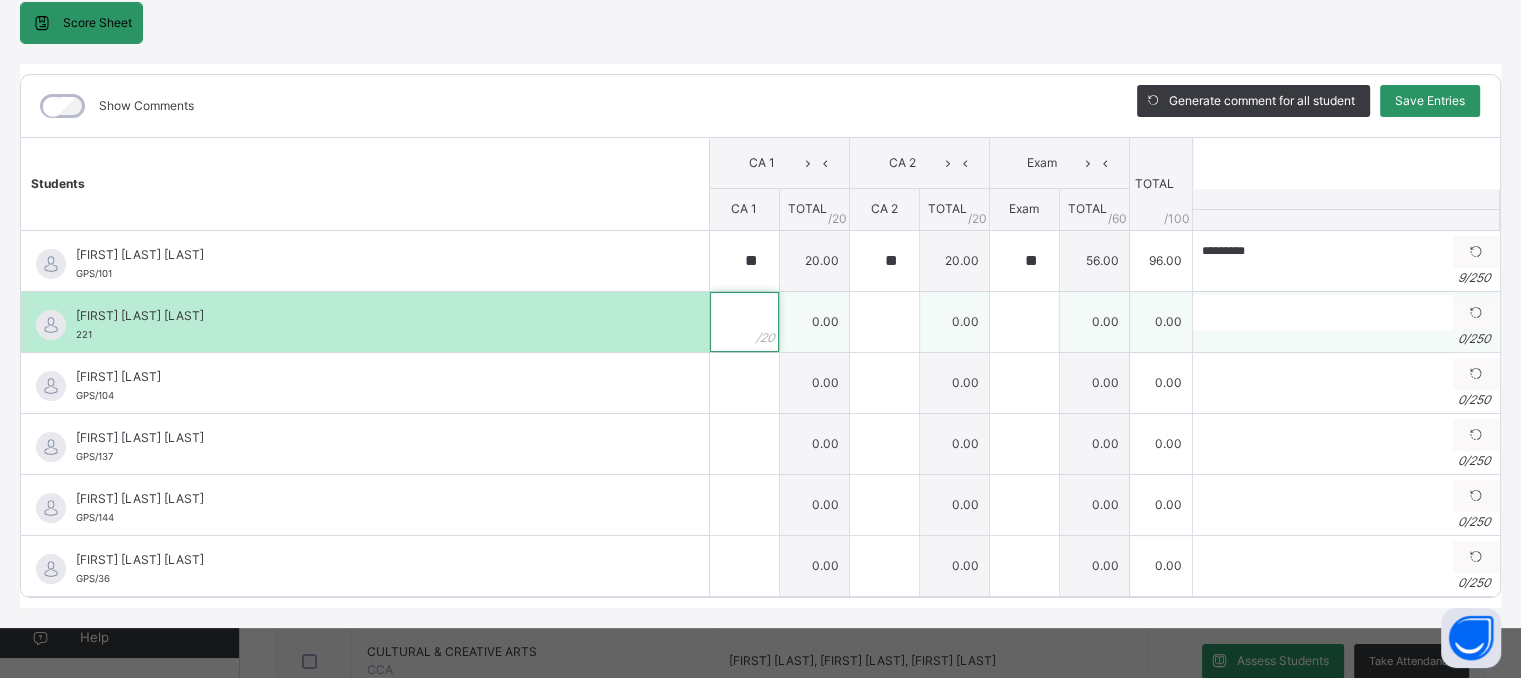 click at bounding box center (744, 322) 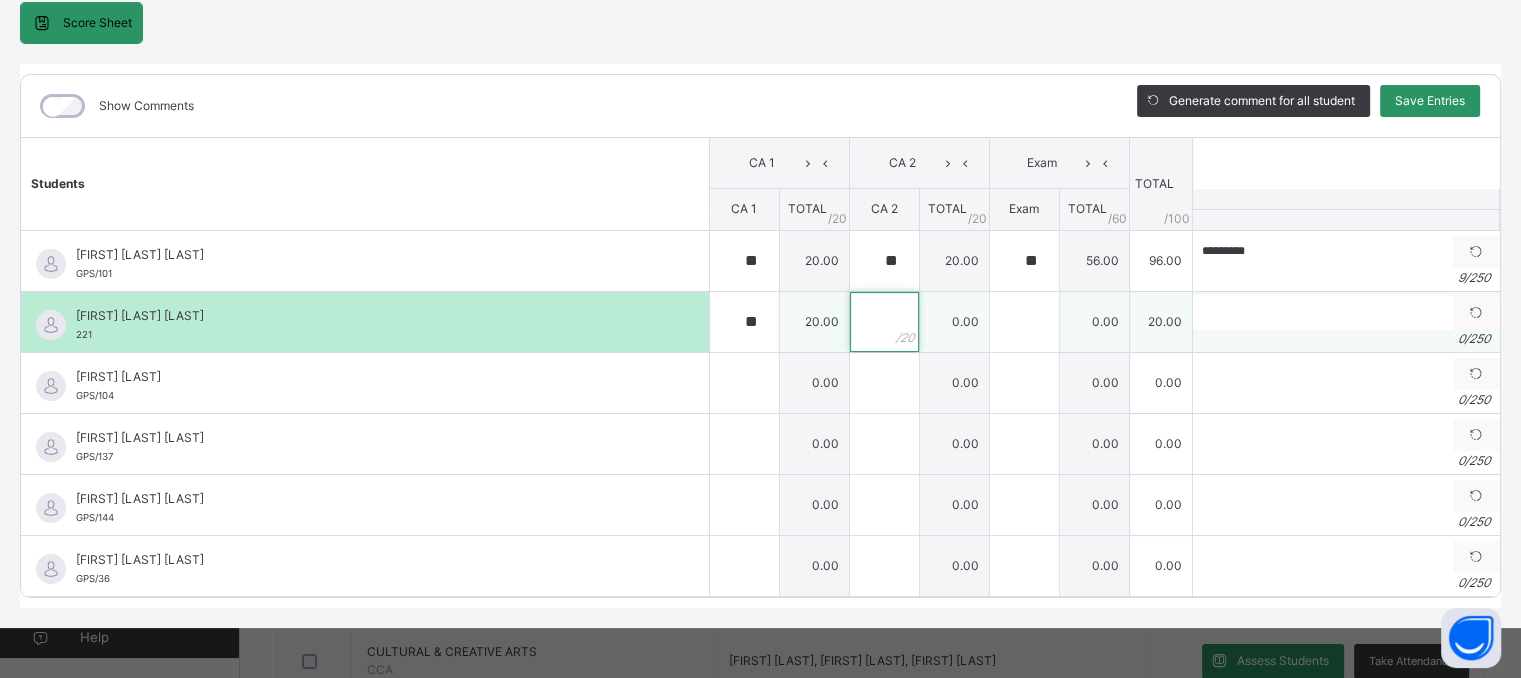 click at bounding box center (884, 322) 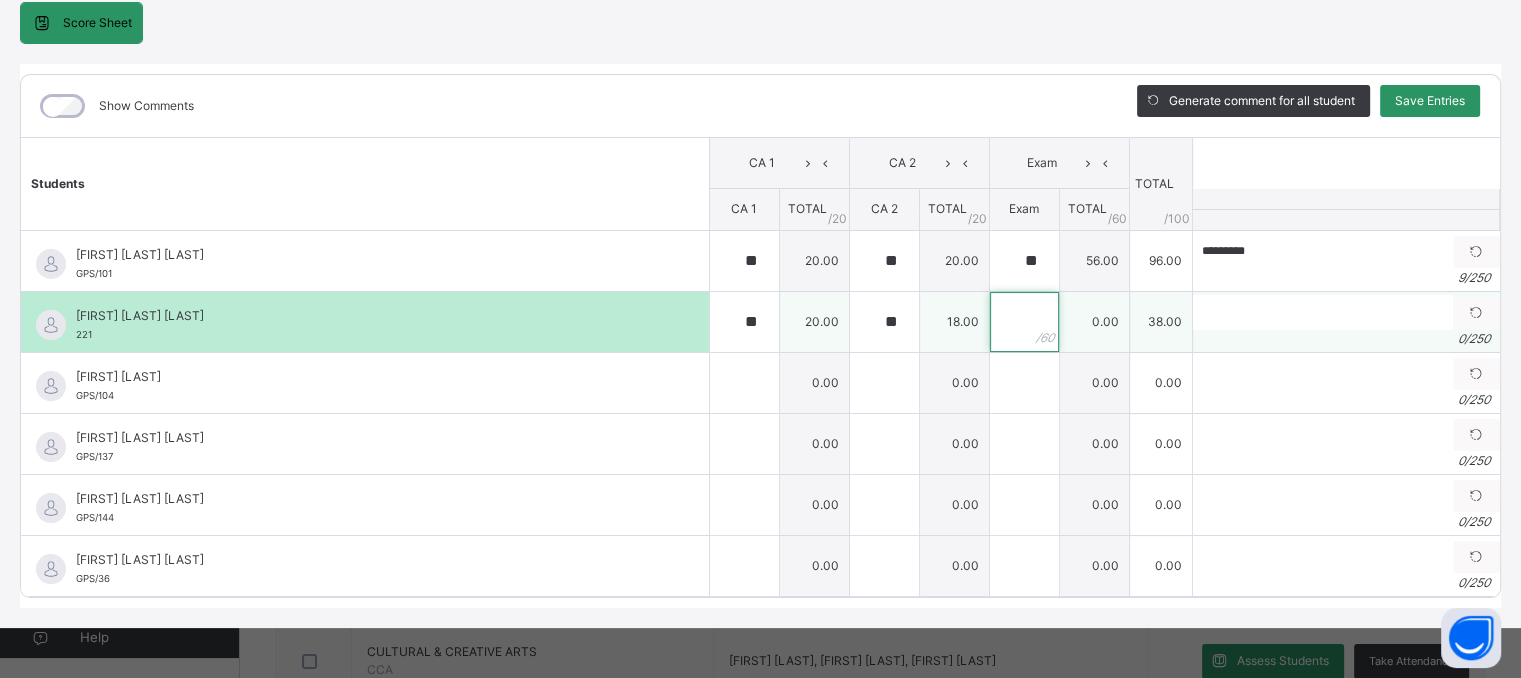 click at bounding box center (1024, 322) 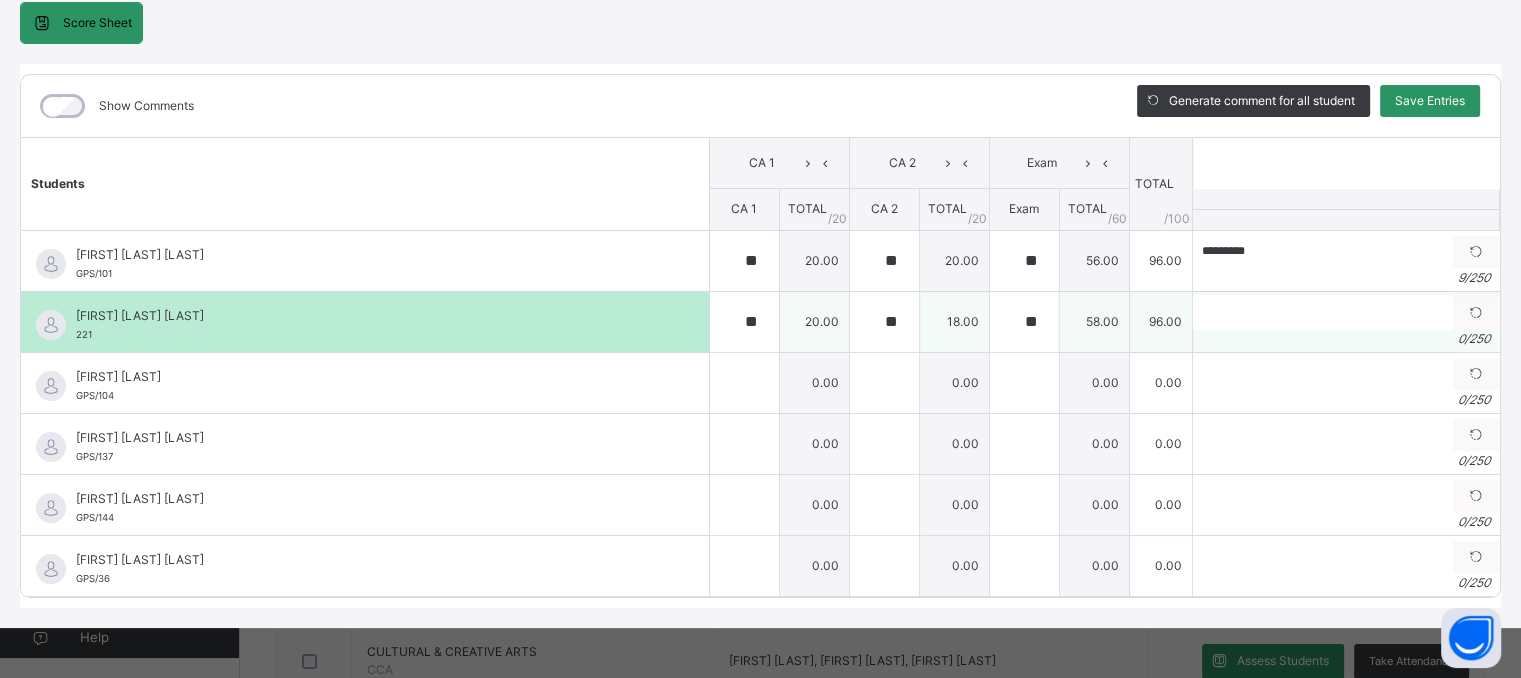 click on "0 / 250" at bounding box center (1346, 339) 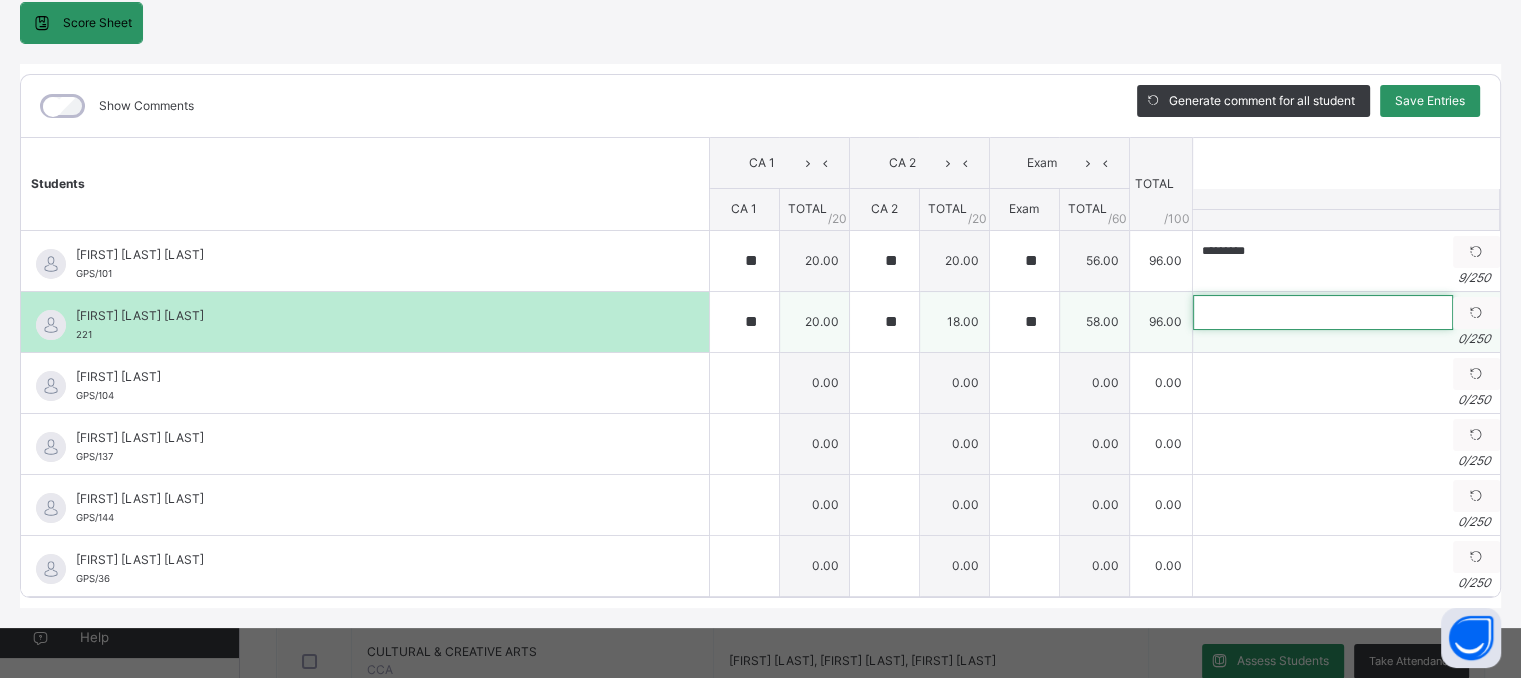 click at bounding box center (1323, 312) 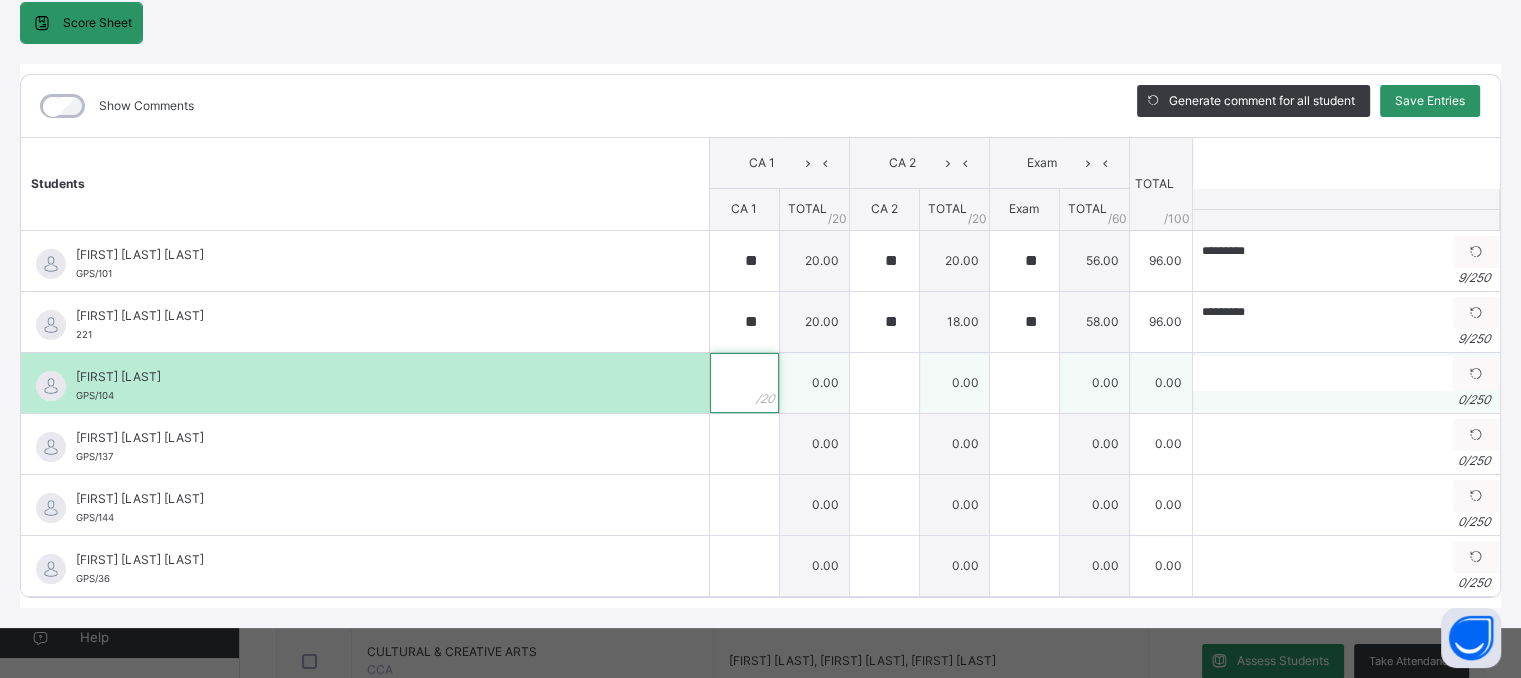 click at bounding box center (744, 383) 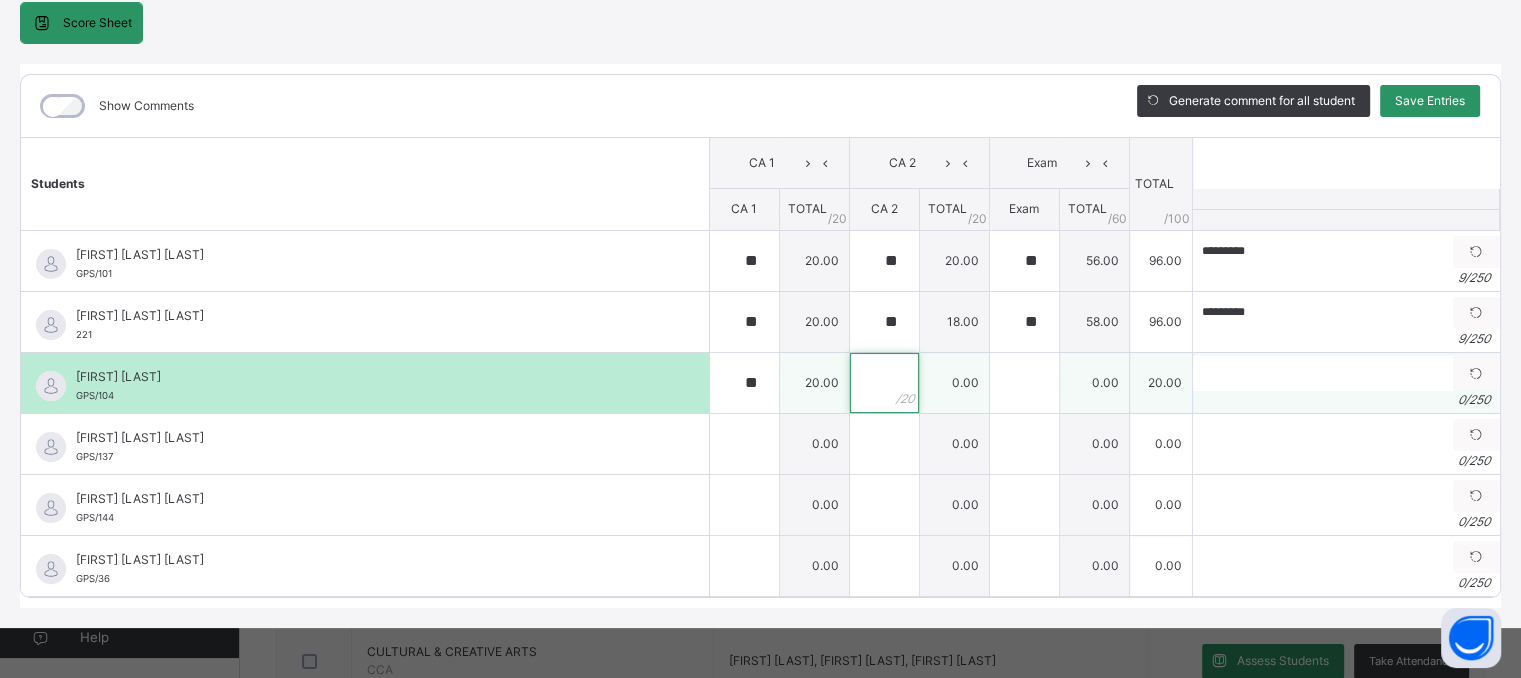 click at bounding box center [884, 383] 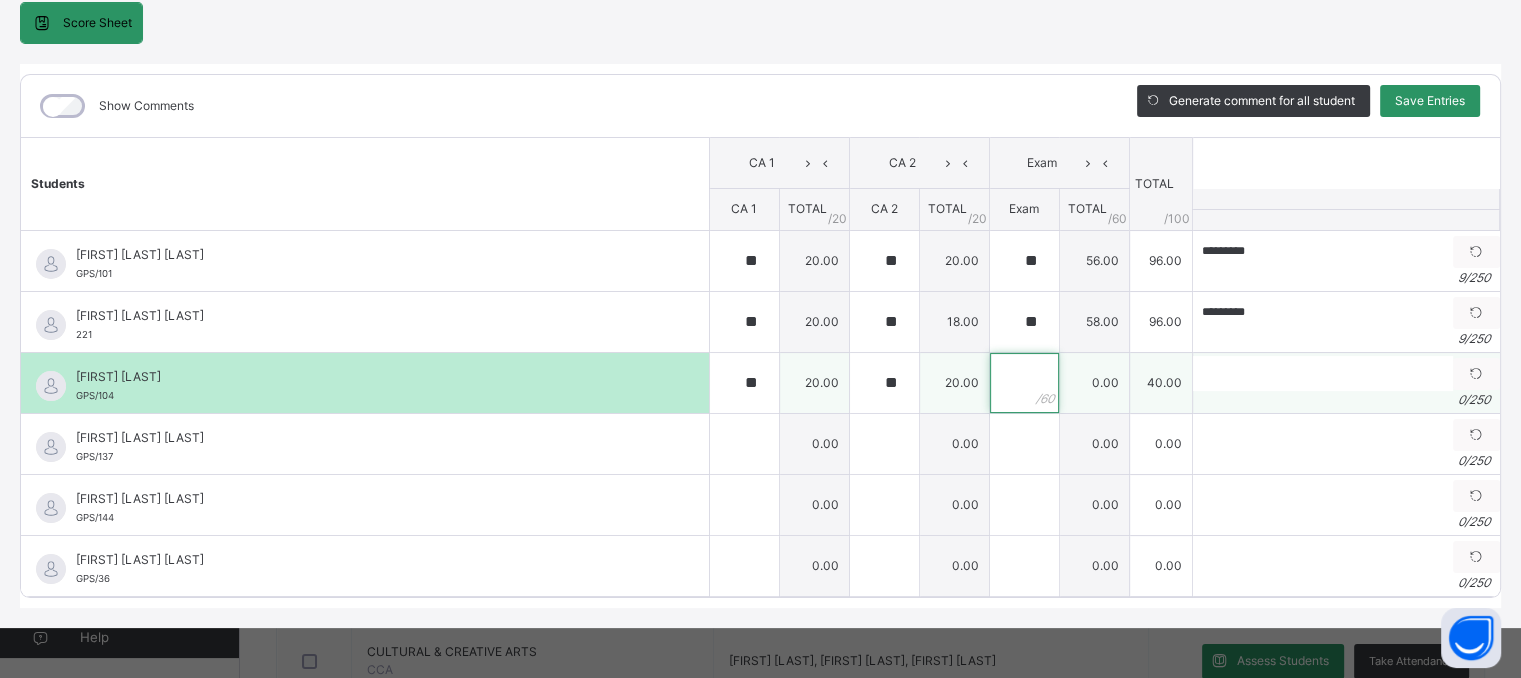 click at bounding box center [1024, 383] 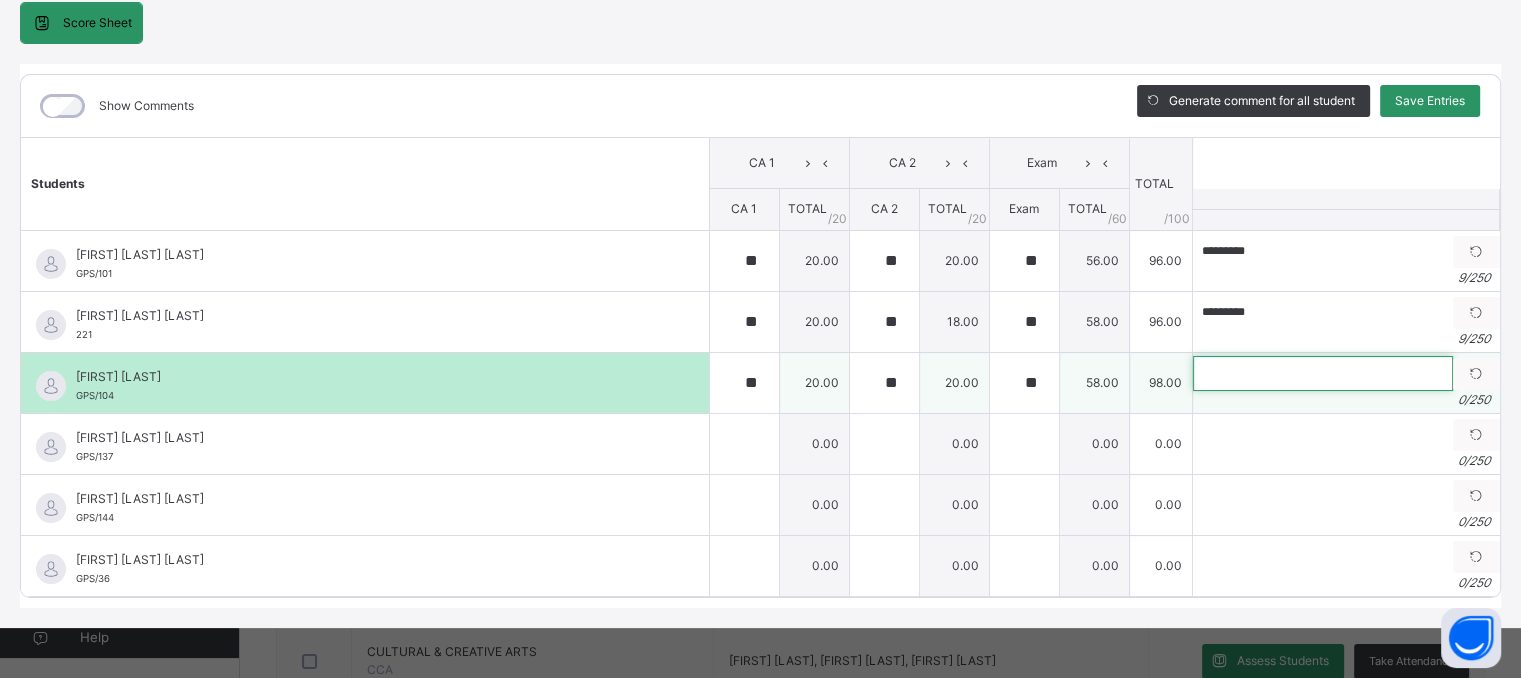 click at bounding box center [1323, 373] 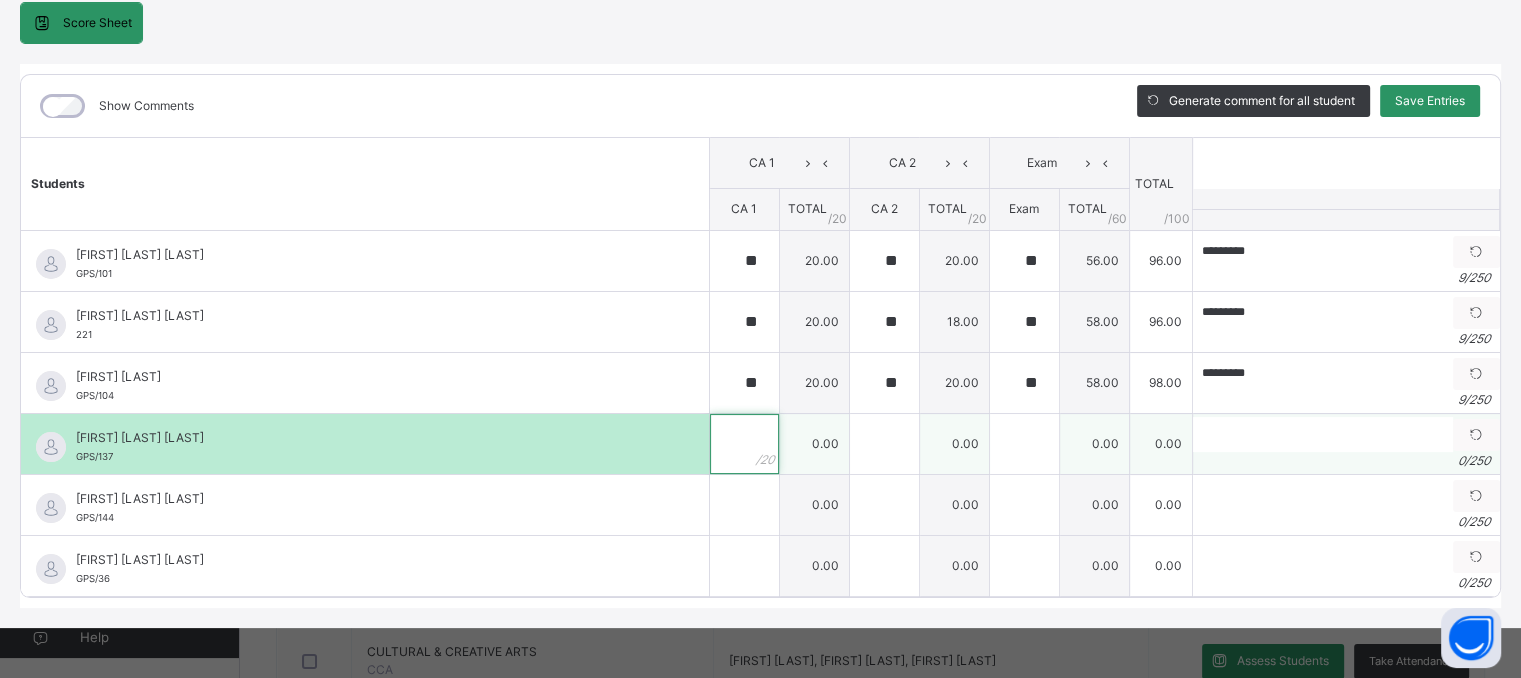 click at bounding box center [744, 444] 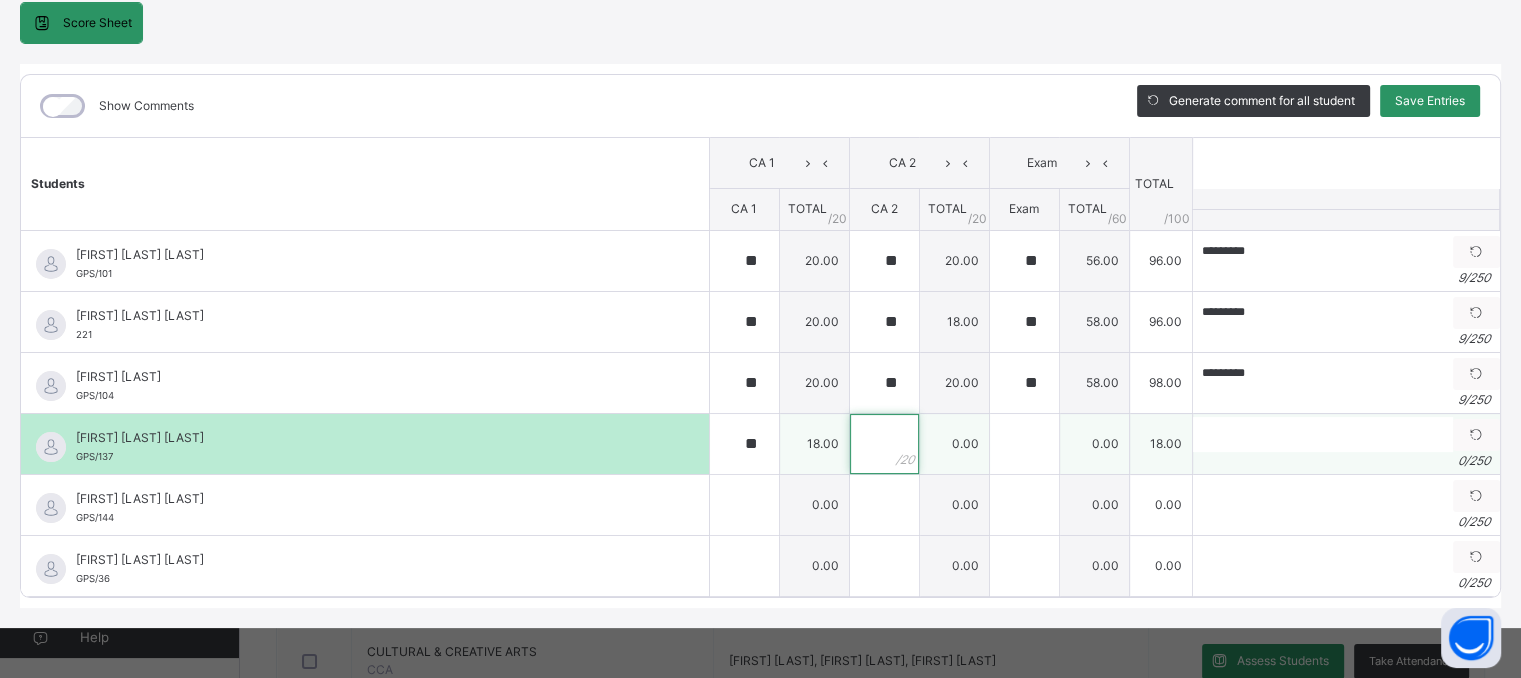 click at bounding box center [884, 444] 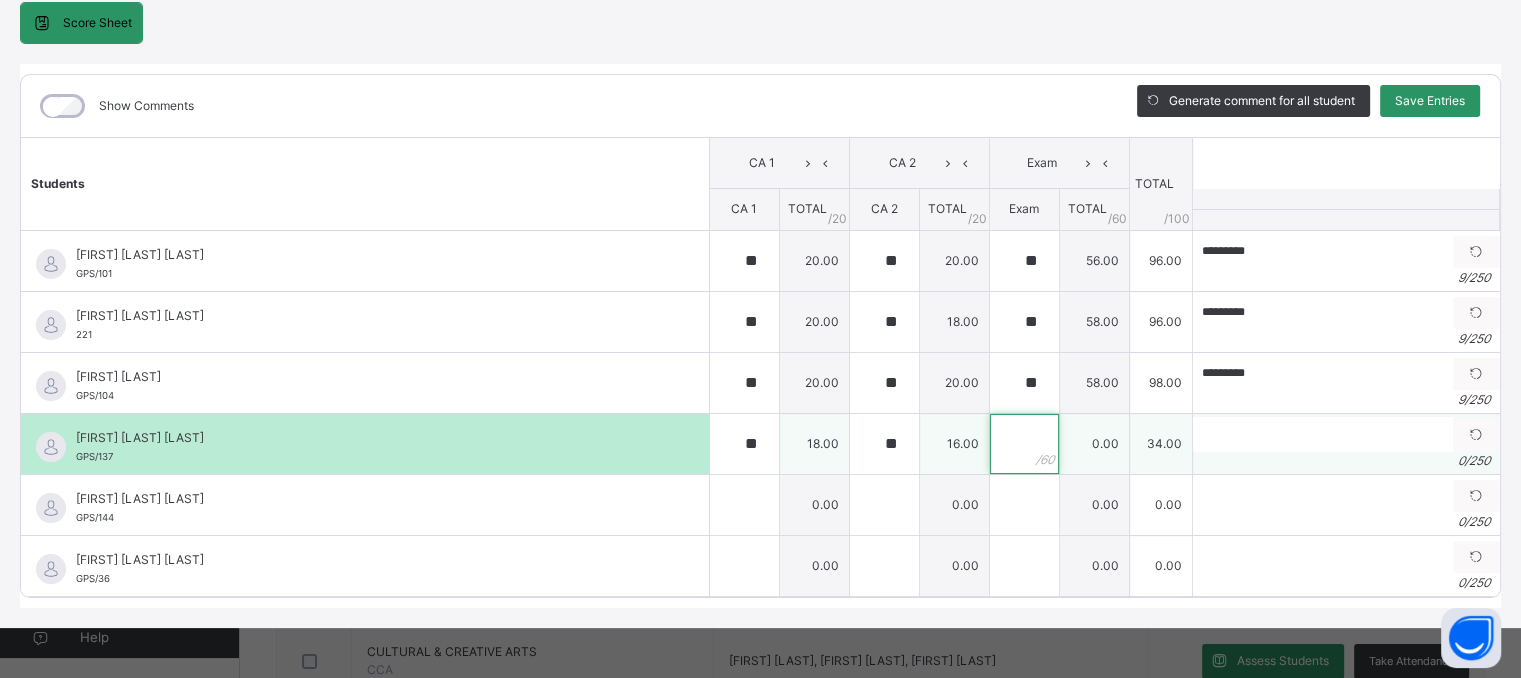 click at bounding box center (1024, 444) 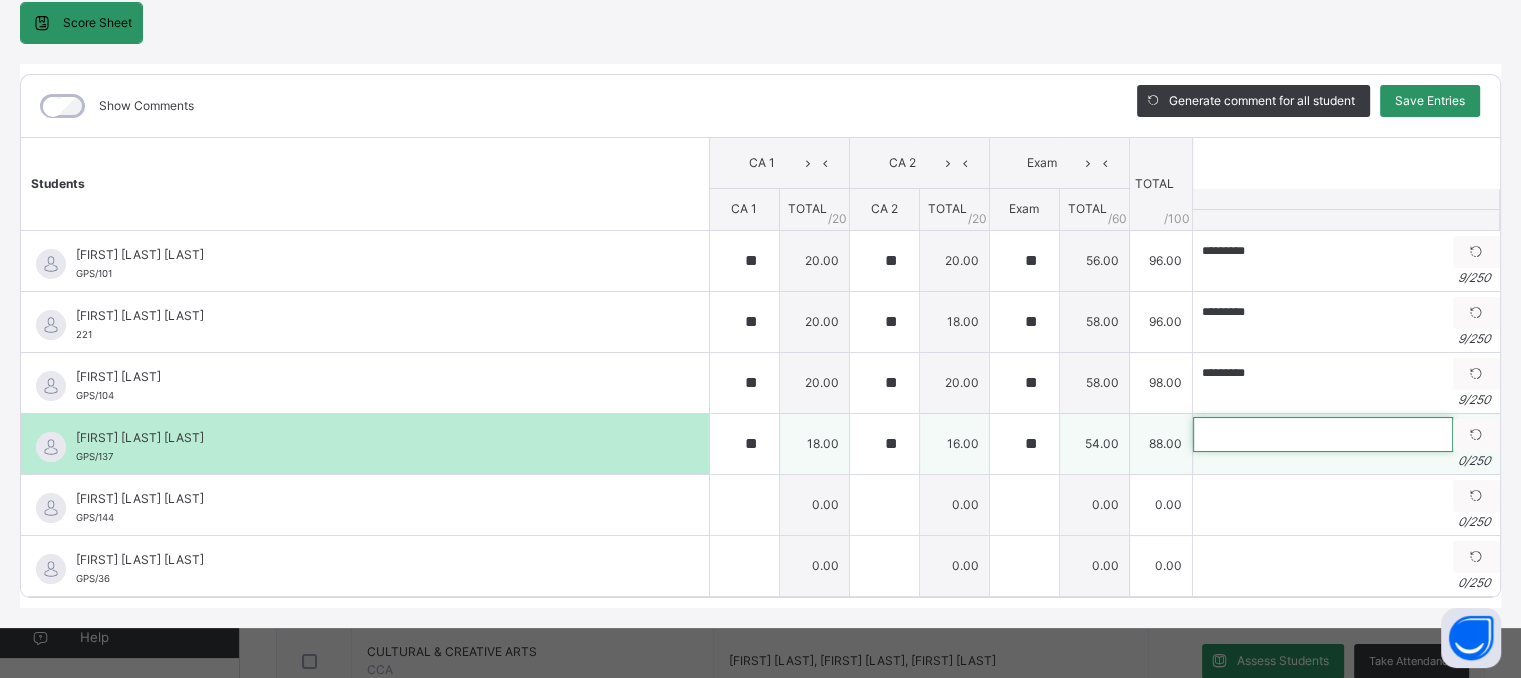 click at bounding box center (1323, 434) 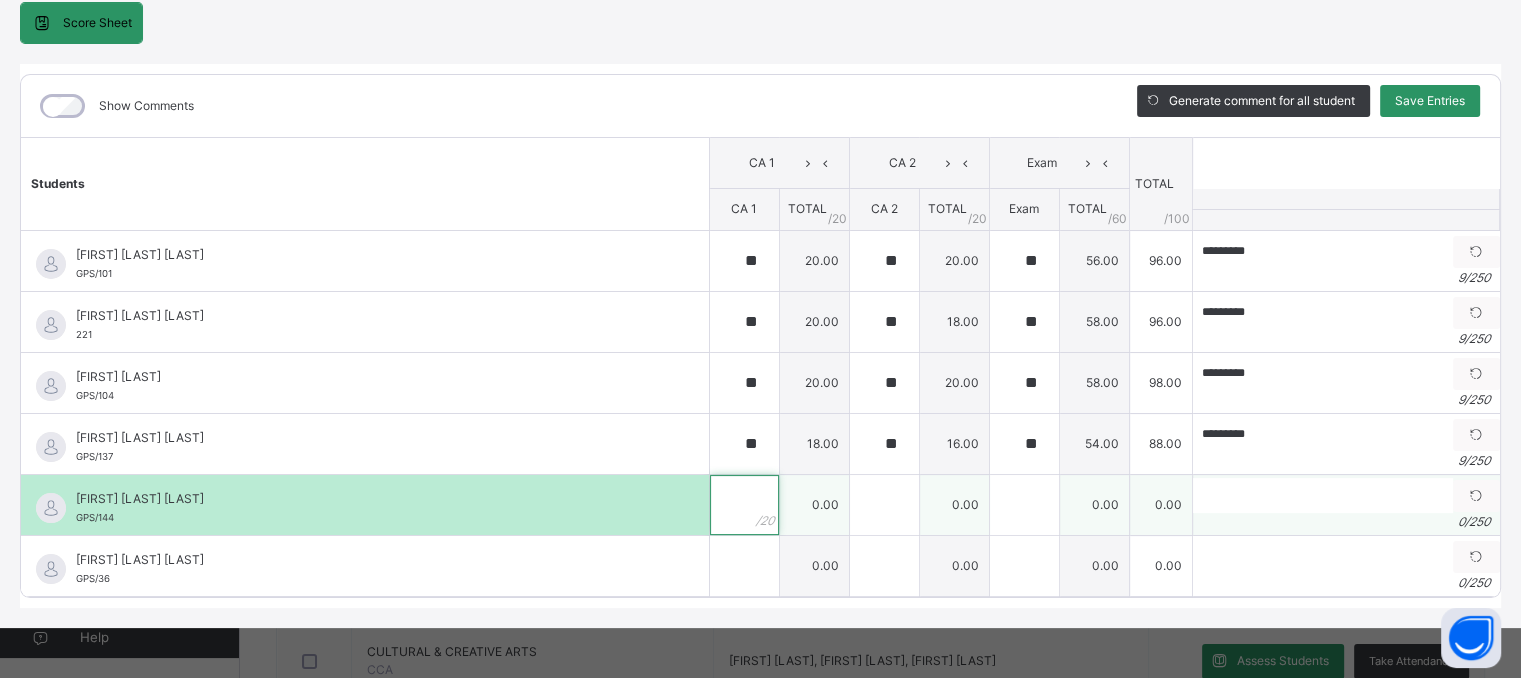 click at bounding box center (744, 505) 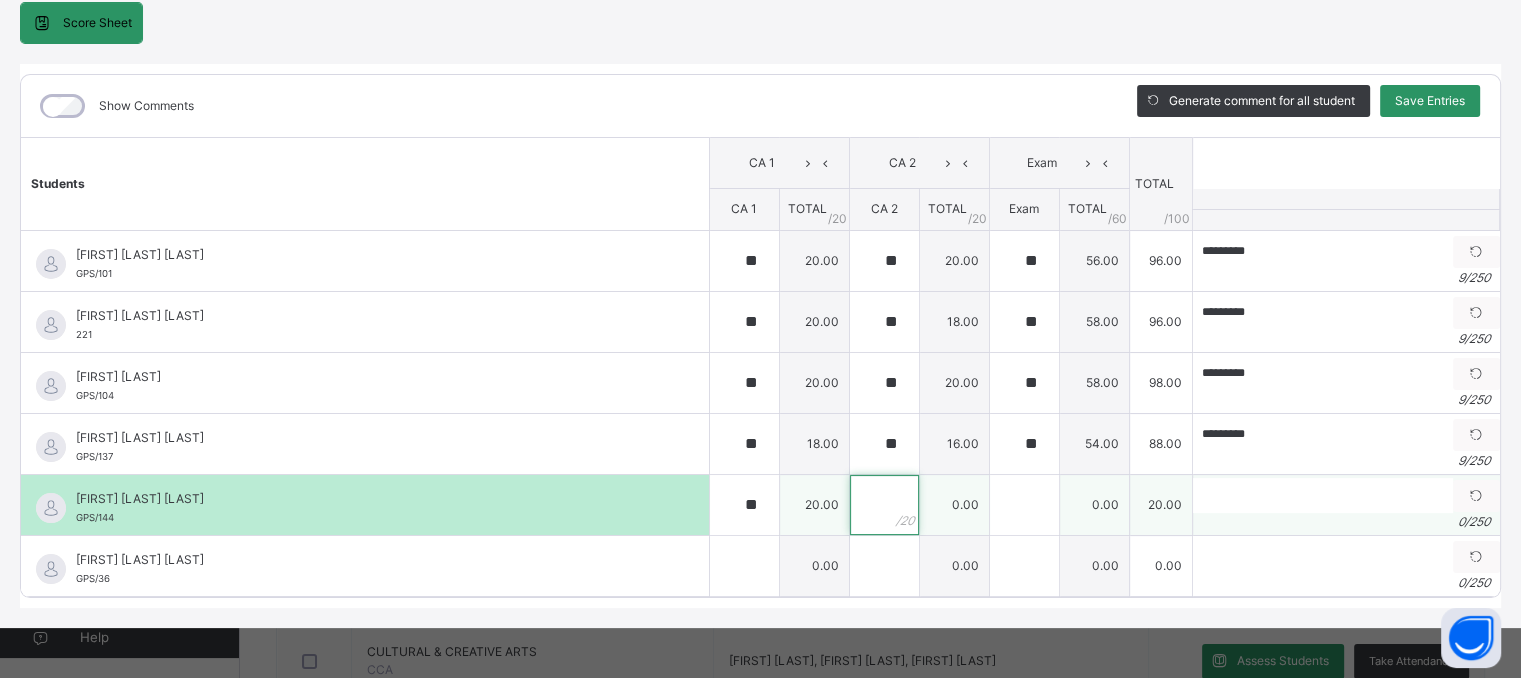 click at bounding box center (884, 505) 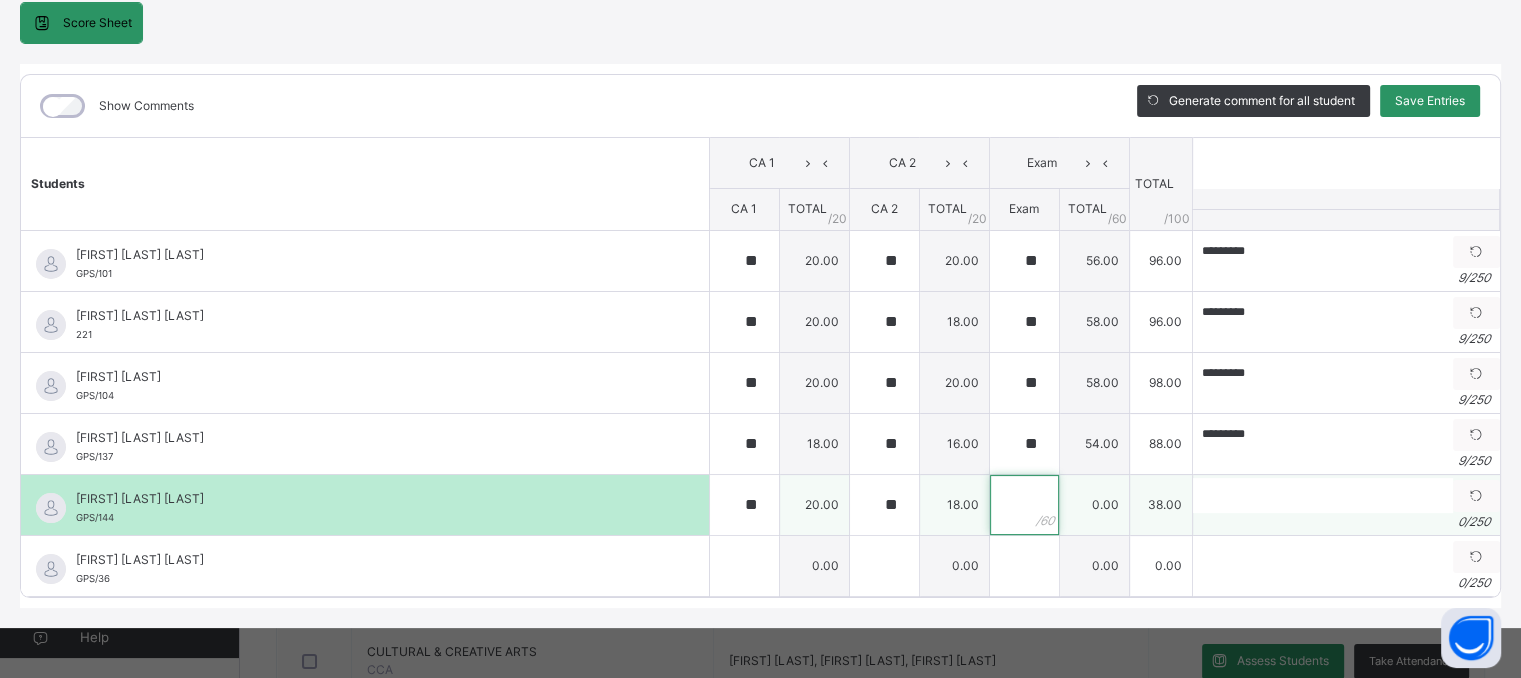 click at bounding box center [1024, 505] 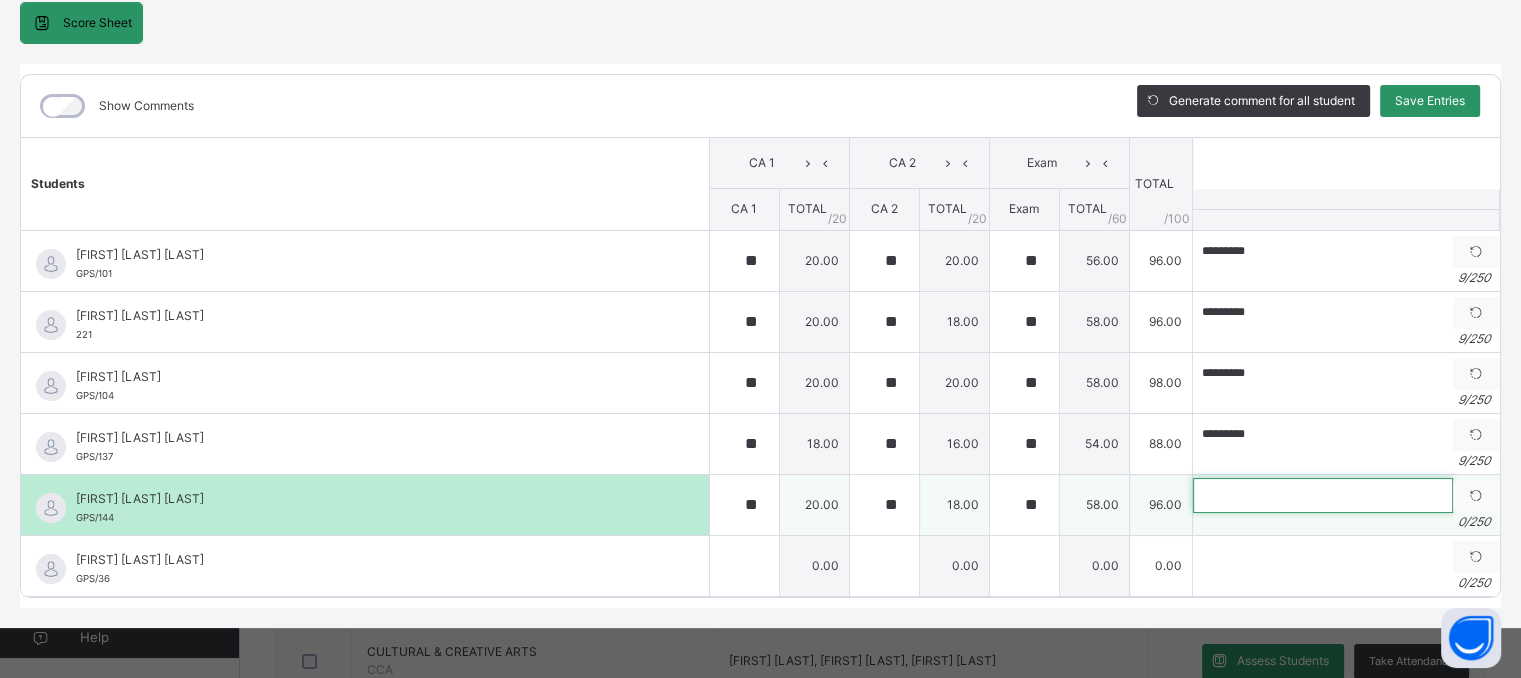 click at bounding box center [1323, 495] 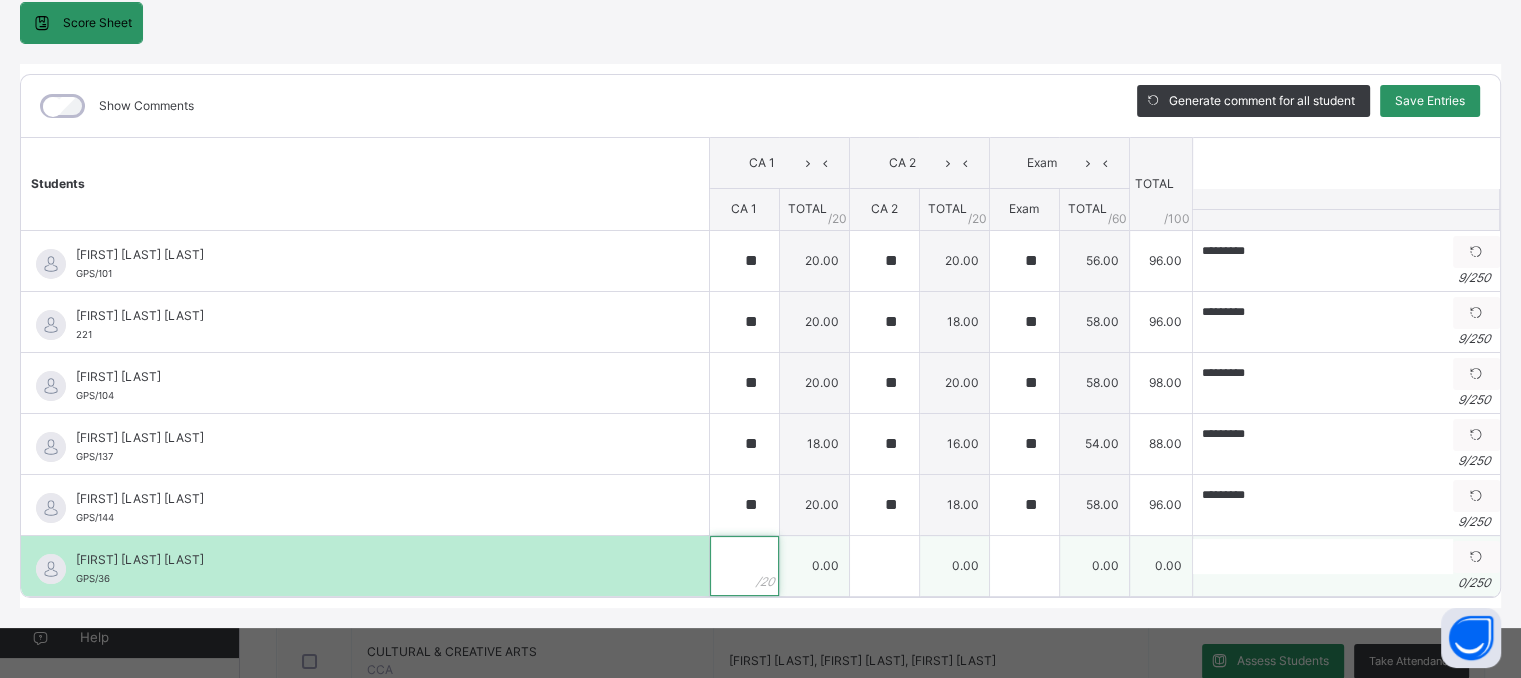 click at bounding box center [744, 566] 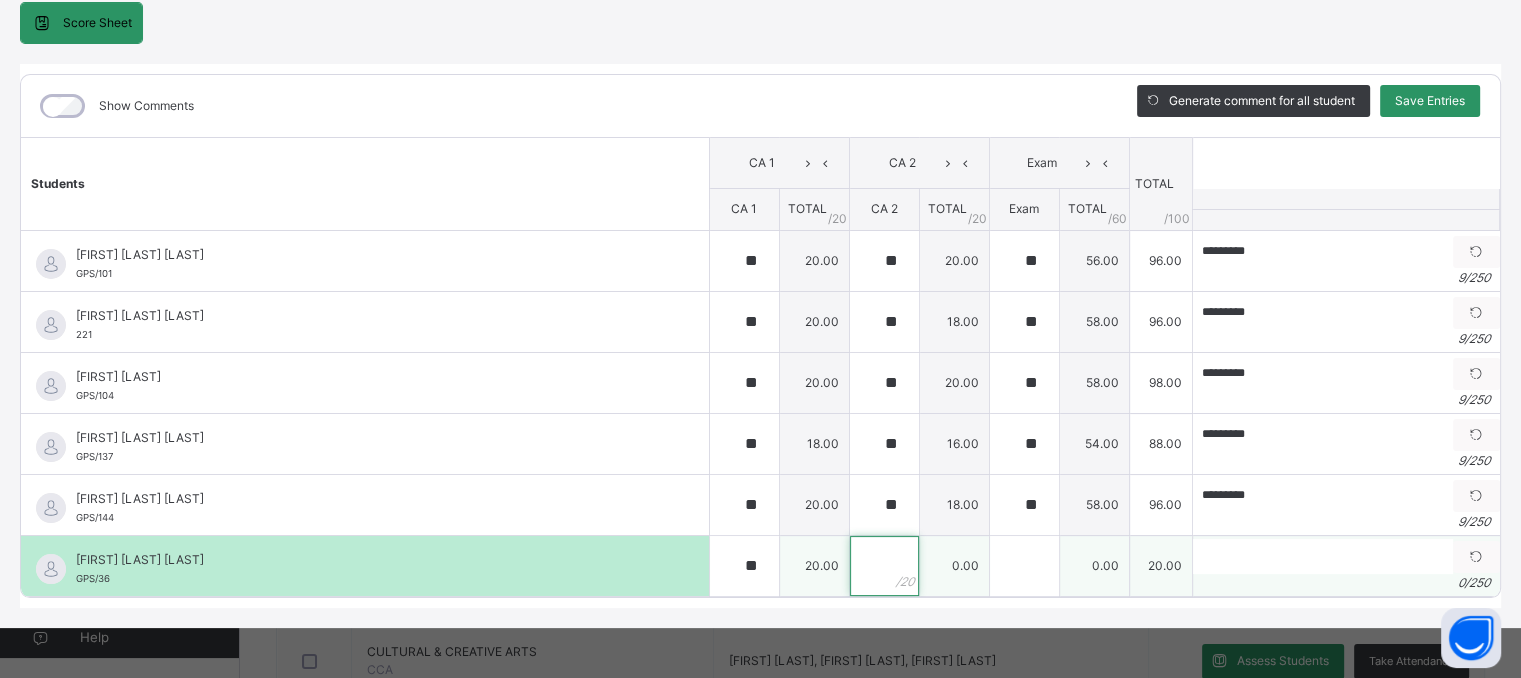 click at bounding box center [884, 566] 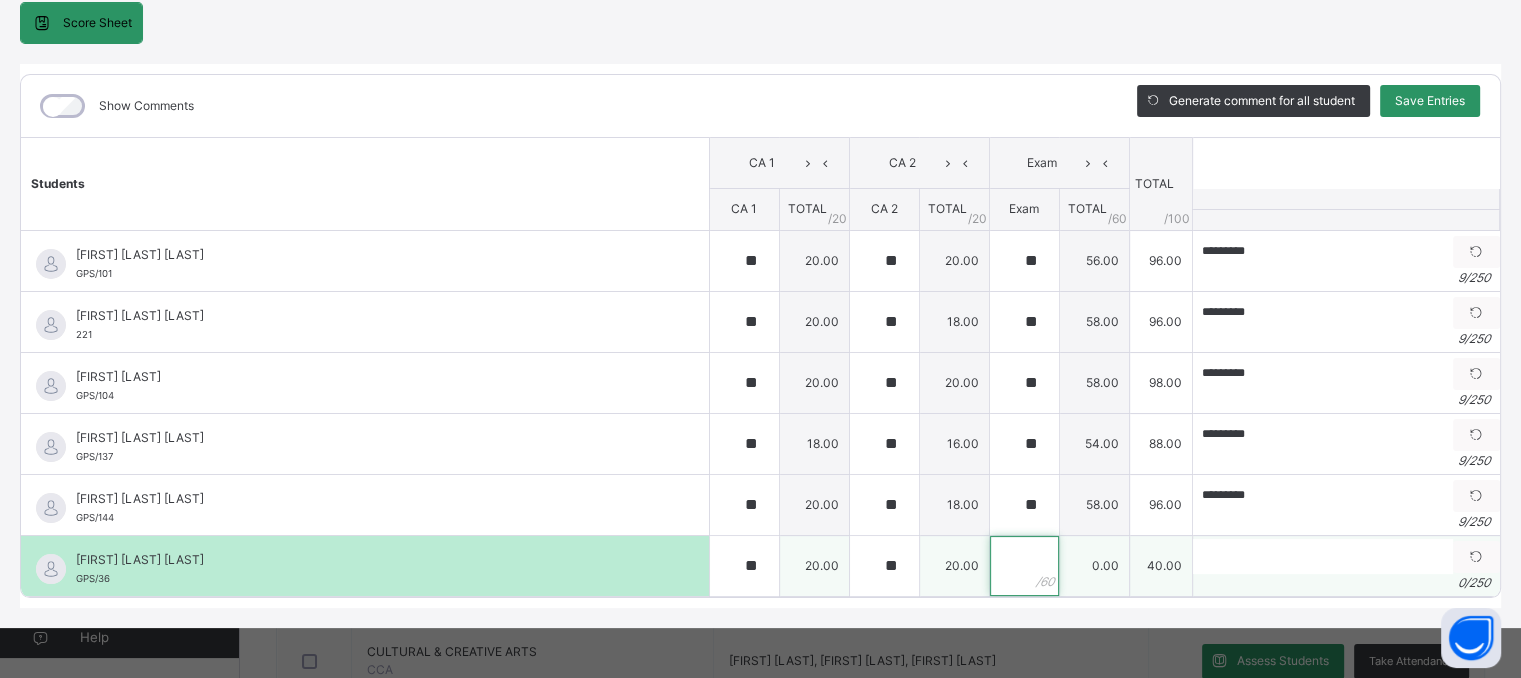 click at bounding box center (1024, 566) 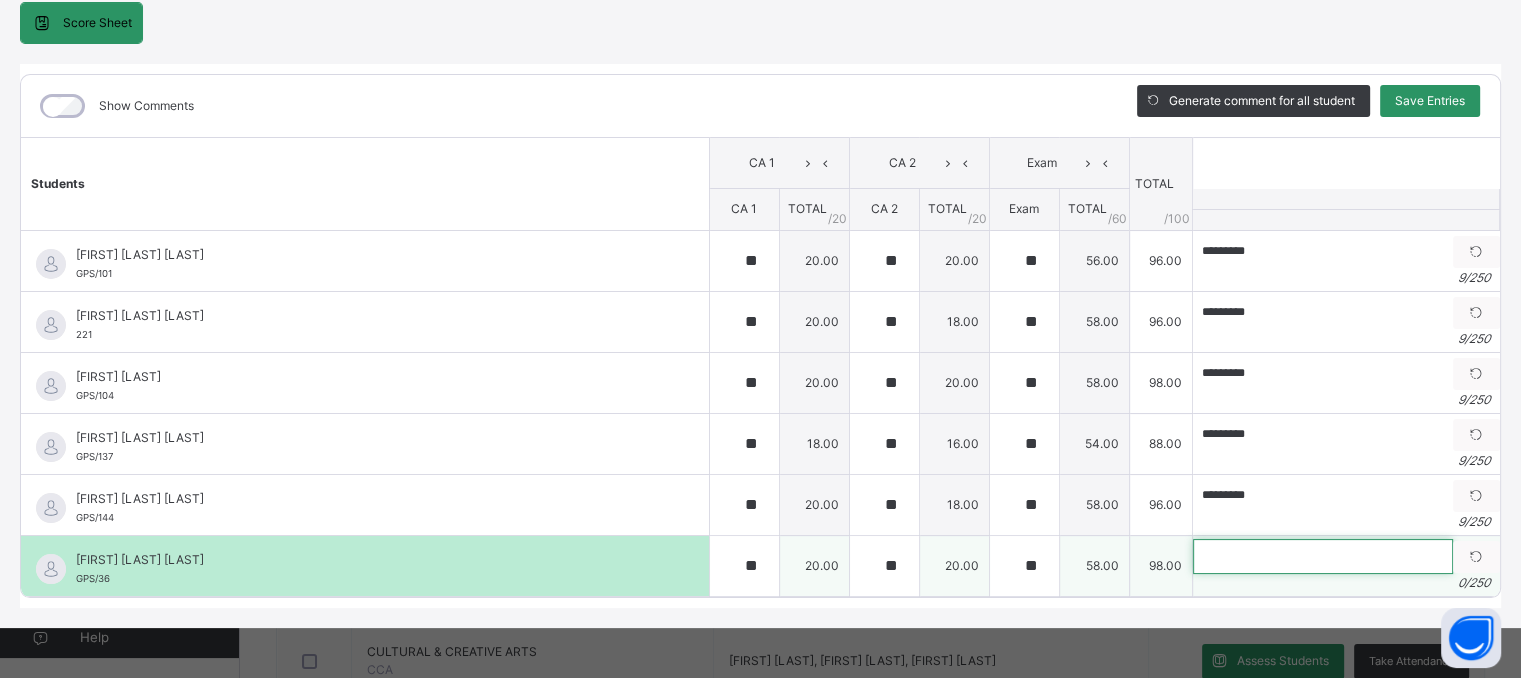 click at bounding box center [1323, 556] 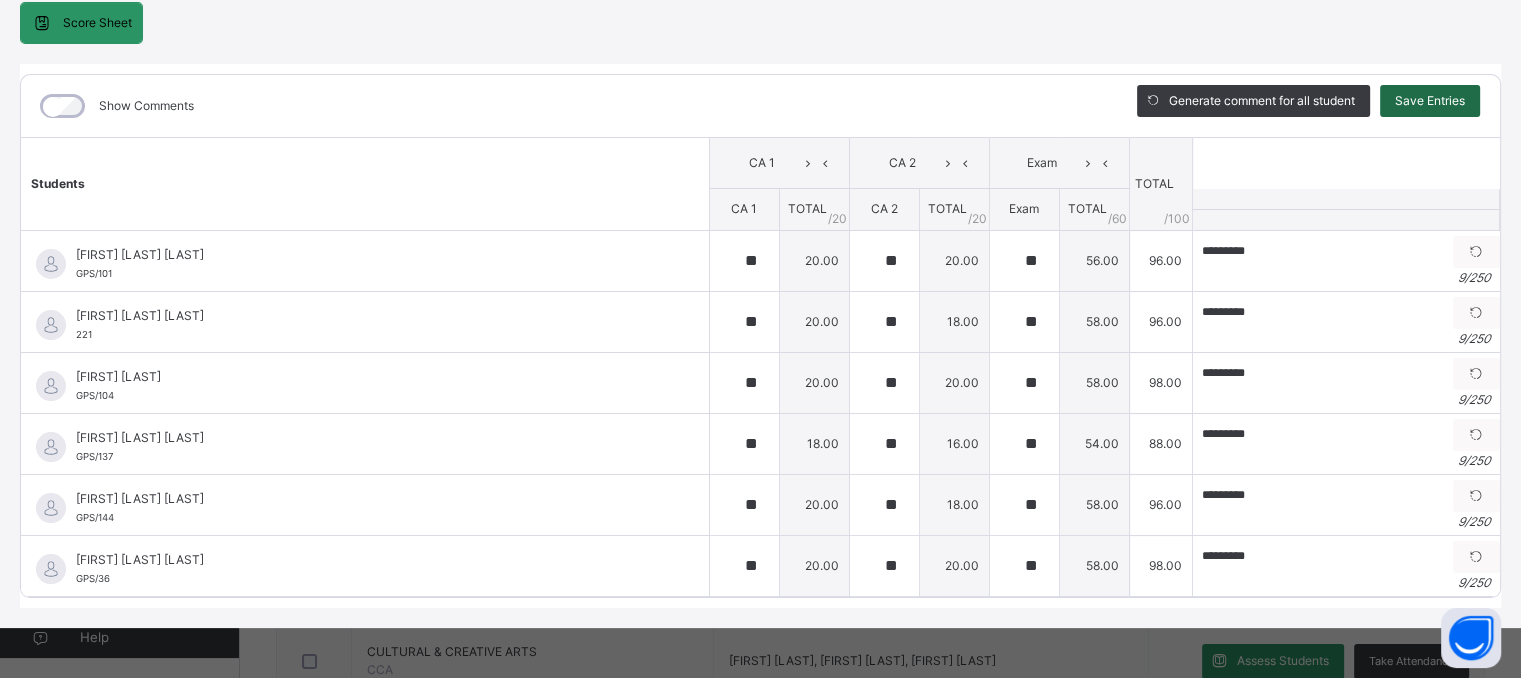 click on "Save Entries" at bounding box center [1430, 101] 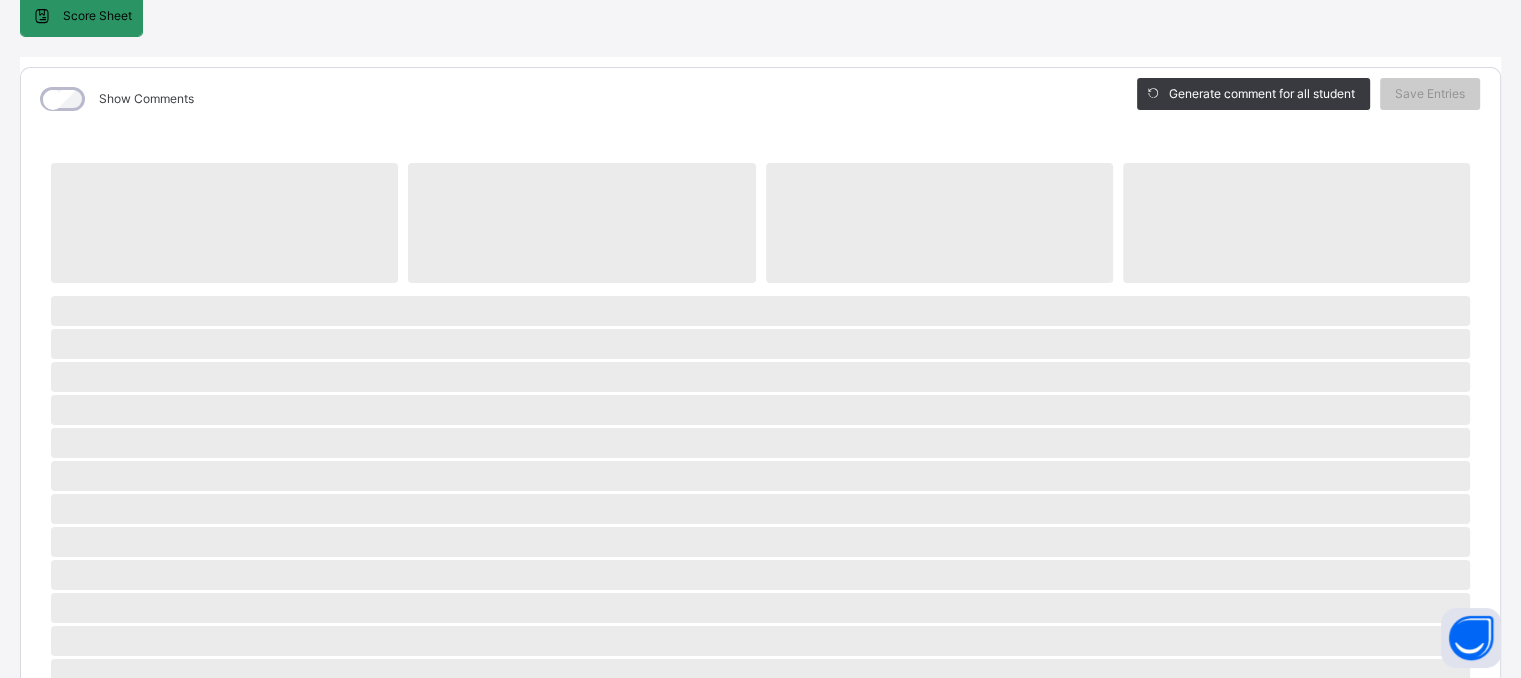 click on "Grade IV   B :   Music Online Actions  Download Empty Score Sheet  Upload/map score sheet Subject  Music GRACEY PRIVATE SCHOOL Date: [DATE], [TIME] Score Sheet Score Sheet Show Comments   Generate comment for all student   Save Entries Class Level:  Grade IV   B Subject:  Music Session:  2024/2025 Session Session:  3RD TERM ‌ ‌ ‌ ‌ ‌ ‌ ‌ ‌ ‌ ‌ ‌ ‌ ‌ ‌ ‌ ‌ ‌ ‌ ‌ ‌ ‌ ‌ ‌ ‌ ‌ ‌ ‌ ‌ ‌   ×   Subject Teacher’s Comment Generate and see in full the comment developed by the AI with an option to regenerate the comment Sims Bot Please wait while the Sims Bot generates comments for all your students" at bounding box center [760, 548] 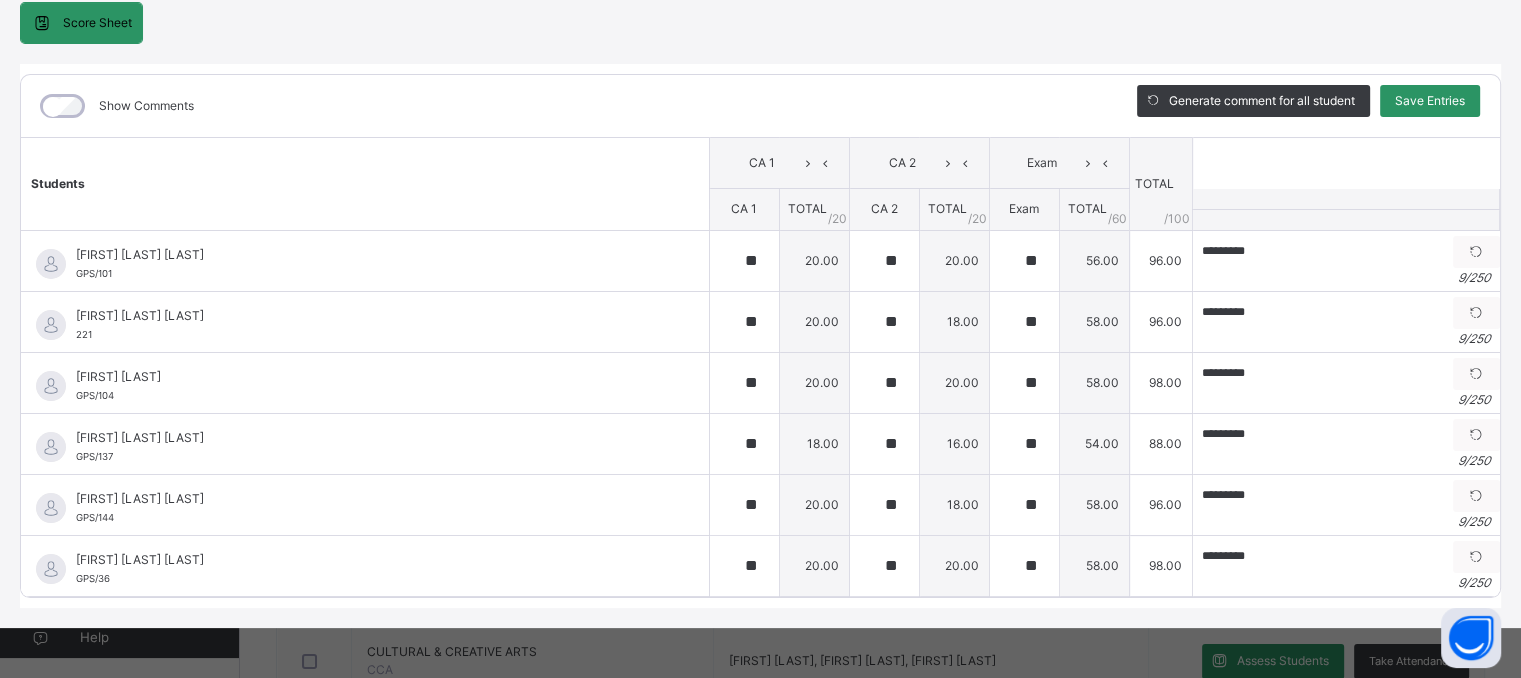 scroll, scrollTop: 0, scrollLeft: 0, axis: both 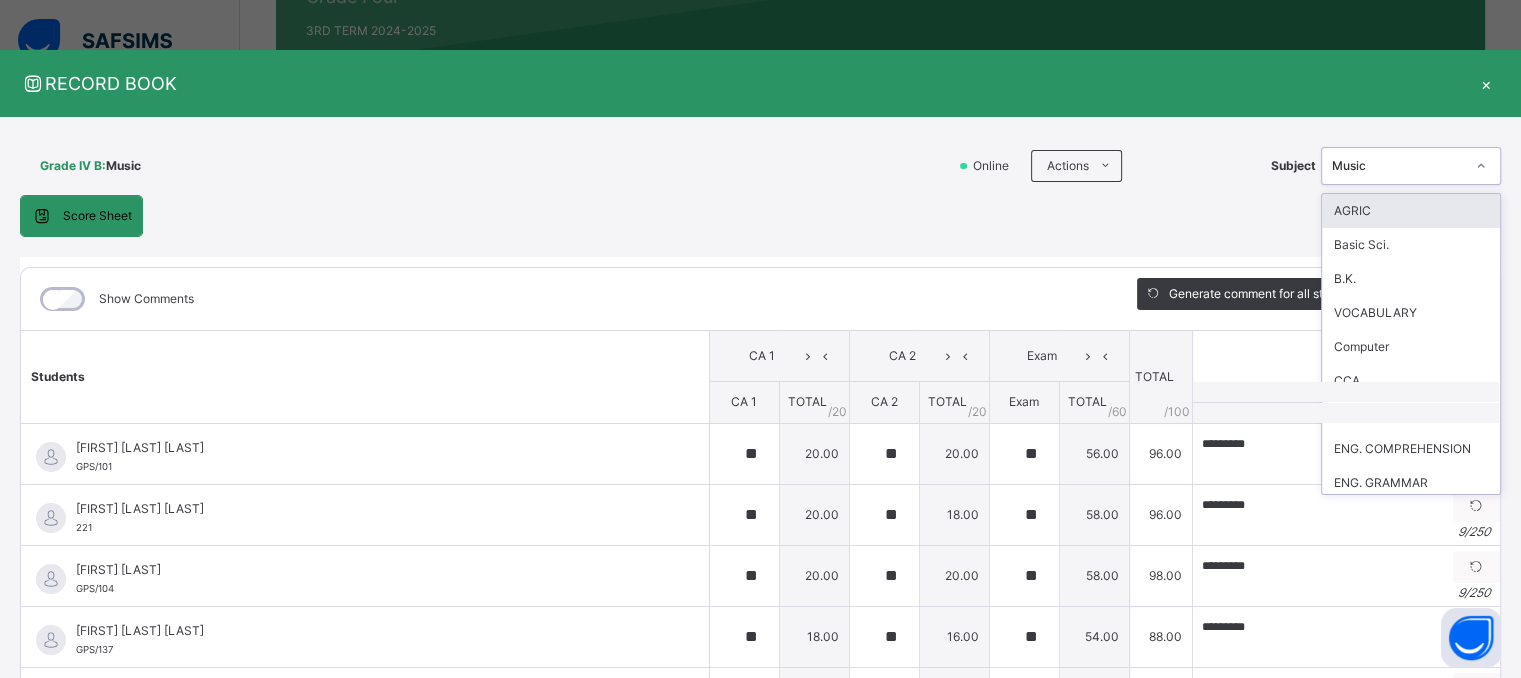click on "Music" at bounding box center (1392, 166) 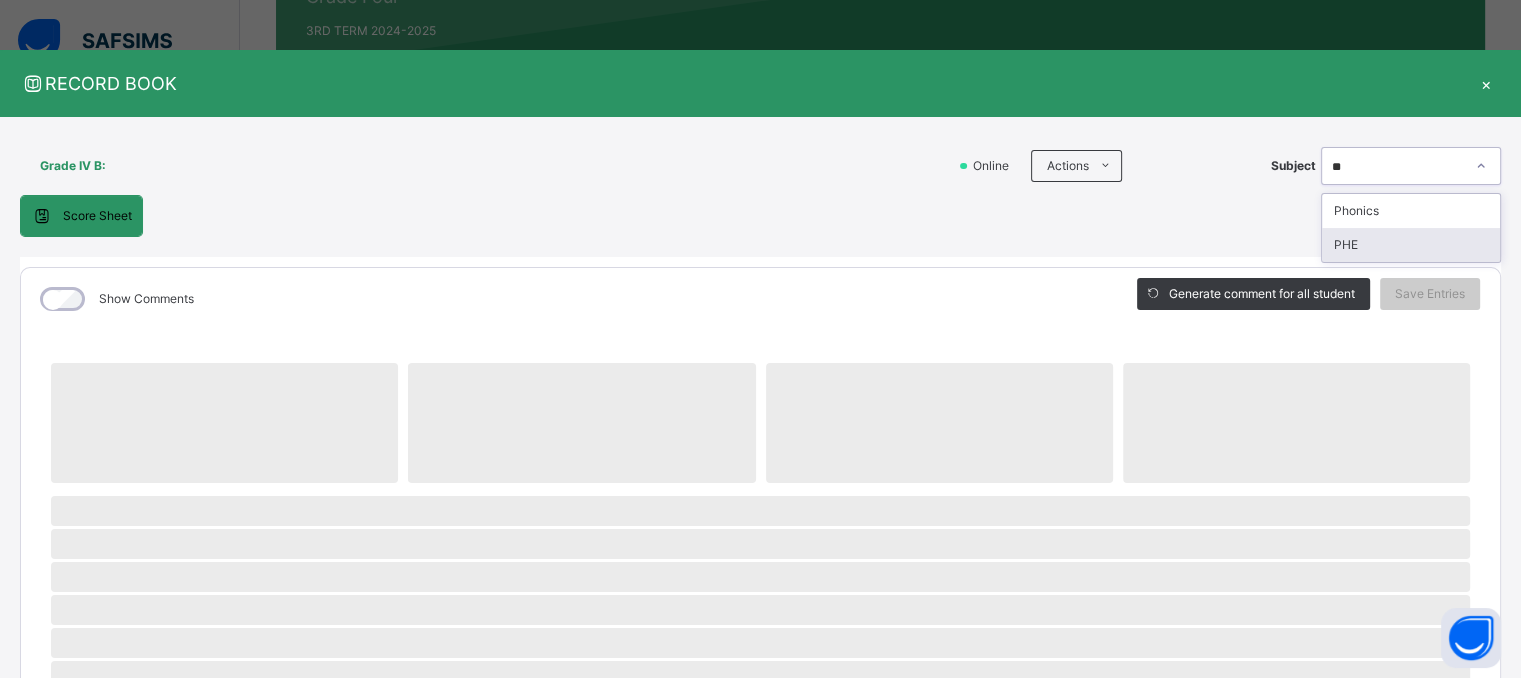 click on "PHE" at bounding box center (1411, 245) 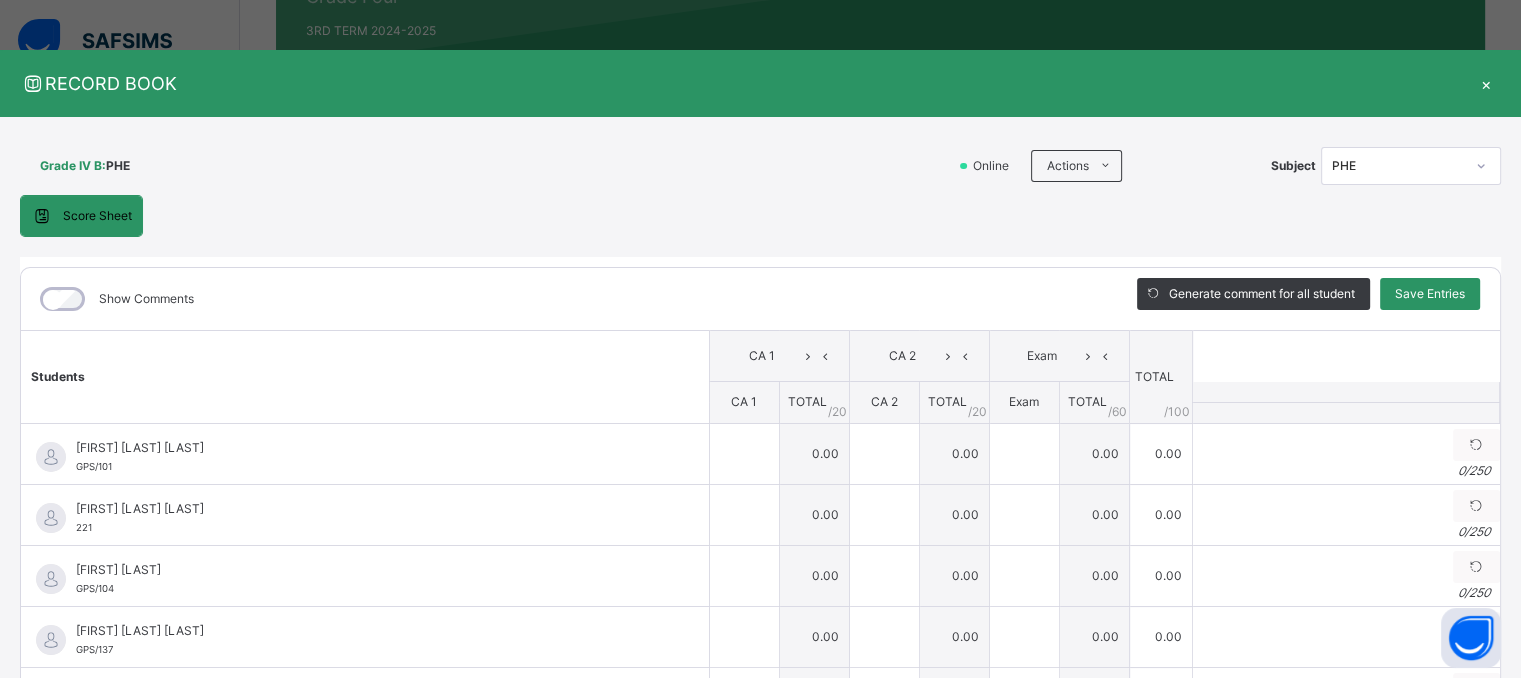 click on "Score Sheet Score Sheet Show Comments   Generate comment for all student   Save Entries Class Level:  Grade IV   B Subject:  PHE Session:  2024/2025 Session Session:  3RD TERM Students CA 1 CA 2 Exam TOTAL /100 Comment CA 1 TOTAL / 20 CA 2 TOTAL / 20 Exam TOTAL / 60  ERIOLUWA  FREDERICK AYOKUNNUMI GPS/101  ERIOLUWA  FREDERICK AYOKUNNUMI GPS/101 0.00 0.00 0.00 0.00 Generate comment 0 / 250   ×   Subject Teacher’s Comment Generate and see in full the comment developed by the AI with an option to regenerate the comment JS  ERIOLUWA  FREDERICK AYOKUNNUMI   GPS/101   Total 0.00  / 100.00 Sims Bot   Regenerate     Use this comment   ALVIN DAVID OGUNDELE 221 ALVIN DAVID OGUNDELE 221 0.00 0.00 0.00 0.00 Generate comment 0 / 250   ×   Subject Teacher’s Comment Generate and see in full the comment developed by the AI with an option to regenerate the comment JS ALVIN DAVID OGUNDELE   221   Total 0.00  / 100.00 Sims Bot   Regenerate     Use this comment   JEDIDAH  AIYEKITAN  GPS/104 JEDIDAH  AIYEKITAN  GPS/104 0.00" at bounding box center [760, 498] 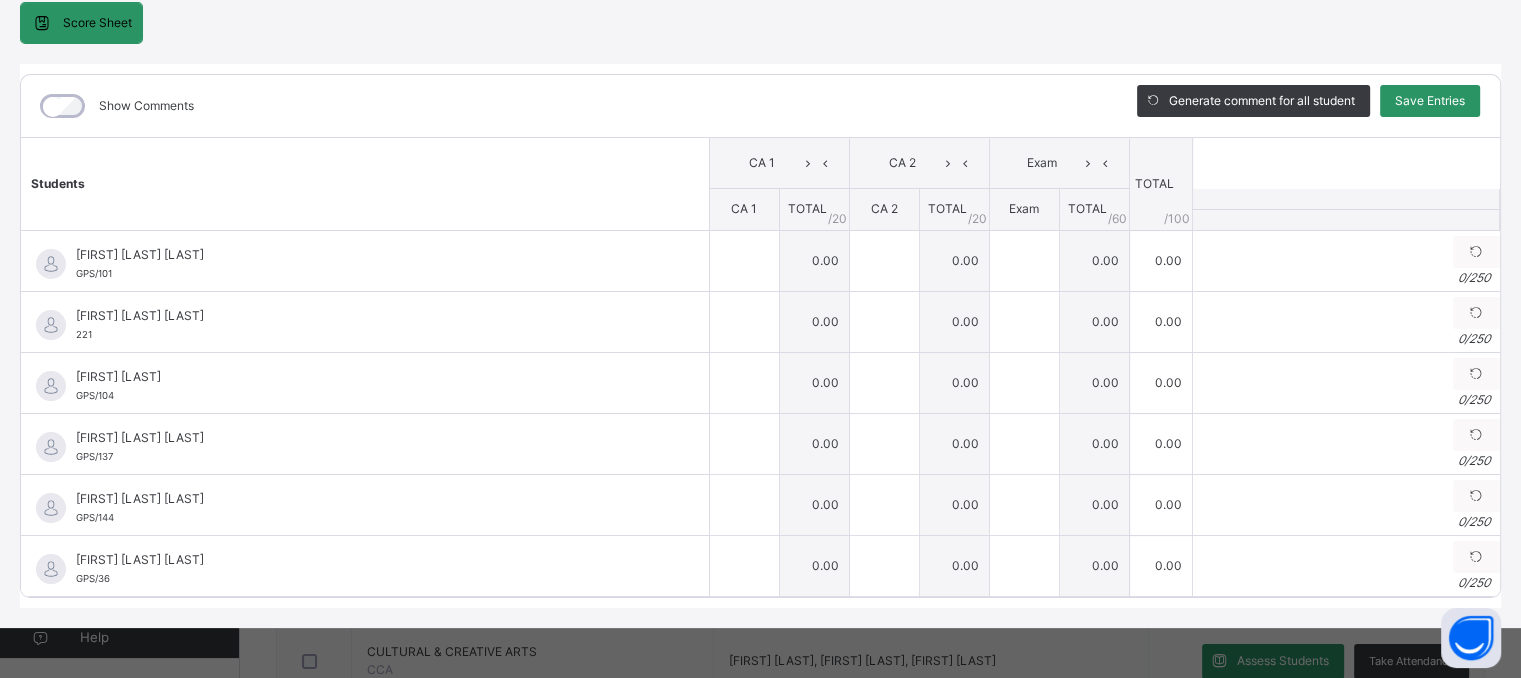 scroll, scrollTop: 205, scrollLeft: 0, axis: vertical 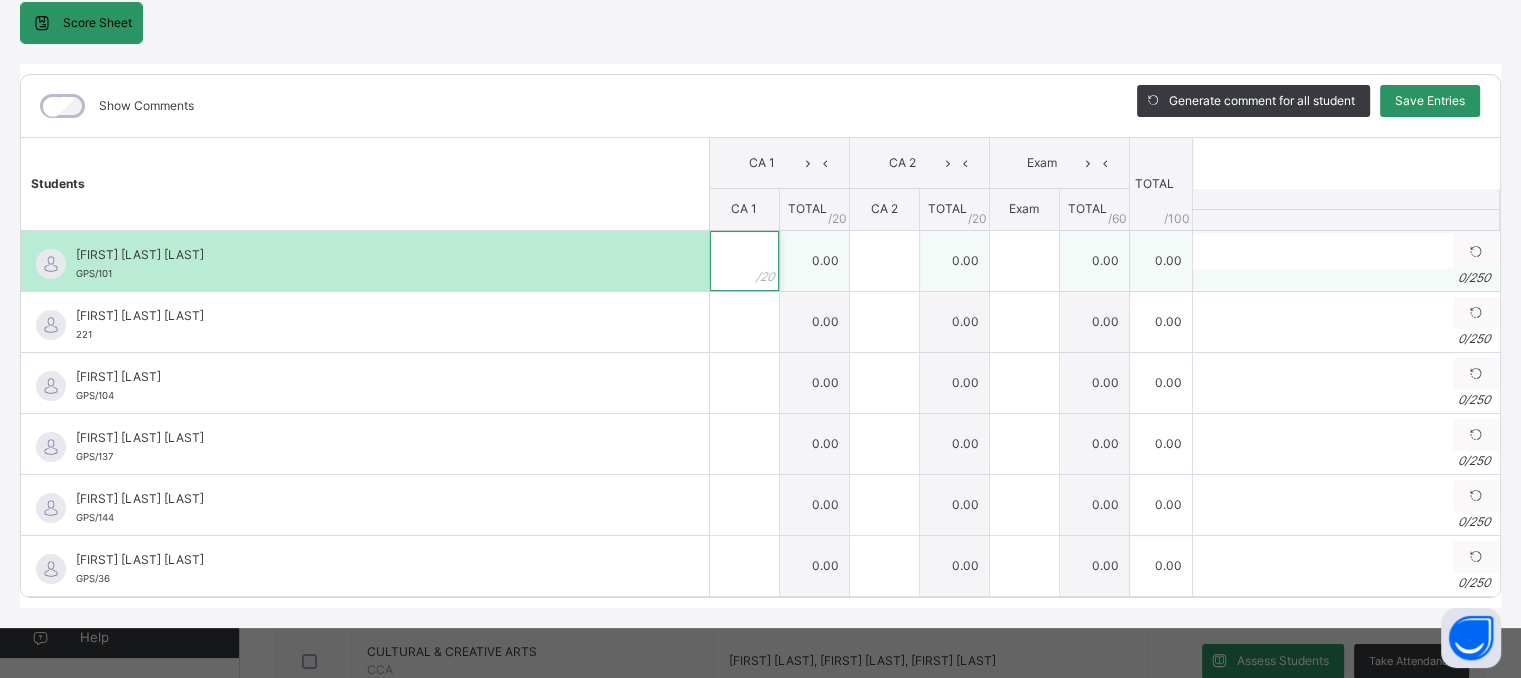 click at bounding box center (744, 261) 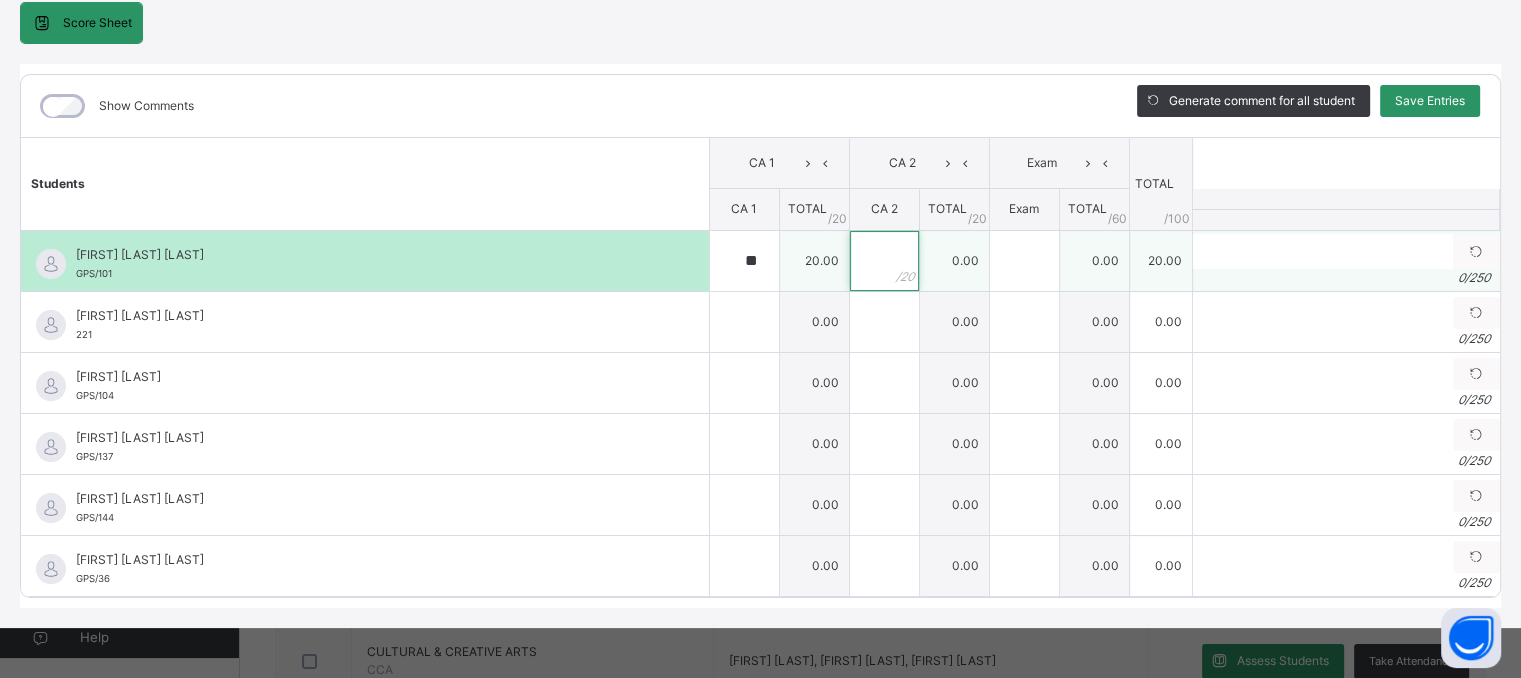 click at bounding box center [884, 261] 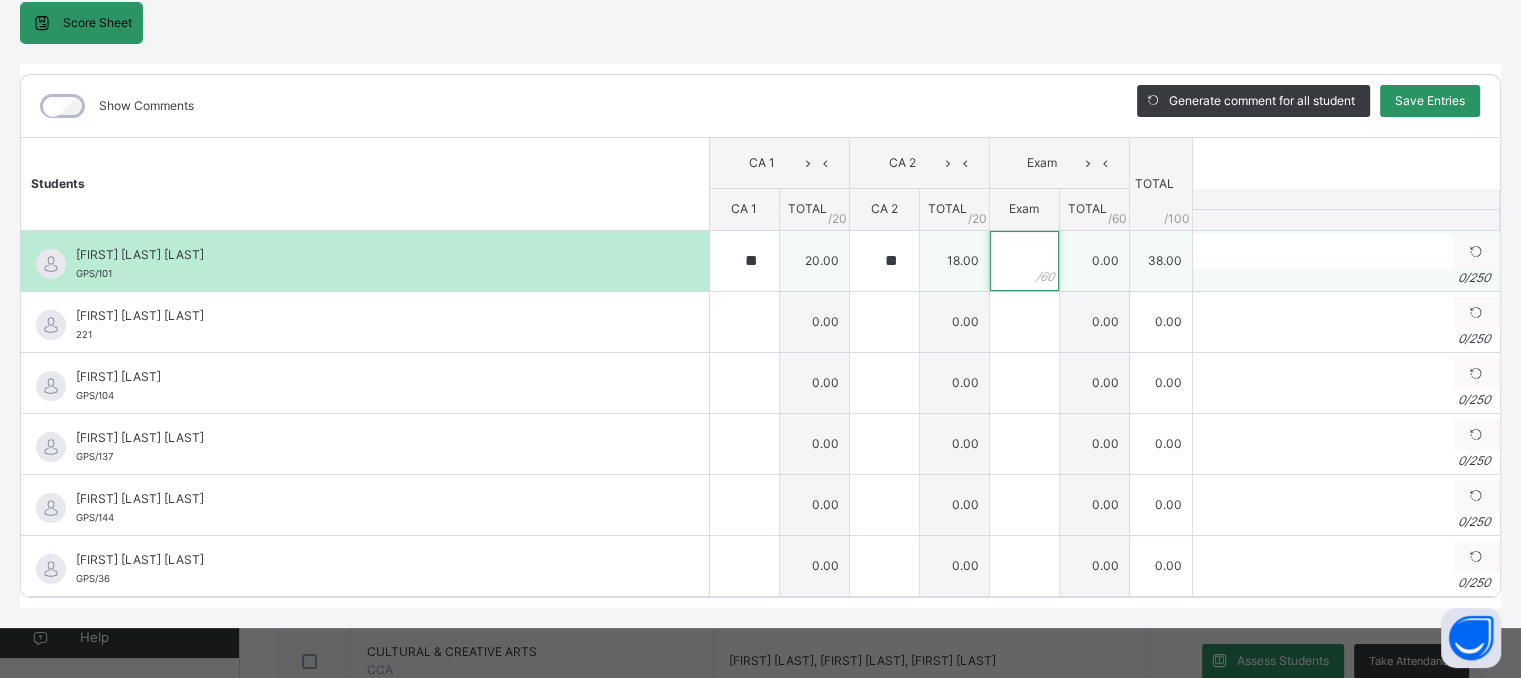 click at bounding box center (1024, 261) 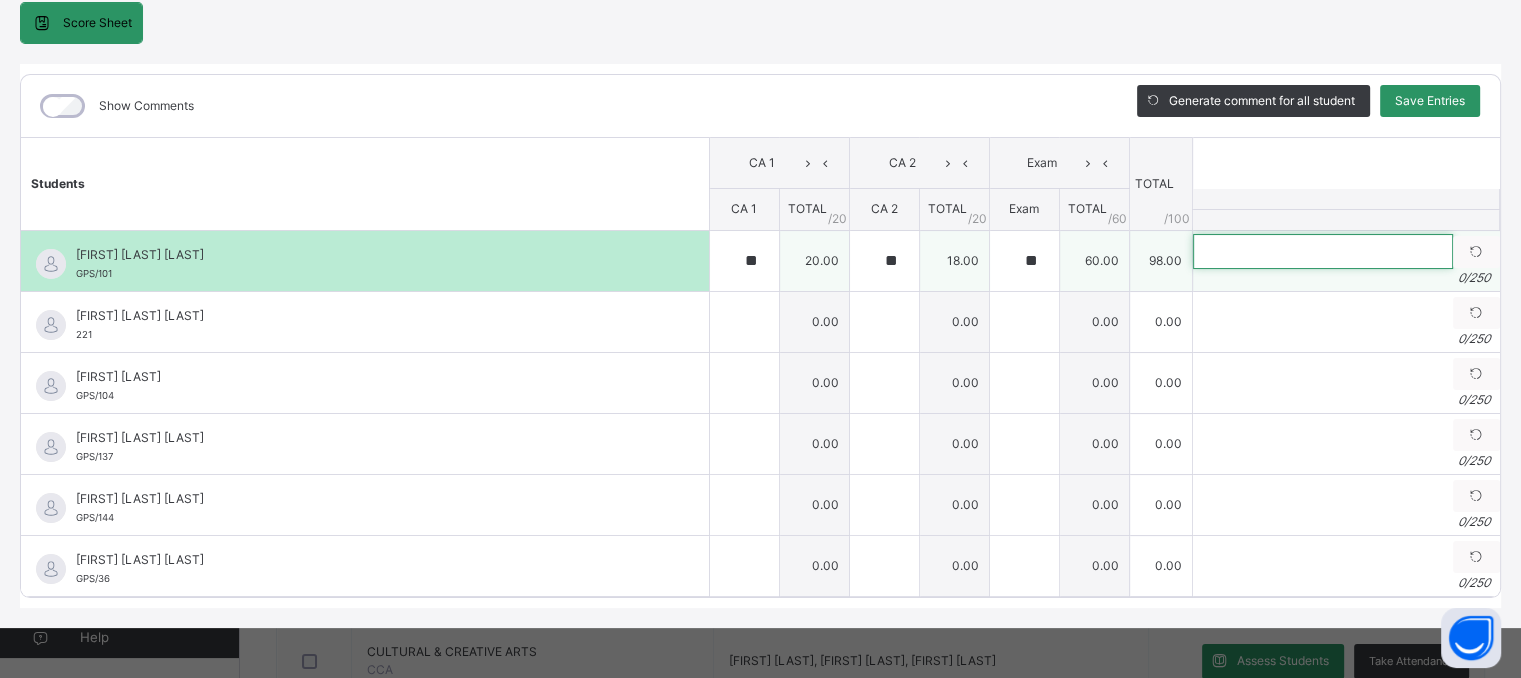click at bounding box center [1323, 251] 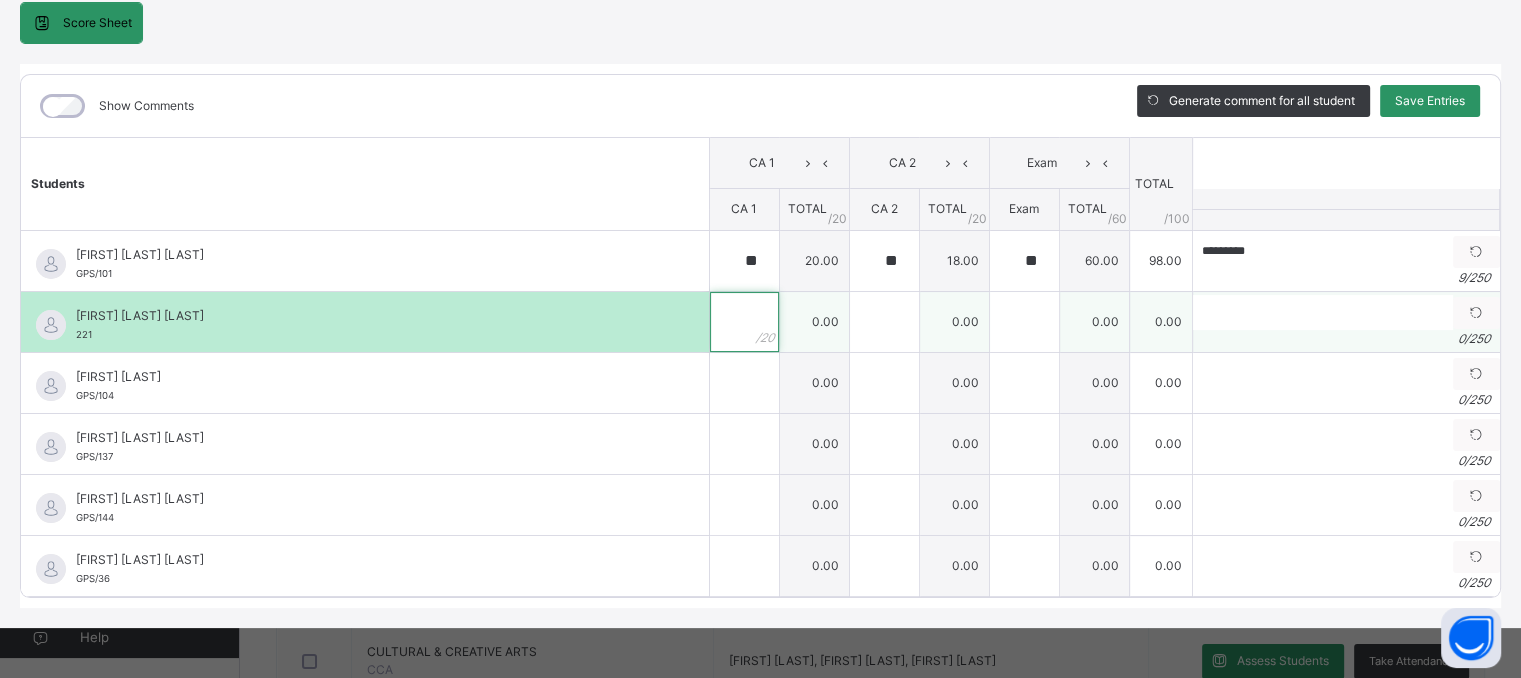 click at bounding box center (744, 322) 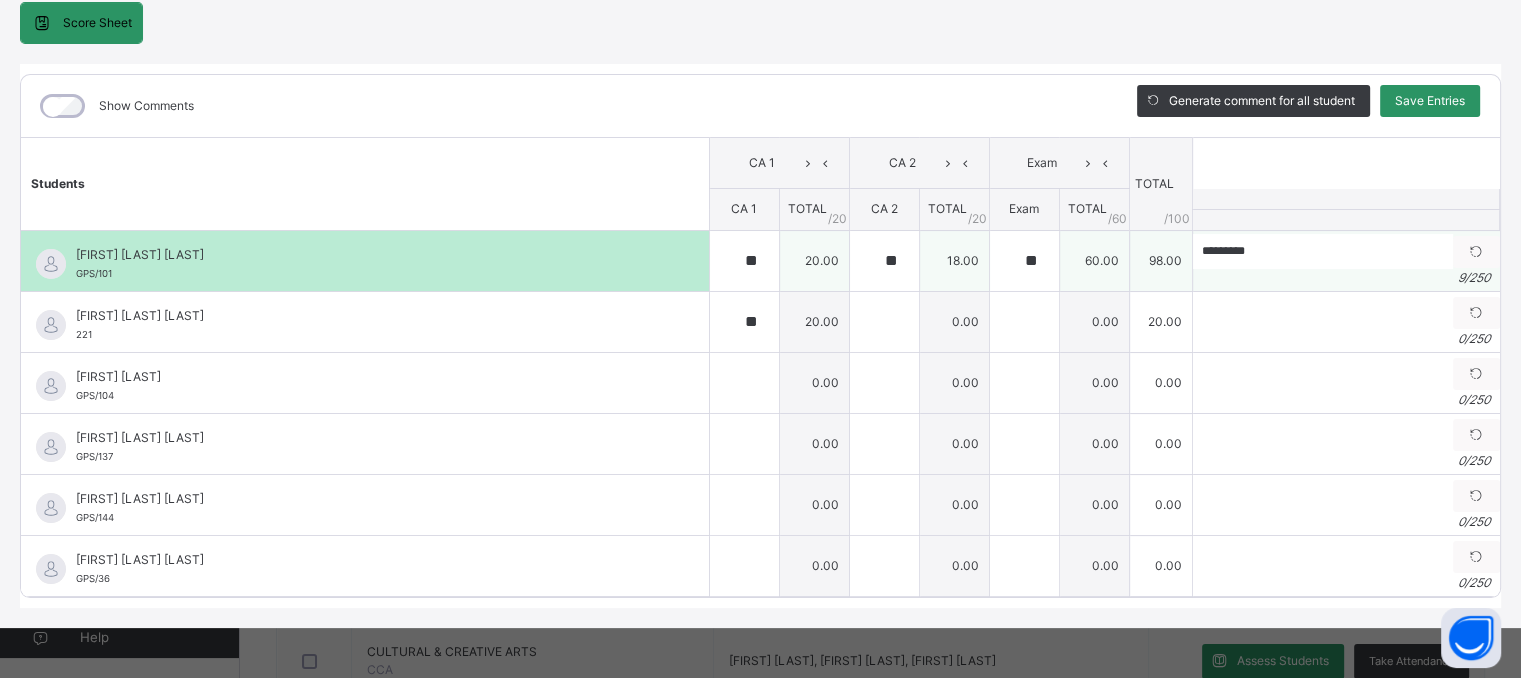 click on "18.00" at bounding box center (954, 260) 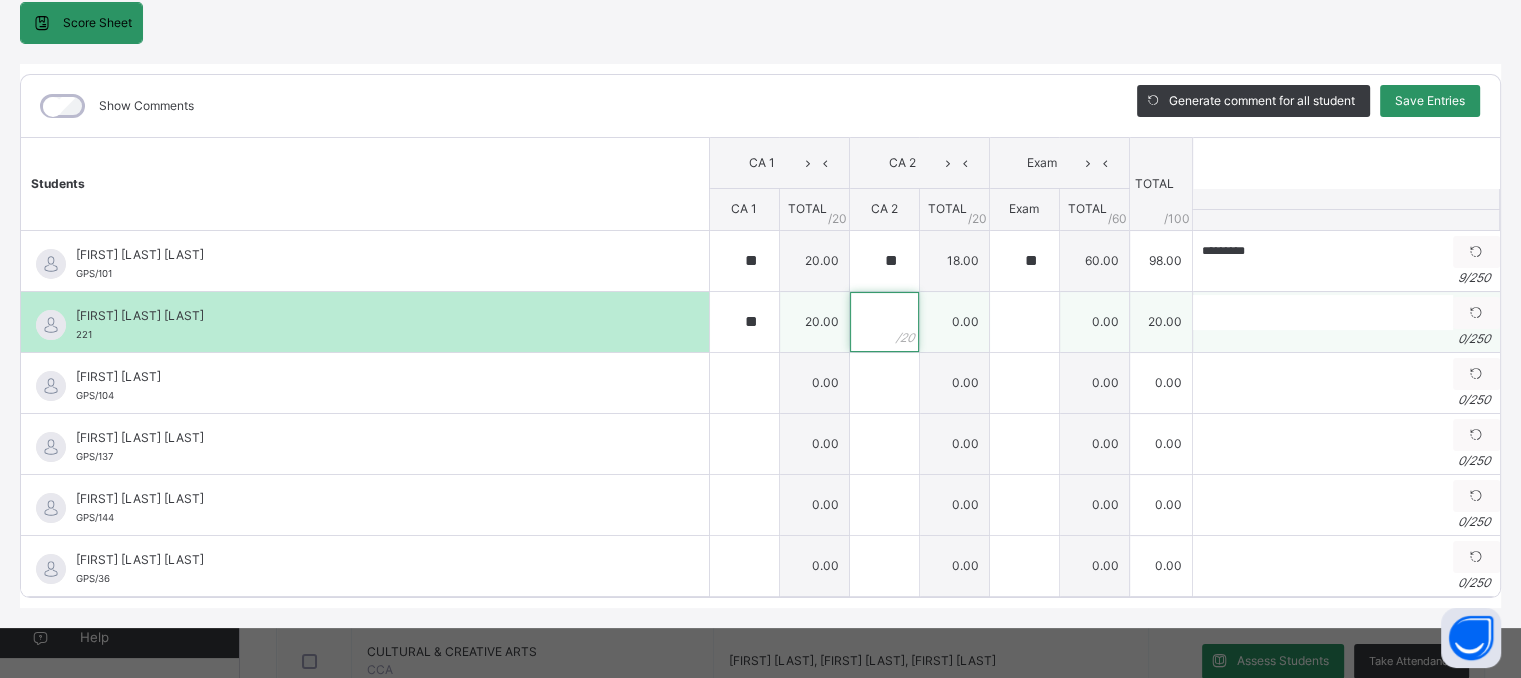 click at bounding box center (884, 322) 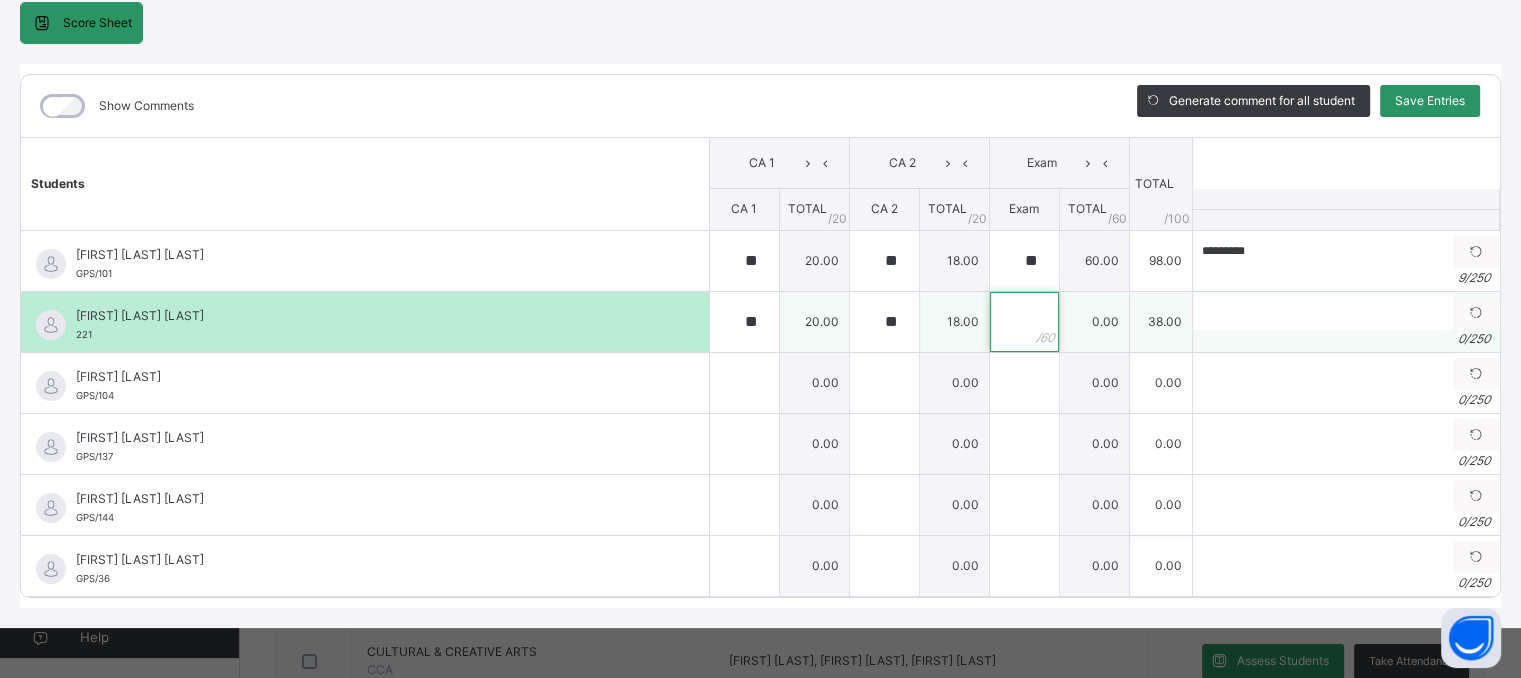 click at bounding box center (1024, 322) 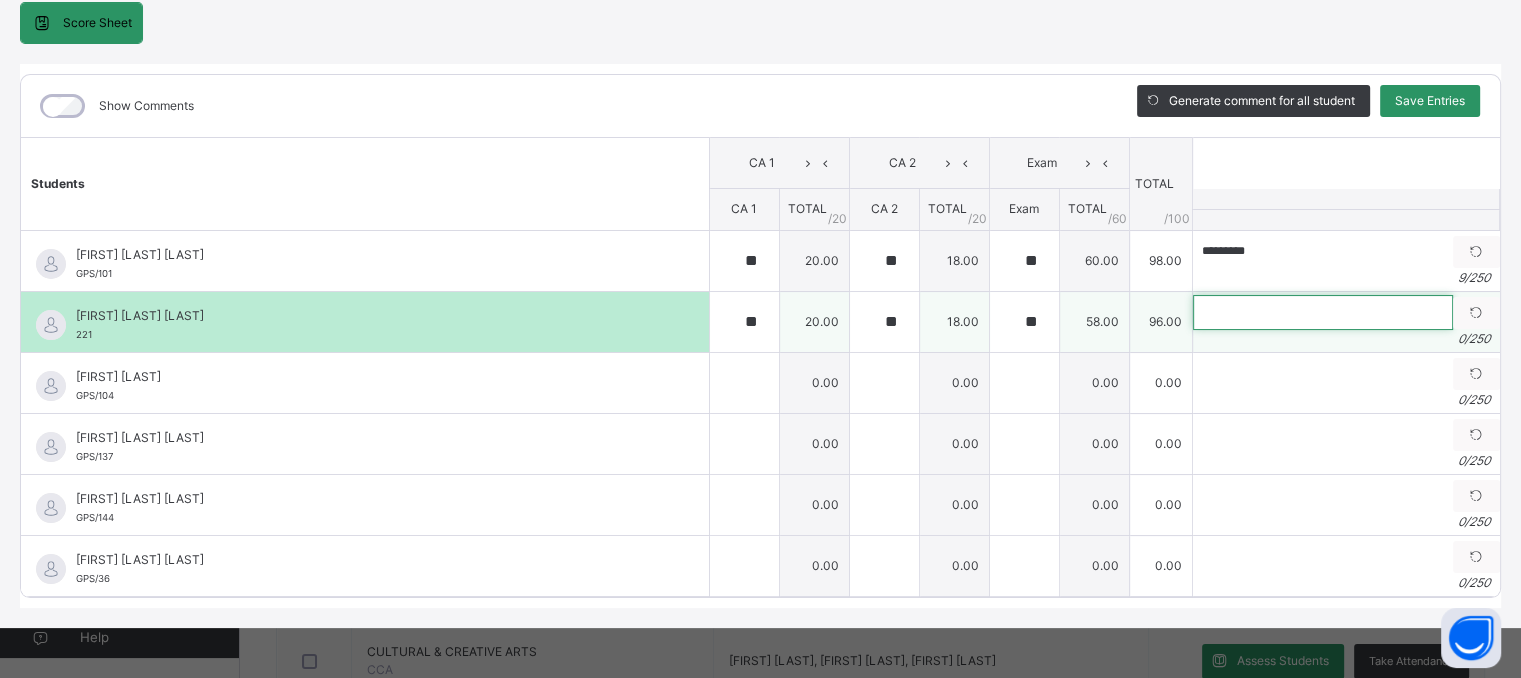 click at bounding box center [1323, 312] 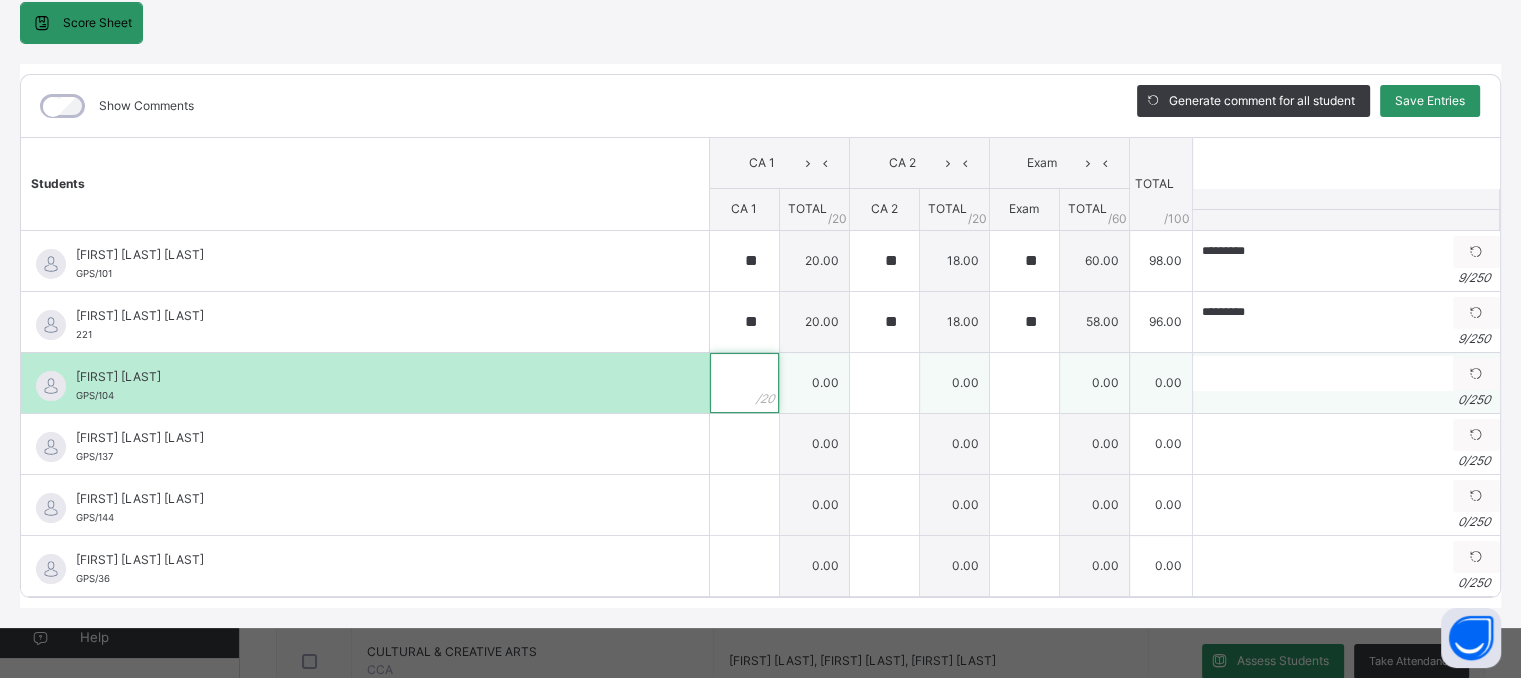 click at bounding box center (744, 383) 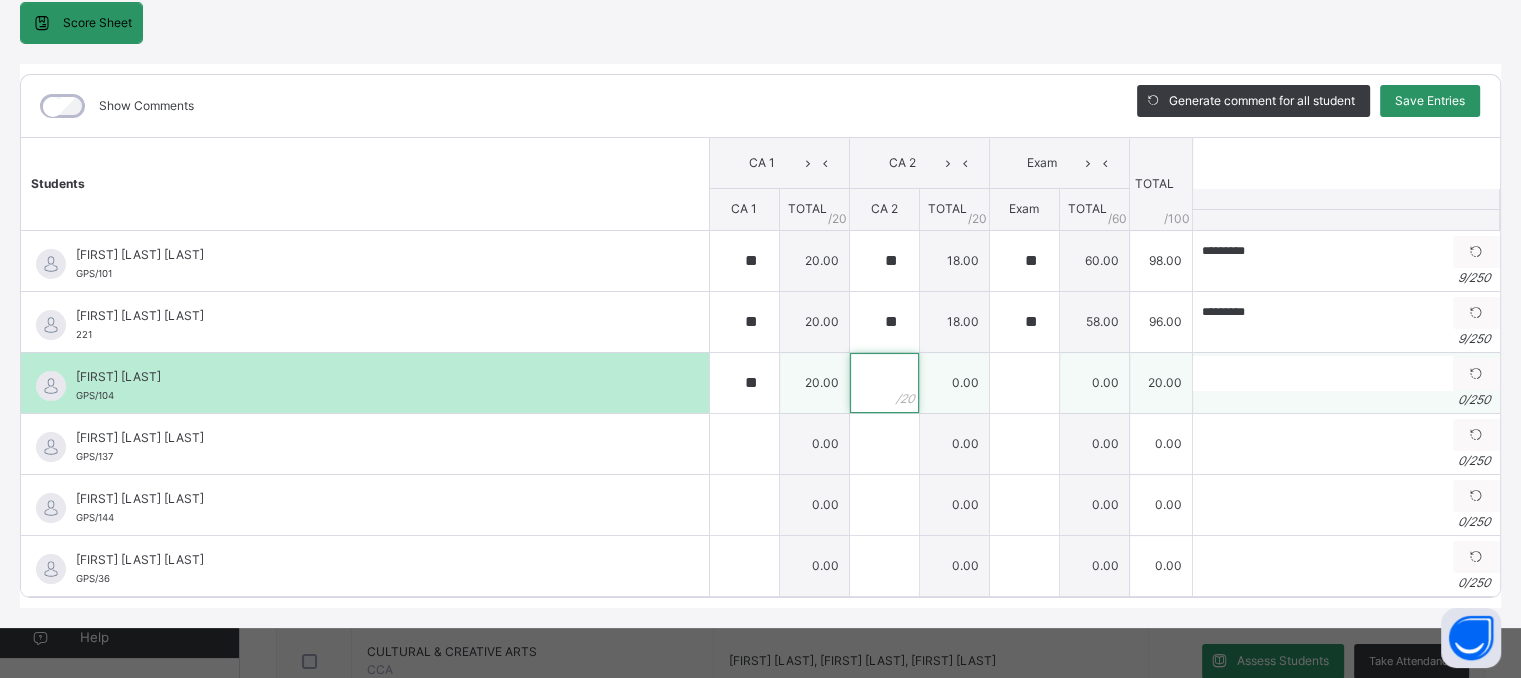 click at bounding box center (884, 383) 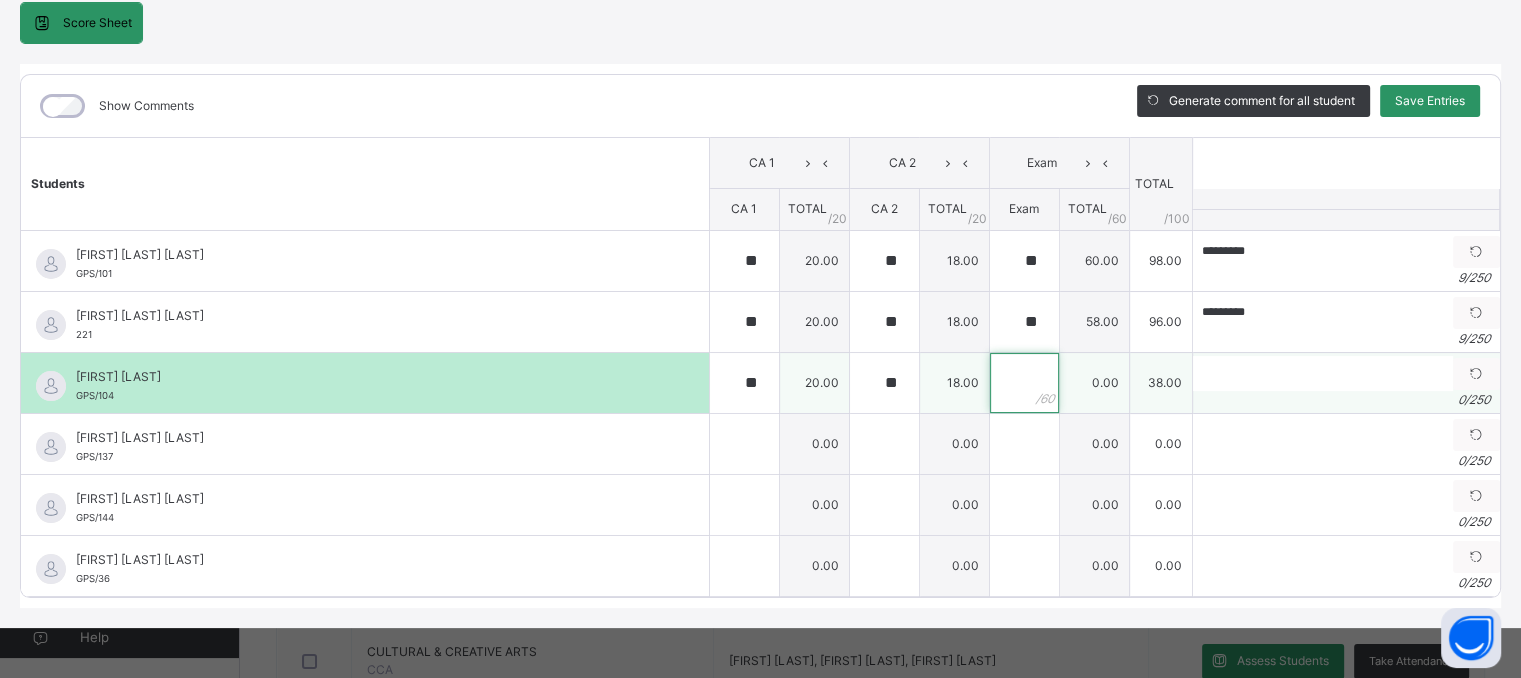 click at bounding box center [1024, 383] 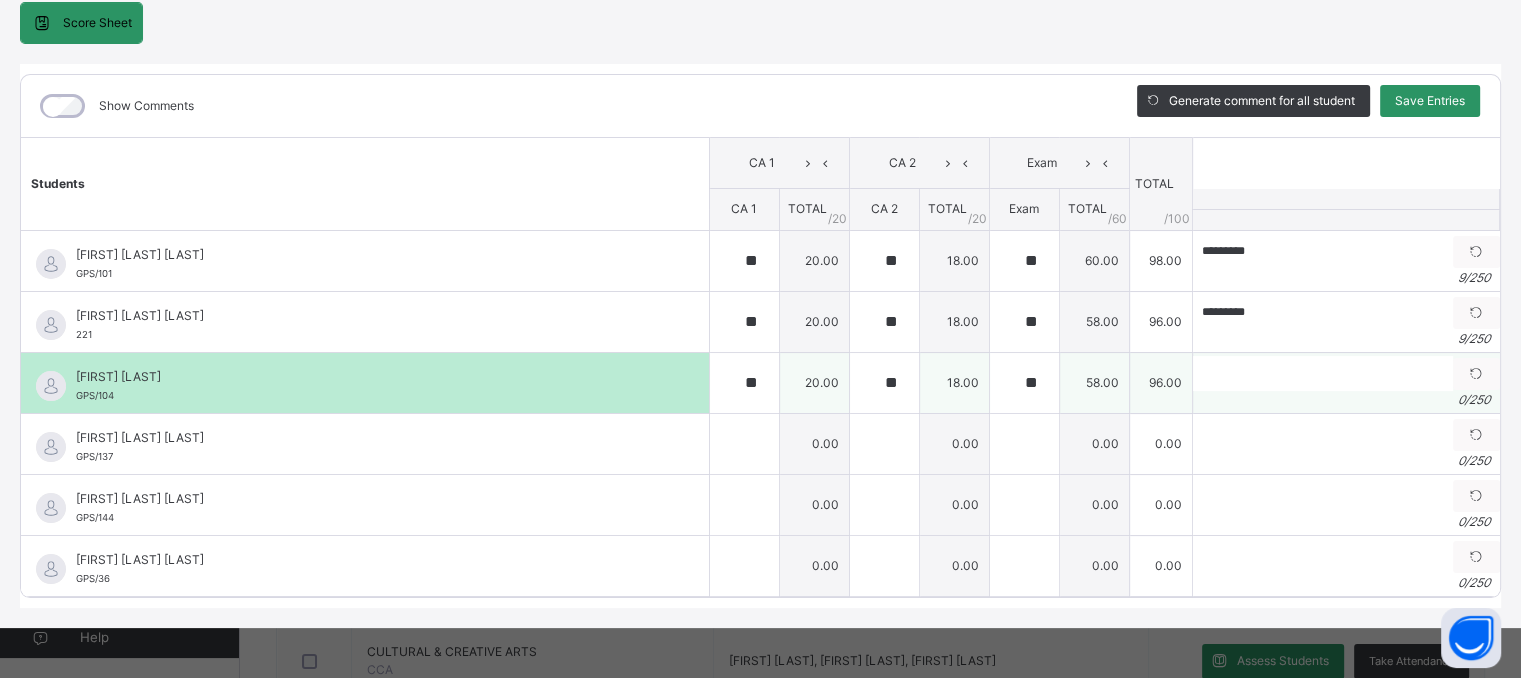 drag, startPoint x: 1202, startPoint y: 381, endPoint x: 1191, endPoint y: 370, distance: 15.556349 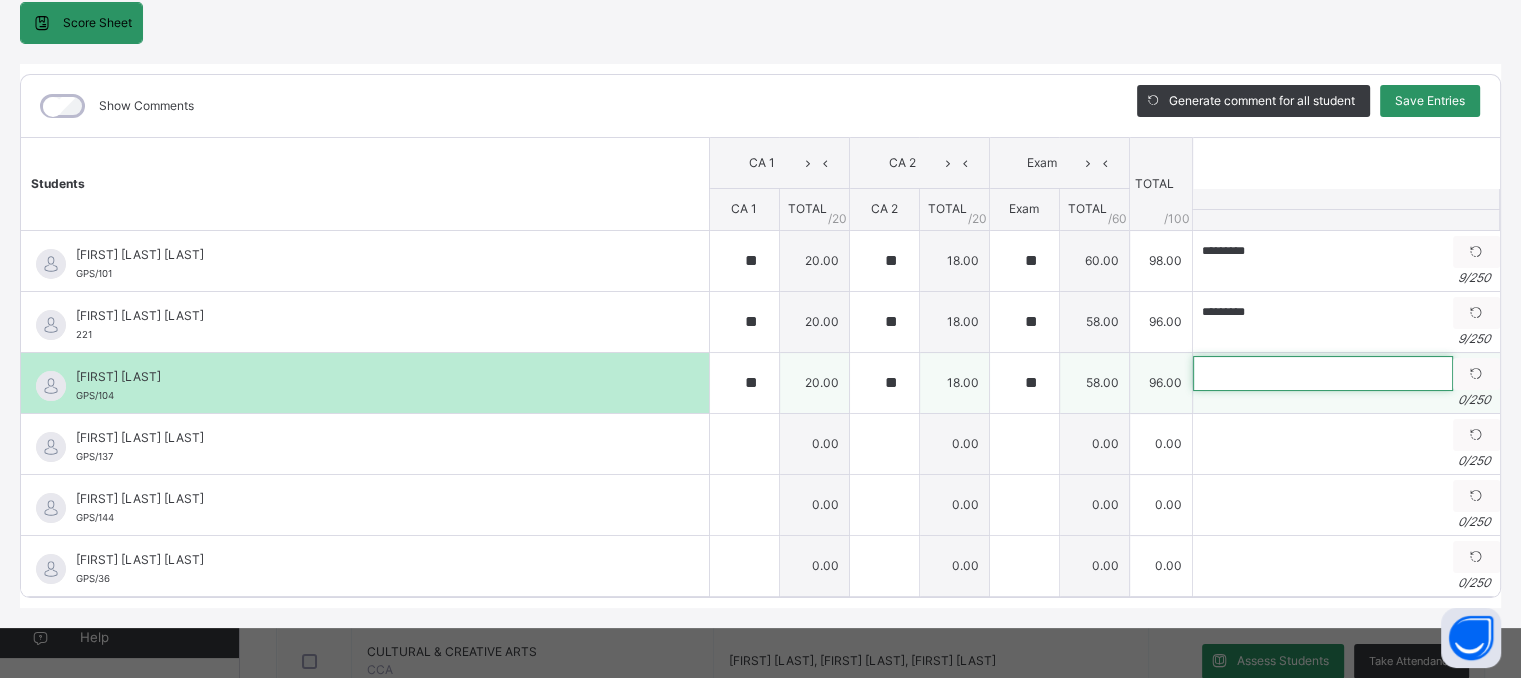 click at bounding box center [1323, 373] 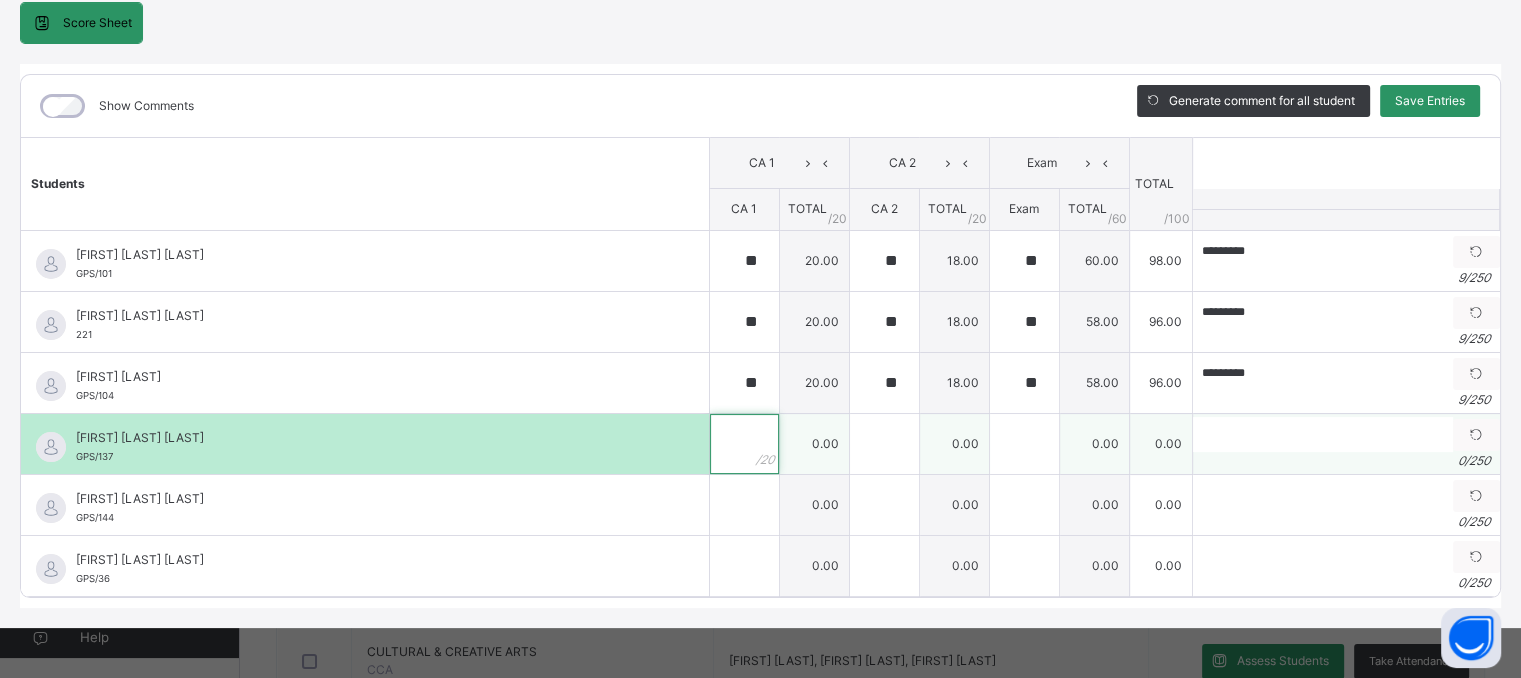 click at bounding box center (744, 444) 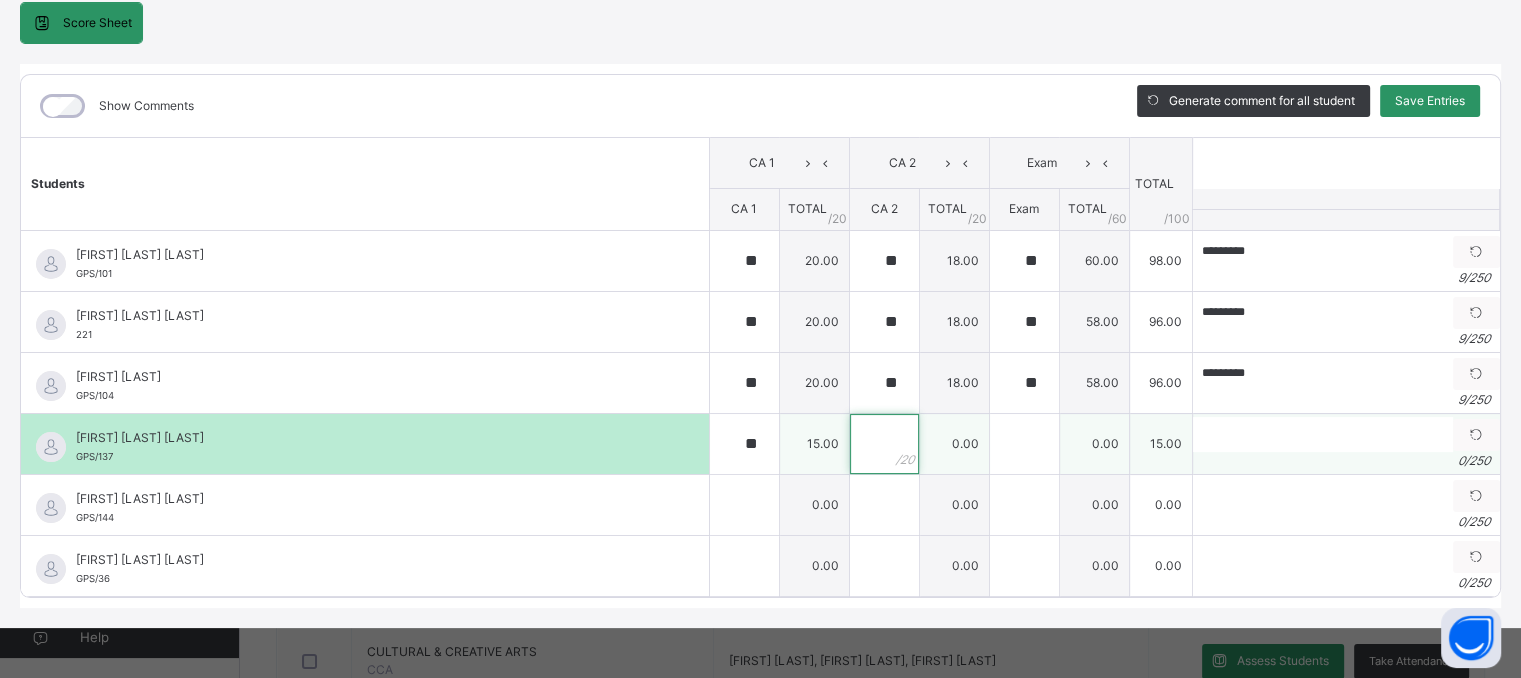 click at bounding box center (884, 444) 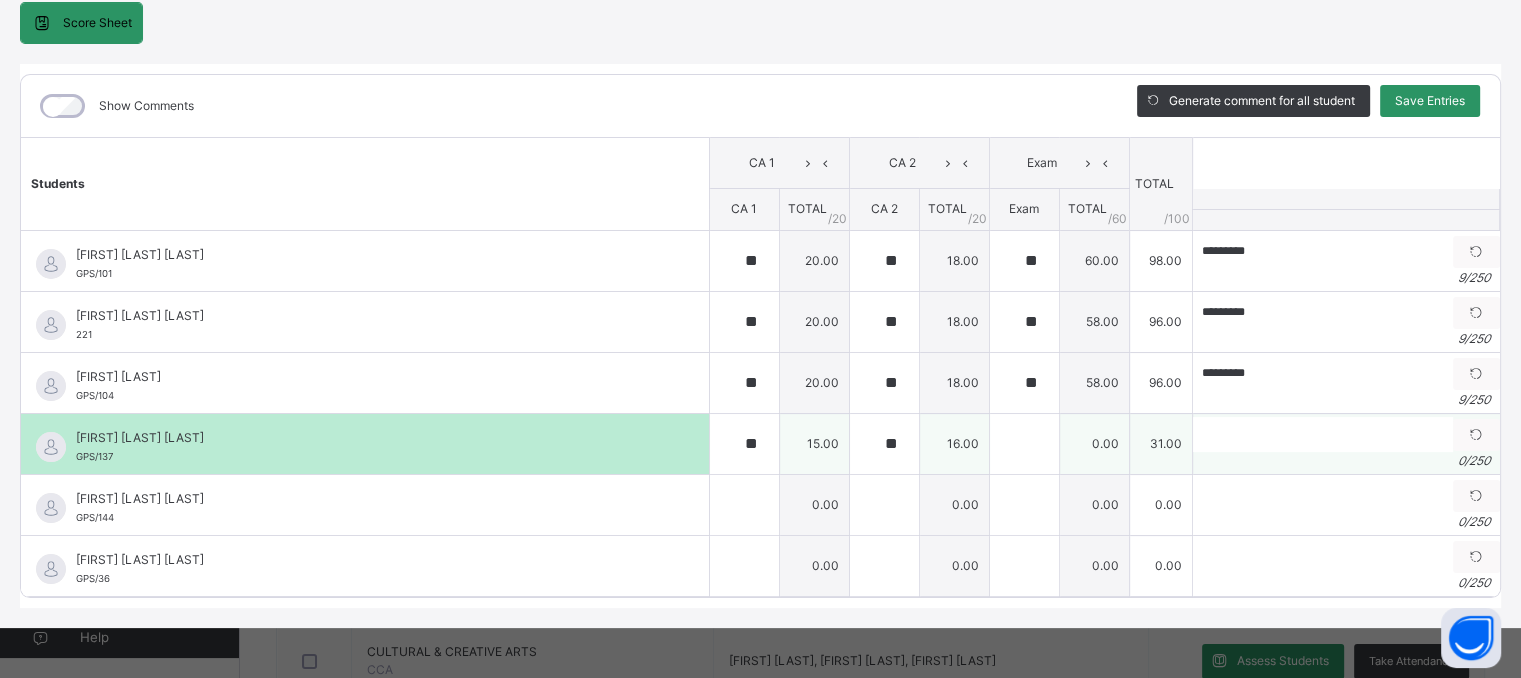click at bounding box center [1024, 443] 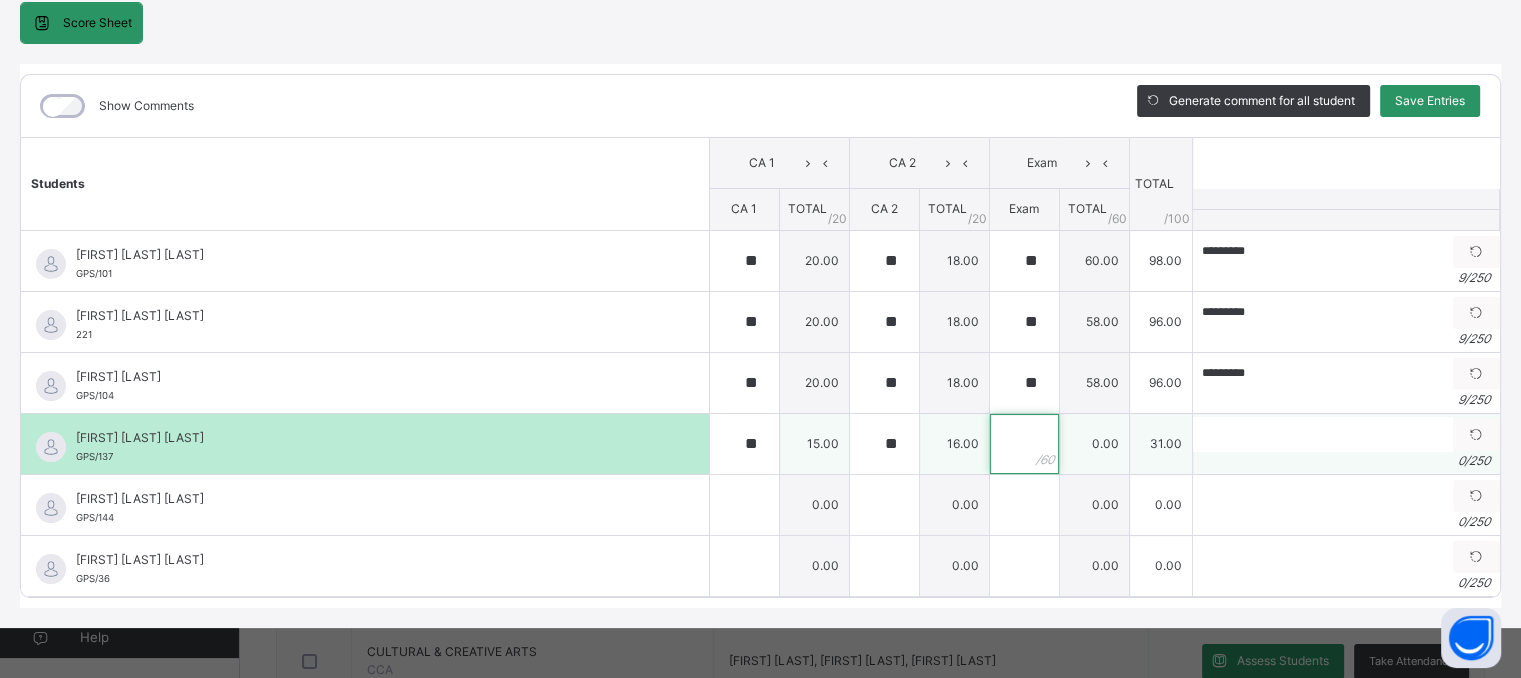 click at bounding box center [1024, 444] 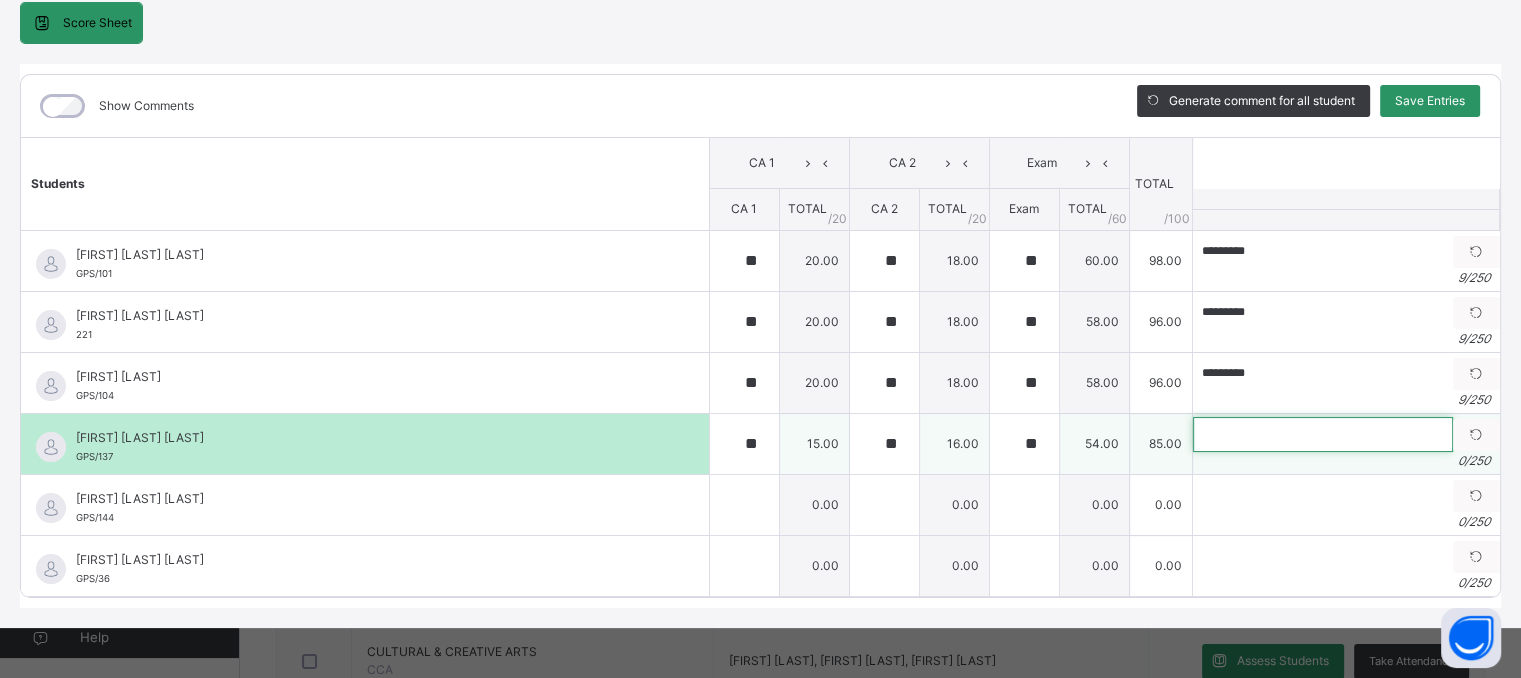 click at bounding box center (1323, 434) 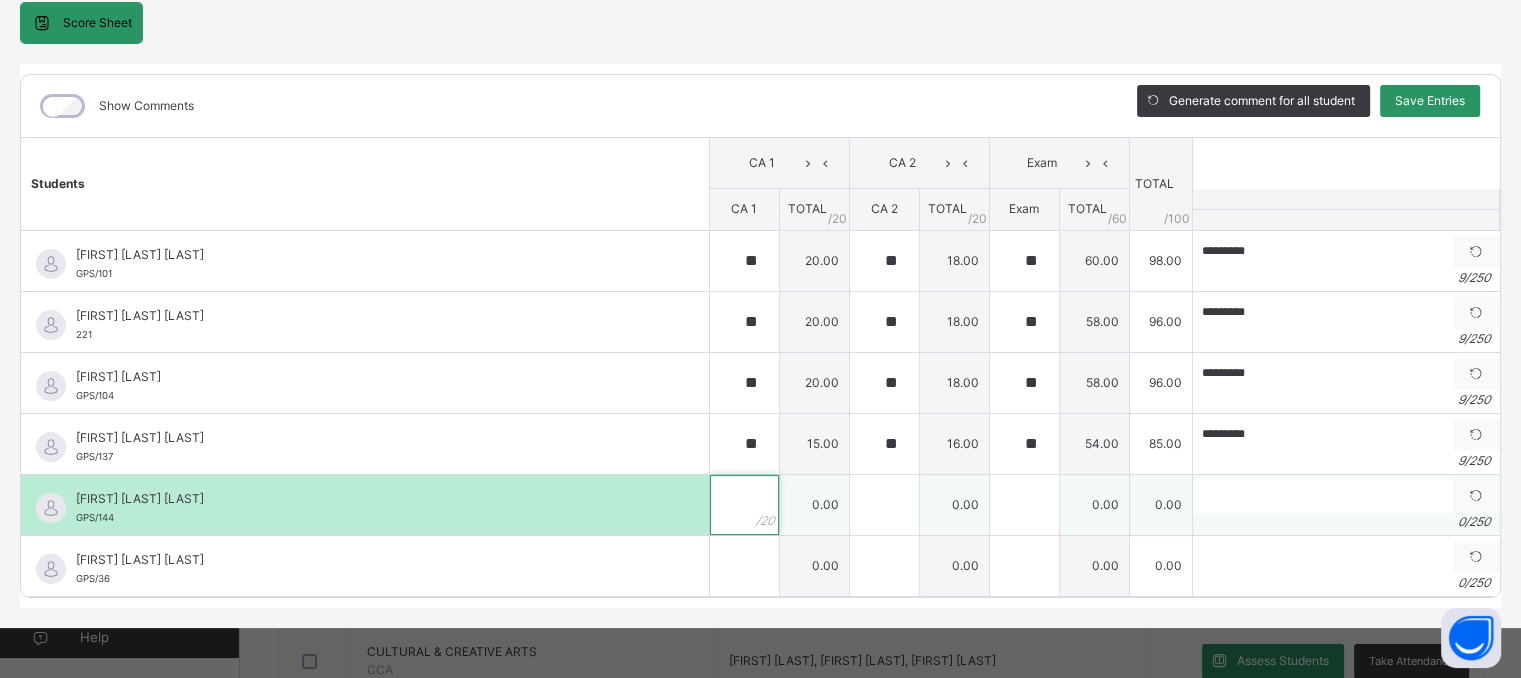 click at bounding box center (744, 505) 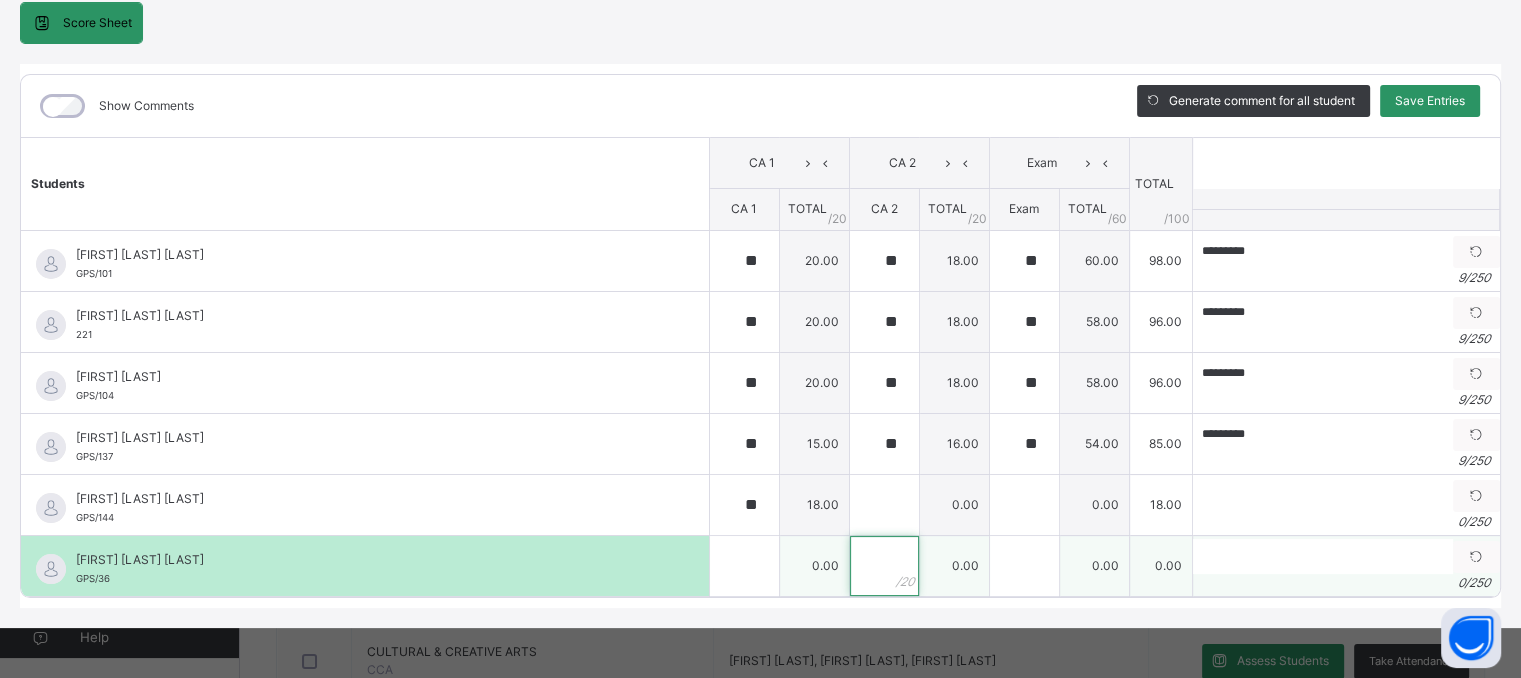 click at bounding box center [884, 566] 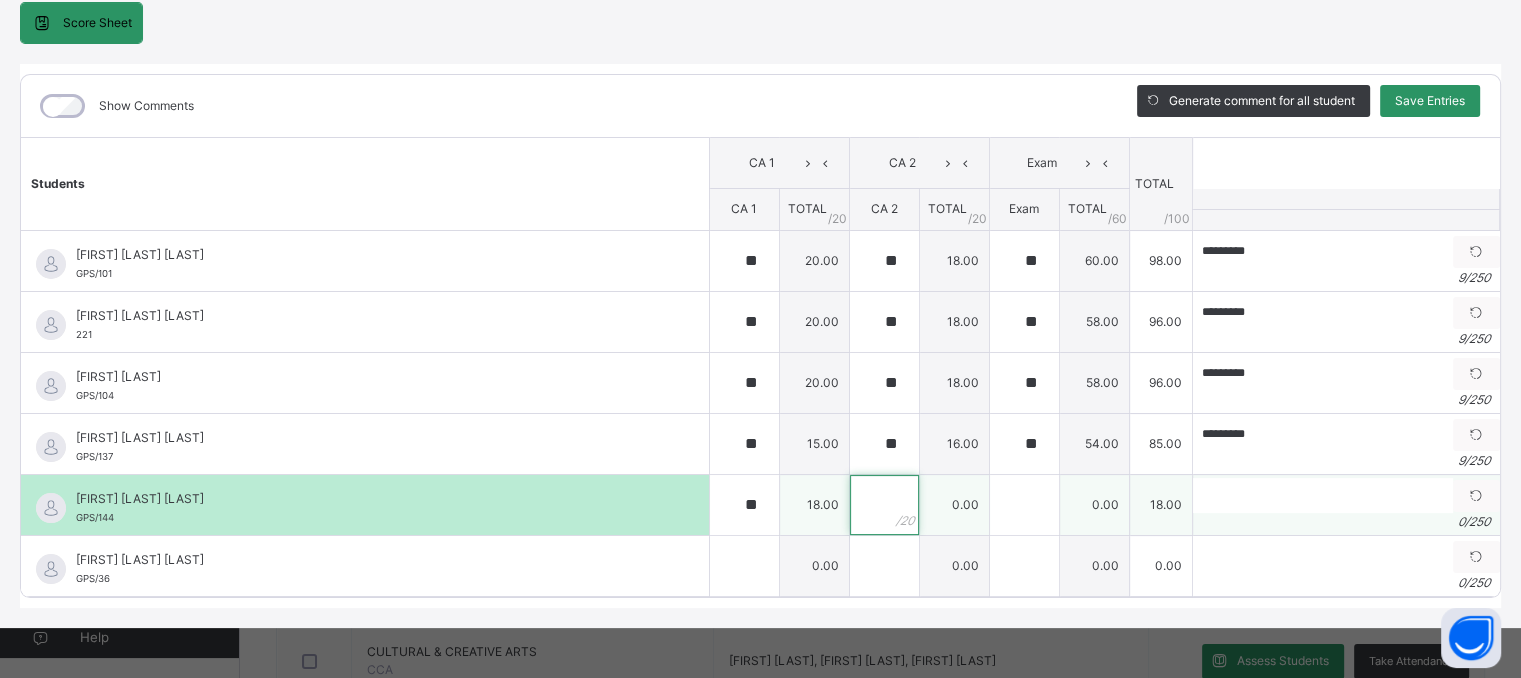 click at bounding box center (884, 505) 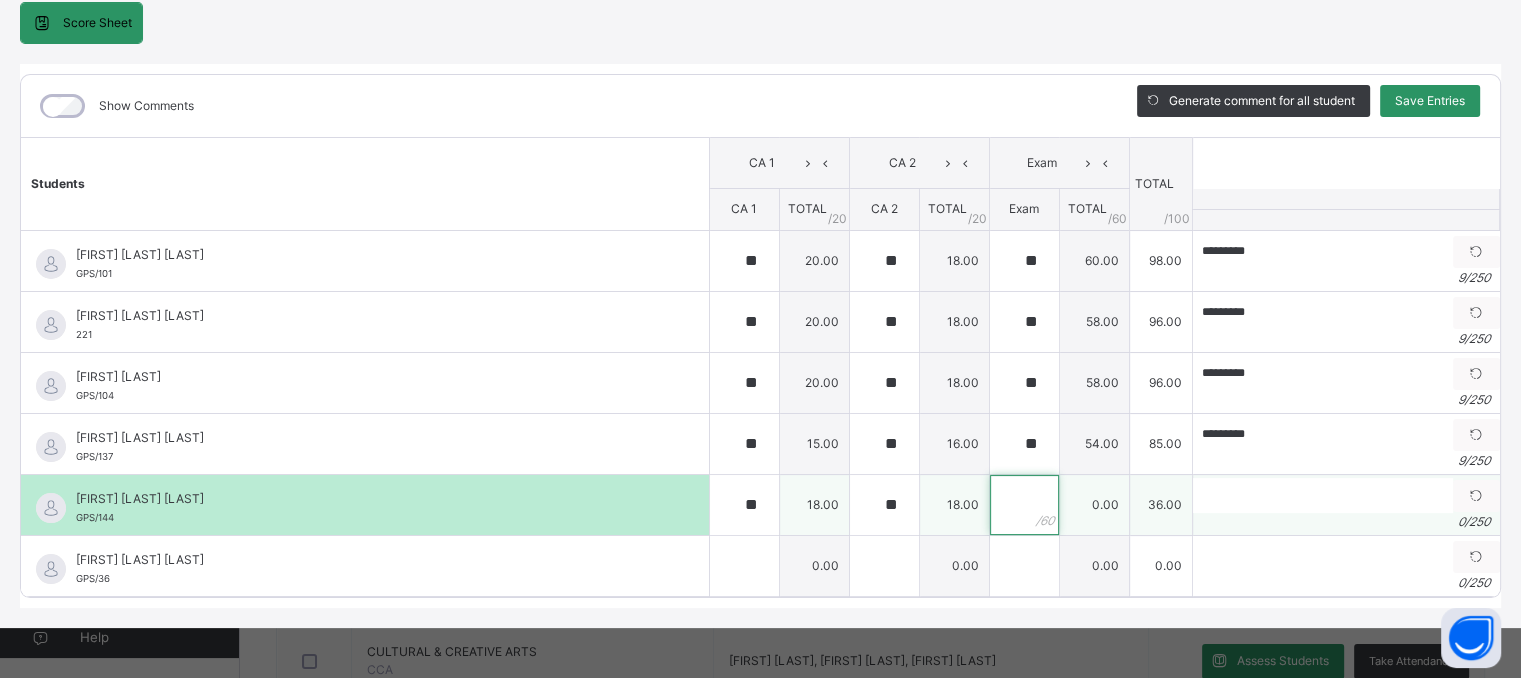 click at bounding box center [1024, 505] 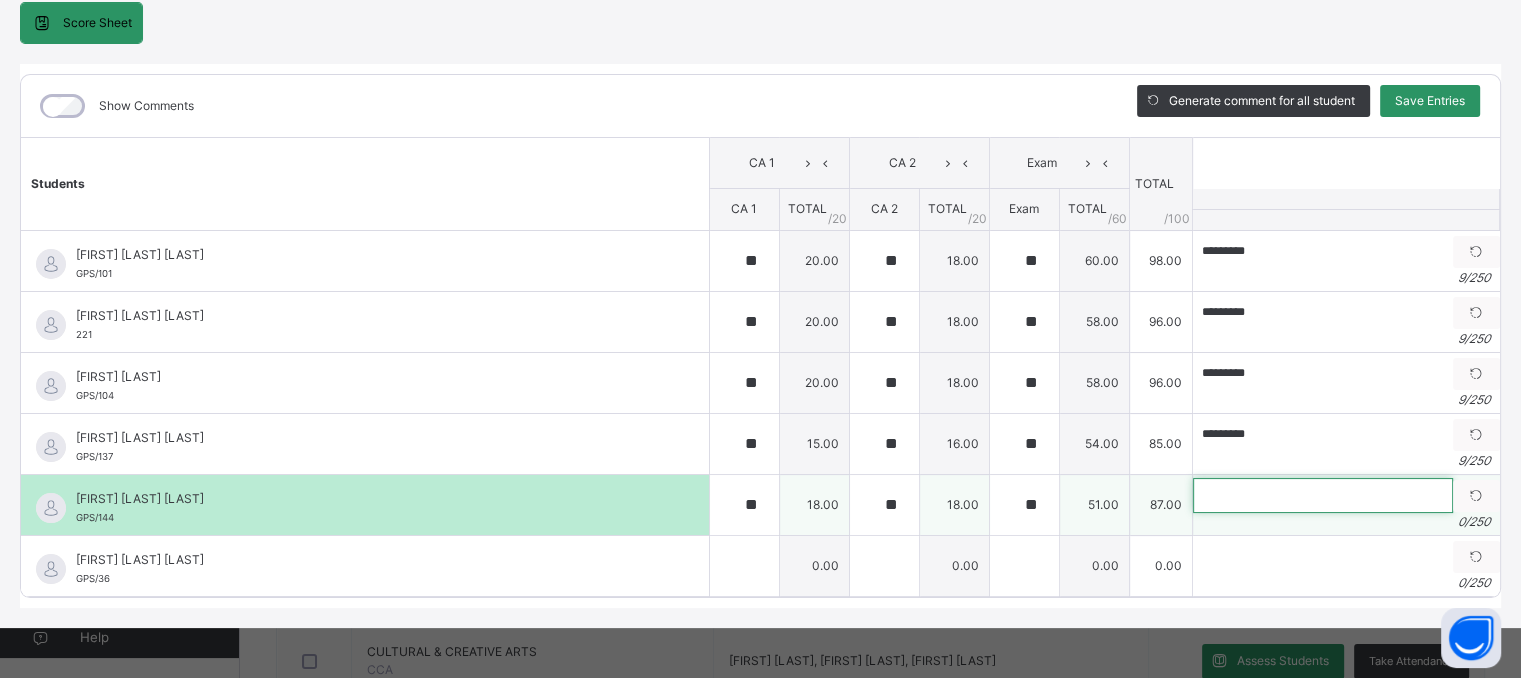 click at bounding box center (1323, 495) 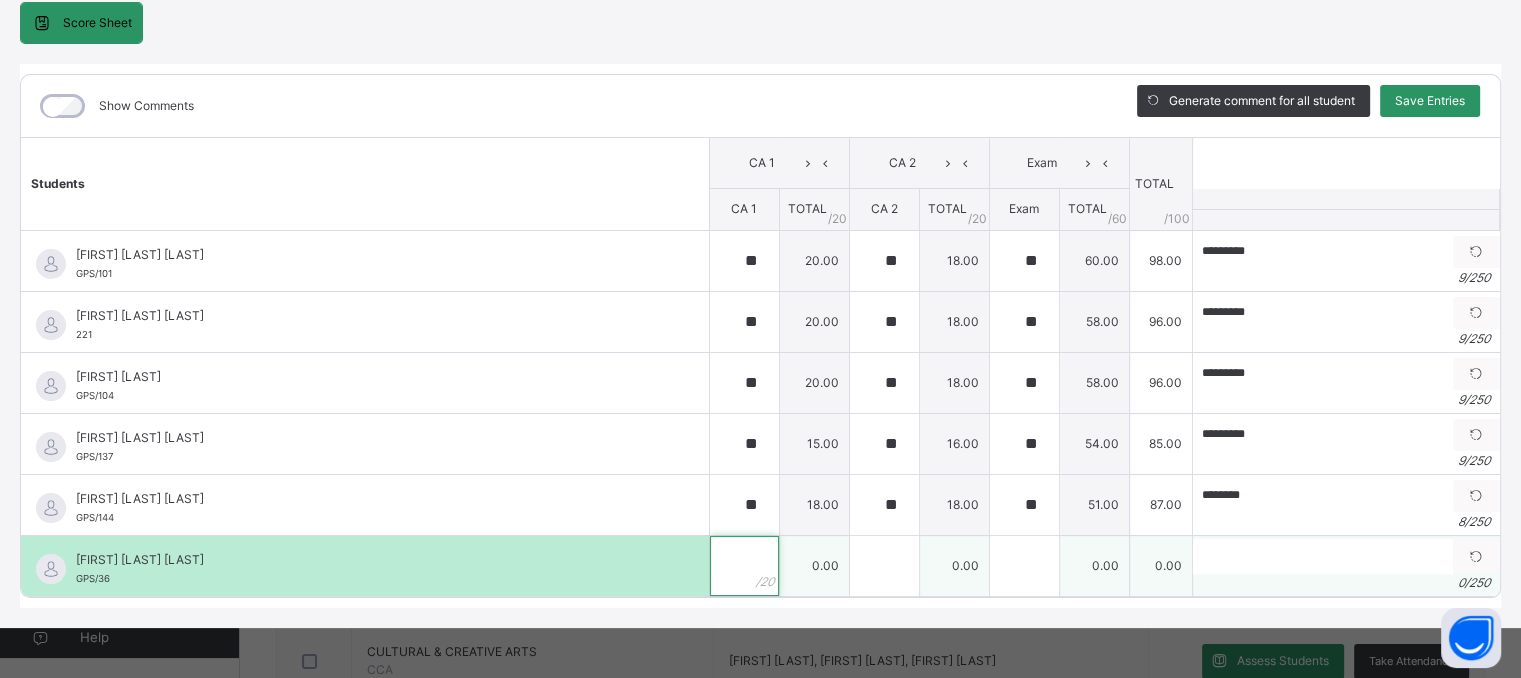 click at bounding box center (744, 566) 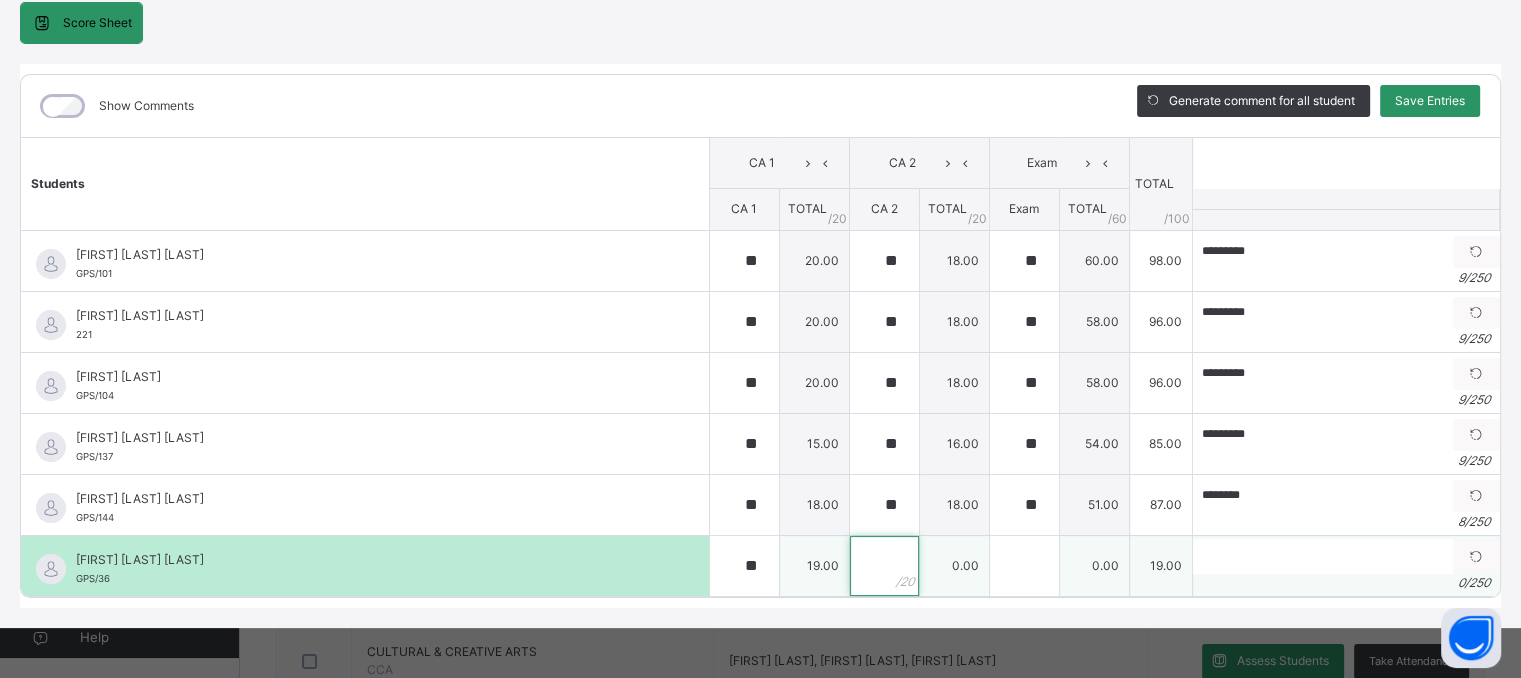 click at bounding box center [884, 566] 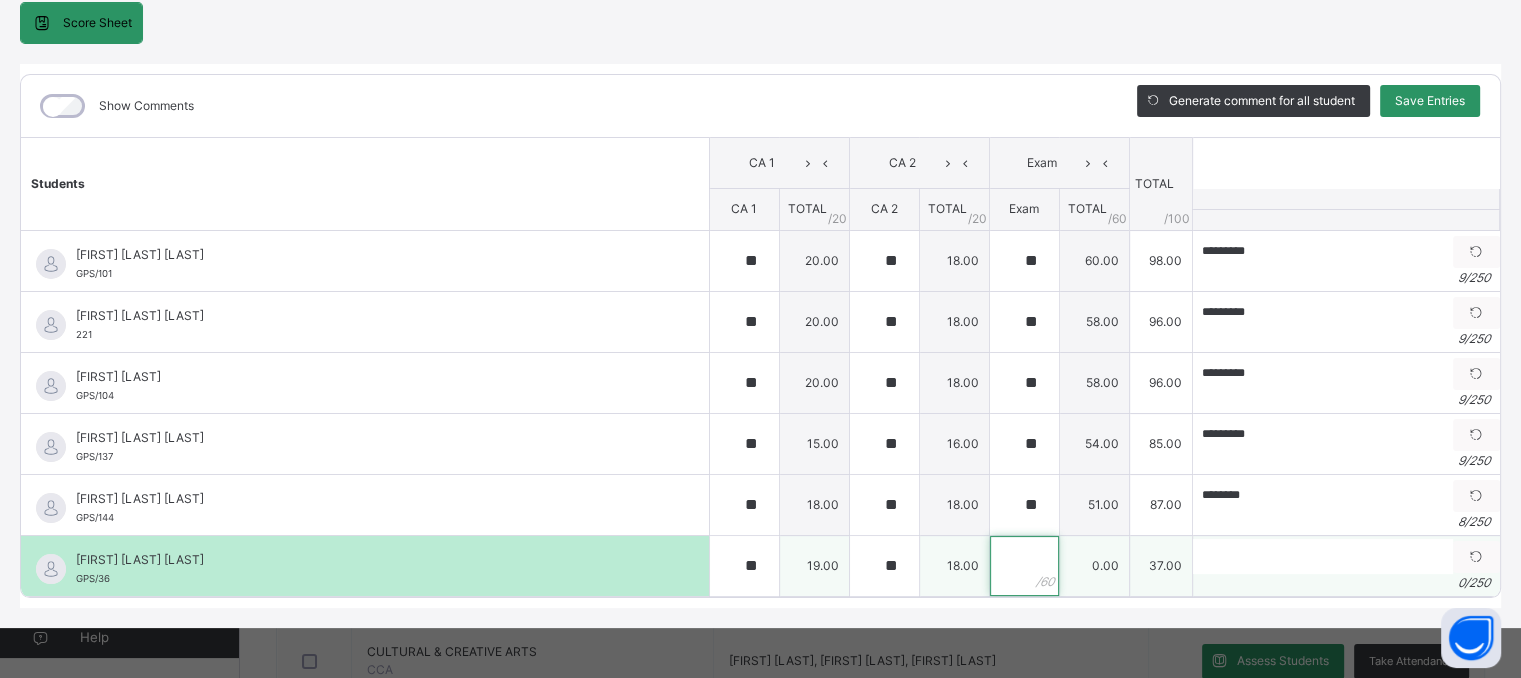 click at bounding box center (1024, 566) 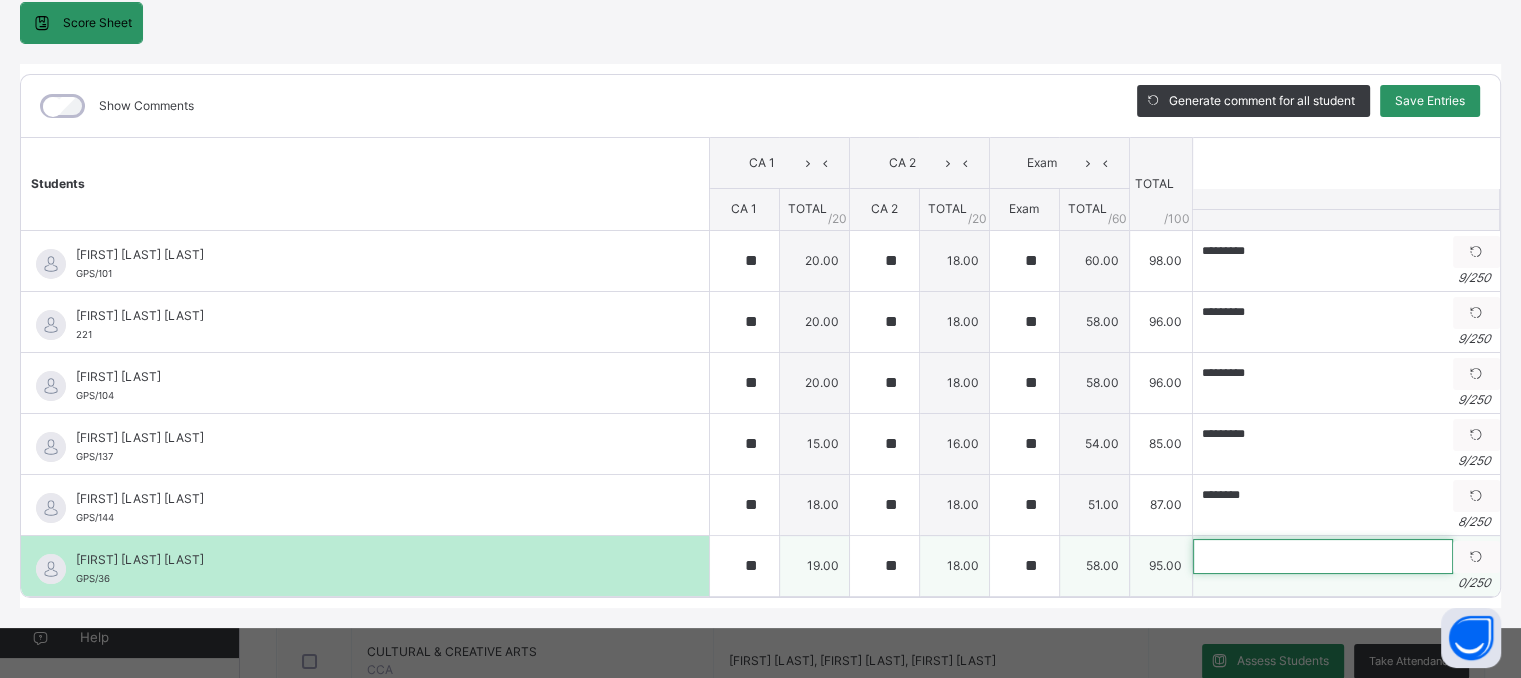 click at bounding box center (1323, 556) 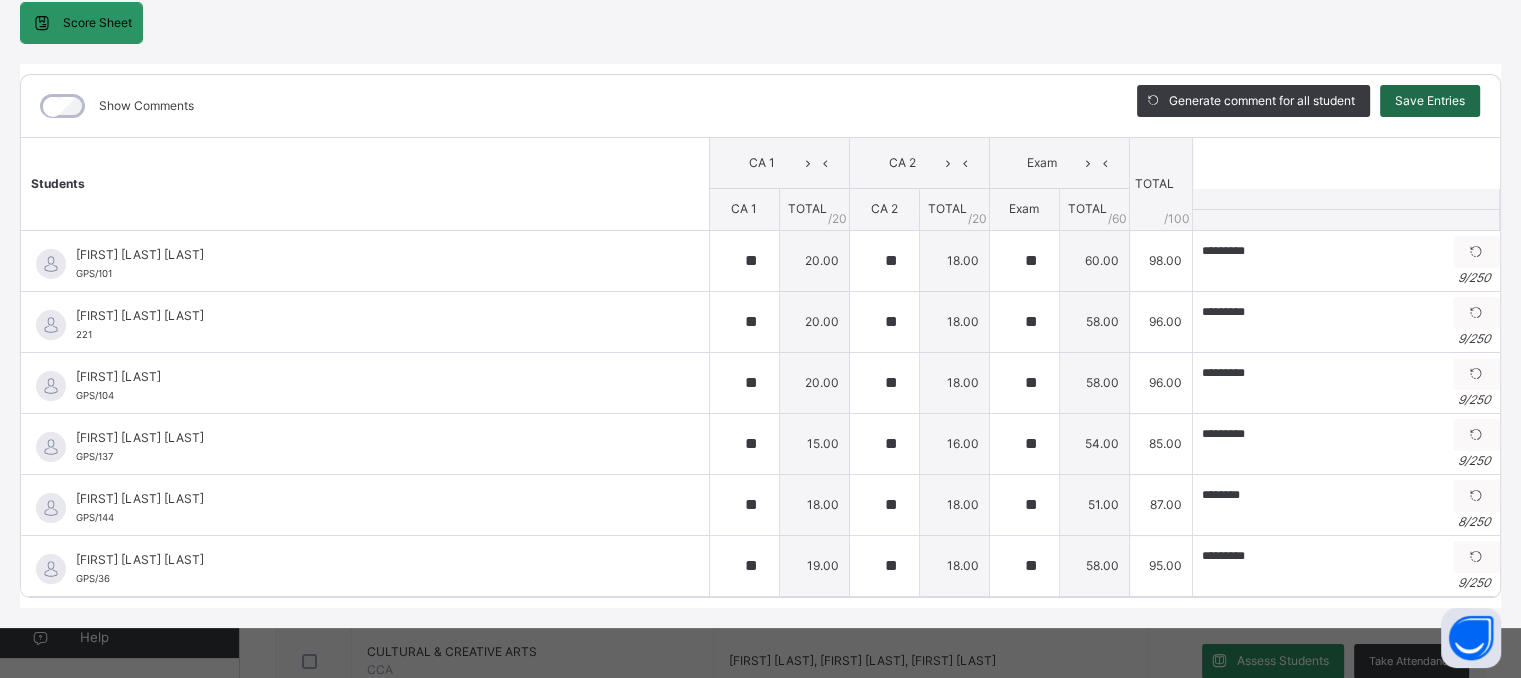click on "Save Entries" at bounding box center [1430, 101] 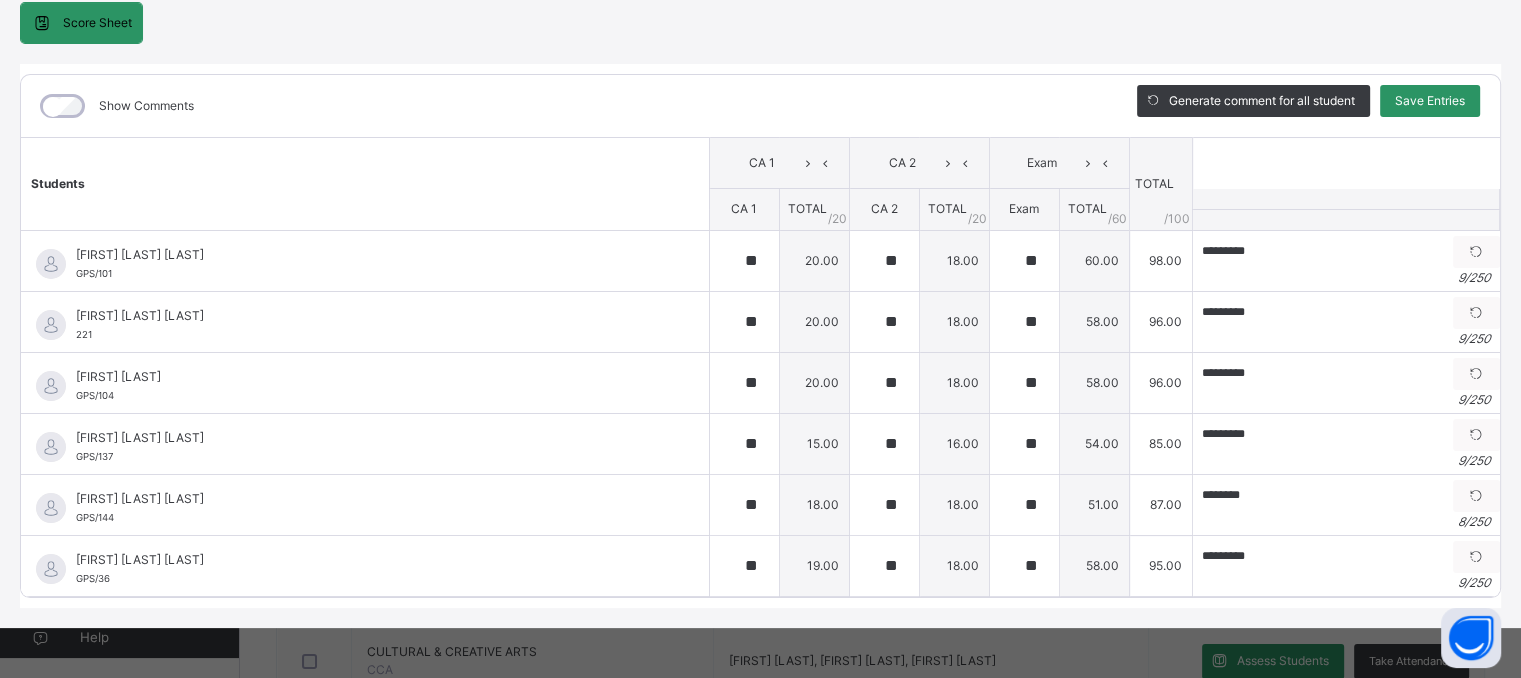 click on "Grade IV   B :   PHE Online Actions  Download Empty Score Sheet  Upload/map score sheet Subject  PHE GRACEY PRIVATE SCHOOL Date: 7th Aug 2025, 11:11:18 am Score Sheet Score Sheet Show Comments   Generate comment for all student   Save Entries Class Level:  Grade IV   B Subject:  PHE Session:  2024/2025 Session Session:  3RD TERM Students CA 1 CA 2 Exam TOTAL /100 Comment CA 1 TOTAL / 20 CA 2 TOTAL / 20 Exam TOTAL / 60  [FIRST]  [LAST] GPS/101  [FIRST]  [LAST] GPS/101 ** 20.00 ** 18.00 ** 60.00 98.00 ********* Generate comment 9 / 250   ×   Subject Teacher’s Comment Generate and see in full the comment developed by the AI with an option to regenerate the comment JS  [FIRST]  [LAST]   GPS/101   Total 98.00  / 100.00 Sims Bot   Regenerate     Use this comment   [FIRST] [LAST] 221 [FIRST] [LAST] 221 ** 20.00 ** 18.00 ** 58.00 96.00 ********* Generate comment 9 / 250   ×   Subject Teacher’s Comment JS [FIRST] [LAST]   221   Total 96.00  / 100.00" at bounding box center (760, 276) 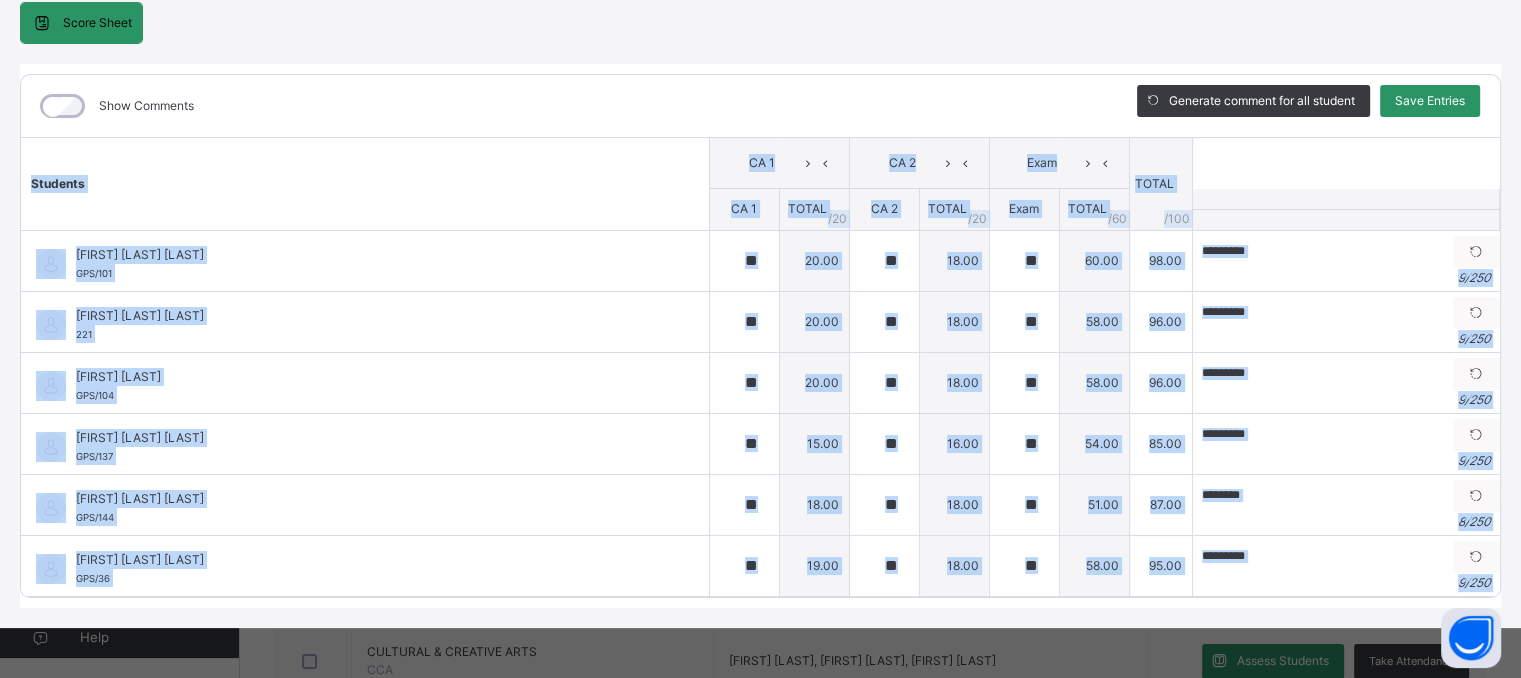 drag, startPoint x: 1508, startPoint y: 110, endPoint x: 1512, endPoint y: 131, distance: 21.377558 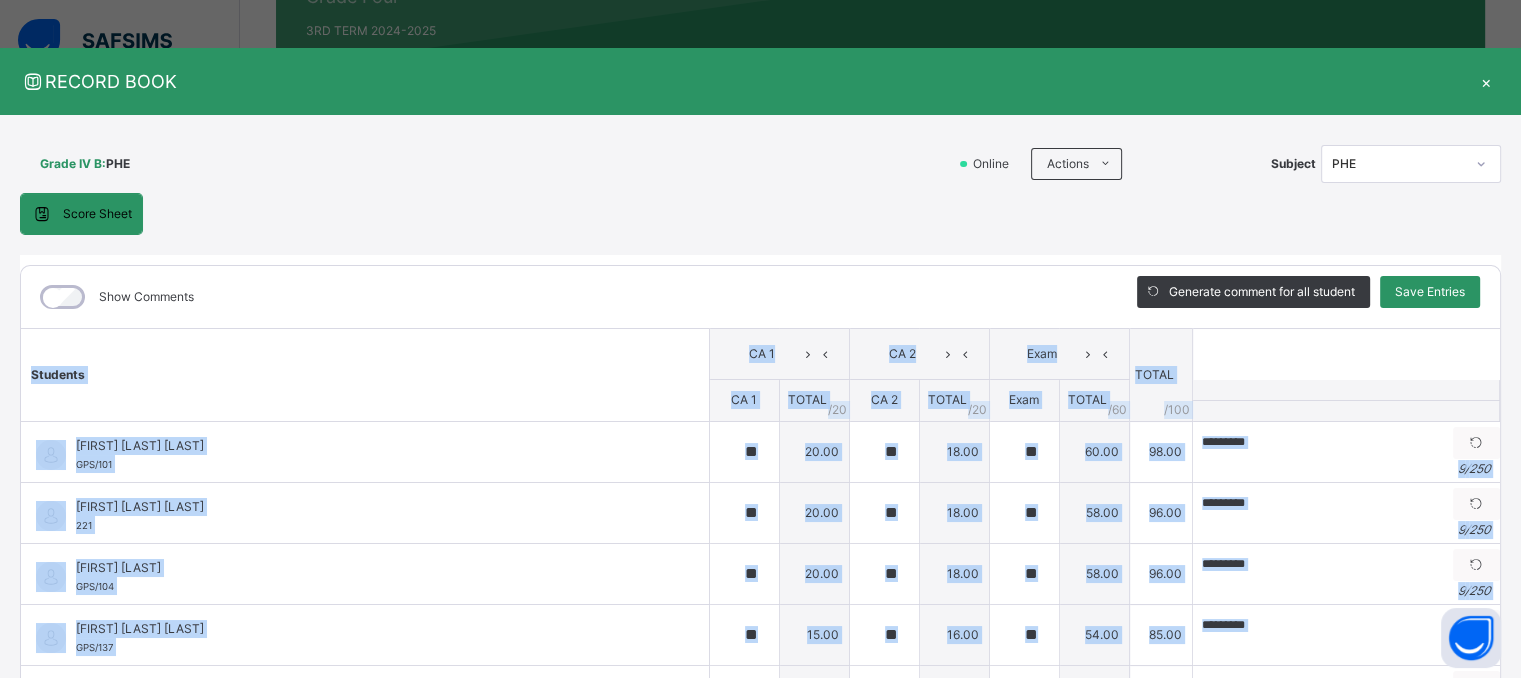 scroll, scrollTop: 0, scrollLeft: 0, axis: both 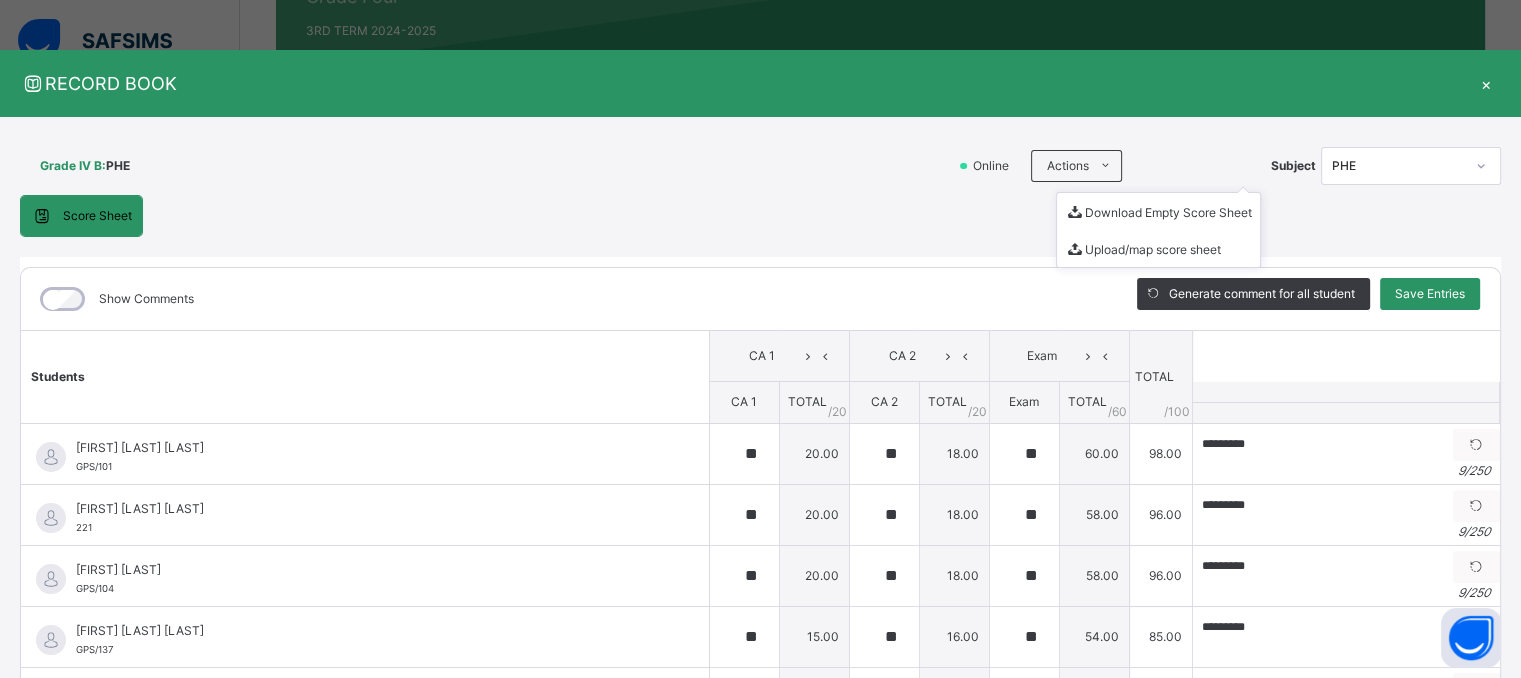 click on "Download Empty Score Sheet  Upload/map score sheet" at bounding box center [1158, 230] 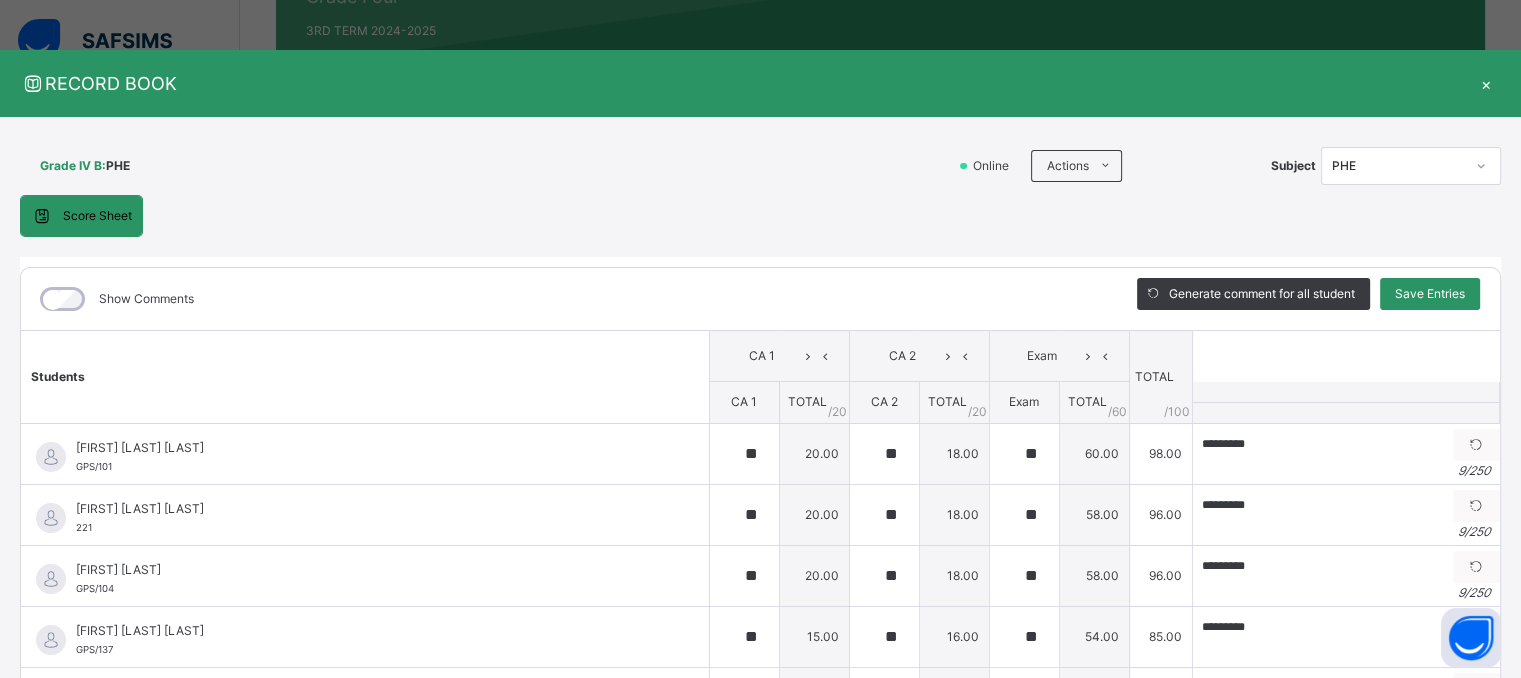 click on "Students" at bounding box center [365, 377] 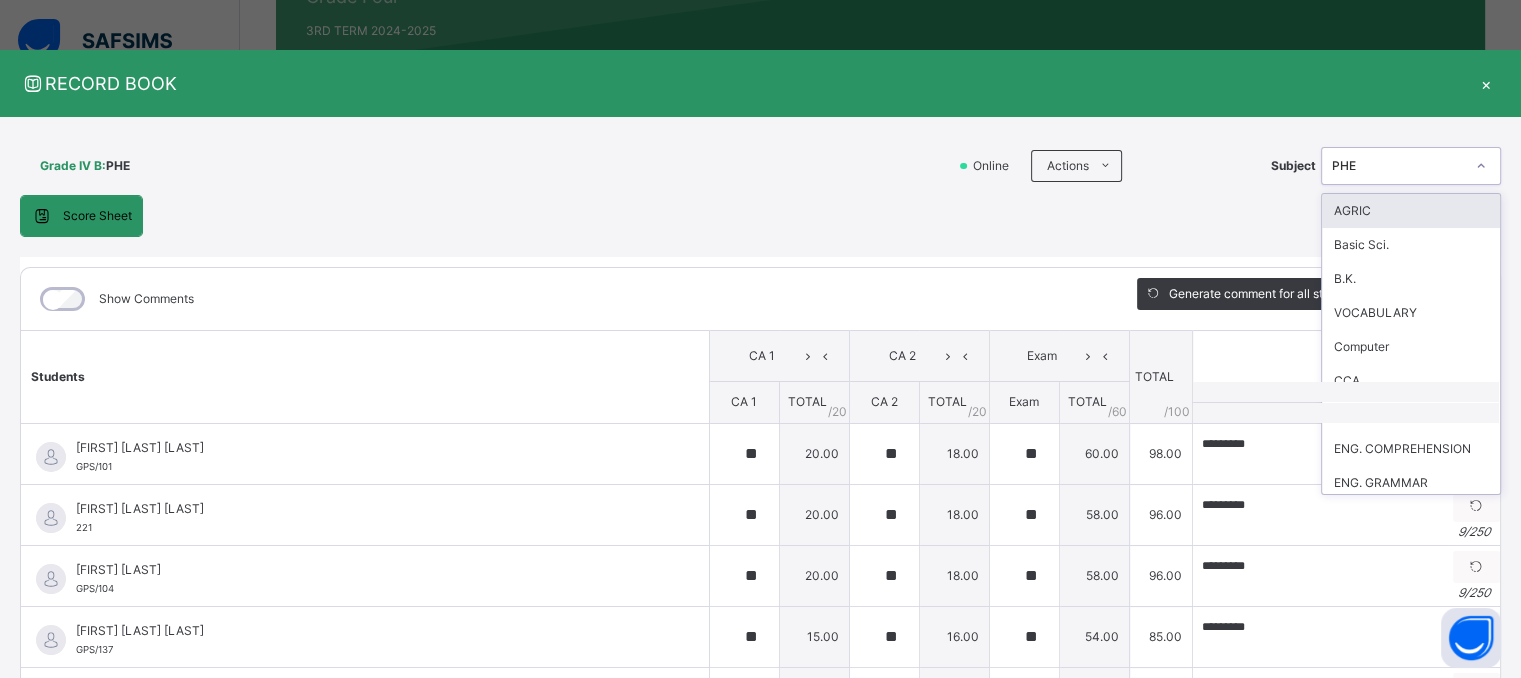 click on "PHE" at bounding box center [1392, 166] 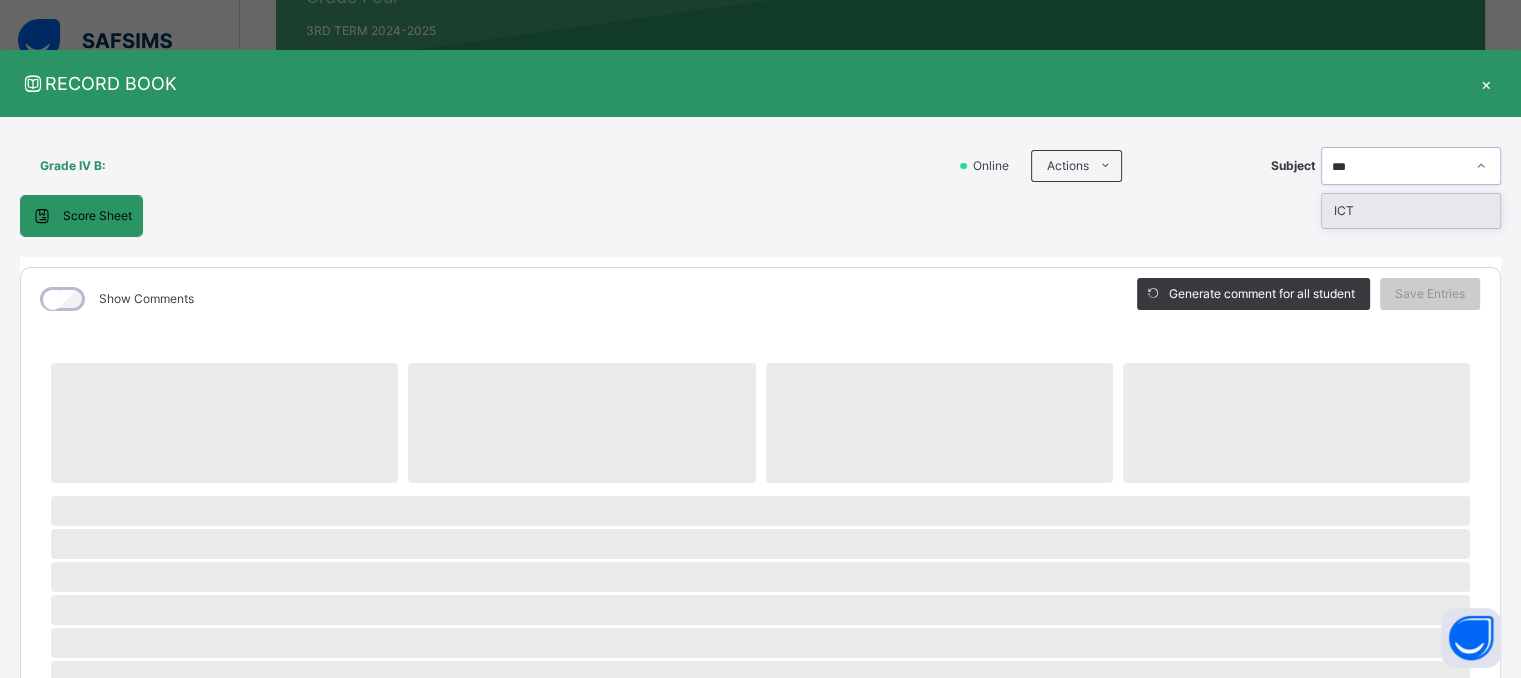 click on "ICT" at bounding box center [1411, 211] 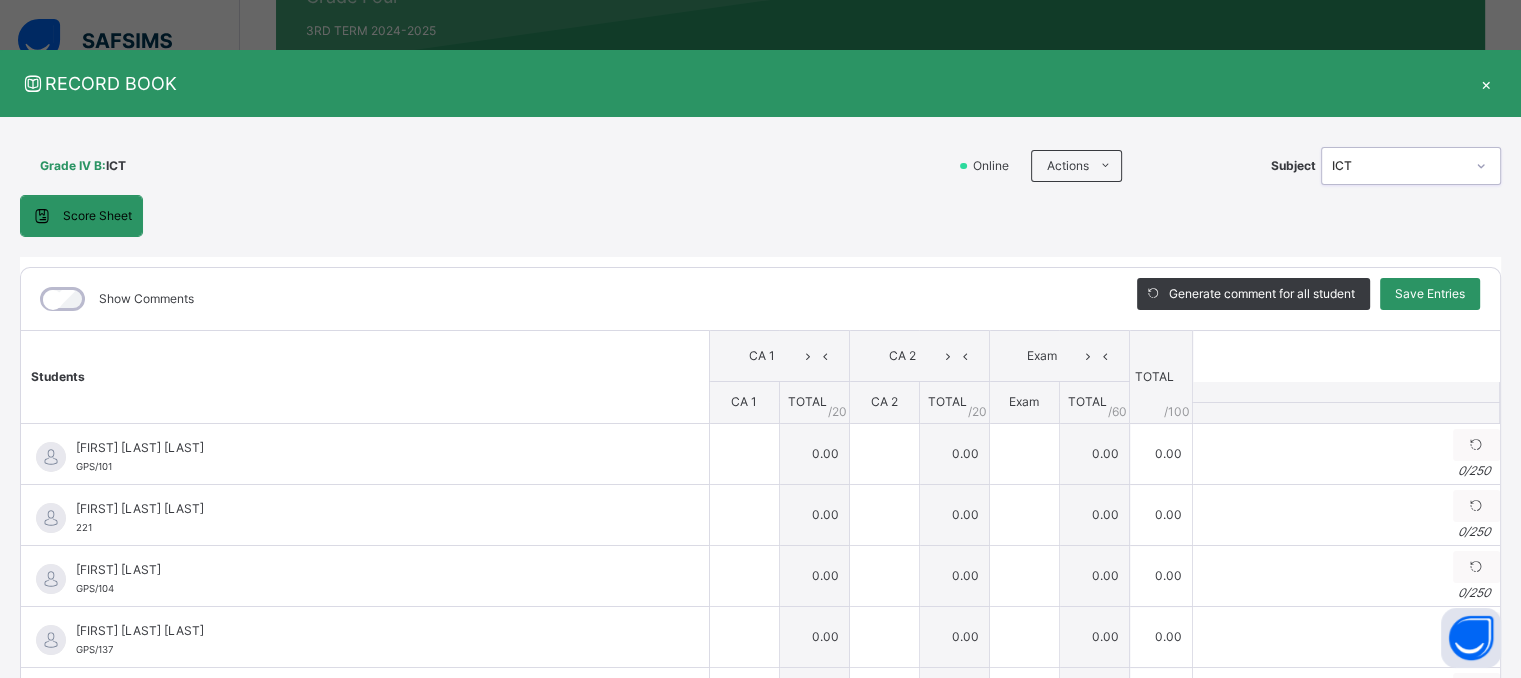click on "Grade IV   B :   ICT" at bounding box center [482, 166] 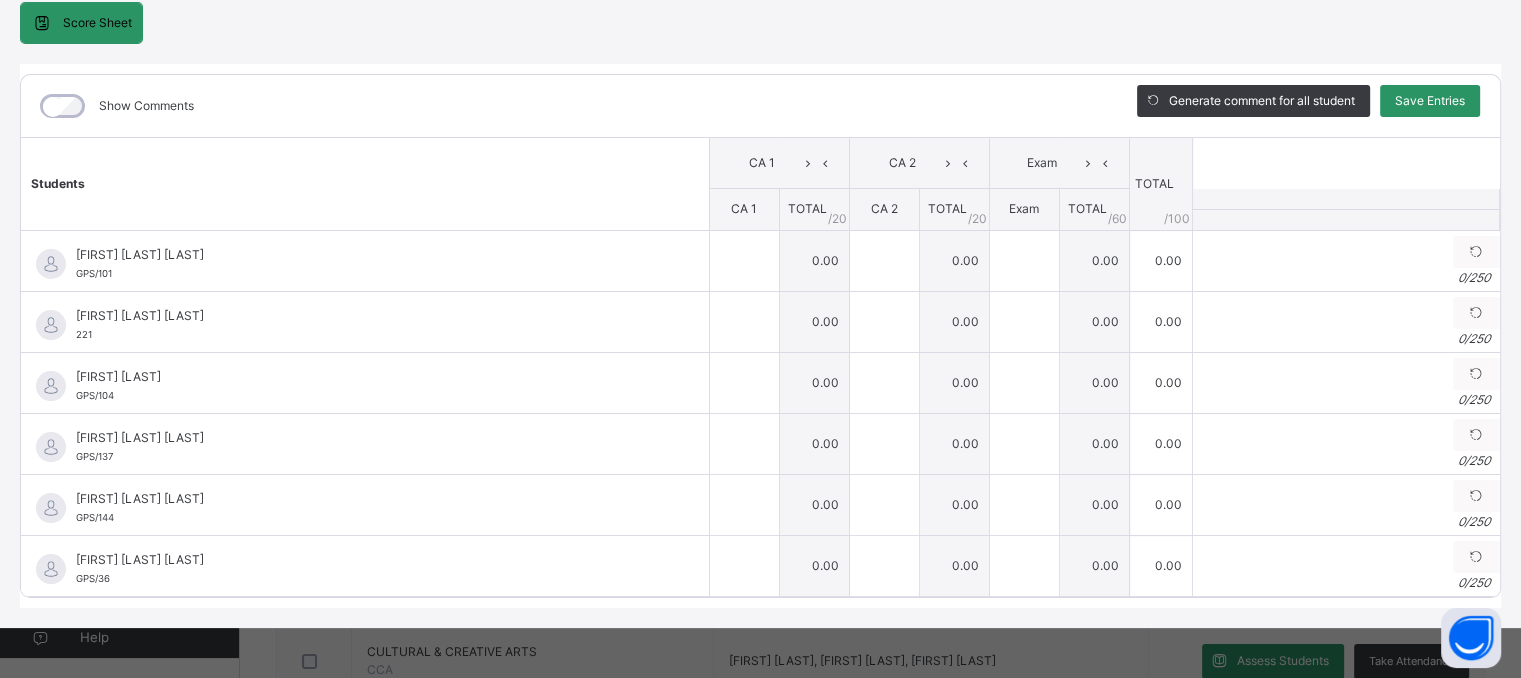 scroll, scrollTop: 205, scrollLeft: 0, axis: vertical 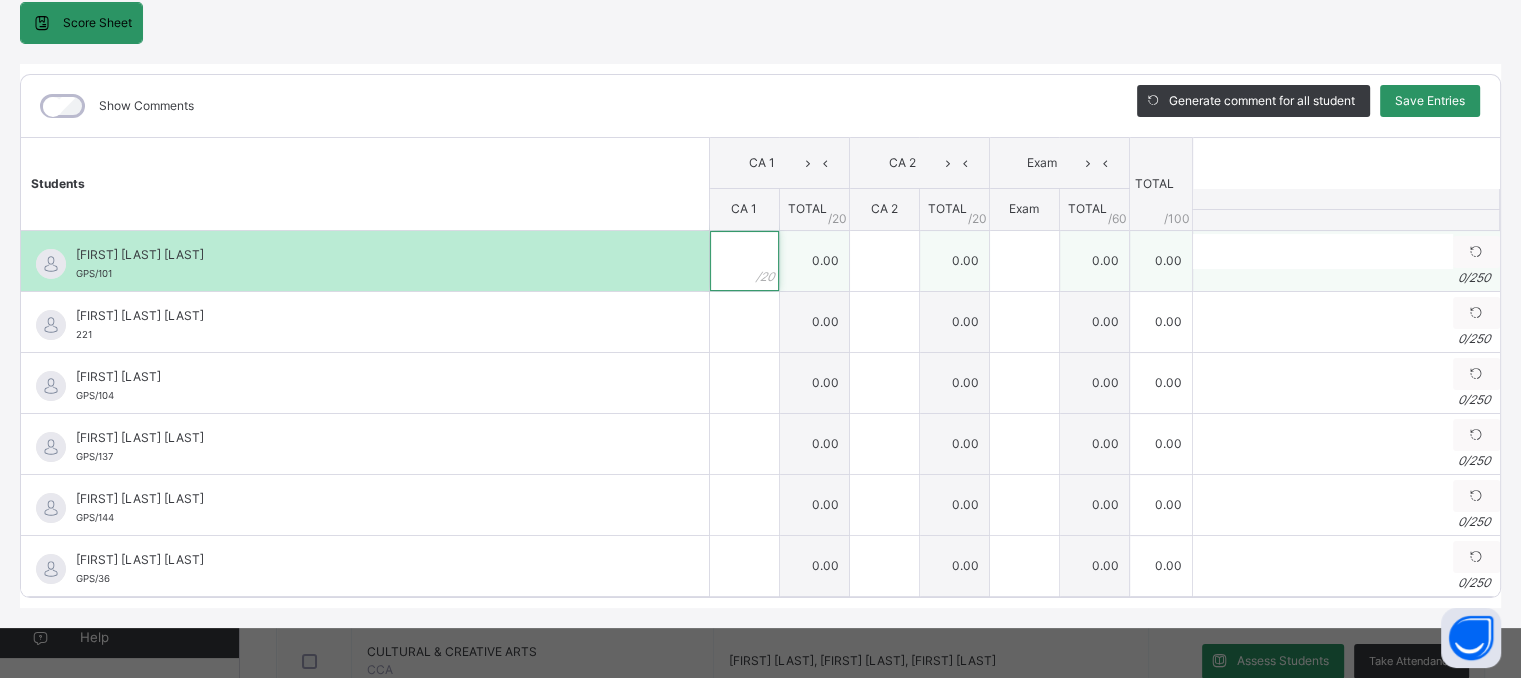 click at bounding box center (744, 261) 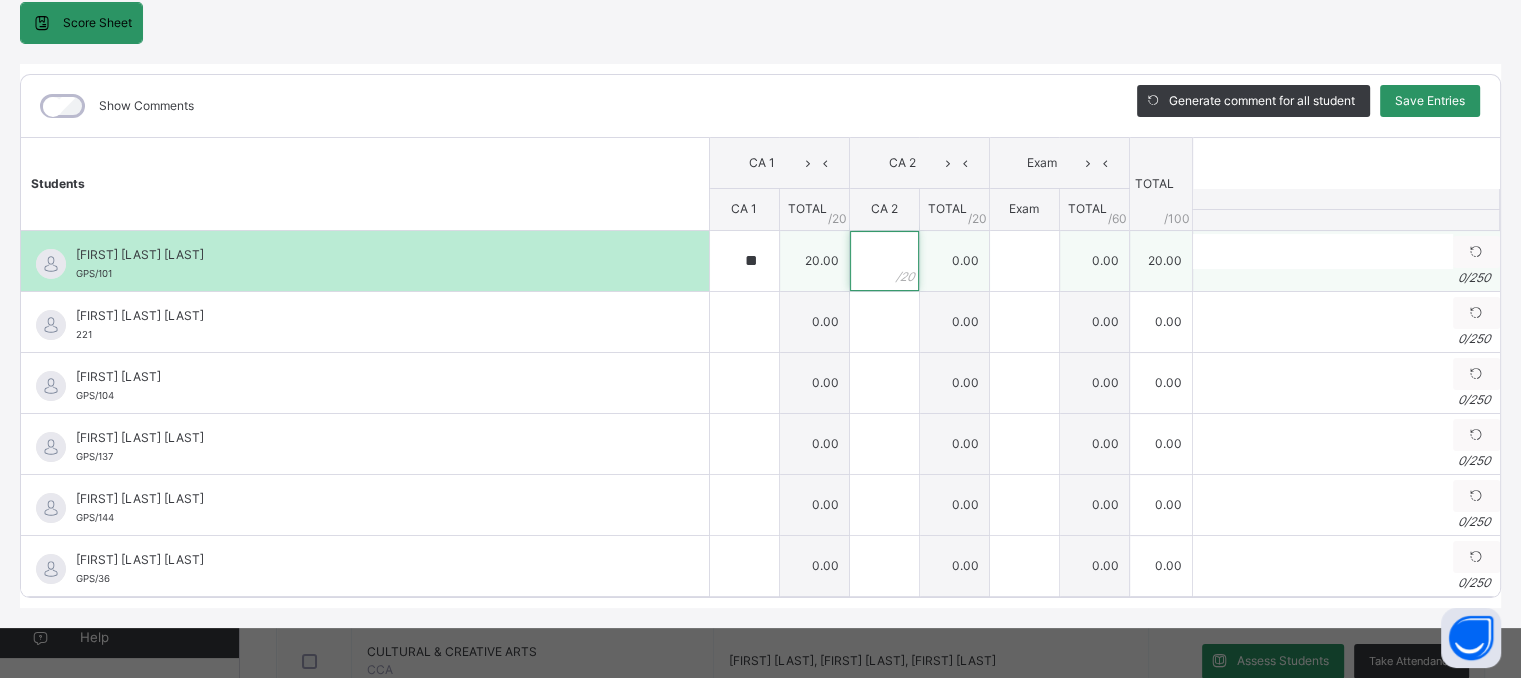 click at bounding box center (884, 261) 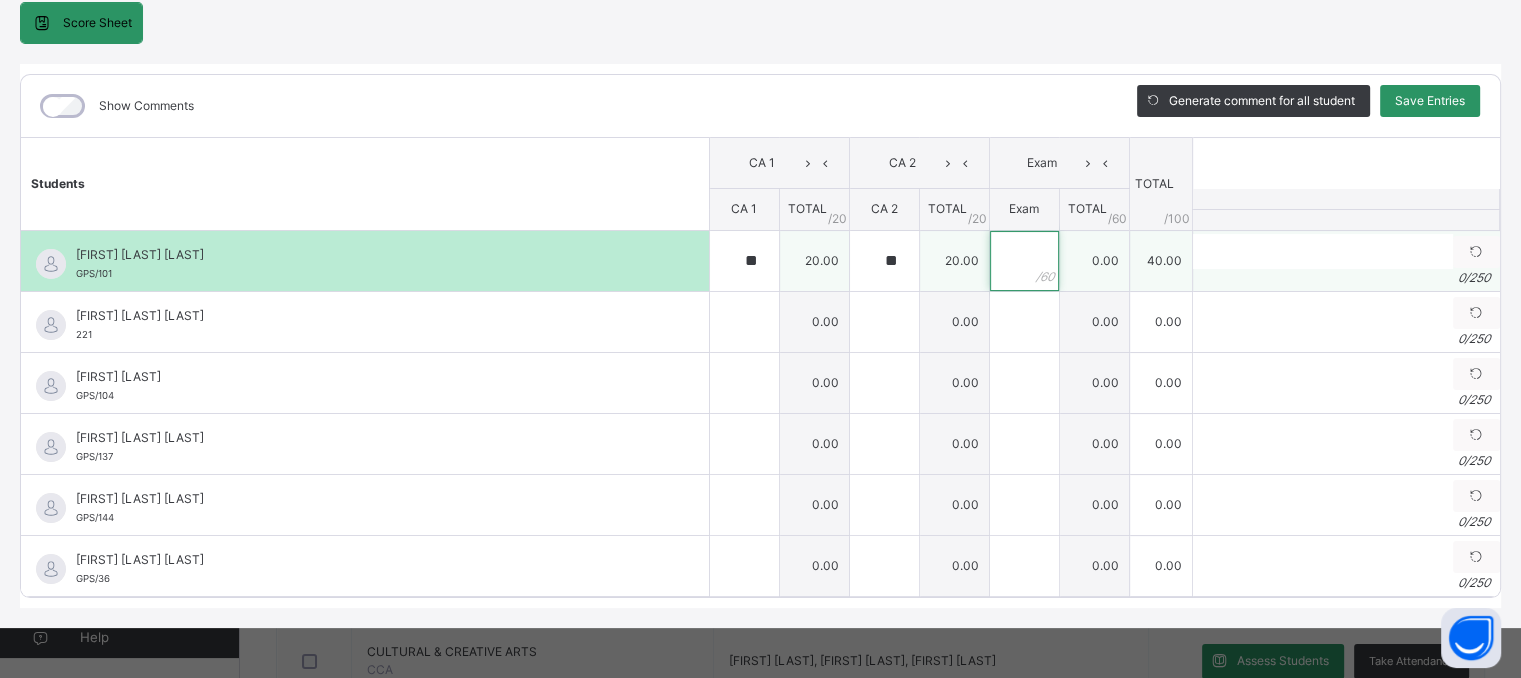 click at bounding box center (1024, 261) 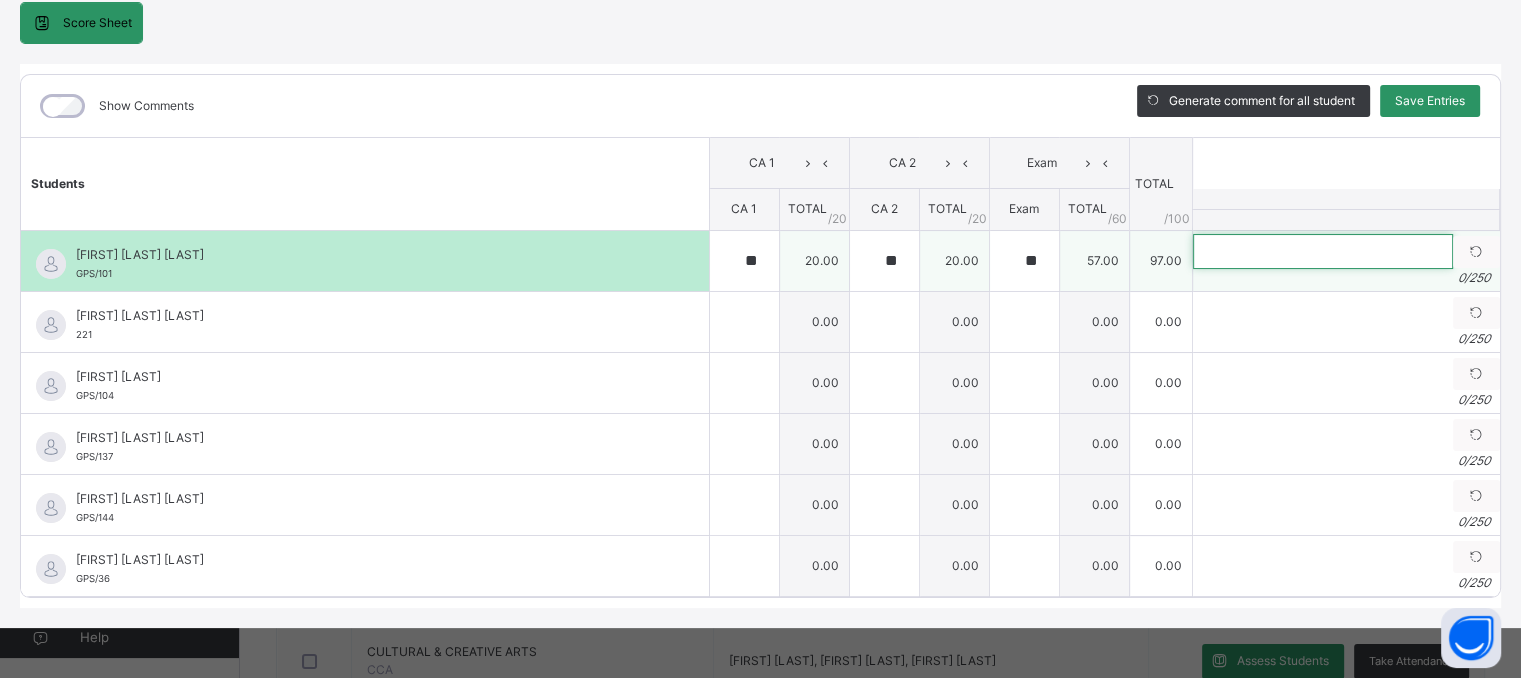 click at bounding box center (1323, 251) 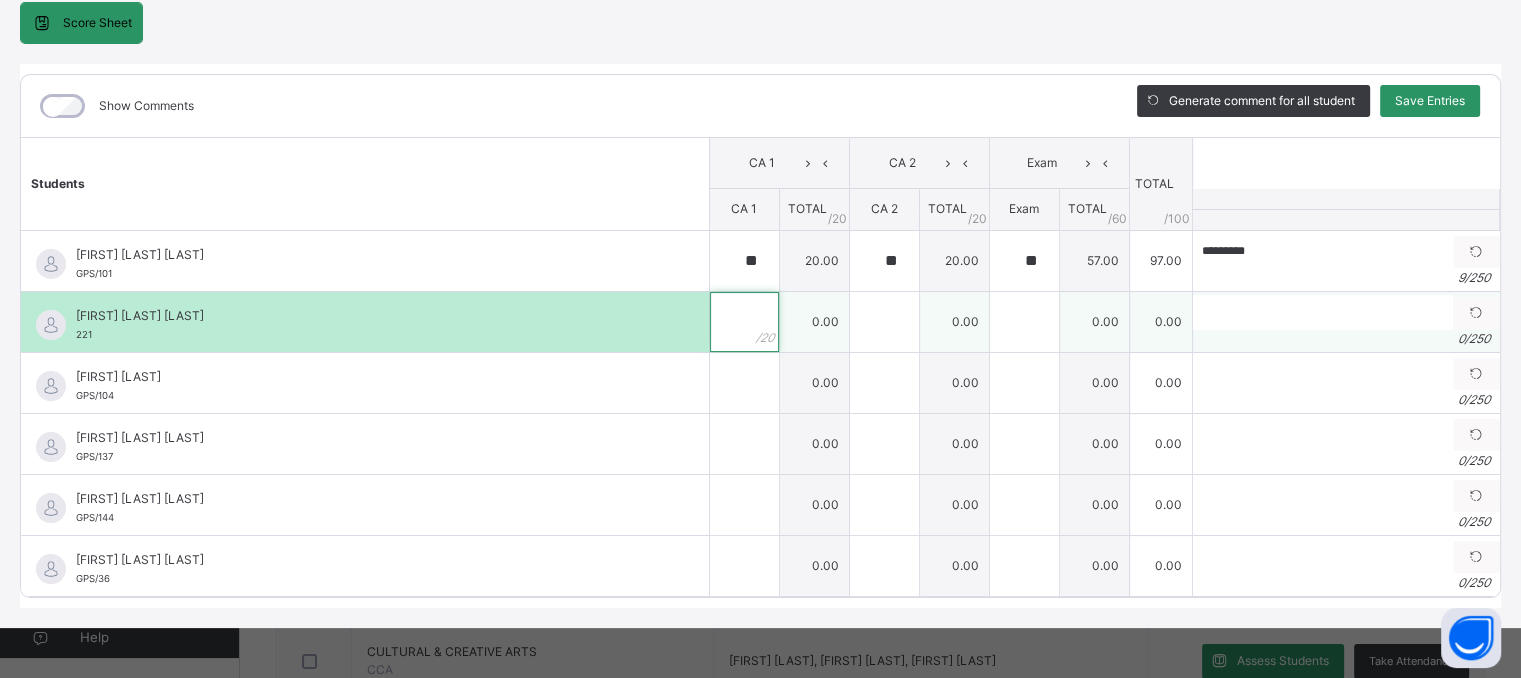 click at bounding box center [744, 322] 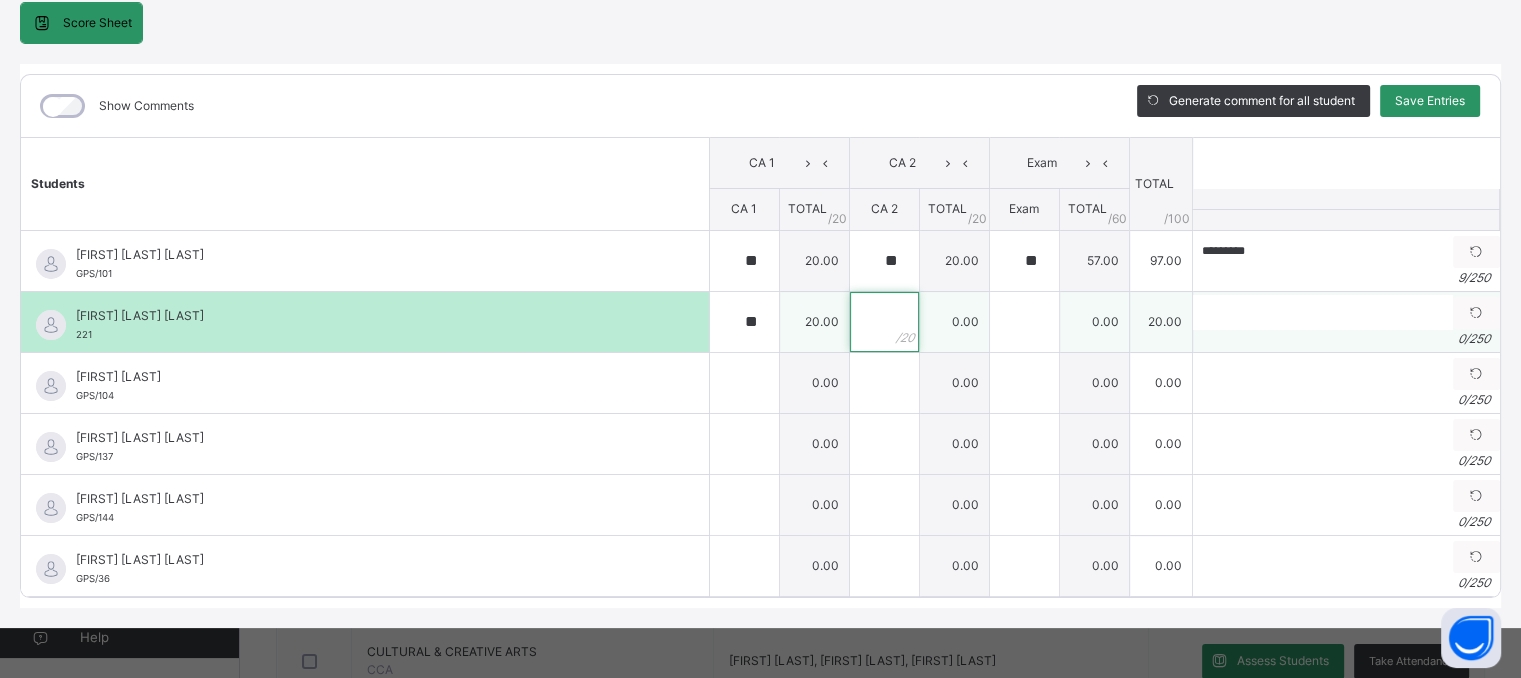 click at bounding box center [884, 322] 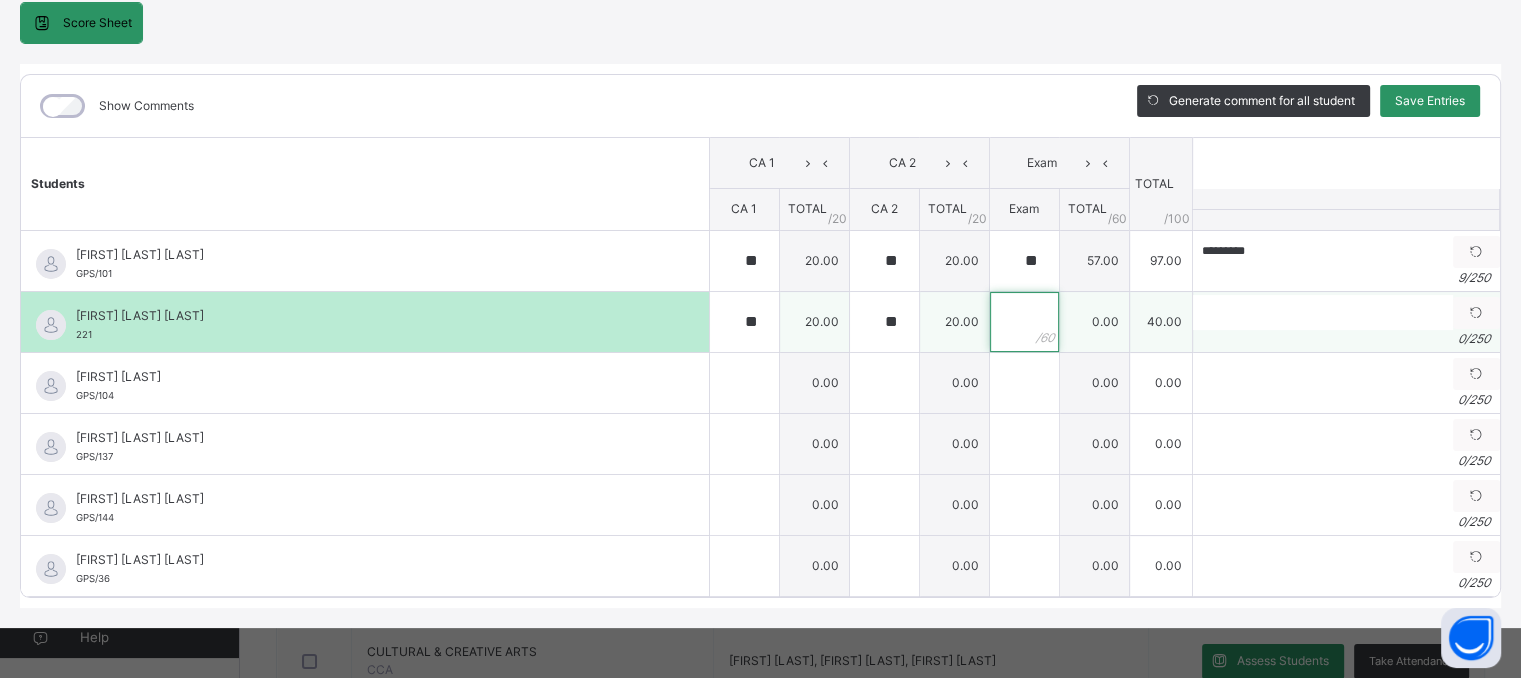 click at bounding box center [1024, 322] 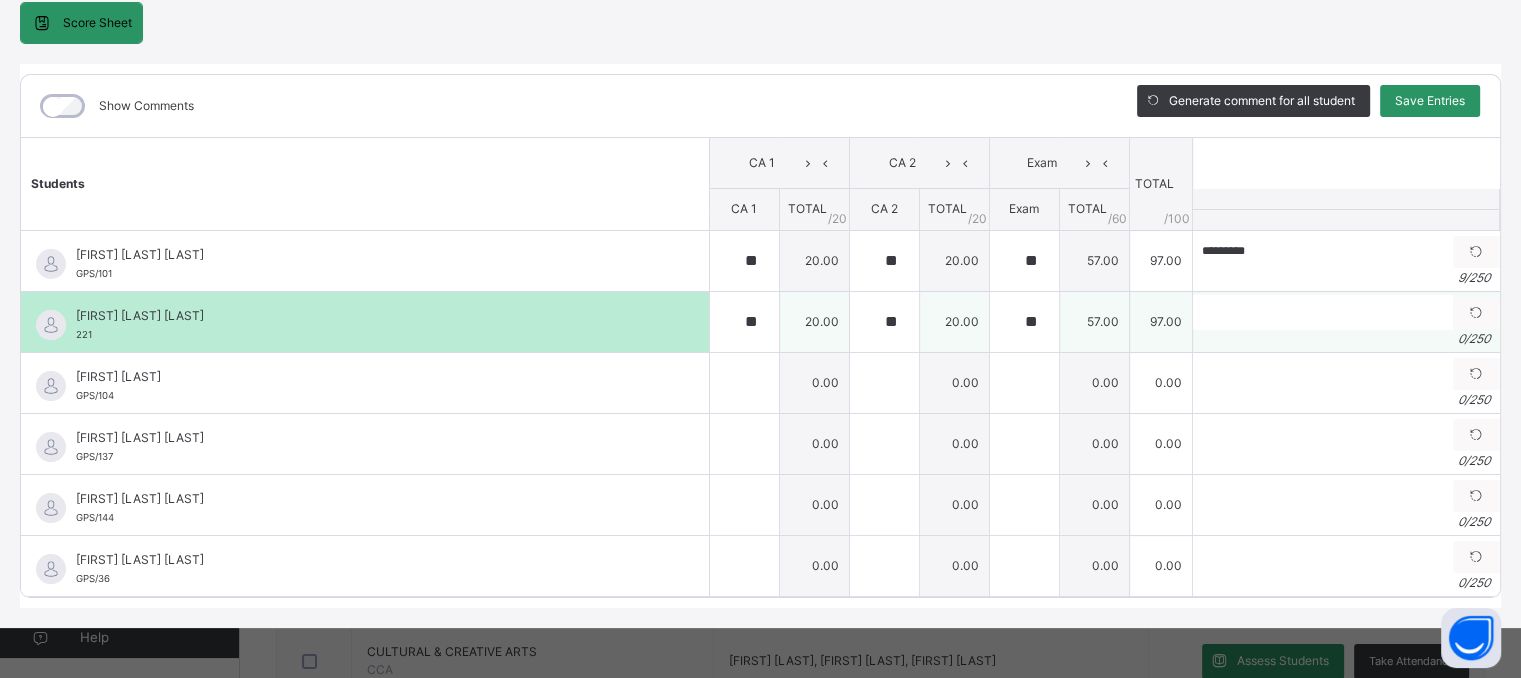 drag, startPoint x: 1301, startPoint y: 317, endPoint x: 1224, endPoint y: 312, distance: 77.16217 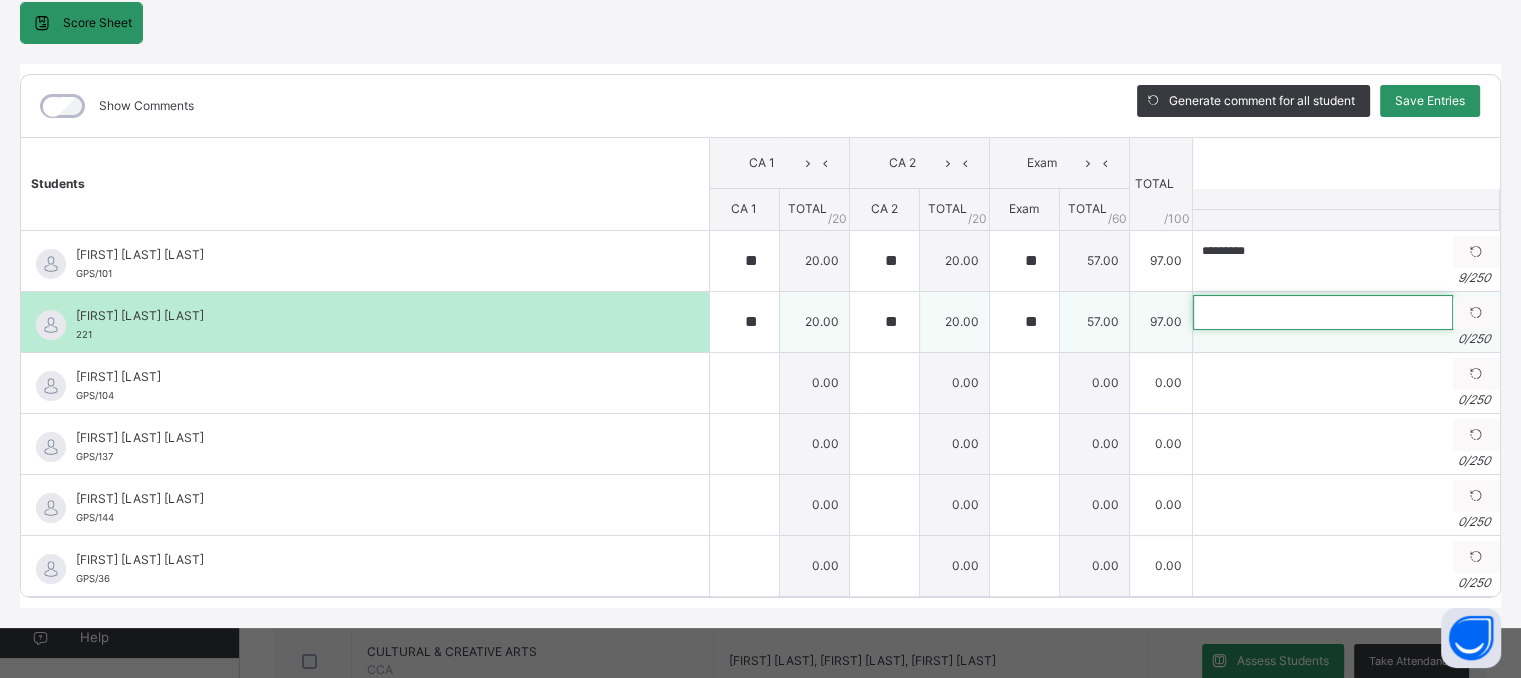 click at bounding box center [1323, 312] 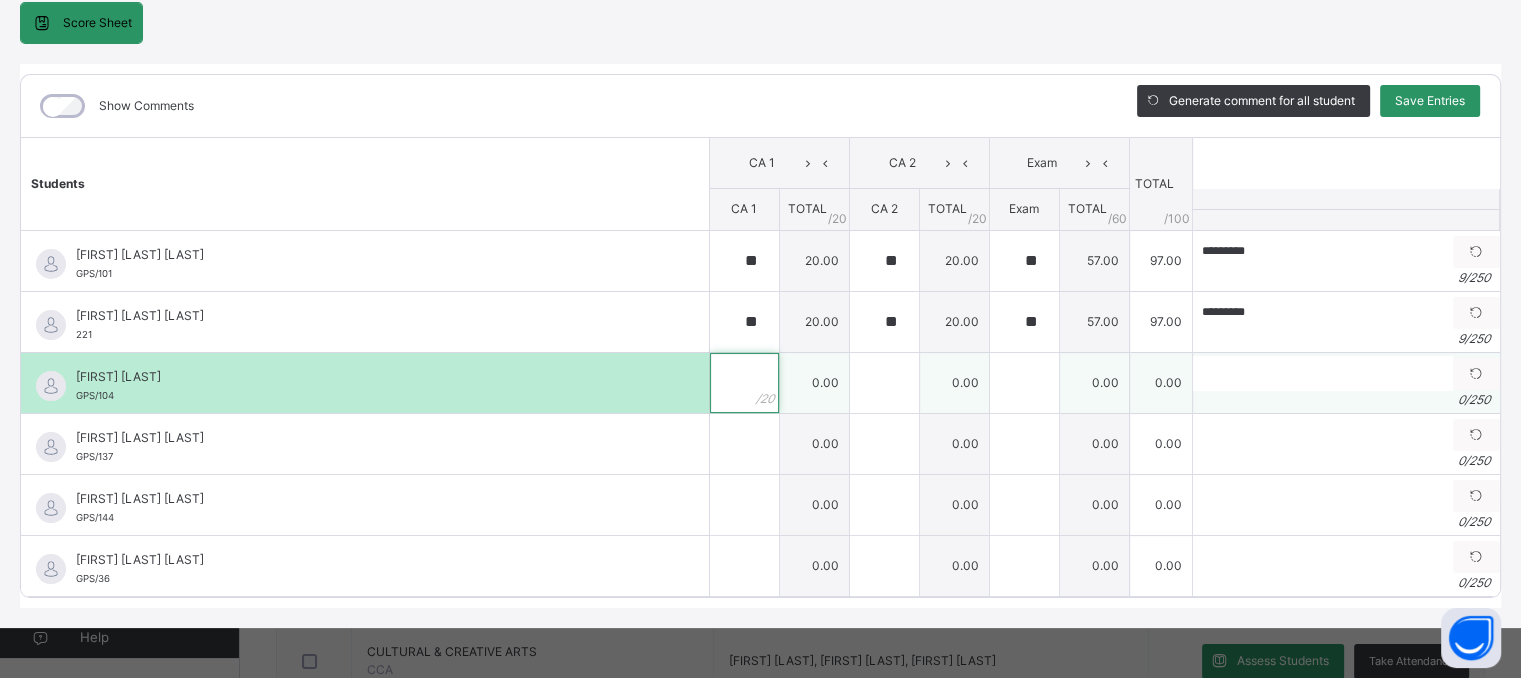 click at bounding box center [744, 383] 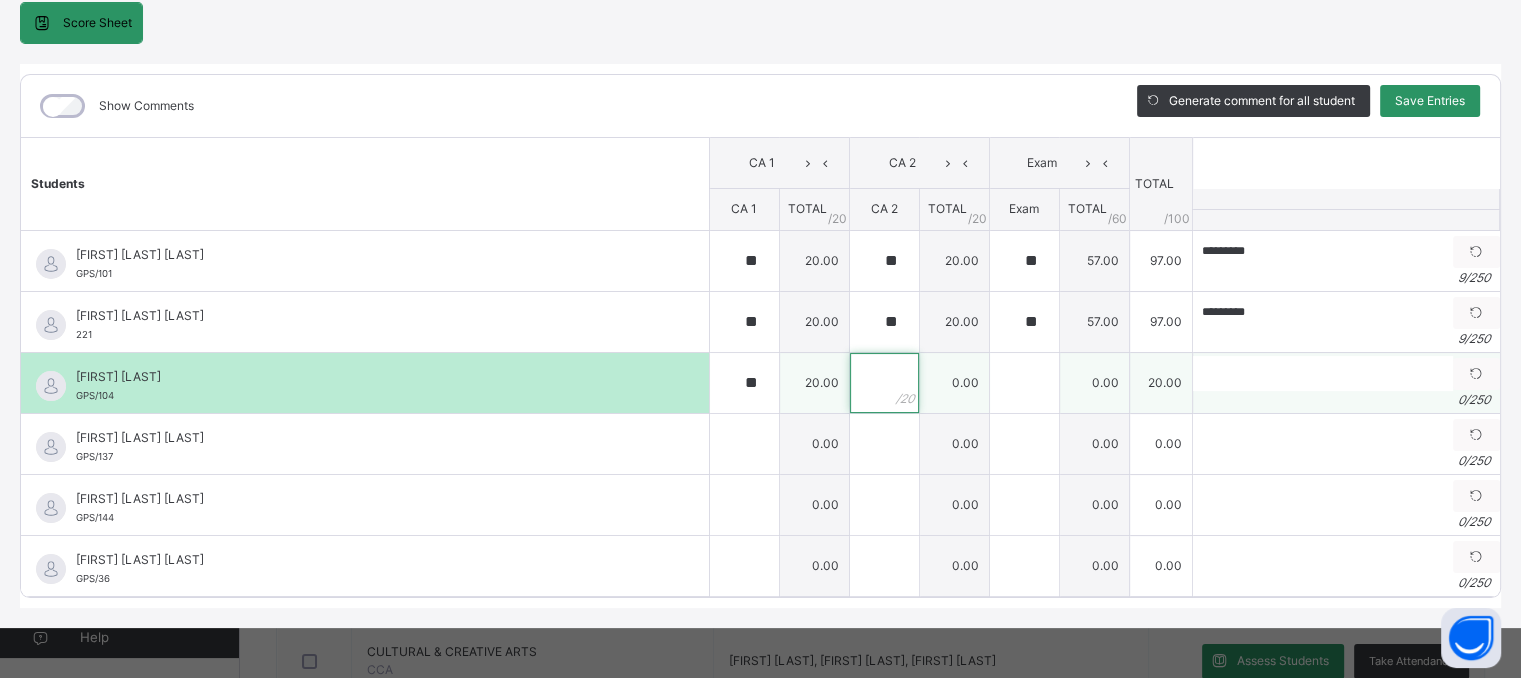 click at bounding box center [884, 383] 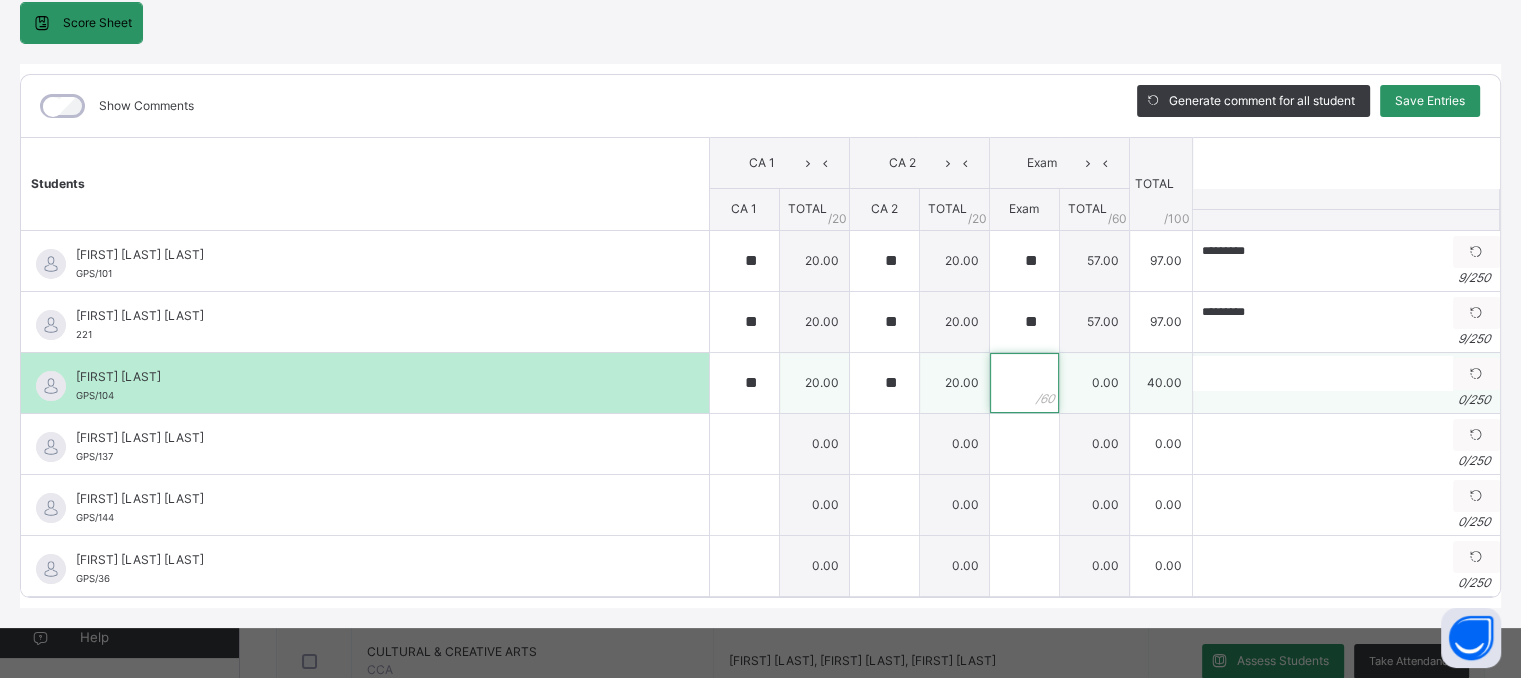 click at bounding box center [1024, 383] 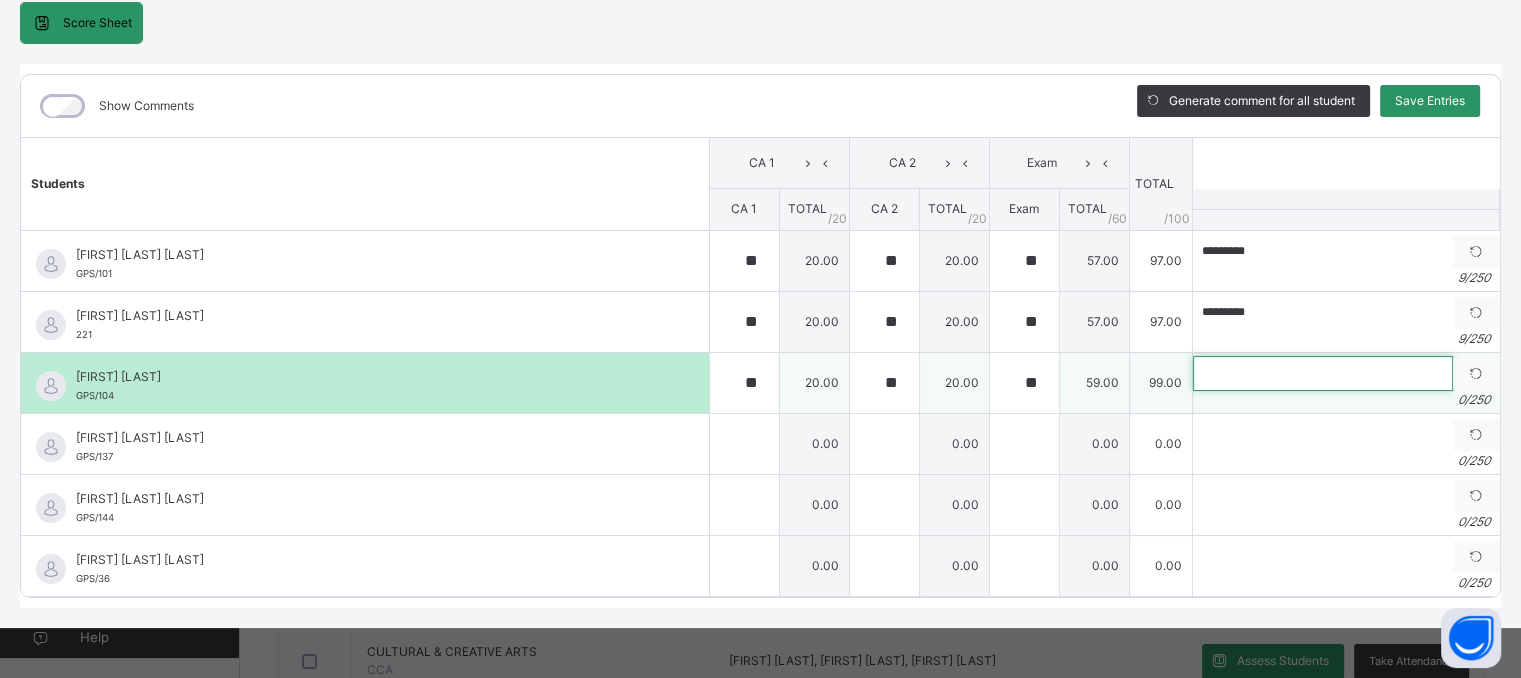 click at bounding box center [1323, 373] 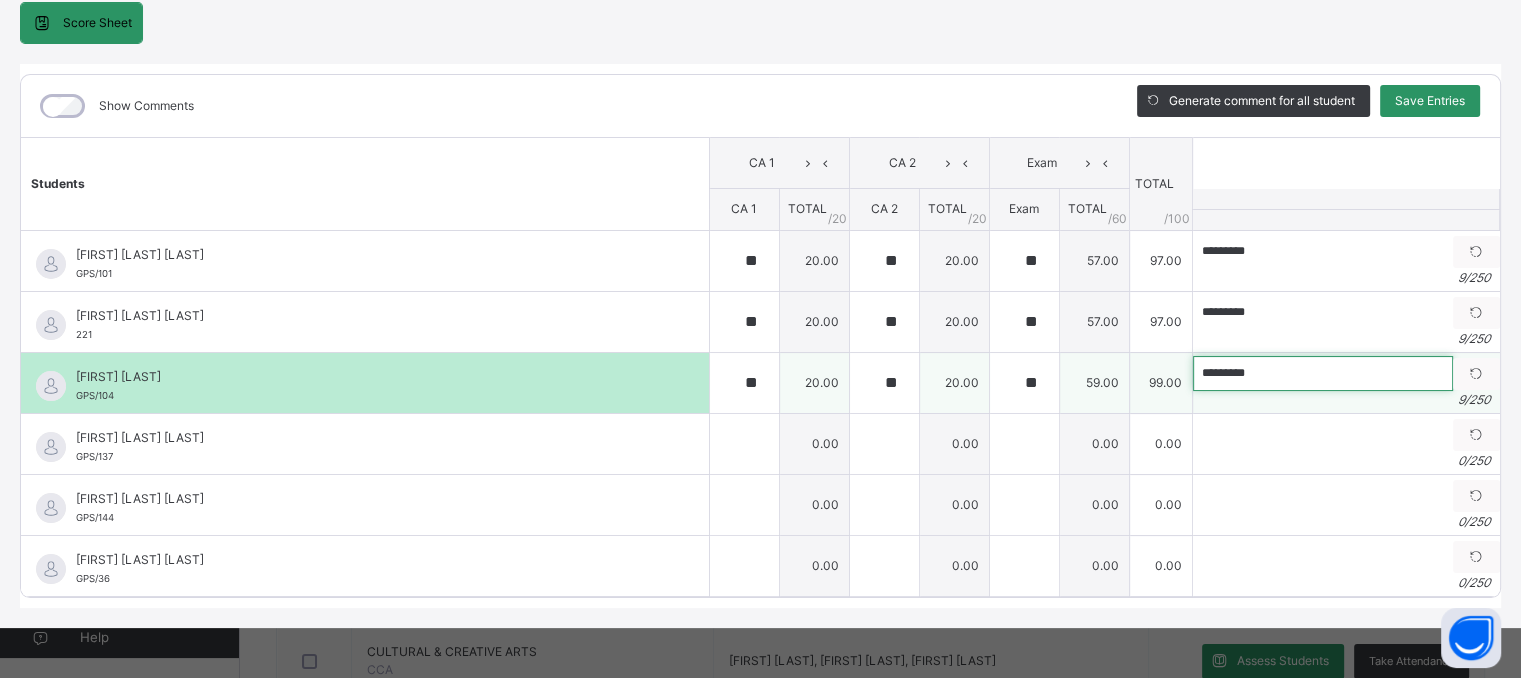 click on "*********" at bounding box center (1323, 373) 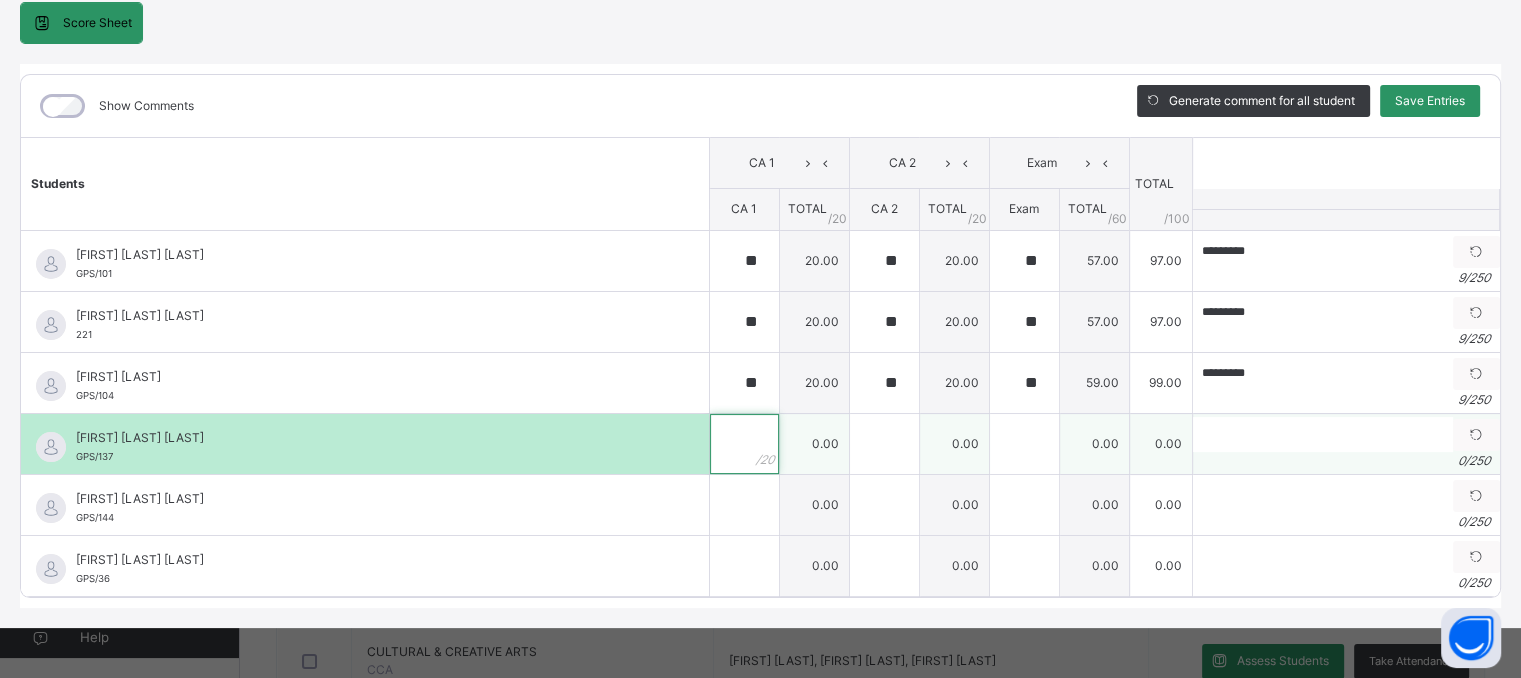 click at bounding box center (744, 444) 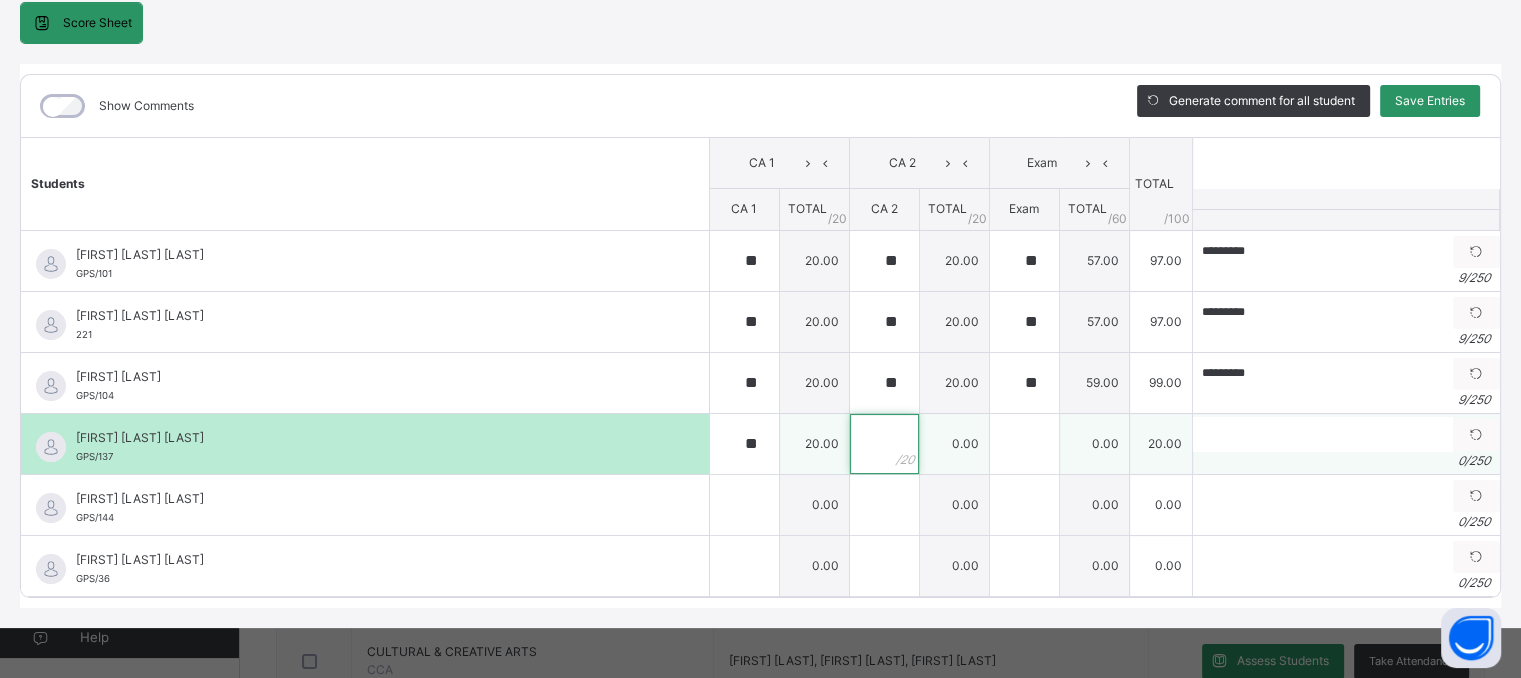 click at bounding box center [884, 444] 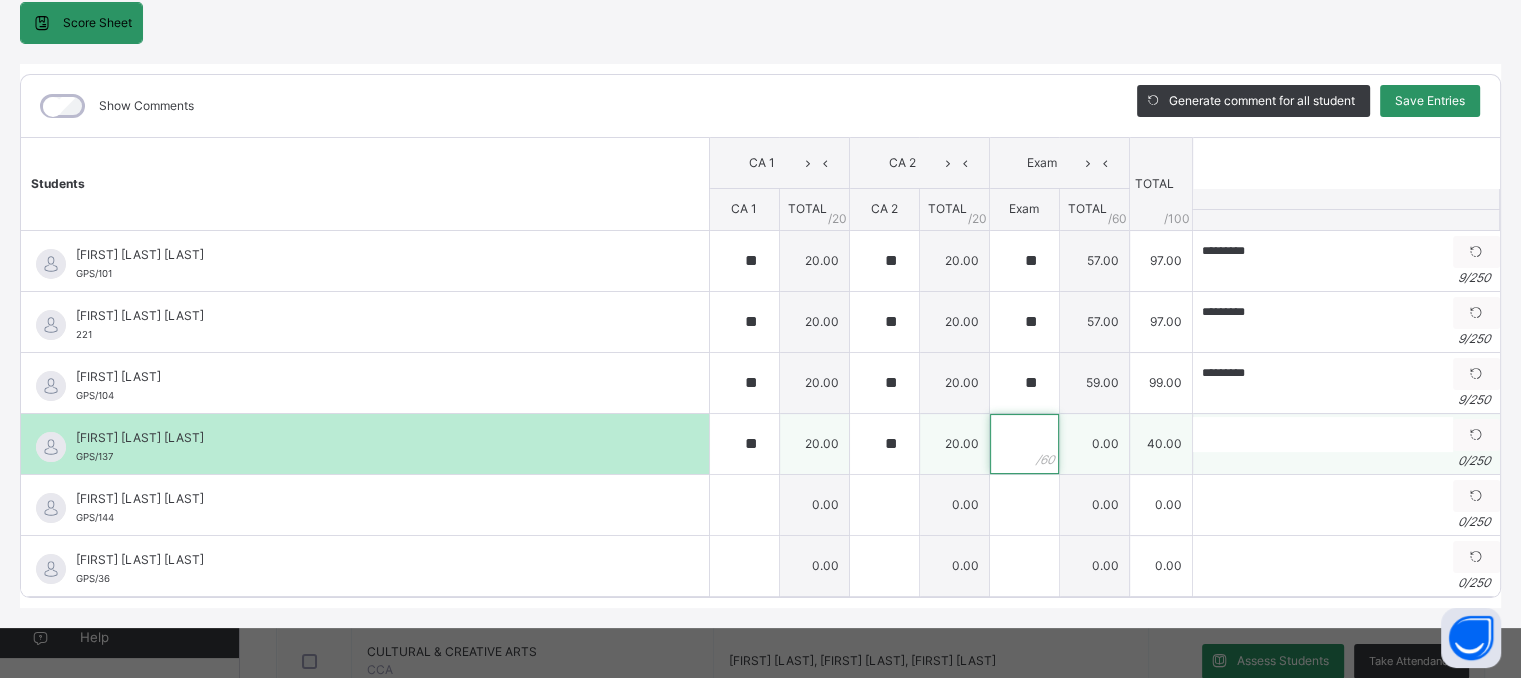 click at bounding box center (1024, 444) 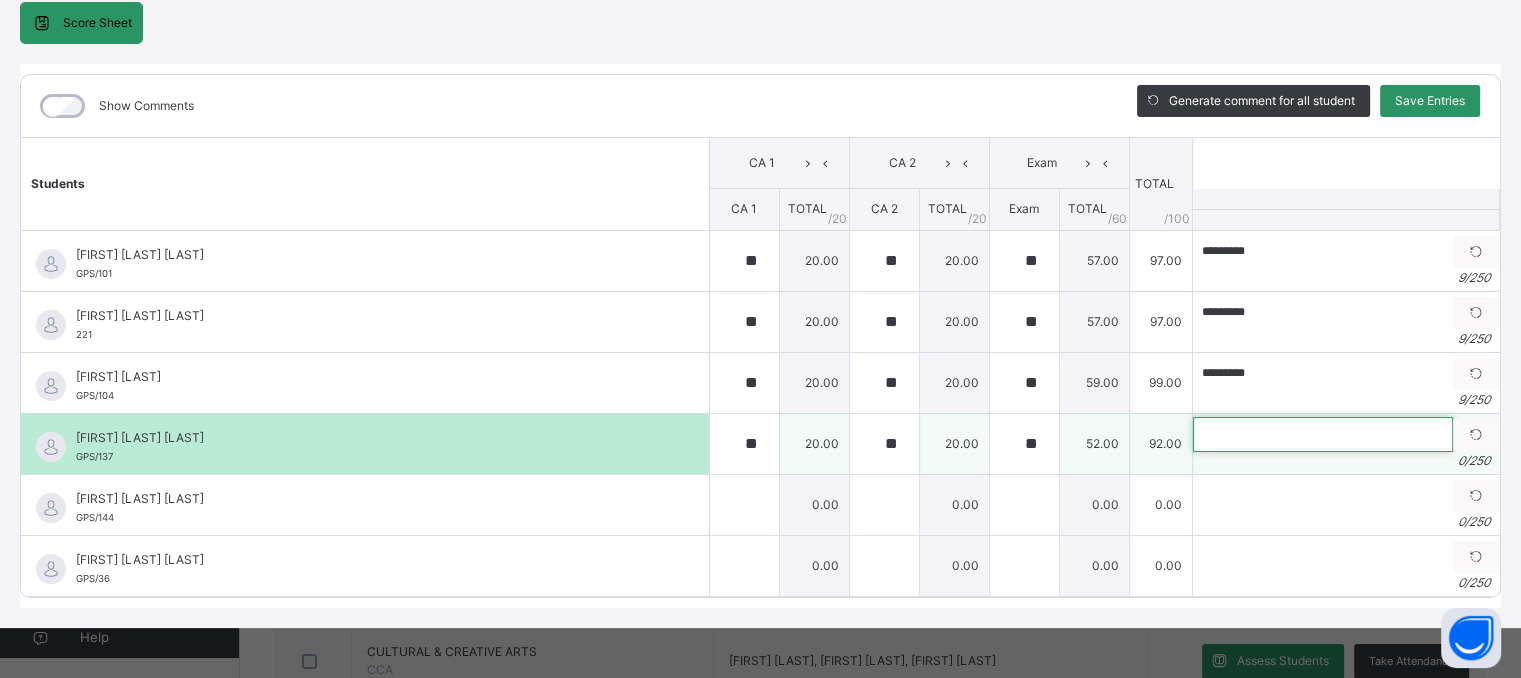 click at bounding box center (1323, 434) 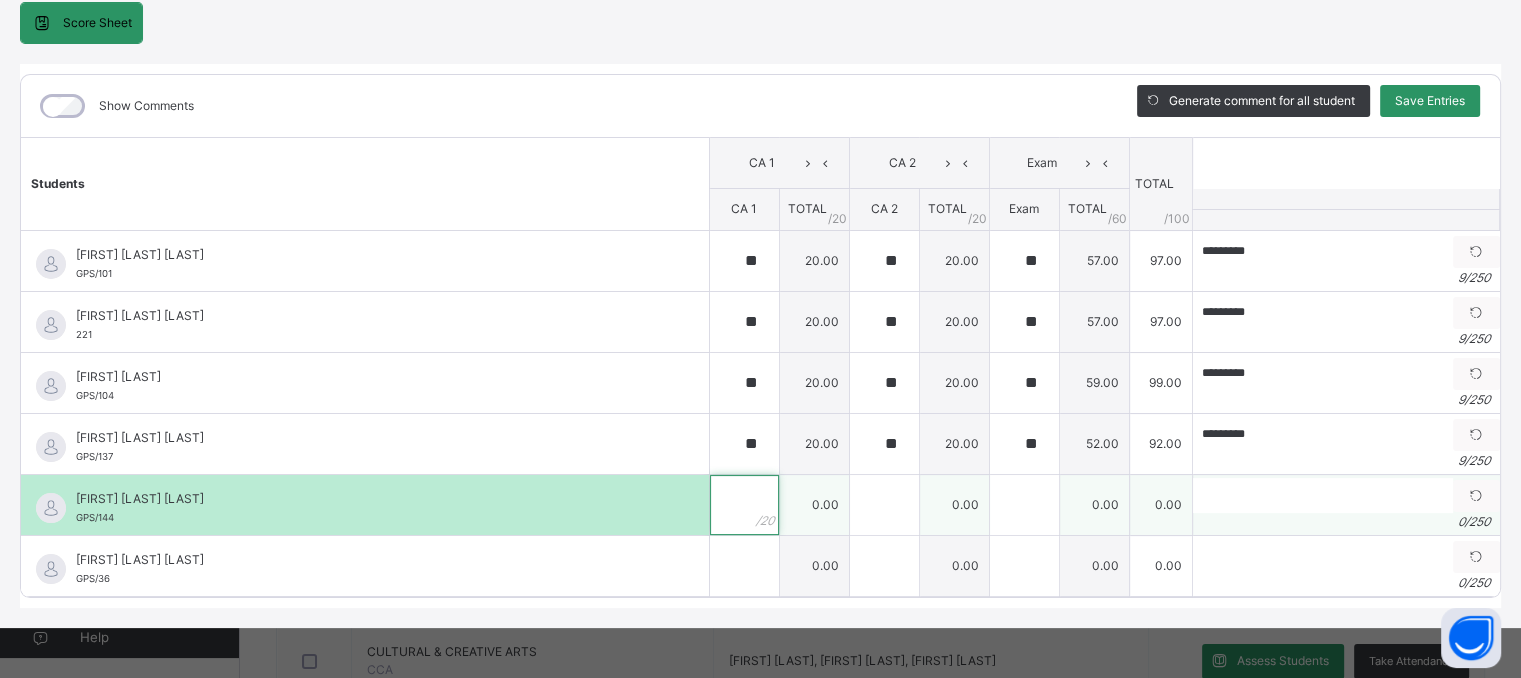 click at bounding box center [744, 505] 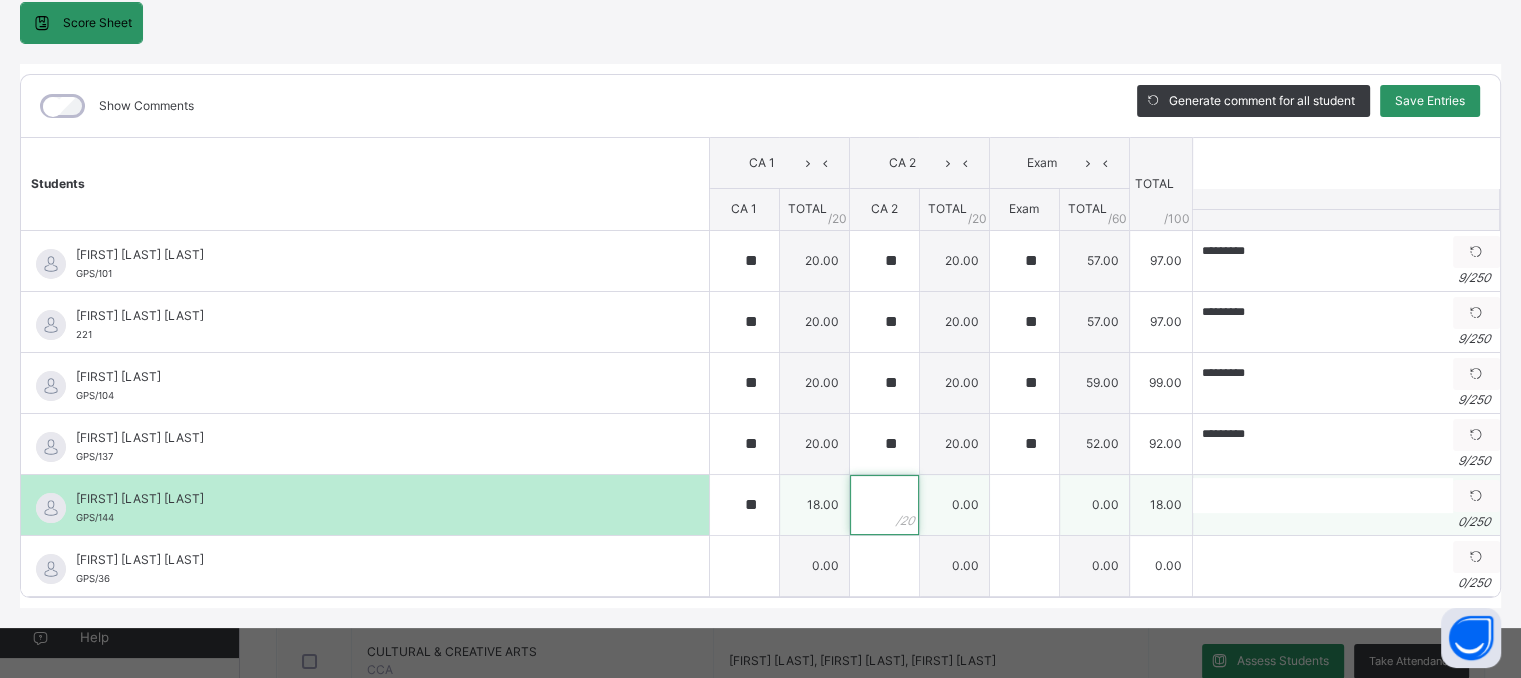 click at bounding box center [884, 505] 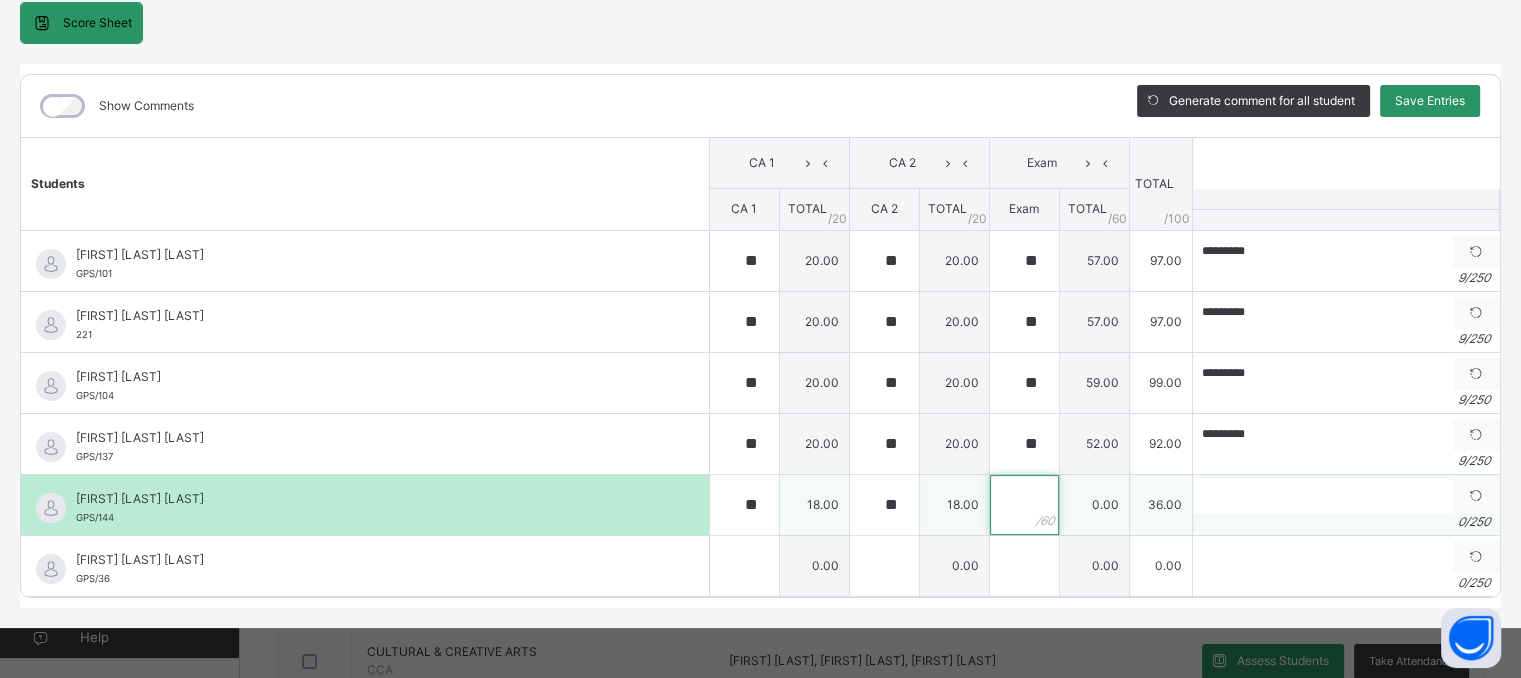 click at bounding box center [1024, 505] 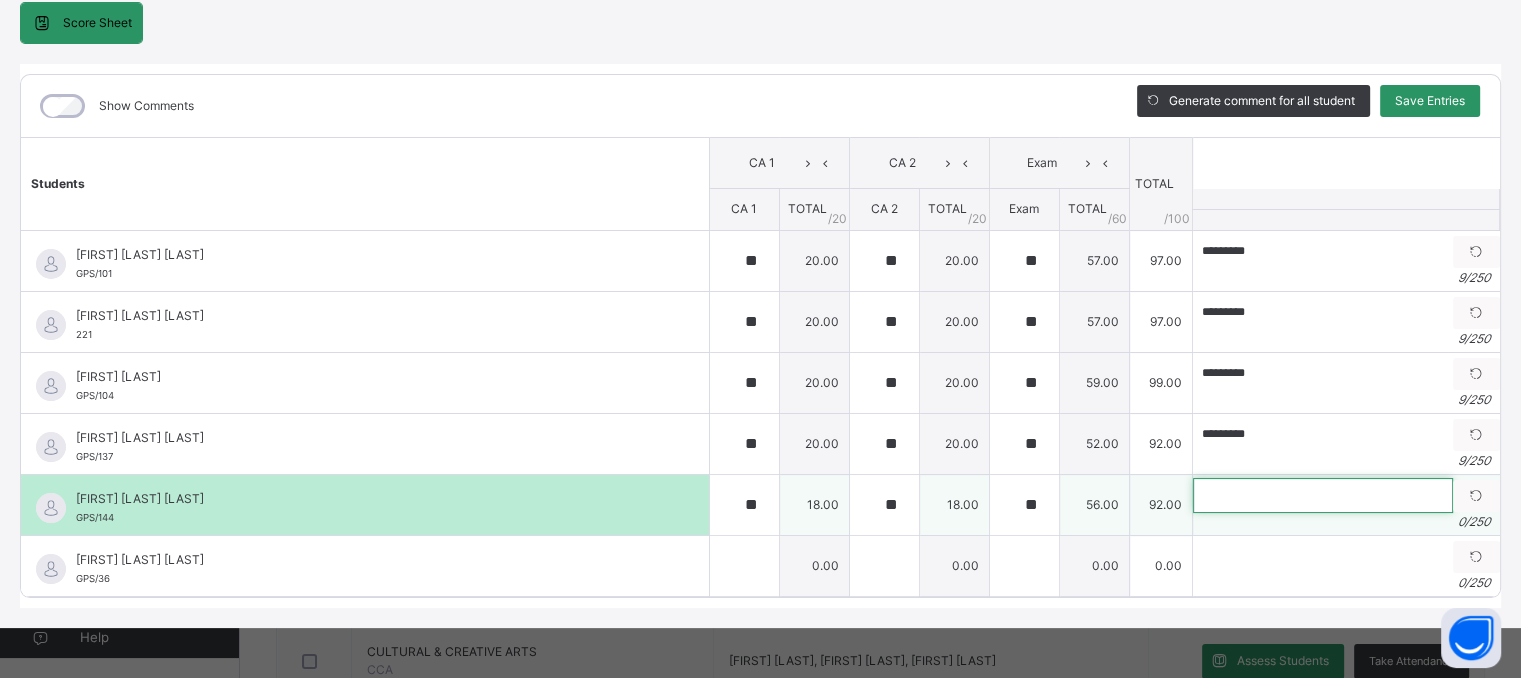 click at bounding box center [1323, 495] 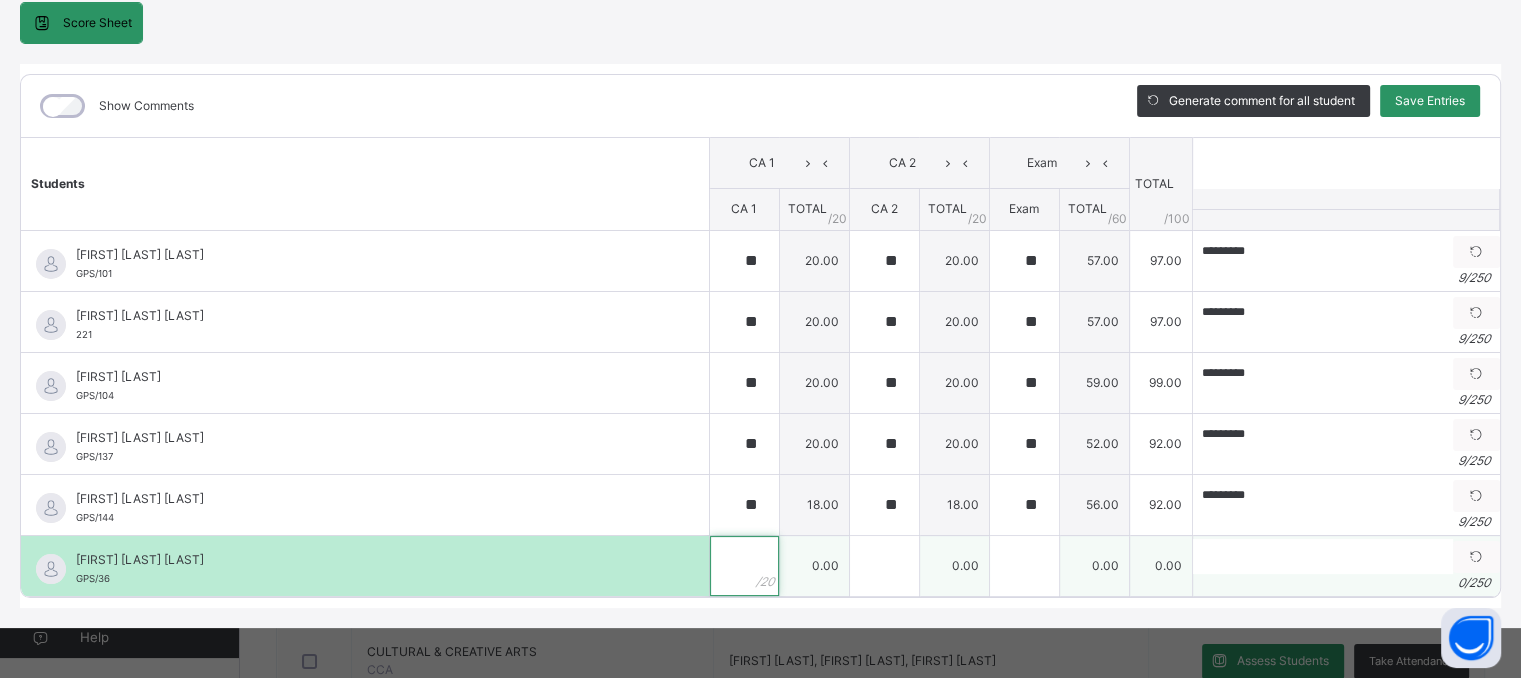 click at bounding box center (744, 566) 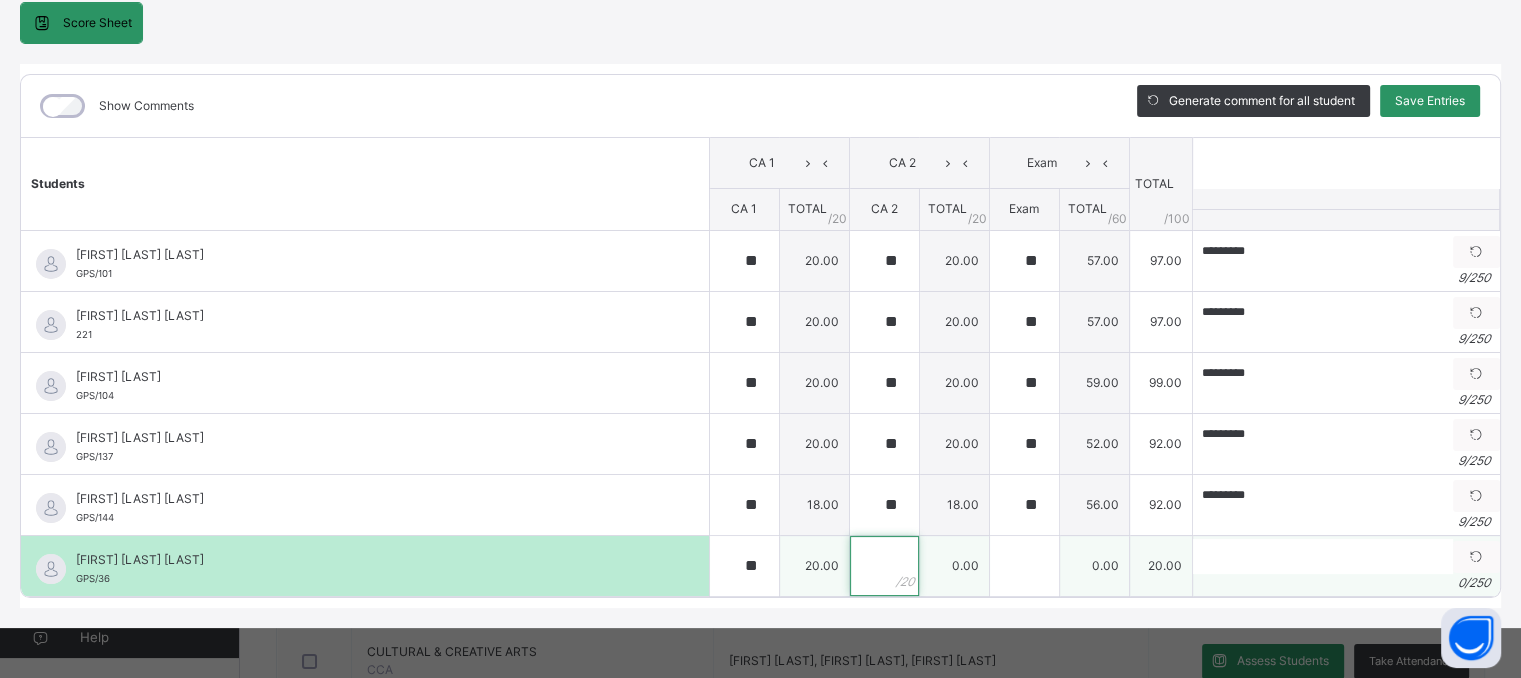 click at bounding box center [884, 566] 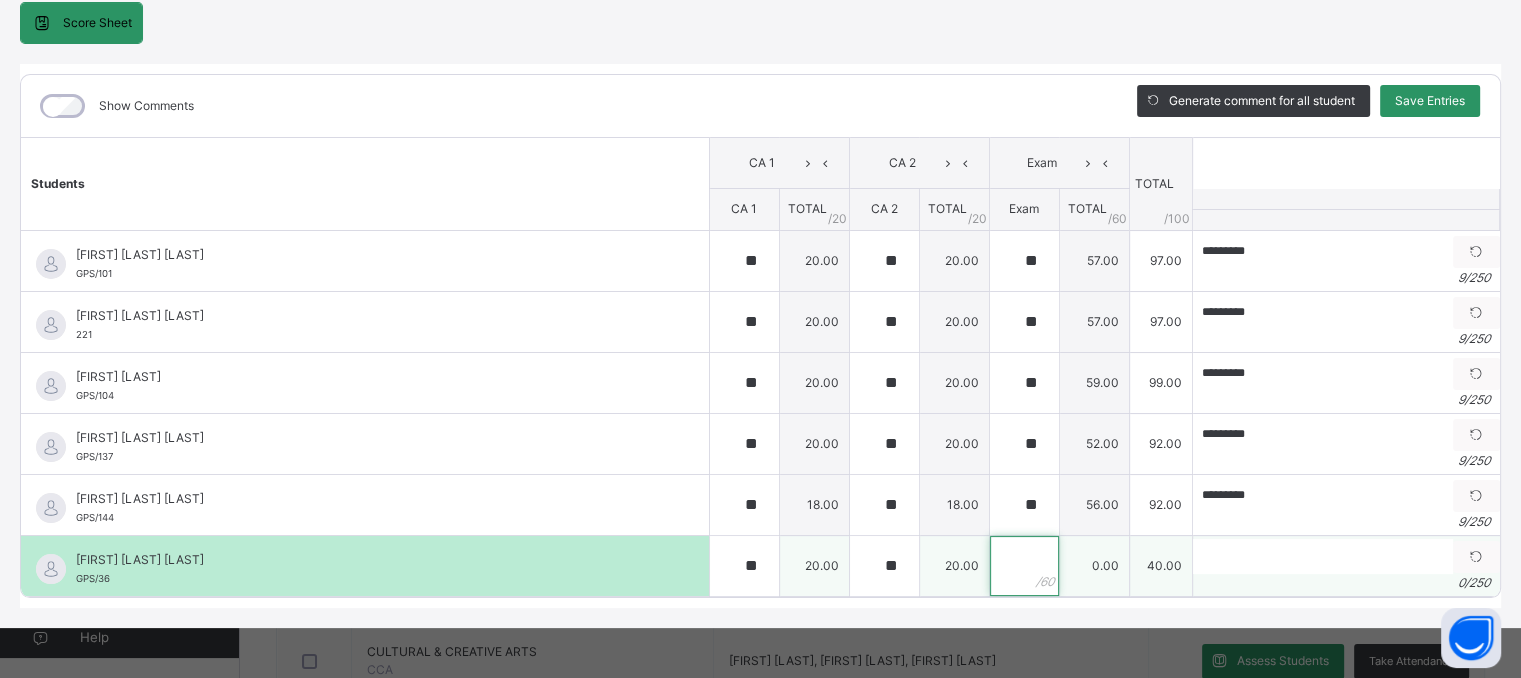 click at bounding box center [1024, 566] 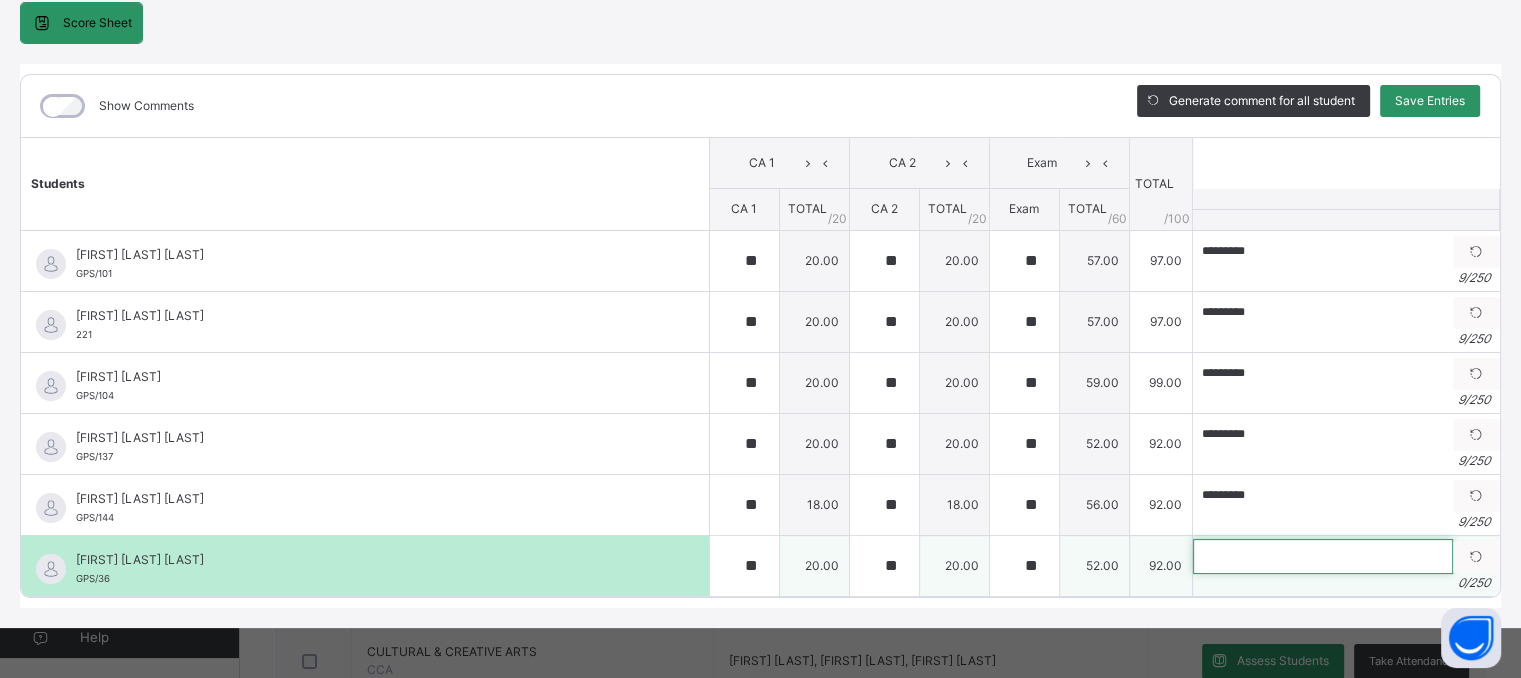 click at bounding box center [1323, 556] 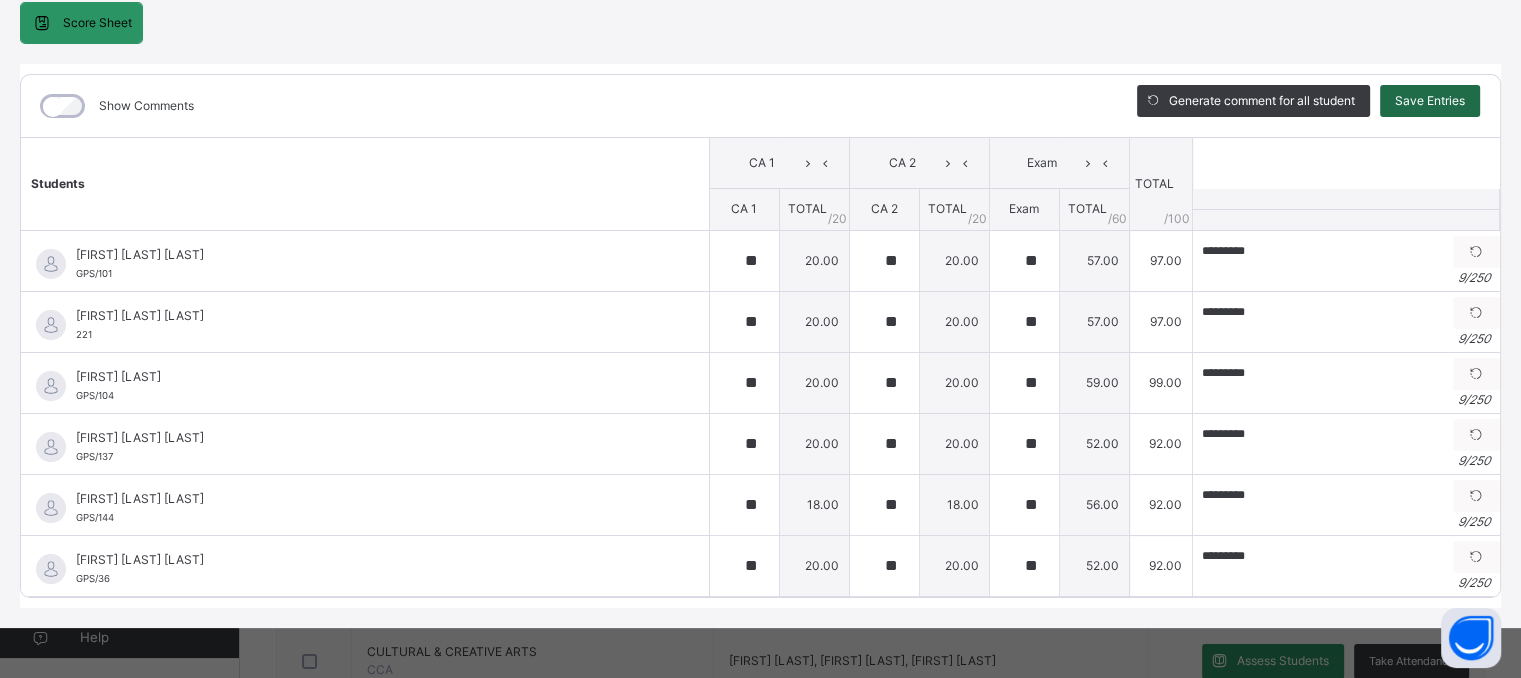 click on "Save Entries" at bounding box center (1430, 101) 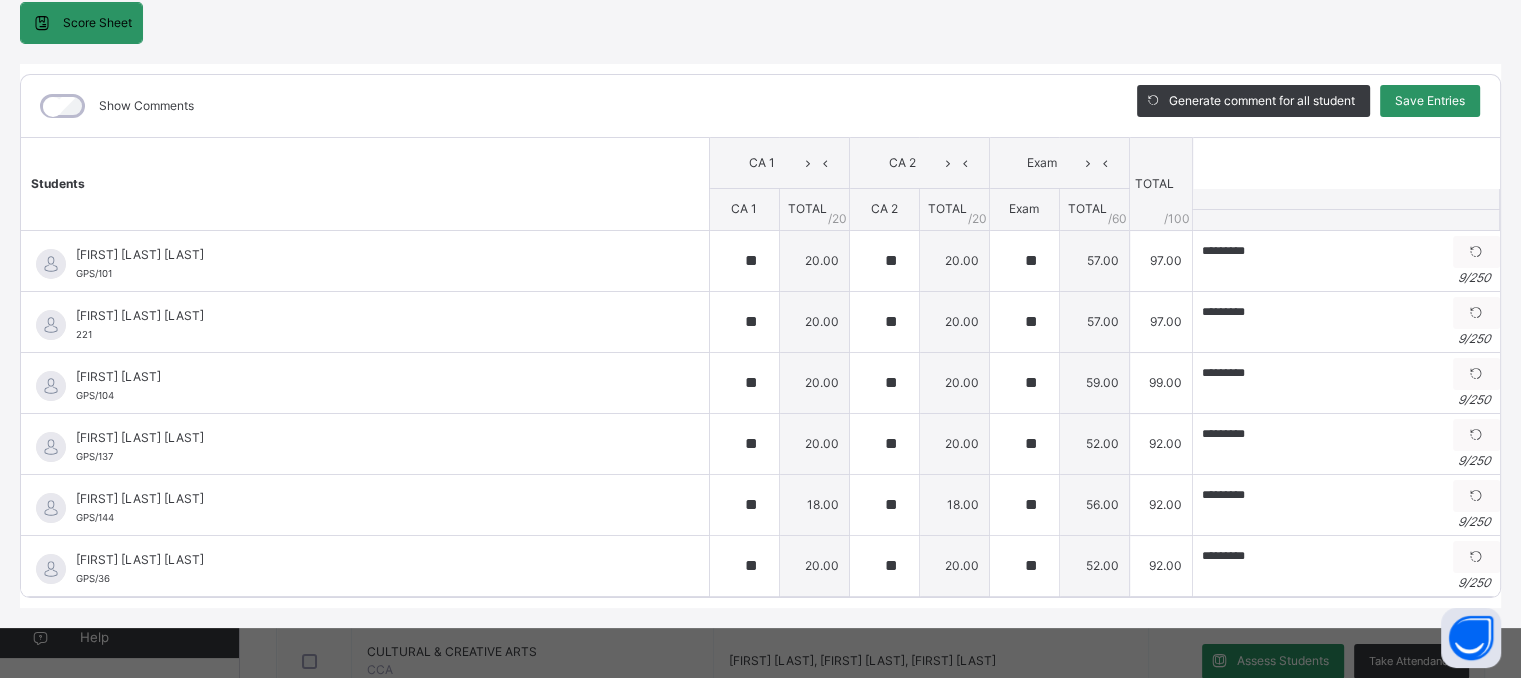 scroll, scrollTop: 0, scrollLeft: 0, axis: both 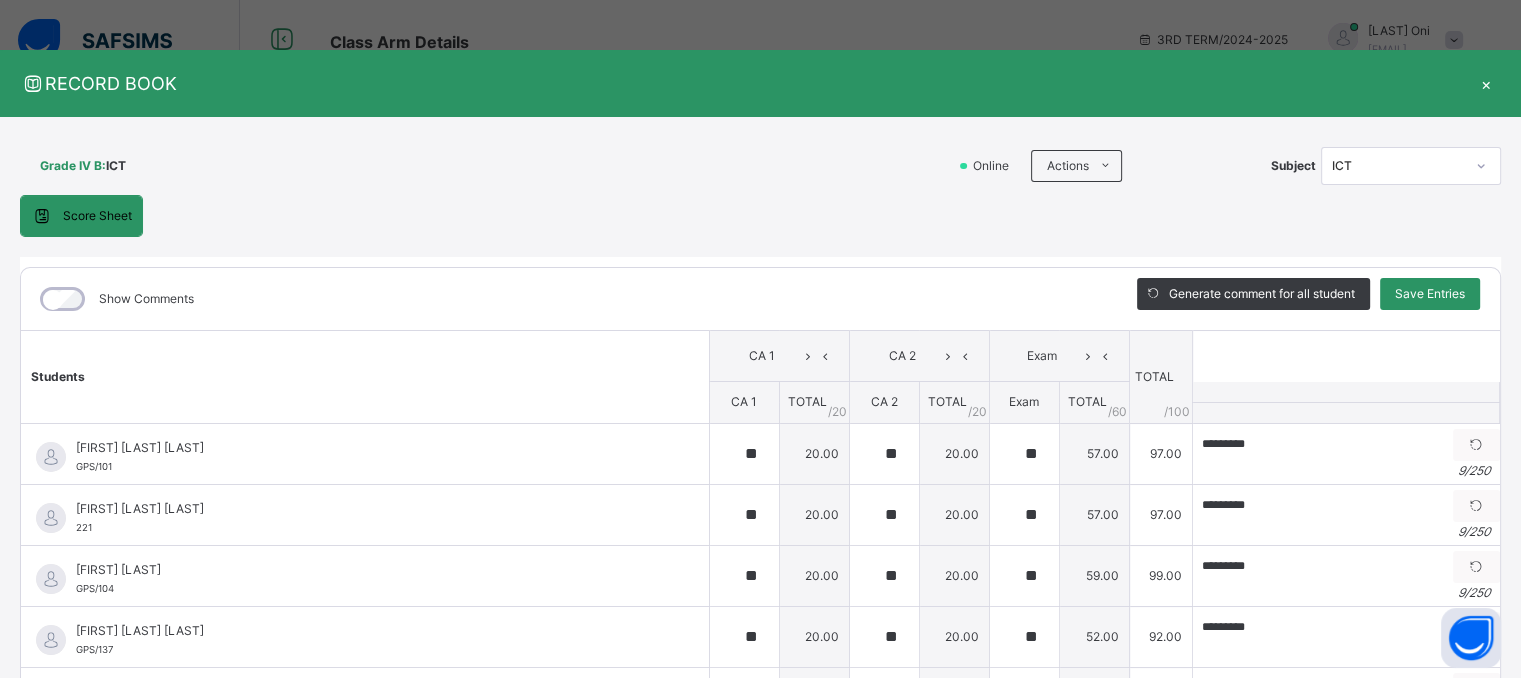 click on "×" at bounding box center (1486, 83) 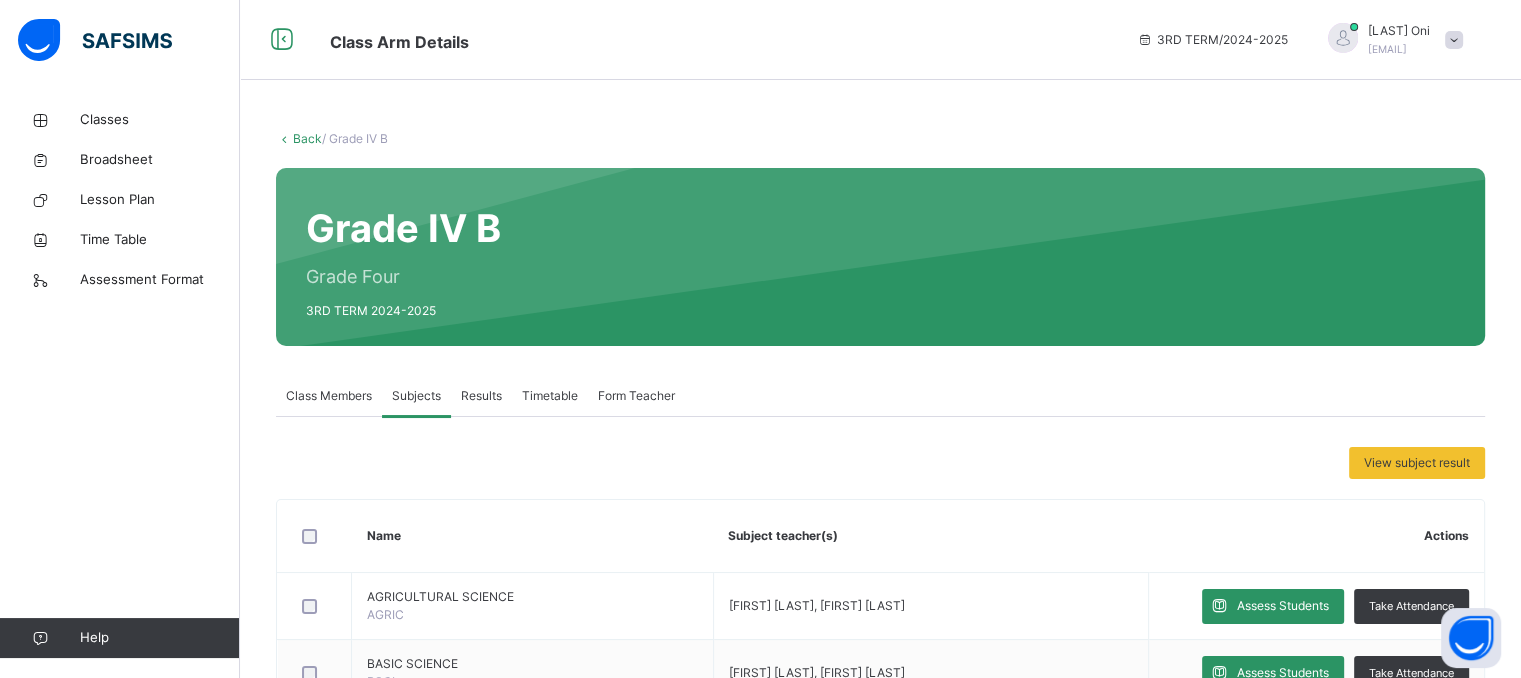 click on "Results" at bounding box center [481, 396] 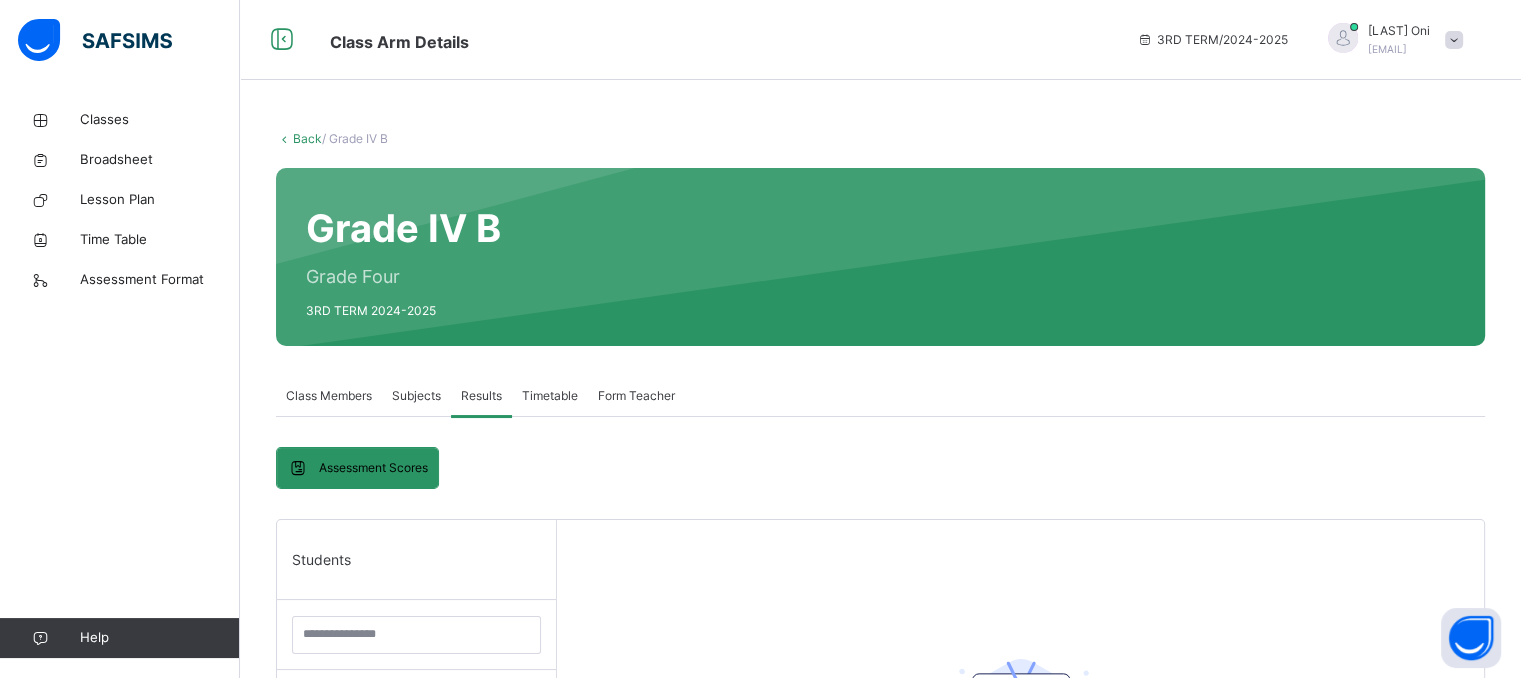 click on "Class Members Subjects Results Timetable Form Teacher" at bounding box center (880, 396) 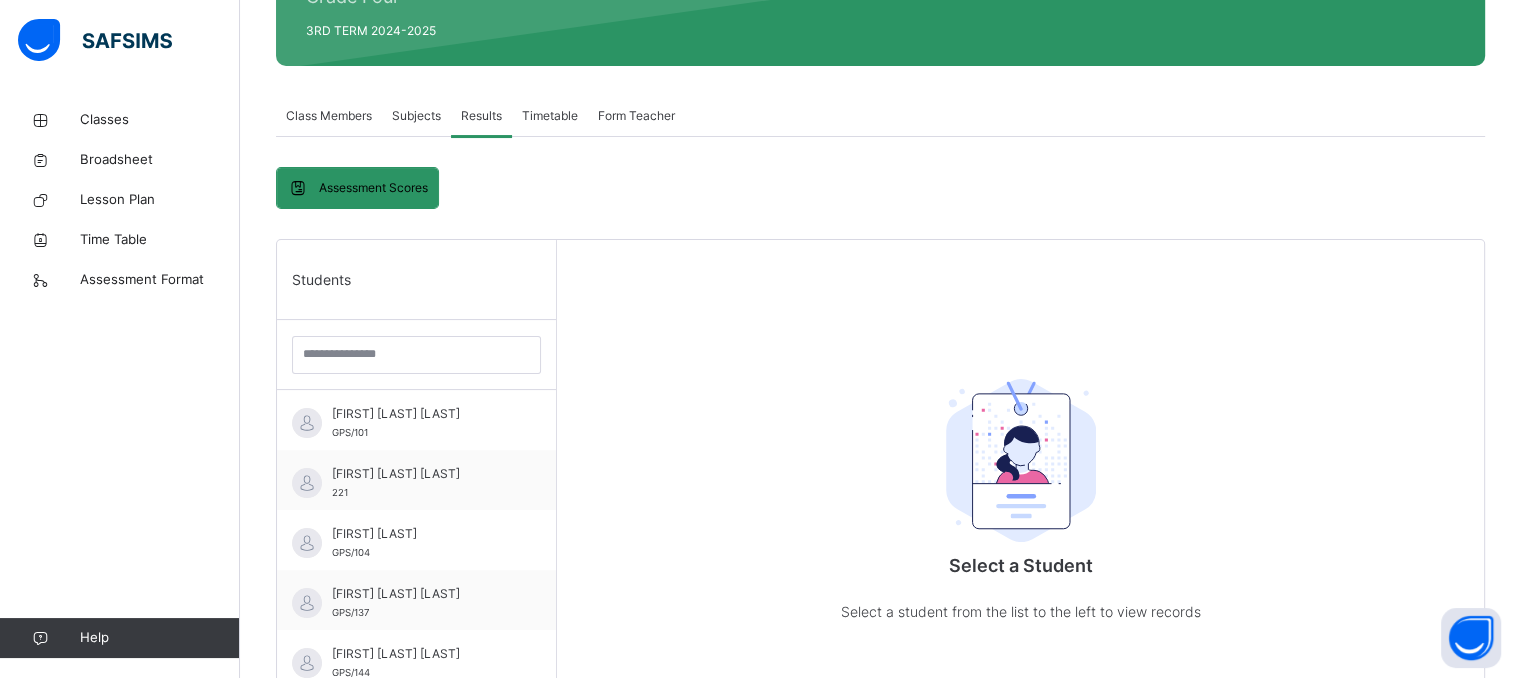 scroll, scrollTop: 320, scrollLeft: 0, axis: vertical 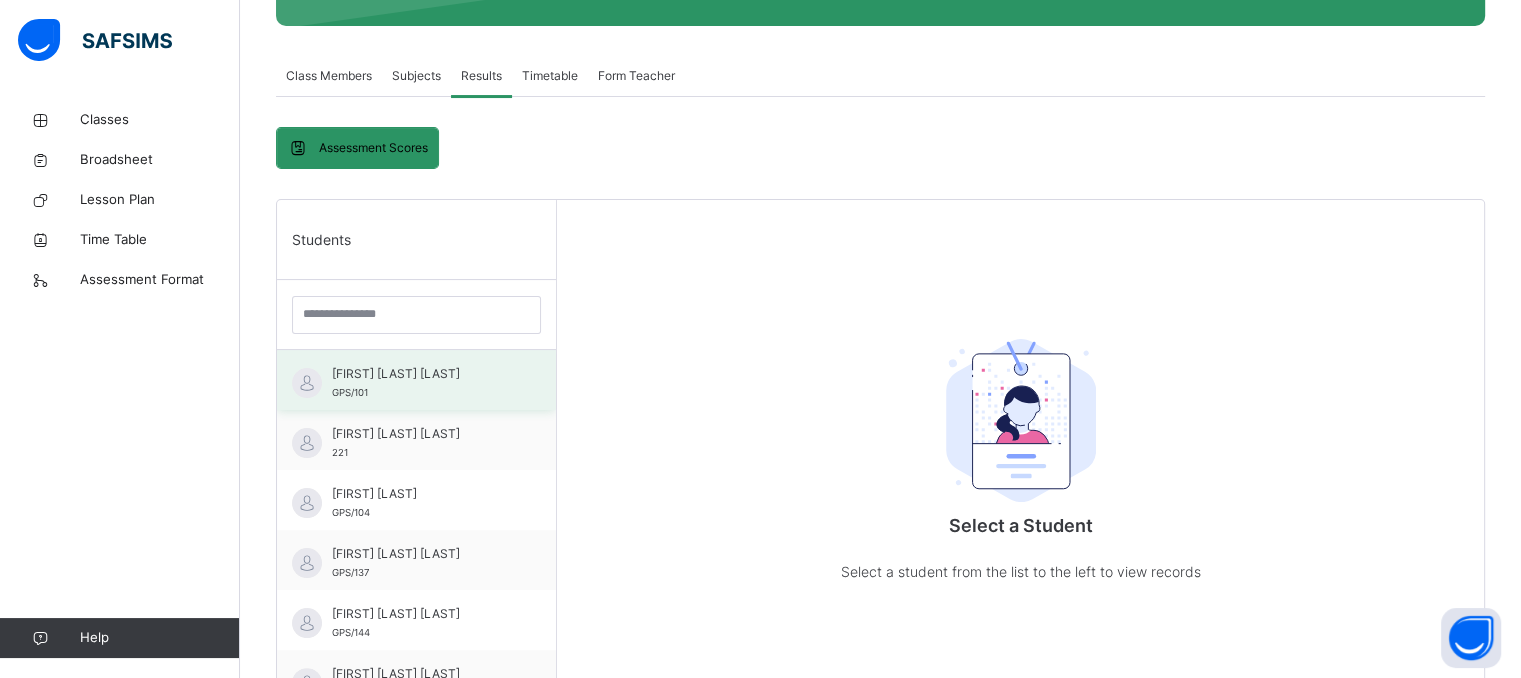 click on "[FIRST]  [LAST] [LAST]" at bounding box center (421, 374) 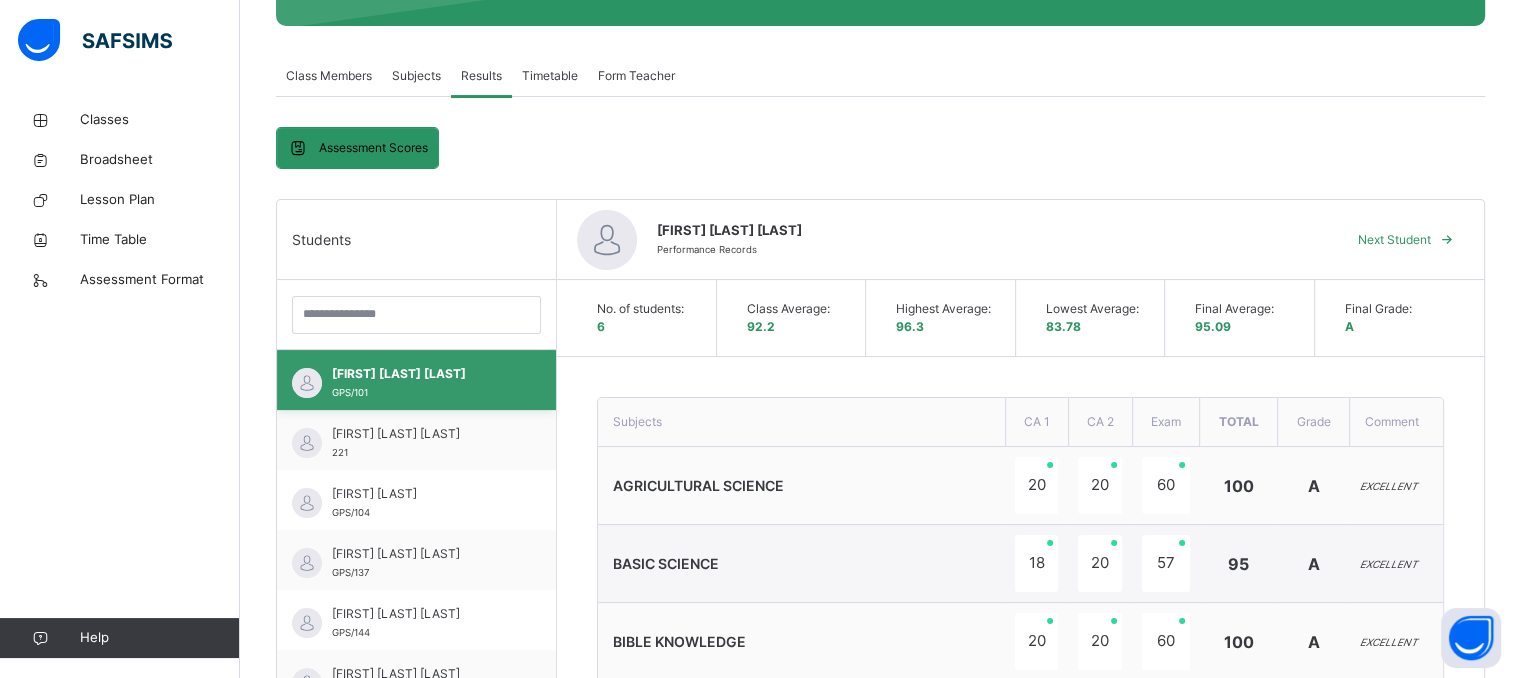 scroll, scrollTop: 8, scrollLeft: 0, axis: vertical 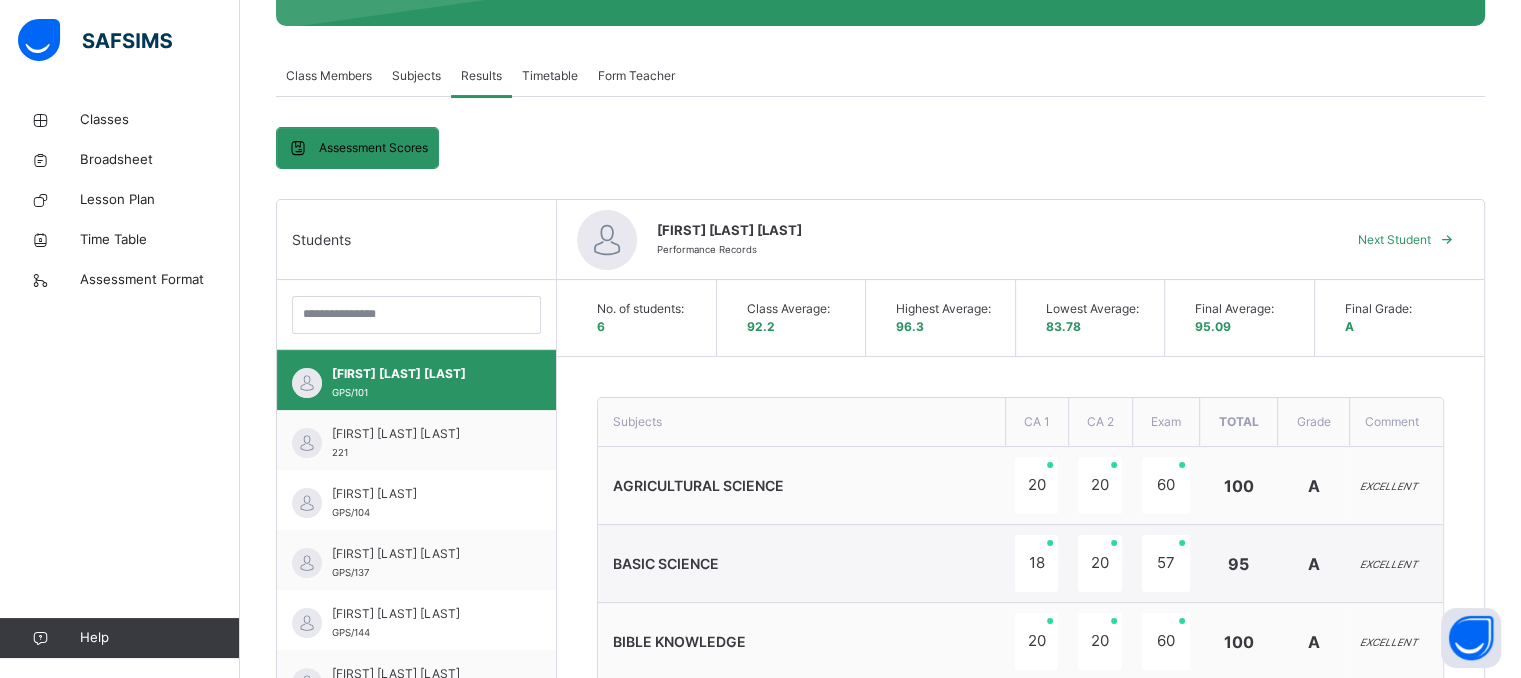 click on "Assessment Scores Assessment Scores Students  [FIRST] [LAST] [ID] [FIRST] [LAST] [ID] [FIRST]  [LAST] [ID] [FIRST]  [LAST] [ID] [FIRST] [LAST] [ID] [FIRST]  [LAST] [ID] [FIRST] [LAST] Performance Records Next Student   No. of students:   6   Class Average:   92.2   Highest Average:   96.3   Lowest Average:   83.78   Final Average:   95.09   Final Grade:   A Subjects CA 1 CA 2 Exam Total Grade Comment AGRICULTURAL SCIENCE 20 20 60 100 A EXCELLENT BASIC SCIENCE 18 20 57 95 A EXCELLENT BIBLE KNOWLEDGE 20 20 60 100 A EXCELLENT COMPUTER SCIENCE 17 20 58 95 A EXCELLENT CULTURAL &amp; CREATIVE ARTS 18 16 52 86 B VERY GOOD ENGLISH COMPOSITION 18 19 57 94 A EXCELLENT ENGLISH COMPREHENSION 20 20 60 100 A EXCELLENT ENGLISH GRAMMAR 20 19 58 97 A EXCELLENT ENGLISH POETRY 20 20 60 100 A EXCELLENT FRENCH 18 18 54 90 A EXCELLENT GENERAL KNOWLEDGE 18 18 57 93 A EXCELLENT HANDWRITING 19 18 56 93 A EXCELLENT HEALTH EDUCATION 20 18 60 98 A 20 20" at bounding box center (880, 1411) 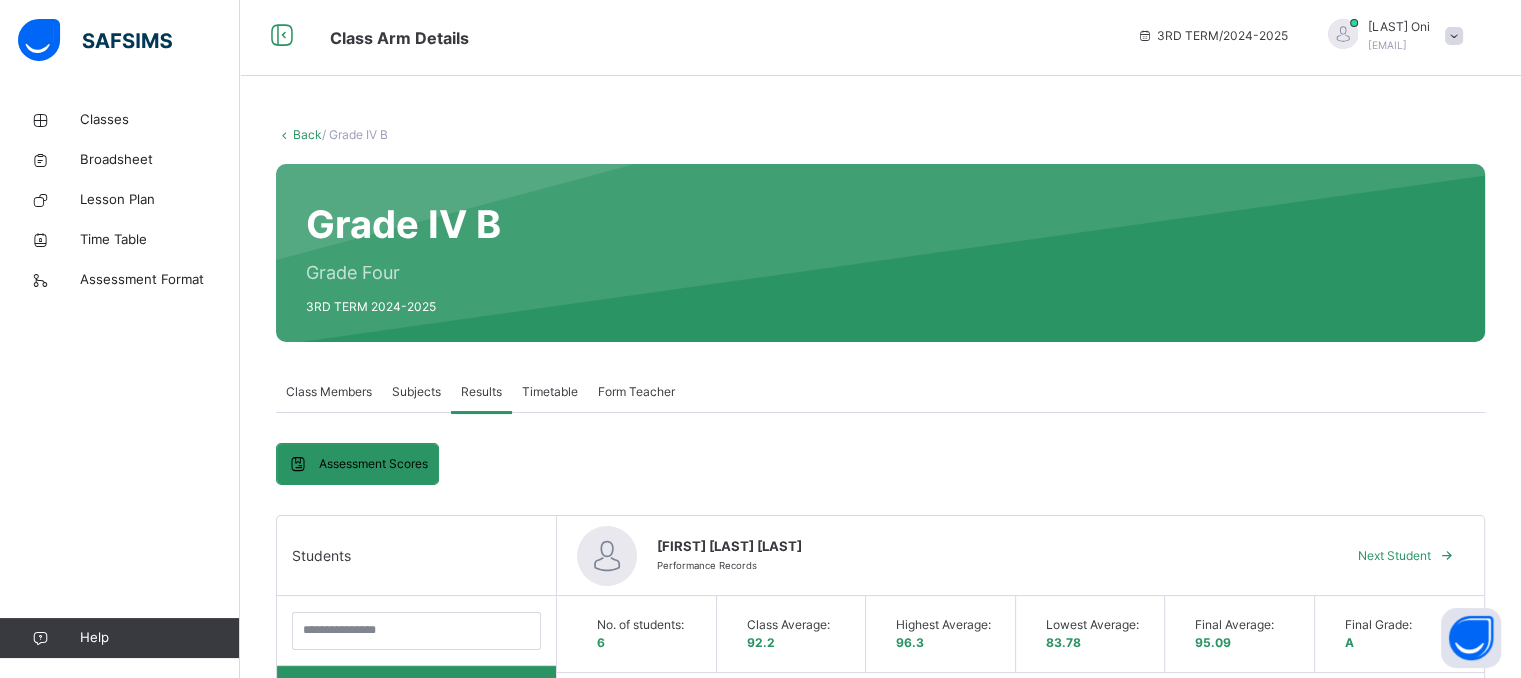 scroll, scrollTop: 0, scrollLeft: 0, axis: both 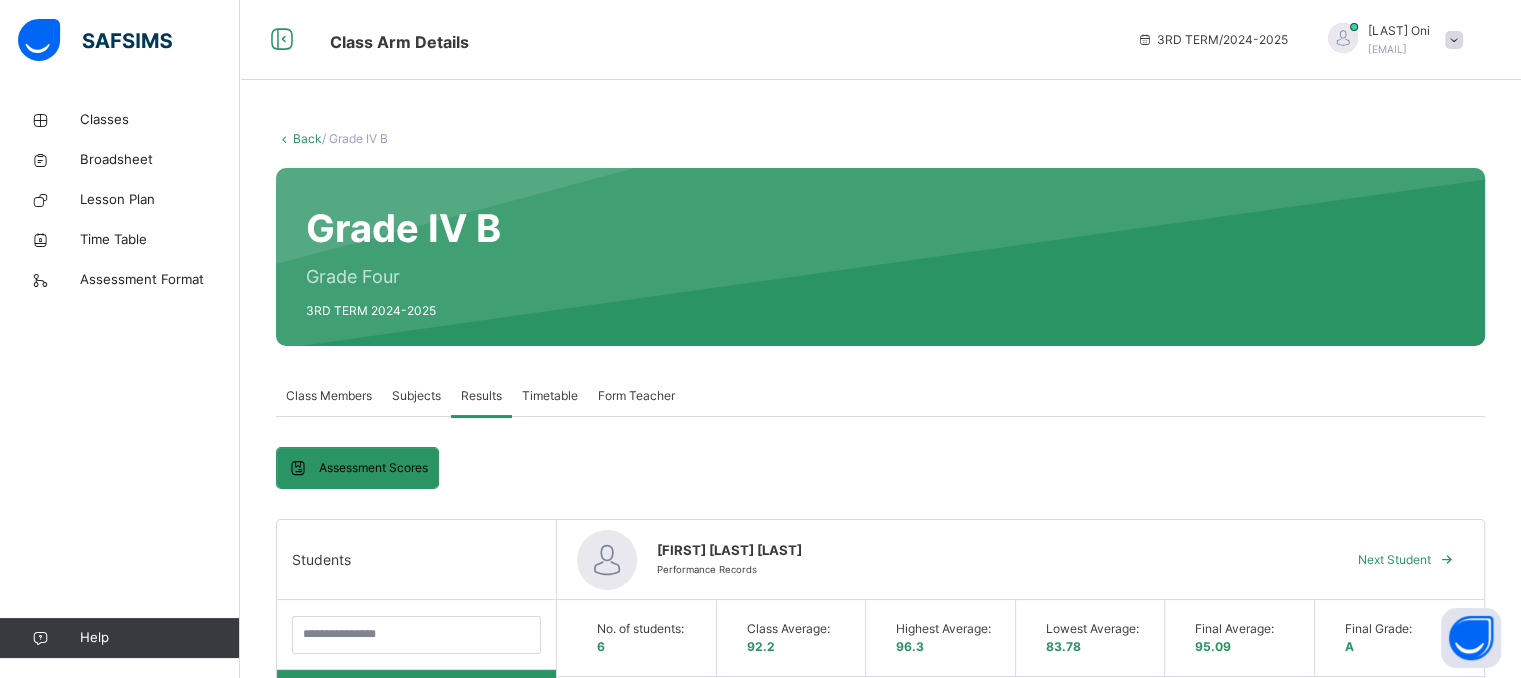 click on "Subjects" at bounding box center [416, 396] 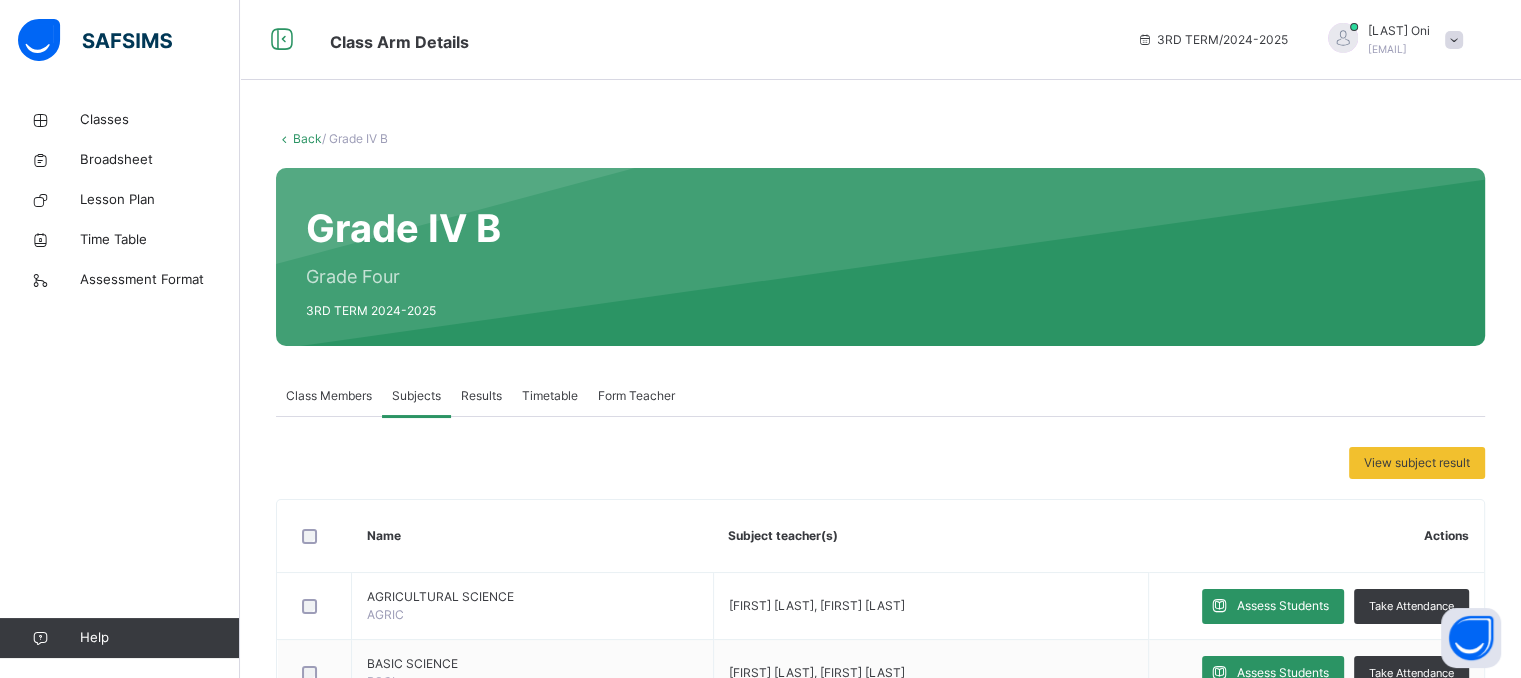 click on "View subject result" at bounding box center [880, 463] 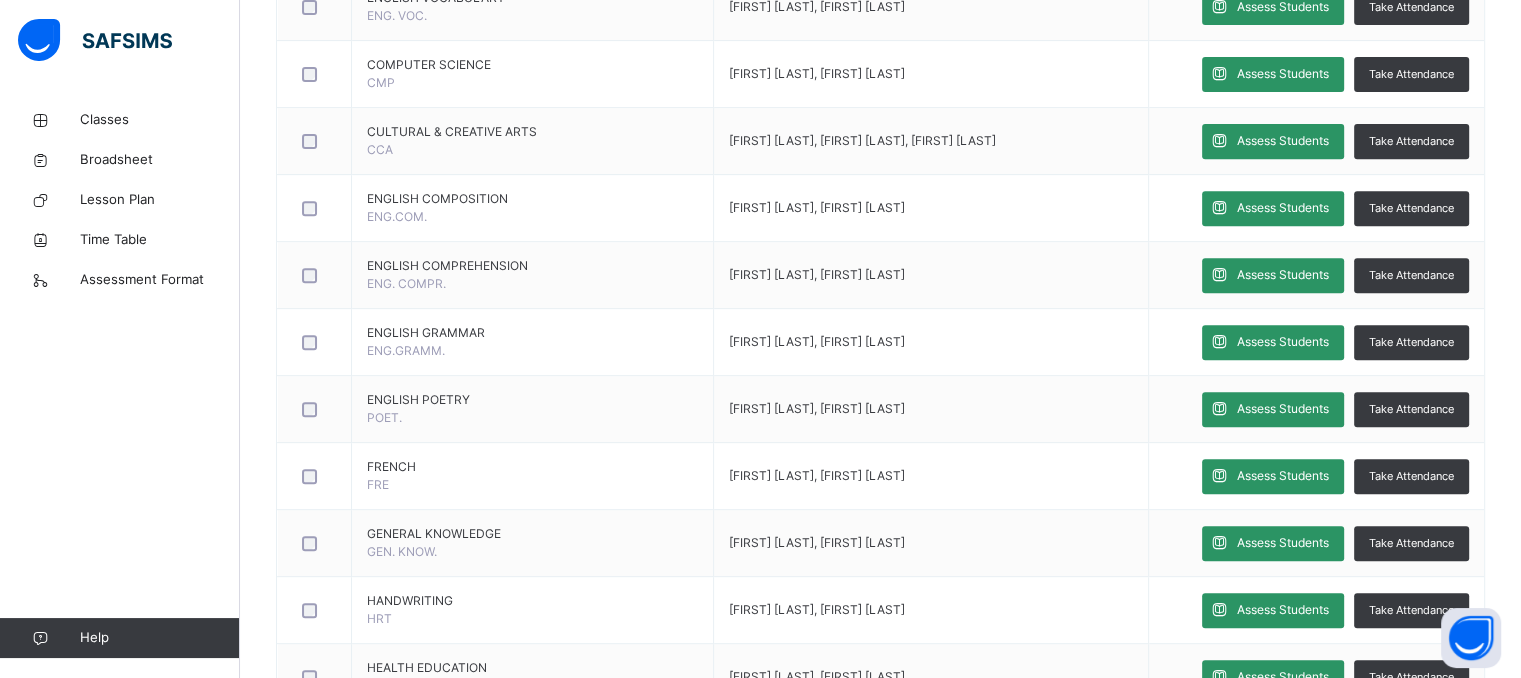 scroll, scrollTop: 840, scrollLeft: 0, axis: vertical 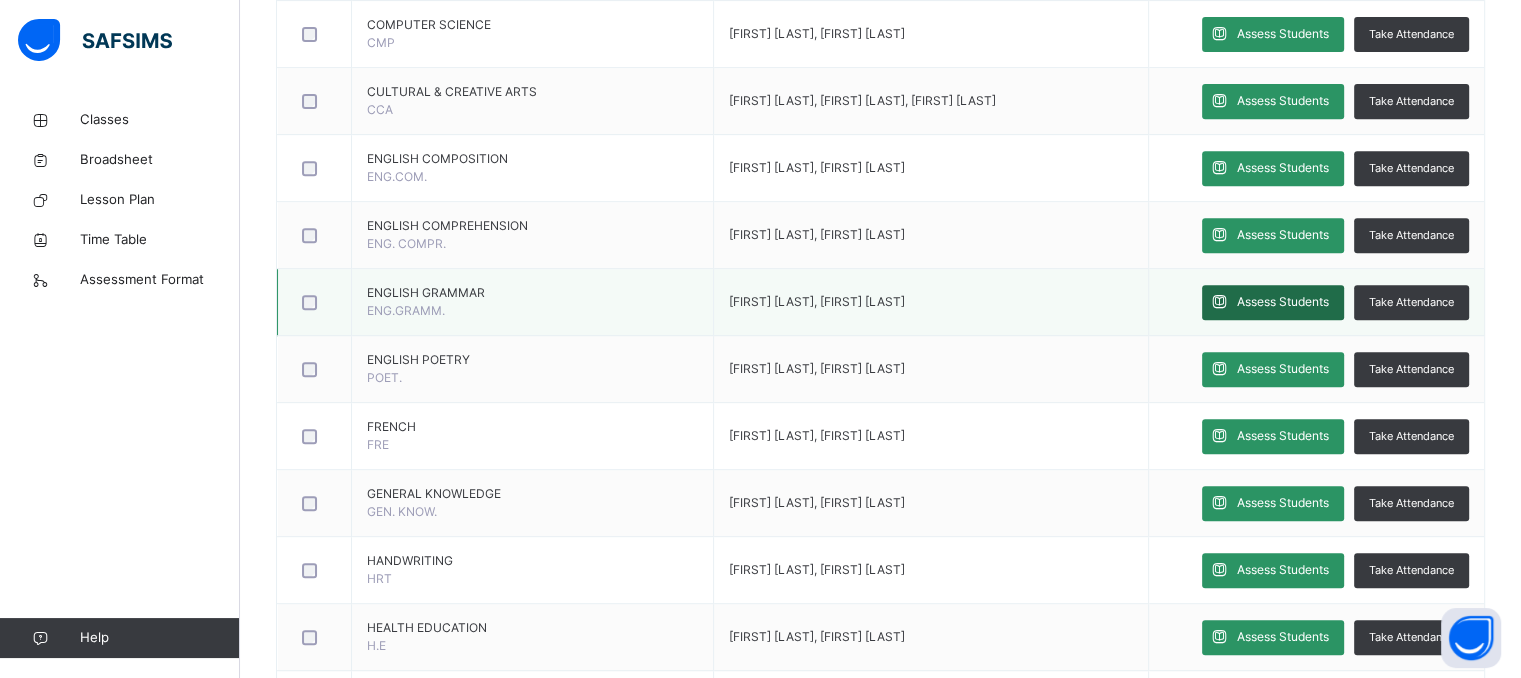 click on "Assess Students" at bounding box center (1283, 302) 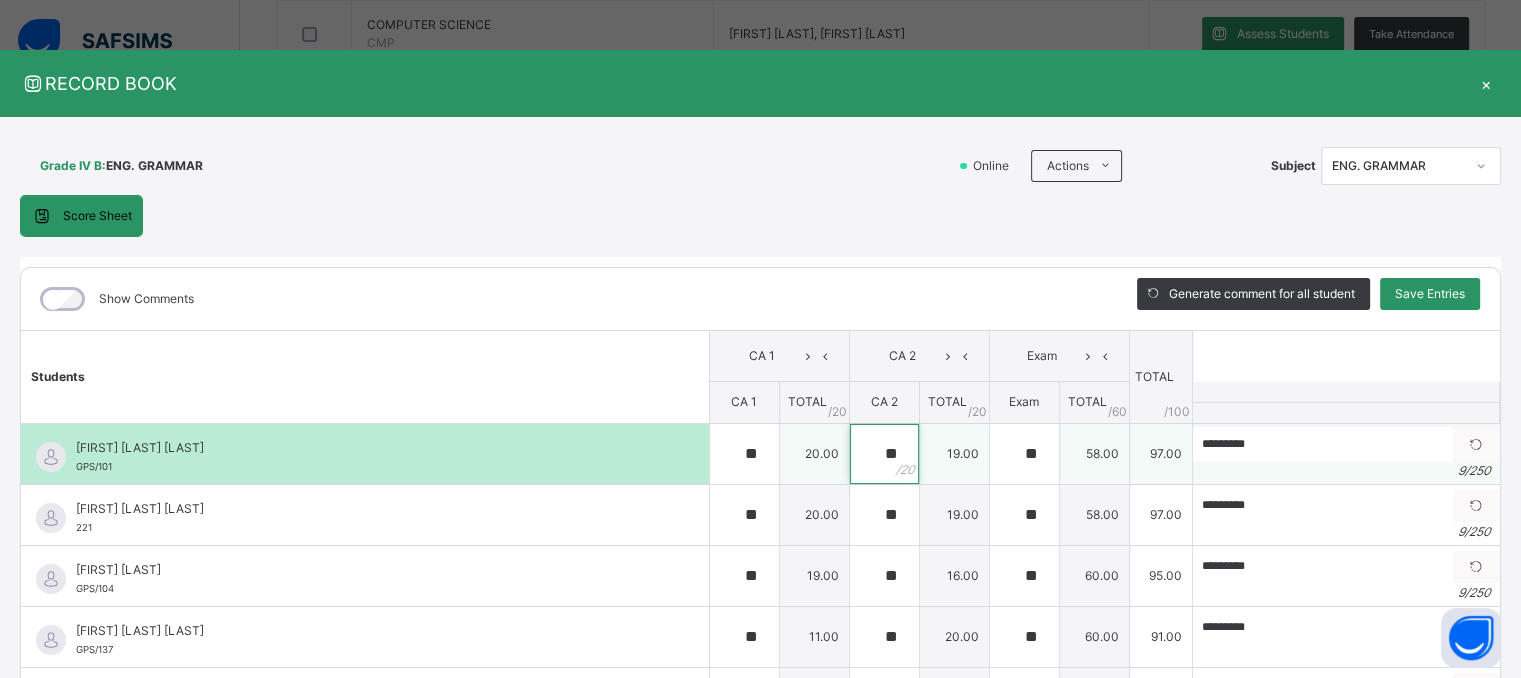 click on "**" at bounding box center (884, 454) 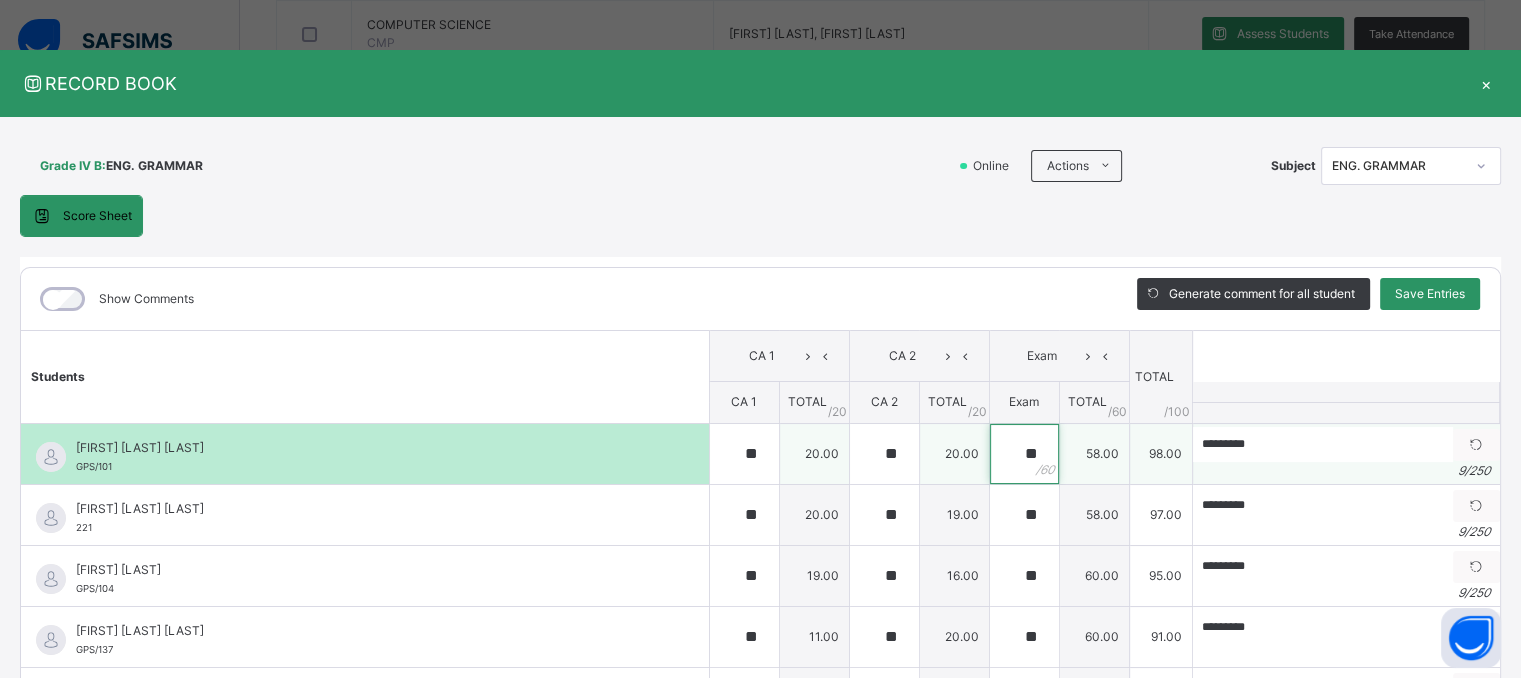 click on "**" at bounding box center (1024, 454) 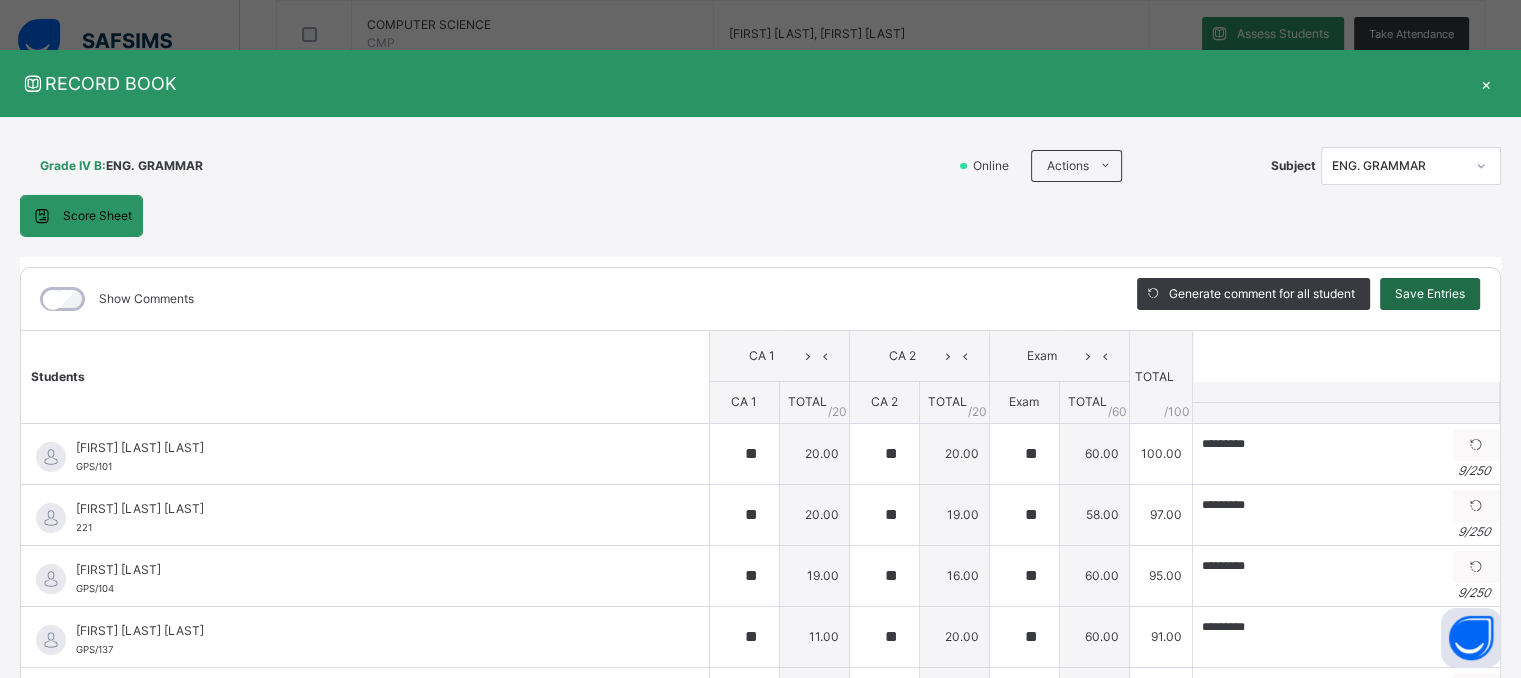 click on "Save Entries" at bounding box center (1430, 294) 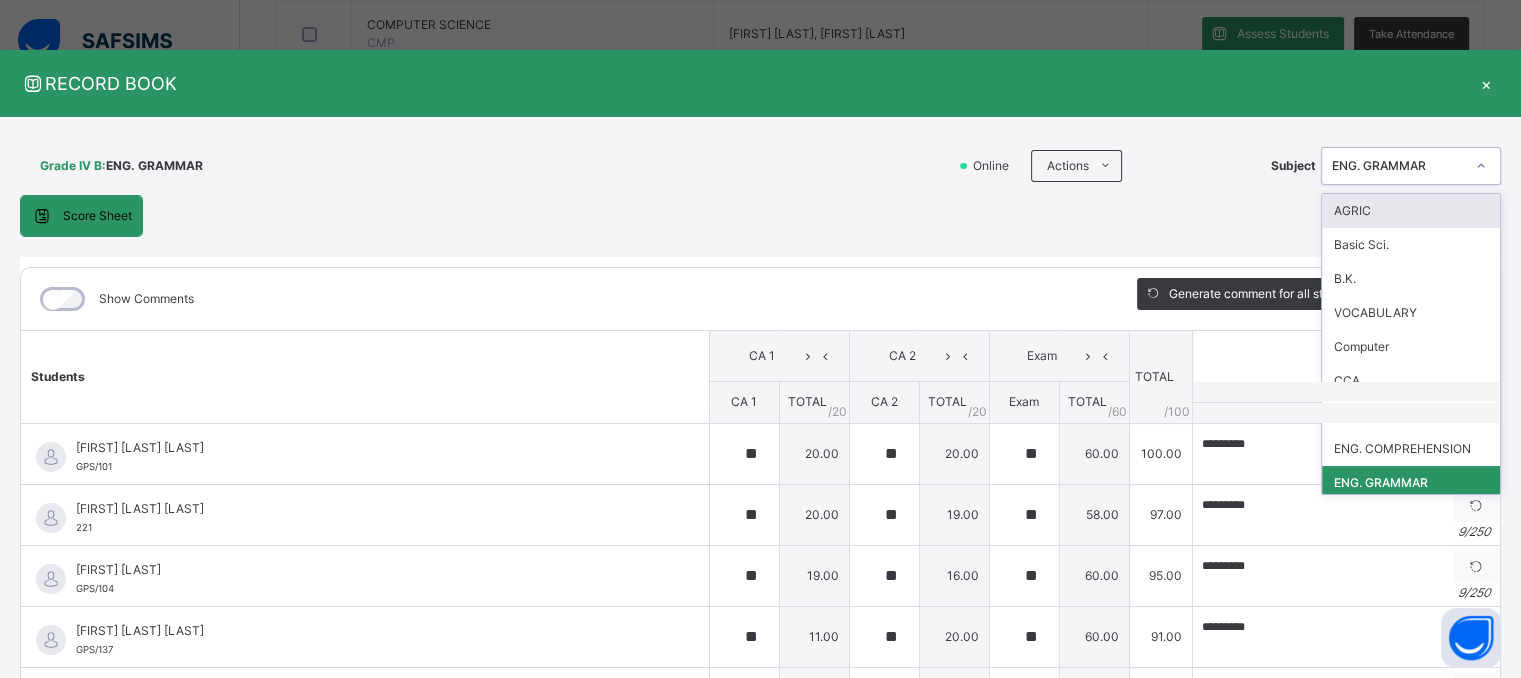 click on "ENG. GRAMMAR" at bounding box center [1398, 166] 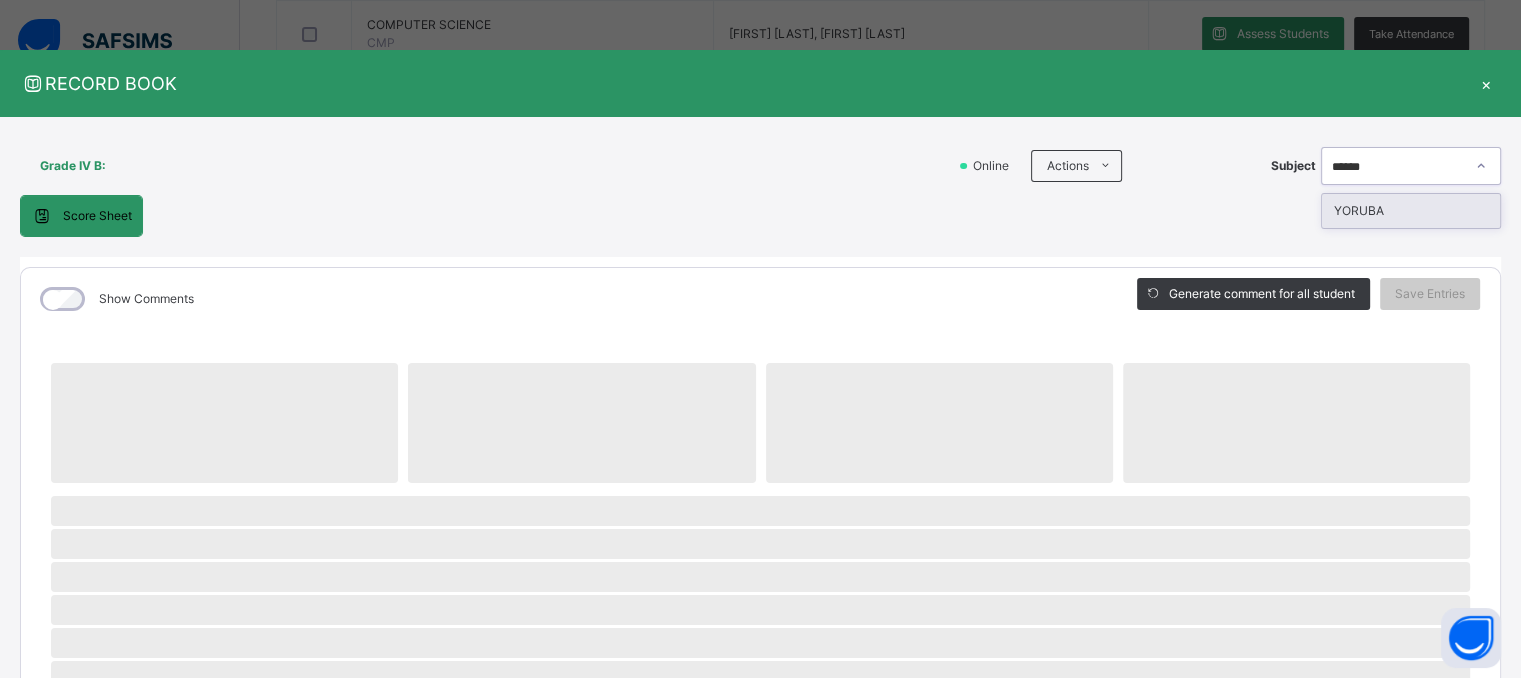 click on "YORUBA" at bounding box center (1411, 211) 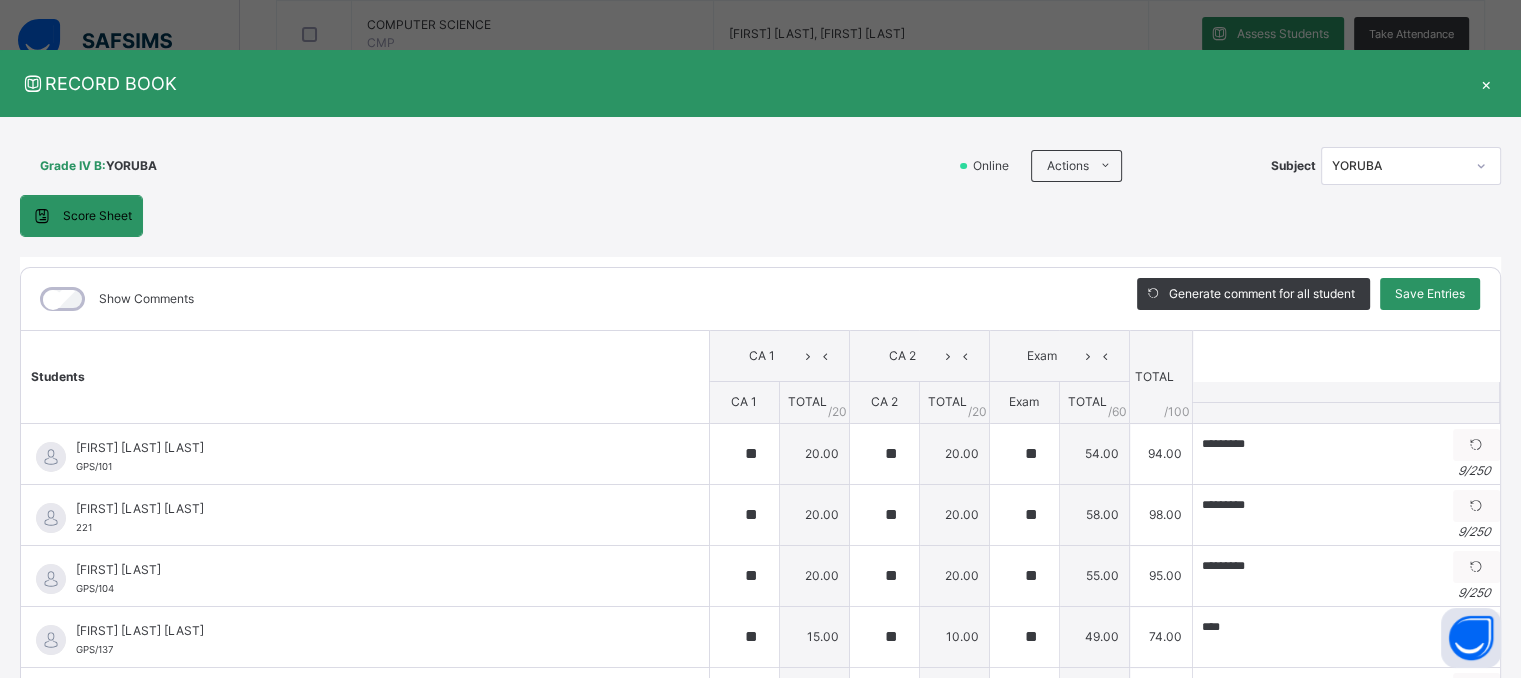 click on "Score Sheet Score Sheet Show Comments   Generate comment for all student   Save Entries Class Level:  Grade IV   B Subject:  YORUBA Session:  2024/2025 Session Session:  3RD TERM Students CA 1 CA 2 Exam TOTAL /100 Comment CA 1 TOTAL / 20 CA 2 TOTAL / 20 Exam TOTAL / 60  [FIRST]  [LAST] GPS/101  [FIRST]  [LAST] GPS/101 ** 20.00 ** 20.00 ** 54.00 94.00 ********* Generate comment 9 / 250   ×   Subject Teacher’s Comment Generate and see in full the comment developed by the AI with an option to regenerate the comment JS  [FIRST]  [LAST]   GPS/101   Total 94.00  / 100.00 Sims Bot   Regenerate     Use this comment   [FIRST] [LAST] 221 [FIRST] [LAST] 221 ** 20.00 ** 20.00 ** 58.00 98.00 ********* Generate comment 9 / 250   ×   Subject Teacher’s Comment Generate and see in full the comment developed by the AI with an option to regenerate the comment JS [FIRST] [LAST]   221   Total 98.00  / 100.00 Sims Bot   Regenerate     Use this comment   GPS/104 9" at bounding box center [760, 498] 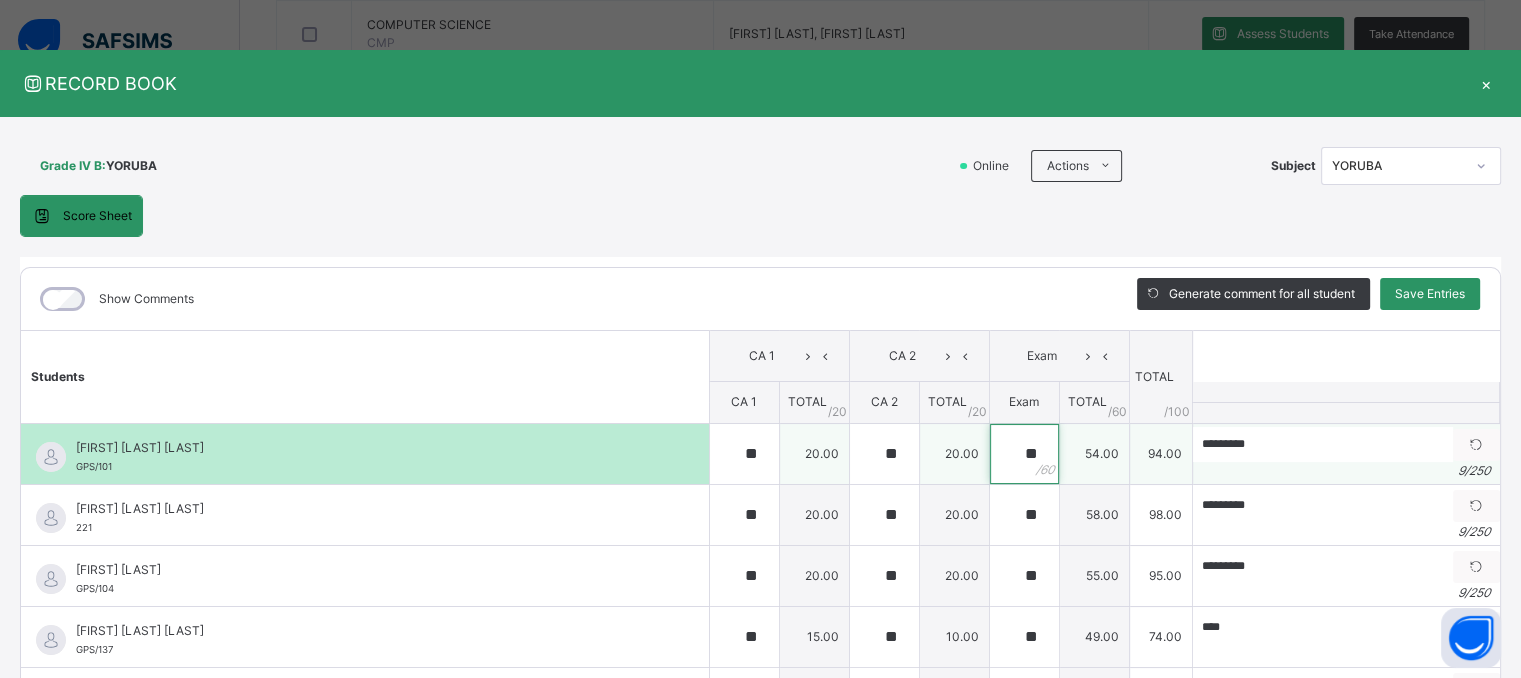 click on "**" at bounding box center (1024, 454) 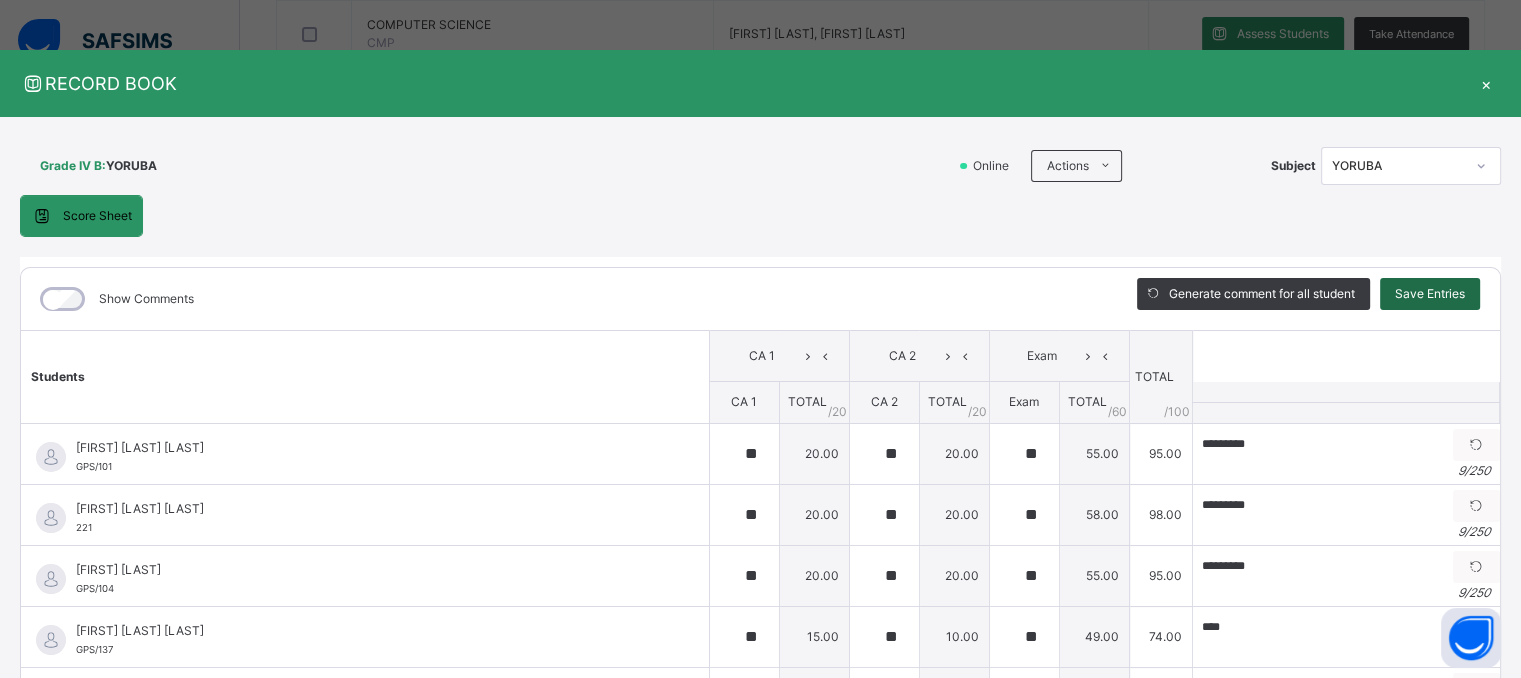 click on "Save Entries" at bounding box center [1430, 294] 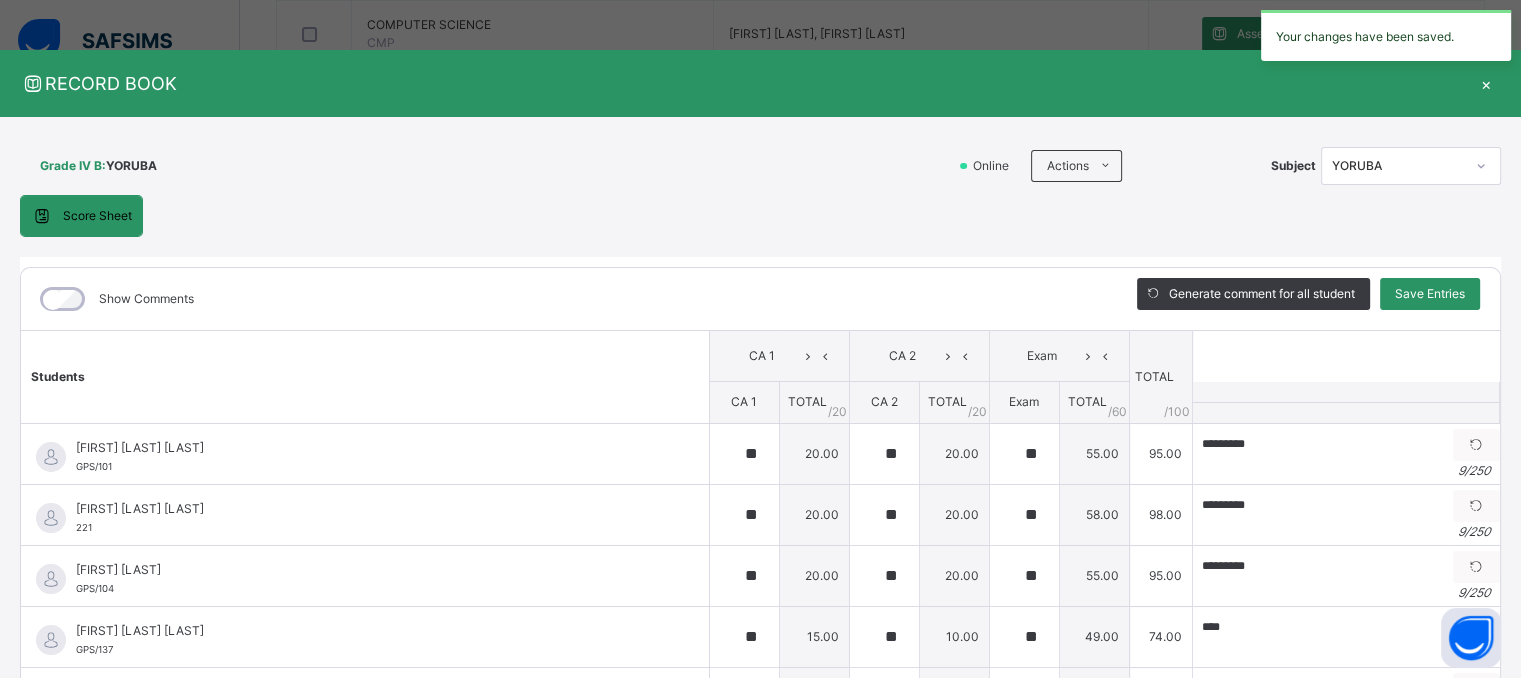 click on "RECORD BOOK" at bounding box center [745, 83] 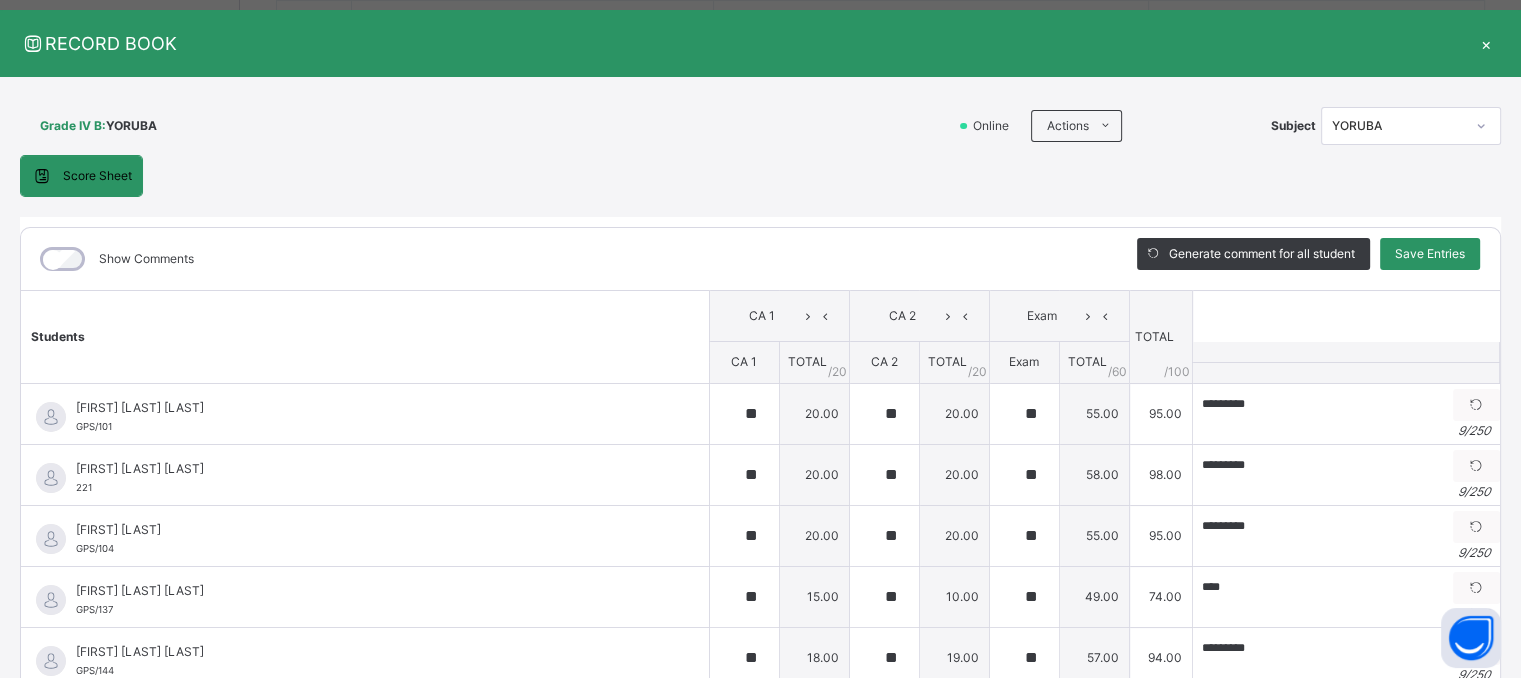 click on "×" at bounding box center (1486, 43) 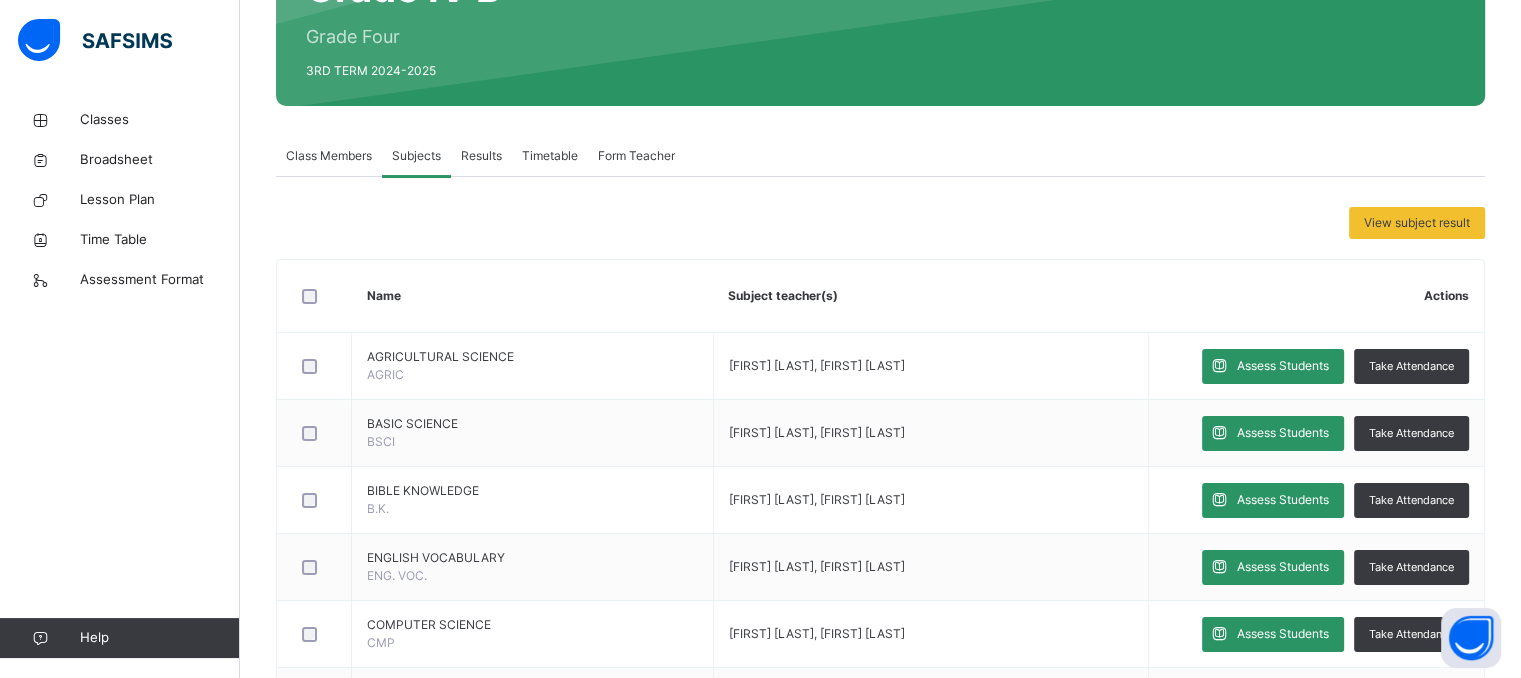 scroll, scrollTop: 13, scrollLeft: 0, axis: vertical 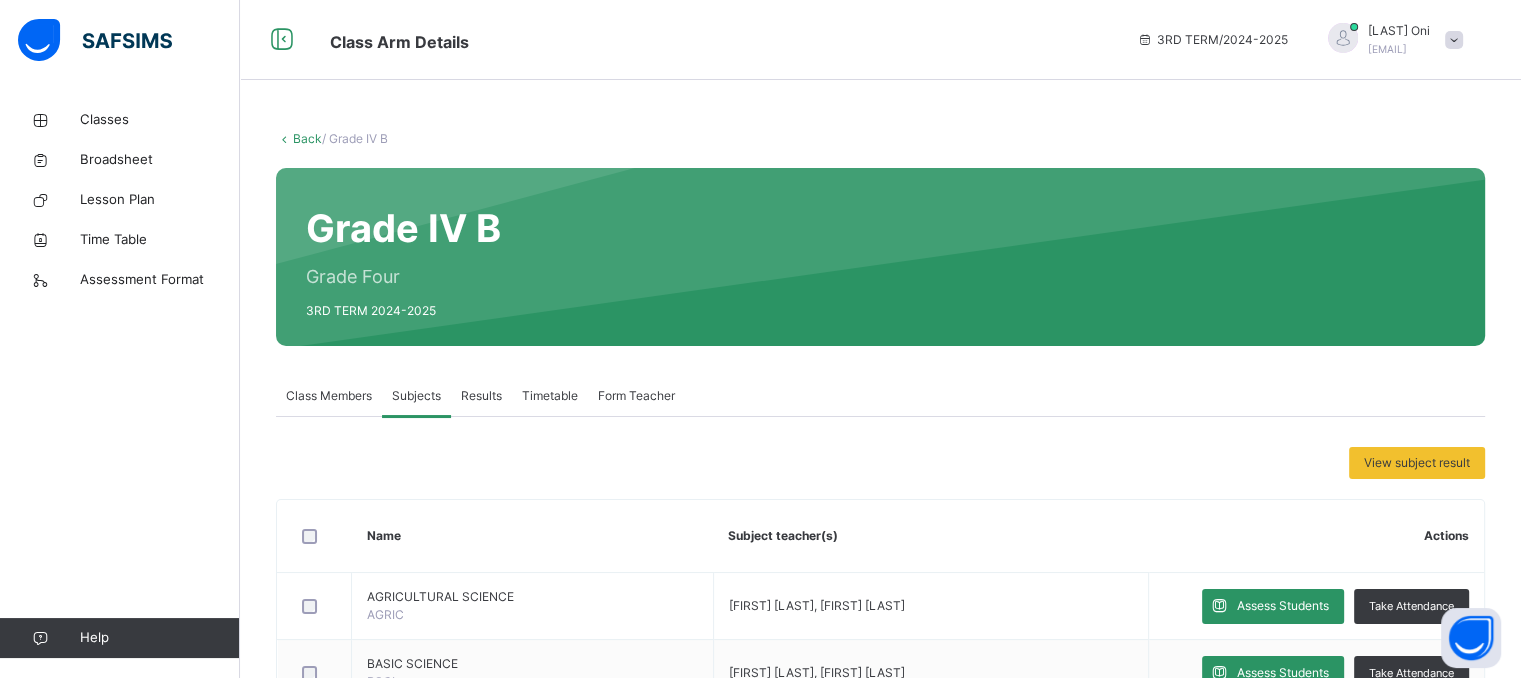 click on "Results" at bounding box center [481, 396] 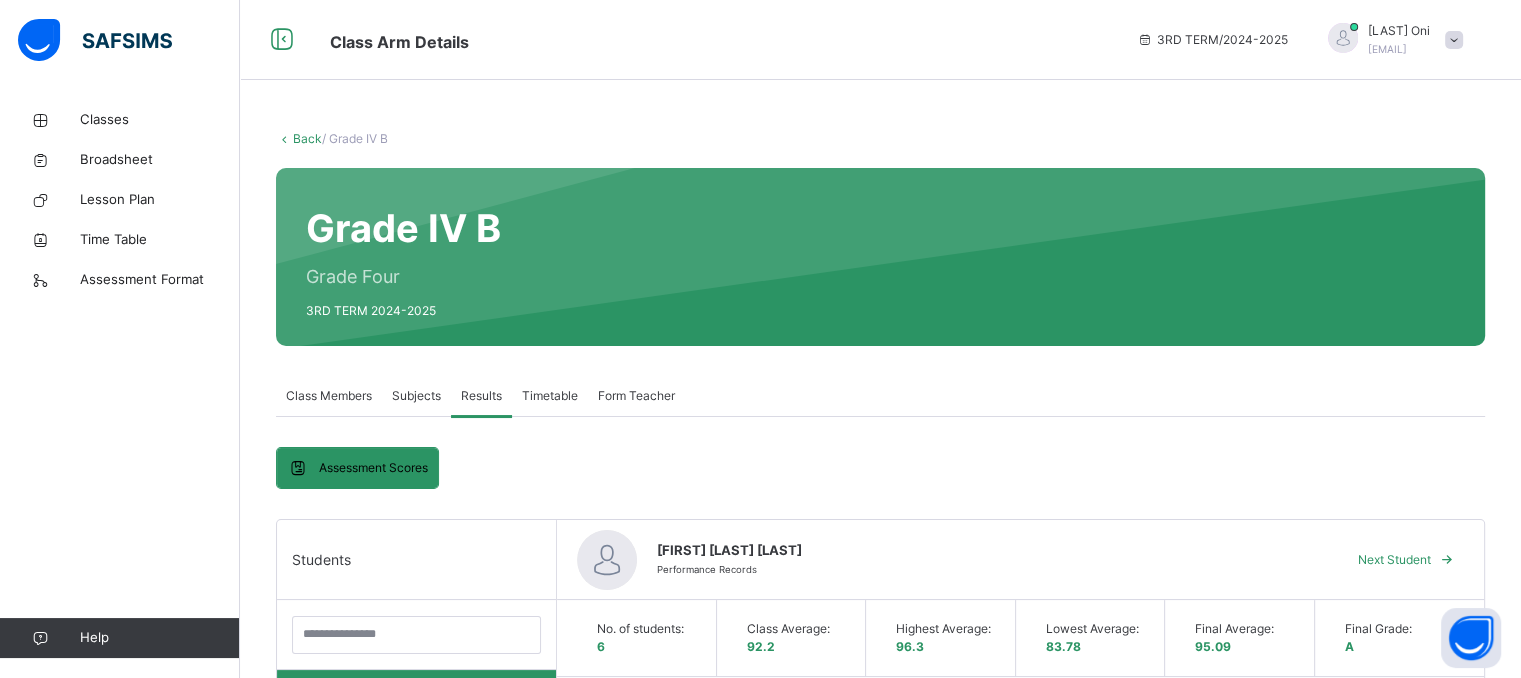 click on "Assessment Scores Assessment Scores Students  [FIRST] [LAST] [ID] [FIRST] [LAST] [ID] [FIRST]  [LAST] [ID] [FIRST]  [LAST] [ID] [FIRST] [LAST] [ID] [FIRST]  [LAST] [ID] [FIRST] [LAST] Performance Records Next Student   No. of students:   6   Class Average:   92.2   Highest Average:   96.3   Lowest Average:   83.78   Final Average:   95.09   Final Grade:   A Subjects CA 1 CA 2 Exam Total Grade Comment AGRICULTURAL SCIENCE 20 20 60 100 A EXCELLENT BASIC SCIENCE 18 20 57 95 A EXCELLENT BIBLE KNOWLEDGE 20 20 60 100 A EXCELLENT COMPUTER SCIENCE 17 20 58 95 A EXCELLENT CULTURAL &amp; CREATIVE ARTS 18 16 52 86 B VERY GOOD ENGLISH COMPOSITION 18 19 57 94 A EXCELLENT ENGLISH COMPREHENSION 20 20 60 100 A EXCELLENT ENGLISH GRAMMAR 20 19 58 97 A EXCELLENT ENGLISH POETRY 20 20 60 100 A EXCELLENT FRENCH 18 18 54 90 A EXCELLENT GENERAL KNOWLEDGE 18 18 57 93 A EXCELLENT HANDWRITING 19 18 56 93 A EXCELLENT HEALTH EDUCATION 20 18 60 98 A 20 20" at bounding box center [880, 1716] 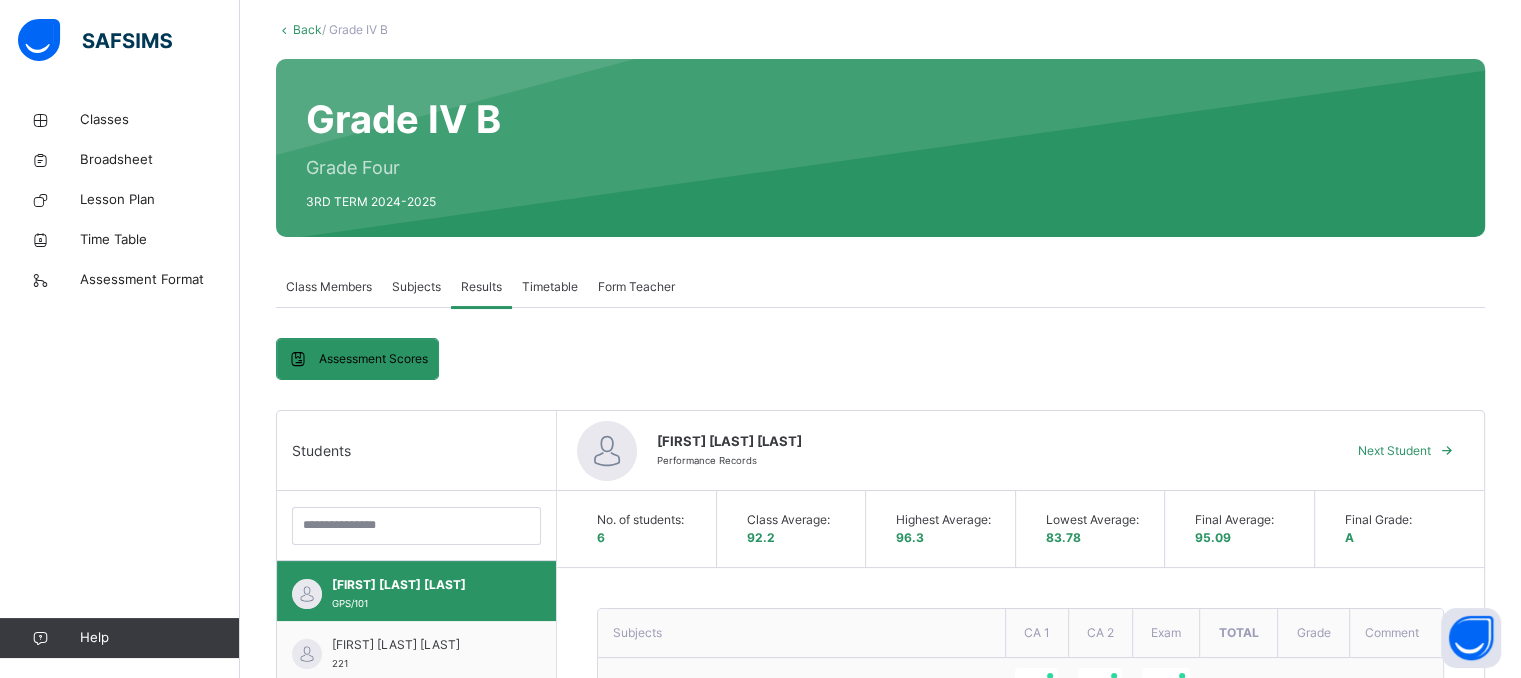 scroll, scrollTop: 320, scrollLeft: 0, axis: vertical 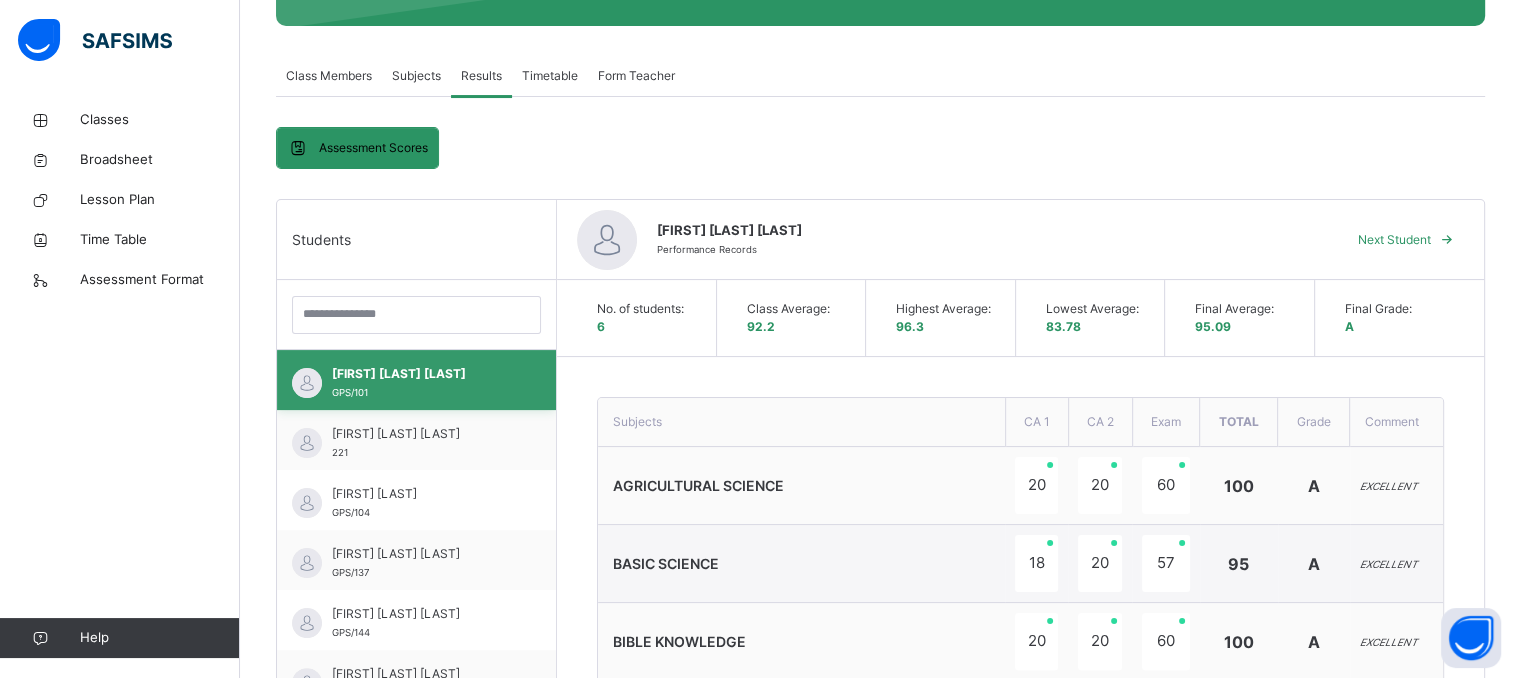 click on "[FIRST]  [LAST] GPS/101" at bounding box center (416, 380) 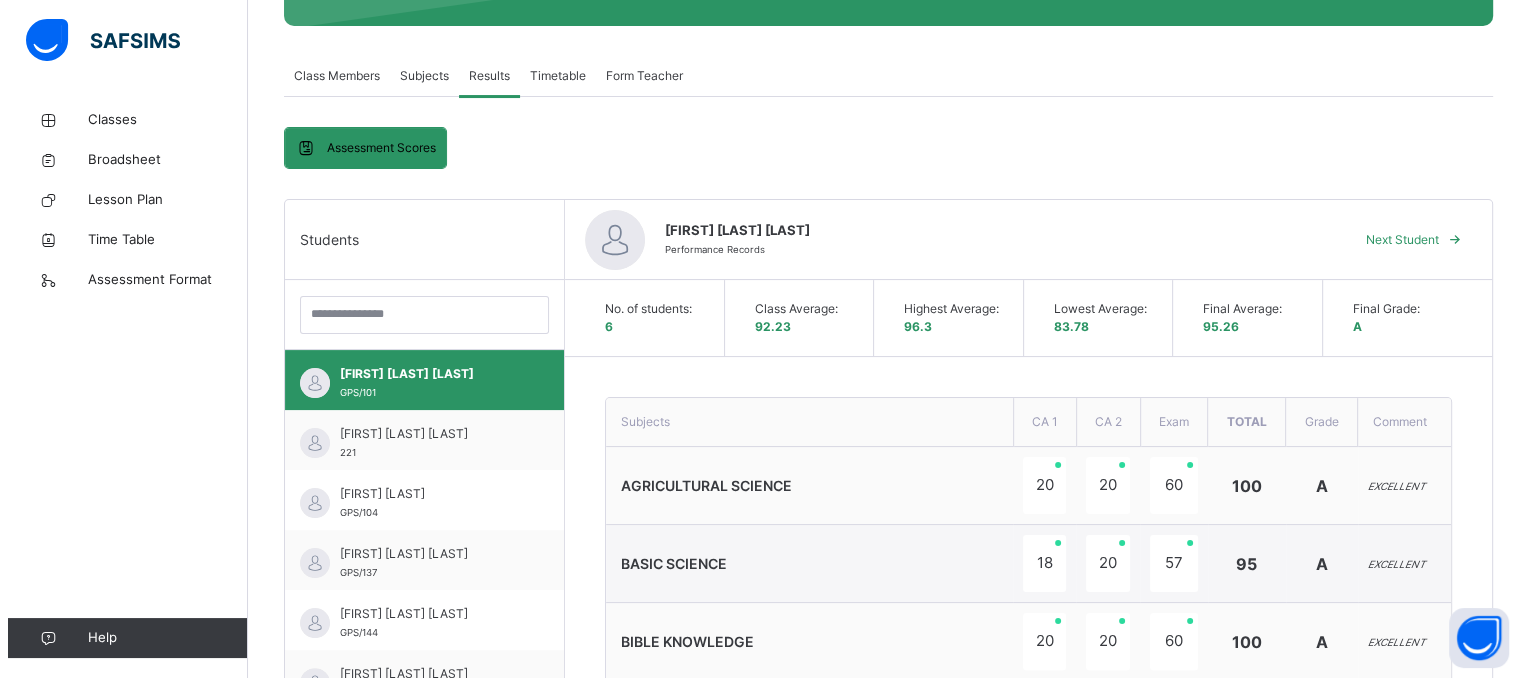 scroll, scrollTop: 0, scrollLeft: 0, axis: both 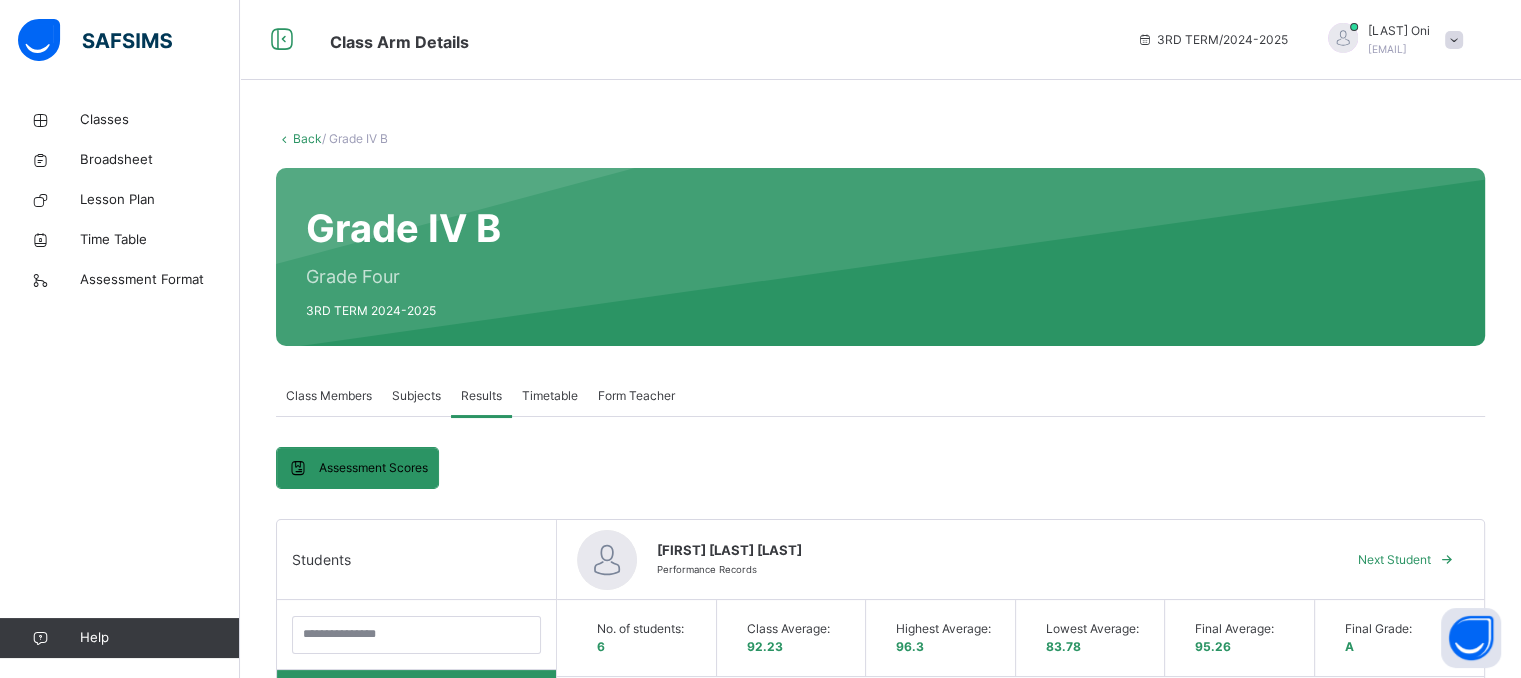 click on "[LAST]   [LAST]" at bounding box center (1399, 31) 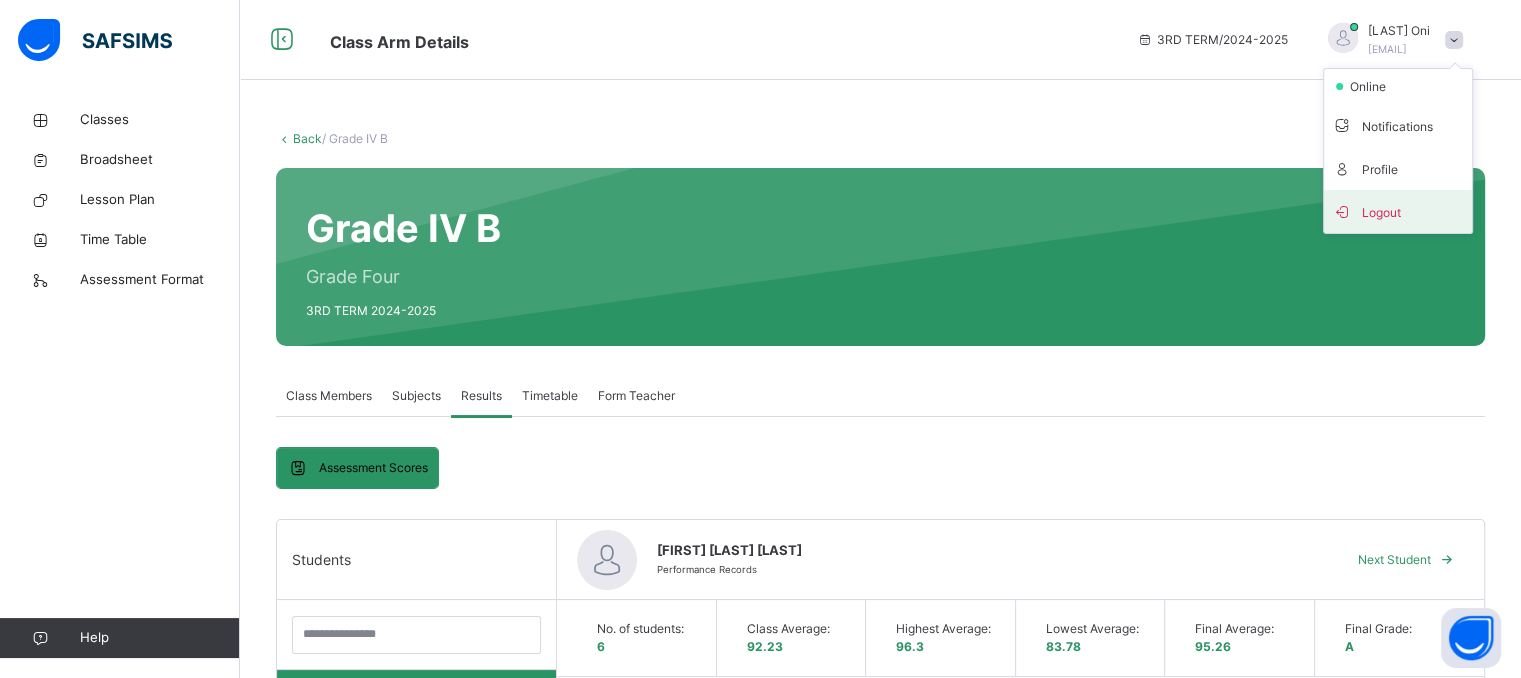 click on "Logout" at bounding box center (1398, 211) 